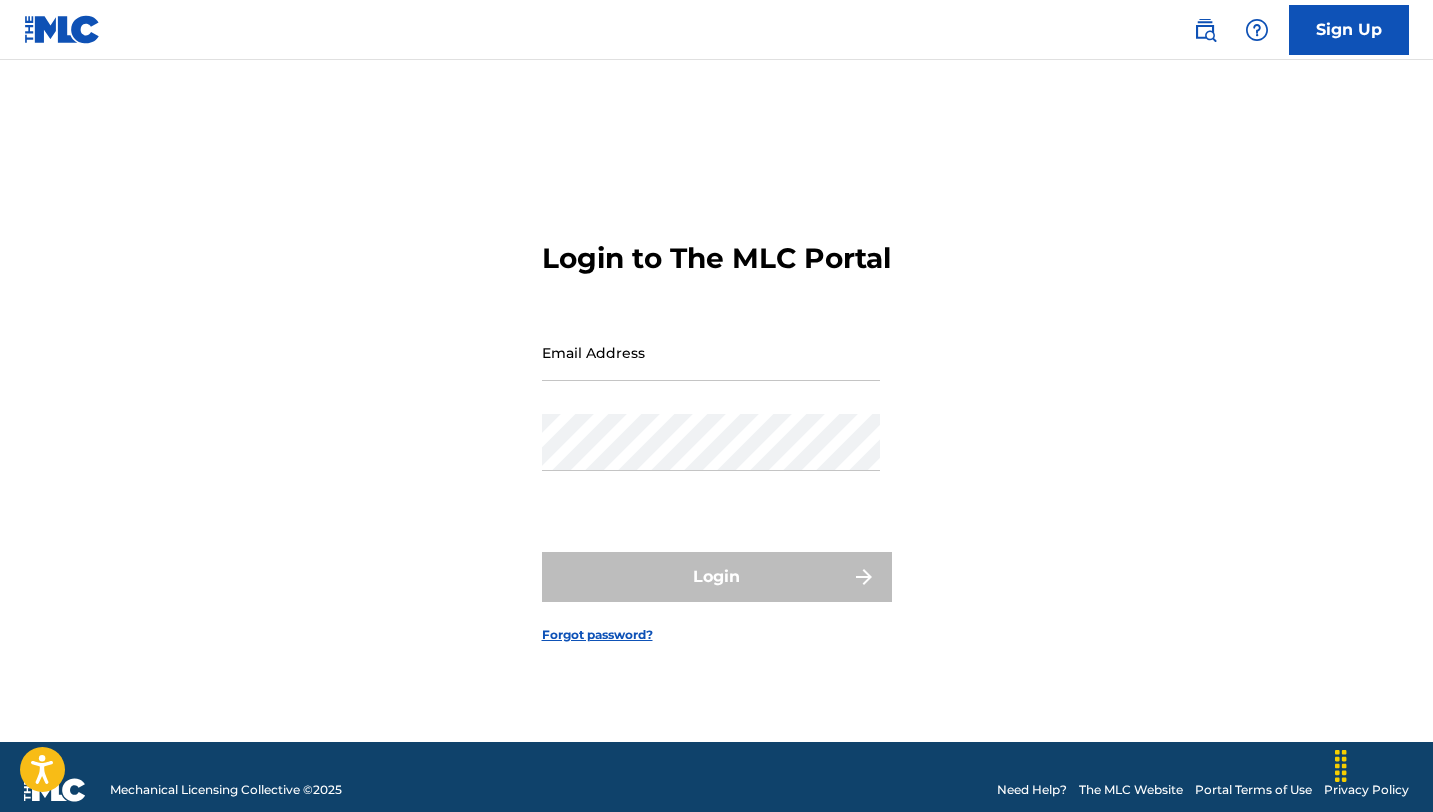 scroll, scrollTop: 0, scrollLeft: 0, axis: both 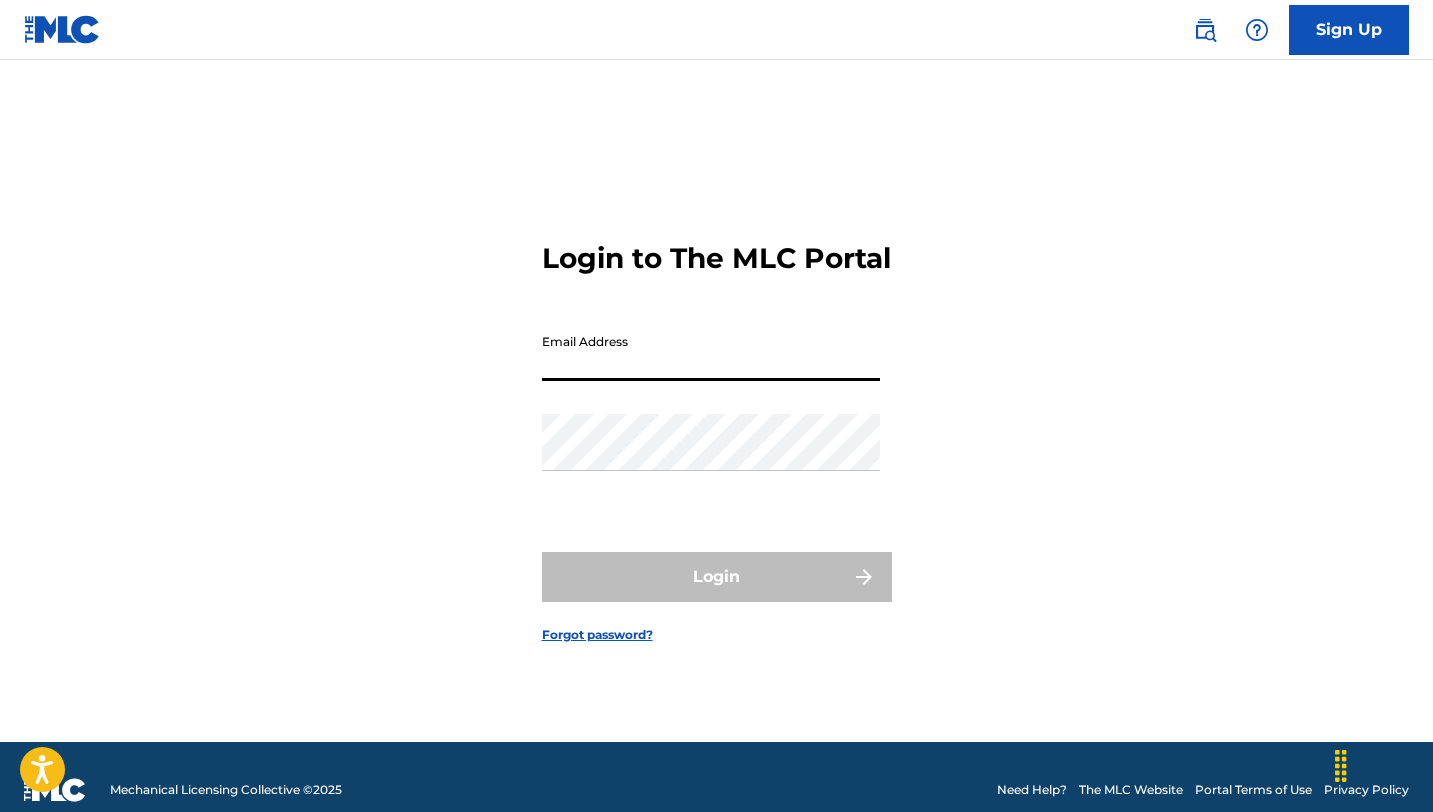 click on "Email Address" at bounding box center (711, 352) 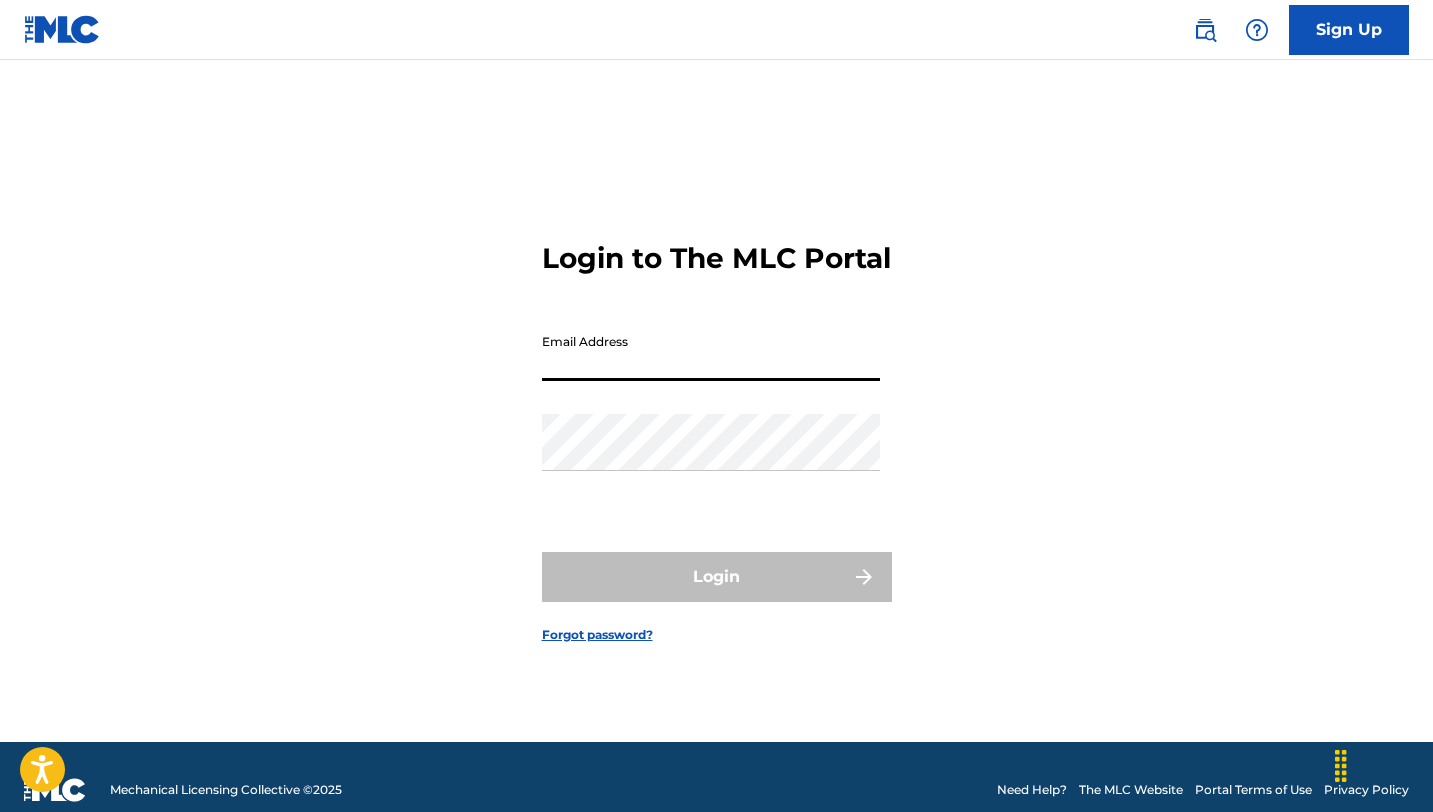 type on "collect4sa@[EXAMPLE.COM]" 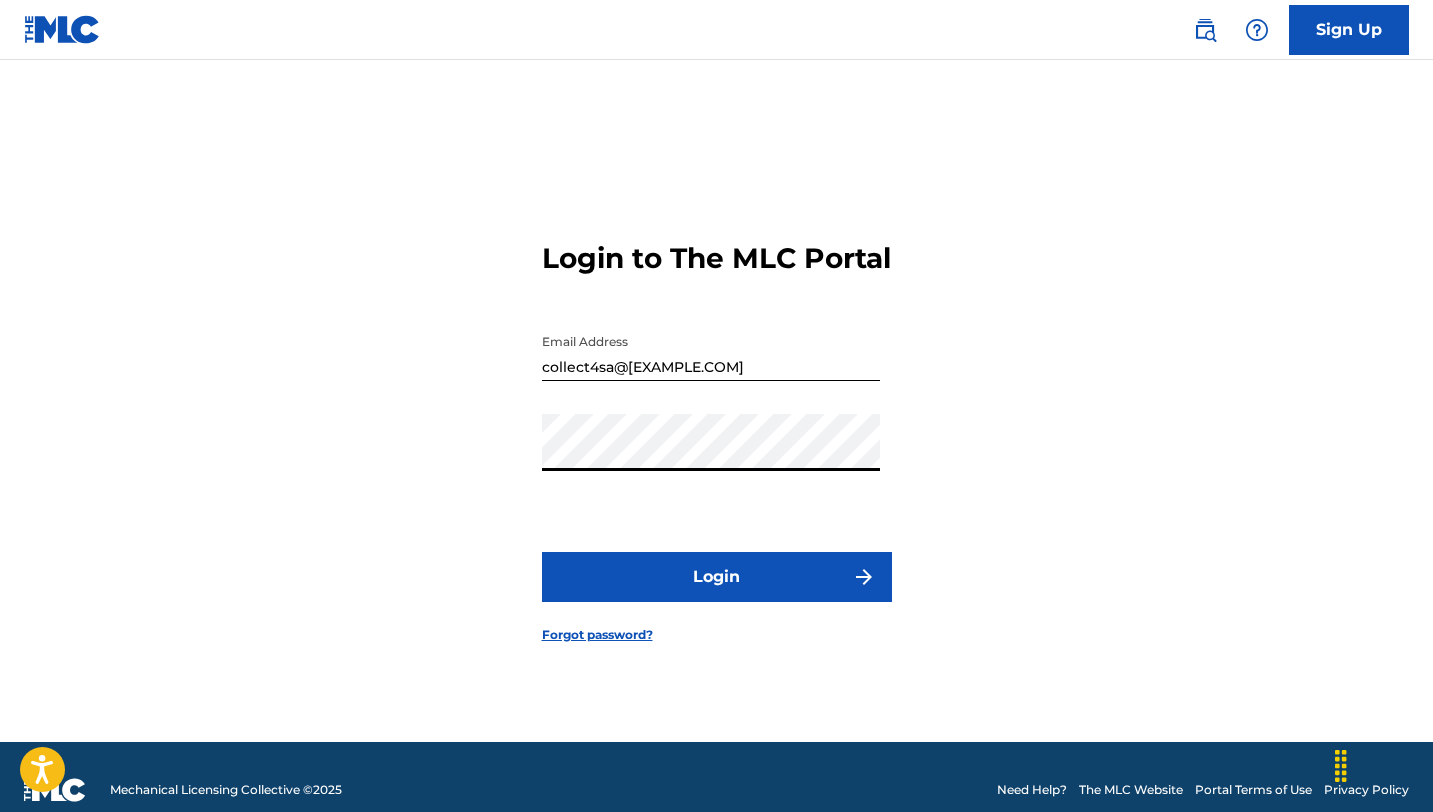 click on "Login" at bounding box center (717, 577) 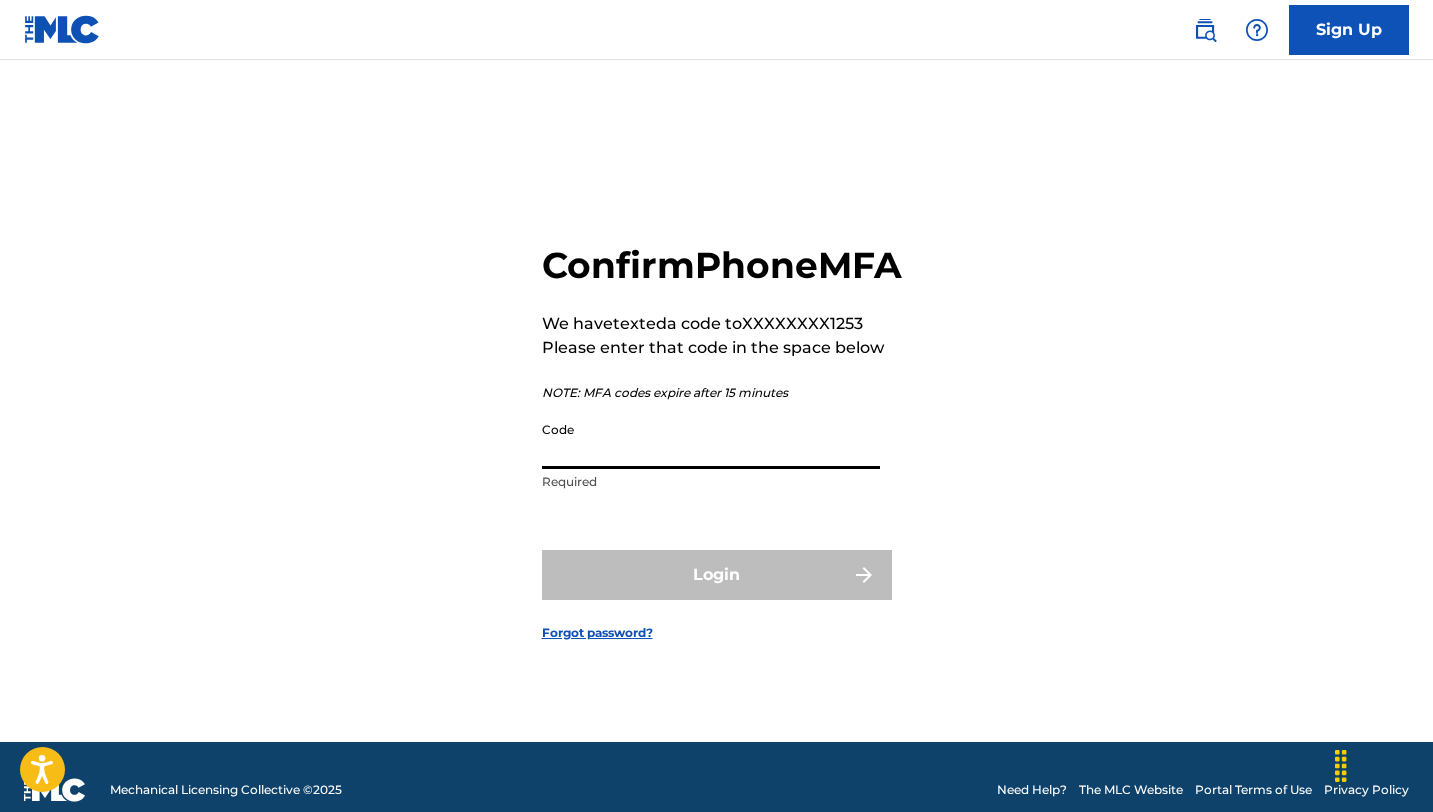 click on "Code" at bounding box center (711, 440) 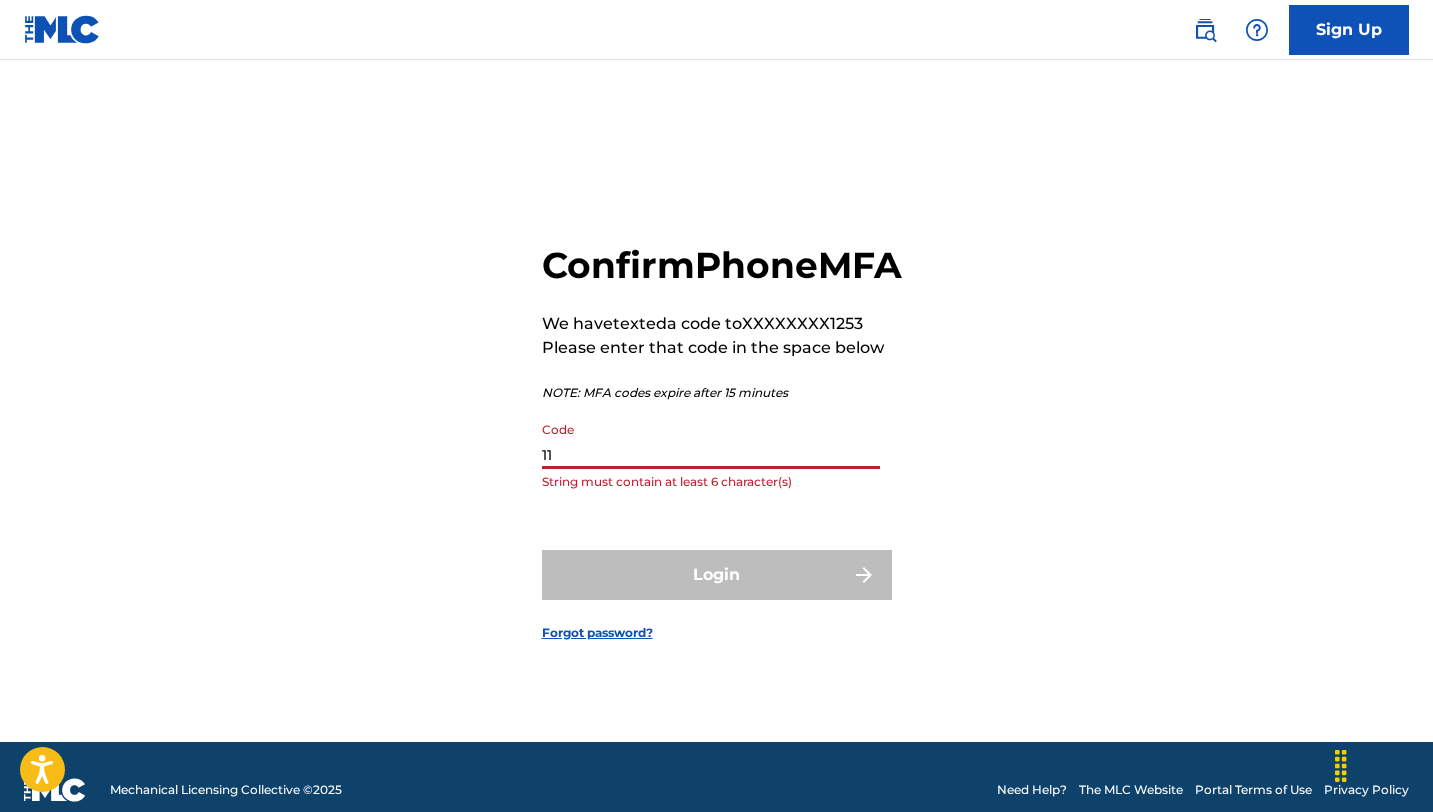 type on "1" 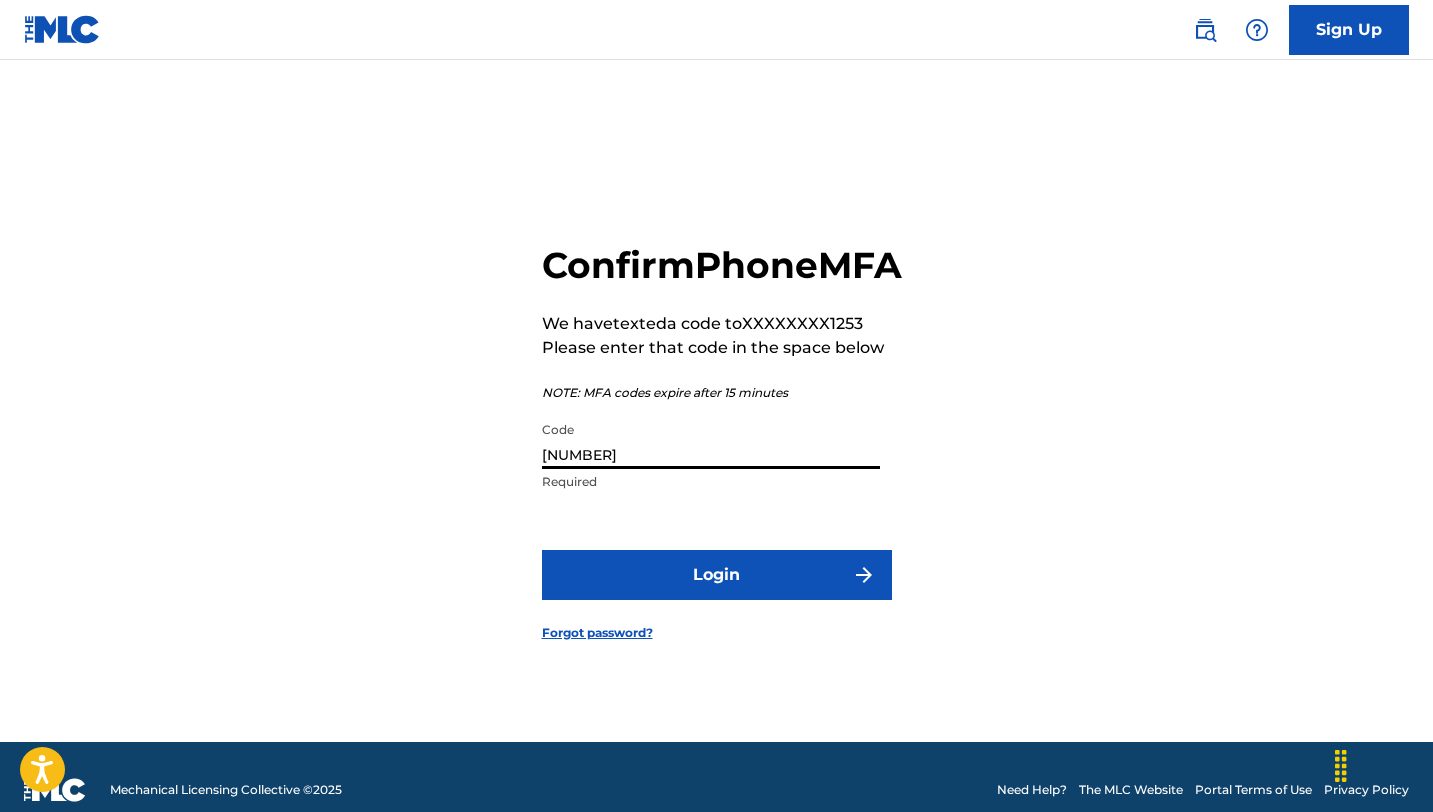type on "[NUMBER]" 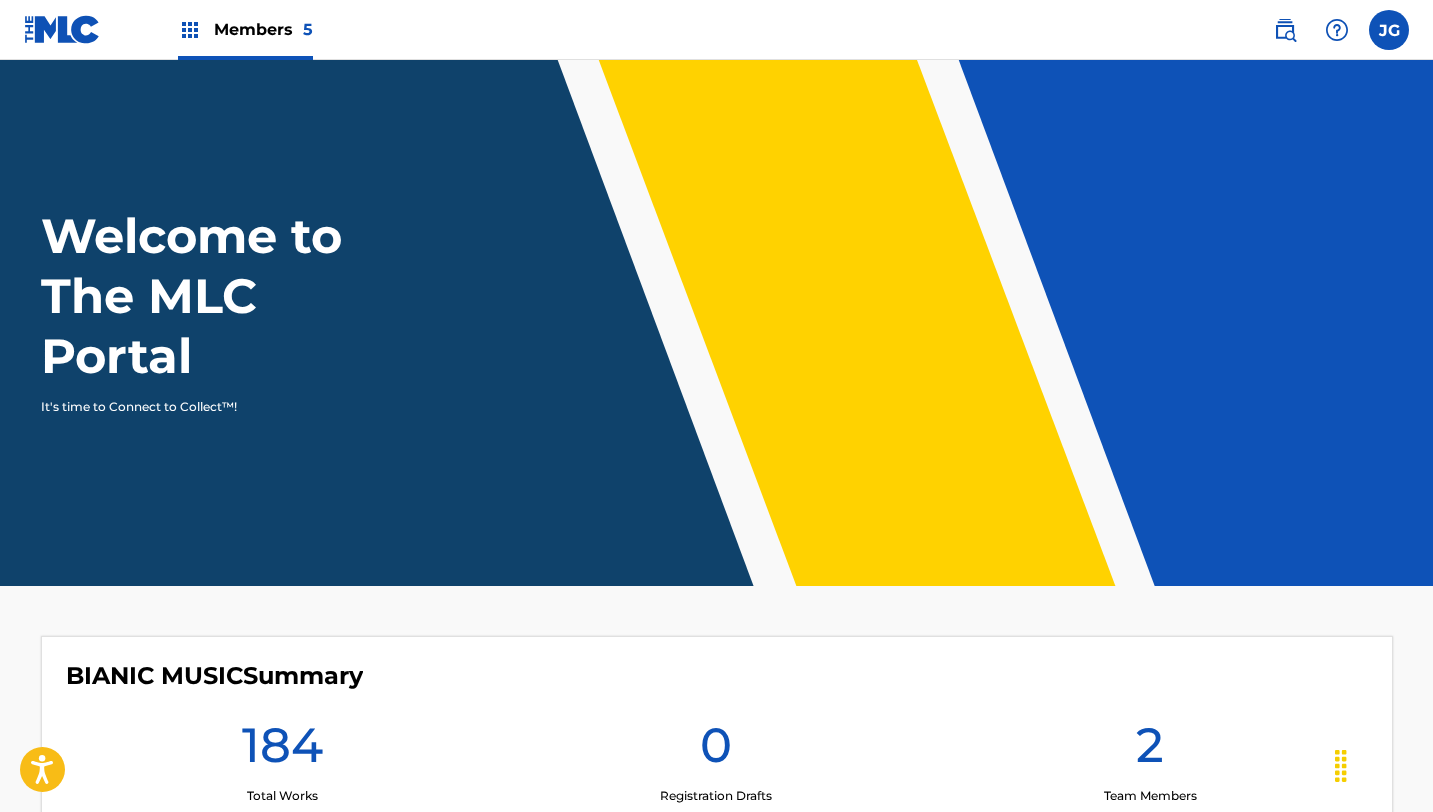 scroll, scrollTop: 0, scrollLeft: 0, axis: both 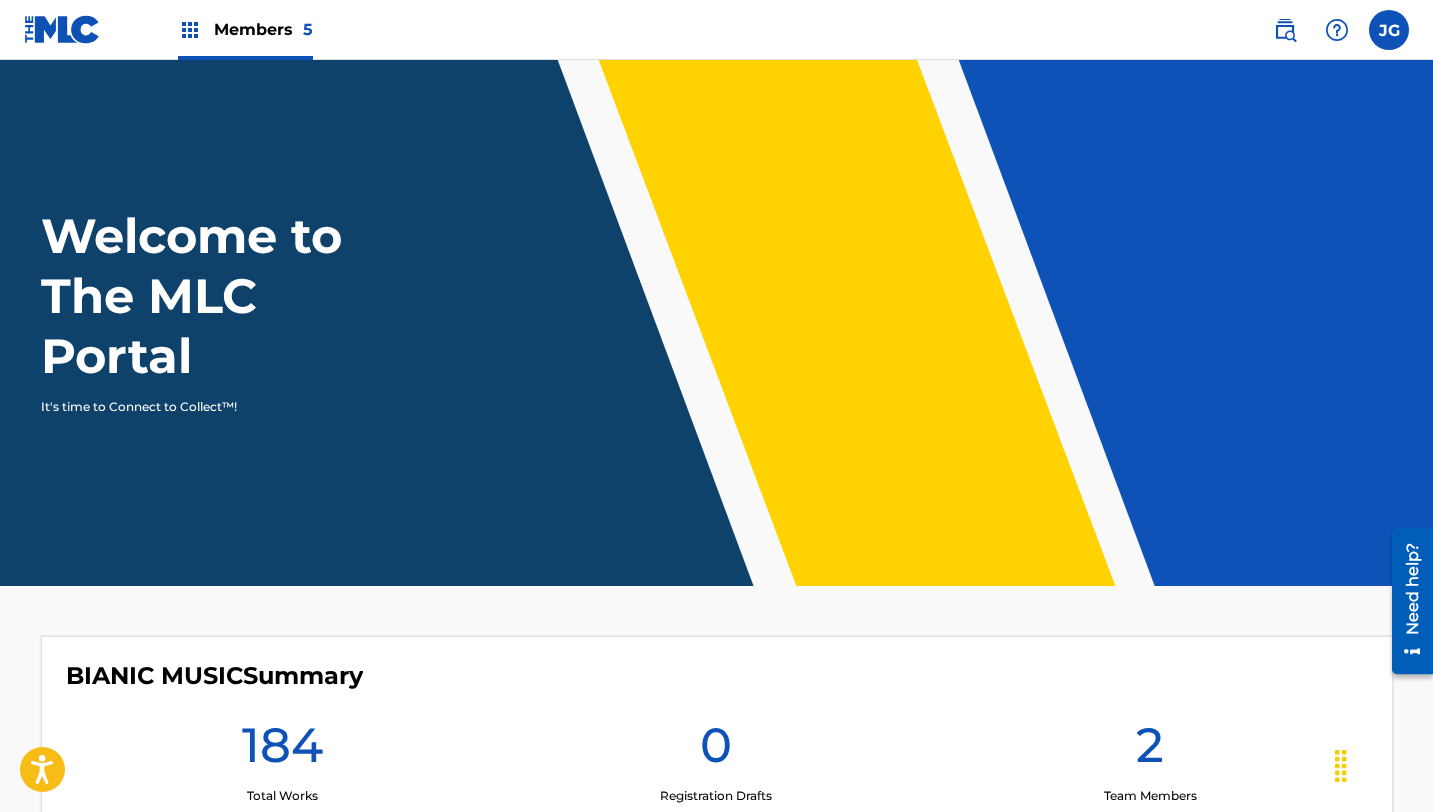 click on "Members    5" at bounding box center [263, 29] 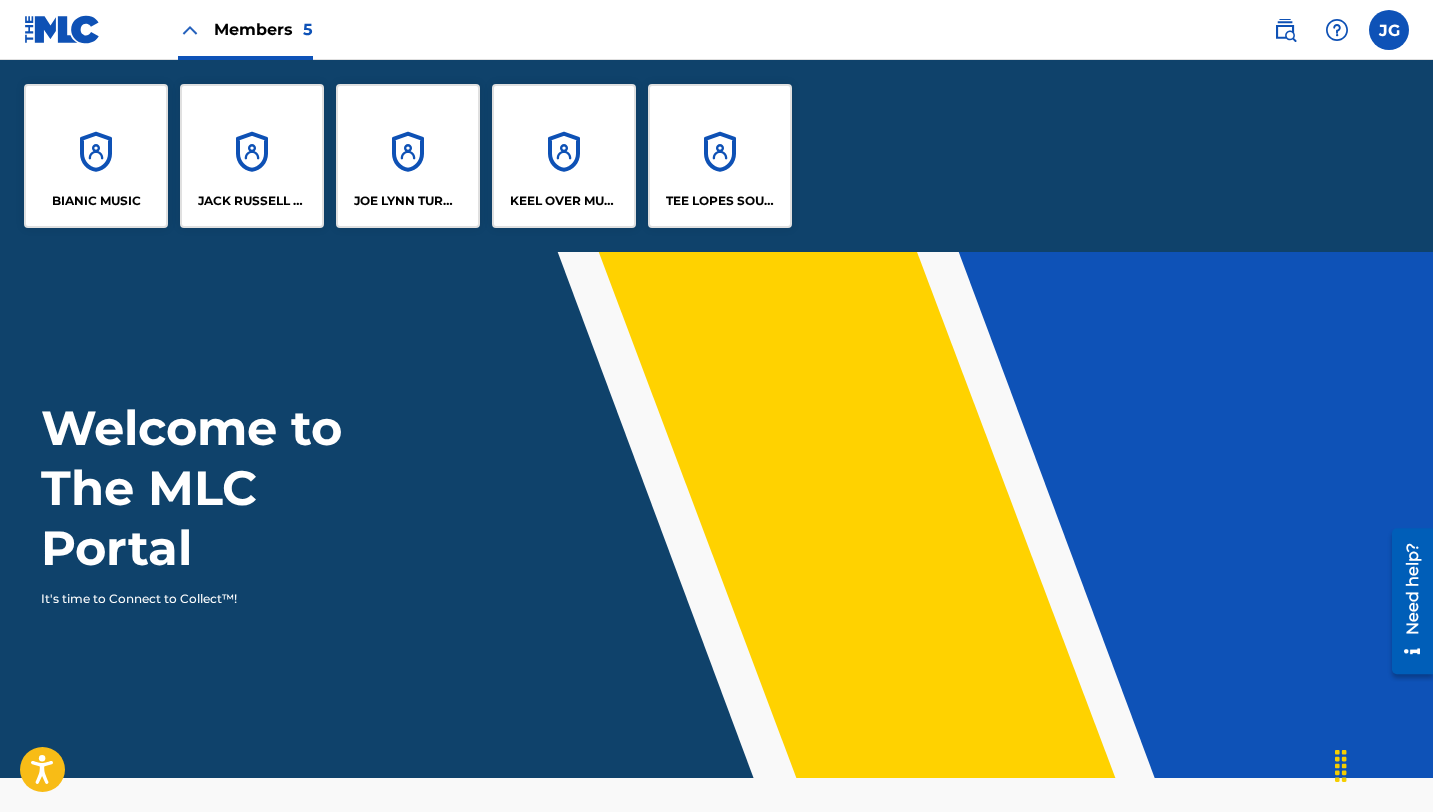 click on "TEE LOPES SOUNDWORKS" at bounding box center [720, 156] 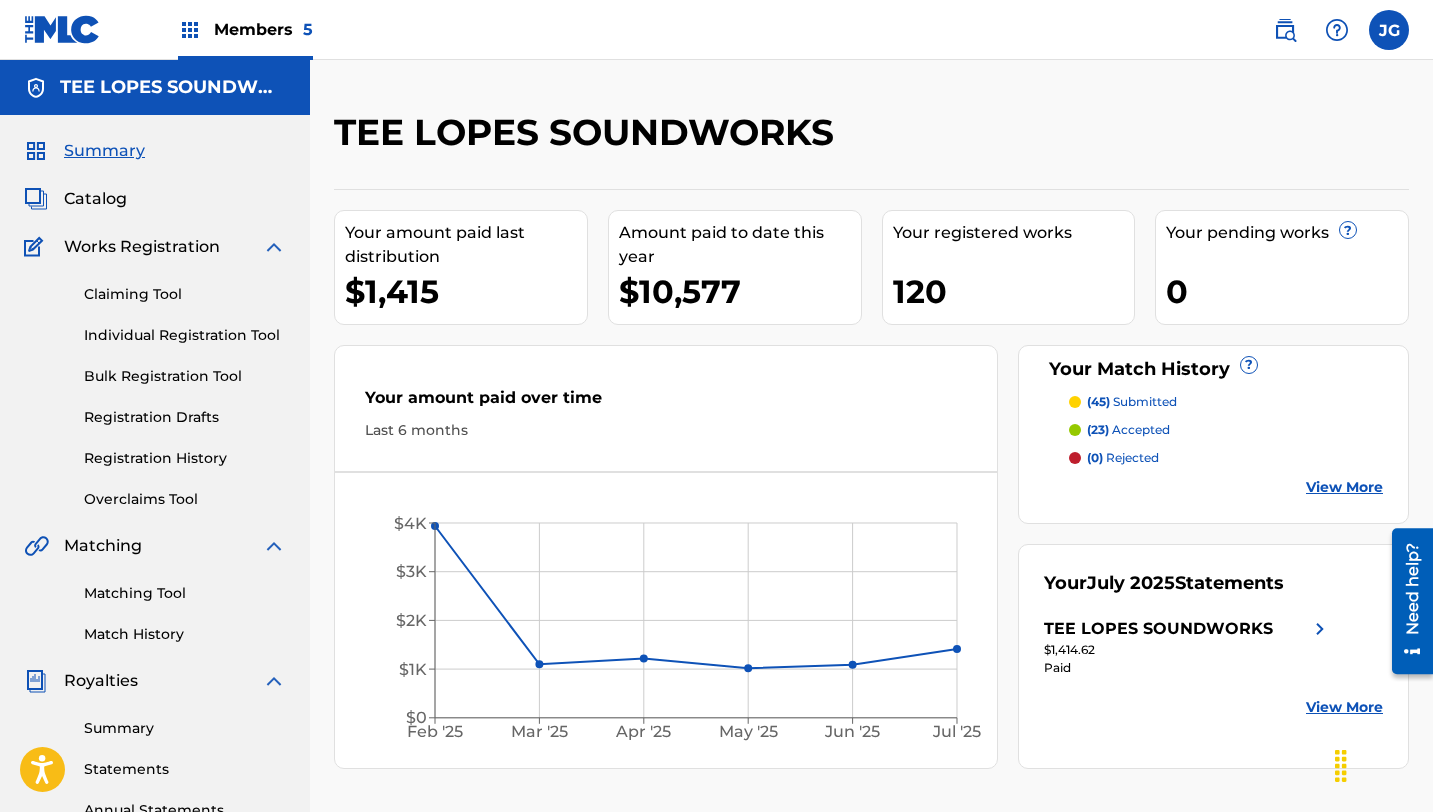 click on "Catalog" at bounding box center [95, 199] 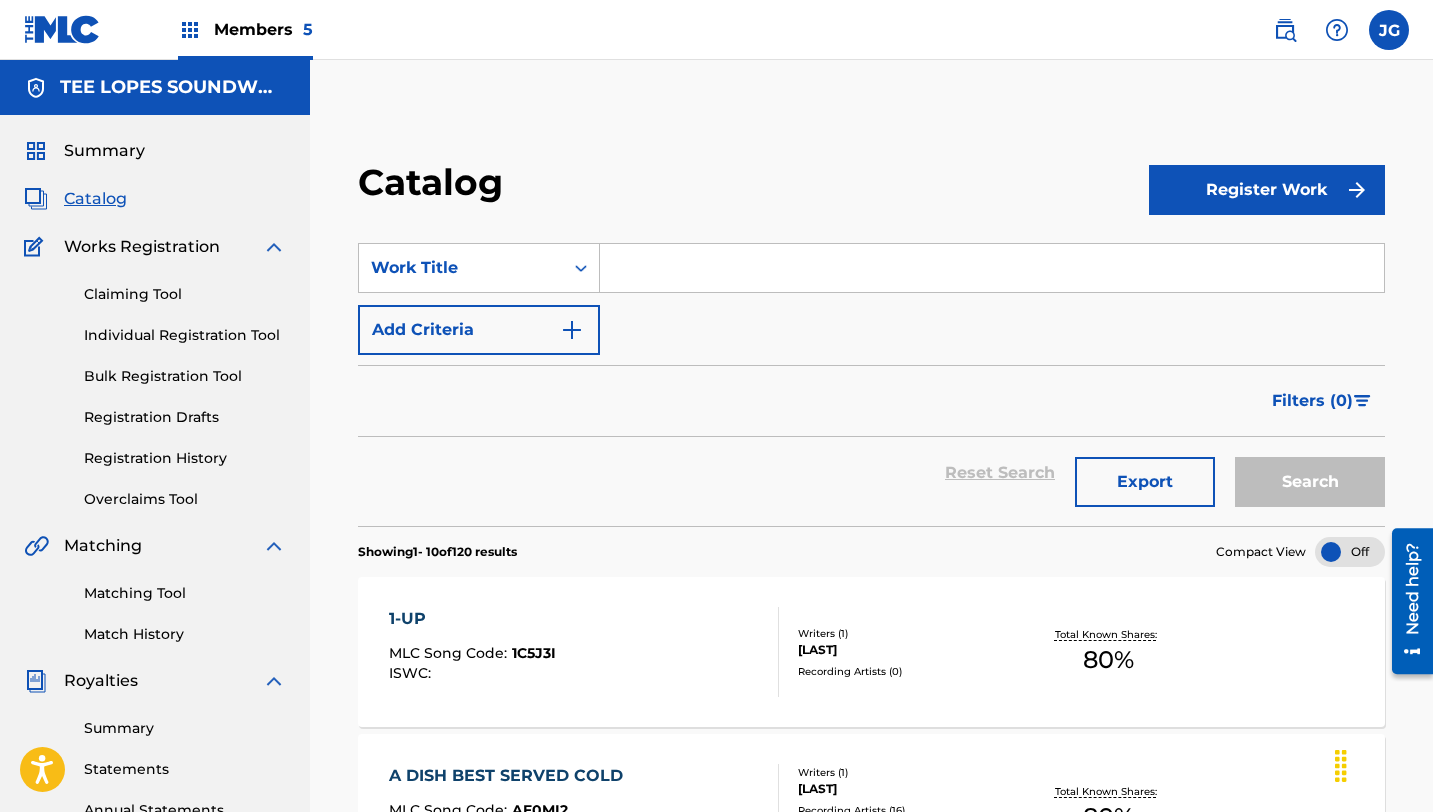 click at bounding box center (992, 268) 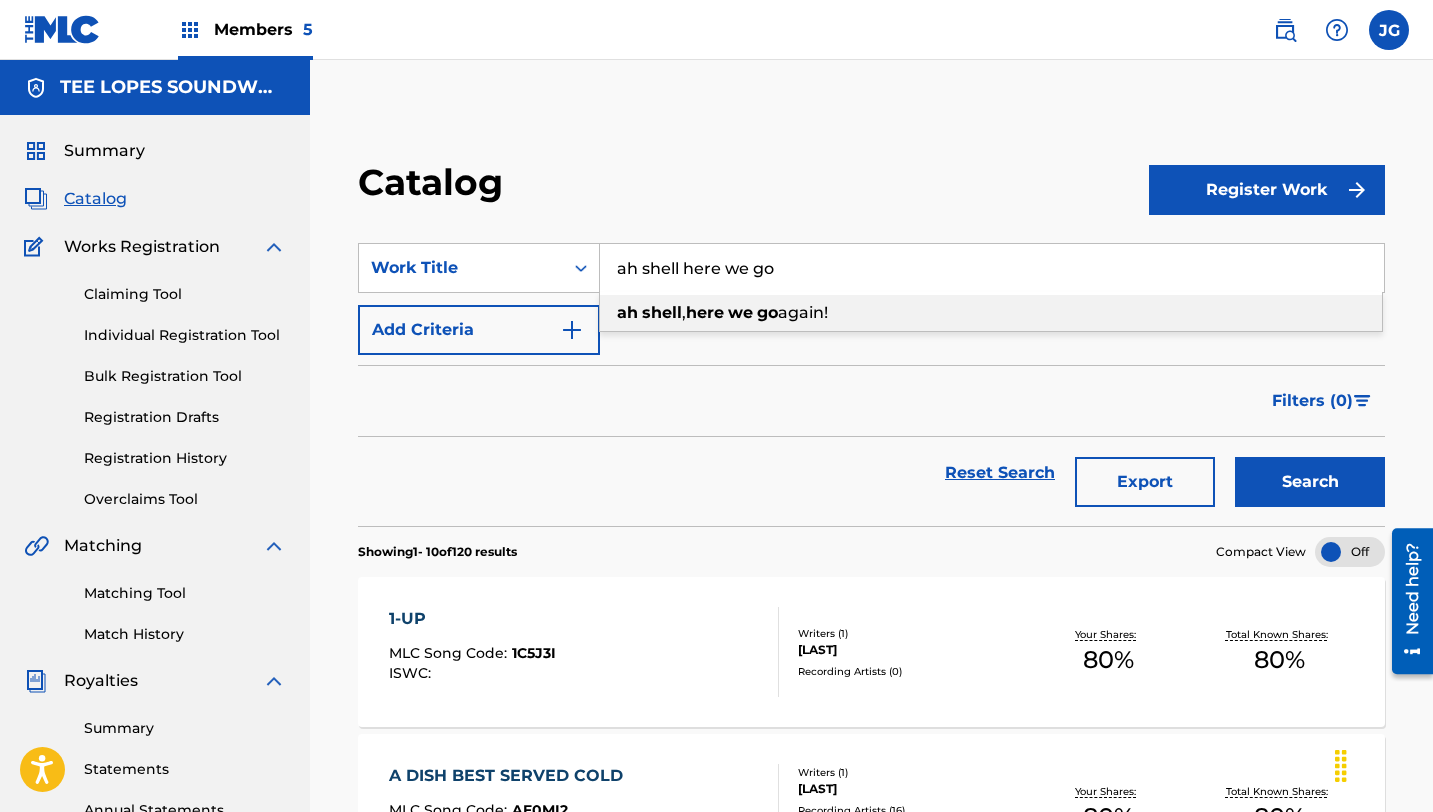 click on "ah   shell ,  here   we   go  again!" at bounding box center [991, 313] 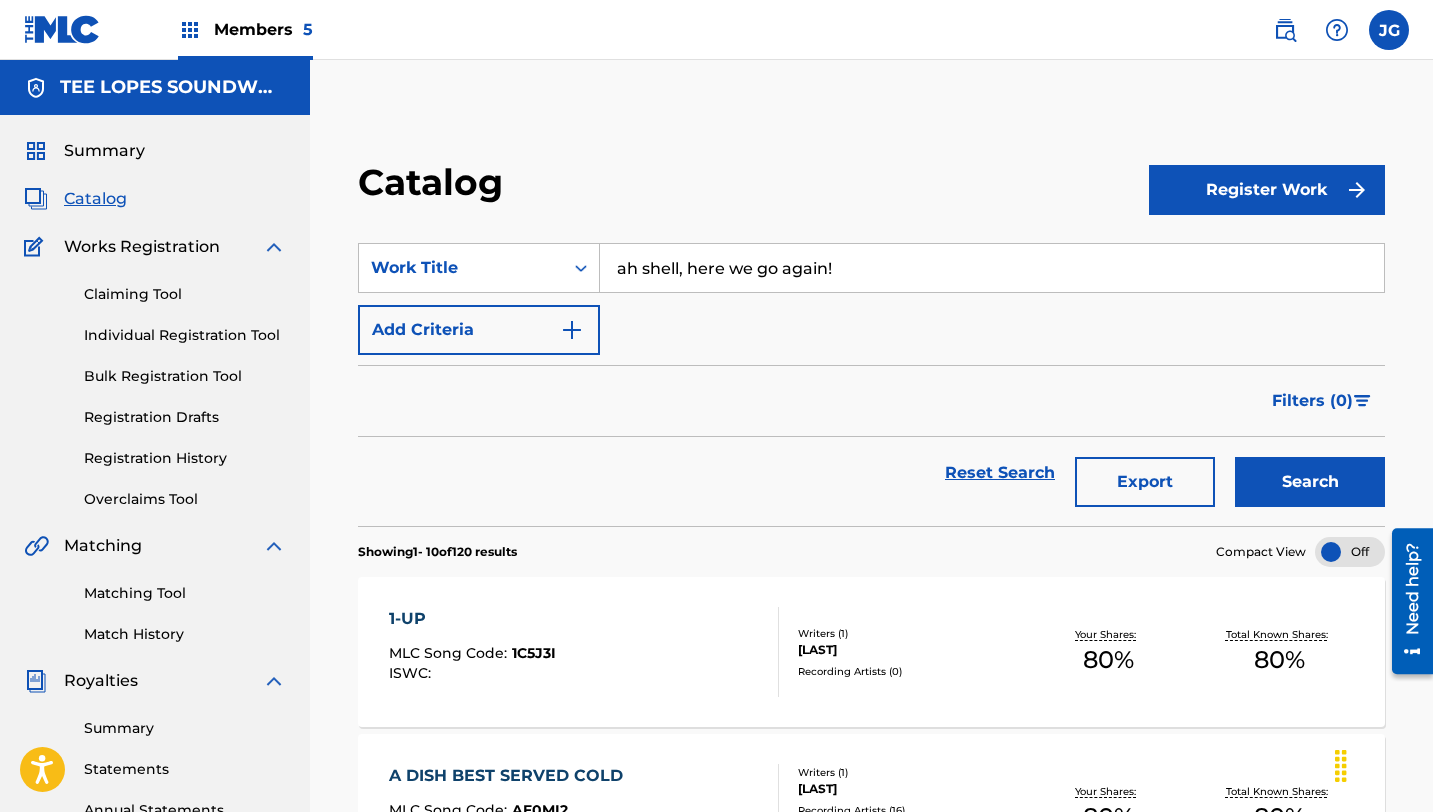 click on "ah shell, here we go again!" at bounding box center (992, 268) 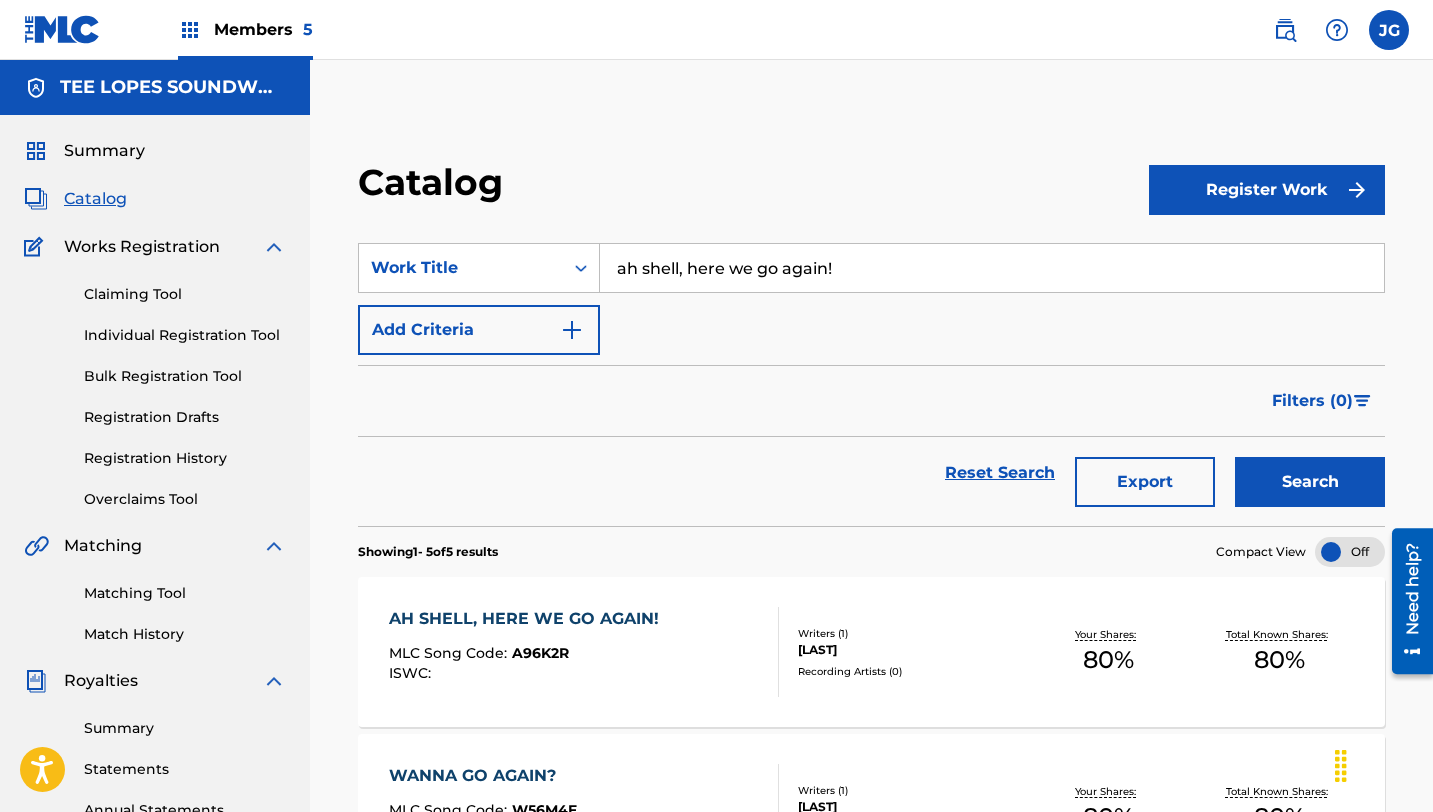 click on "Matching Tool" at bounding box center [185, 593] 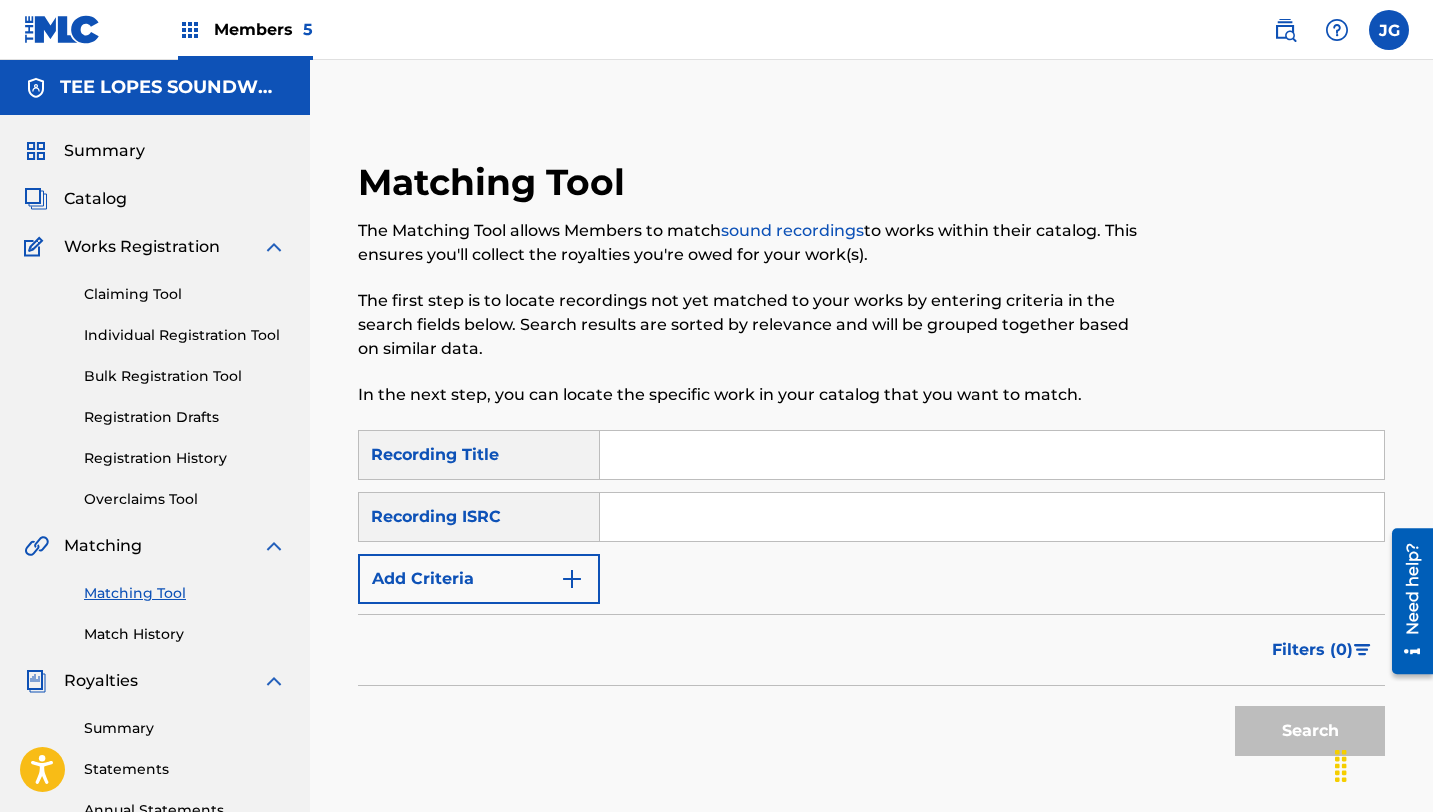 click at bounding box center (992, 455) 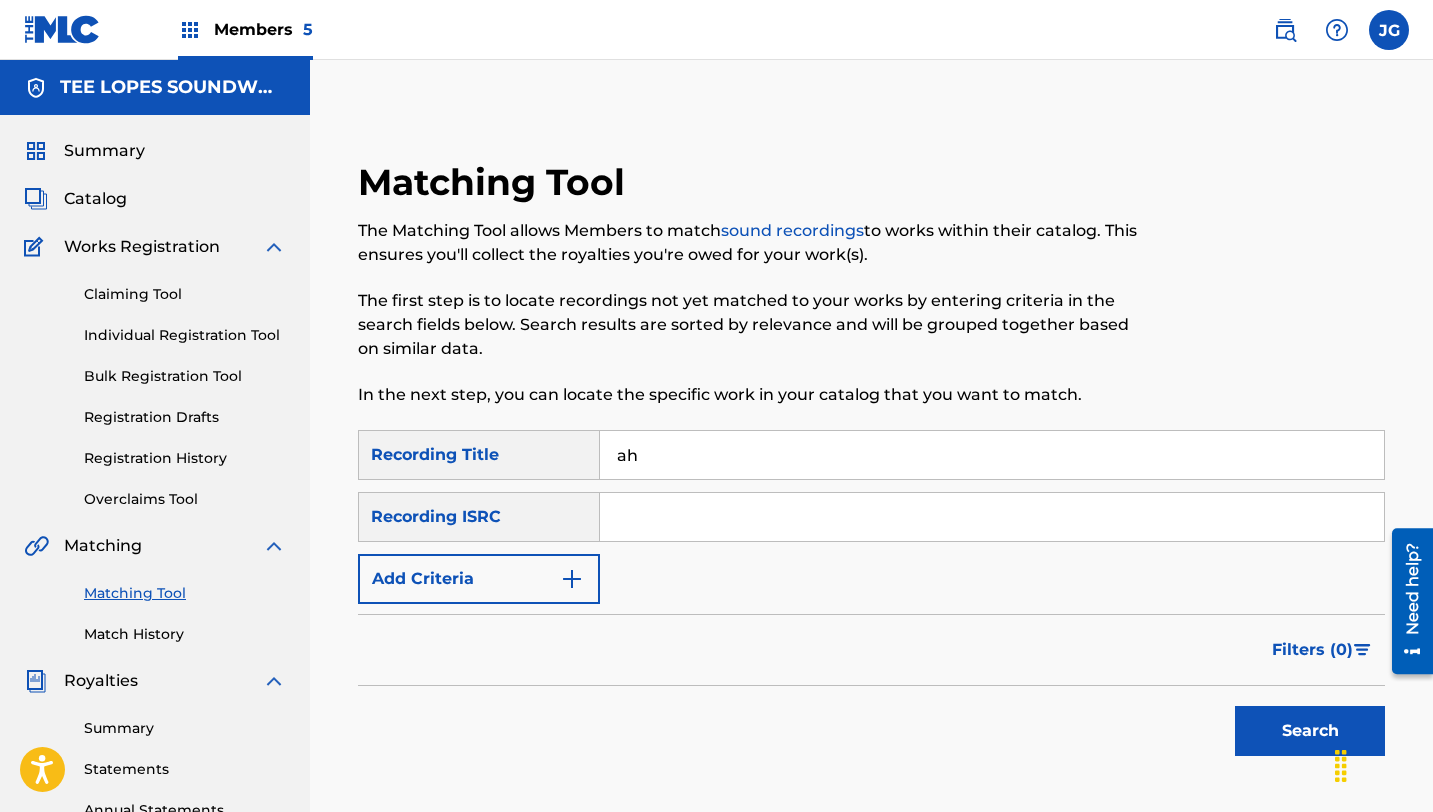 type on "ah shell here we go again" 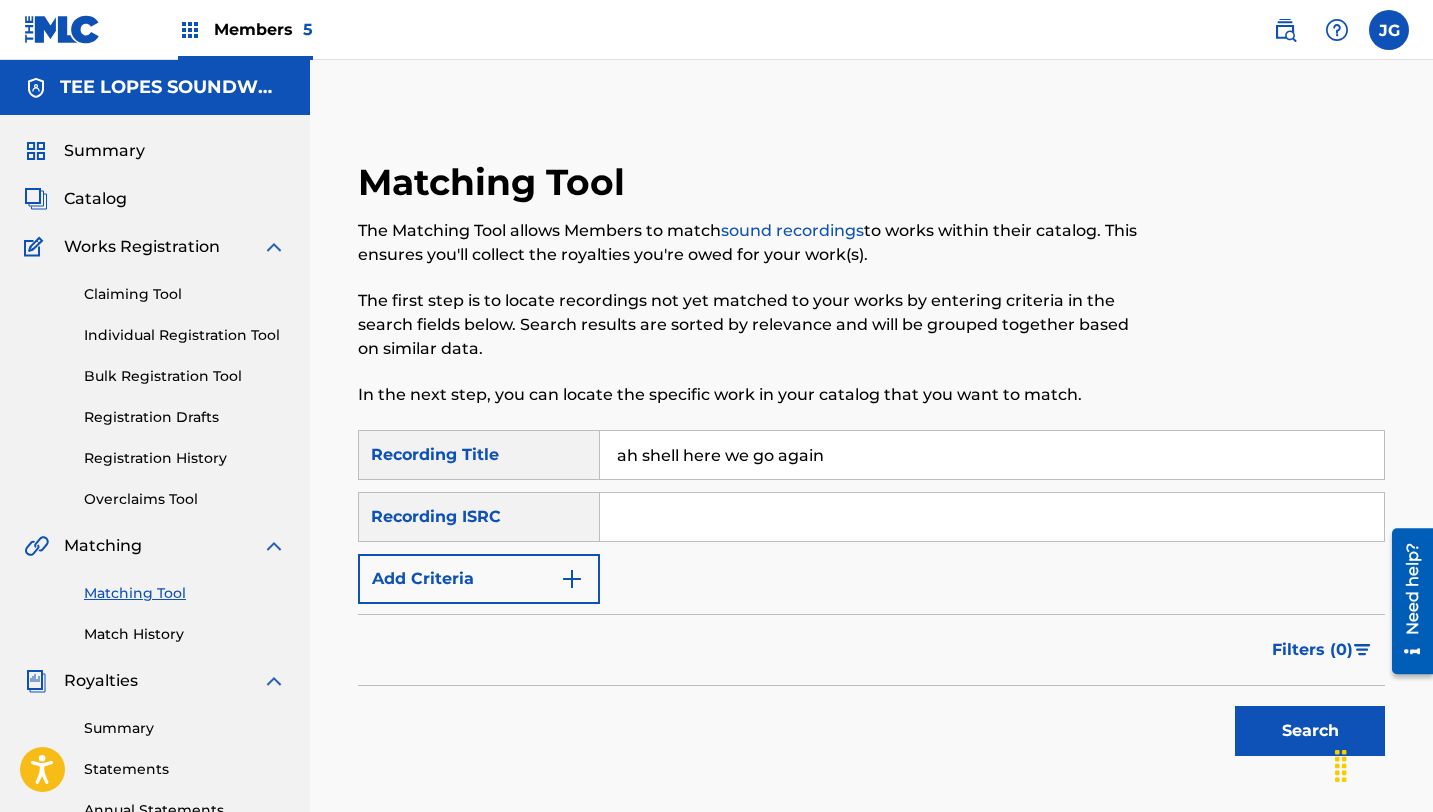 click at bounding box center [992, 517] 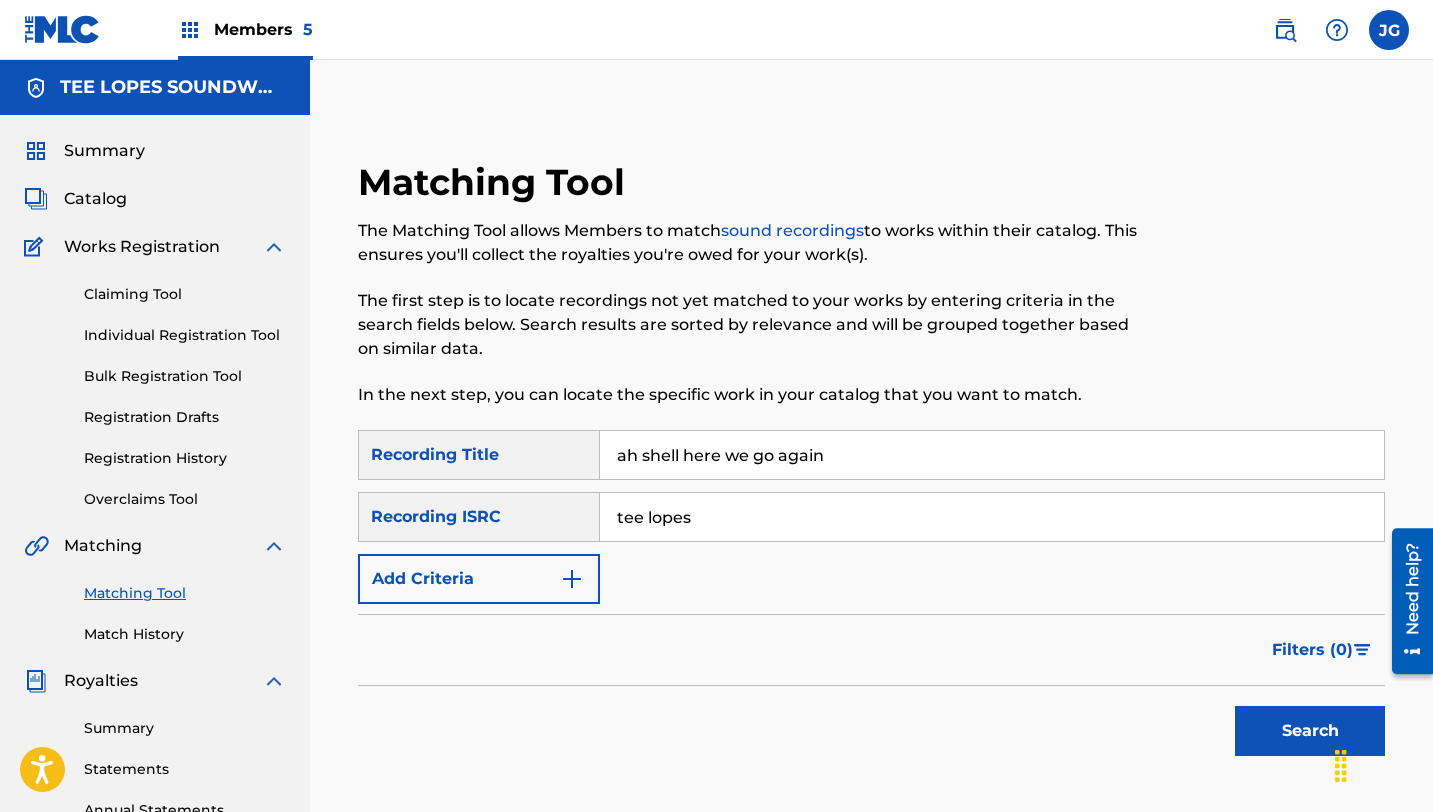 click on "Add Criteria" at bounding box center (479, 579) 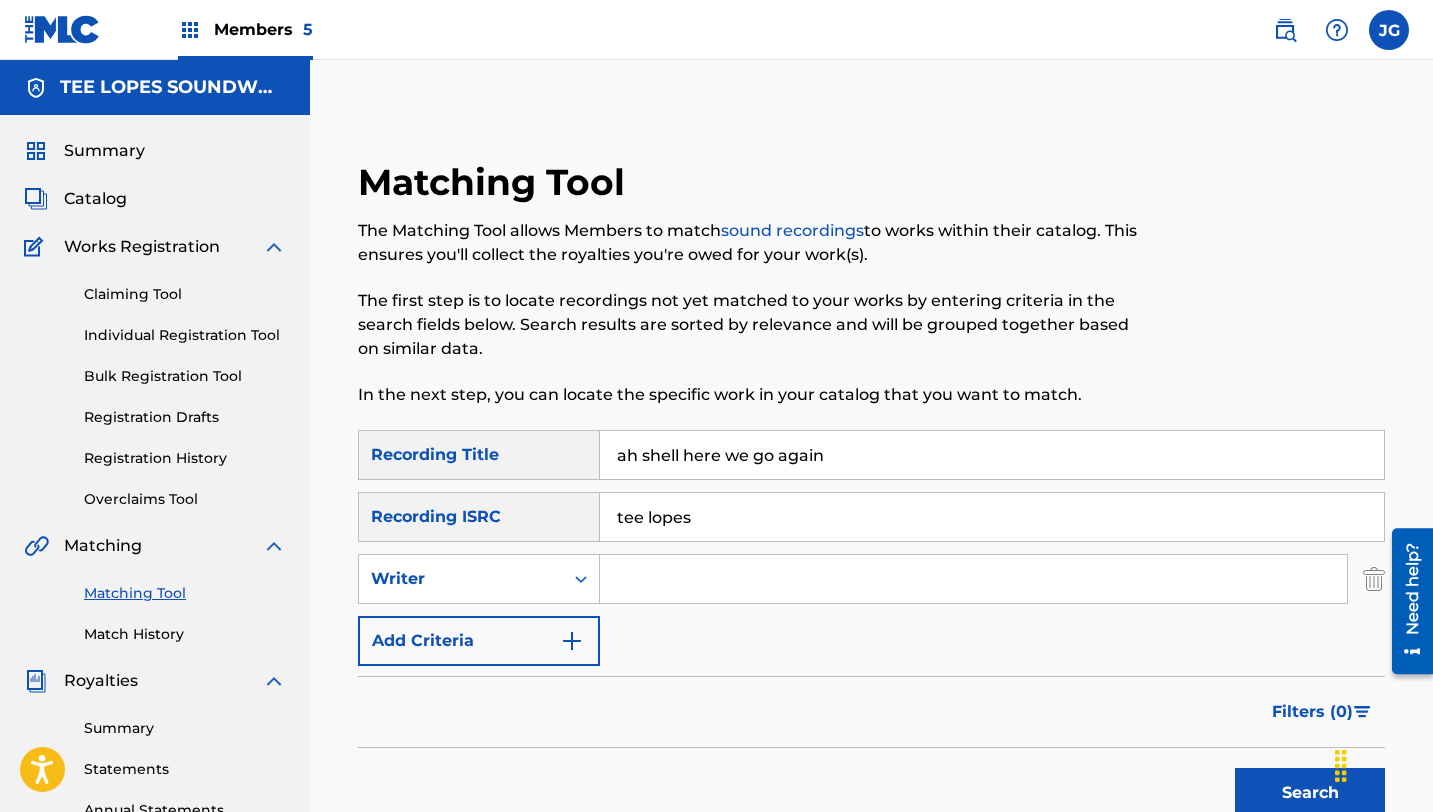 click at bounding box center (973, 579) 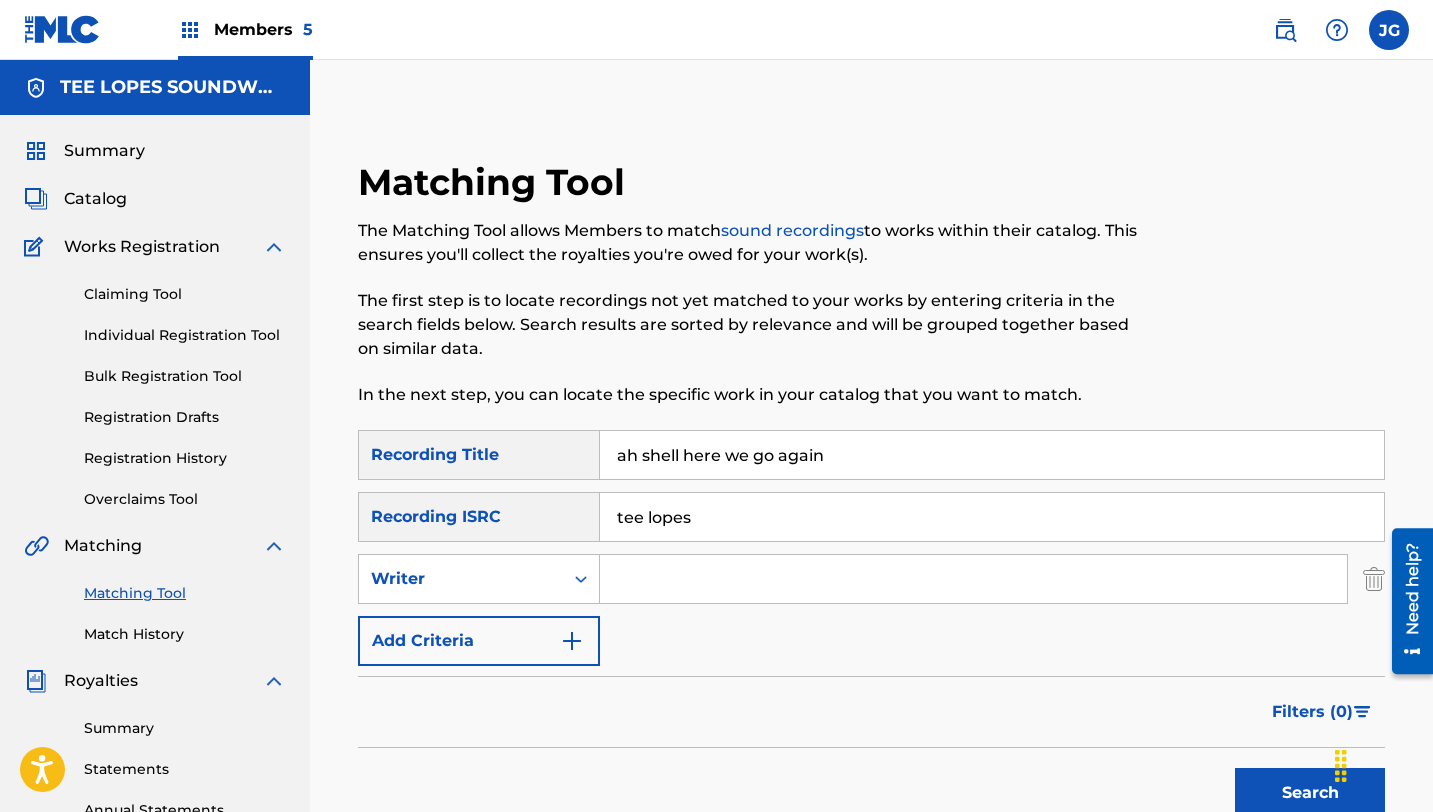 type on "tee lopes" 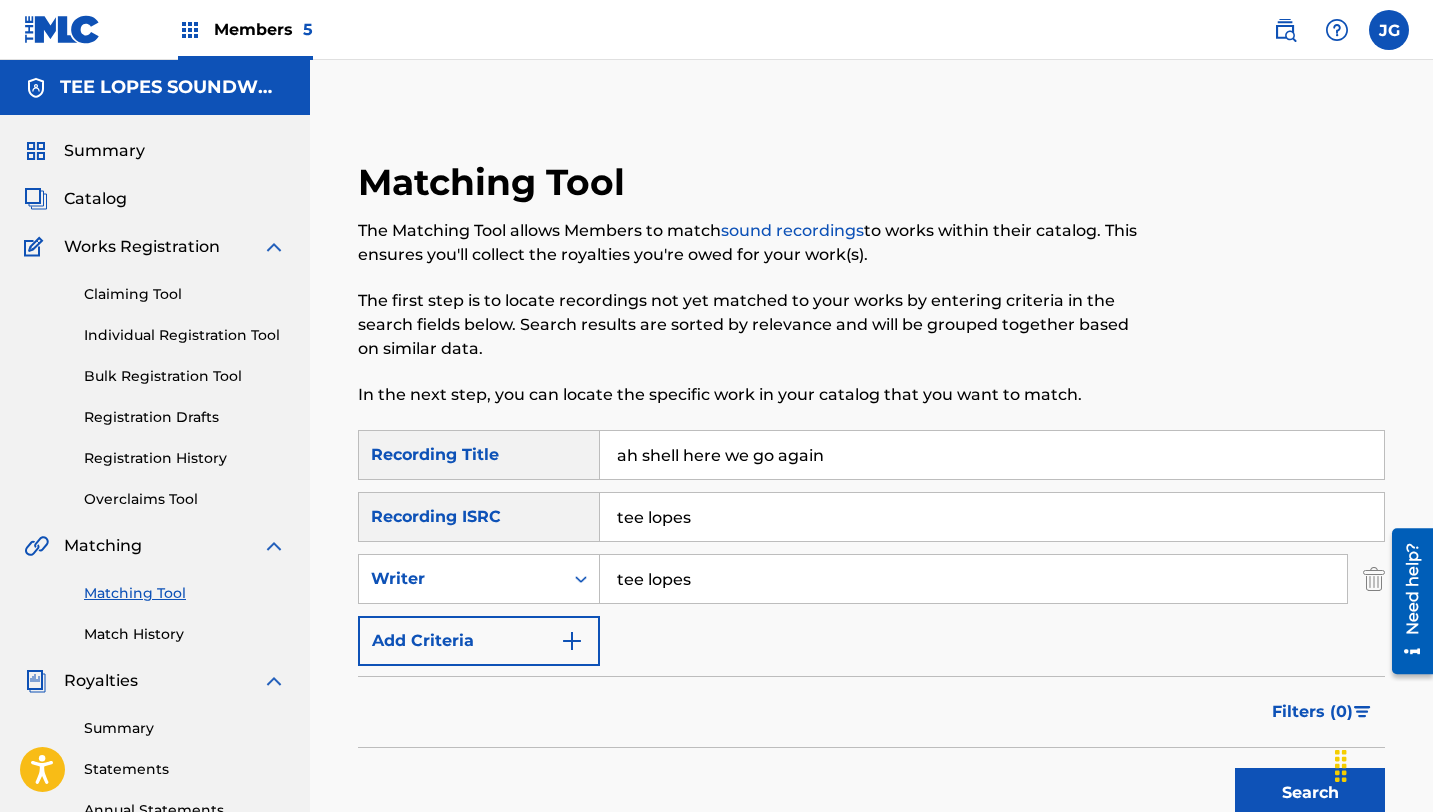 click on "Search" at bounding box center (1310, 793) 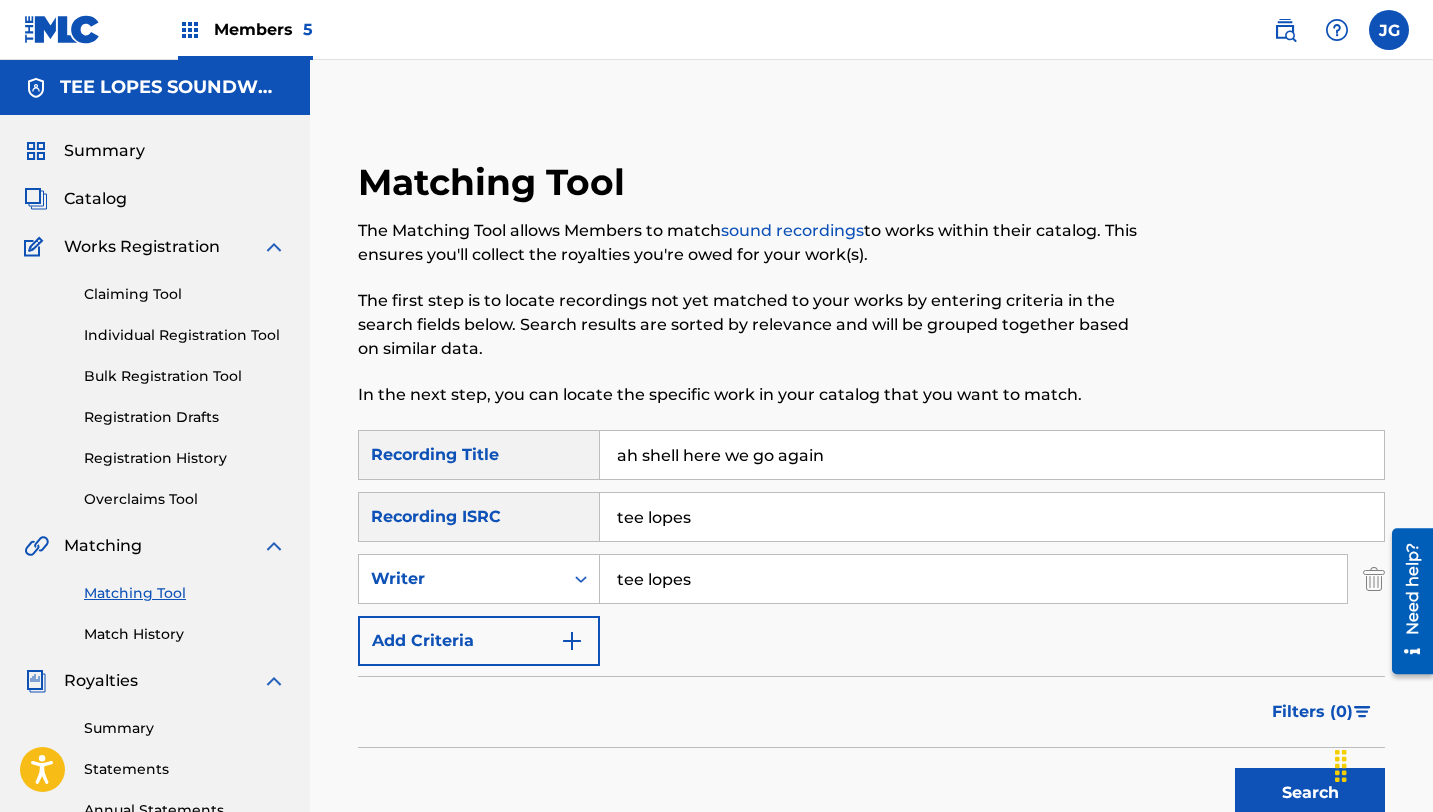 click on "Search" at bounding box center [1310, 793] 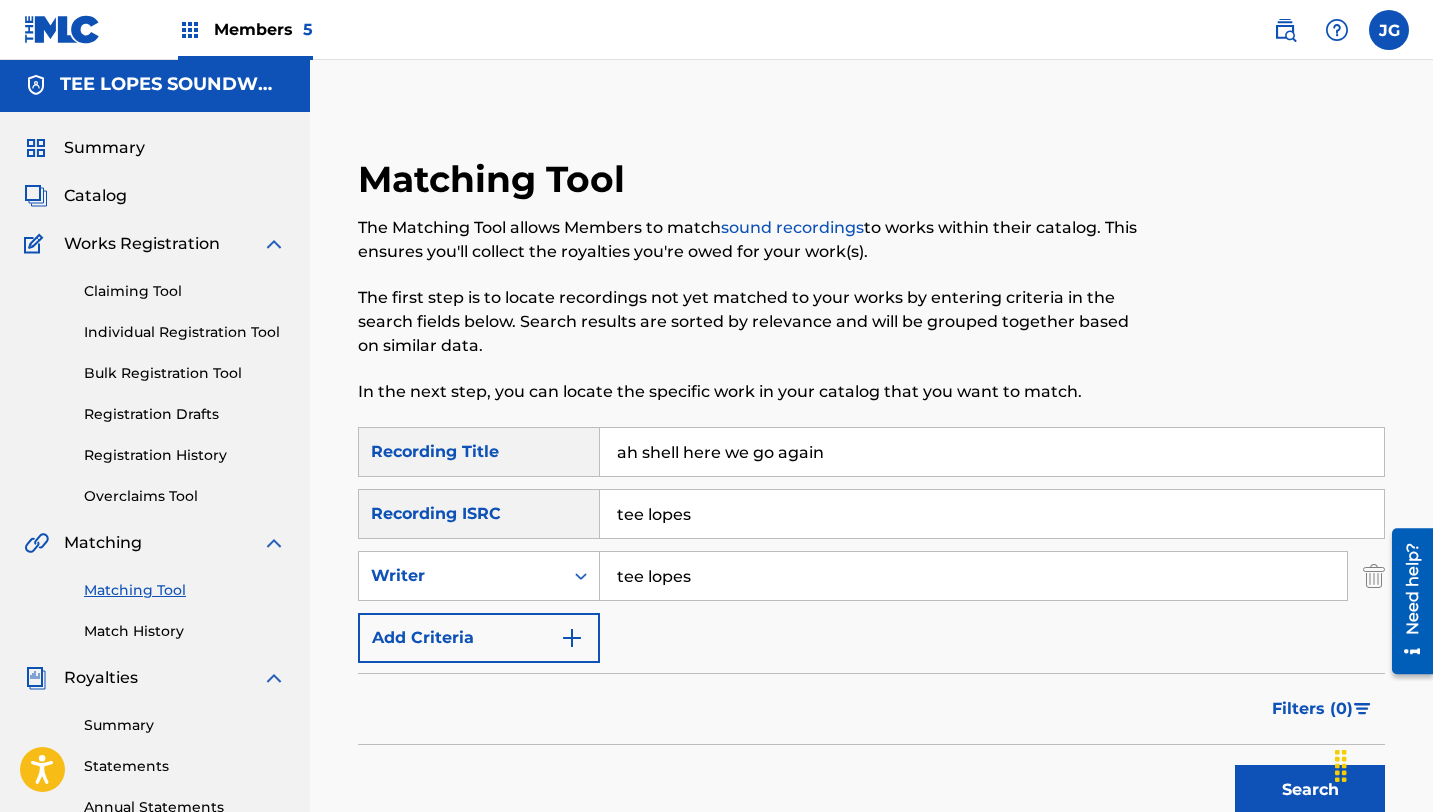 scroll, scrollTop: 0, scrollLeft: 0, axis: both 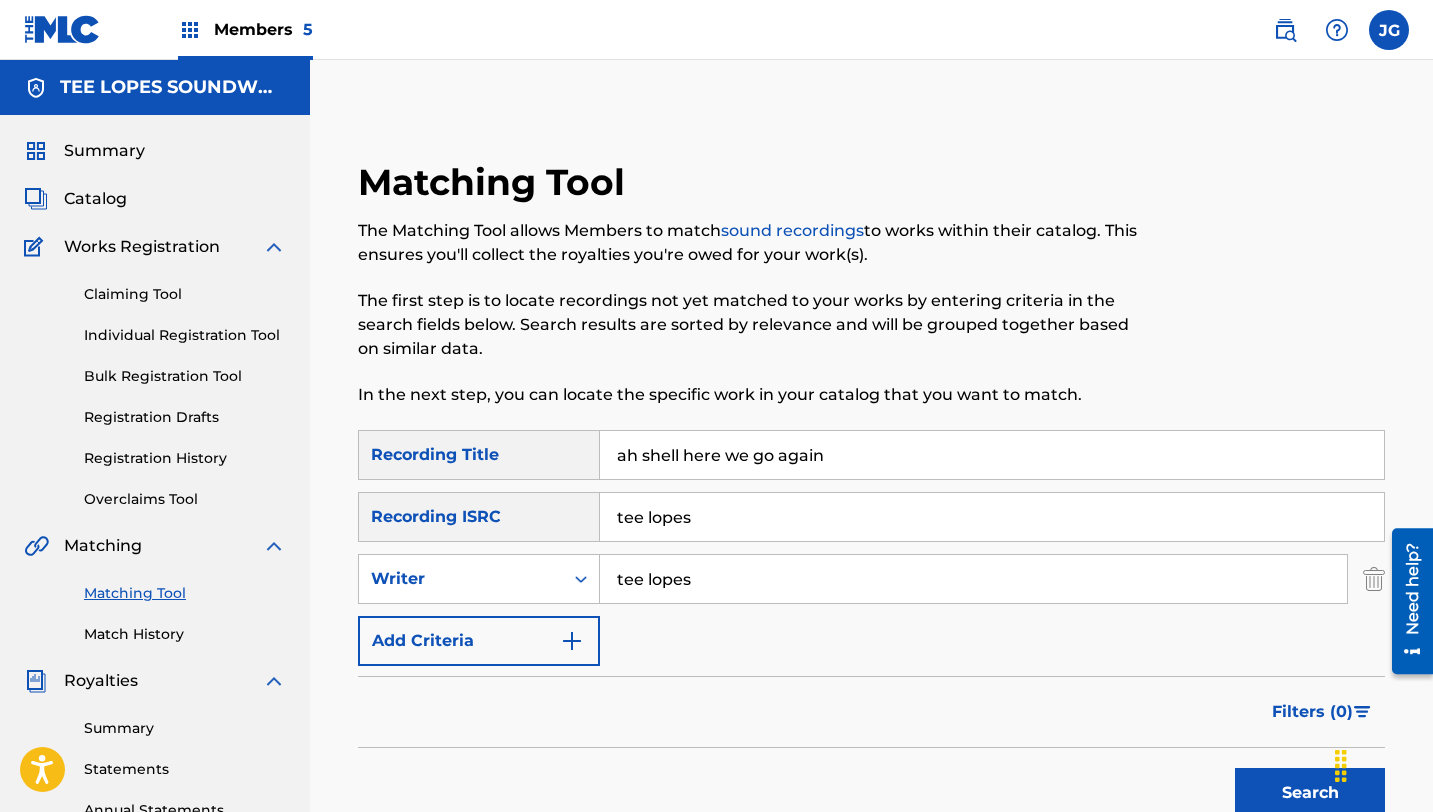 drag, startPoint x: 705, startPoint y: 509, endPoint x: 515, endPoint y: 516, distance: 190.1289 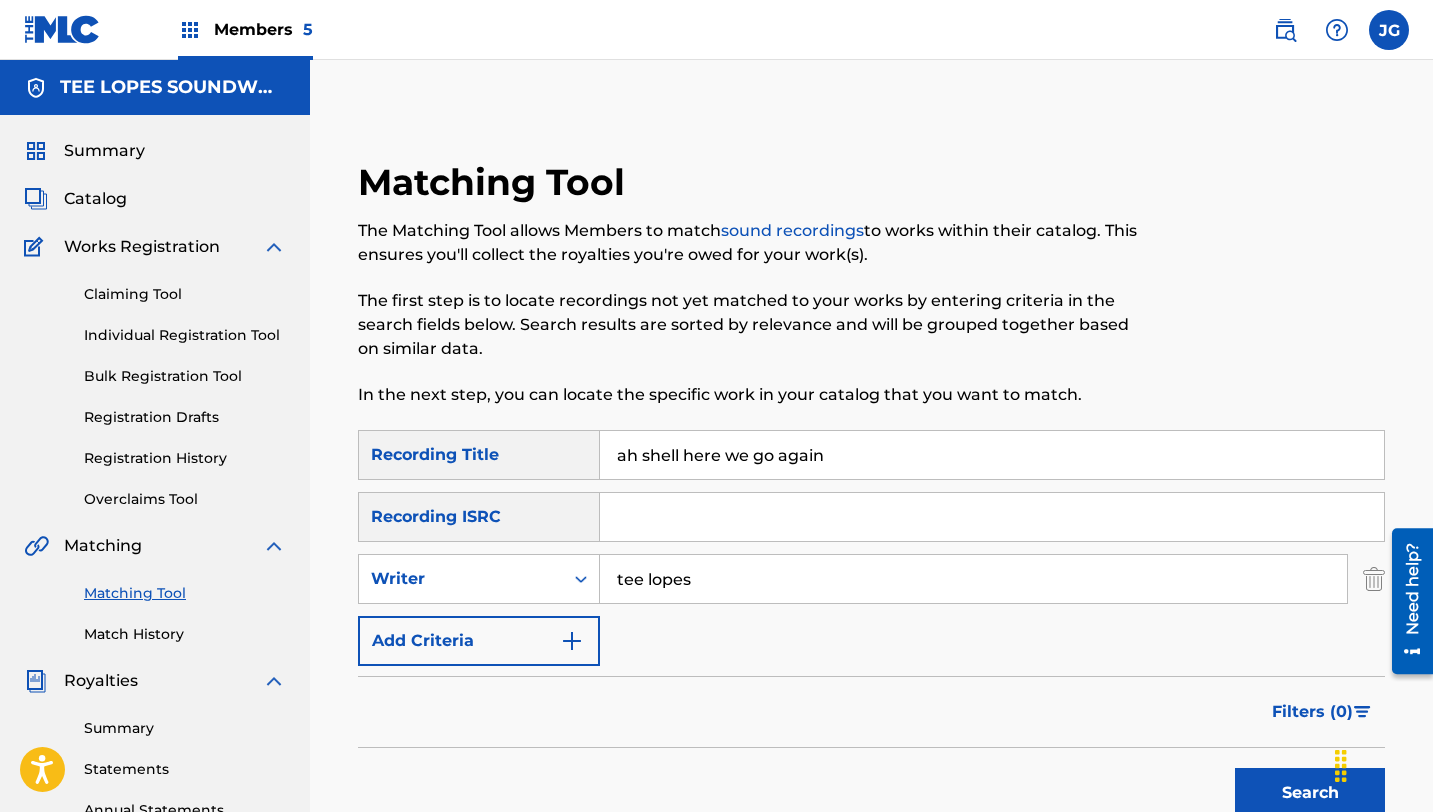 type 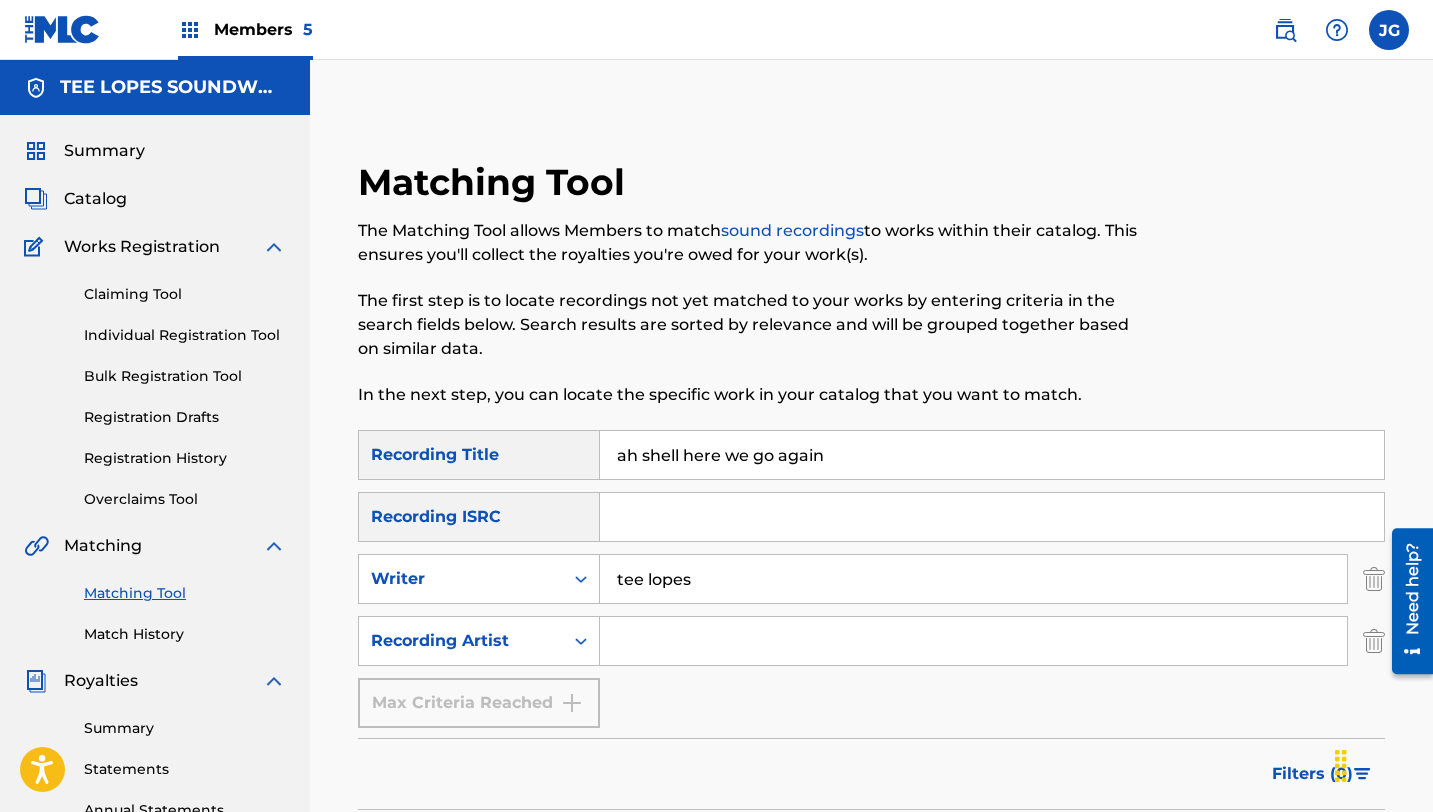 click at bounding box center (973, 641) 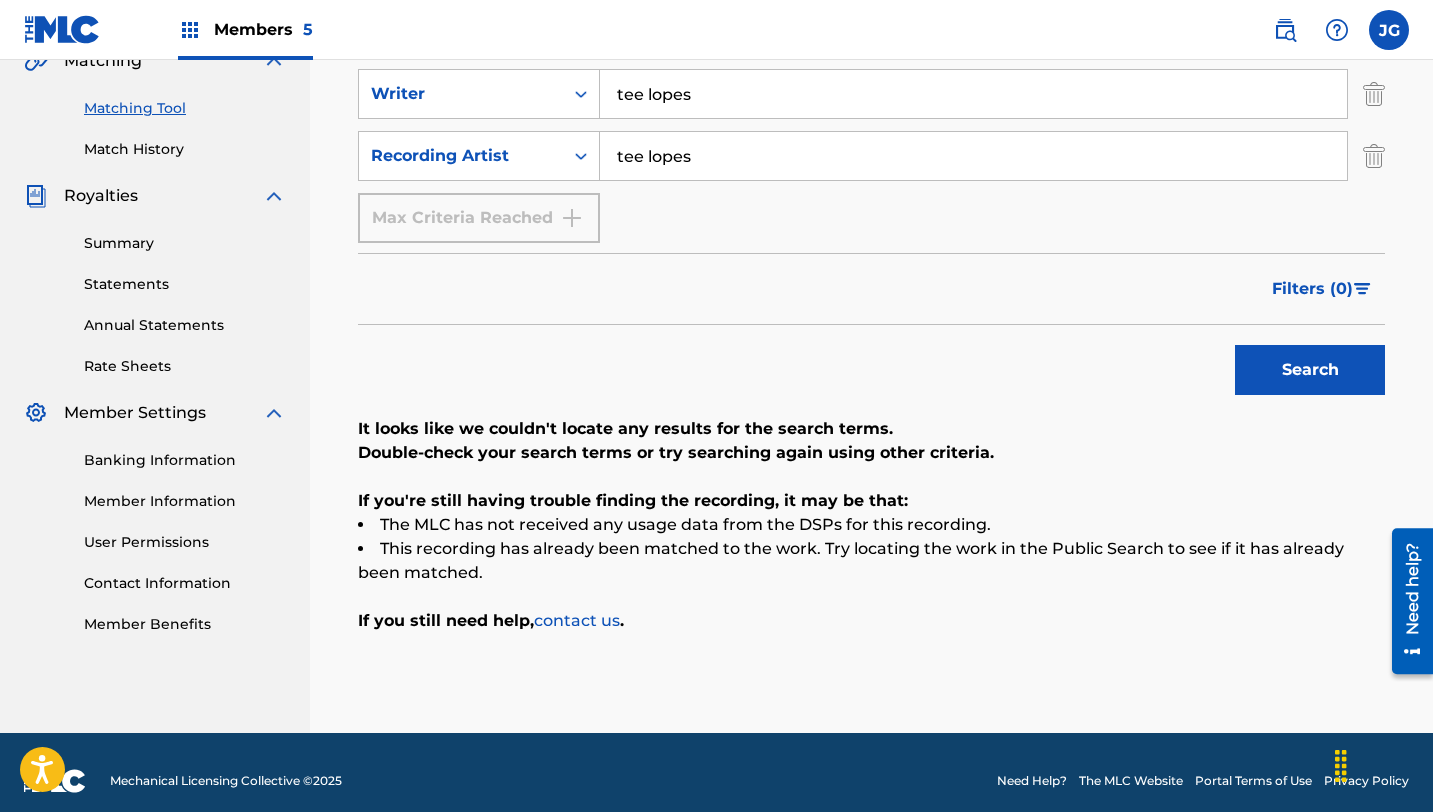 click on "Search" at bounding box center [1310, 370] 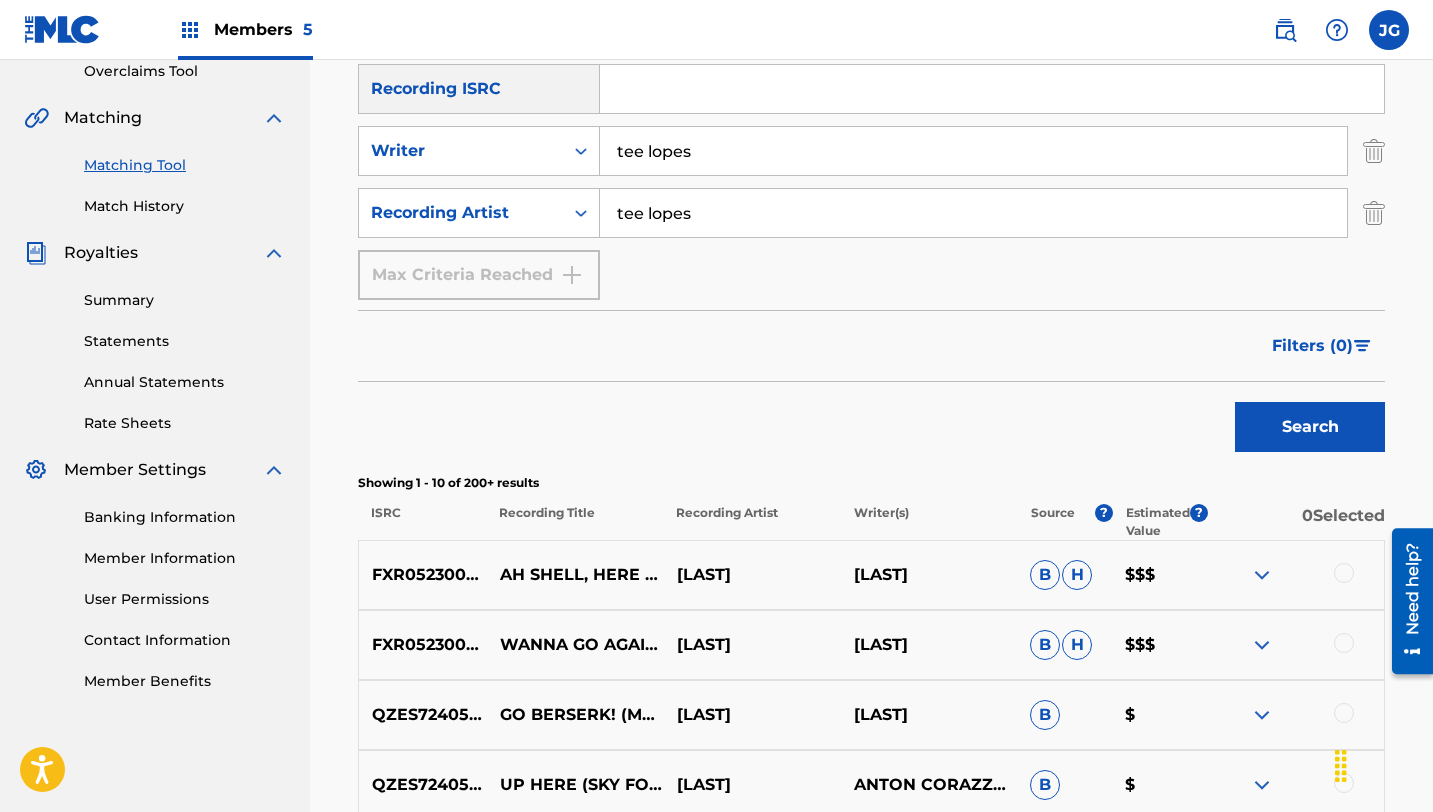 scroll, scrollTop: 485, scrollLeft: 0, axis: vertical 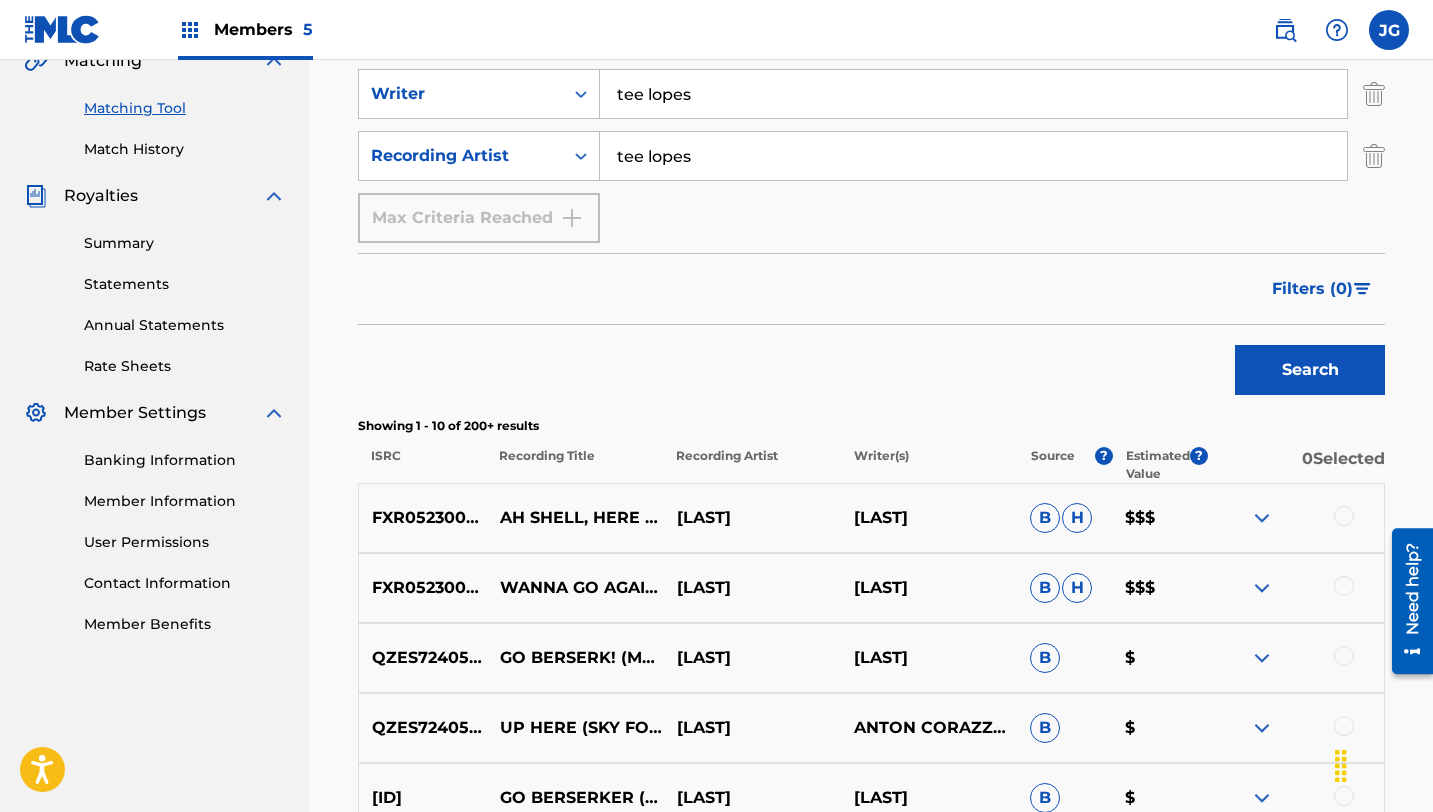 click at bounding box center (1344, 516) 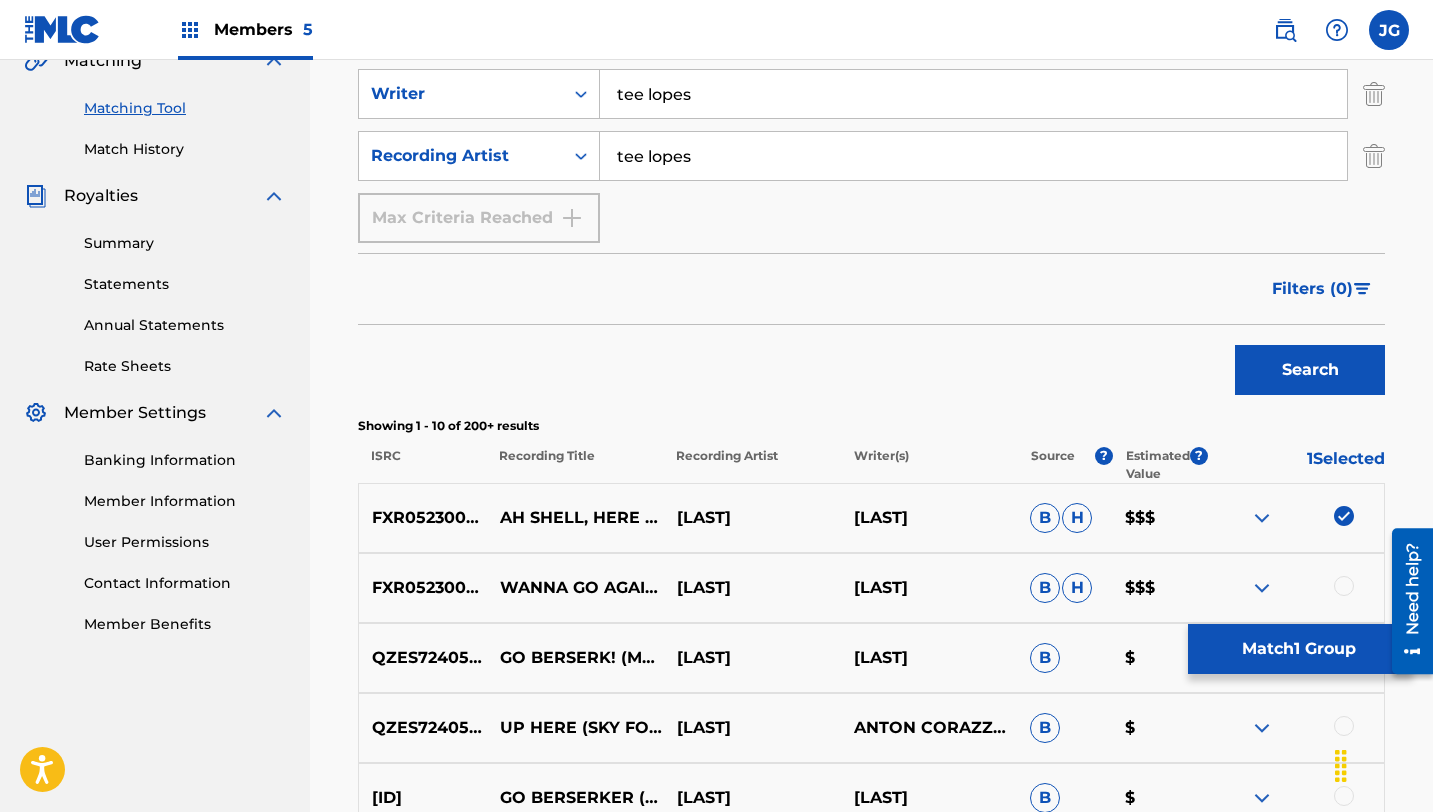 click on "Match  1 Group" at bounding box center (1298, 649) 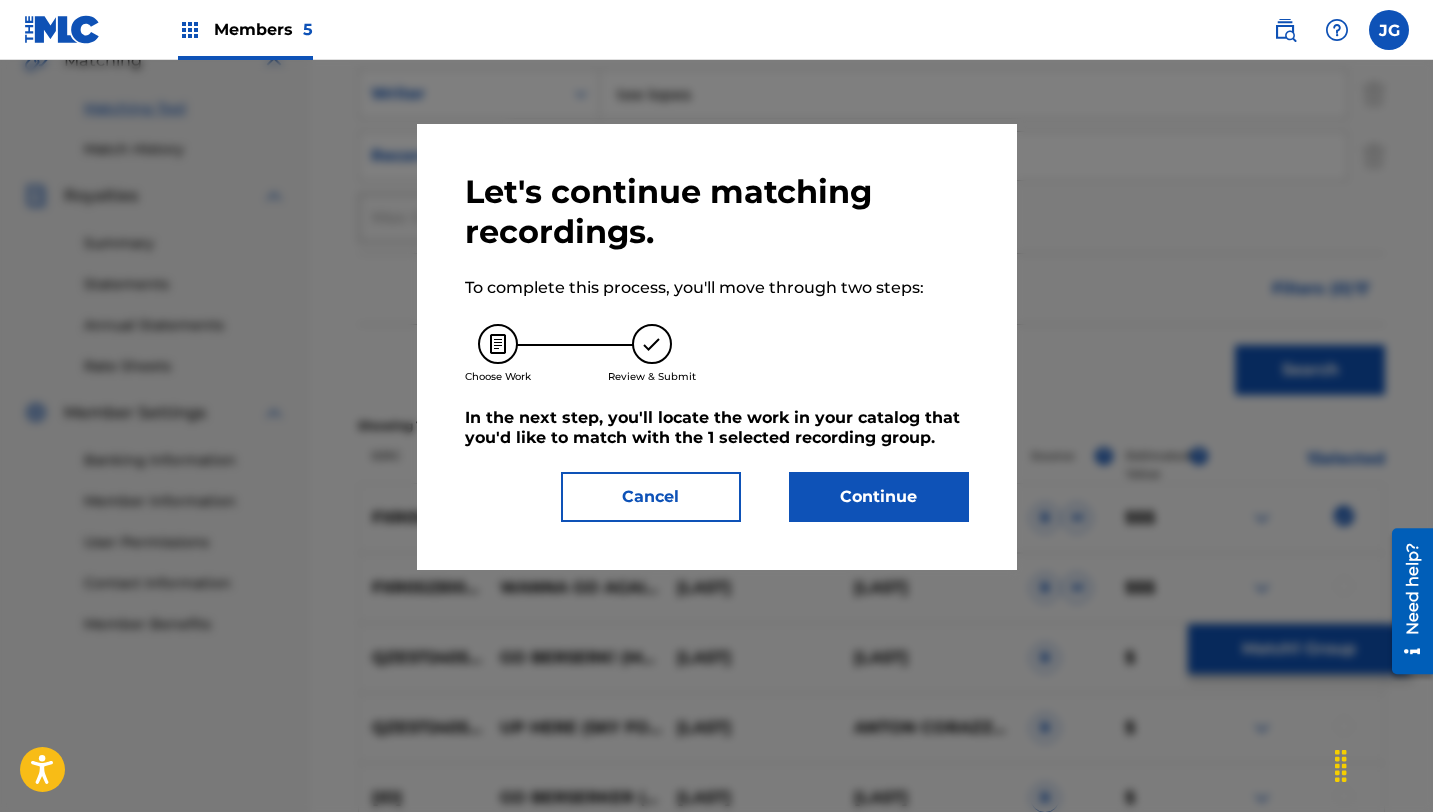 click on "Continue" at bounding box center (879, 497) 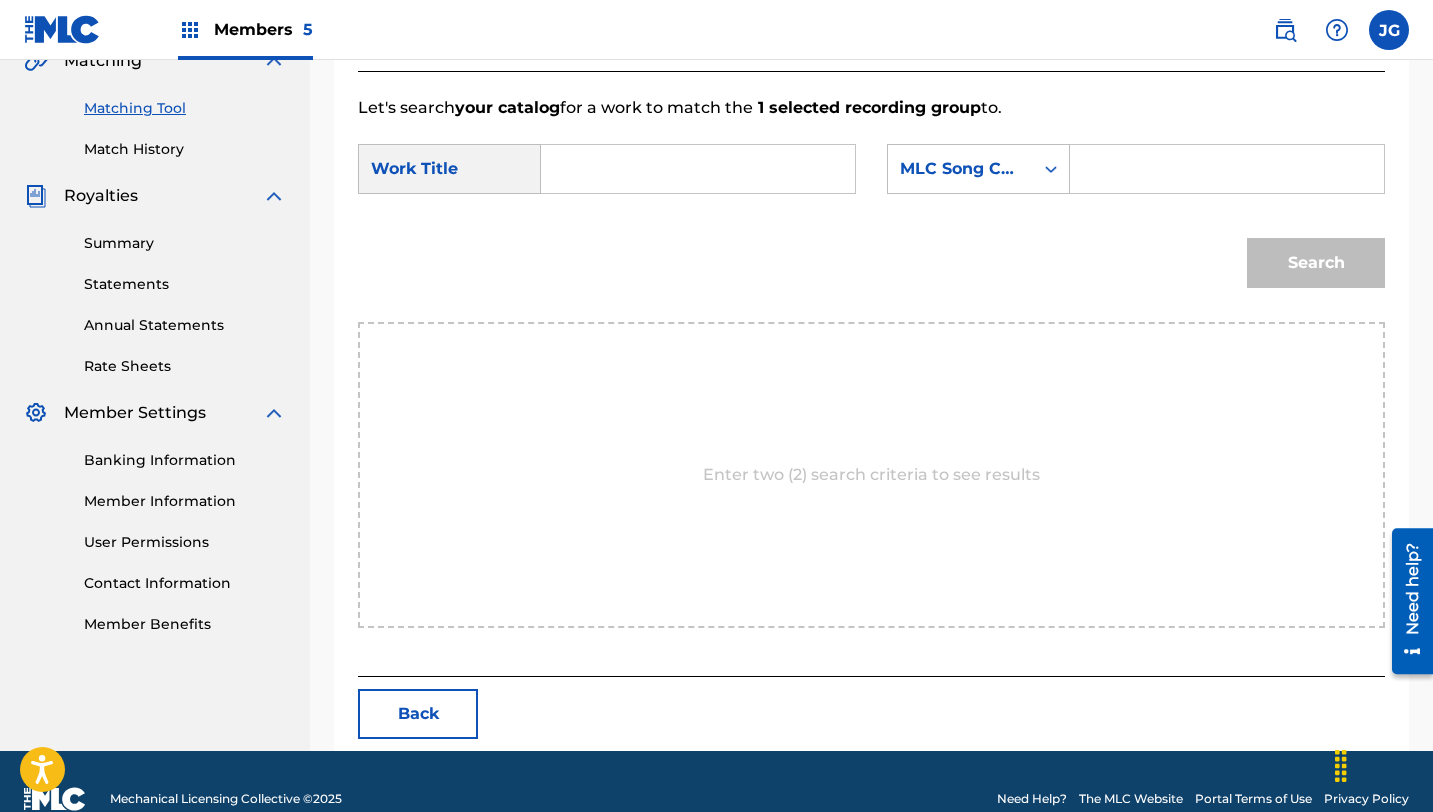 click at bounding box center [698, 169] 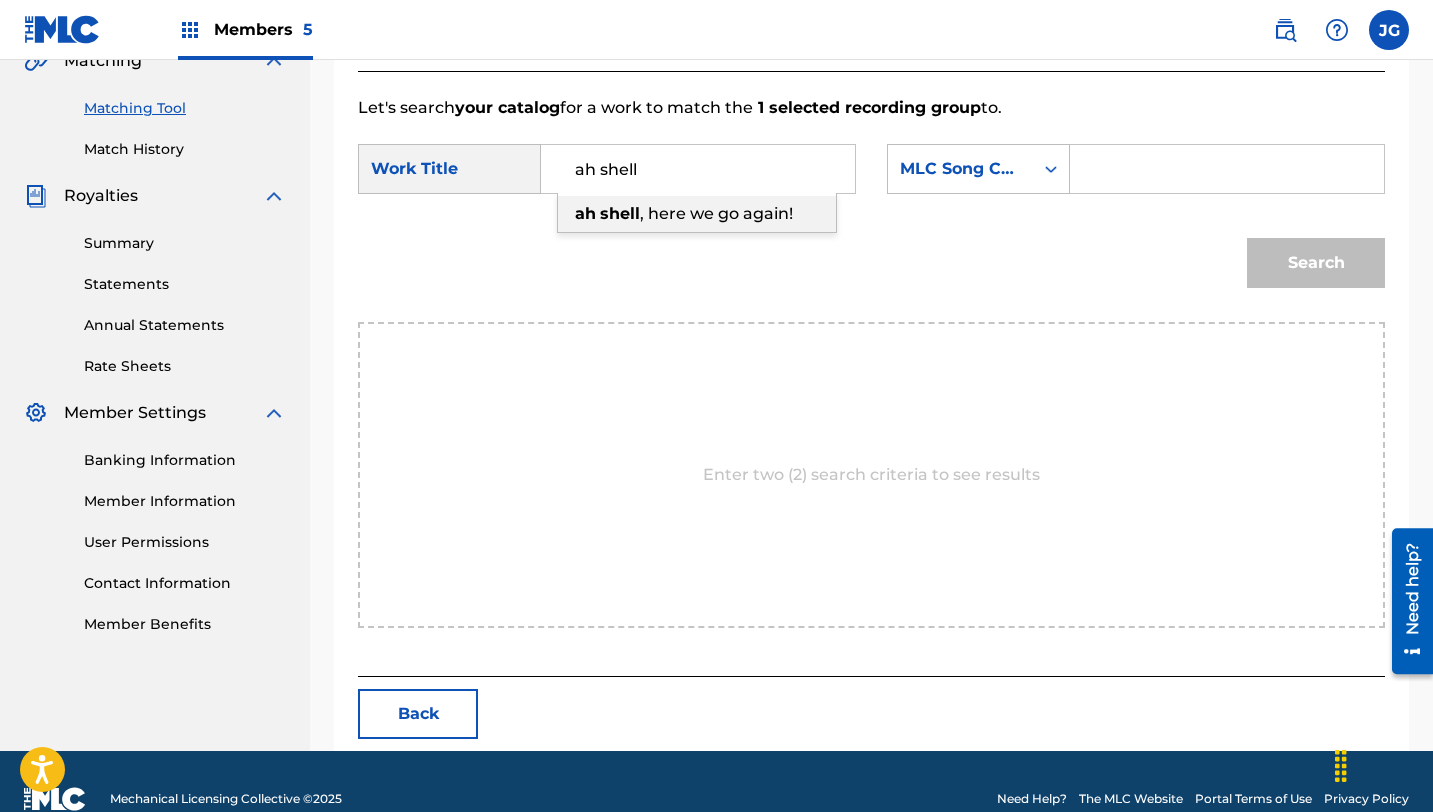 click on "shell" at bounding box center [620, 213] 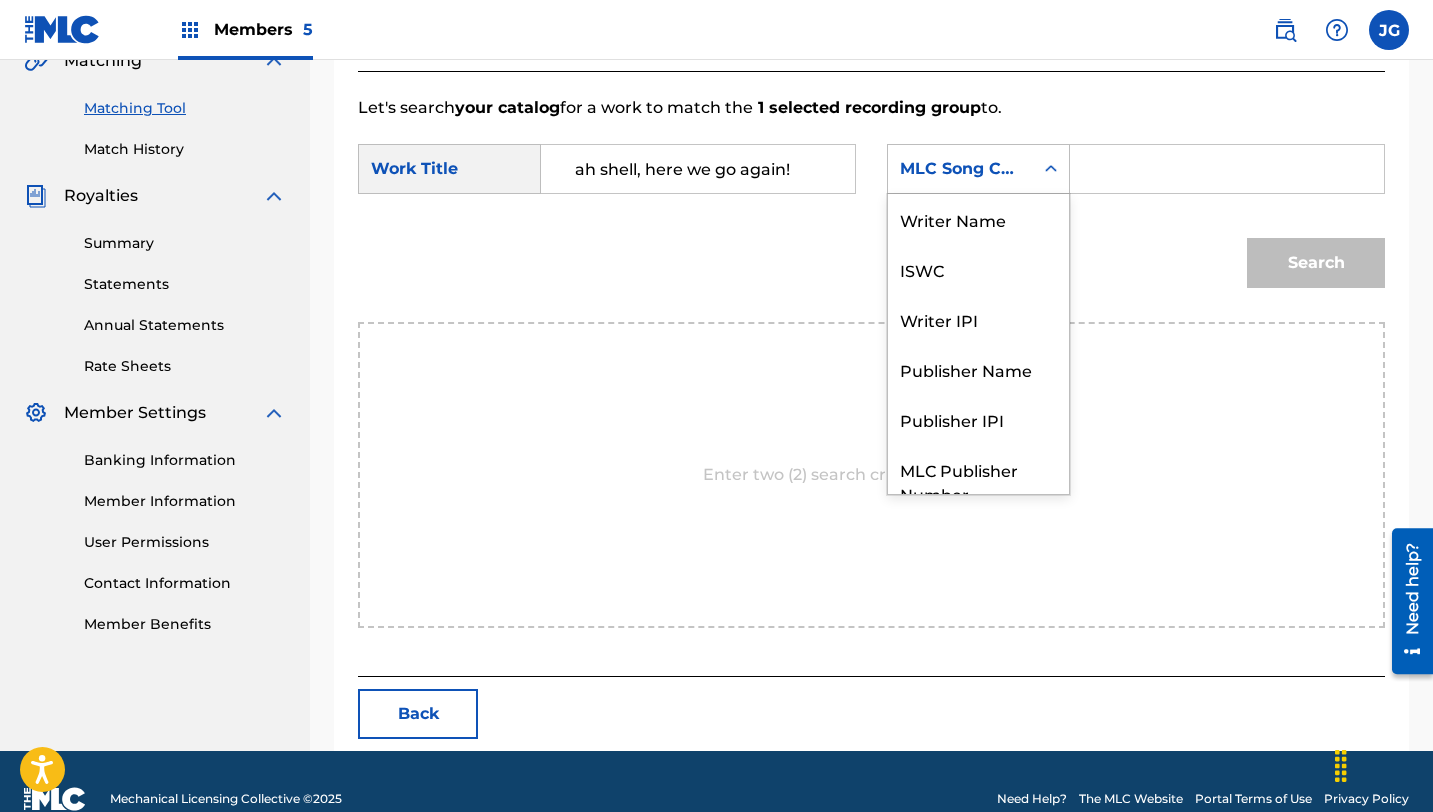 scroll, scrollTop: 74, scrollLeft: 0, axis: vertical 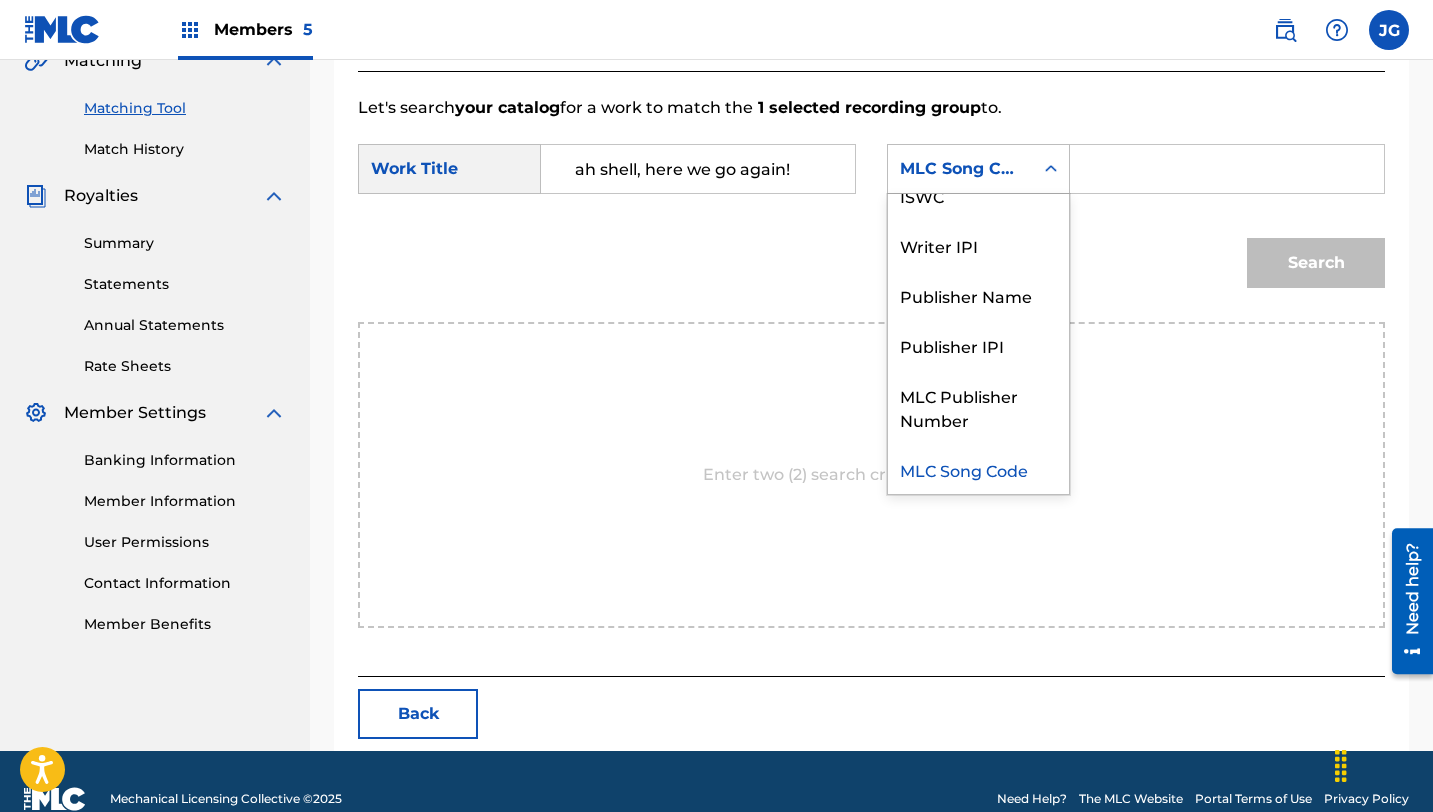 click on "MLC Song Code" at bounding box center [978, 169] 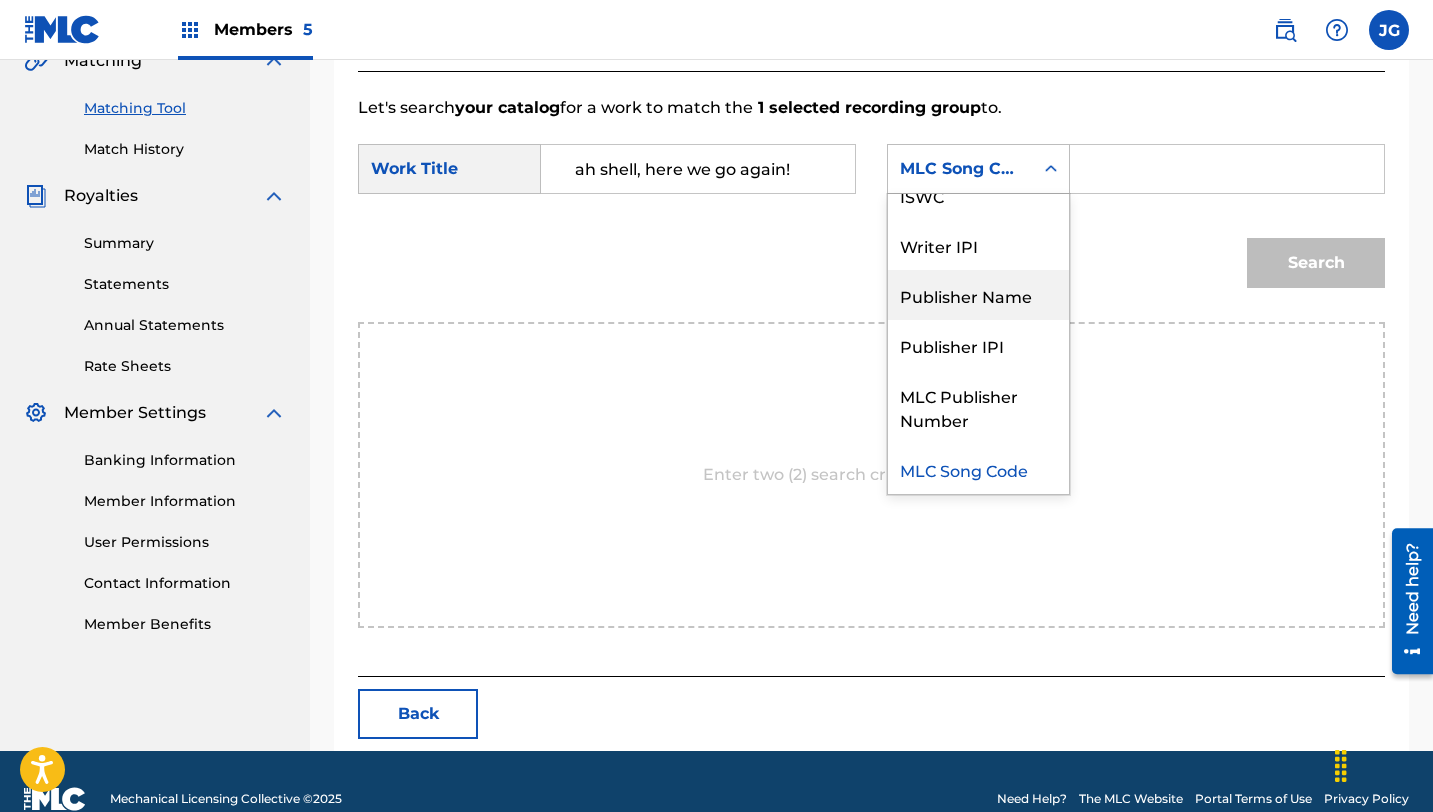 scroll, scrollTop: 0, scrollLeft: 0, axis: both 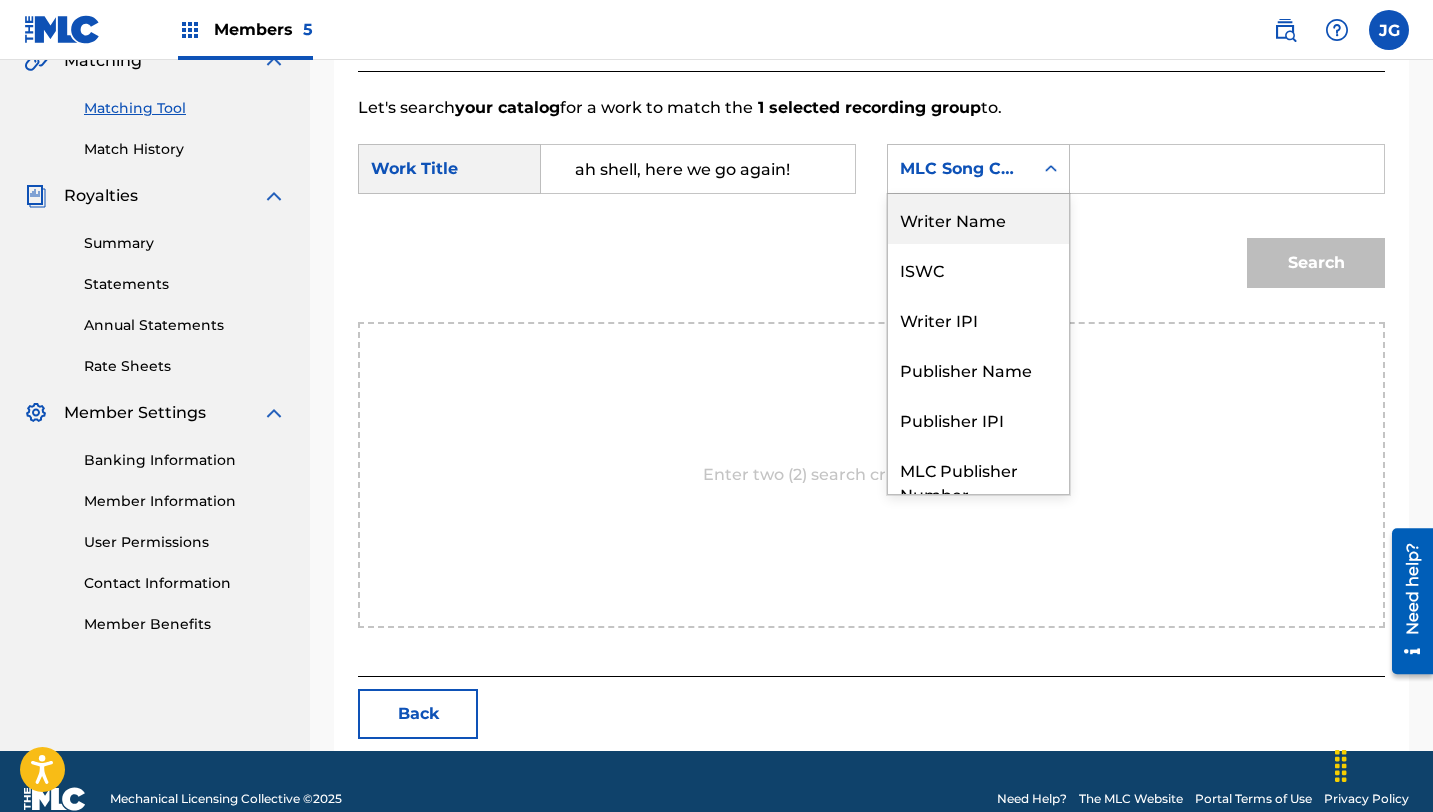 click on "Writer Name" at bounding box center (978, 219) 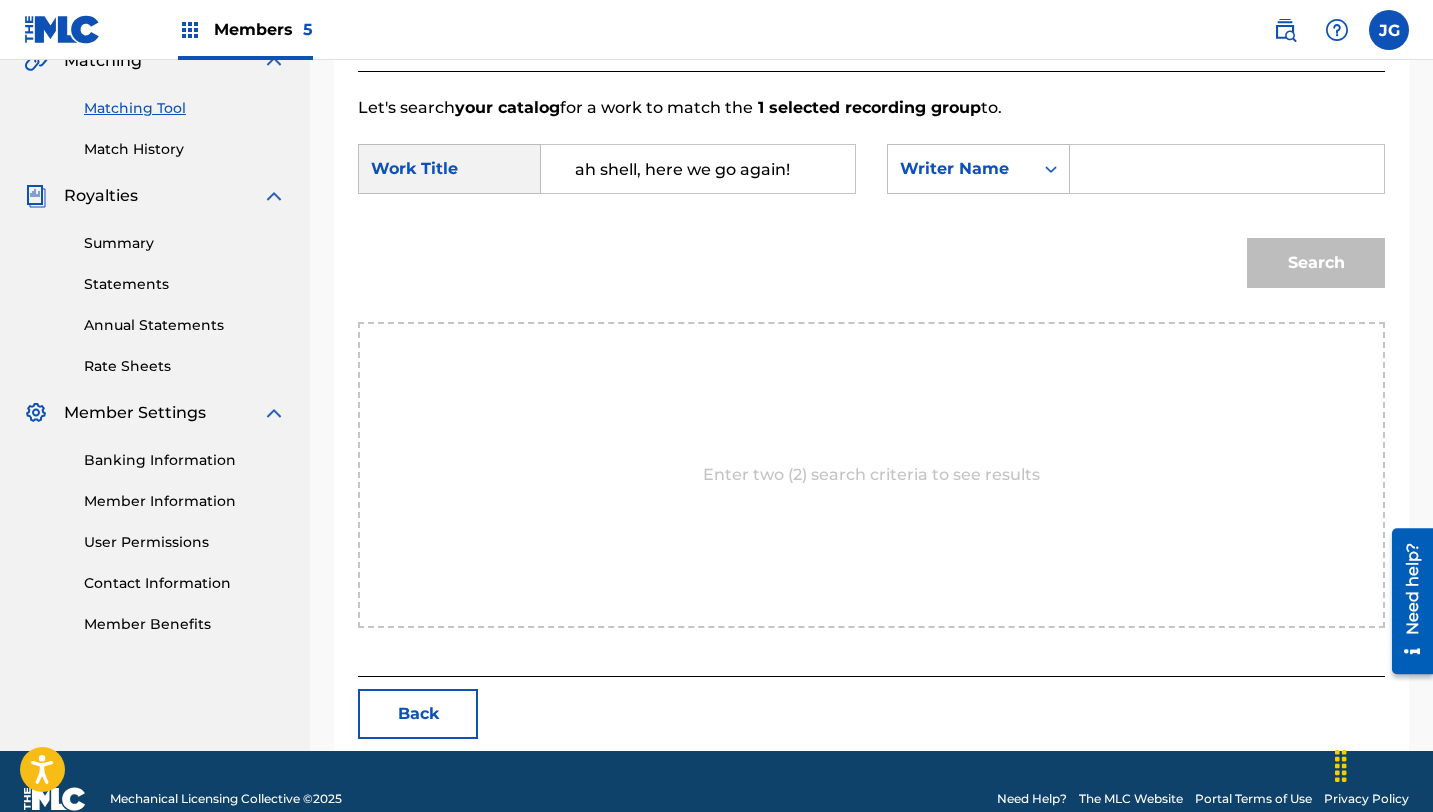 click on "SearchWithCriteria[ID] Work Title ah shell, here we go again! SearchWithCriteria[ID] Writer Name Search" at bounding box center (871, 221) 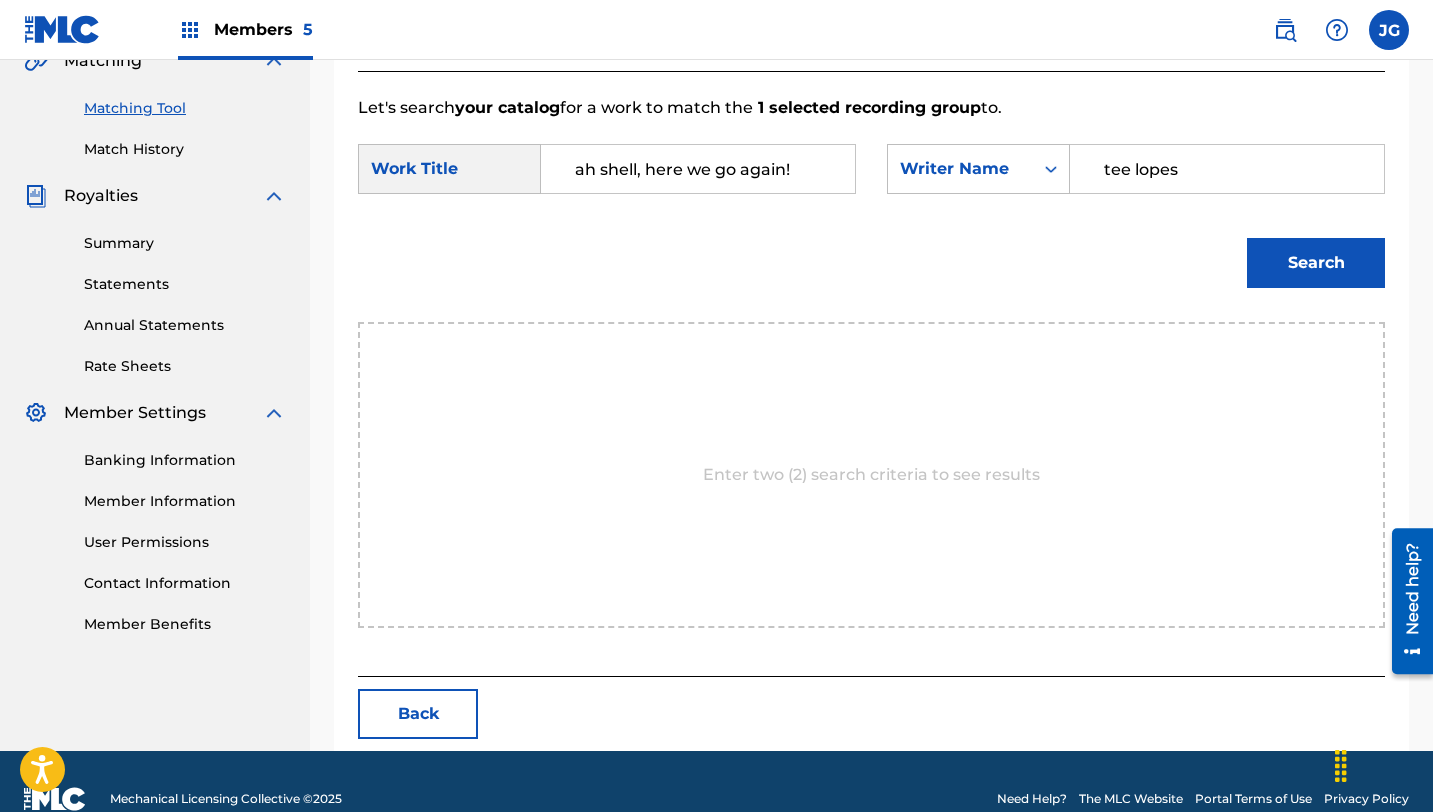 click on "Search" at bounding box center (1316, 263) 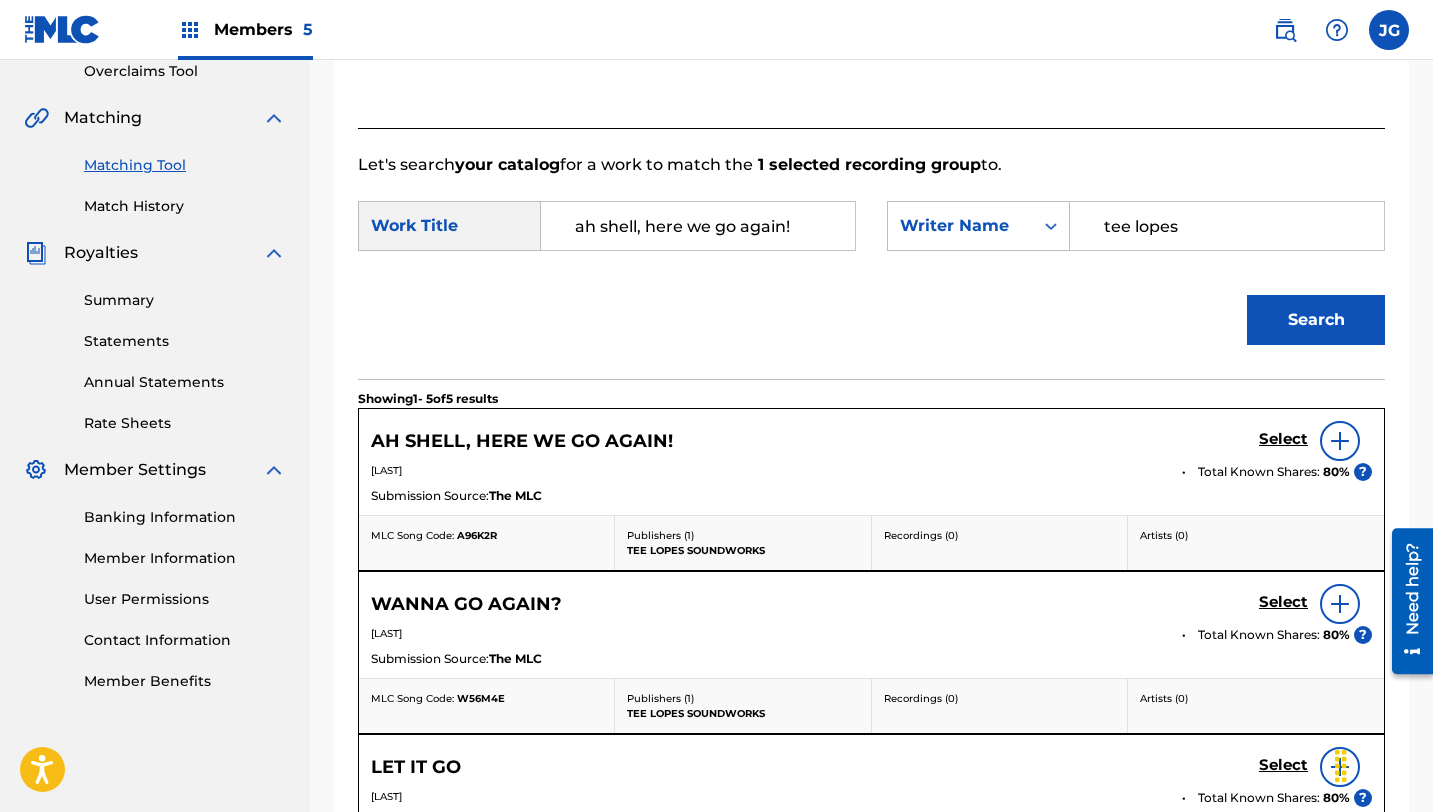 scroll, scrollTop: 485, scrollLeft: 0, axis: vertical 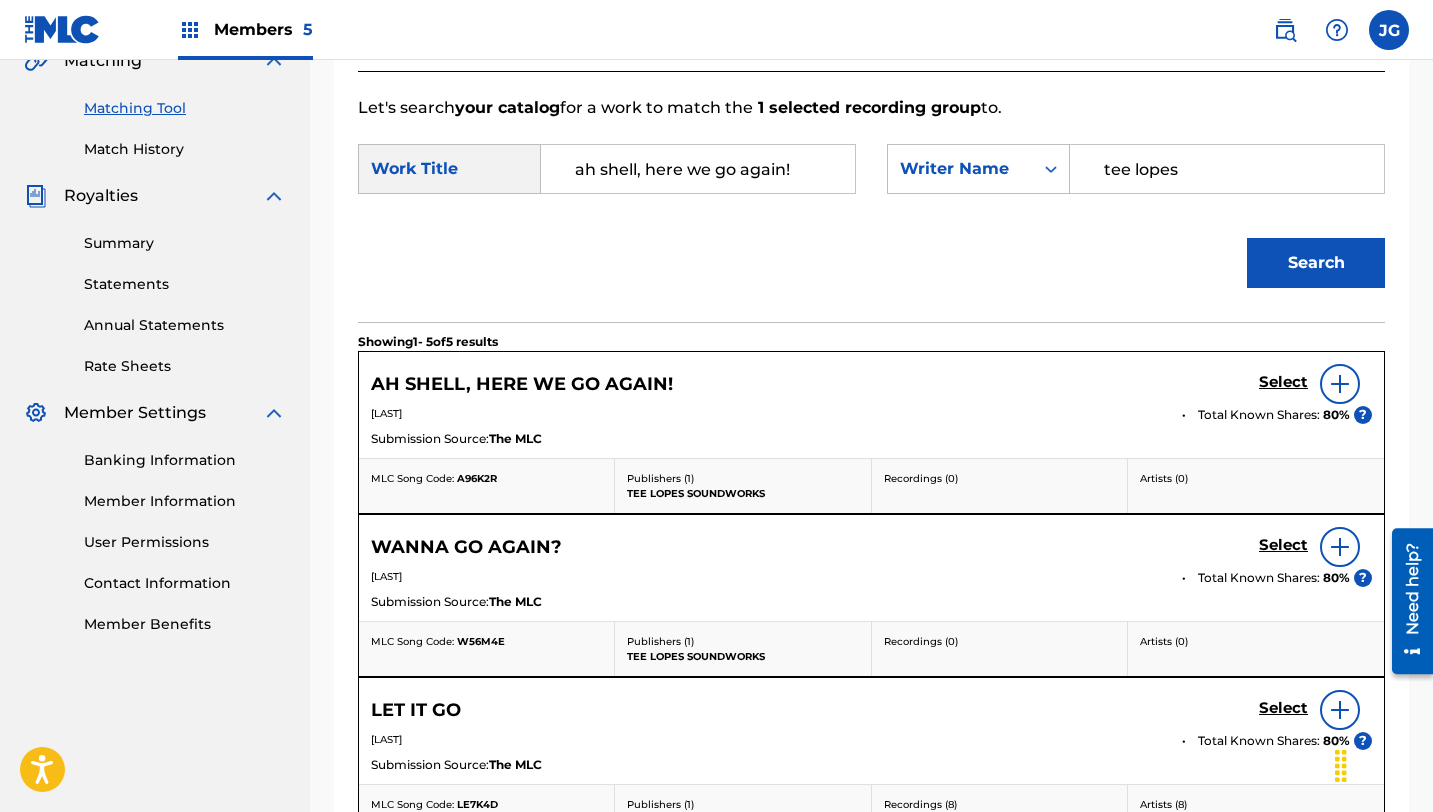 click on "Select" at bounding box center [1283, 382] 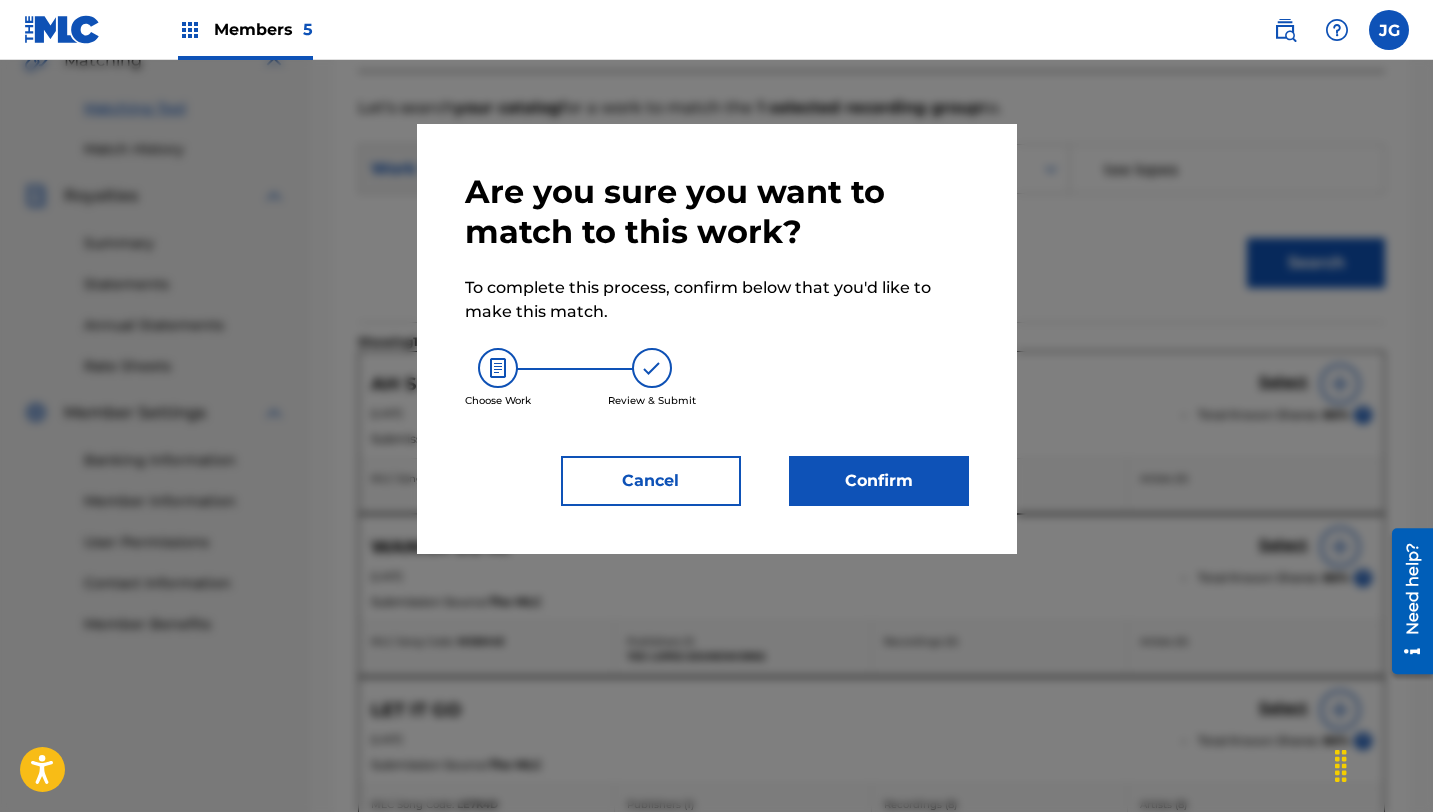 click on "Confirm" at bounding box center (879, 481) 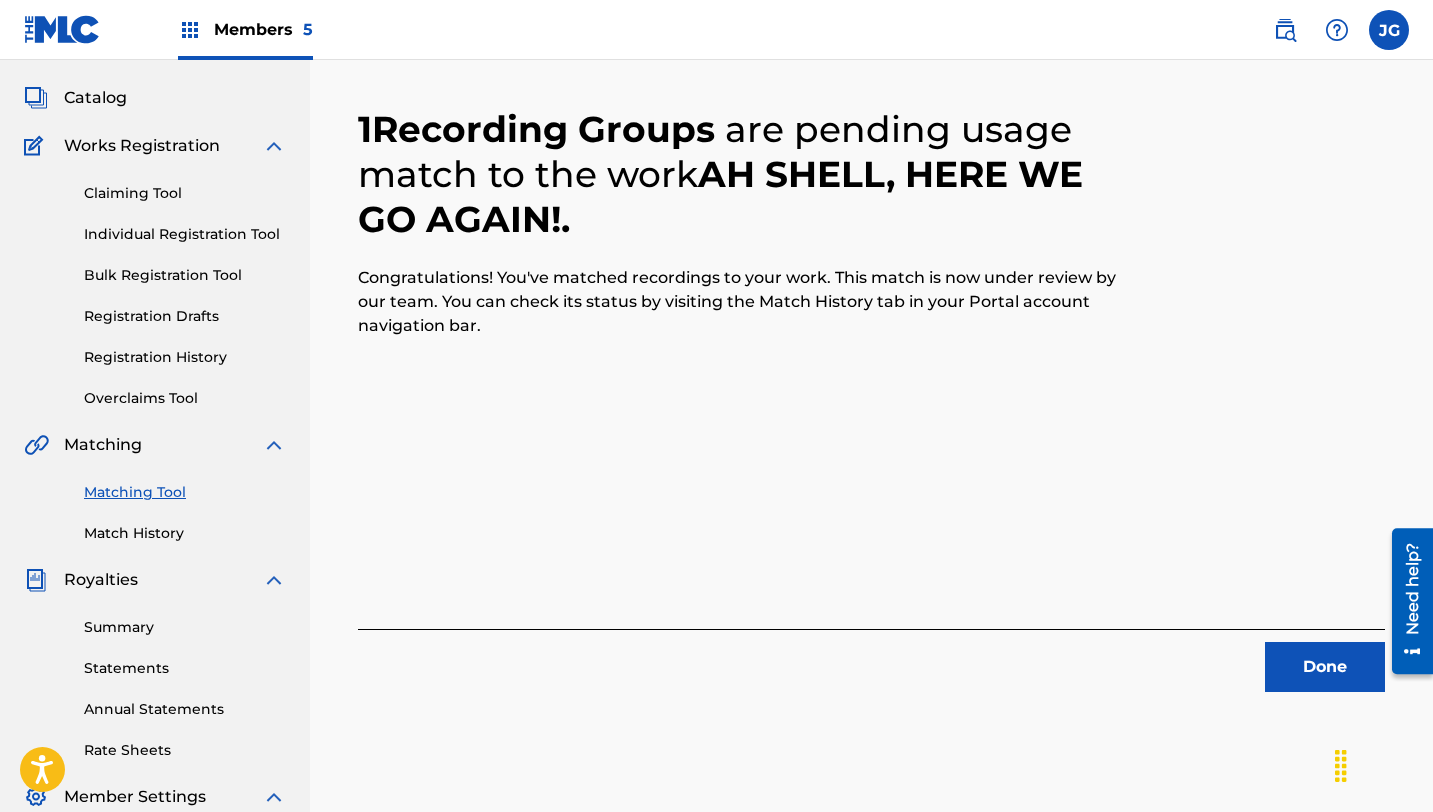 scroll, scrollTop: 143, scrollLeft: 0, axis: vertical 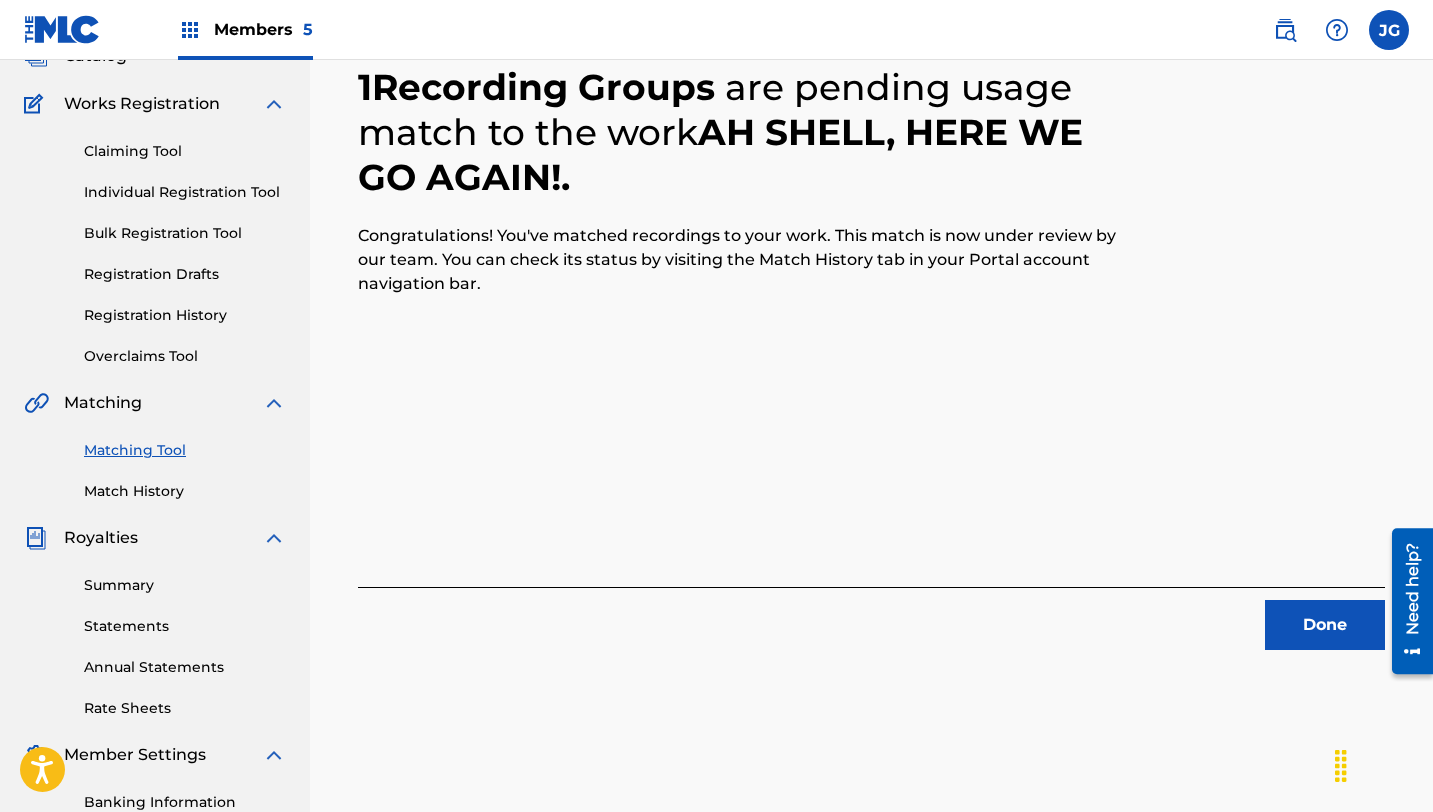 click on "Done" at bounding box center [1325, 625] 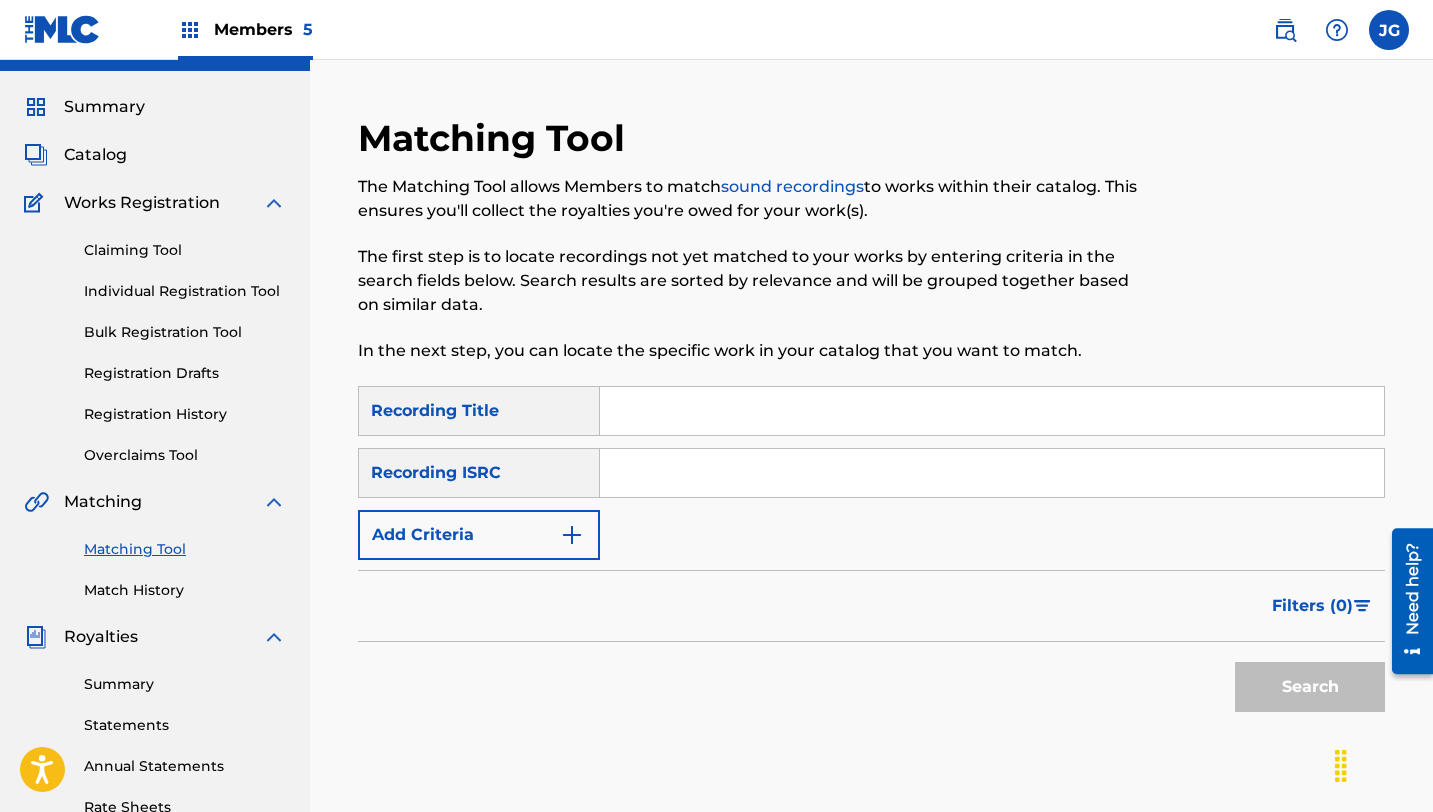 scroll, scrollTop: 40, scrollLeft: 0, axis: vertical 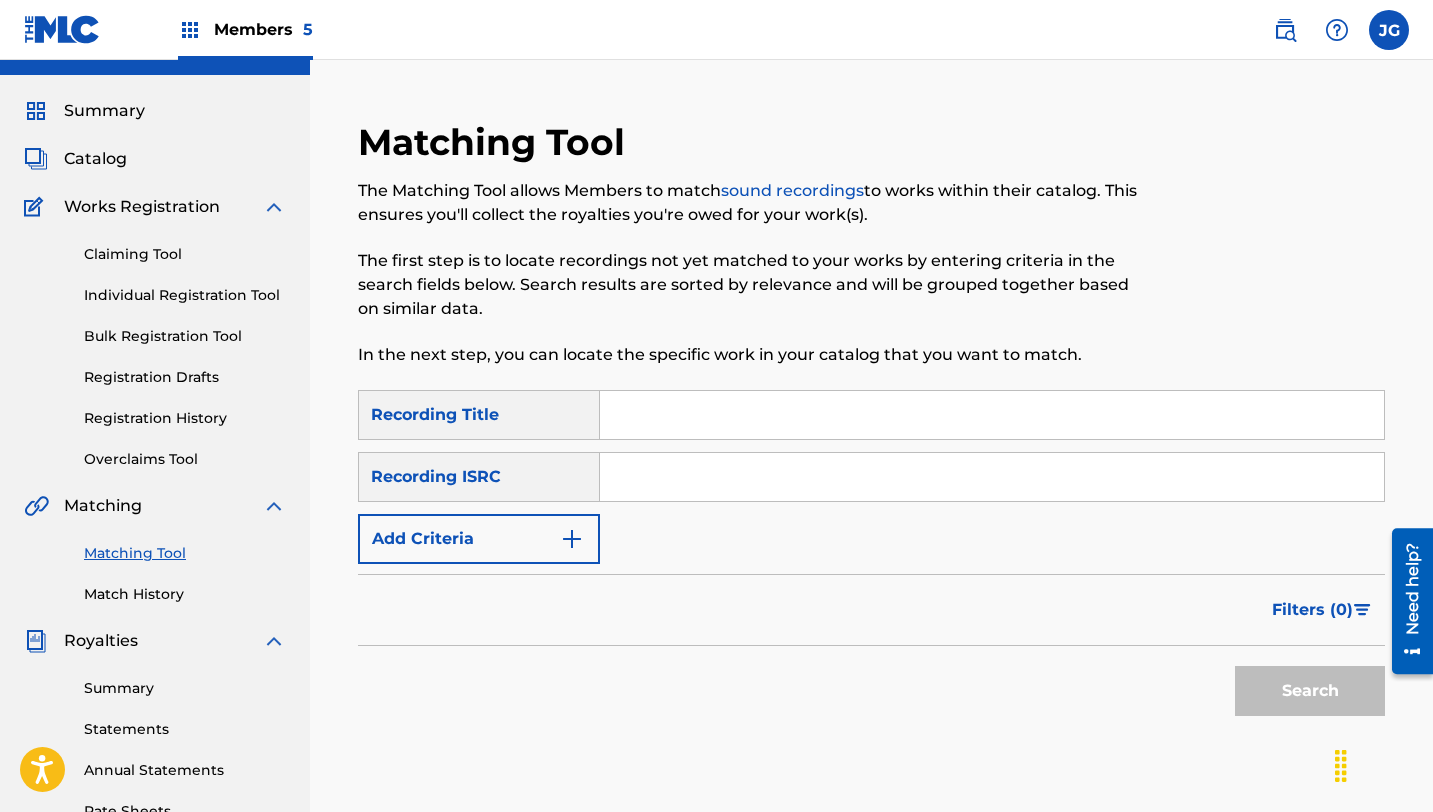 click on "Catalog" at bounding box center (95, 159) 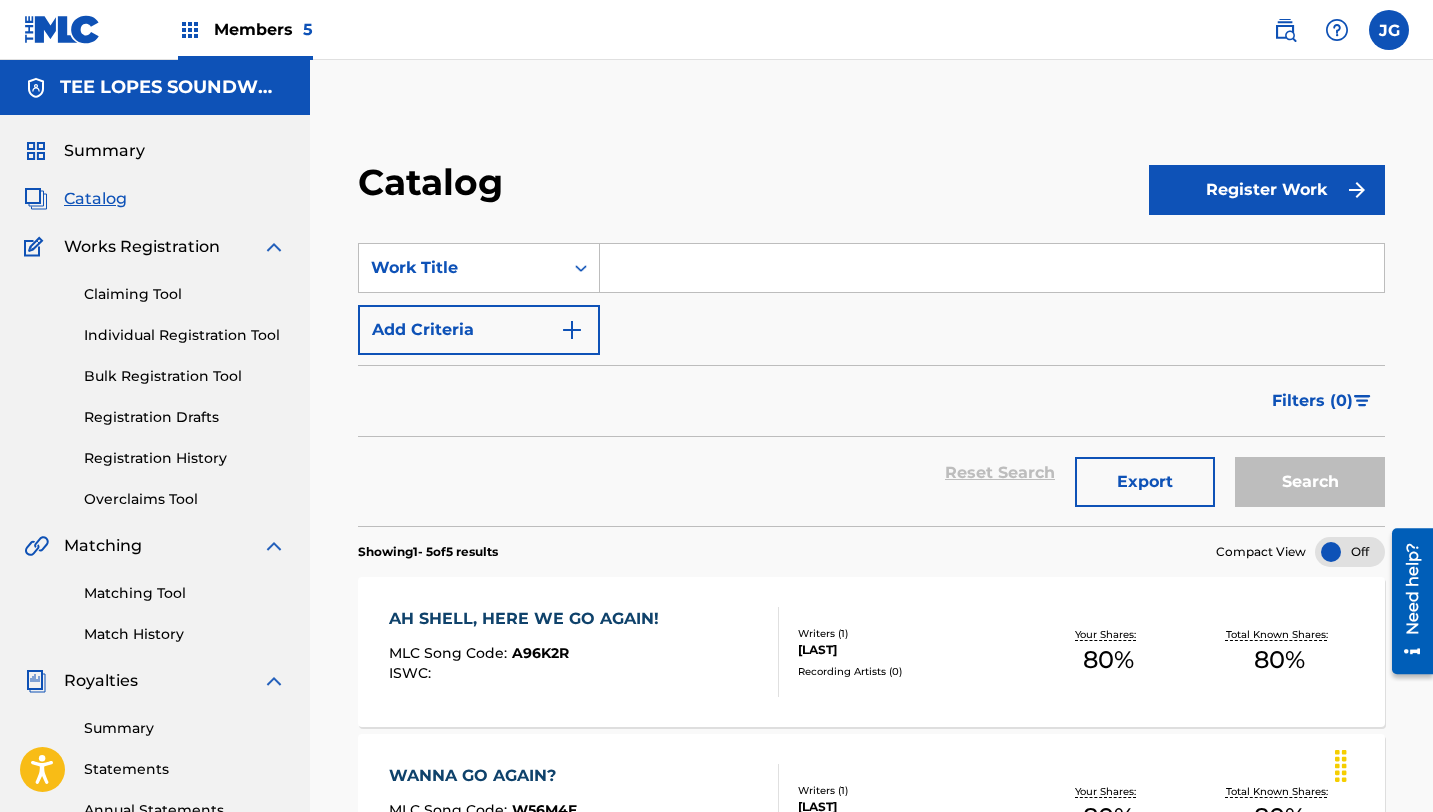 click at bounding box center [992, 268] 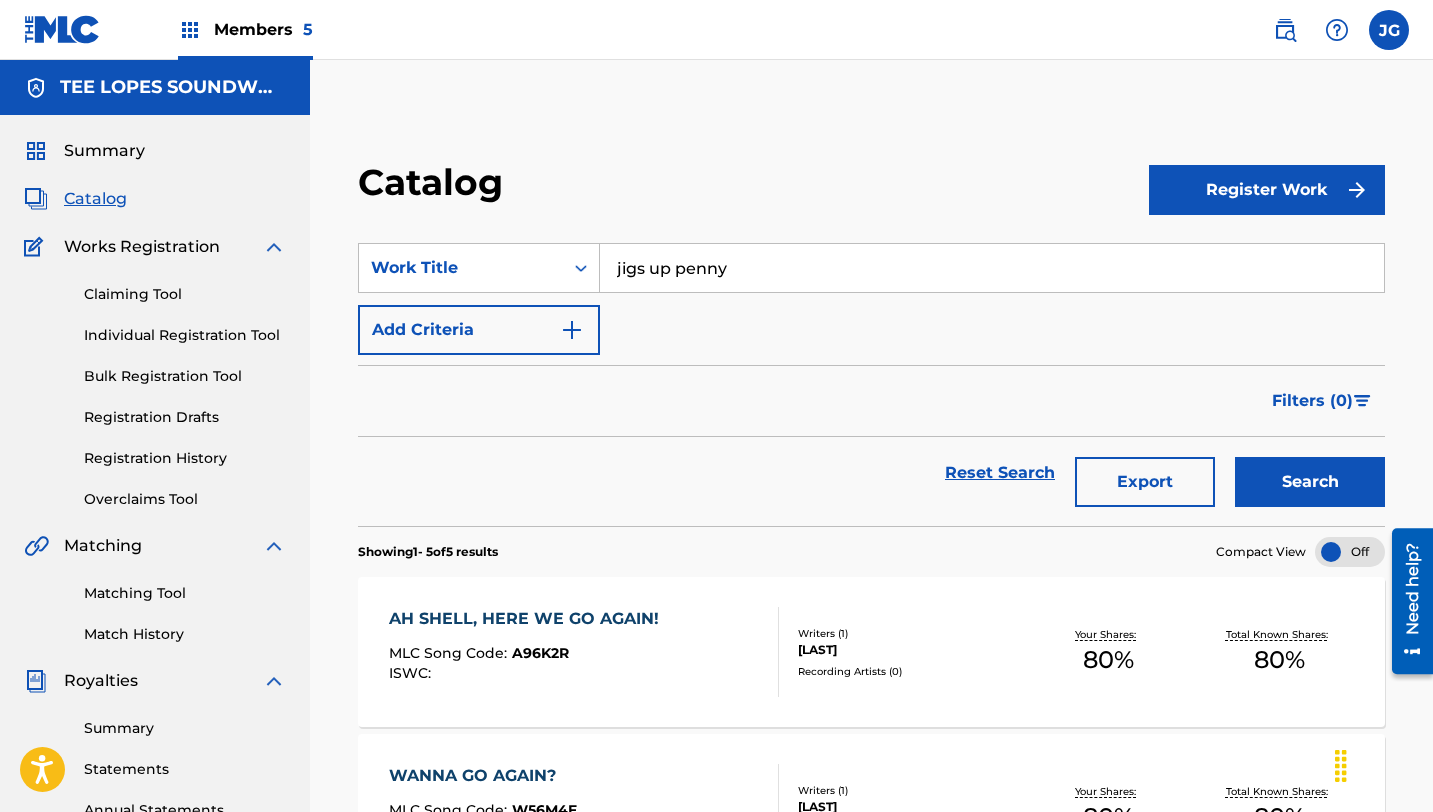 type on "jigs up penny" 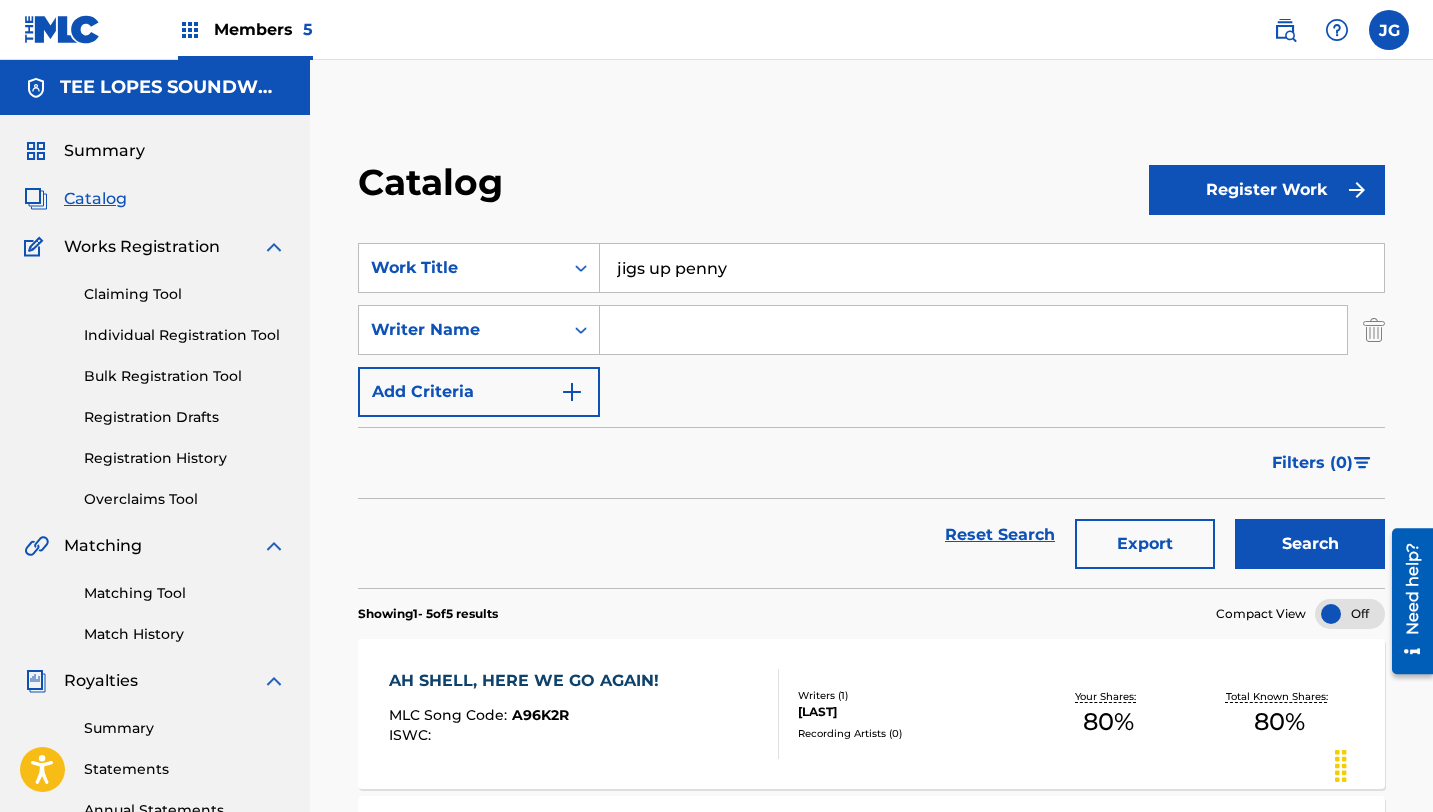 click at bounding box center [973, 330] 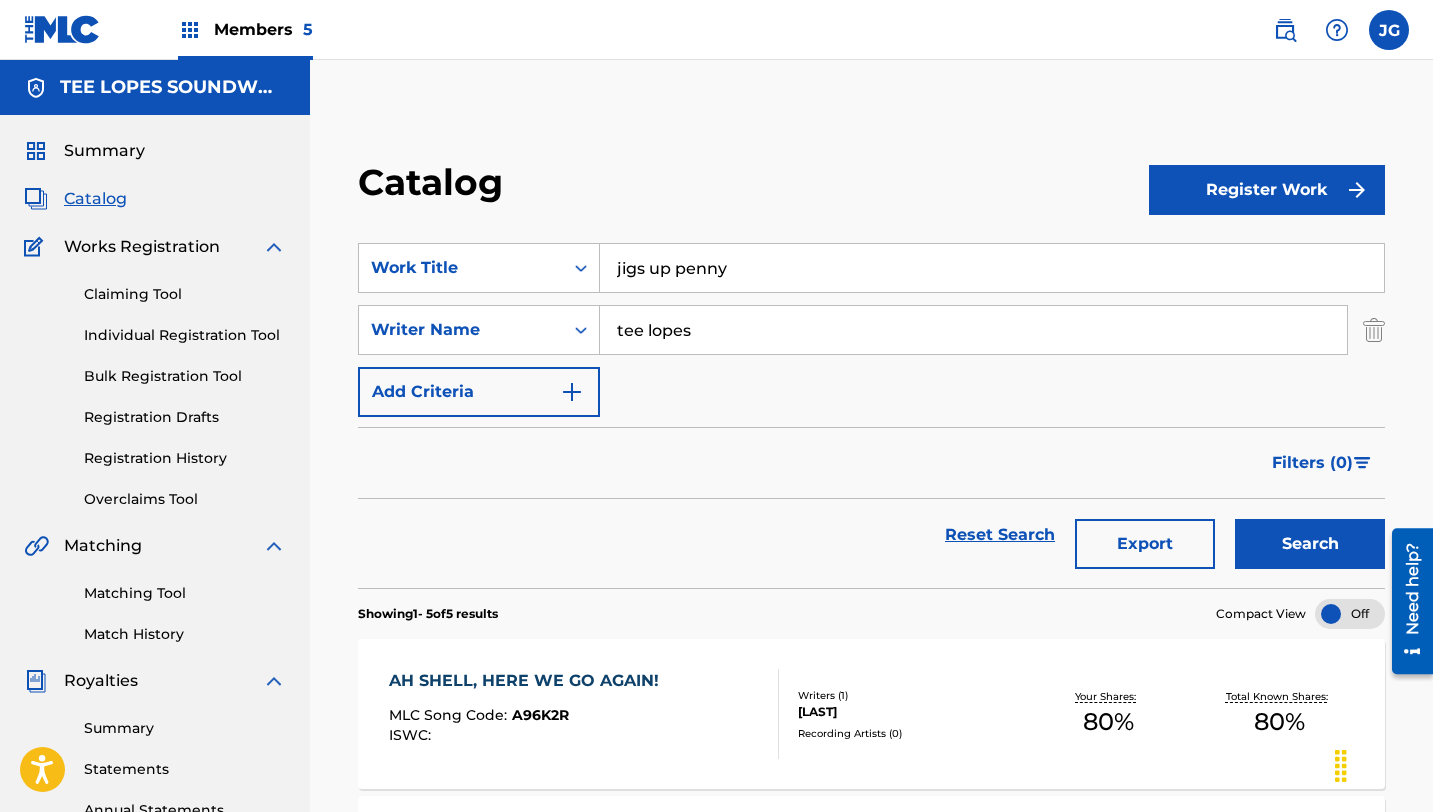 click on "Search" at bounding box center [1310, 544] 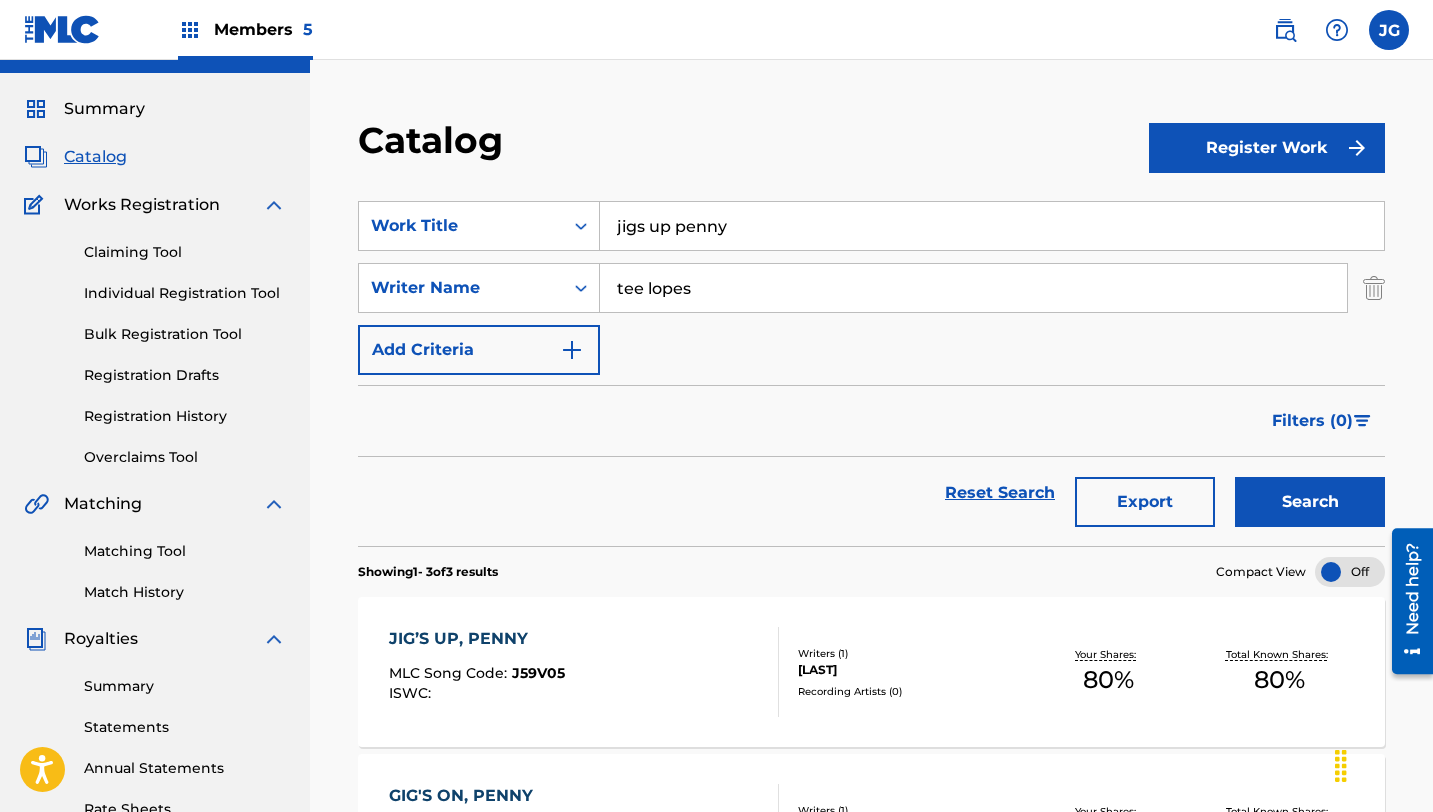 scroll, scrollTop: 41, scrollLeft: 0, axis: vertical 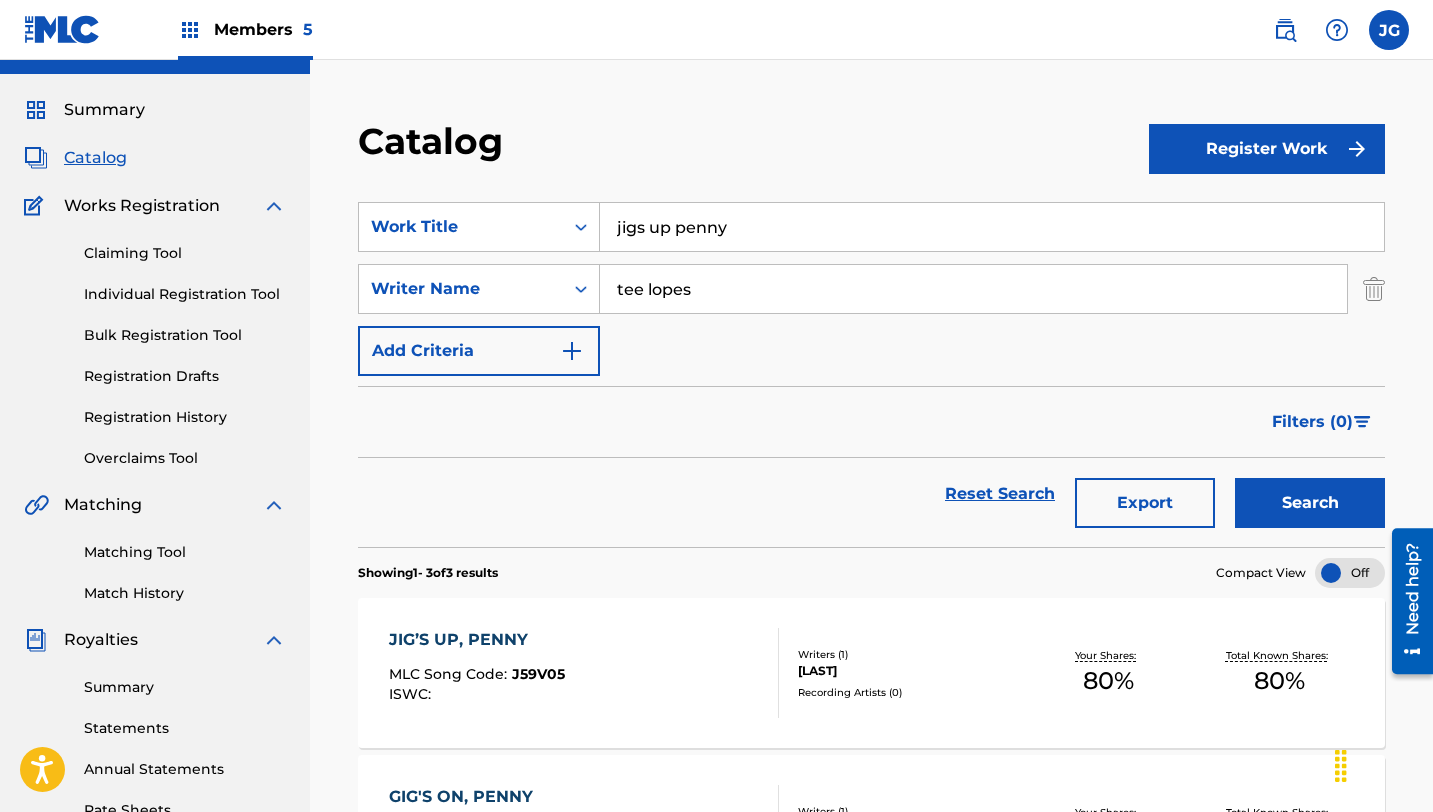 drag, startPoint x: 753, startPoint y: 225, endPoint x: 613, endPoint y: 191, distance: 144.06943 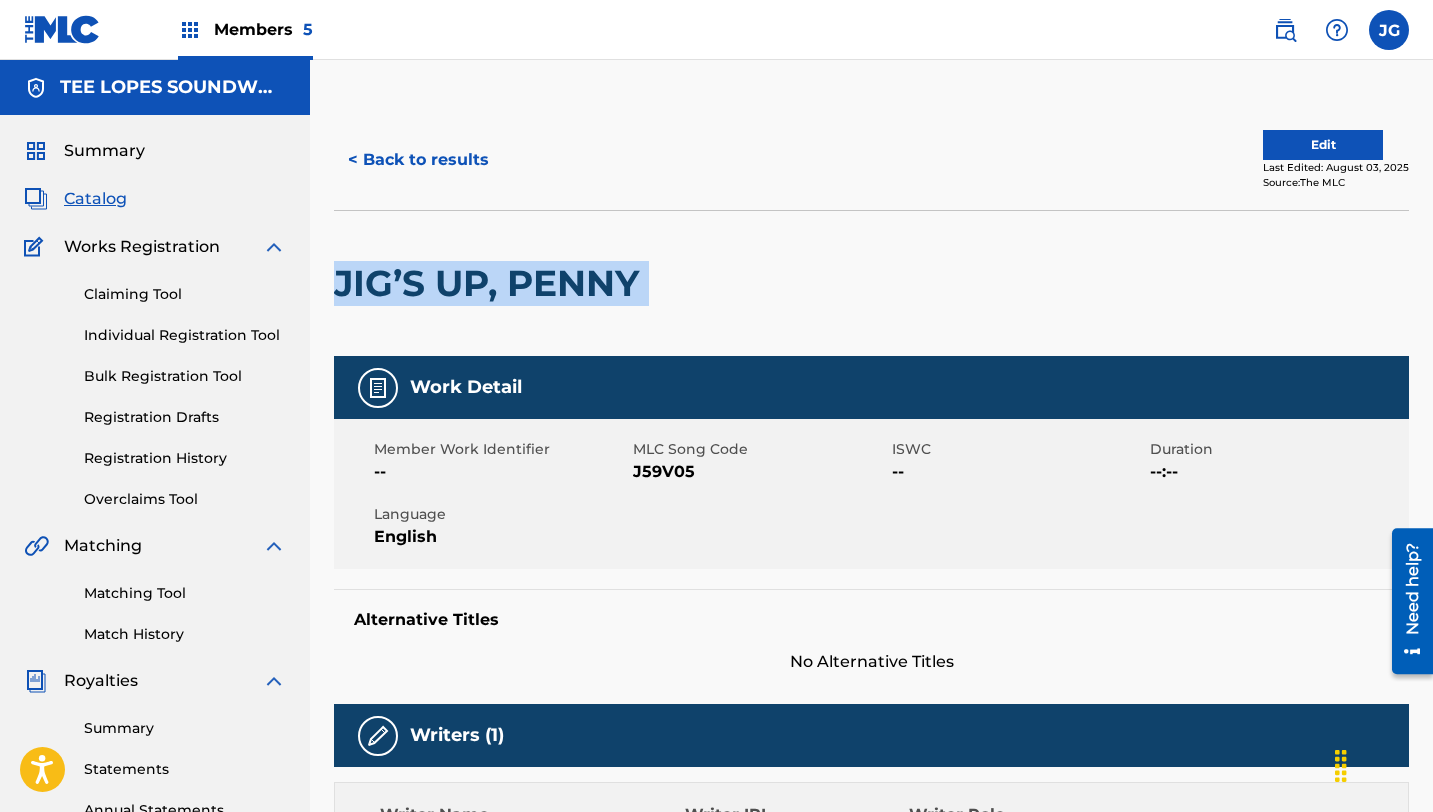 drag, startPoint x: 655, startPoint y: 276, endPoint x: 323, endPoint y: 273, distance: 332.01355 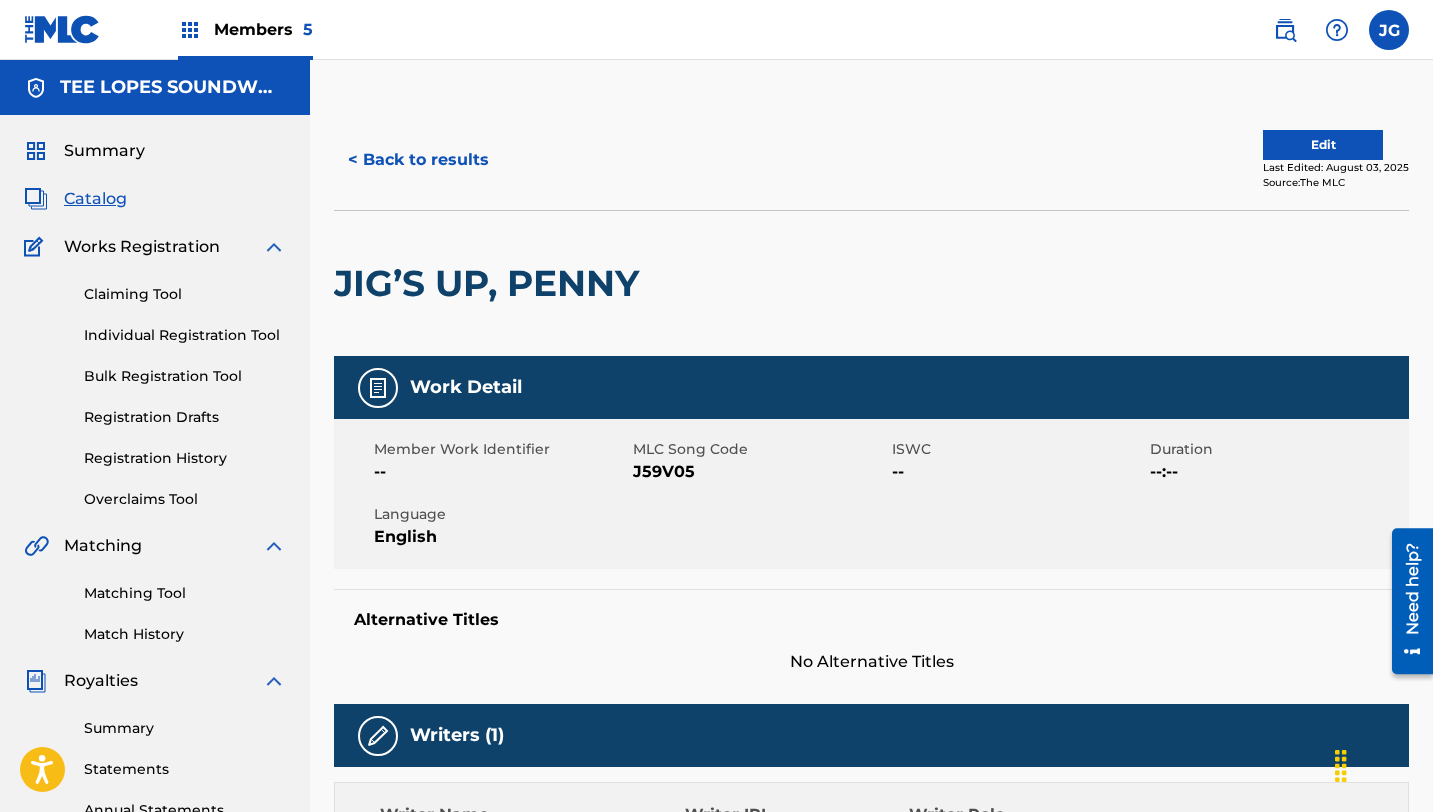 click on "Matching Tool Match History" at bounding box center [155, 601] 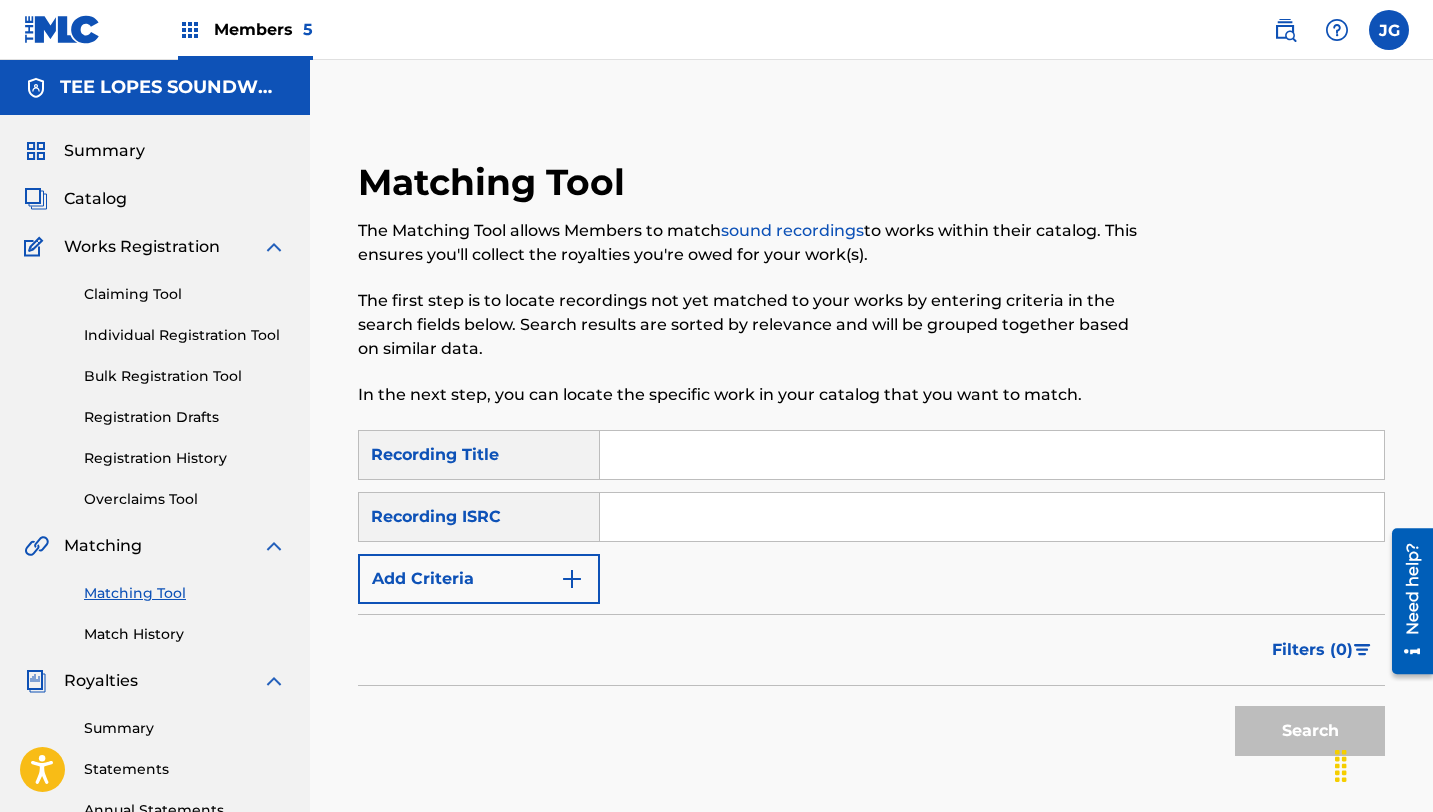 click at bounding box center [992, 455] 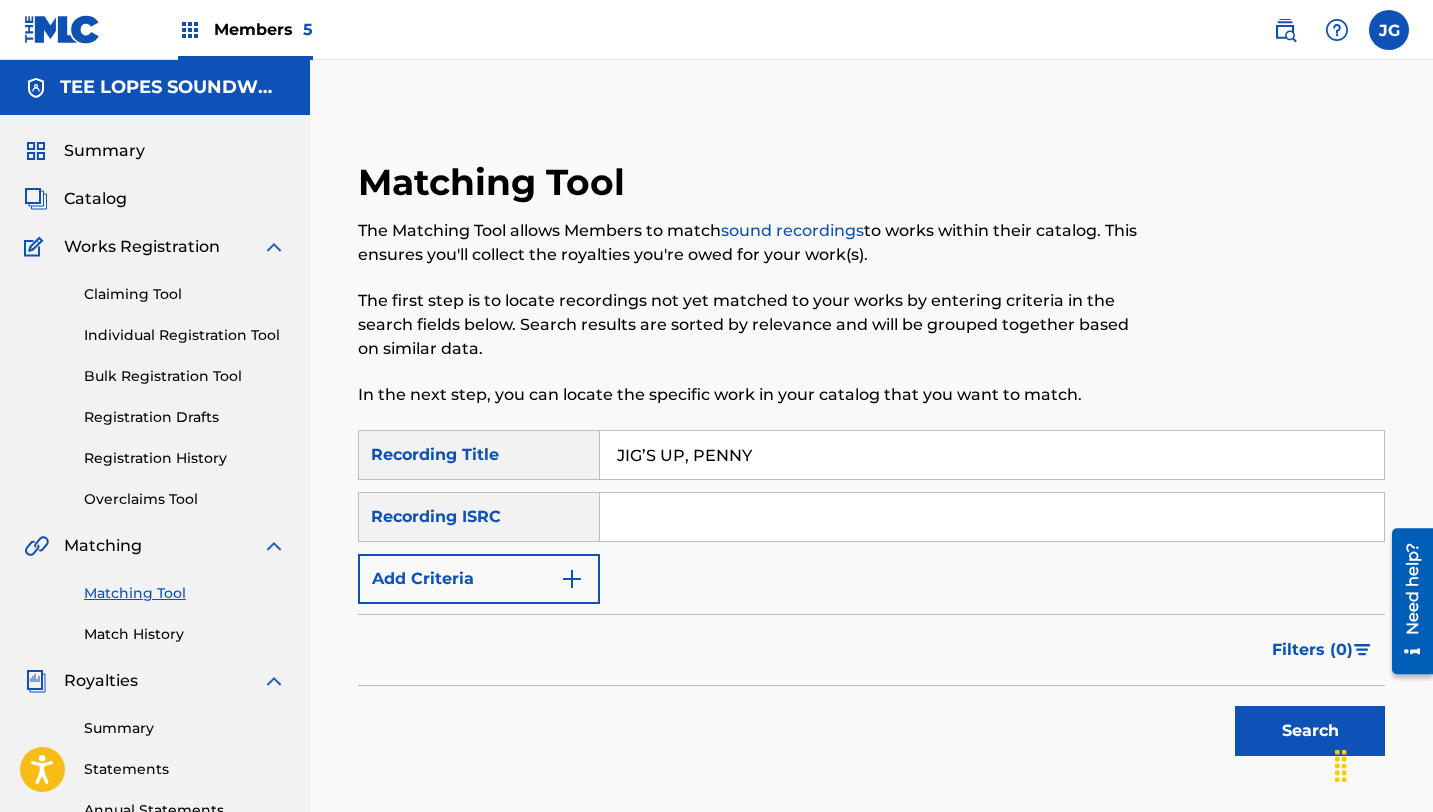 type on "JIG’S UP, PENNY" 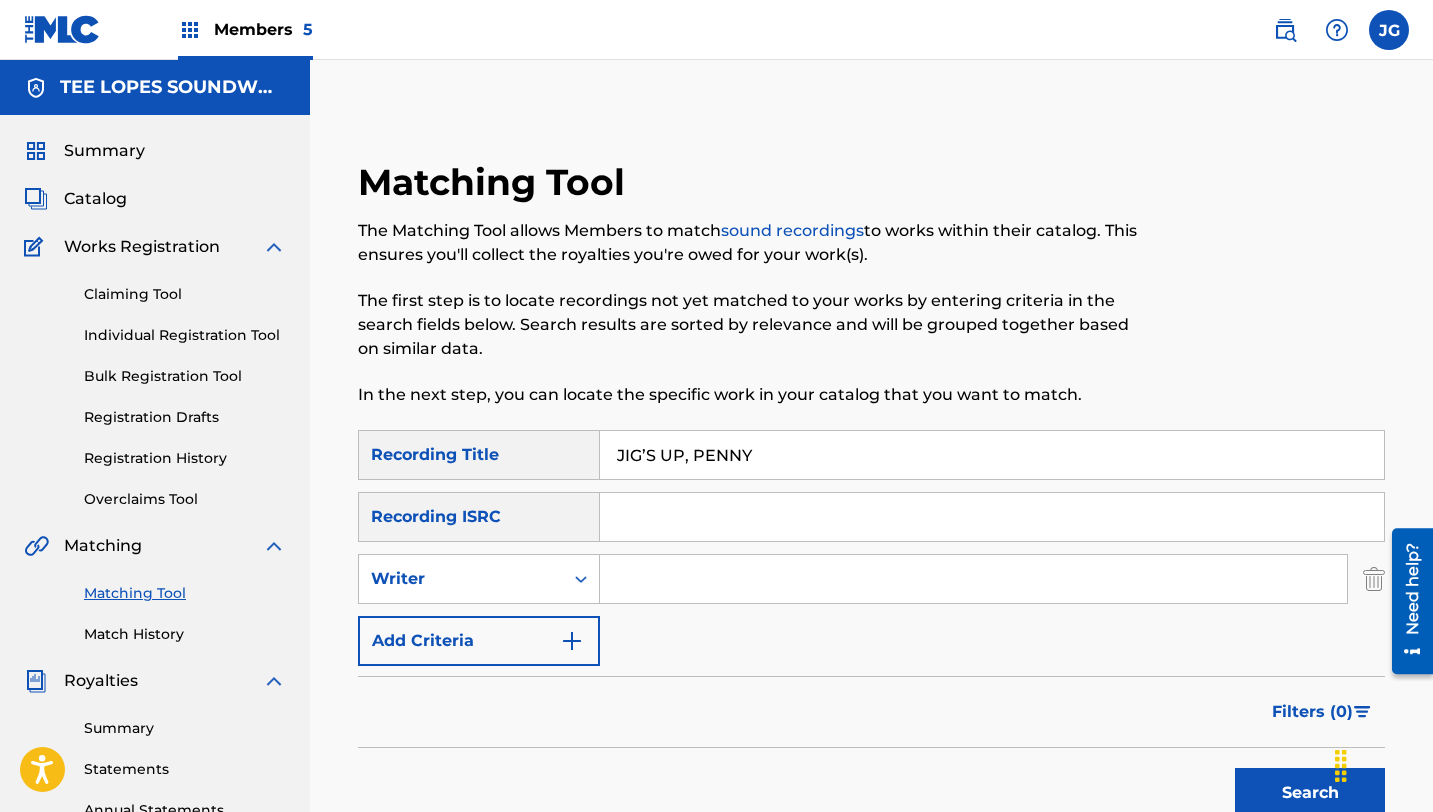 click at bounding box center (973, 579) 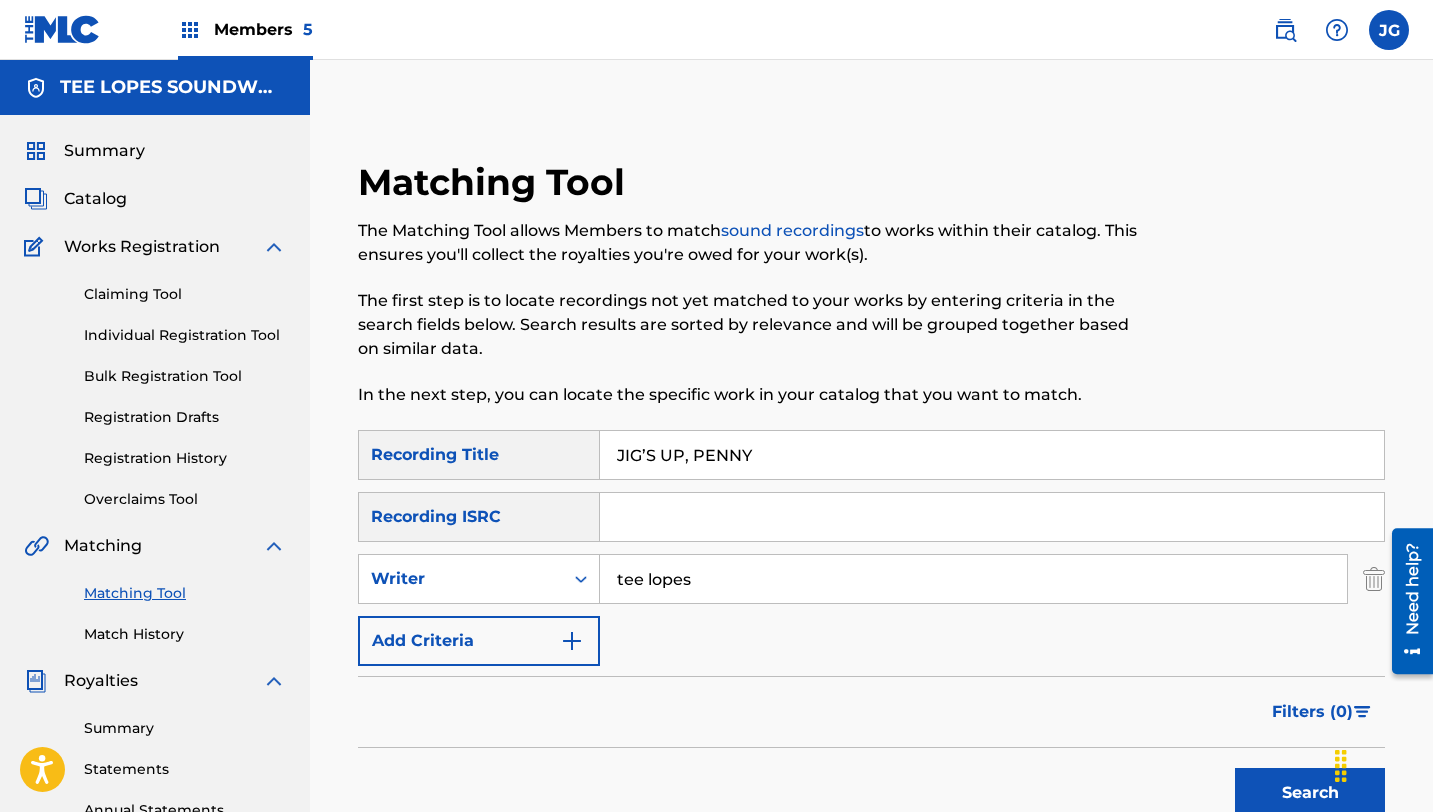 click on "Add Criteria" at bounding box center (479, 641) 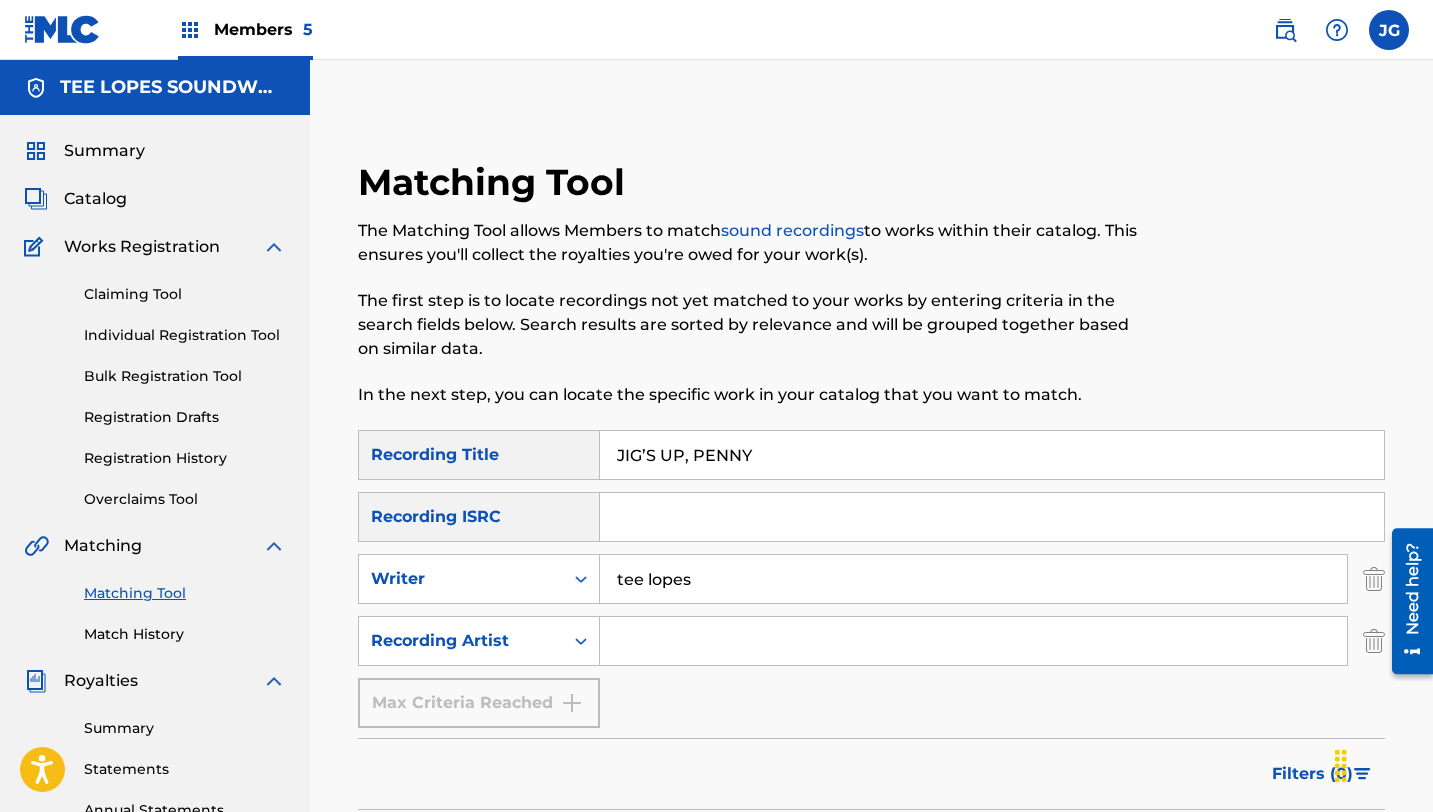 click at bounding box center (973, 641) 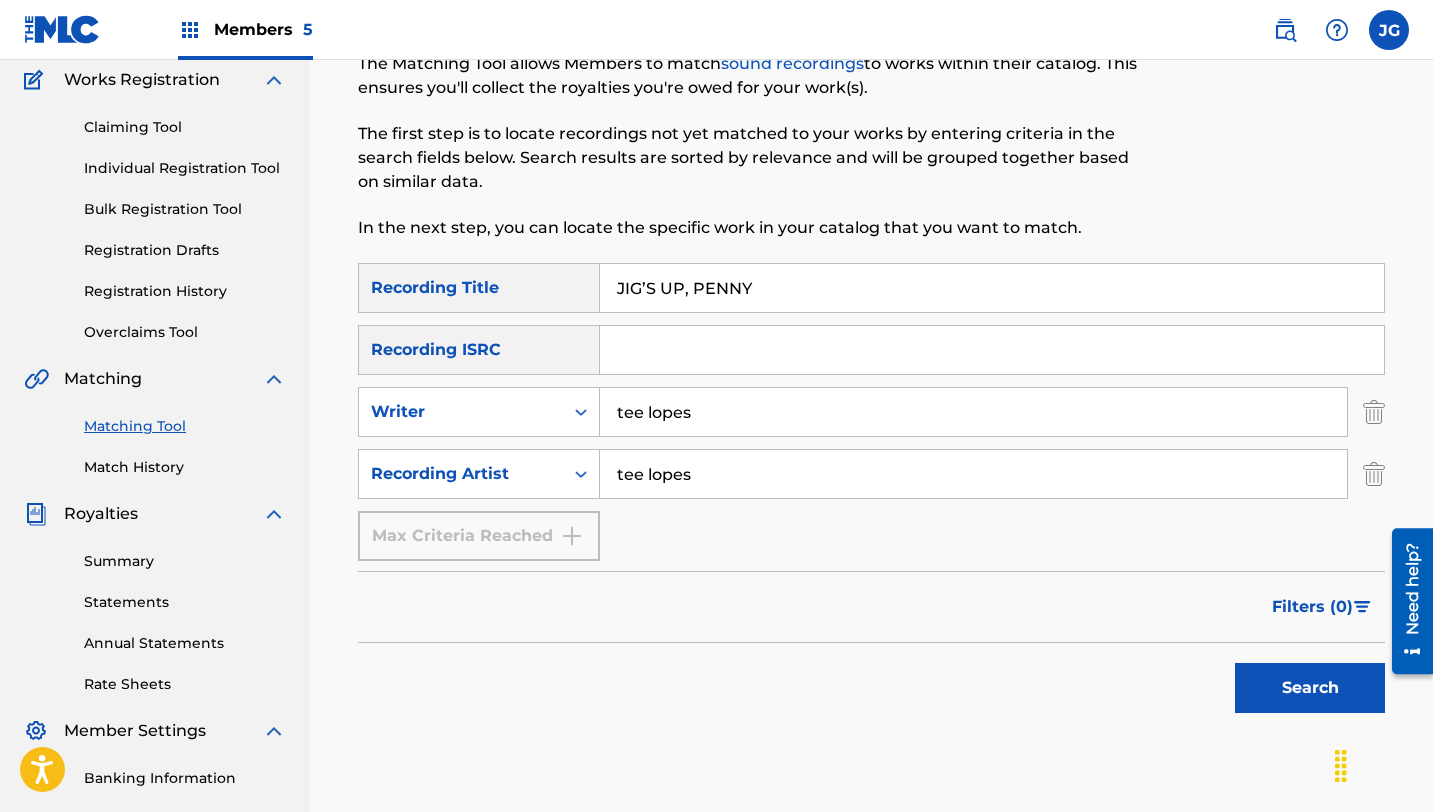 scroll, scrollTop: 172, scrollLeft: 0, axis: vertical 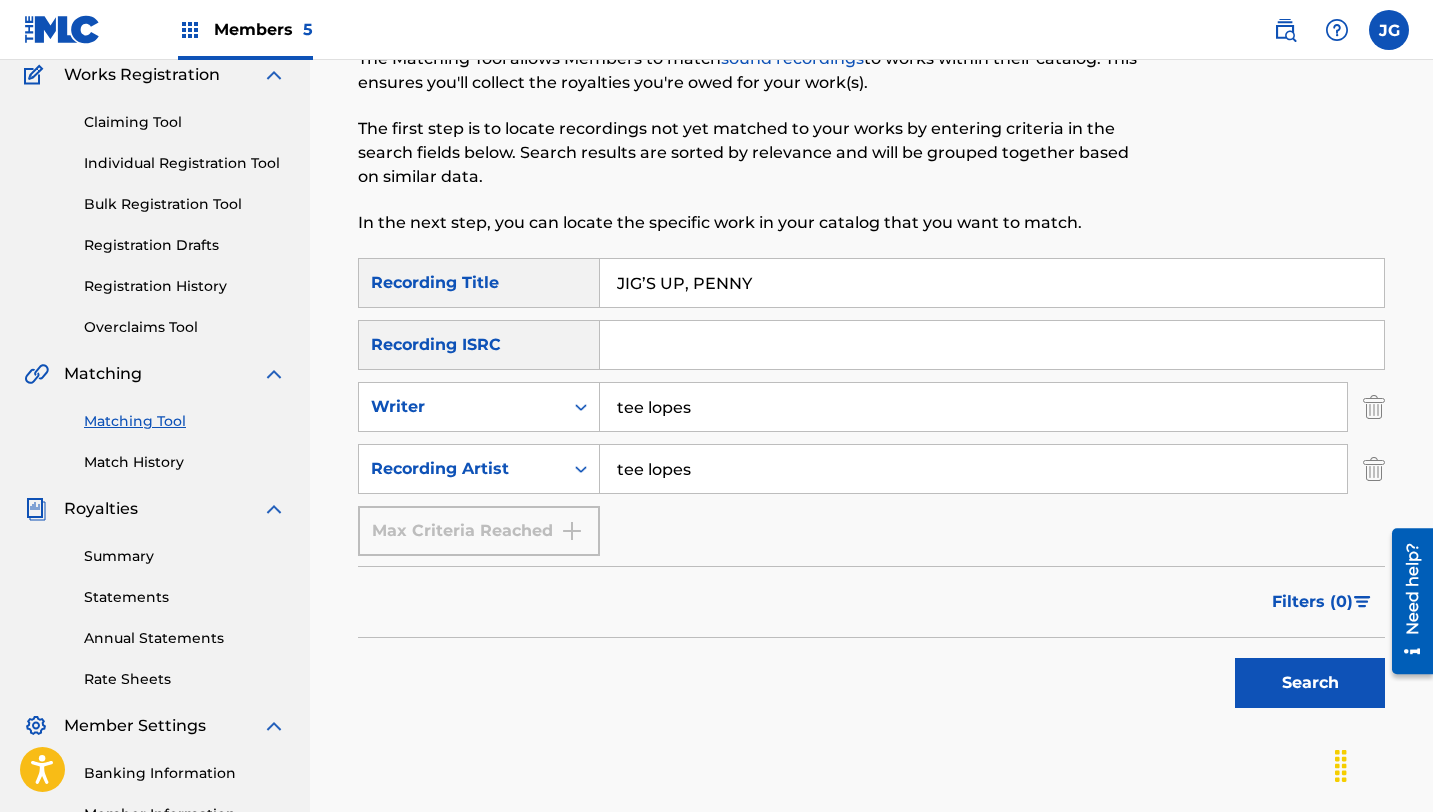 click on "Search" at bounding box center (1310, 683) 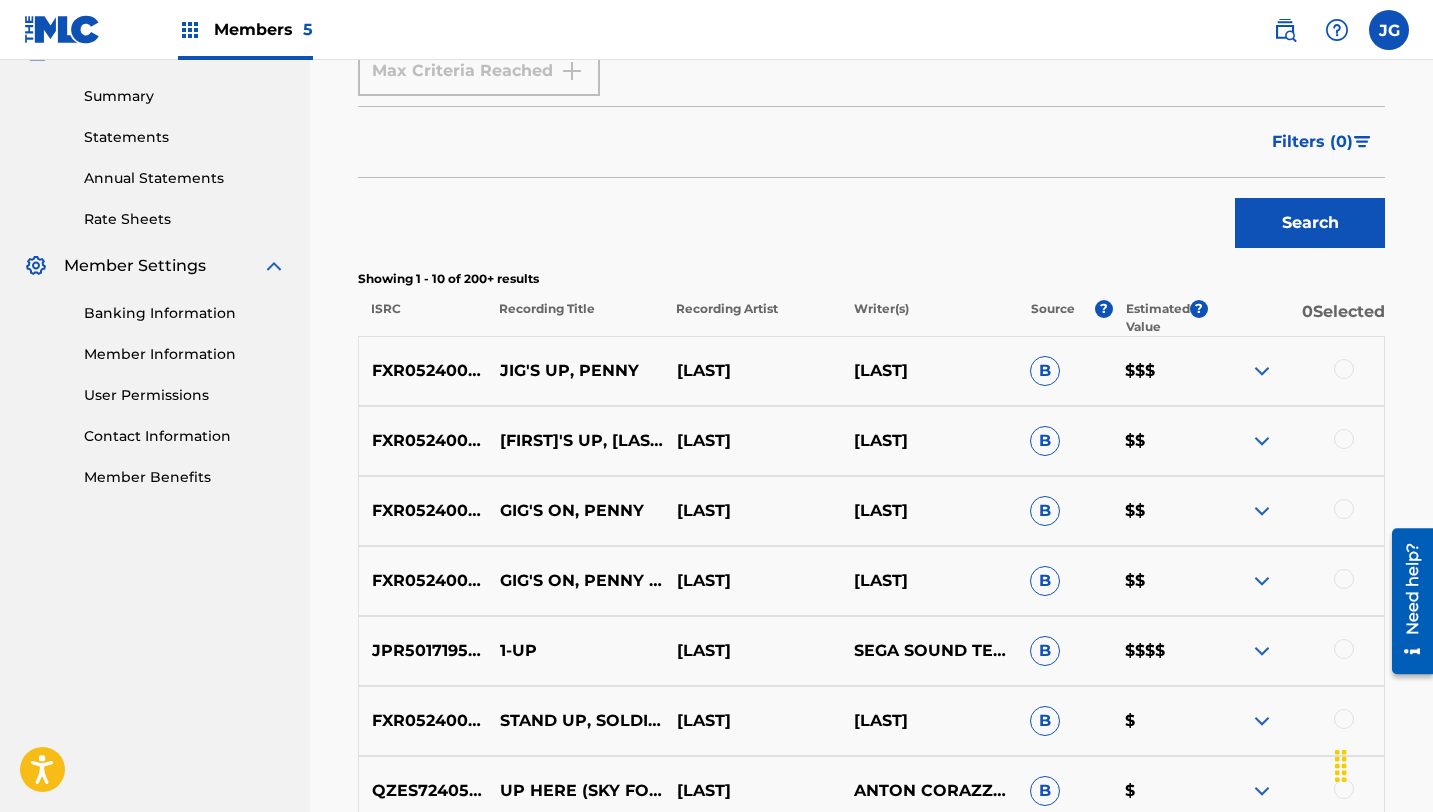 scroll, scrollTop: 635, scrollLeft: 0, axis: vertical 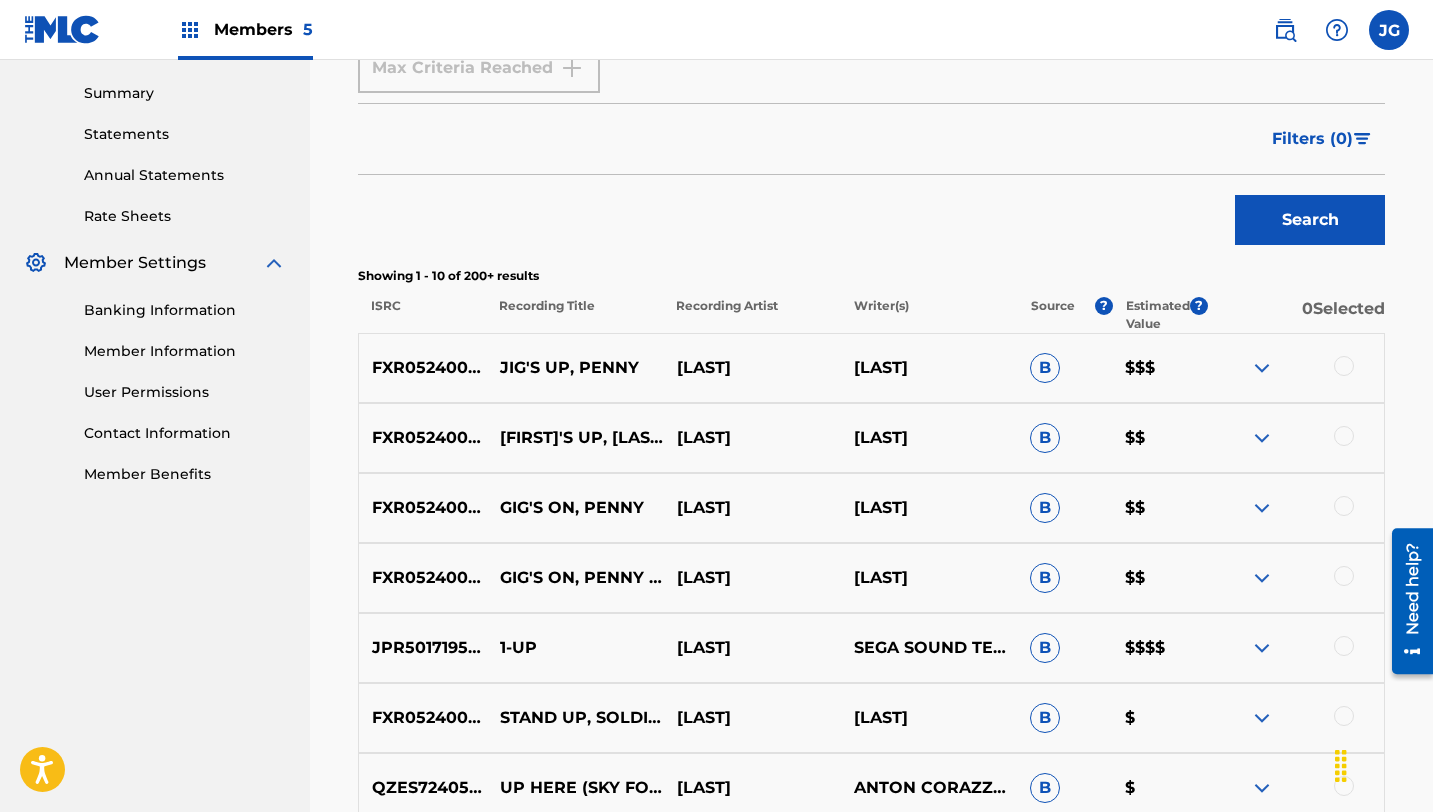 click at bounding box center (1344, 366) 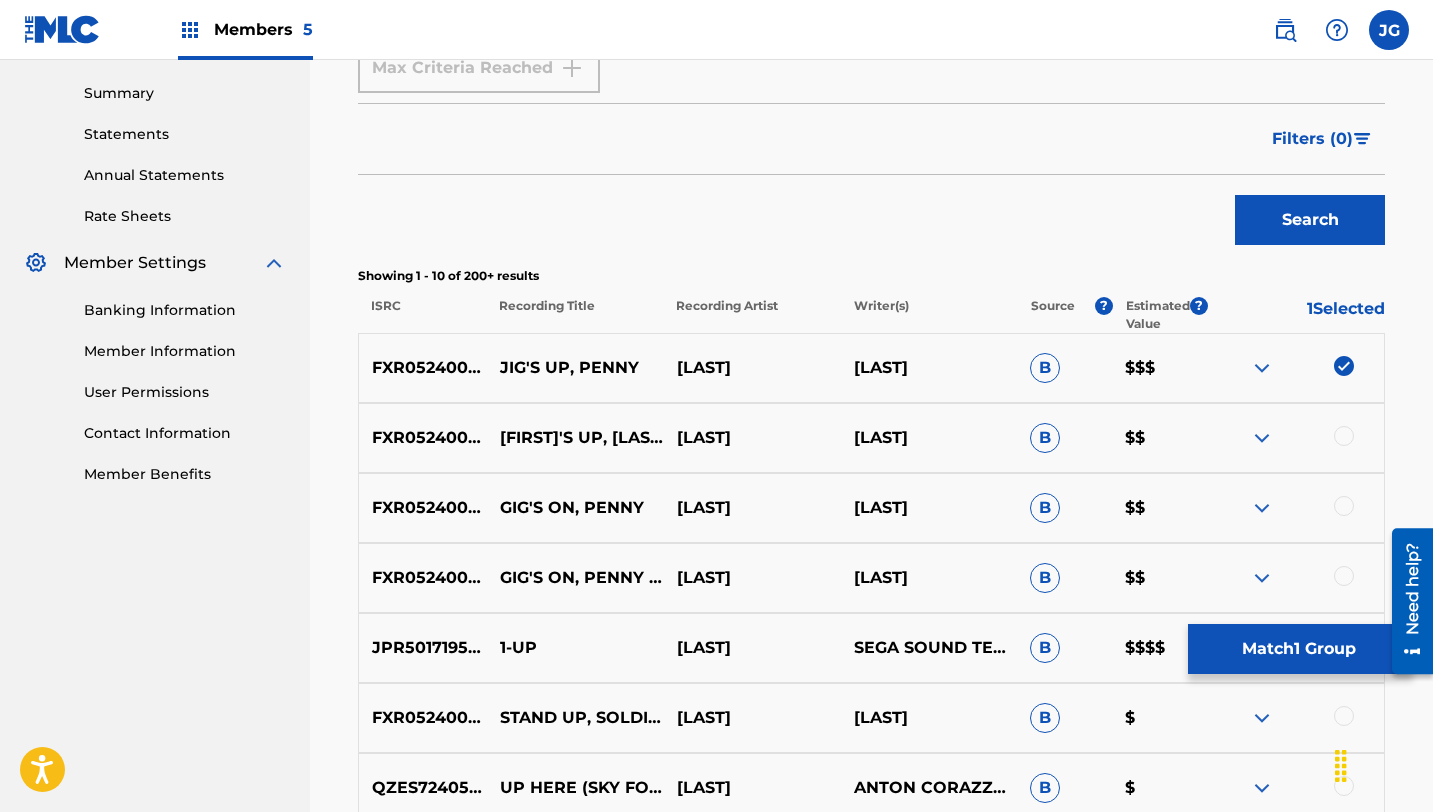 click at bounding box center (1295, 438) 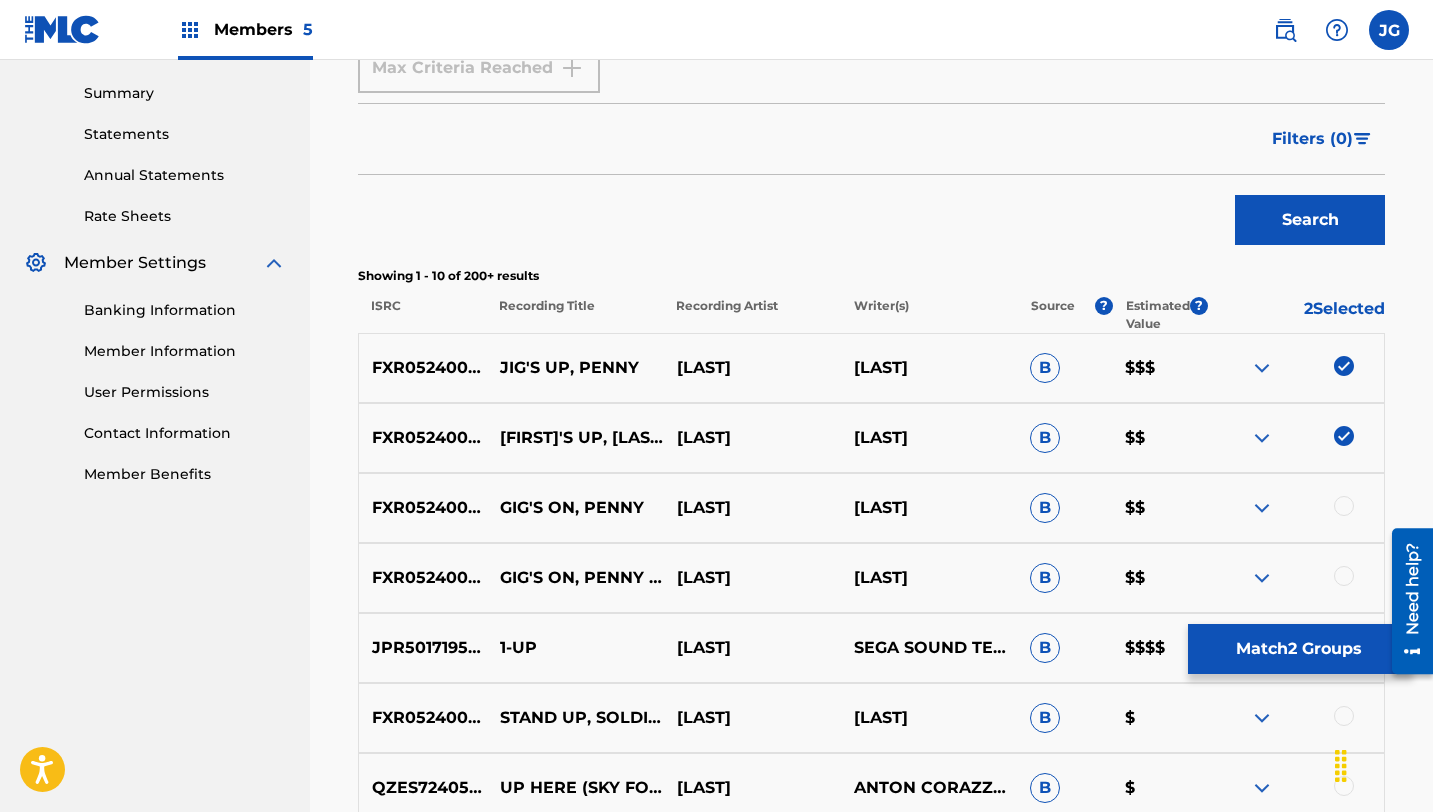 click on "Match  2 Groups" at bounding box center (1298, 649) 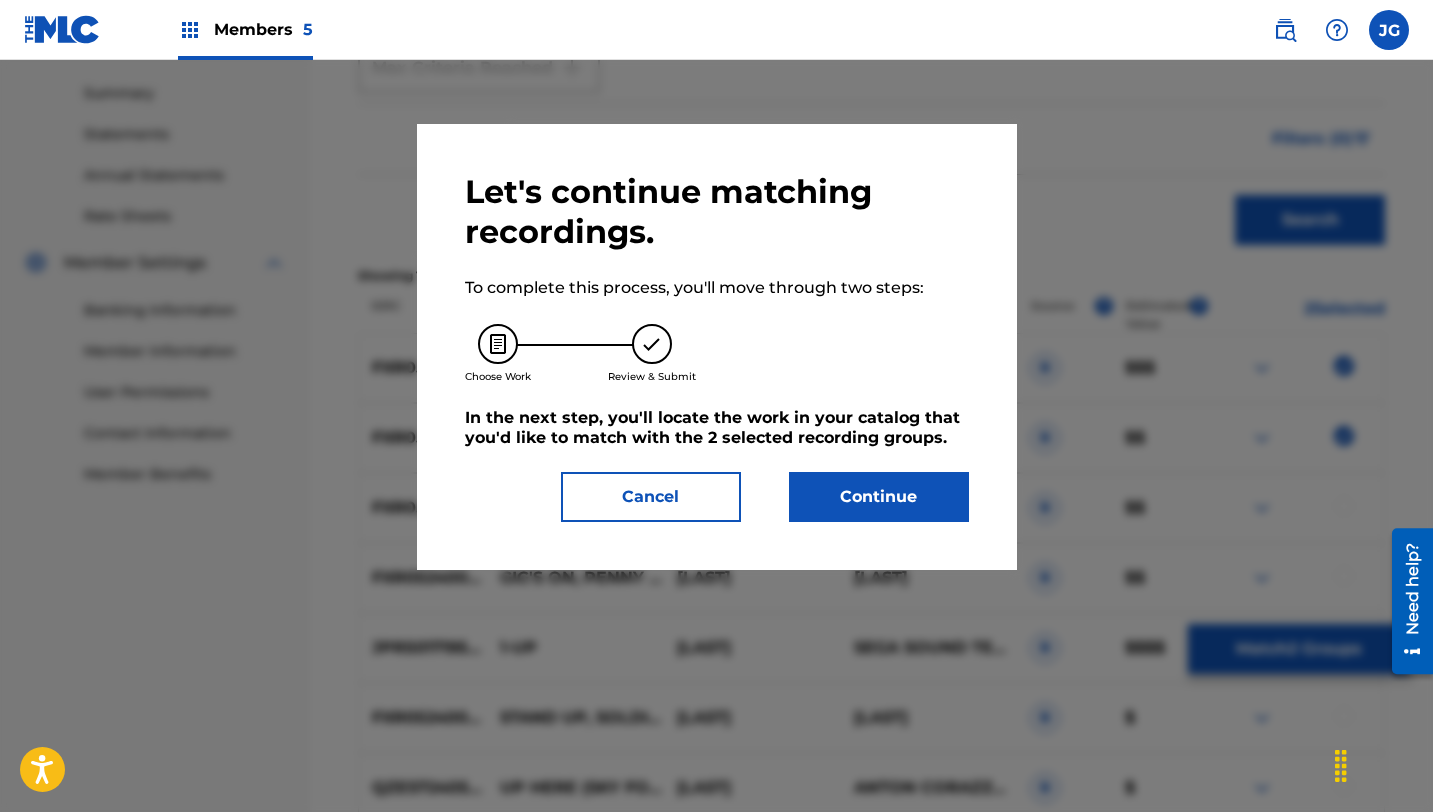 click on "Continue" at bounding box center (879, 497) 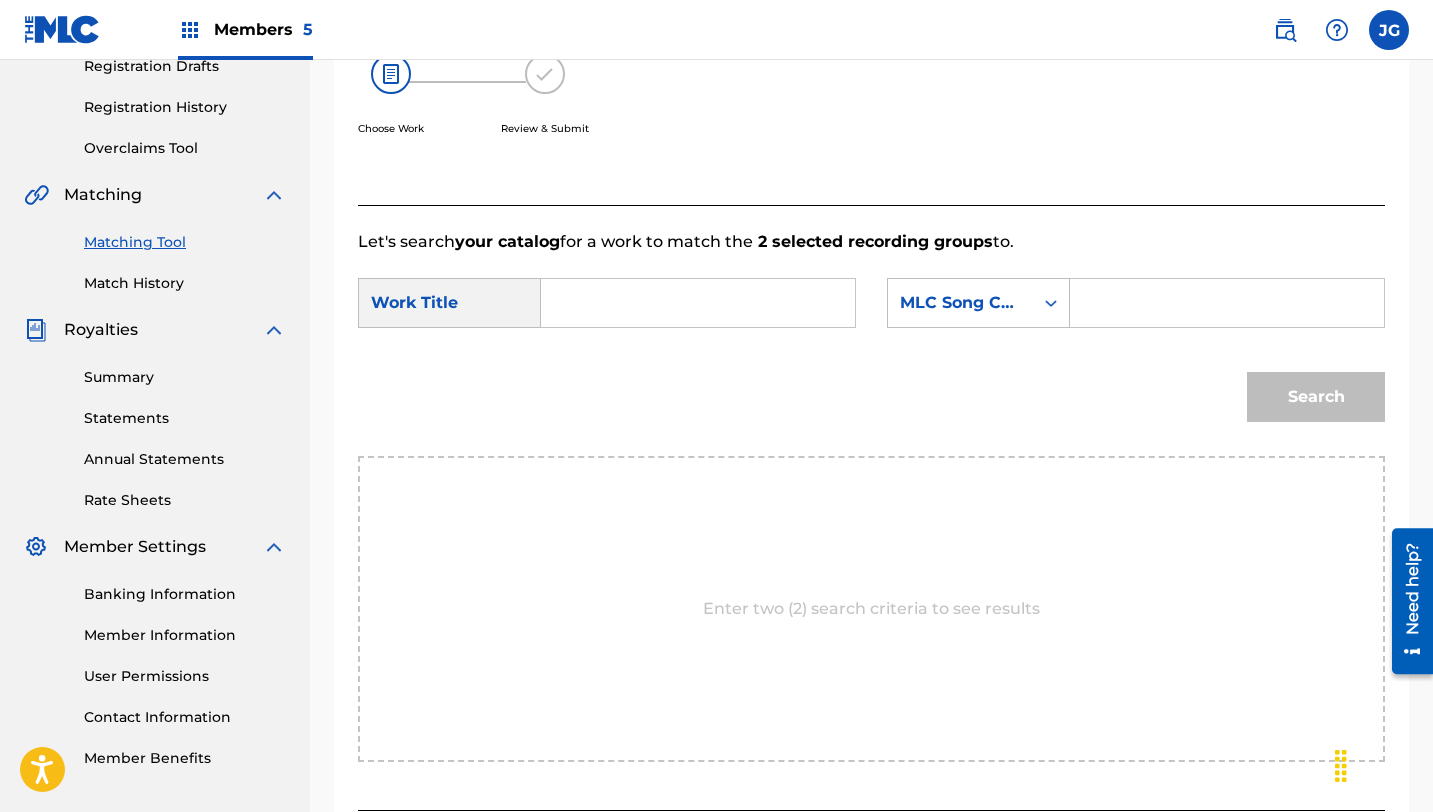 scroll, scrollTop: 308, scrollLeft: 0, axis: vertical 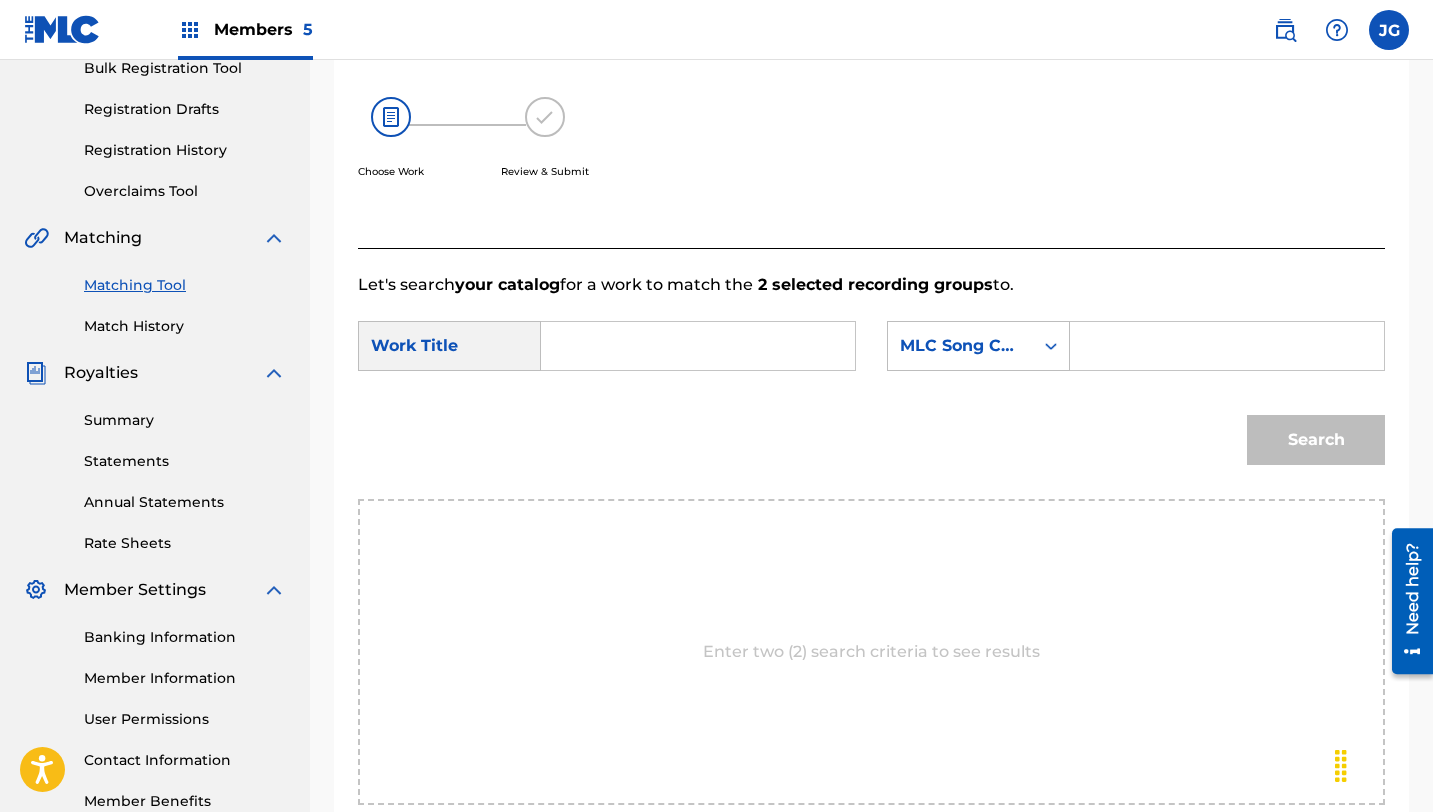 click at bounding box center [698, 346] 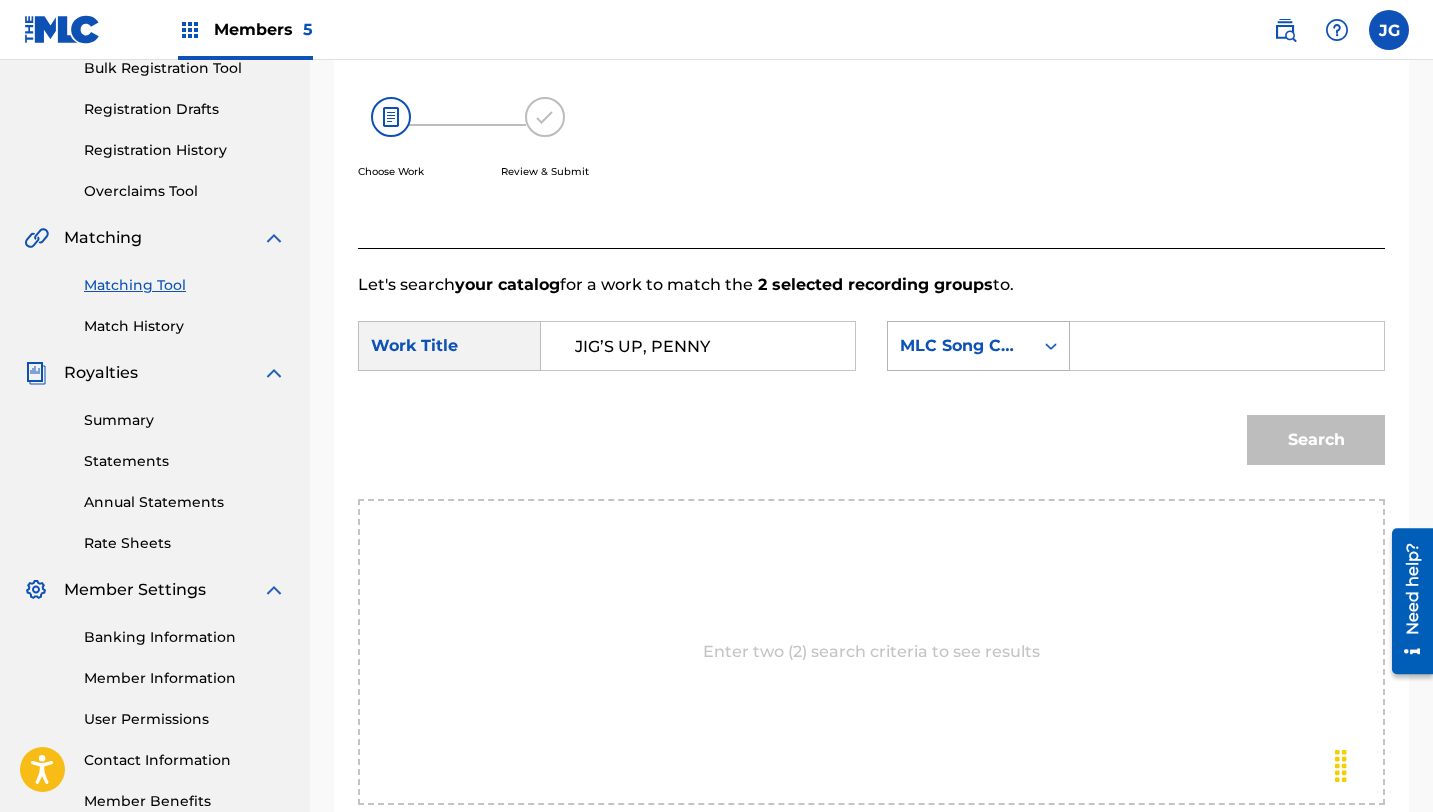 type on "JIG’S UP, PENNY" 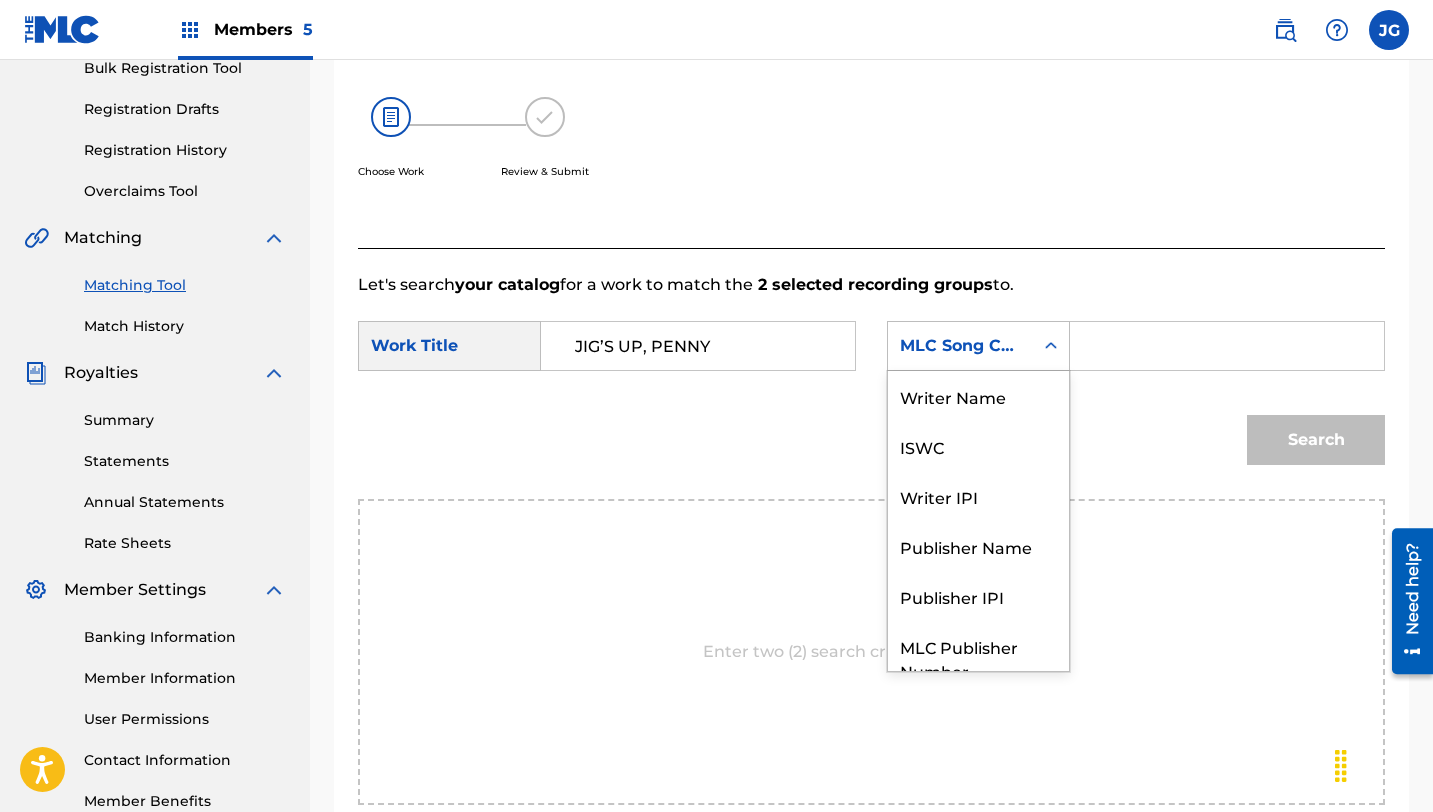 click on "MLC Song Code" at bounding box center (960, 346) 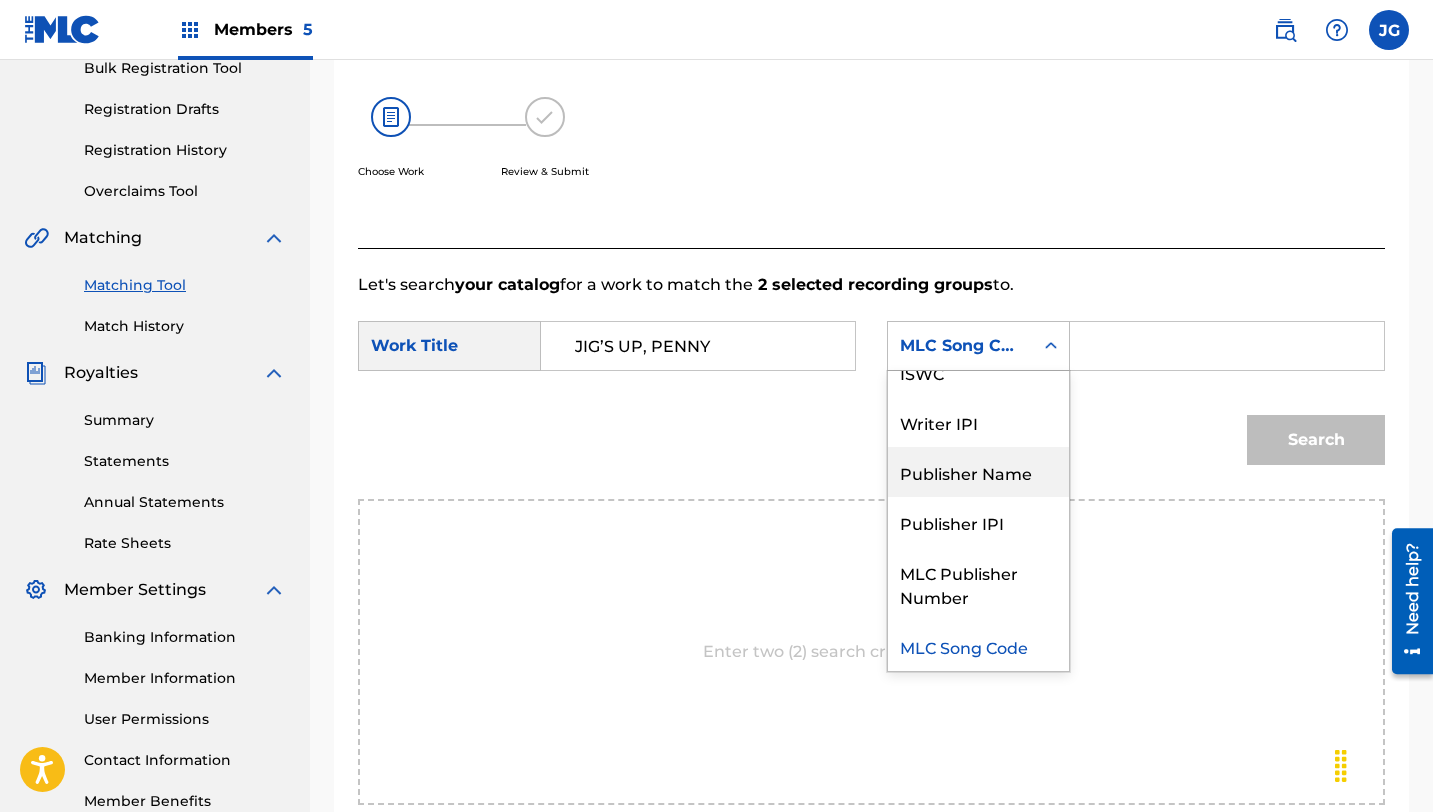 scroll, scrollTop: 0, scrollLeft: 0, axis: both 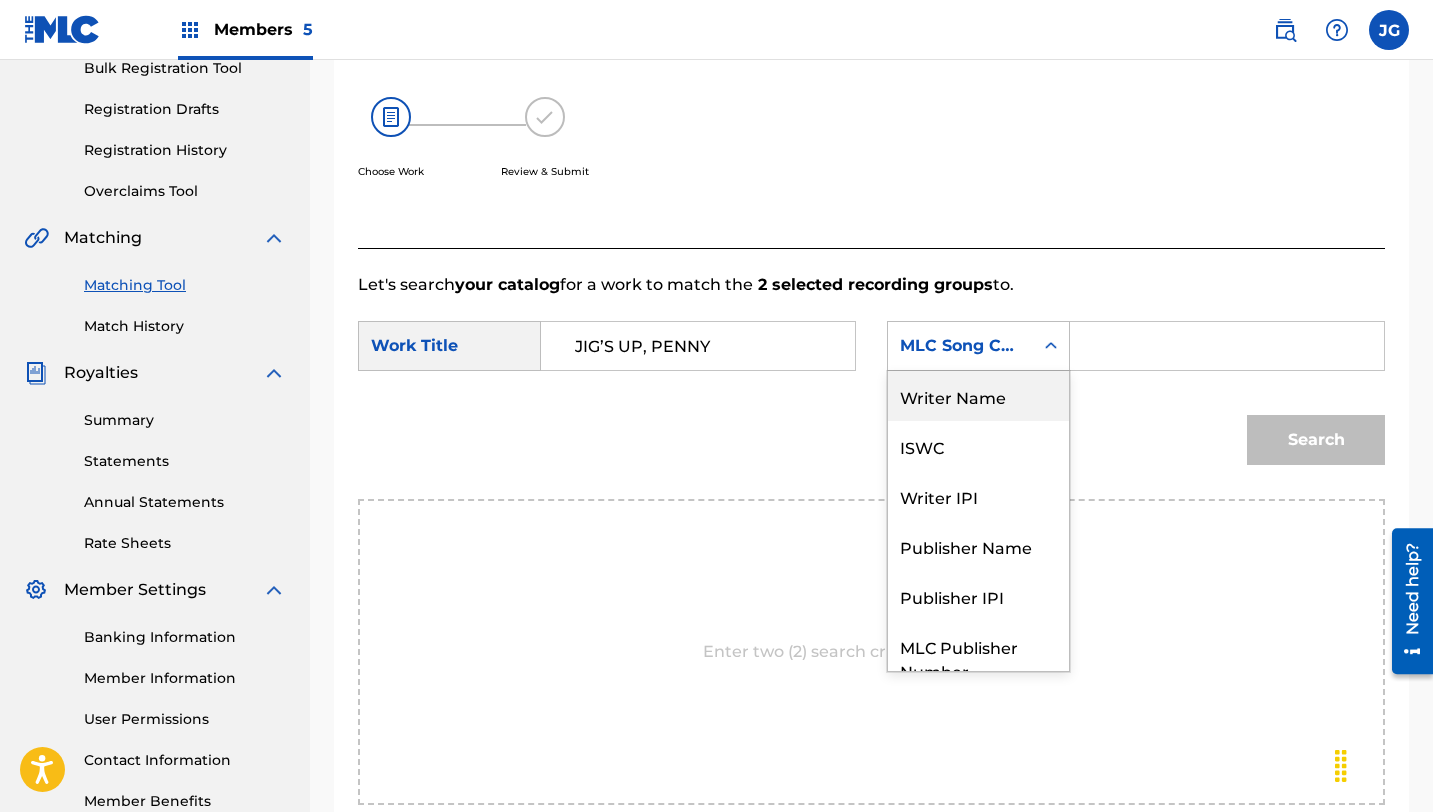 click on "Writer Name" at bounding box center (978, 396) 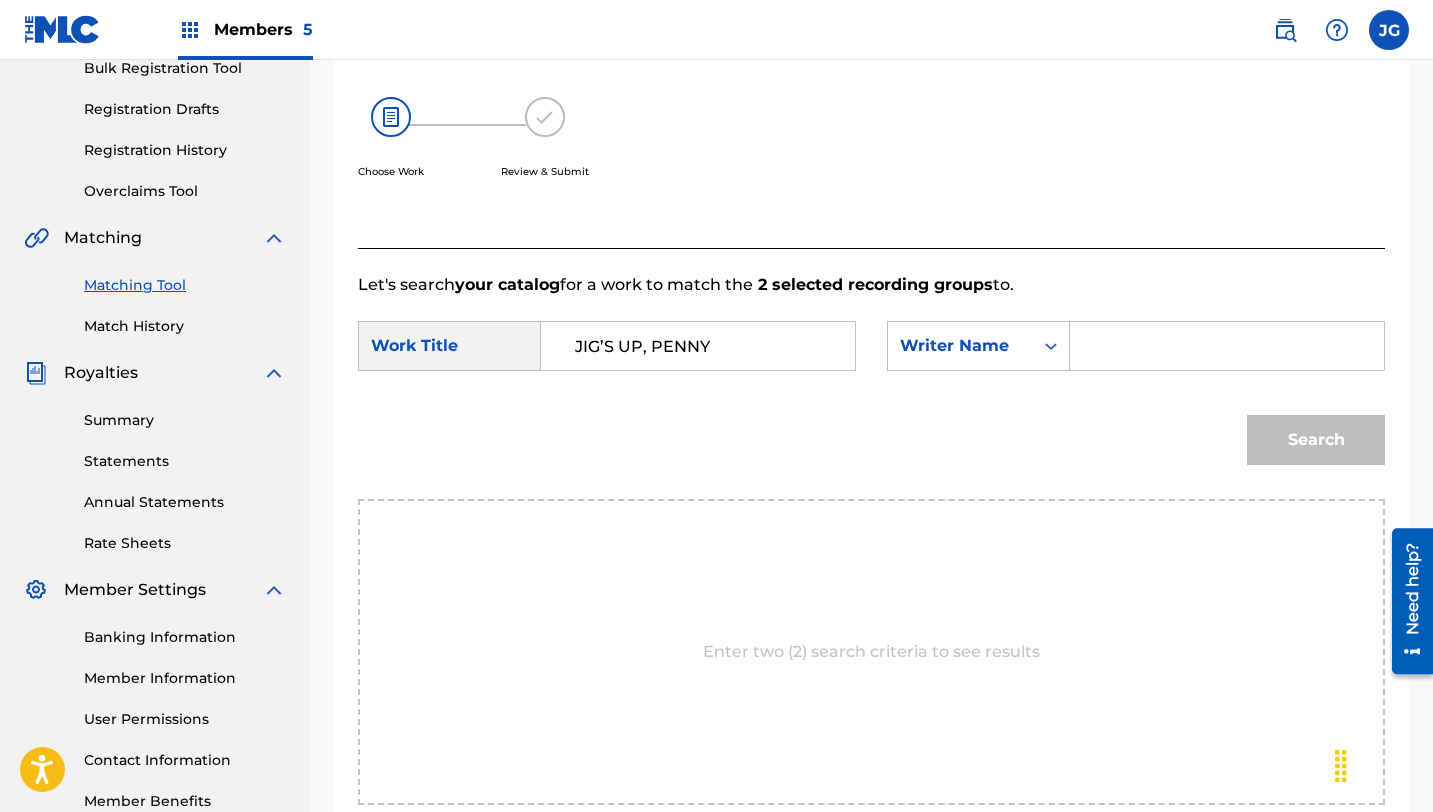 click at bounding box center [1227, 346] 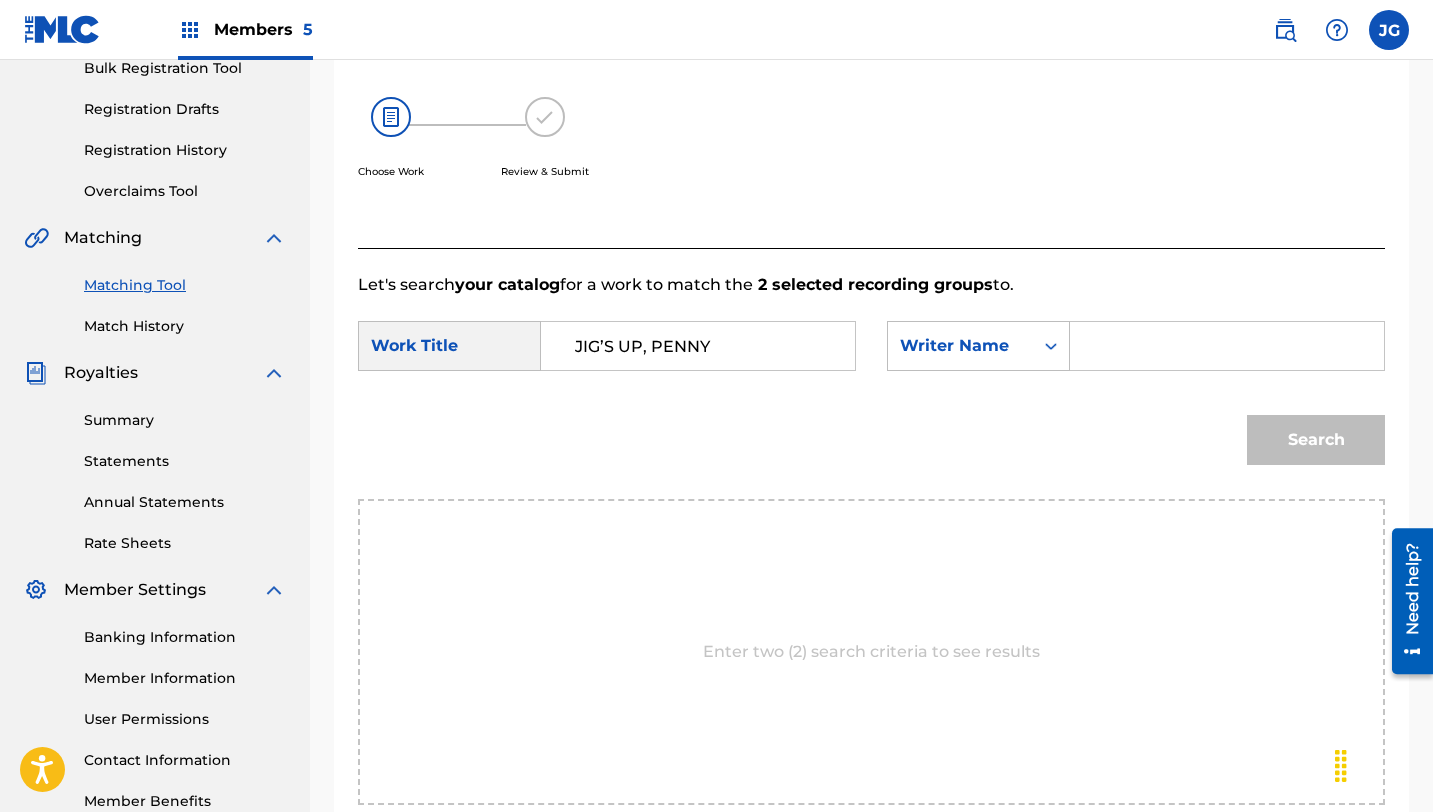 type on "tee lopes" 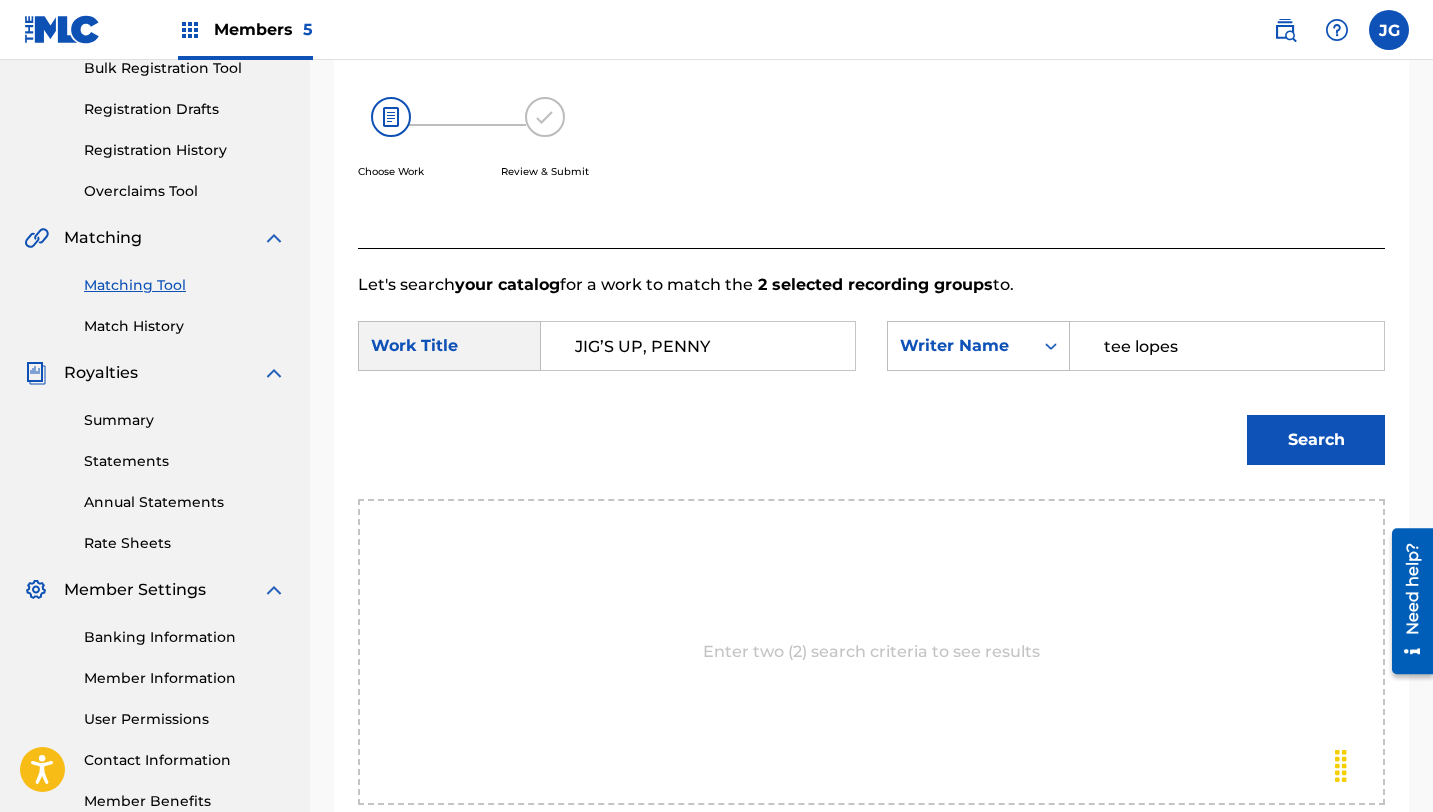 click on "Search" at bounding box center [1316, 440] 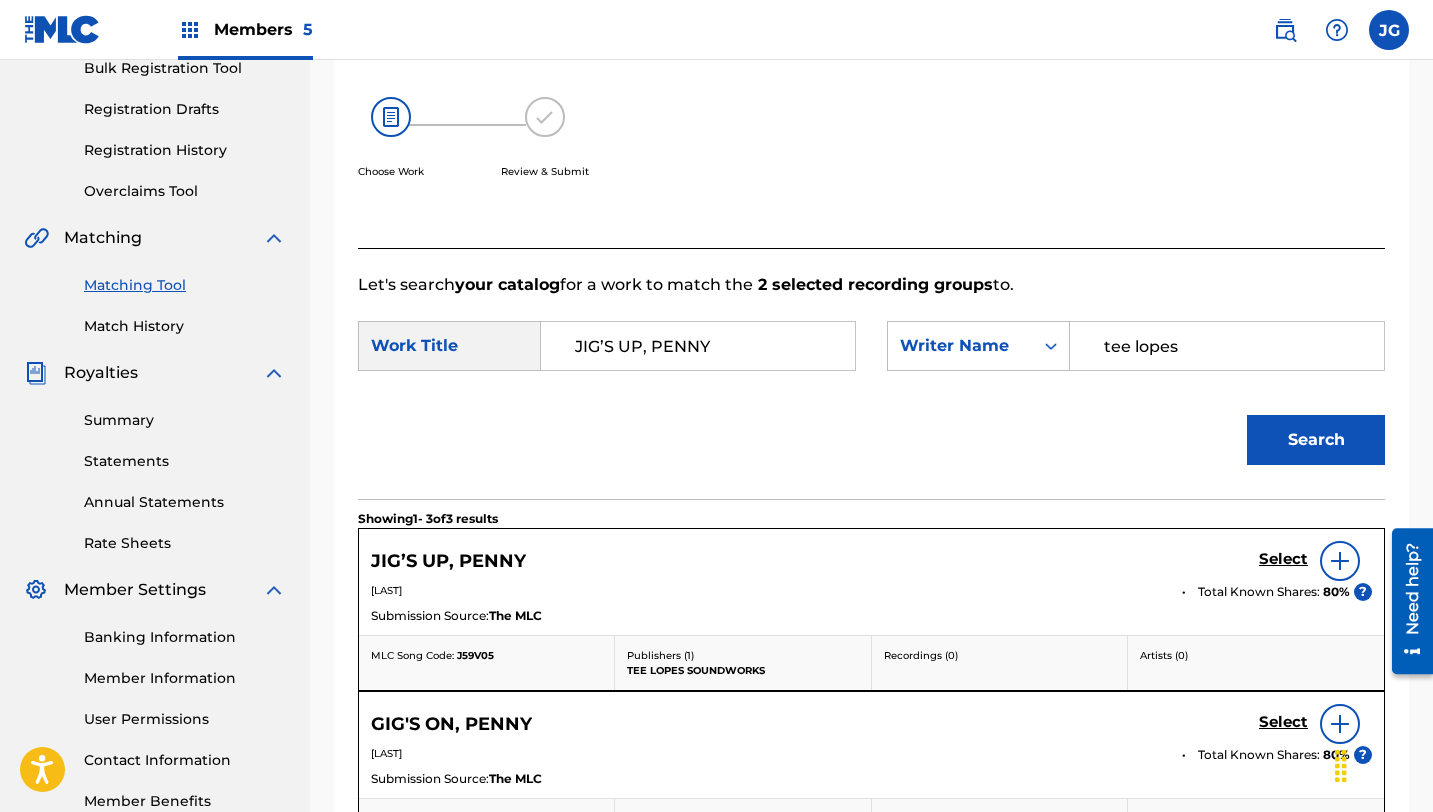 click on "Select" at bounding box center (1283, 559) 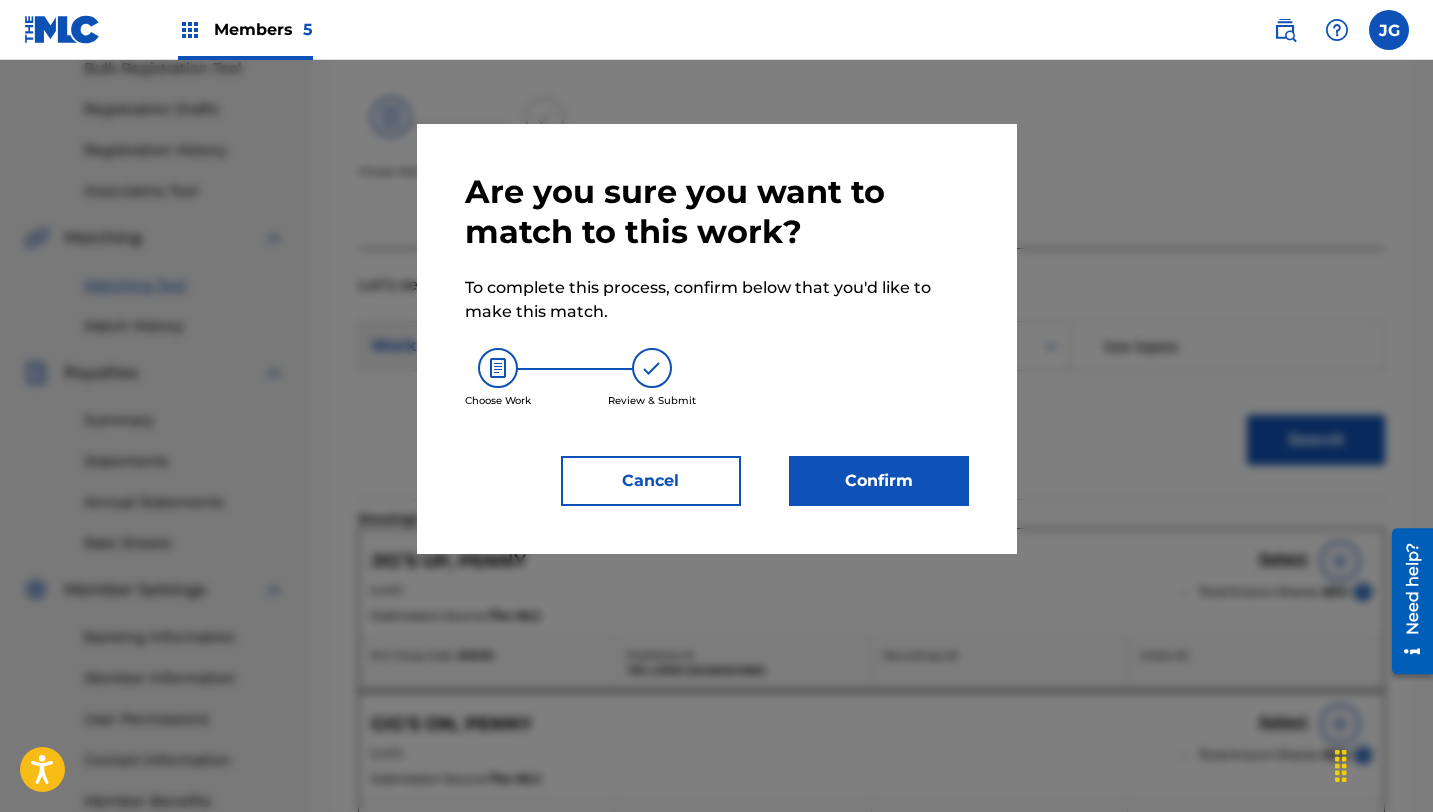 click on "Confirm" at bounding box center [879, 481] 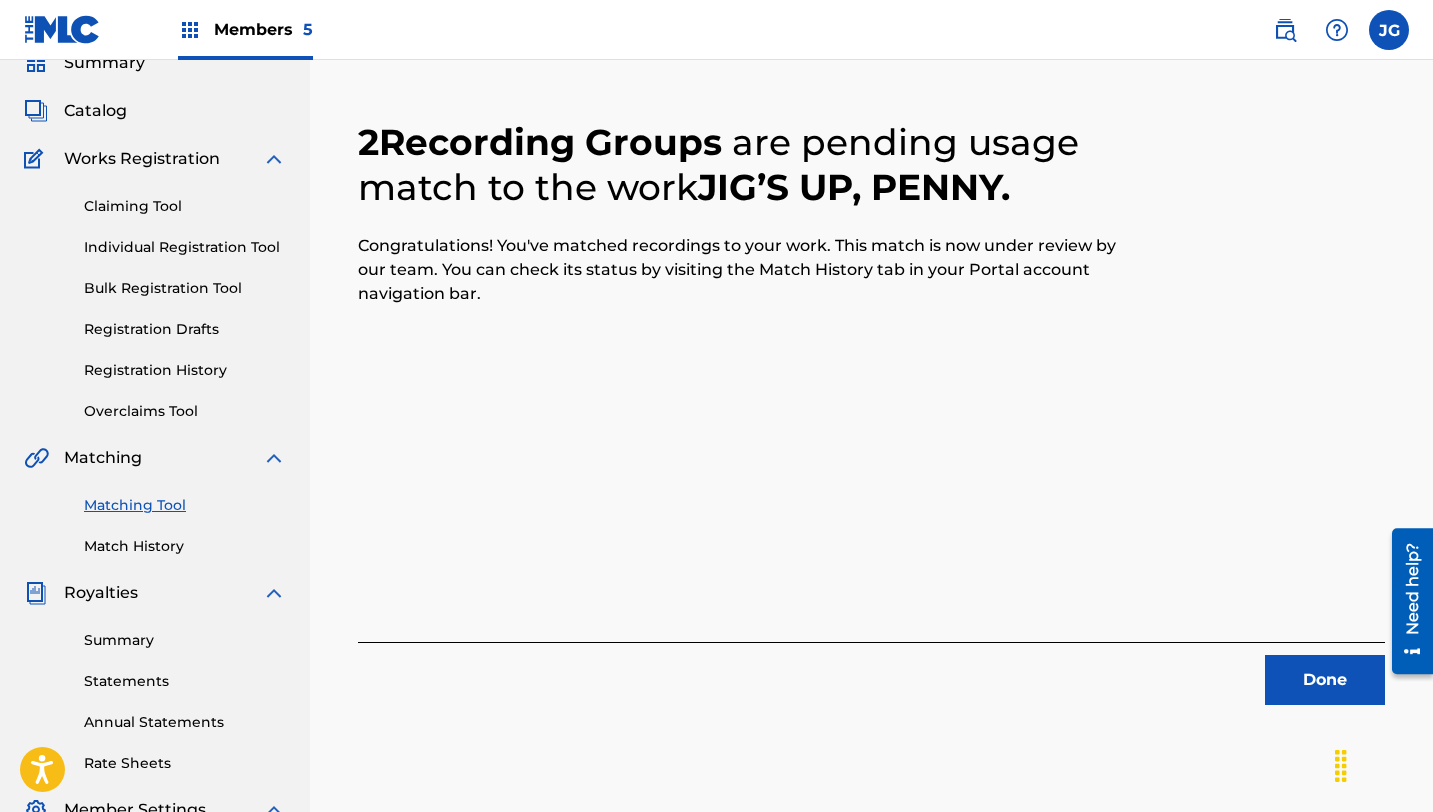 scroll, scrollTop: 0, scrollLeft: 0, axis: both 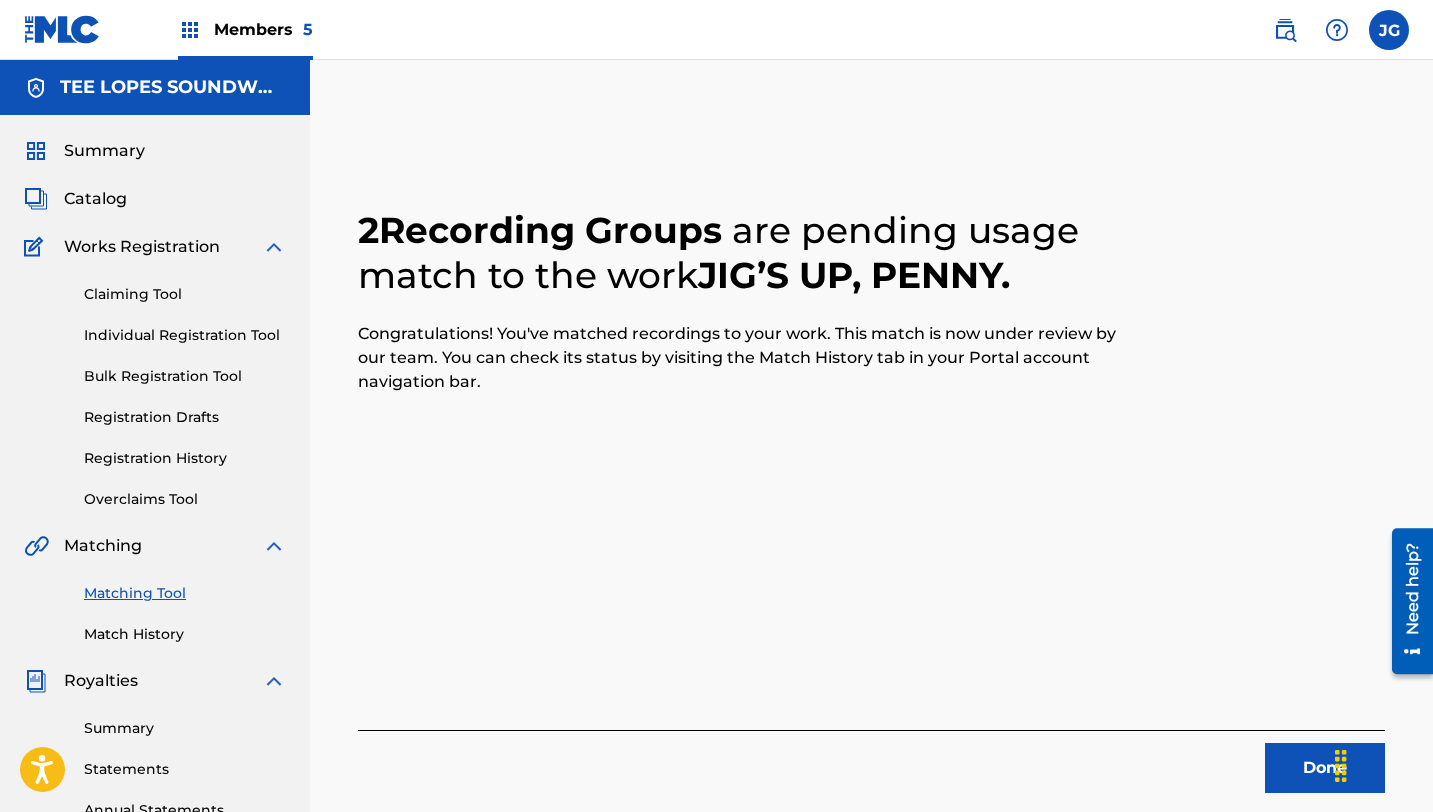 click on "Done" at bounding box center [1325, 768] 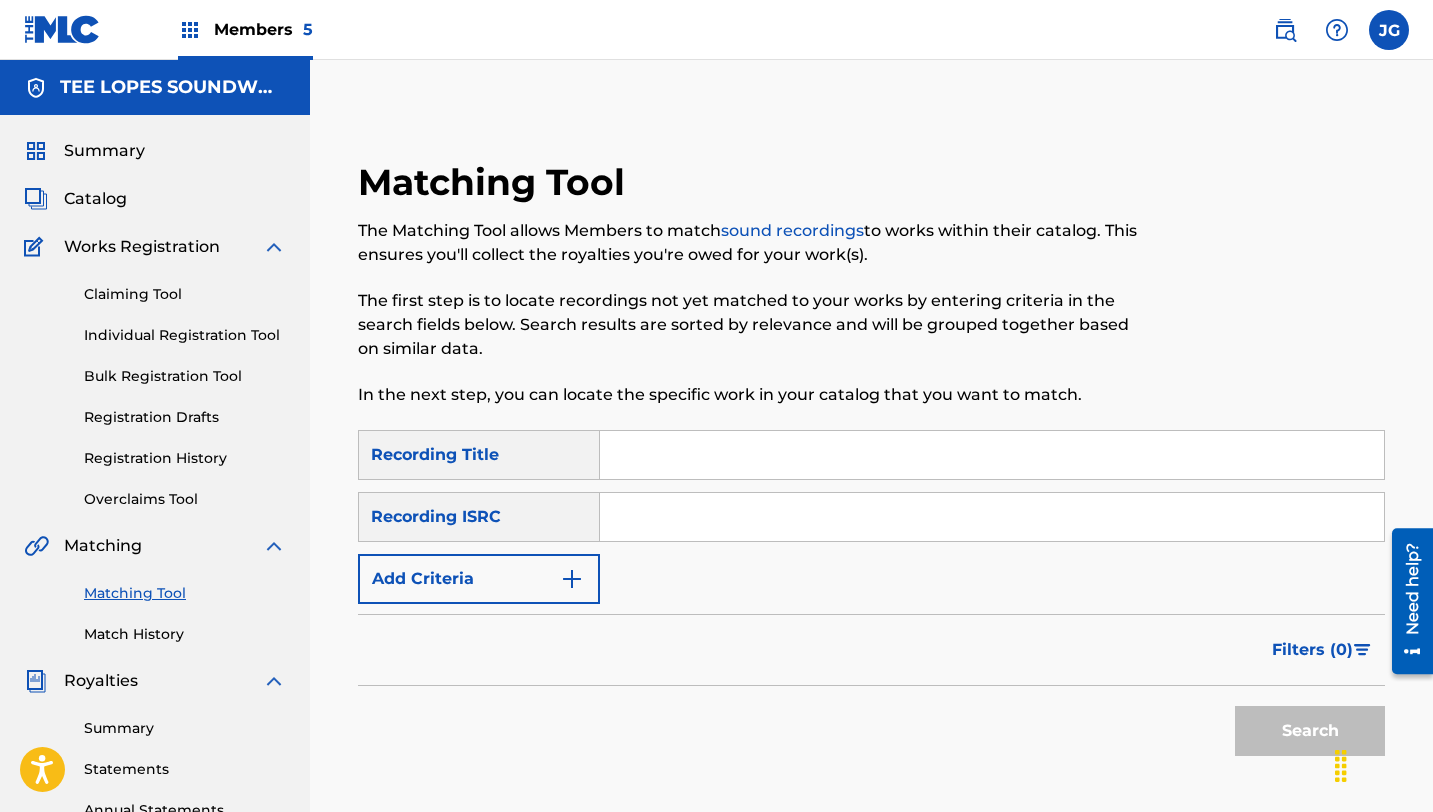 click at bounding box center (992, 455) 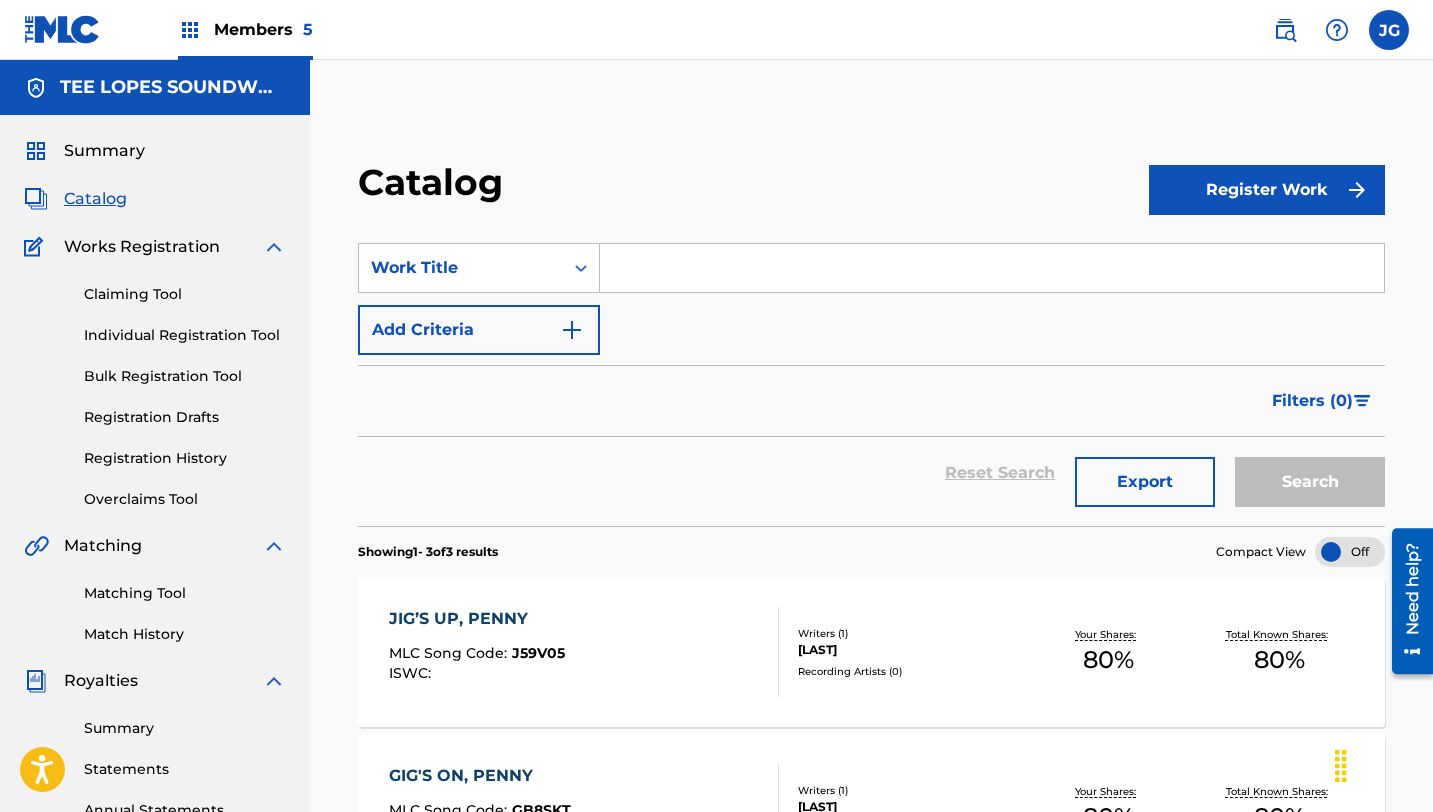 click at bounding box center (992, 268) 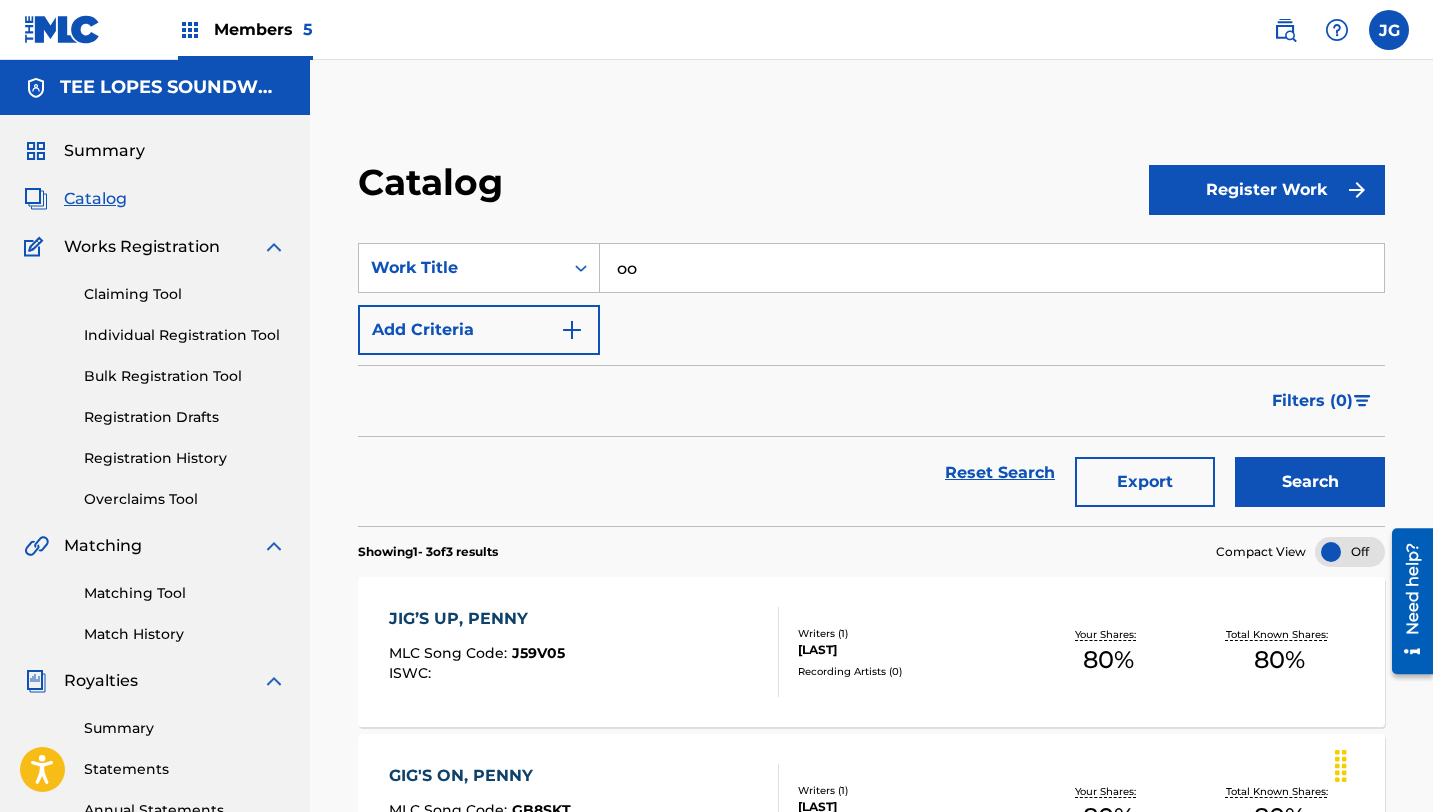 type on "o" 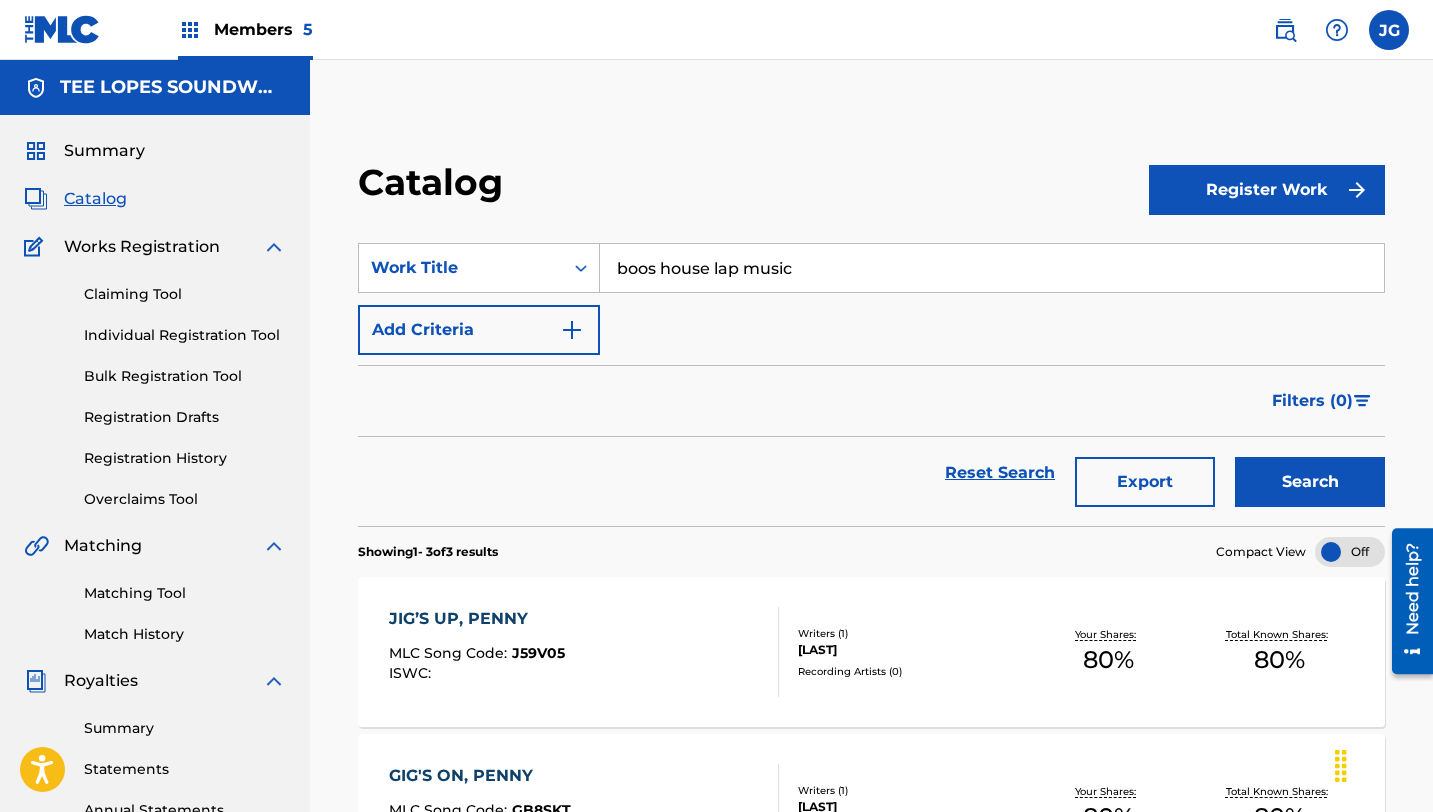 type on "boos house lap music" 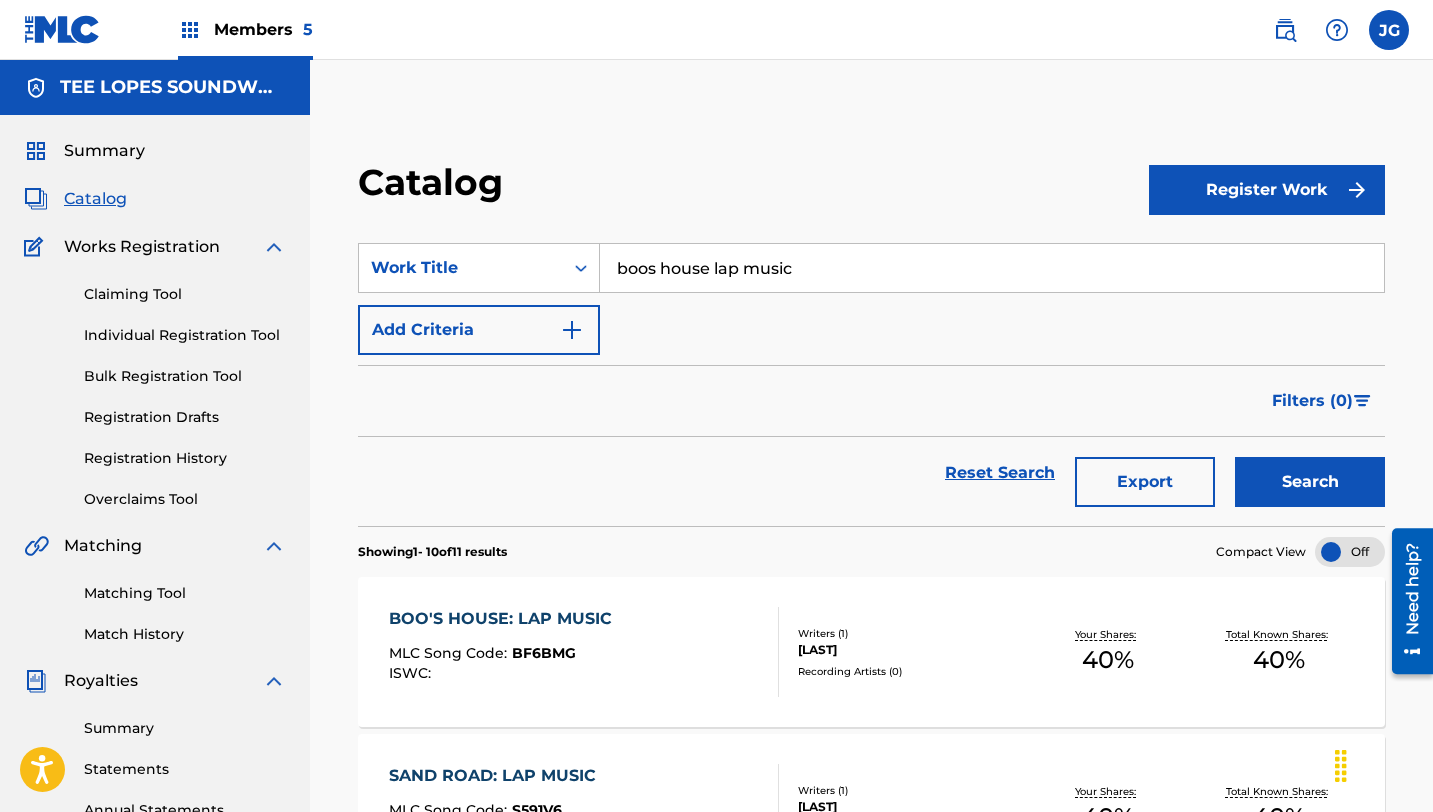 click on "BOO'S HOUSE: LAP MUSIC" at bounding box center [505, 619] 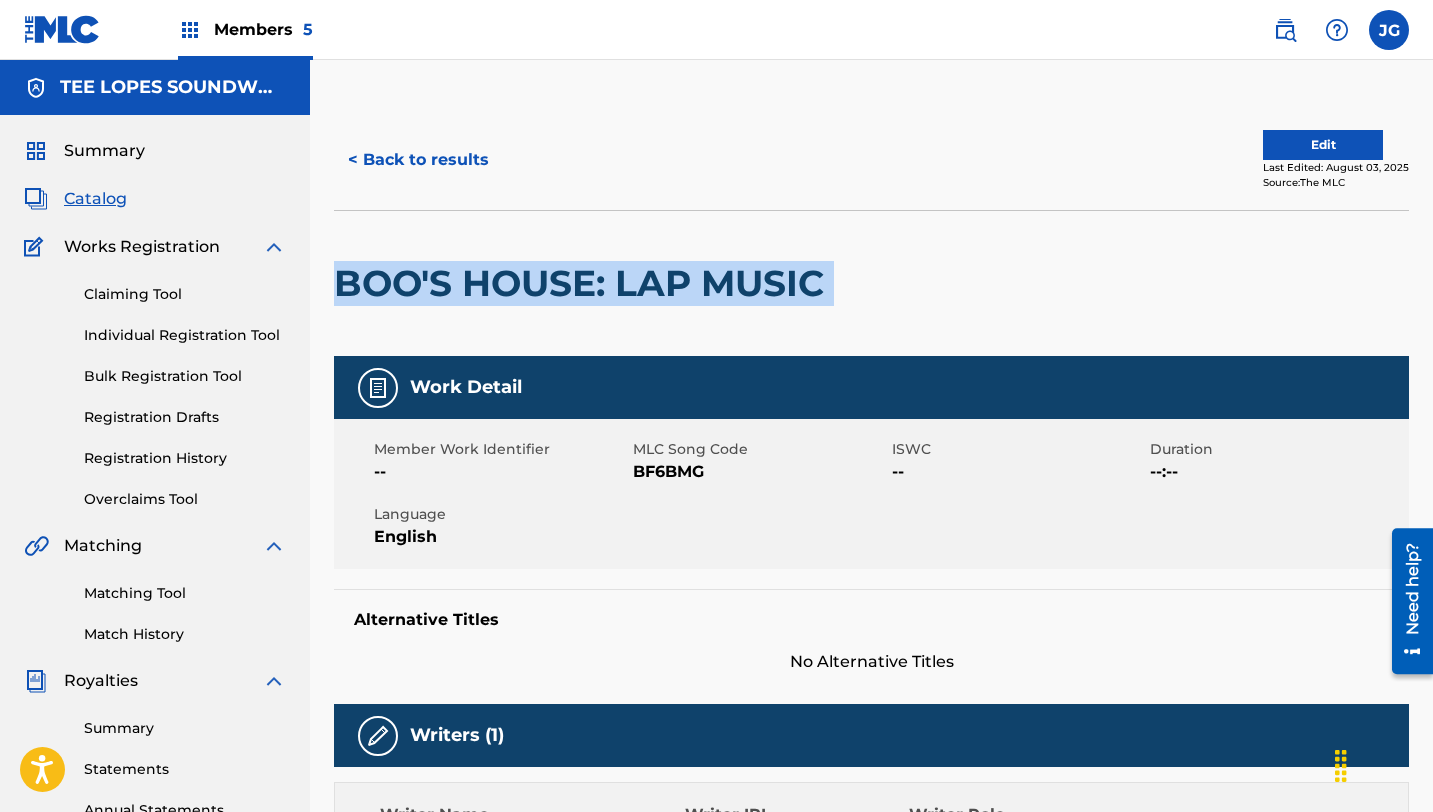 drag, startPoint x: 837, startPoint y: 281, endPoint x: 329, endPoint y: 280, distance: 508.00098 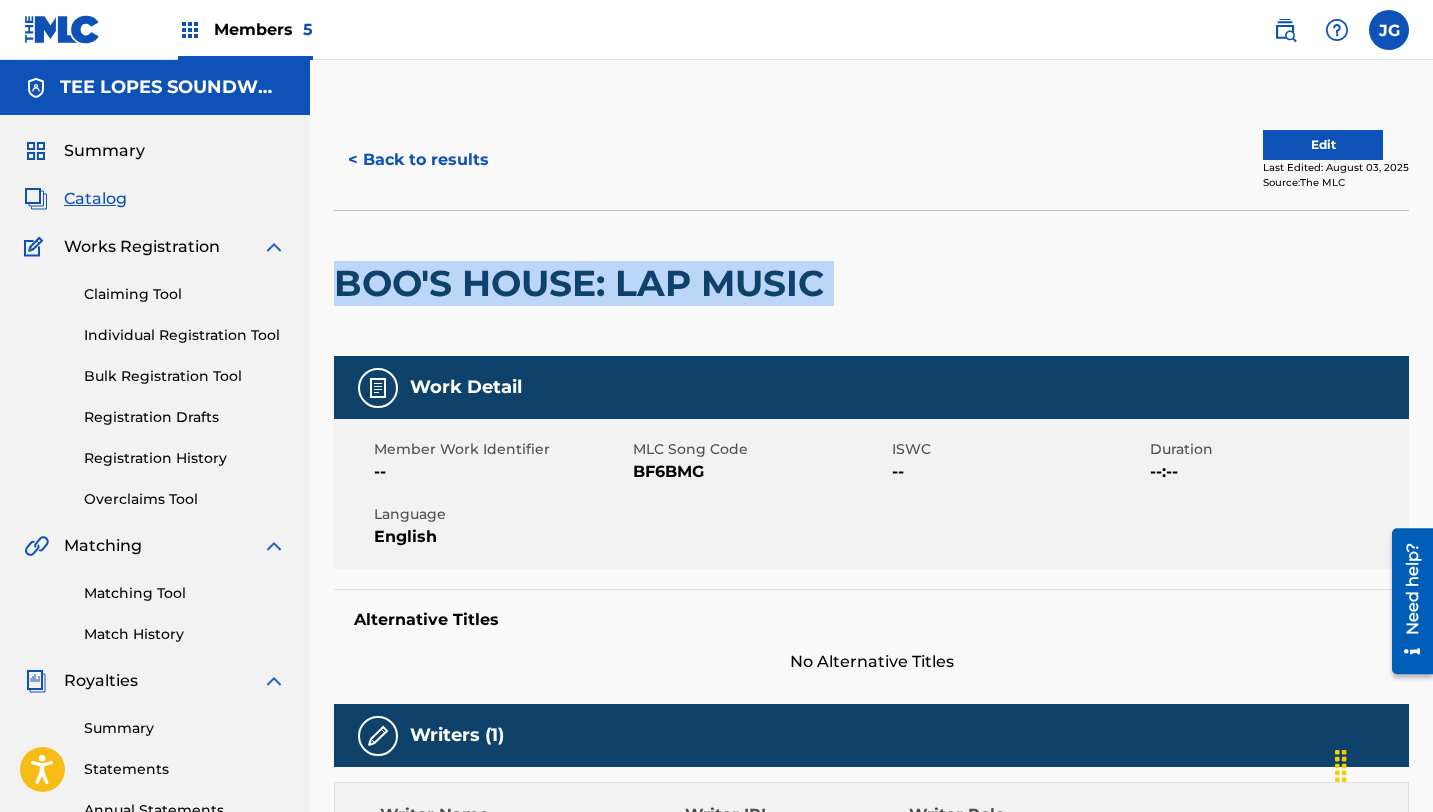 copy on "BOO'S HOUSE: LAP MUSIC" 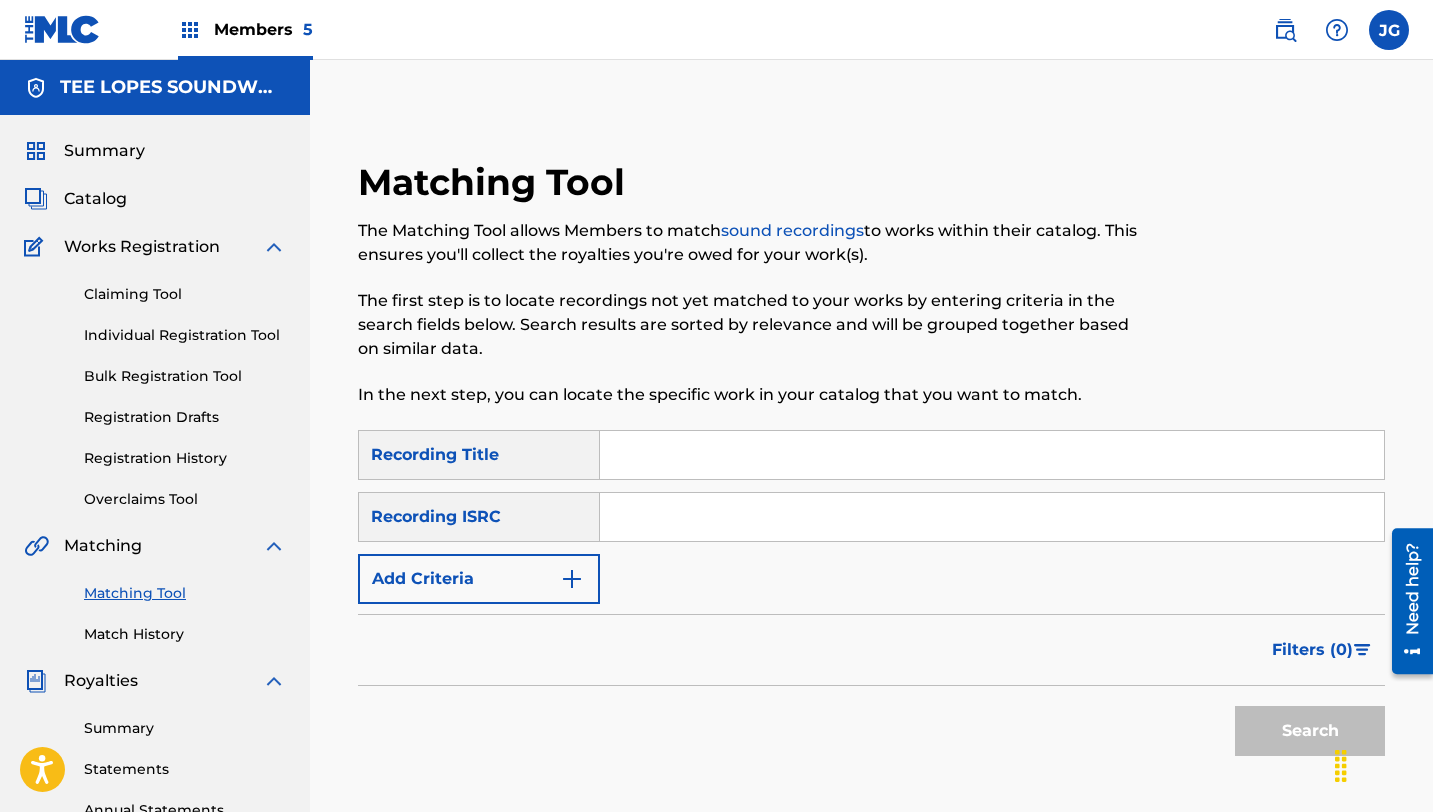 click at bounding box center (992, 455) 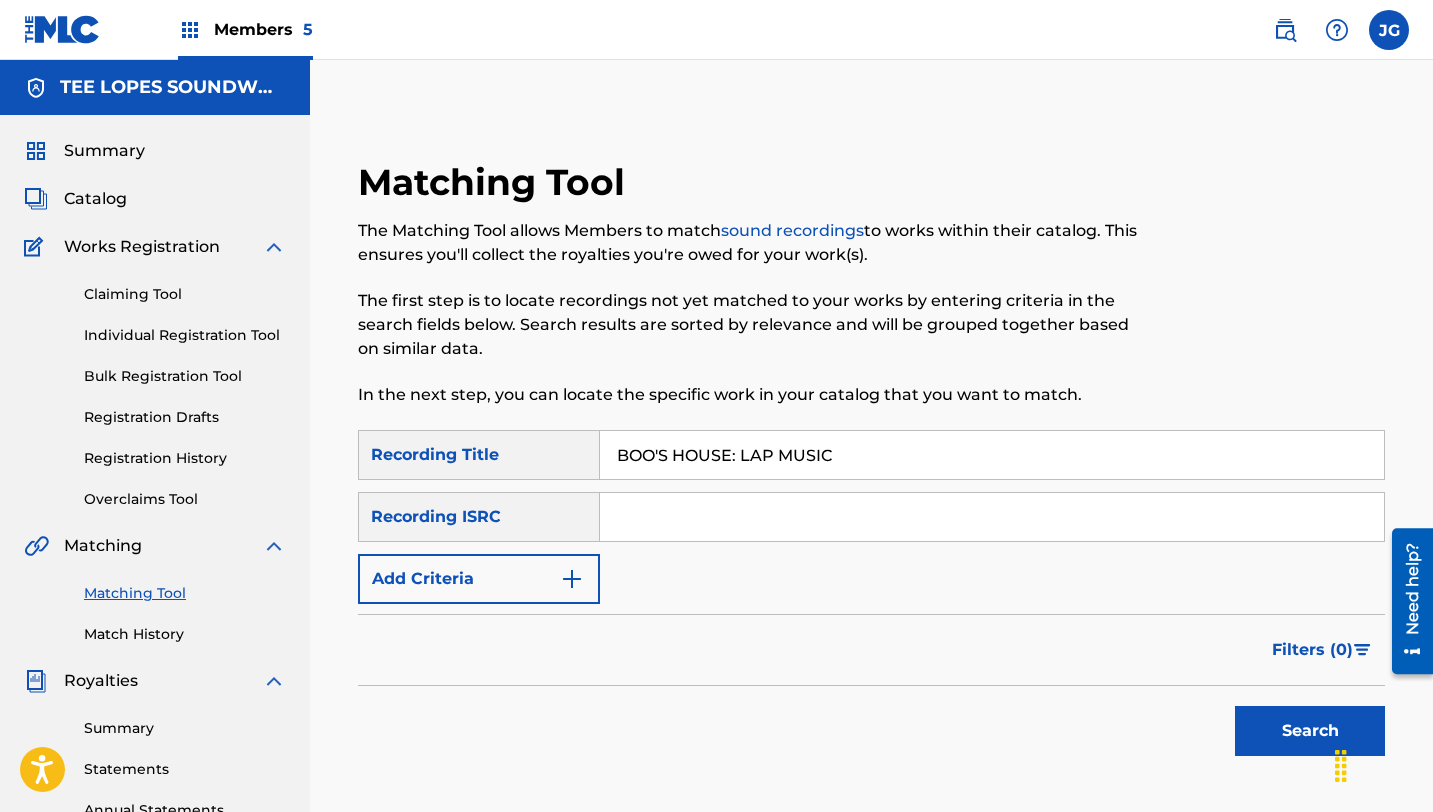 type on "BOO'S HOUSE: LAP MUSIC" 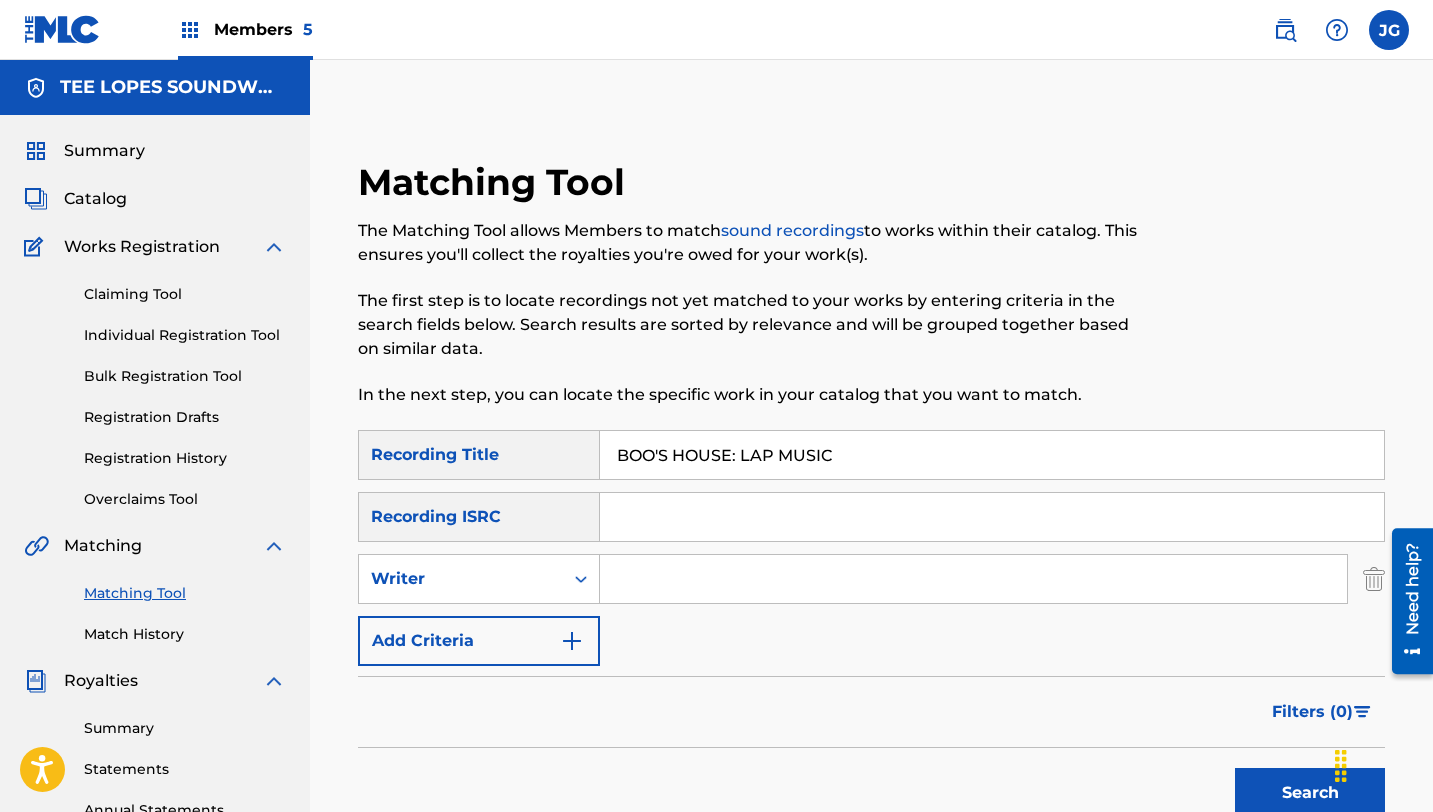click at bounding box center (973, 579) 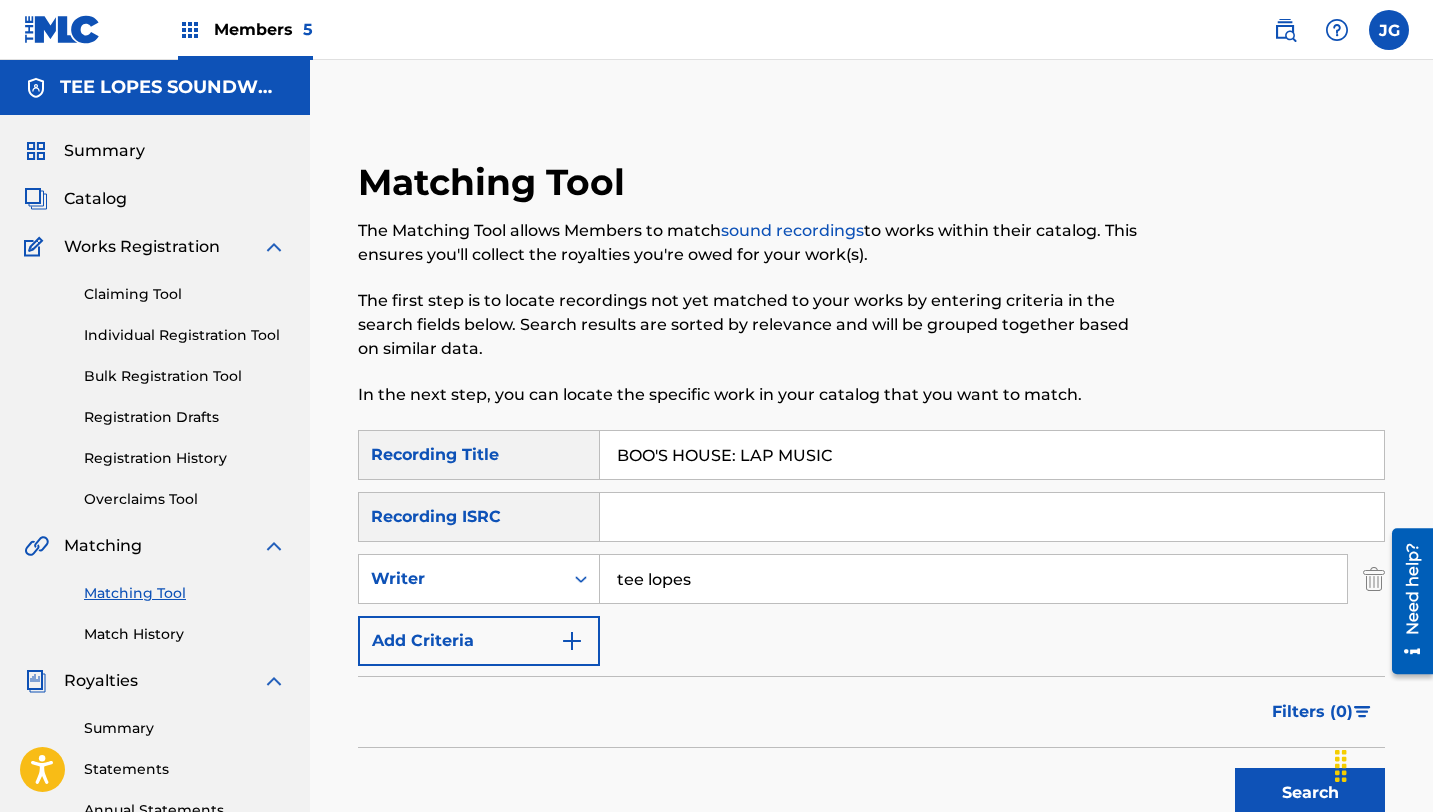 click on "Add Criteria" at bounding box center (479, 641) 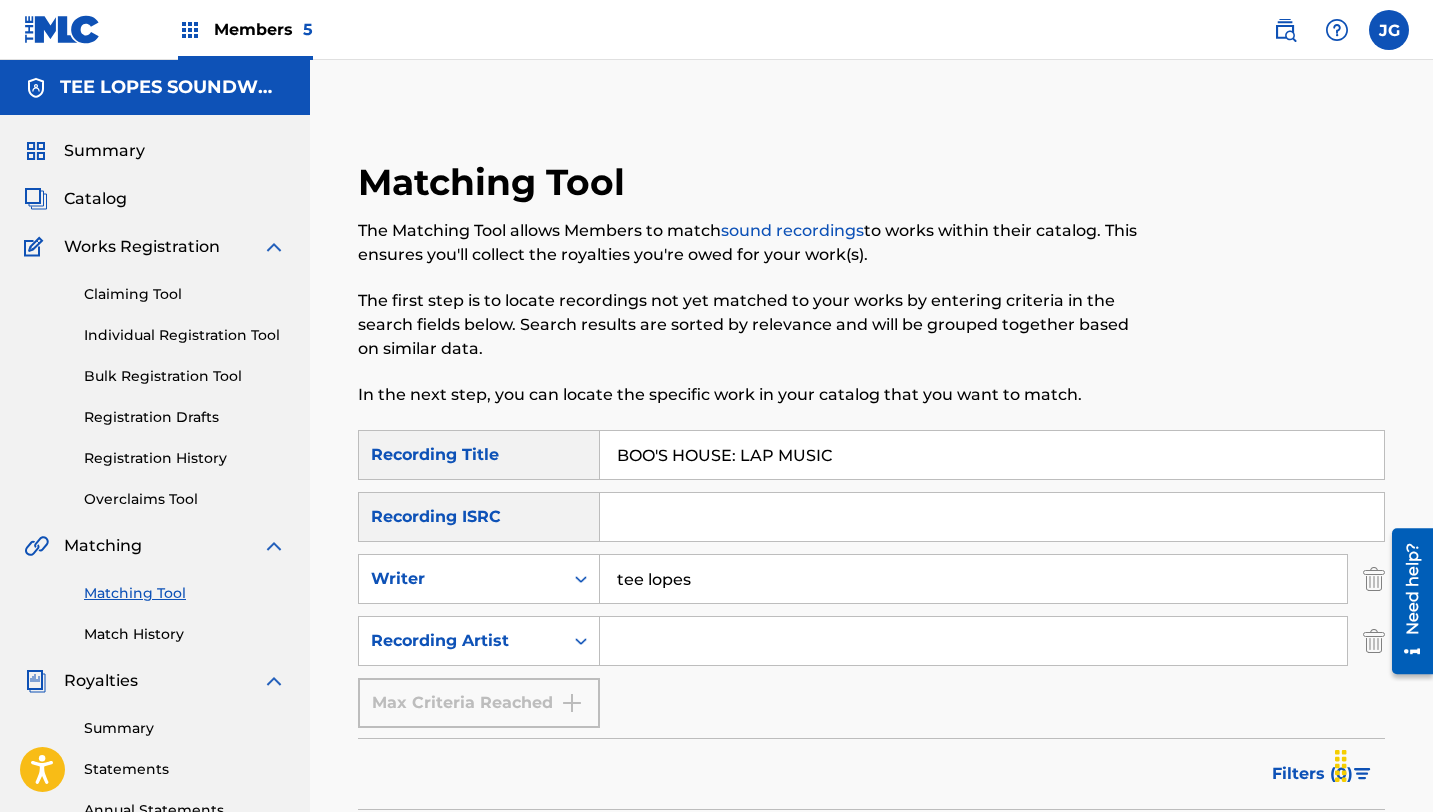 click at bounding box center [973, 641] 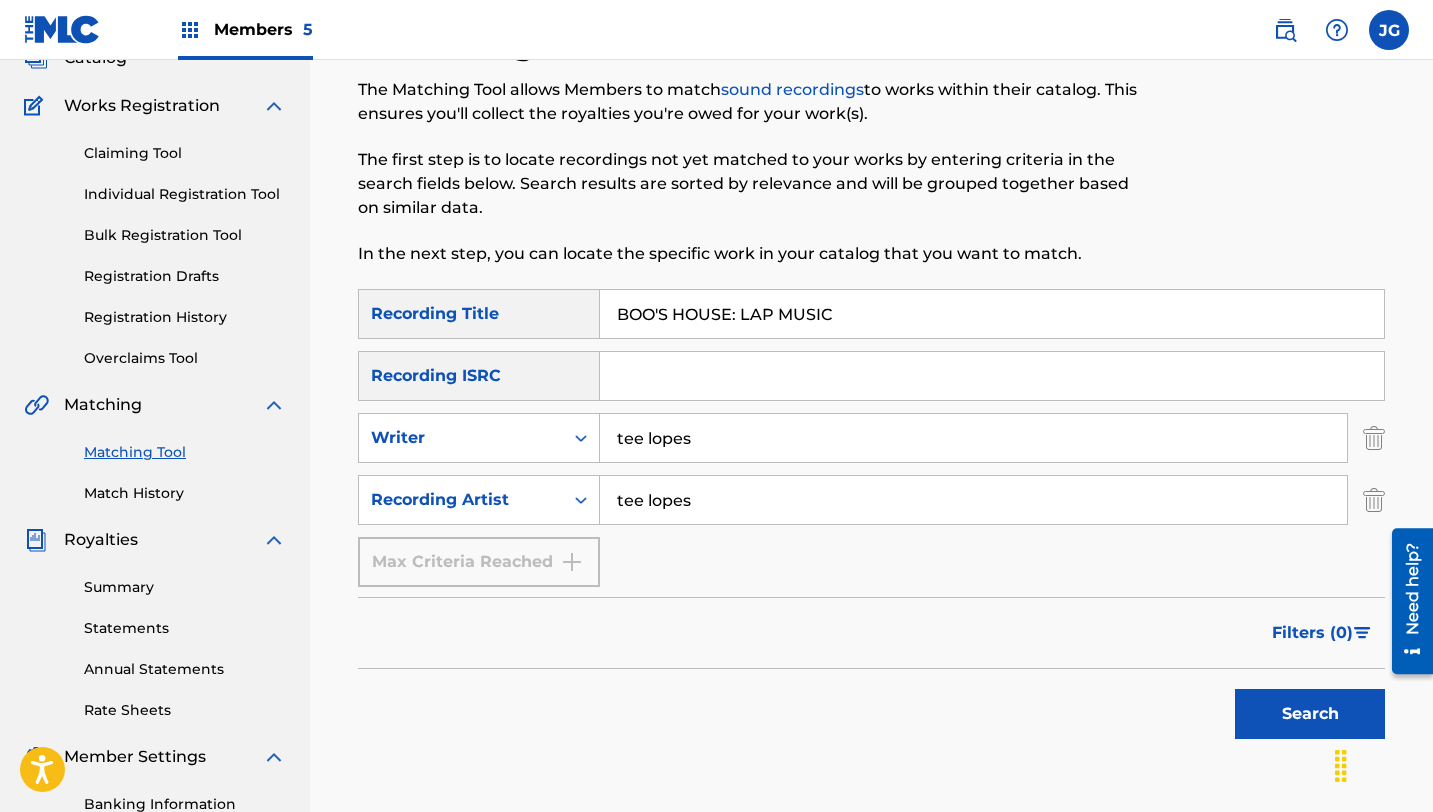scroll, scrollTop: 206, scrollLeft: 0, axis: vertical 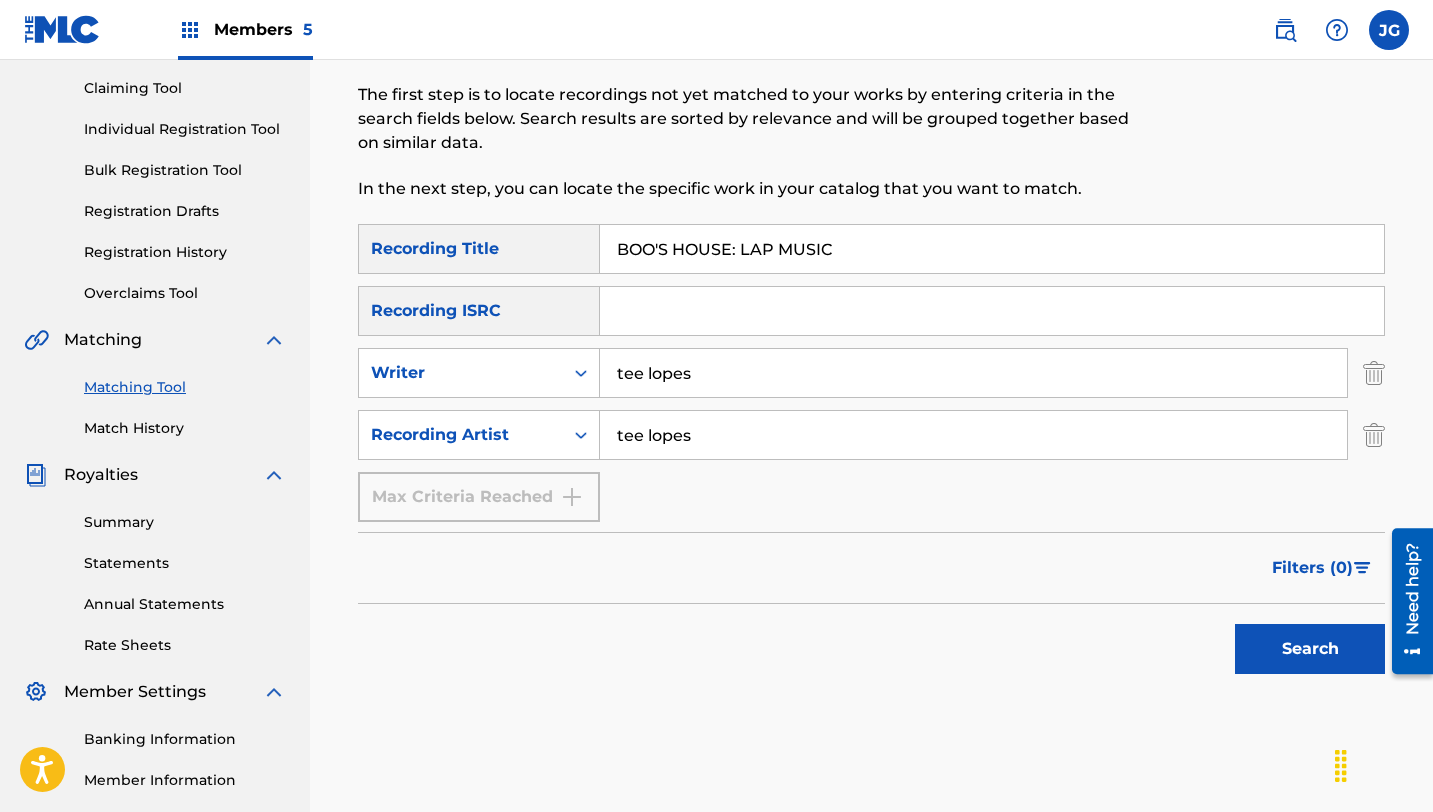 click on "Search" at bounding box center [1310, 649] 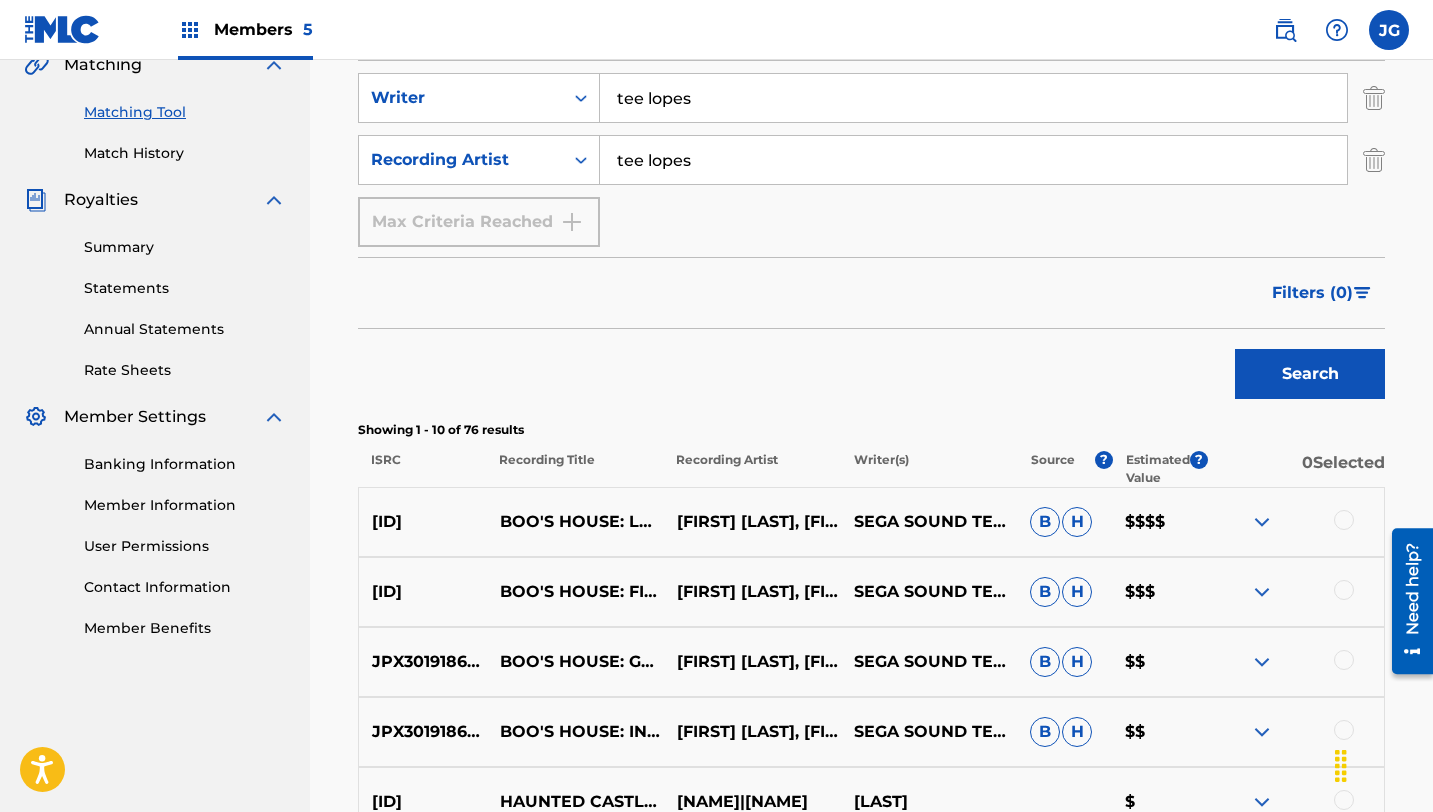 scroll, scrollTop: 476, scrollLeft: 0, axis: vertical 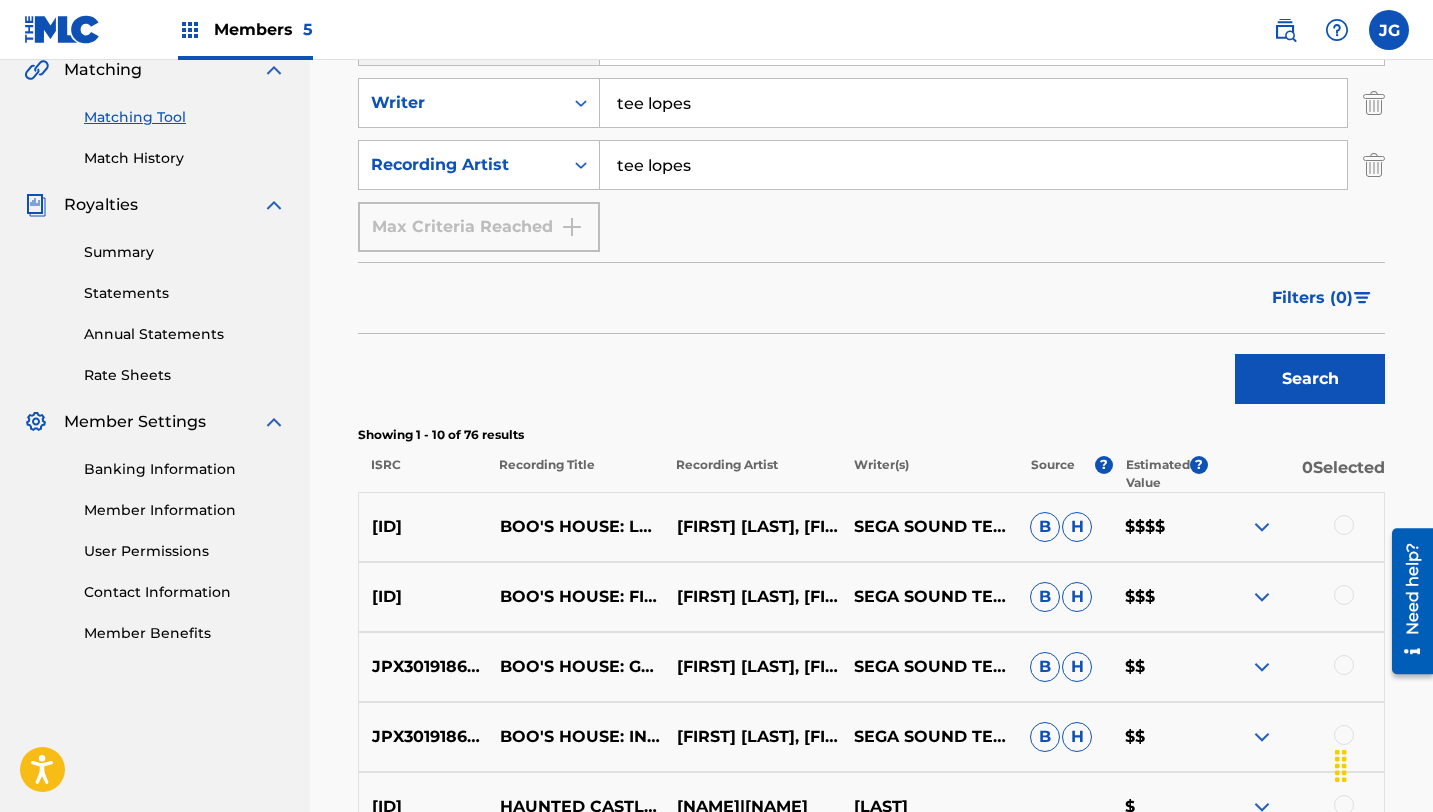 click at bounding box center (1295, 527) 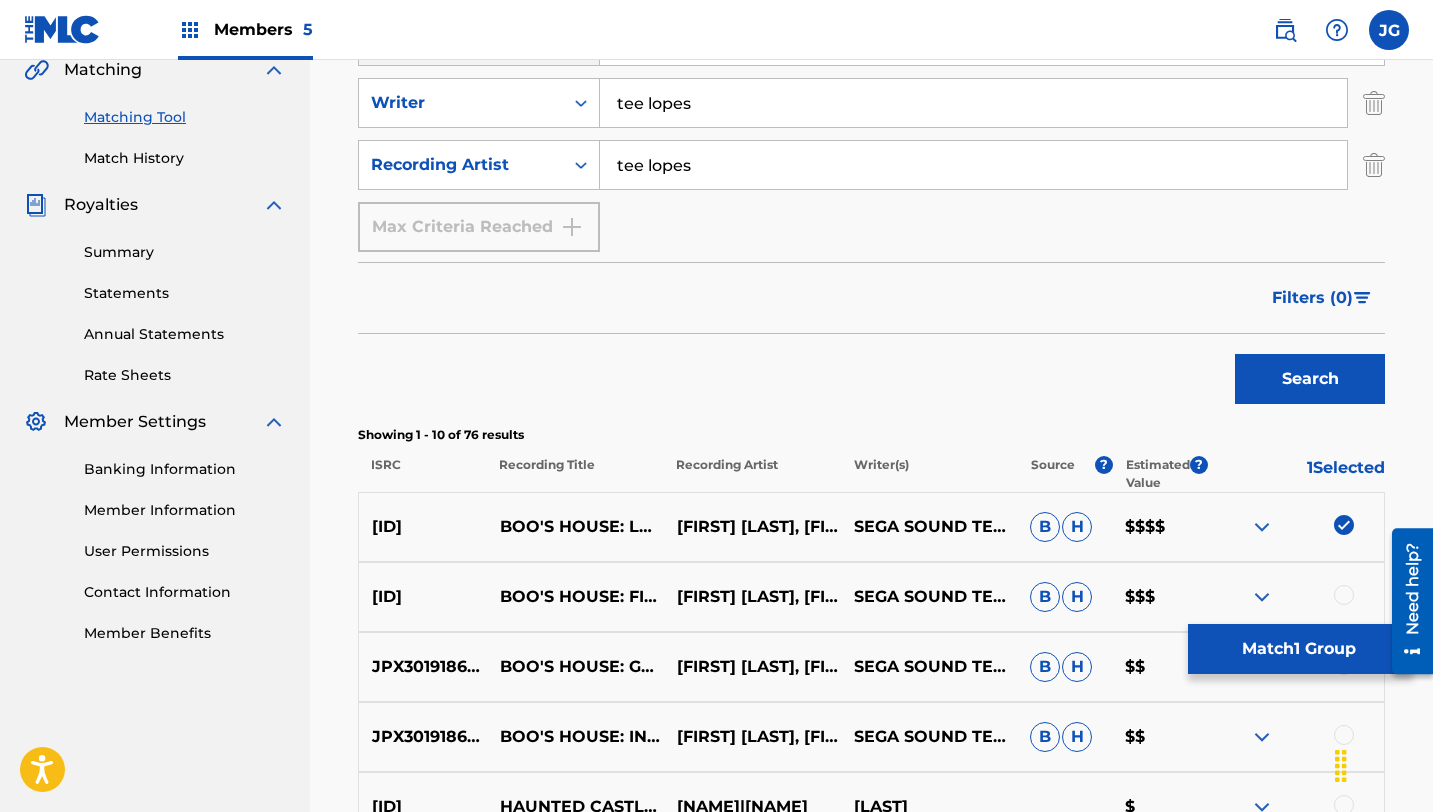 click at bounding box center (1344, 595) 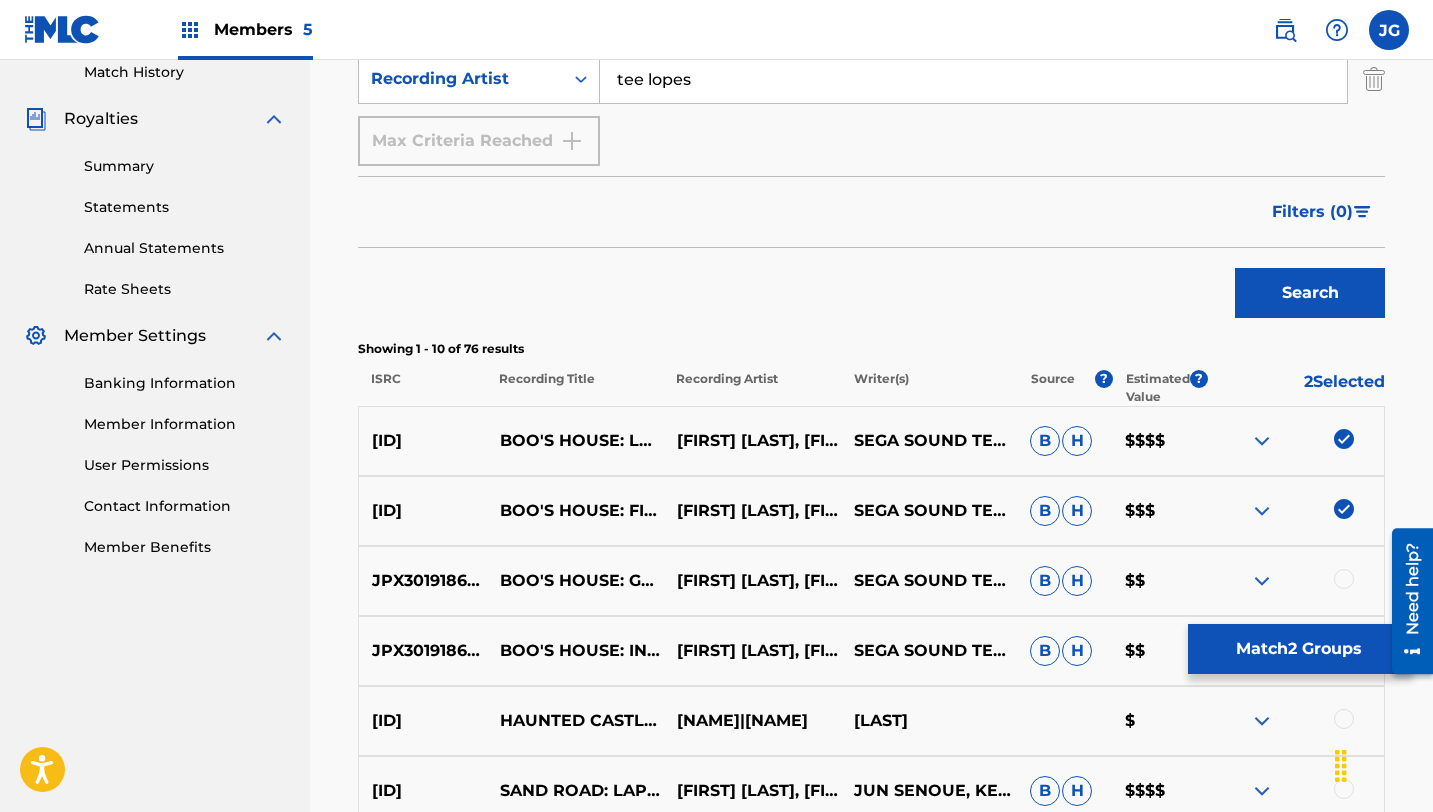 scroll, scrollTop: 641, scrollLeft: 0, axis: vertical 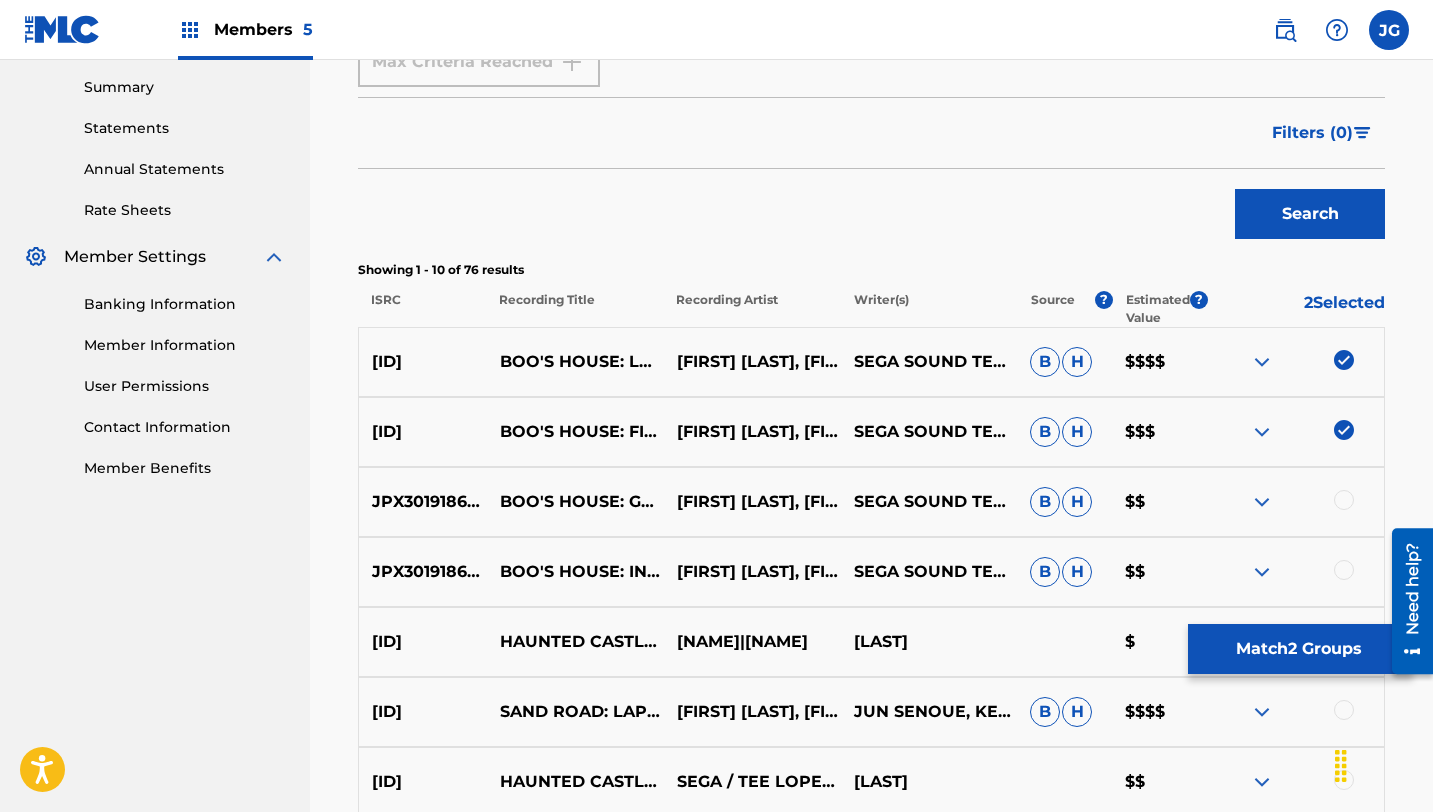 click at bounding box center (1344, 500) 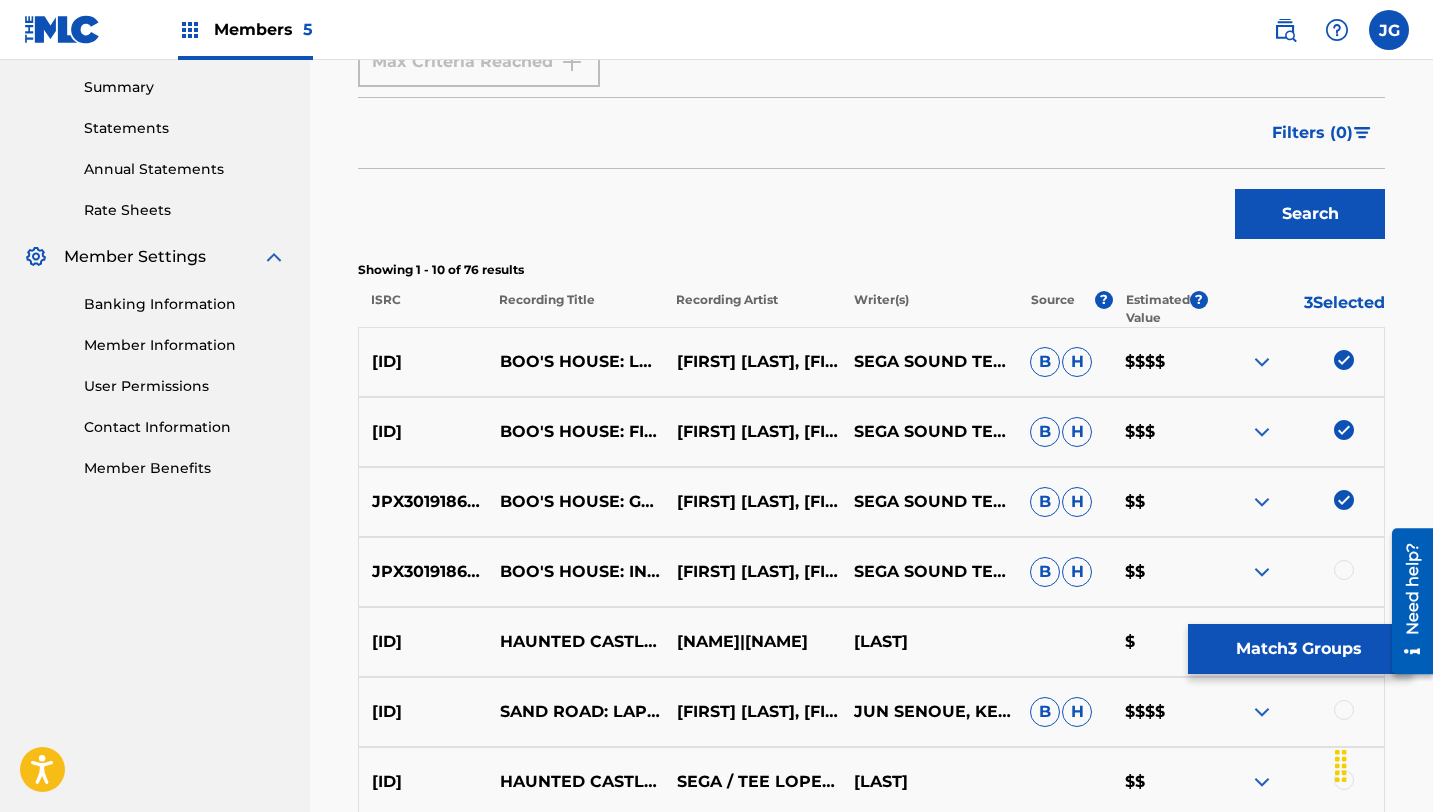 click at bounding box center (1344, 570) 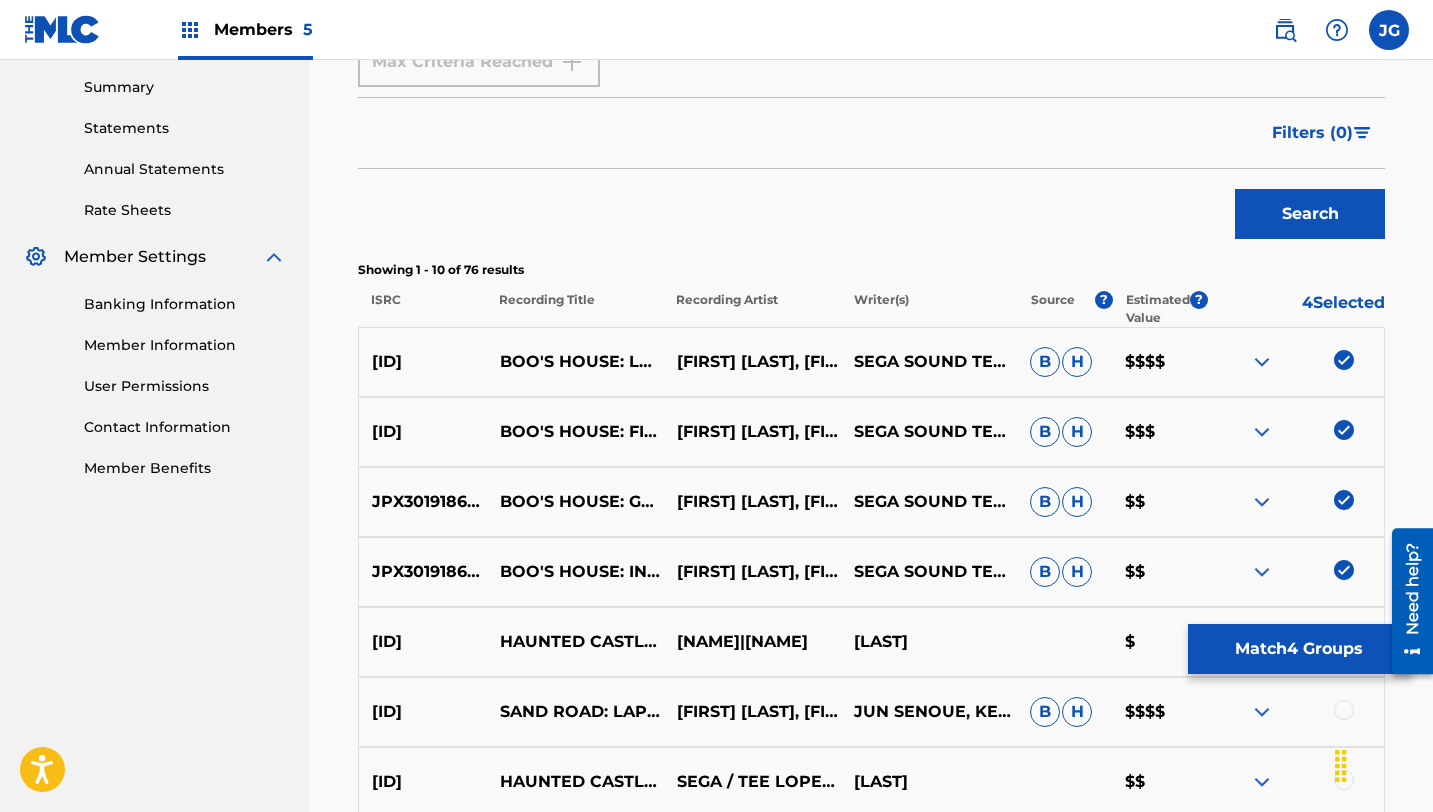 click at bounding box center [1344, 500] 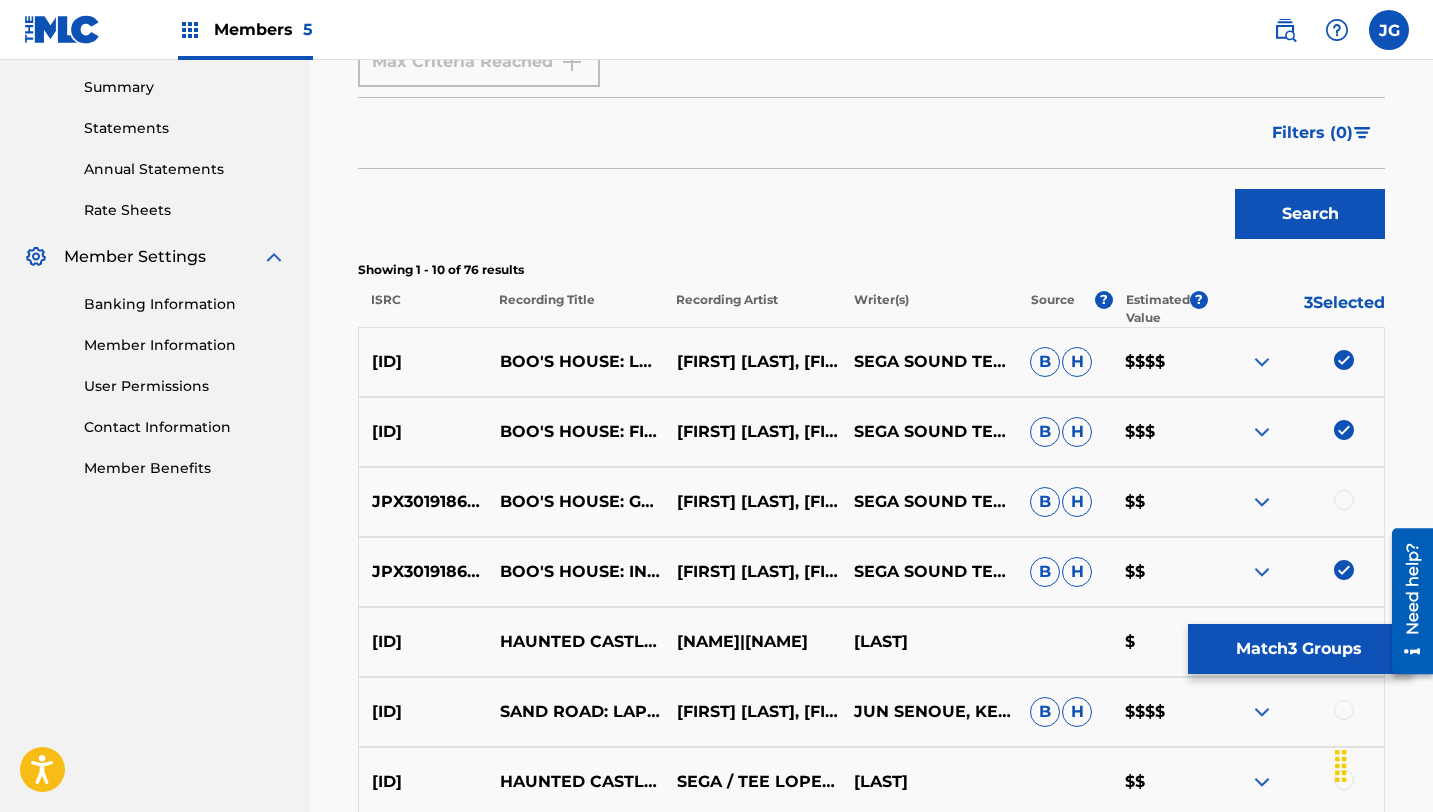 click at bounding box center (1344, 570) 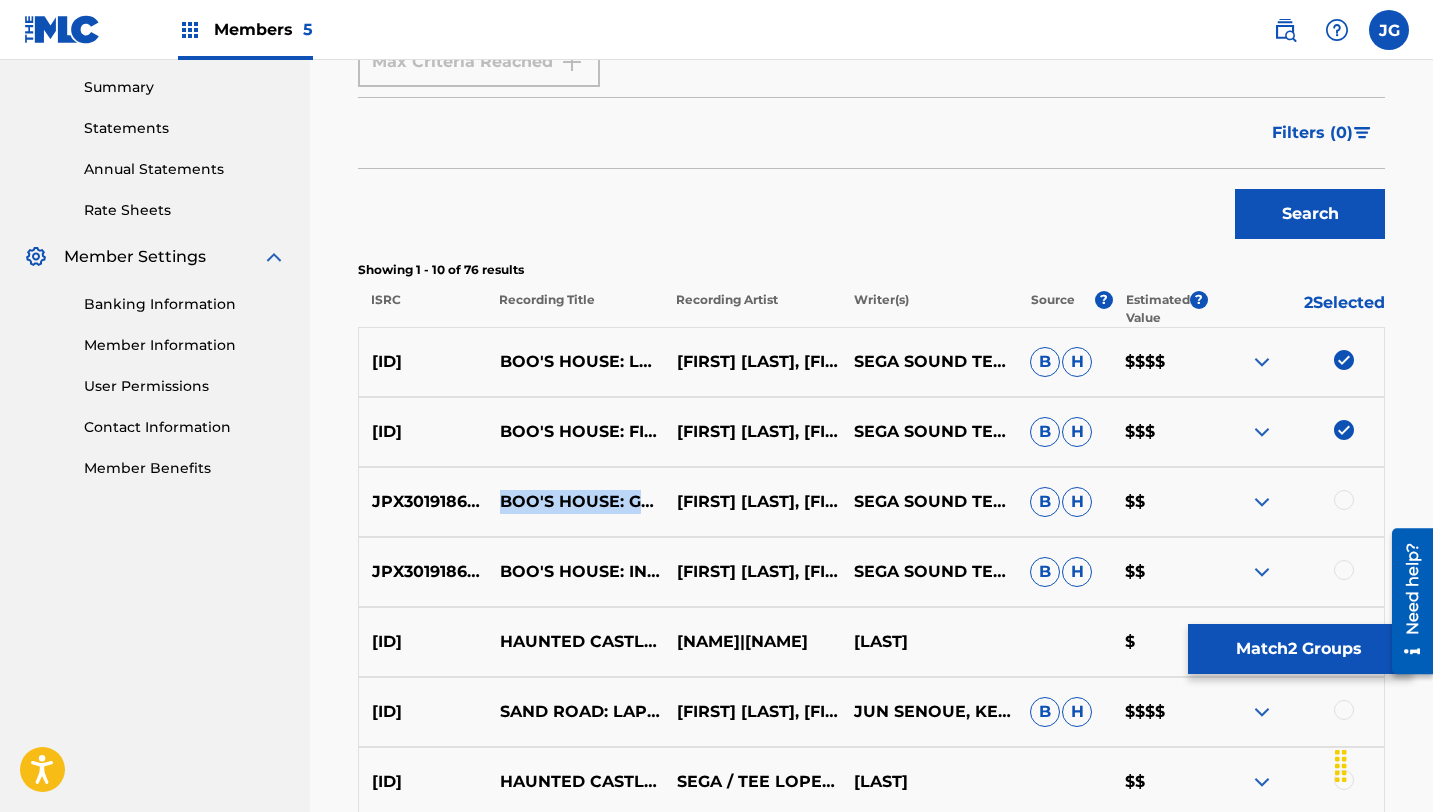 drag, startPoint x: 502, startPoint y: 489, endPoint x: 552, endPoint y: 515, distance: 56.35601 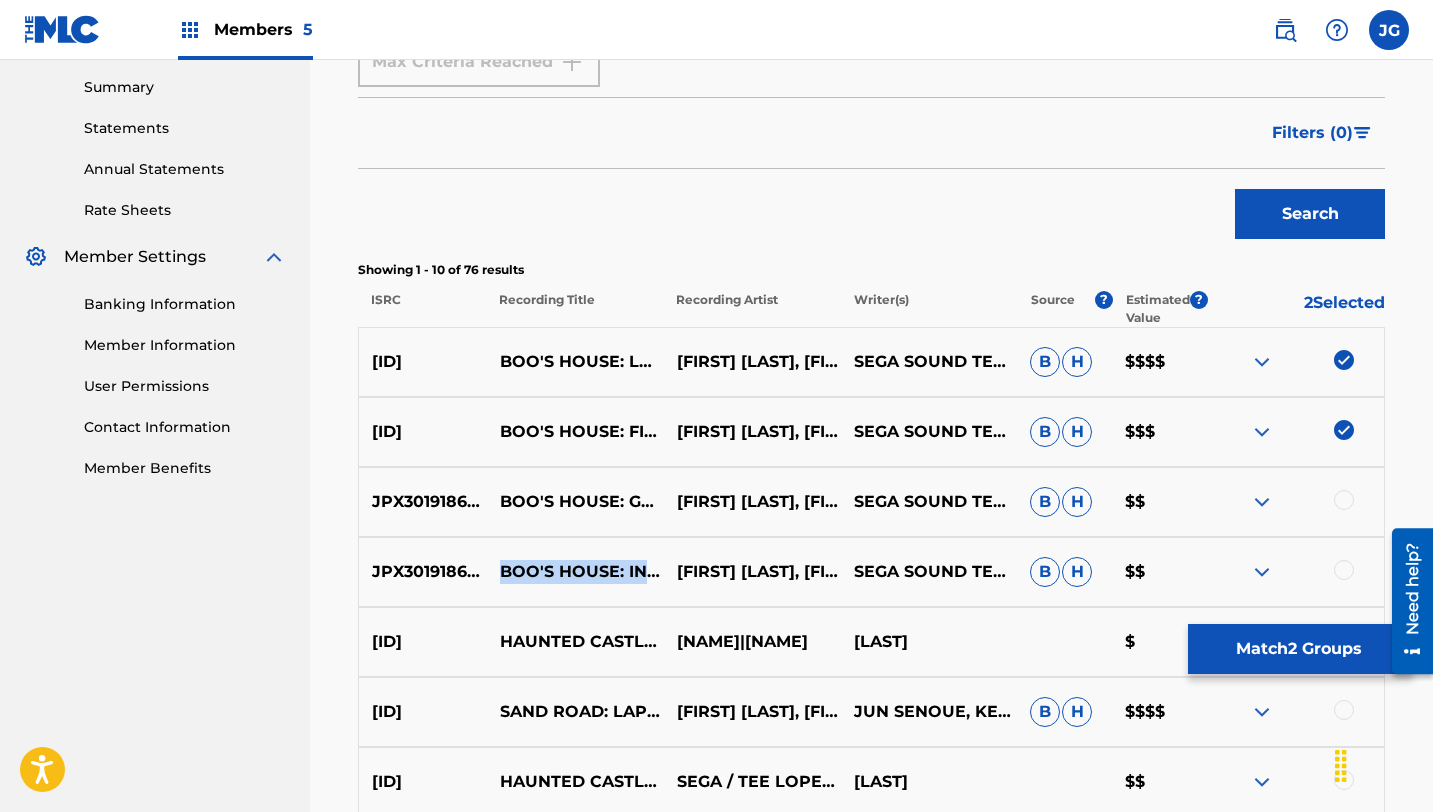 drag, startPoint x: 501, startPoint y: 561, endPoint x: 615, endPoint y: 582, distance: 115.918076 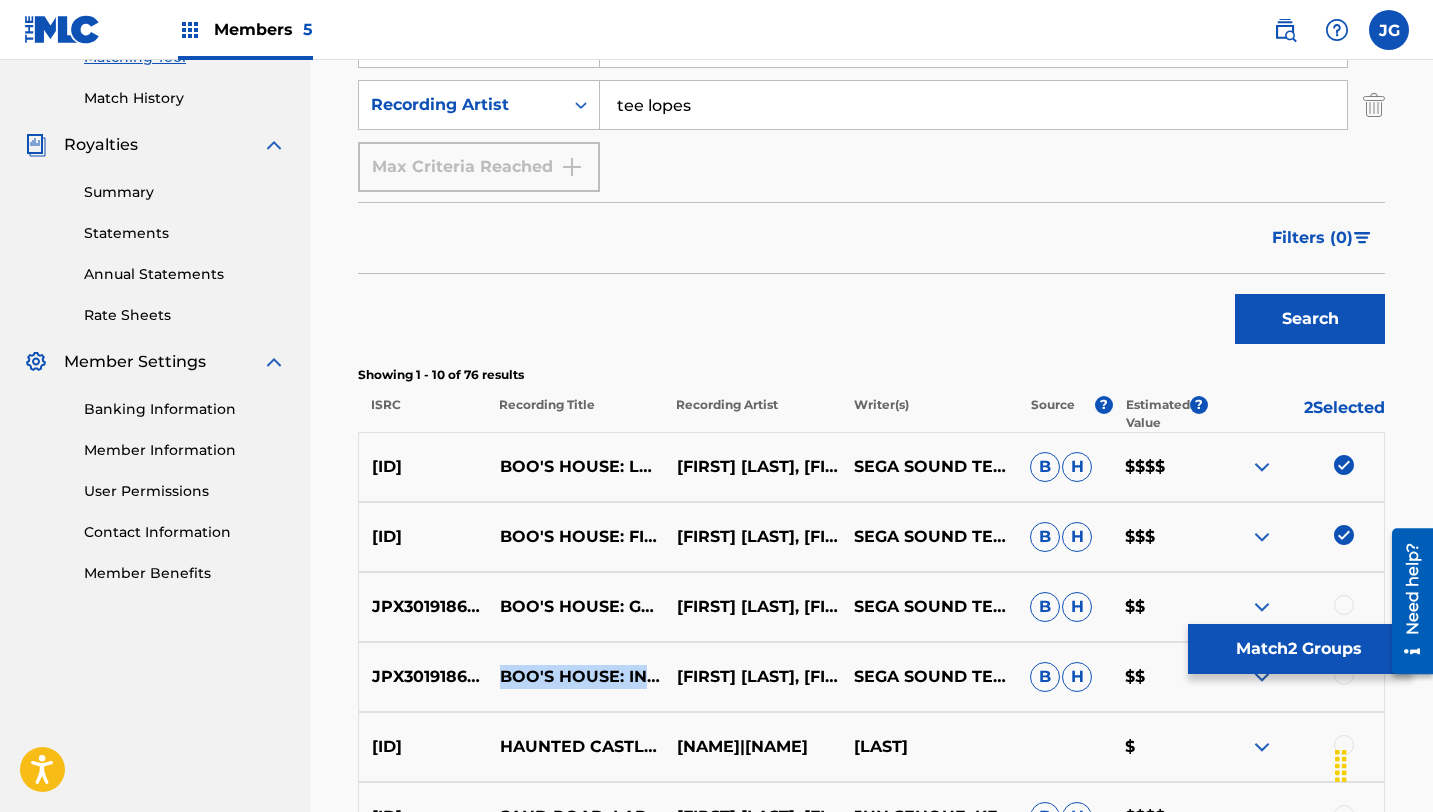 scroll, scrollTop: 511, scrollLeft: 0, axis: vertical 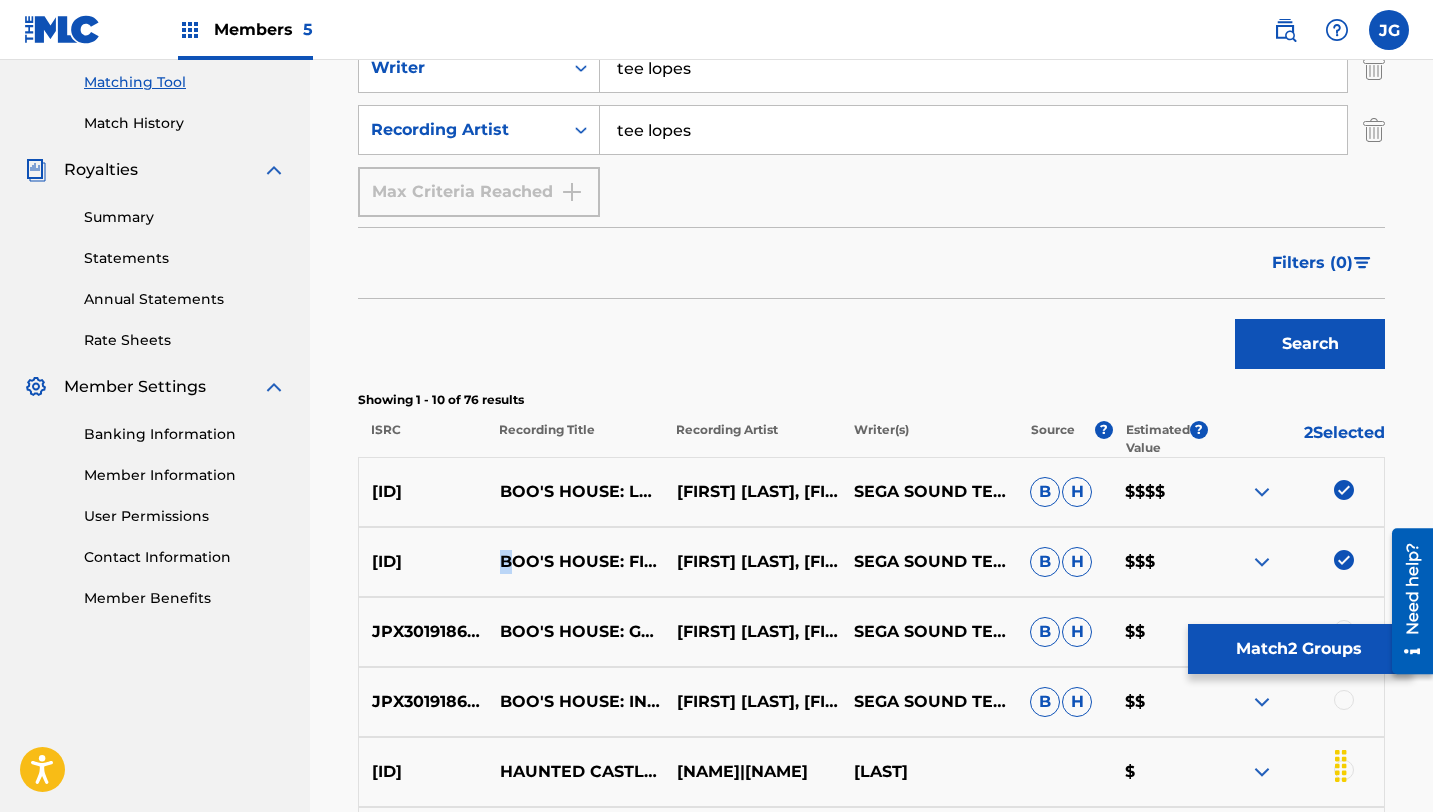 drag, startPoint x: 500, startPoint y: 549, endPoint x: 548, endPoint y: 558, distance: 48.83646 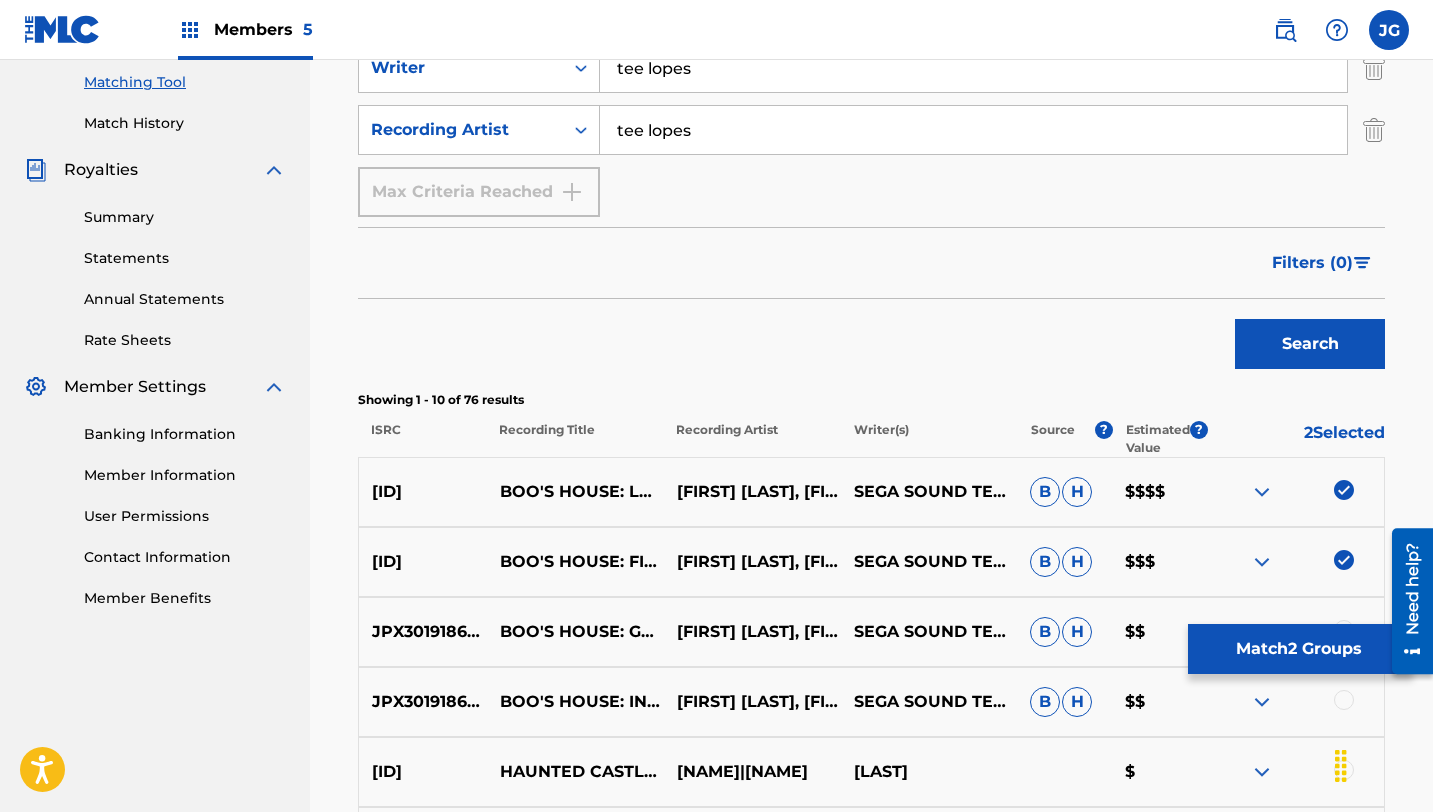 click on "BOO'S HOUSE: FINAL LAP" at bounding box center (575, 562) 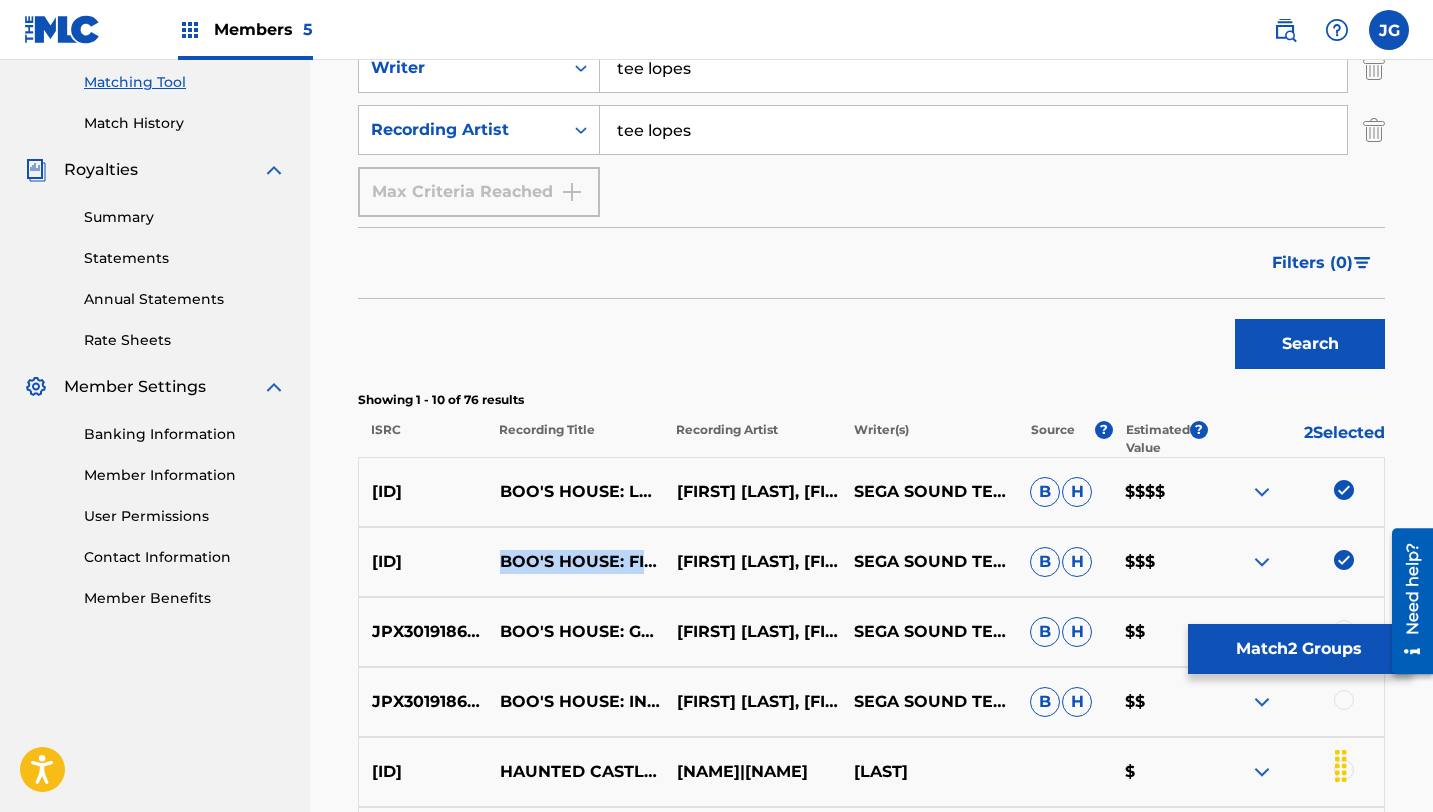 drag, startPoint x: 593, startPoint y: 573, endPoint x: 495, endPoint y: 548, distance: 101.13852 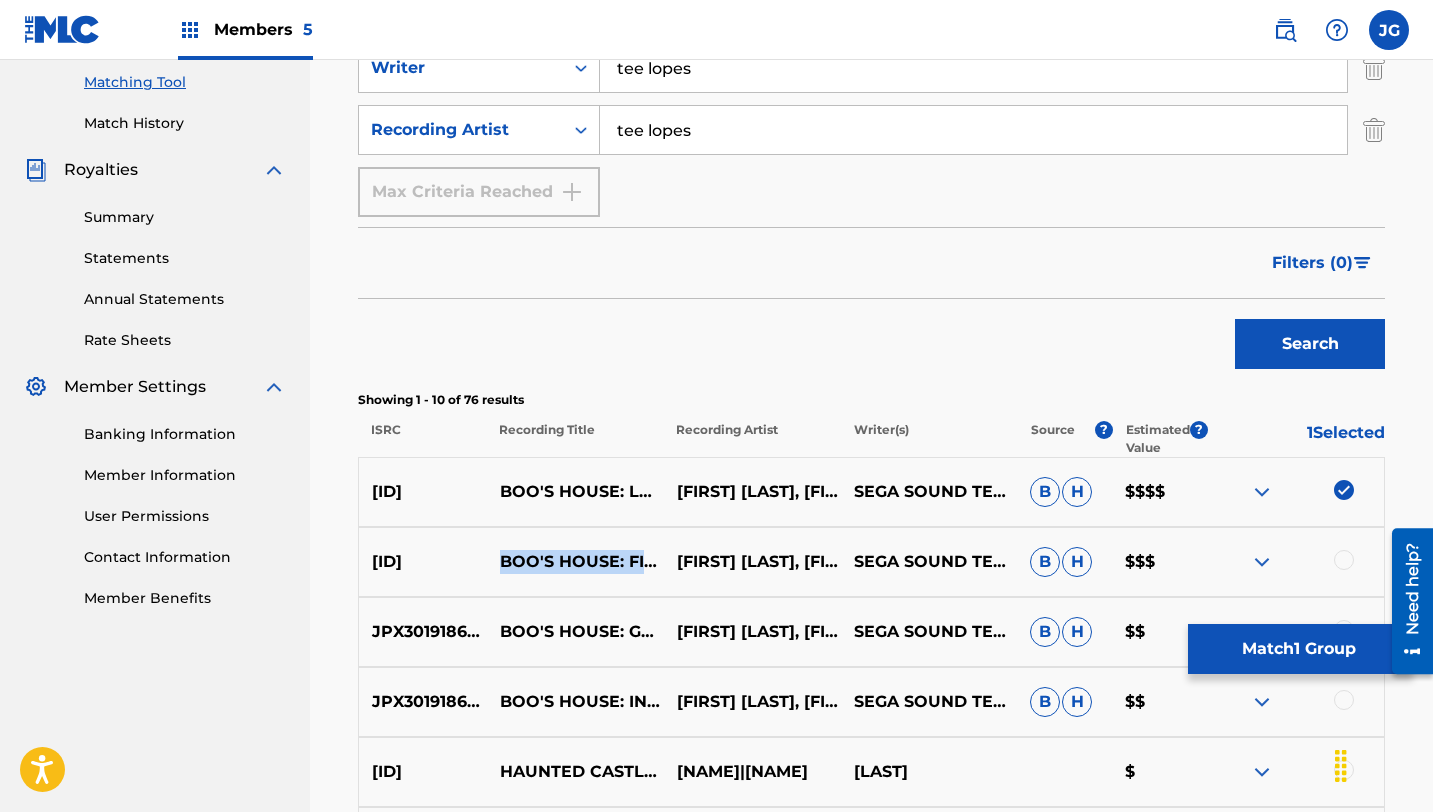 click on "Match  1 Group" at bounding box center [1298, 649] 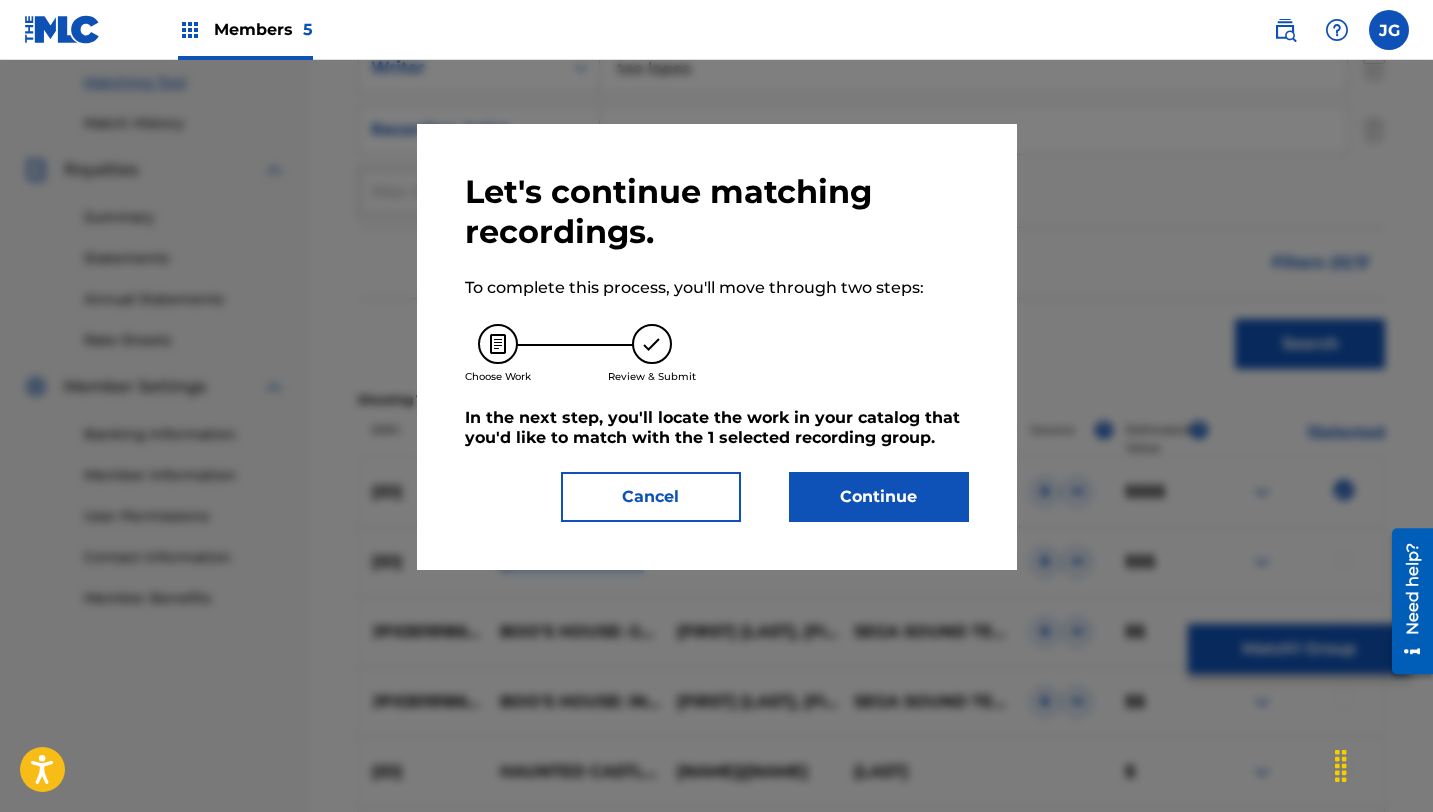 click on "Cancel" at bounding box center (651, 497) 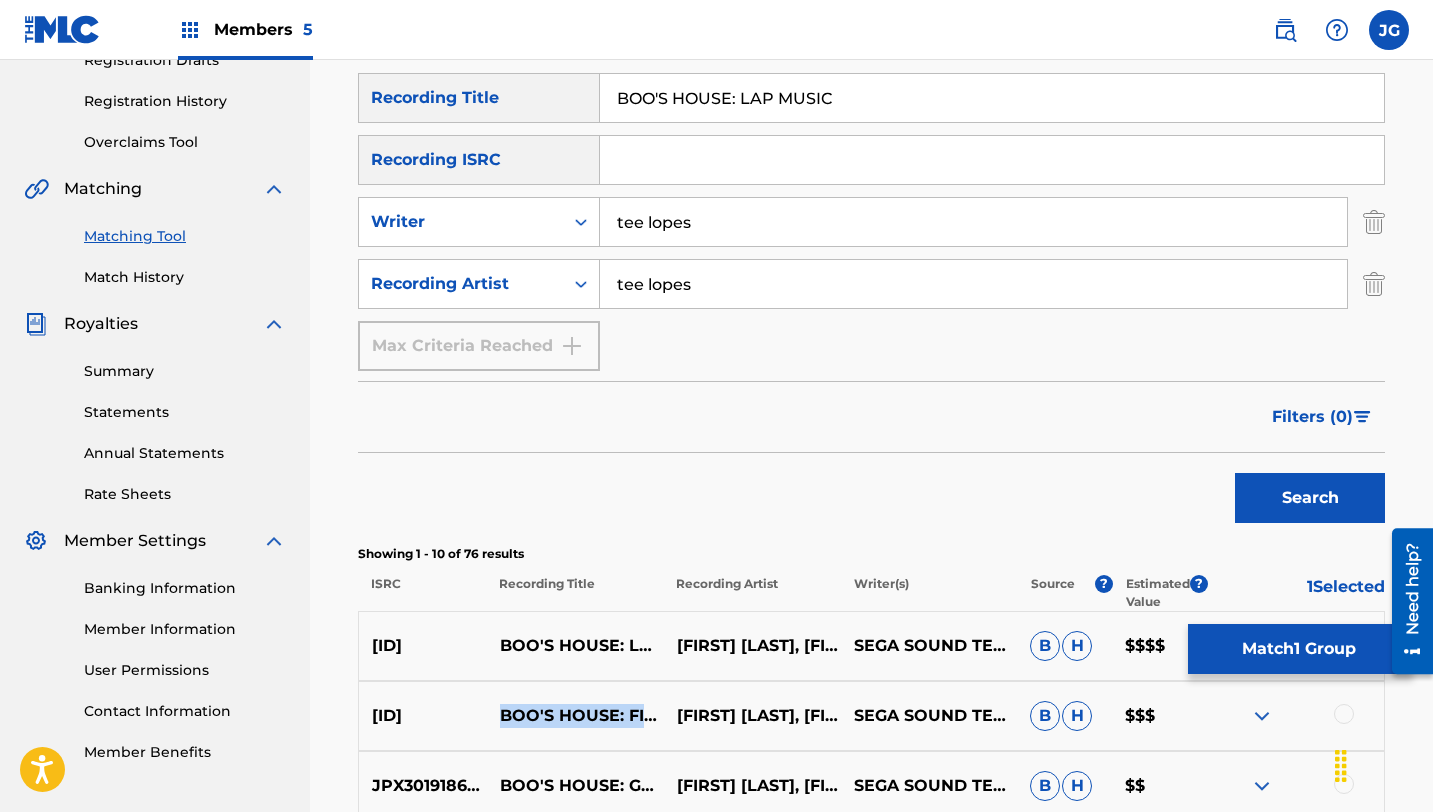 scroll, scrollTop: 338, scrollLeft: 0, axis: vertical 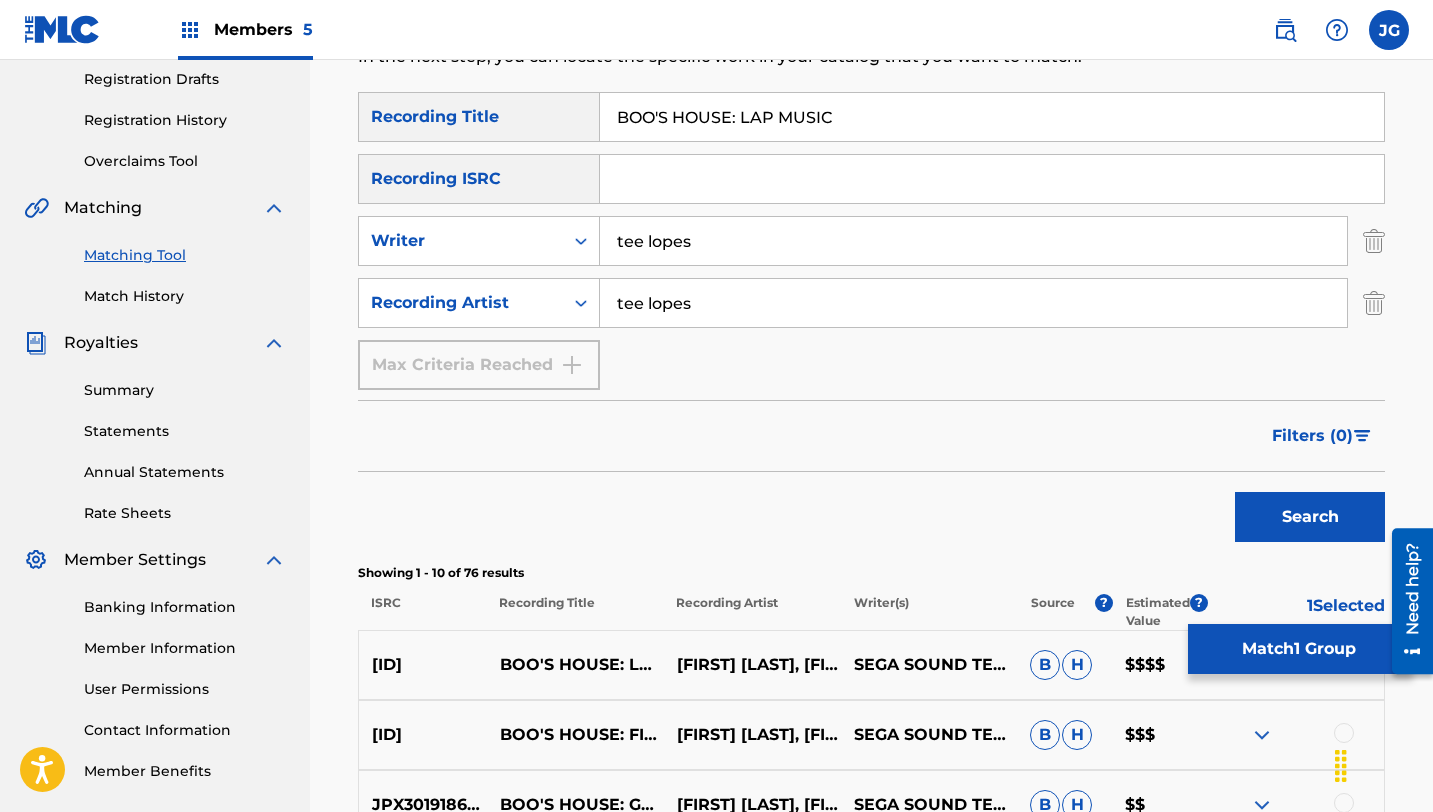 drag, startPoint x: 849, startPoint y: 117, endPoint x: 531, endPoint y: 113, distance: 318.02515 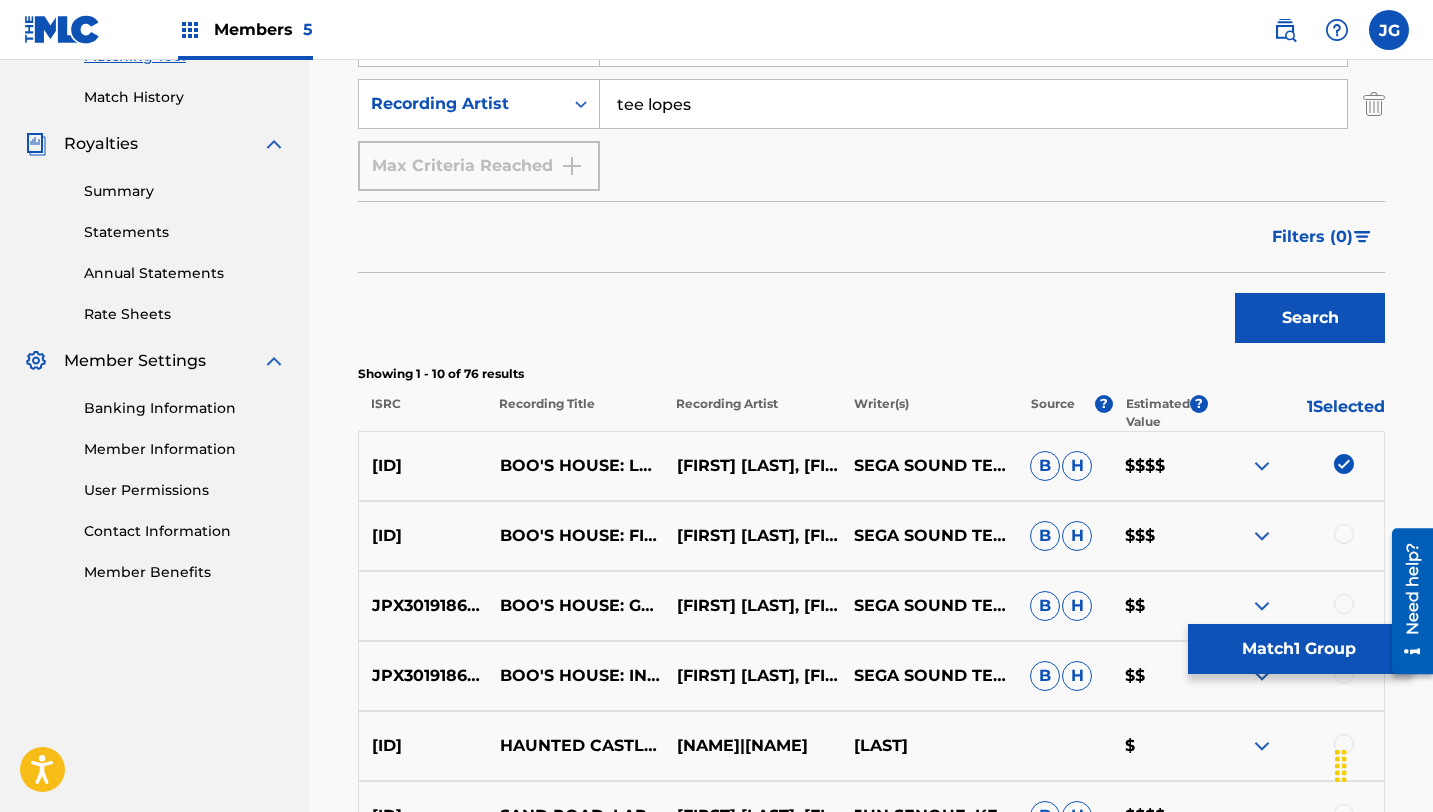scroll, scrollTop: 544, scrollLeft: 0, axis: vertical 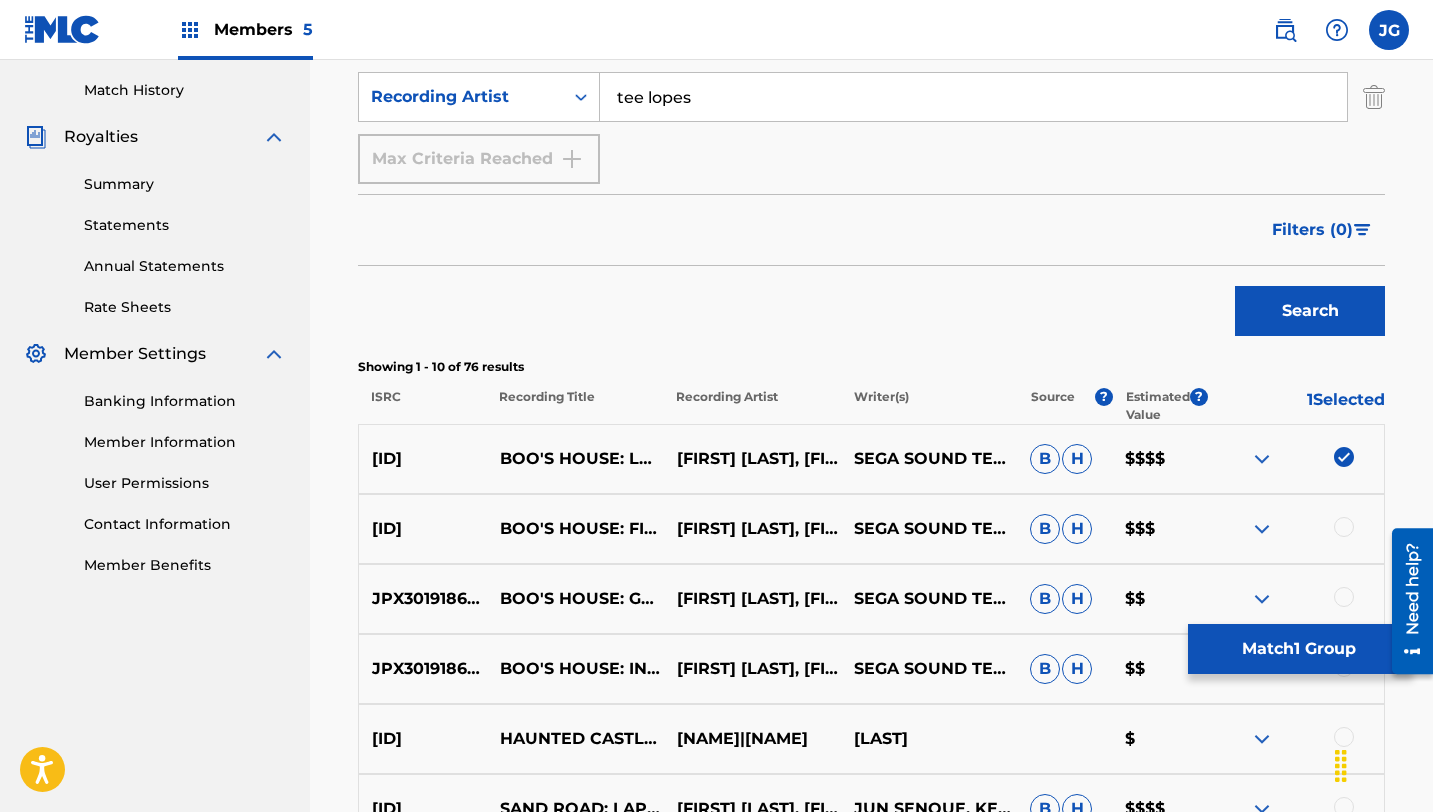 click on "Match  1 Group" at bounding box center (1298, 649) 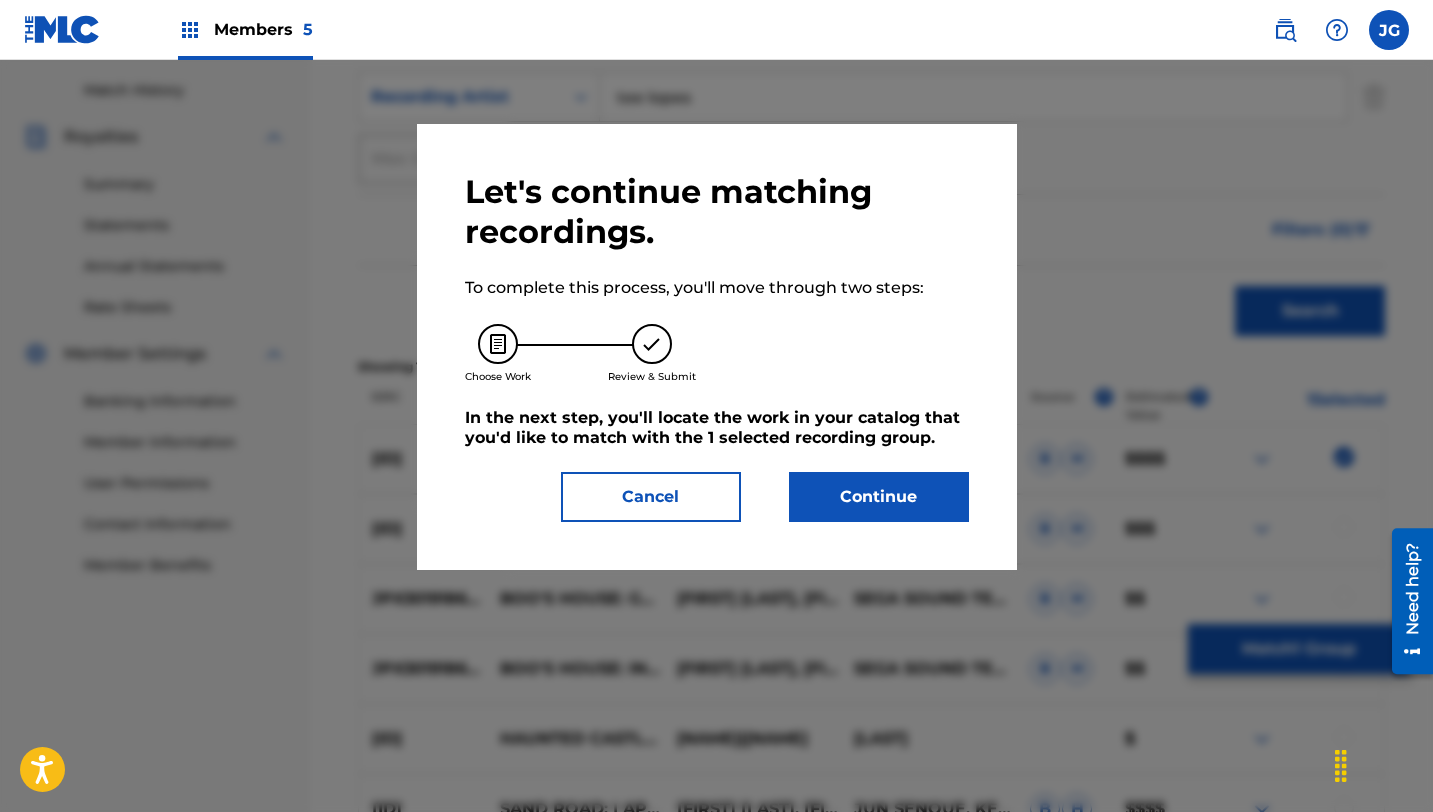 click on "Continue" at bounding box center [879, 497] 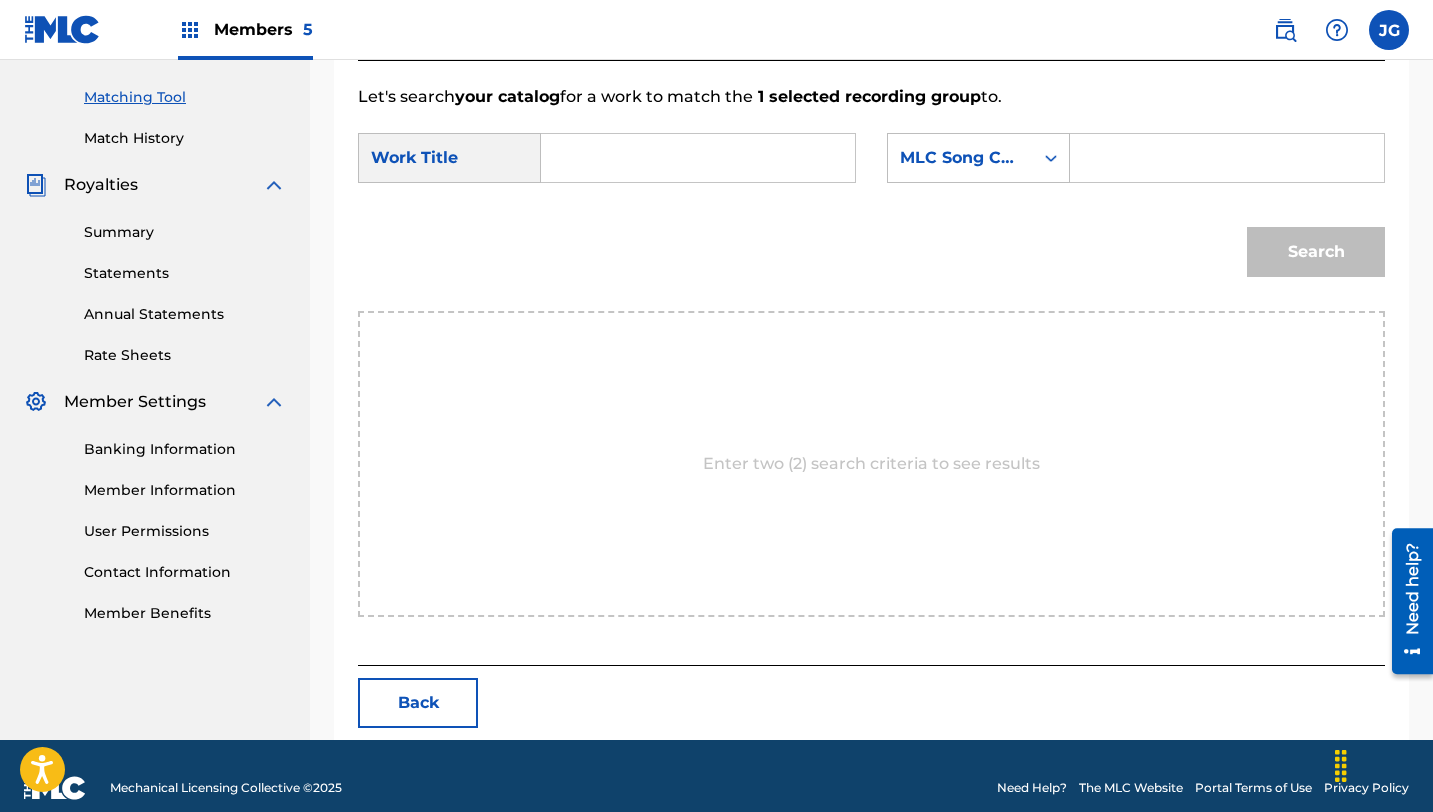scroll, scrollTop: 520, scrollLeft: 0, axis: vertical 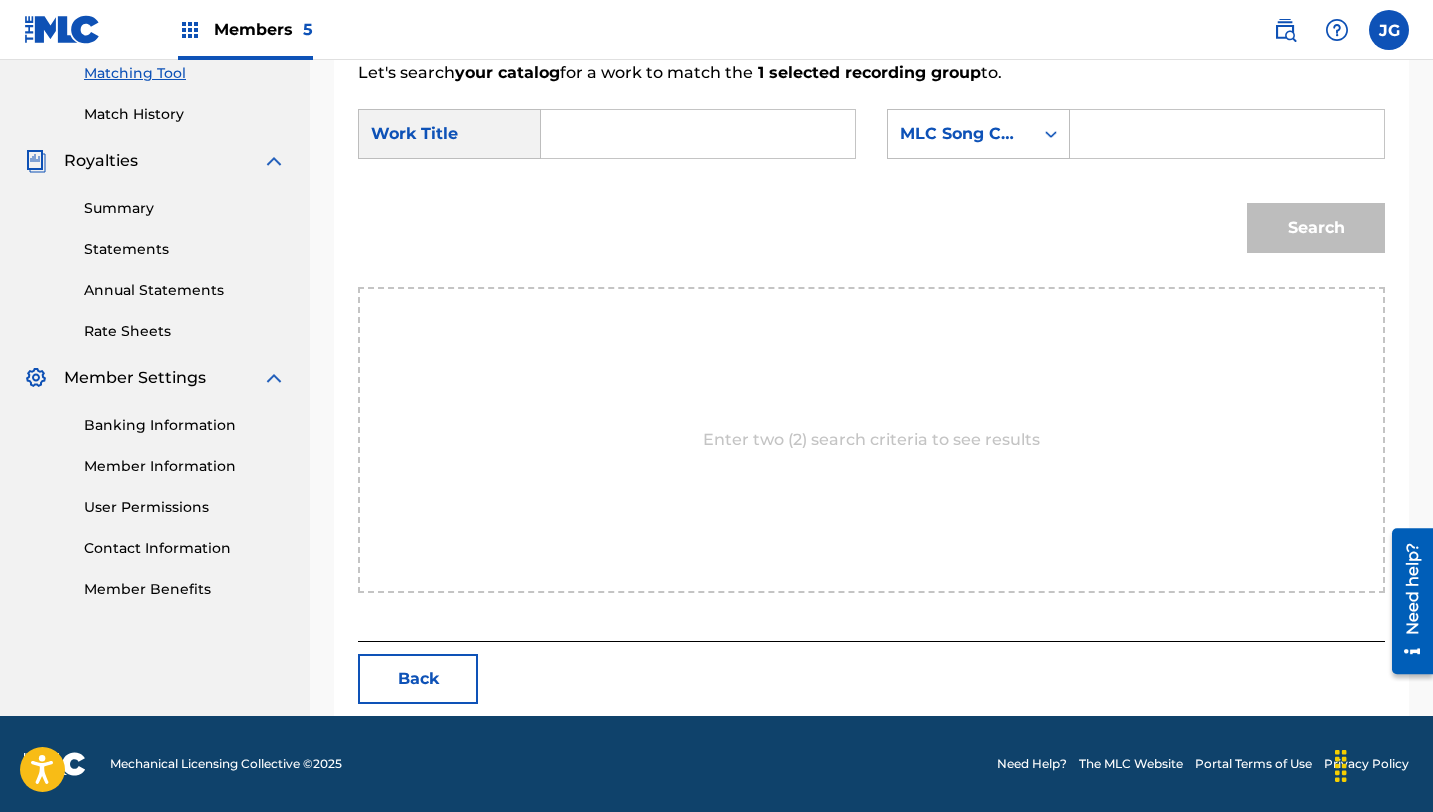 click at bounding box center (698, 134) 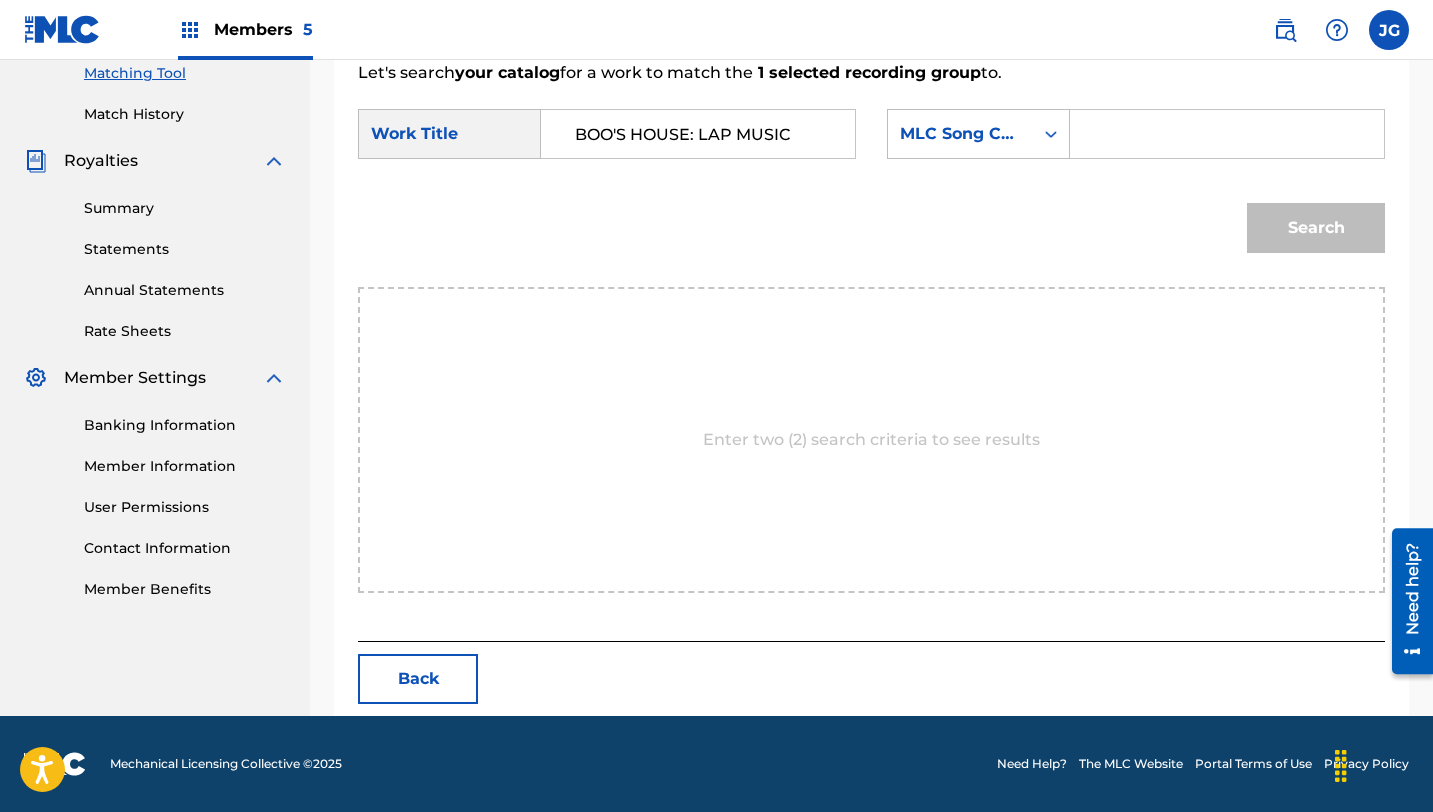 type on "BOO'S HOUSE: LAP MUSIC" 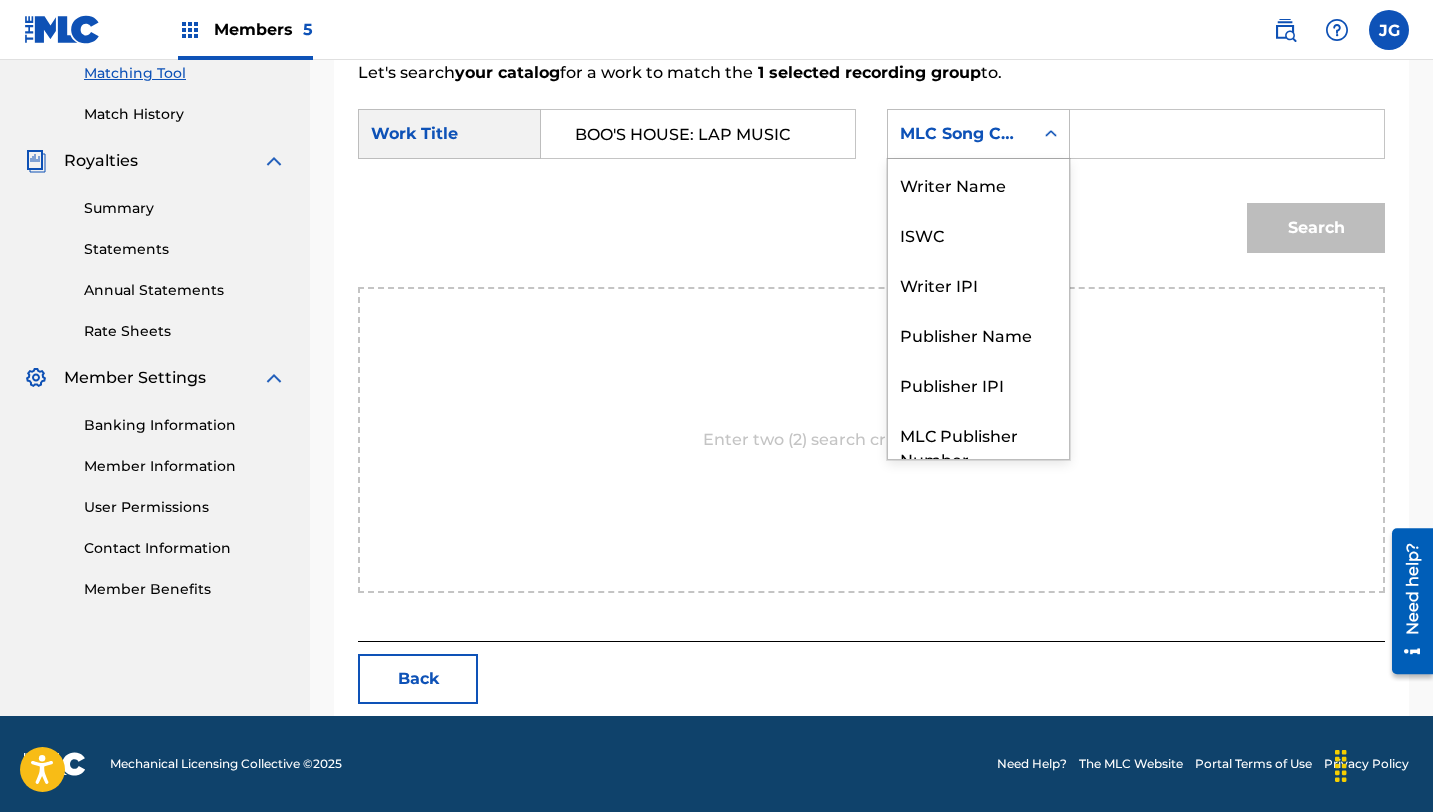 click on "MLC Song Code" at bounding box center [960, 134] 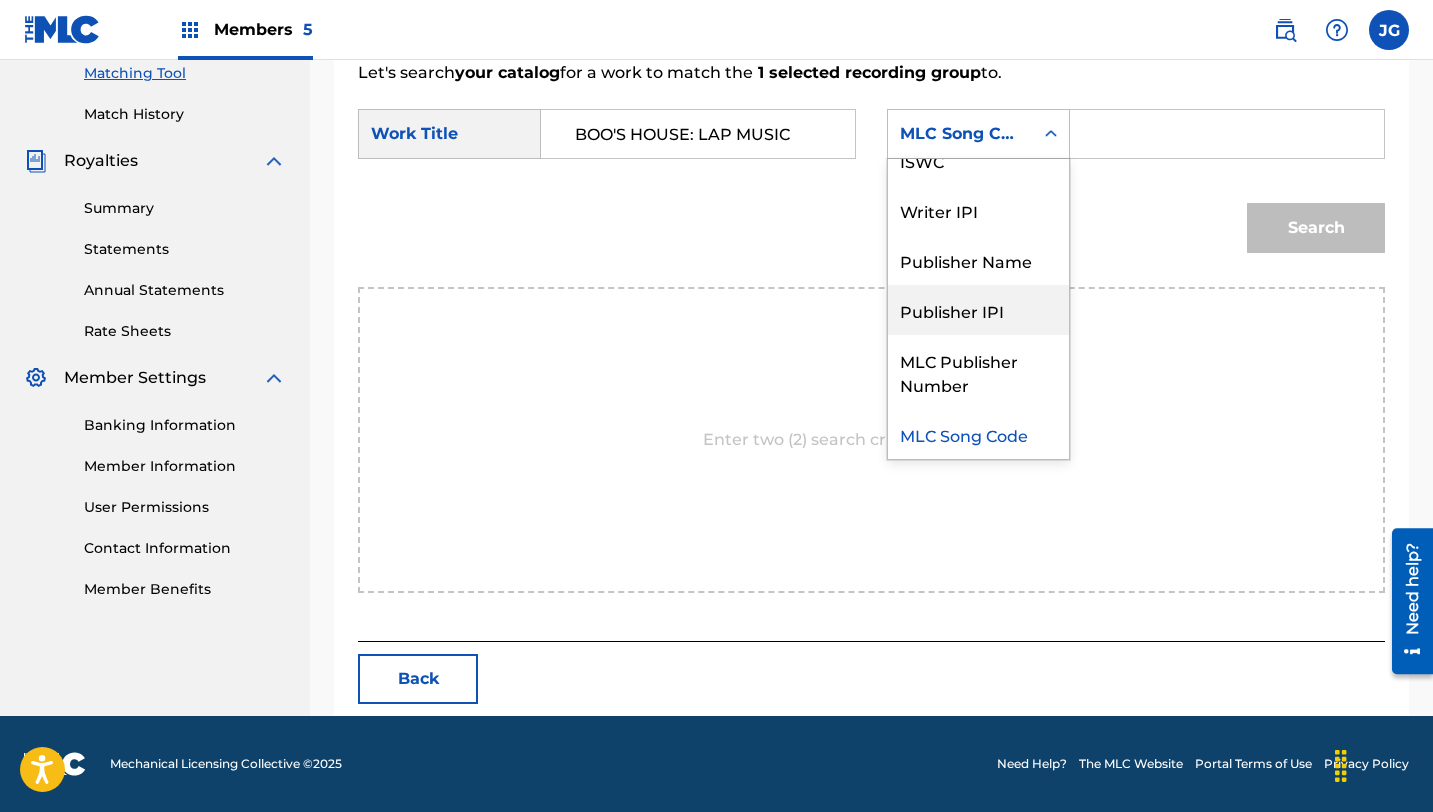 scroll, scrollTop: 0, scrollLeft: 0, axis: both 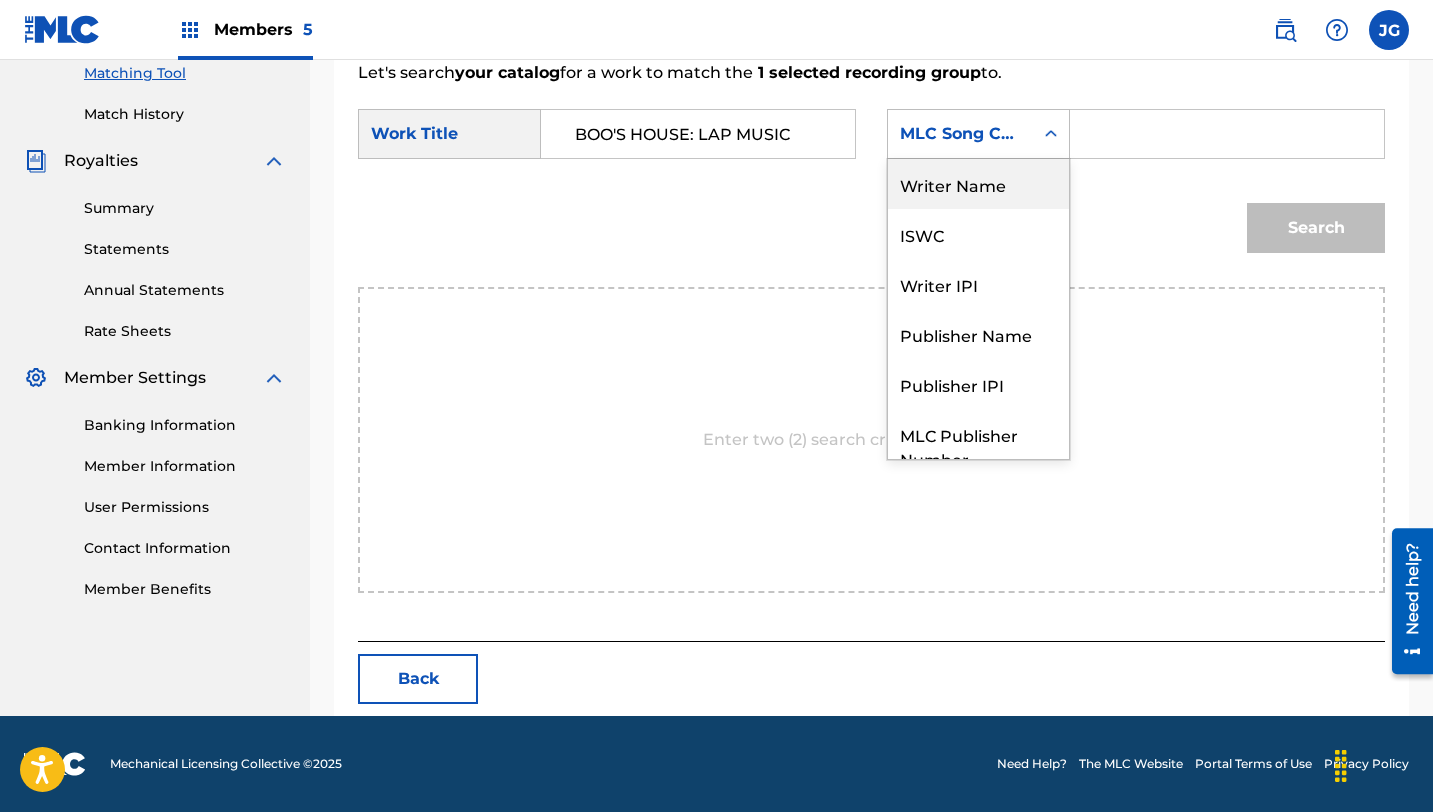 click on "Writer Name" at bounding box center (978, 184) 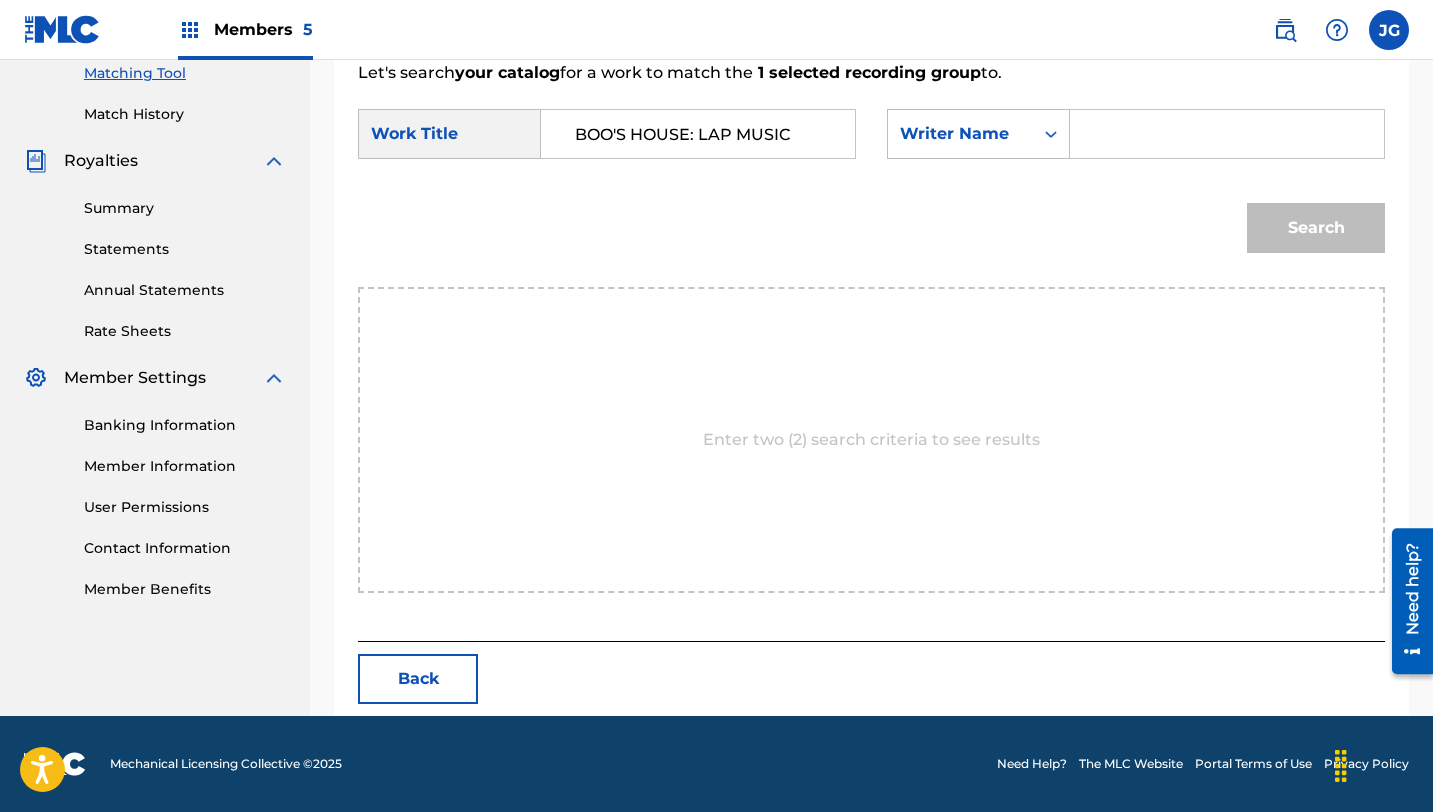 click at bounding box center (1227, 134) 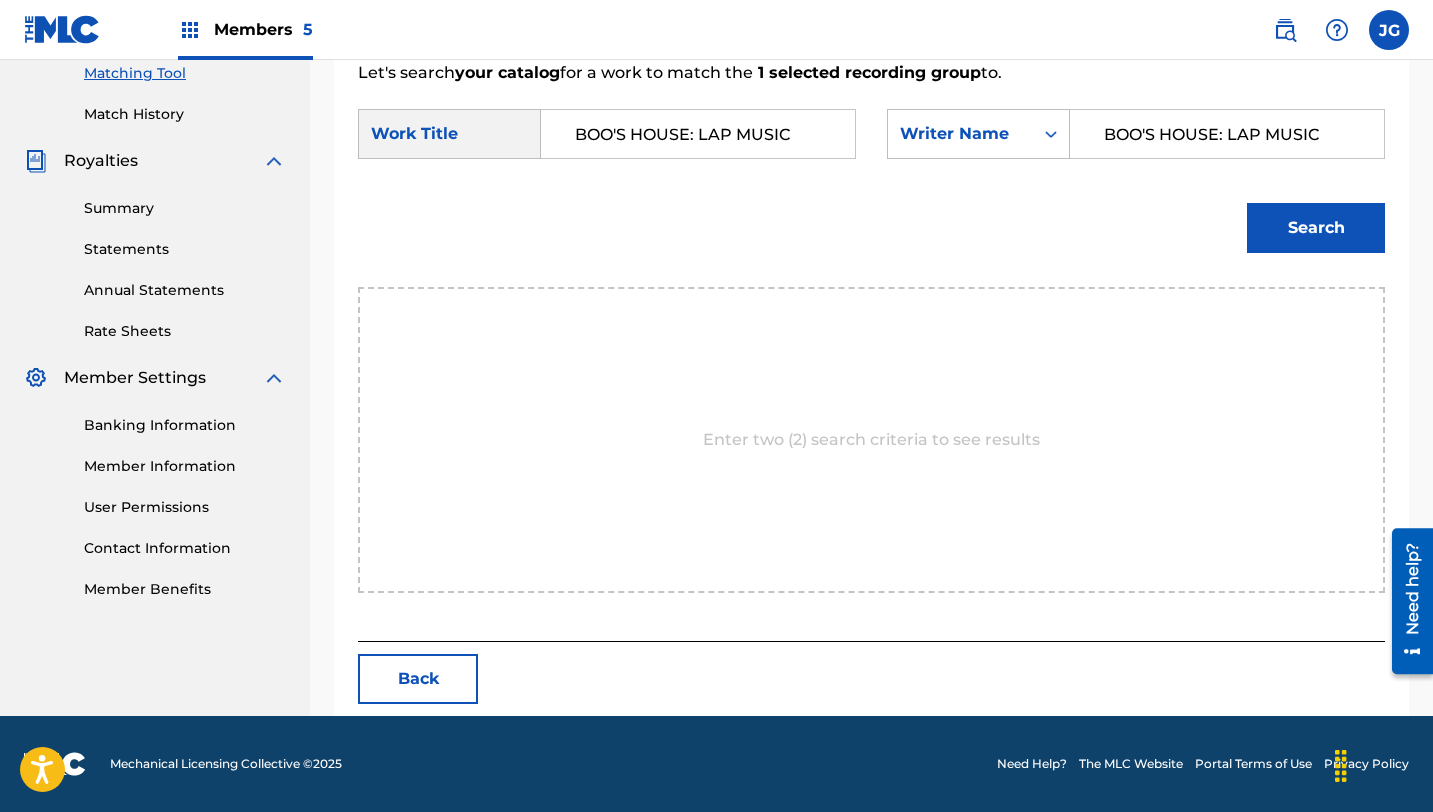 click on "Search" at bounding box center [1316, 228] 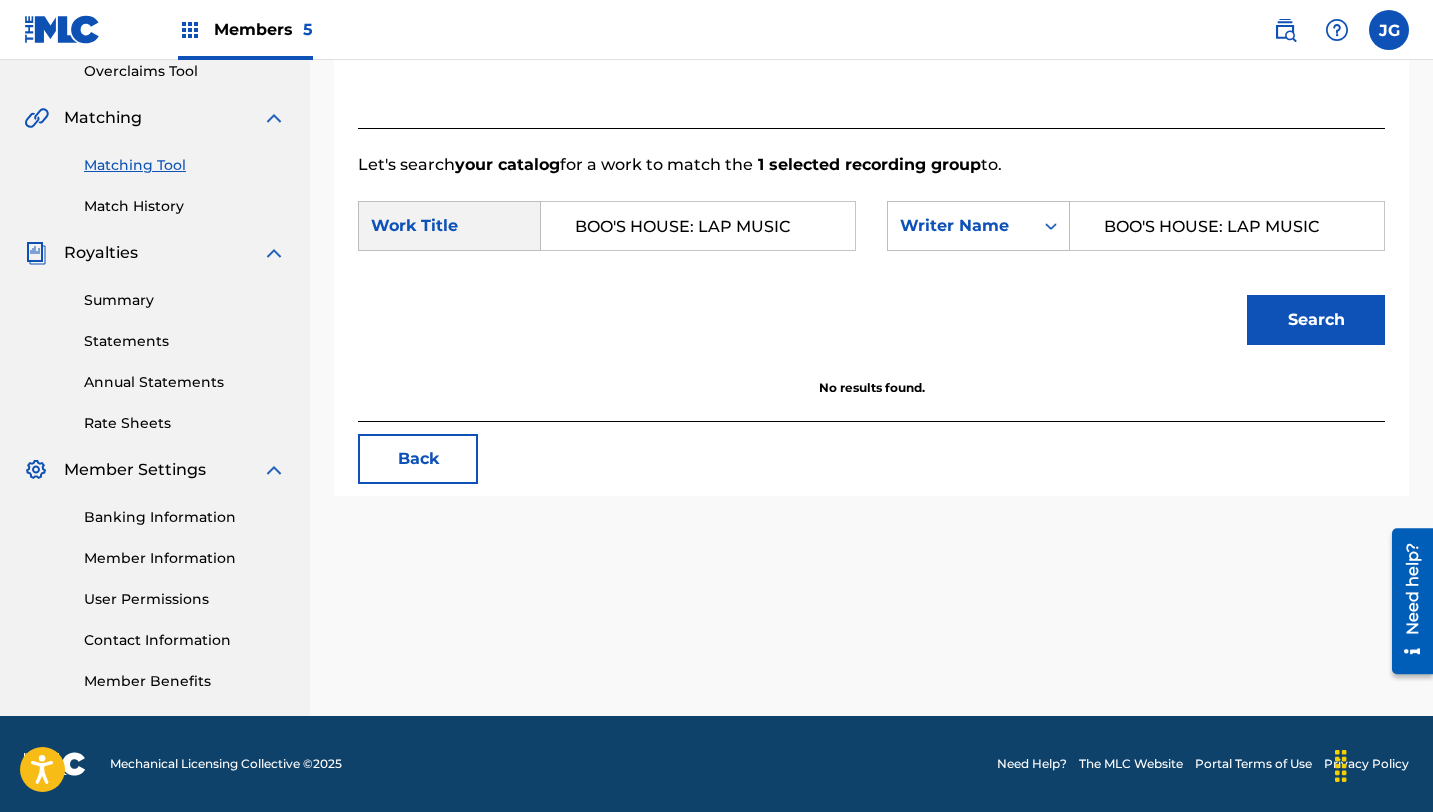 click on "BOO'S HOUSE: LAP MUSIC" at bounding box center [1227, 226] 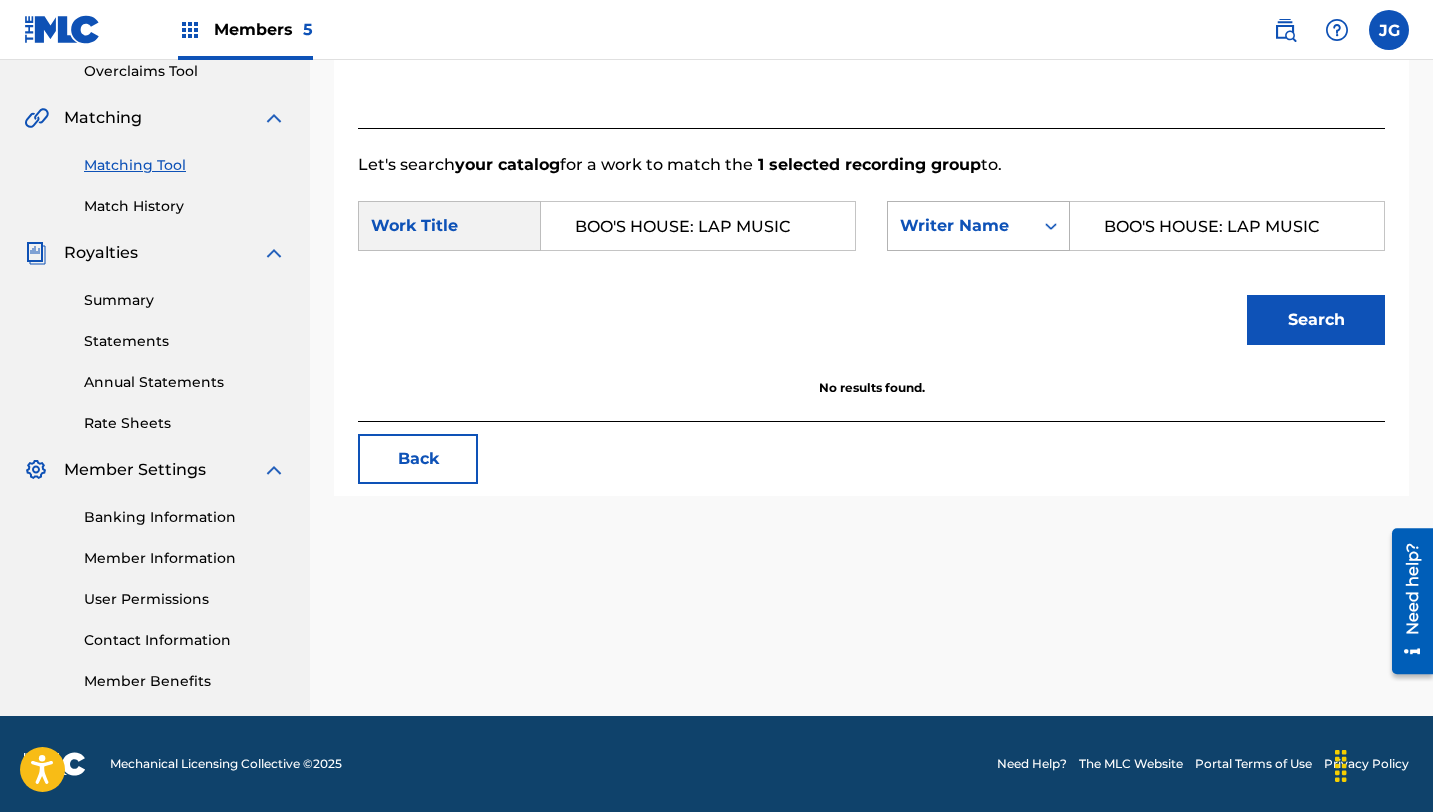drag, startPoint x: 1328, startPoint y: 225, endPoint x: 1059, endPoint y: 218, distance: 269.09106 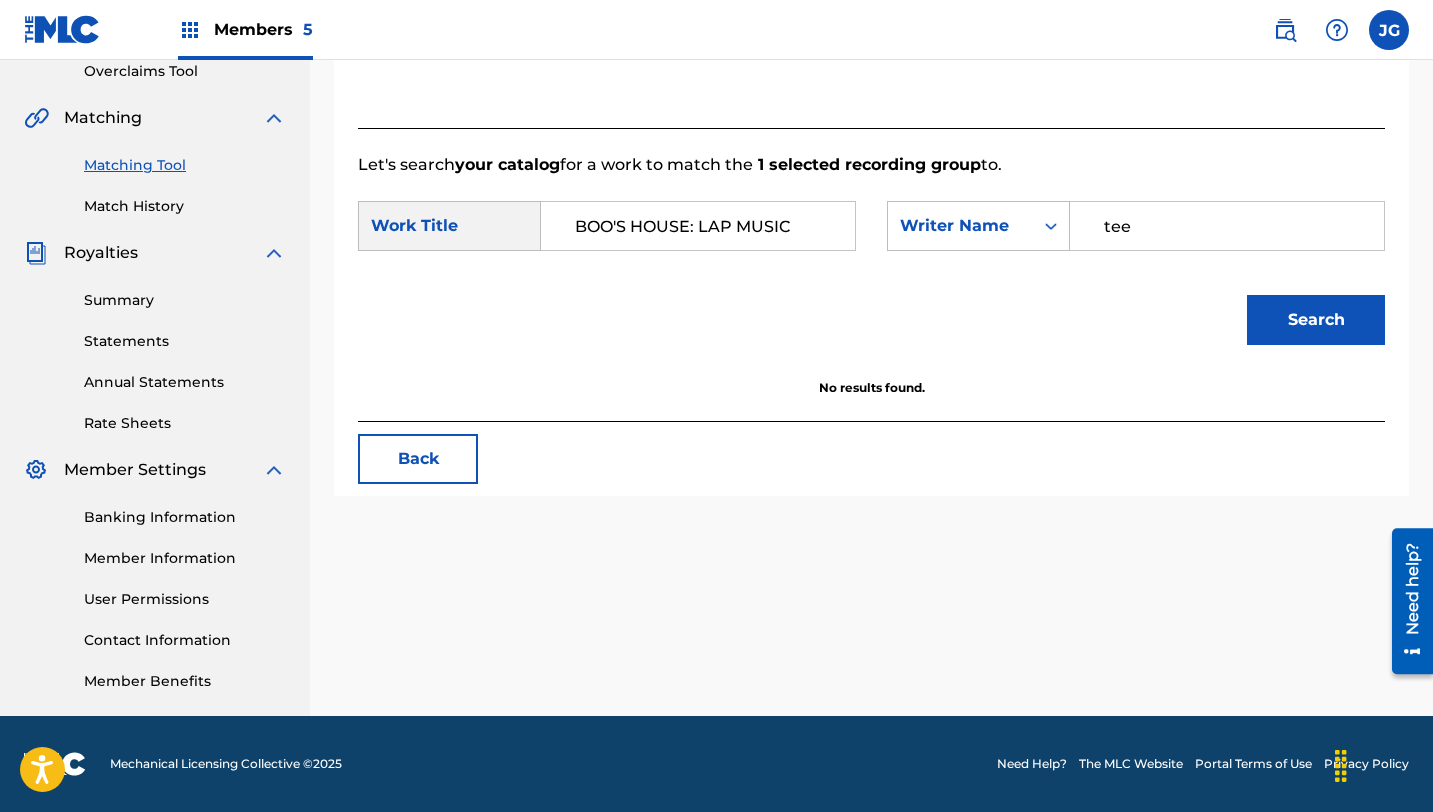type on "tee lopes" 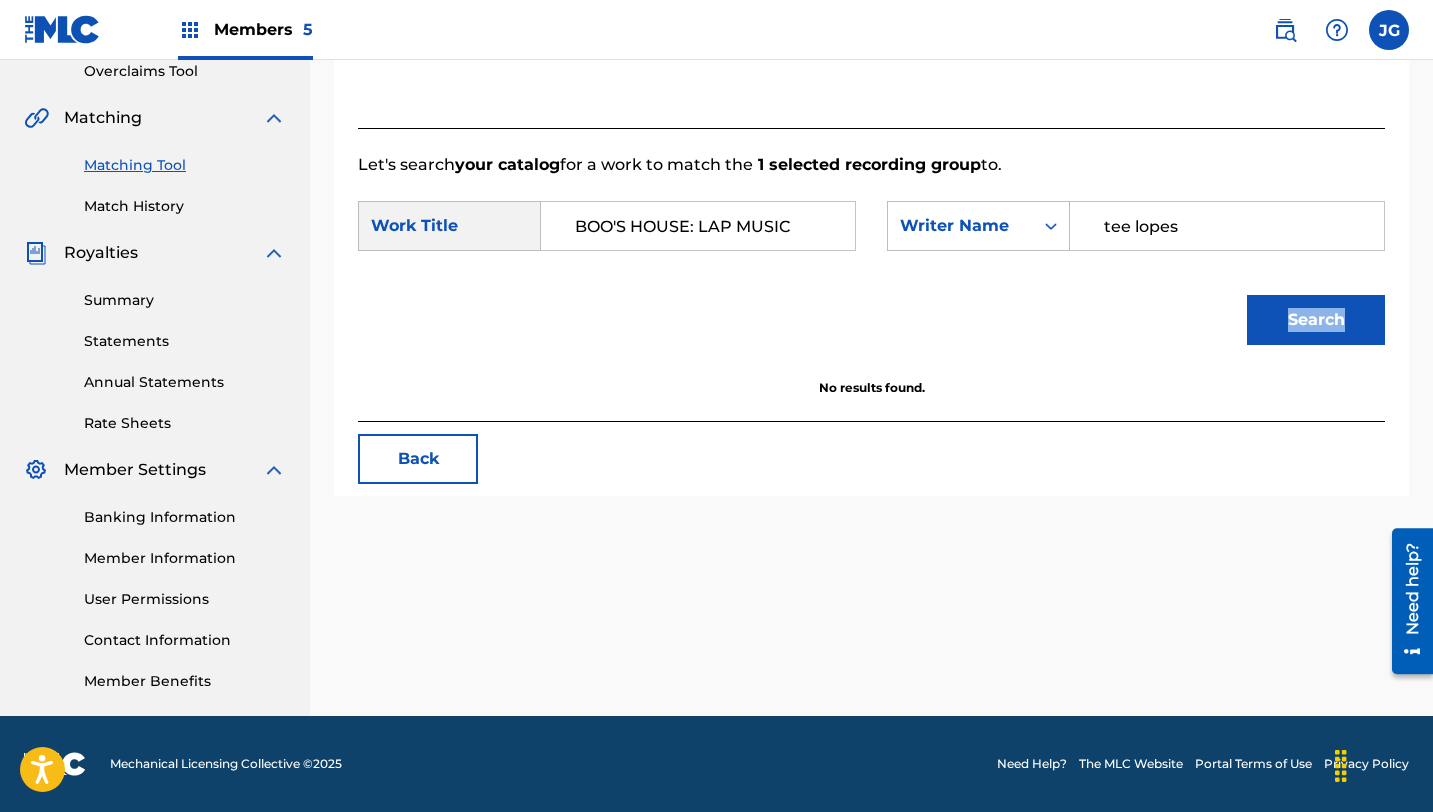 click on "Search" at bounding box center (1311, 315) 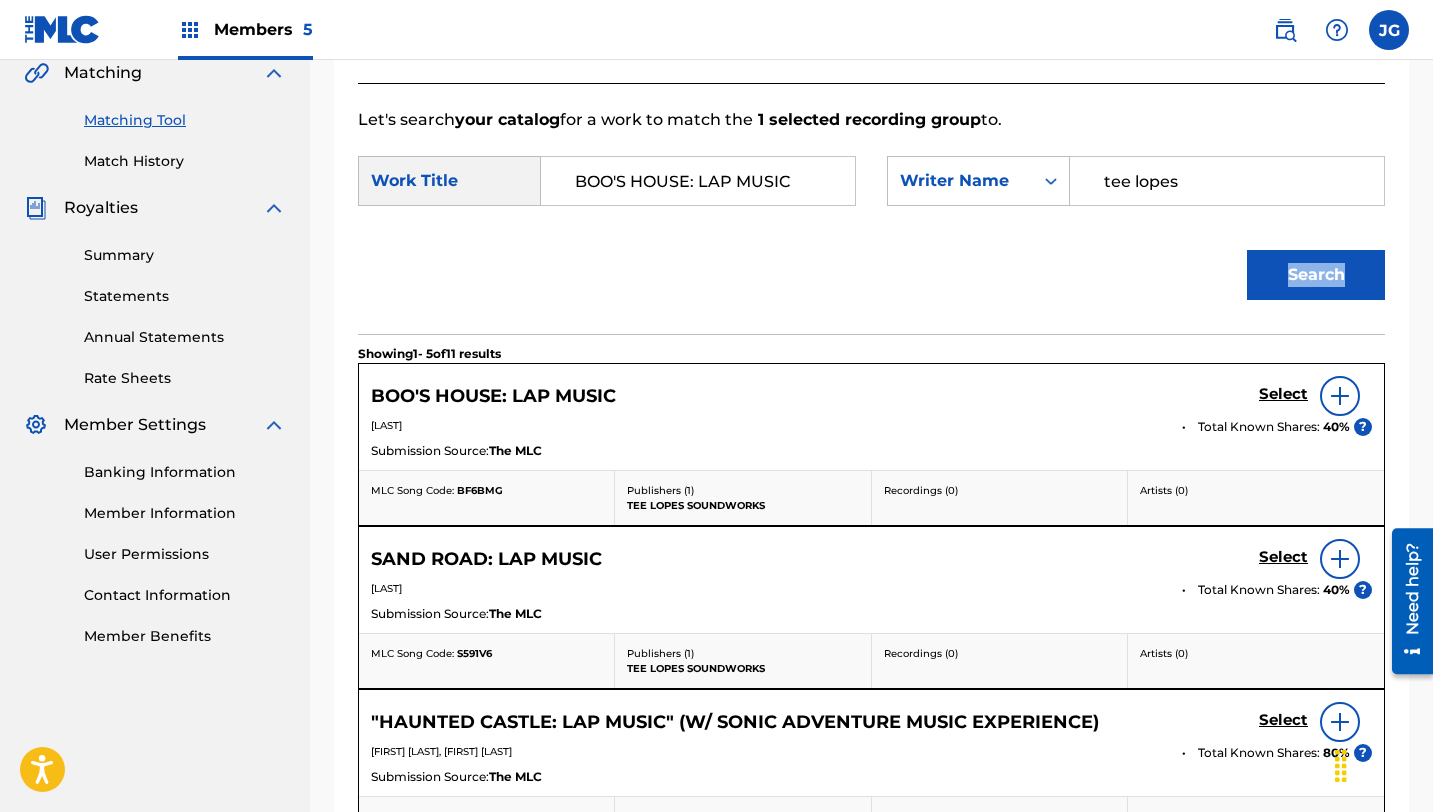 scroll, scrollTop: 474, scrollLeft: 0, axis: vertical 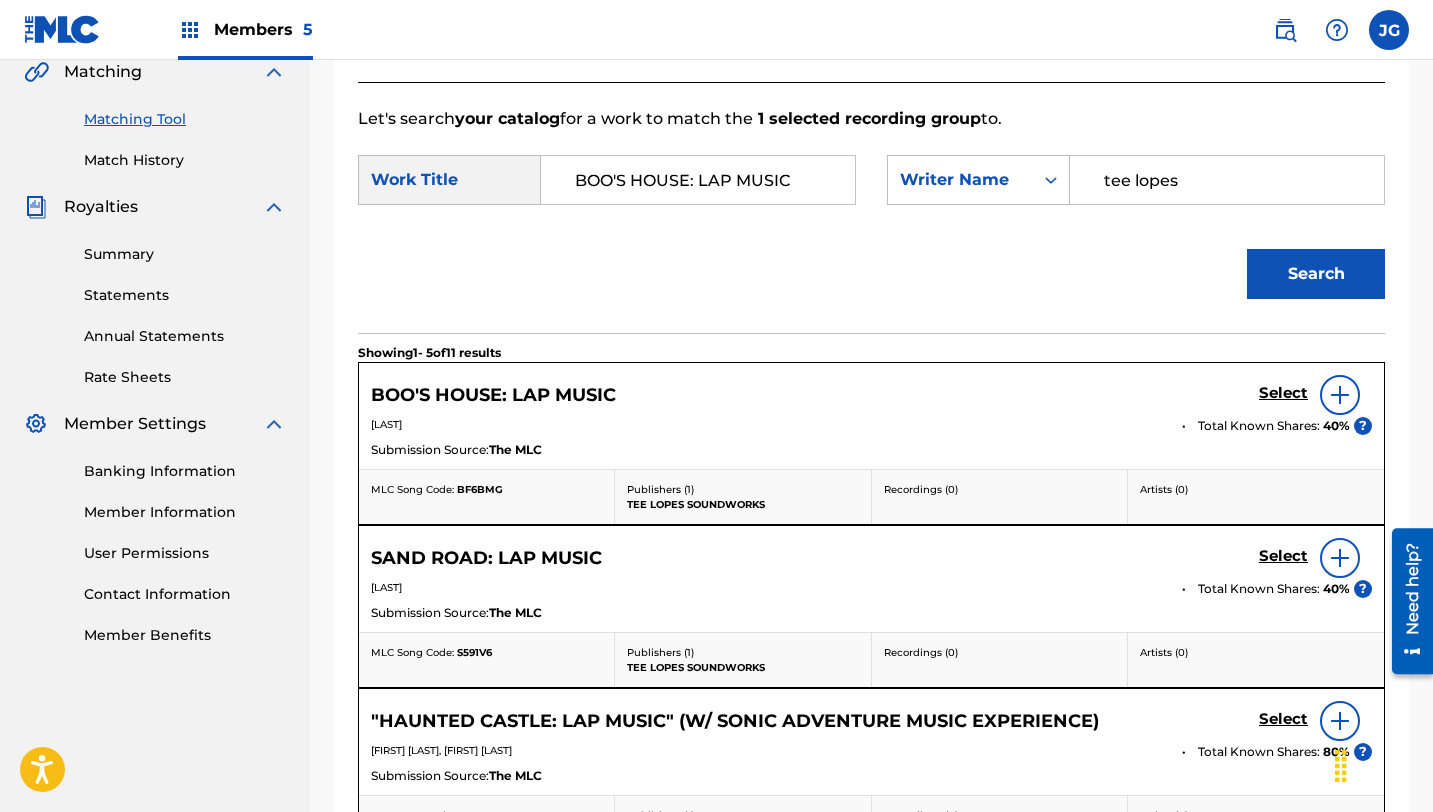 click on "Select" at bounding box center (1283, 393) 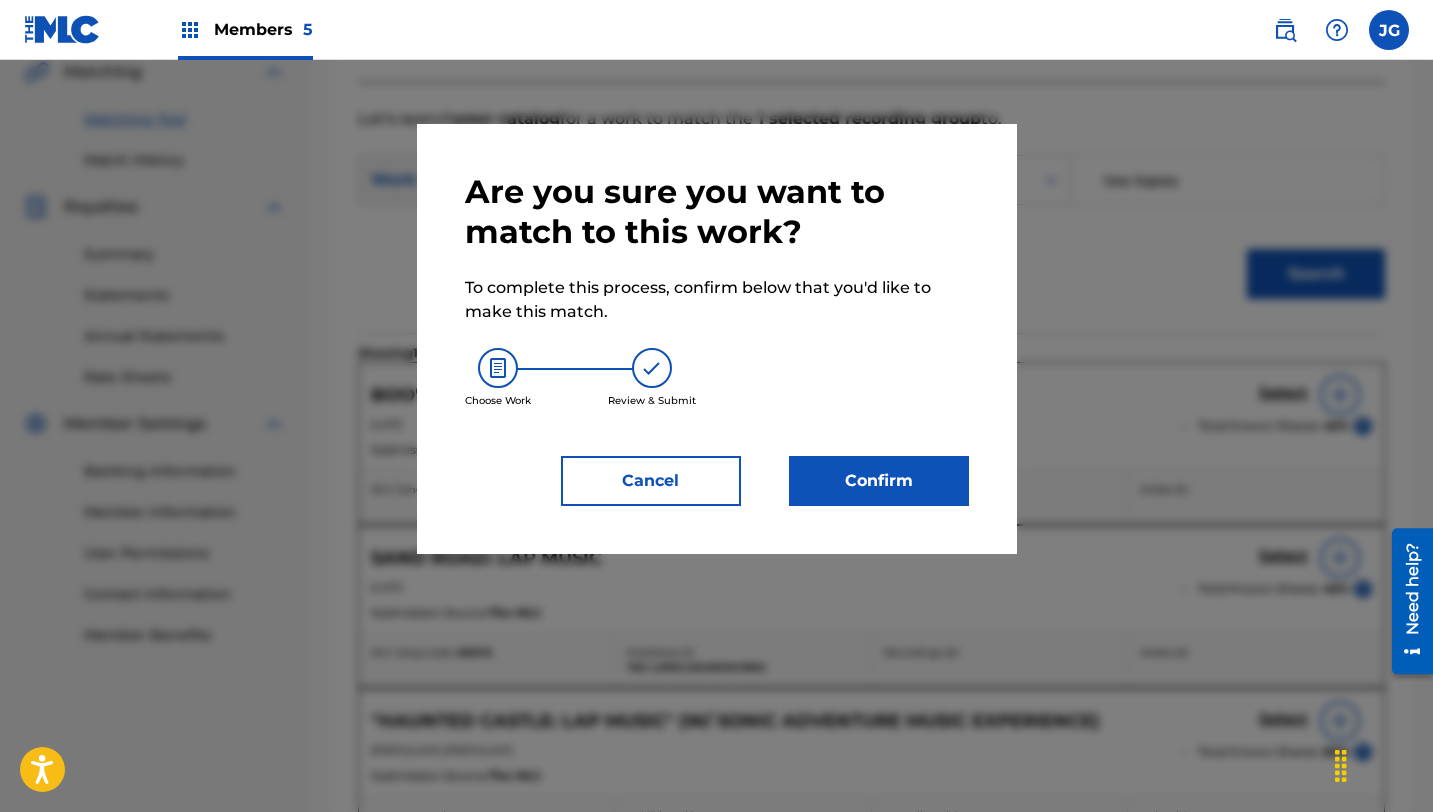 click on "Are you sure you want to match to this work? To complete this process, confirm below that you'd like to make this match. Choose Work Review & Submit Cancel Confirm" at bounding box center (717, 339) 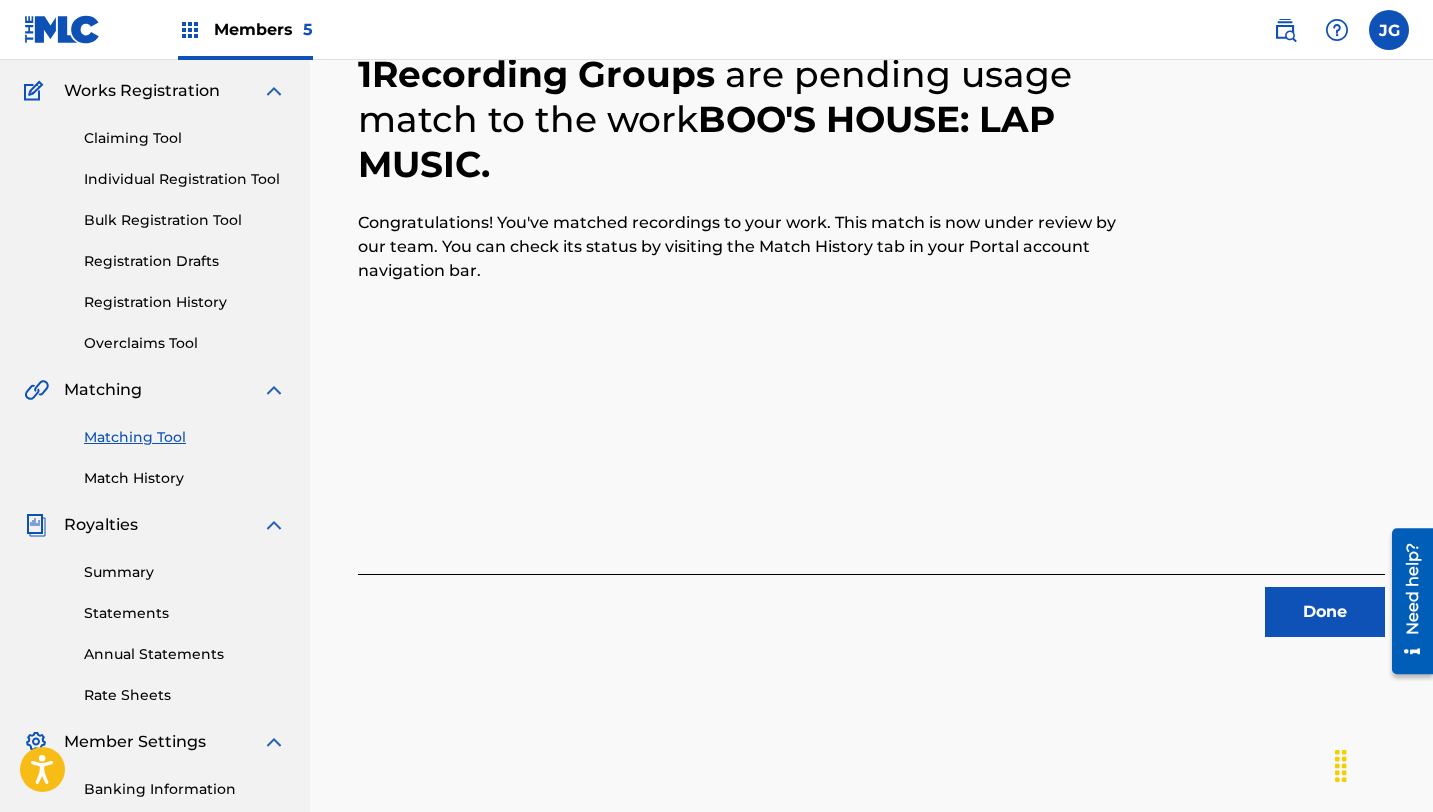 scroll, scrollTop: 132, scrollLeft: 0, axis: vertical 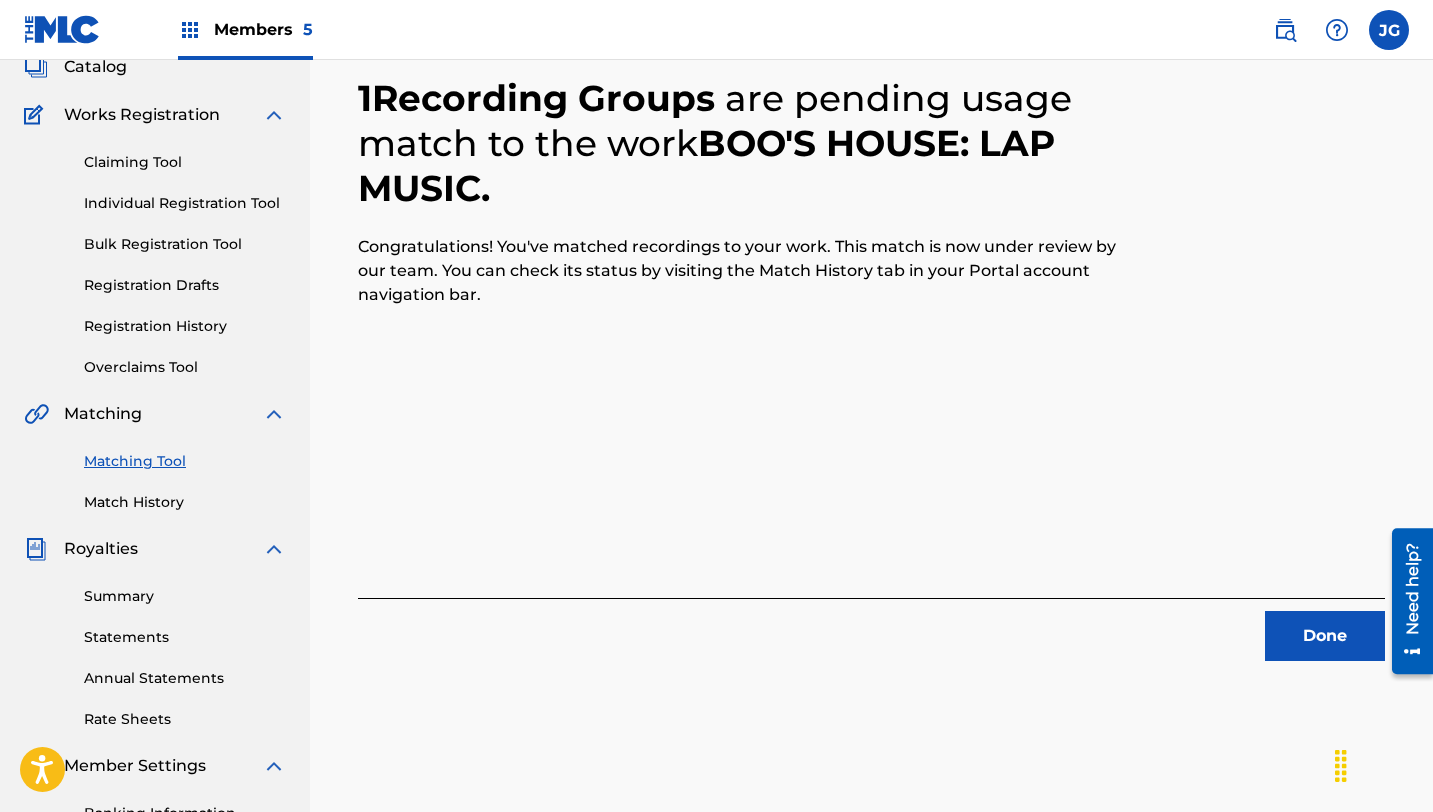 click on "Done" at bounding box center [1325, 636] 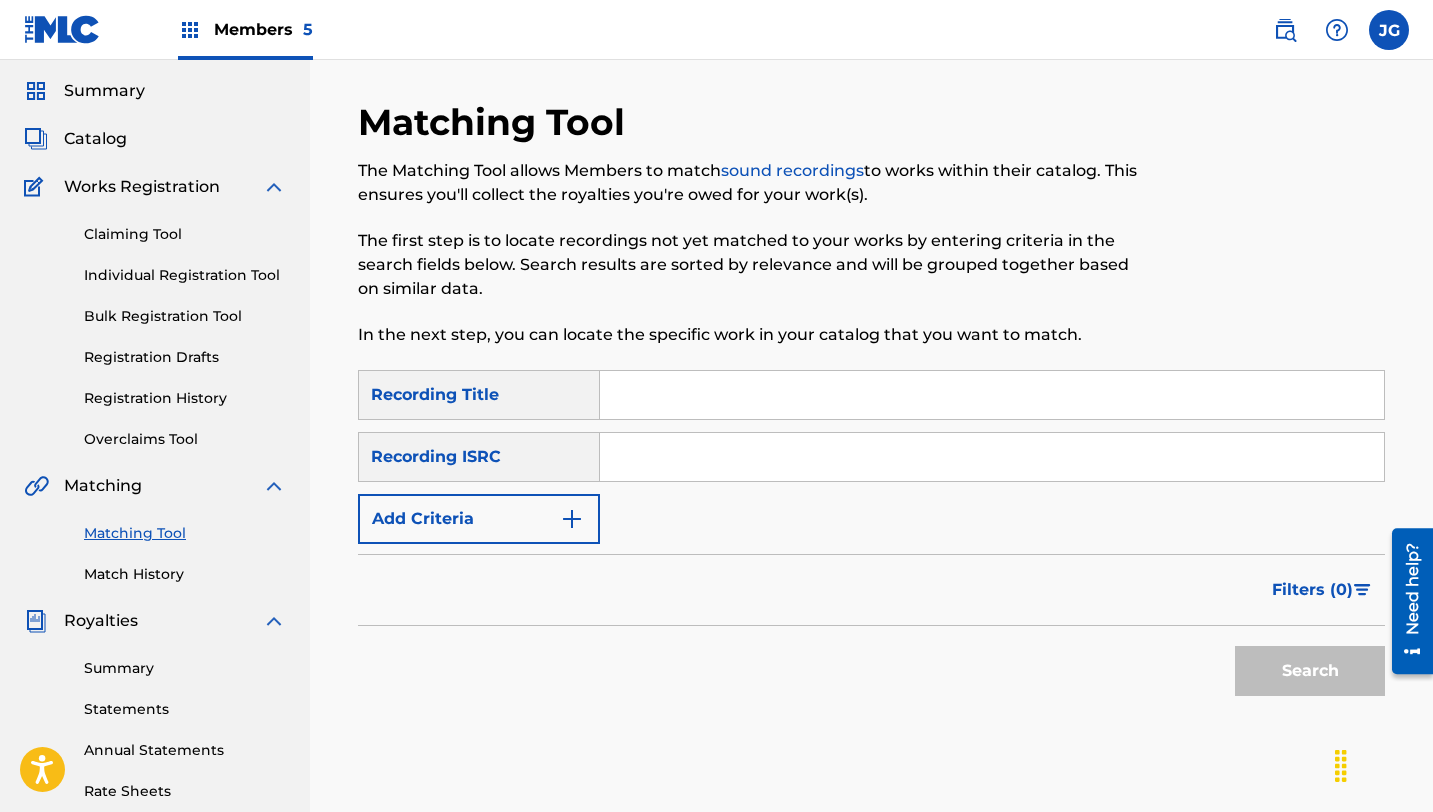 scroll, scrollTop: 50, scrollLeft: 0, axis: vertical 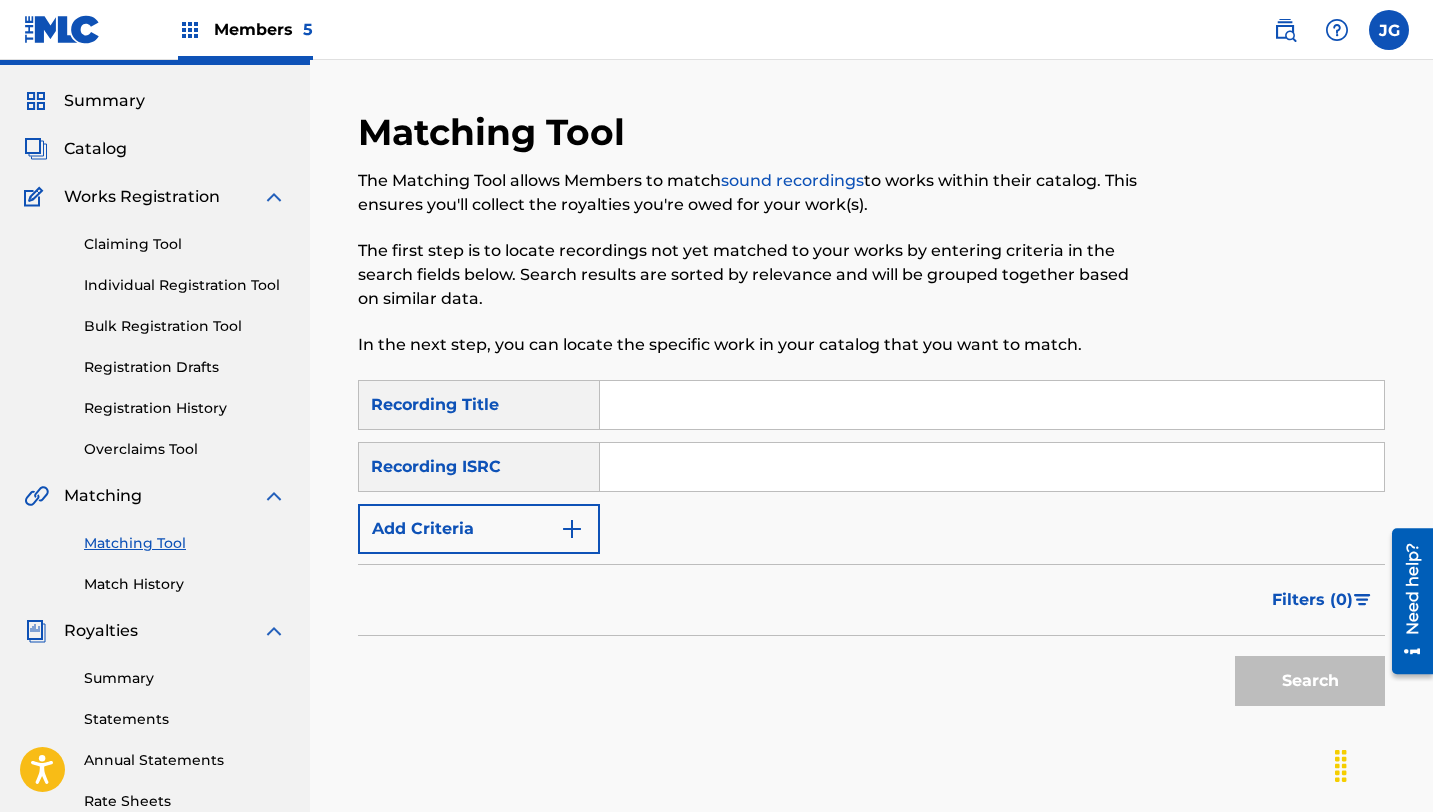click on "Catalog" at bounding box center [95, 149] 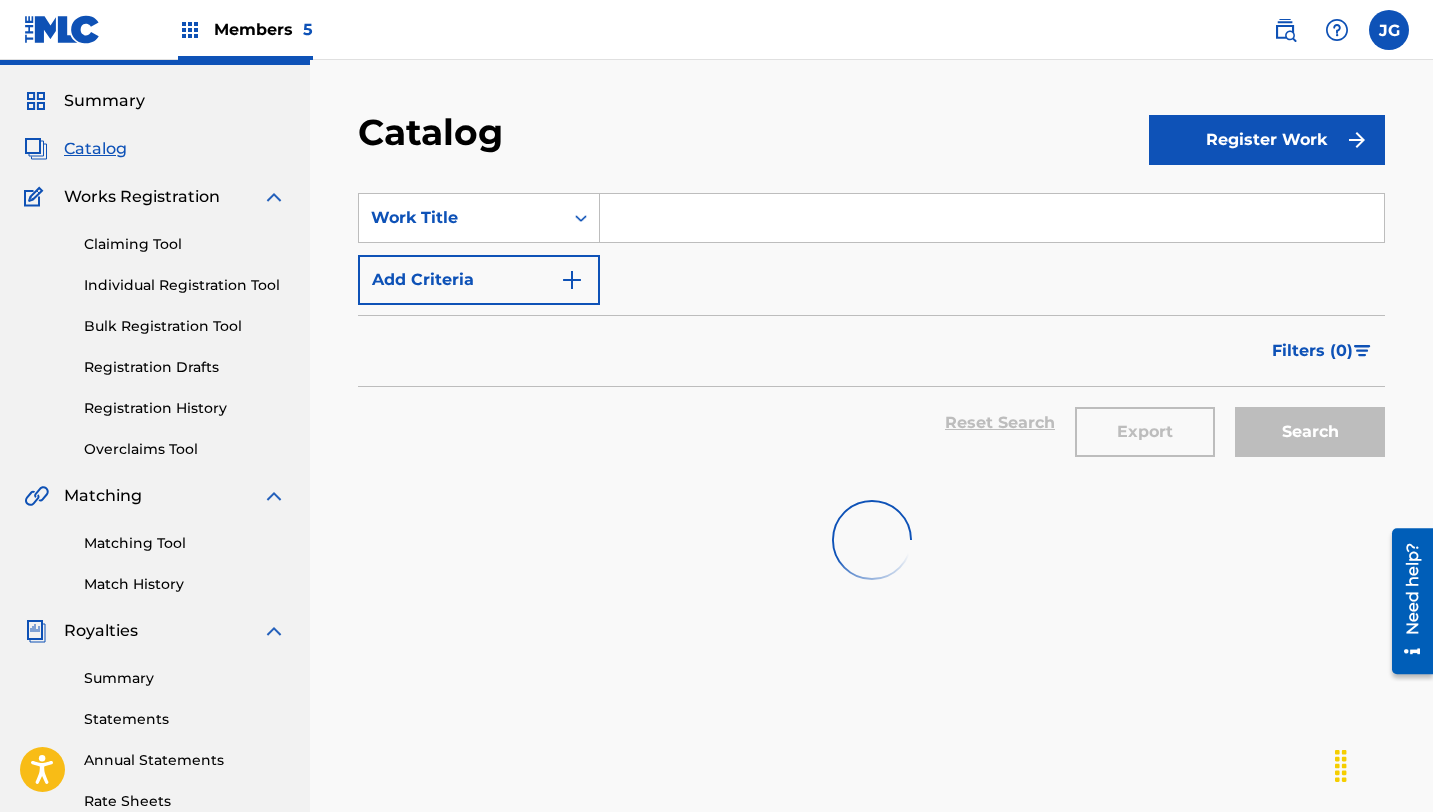 scroll, scrollTop: 0, scrollLeft: 0, axis: both 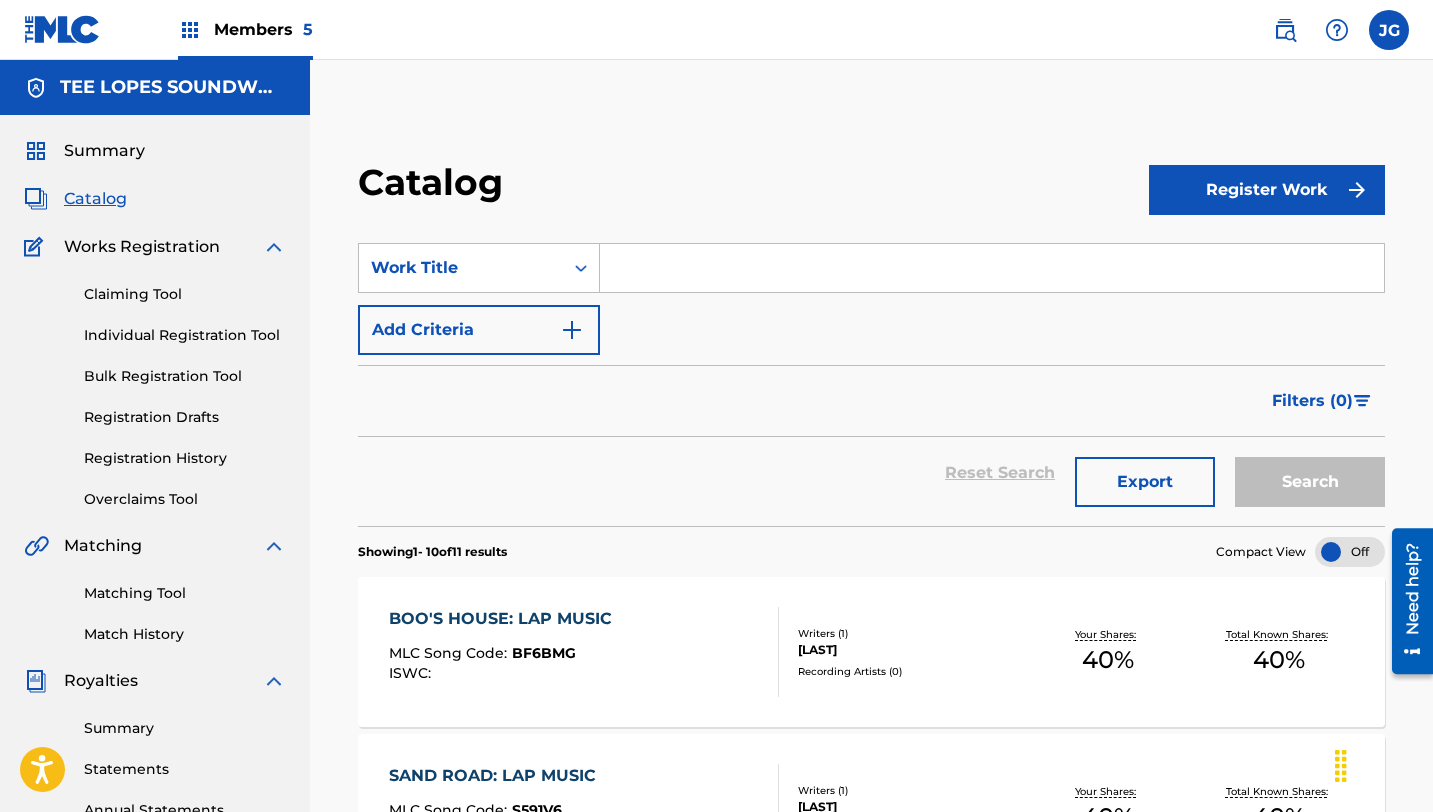click at bounding box center (992, 268) 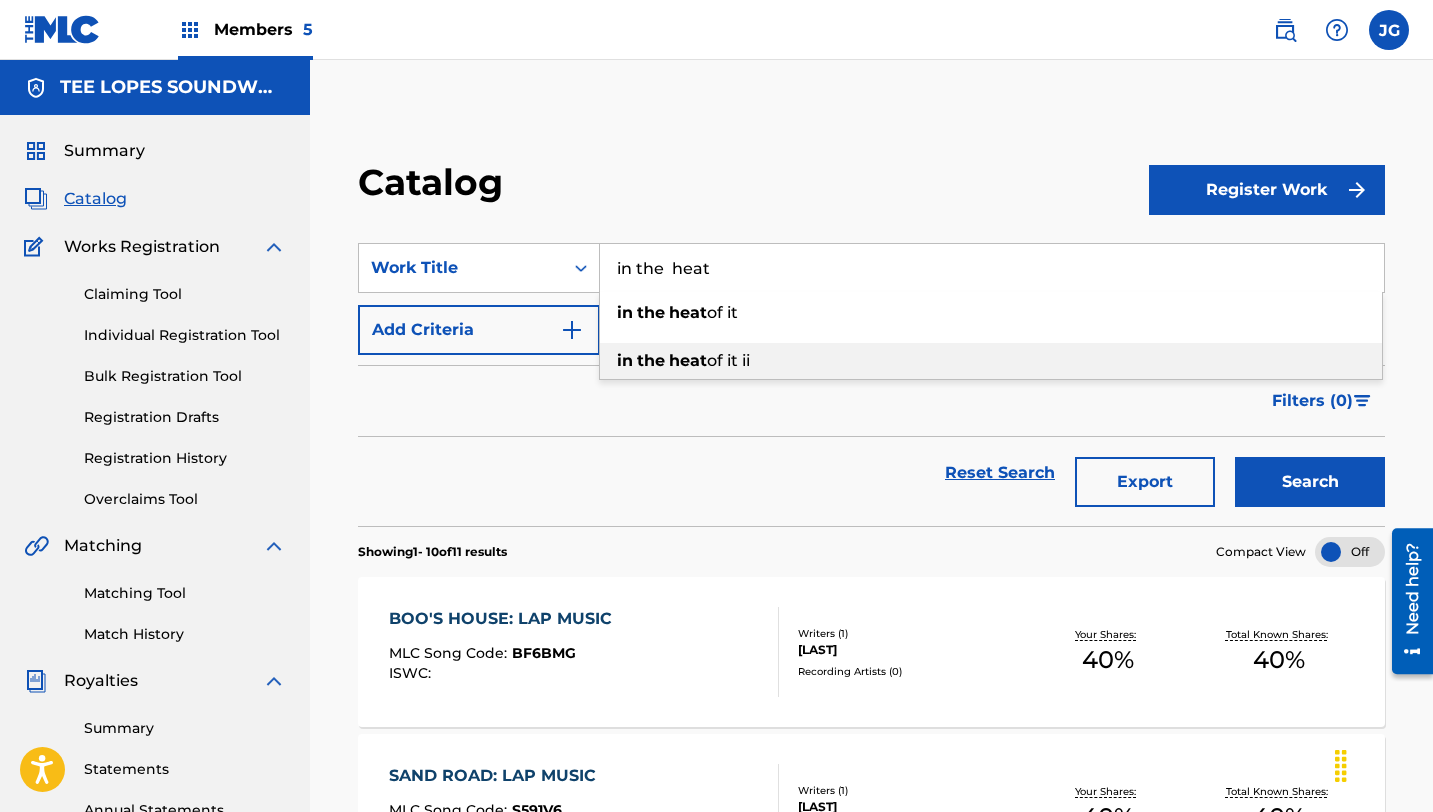 click on "in   the   heat  of it ii" at bounding box center [991, 361] 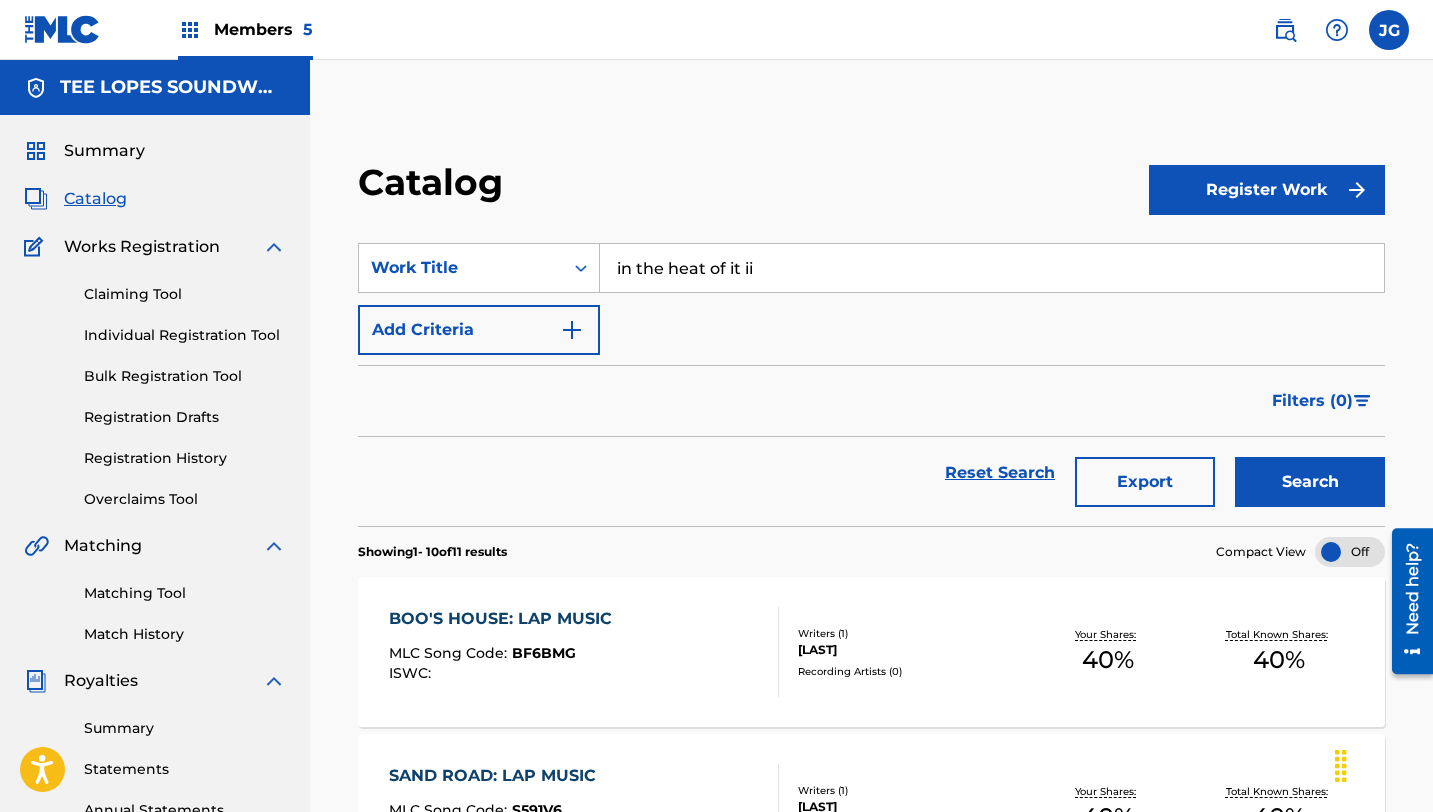 click on "Search" at bounding box center [1310, 482] 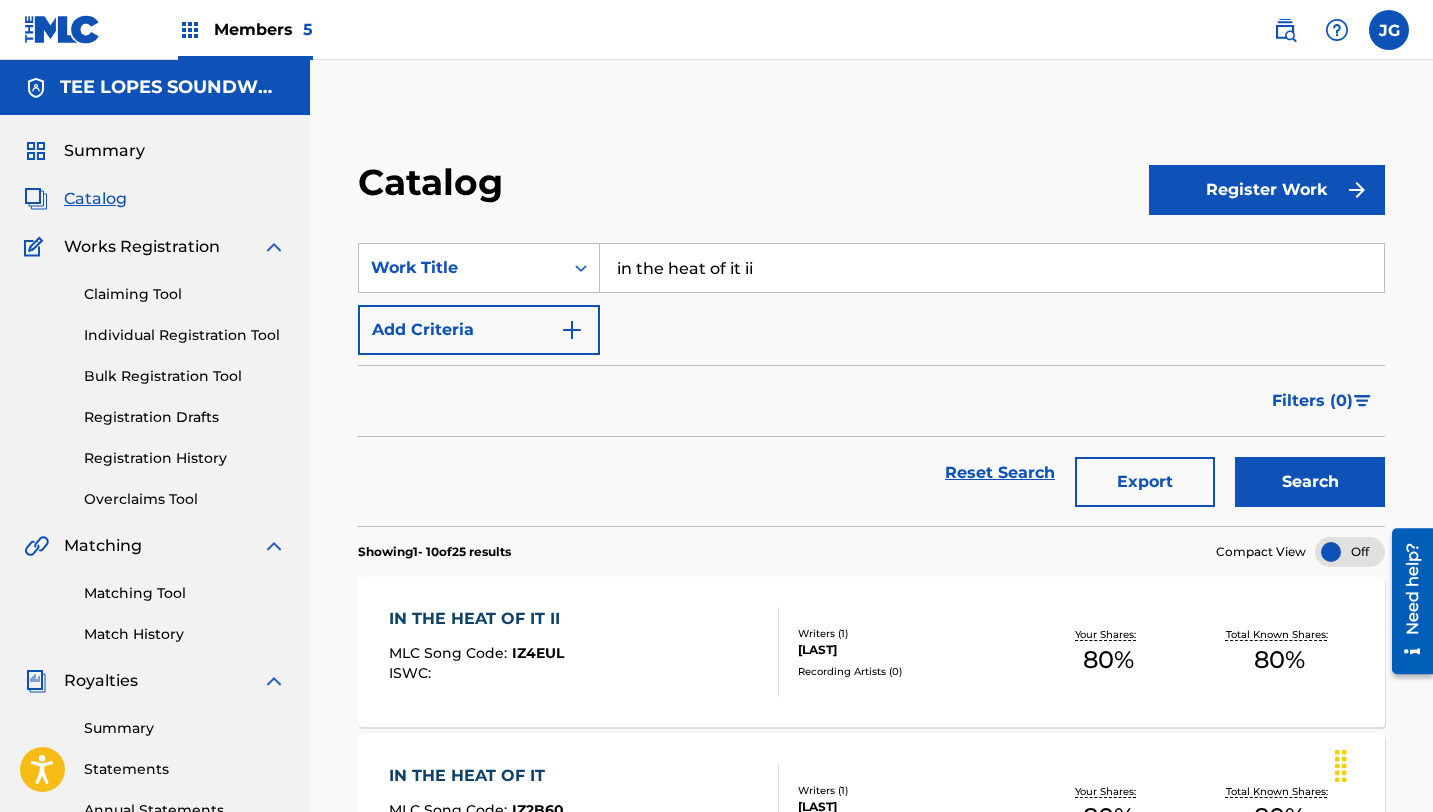 click on "IN THE HEAT OF IT II" at bounding box center (479, 619) 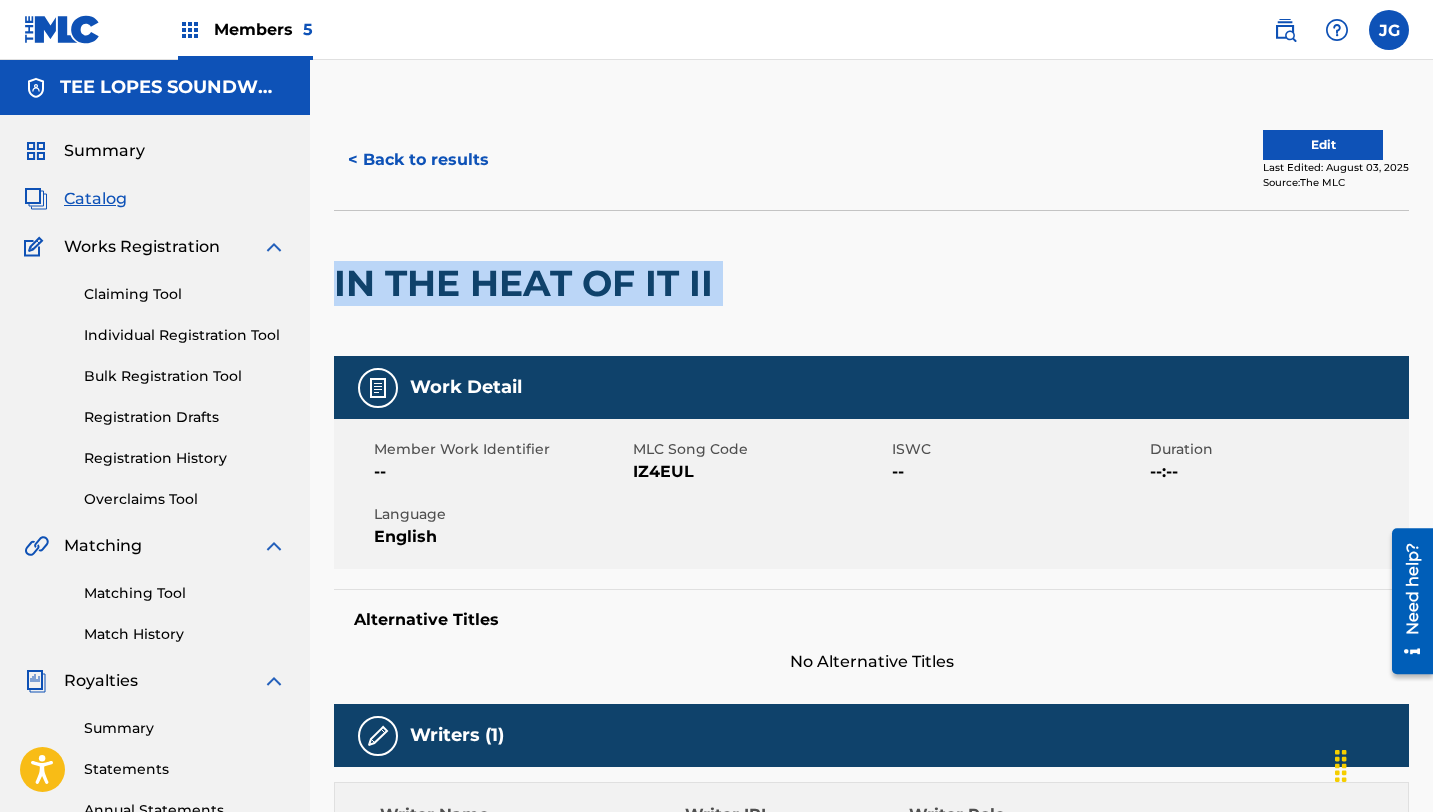 drag, startPoint x: 727, startPoint y: 284, endPoint x: 338, endPoint y: 298, distance: 389.25186 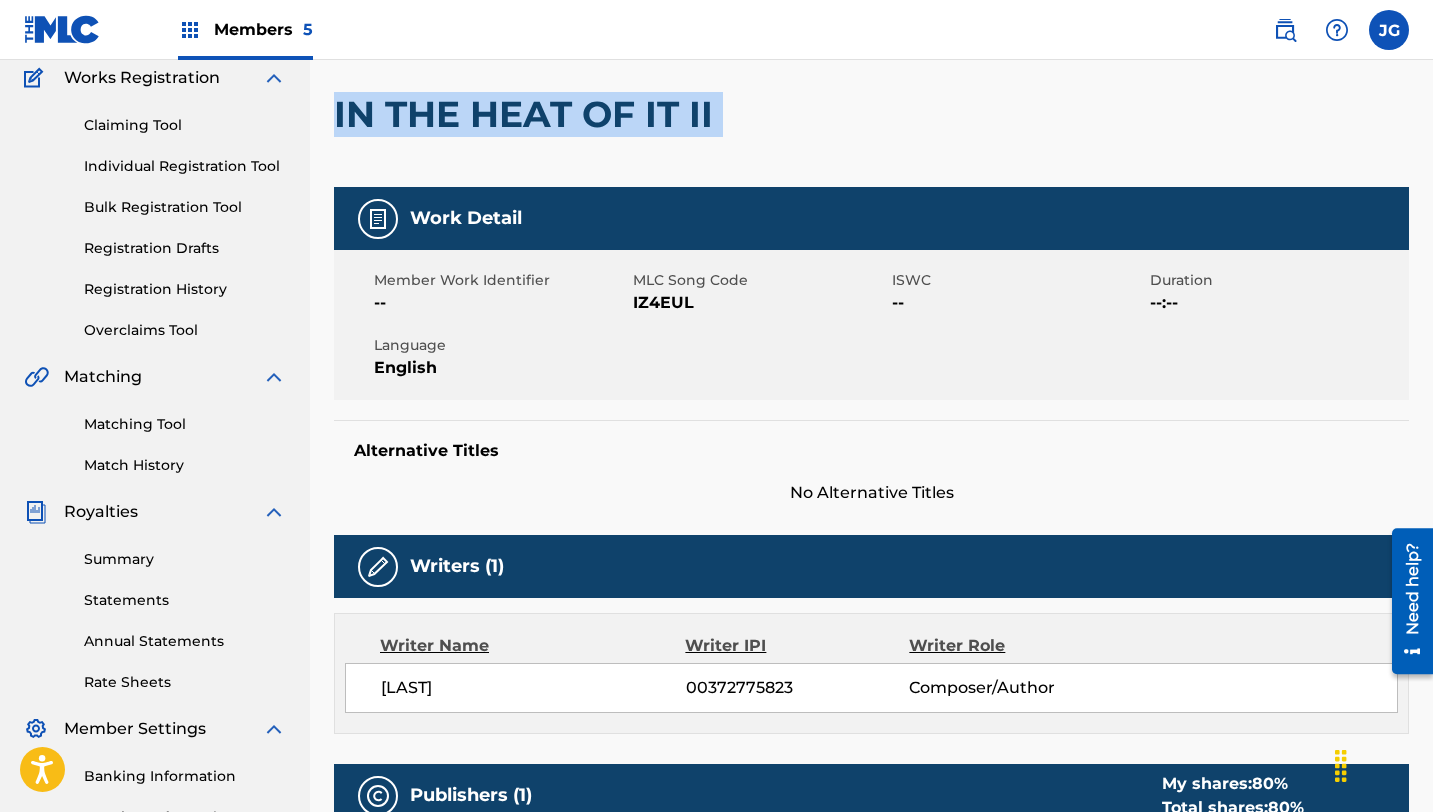 scroll, scrollTop: 0, scrollLeft: 0, axis: both 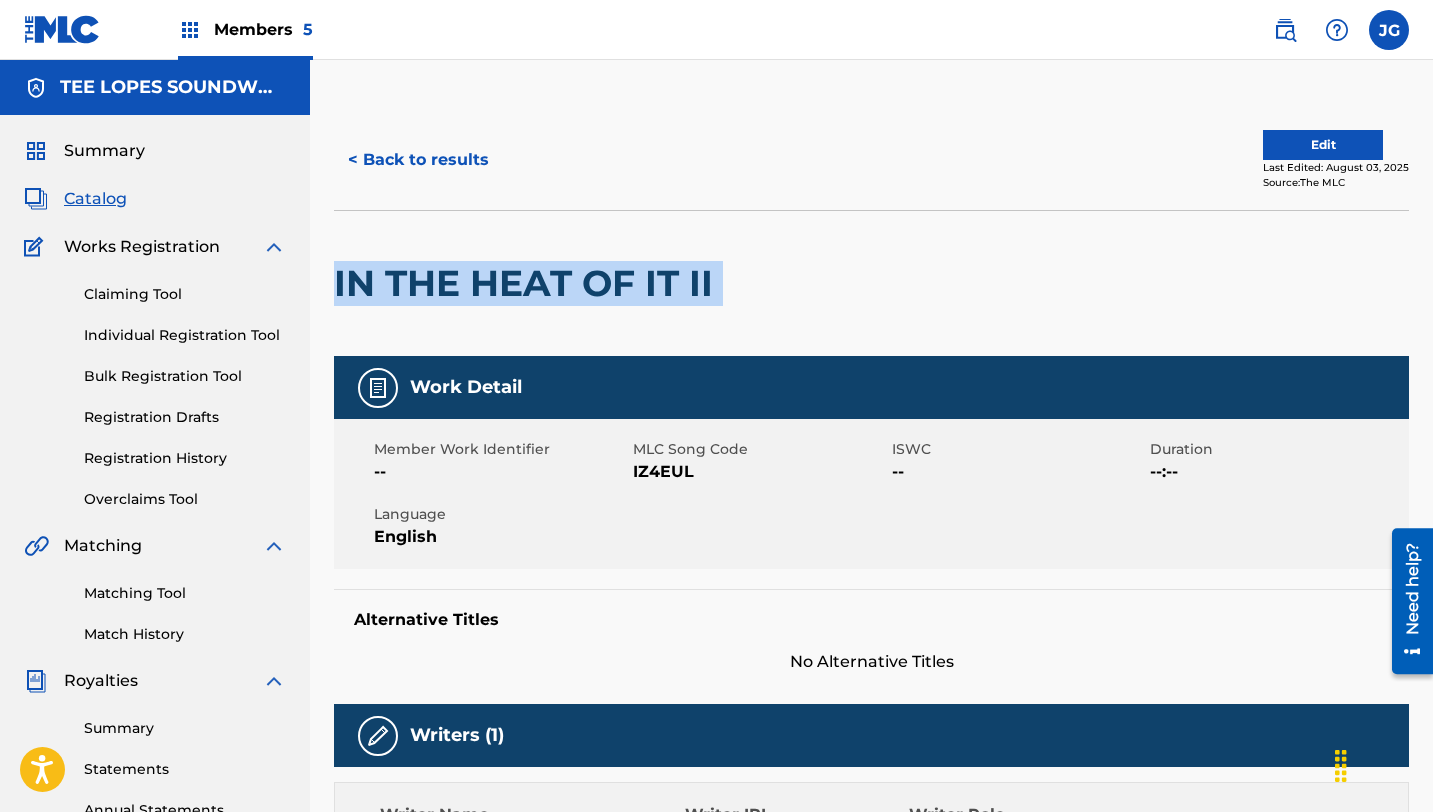 click on "Matching Tool" at bounding box center (185, 593) 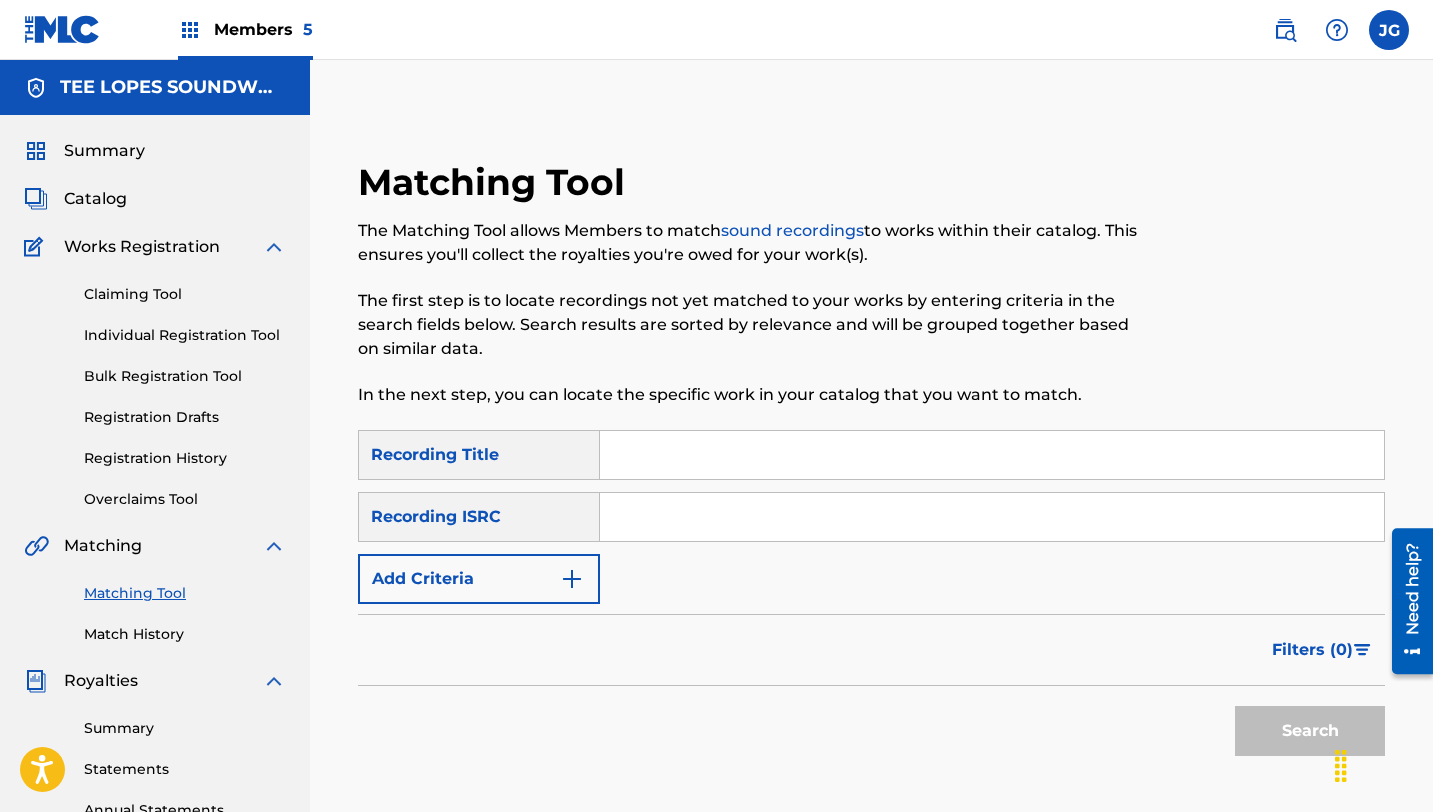 click at bounding box center [992, 455] 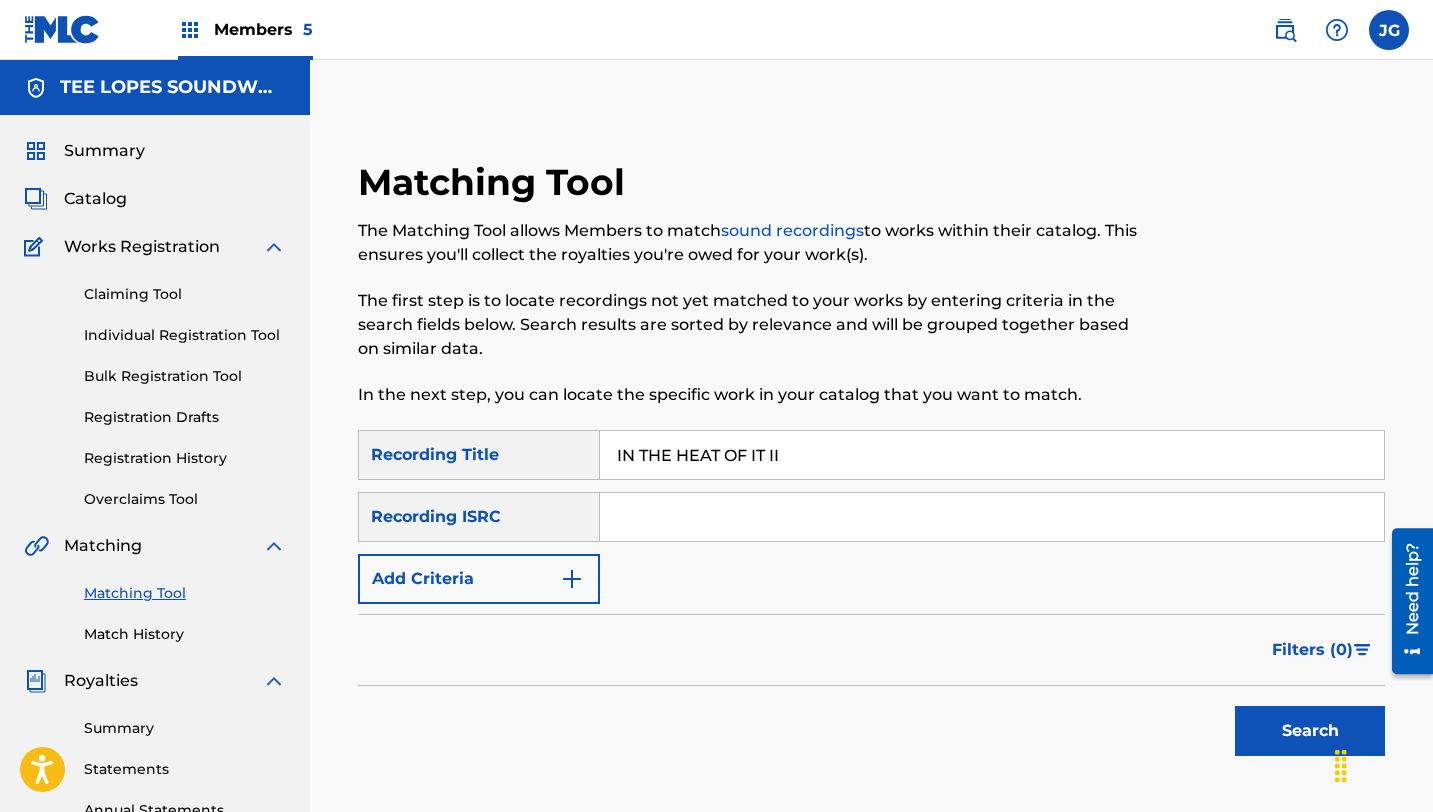type on "IN THE HEAT OF IT II" 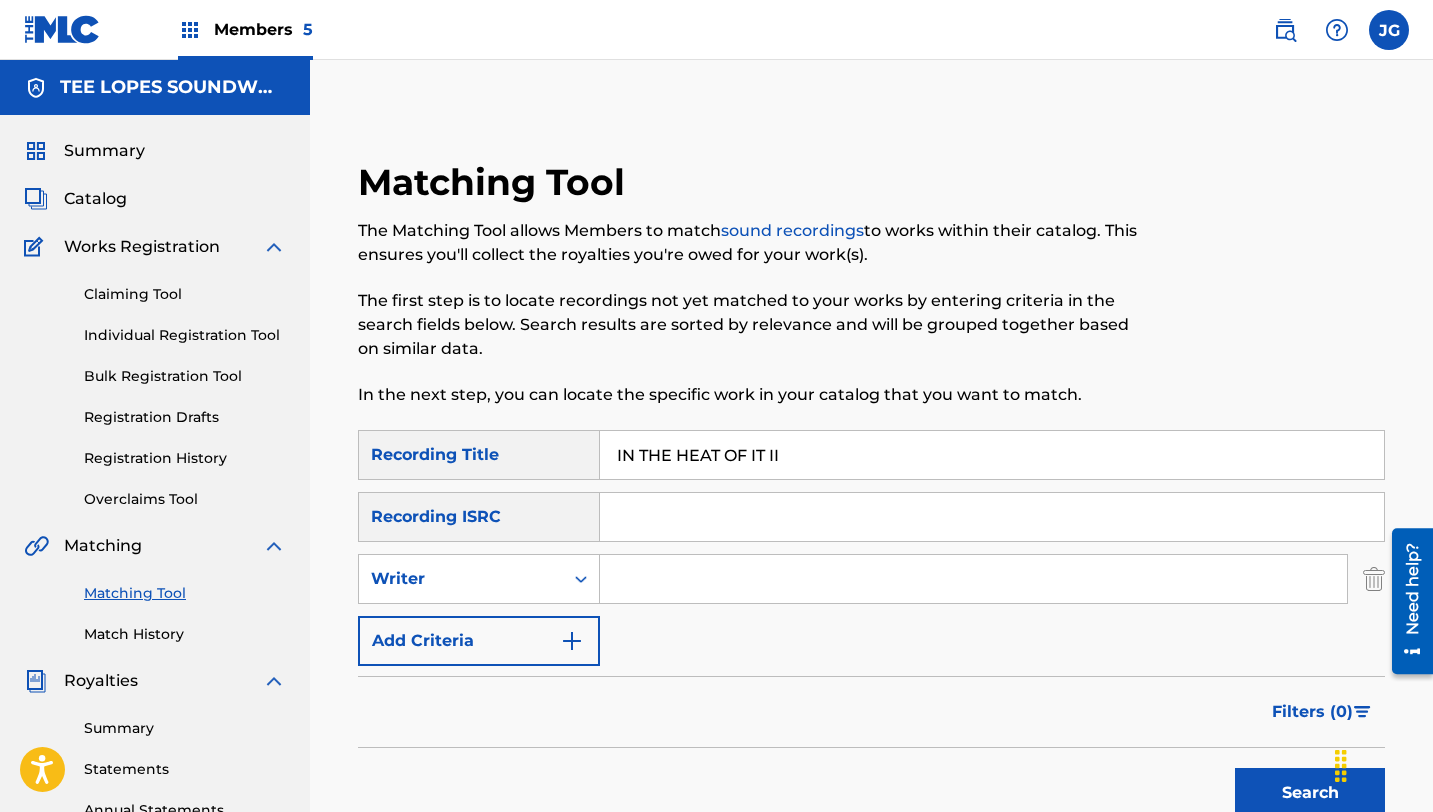 click at bounding box center [973, 579] 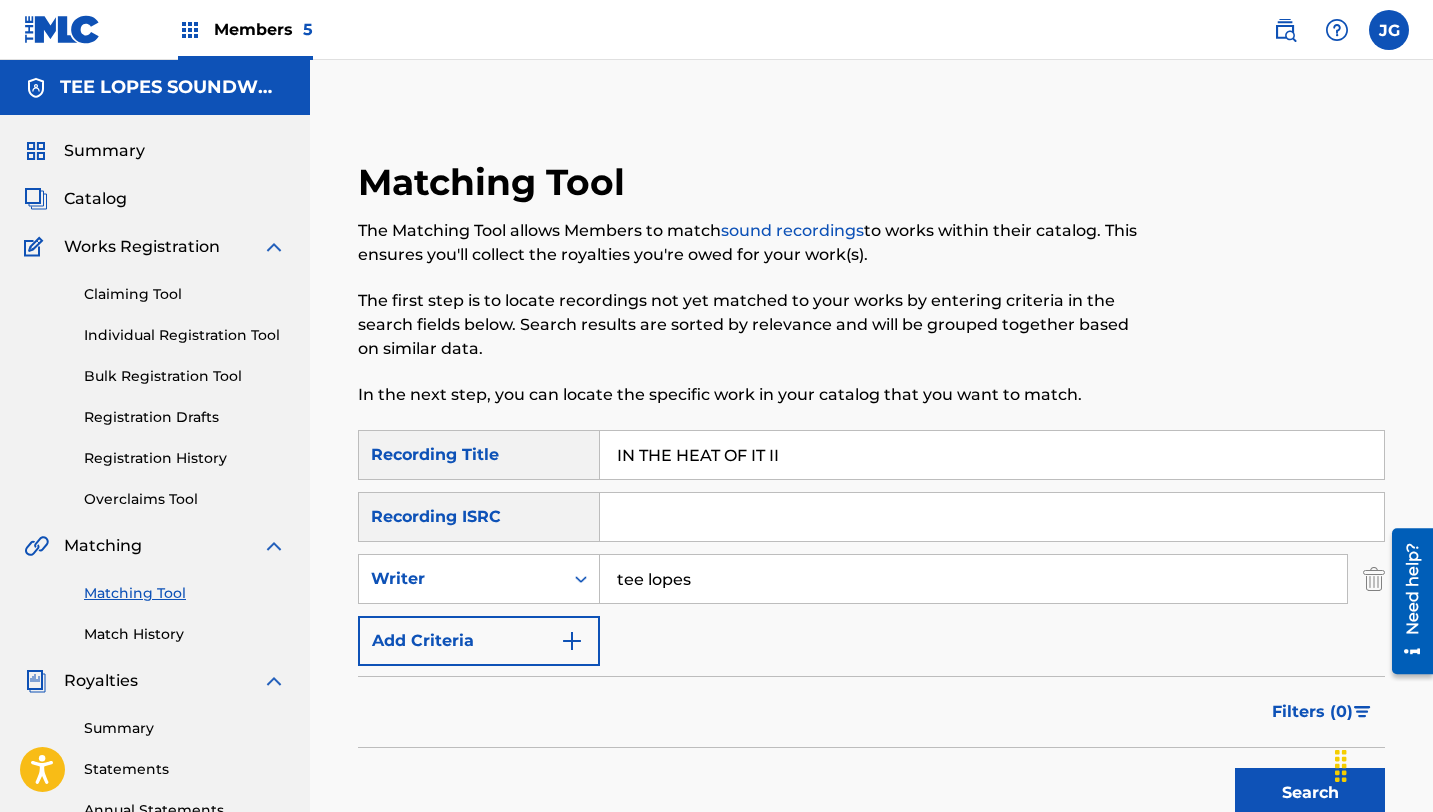 click on "Add Criteria" at bounding box center (479, 641) 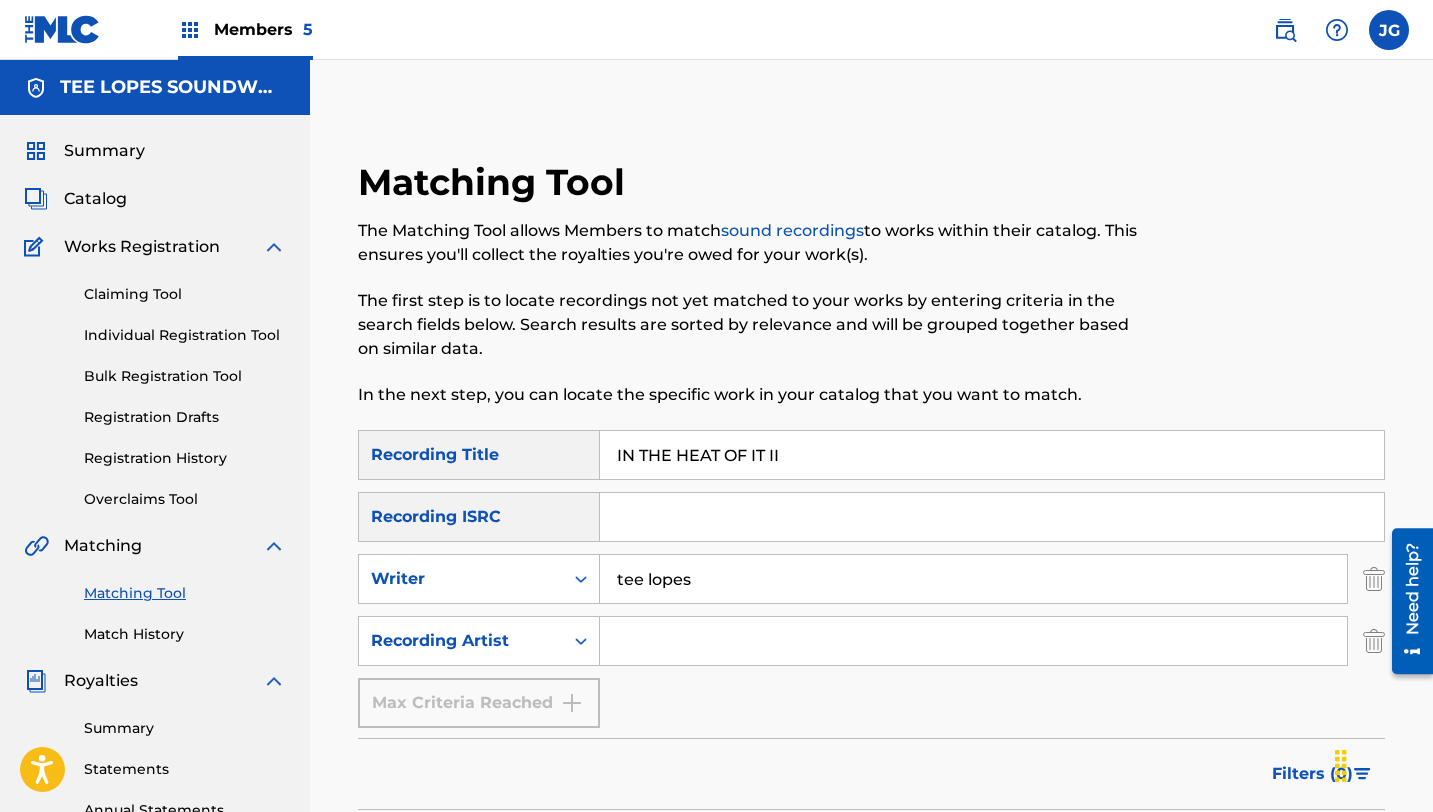 click at bounding box center [973, 641] 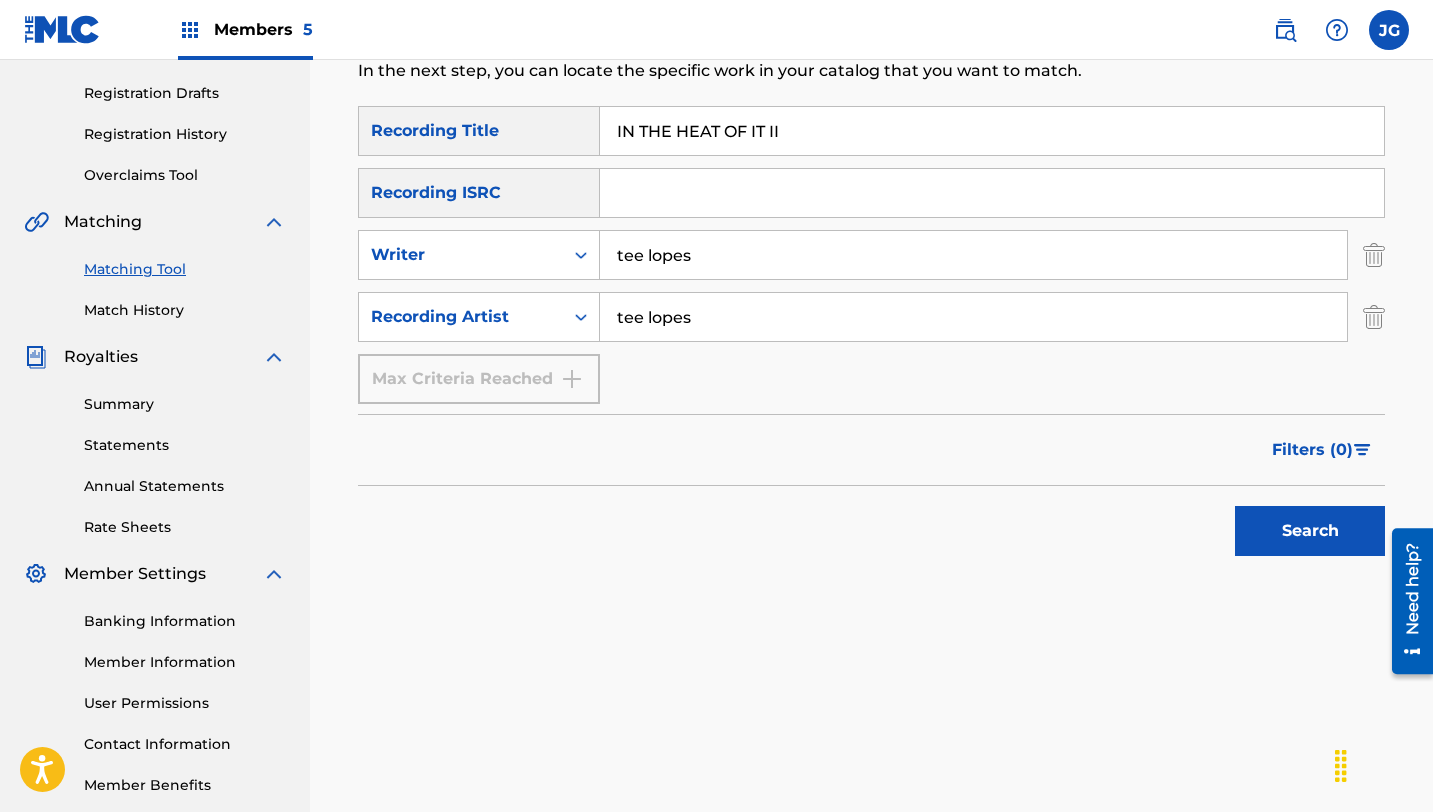 scroll, scrollTop: 427, scrollLeft: 0, axis: vertical 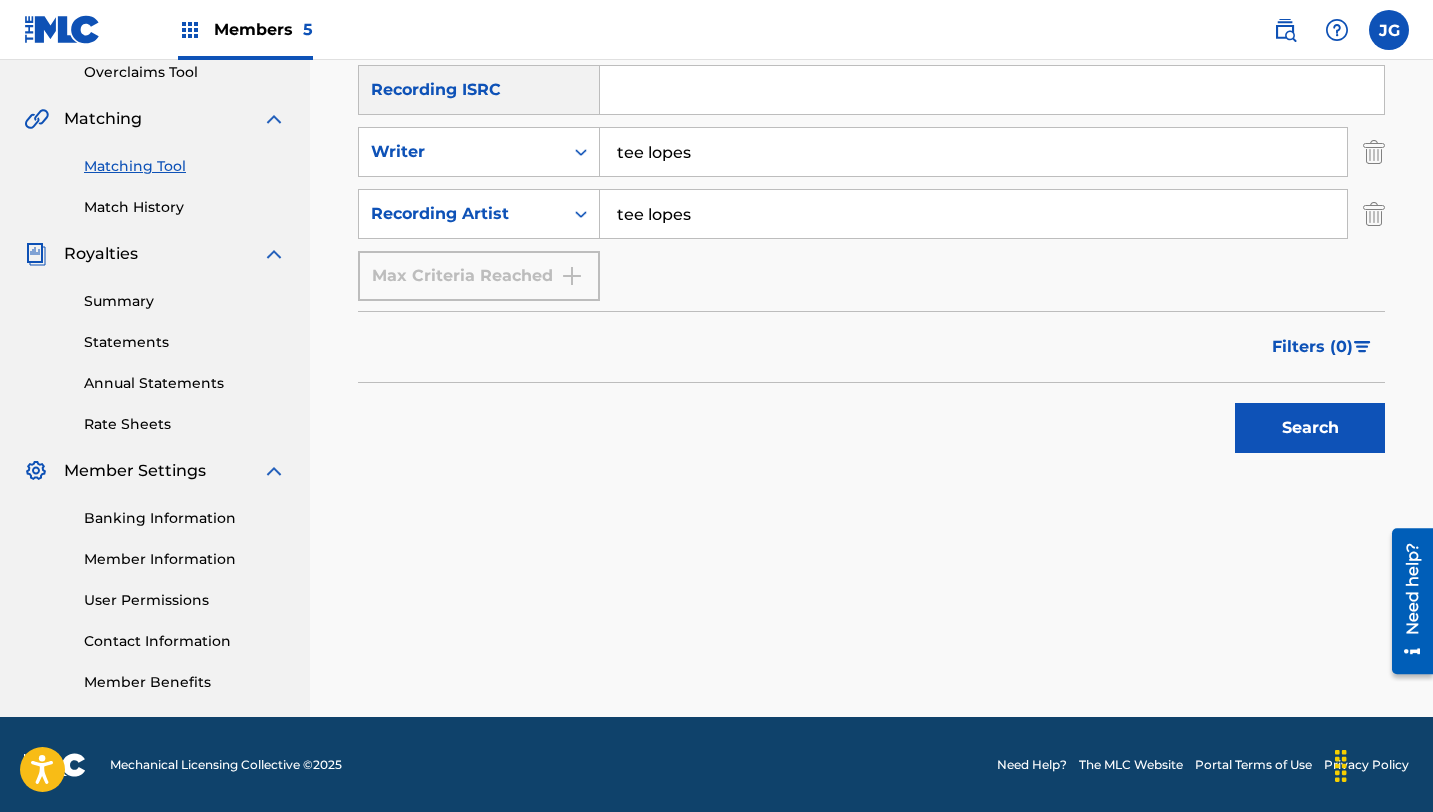 click on "Search" at bounding box center (1310, 428) 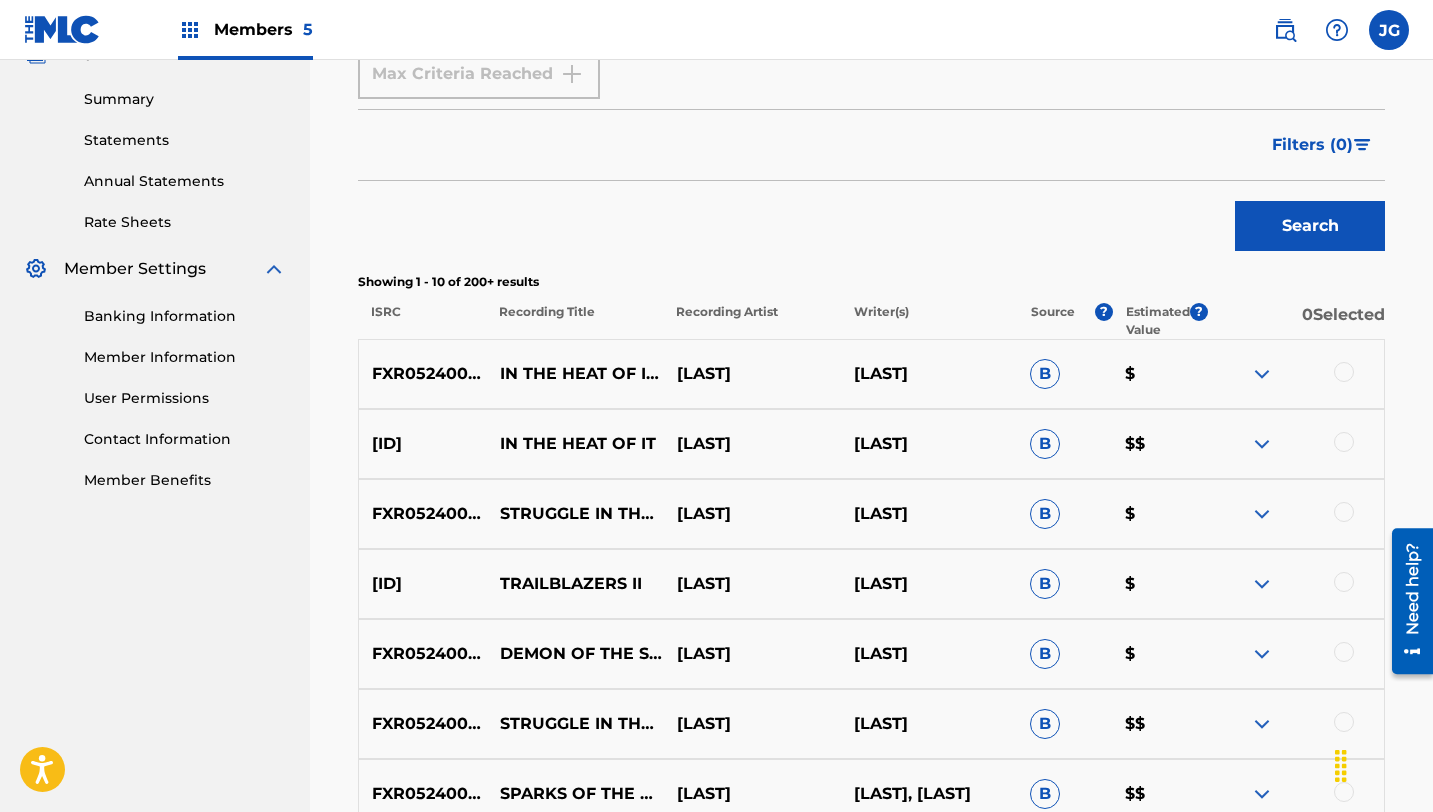 scroll, scrollTop: 672, scrollLeft: 0, axis: vertical 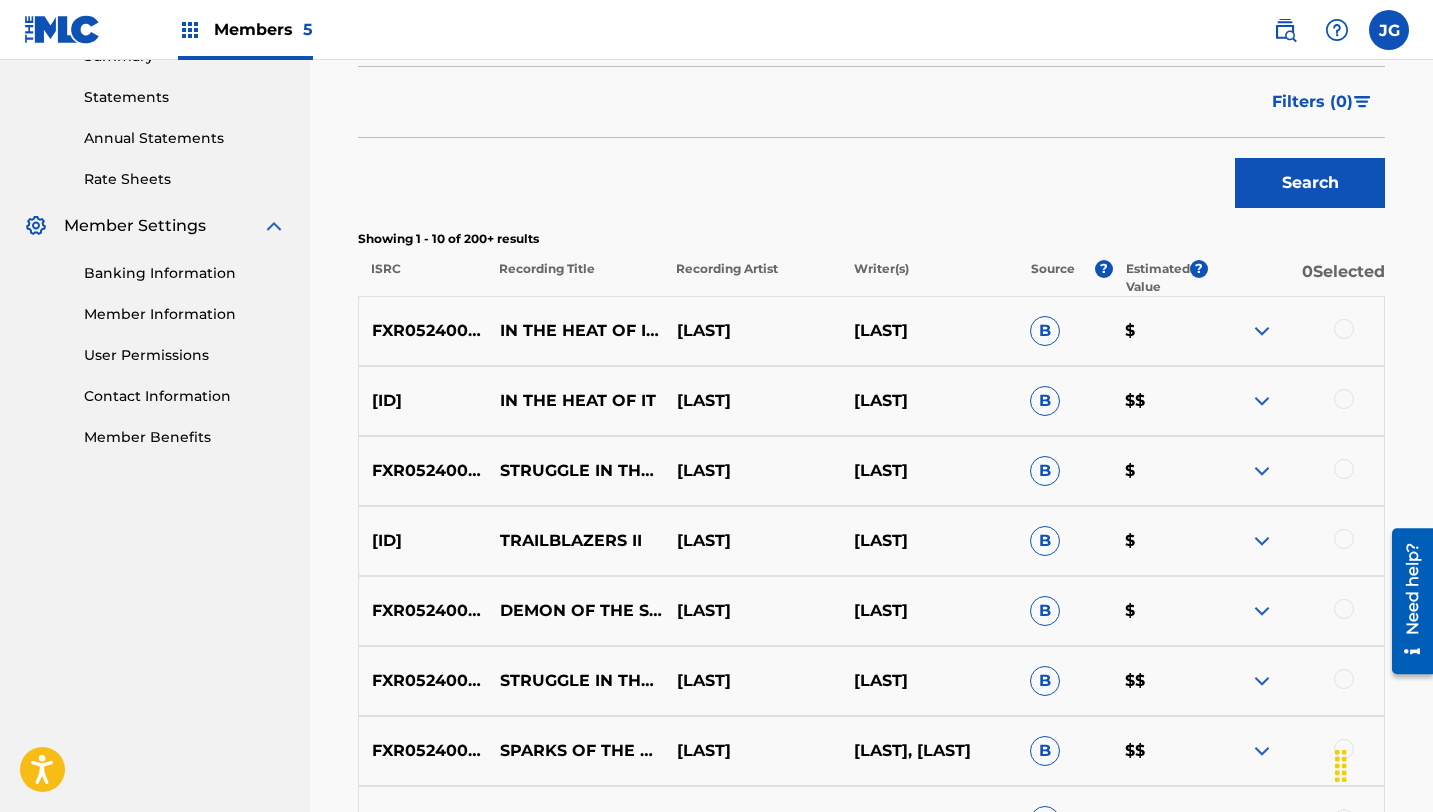 click at bounding box center (1344, 329) 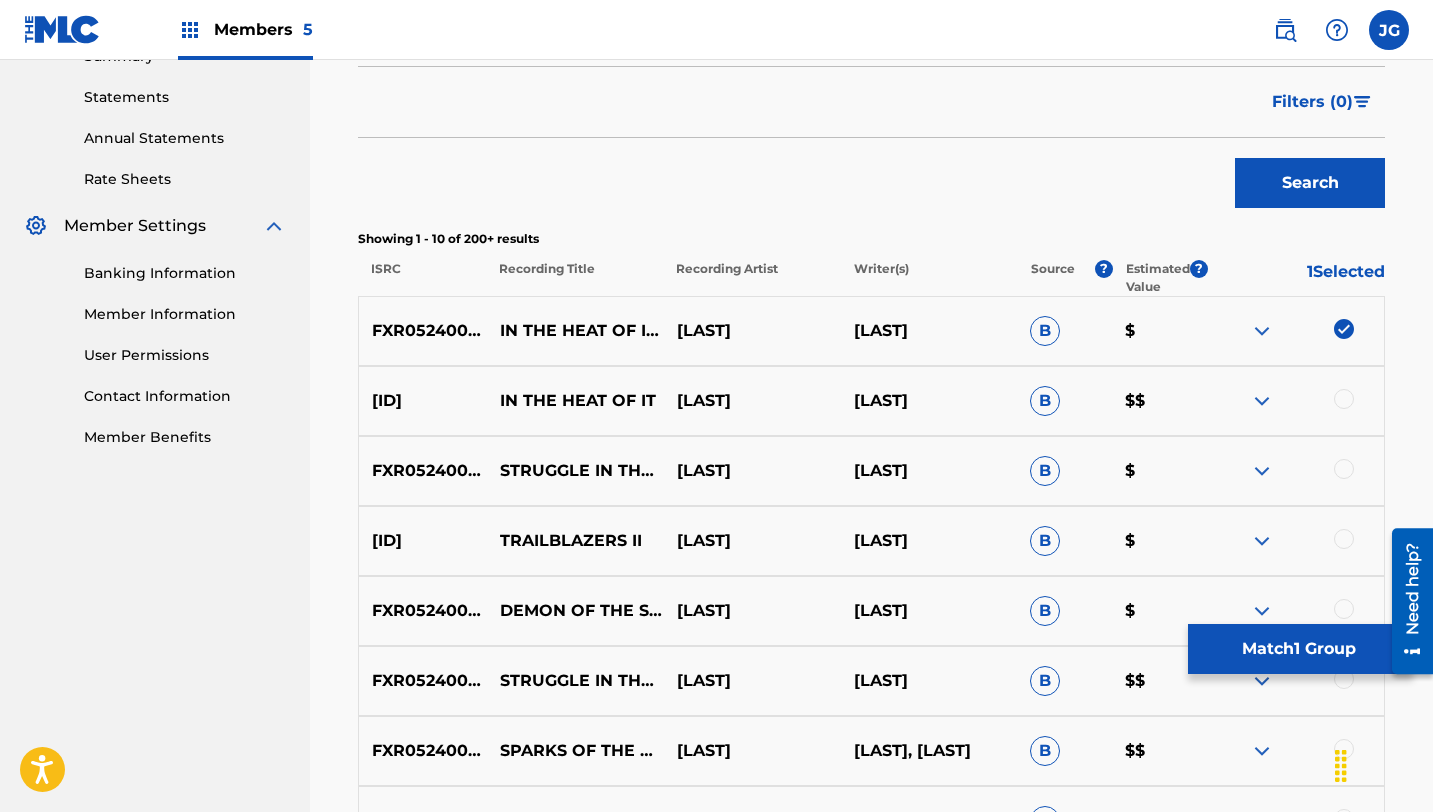 click on "Match  1 Group" at bounding box center (1298, 649) 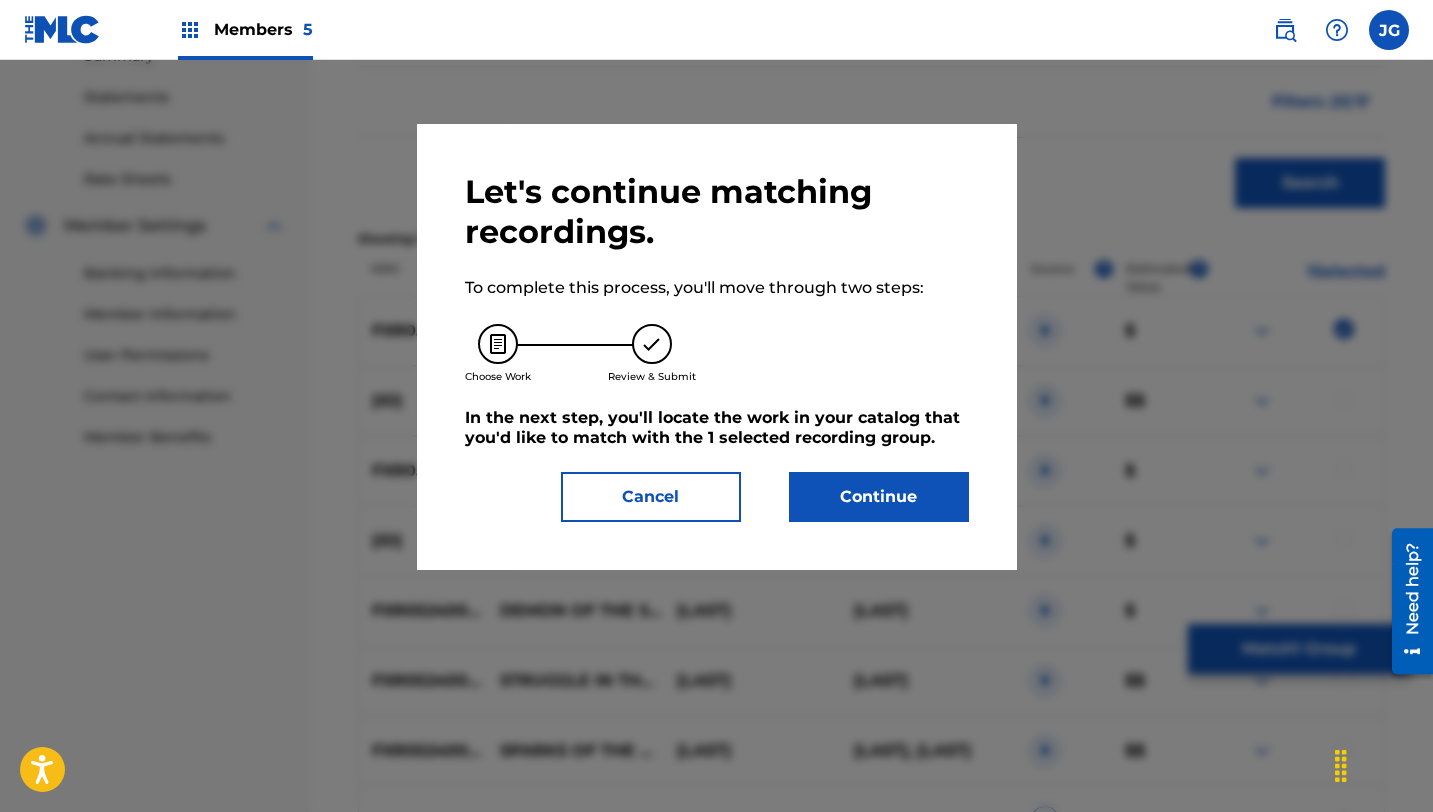 click on "Continue" at bounding box center (879, 497) 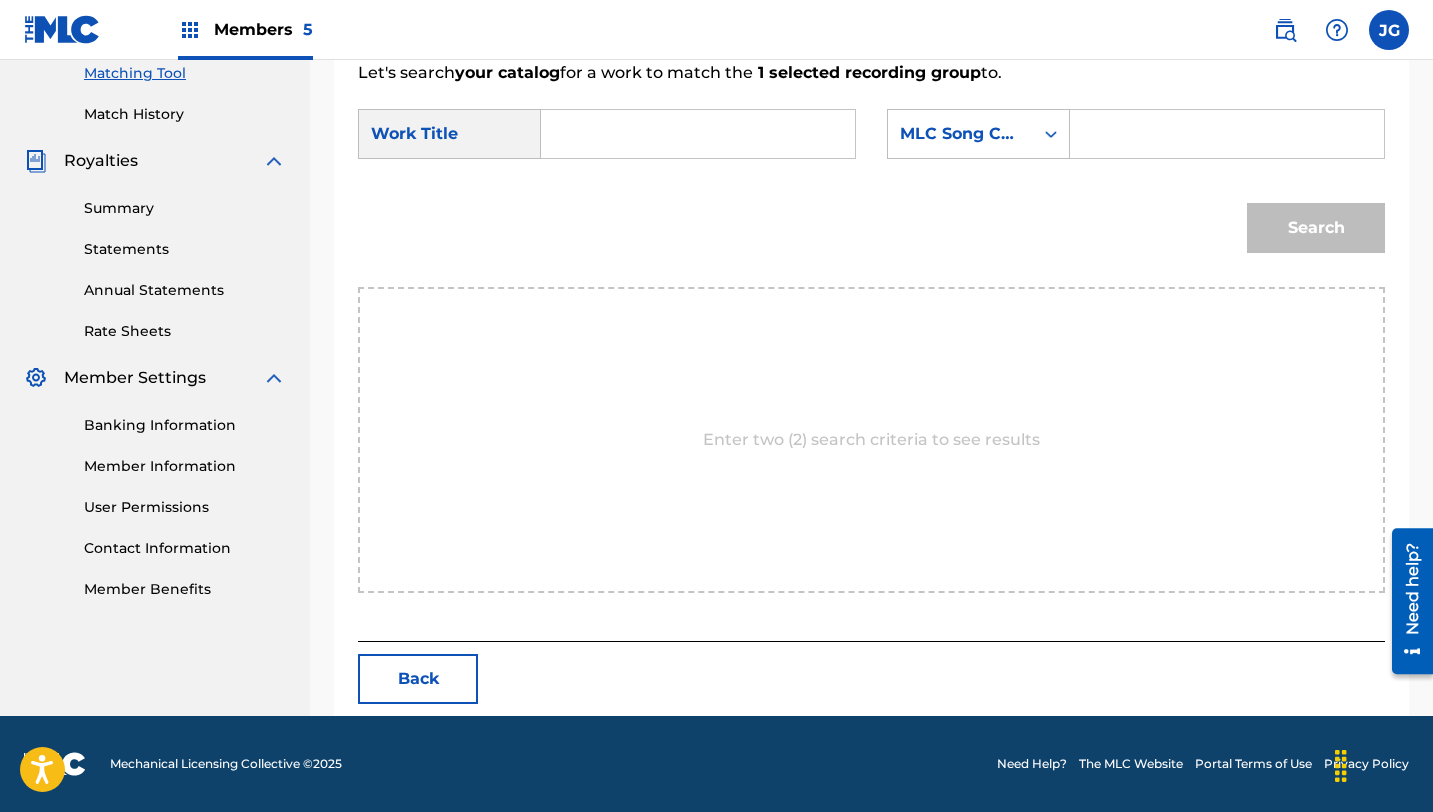 scroll, scrollTop: 516, scrollLeft: 0, axis: vertical 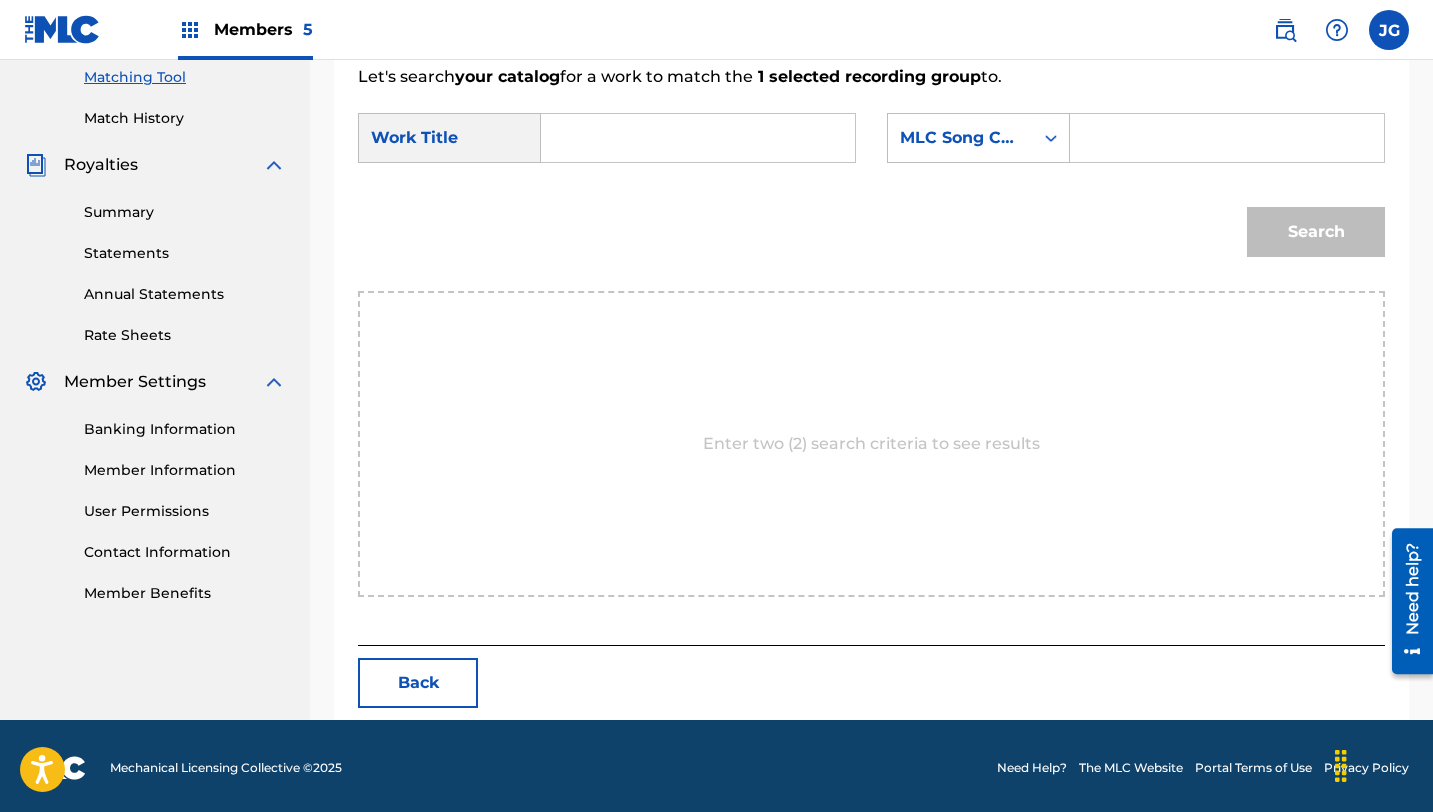 click at bounding box center [698, 138] 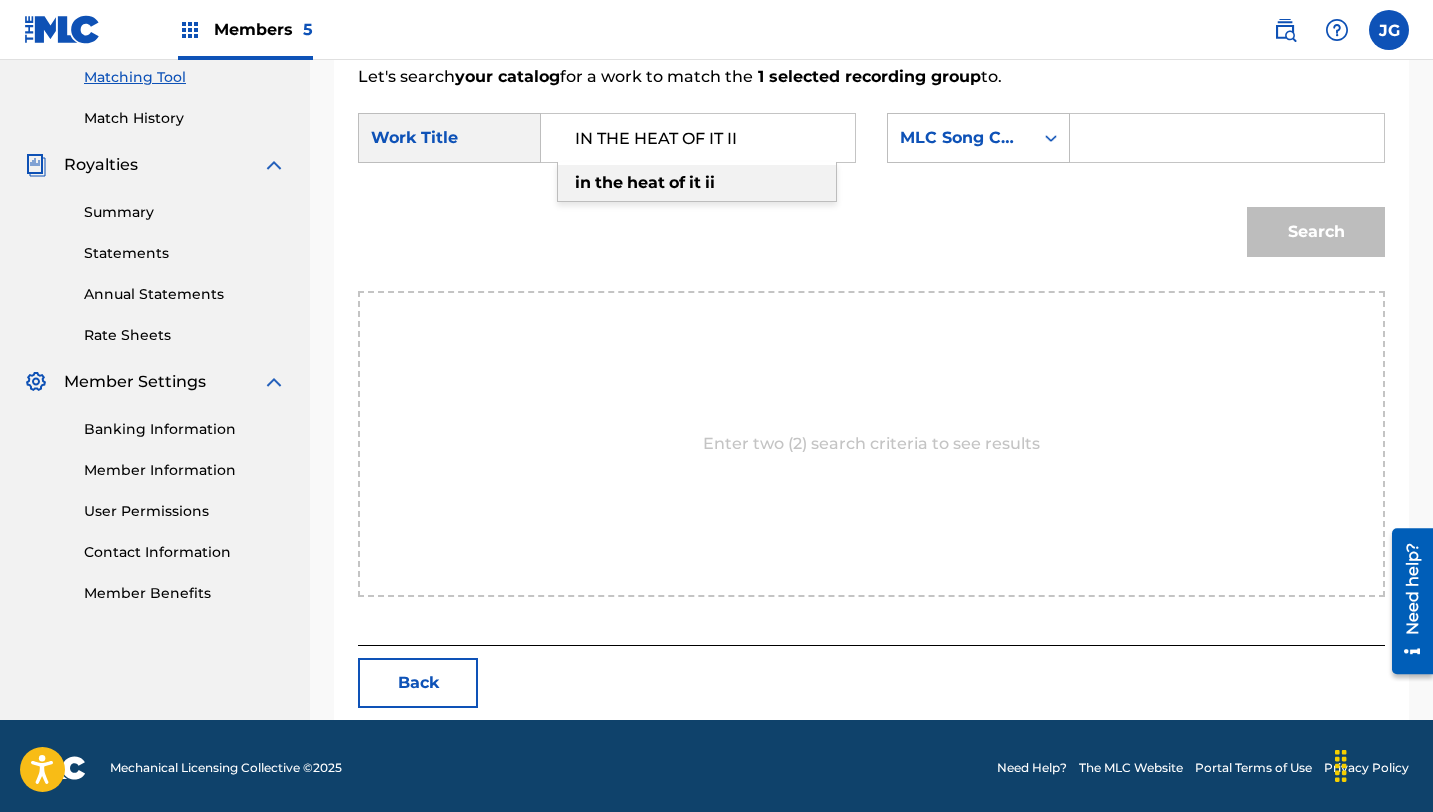 type on "IN THE HEAT OF IT II" 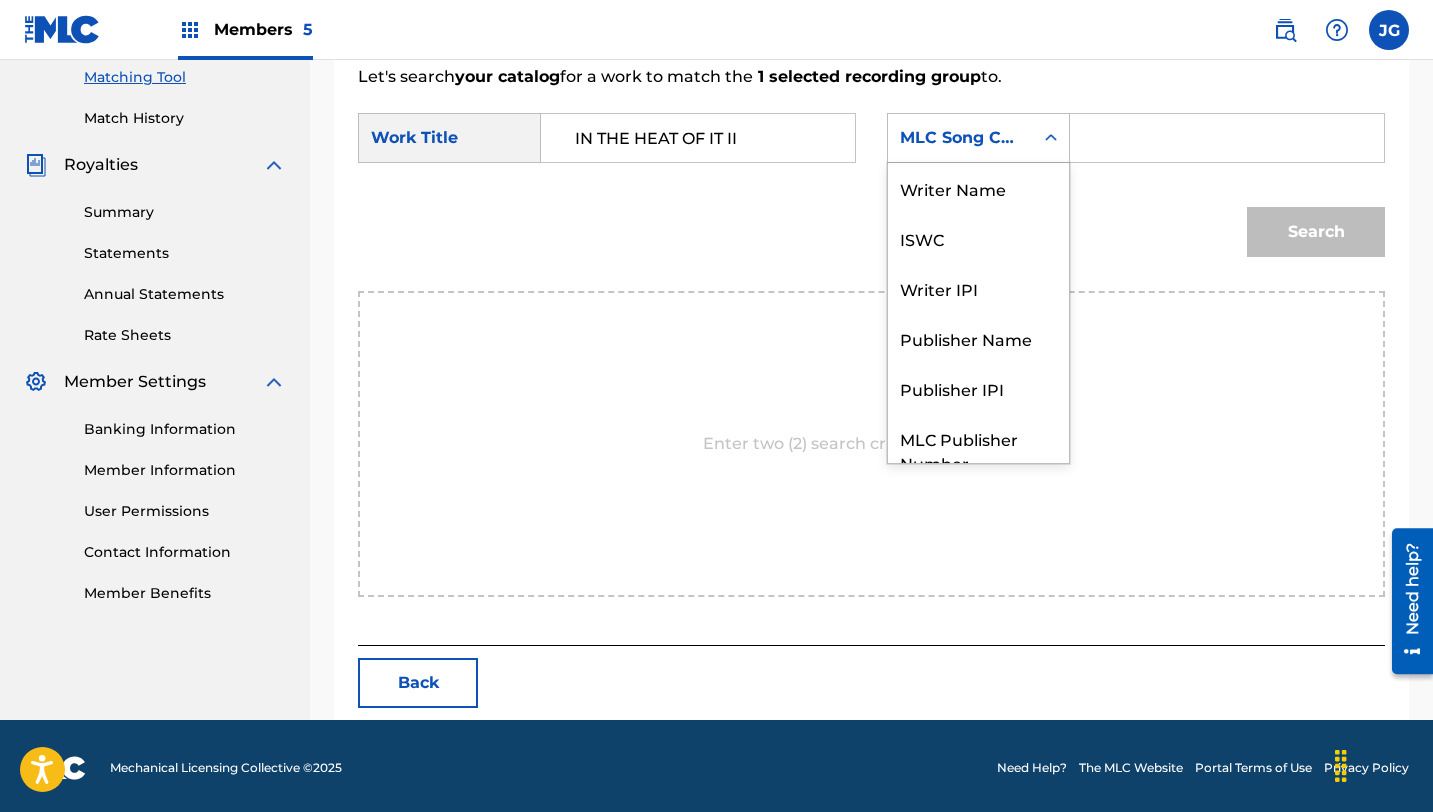 click 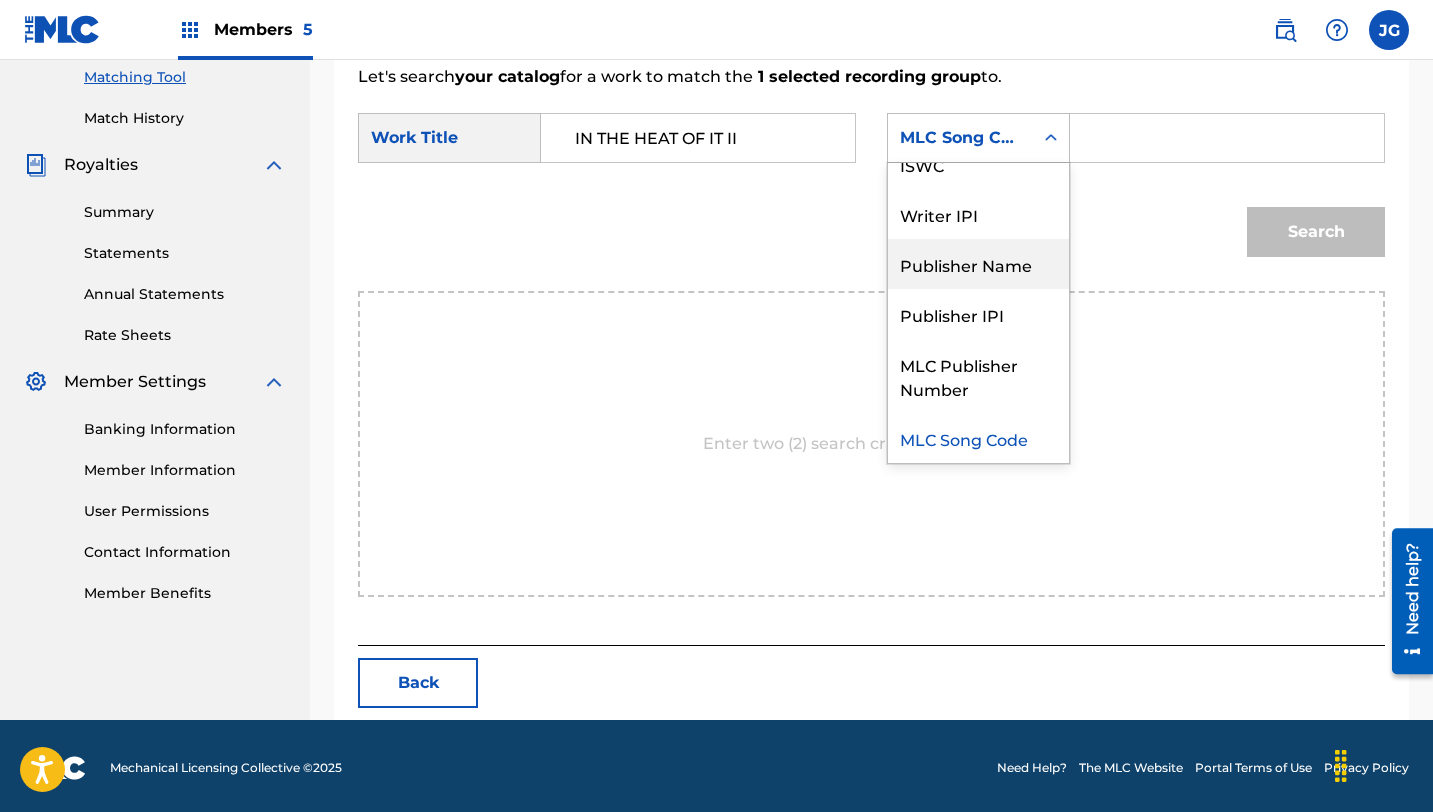 scroll, scrollTop: 0, scrollLeft: 0, axis: both 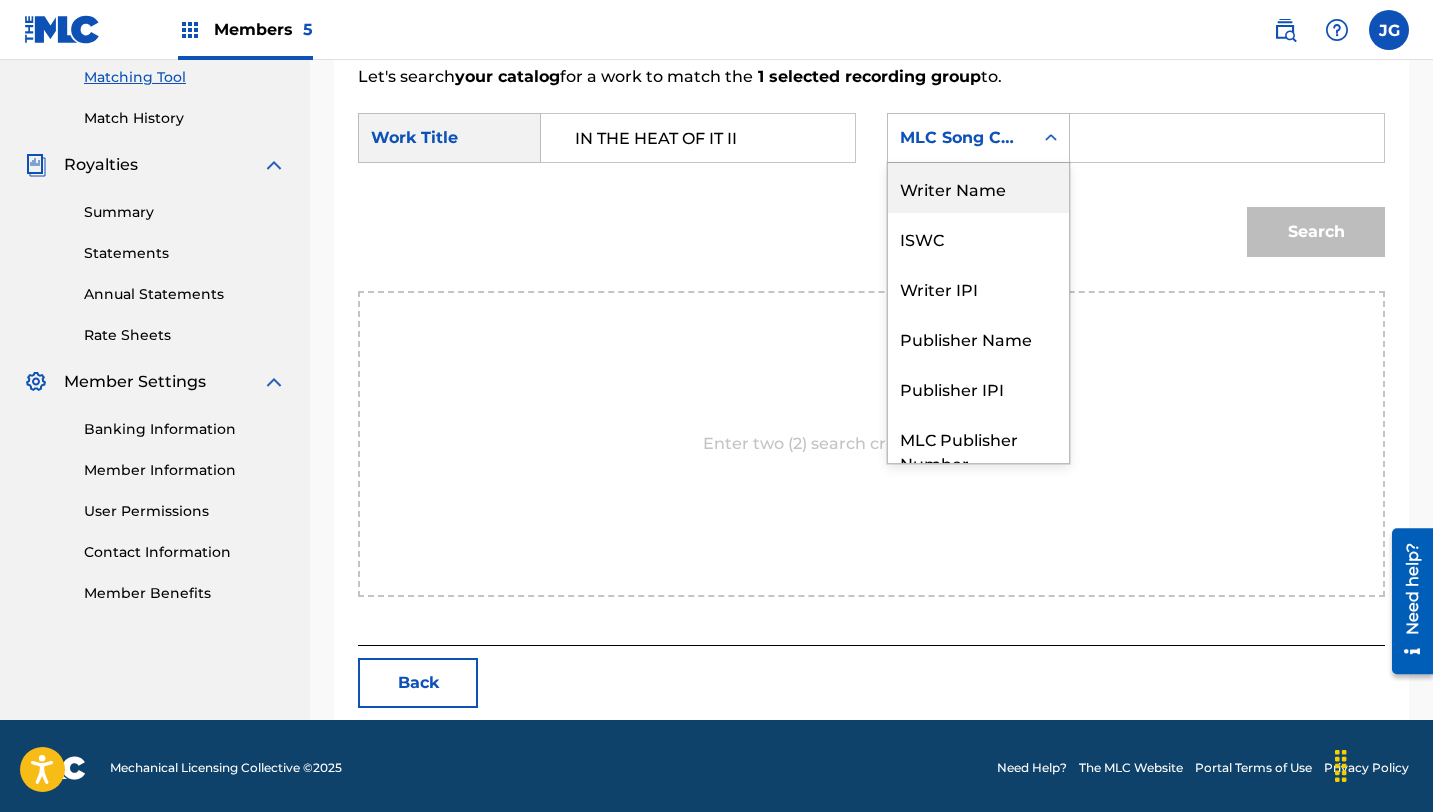 drag, startPoint x: 995, startPoint y: 212, endPoint x: 987, endPoint y: 179, distance: 33.955853 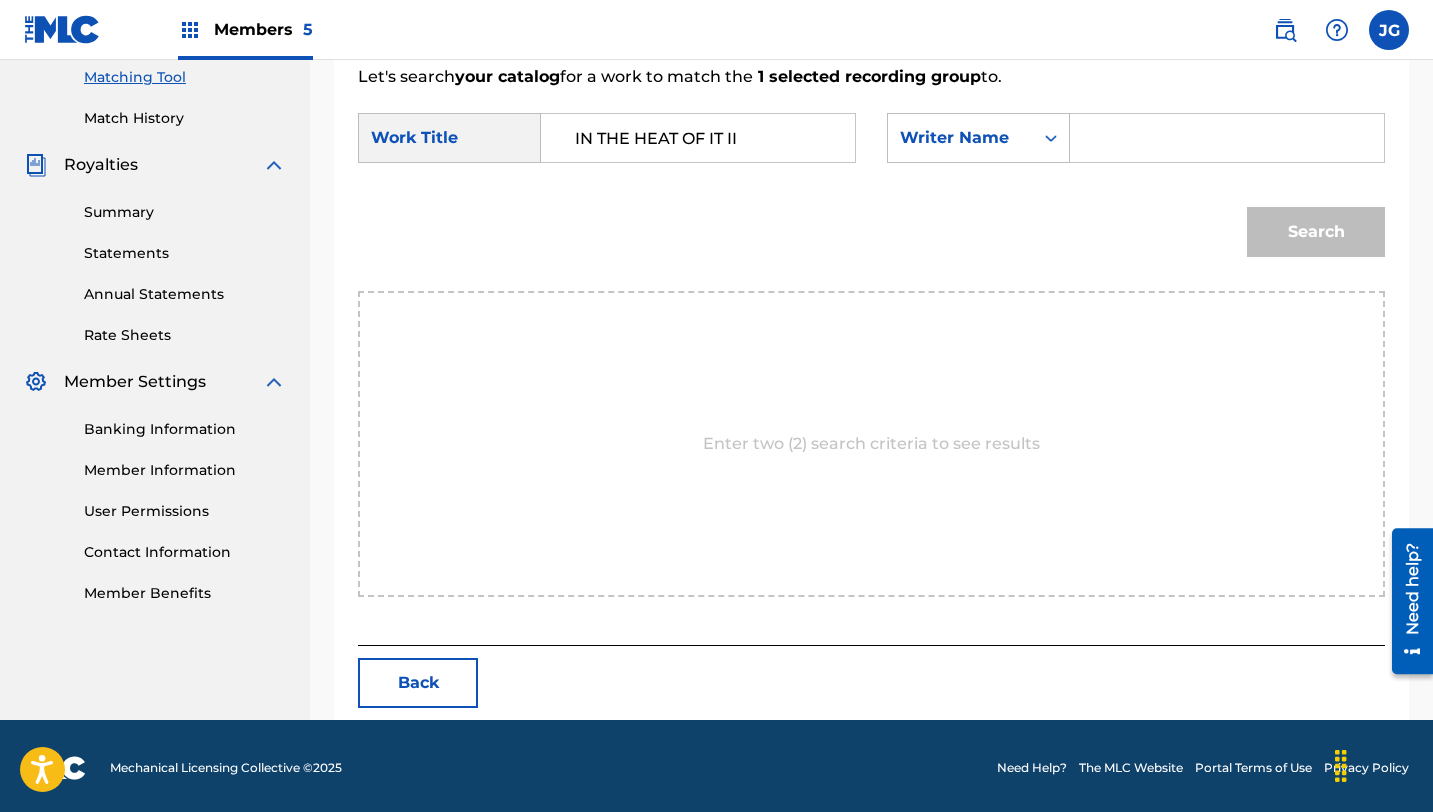 click at bounding box center [1227, 138] 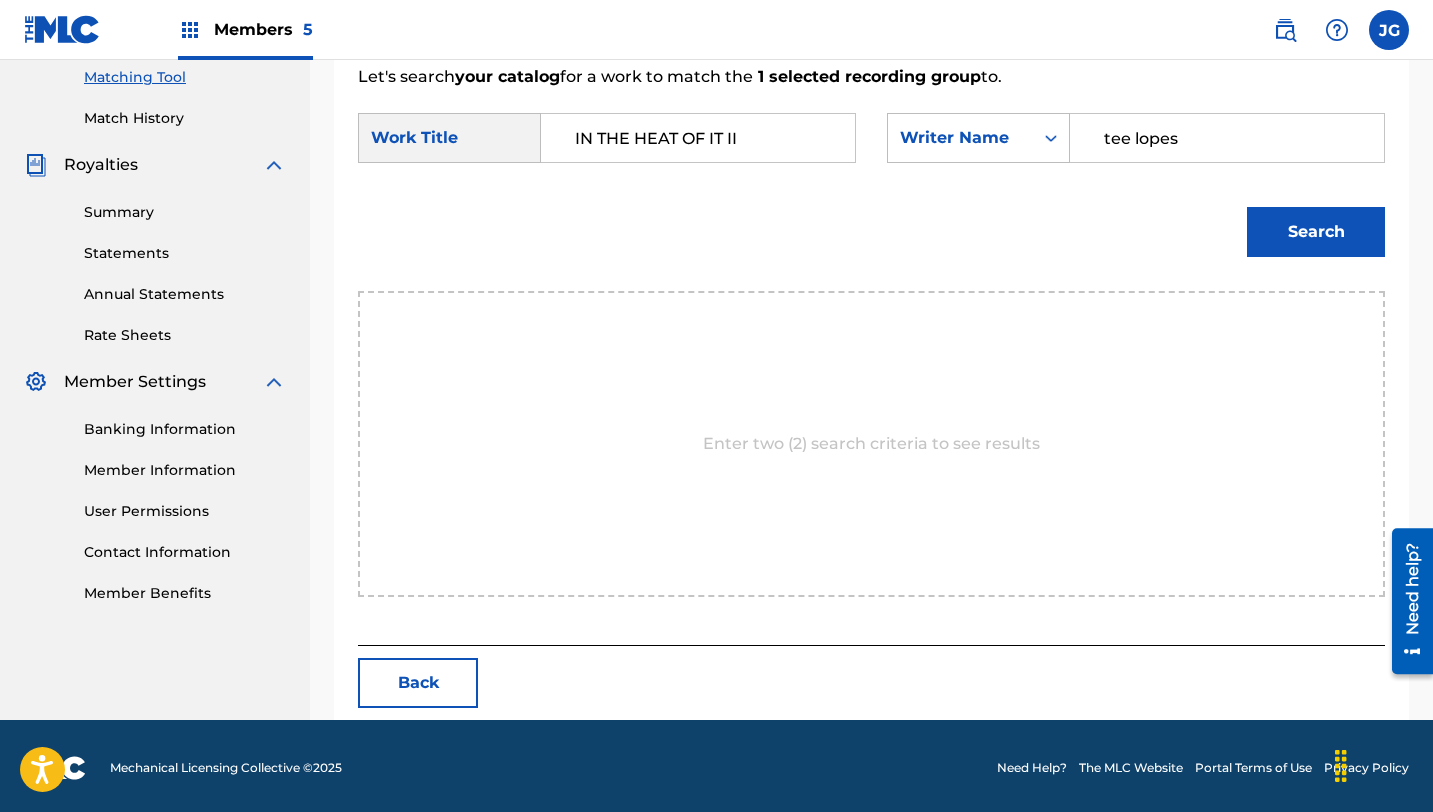 click on "Search" at bounding box center [1316, 232] 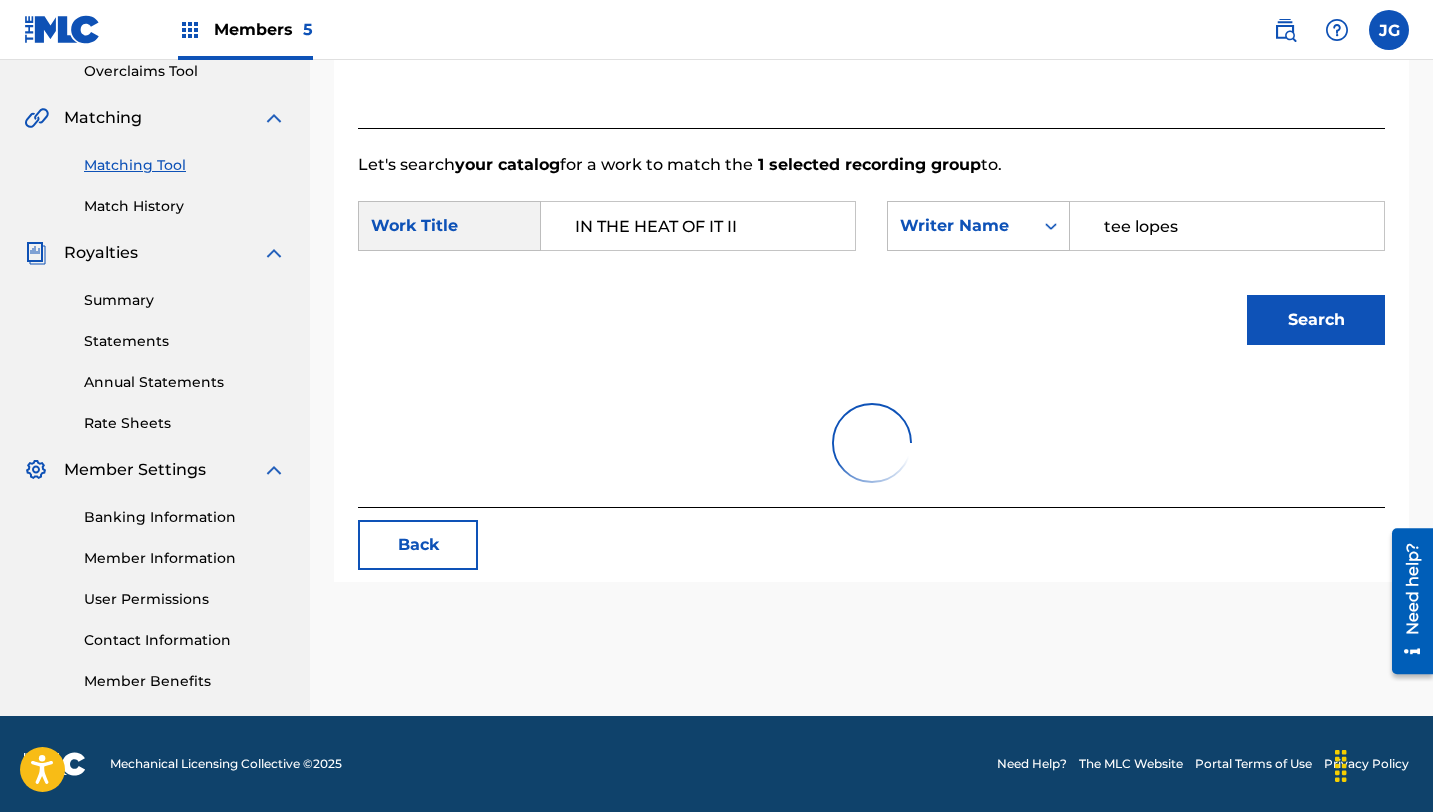 scroll, scrollTop: 516, scrollLeft: 0, axis: vertical 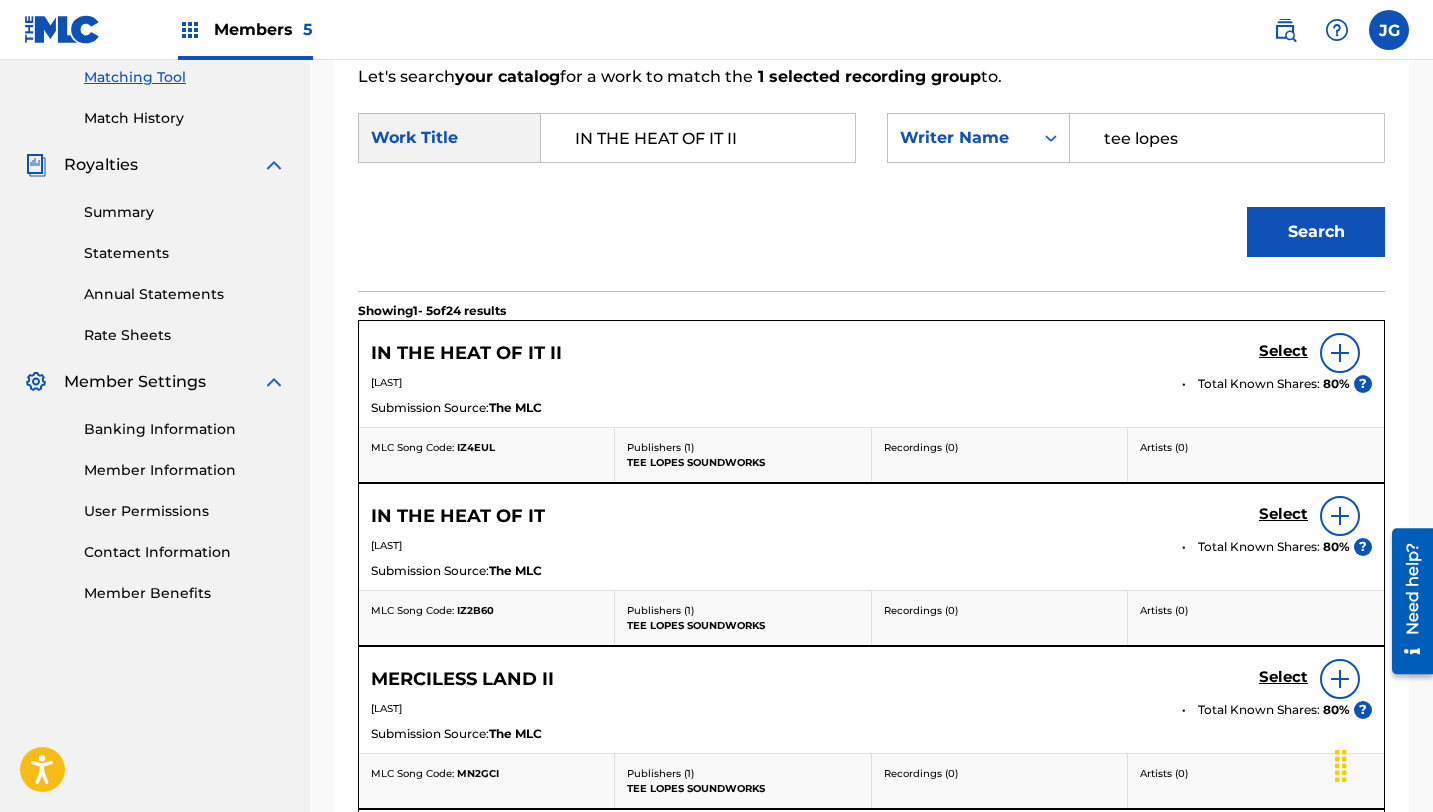 click on "Select" at bounding box center (1283, 351) 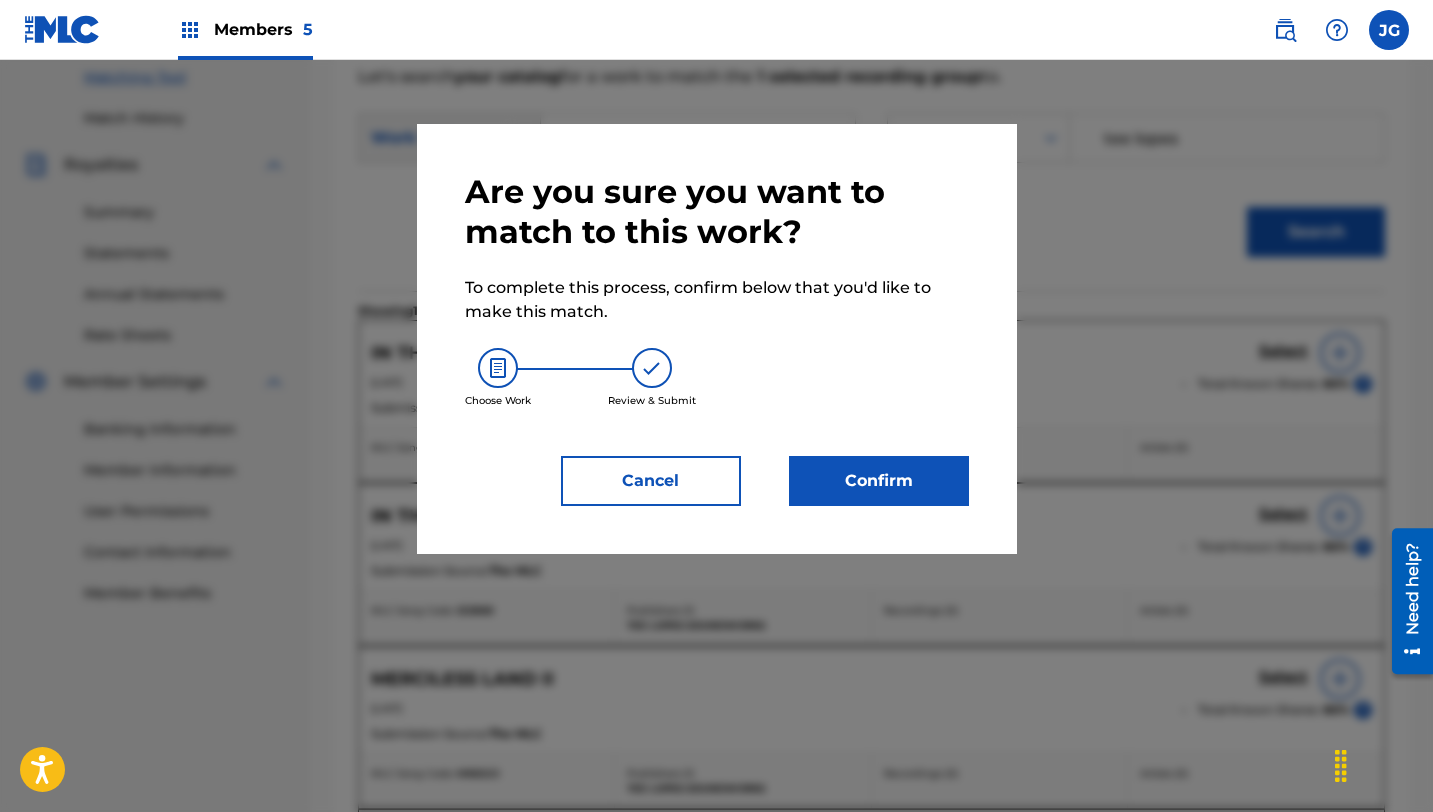 click on "Cancel" at bounding box center [651, 481] 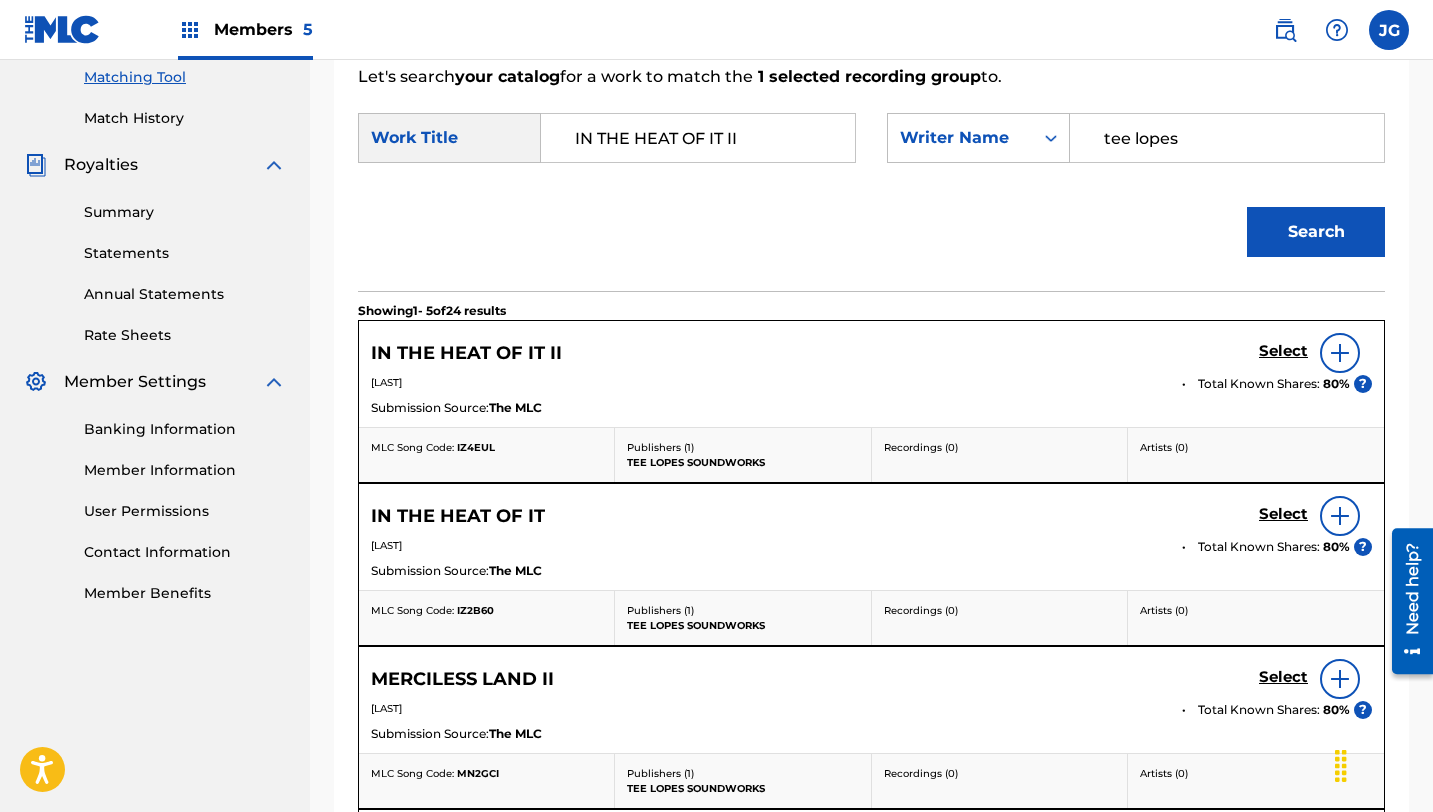 click on "Select" at bounding box center (1283, 353) 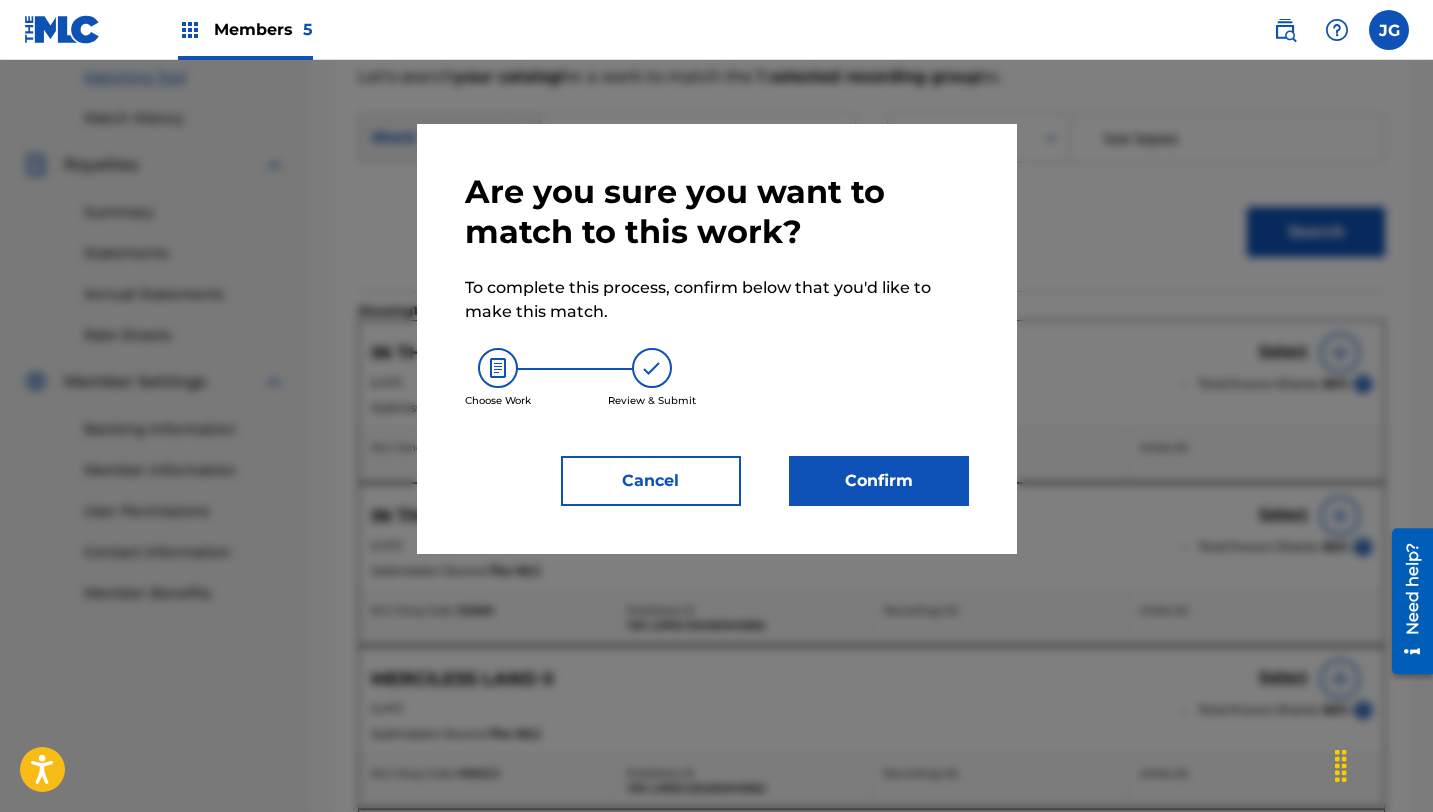 click on "Are you sure you want to match to this work? To complete this process, confirm below that you'd like to make this match. Choose Work Review & Submit Cancel Confirm" at bounding box center (717, 339) 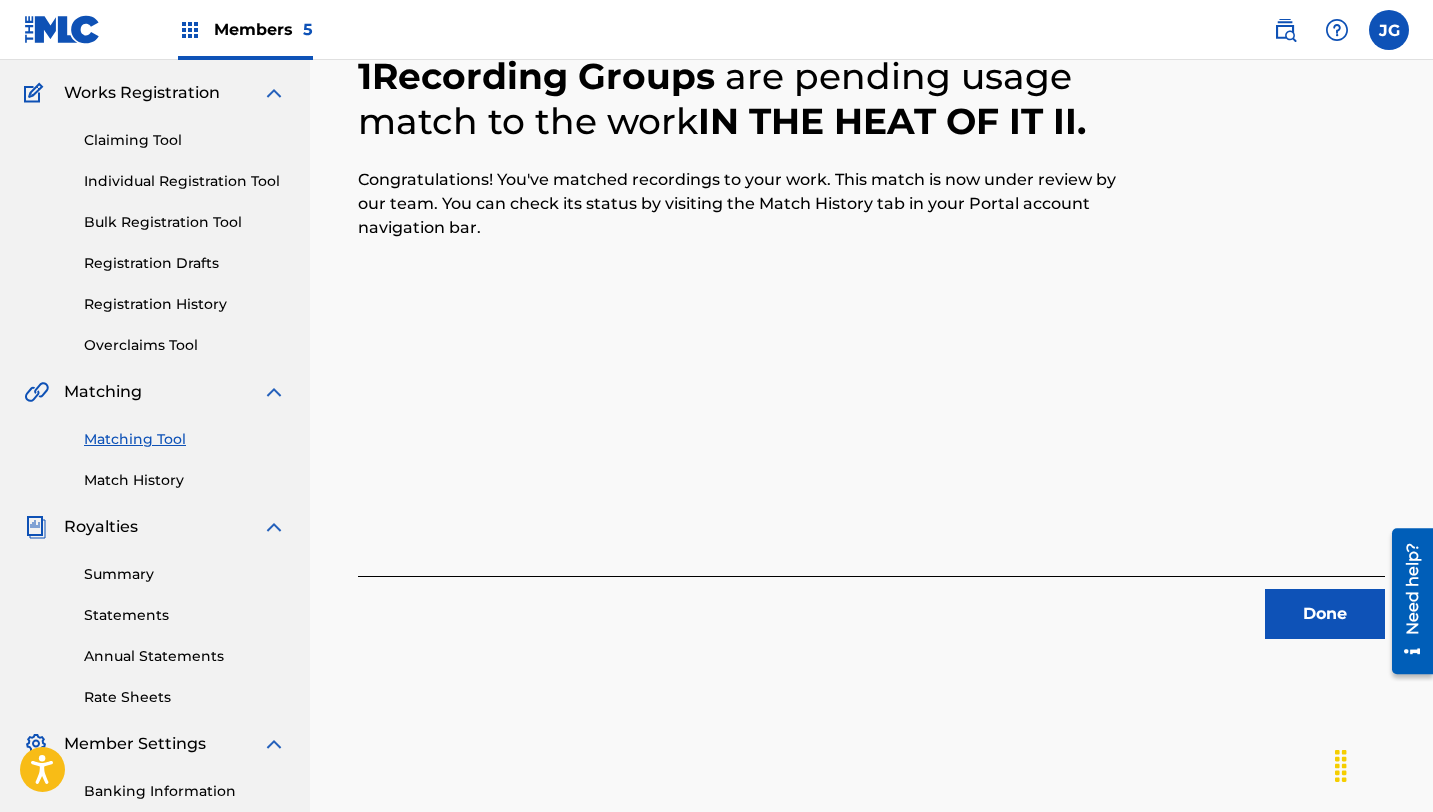 scroll, scrollTop: 0, scrollLeft: 0, axis: both 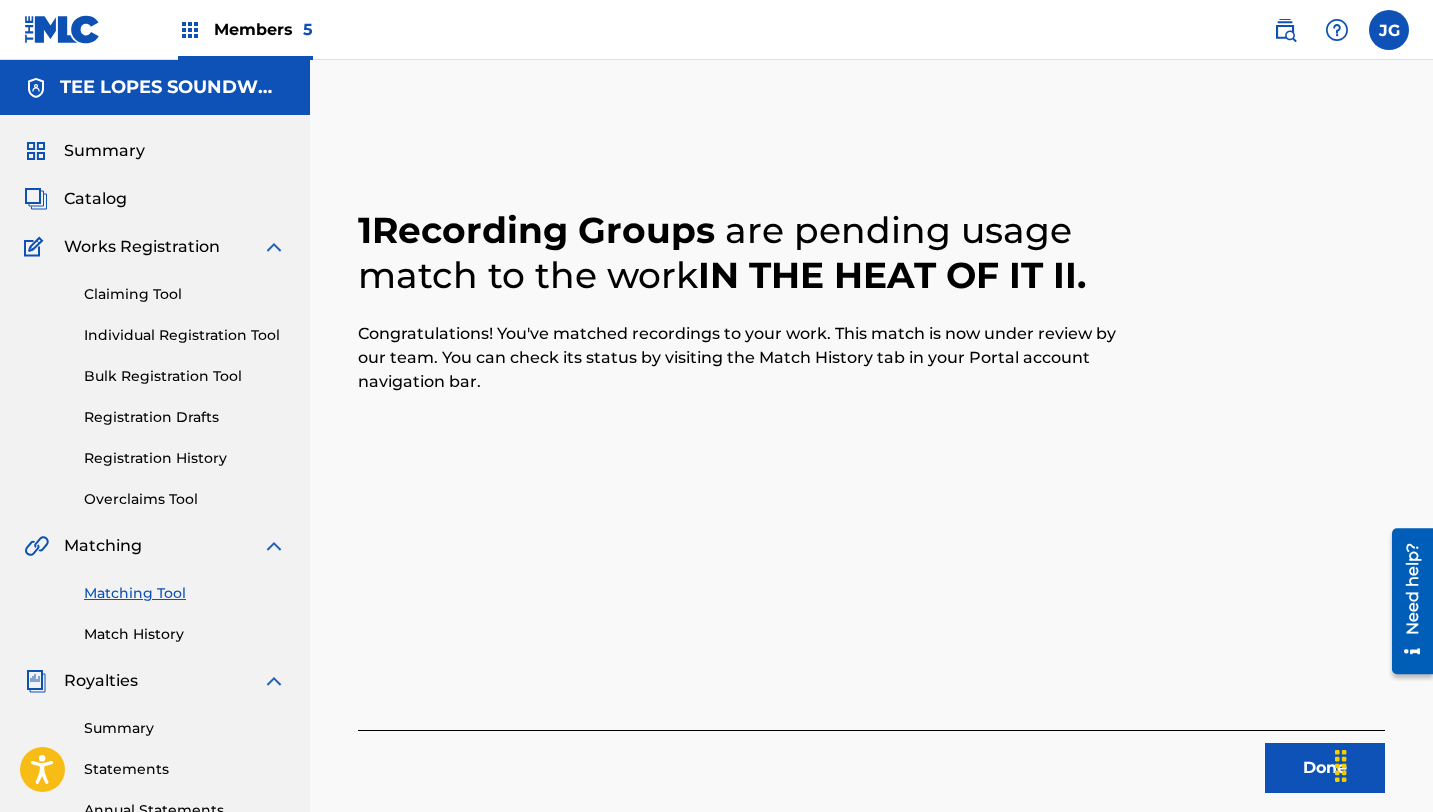 click on "Done" at bounding box center [1325, 768] 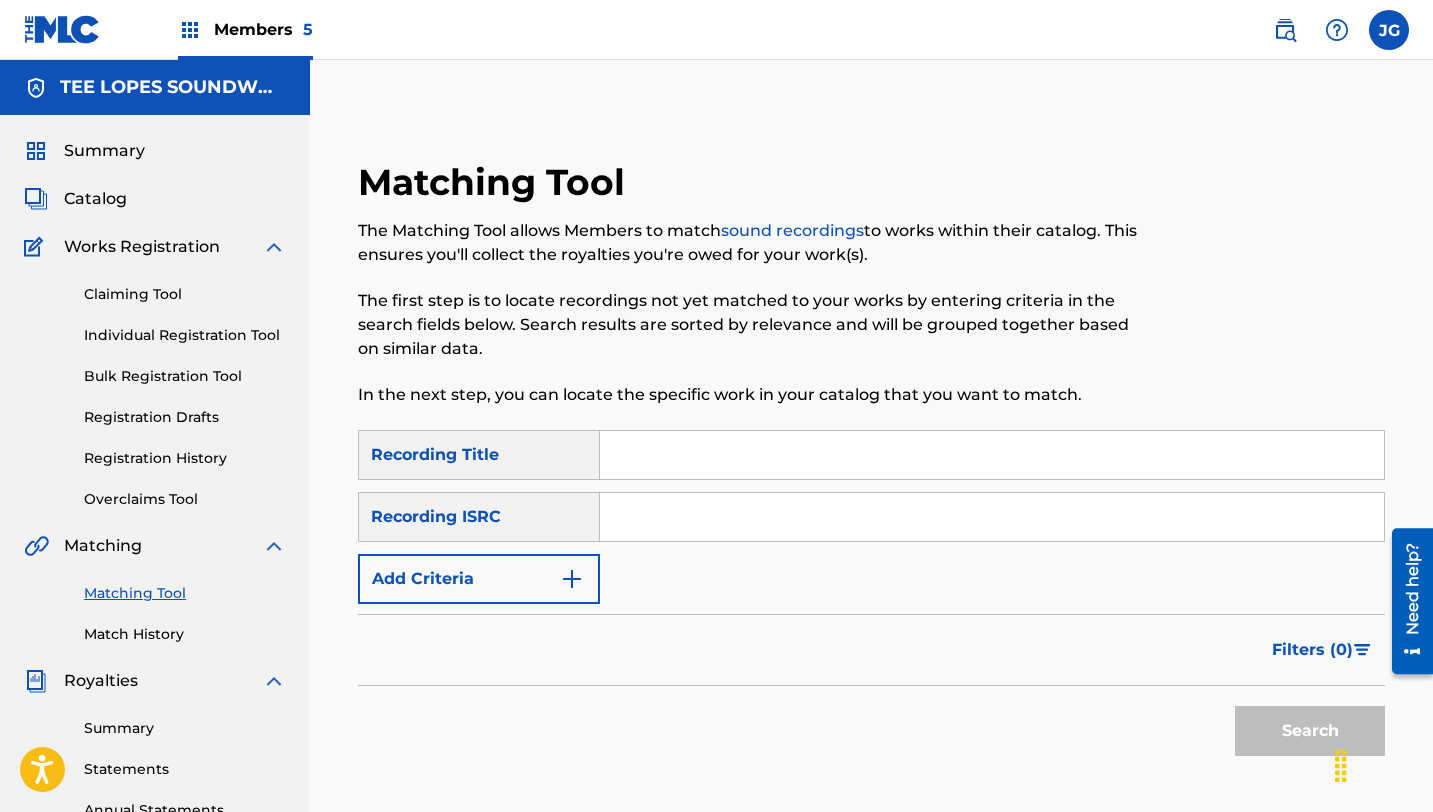 click on "Catalog" at bounding box center (95, 199) 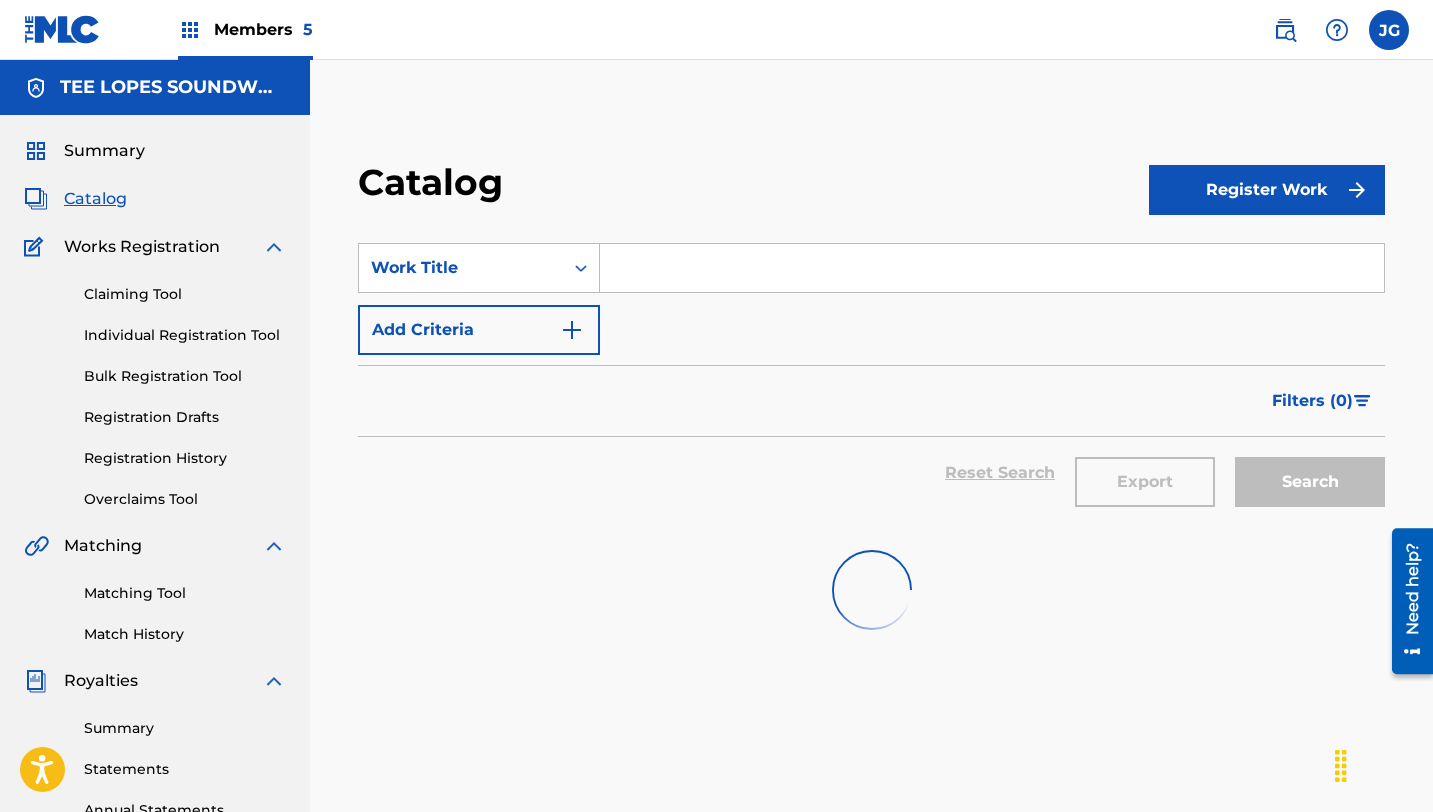 click at bounding box center [992, 268] 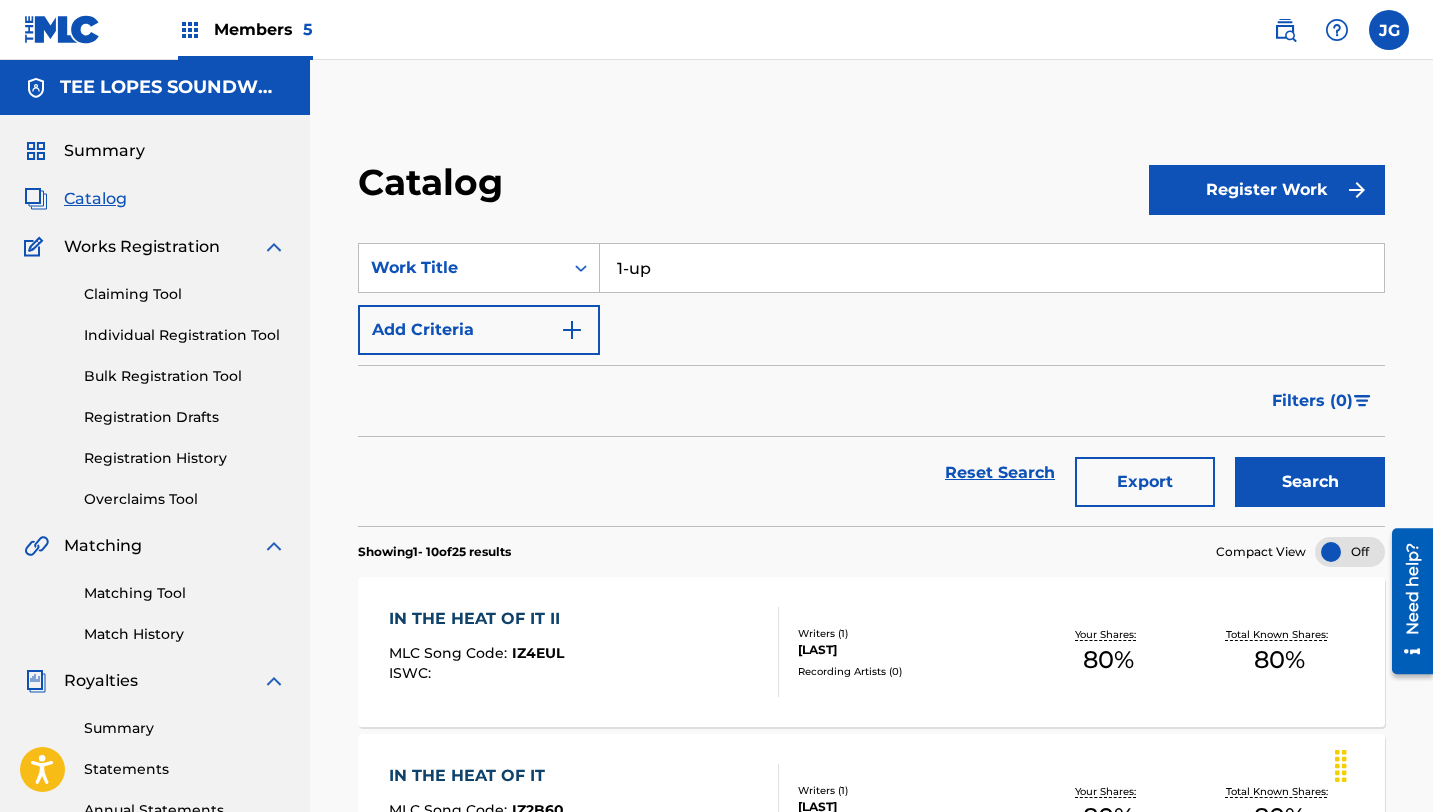 type on "1-up" 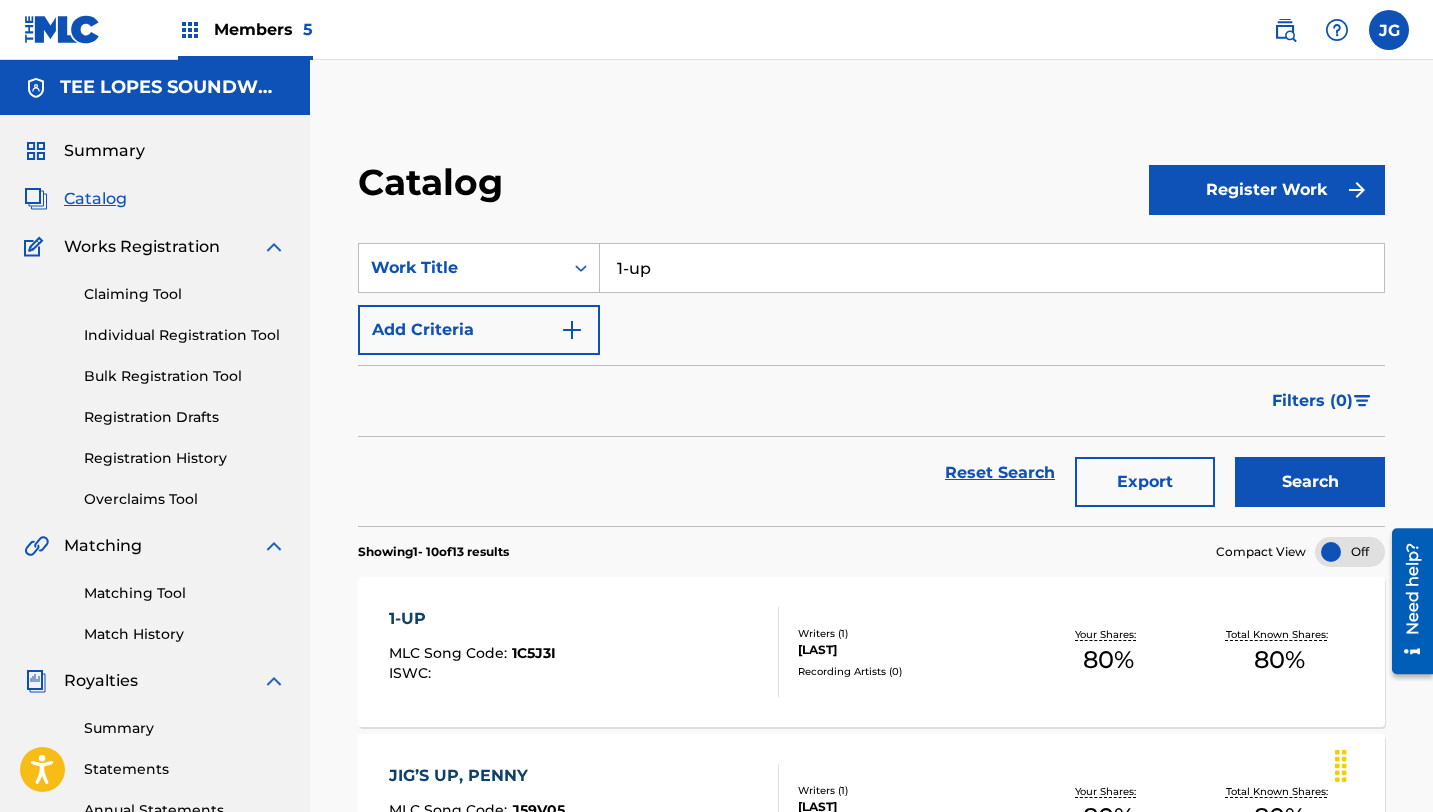 click on "1-UP" at bounding box center (472, 619) 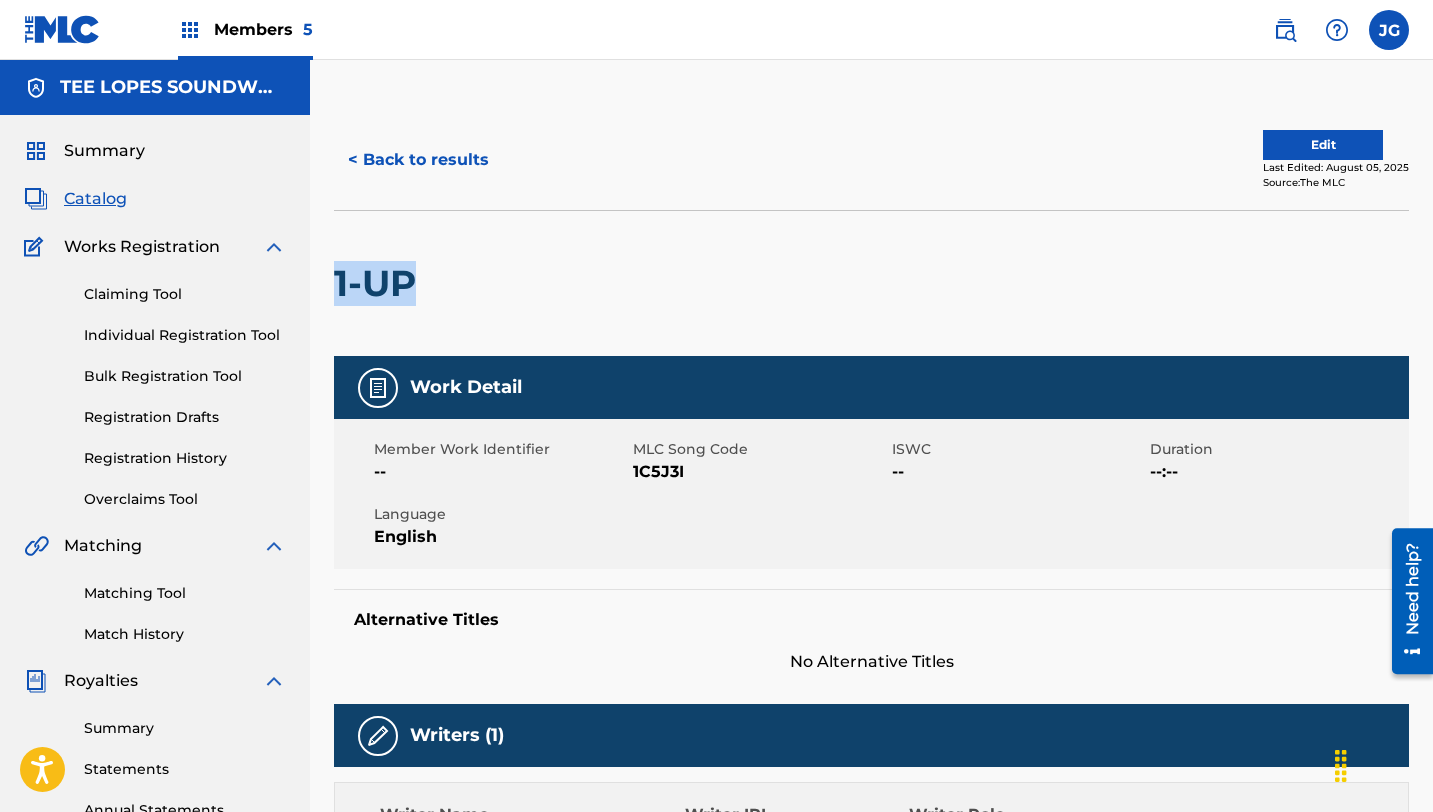 drag, startPoint x: 424, startPoint y: 282, endPoint x: 337, endPoint y: 277, distance: 87.14356 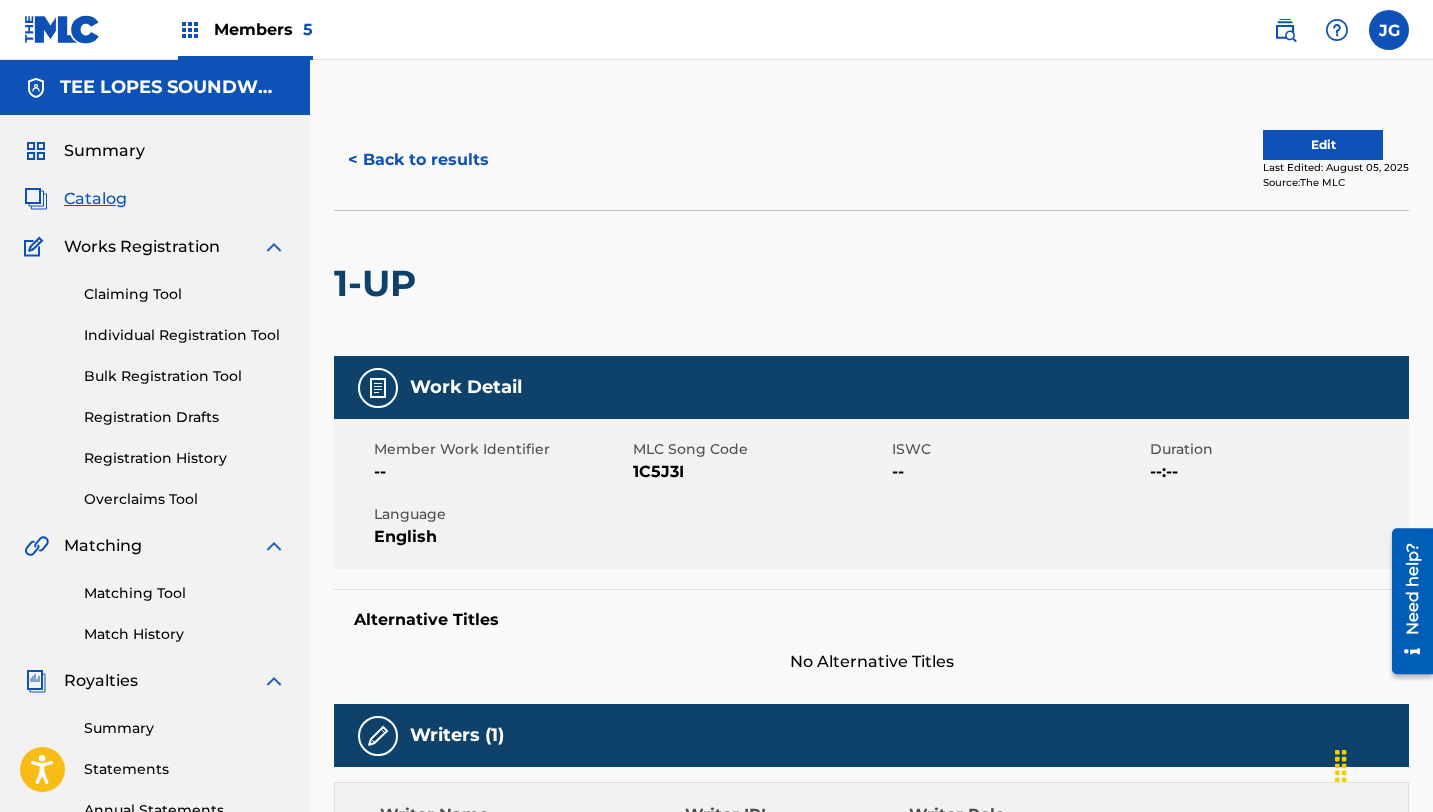 click on "Claiming Tool Individual Registration Tool Bulk Registration Tool Registration Drafts Registration History Overclaims Tool" at bounding box center (155, 384) 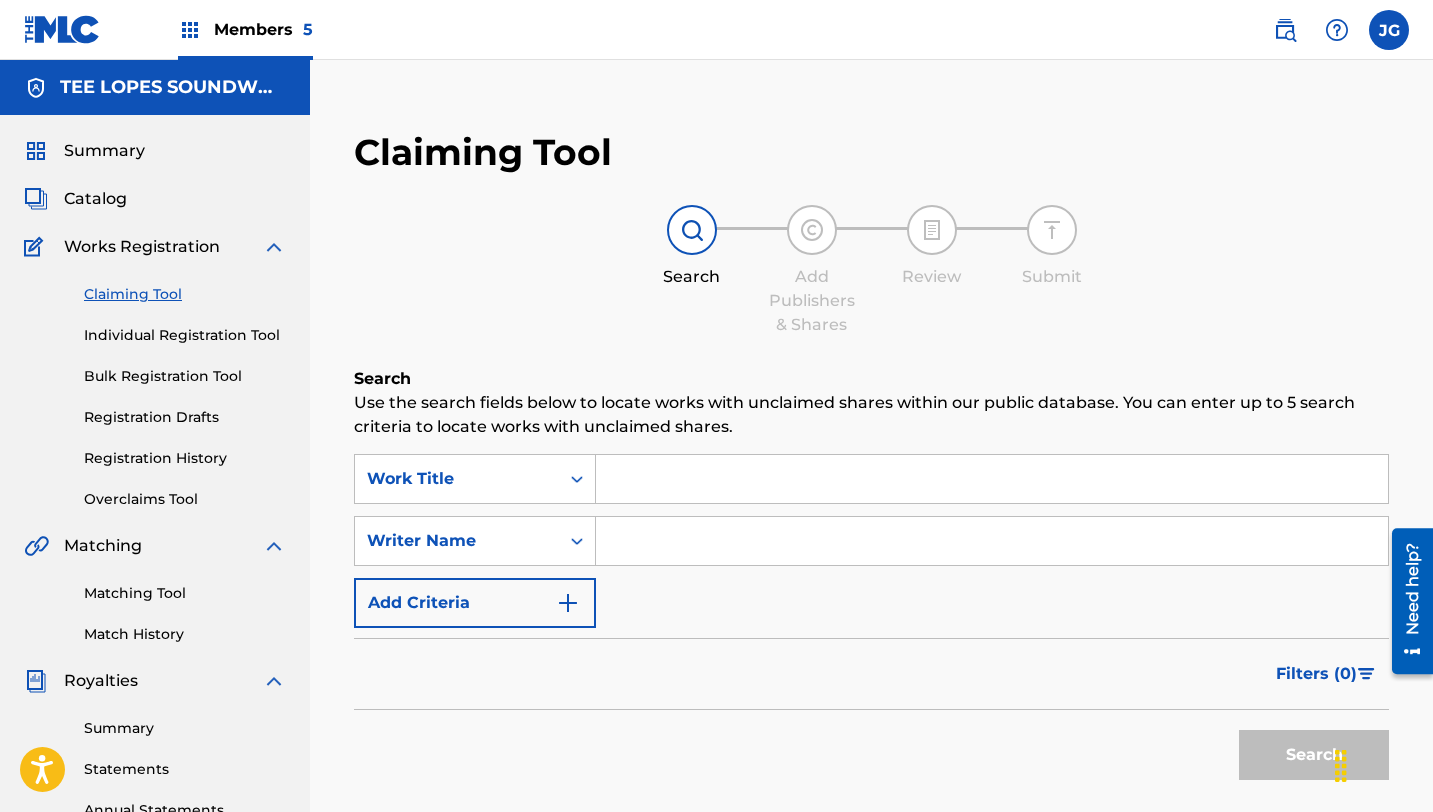 click at bounding box center [992, 479] 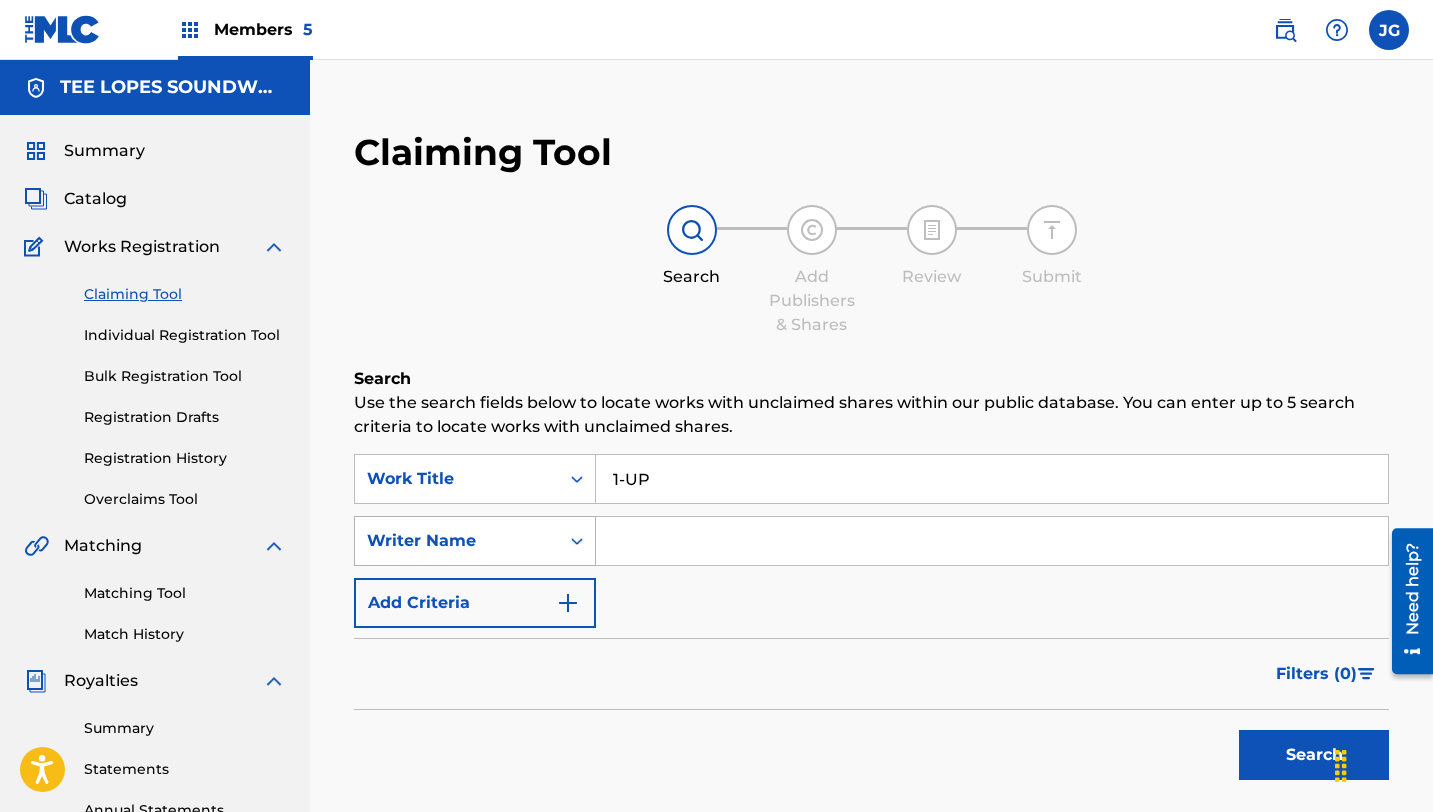 type on "1-UP" 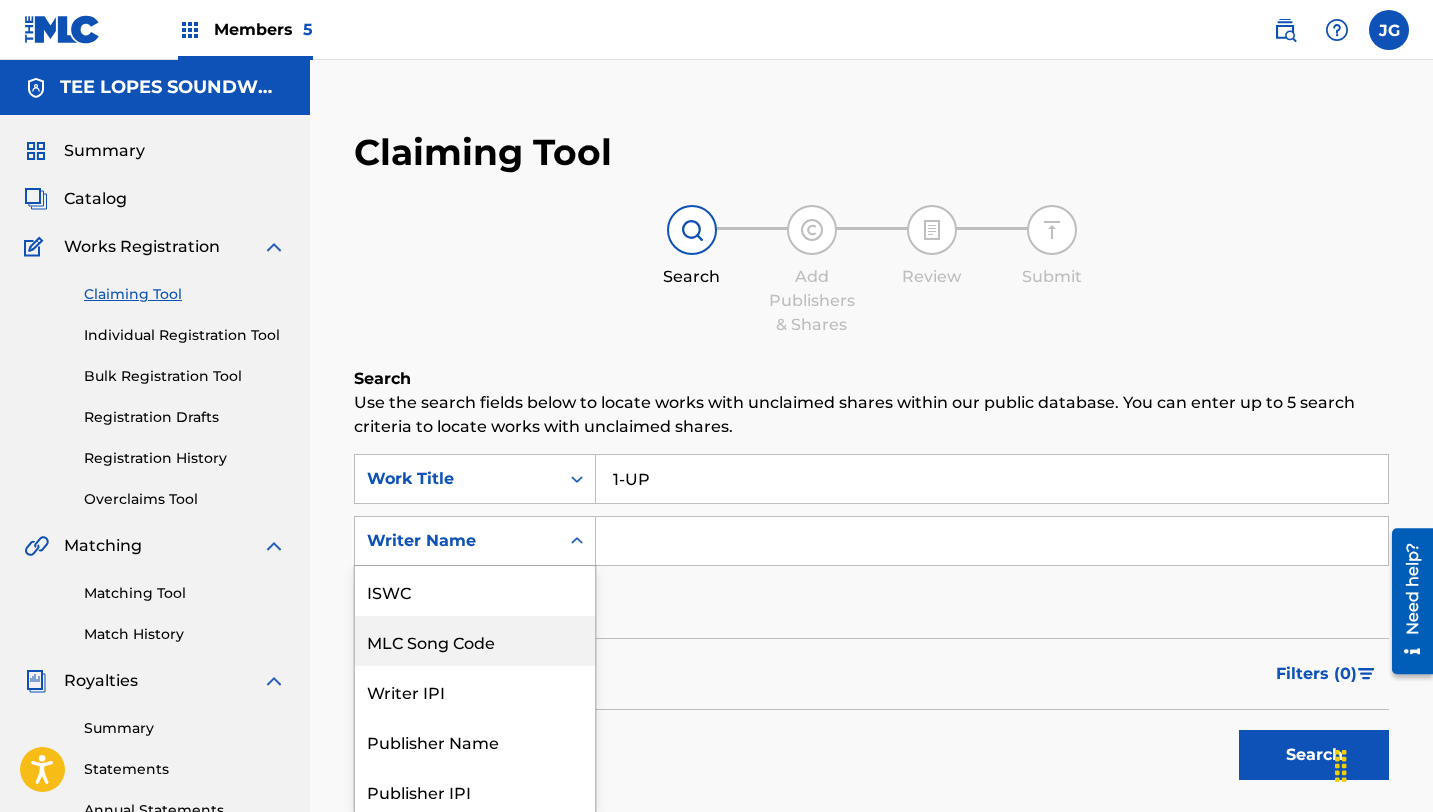 scroll, scrollTop: 55, scrollLeft: 0, axis: vertical 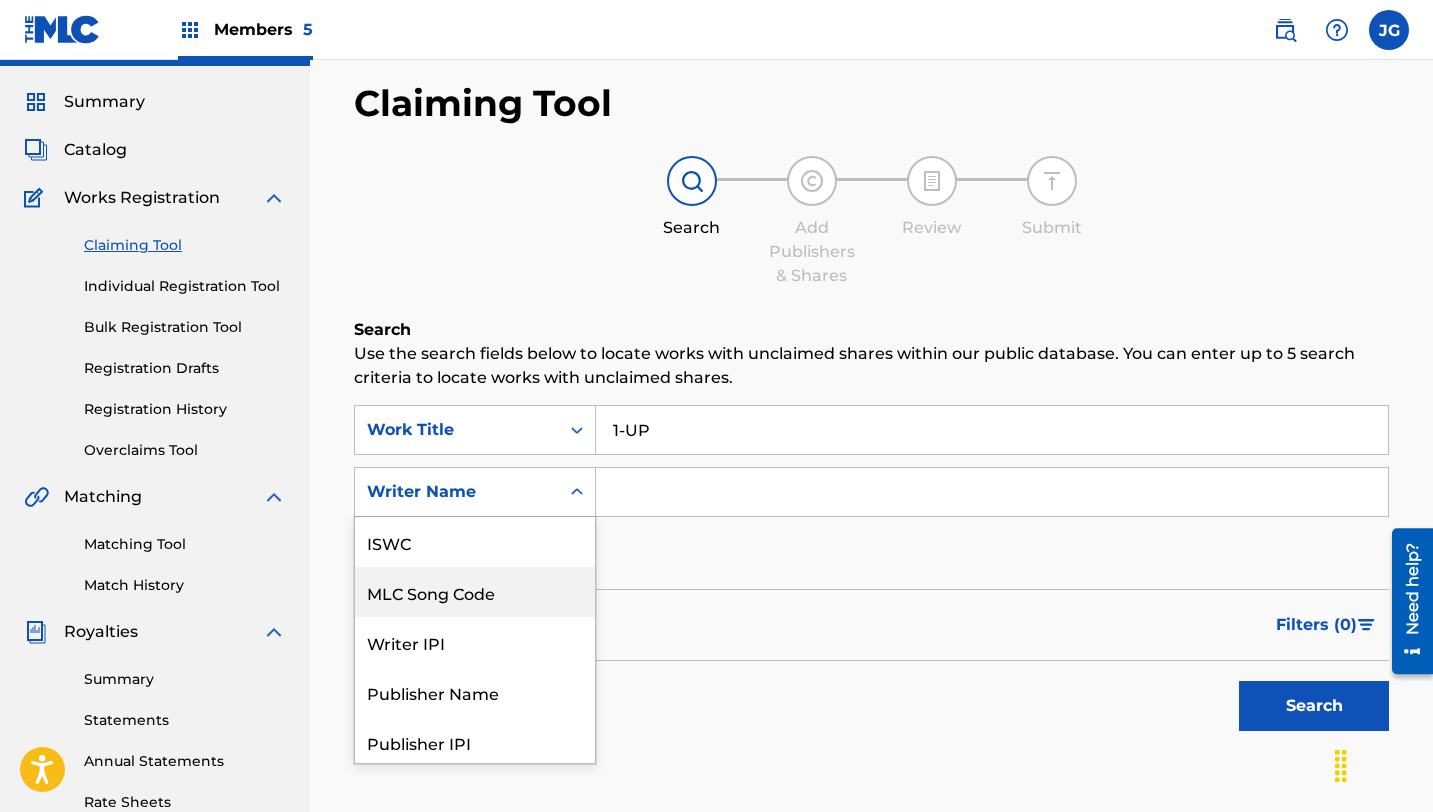 click on "MLC Song Code, 2 of 7. 7 results available. Use Up and Down to choose options, press Enter to select the currently focused option, press Escape to exit the menu, press Tab to select the option and exit the menu. Writer Name ISWC MLC Song Code Writer IPI Publisher Name Publisher IPI MLC Publisher Number Writer Name" at bounding box center (475, 492) 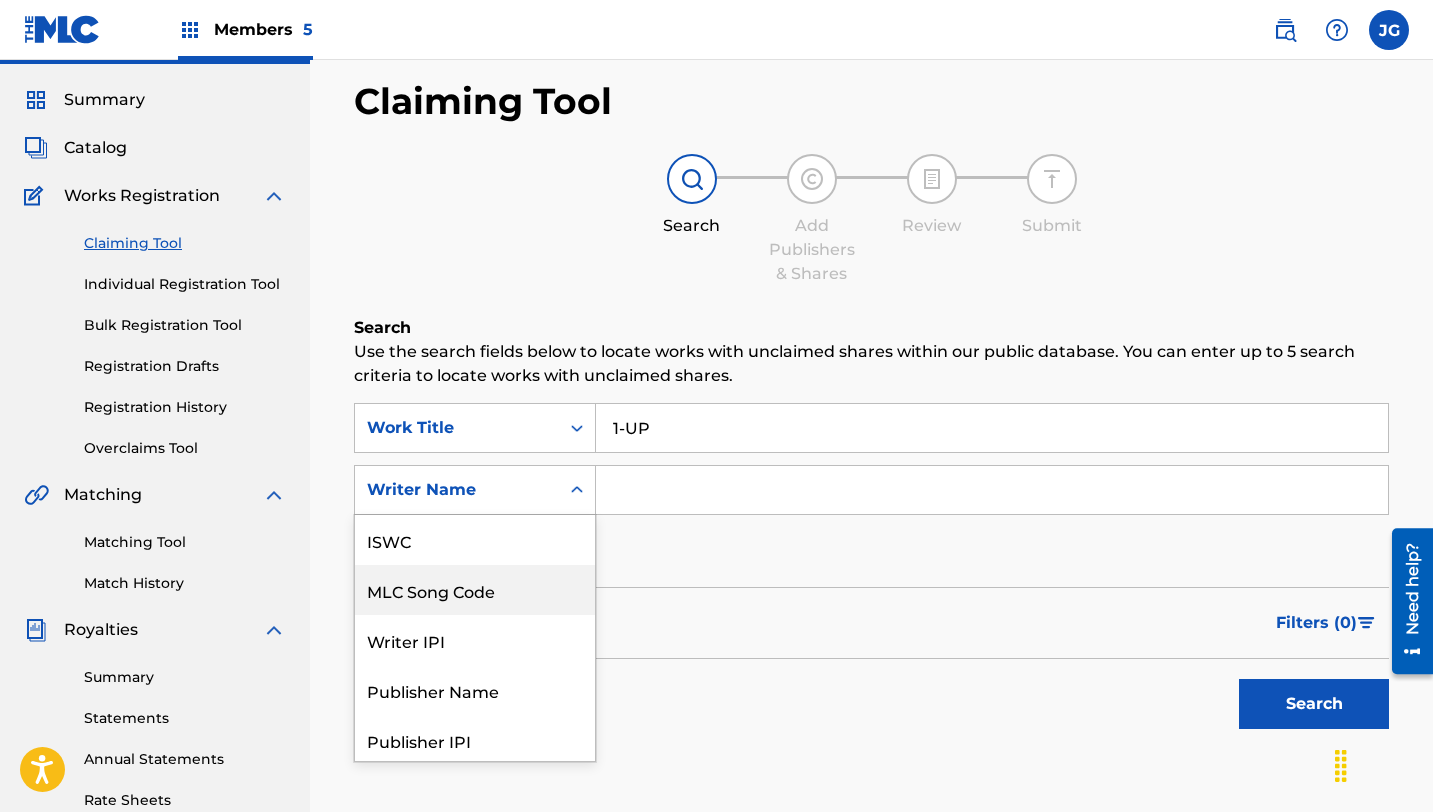 scroll, scrollTop: 50, scrollLeft: 0, axis: vertical 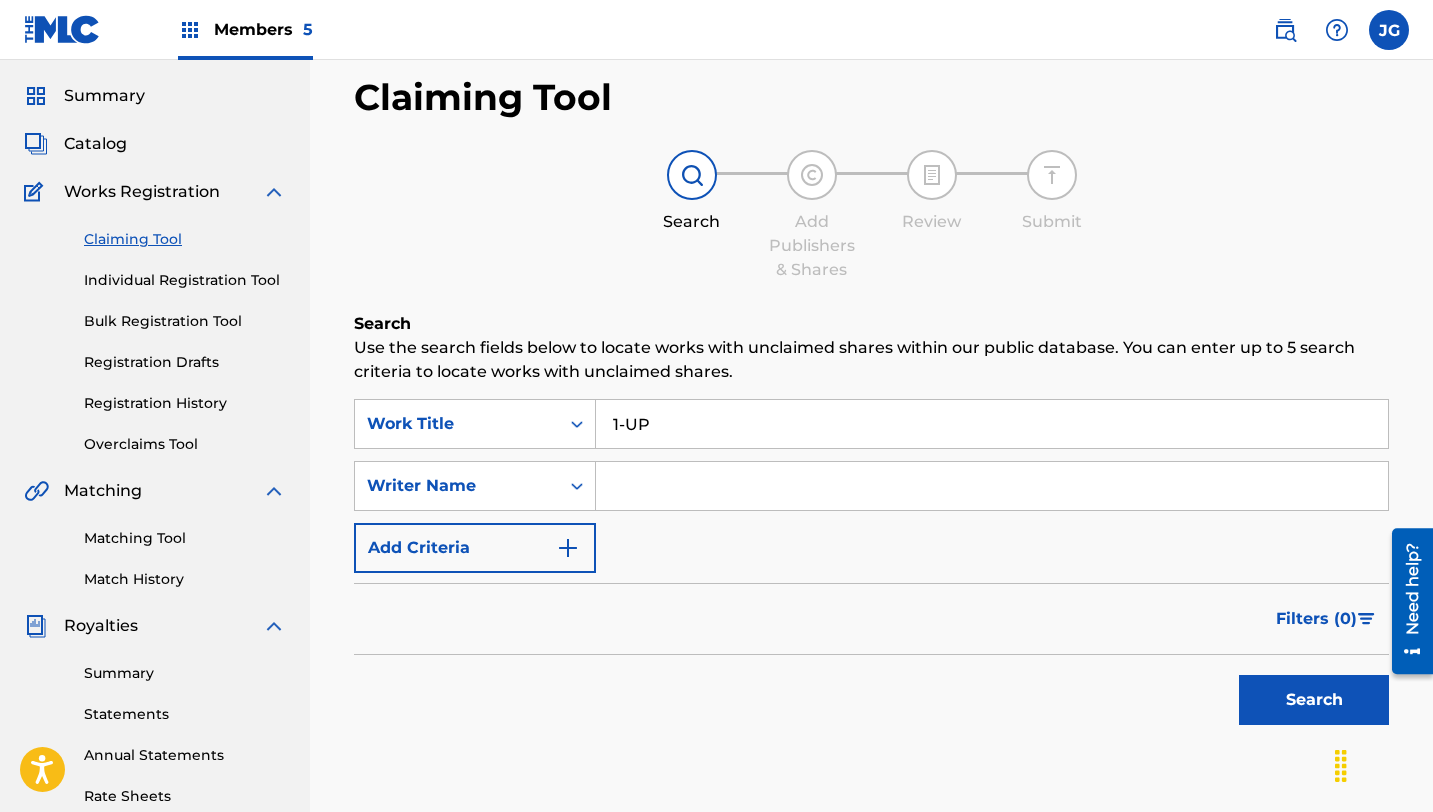 click at bounding box center (992, 486) 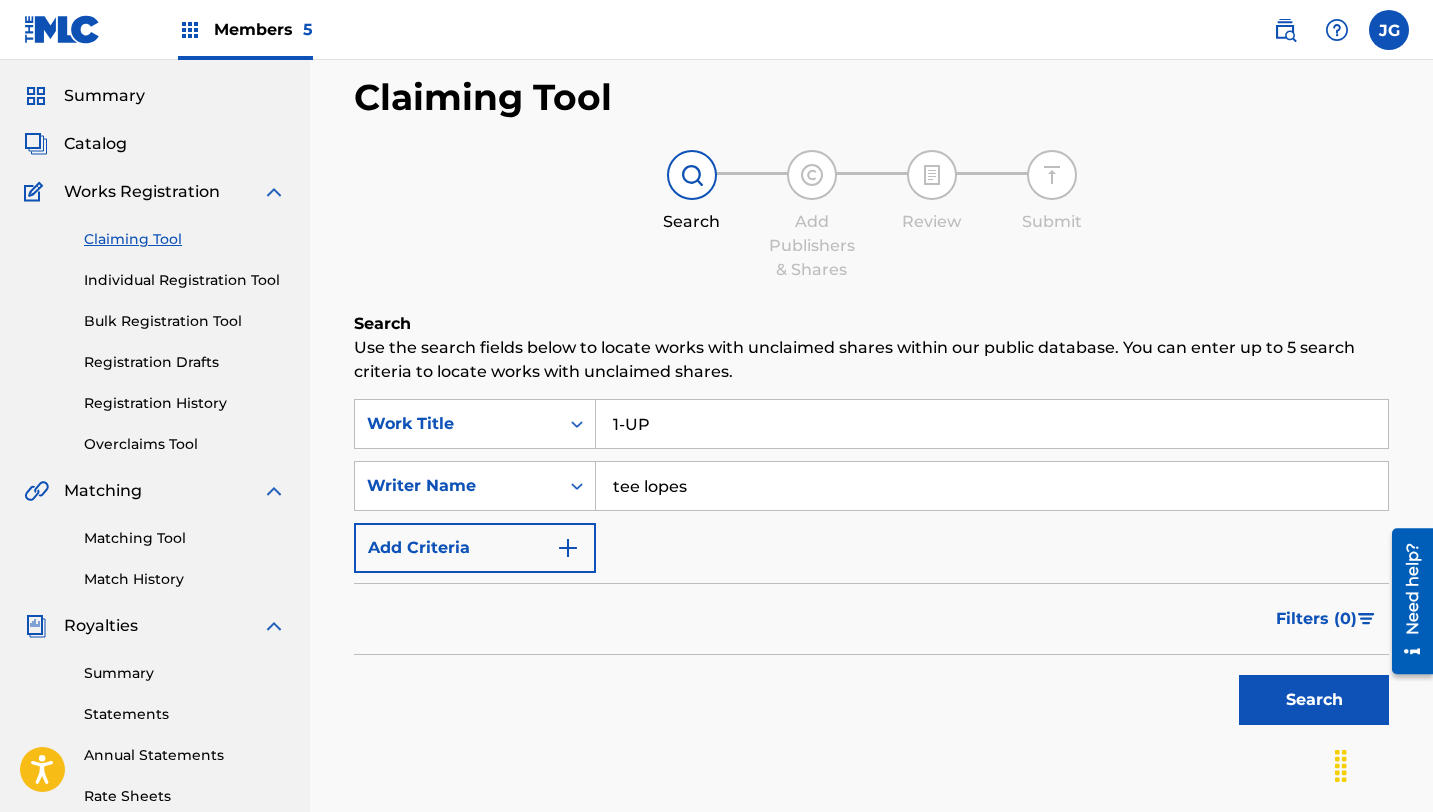 click on "Add Criteria" at bounding box center [475, 548] 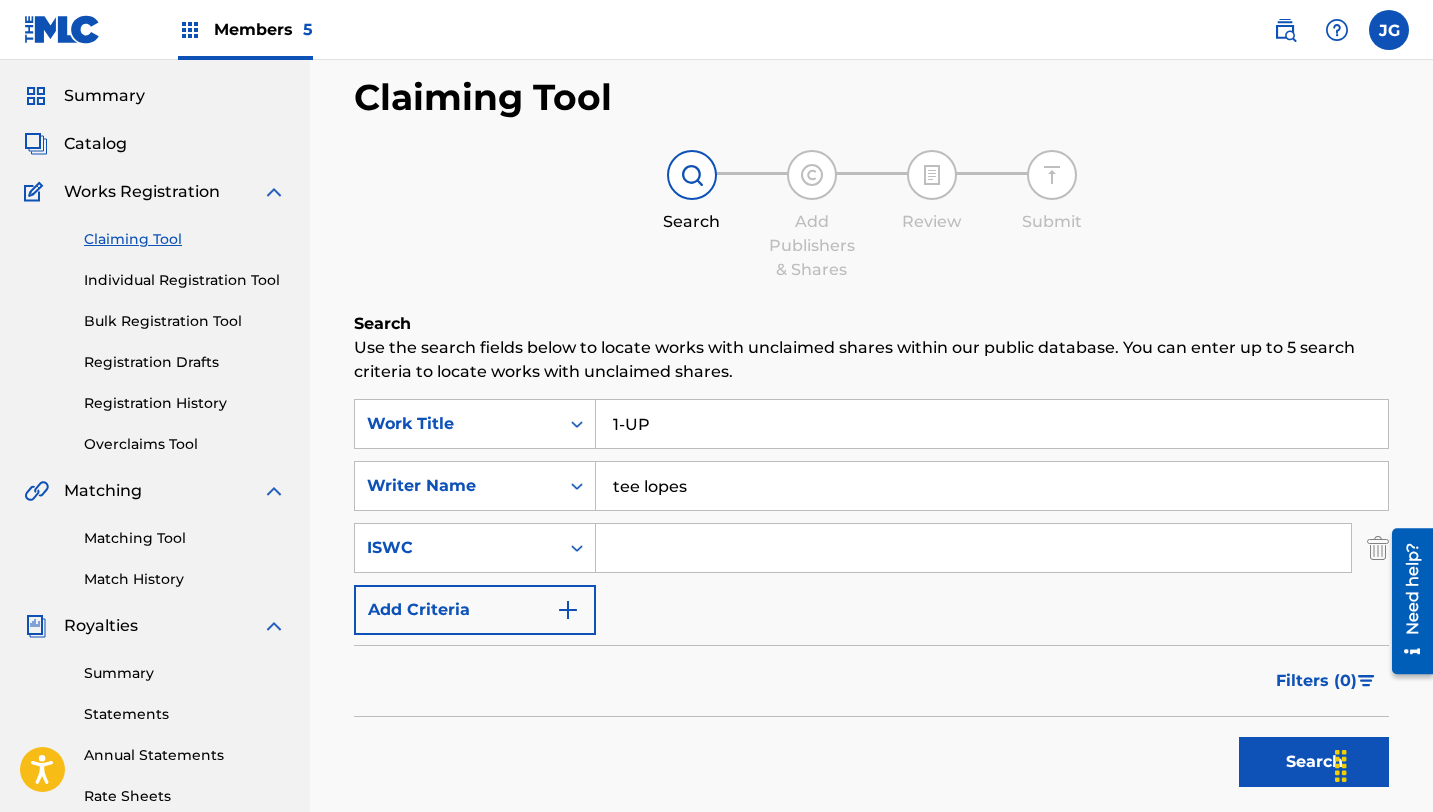 click at bounding box center (973, 548) 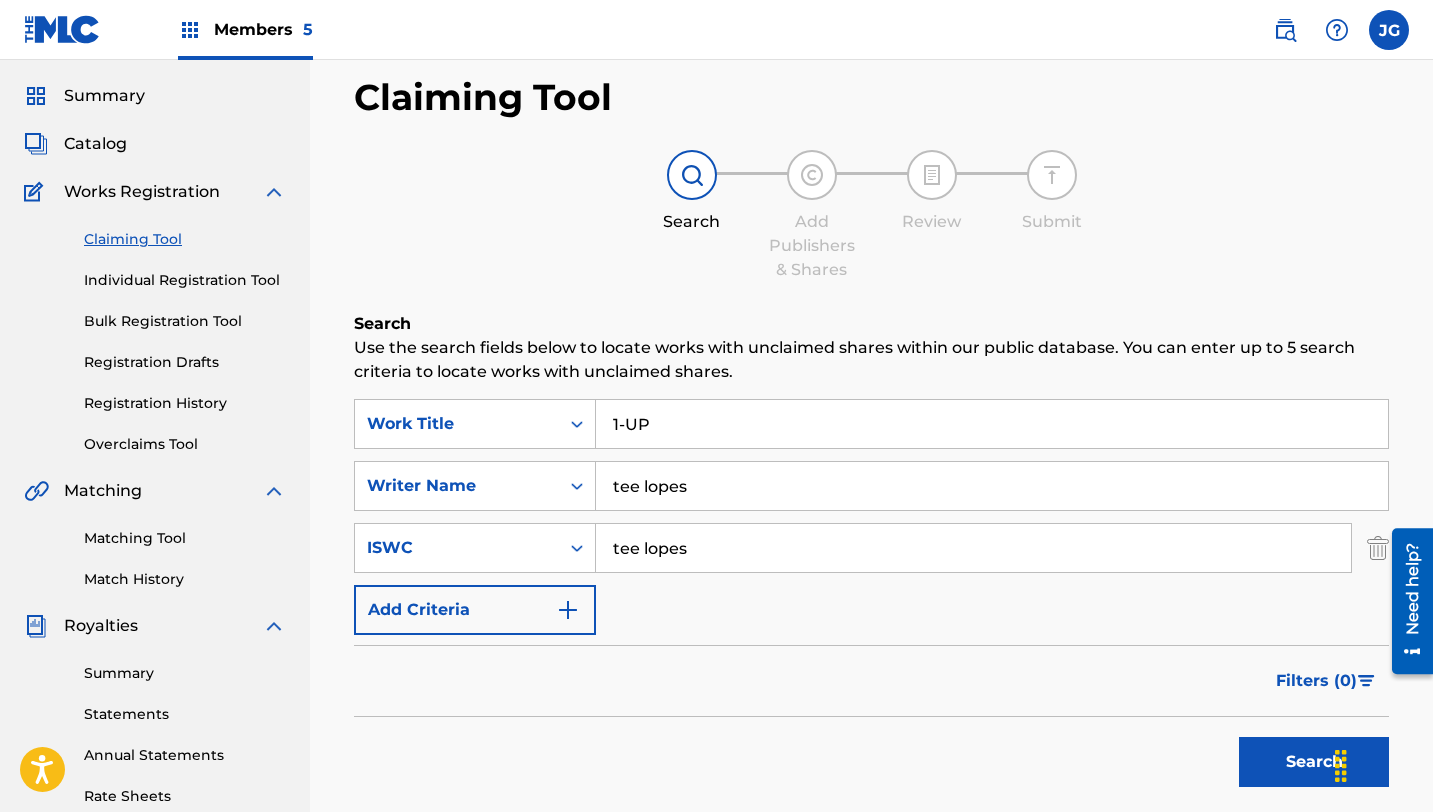 click on "Search" at bounding box center (1314, 762) 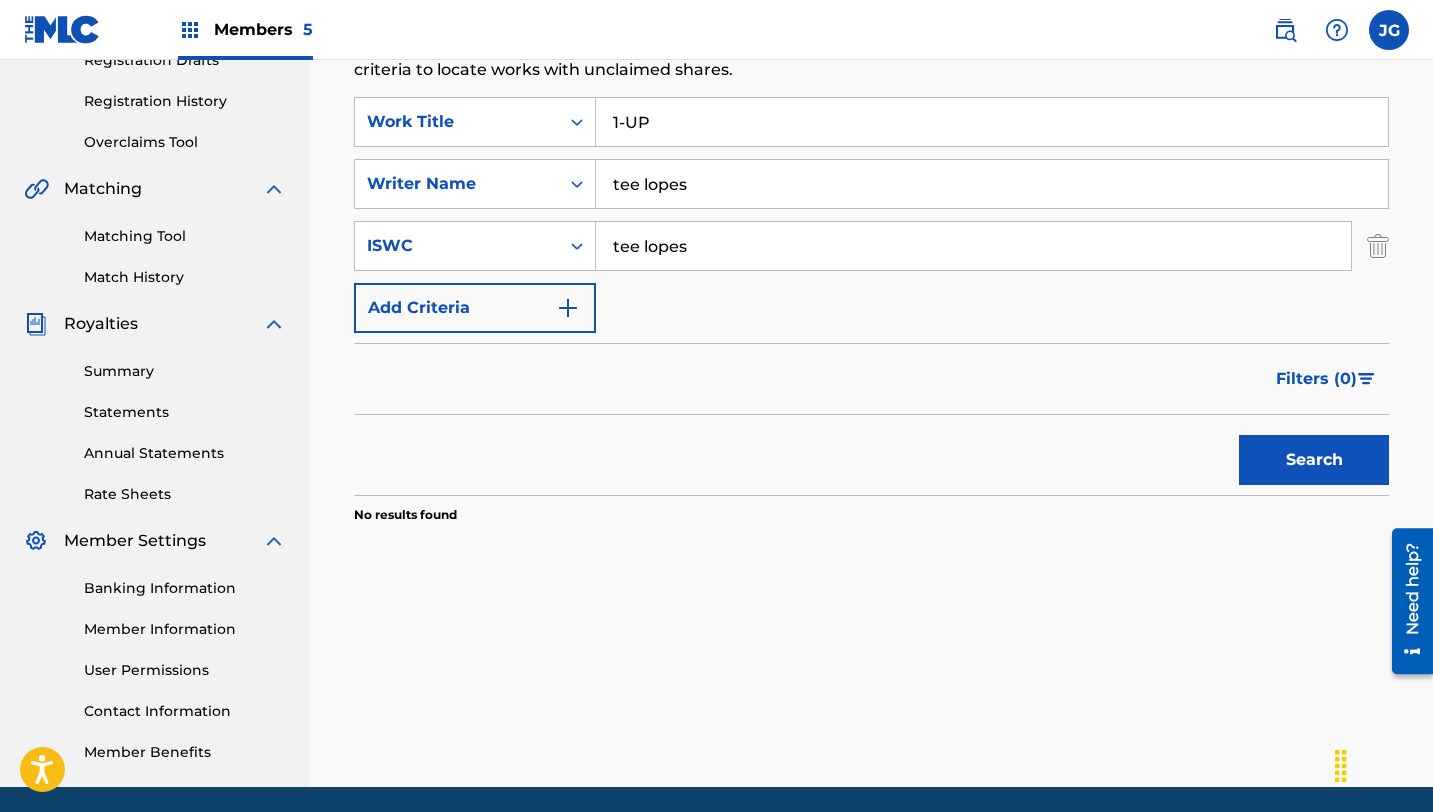 scroll, scrollTop: 428, scrollLeft: 0, axis: vertical 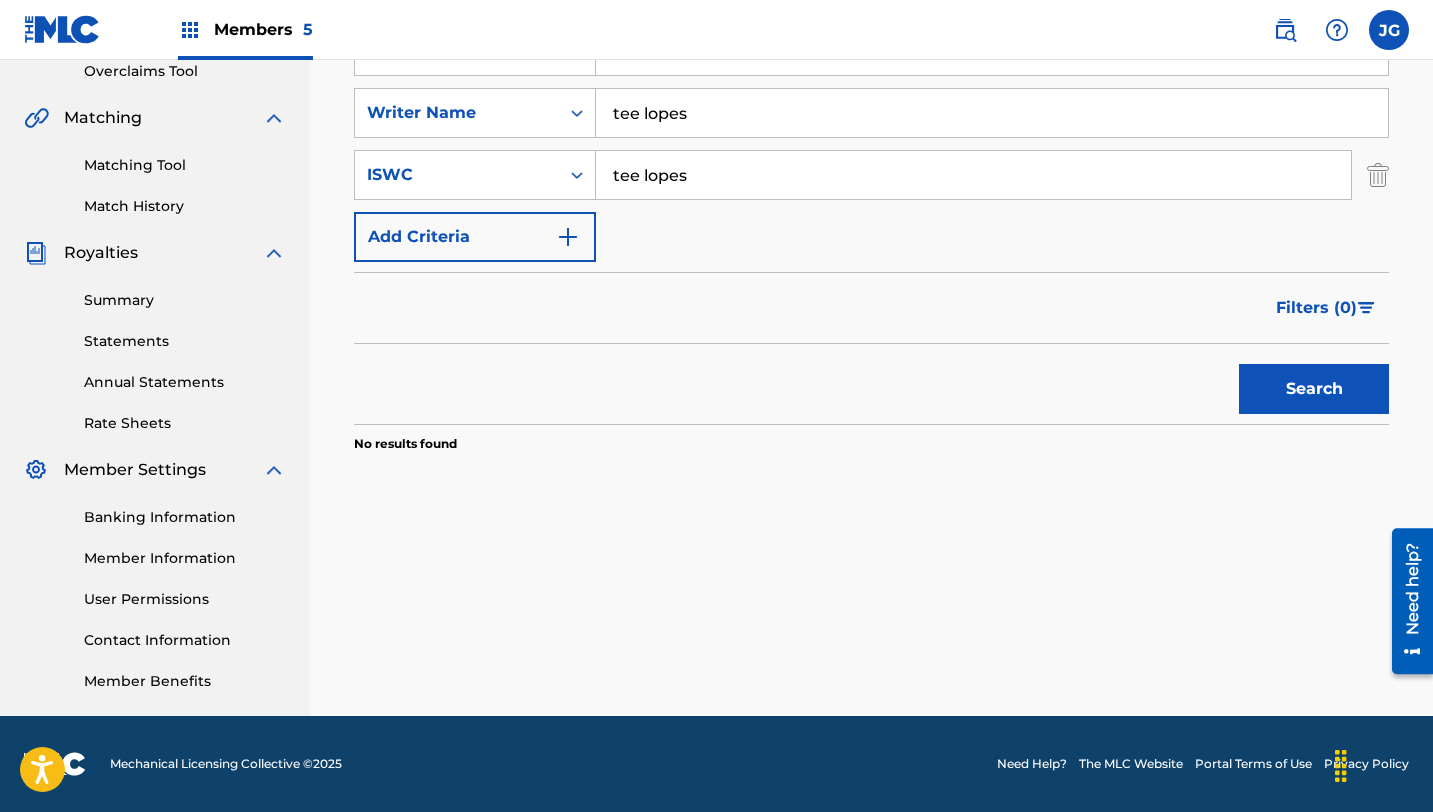 click on "Search" at bounding box center [1314, 389] 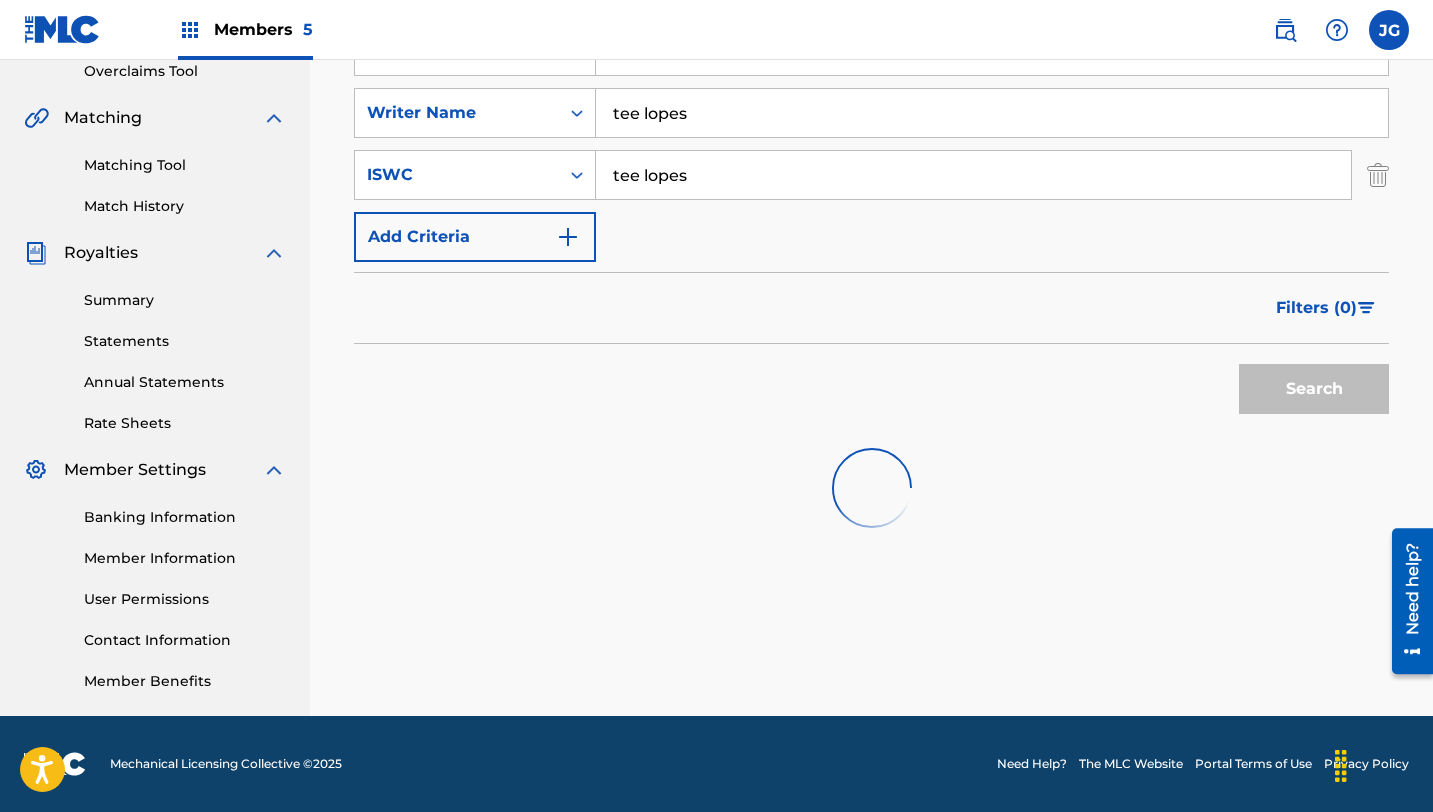click on "Search" at bounding box center (1309, 384) 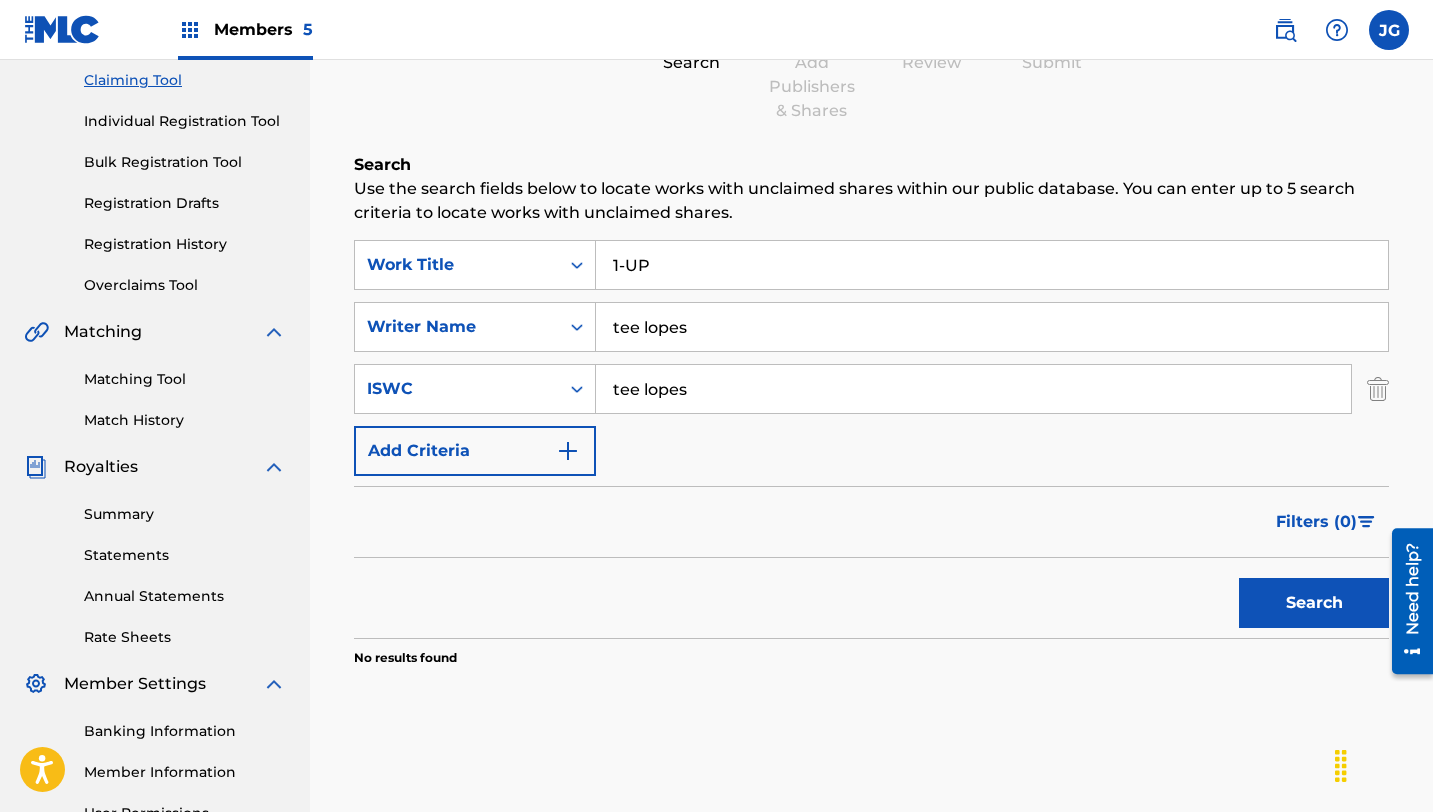 scroll, scrollTop: 212, scrollLeft: 0, axis: vertical 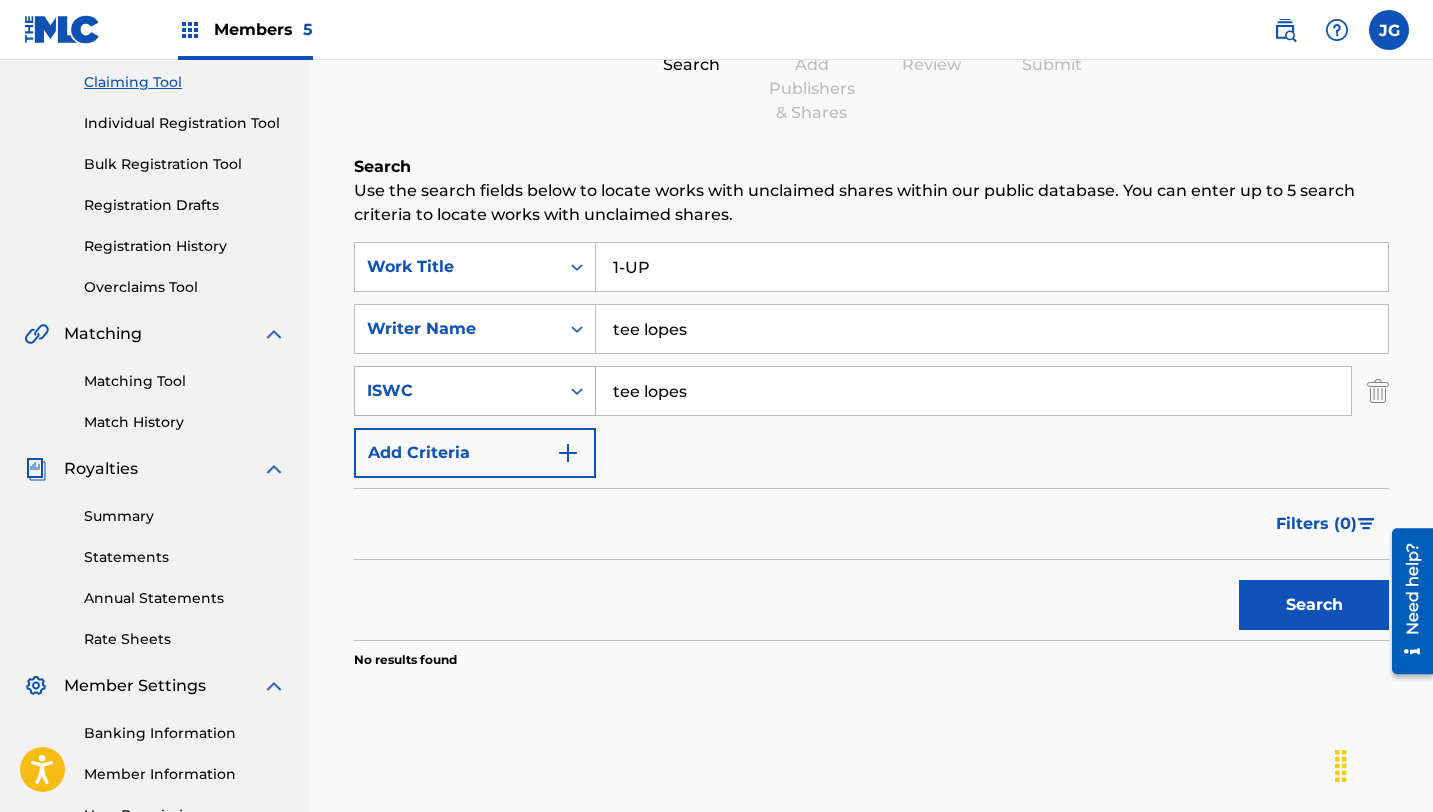 click 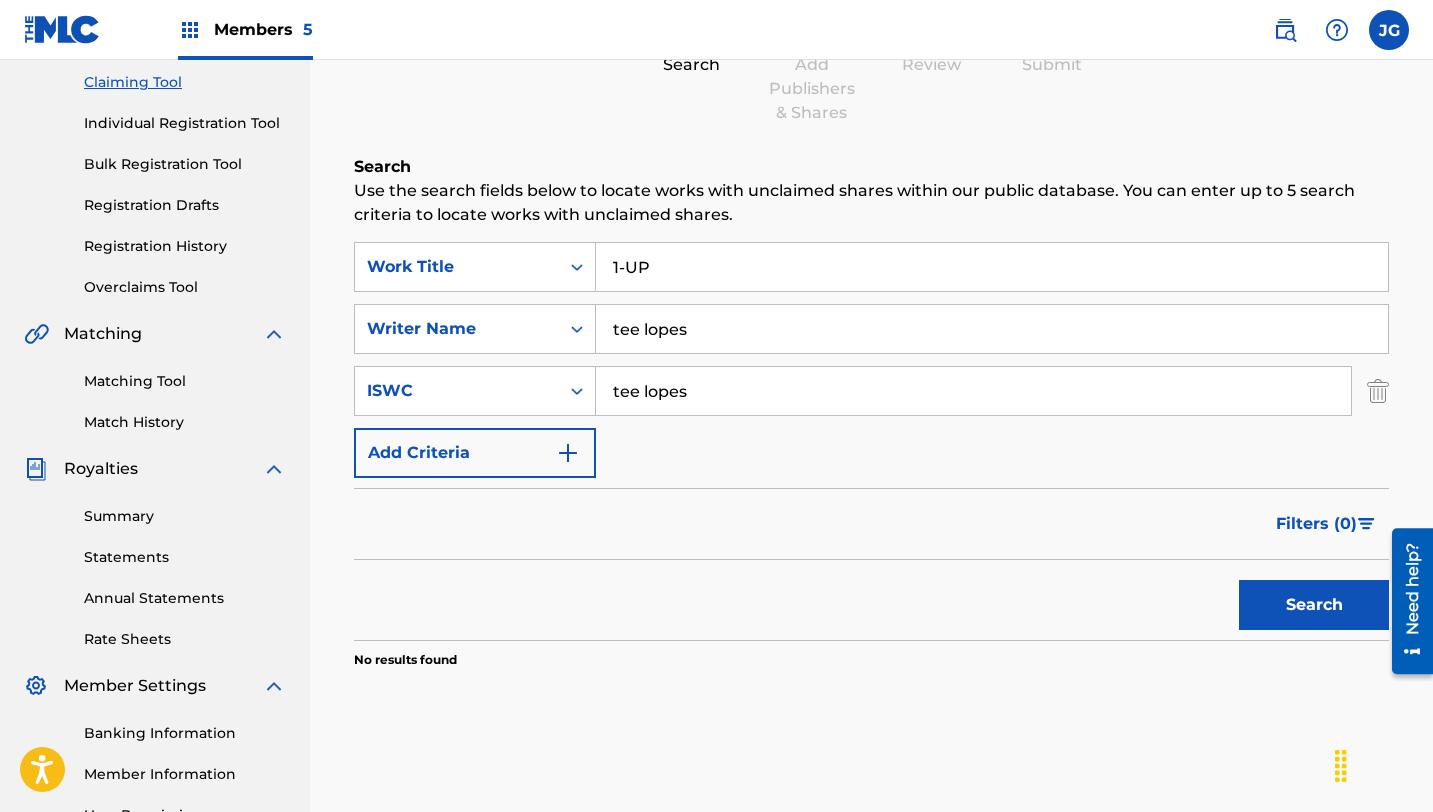click on "Matching Tool" at bounding box center [185, 381] 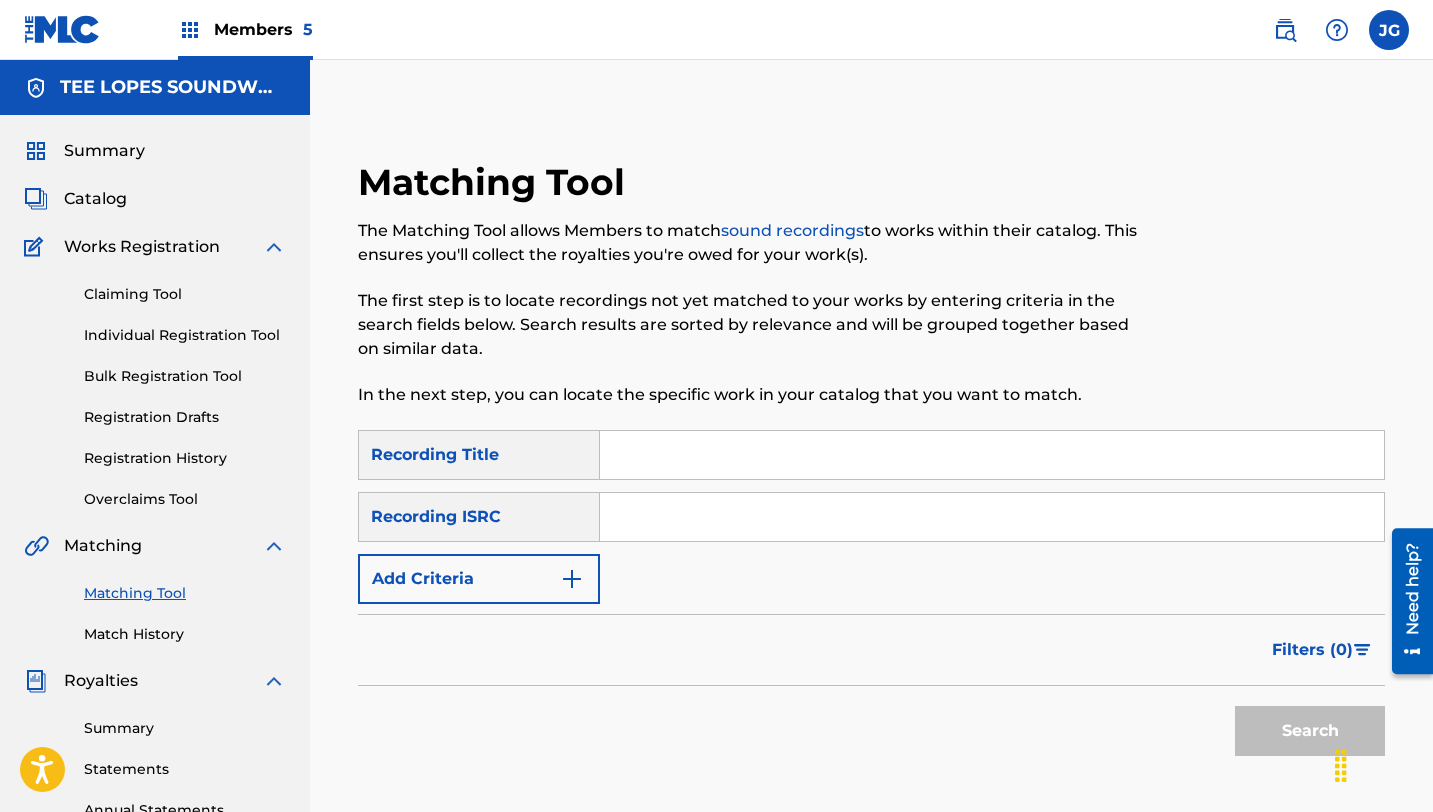 click at bounding box center [992, 455] 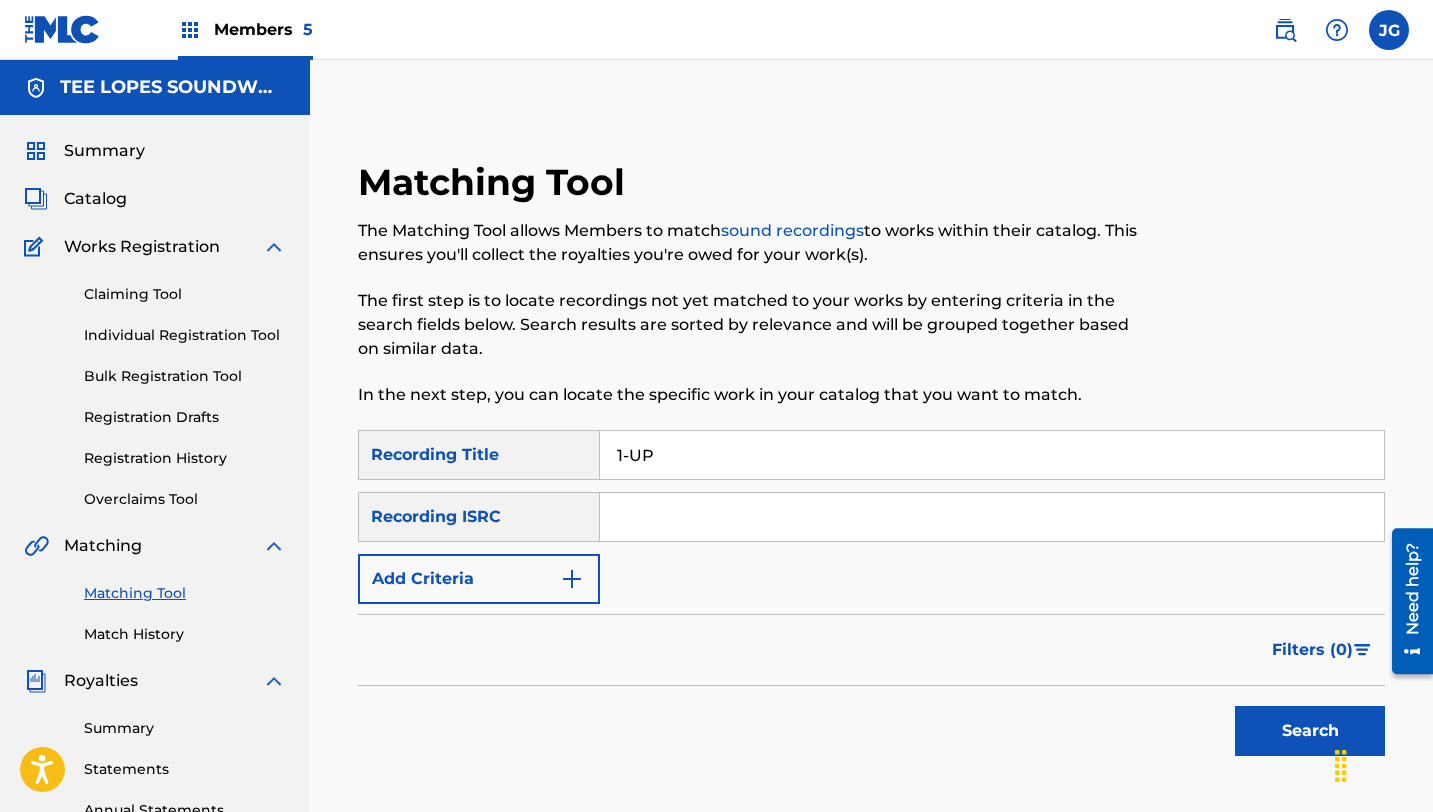 type on "1-UP" 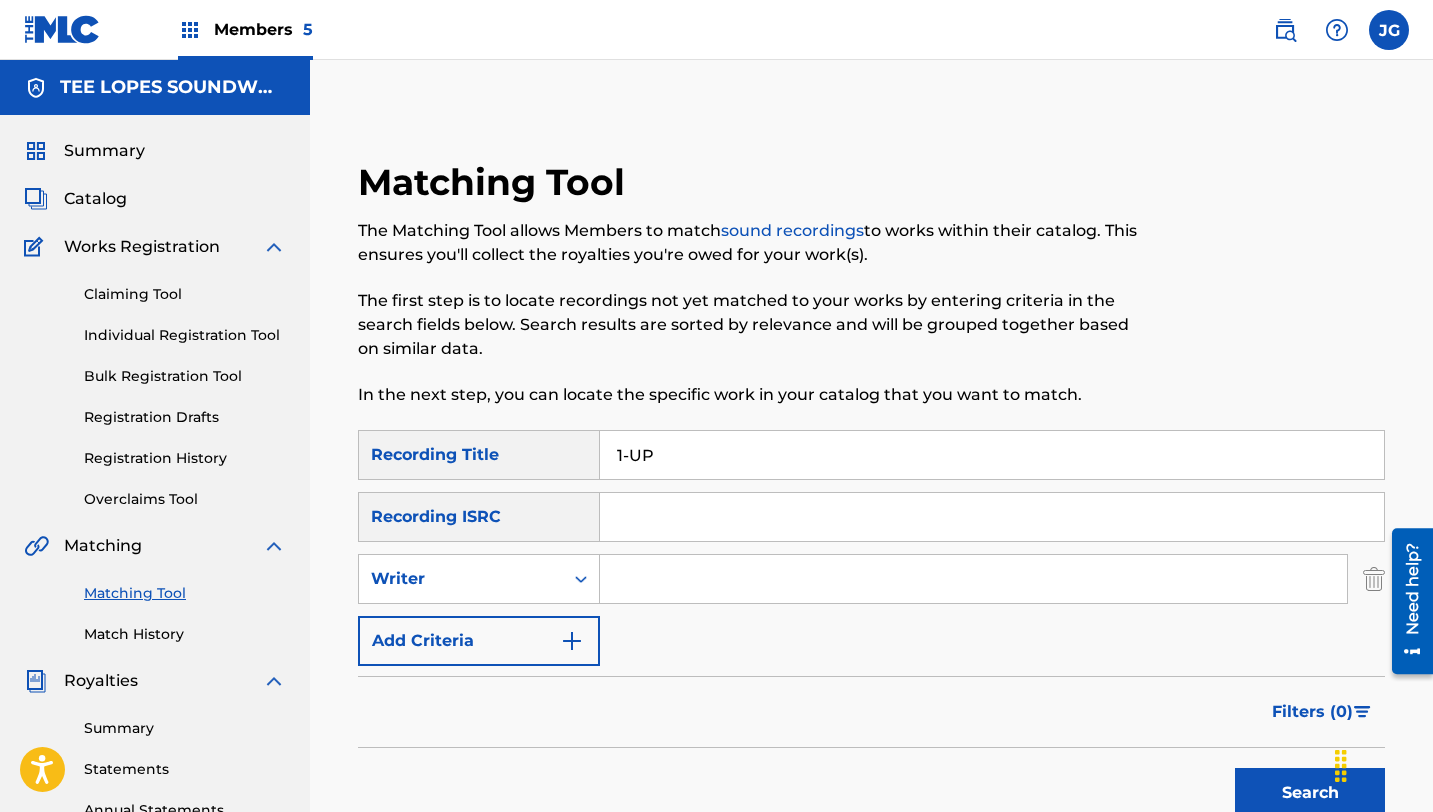 click at bounding box center [973, 579] 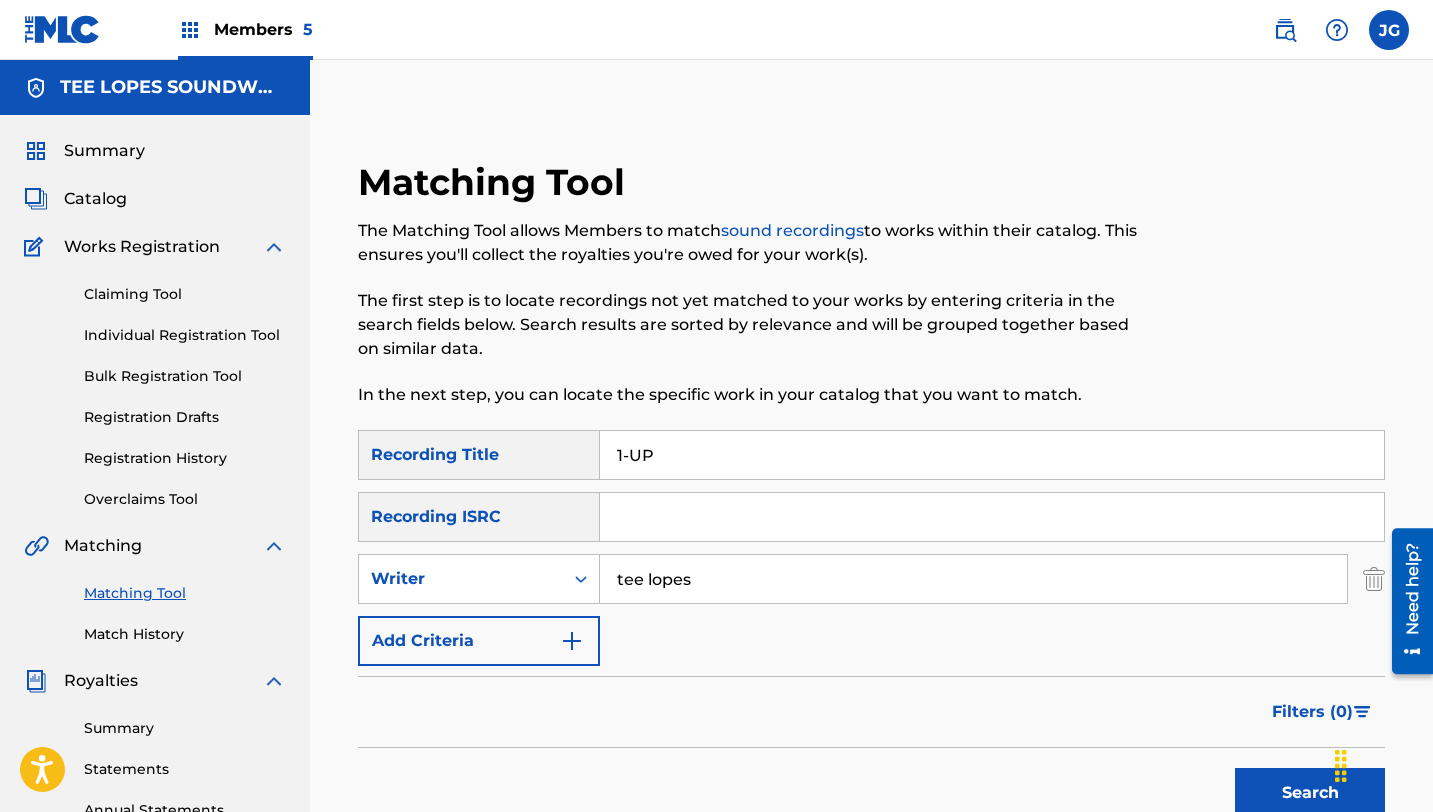 click on "Add Criteria" at bounding box center [479, 641] 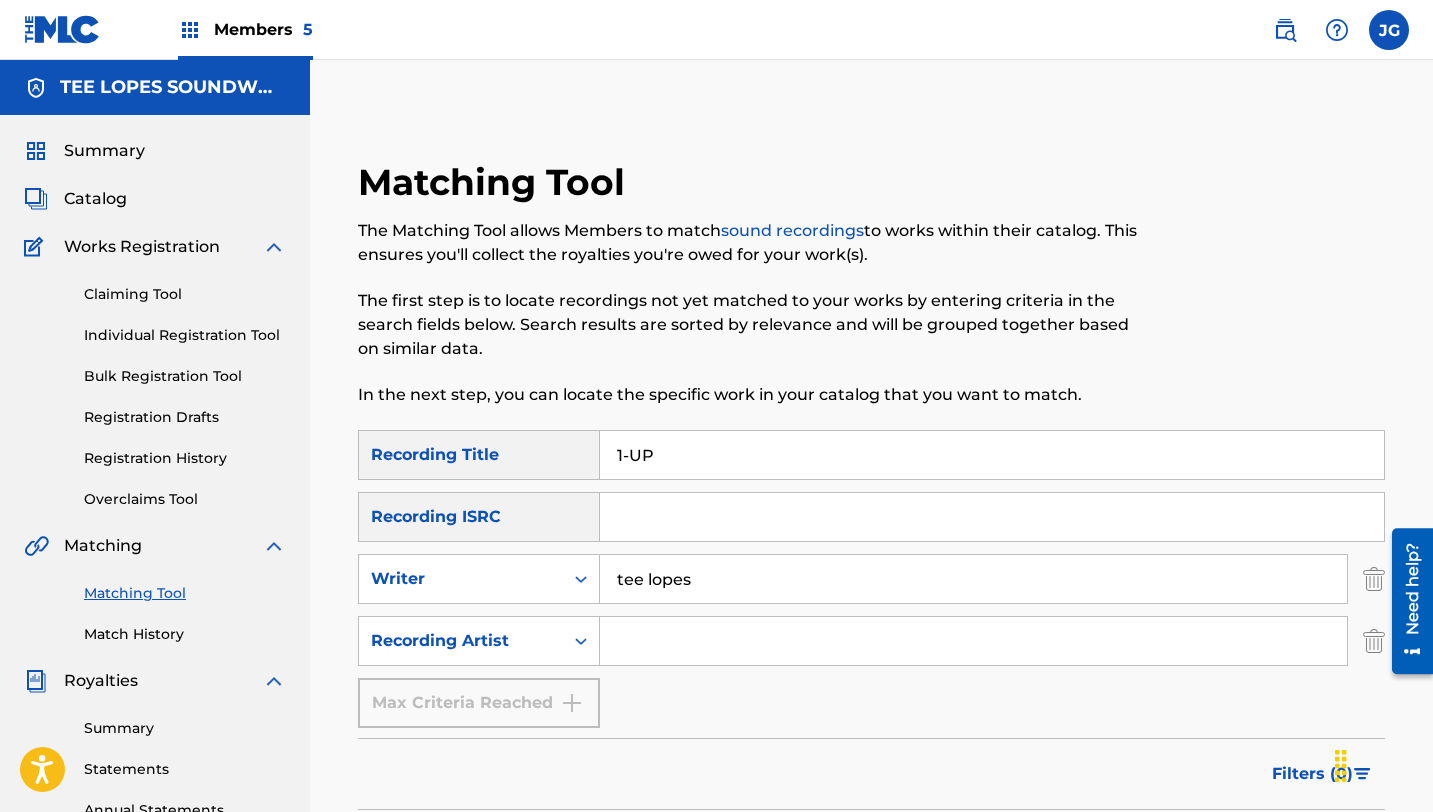 click at bounding box center [973, 641] 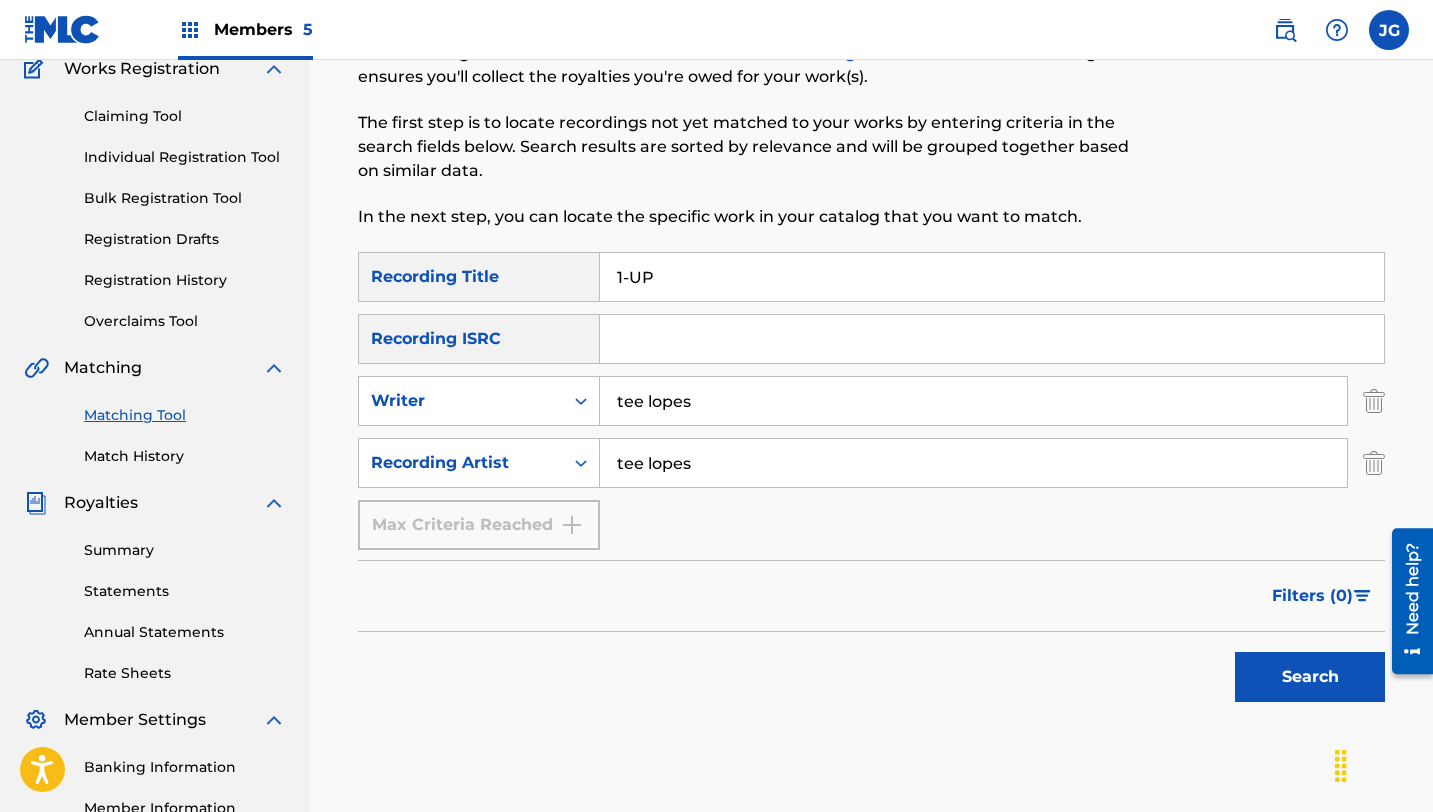 scroll, scrollTop: 213, scrollLeft: 0, axis: vertical 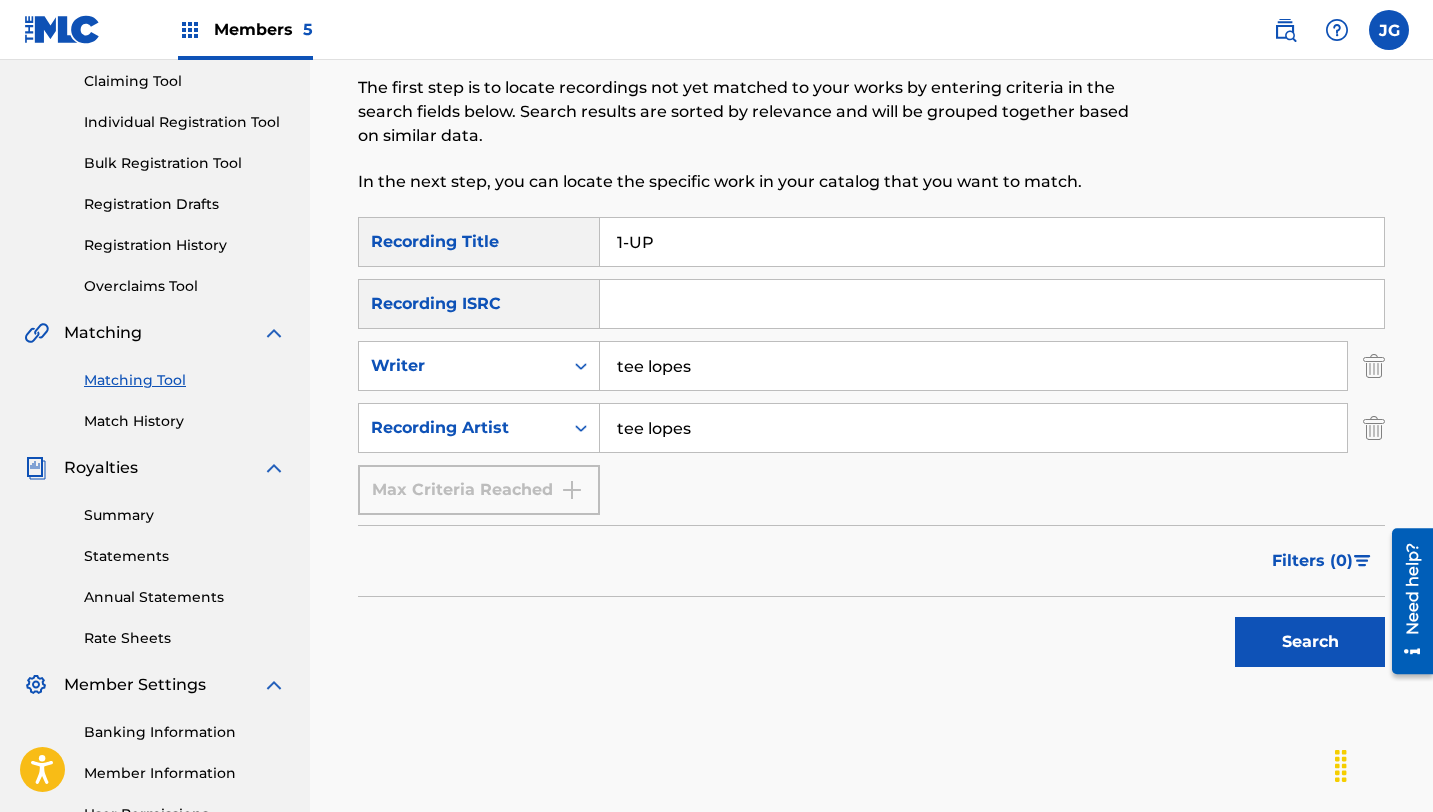 click on "Search" at bounding box center [1310, 642] 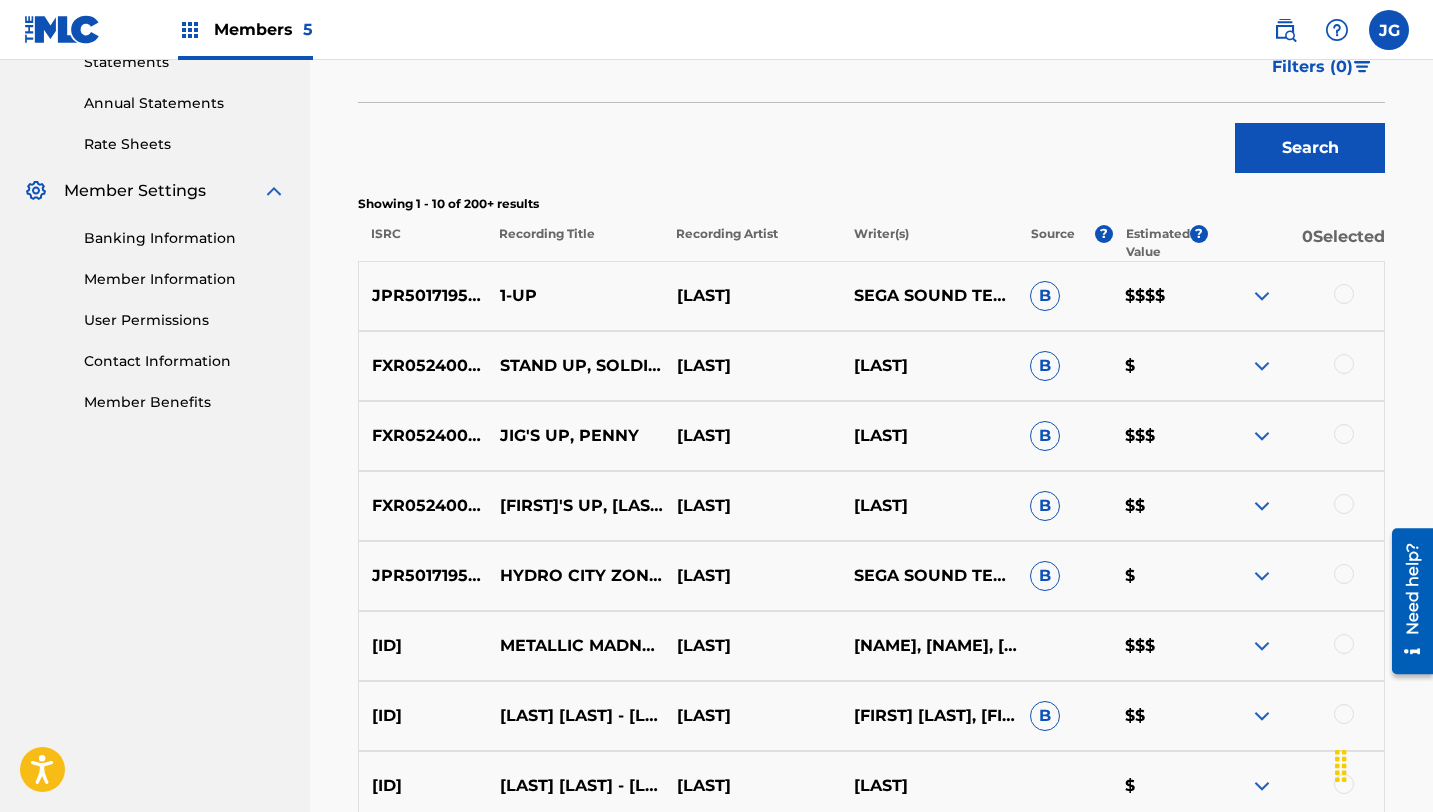 scroll, scrollTop: 709, scrollLeft: 0, axis: vertical 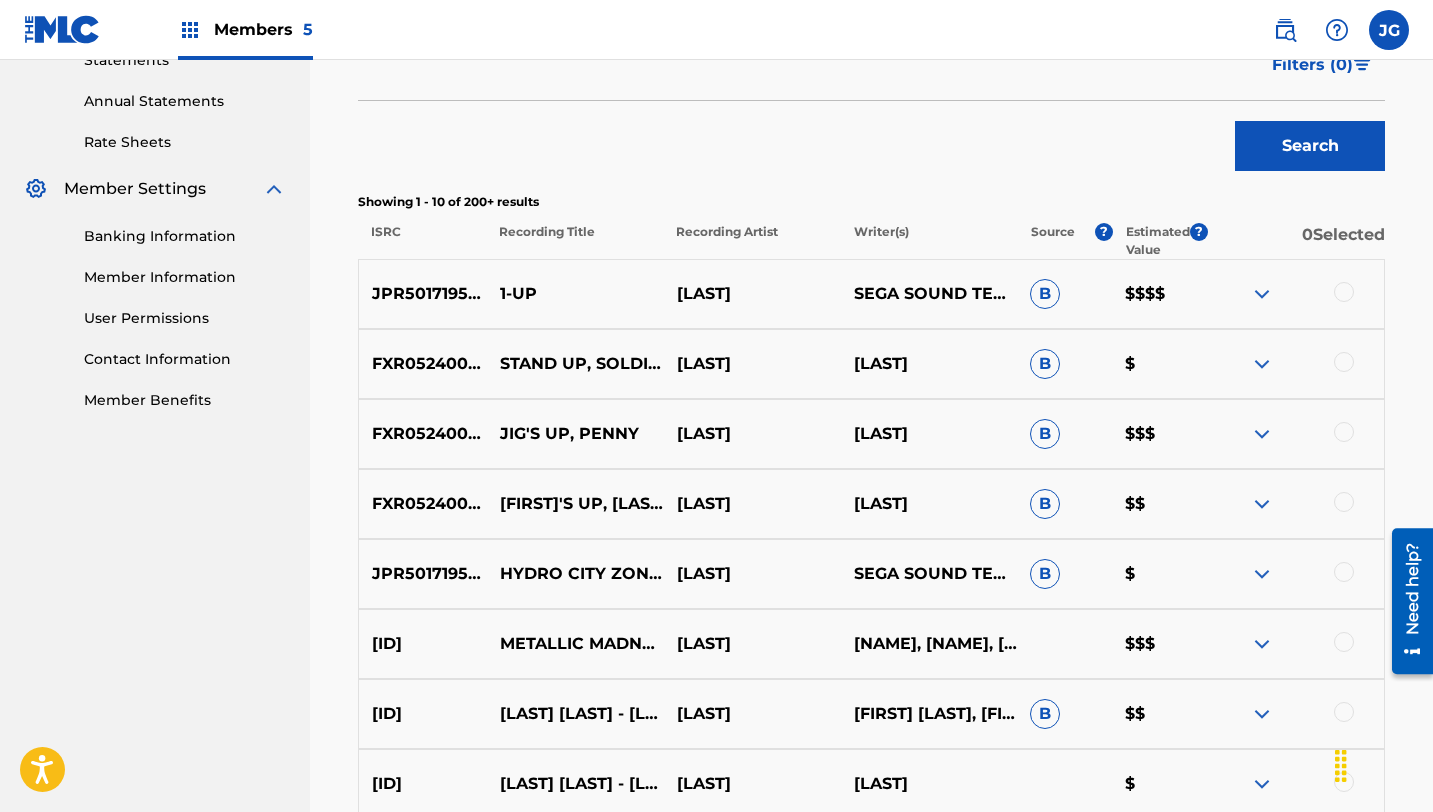 click at bounding box center (1344, 292) 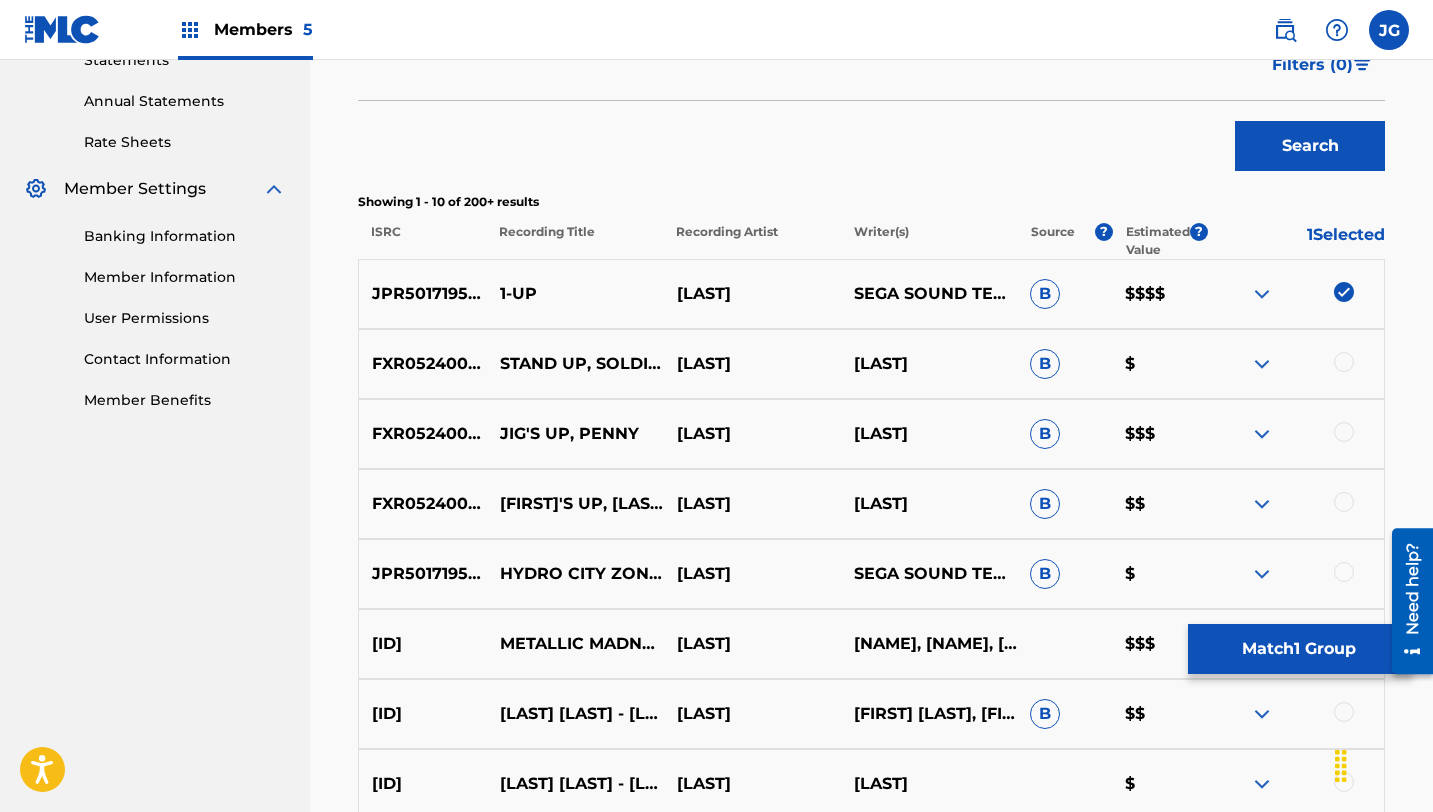 click on "Match  1 Group" at bounding box center (1298, 649) 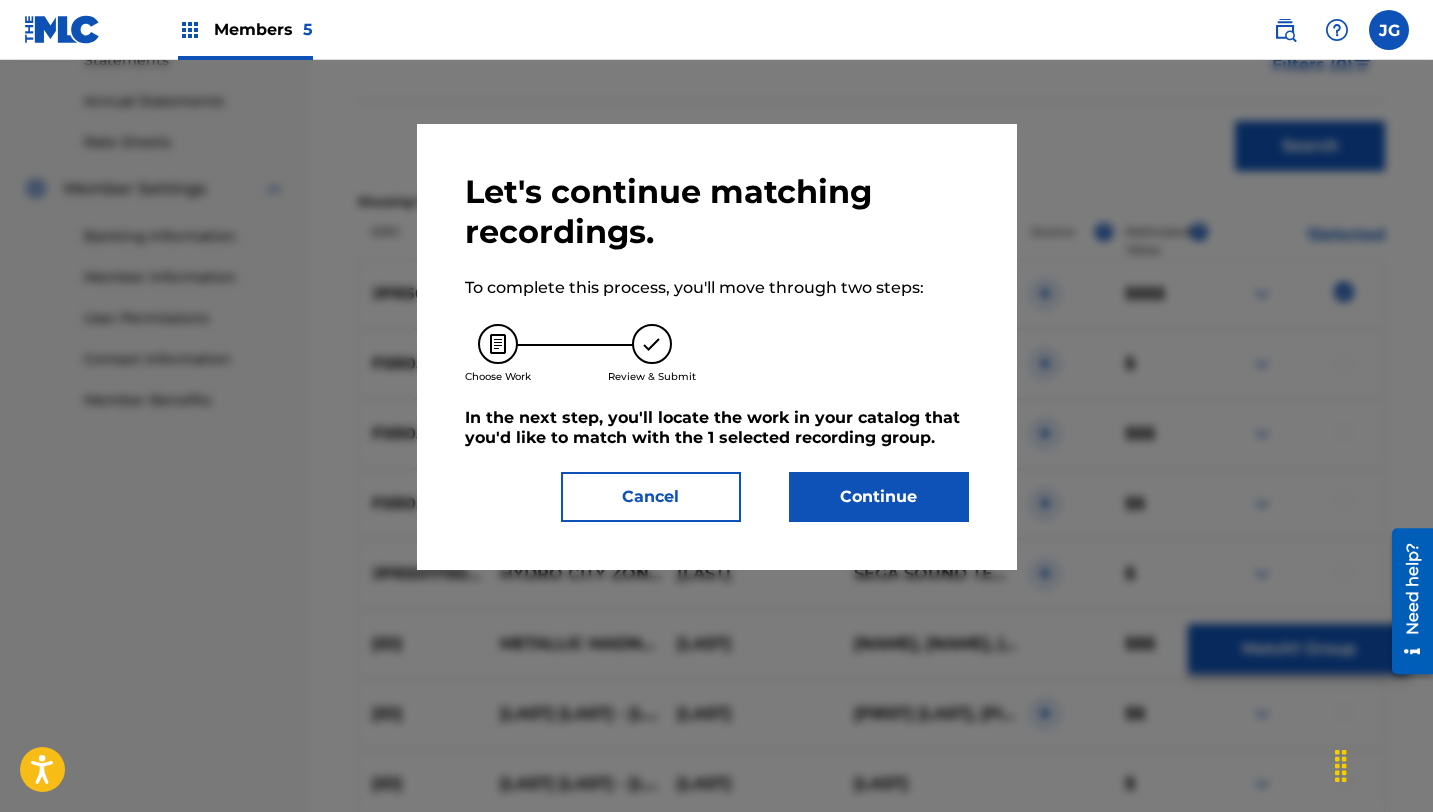 click on "Continue" at bounding box center [879, 497] 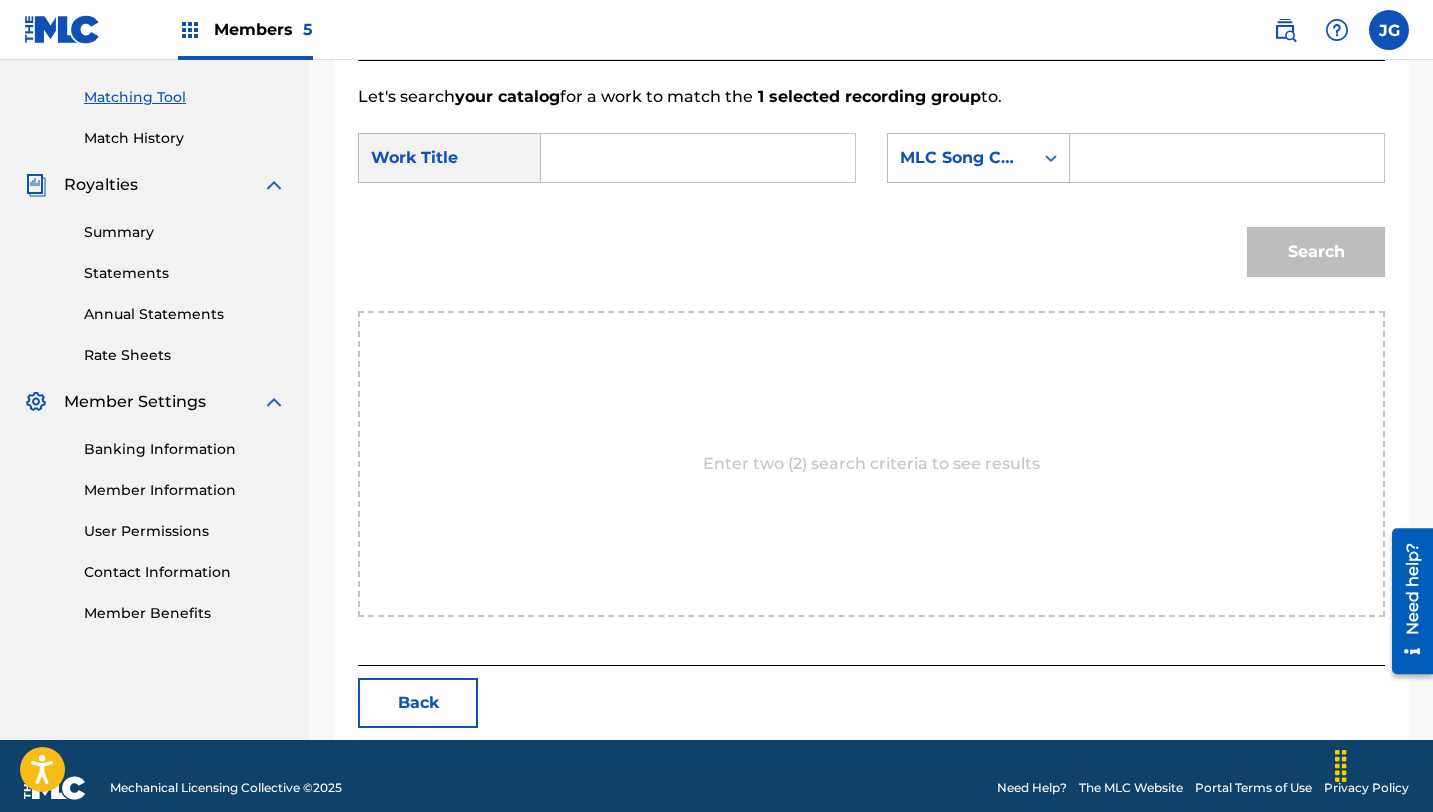 scroll, scrollTop: 520, scrollLeft: 0, axis: vertical 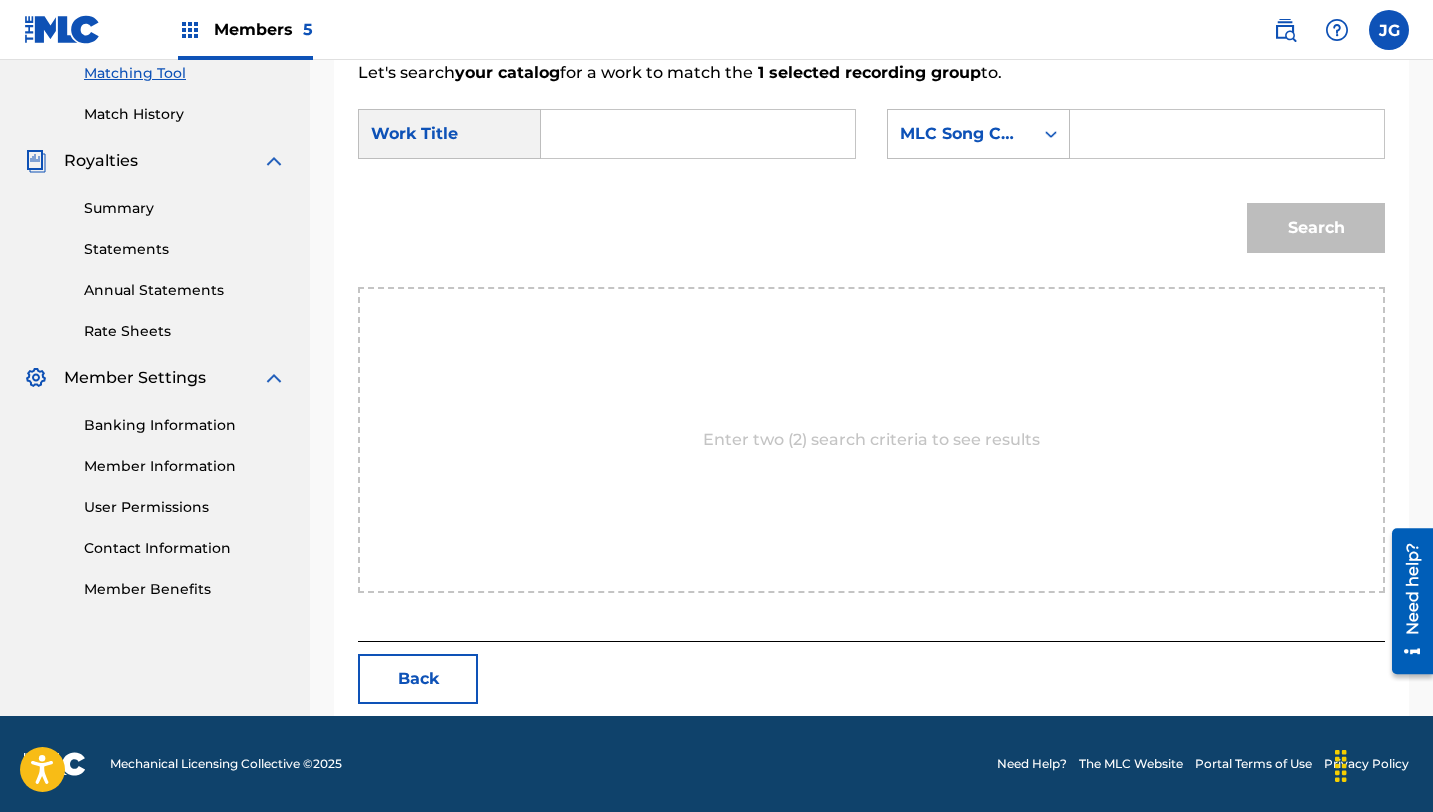 click at bounding box center [698, 134] 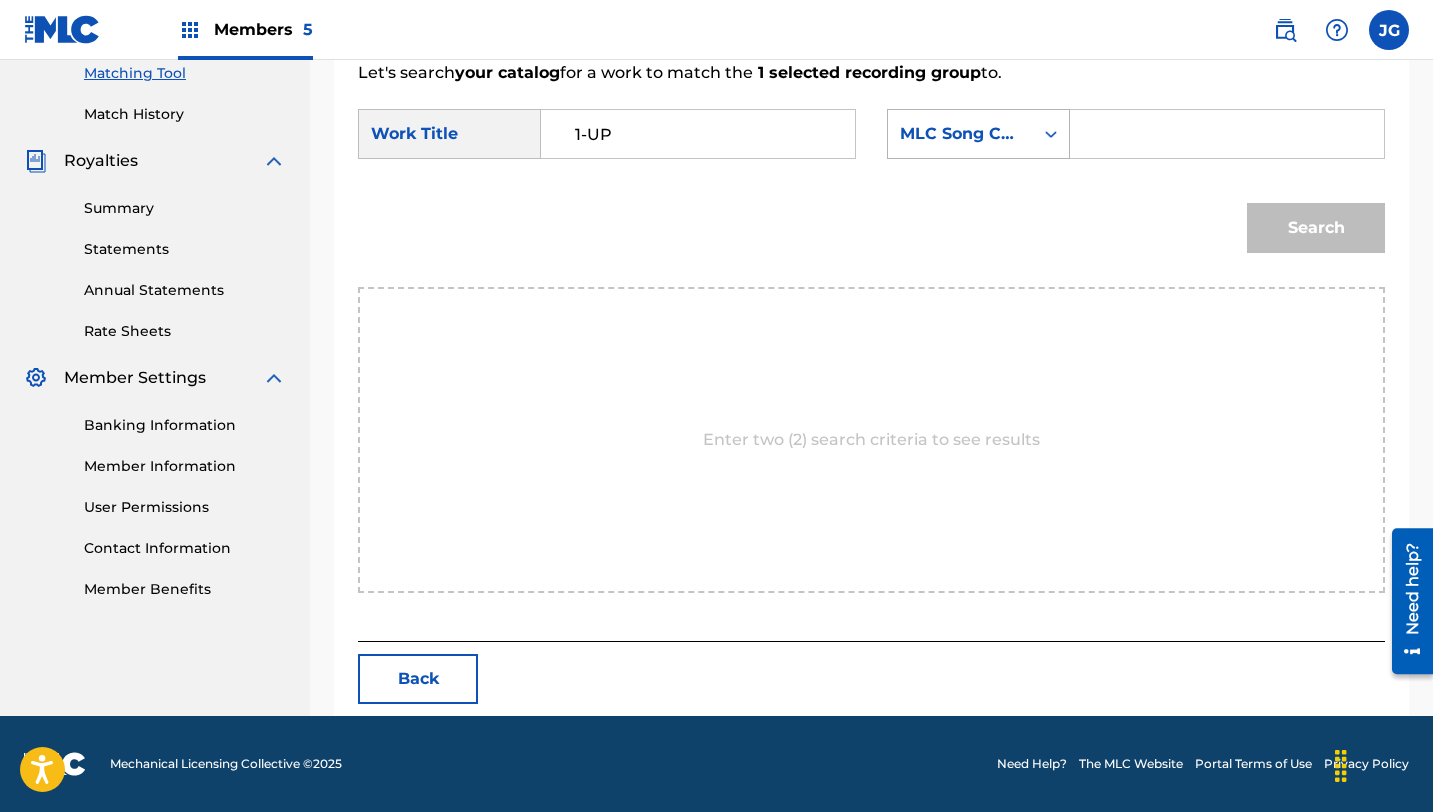 type on "1-UP" 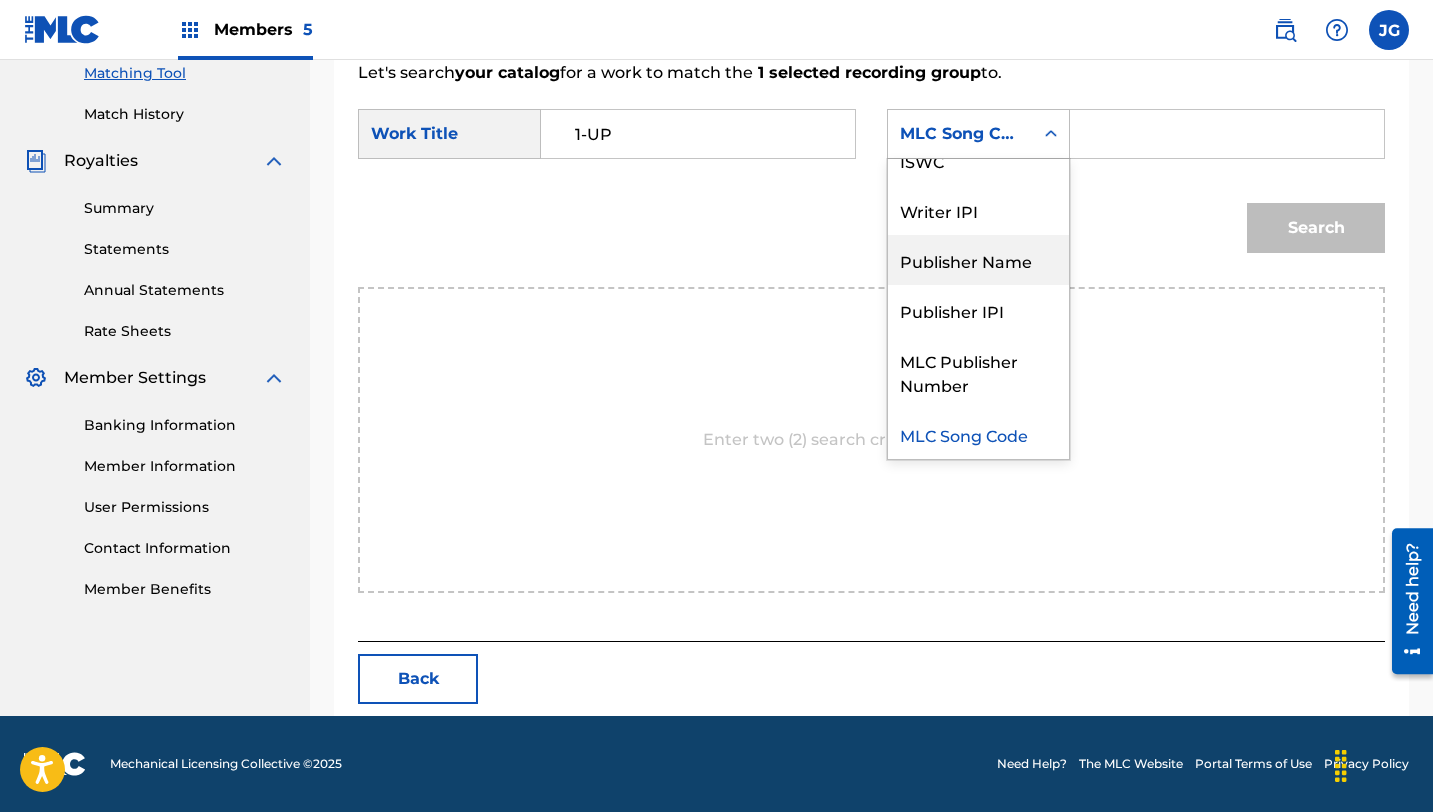 scroll, scrollTop: 0, scrollLeft: 0, axis: both 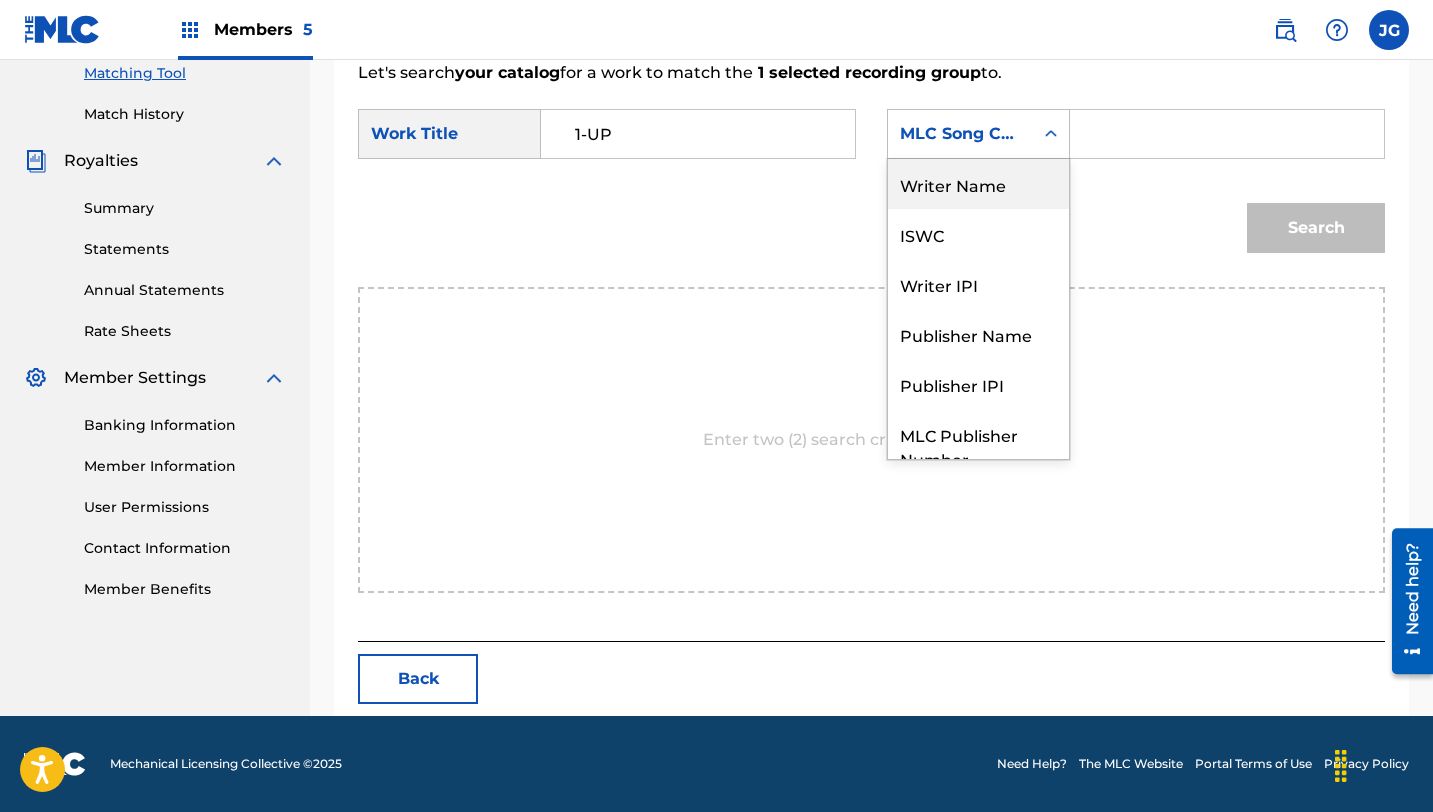 click on "Writer Name" at bounding box center [978, 184] 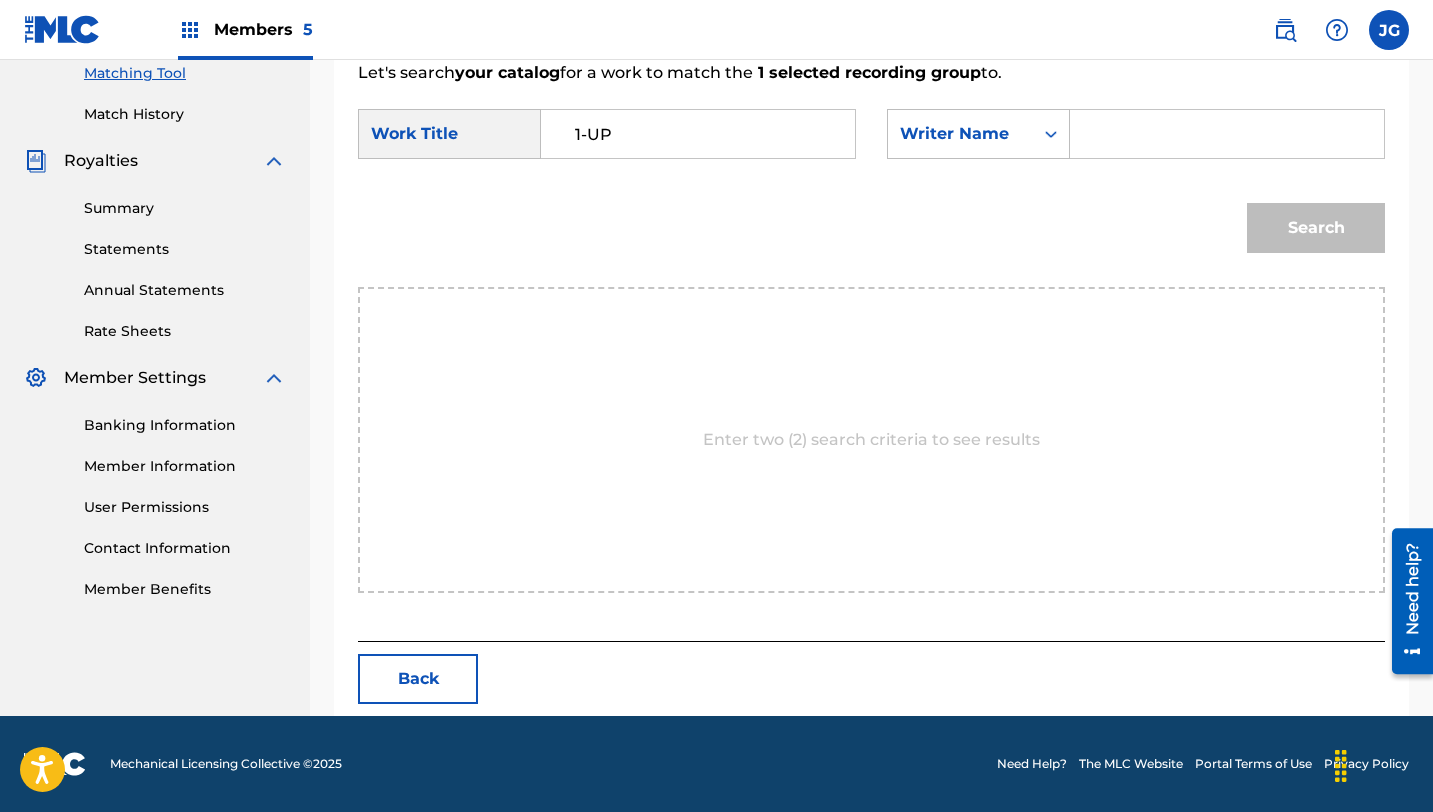 click at bounding box center (1227, 134) 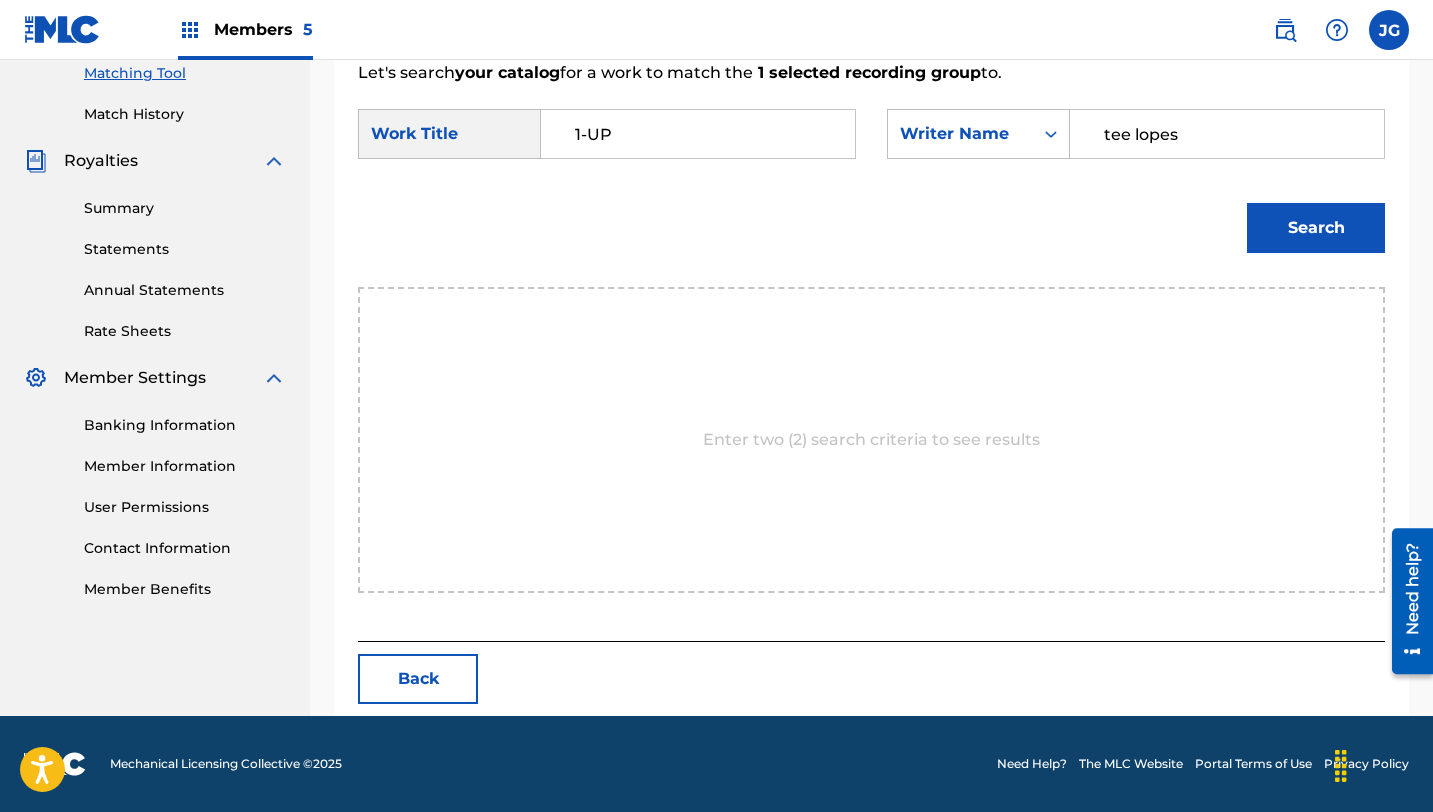 click on "Search" at bounding box center (1316, 228) 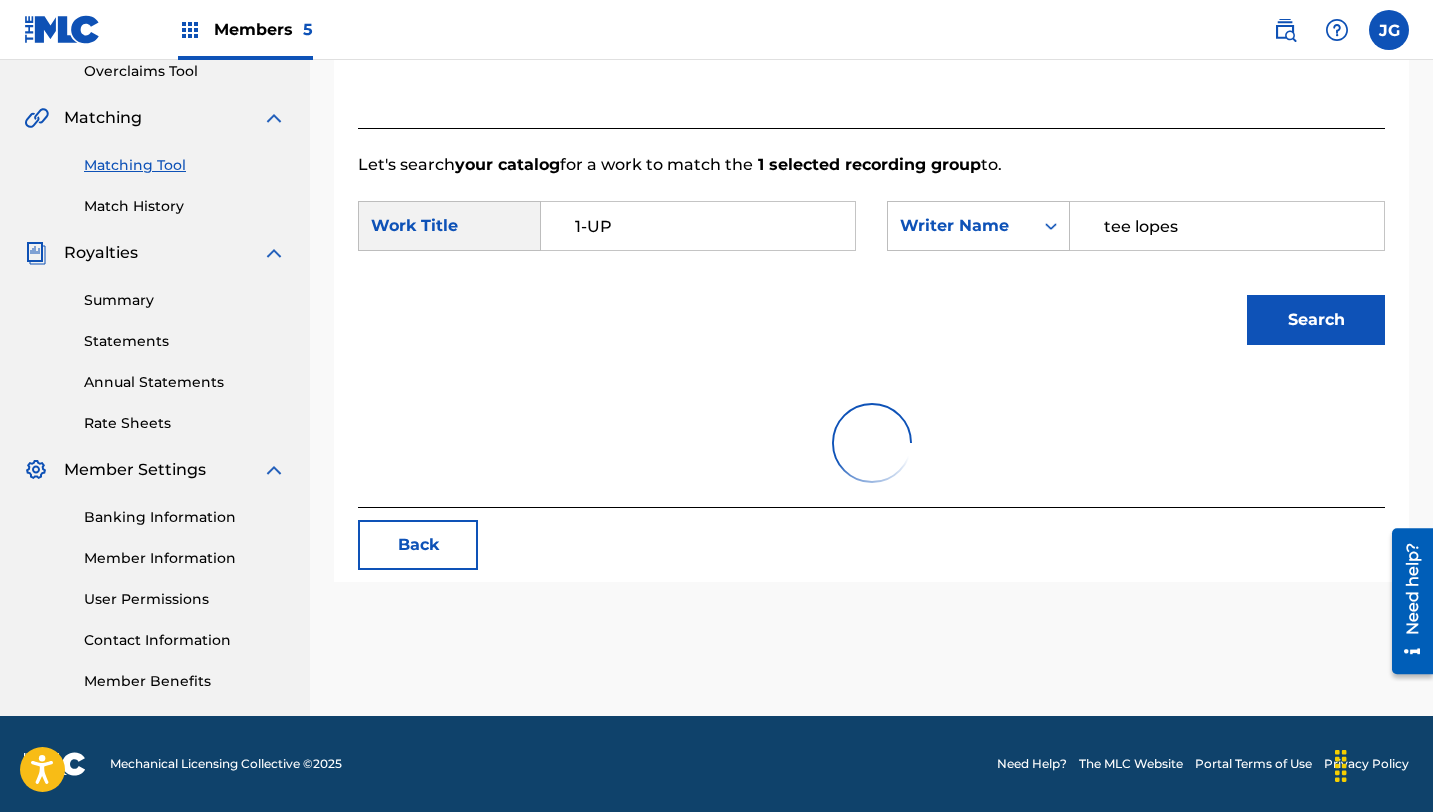scroll, scrollTop: 520, scrollLeft: 0, axis: vertical 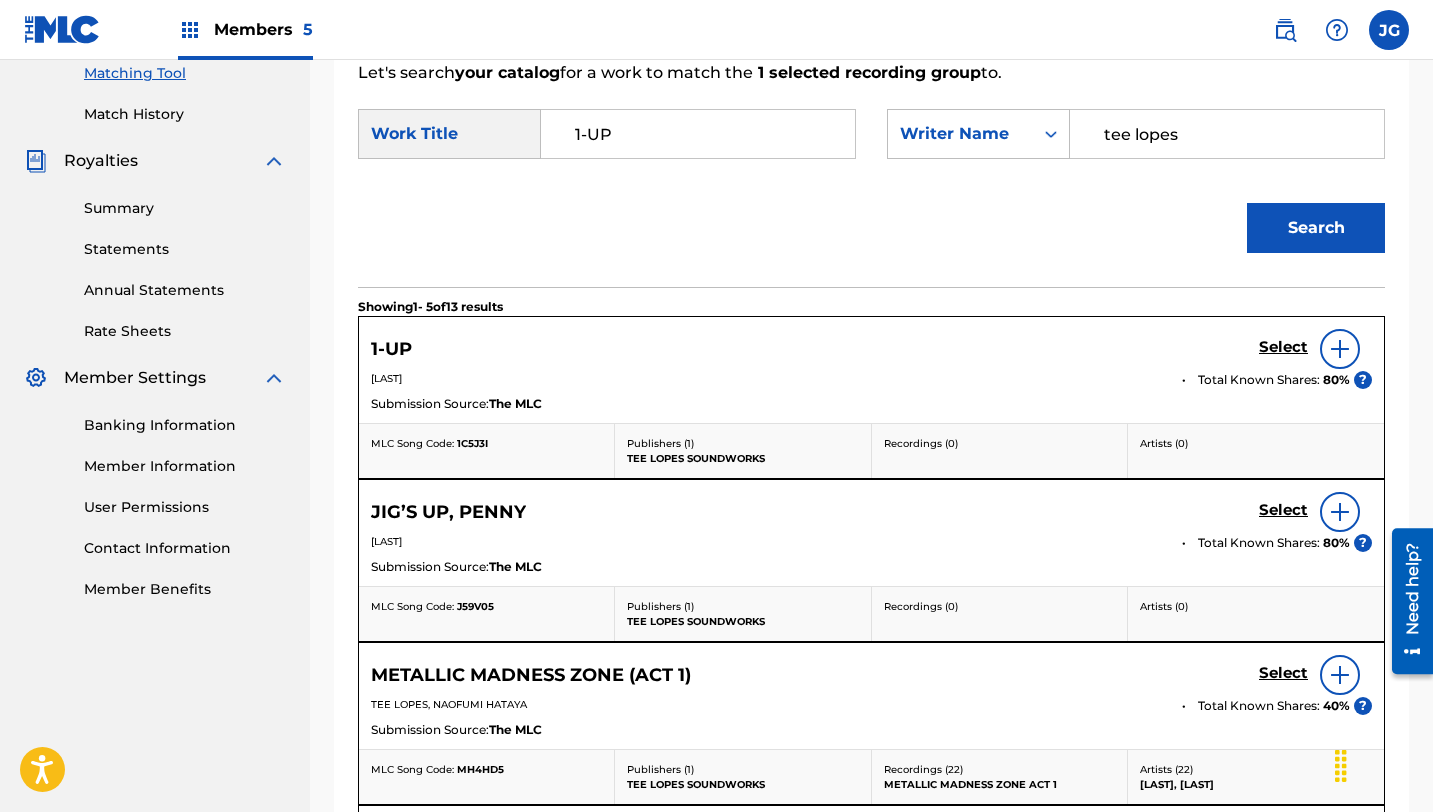 click on "Select" at bounding box center [1283, 347] 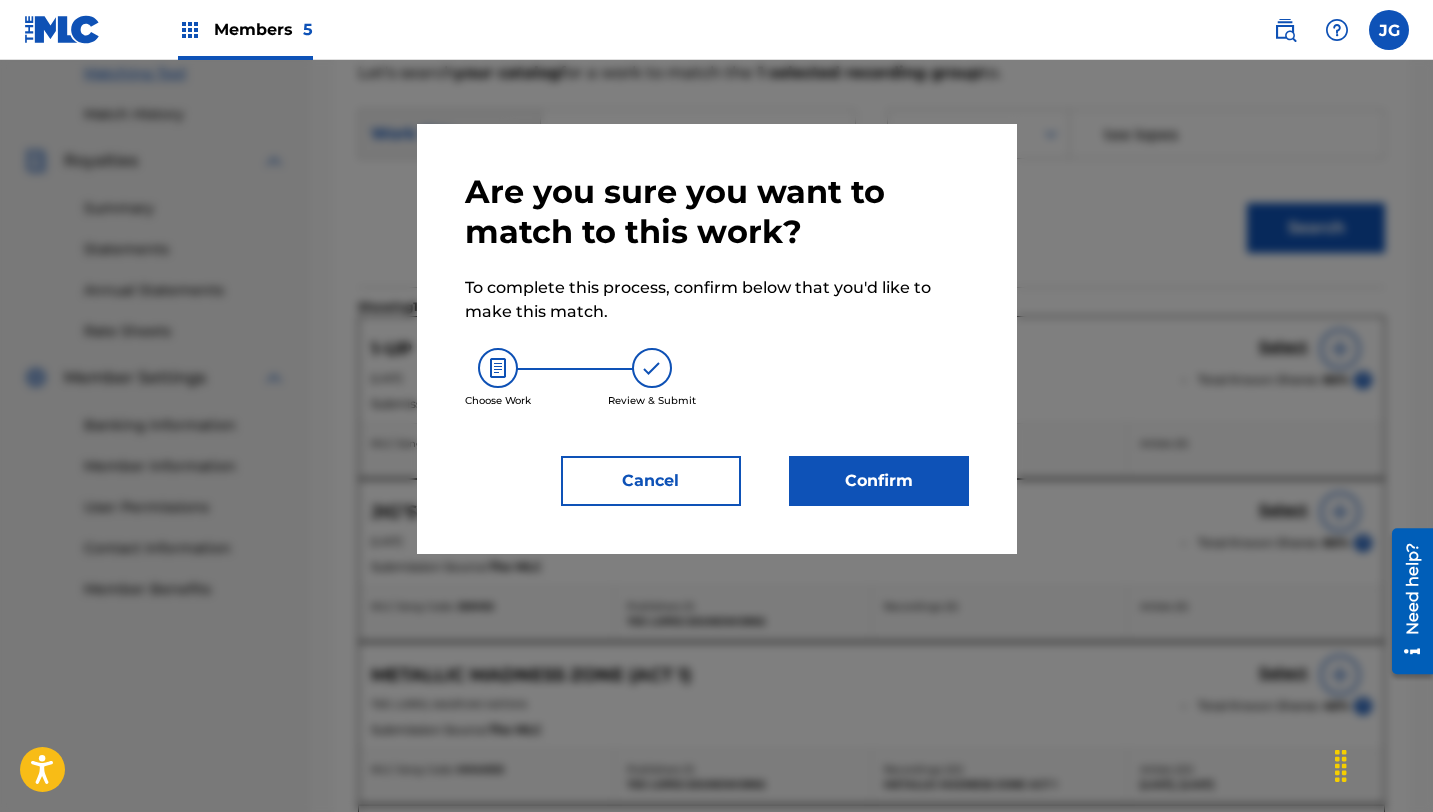 click on "Confirm" at bounding box center [879, 481] 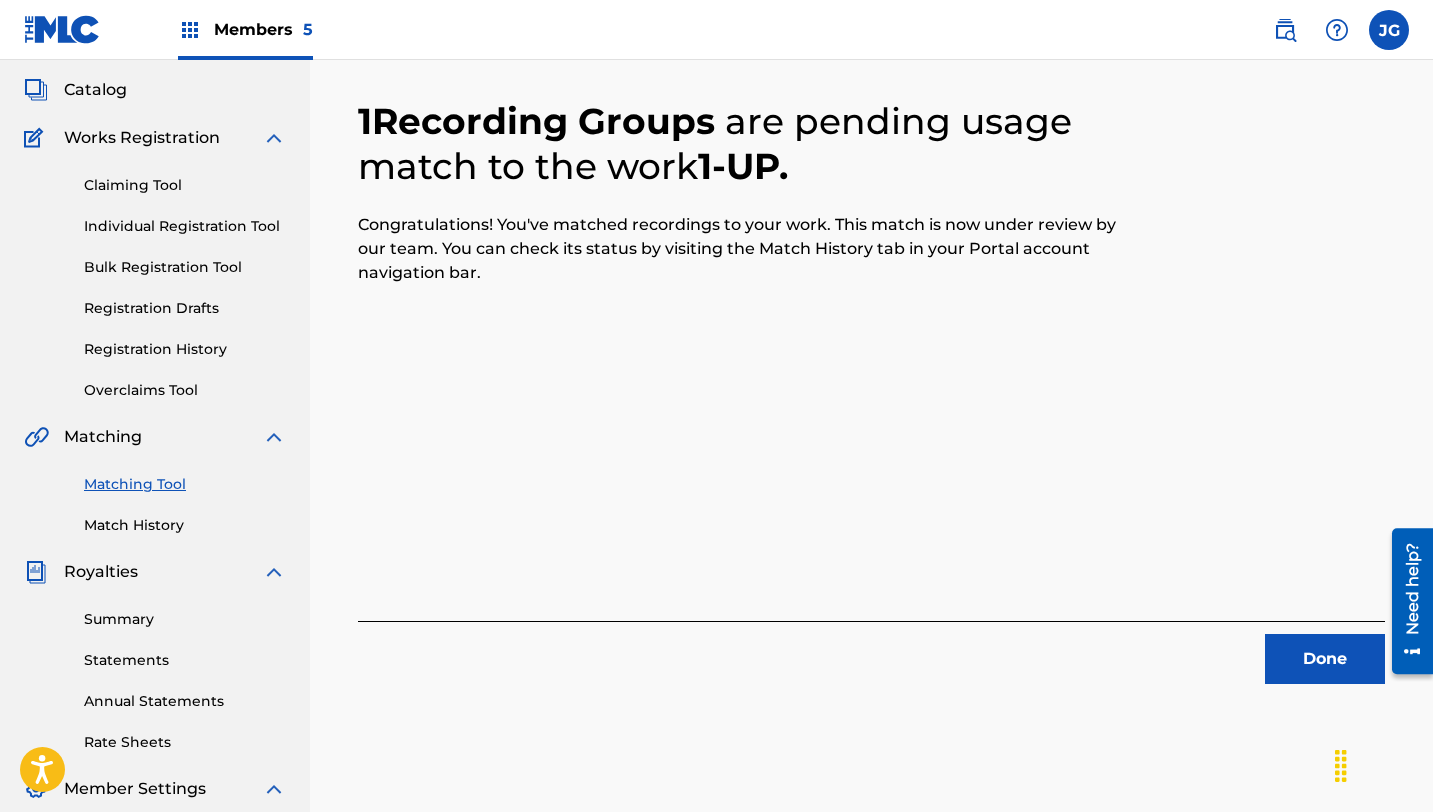 scroll, scrollTop: 0, scrollLeft: 0, axis: both 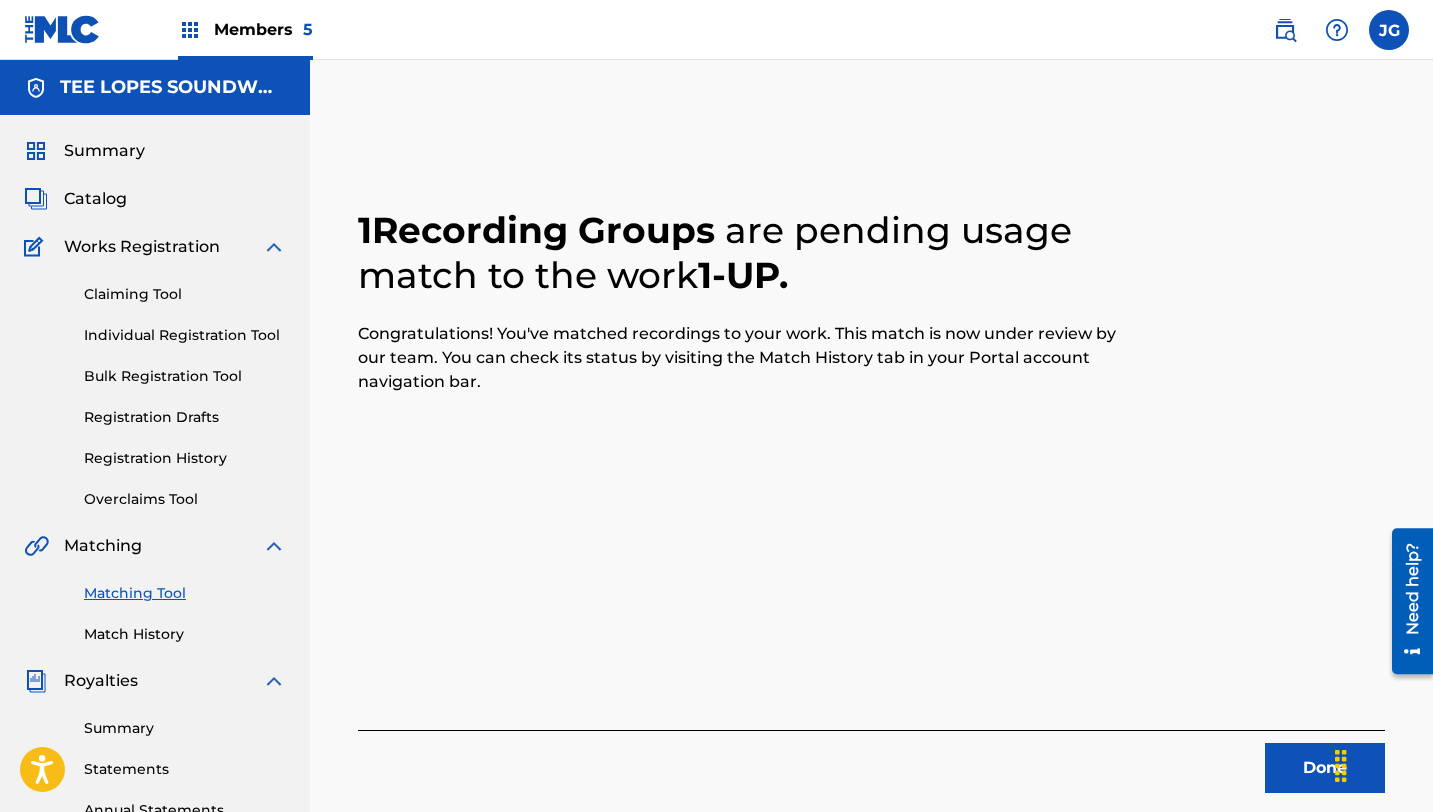 click on "Done" at bounding box center (1325, 768) 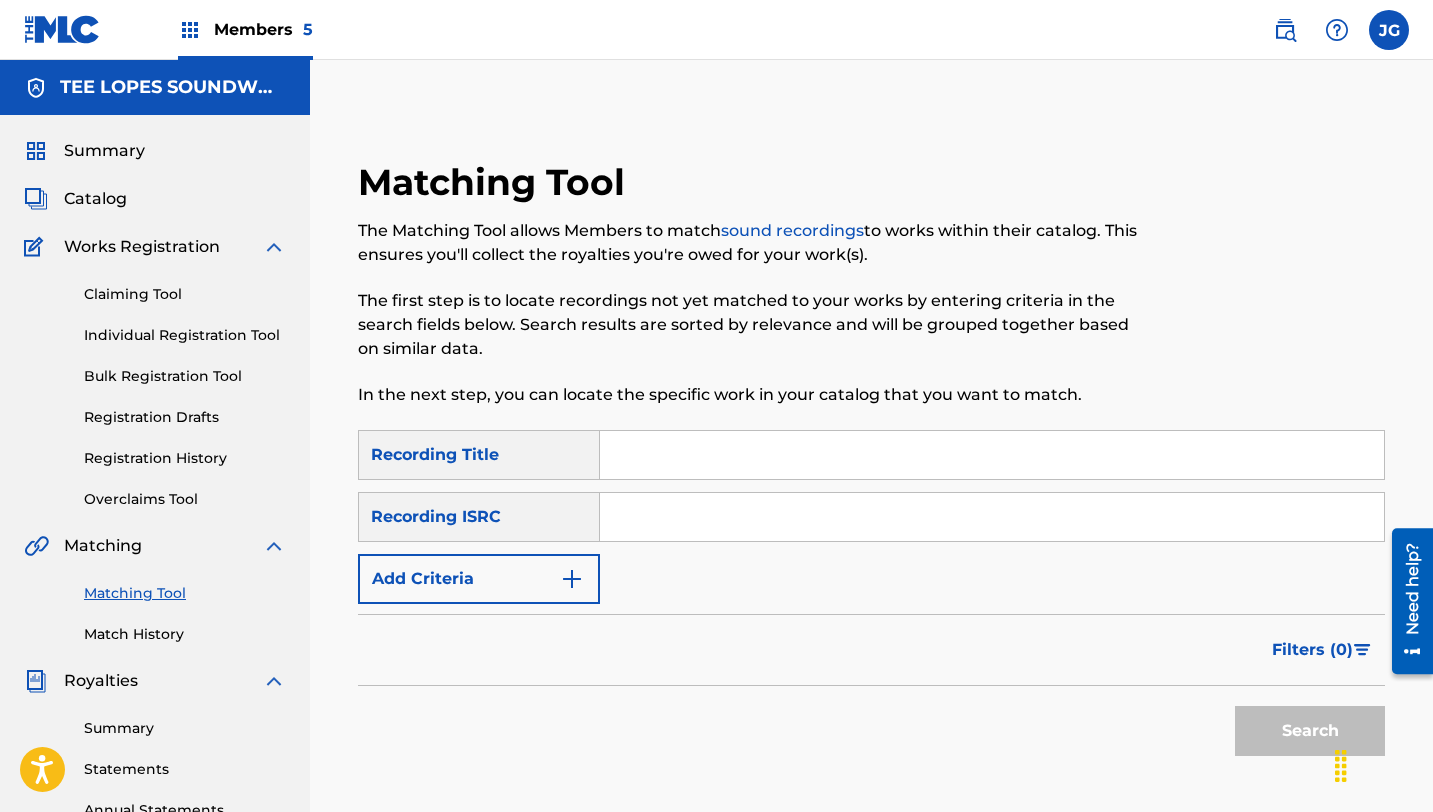 click on "Catalog" at bounding box center [95, 199] 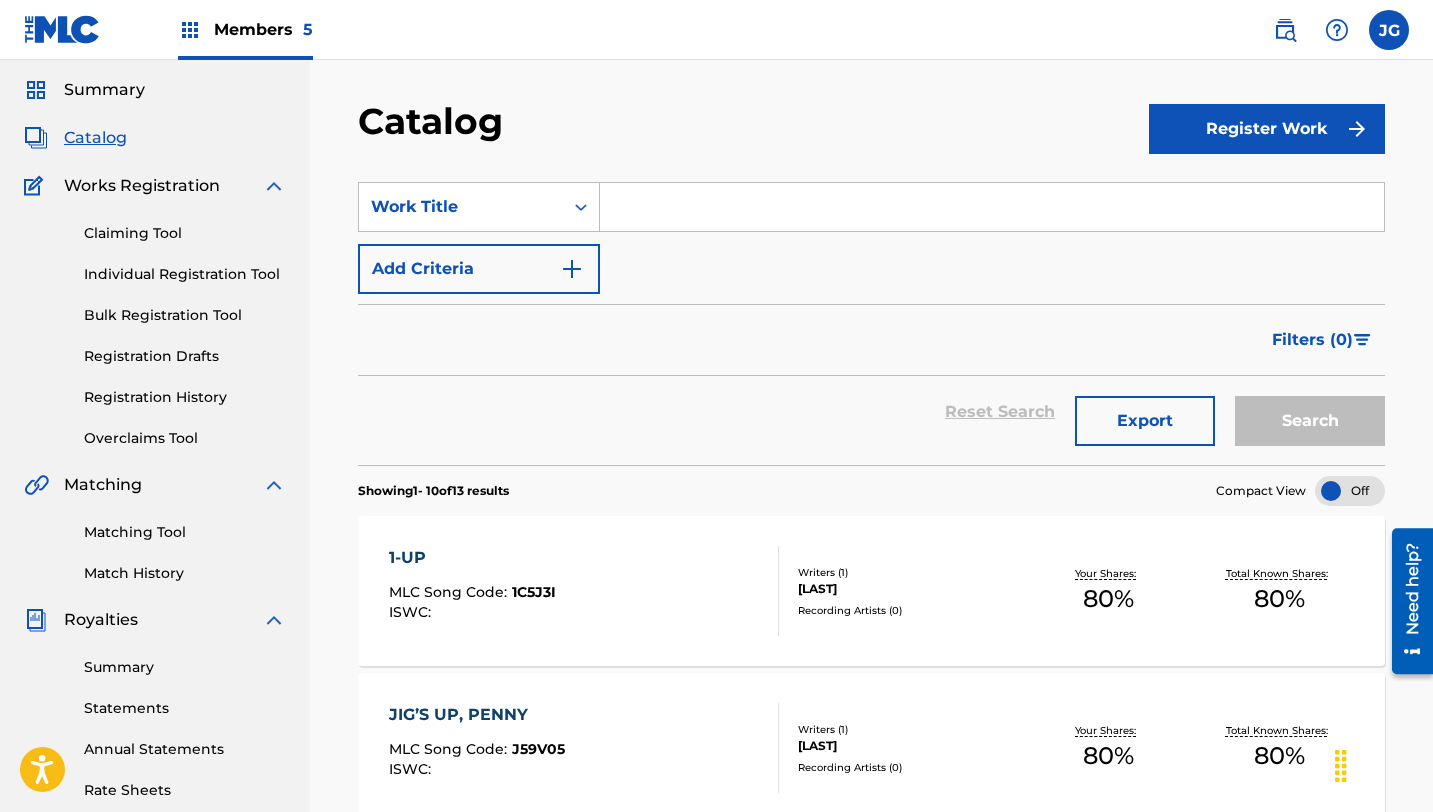 scroll, scrollTop: 50, scrollLeft: 0, axis: vertical 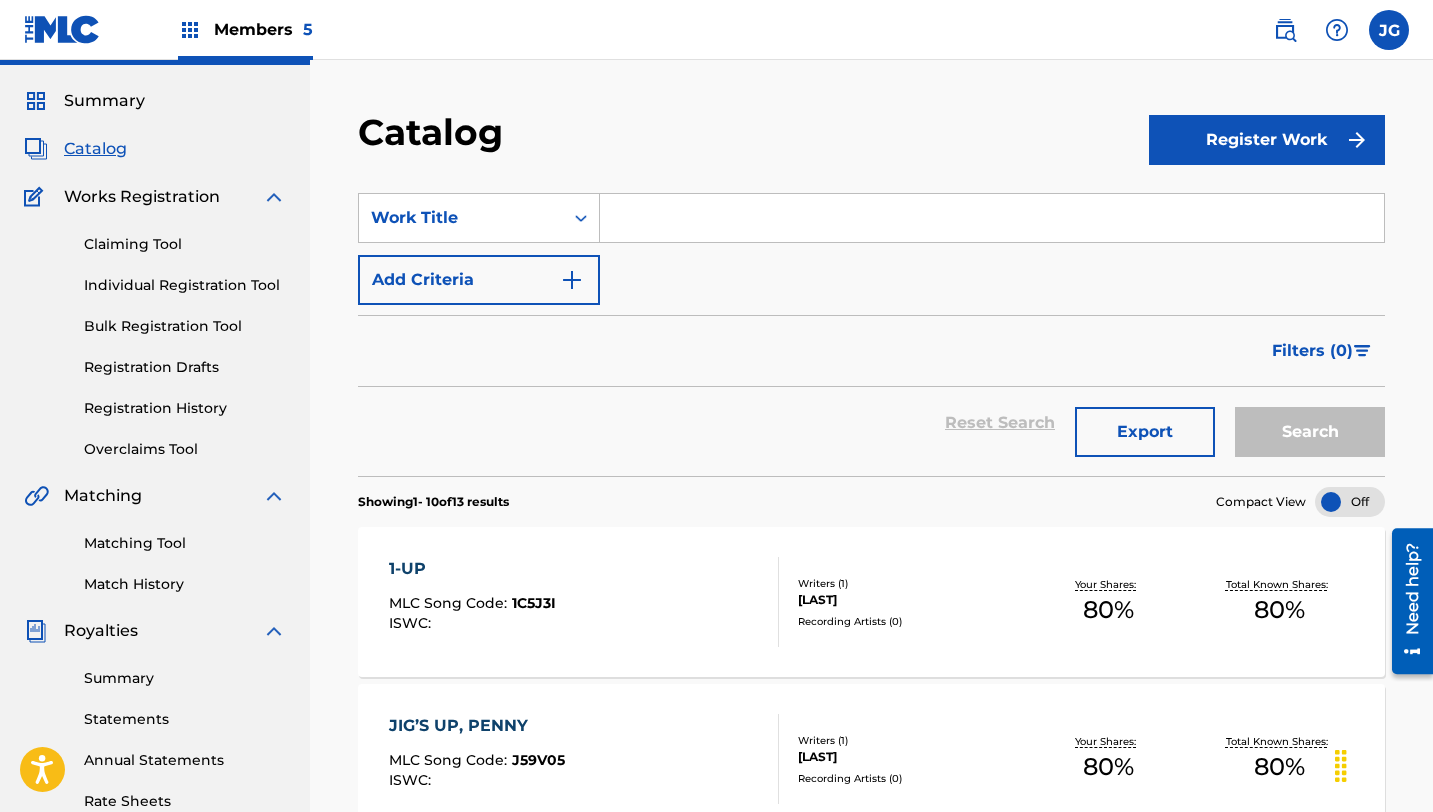click on "Filters ( 0 )" at bounding box center [1312, 351] 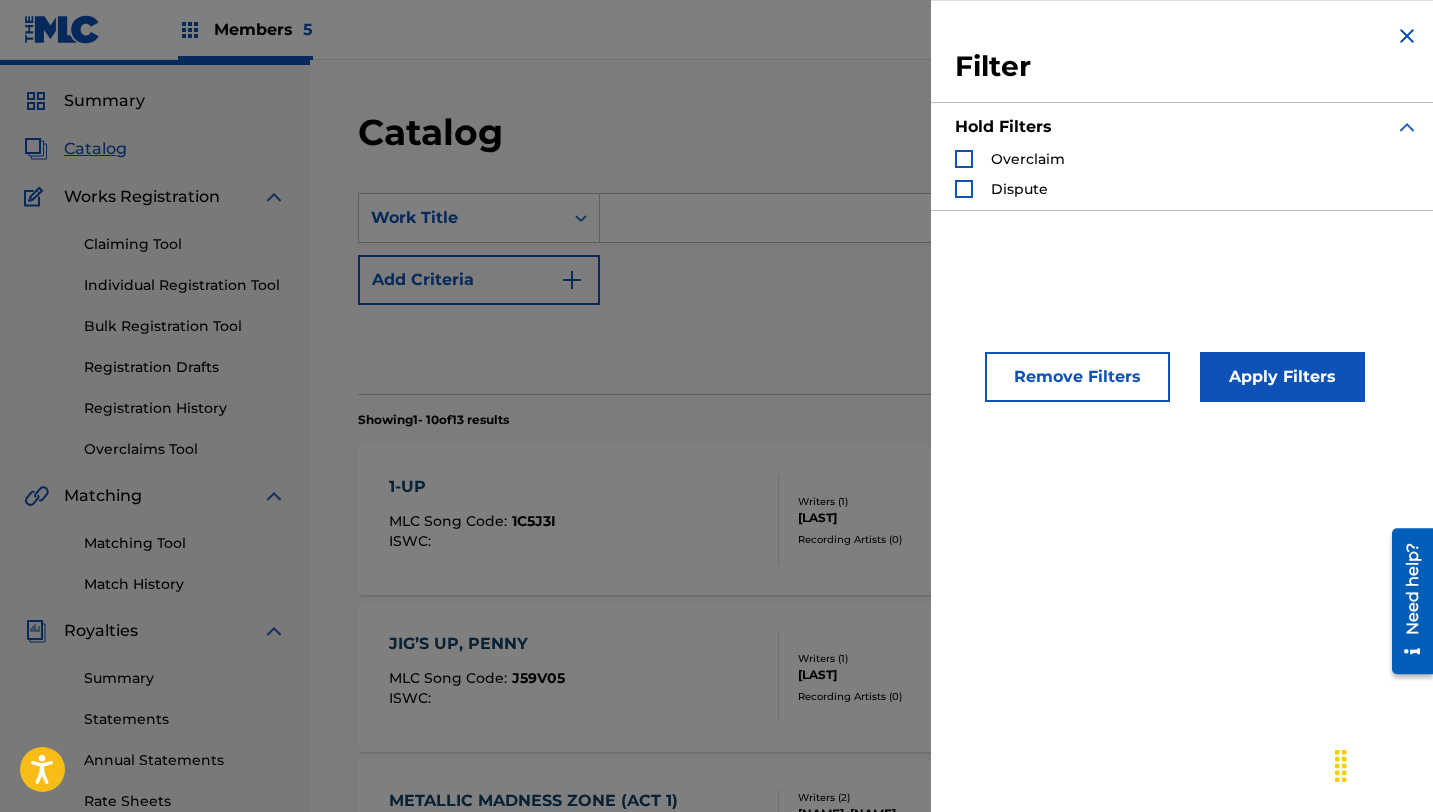 click on "Remove Filters" at bounding box center (1077, 377) 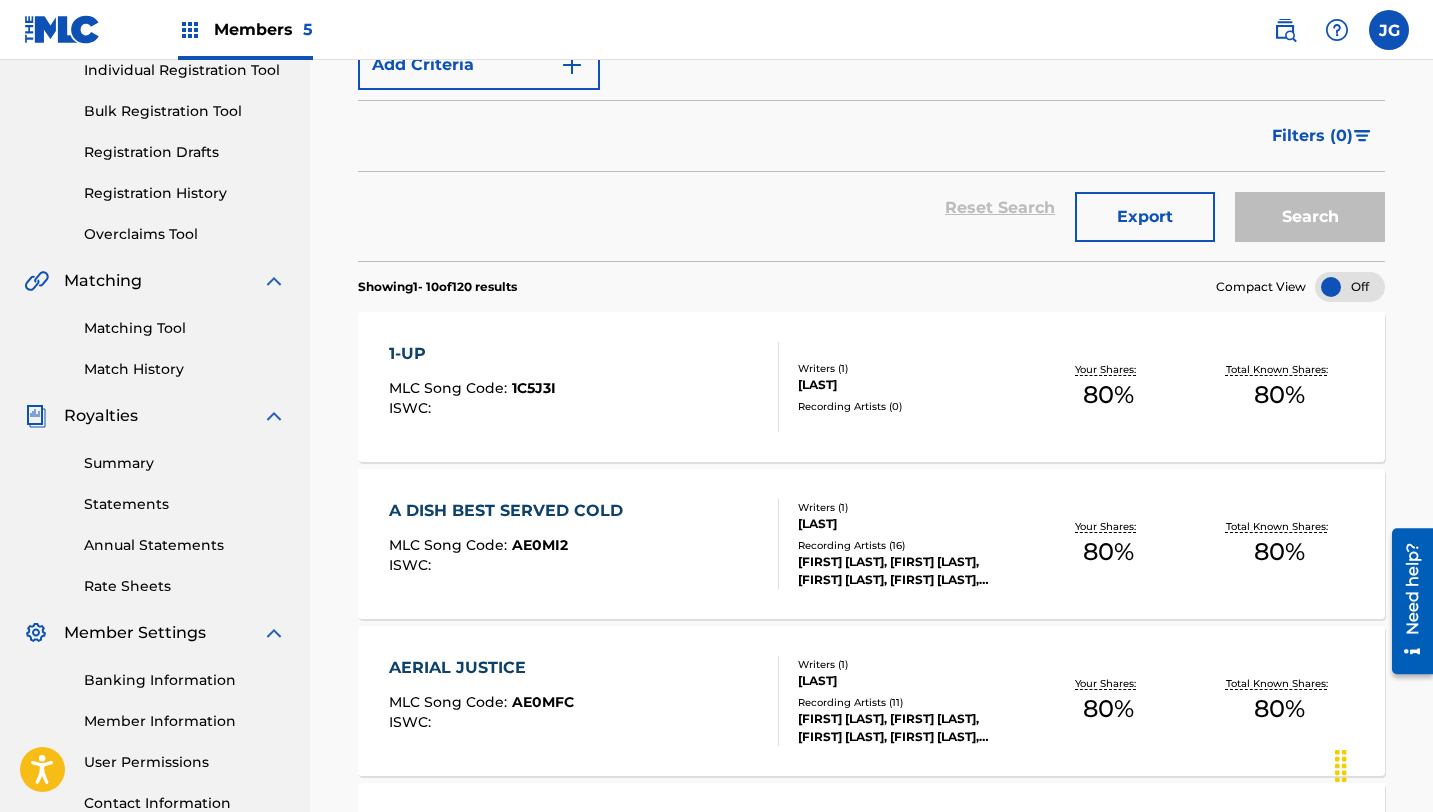 scroll, scrollTop: 281, scrollLeft: 0, axis: vertical 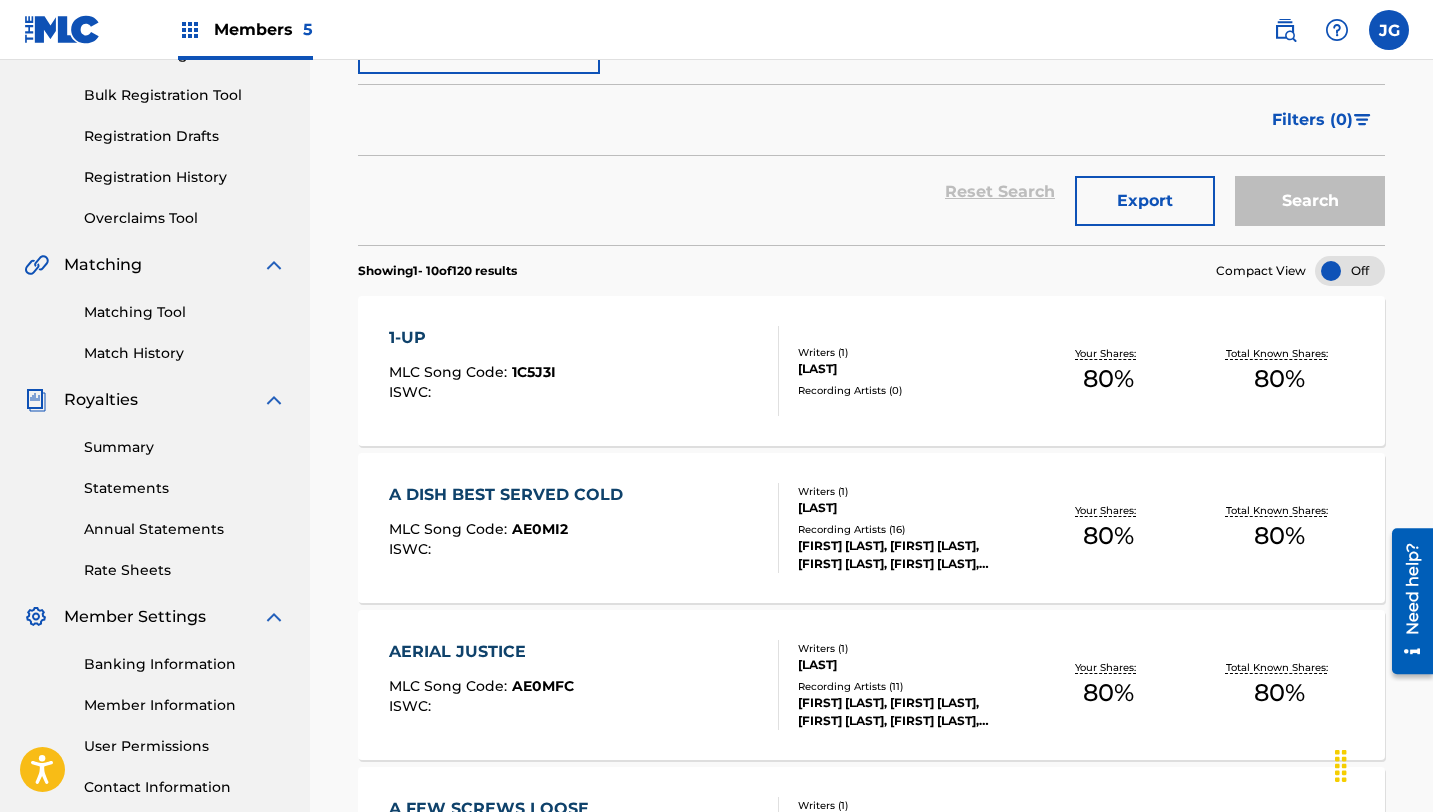 click on "Match History" at bounding box center (185, 353) 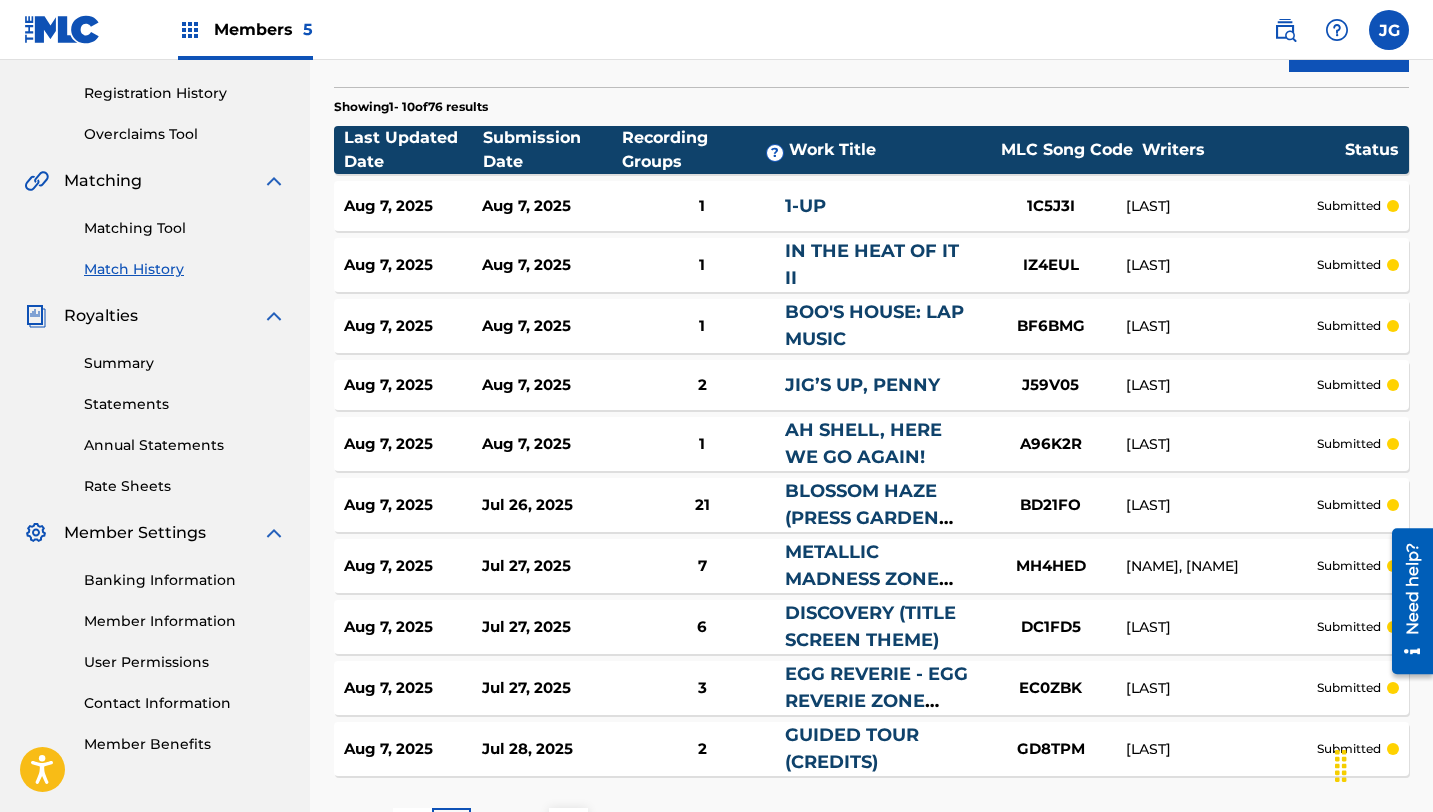 scroll, scrollTop: 524, scrollLeft: 0, axis: vertical 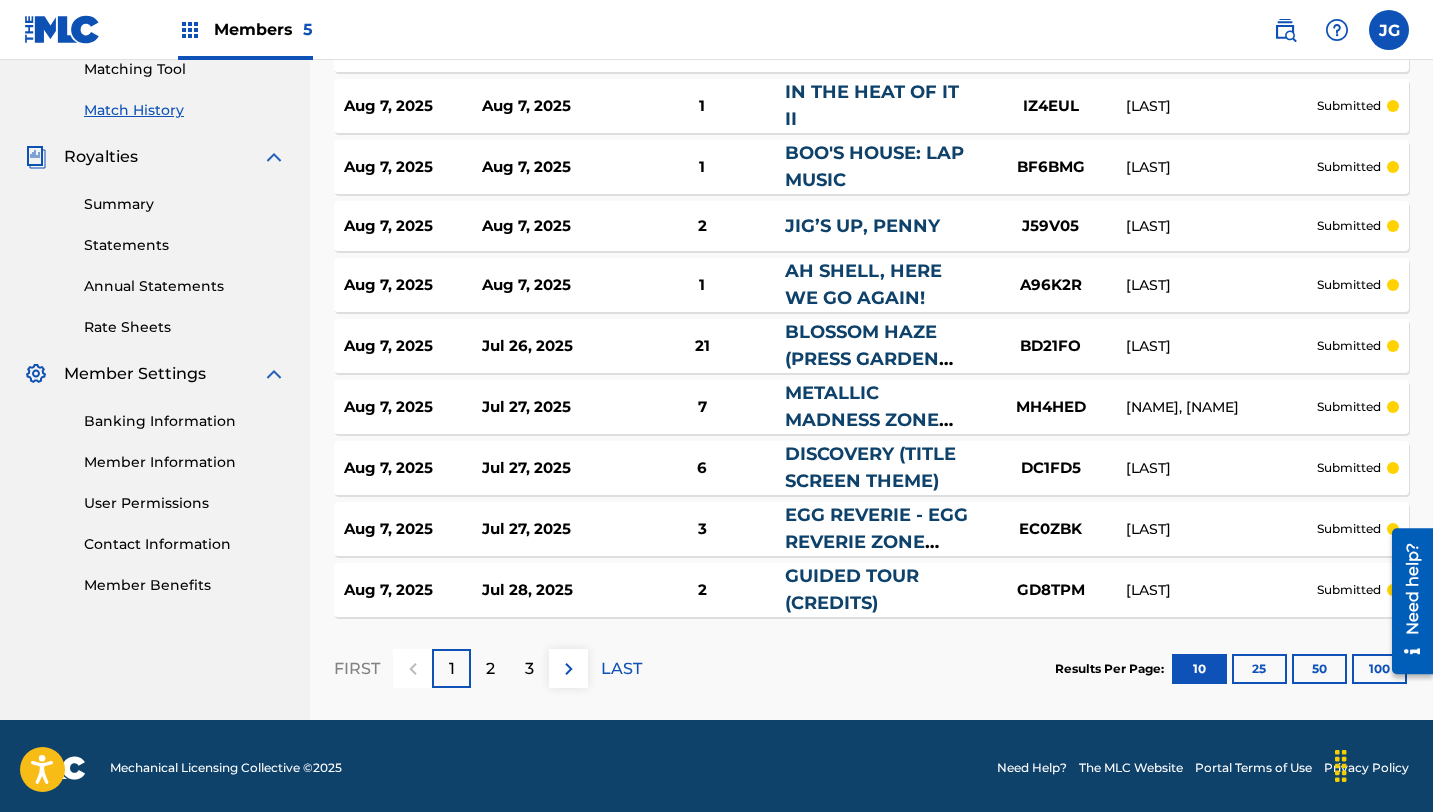 click on "25" at bounding box center (1259, 669) 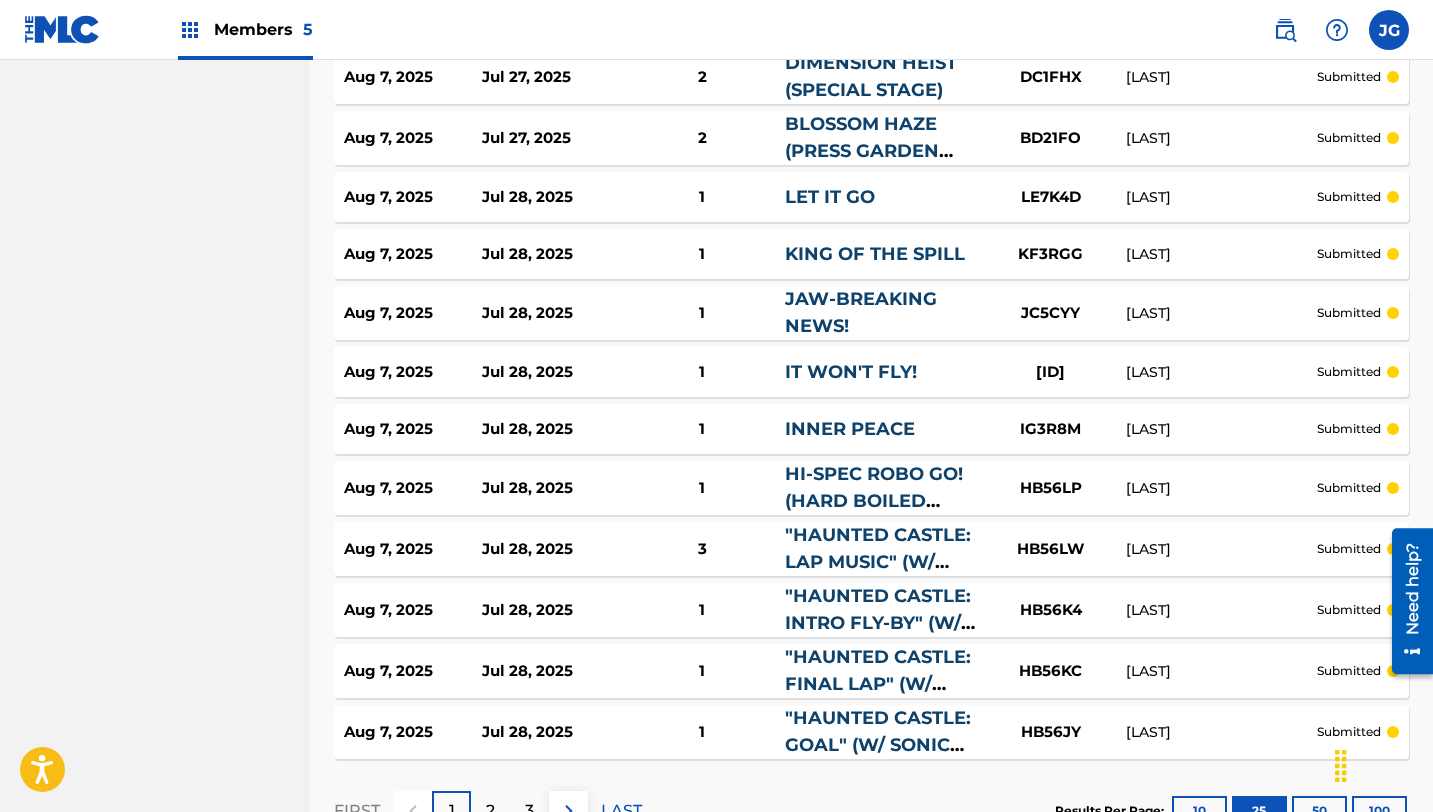 scroll, scrollTop: 1423, scrollLeft: 0, axis: vertical 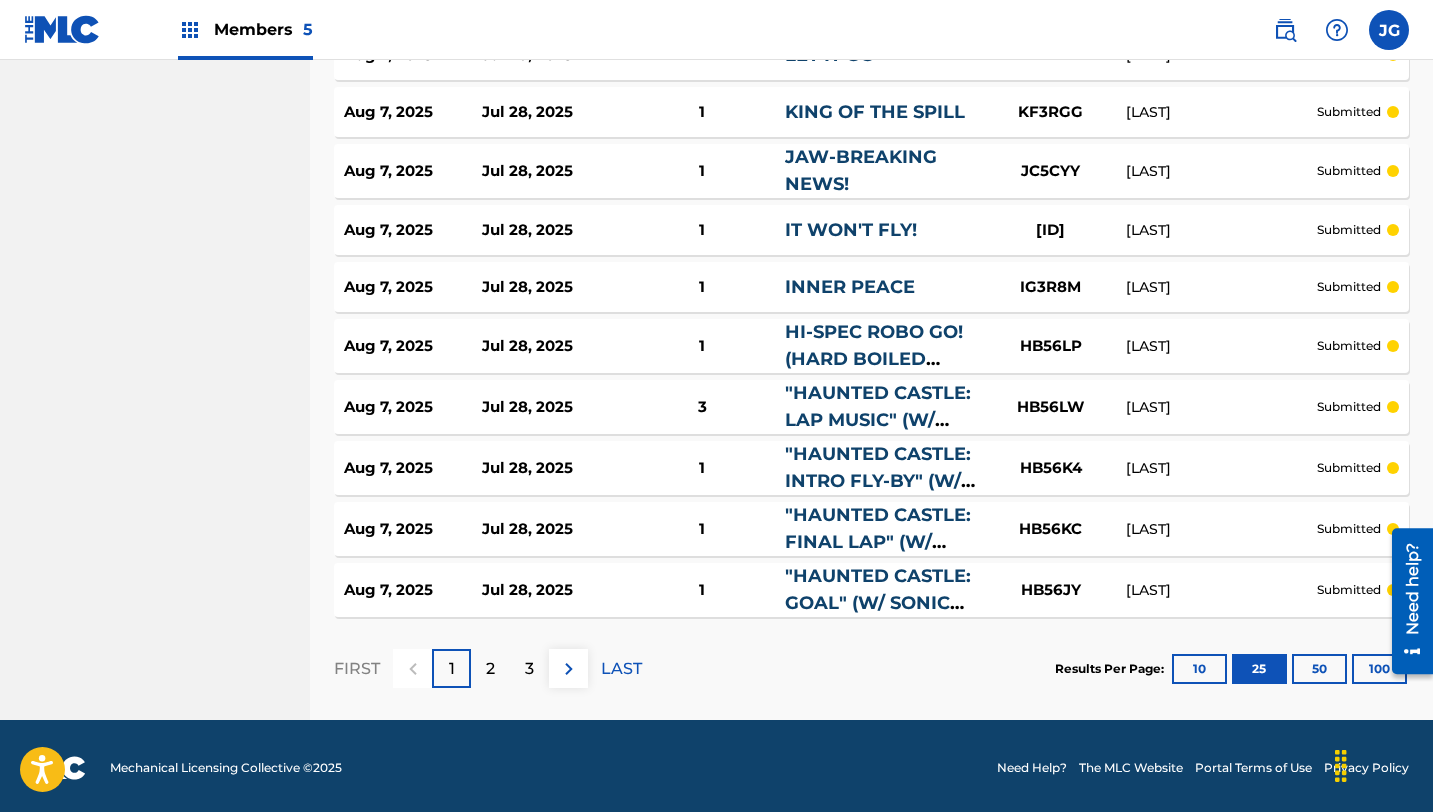 click on "50" at bounding box center [1319, 669] 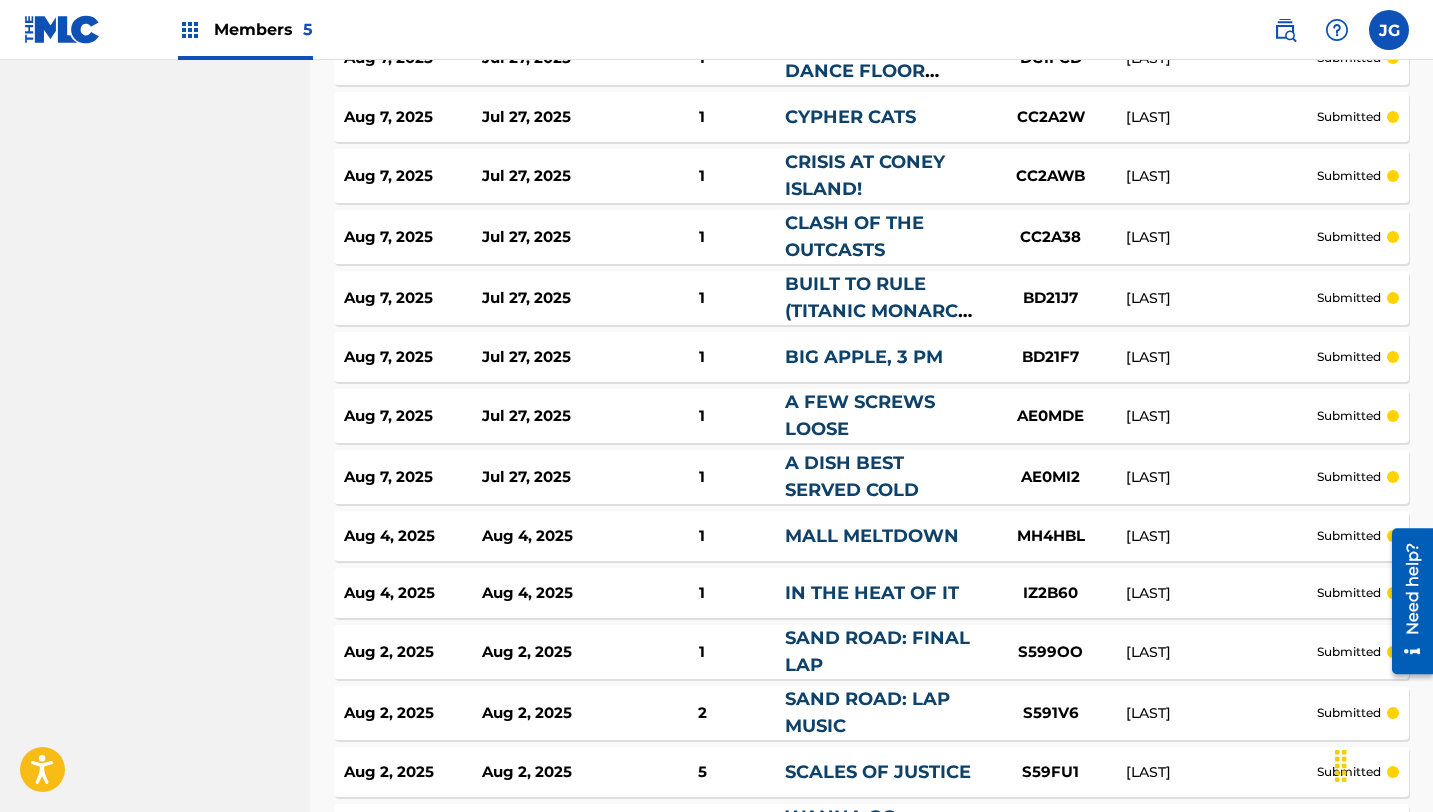 scroll, scrollTop: 2904, scrollLeft: 0, axis: vertical 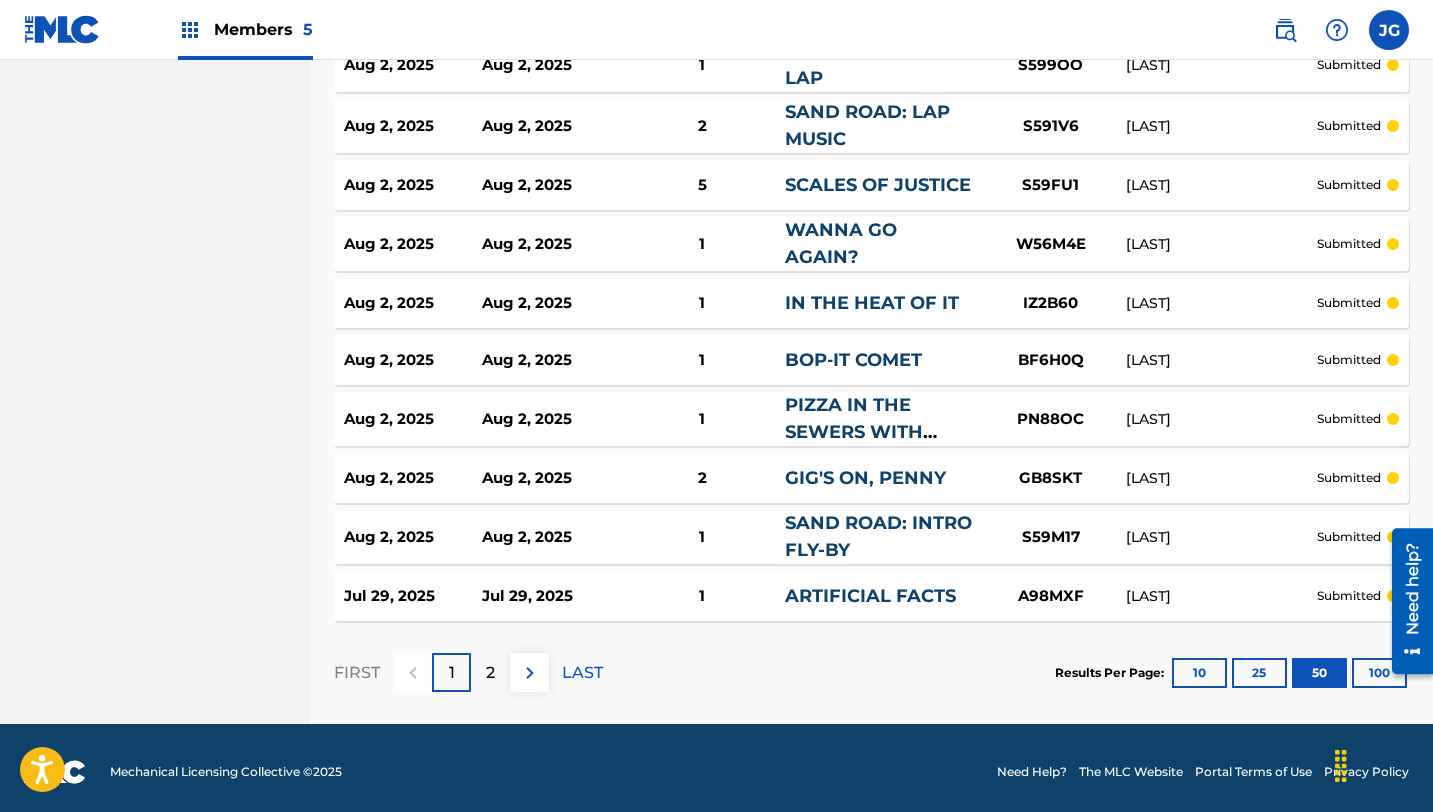 click at bounding box center [1405, 600] 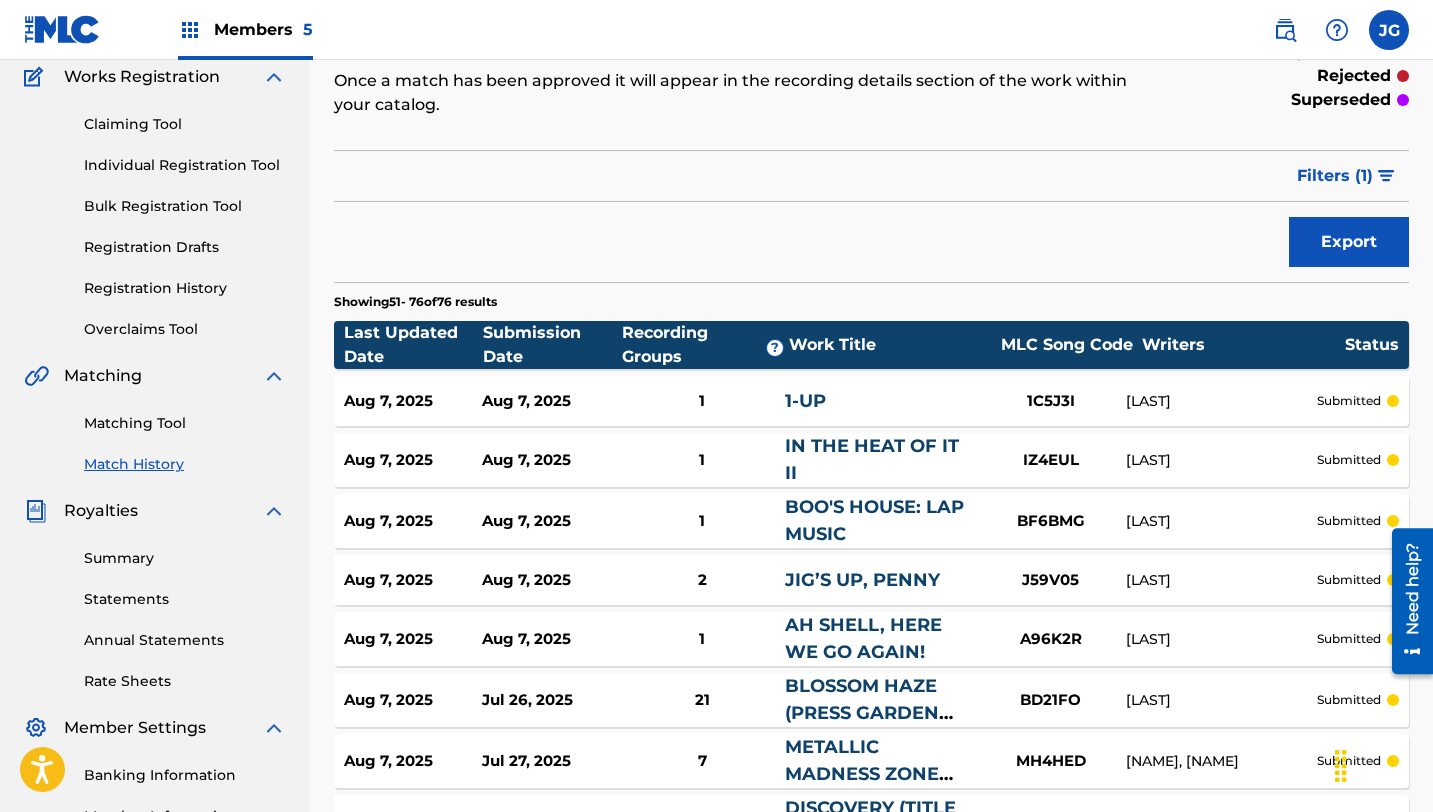 scroll, scrollTop: 157, scrollLeft: 0, axis: vertical 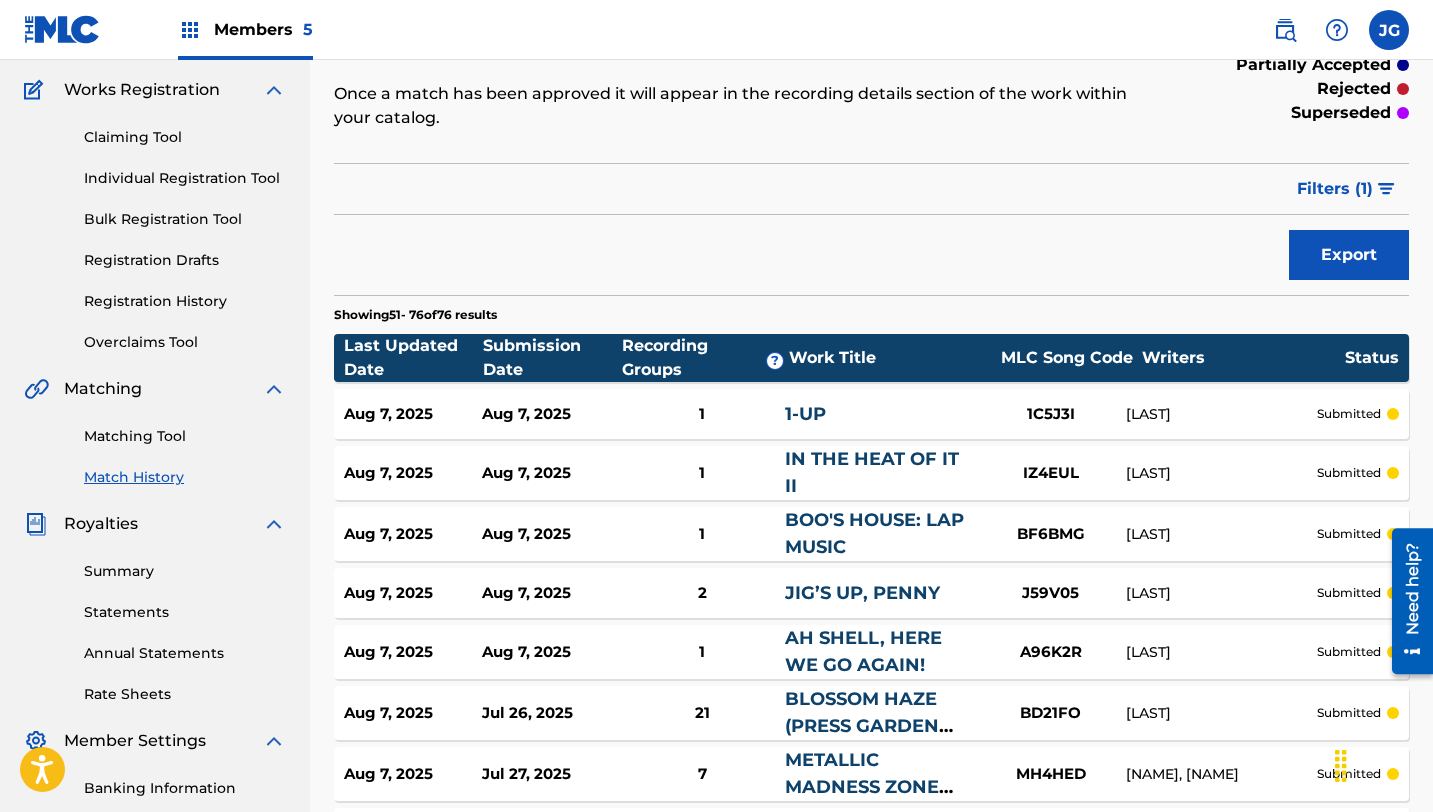 click on "Filters ( 1 )" at bounding box center (1335, 189) 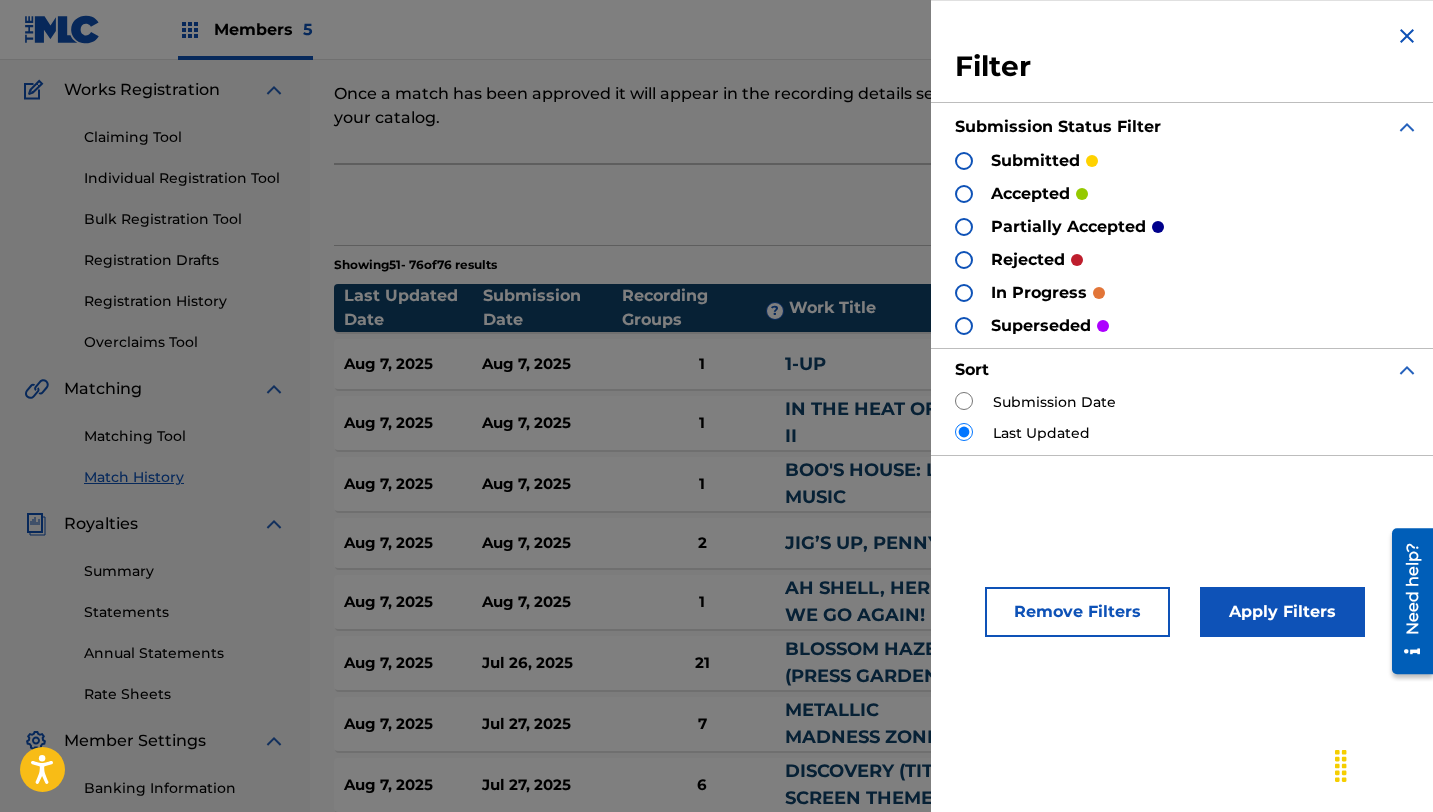 click at bounding box center [964, 194] 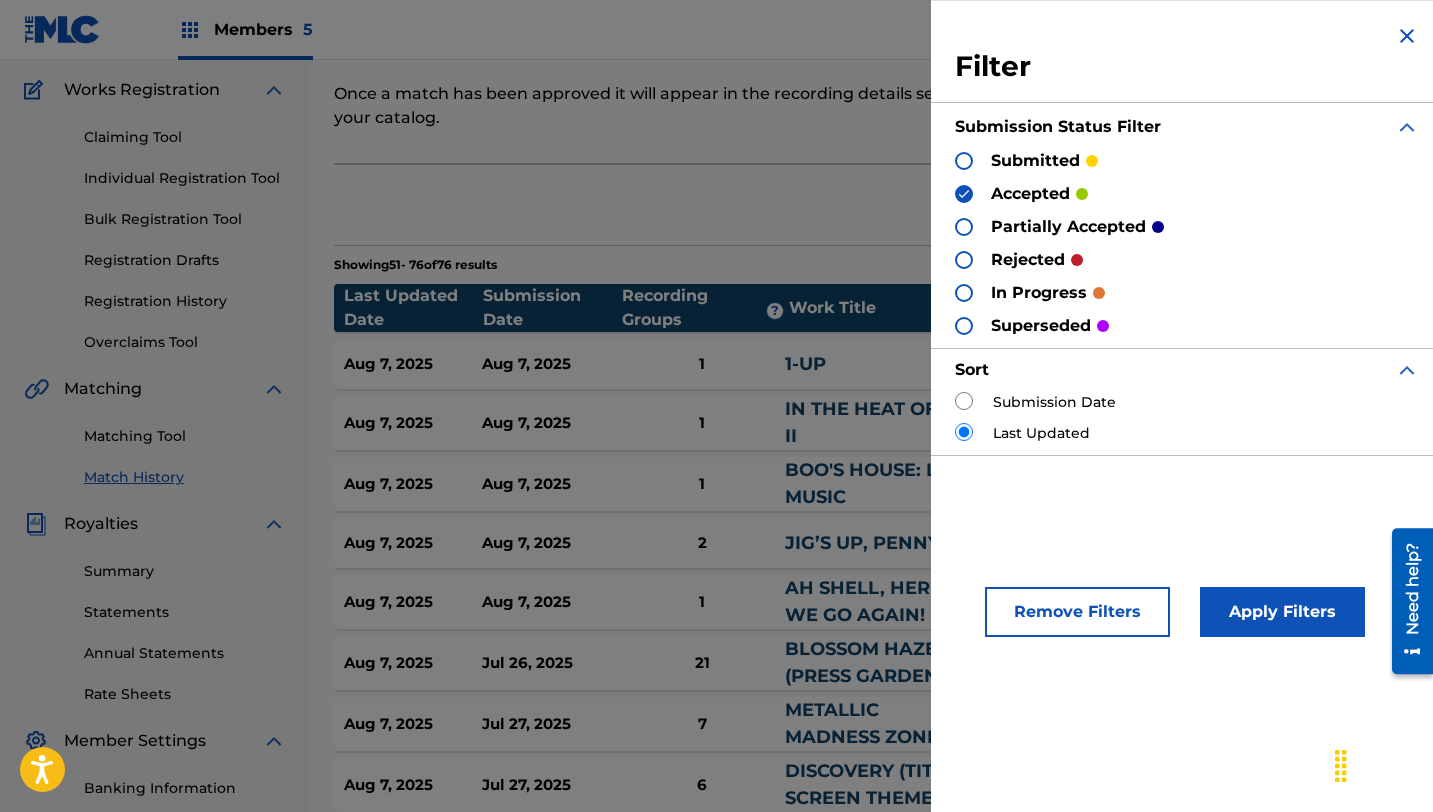 click on "Apply Filters" at bounding box center (1282, 612) 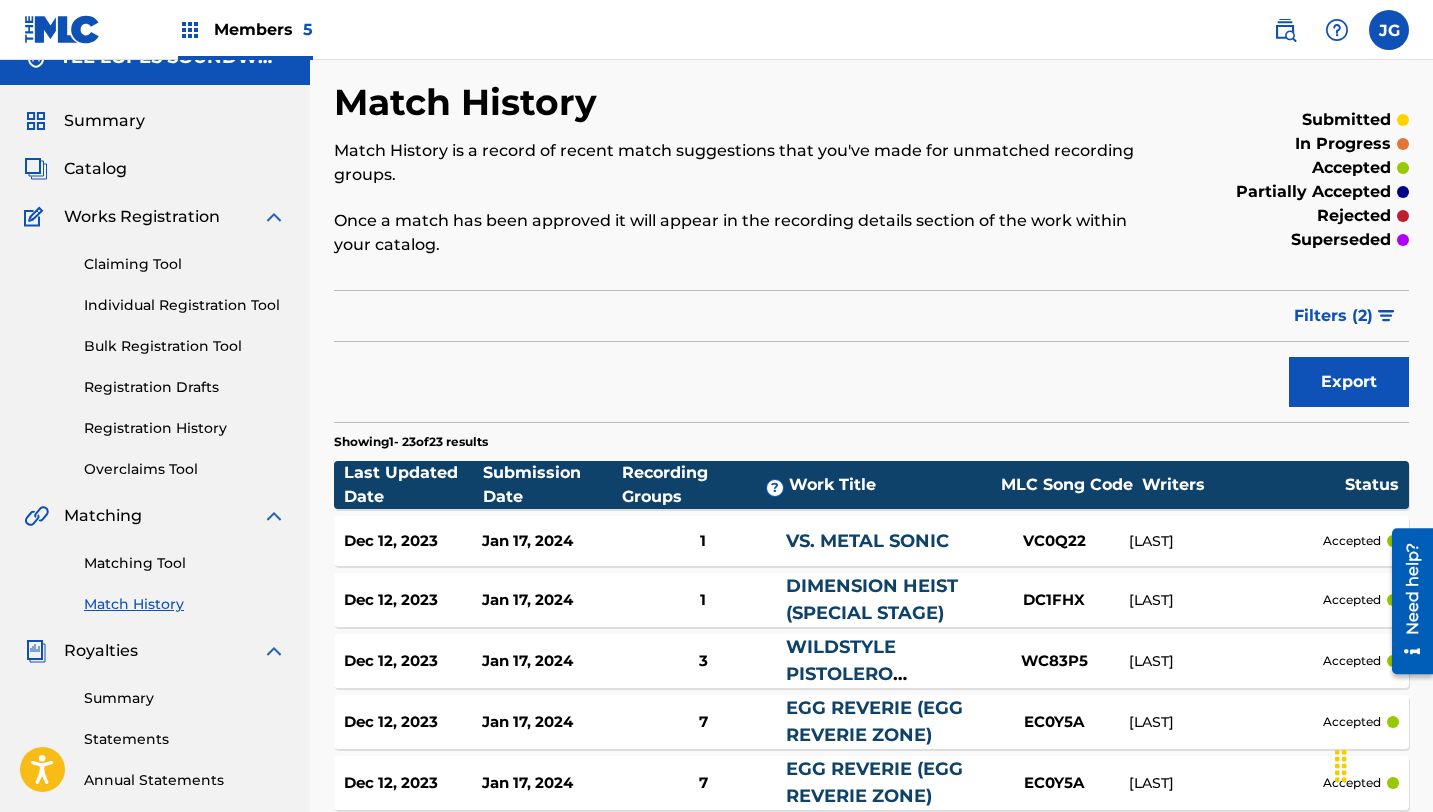 scroll, scrollTop: 0, scrollLeft: 0, axis: both 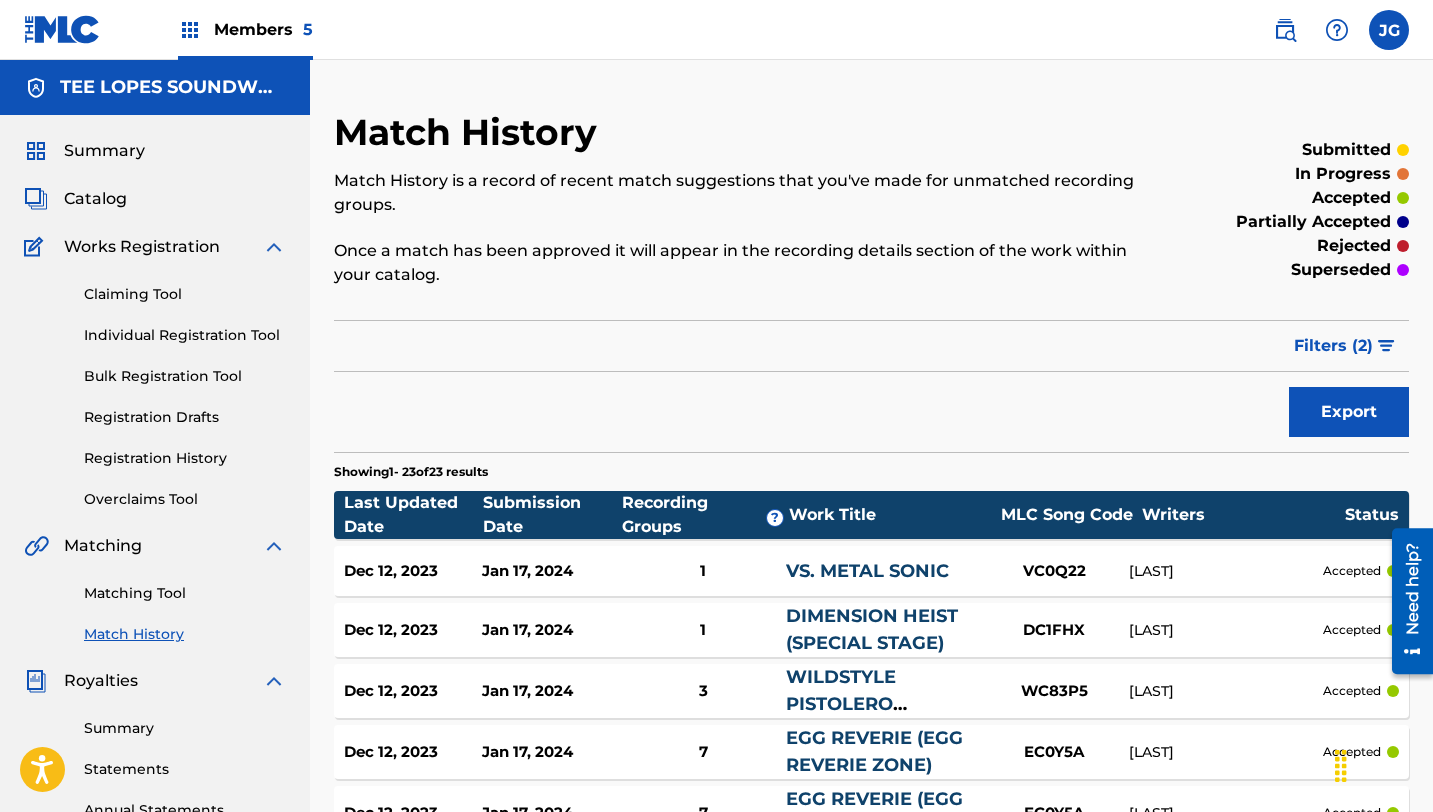 click on "accepted" at bounding box center (1360, 198) 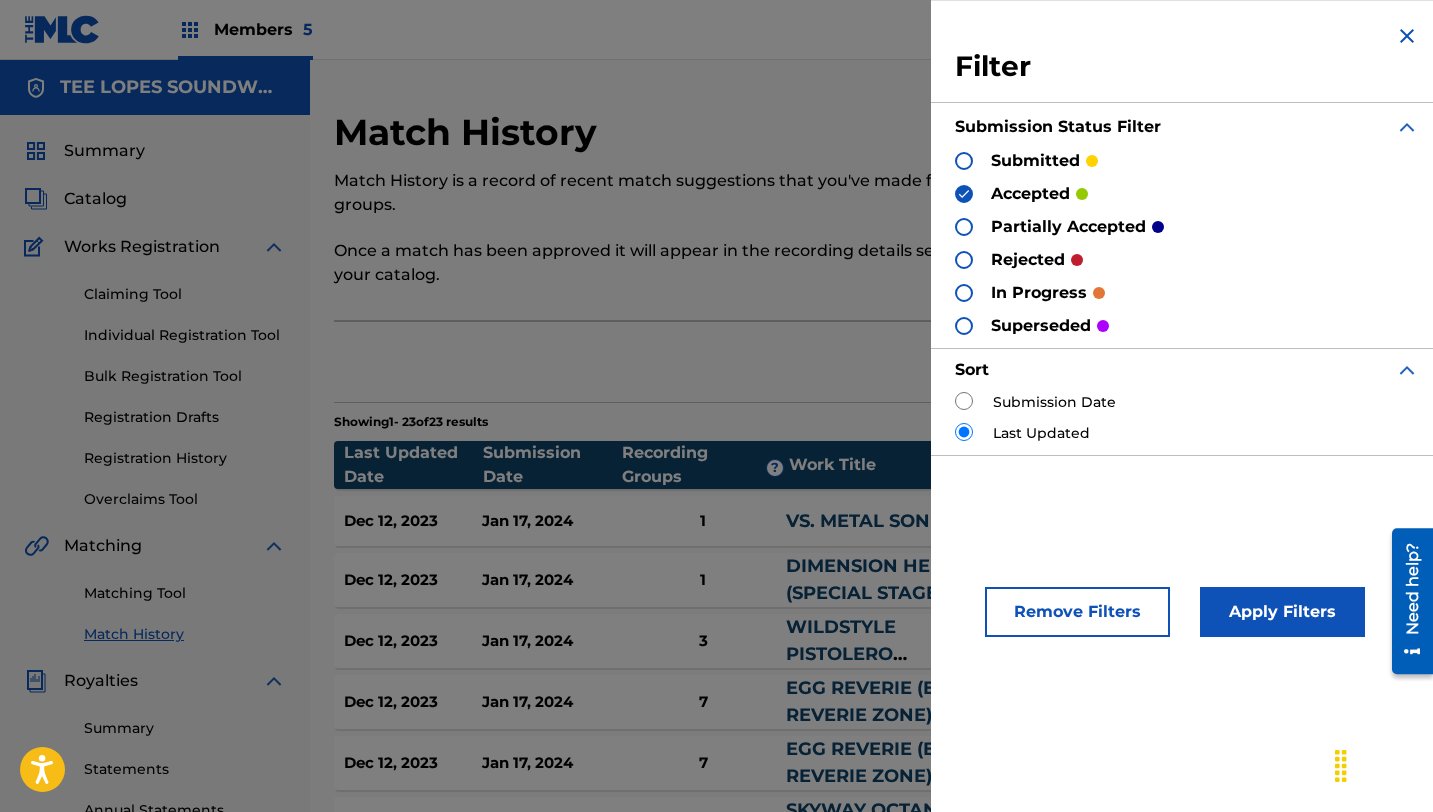 click at bounding box center (964, 401) 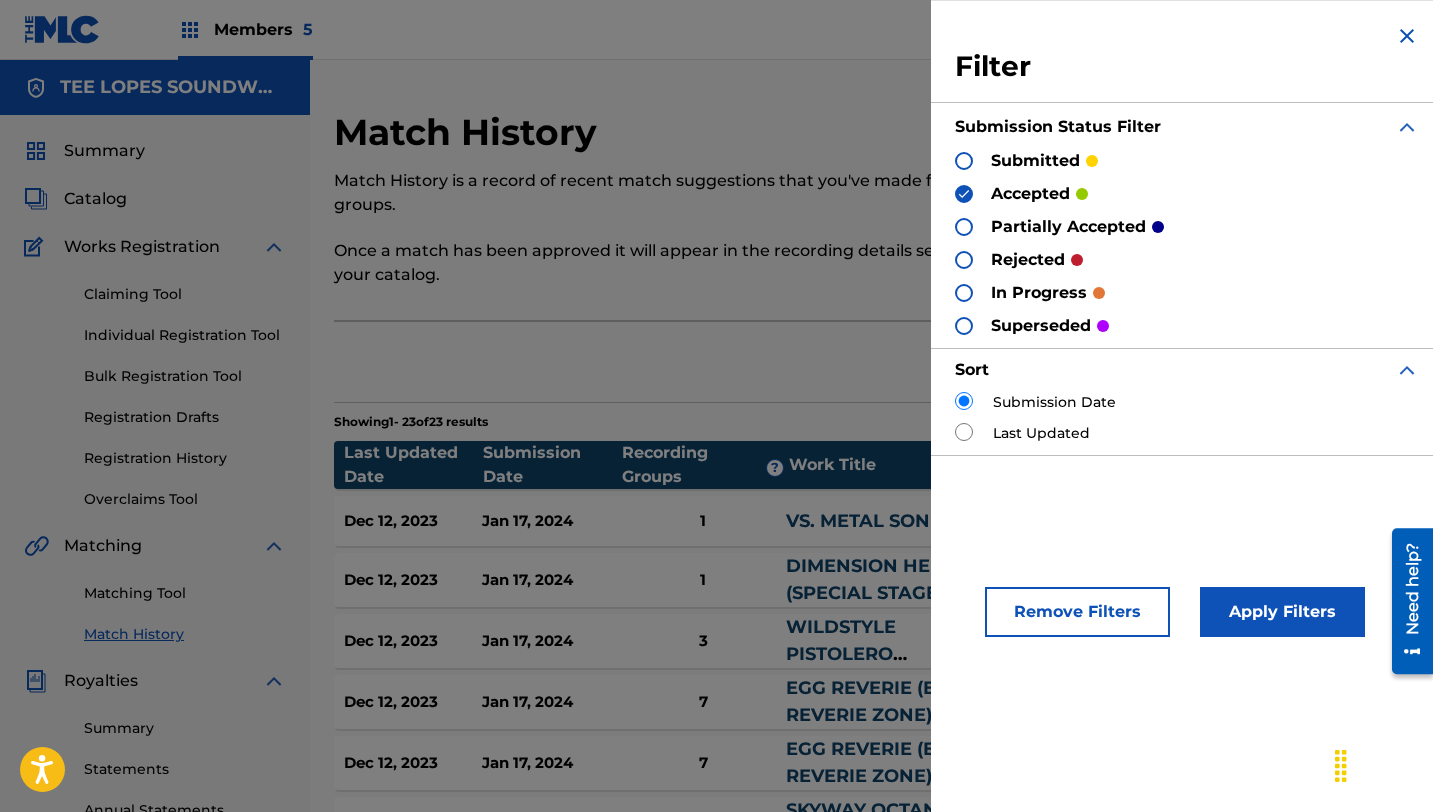 click on "Apply Filters" at bounding box center (1282, 612) 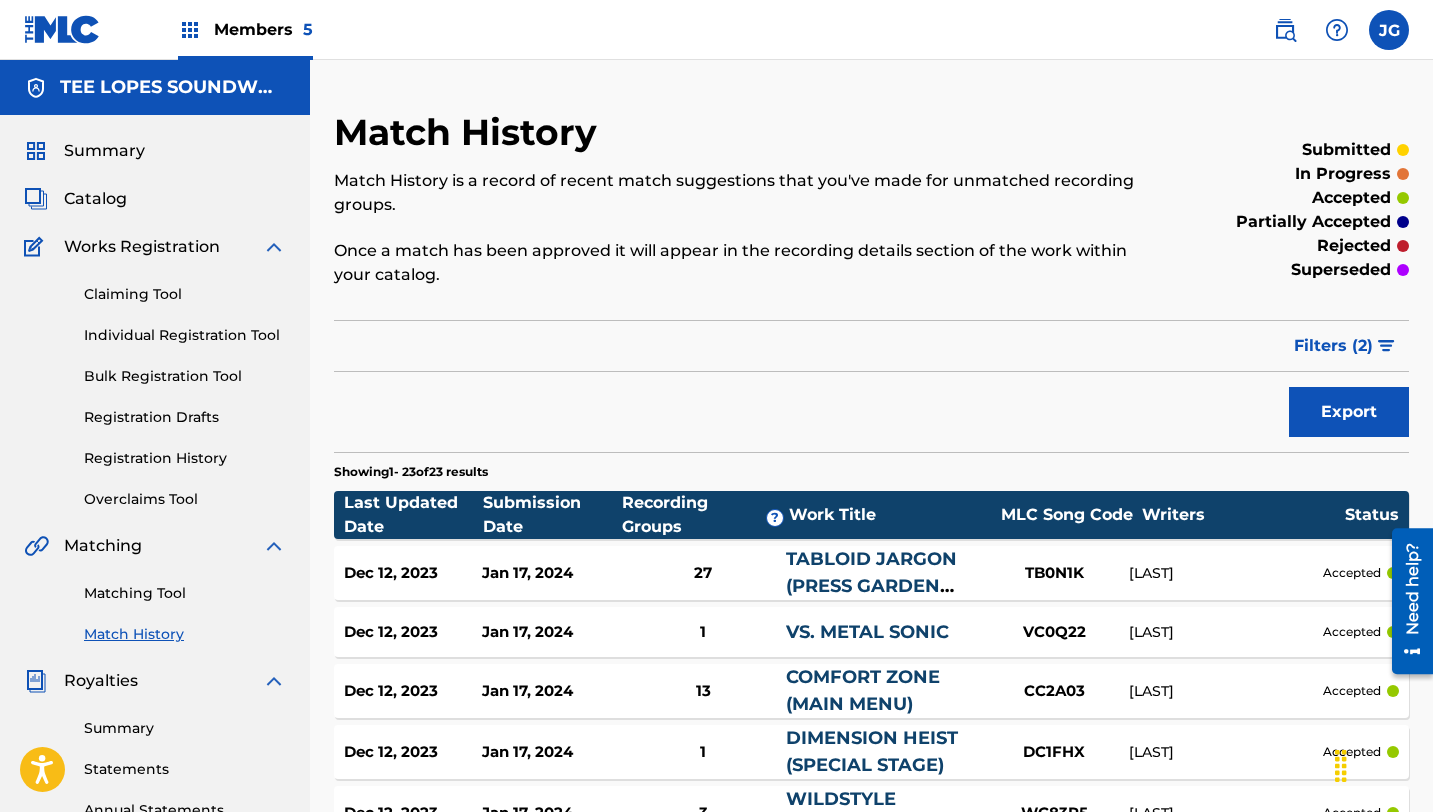 click on "accepted" at bounding box center [1351, 198] 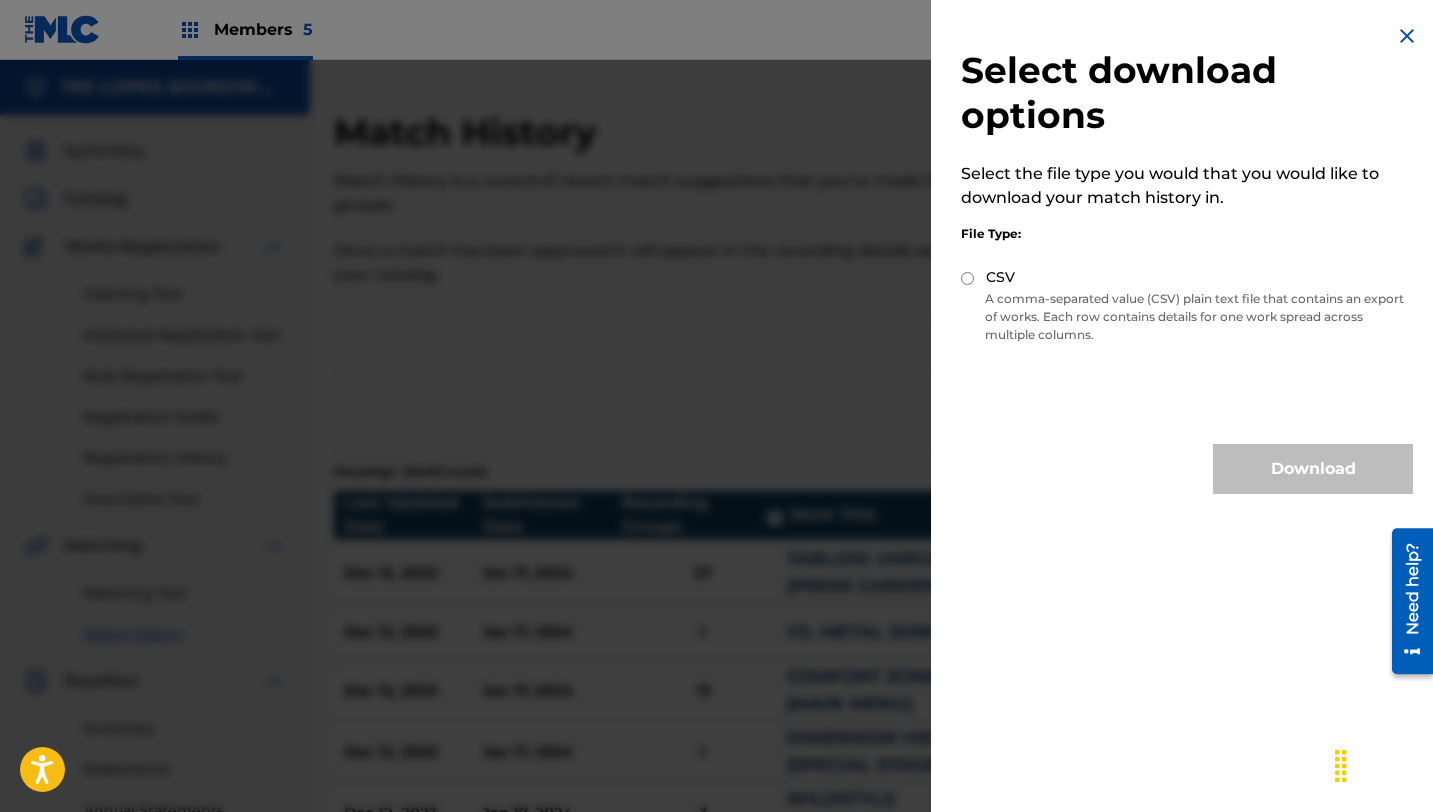 click at bounding box center [1407, 36] 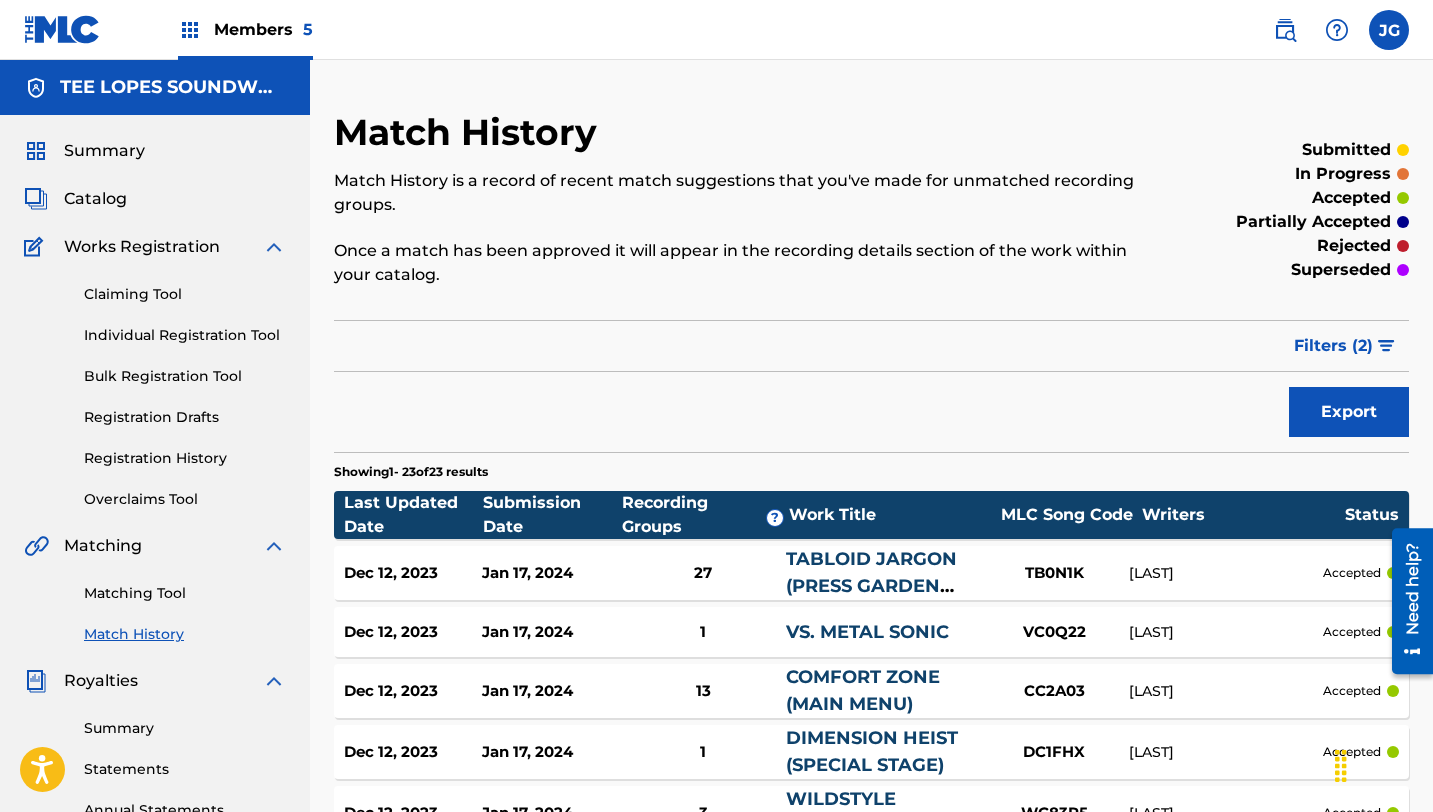 click on "Filters ( 2 )" at bounding box center [1333, 346] 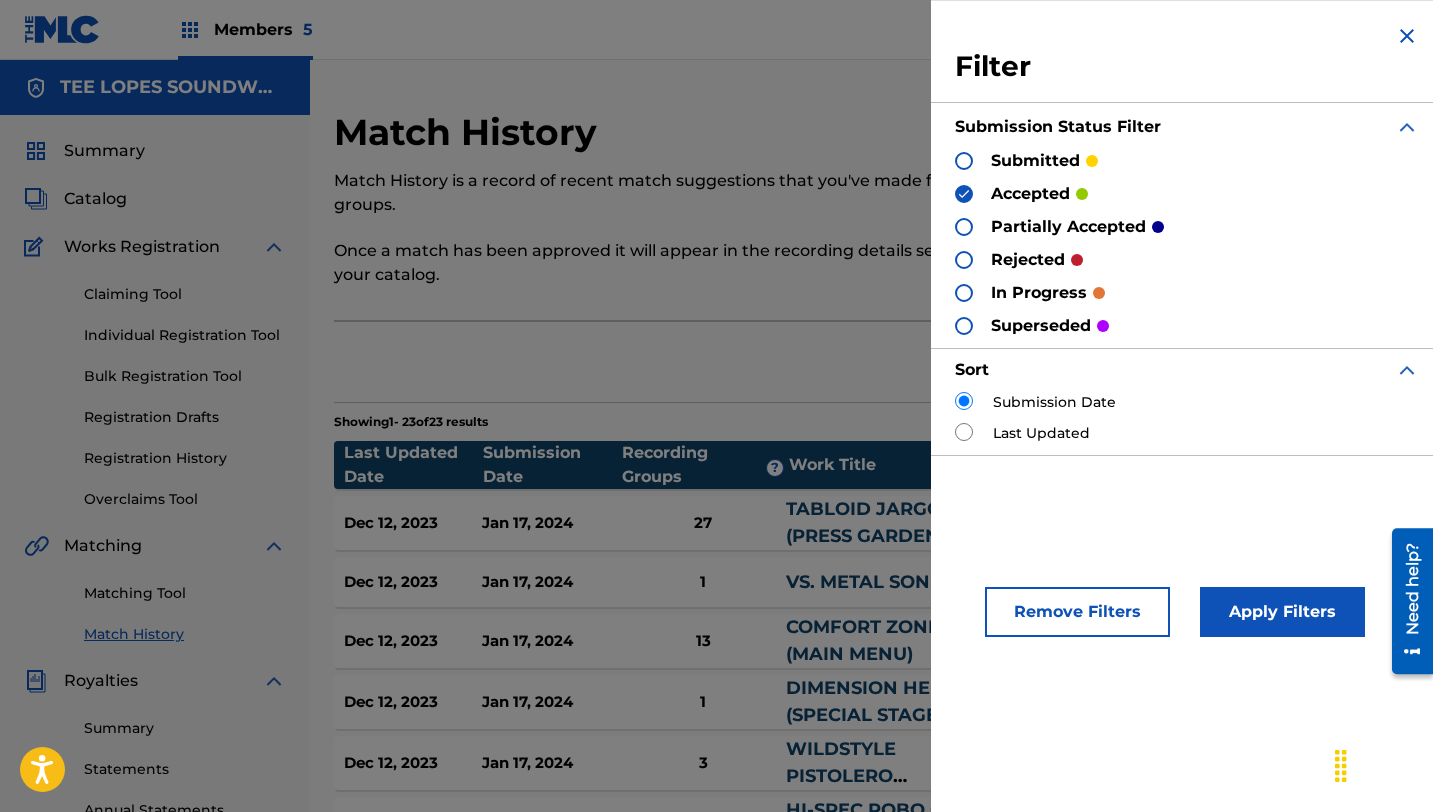 click on "Last Updated" at bounding box center (1187, 433) 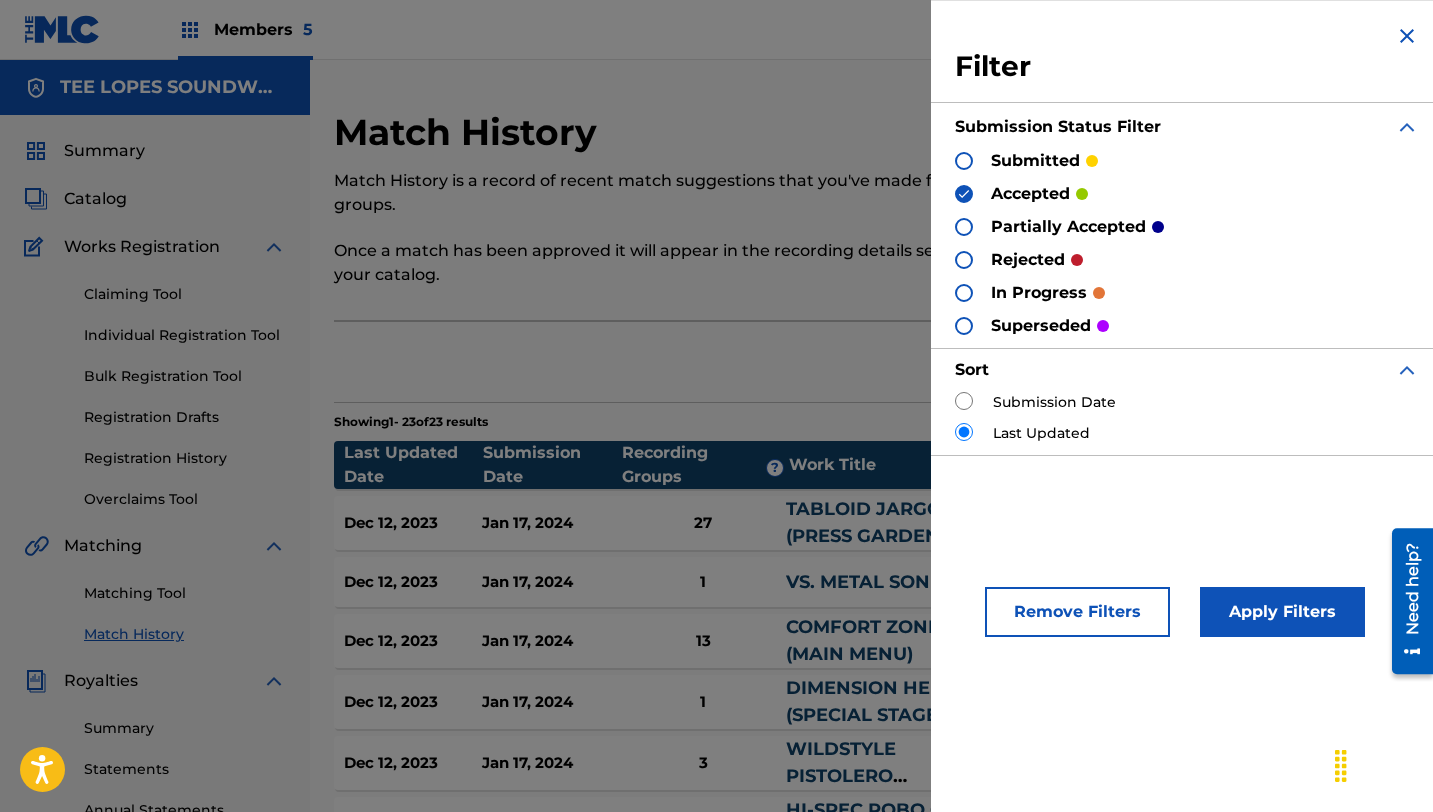 click at bounding box center [964, 260] 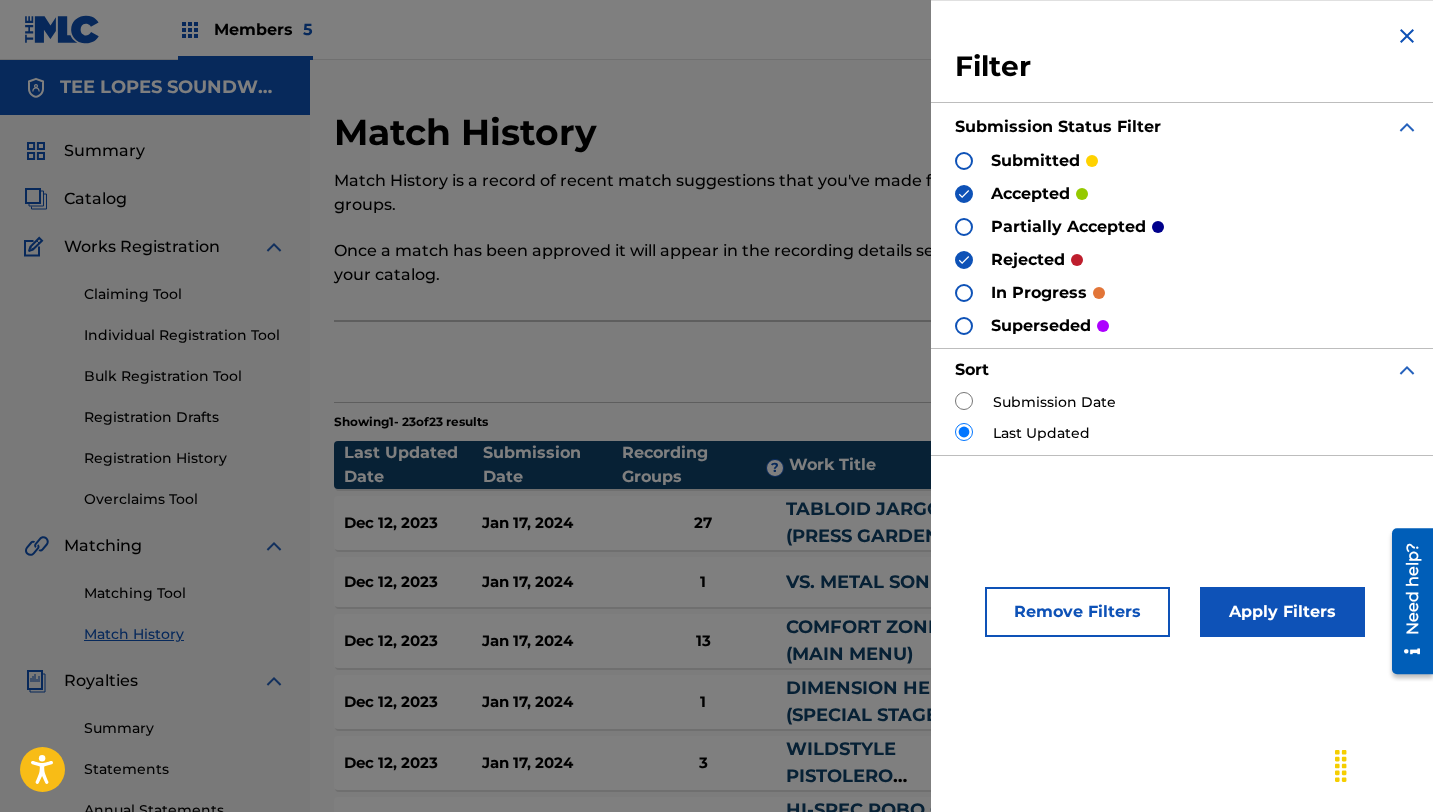 click at bounding box center [964, 194] 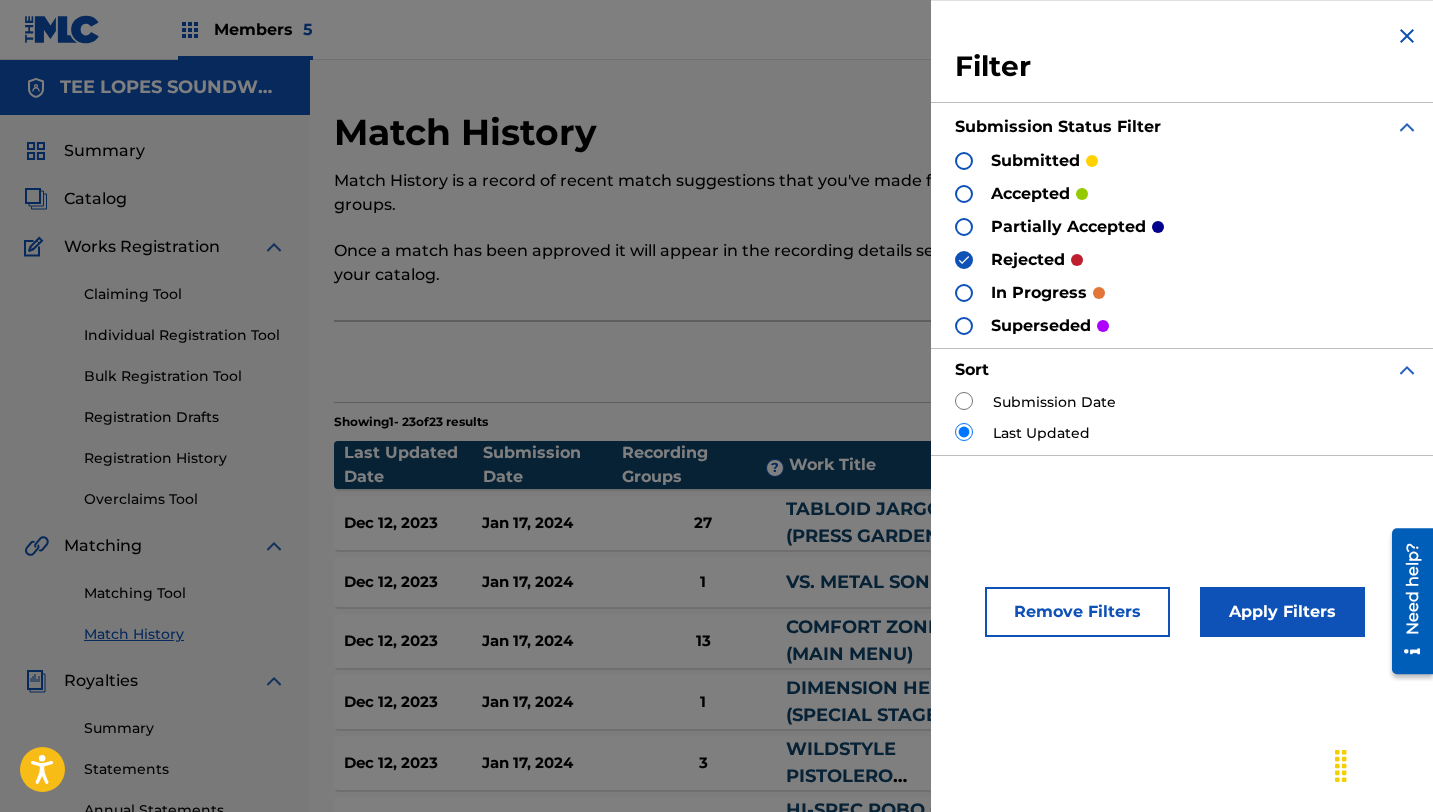 click on "Apply Filters" at bounding box center [1282, 612] 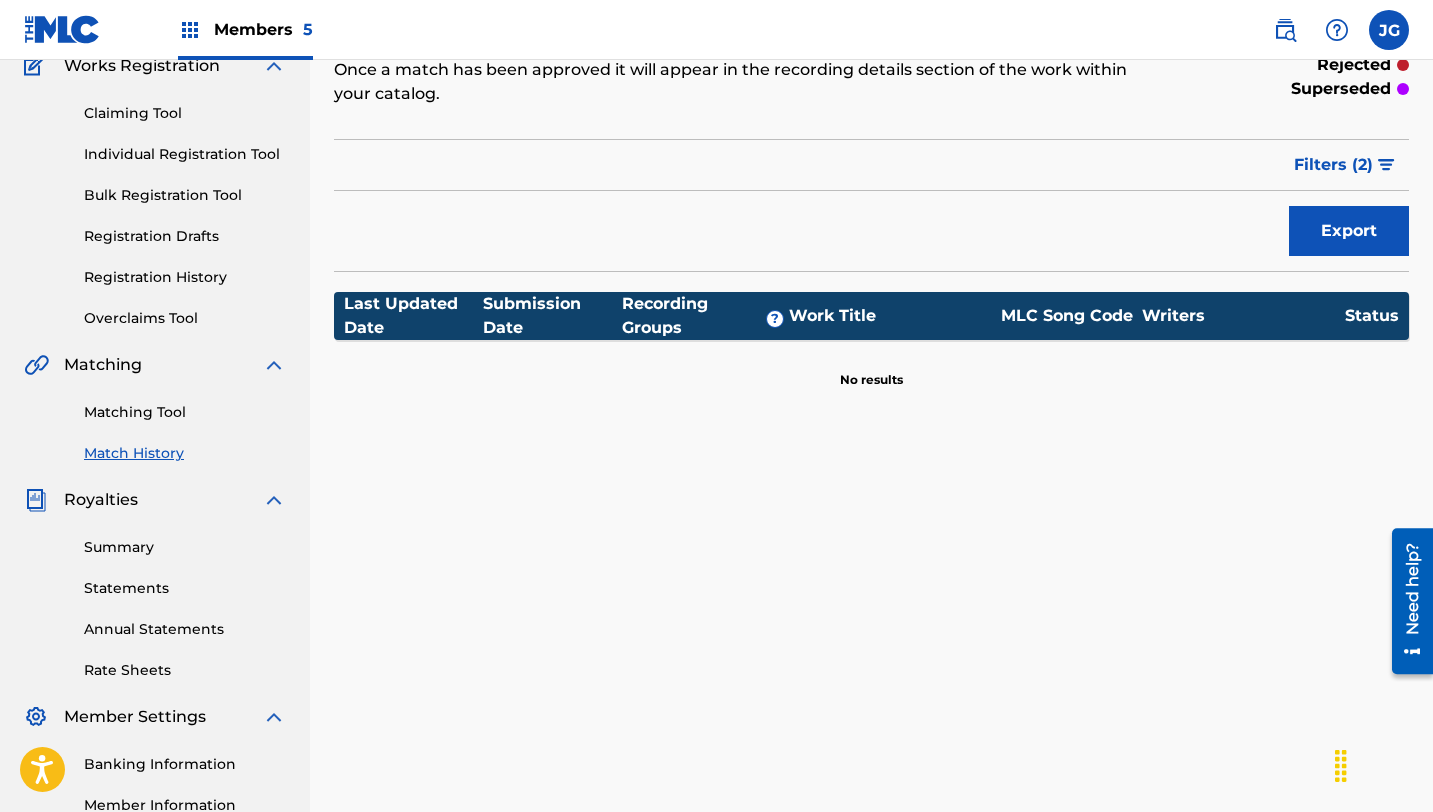 scroll, scrollTop: 0, scrollLeft: 0, axis: both 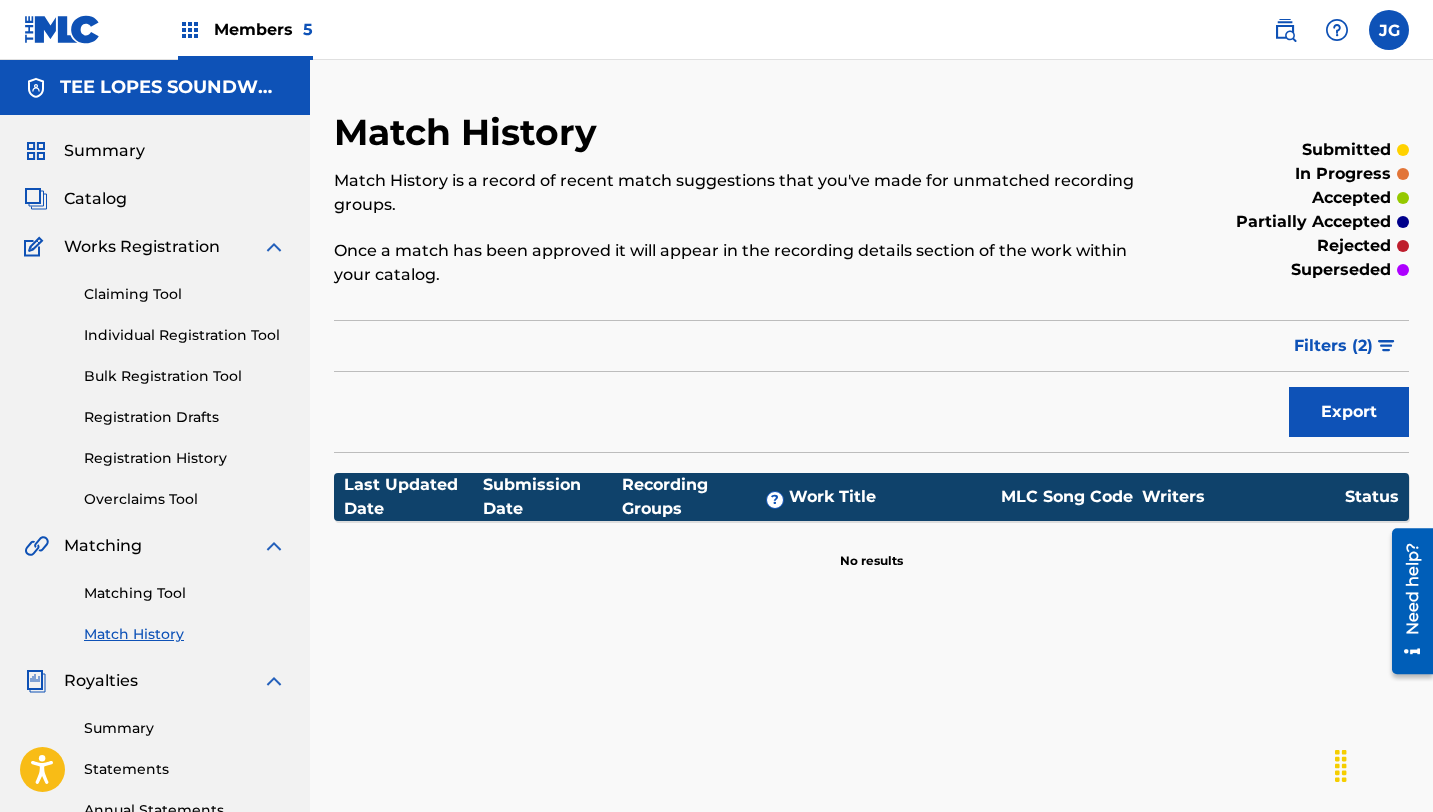 click on "Catalog" at bounding box center (95, 199) 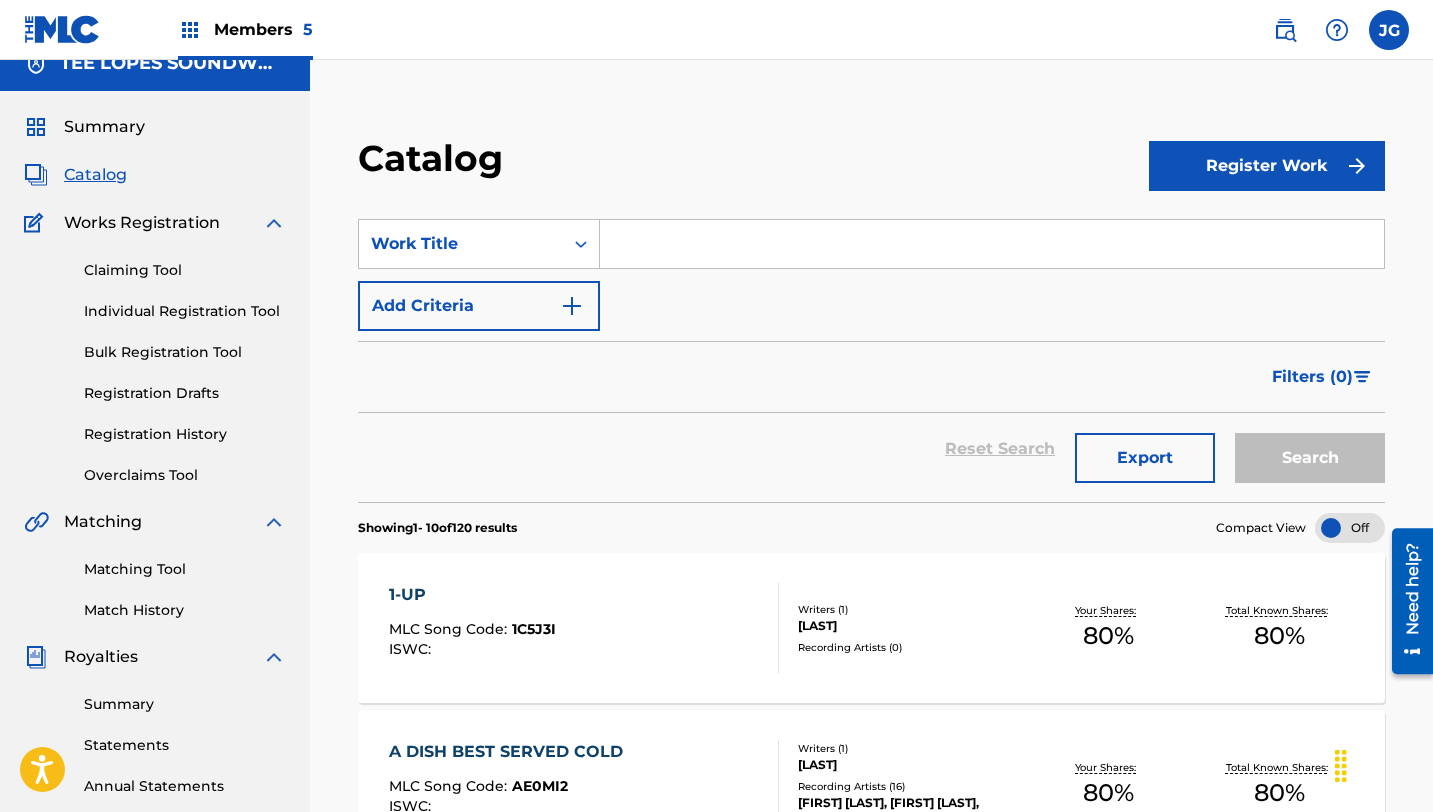 scroll, scrollTop: 0, scrollLeft: 0, axis: both 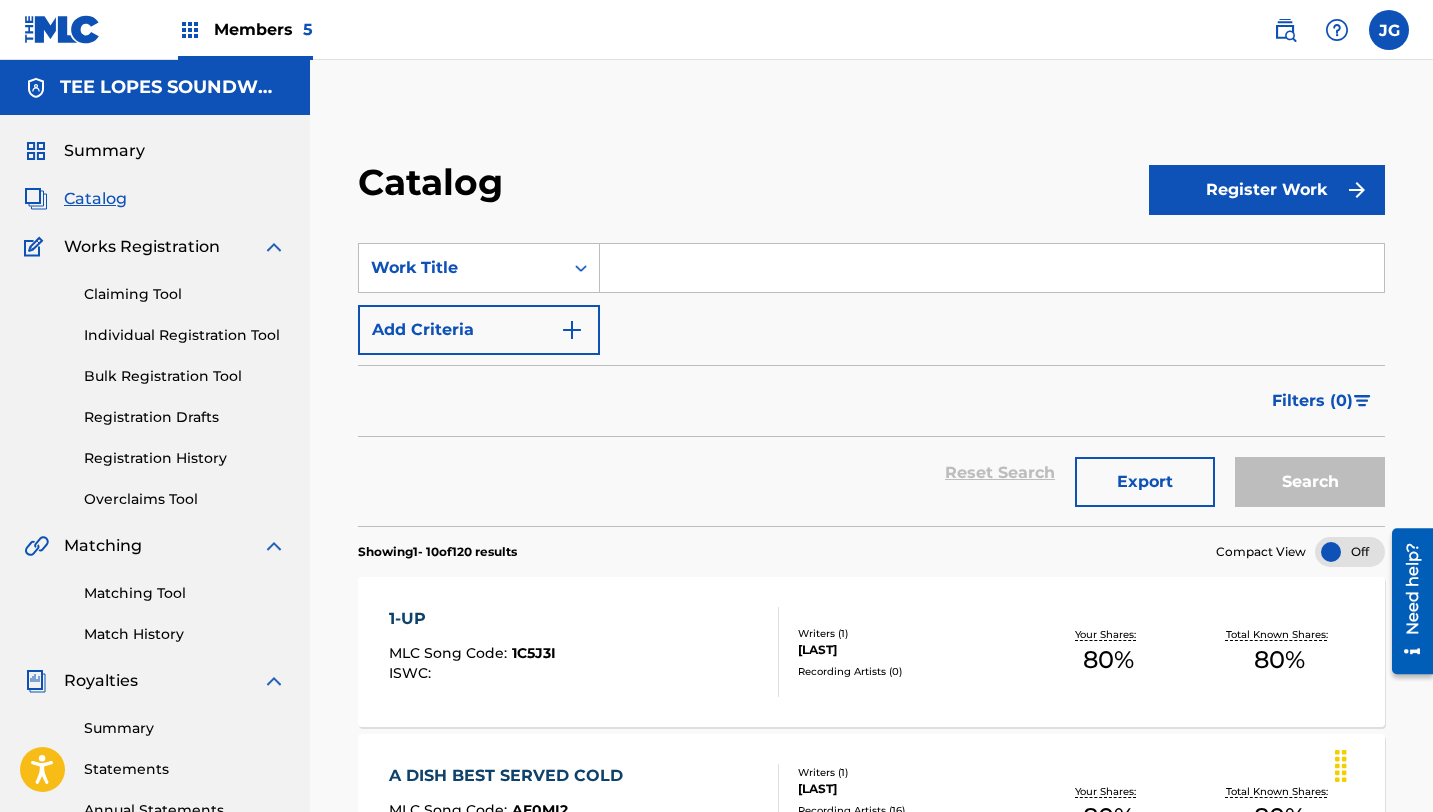click on "Catalog" at bounding box center (95, 199) 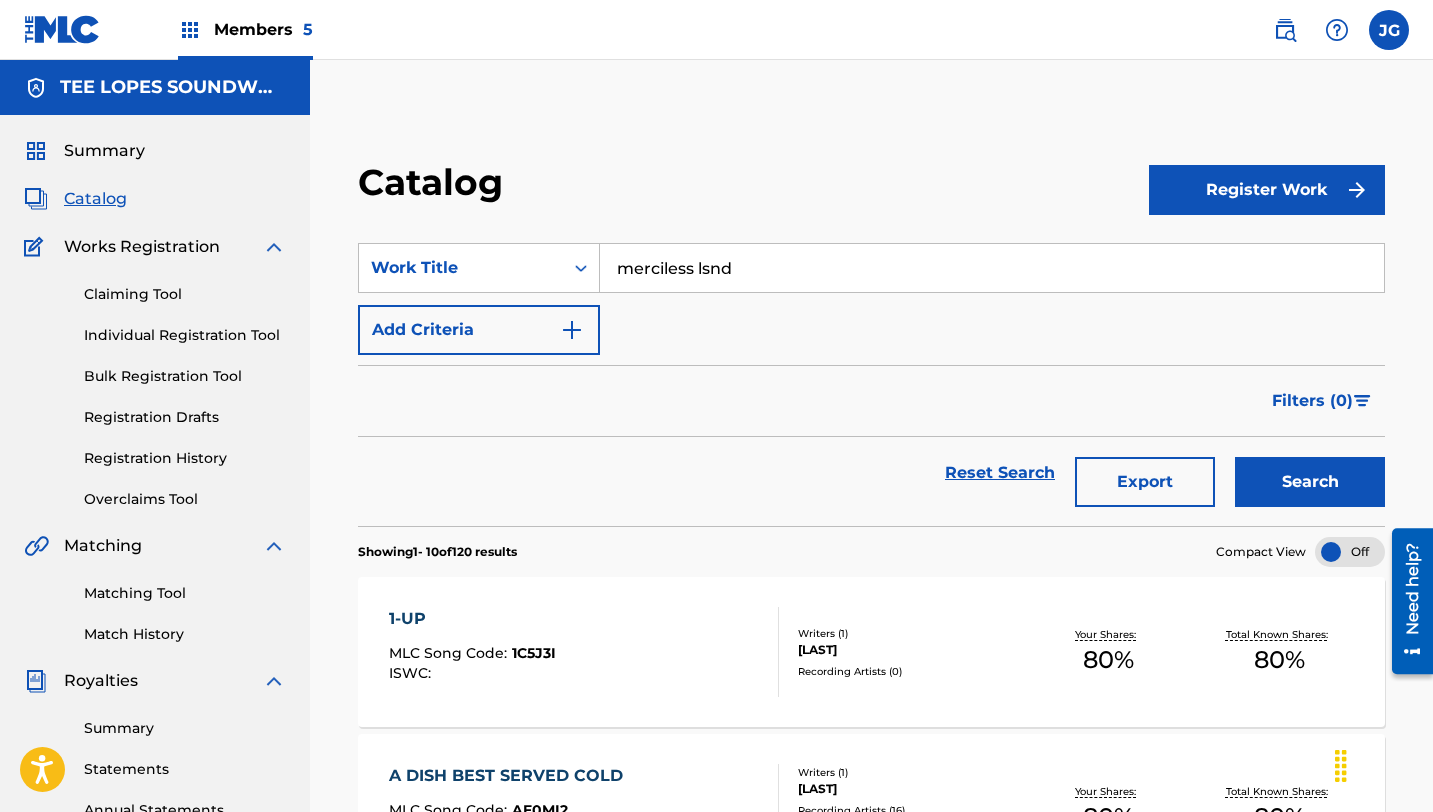 click on "Search" at bounding box center [1310, 482] 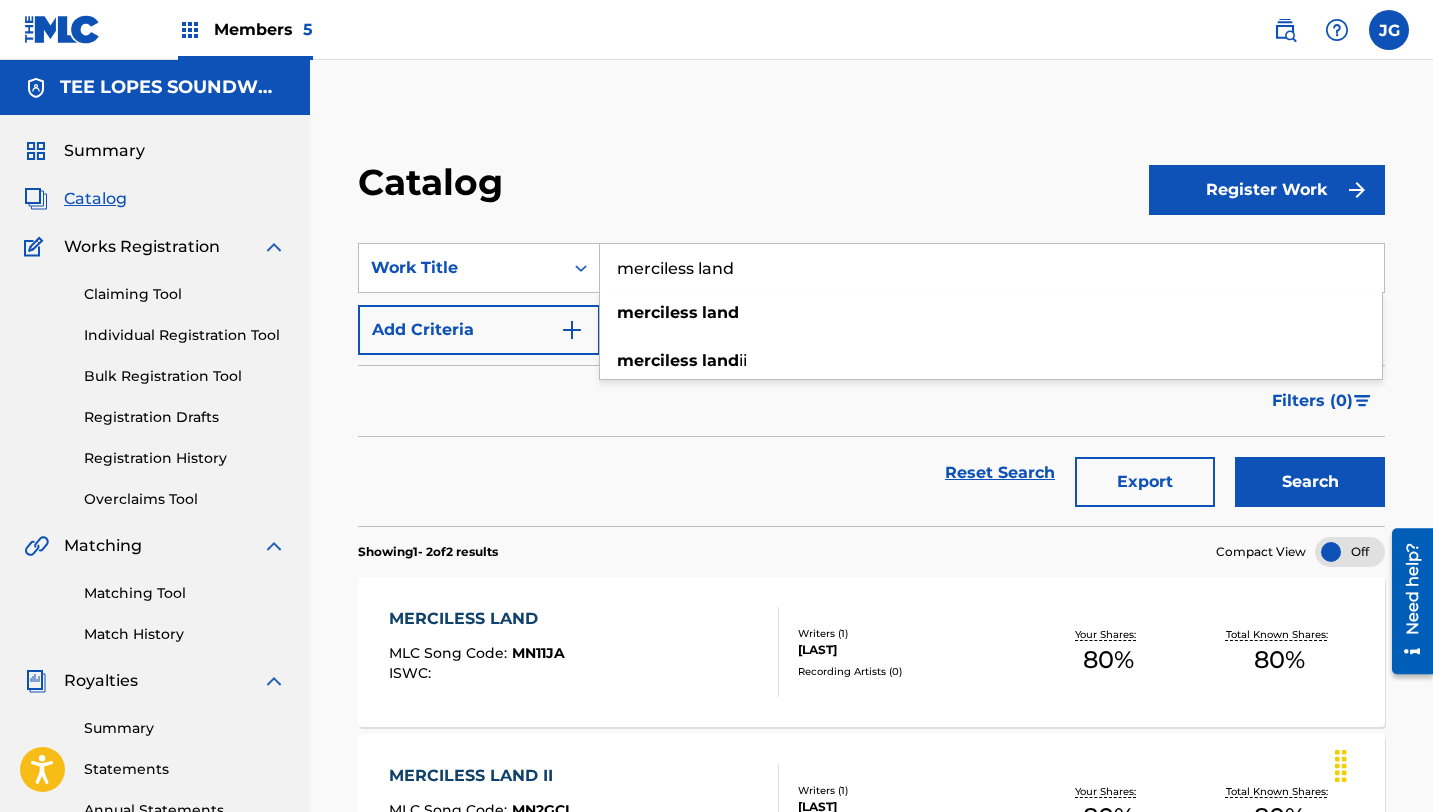click on "Search" at bounding box center [1310, 482] 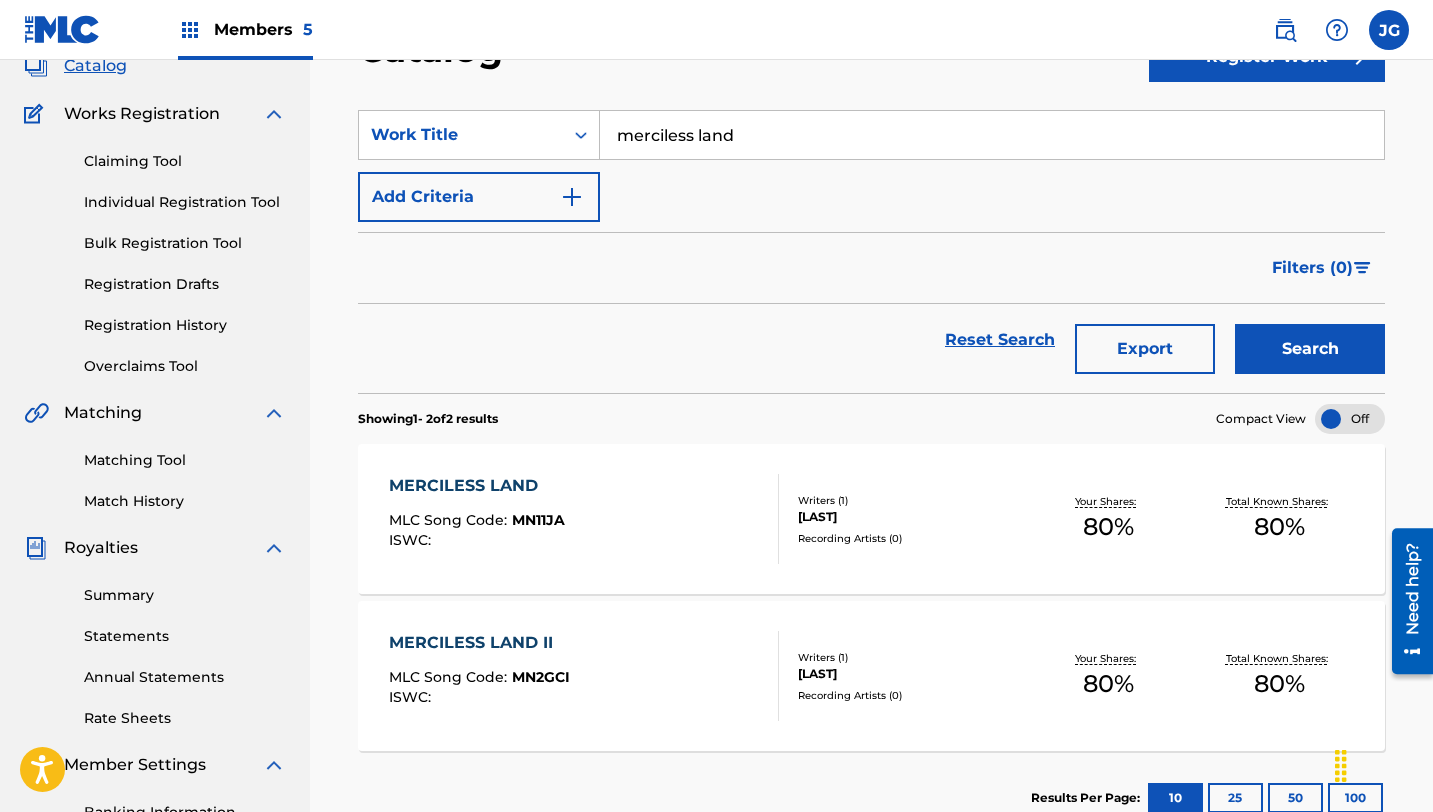 scroll, scrollTop: 0, scrollLeft: 0, axis: both 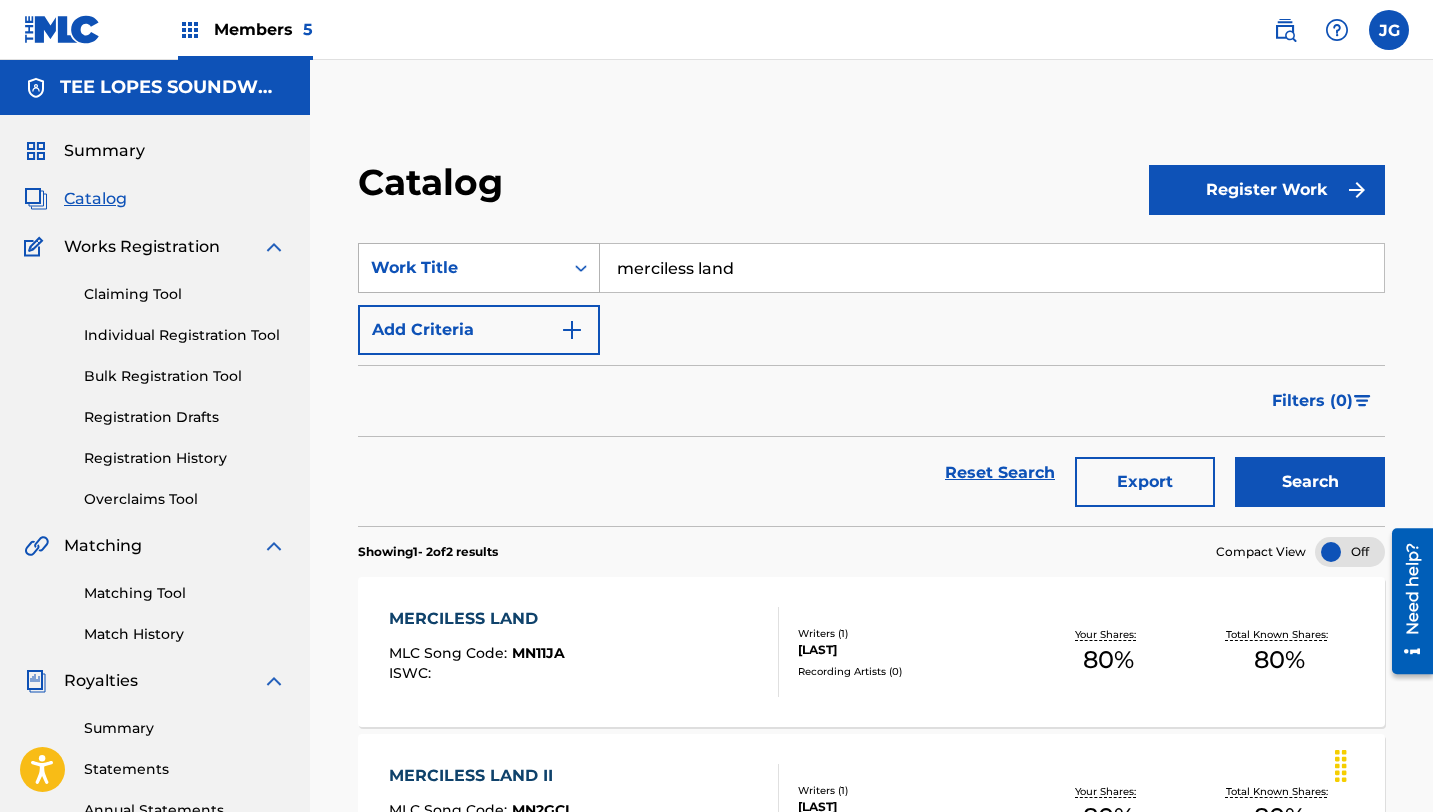 drag, startPoint x: 748, startPoint y: 271, endPoint x: 575, endPoint y: 268, distance: 173.02602 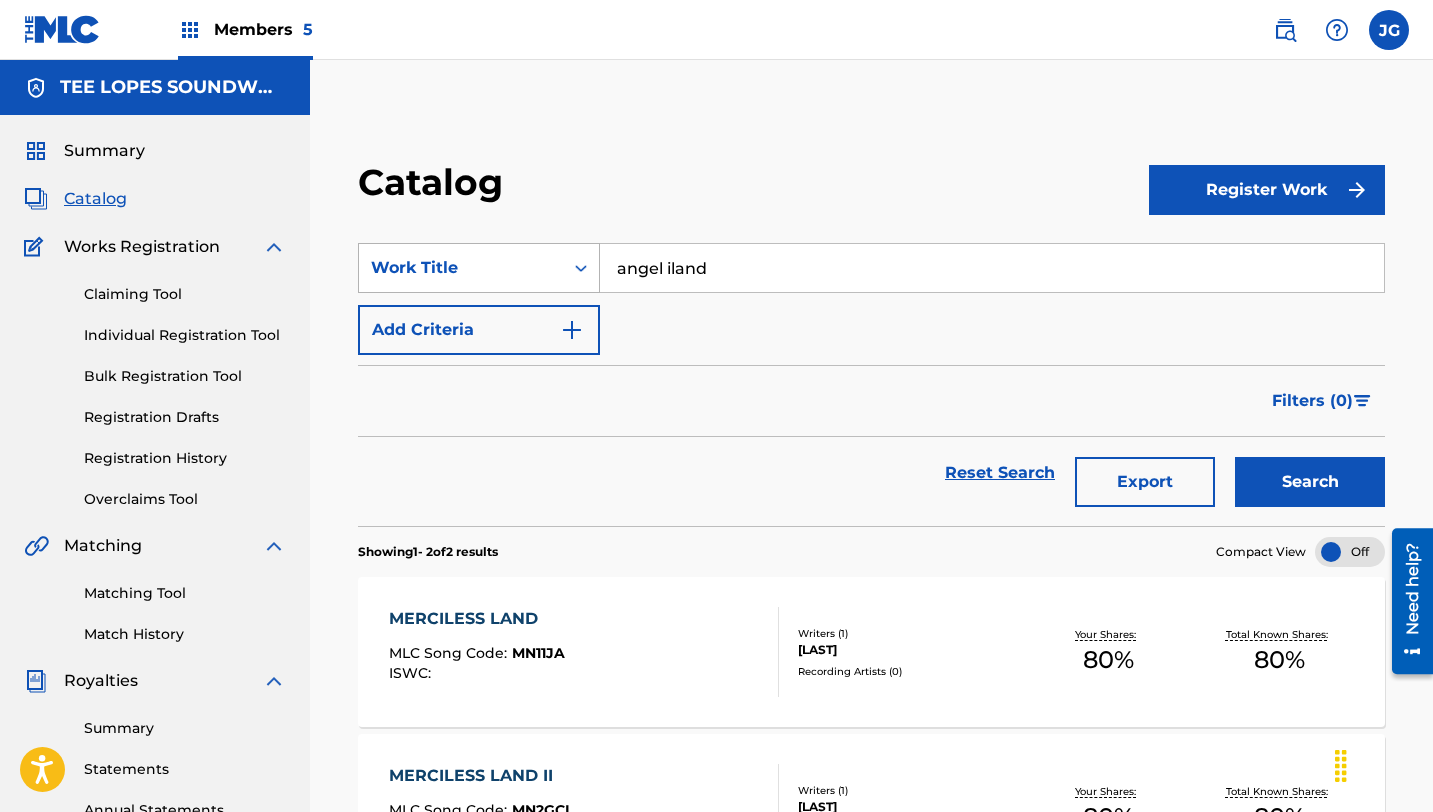 click on "Search" at bounding box center (1310, 482) 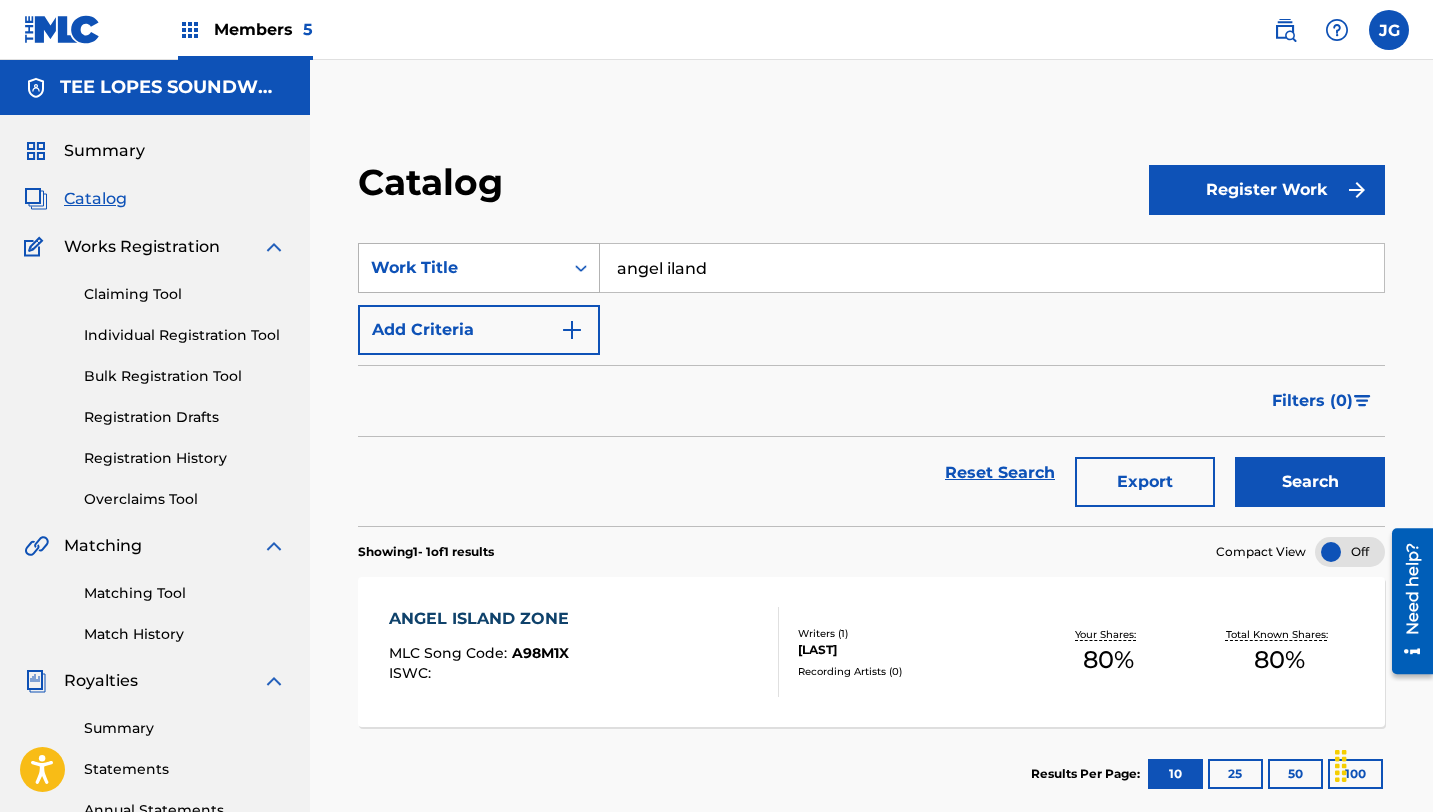drag, startPoint x: 718, startPoint y: 275, endPoint x: 596, endPoint y: 267, distance: 122.26202 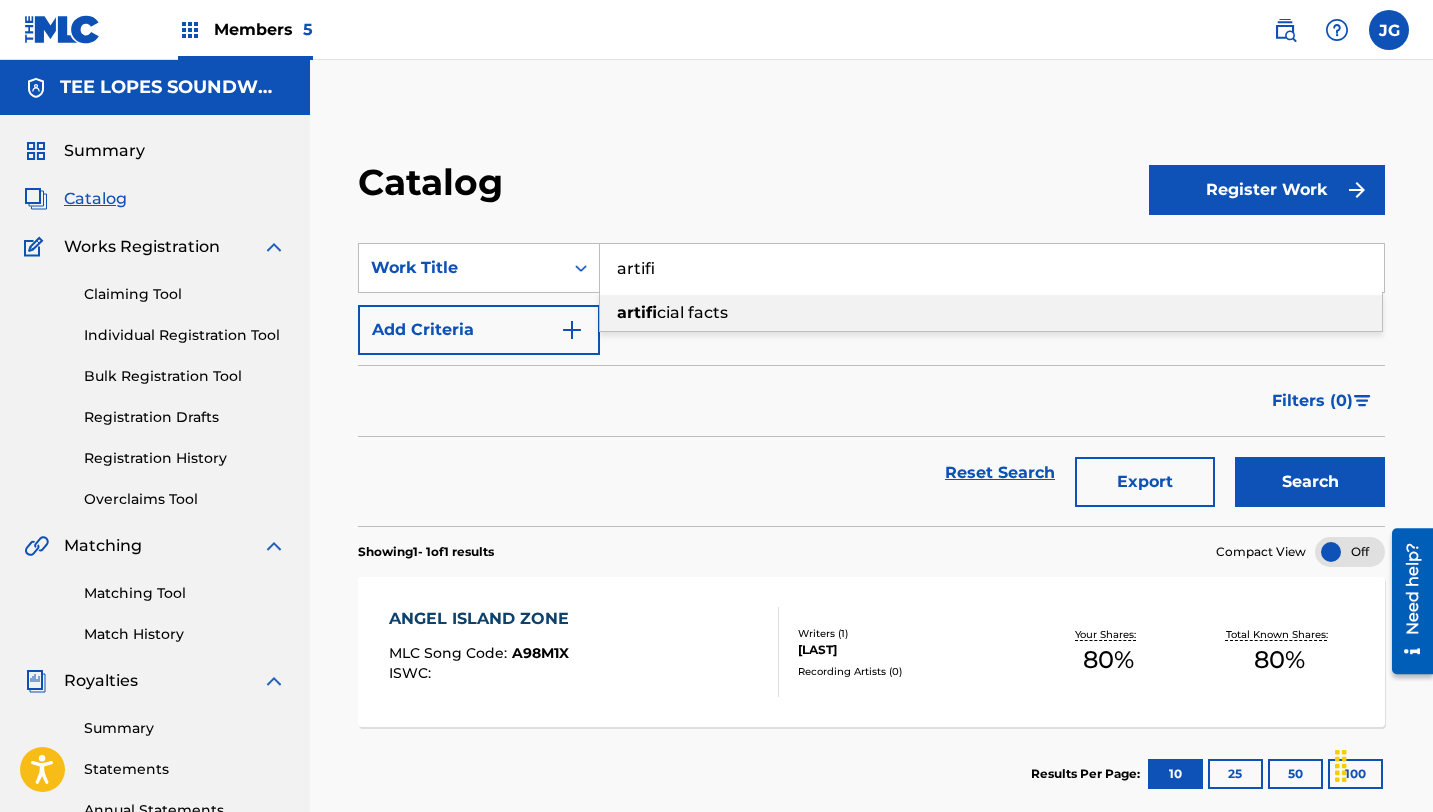 click on "artifi cial facts" at bounding box center [991, 313] 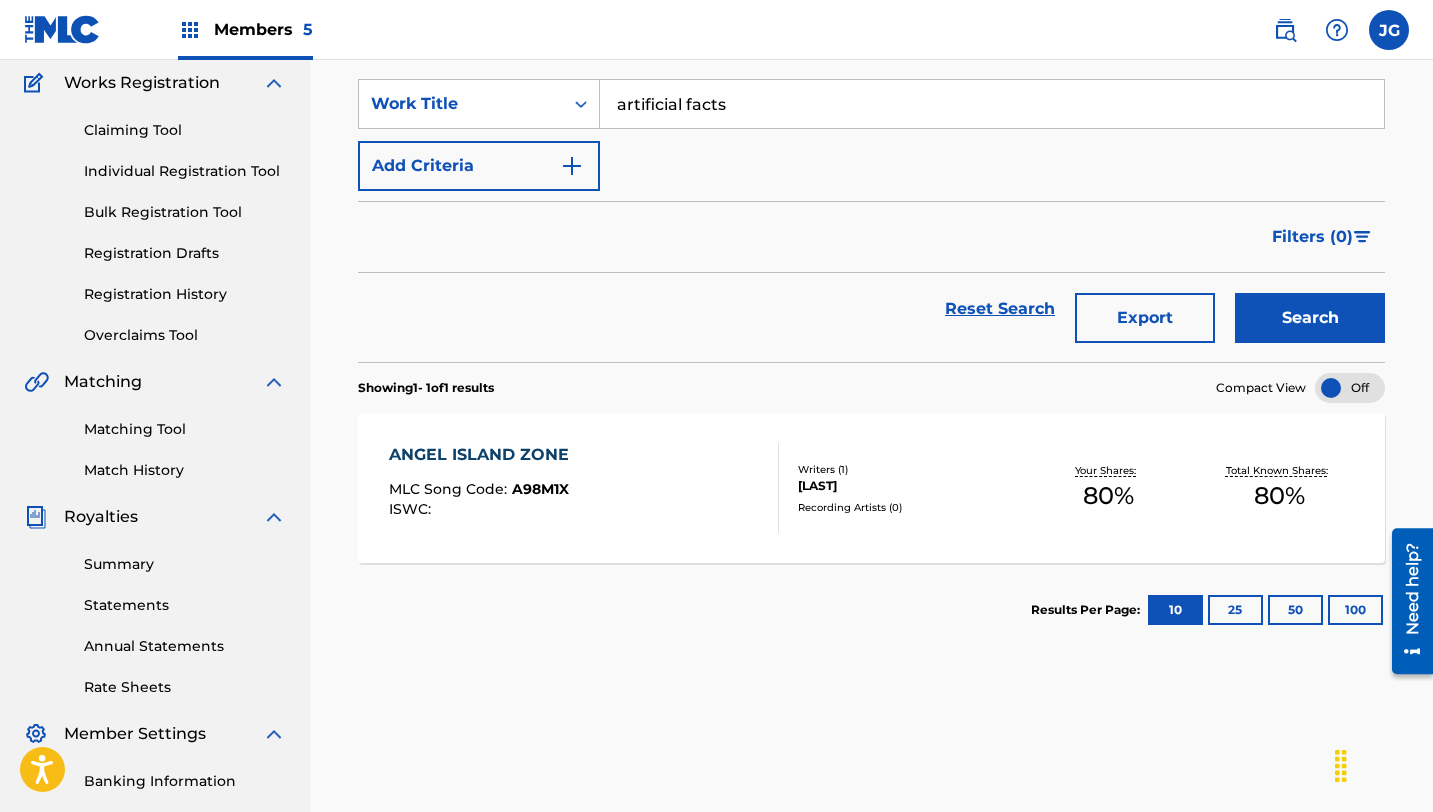 scroll, scrollTop: 0, scrollLeft: 0, axis: both 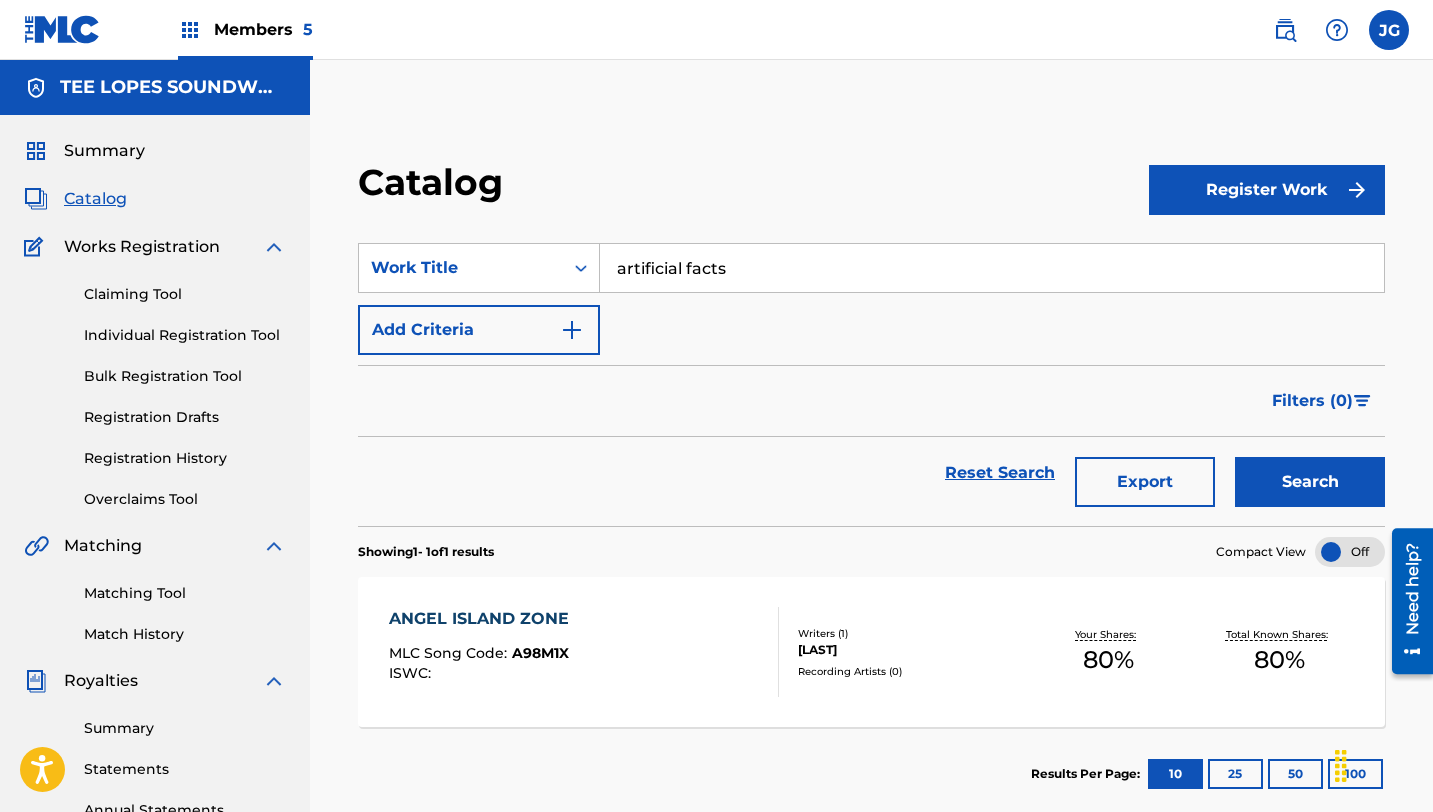 click on "Search" at bounding box center [1310, 482] 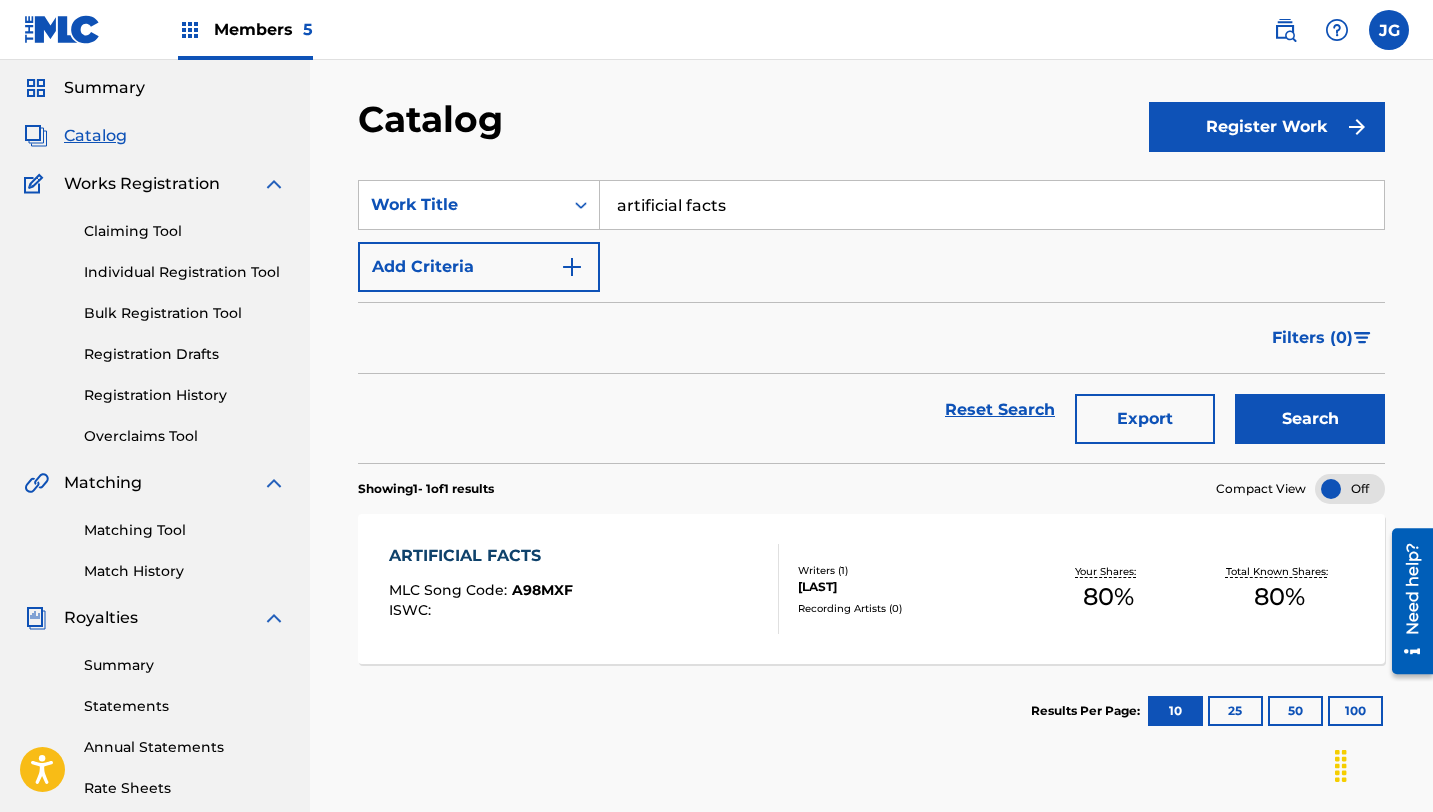 scroll, scrollTop: 65, scrollLeft: 0, axis: vertical 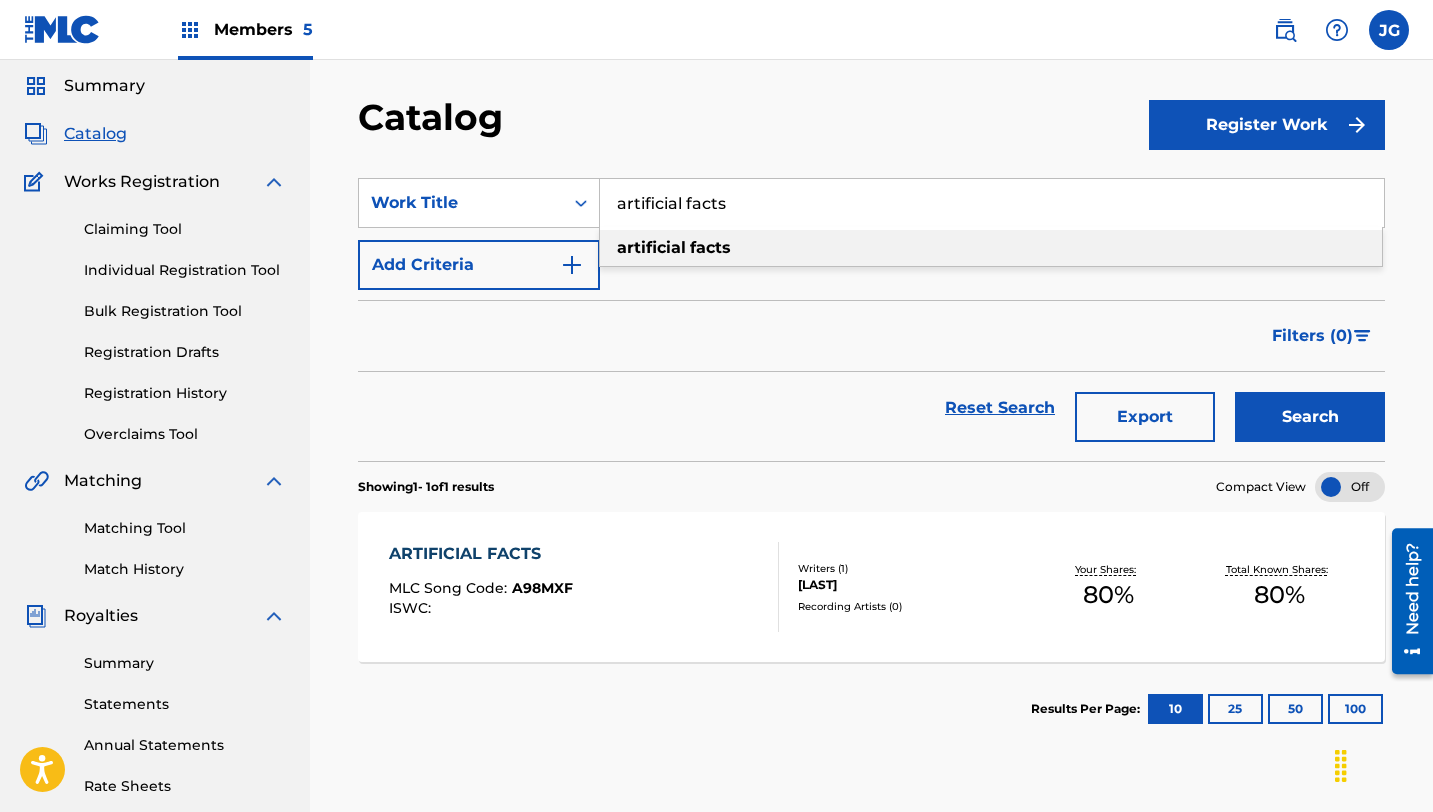 drag, startPoint x: 742, startPoint y: 194, endPoint x: 615, endPoint y: 191, distance: 127.03543 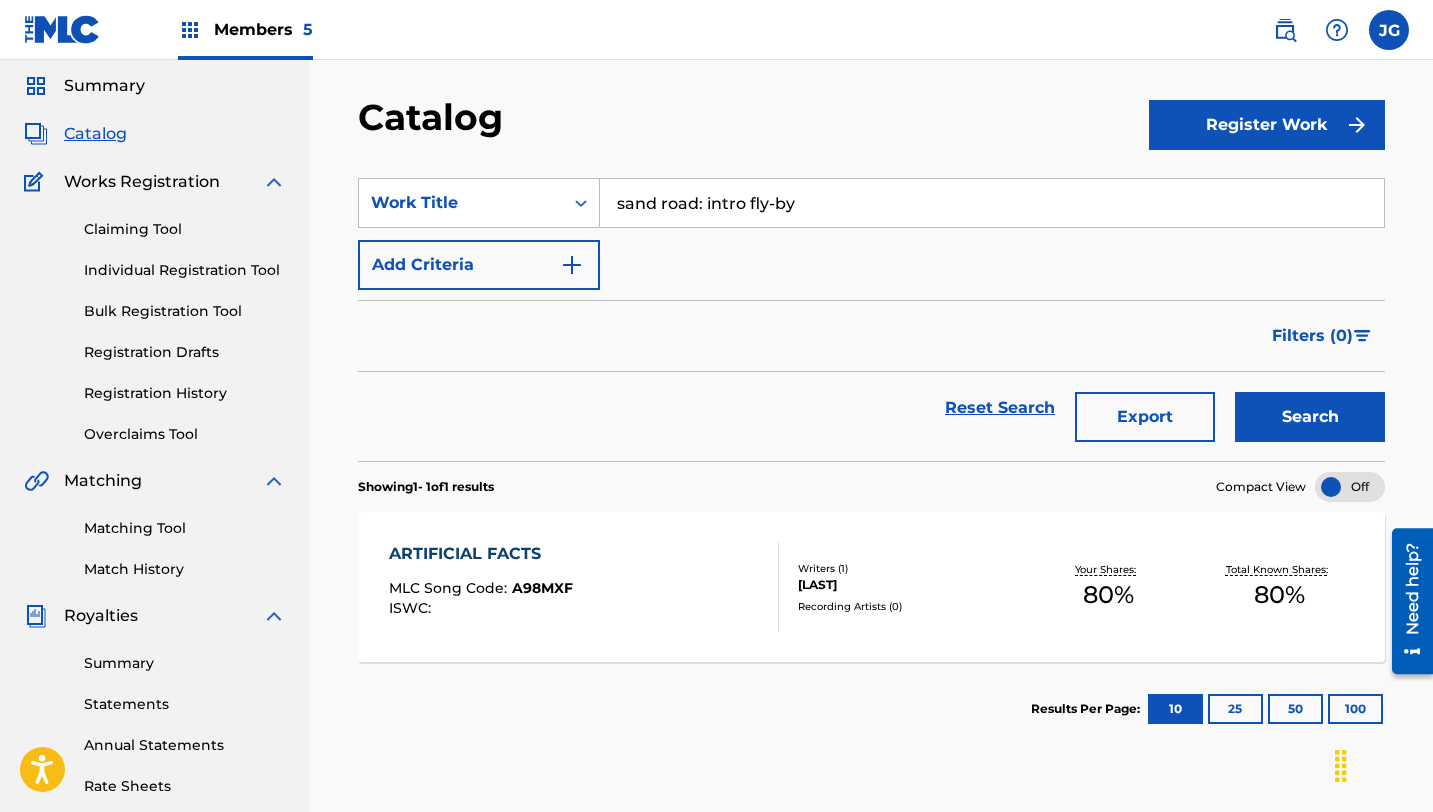 click on "Reset Search Export Search" at bounding box center [871, 416] 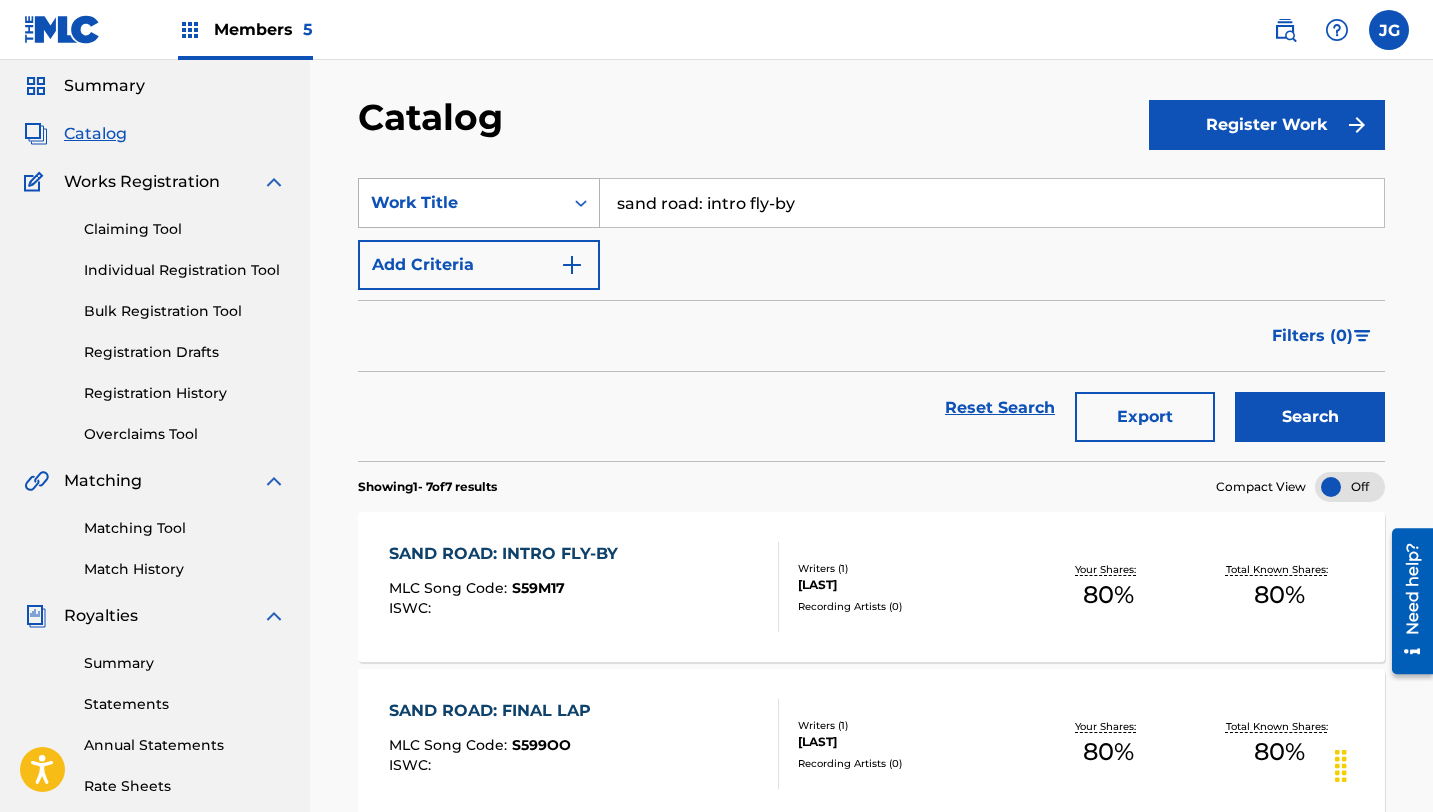 drag, startPoint x: 809, startPoint y: 206, endPoint x: 588, endPoint y: 205, distance: 221.00226 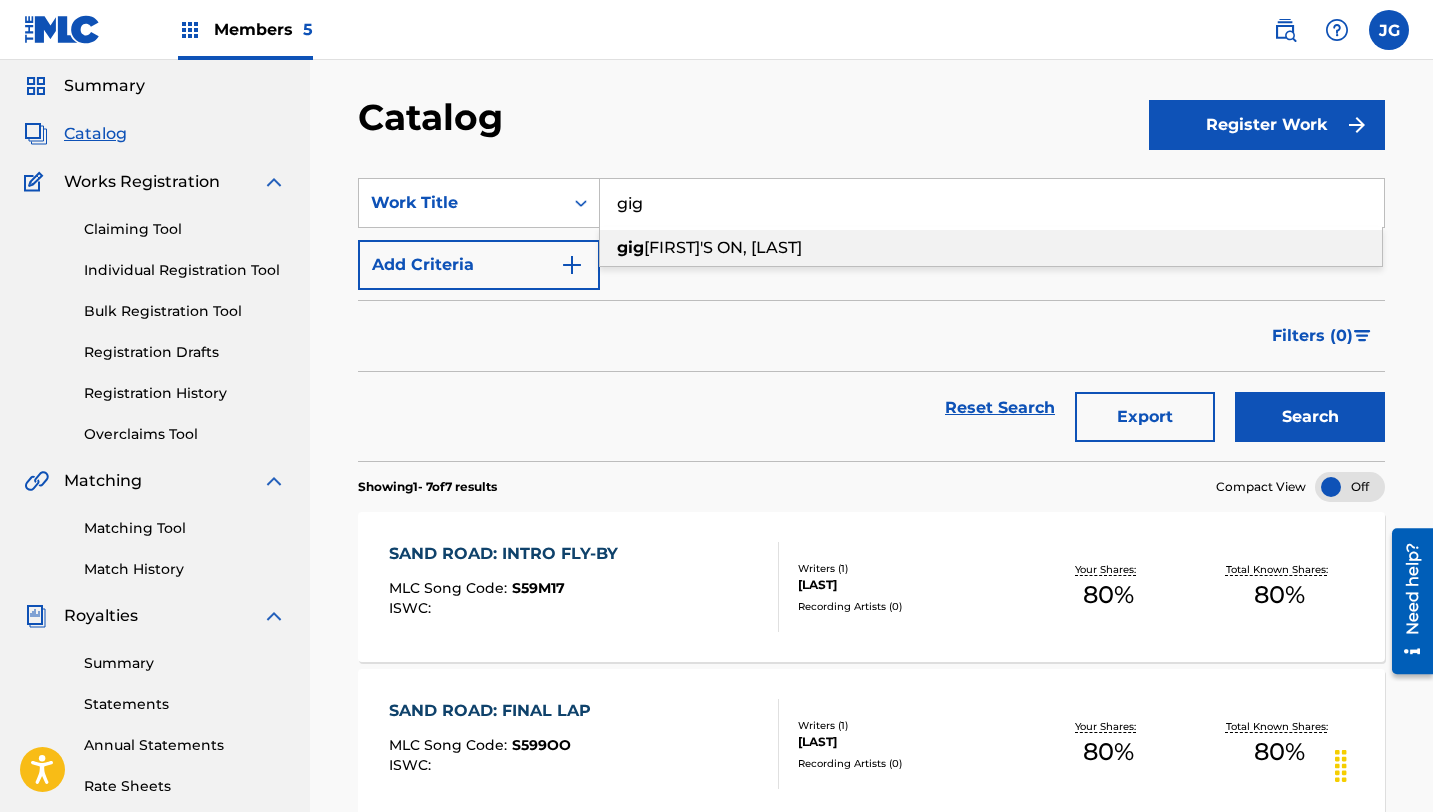 click on "gig" at bounding box center [630, 247] 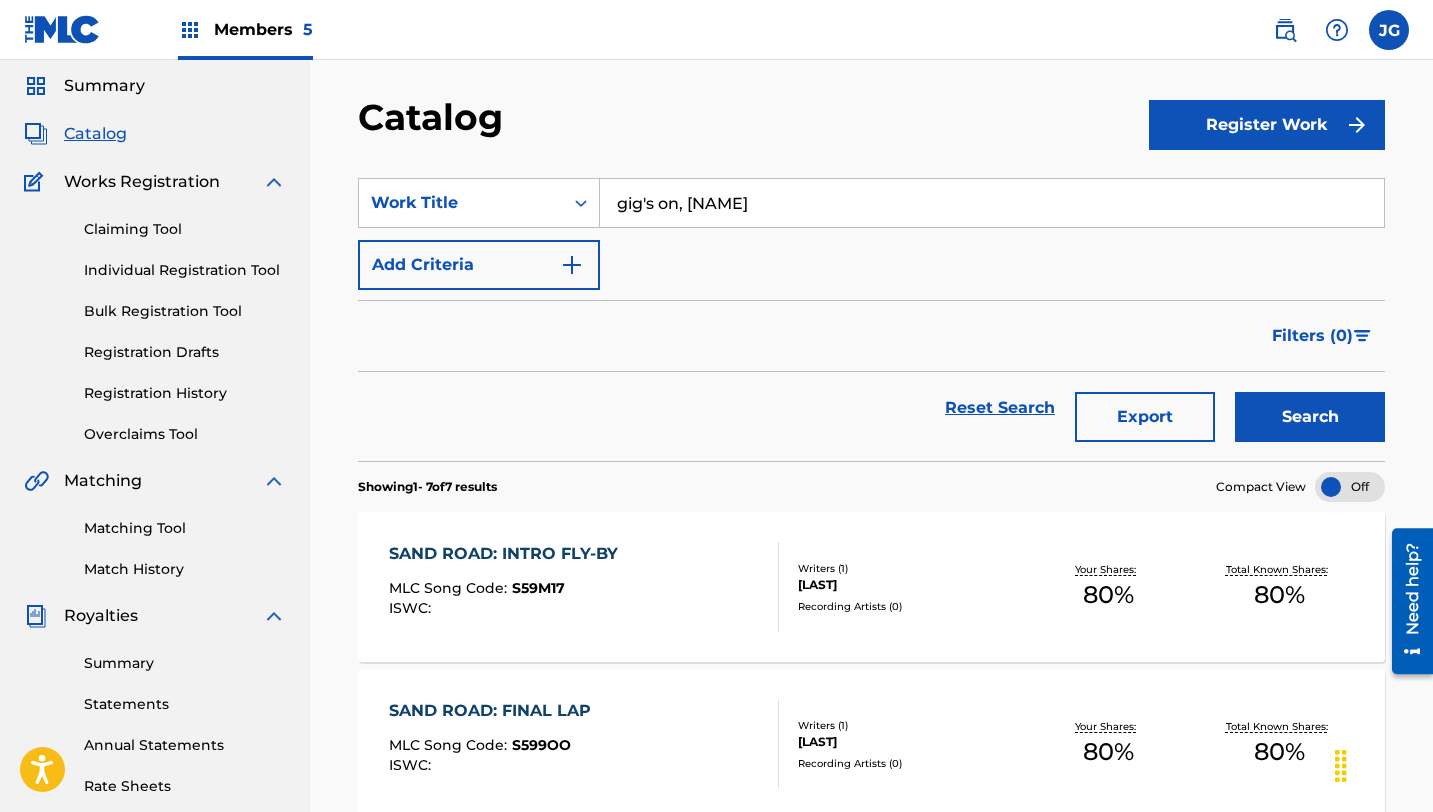 click on "Search" at bounding box center [1310, 417] 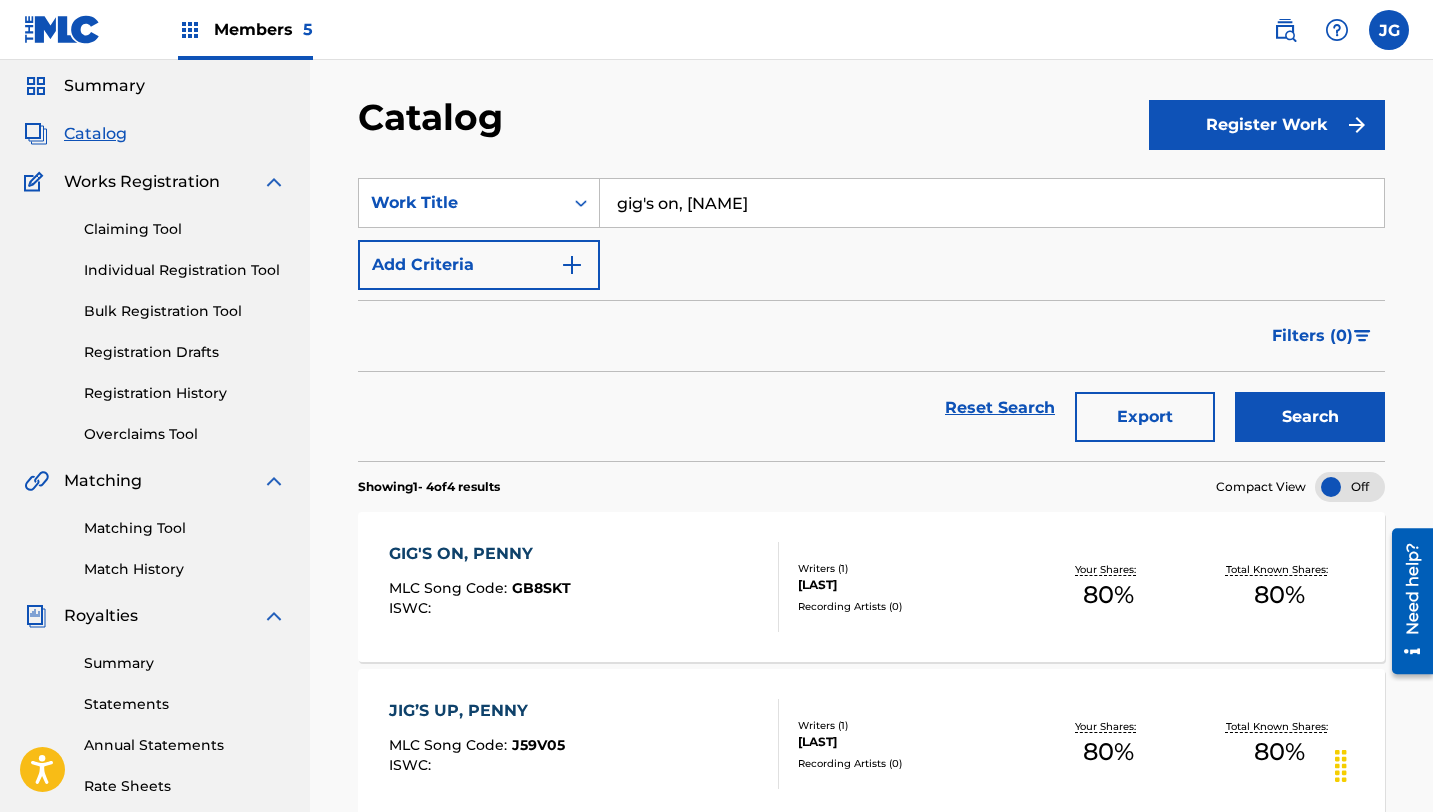 scroll, scrollTop: 0, scrollLeft: 0, axis: both 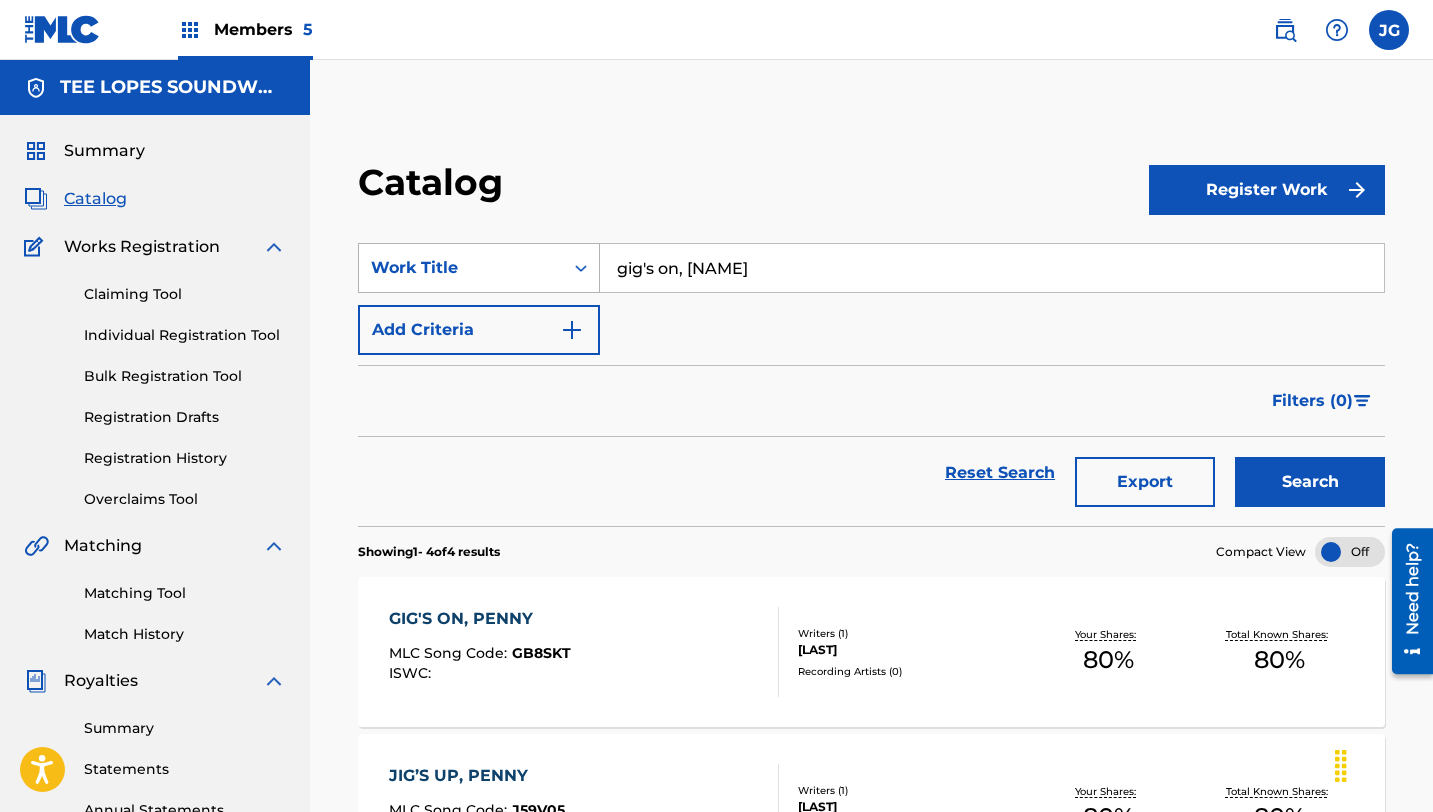 drag, startPoint x: 745, startPoint y: 264, endPoint x: 567, endPoint y: 258, distance: 178.10109 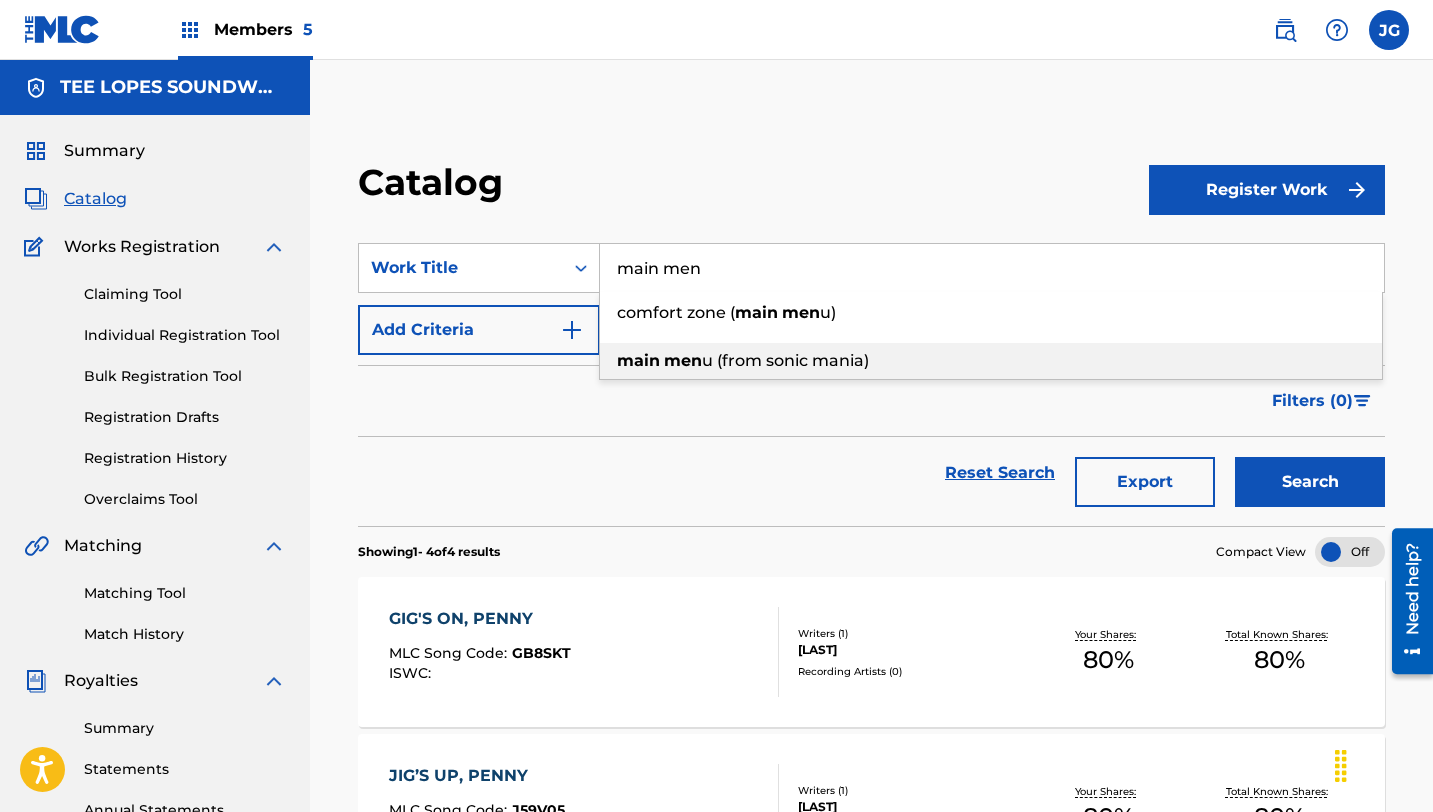 click at bounding box center (662, 360) 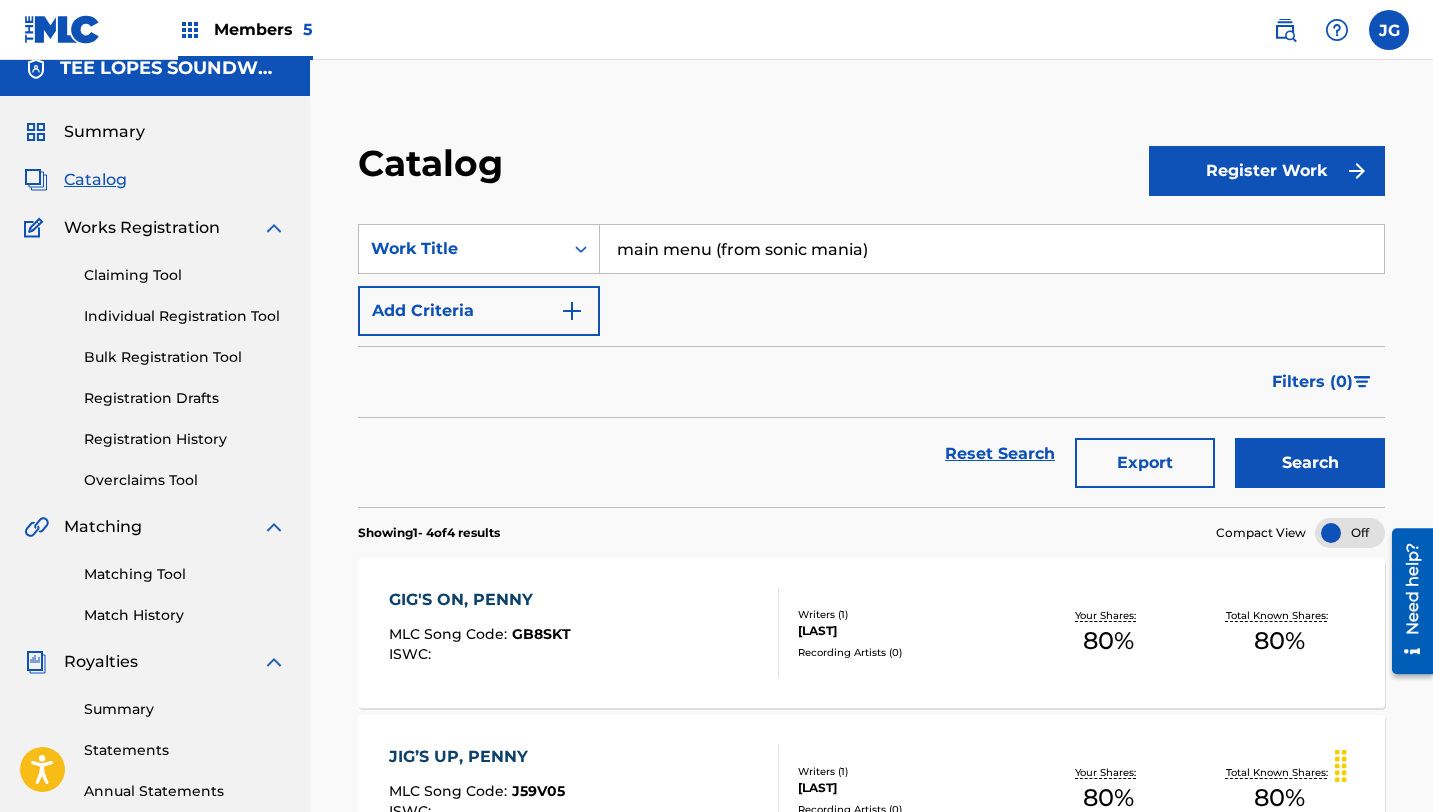 scroll, scrollTop: 25, scrollLeft: 0, axis: vertical 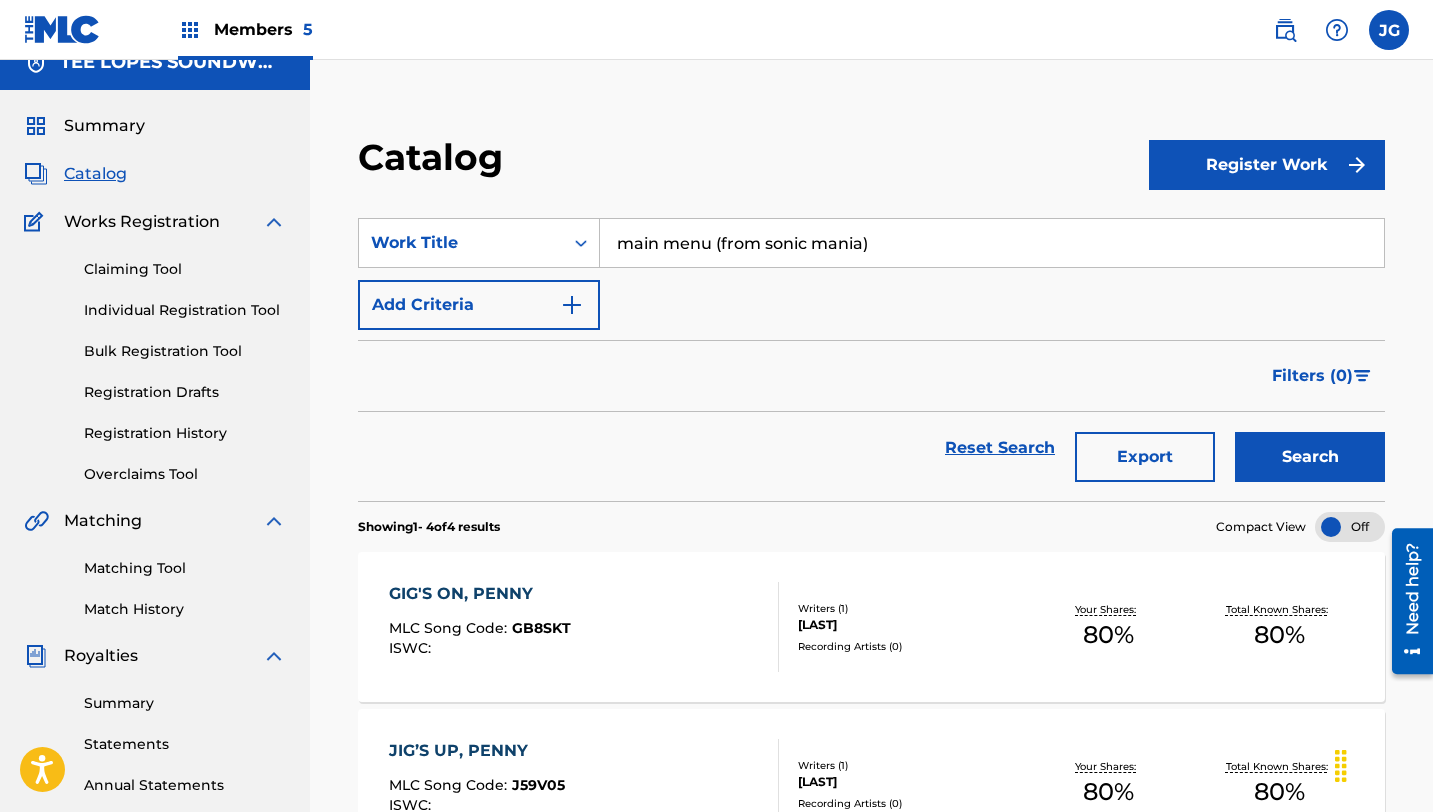 click on "Search" at bounding box center [1310, 457] 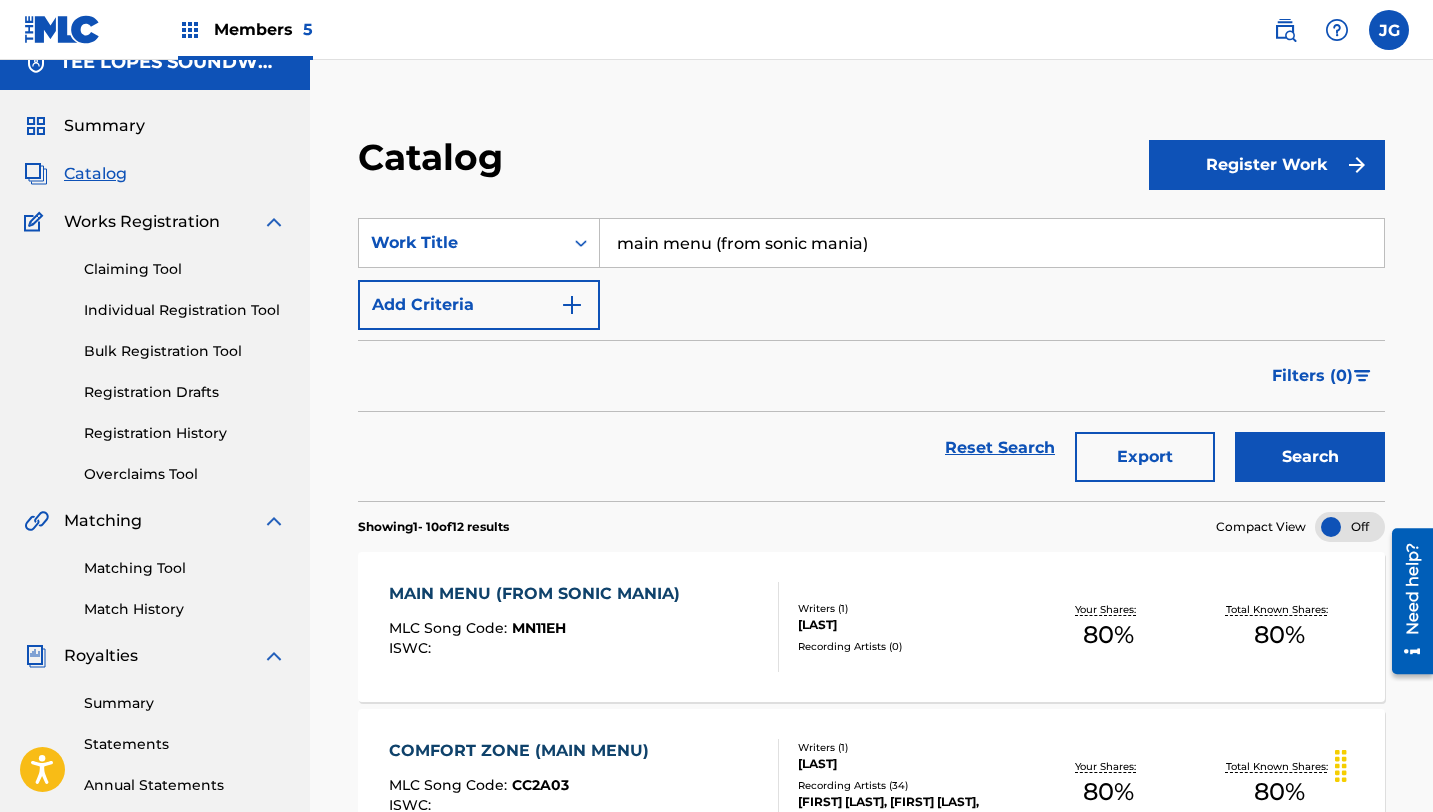 scroll, scrollTop: 100, scrollLeft: 0, axis: vertical 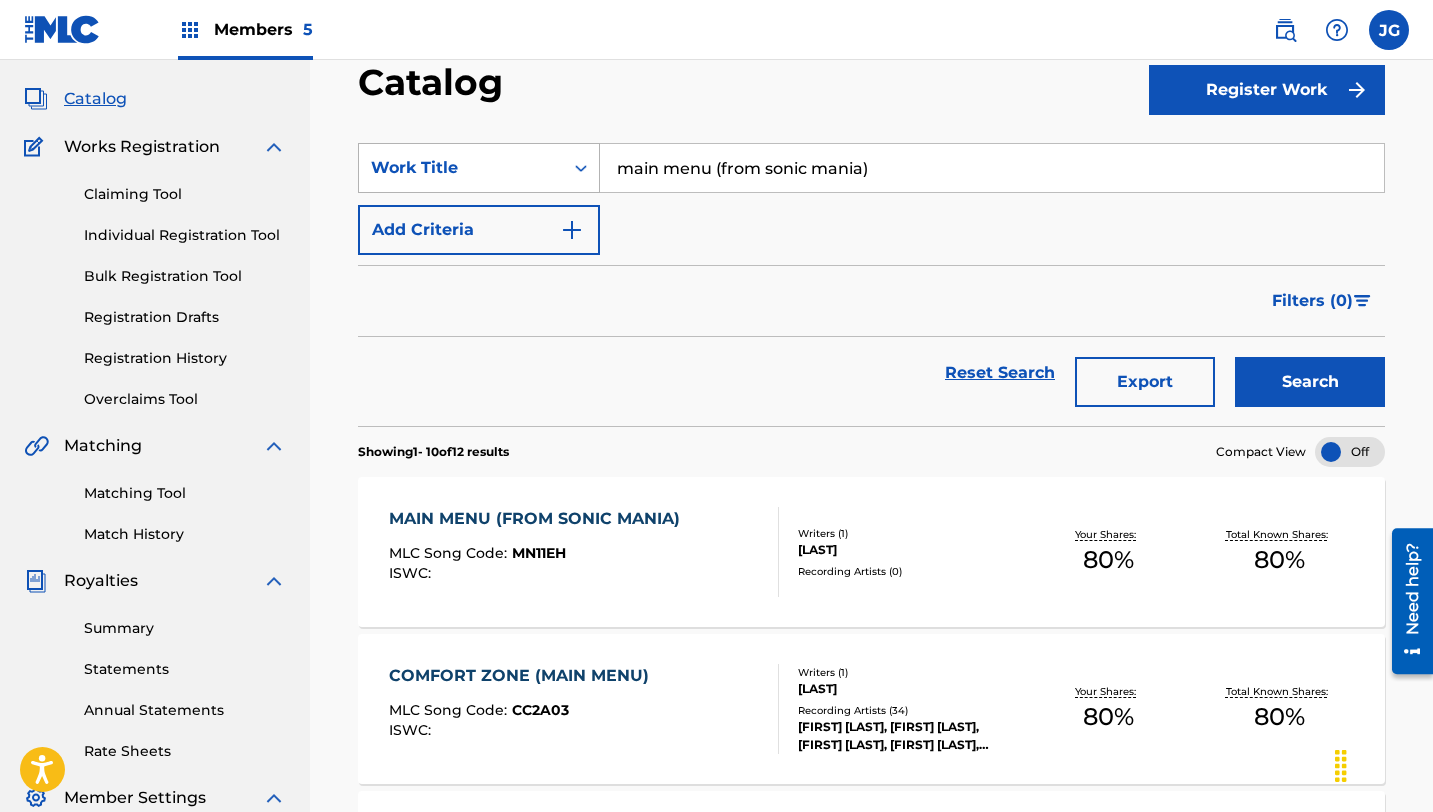 drag, startPoint x: 874, startPoint y: 167, endPoint x: 496, endPoint y: 178, distance: 378.16003 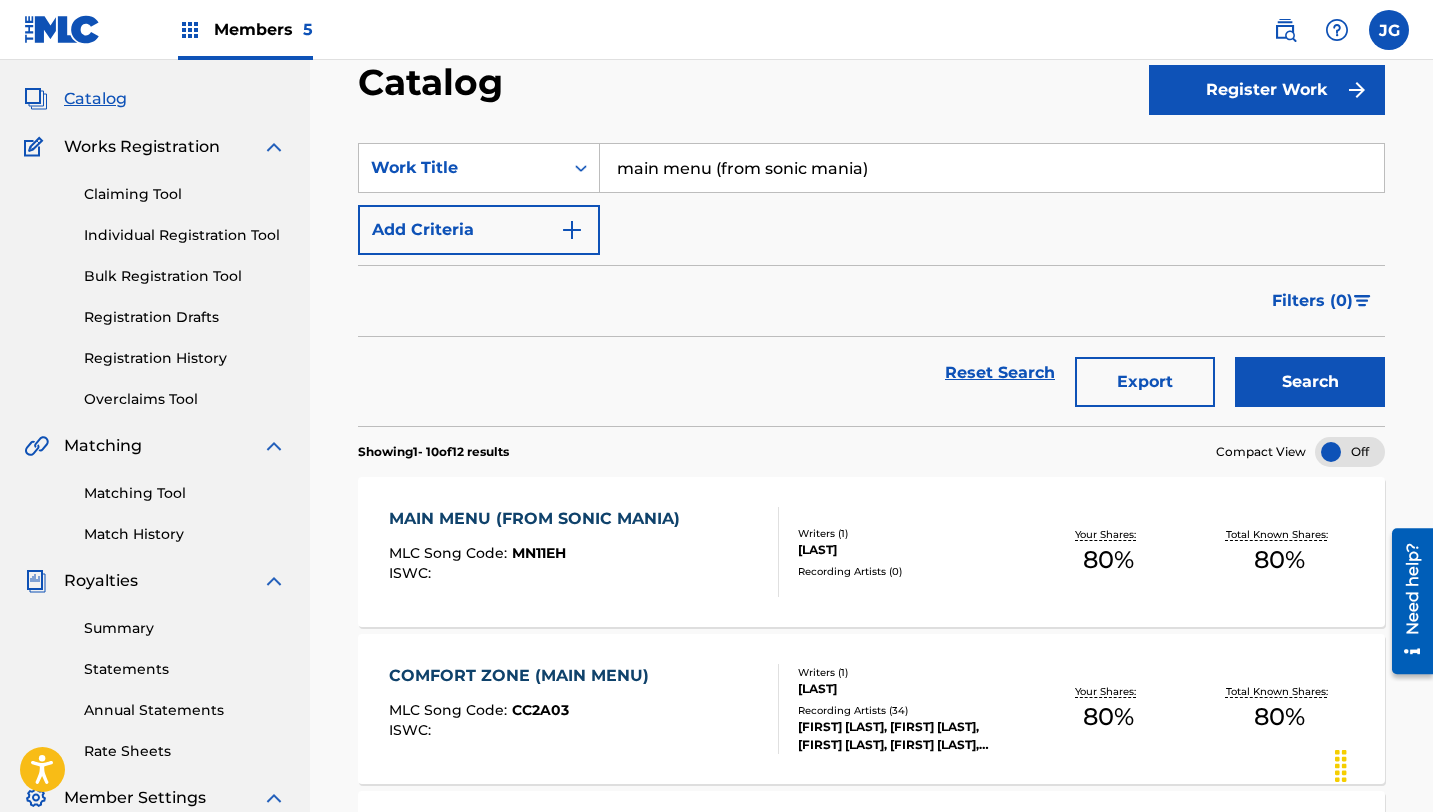 drag, startPoint x: 875, startPoint y: 164, endPoint x: 607, endPoint y: 167, distance: 268.01678 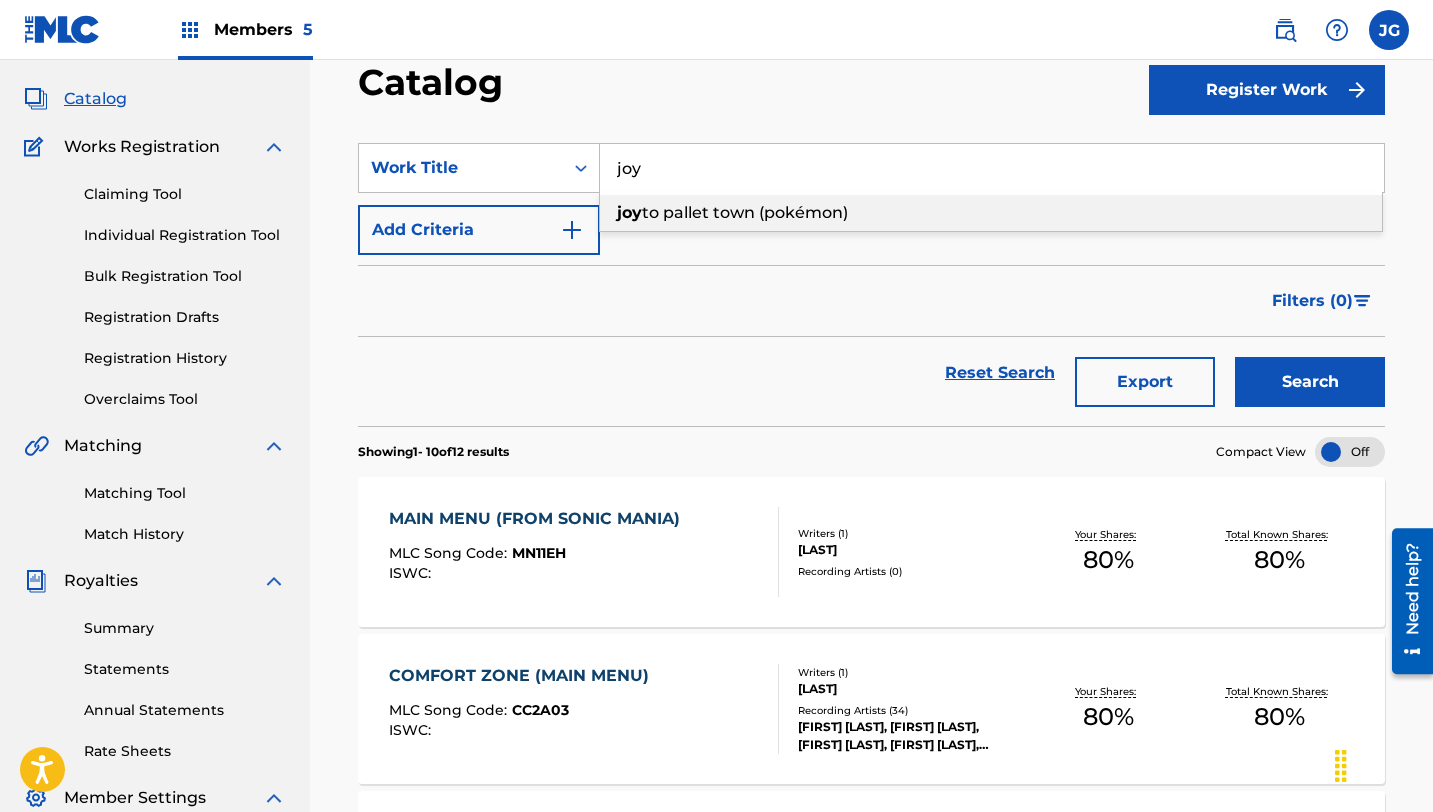 click on "to pallet town (pokémon)" at bounding box center (745, 212) 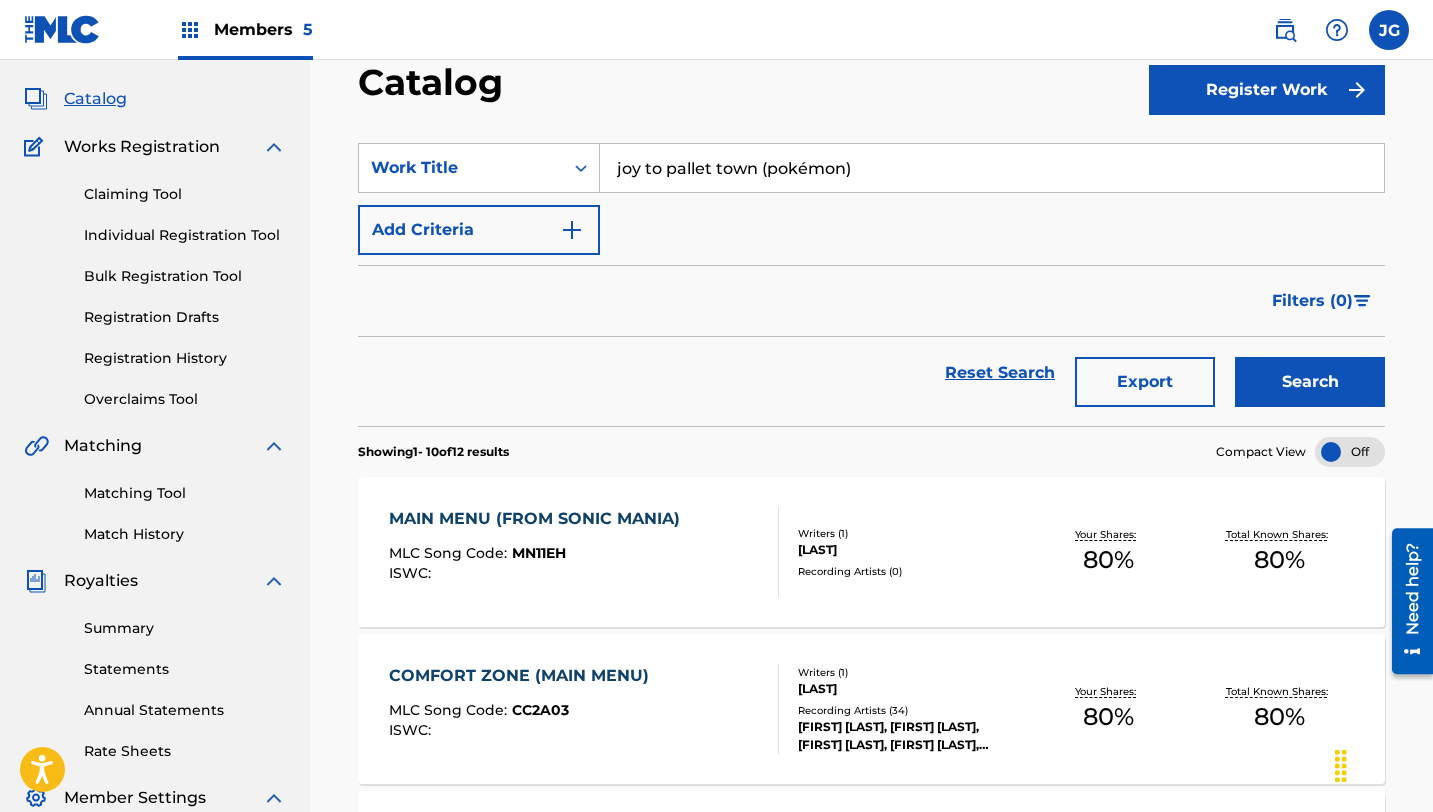 click on "Search" at bounding box center (1310, 382) 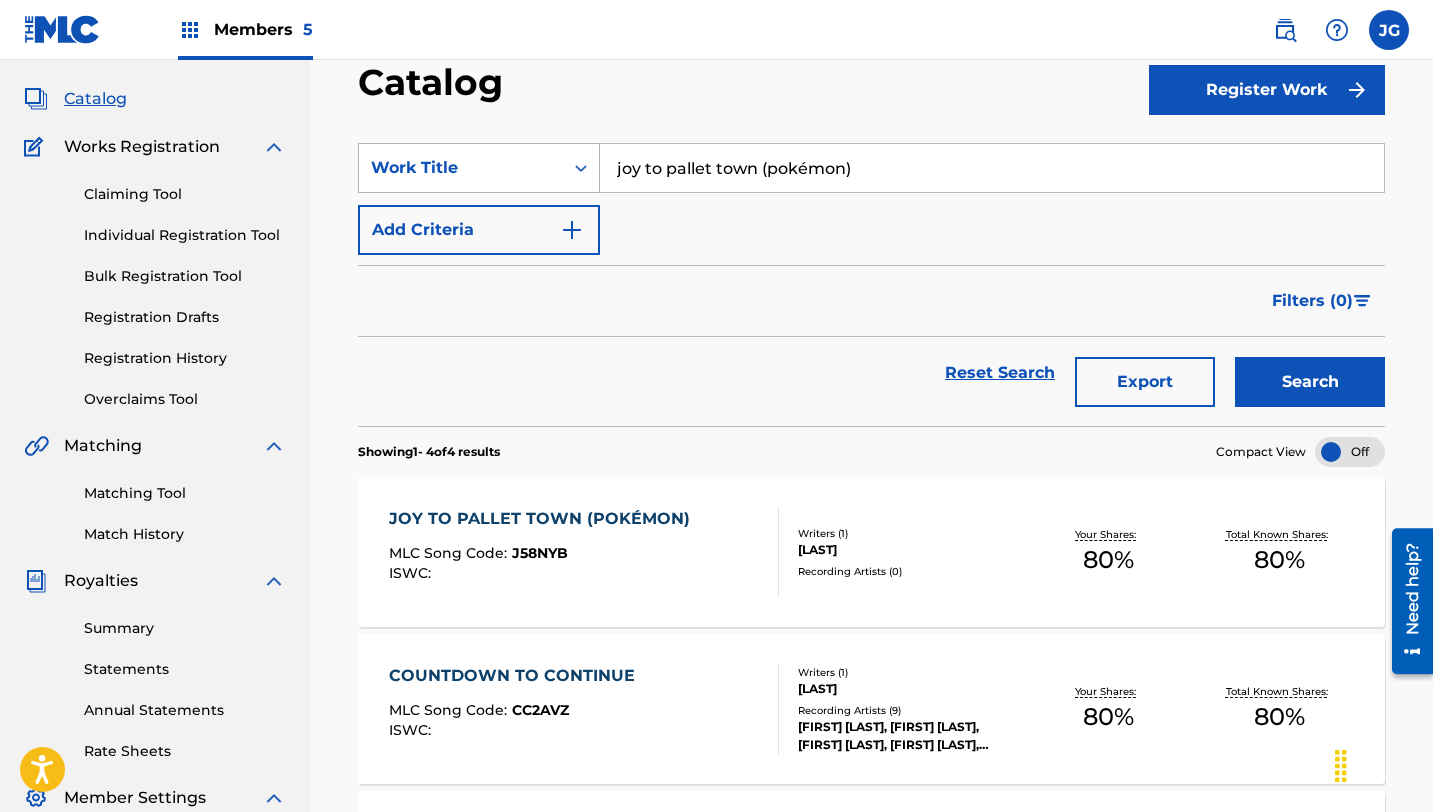 drag, startPoint x: 857, startPoint y: 171, endPoint x: 560, endPoint y: 167, distance: 297.02695 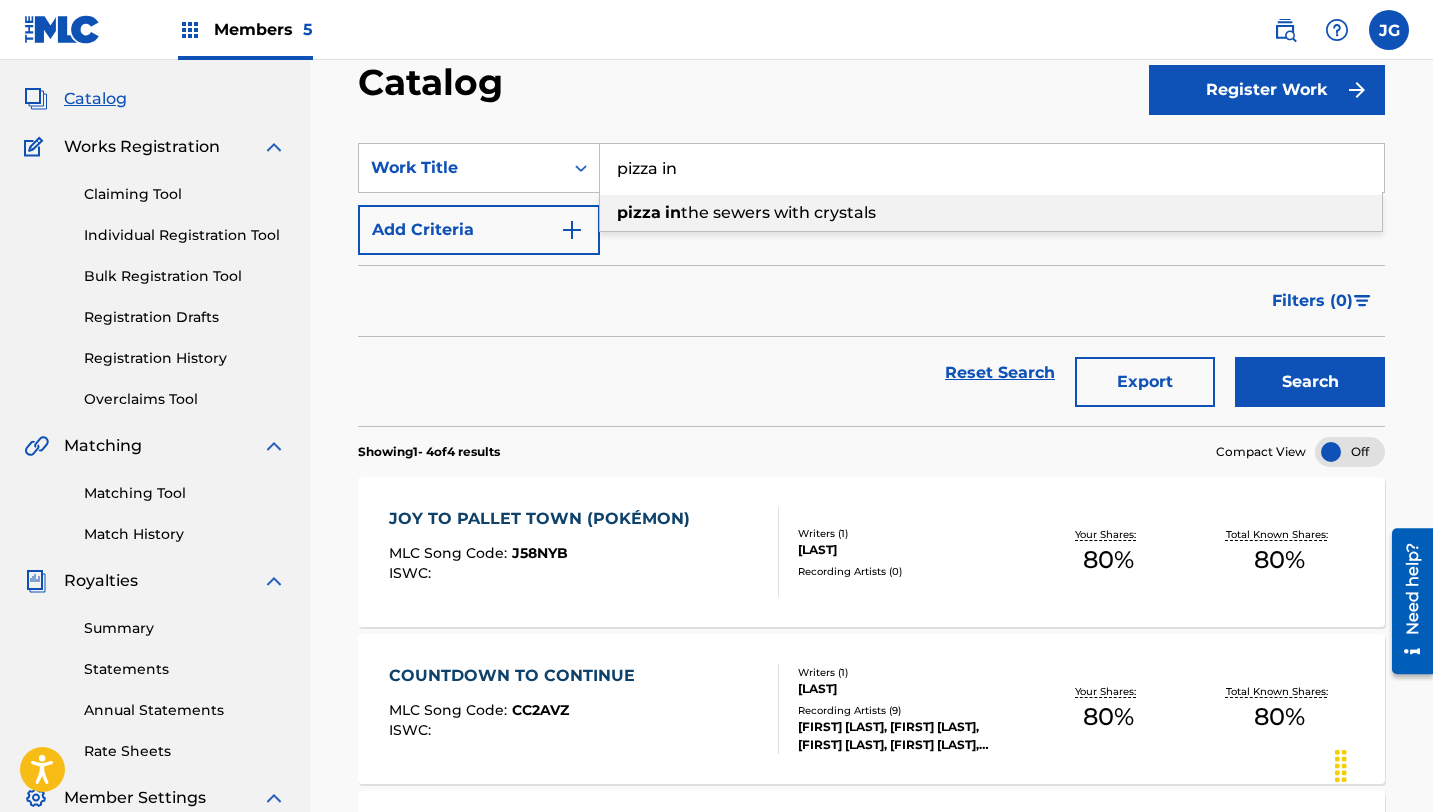 click on "in" at bounding box center (673, 212) 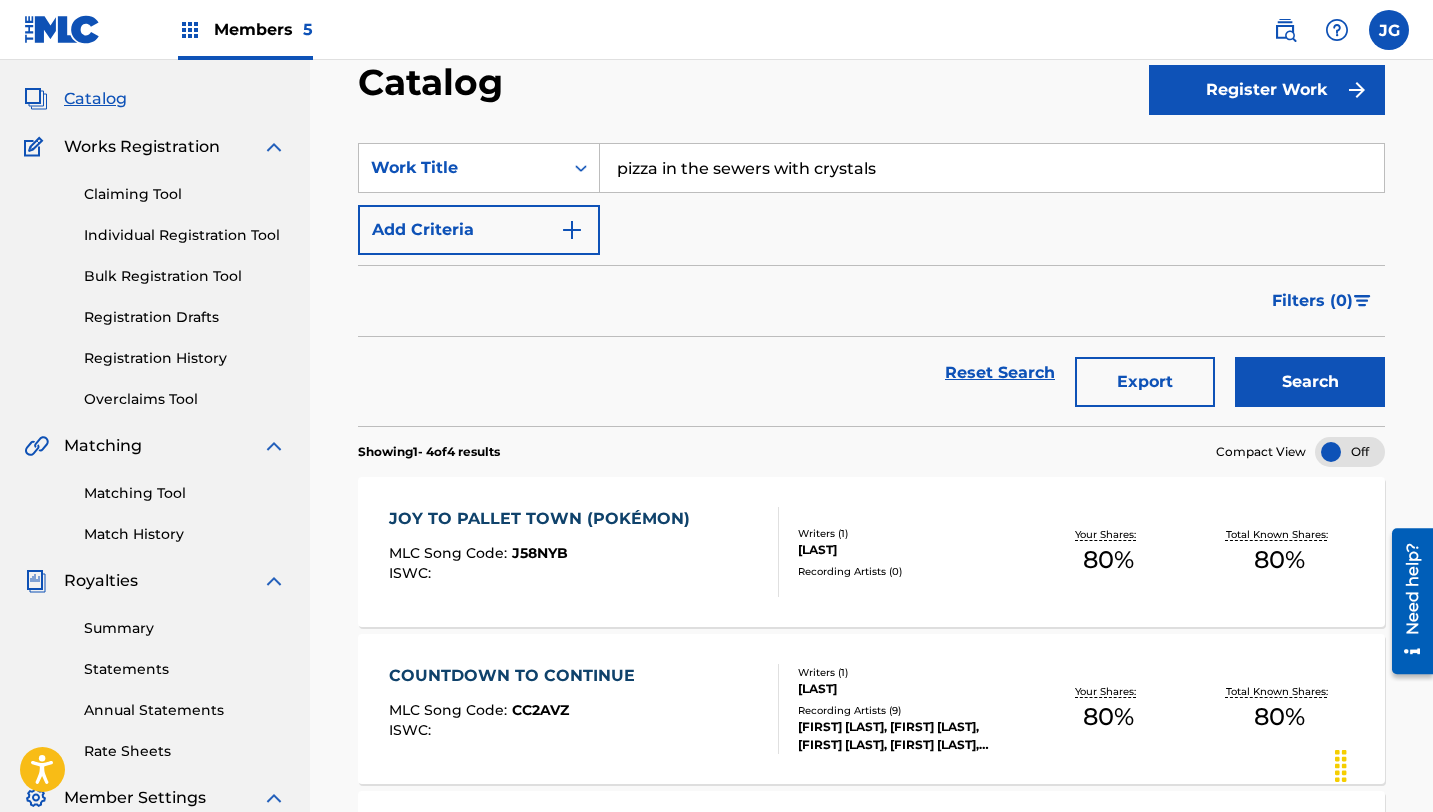 click on "Search" at bounding box center (1310, 382) 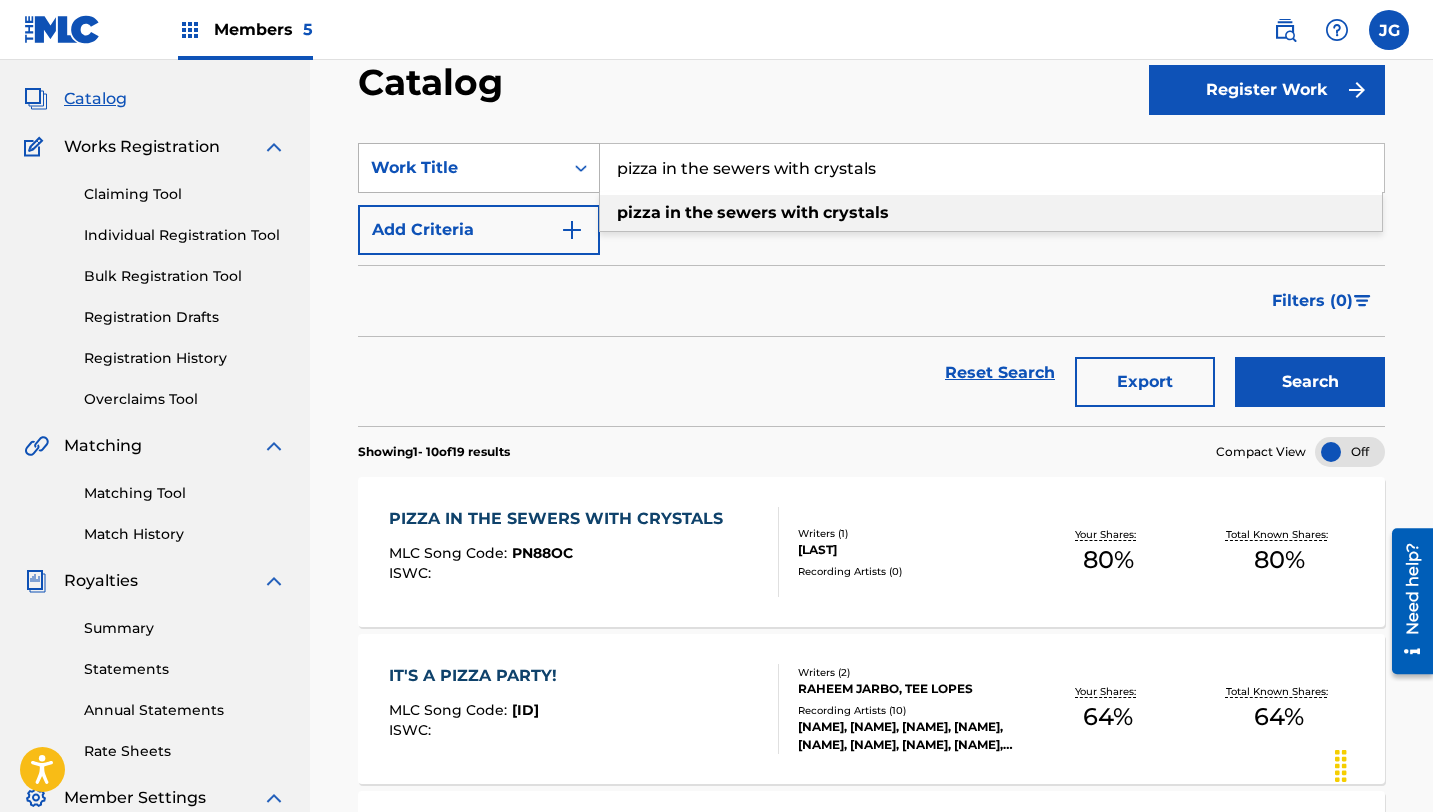 drag, startPoint x: 894, startPoint y: 168, endPoint x: 473, endPoint y: 161, distance: 421.0582 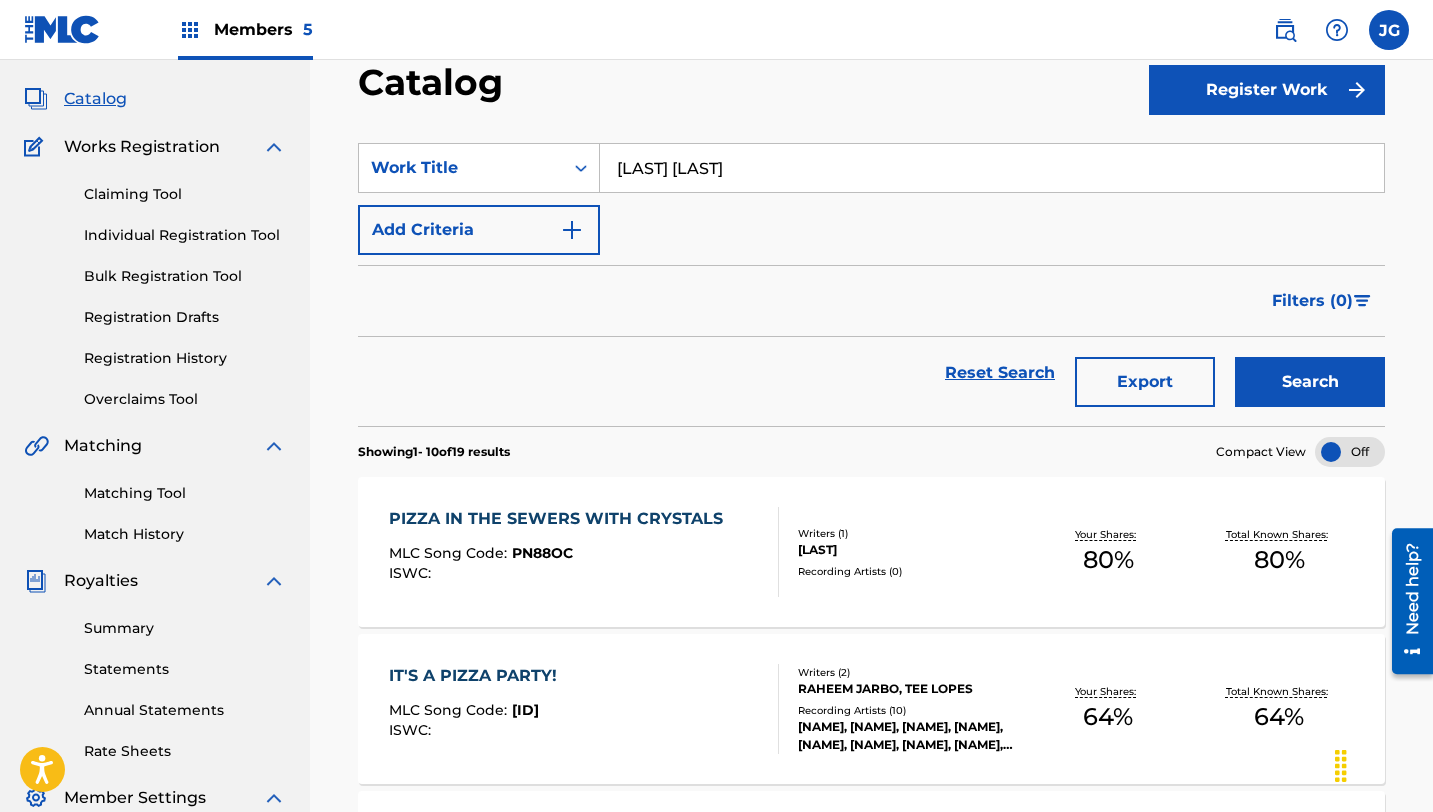 click on "Search" at bounding box center [1310, 382] 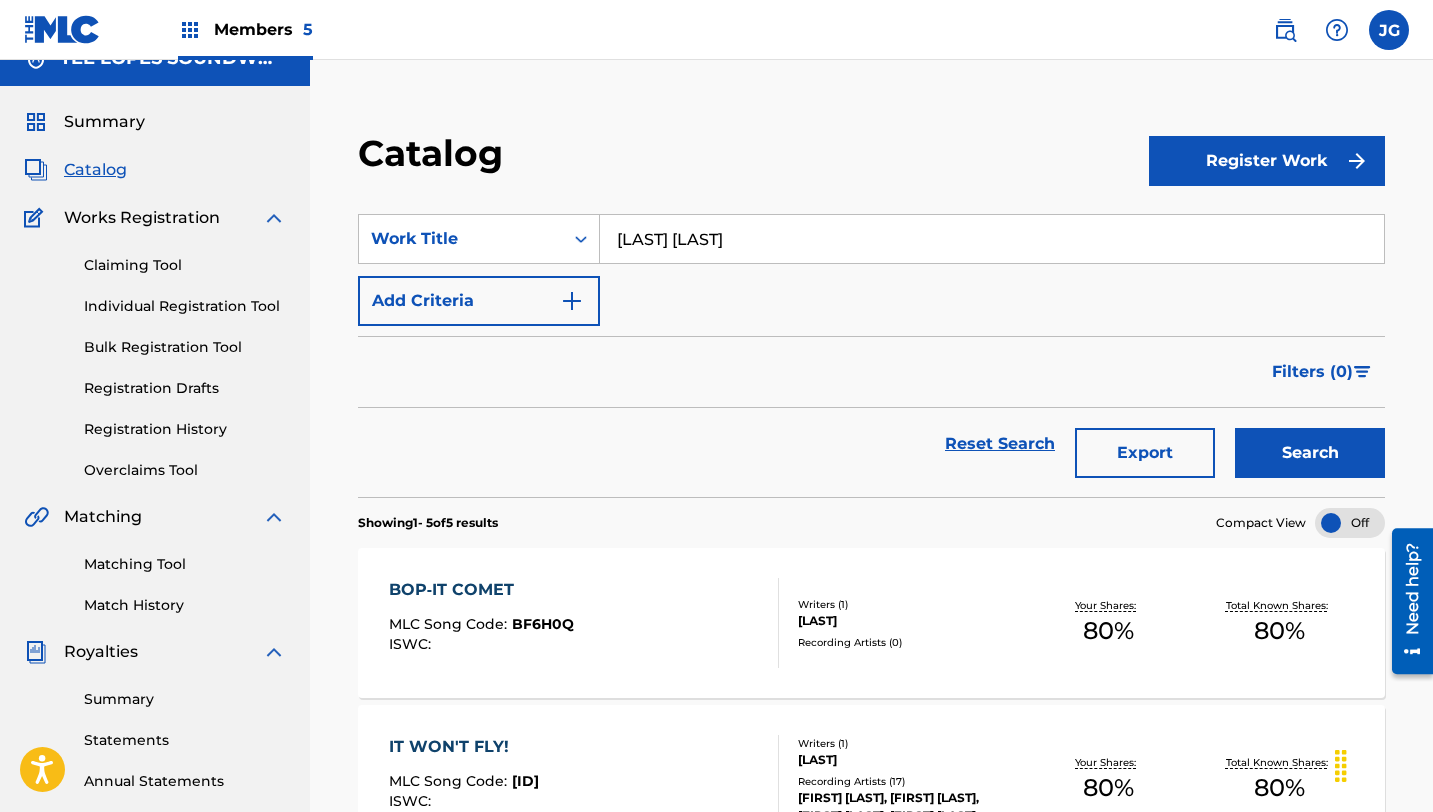 scroll, scrollTop: 26, scrollLeft: 0, axis: vertical 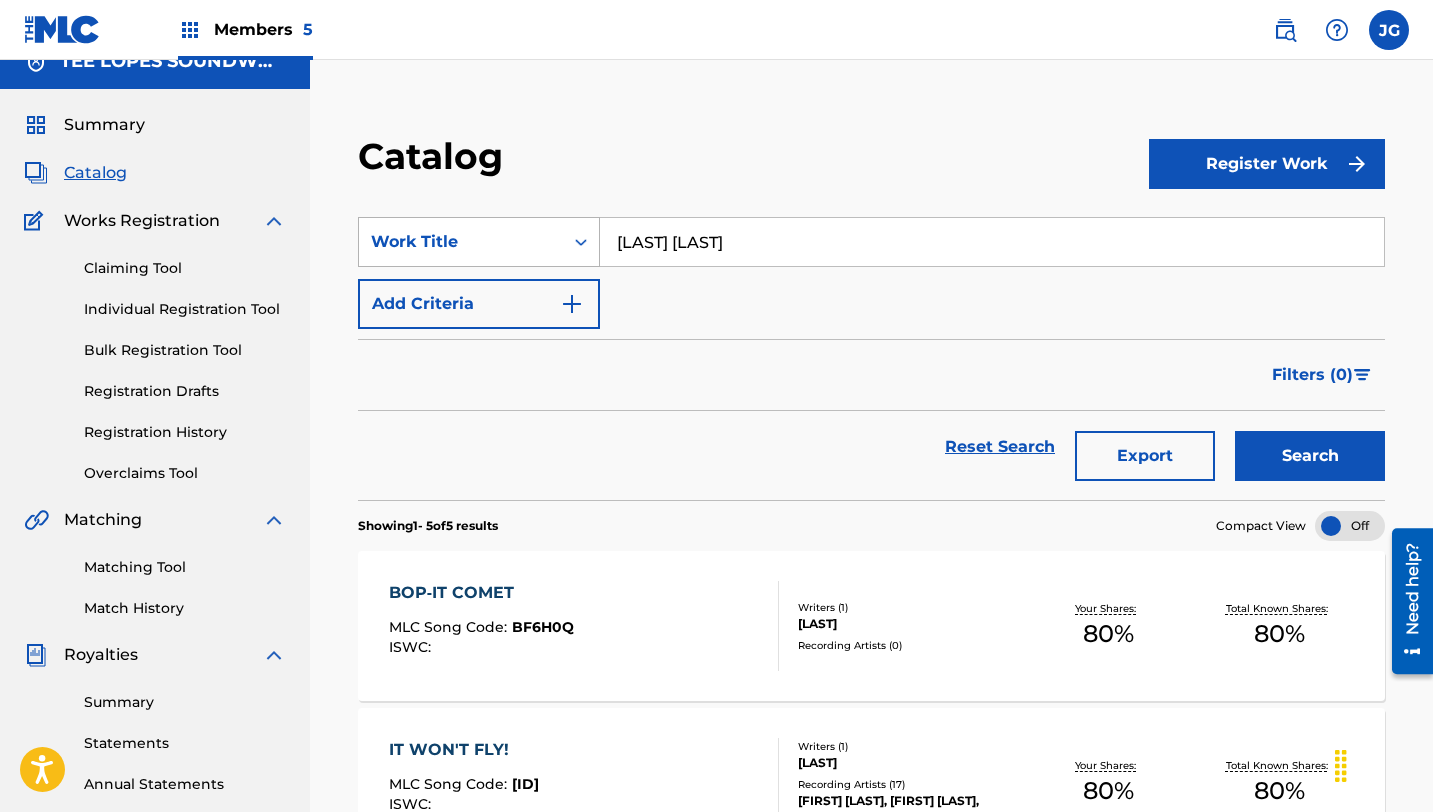 drag, startPoint x: 722, startPoint y: 241, endPoint x: 573, endPoint y: 241, distance: 149 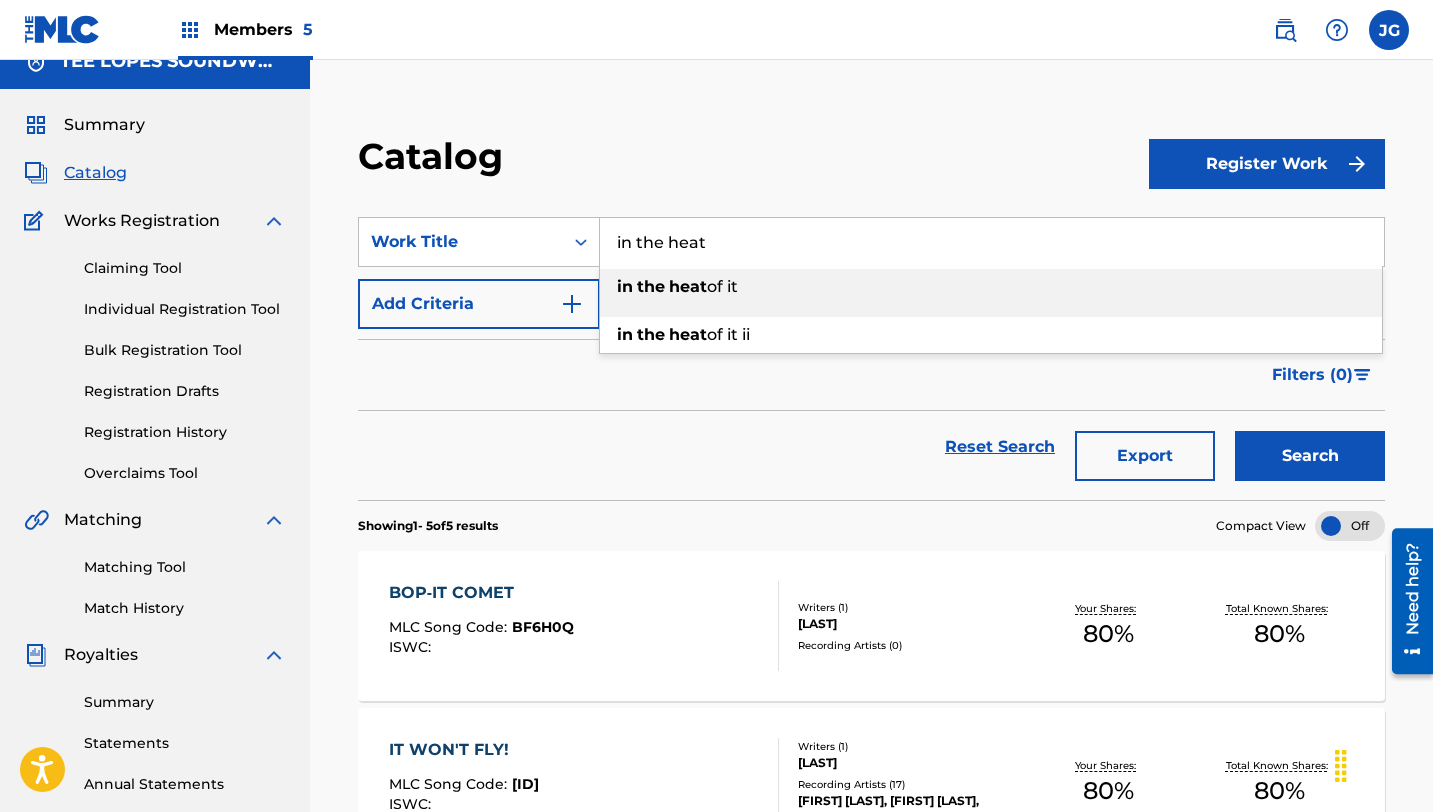 click on "the" at bounding box center (651, 286) 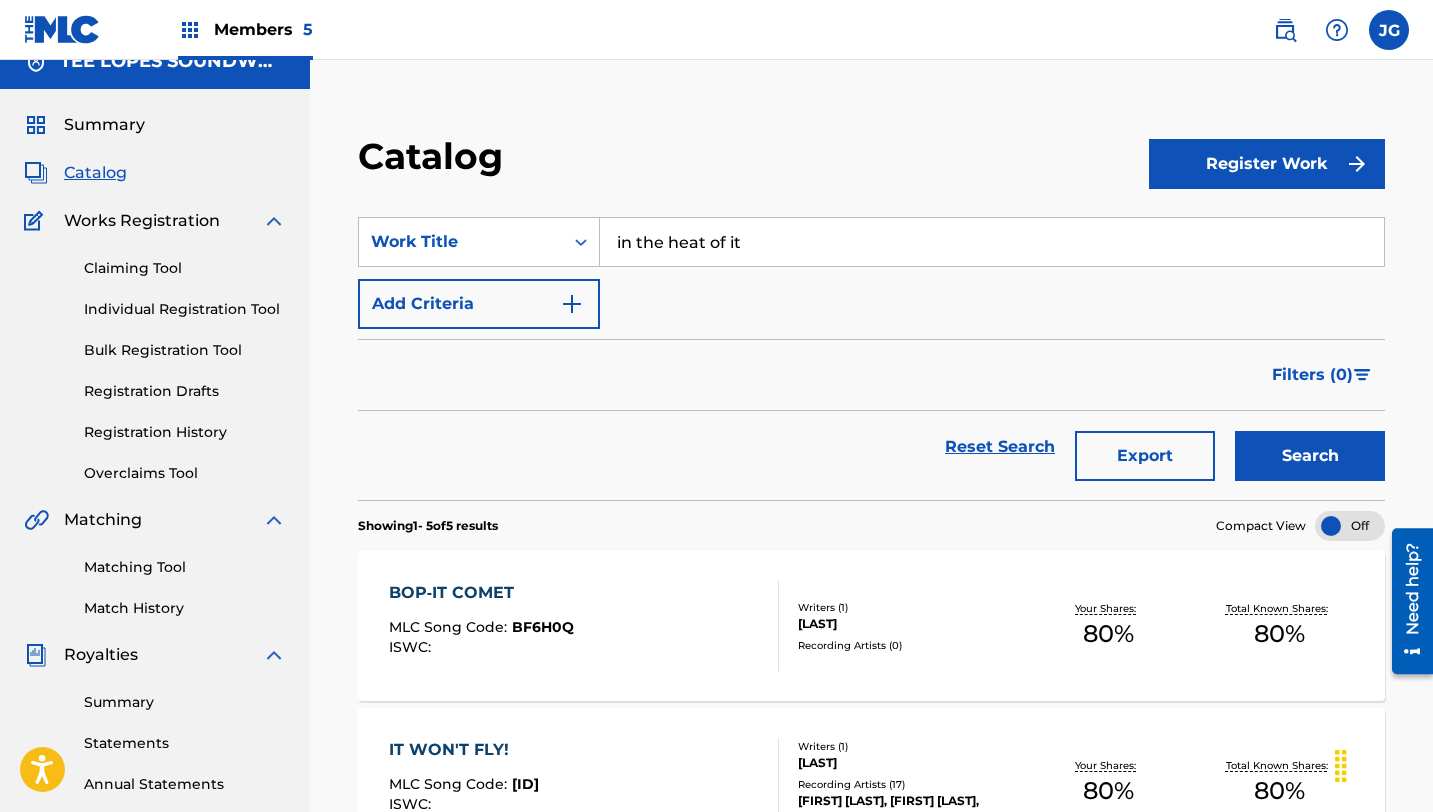 click on "Search" at bounding box center (1310, 456) 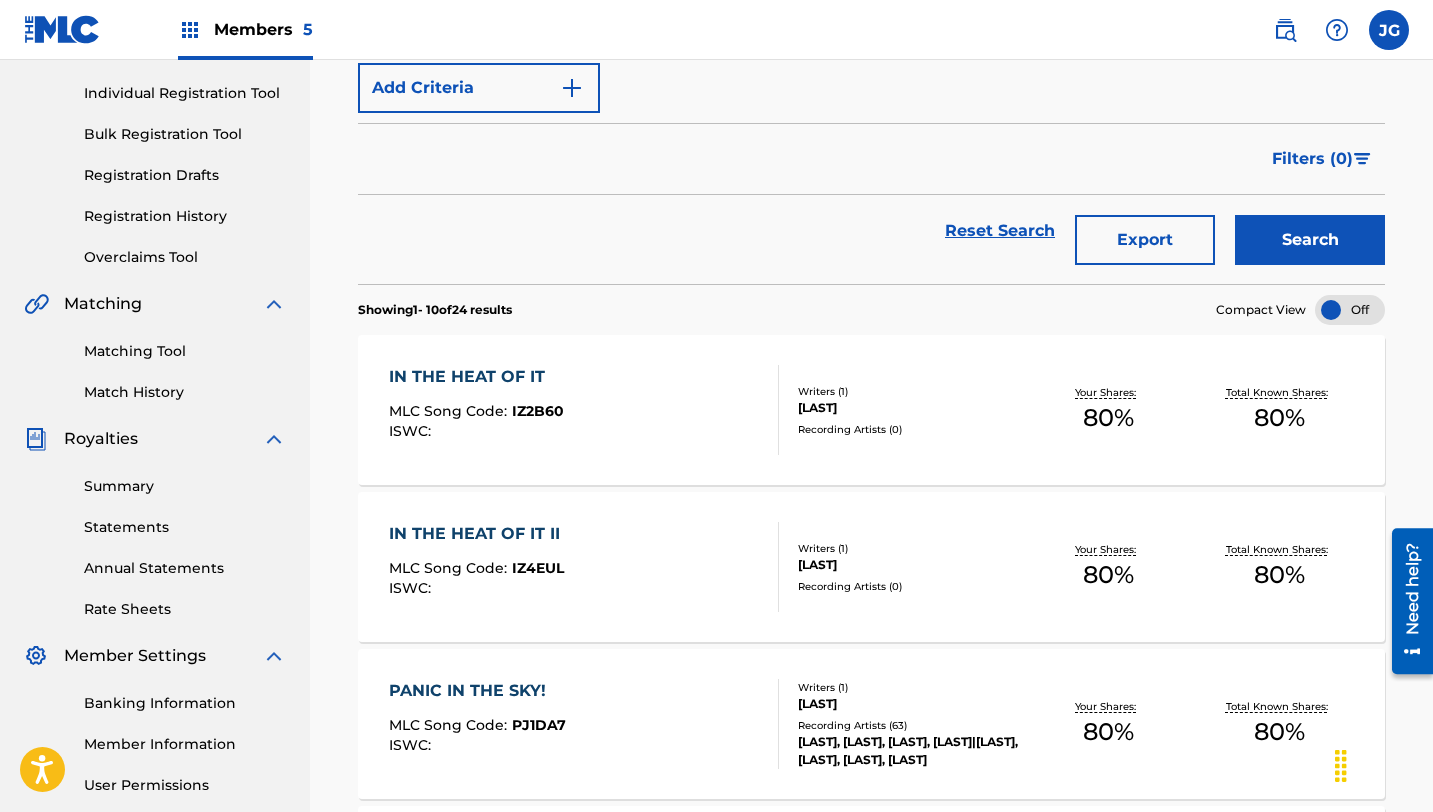 scroll, scrollTop: 0, scrollLeft: 0, axis: both 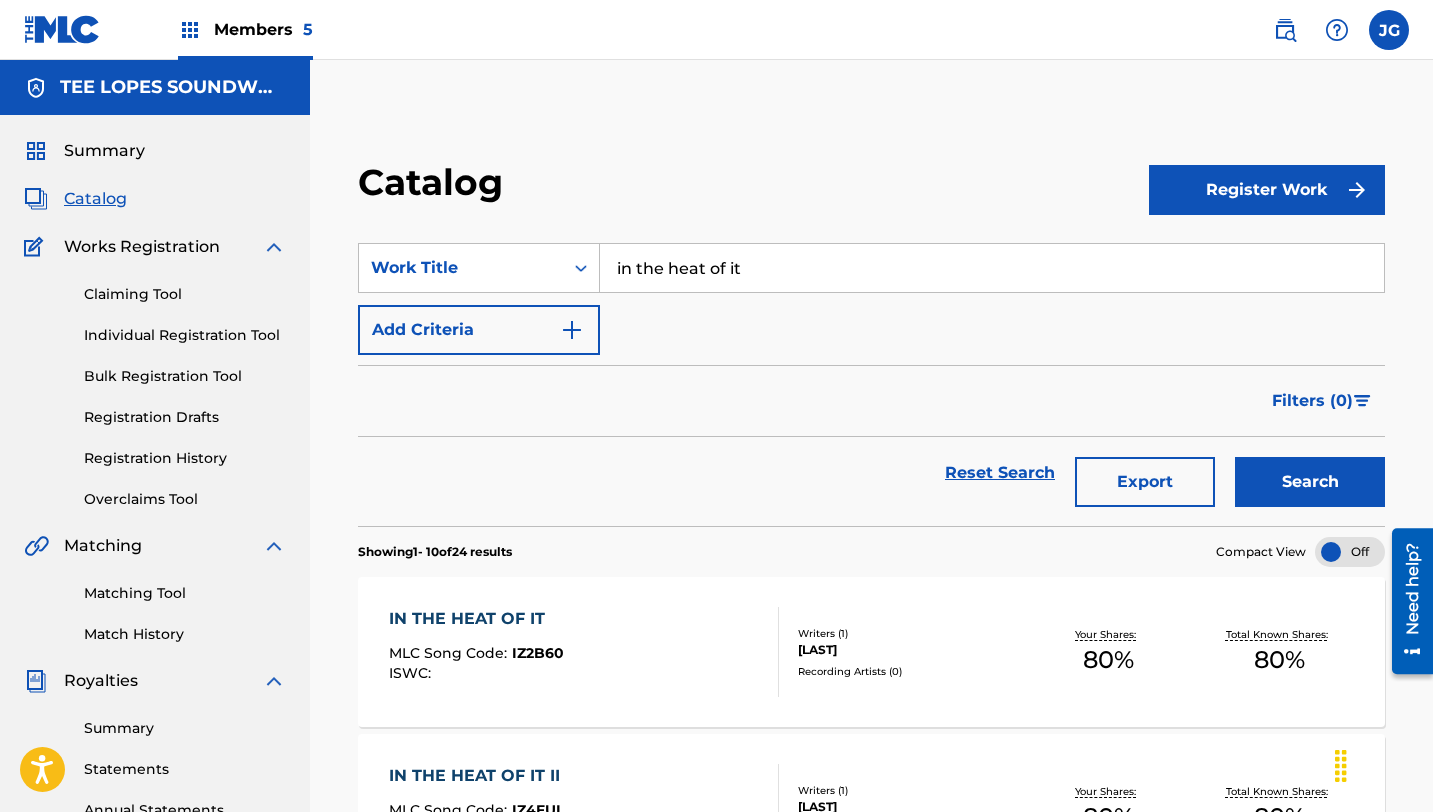 click on "Register Work" at bounding box center [1267, 190] 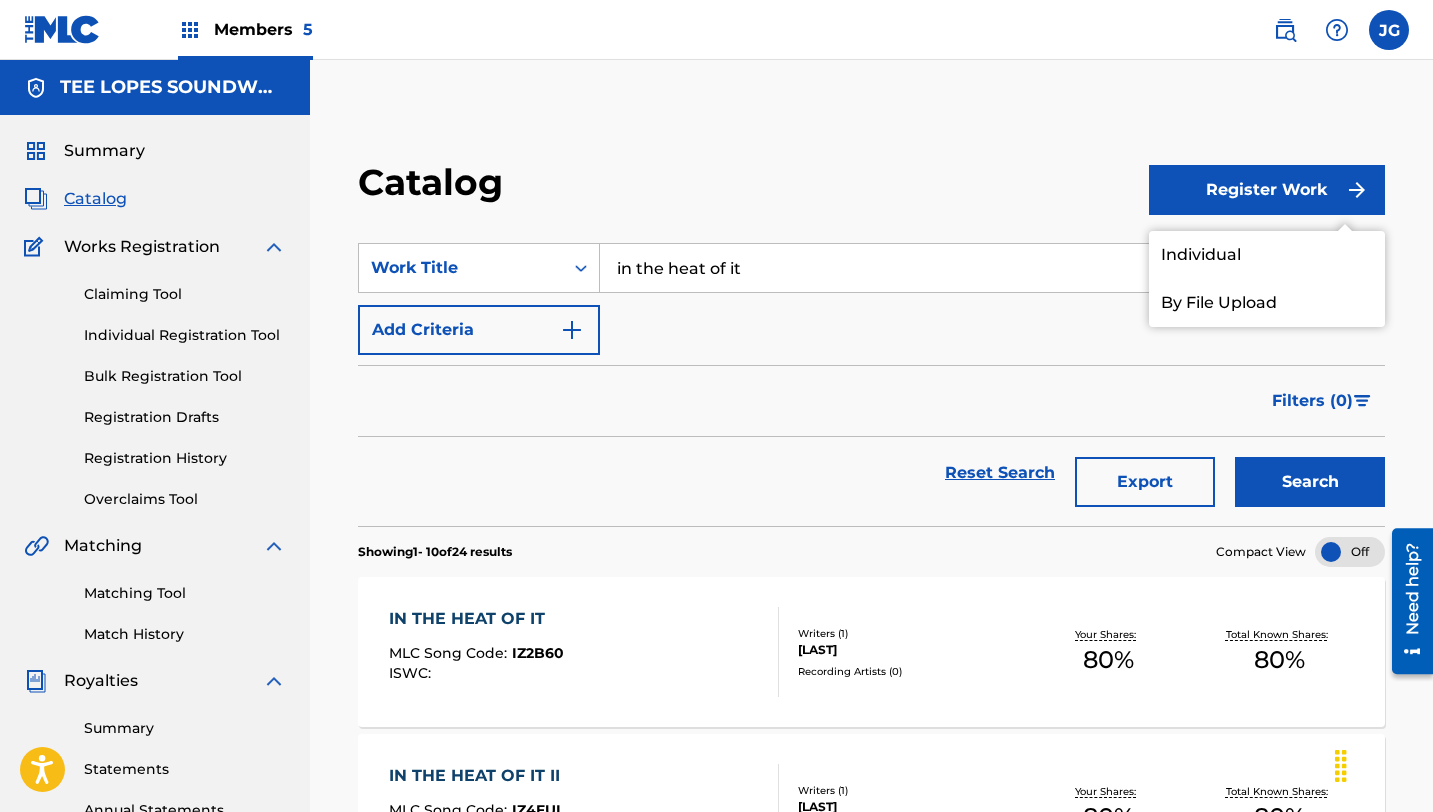 click on "Individual" at bounding box center [1267, 255] 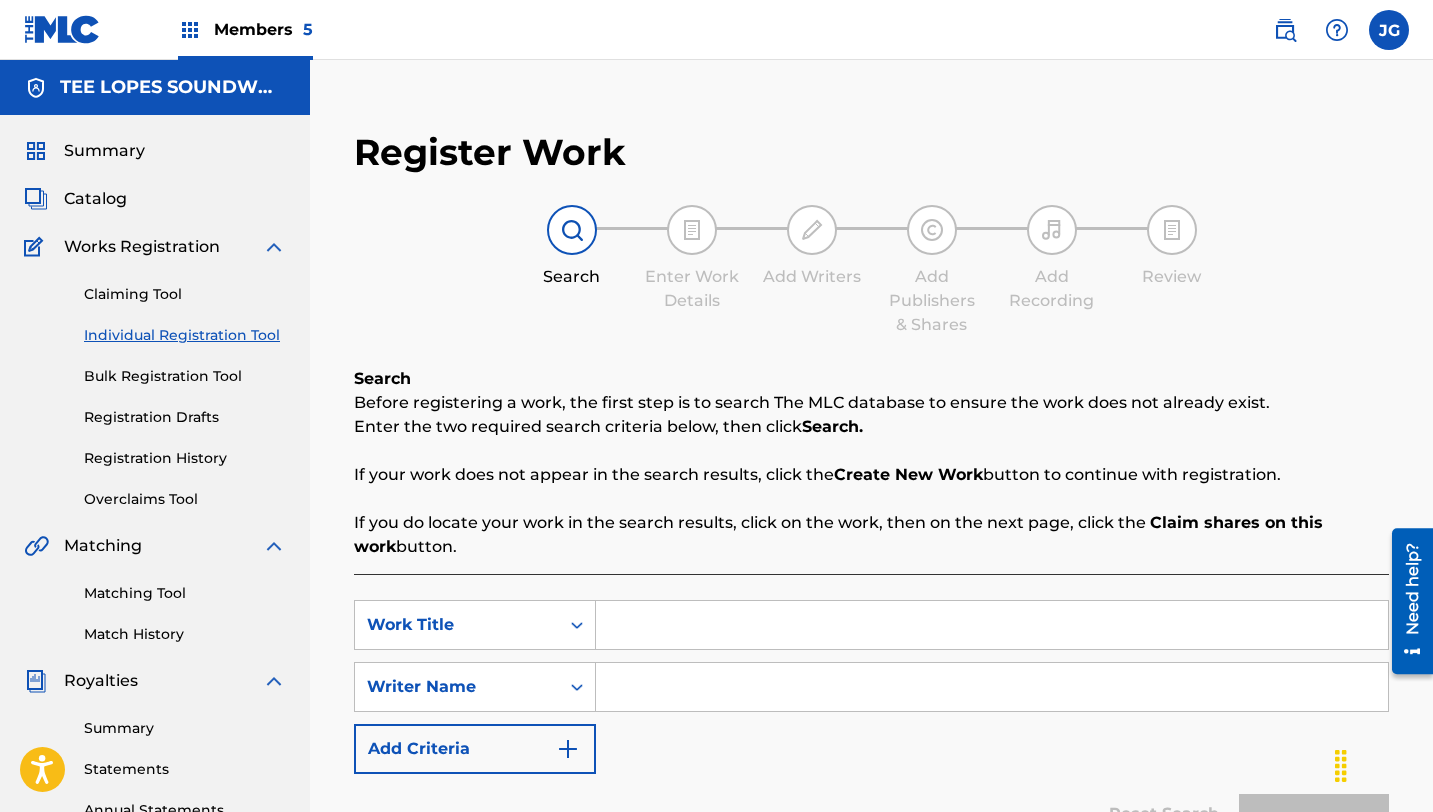 click at bounding box center [992, 625] 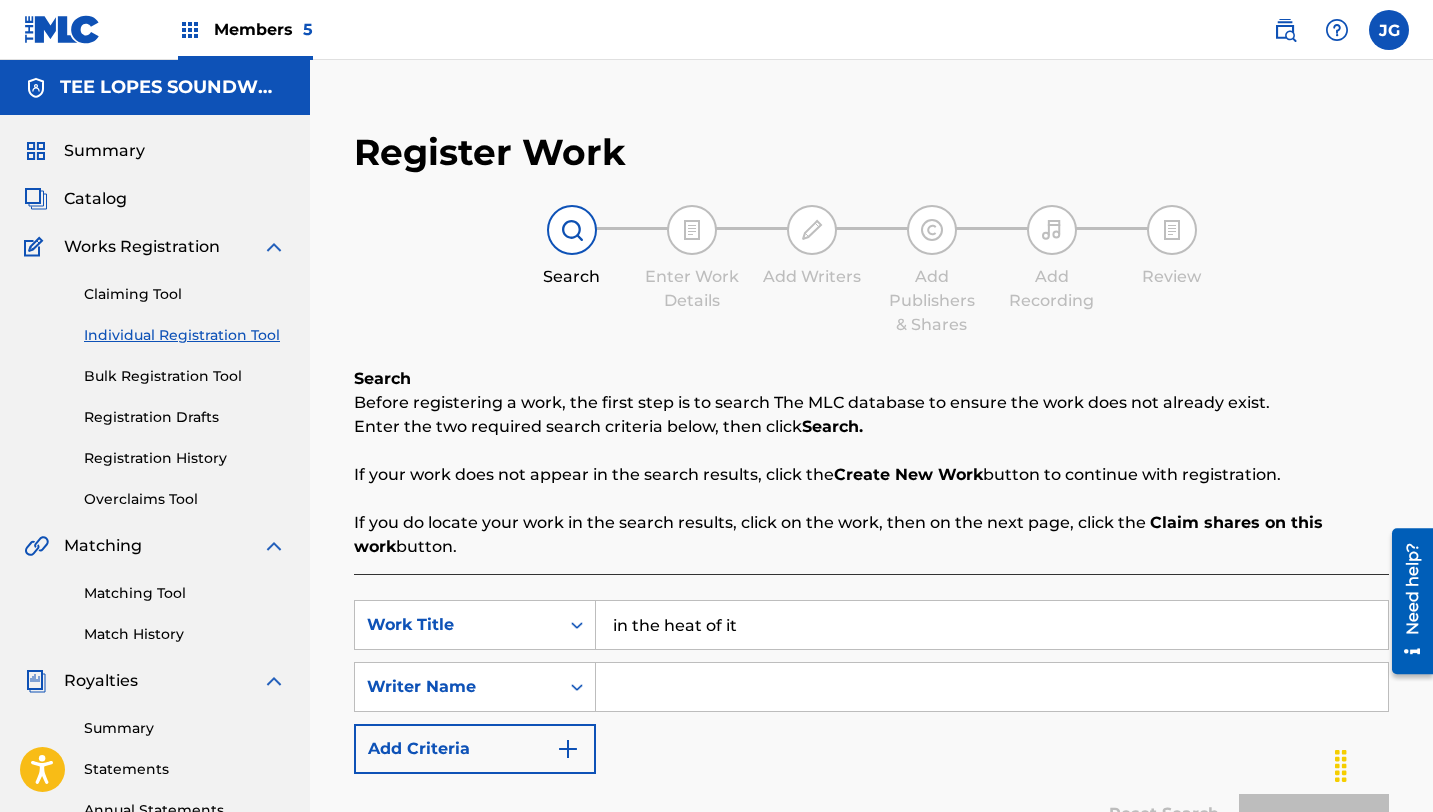 type on "in the heat of it" 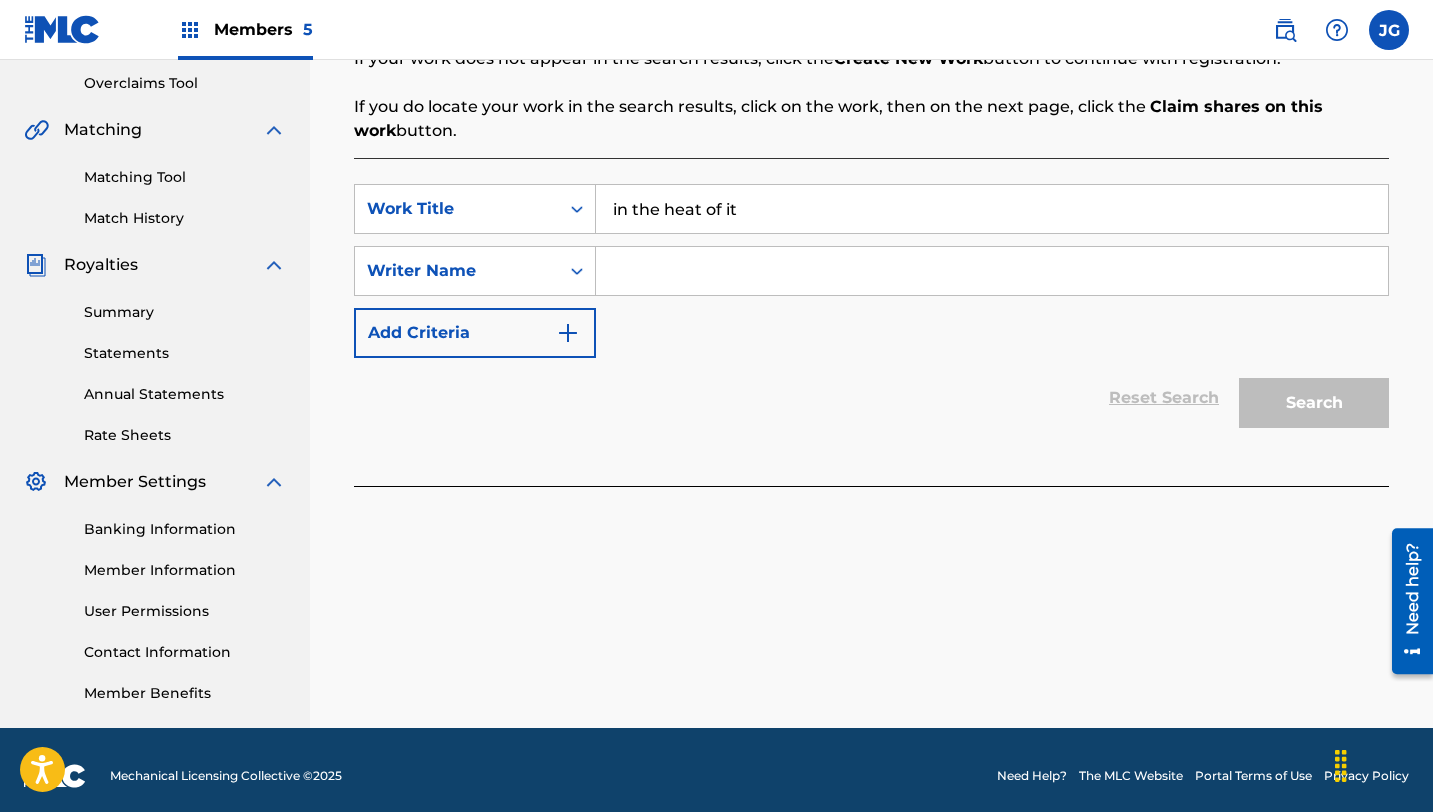 scroll, scrollTop: 428, scrollLeft: 0, axis: vertical 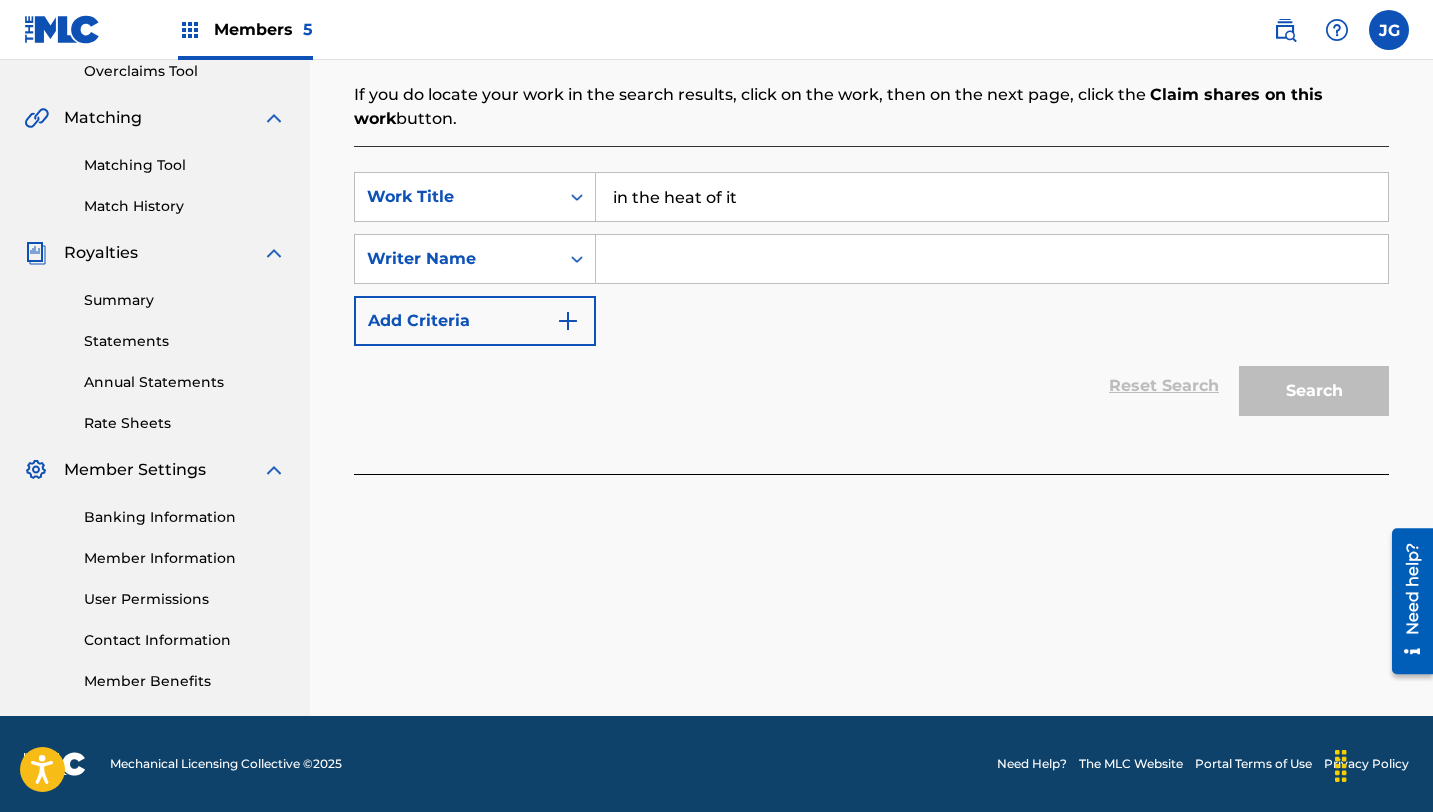 click at bounding box center [992, 259] 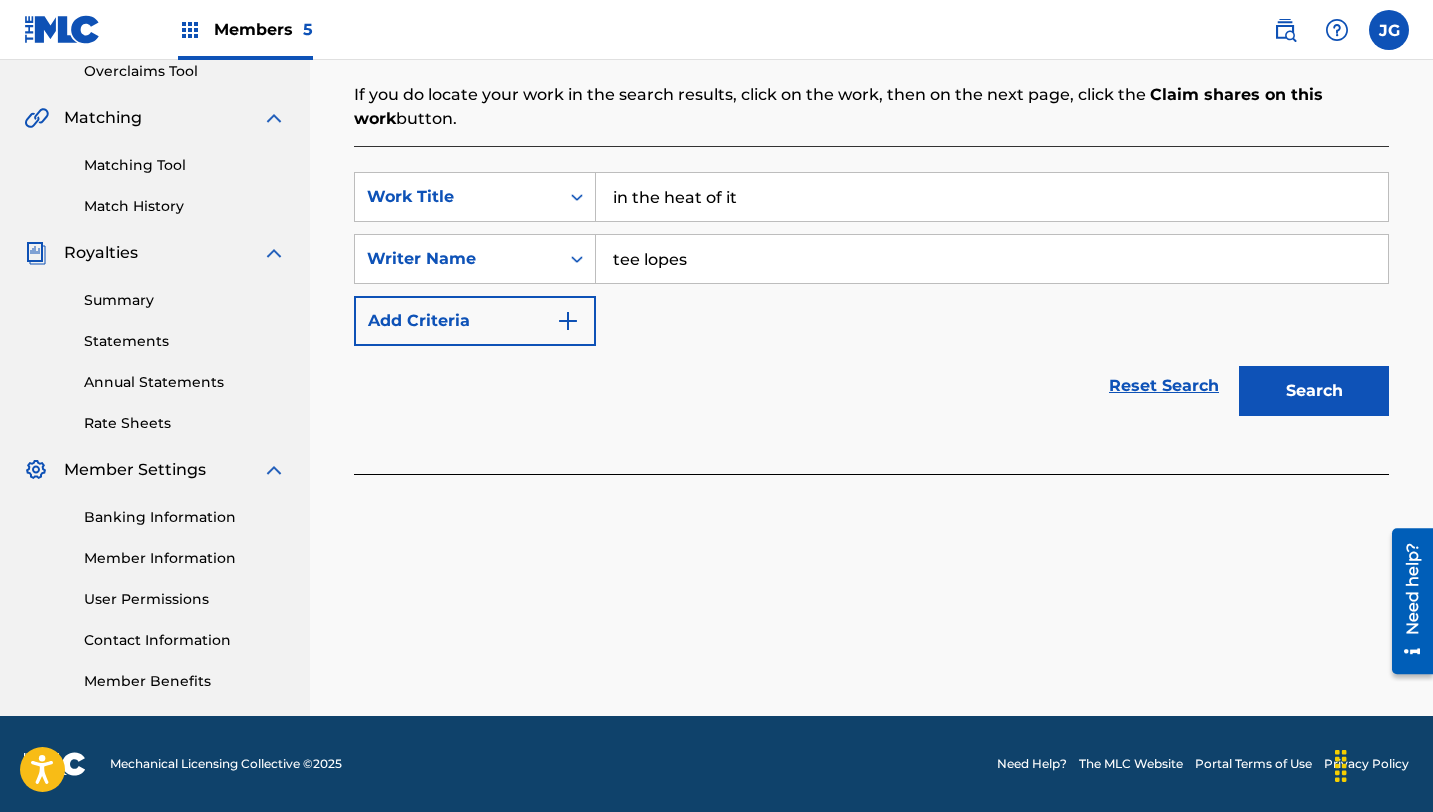 click on "Writer Name [NAME] Add Criteria Reset Search Search" at bounding box center (871, 310) 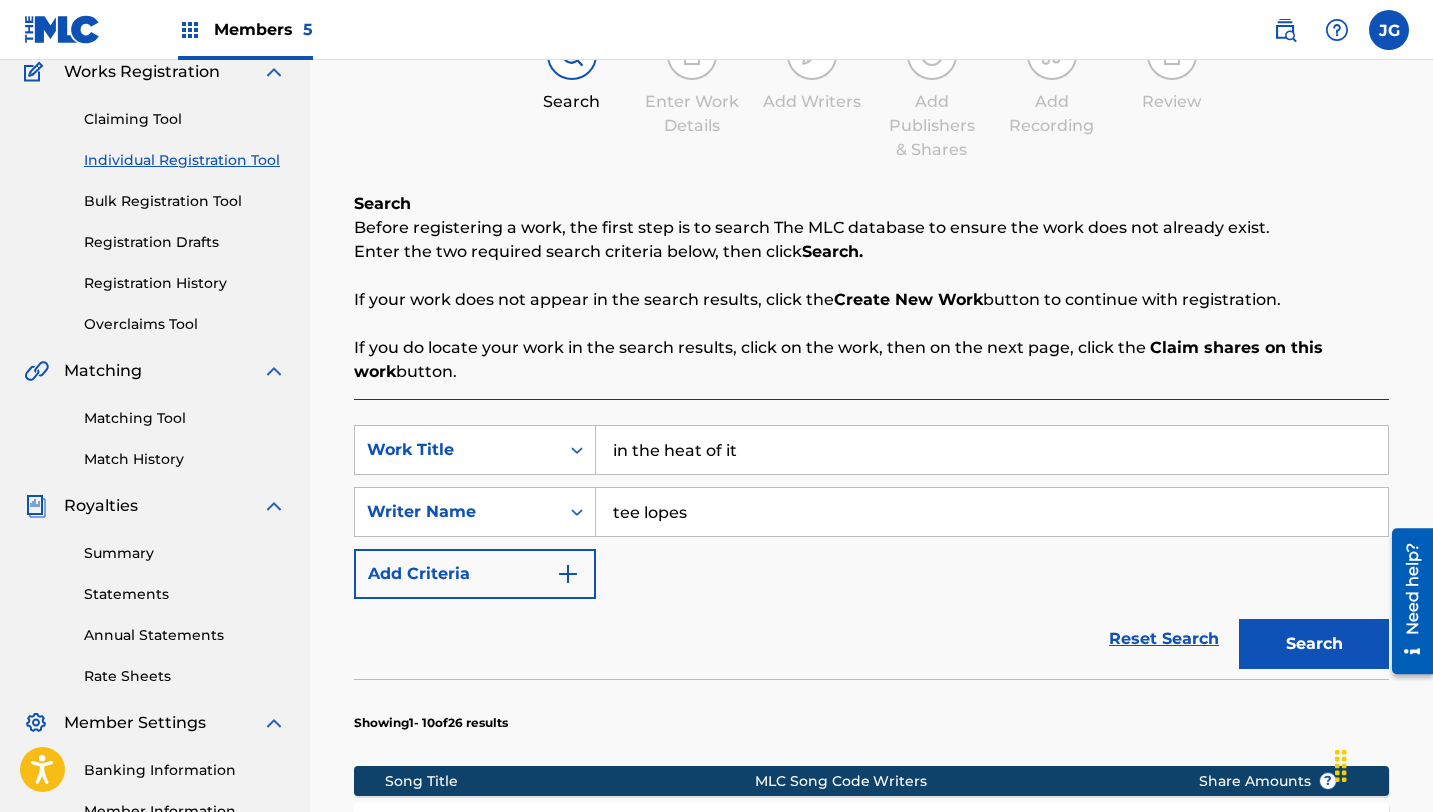 scroll, scrollTop: 0, scrollLeft: 0, axis: both 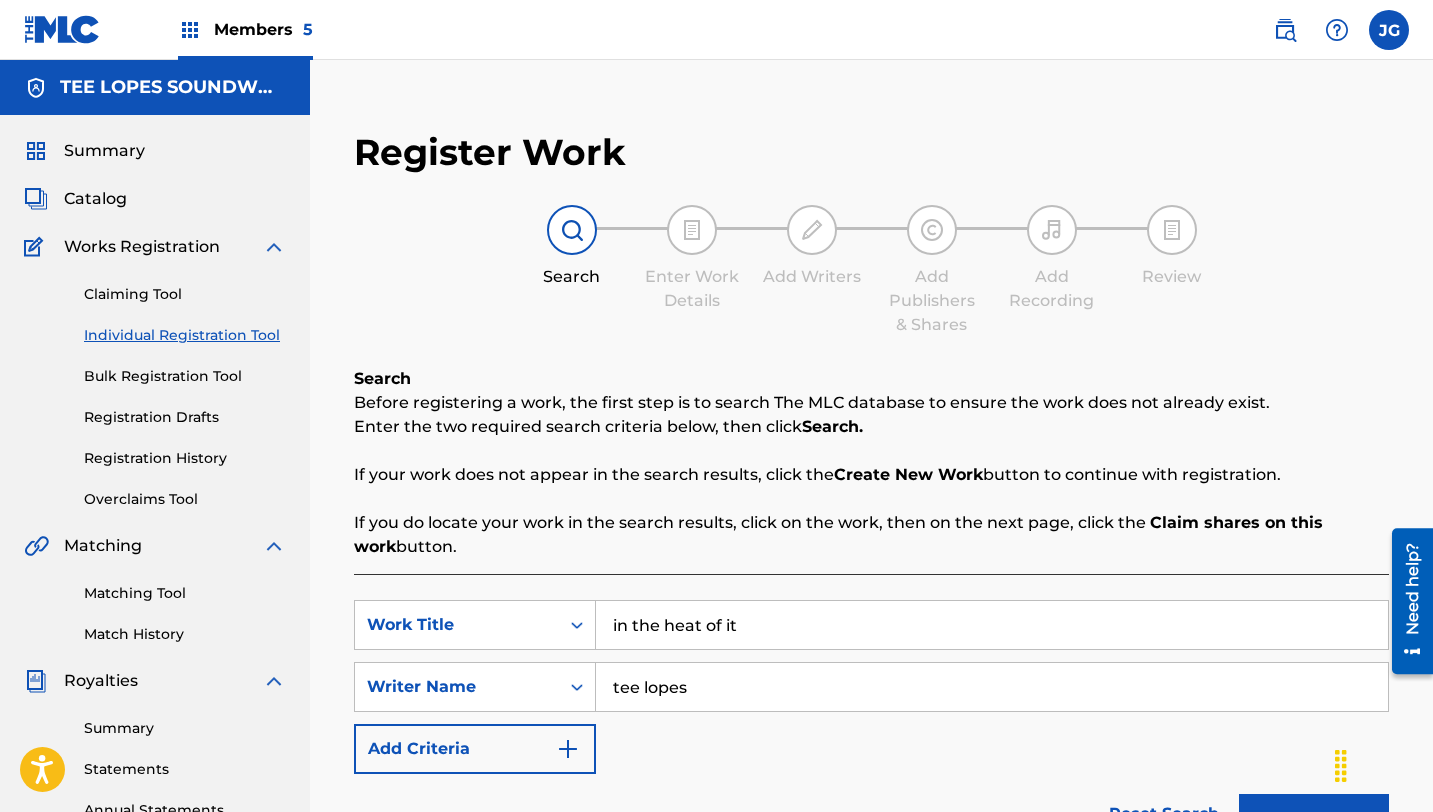 click on "Catalog" at bounding box center [95, 199] 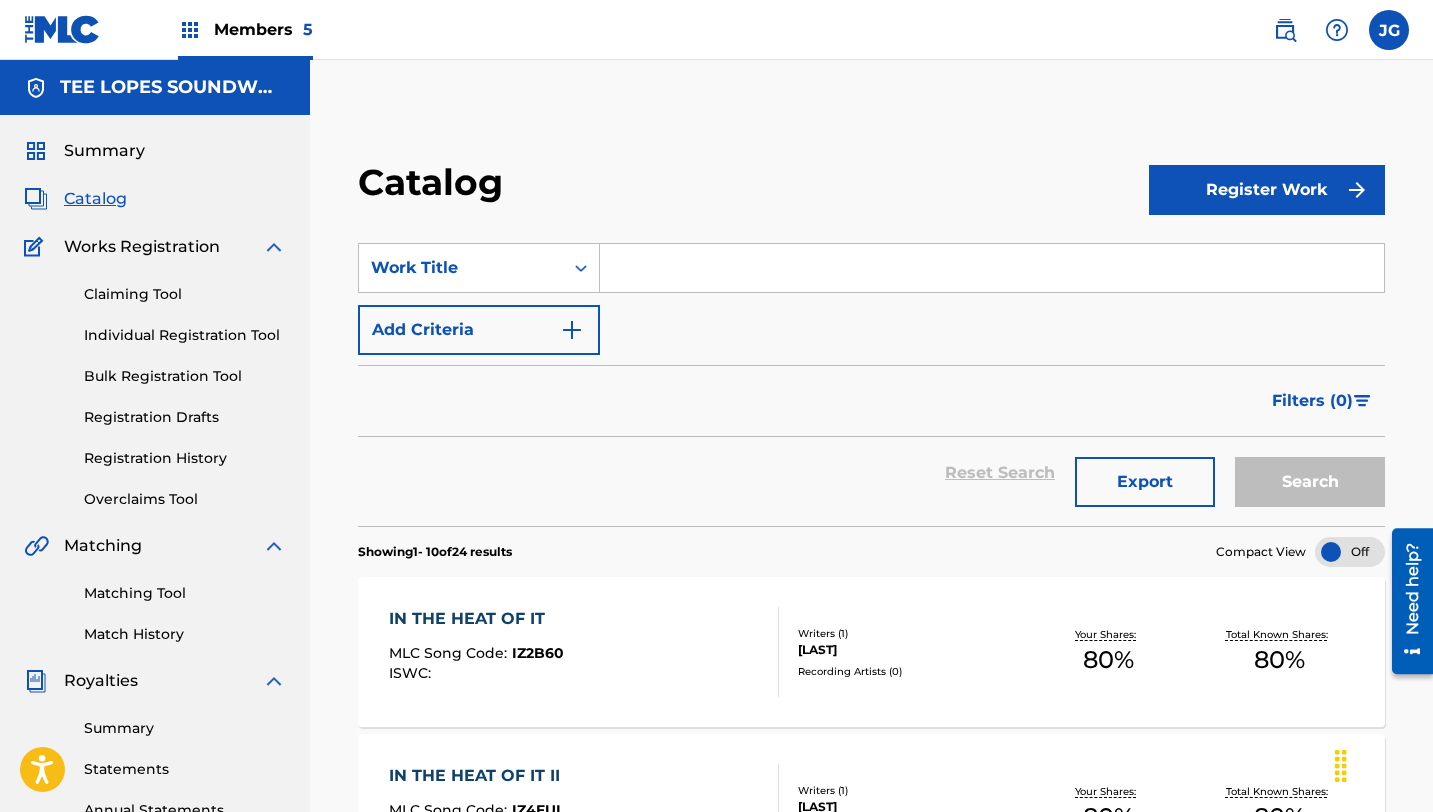 click at bounding box center (992, 268) 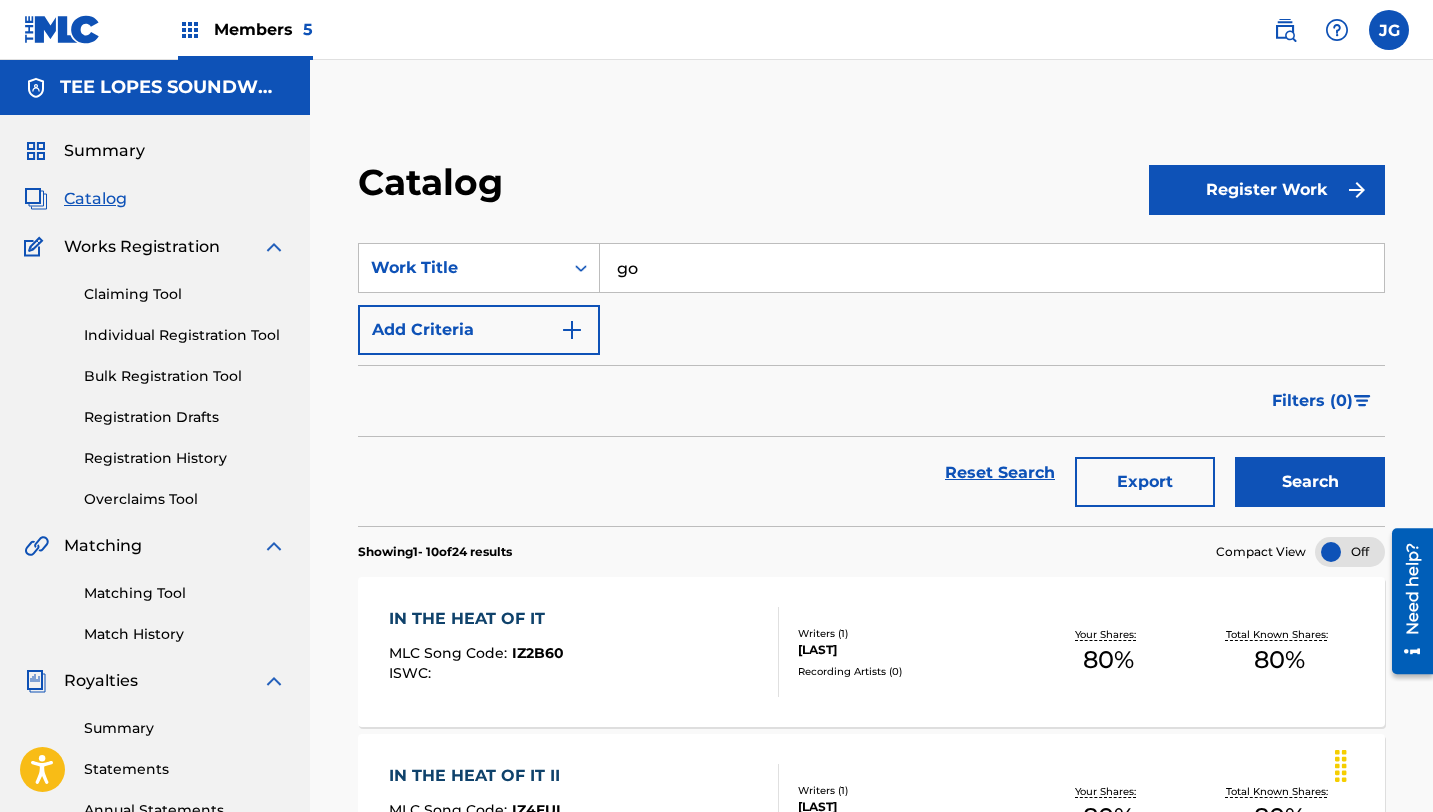 type on "g" 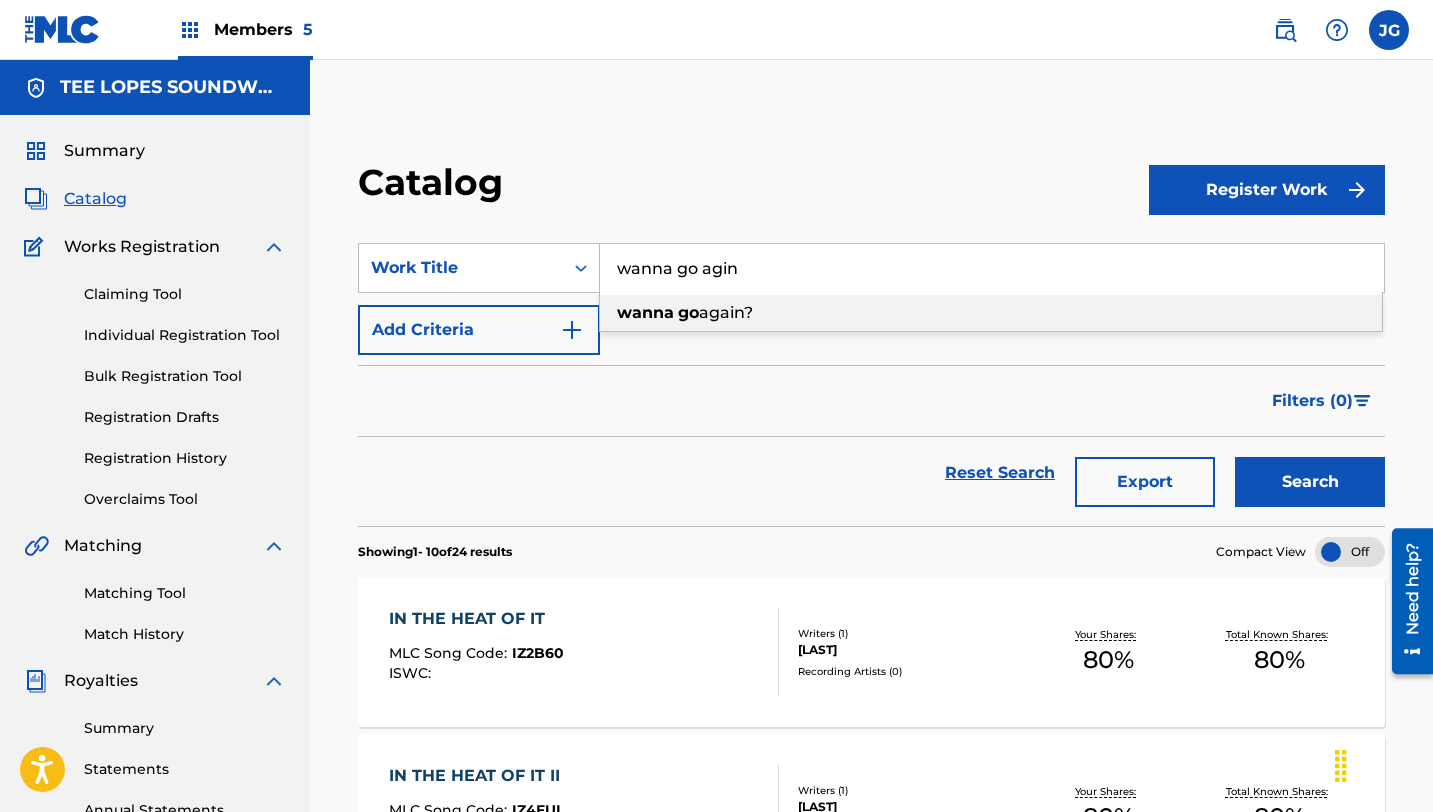click on "Search" at bounding box center [1310, 482] 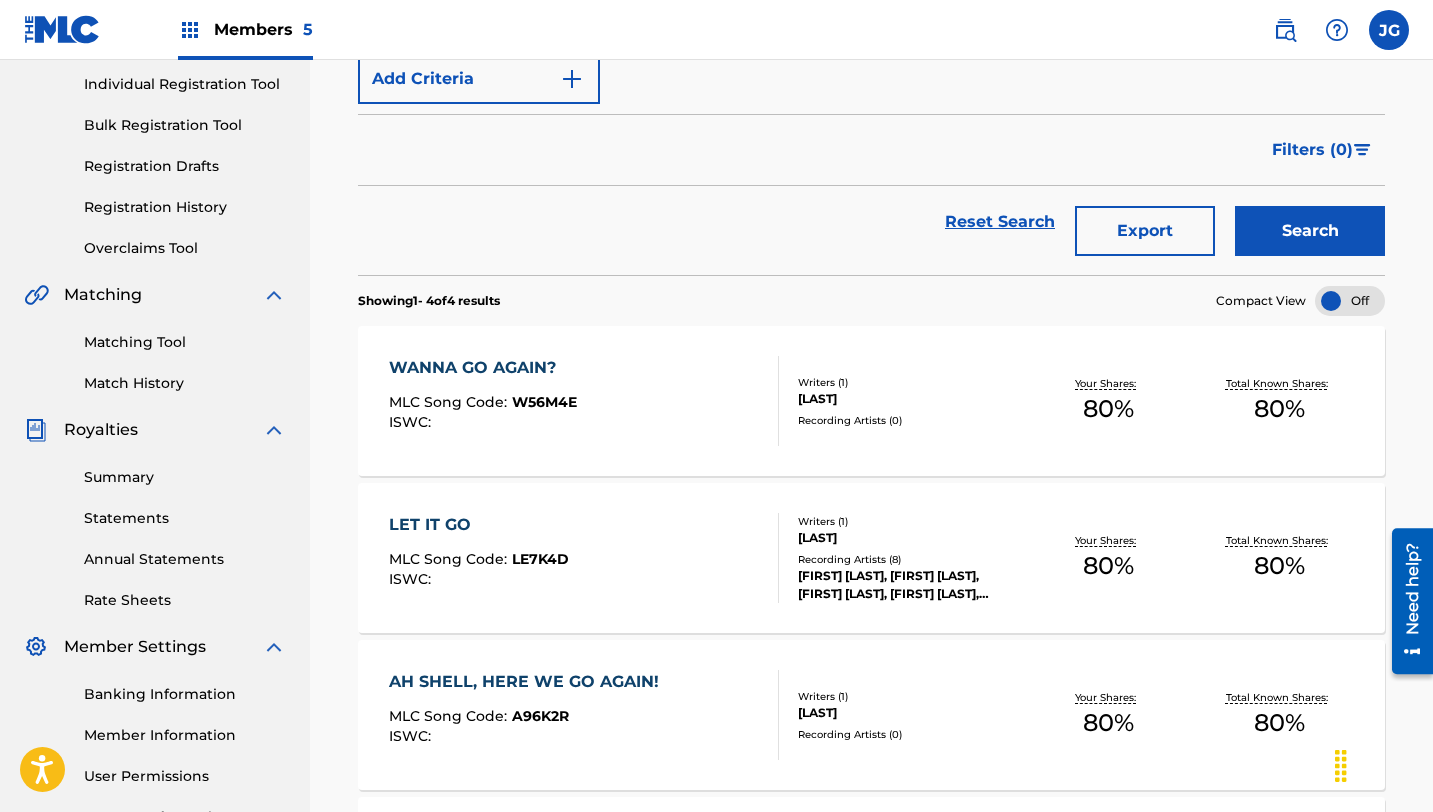 scroll, scrollTop: 0, scrollLeft: 0, axis: both 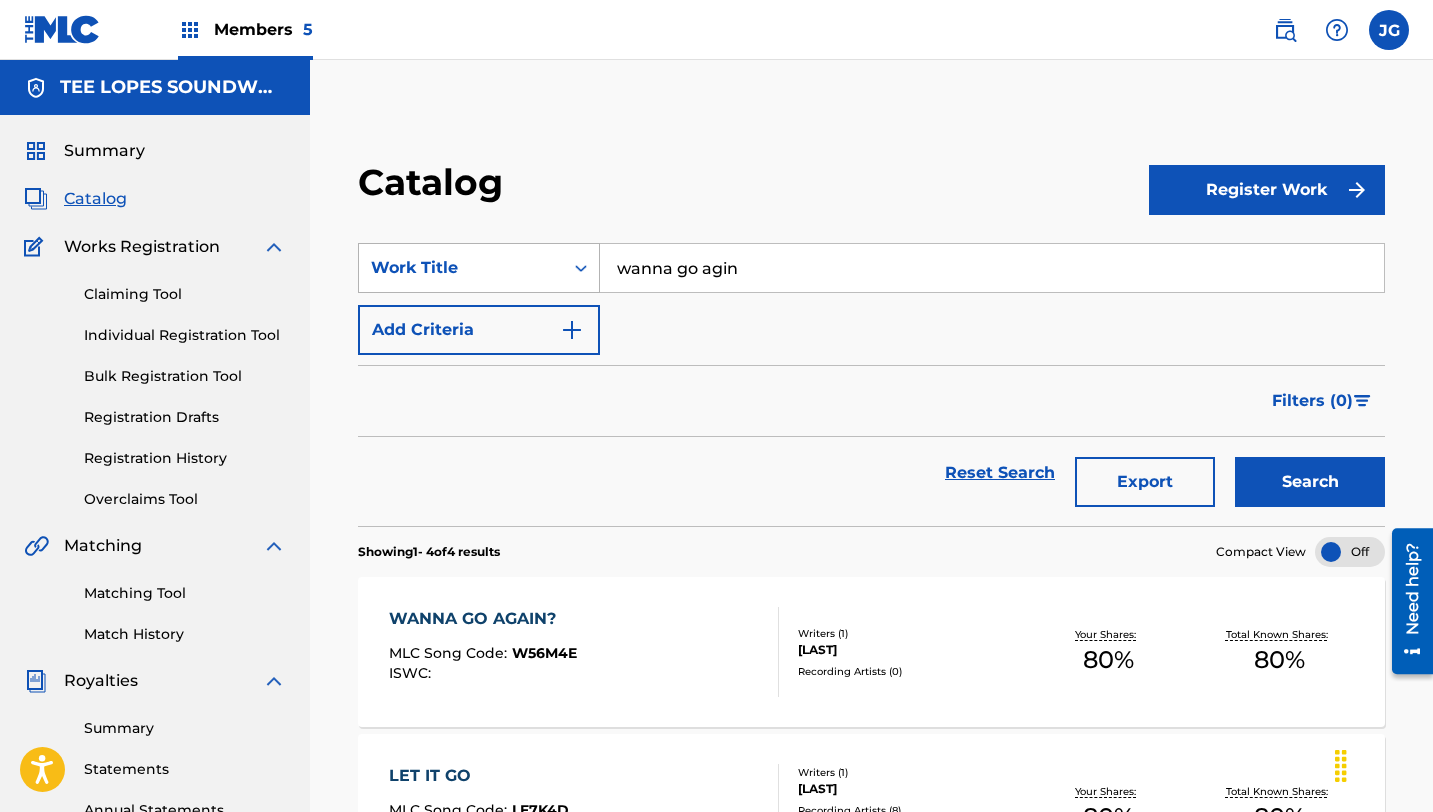 drag, startPoint x: 753, startPoint y: 263, endPoint x: 451, endPoint y: 275, distance: 302.2383 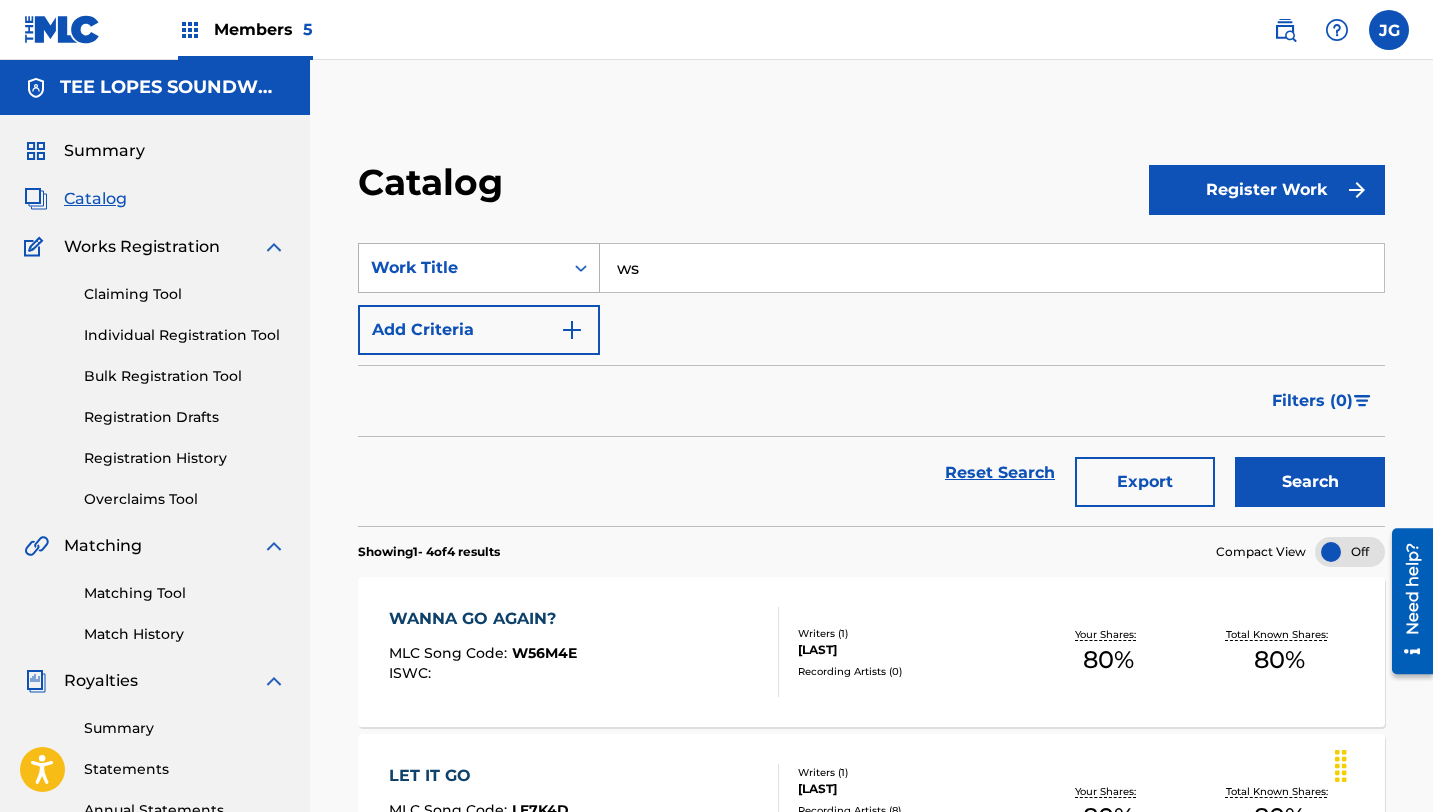type on "w" 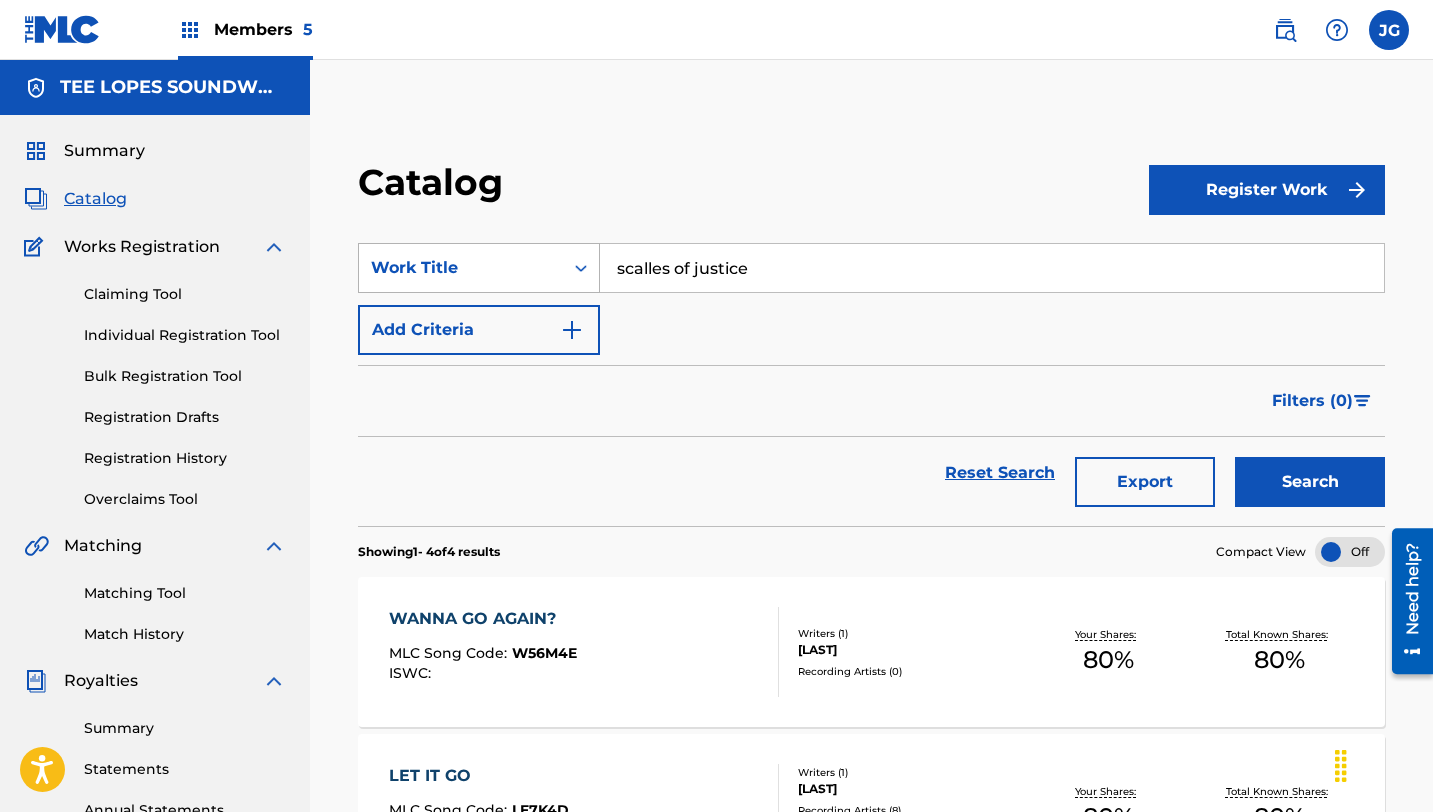 click on "Search" at bounding box center (1310, 482) 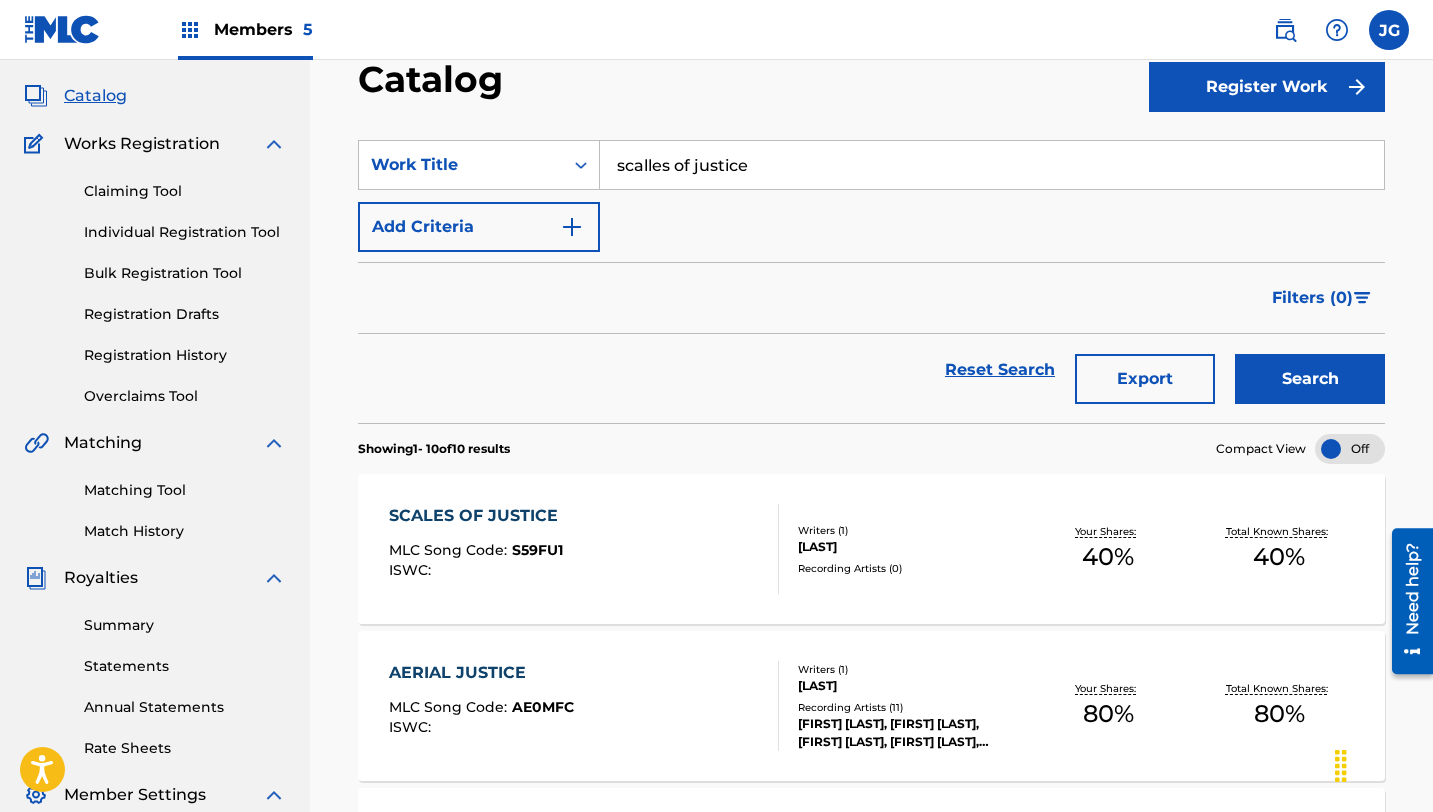 scroll, scrollTop: 121, scrollLeft: 0, axis: vertical 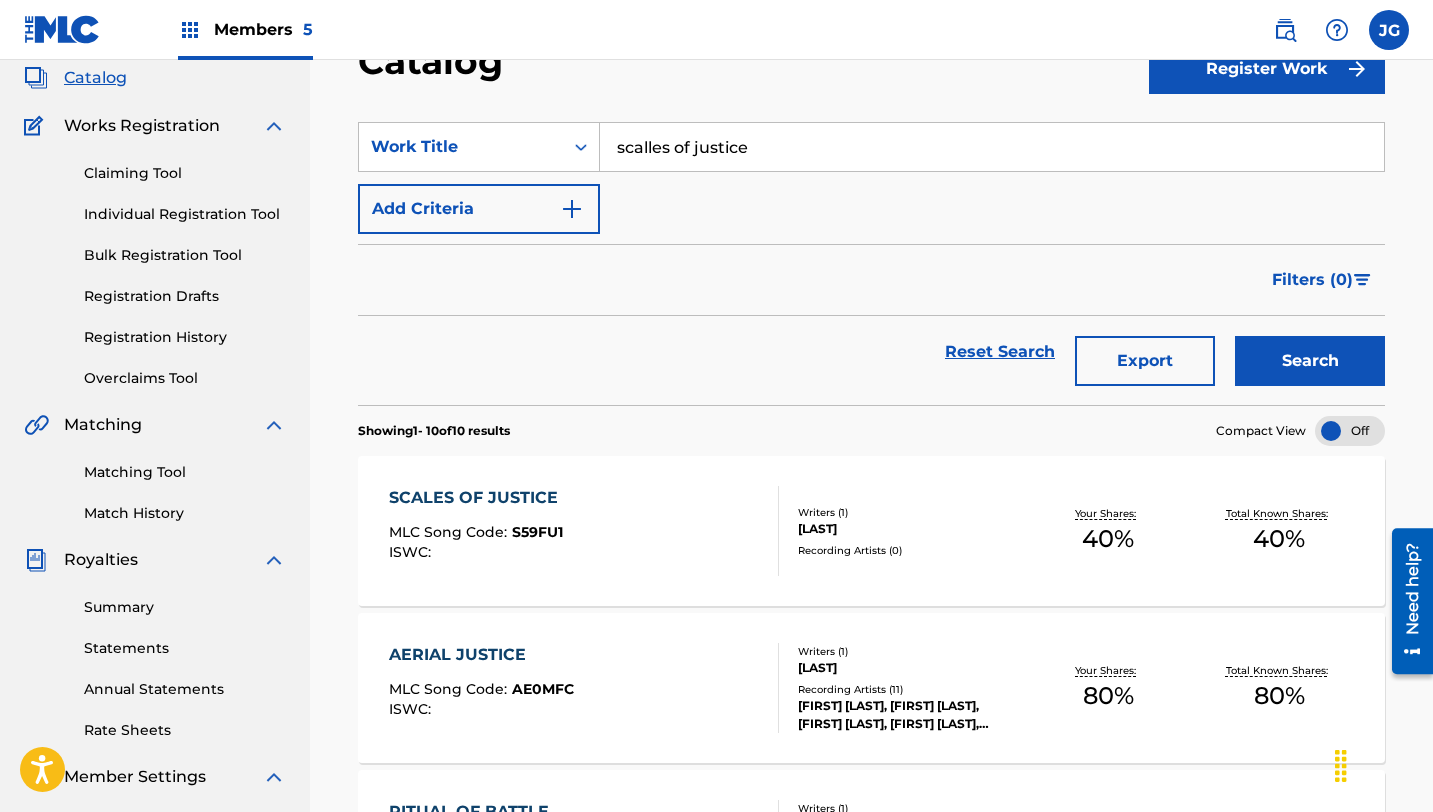 drag, startPoint x: 751, startPoint y: 149, endPoint x: 604, endPoint y: 151, distance: 147.01361 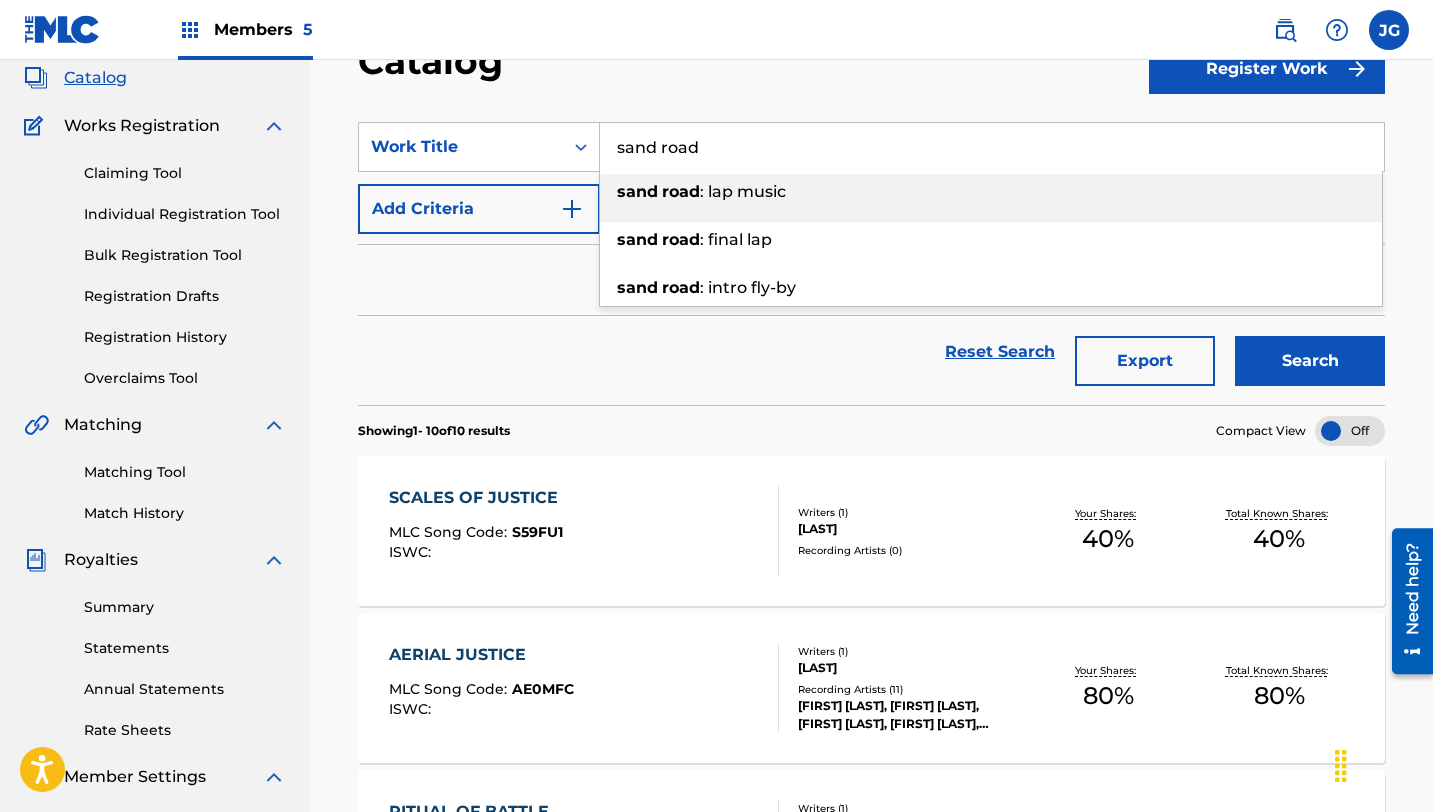 click on ": lap music" at bounding box center (743, 191) 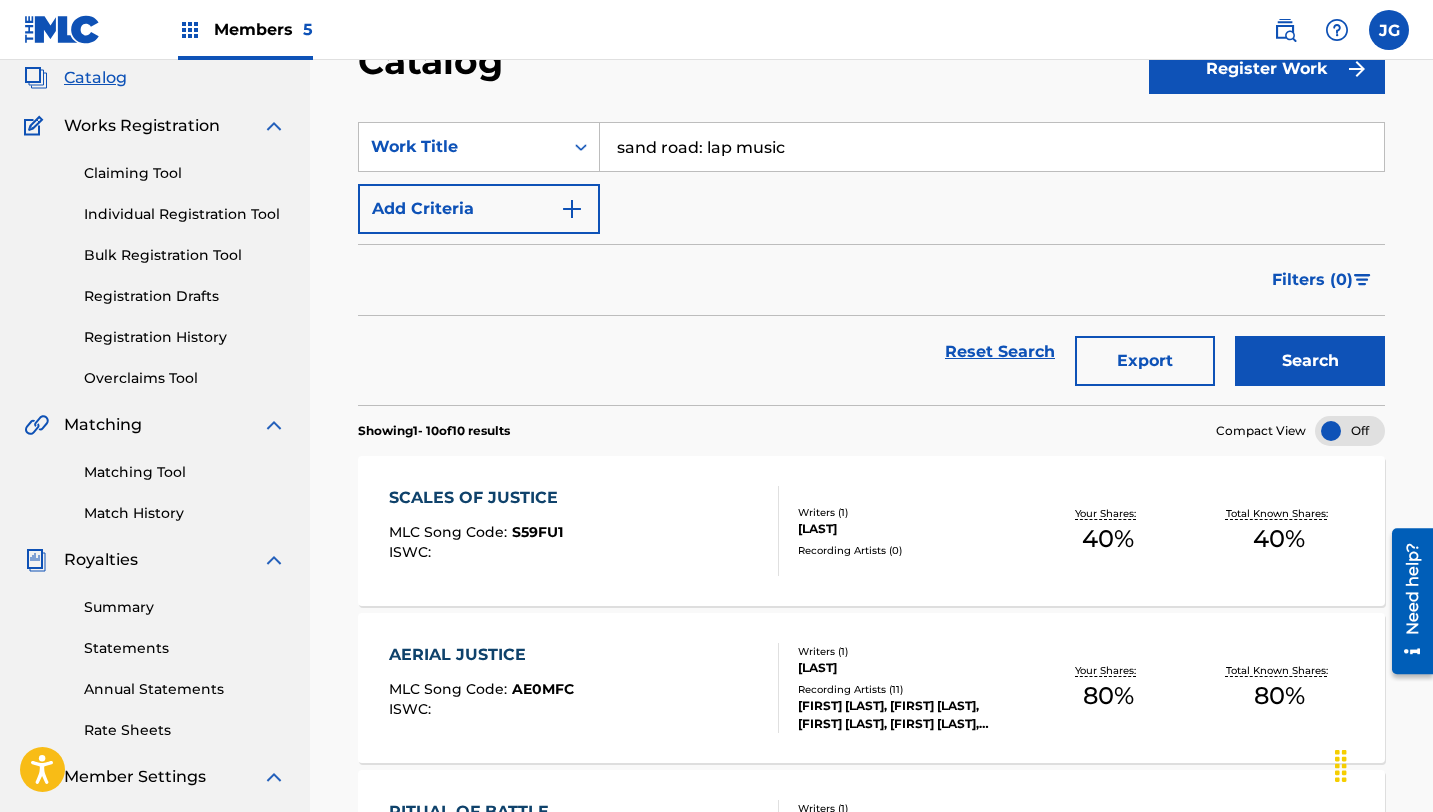 click on "Search" at bounding box center [1310, 361] 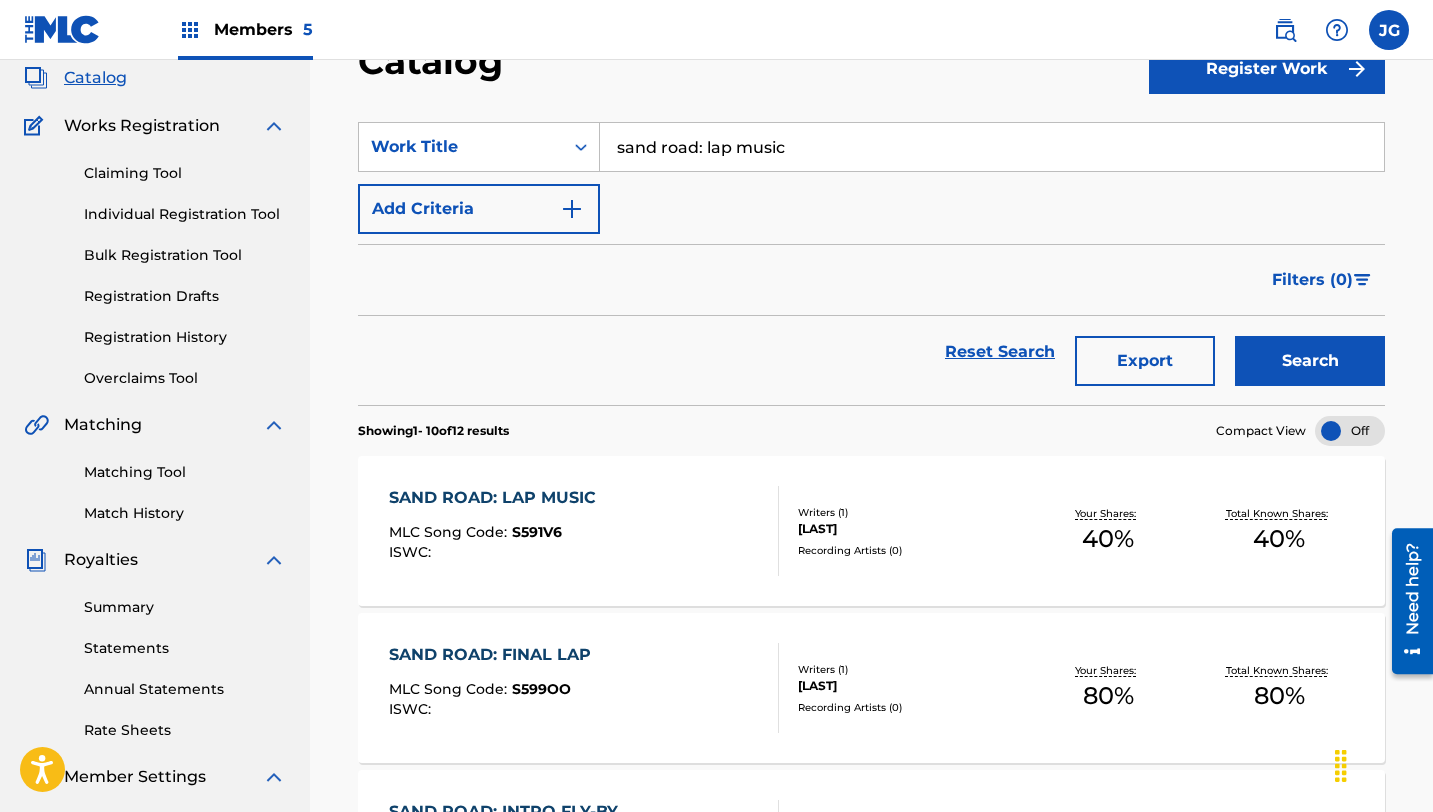 drag, startPoint x: 821, startPoint y: 150, endPoint x: 705, endPoint y: 146, distance: 116.06895 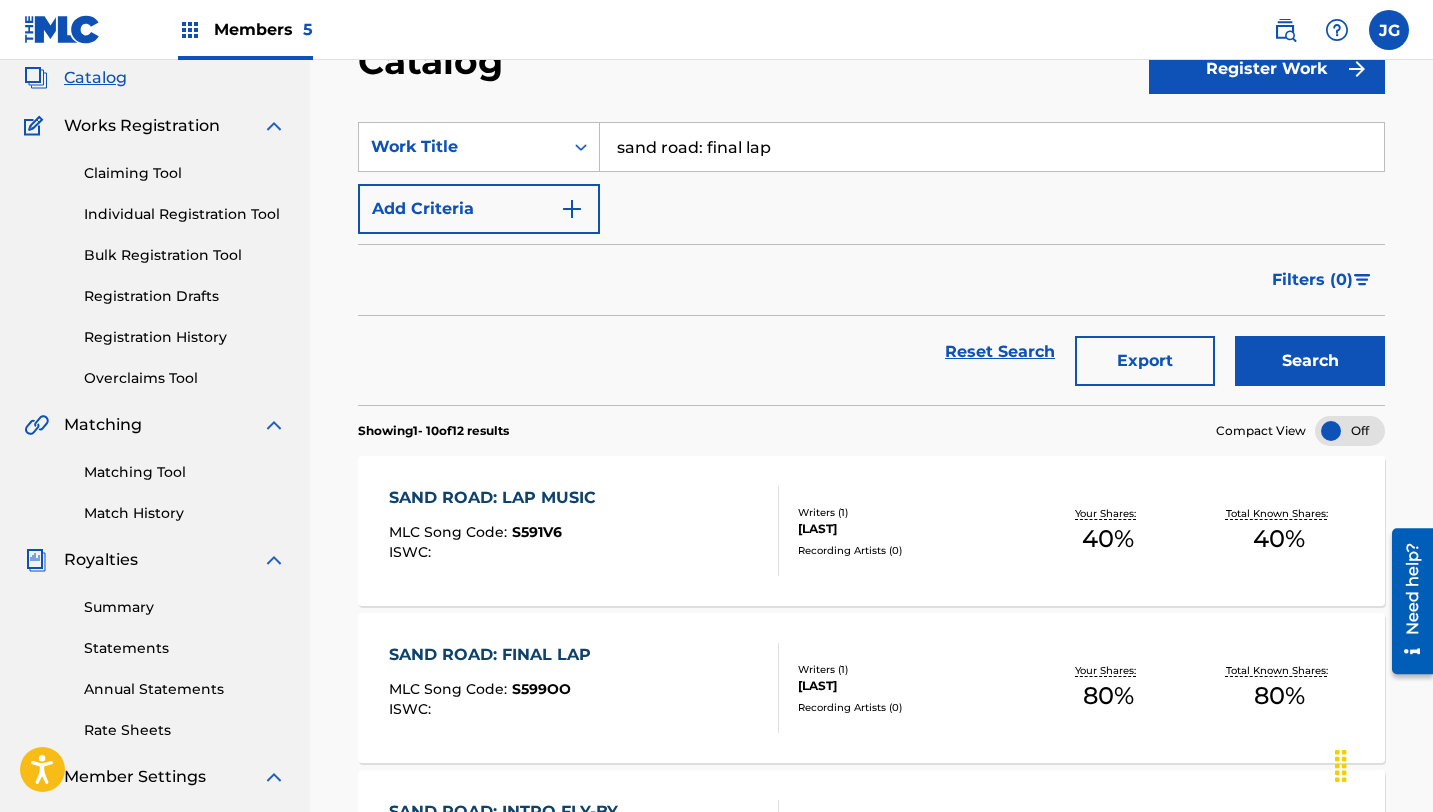 click on "Search" at bounding box center [1310, 361] 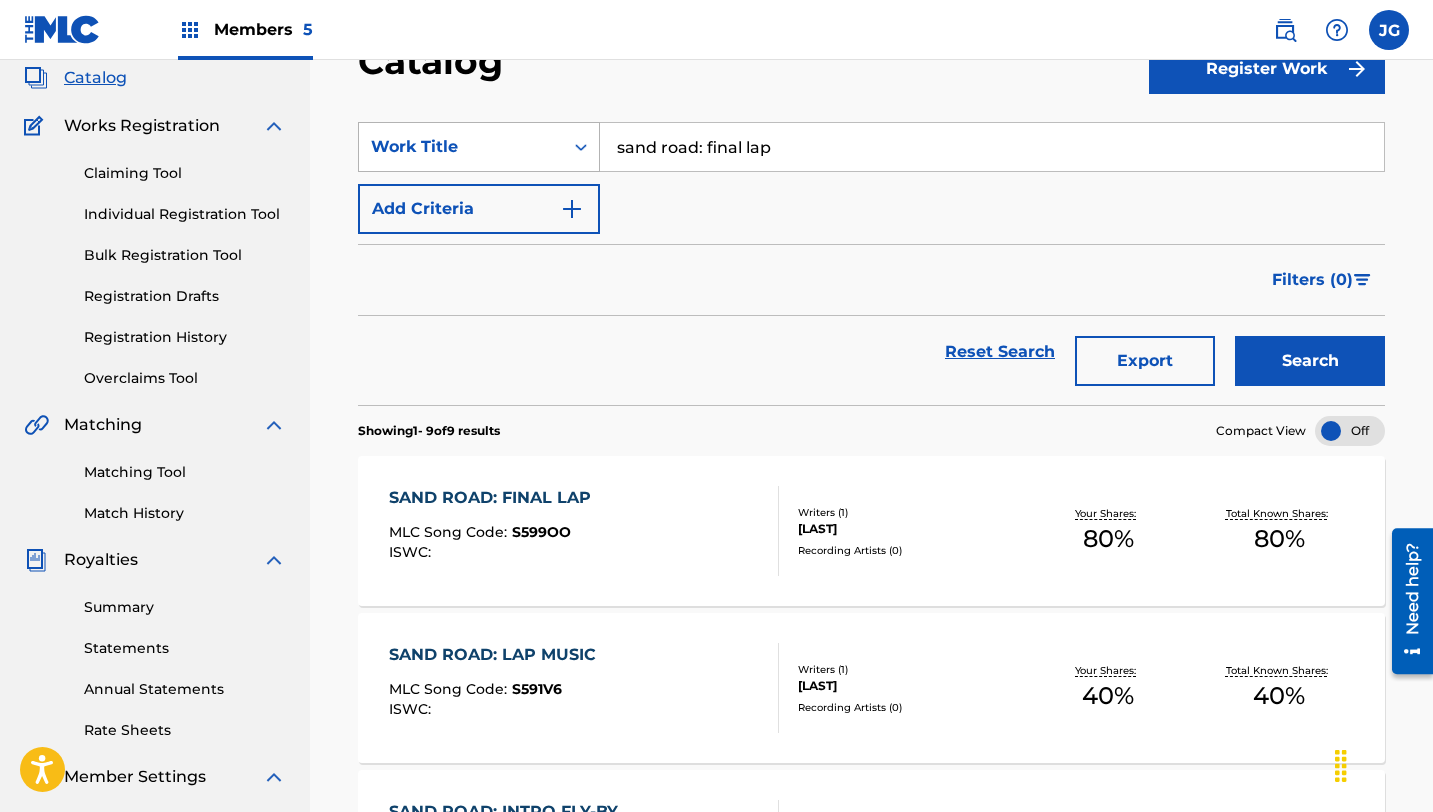 drag, startPoint x: 780, startPoint y: 145, endPoint x: 592, endPoint y: 145, distance: 188 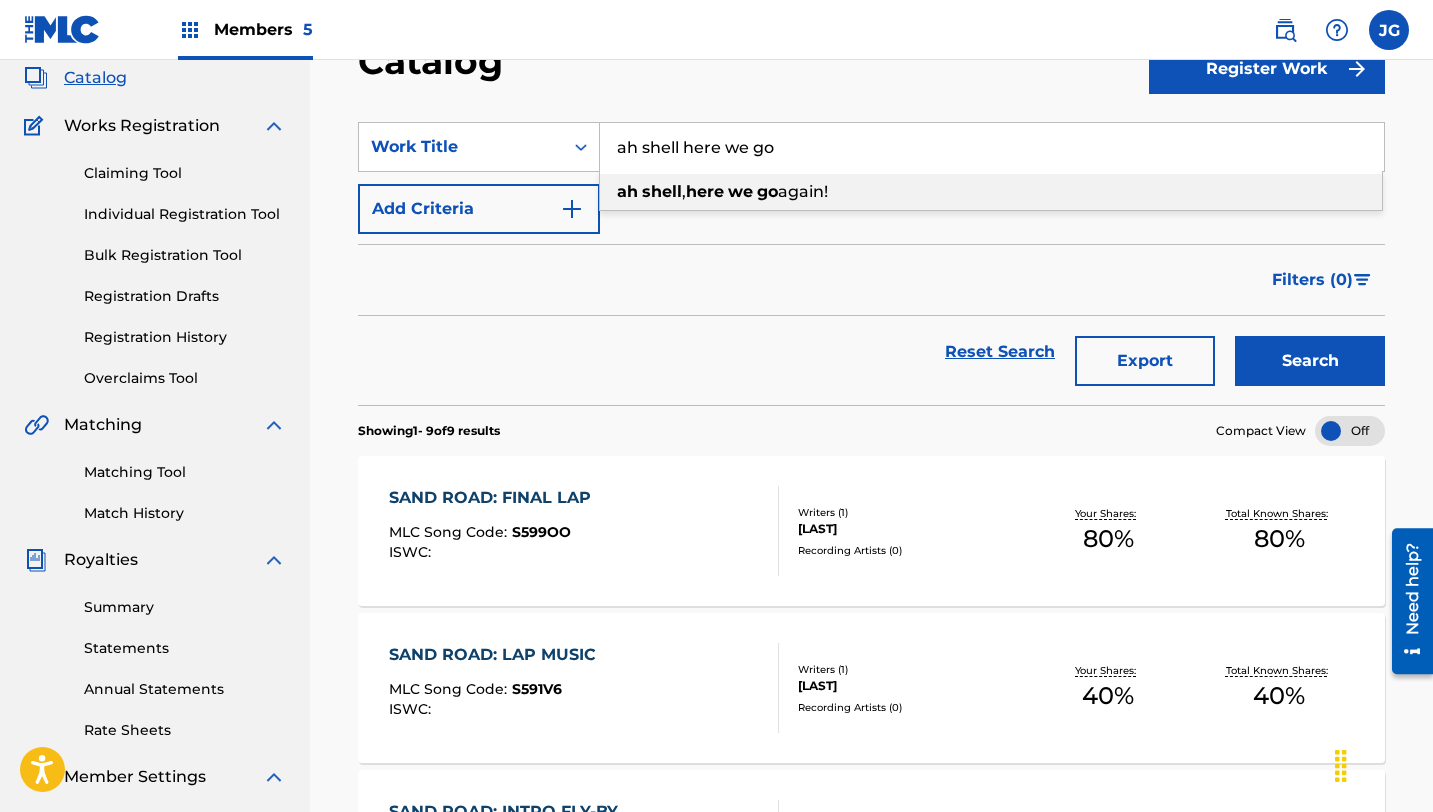 click on "ah   shell ,  here   we   go  again!" at bounding box center [991, 192] 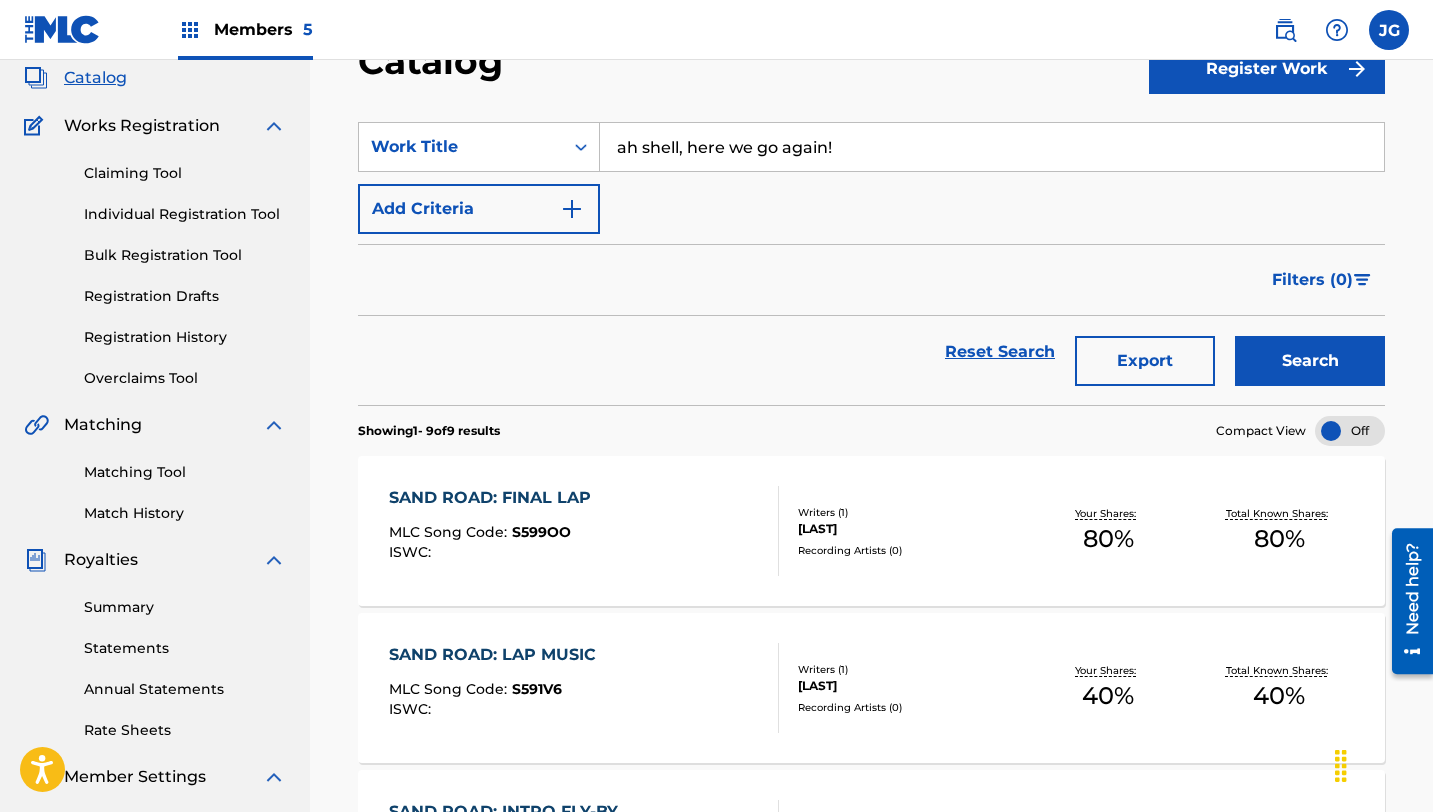 click on "Search" at bounding box center (1310, 361) 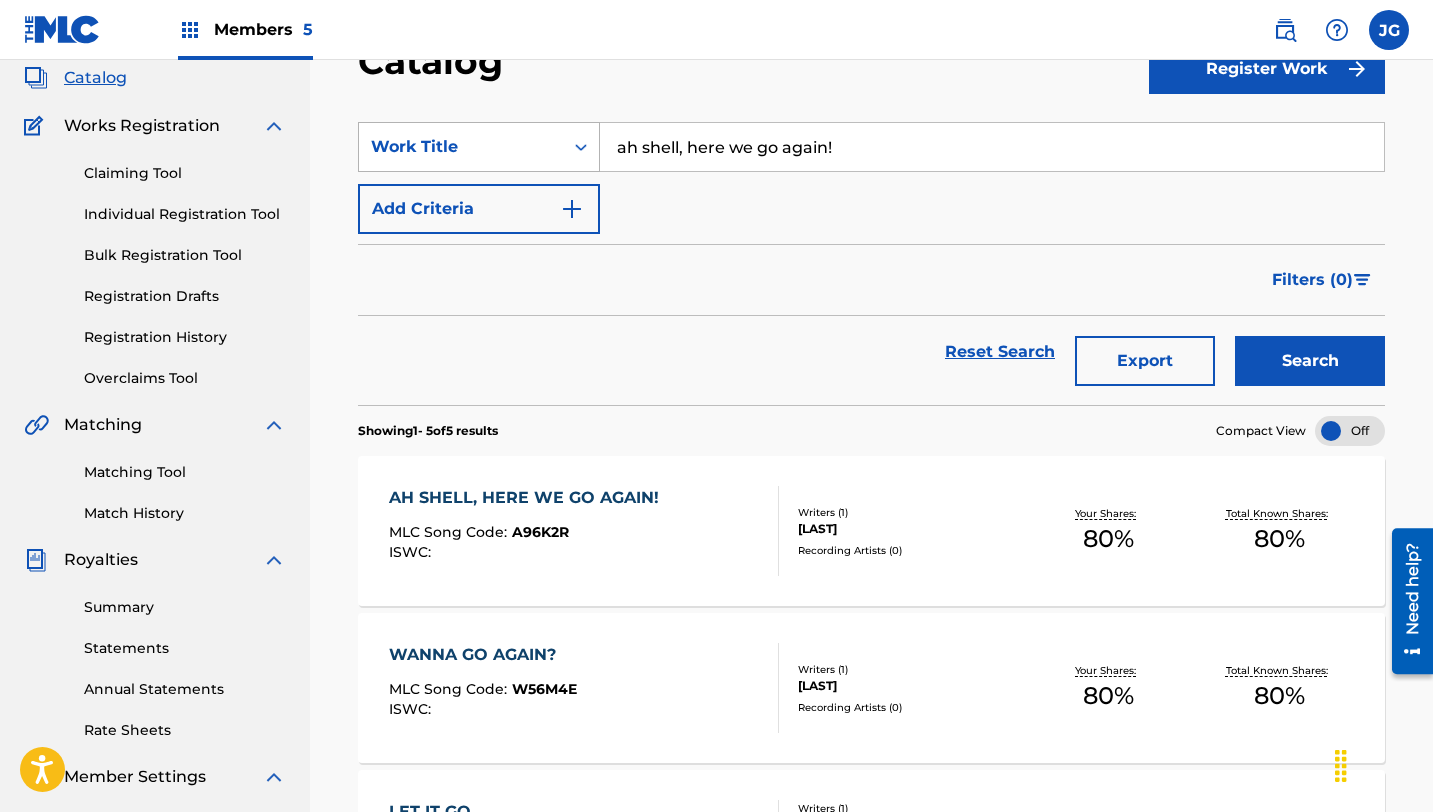 drag, startPoint x: 875, startPoint y: 137, endPoint x: 570, endPoint y: 154, distance: 305.4734 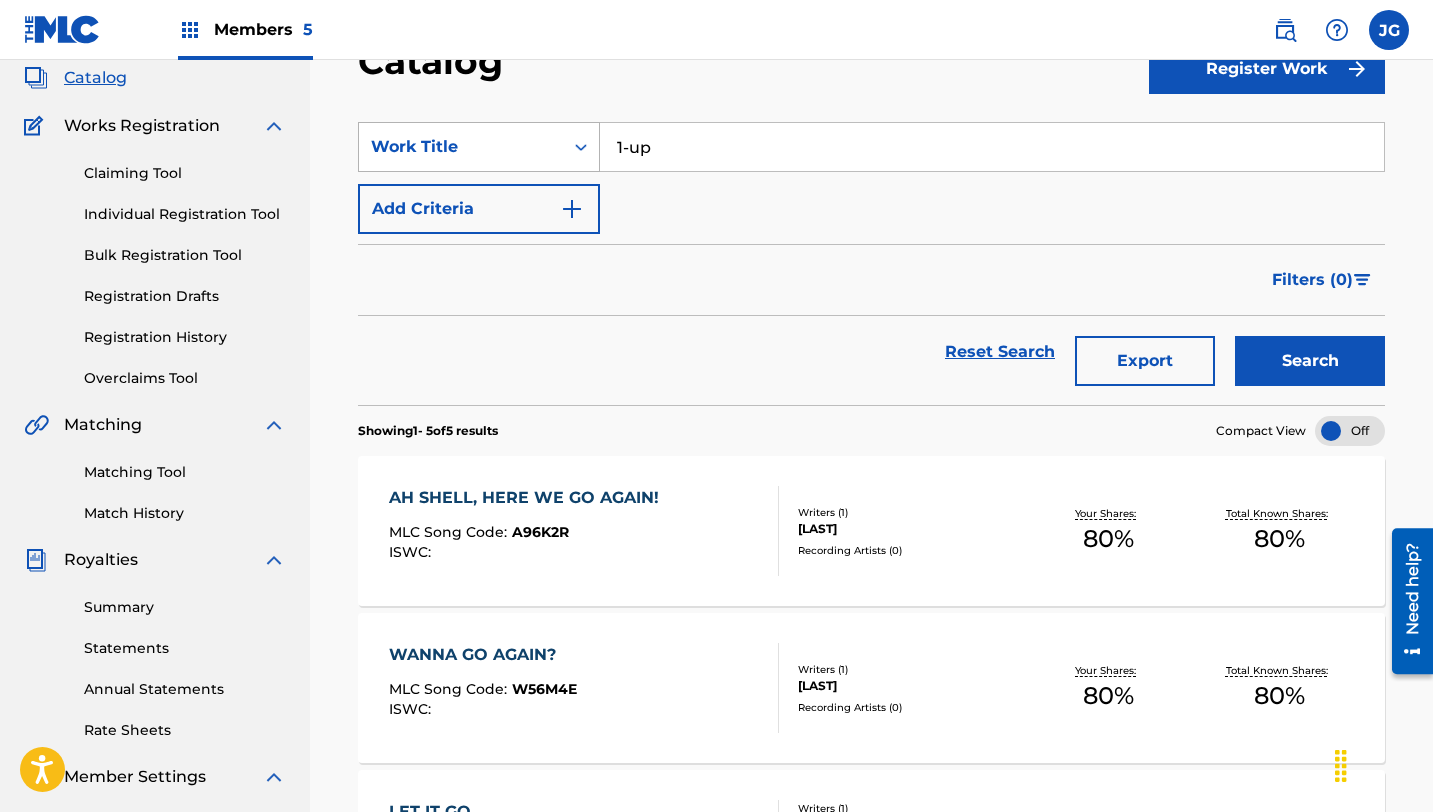 click on "Search" at bounding box center (1310, 361) 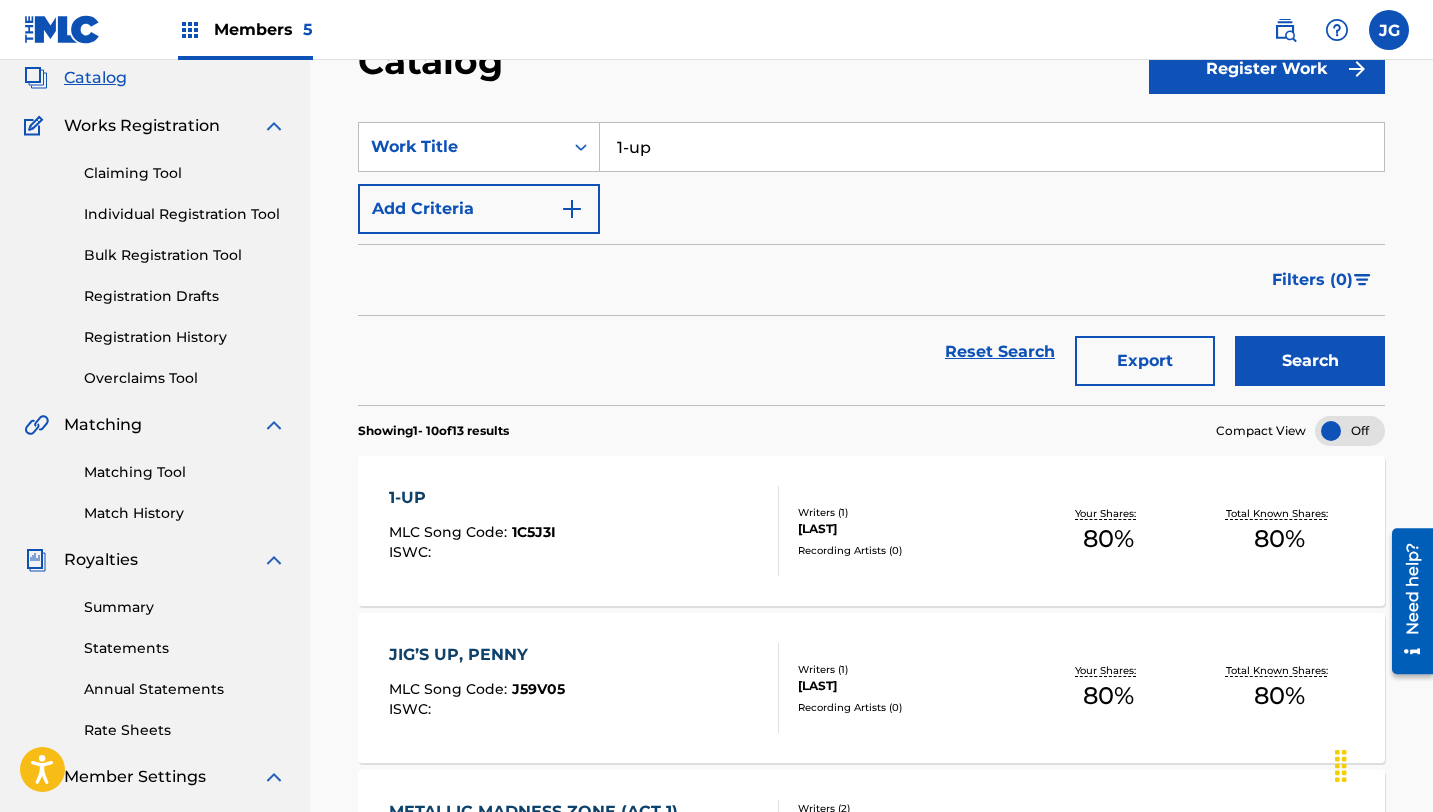 drag, startPoint x: 636, startPoint y: 146, endPoint x: 611, endPoint y: 146, distance: 25 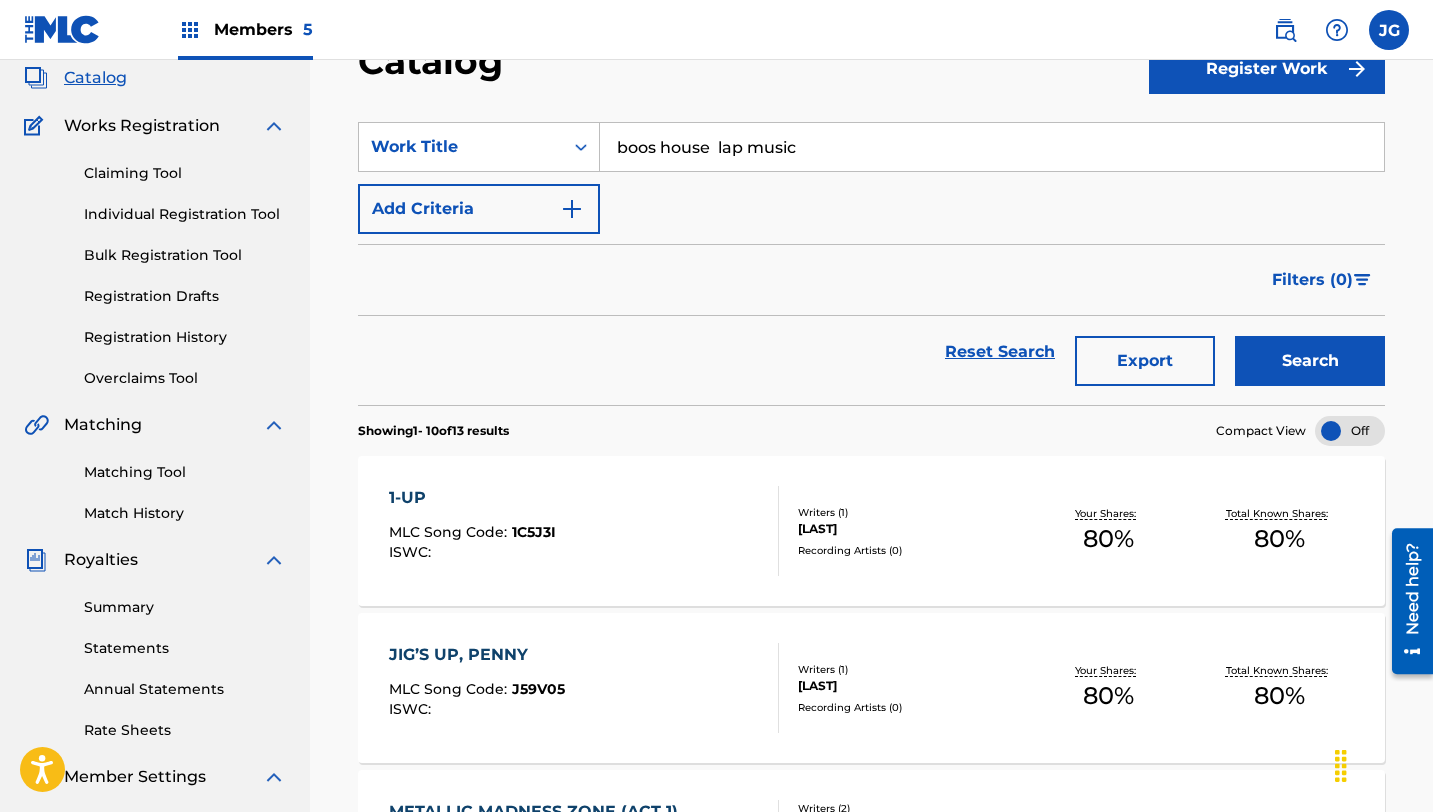 click on "Search" at bounding box center [1310, 361] 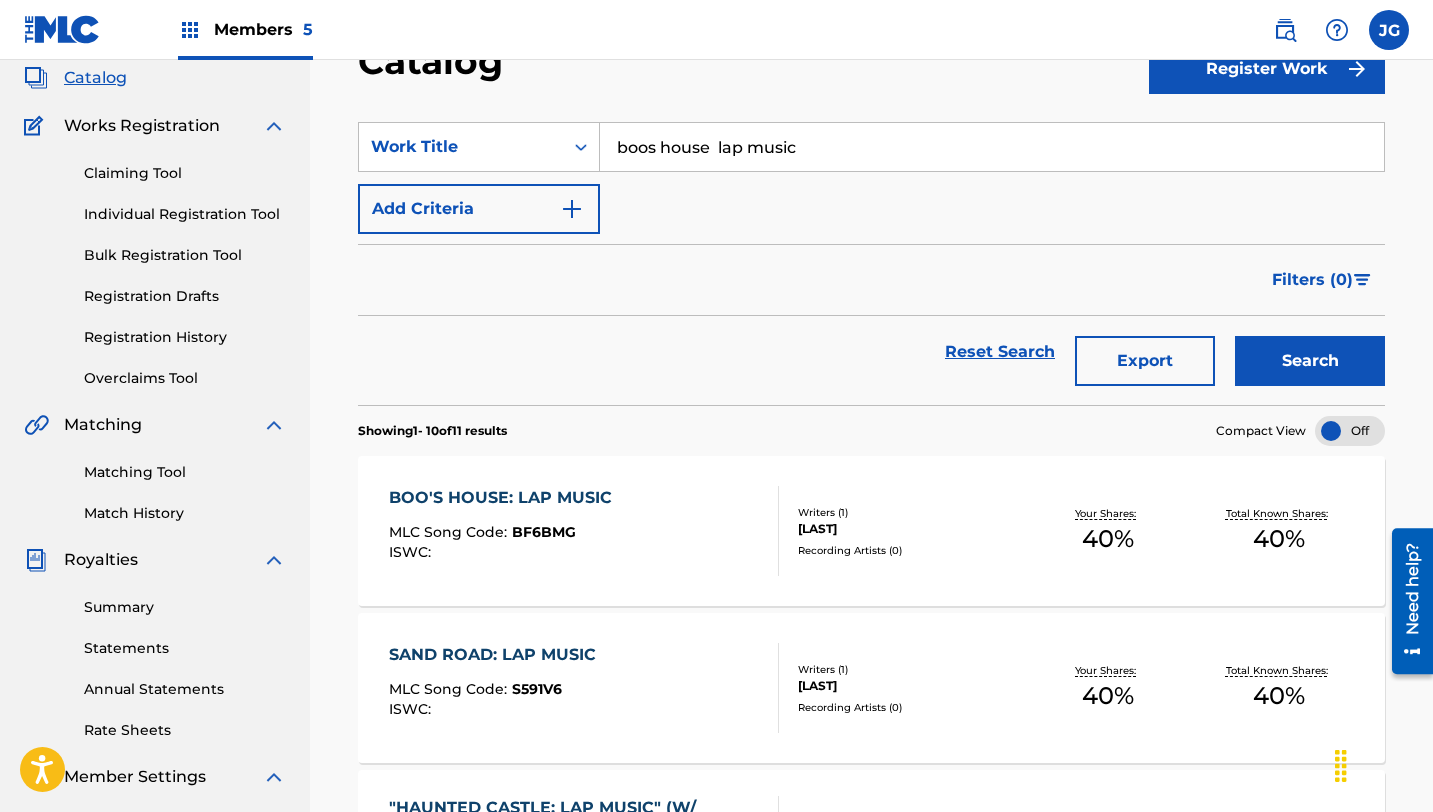 click on "boos house  lap music" at bounding box center (992, 147) 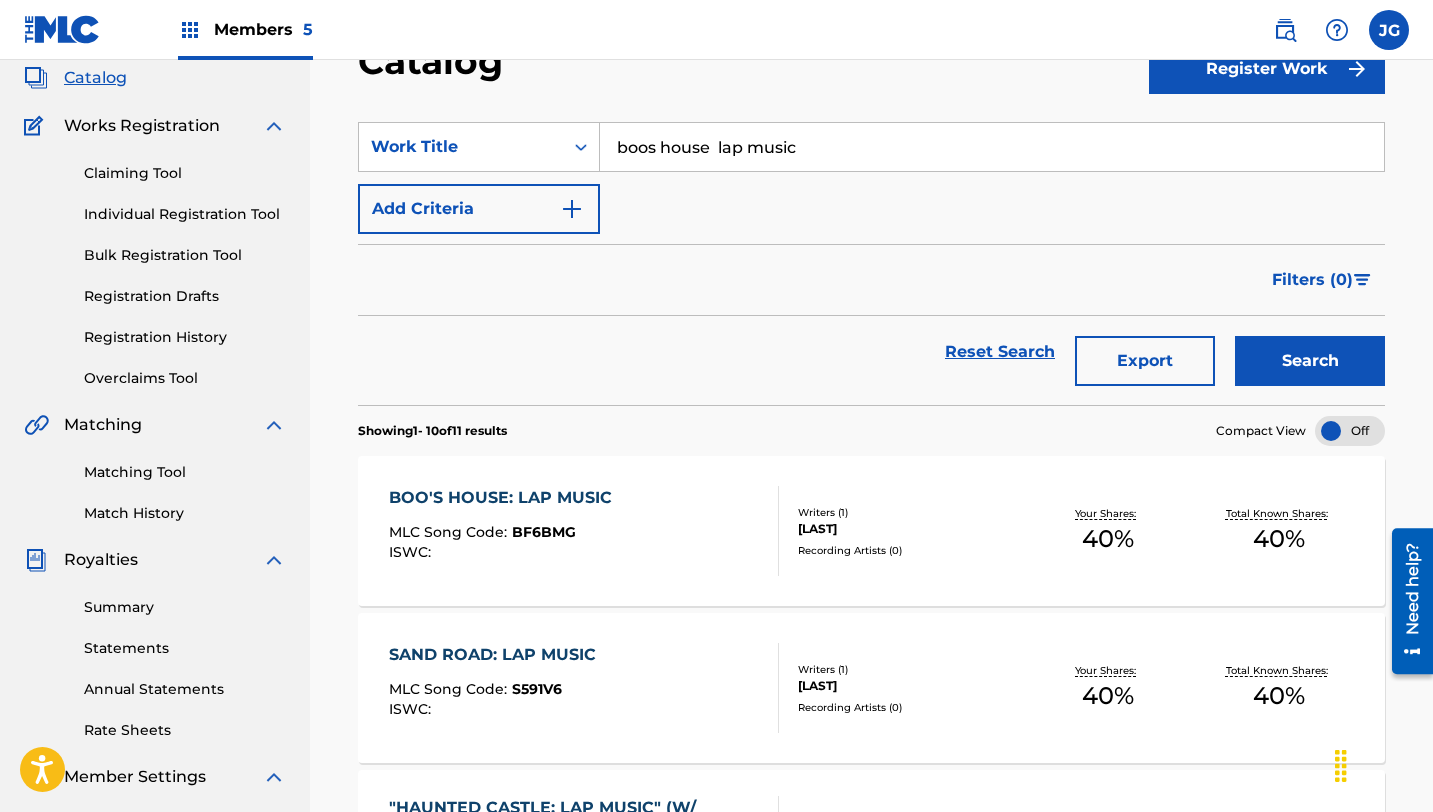 click on "Search" at bounding box center [1310, 361] 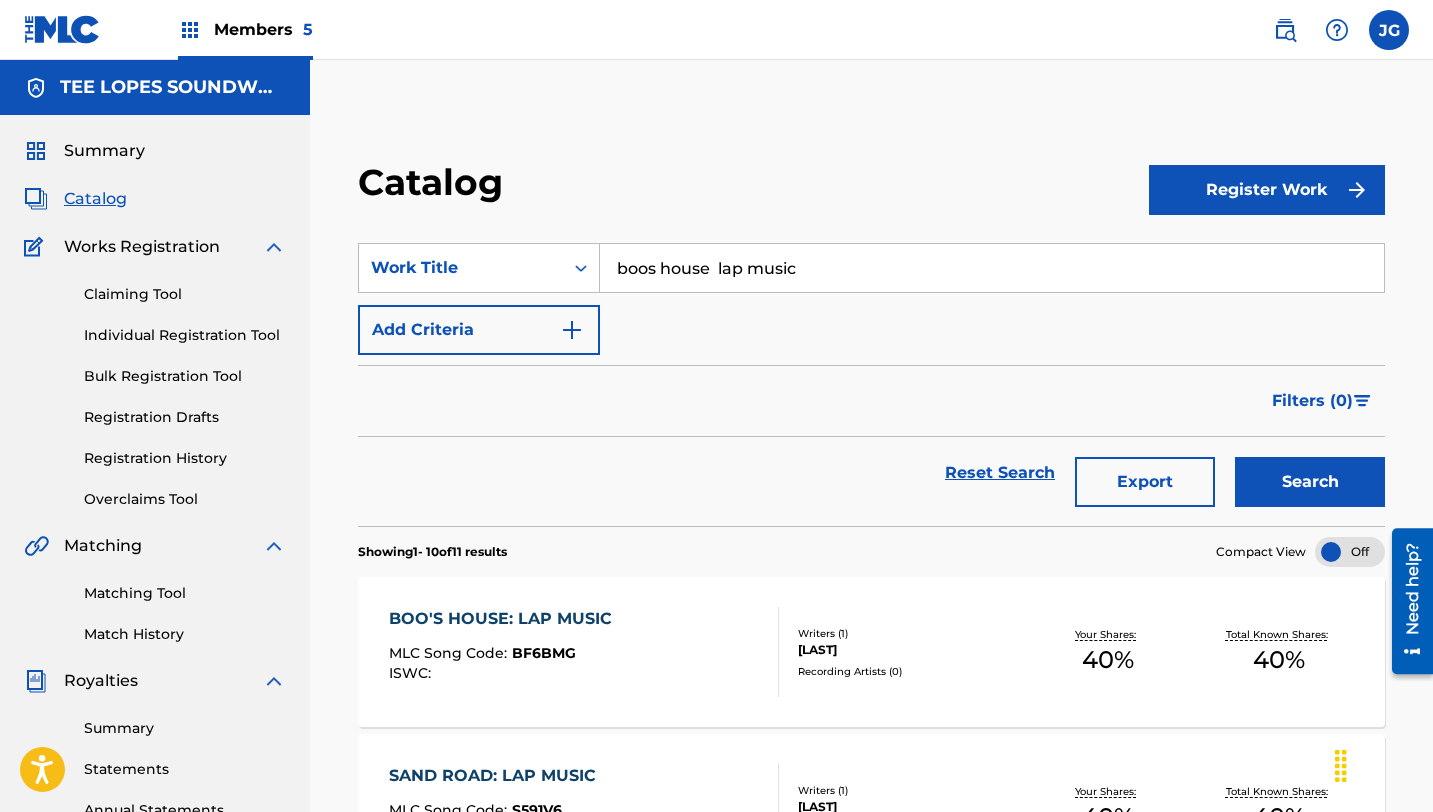 drag, startPoint x: 812, startPoint y: 272, endPoint x: 617, endPoint y: 271, distance: 195.00256 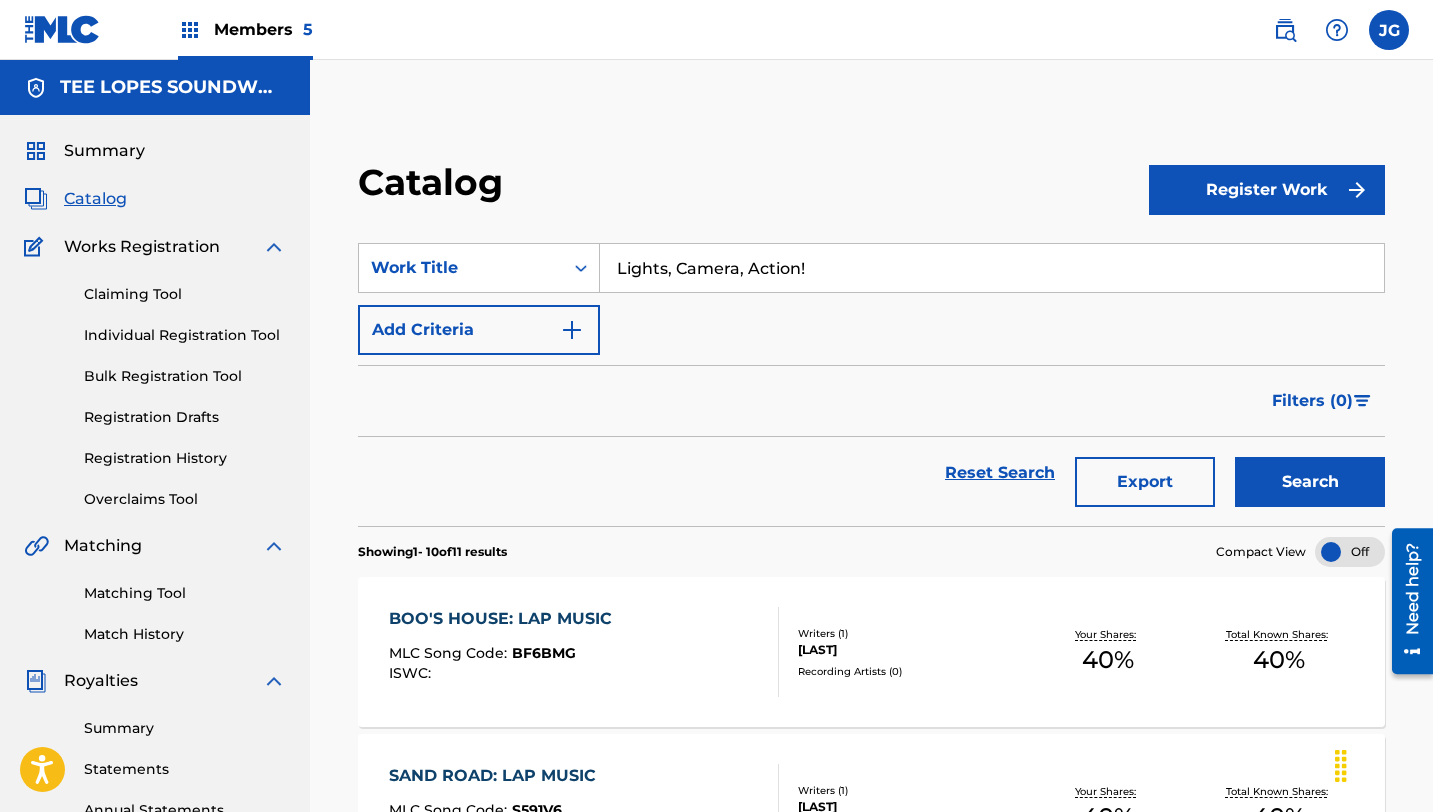 type on "Lights, Camera, Action!" 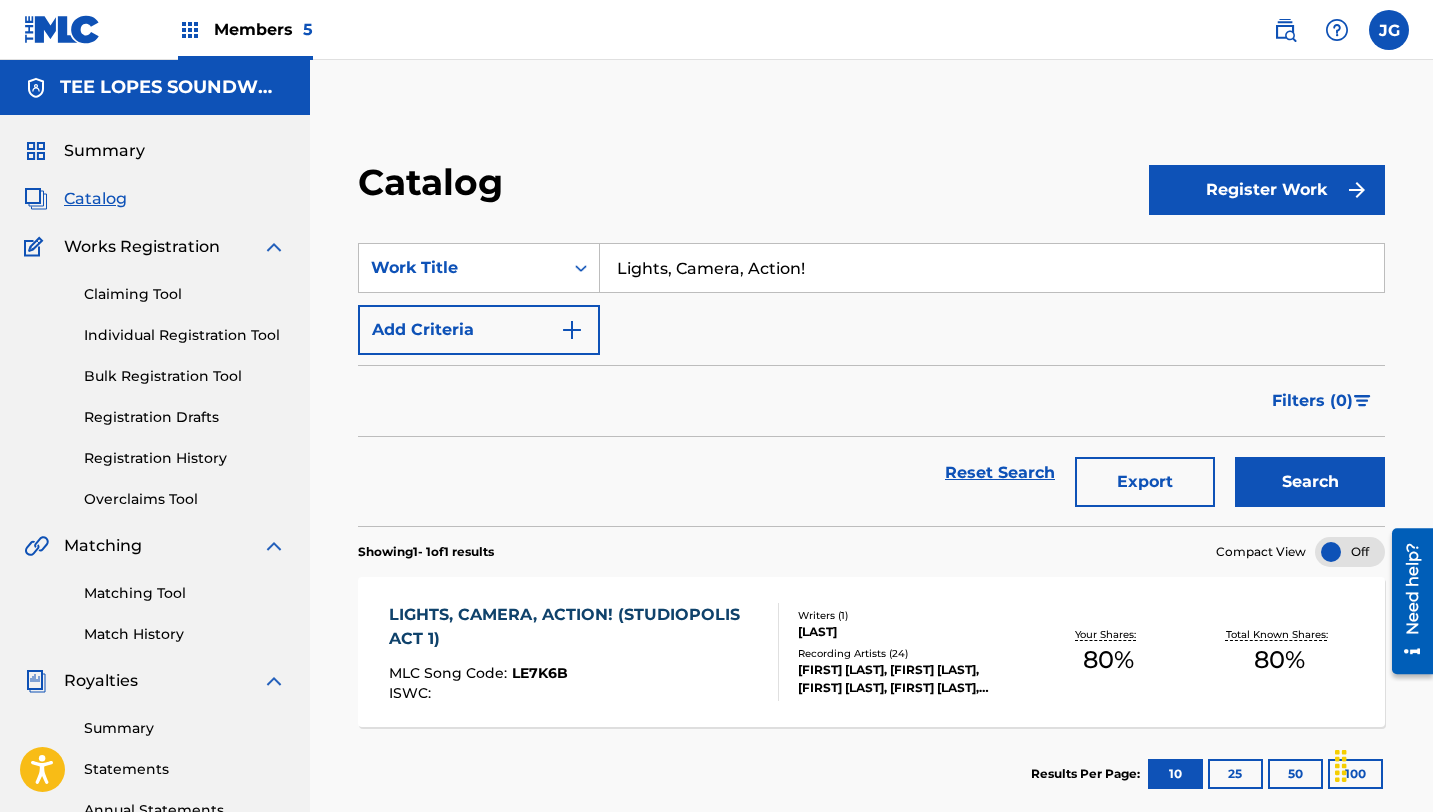 click on "LIGHTS, CAMERA, ACTION! (STUDIOPOLIS ACT 1)" at bounding box center [575, 627] 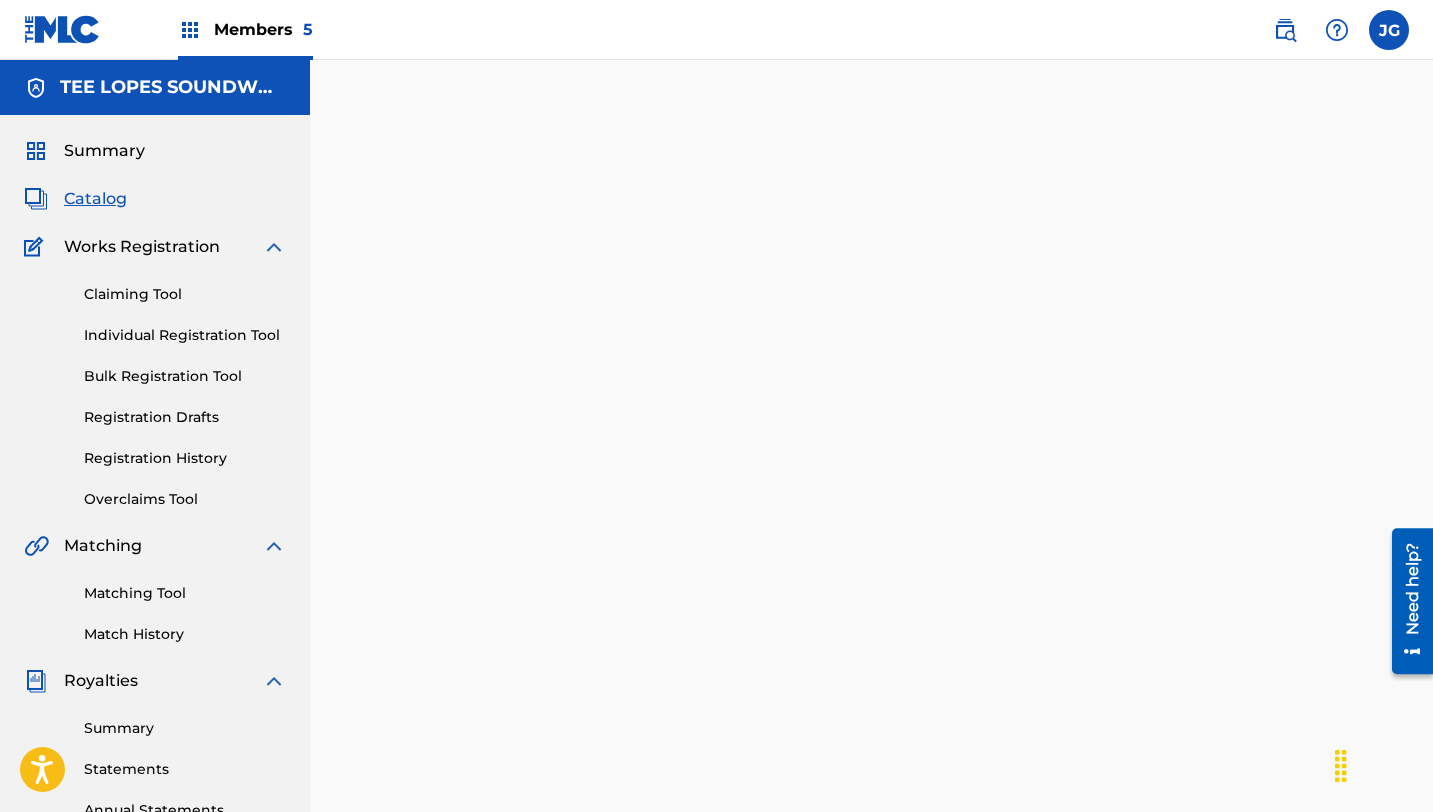 click at bounding box center [871, 627] 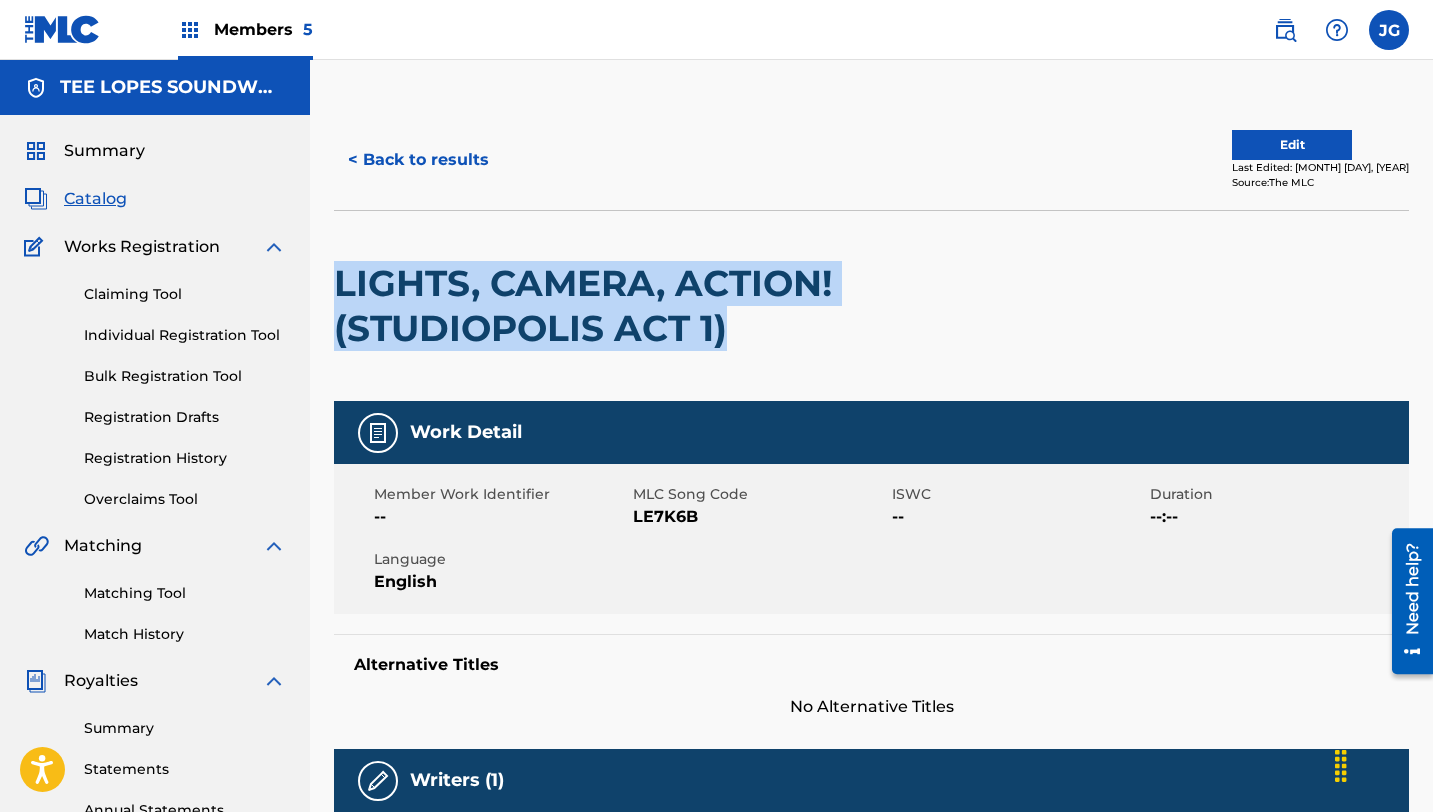 drag, startPoint x: 757, startPoint y: 326, endPoint x: 334, endPoint y: 281, distance: 425.38687 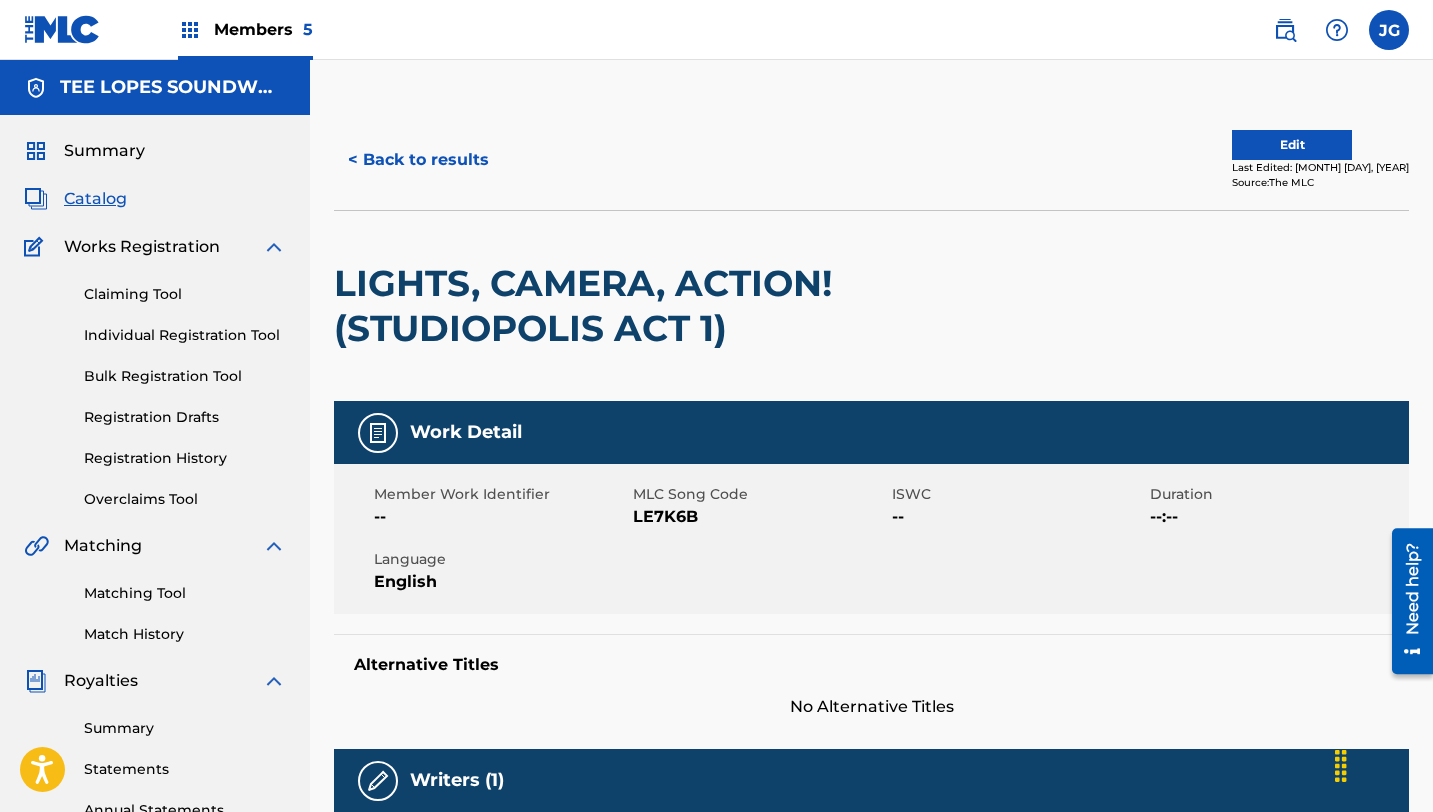 click on "LIGHTS, CAMERA, ACTION! (STUDIOPOLIS ACT 1)" at bounding box center [656, 306] 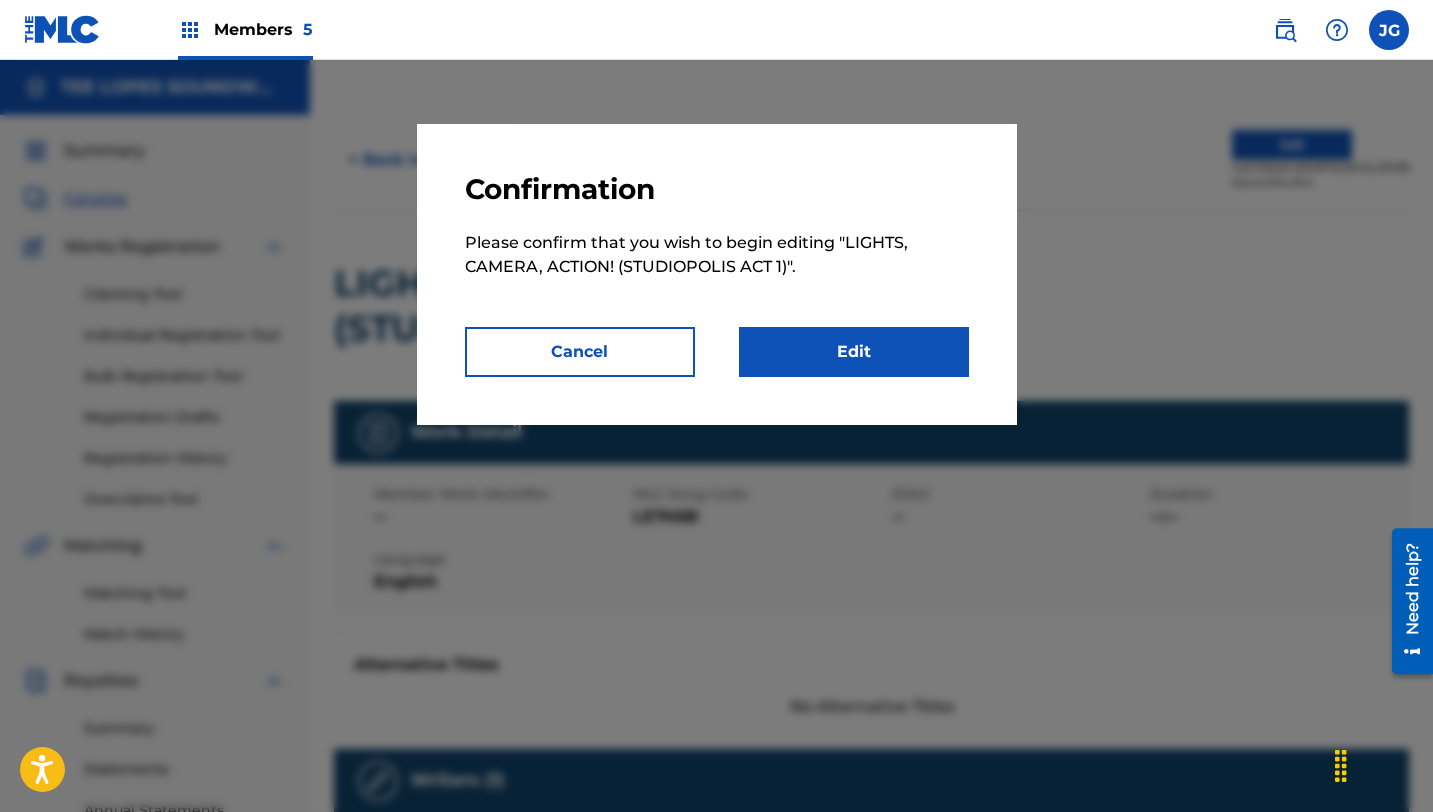 click on "Edit" at bounding box center [854, 352] 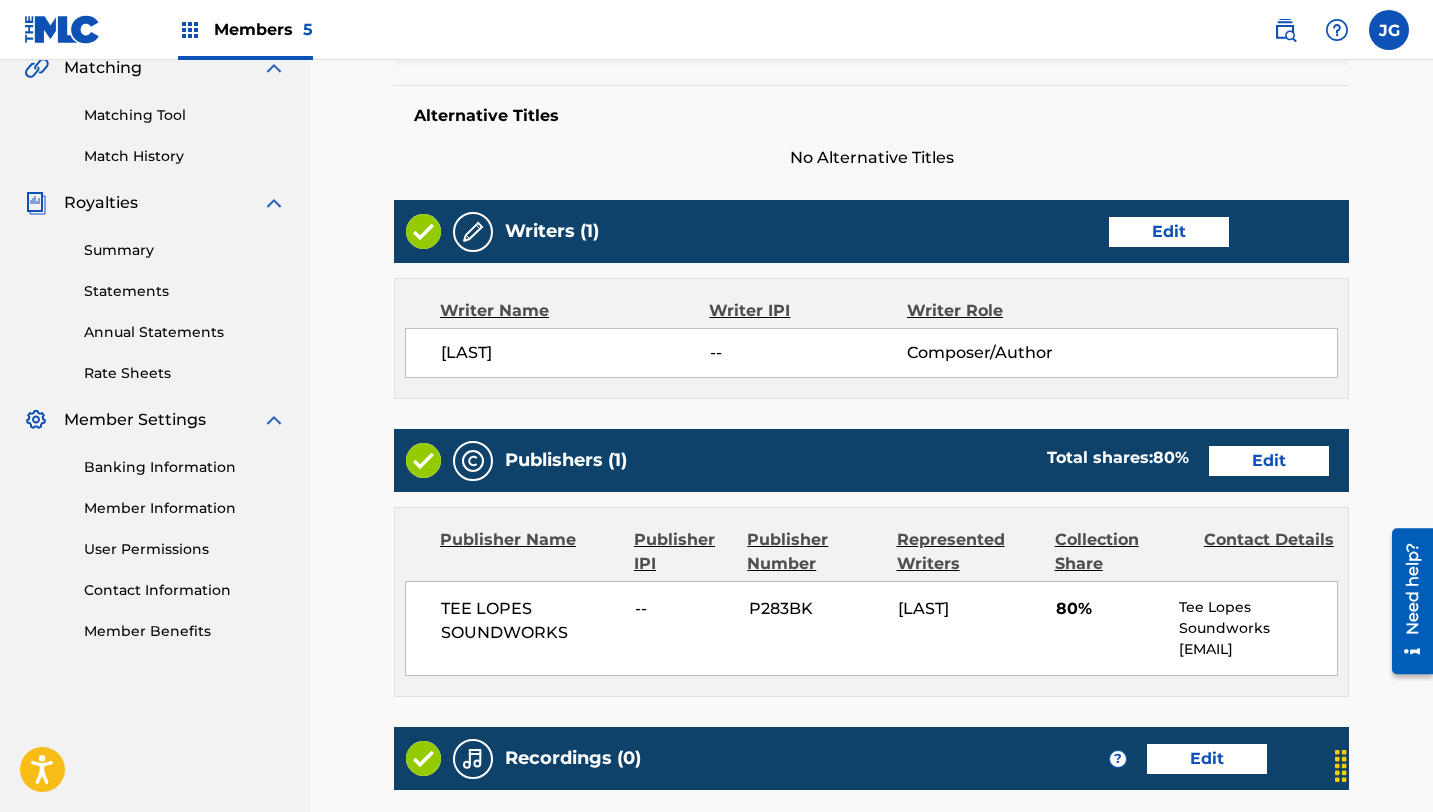 scroll, scrollTop: 0, scrollLeft: 0, axis: both 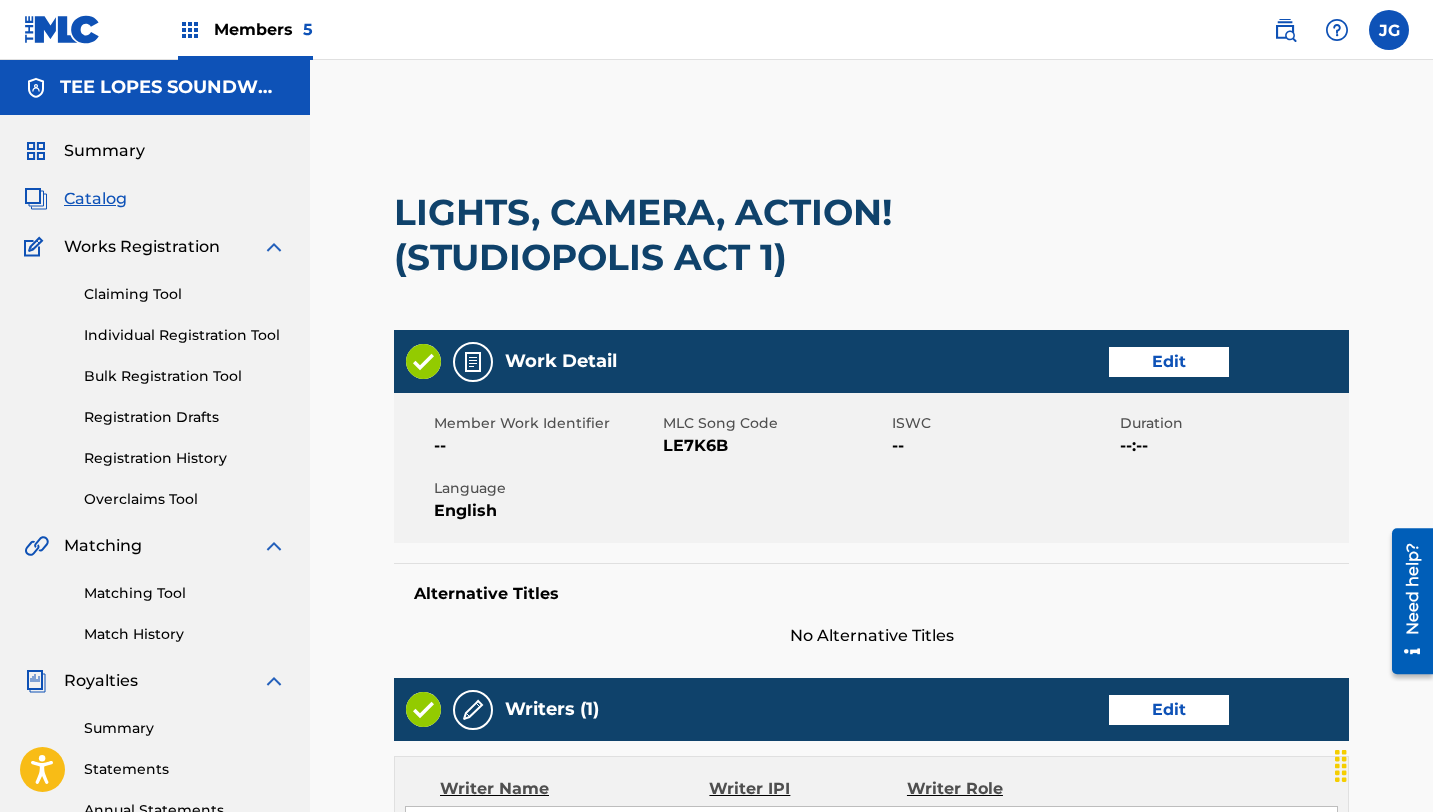 click on "Edit" at bounding box center [1169, 362] 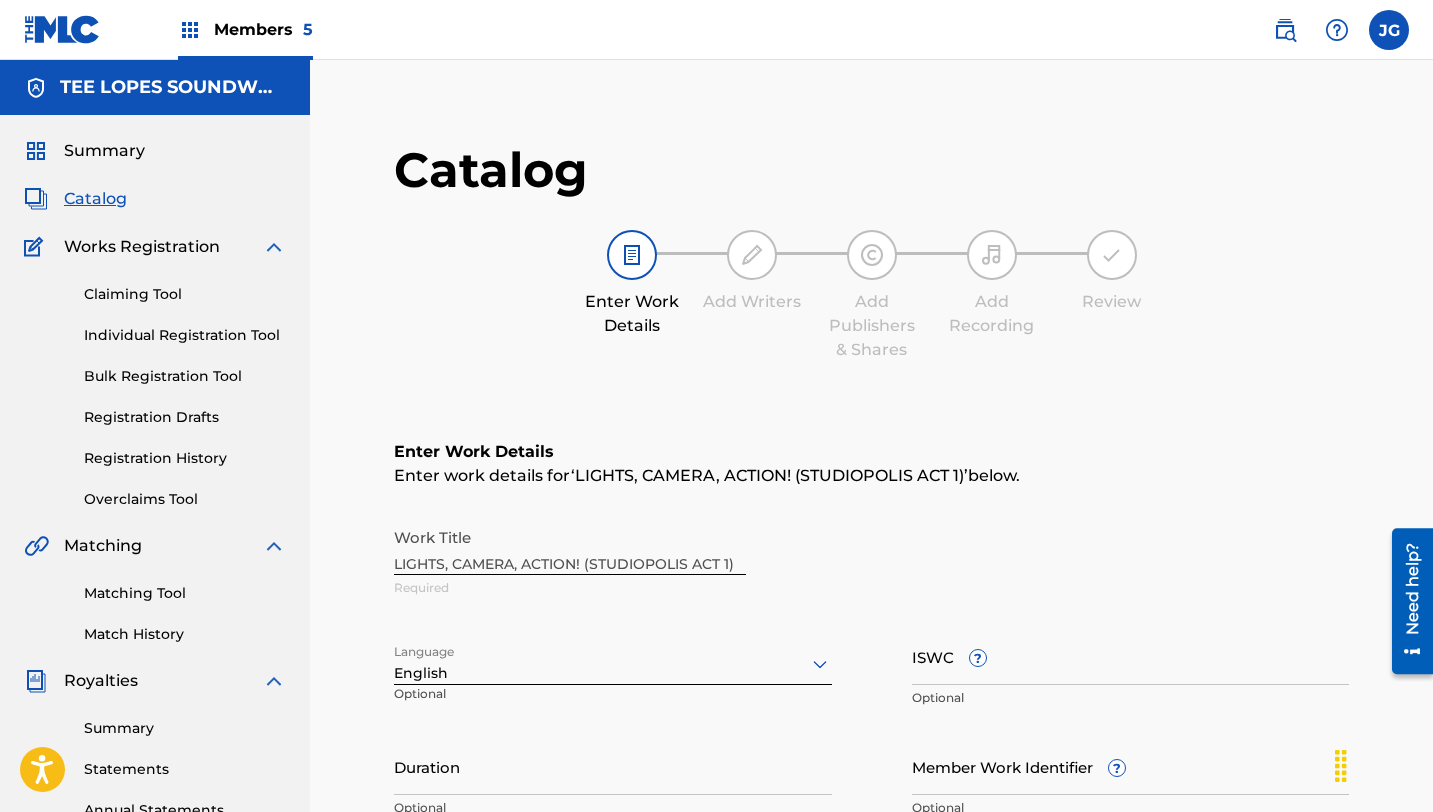click on "Work Title   LIGHTS, CAMERA, ACTION! (STUDIOPOLIS ACT 1) Required" at bounding box center (871, 563) 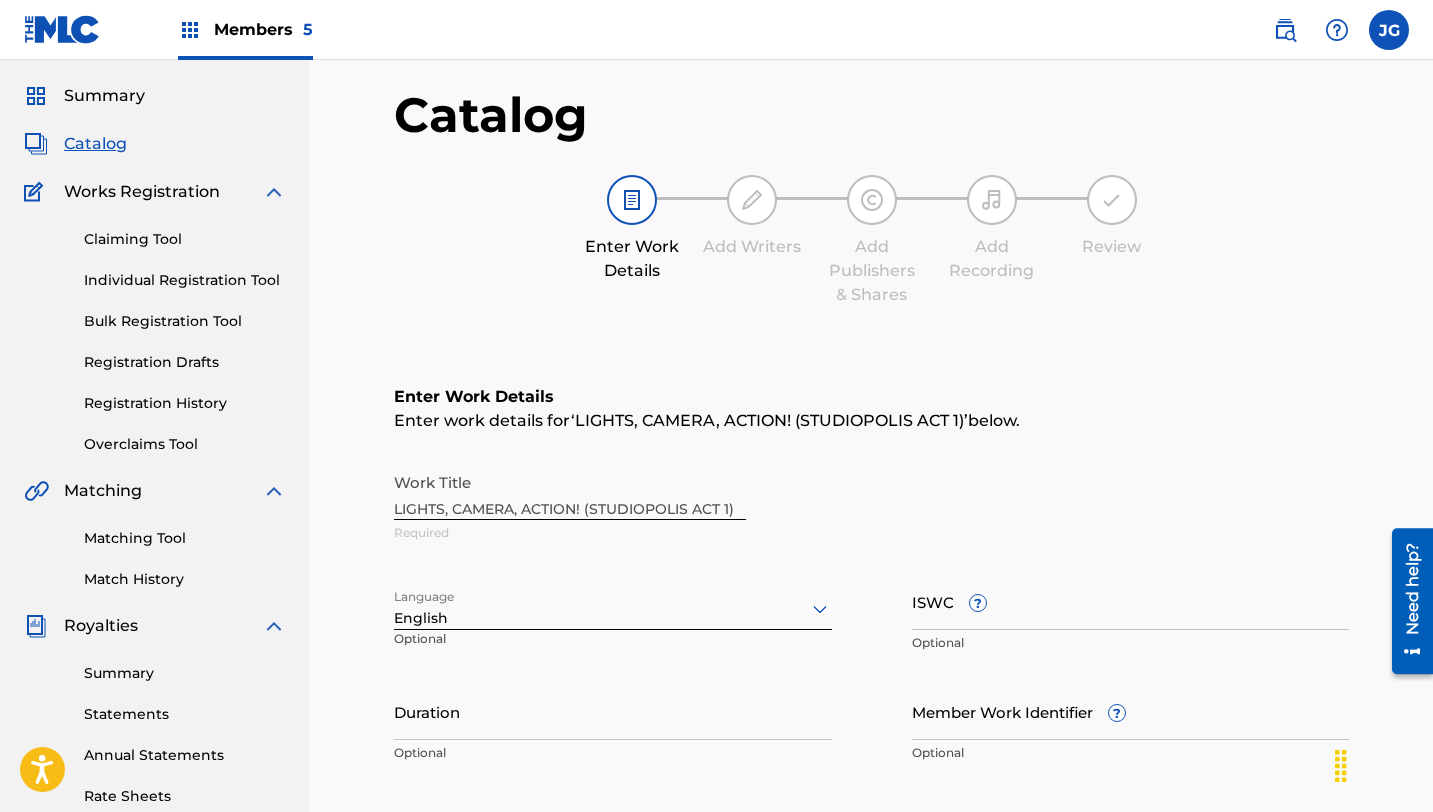 scroll, scrollTop: 0, scrollLeft: 0, axis: both 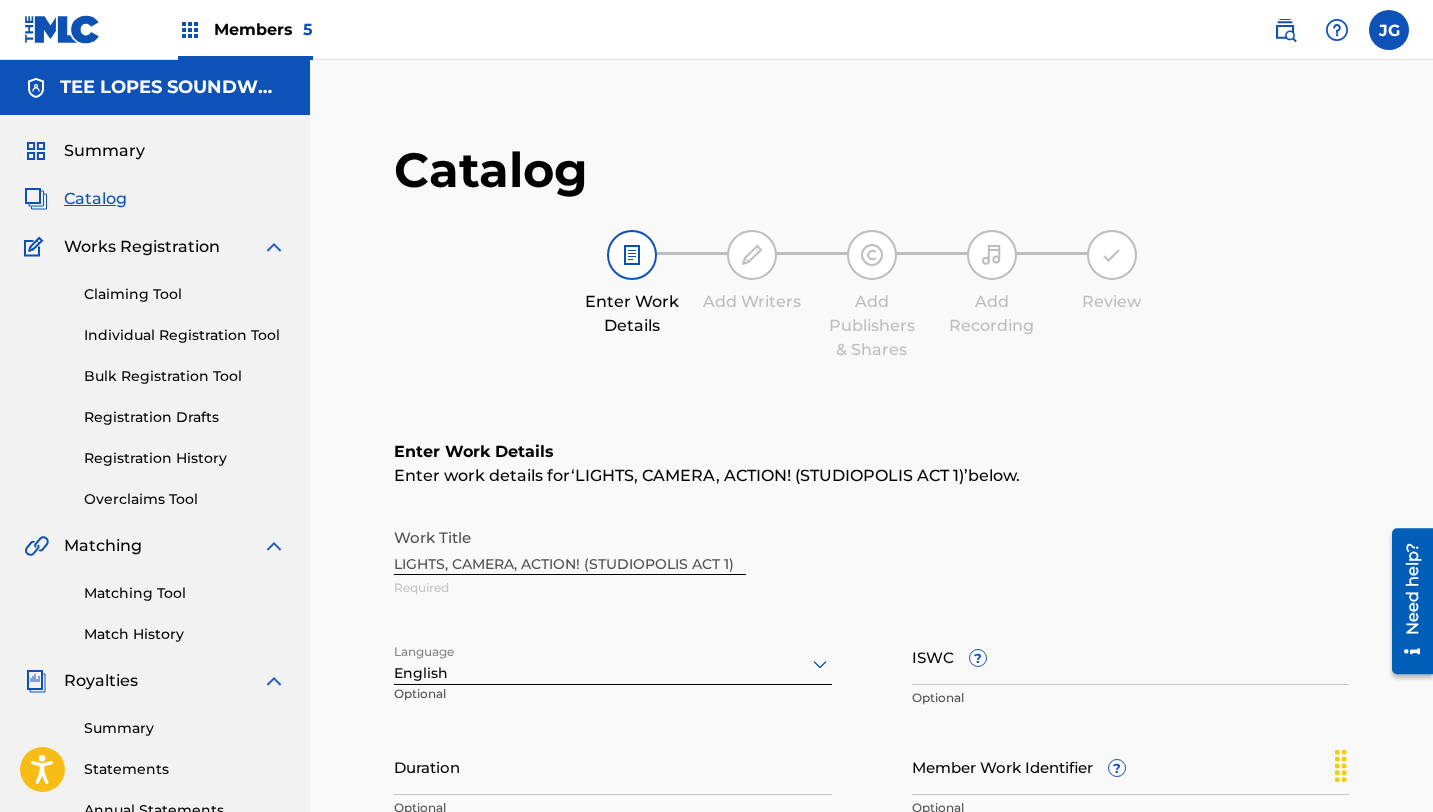 click on "Work Title   LIGHTS, CAMERA, ACTION! (STUDIOPOLIS ACT 1) Required" at bounding box center (871, 563) 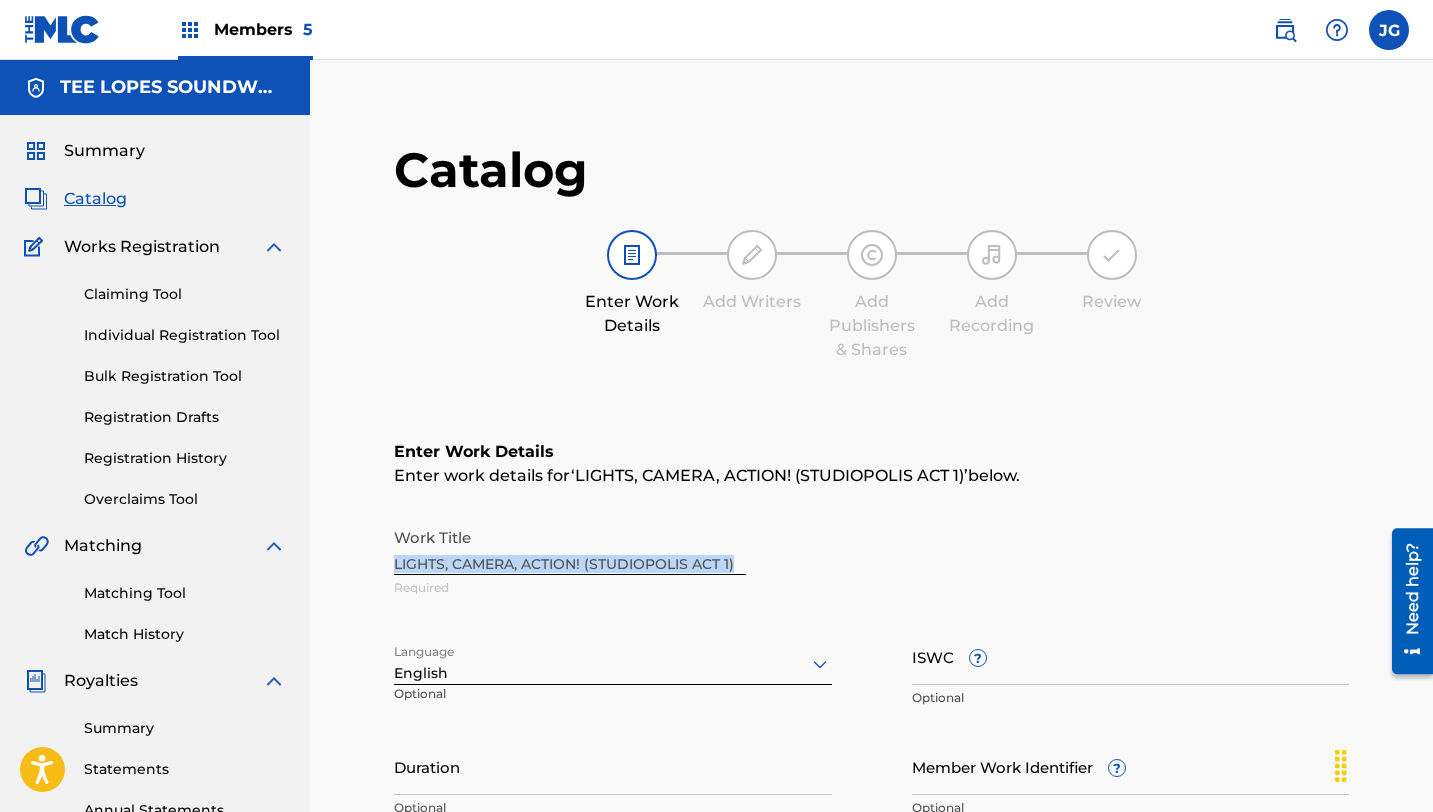 click on "Work Title   LIGHTS, CAMERA, ACTION! (STUDIOPOLIS ACT 1) Required" at bounding box center [871, 563] 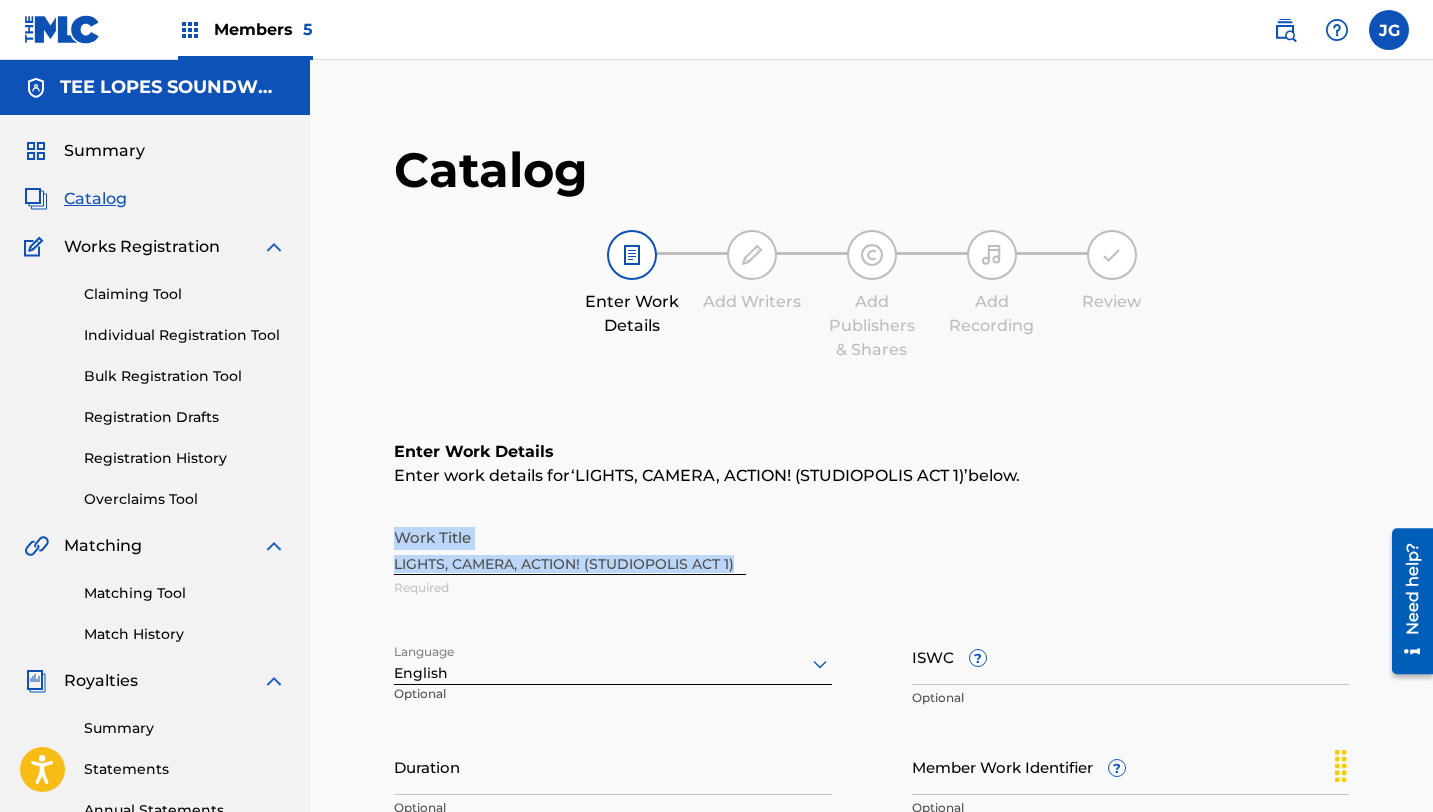 click on "Work Title   LIGHTS, CAMERA, ACTION! (STUDIOPOLIS ACT 1) Required" at bounding box center [871, 563] 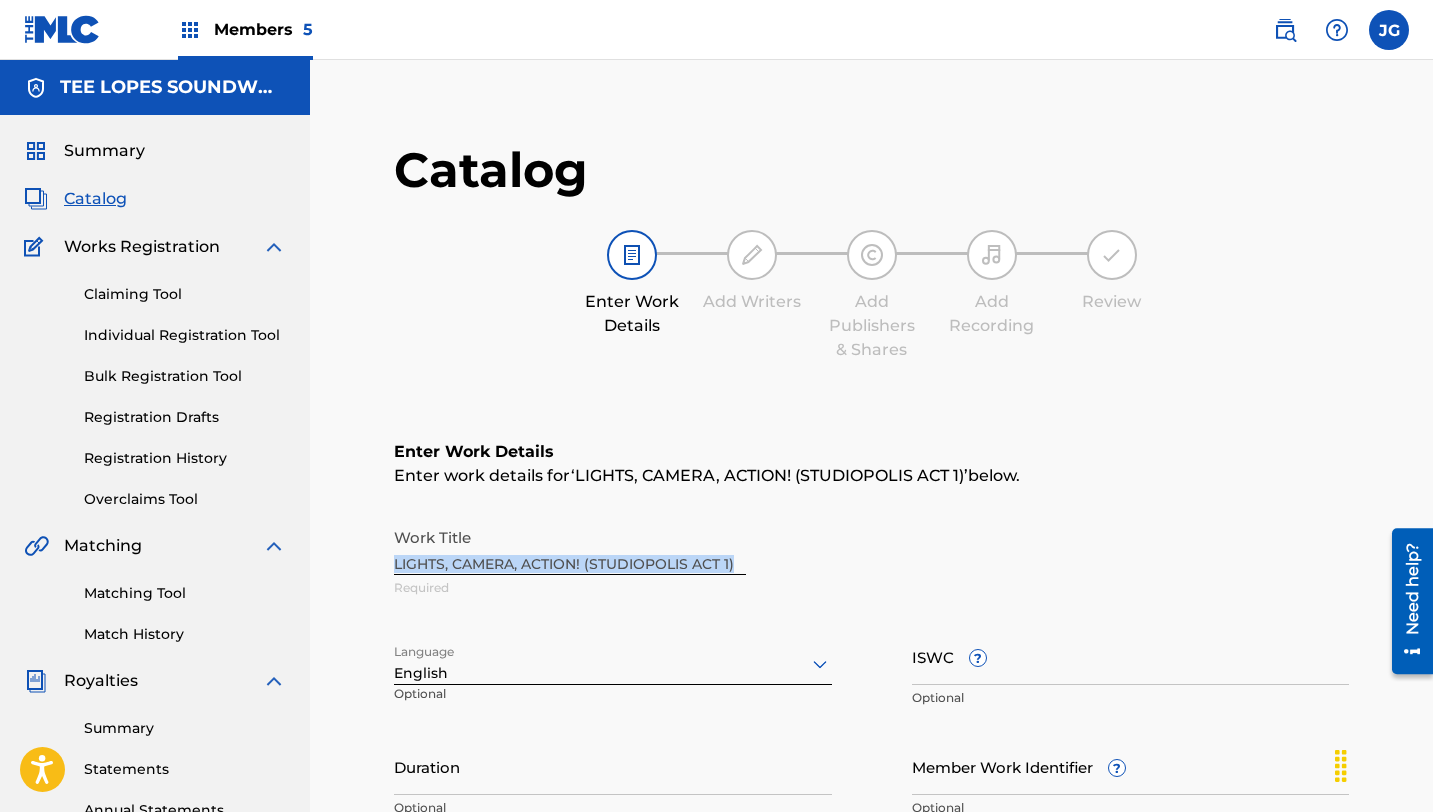 click on "Work Title   LIGHTS, CAMERA, ACTION! (STUDIOPOLIS ACT 1) Required" at bounding box center [871, 563] 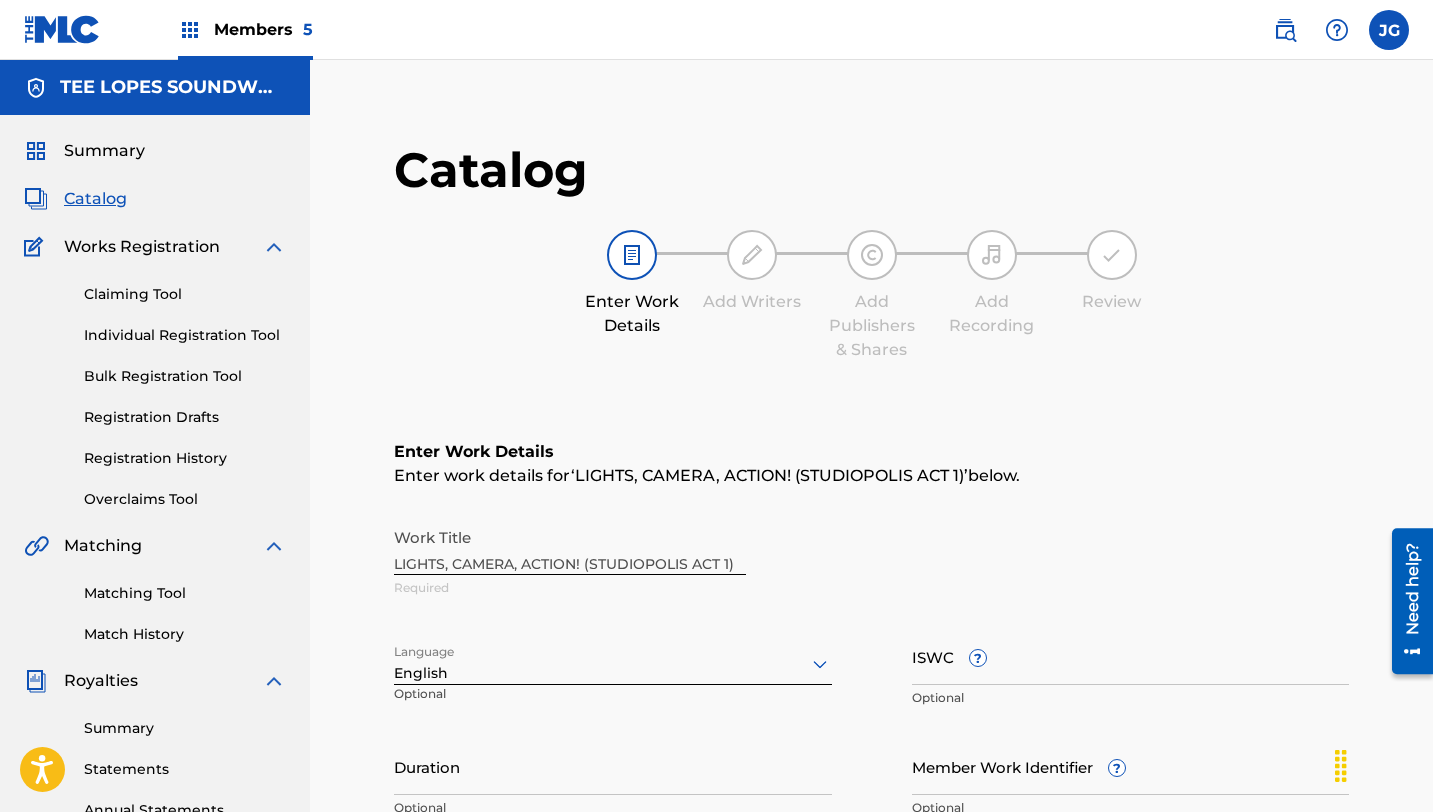 click on "Work Title   LIGHTS, CAMERA, ACTION! (STUDIOPOLIS ACT 1) Required" at bounding box center [871, 563] 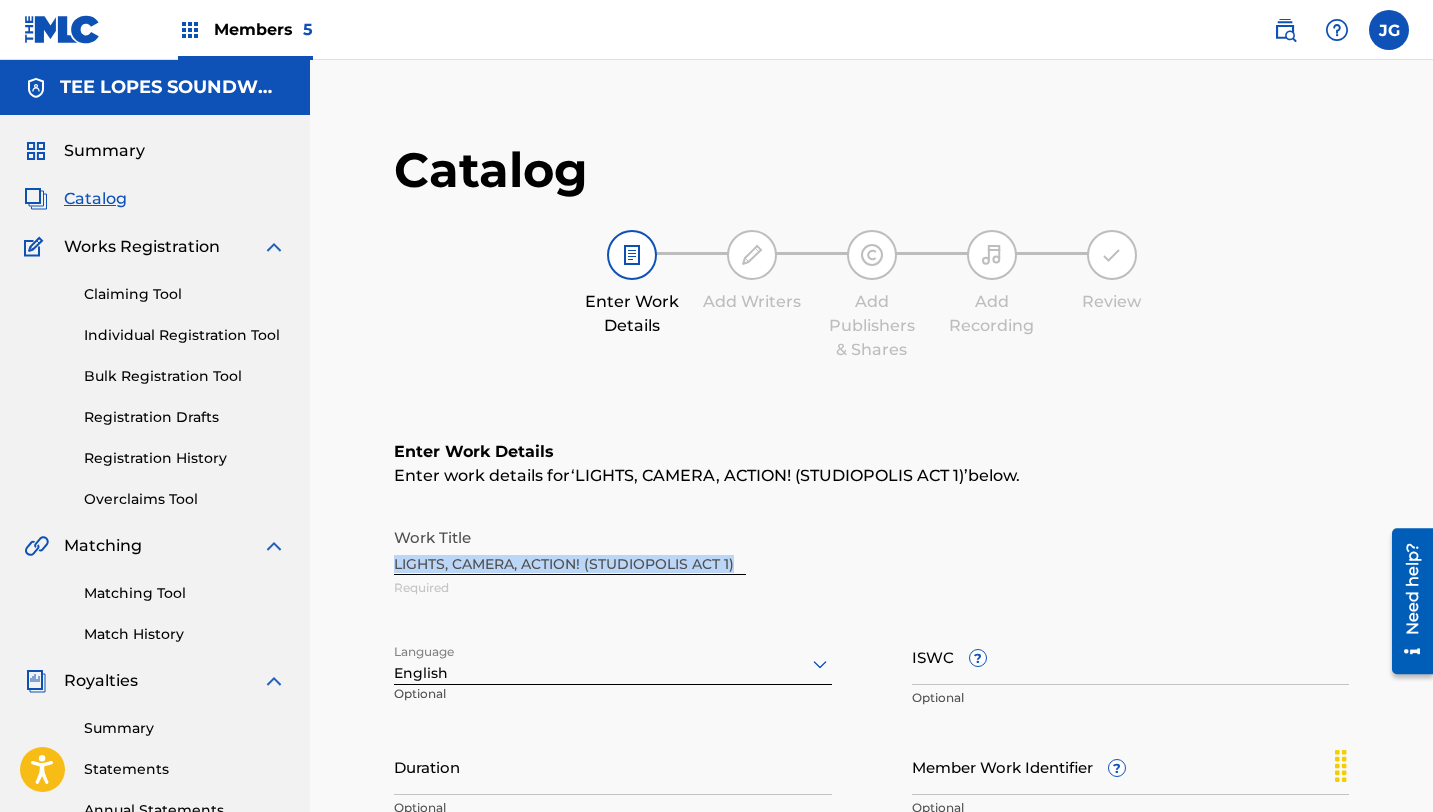 click on "Work Title   LIGHTS, CAMERA, ACTION! (STUDIOPOLIS ACT 1) Required" at bounding box center (871, 563) 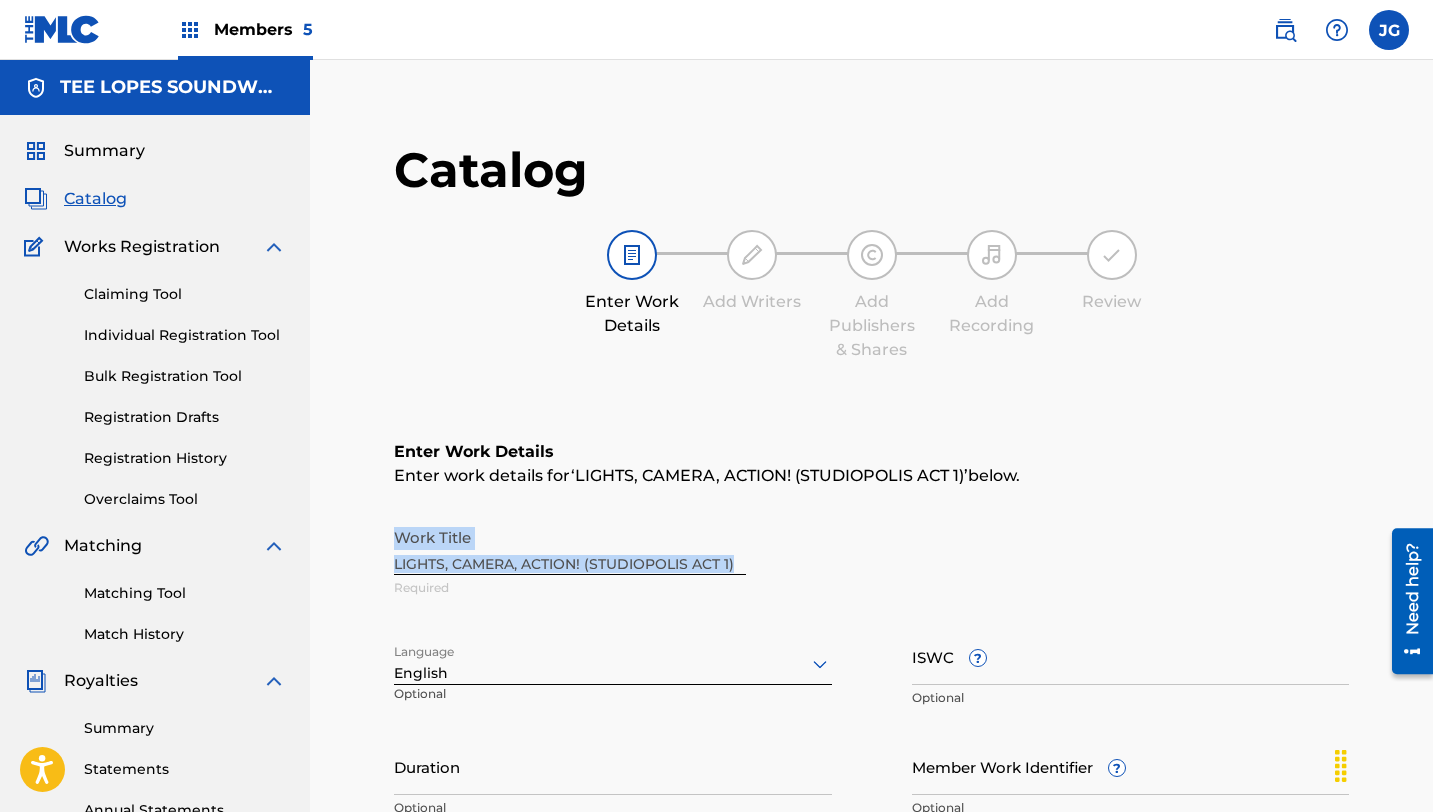 click on "Work Title   LIGHTS, CAMERA, ACTION! (STUDIOPOLIS ACT 1) Required" at bounding box center [871, 563] 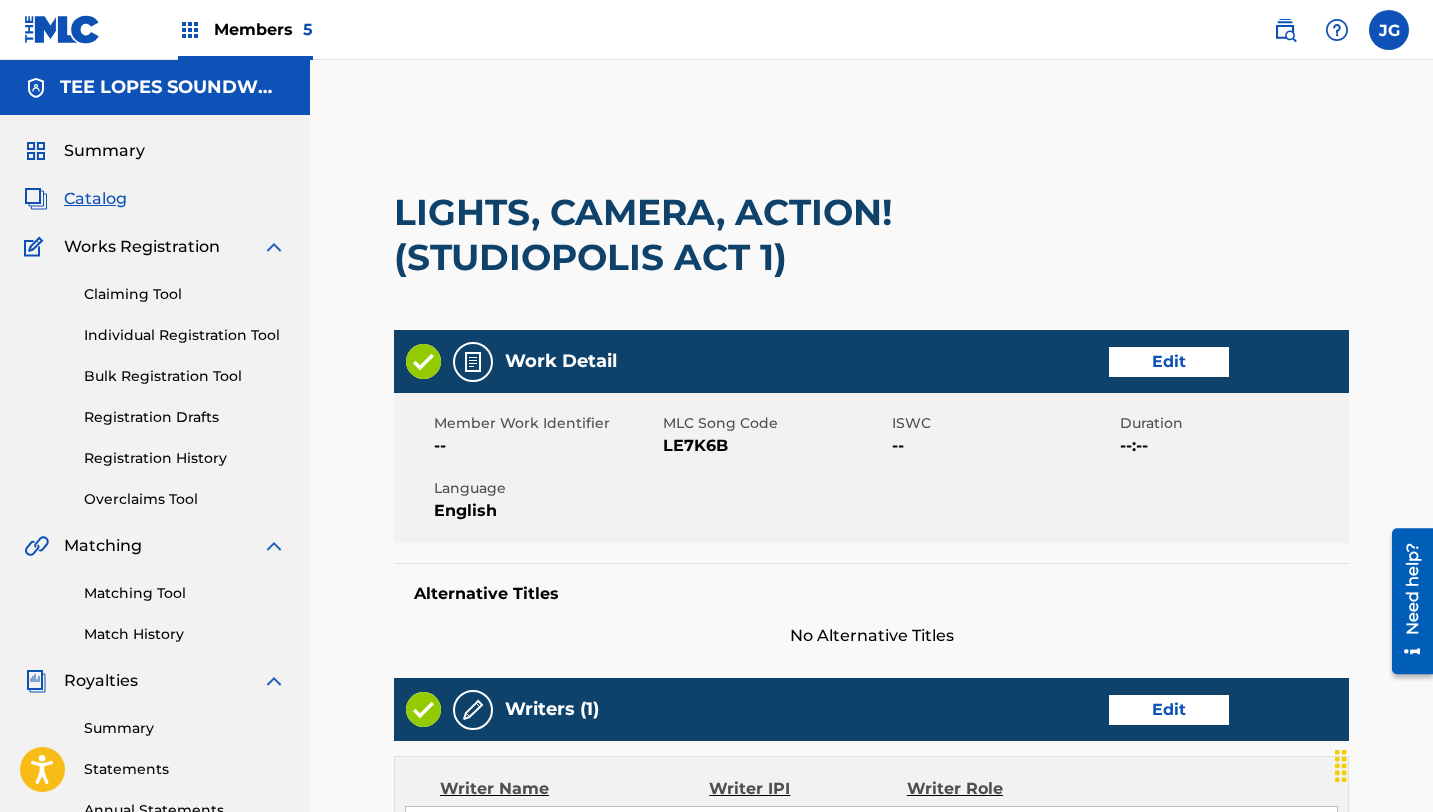 click on "Matching Tool Match History" at bounding box center (155, 601) 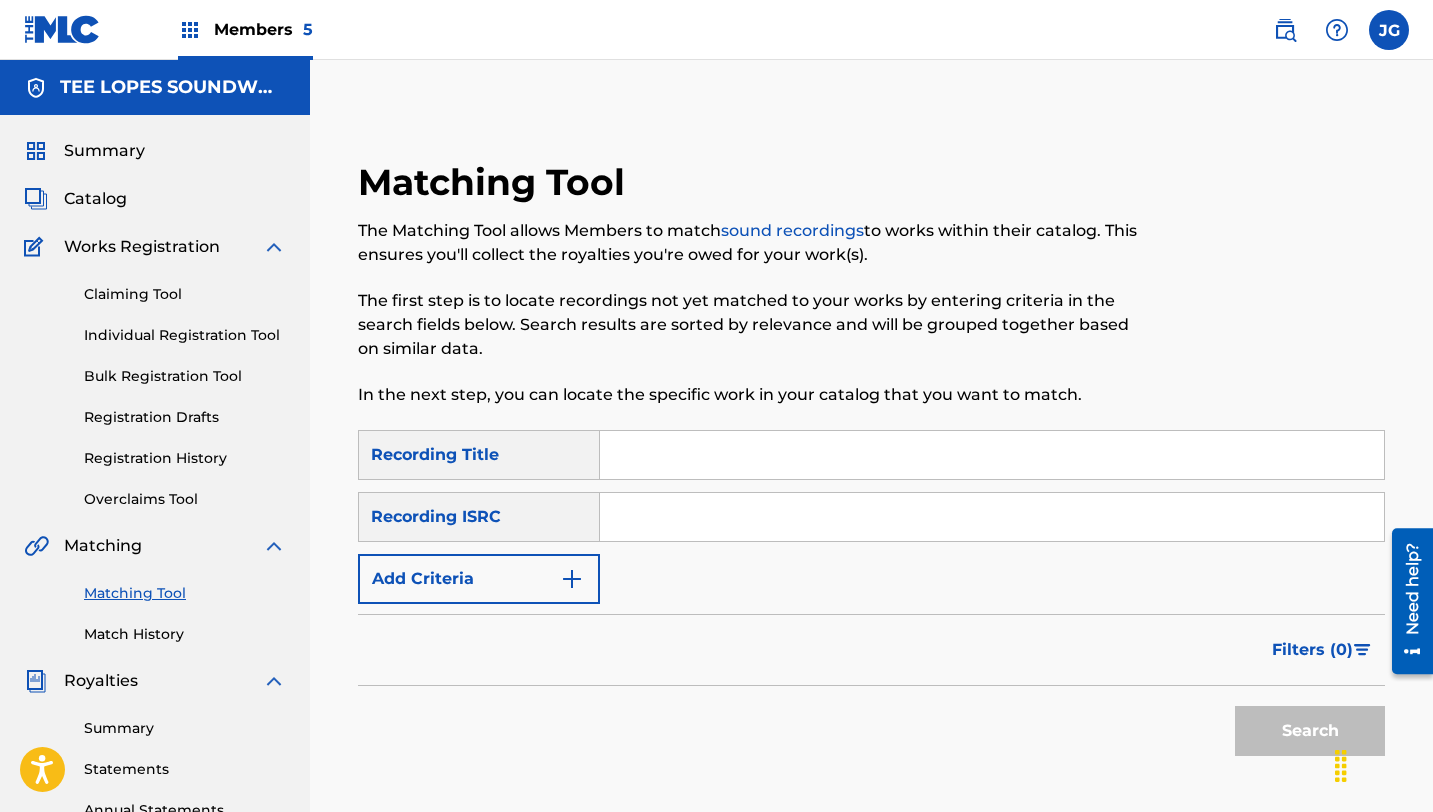click at bounding box center (992, 455) 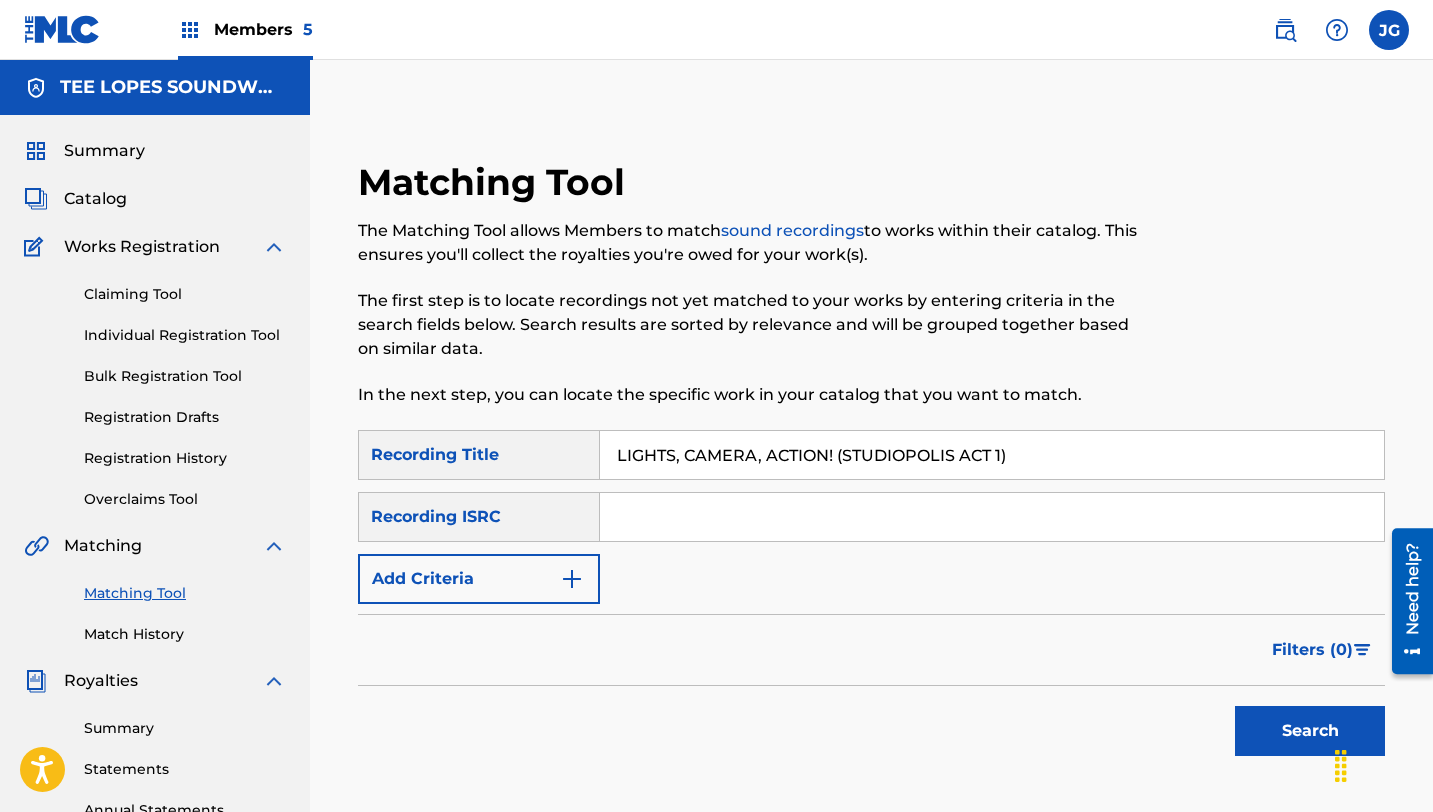 type on "LIGHTS, CAMERA, ACTION! (STUDIOPOLIS ACT 1)" 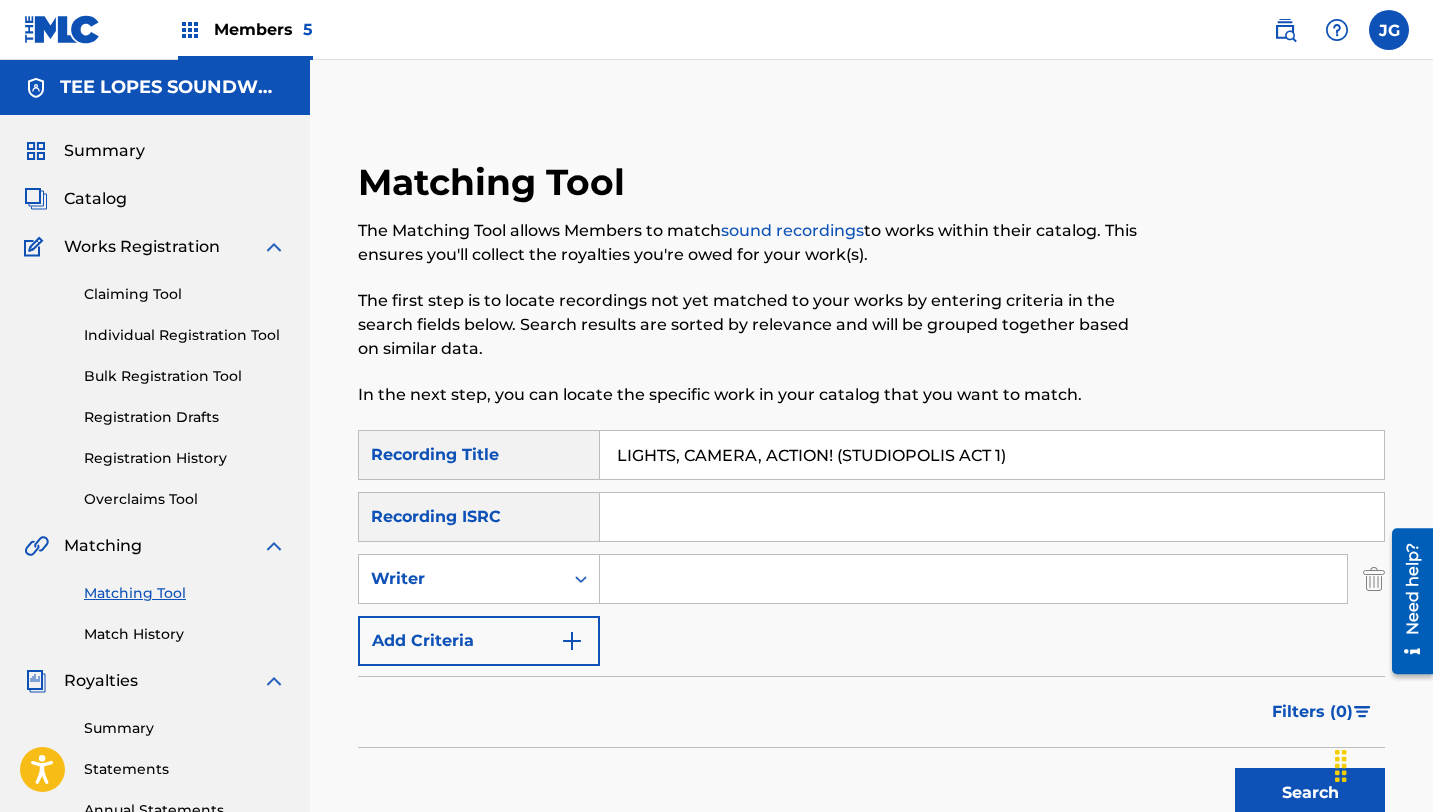 click at bounding box center [973, 579] 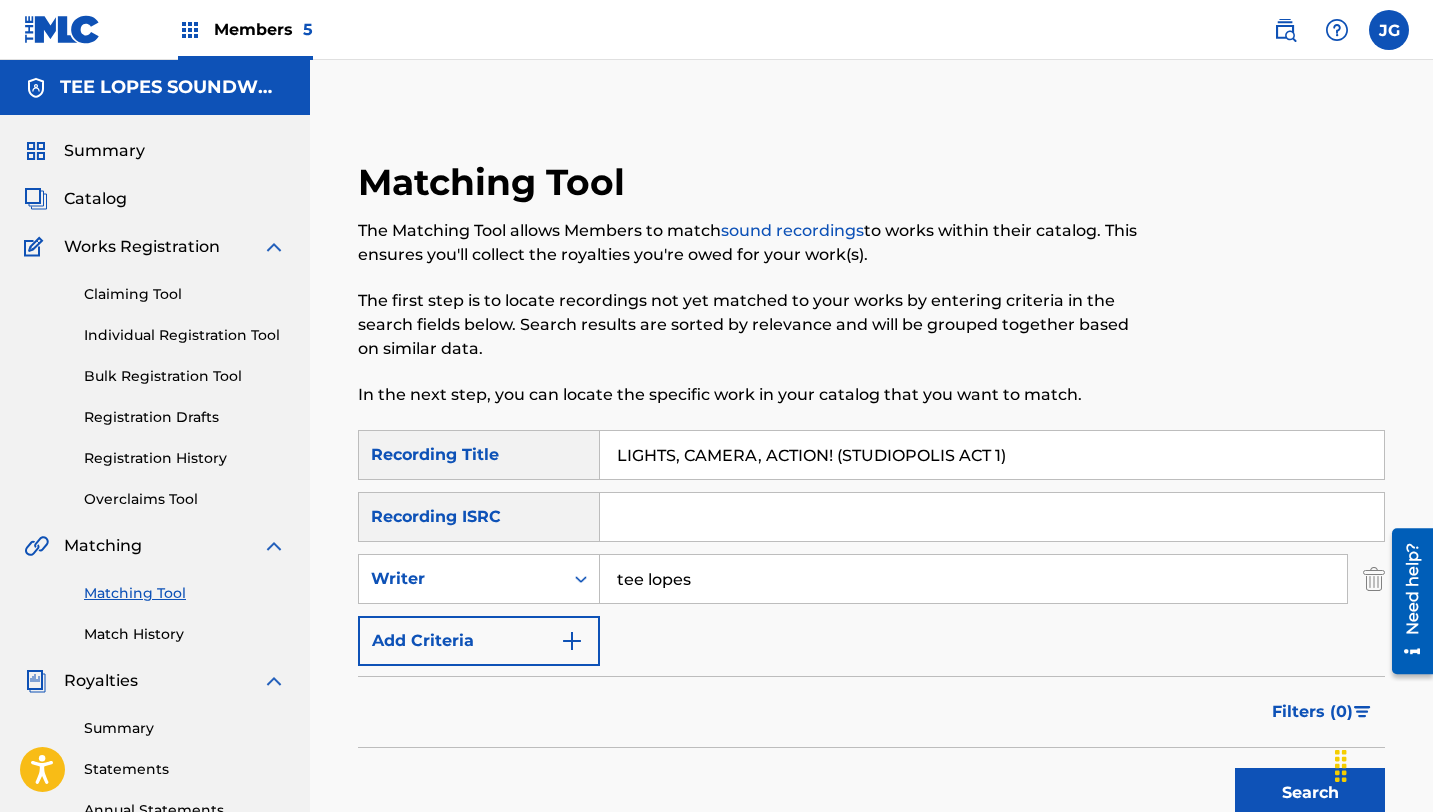 click on "Add Criteria" at bounding box center (479, 641) 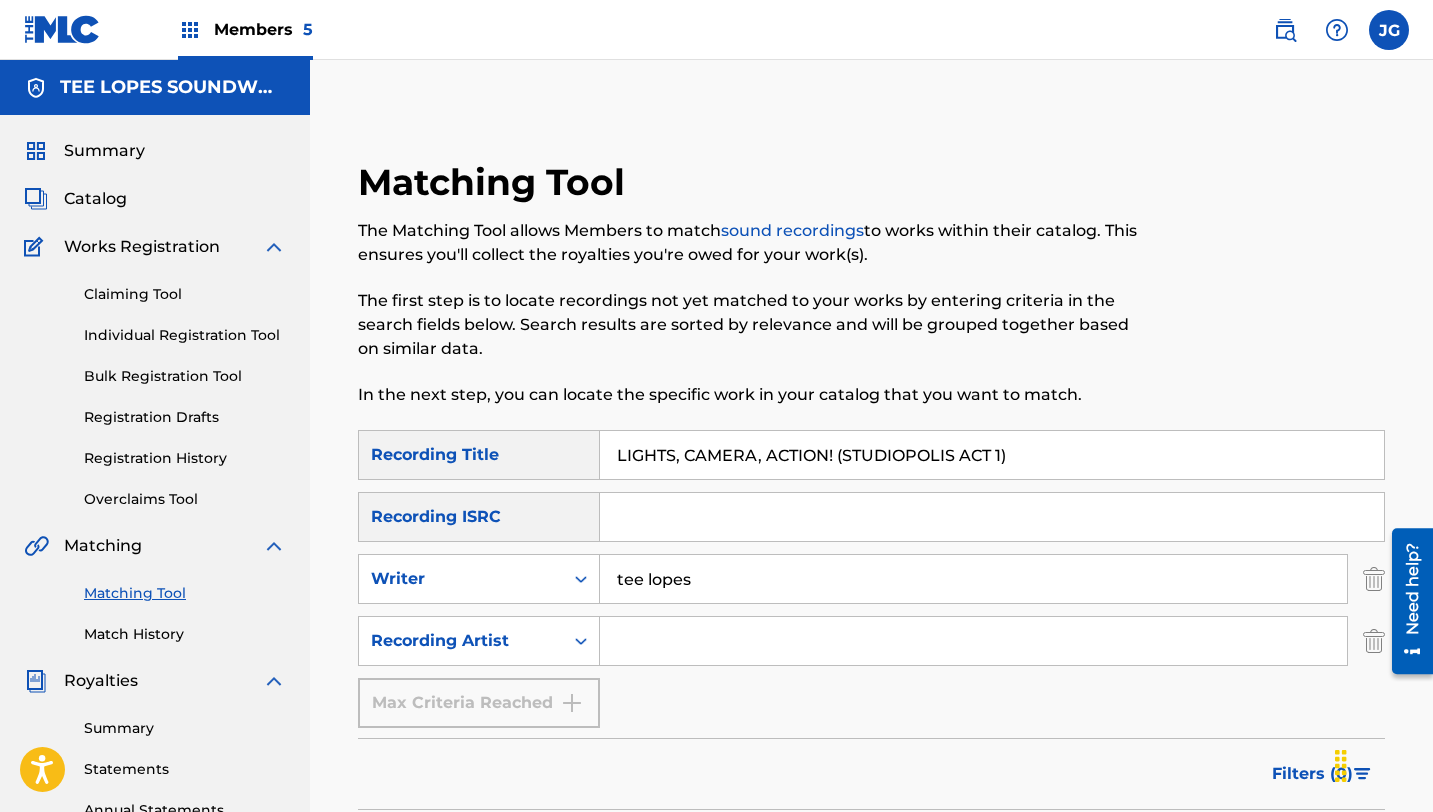 click at bounding box center [973, 641] 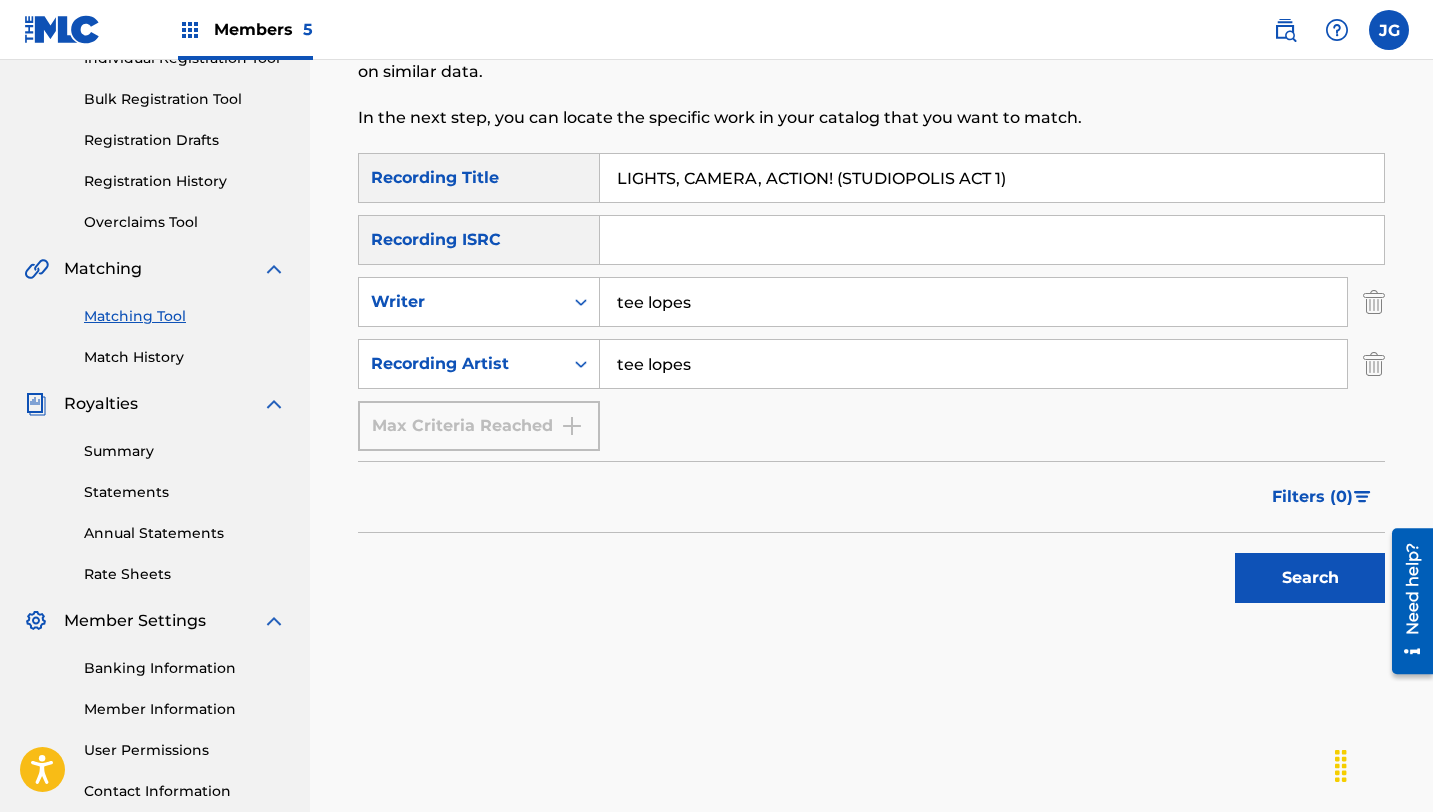 scroll, scrollTop: 287, scrollLeft: 0, axis: vertical 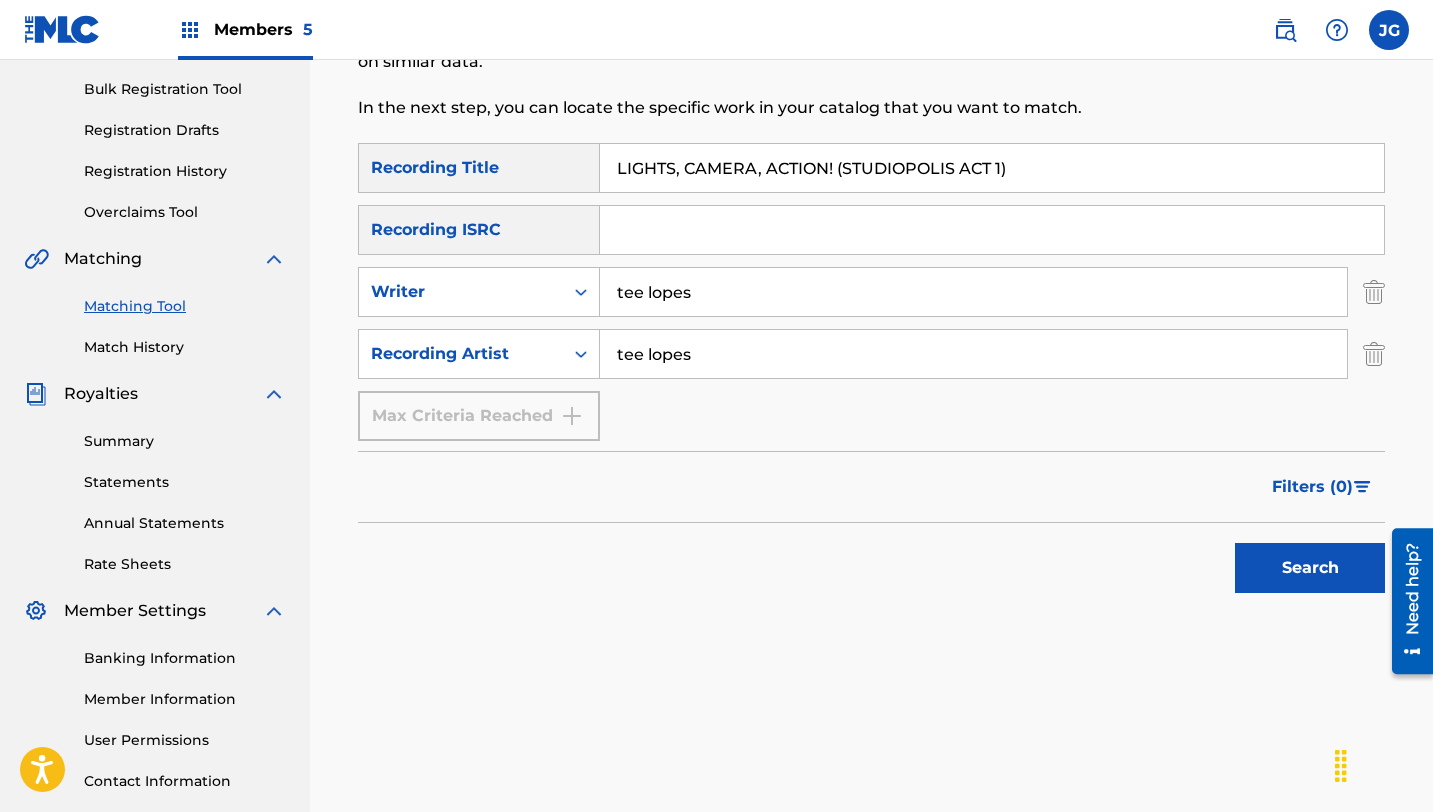 click on "Search" at bounding box center [1310, 568] 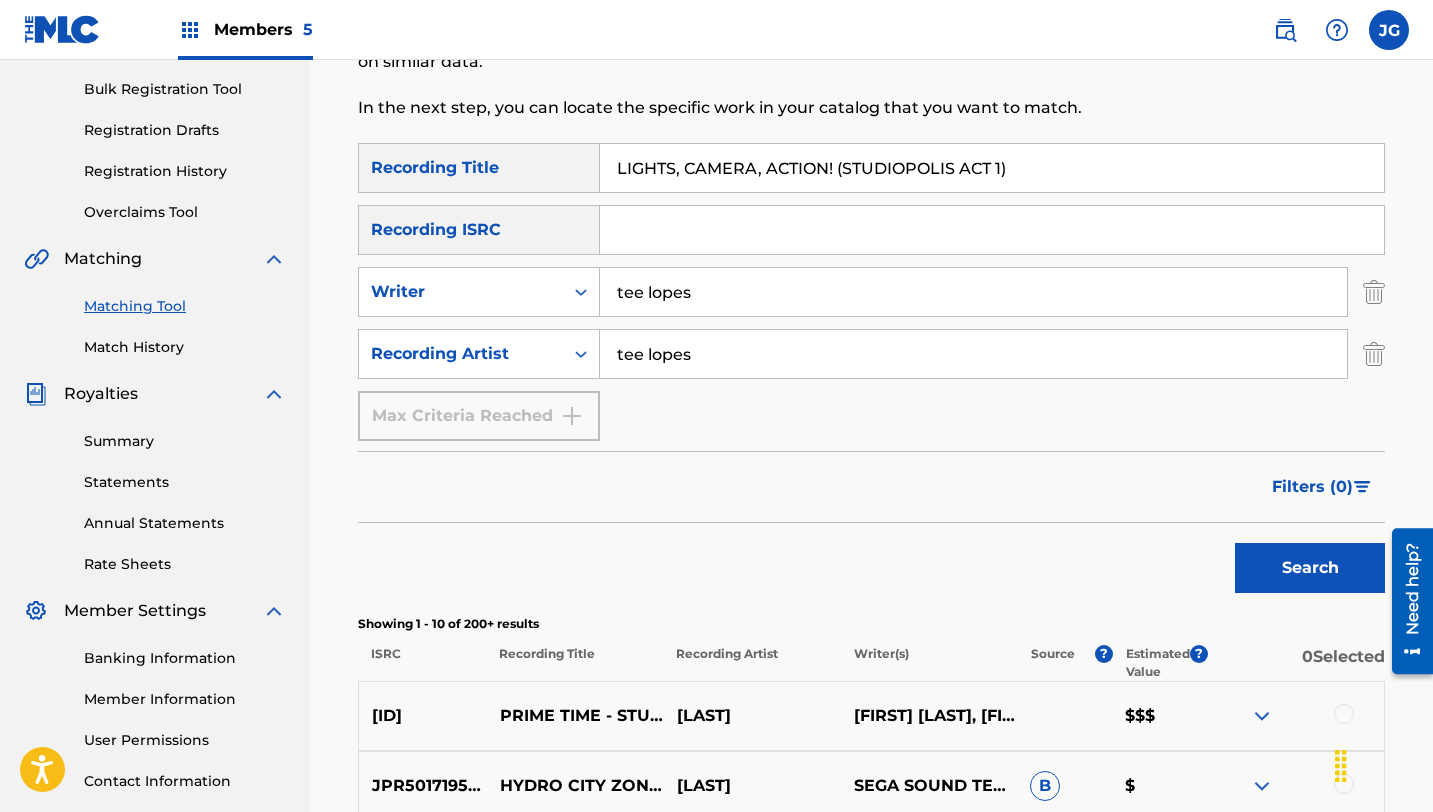 scroll, scrollTop: 0, scrollLeft: 0, axis: both 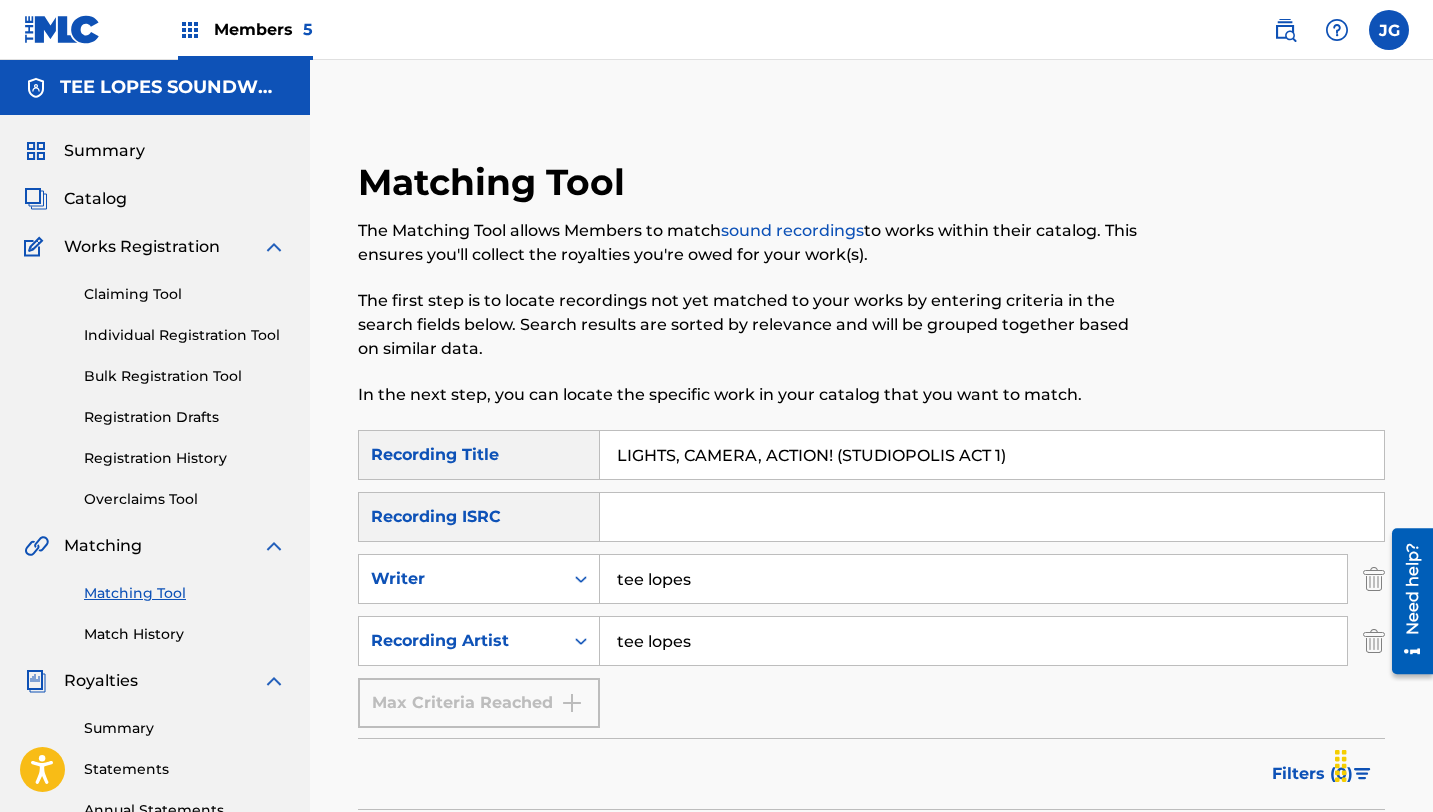drag, startPoint x: 615, startPoint y: 461, endPoint x: 1135, endPoint y: 469, distance: 520.0615 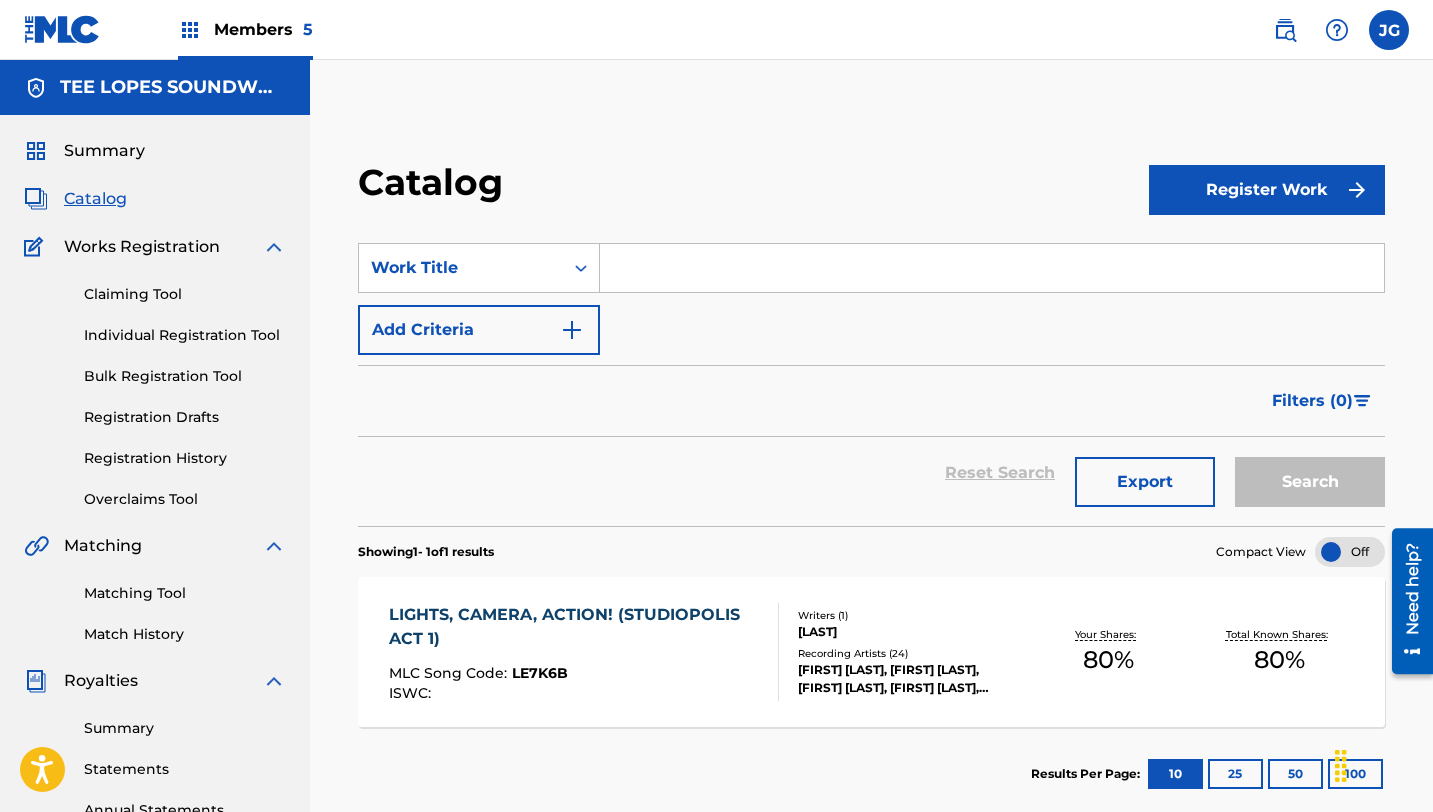 click at bounding box center (992, 268) 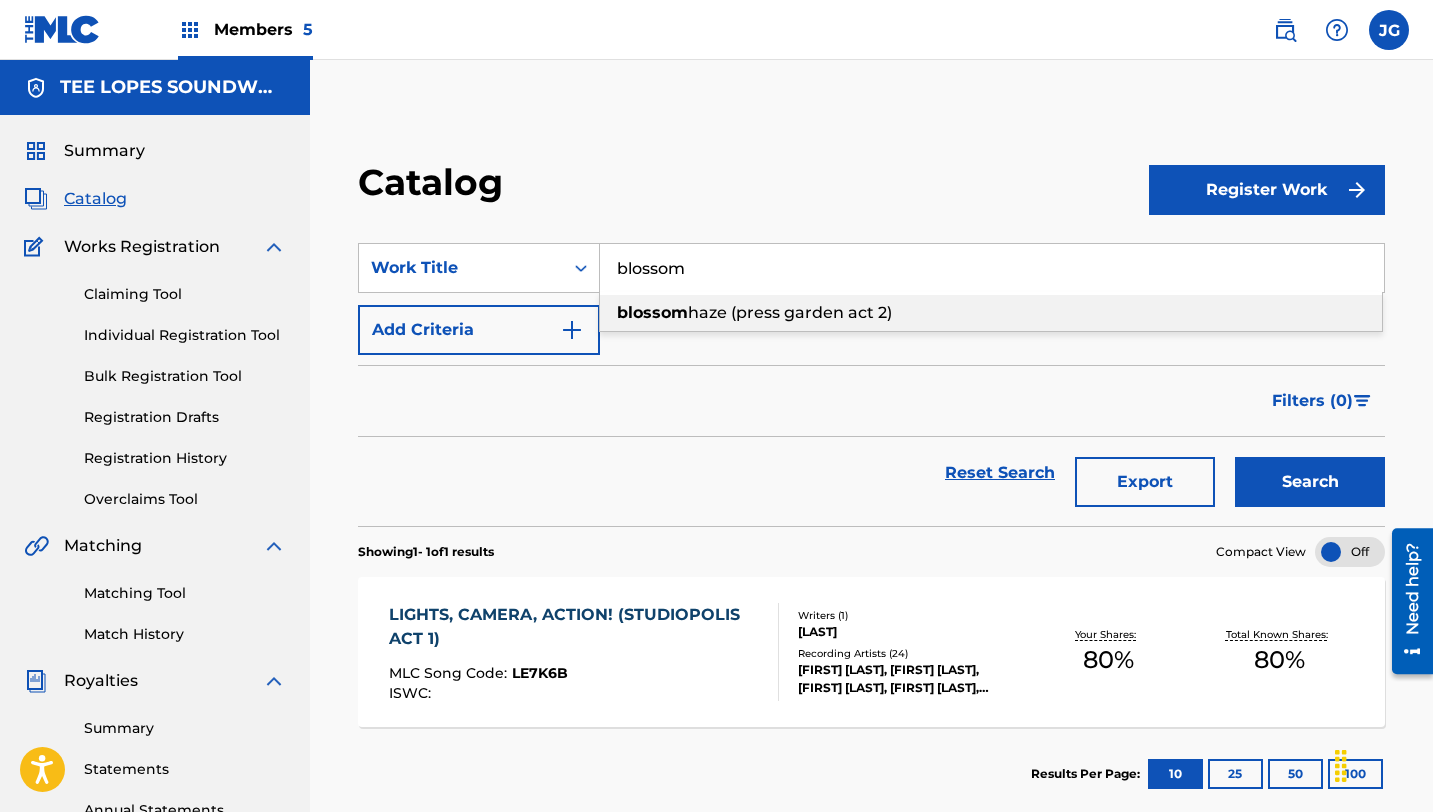 click on "haze (press garden act 2)" at bounding box center (790, 312) 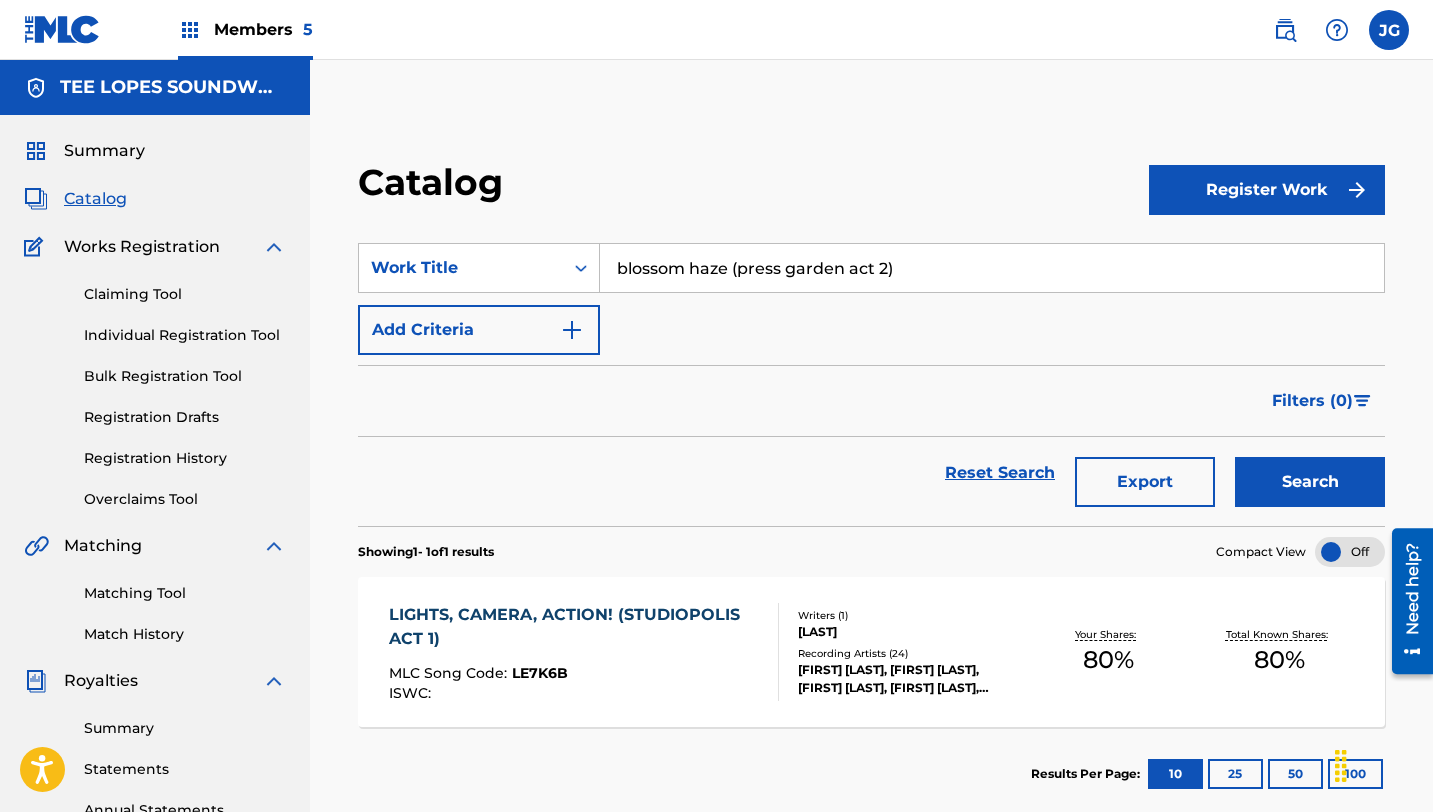click on "Search" at bounding box center [1310, 482] 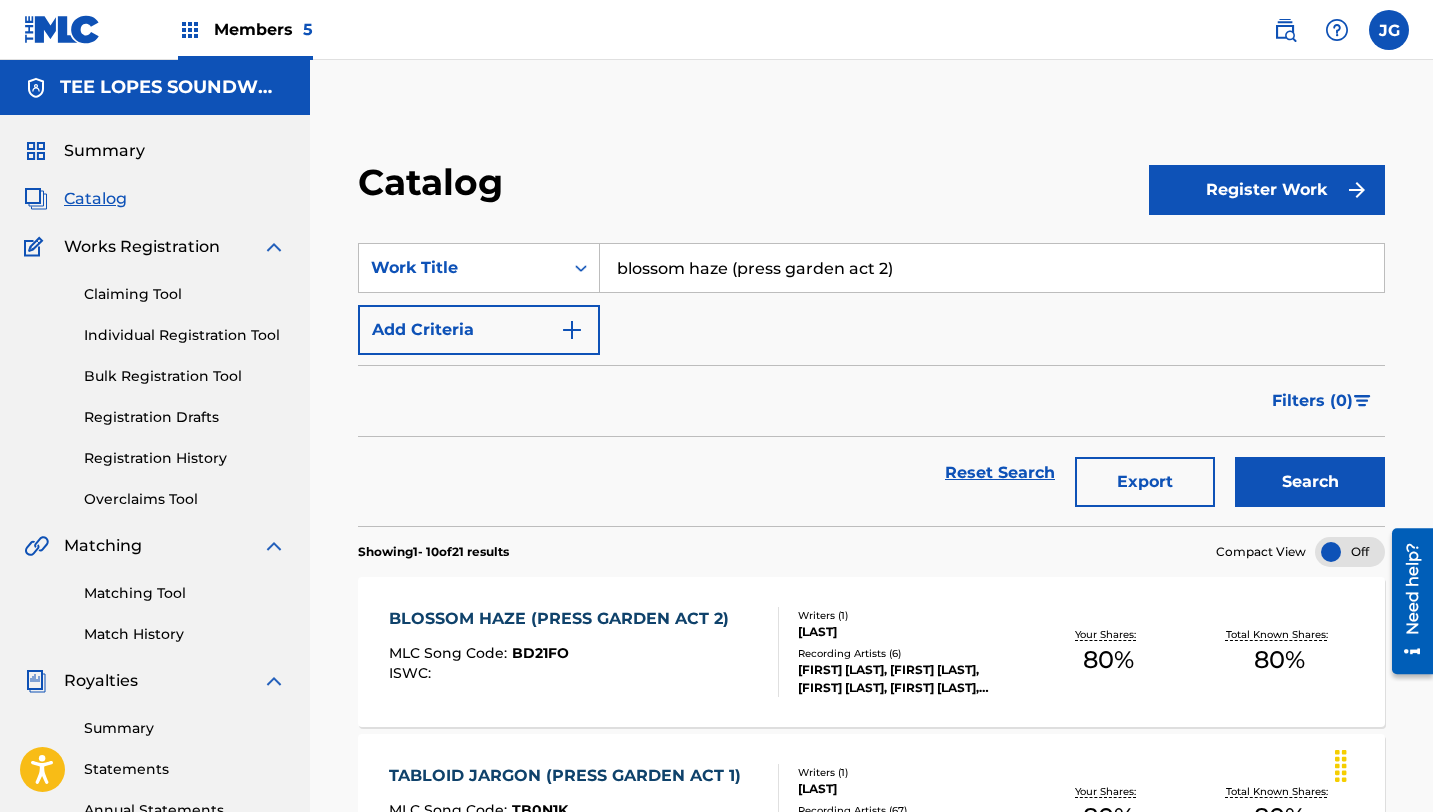 click on "blossom haze (press garden act 2)" at bounding box center (992, 268) 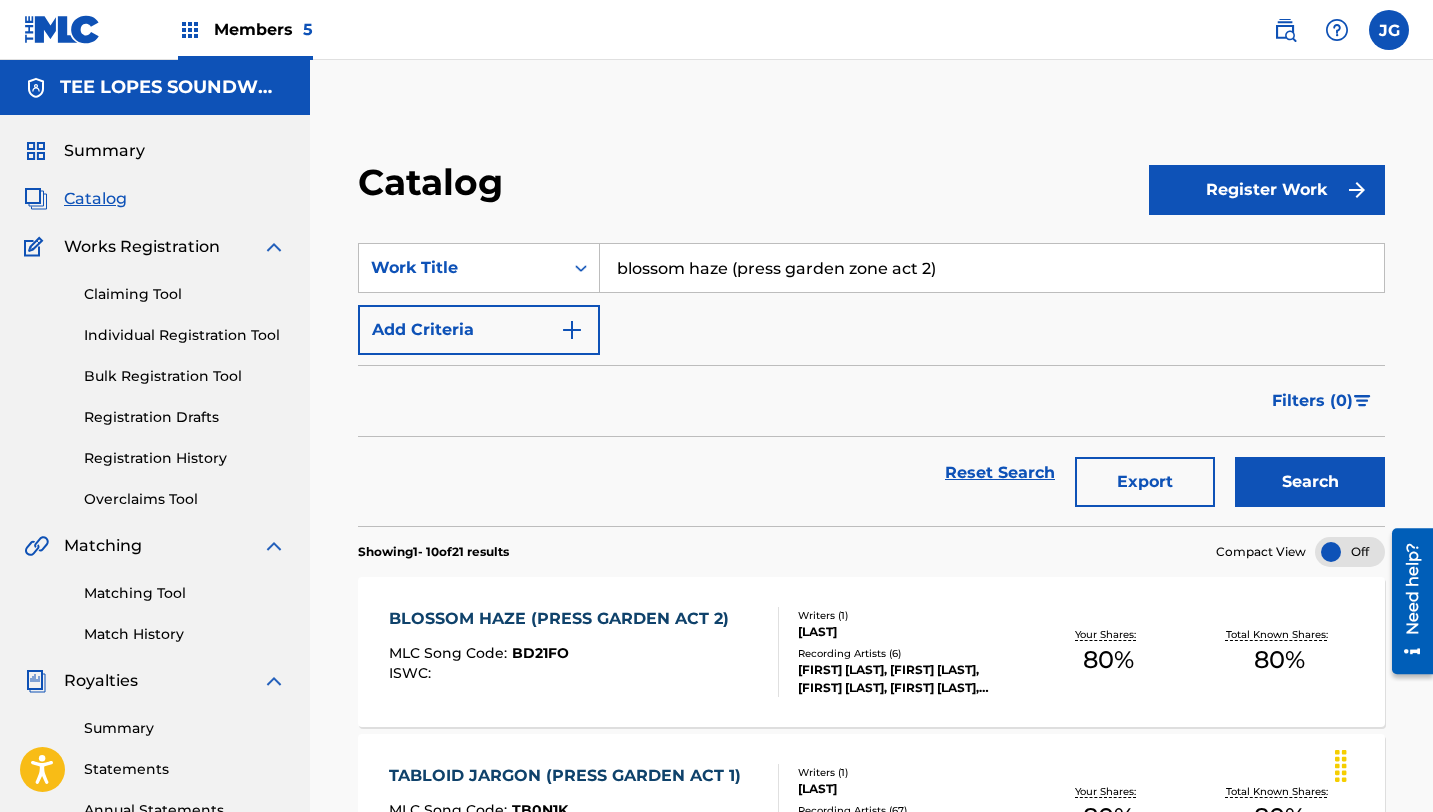 click on "Search" at bounding box center [1310, 482] 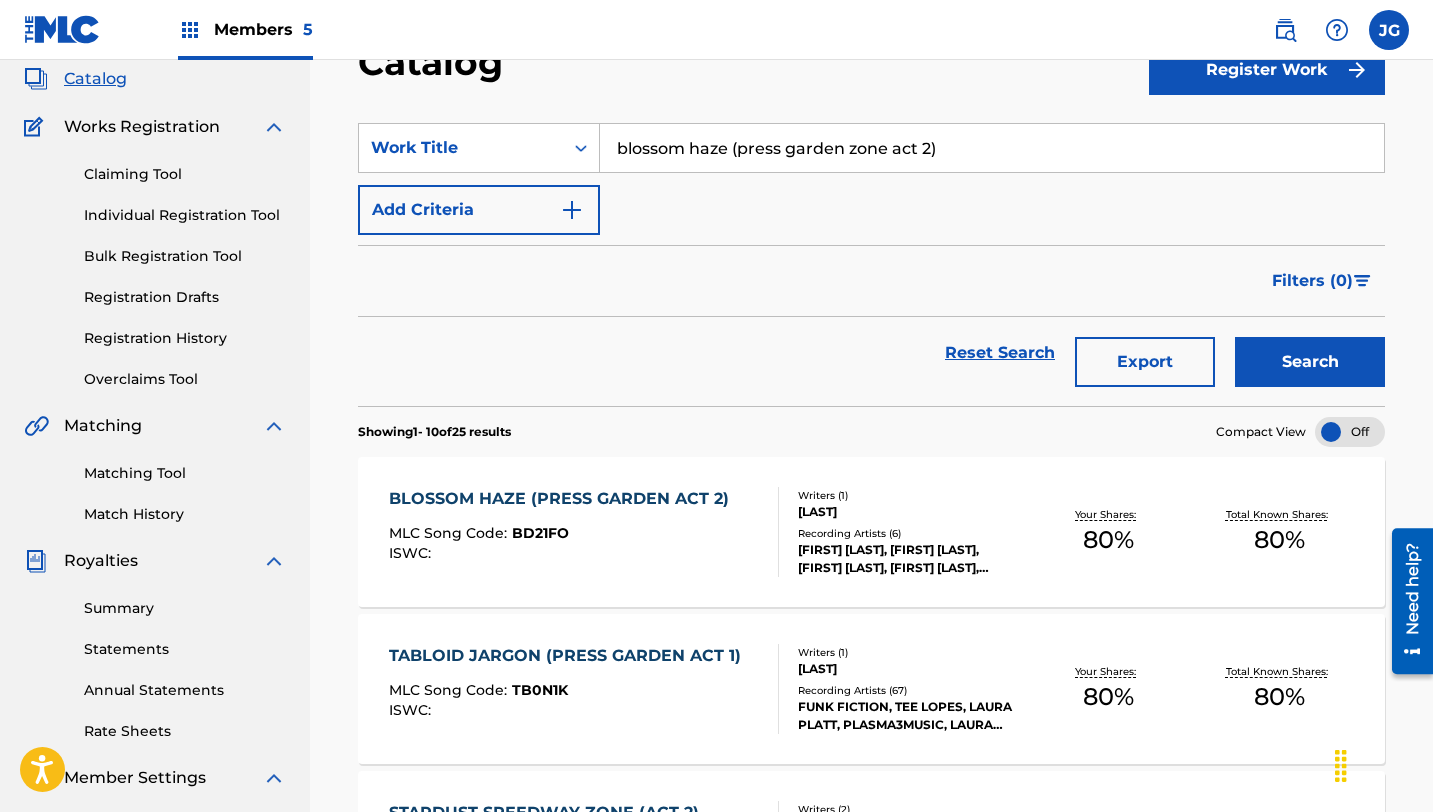 scroll, scrollTop: 118, scrollLeft: 0, axis: vertical 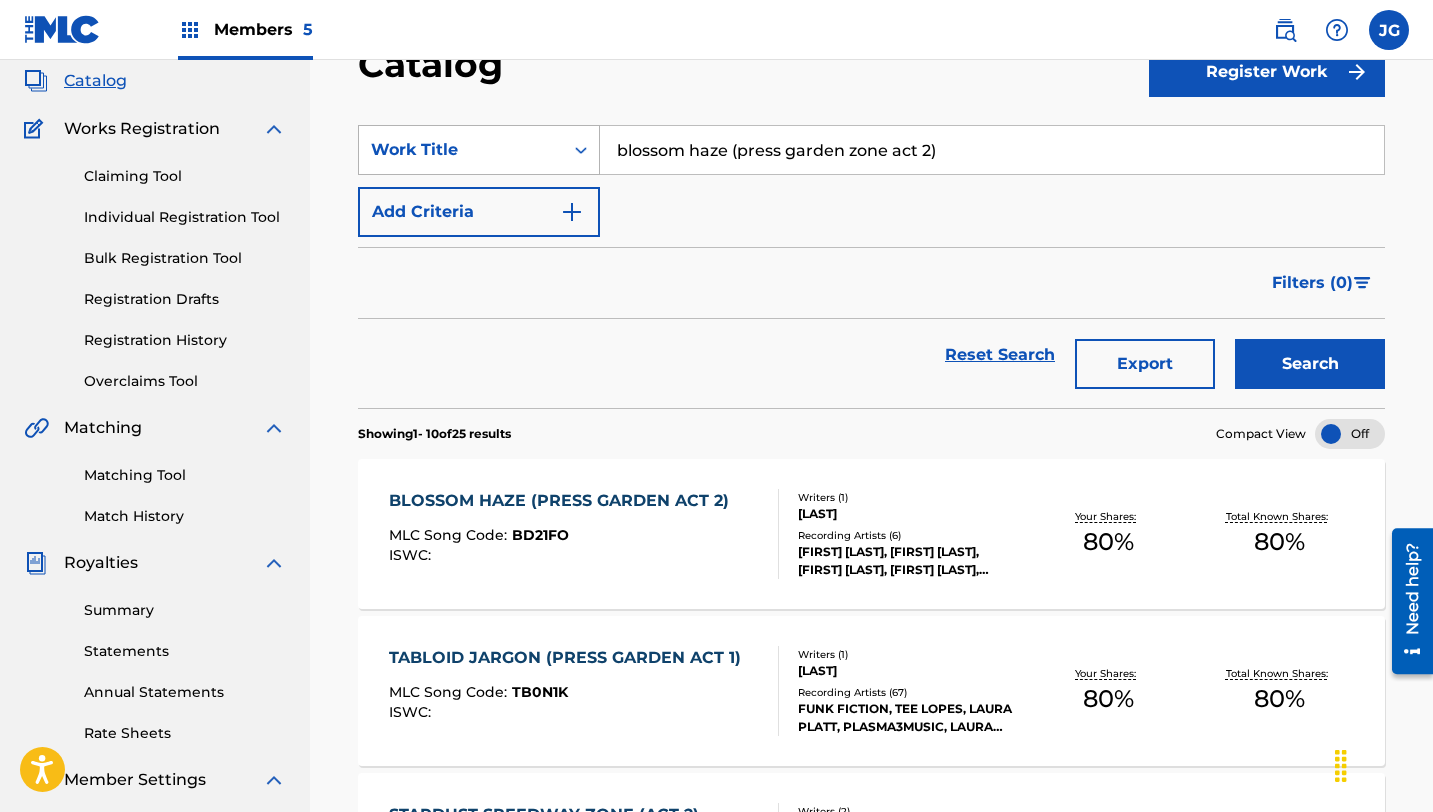 drag, startPoint x: 961, startPoint y: 149, endPoint x: 593, endPoint y: 149, distance: 368 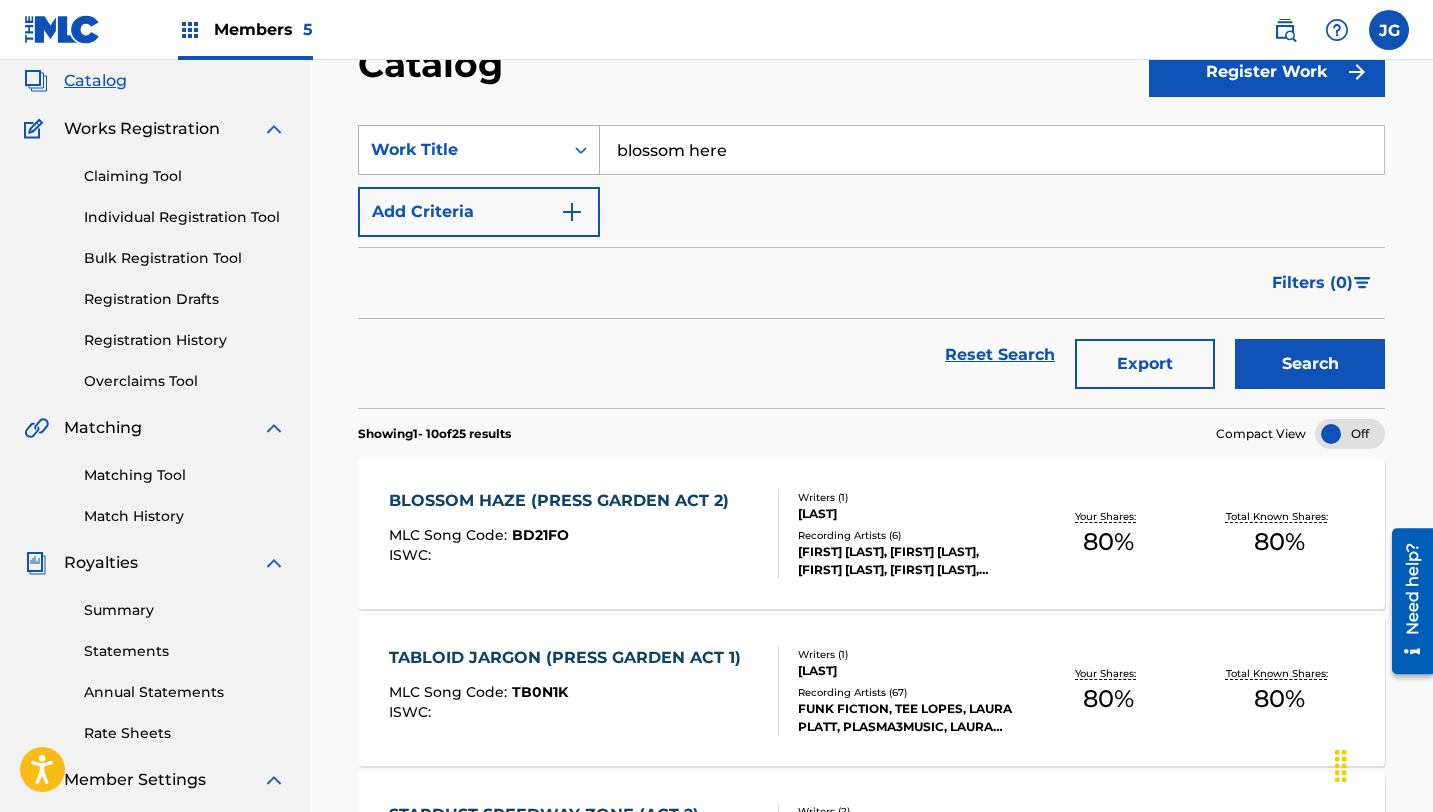 click on "Search" at bounding box center [1310, 364] 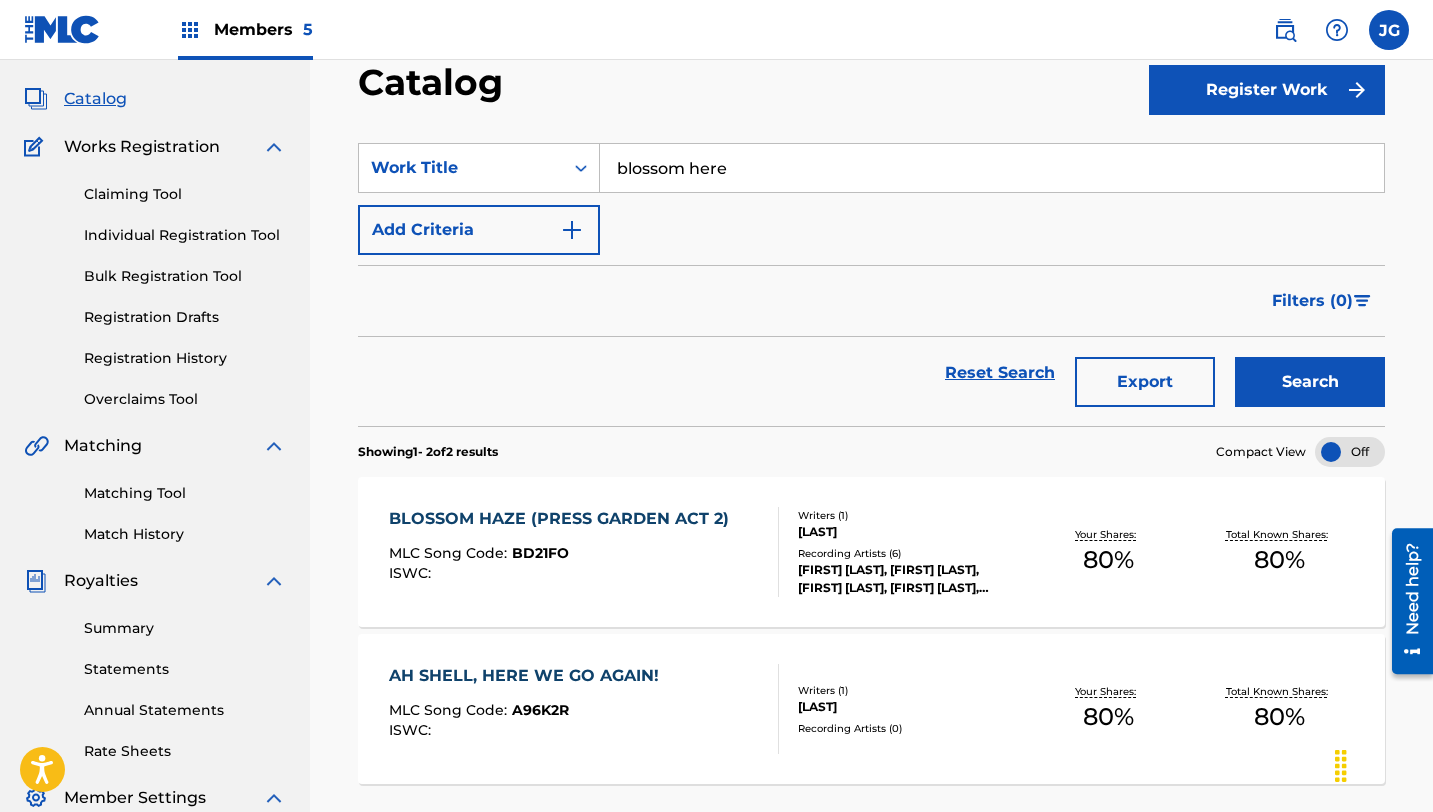 scroll, scrollTop: 0, scrollLeft: 0, axis: both 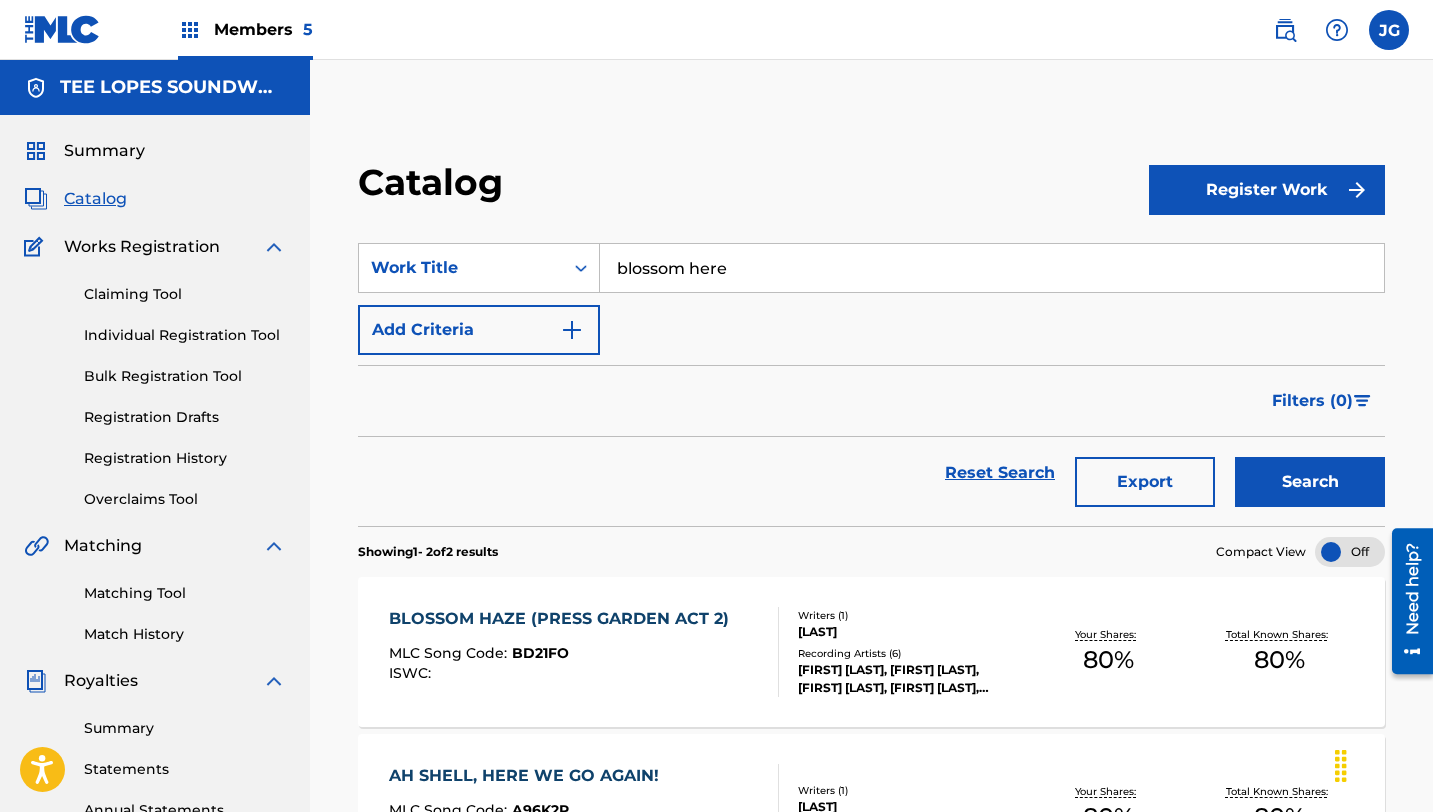 click on "Catalog" at bounding box center (95, 199) 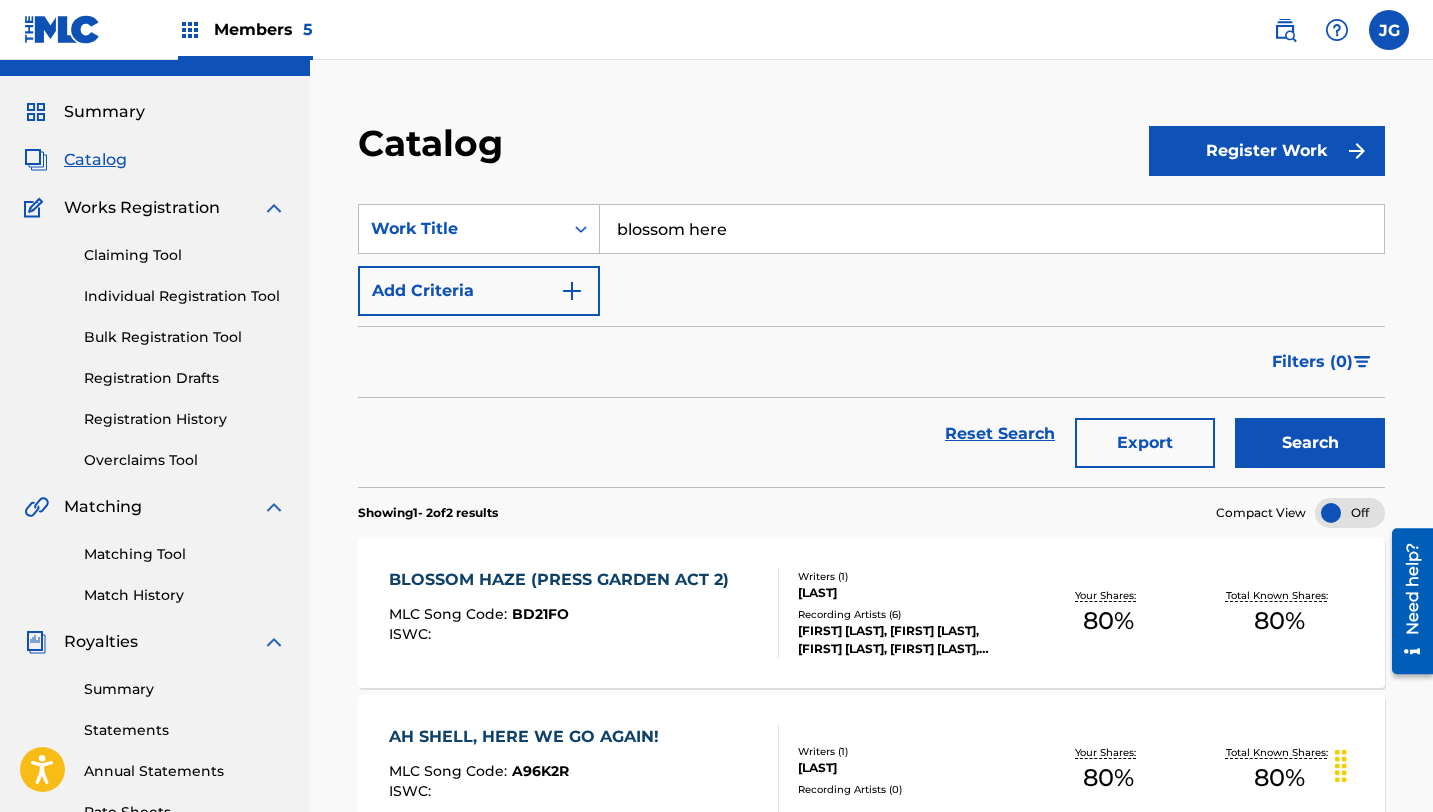 scroll, scrollTop: 0, scrollLeft: 0, axis: both 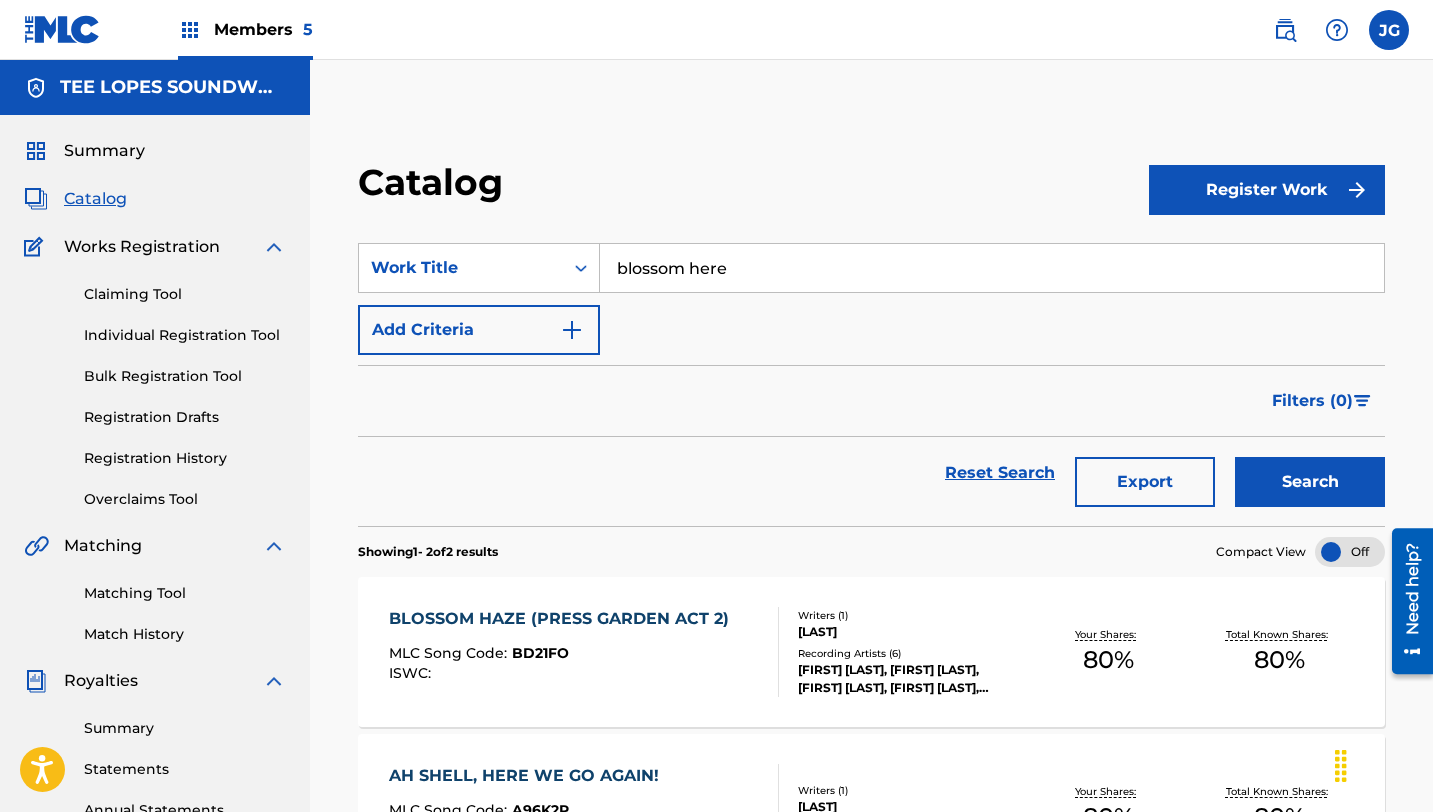 click on "blossom here" at bounding box center [992, 268] 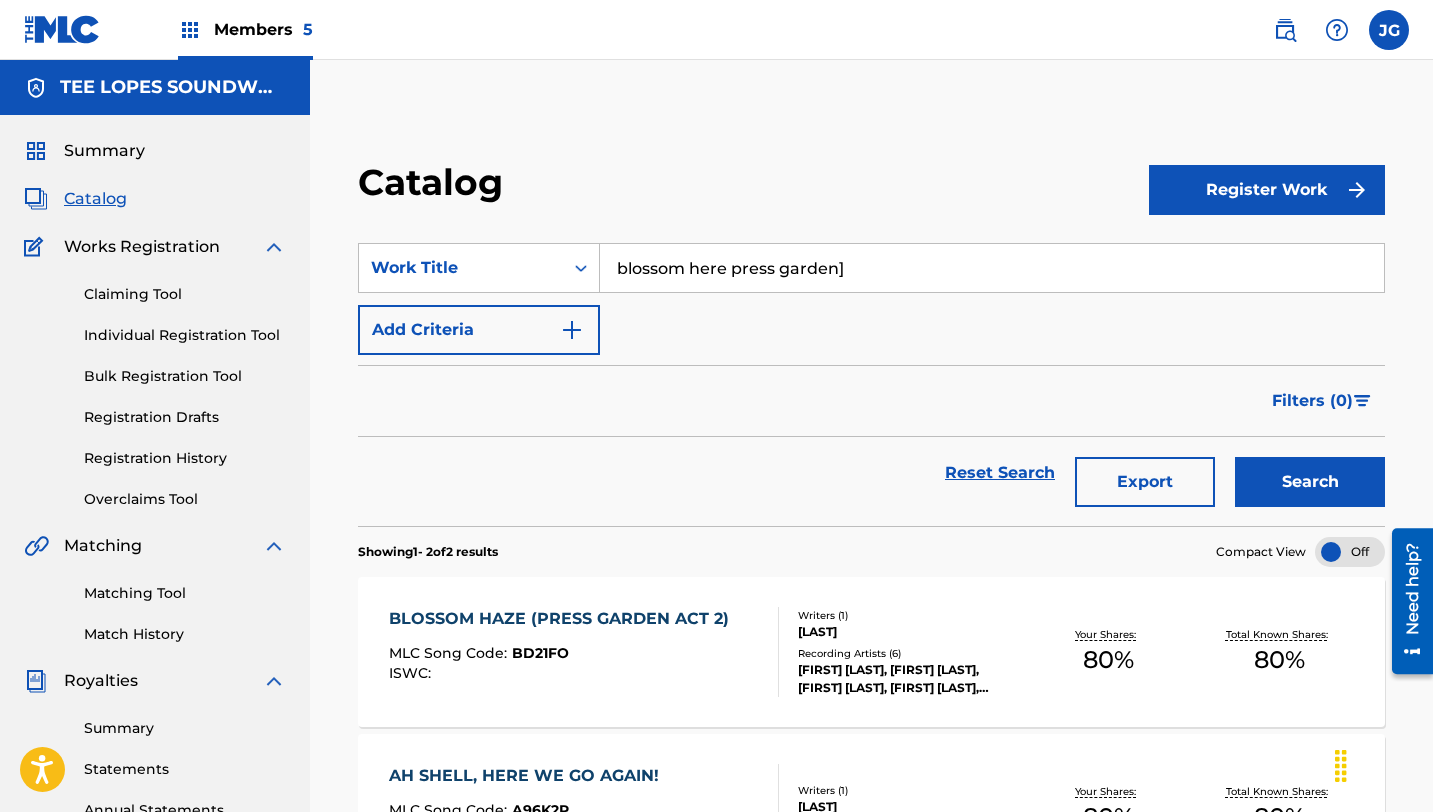 click on "Search" at bounding box center [1310, 482] 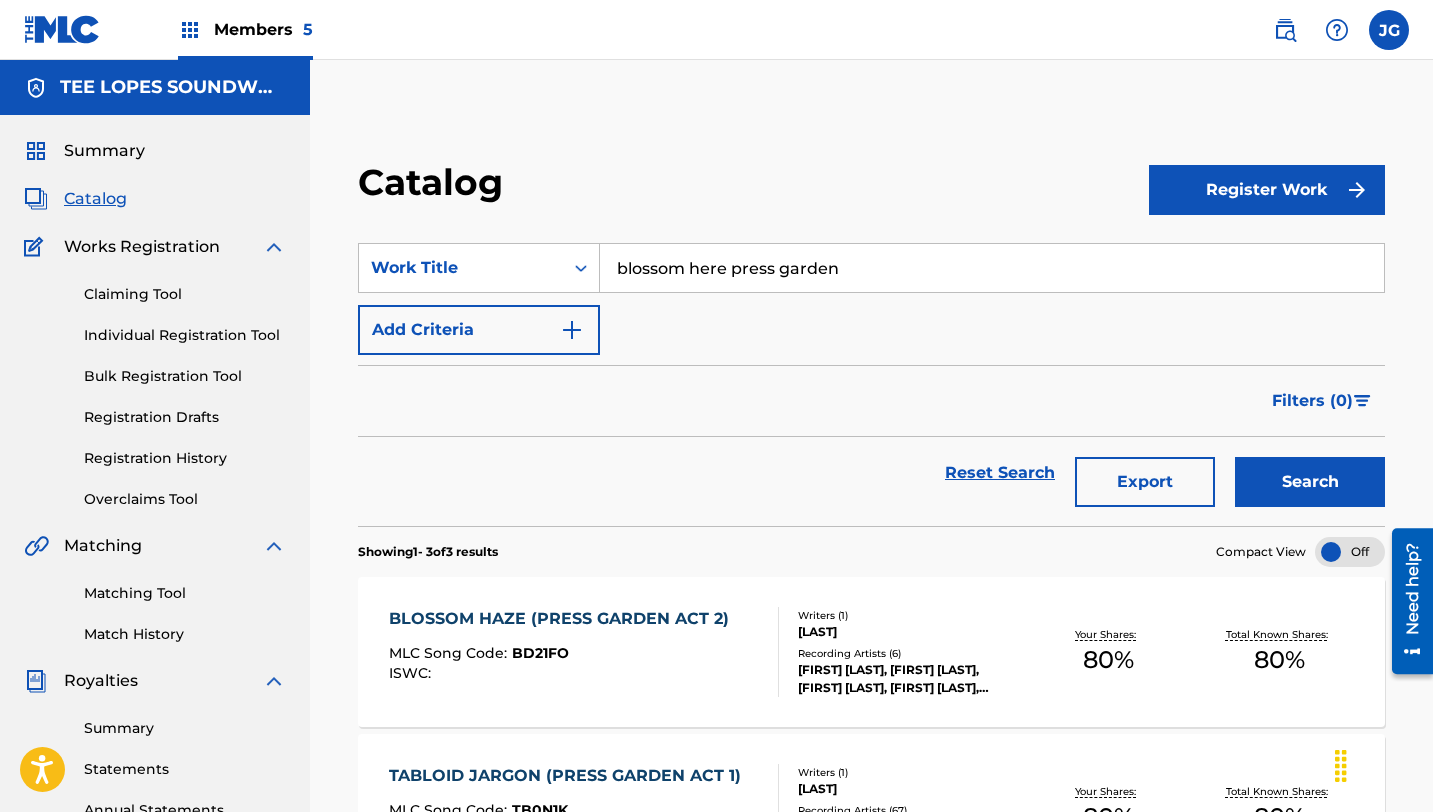 type on "blossom here press garden" 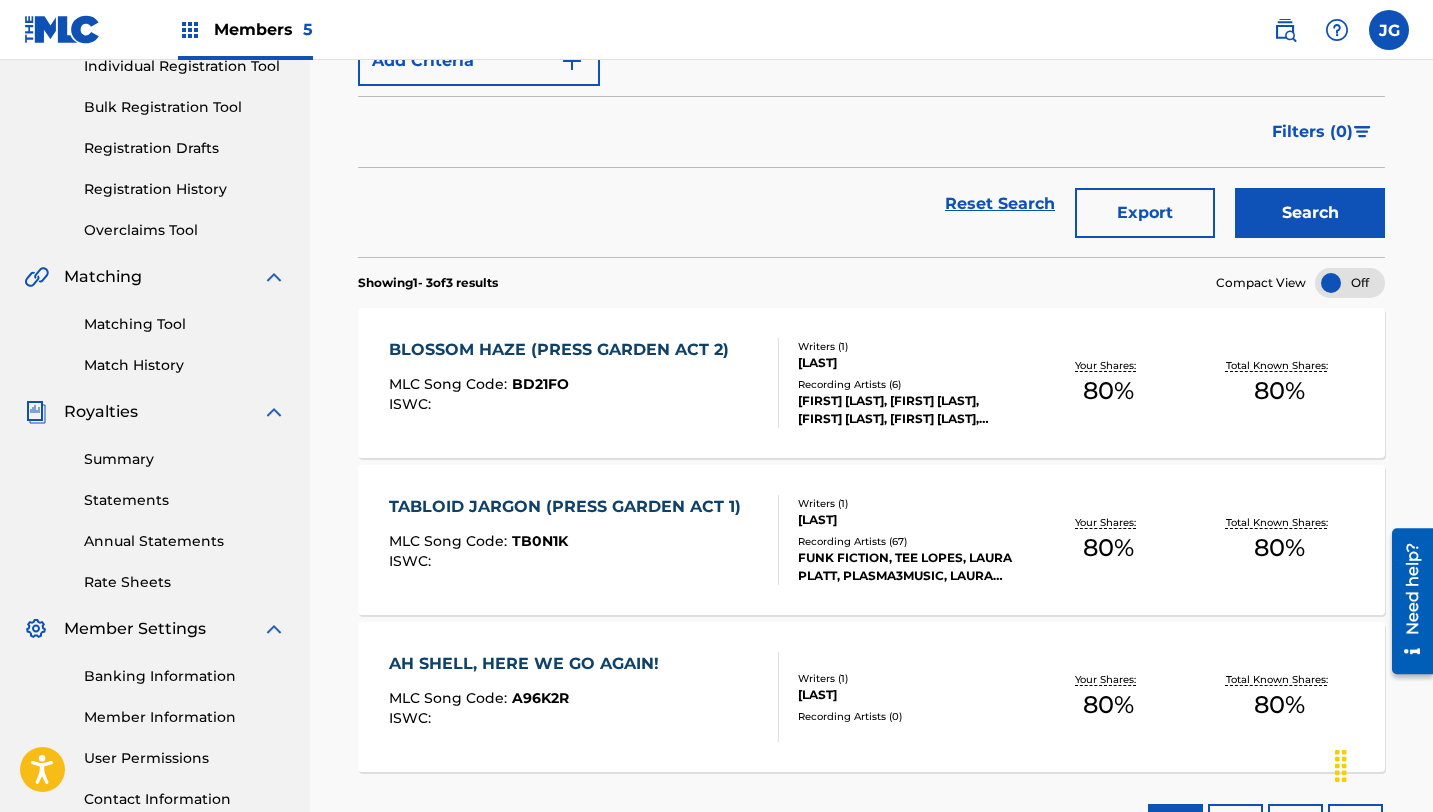 scroll, scrollTop: 273, scrollLeft: 0, axis: vertical 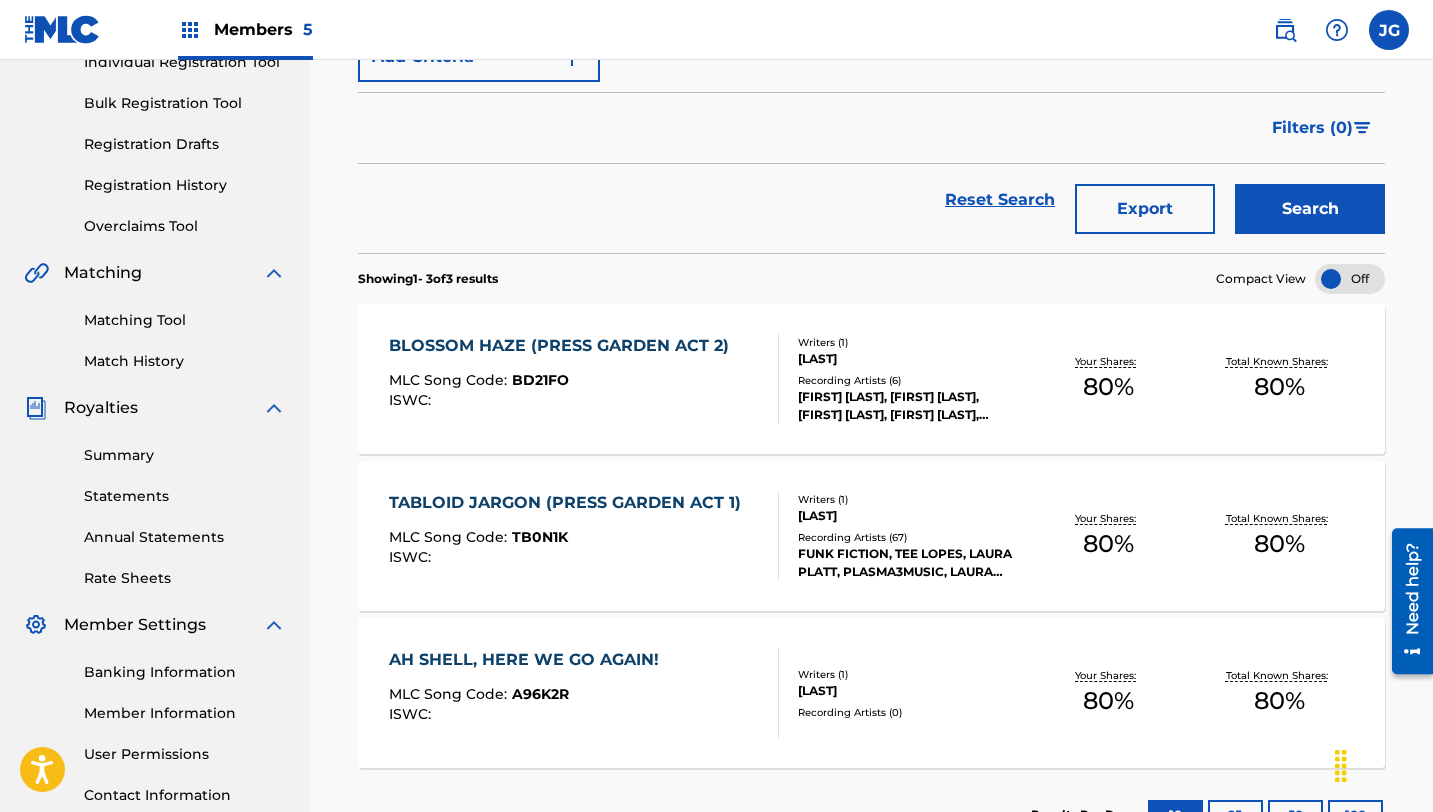 click on "Match History" at bounding box center [185, 361] 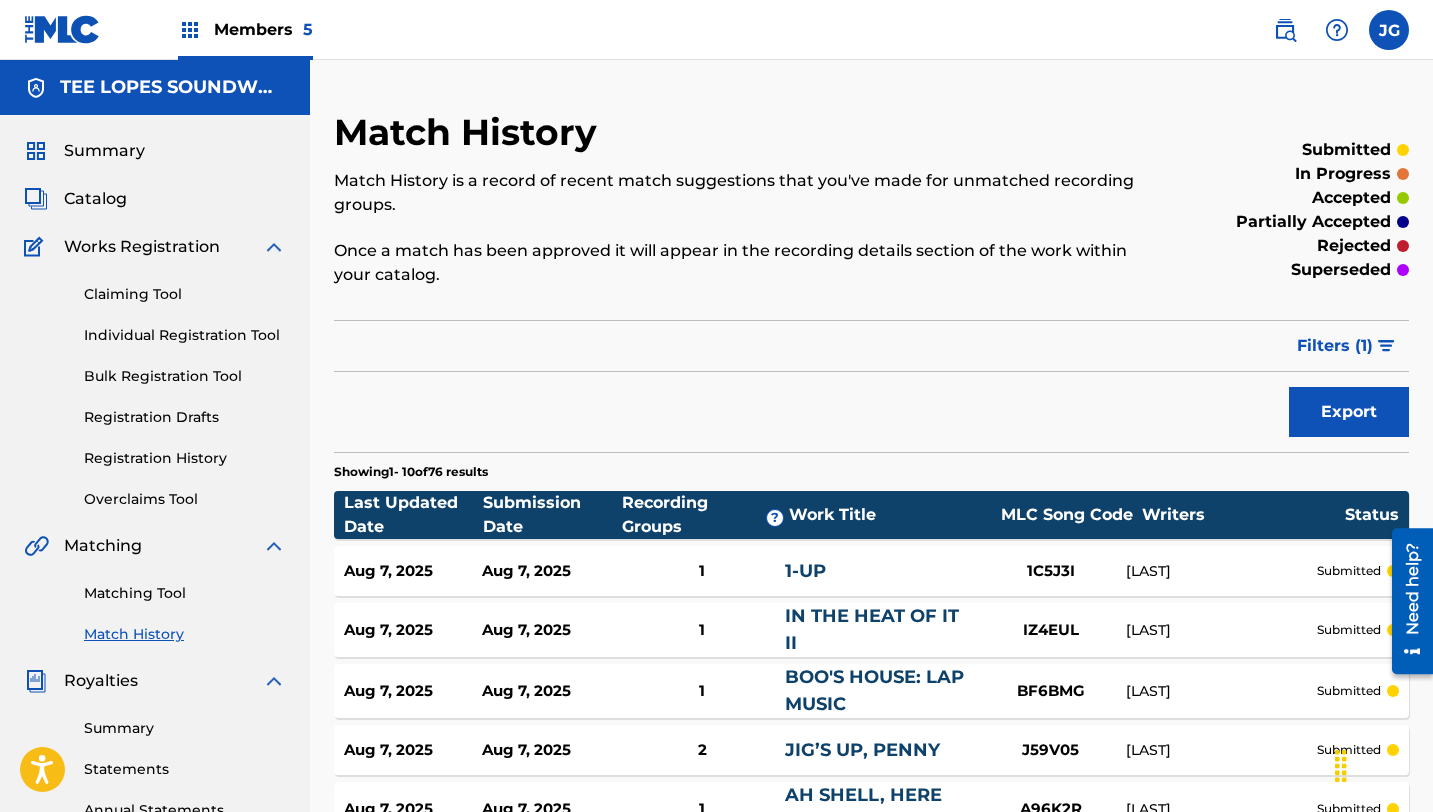click on "Filters ( 1 )" at bounding box center [1335, 346] 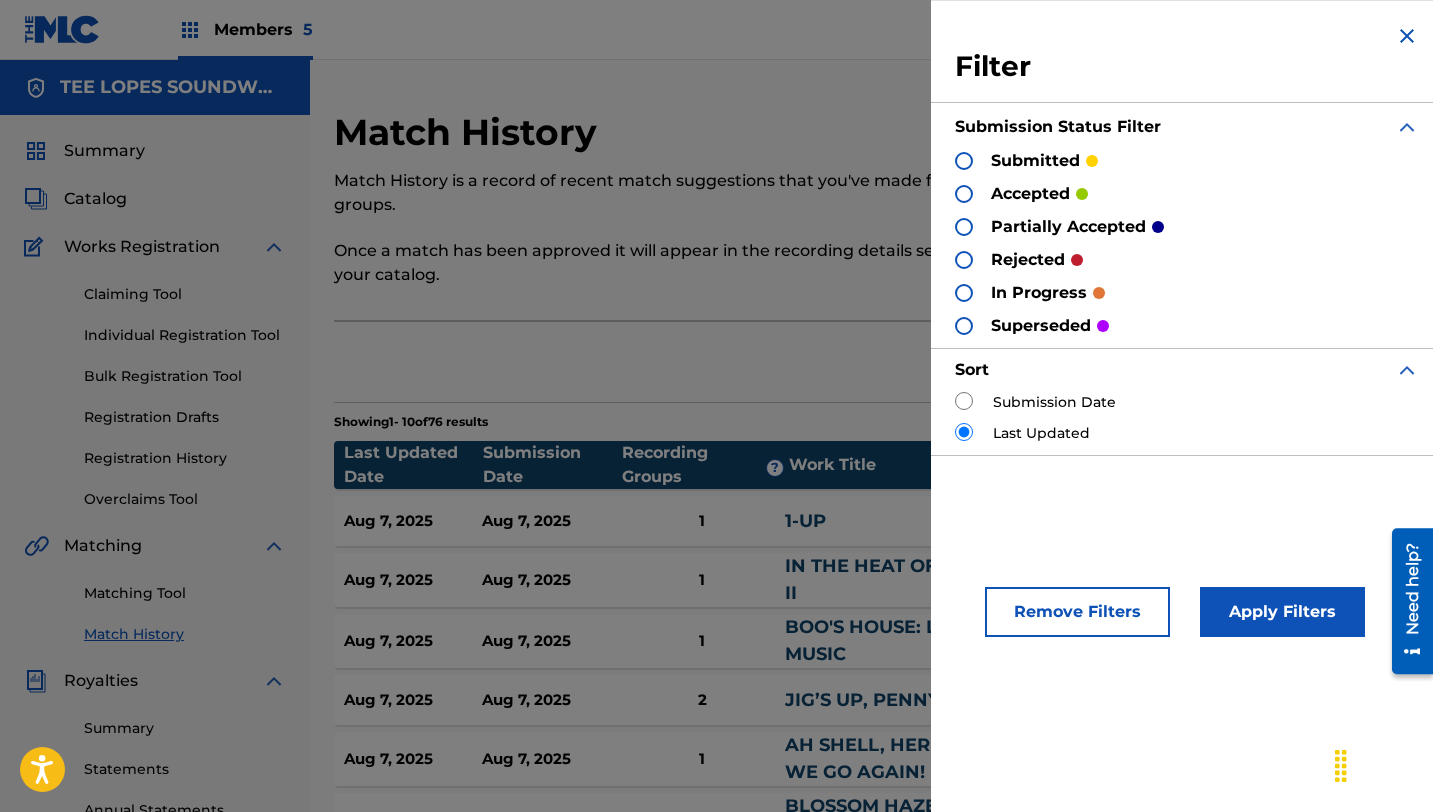click at bounding box center [964, 161] 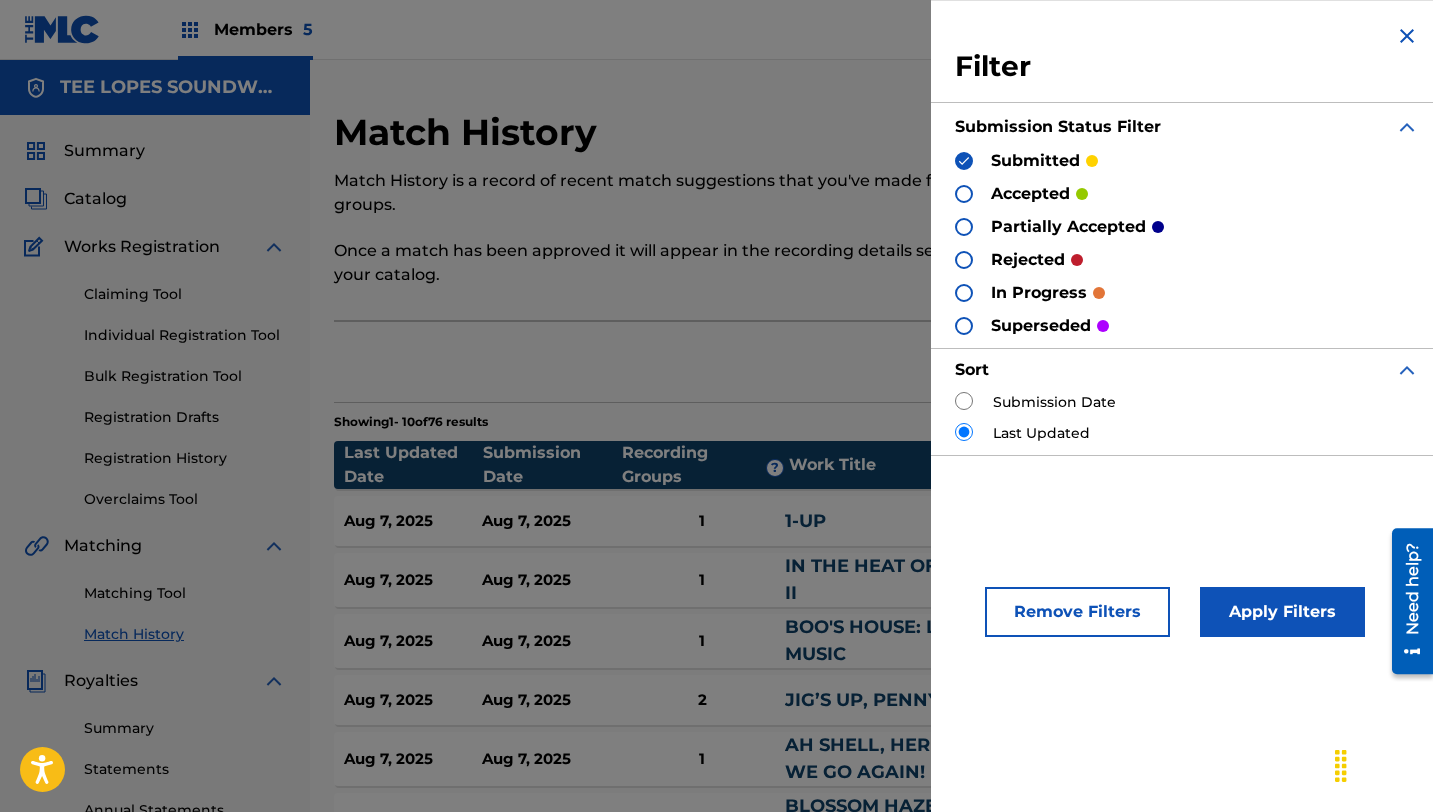 click on "Remove Filters Apply Filters" at bounding box center [1187, 600] 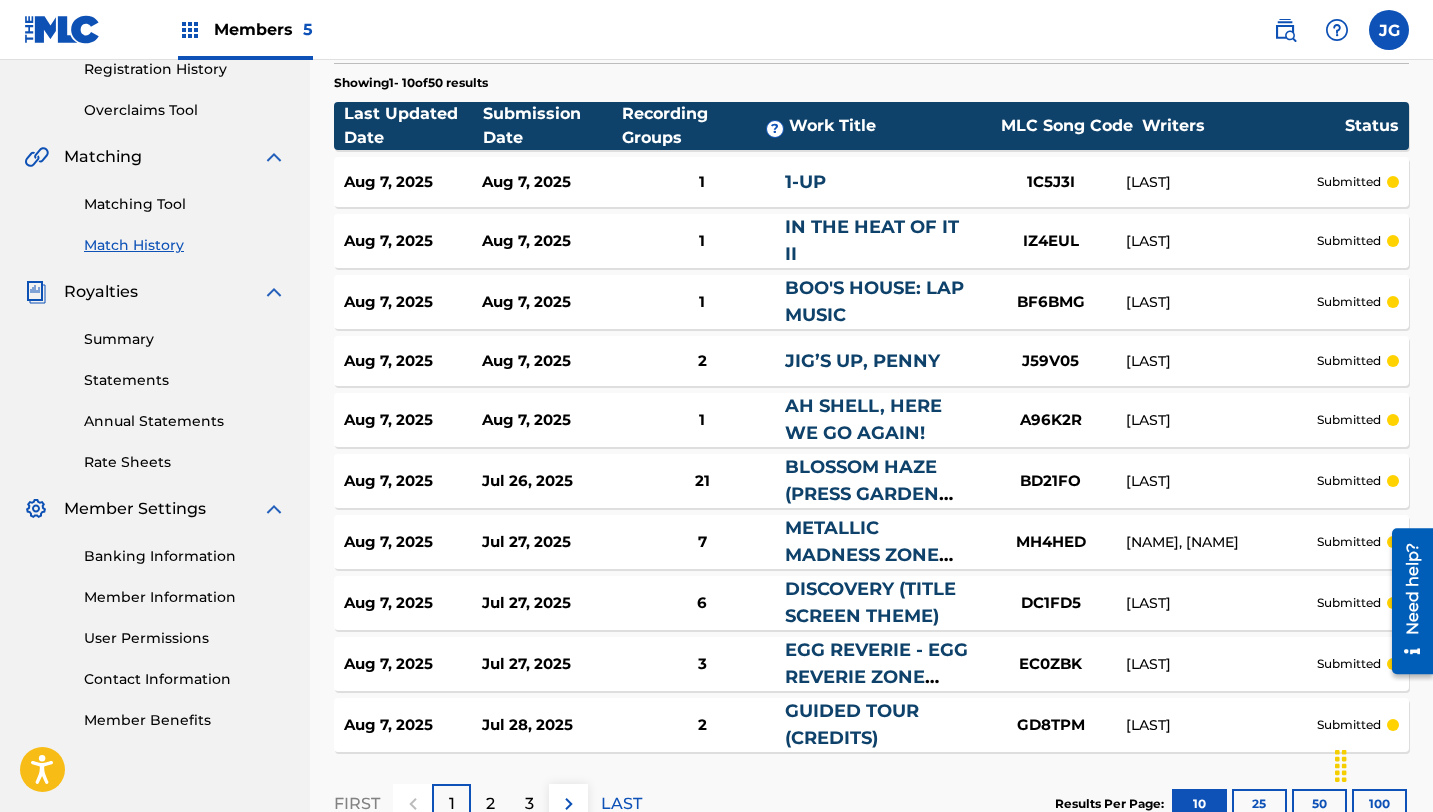 scroll, scrollTop: 395, scrollLeft: 0, axis: vertical 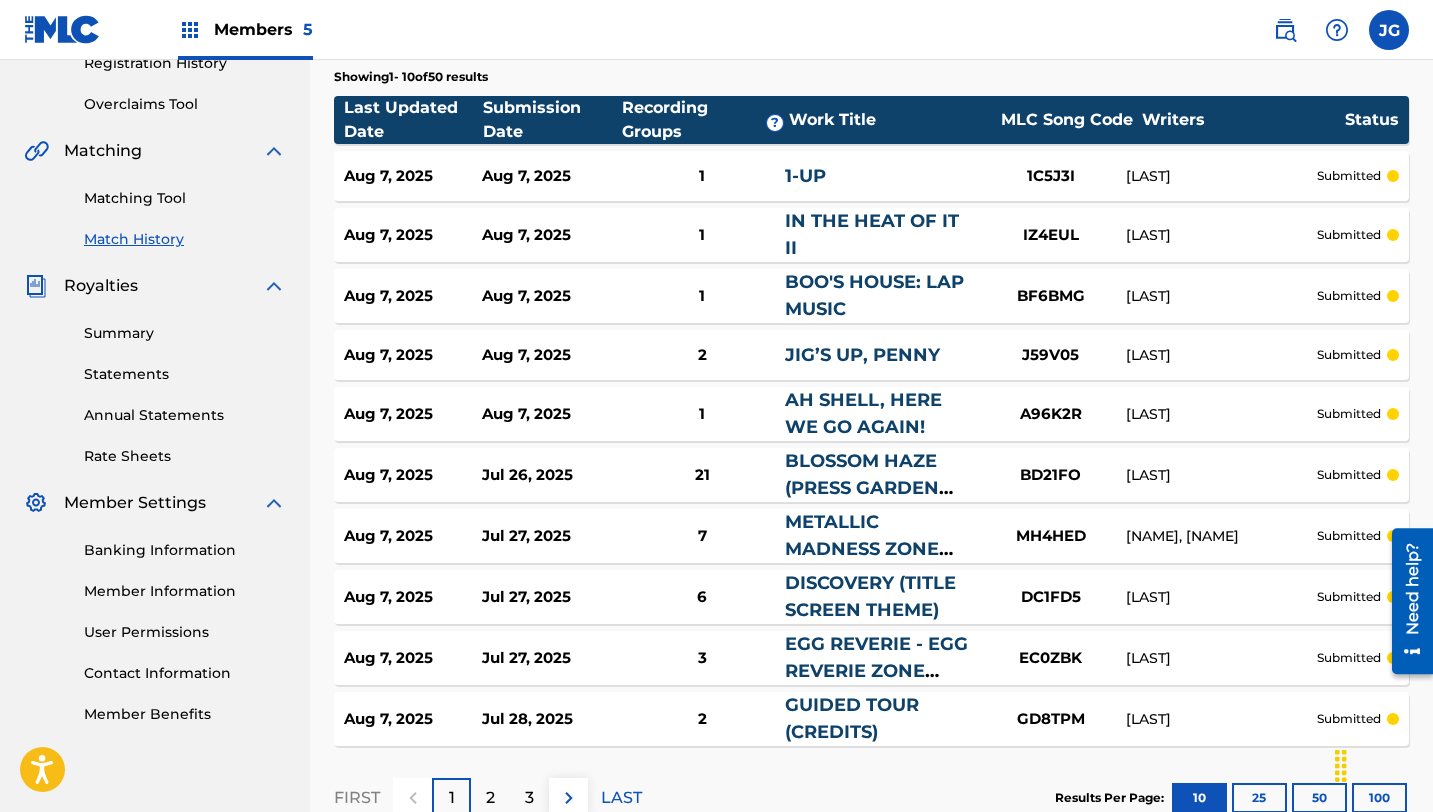click on "BLOSSOM HAZE (PRESS GARDEN ACT 2)" at bounding box center [862, 488] 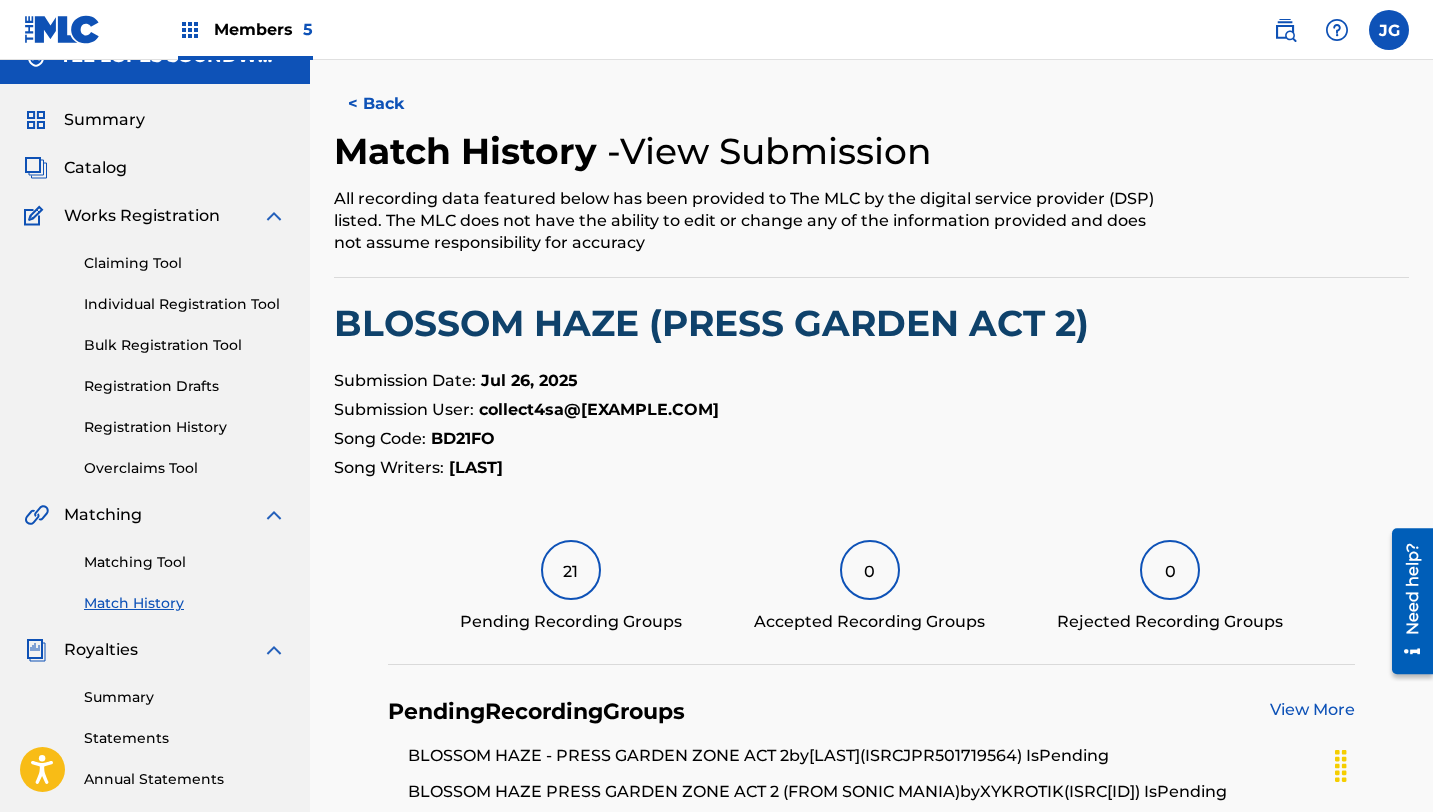 scroll, scrollTop: 28, scrollLeft: 0, axis: vertical 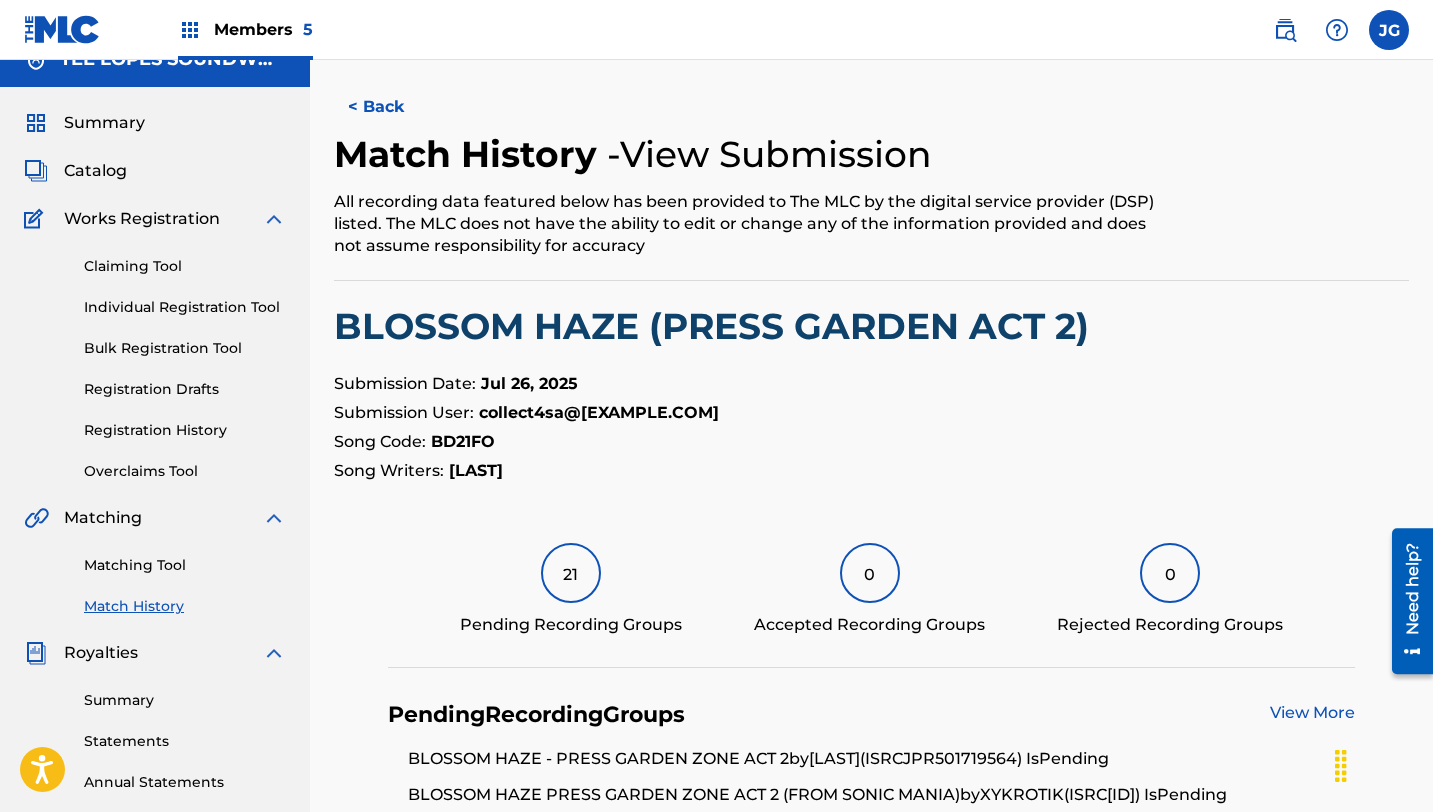 click on "Catalog" at bounding box center [95, 171] 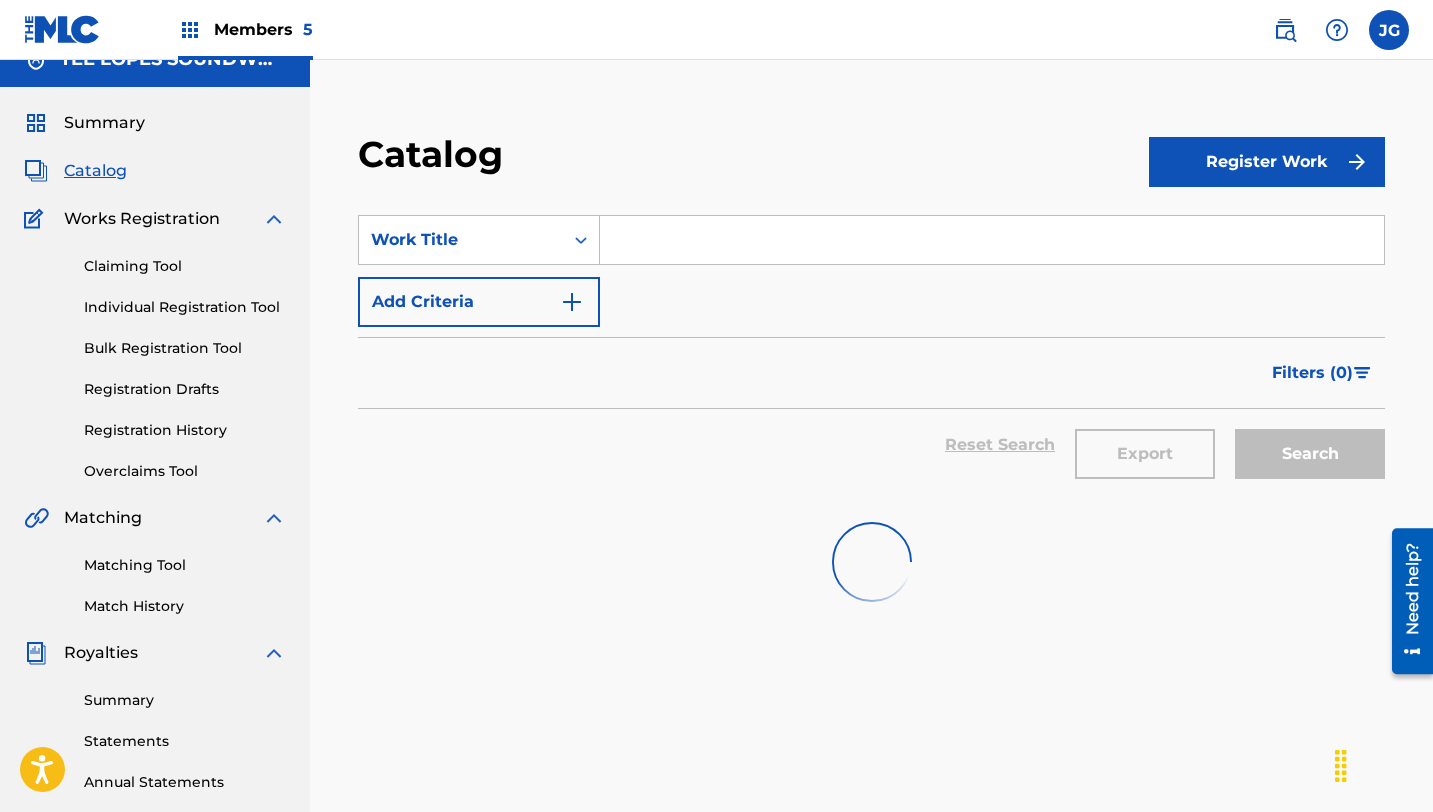 scroll, scrollTop: 0, scrollLeft: 0, axis: both 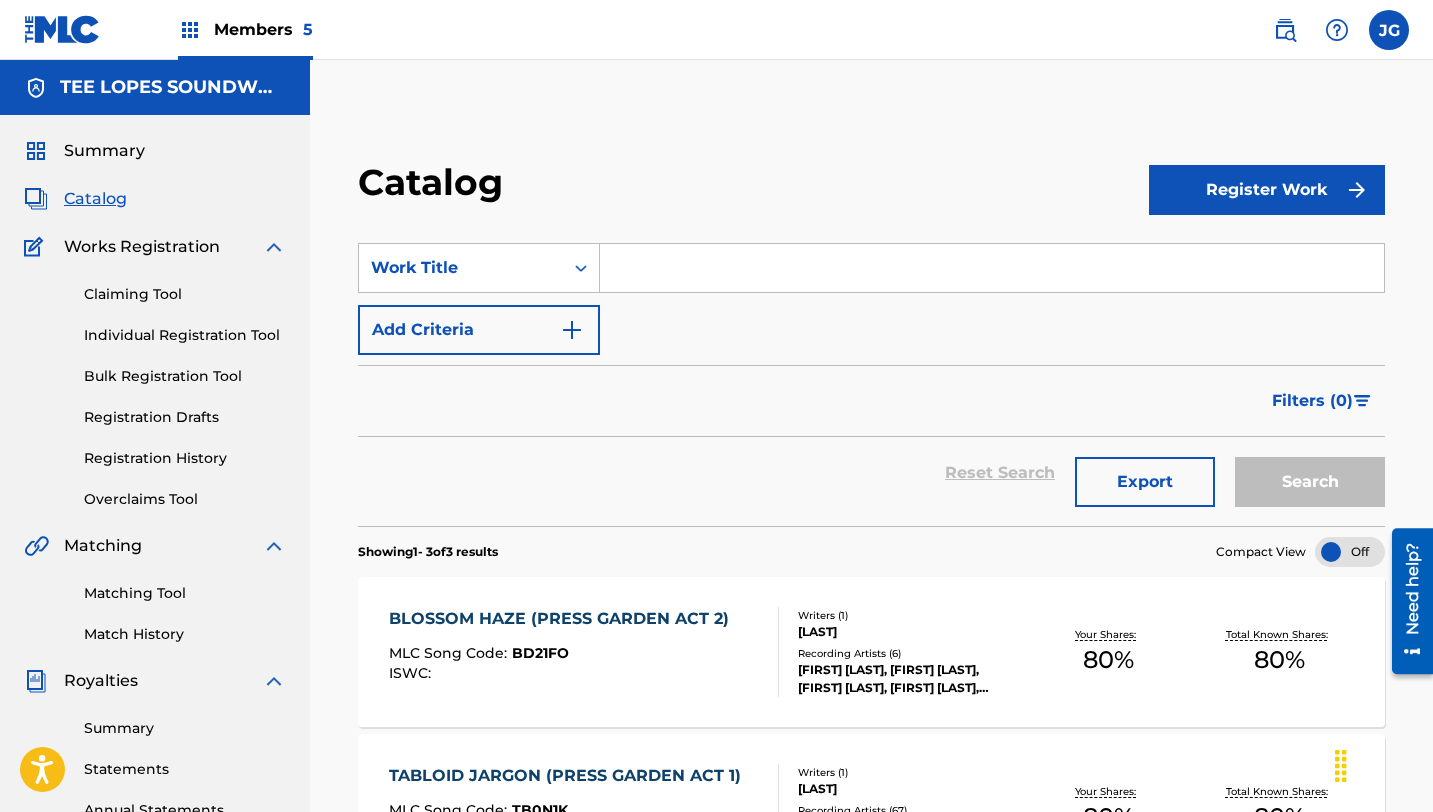 click at bounding box center [992, 268] 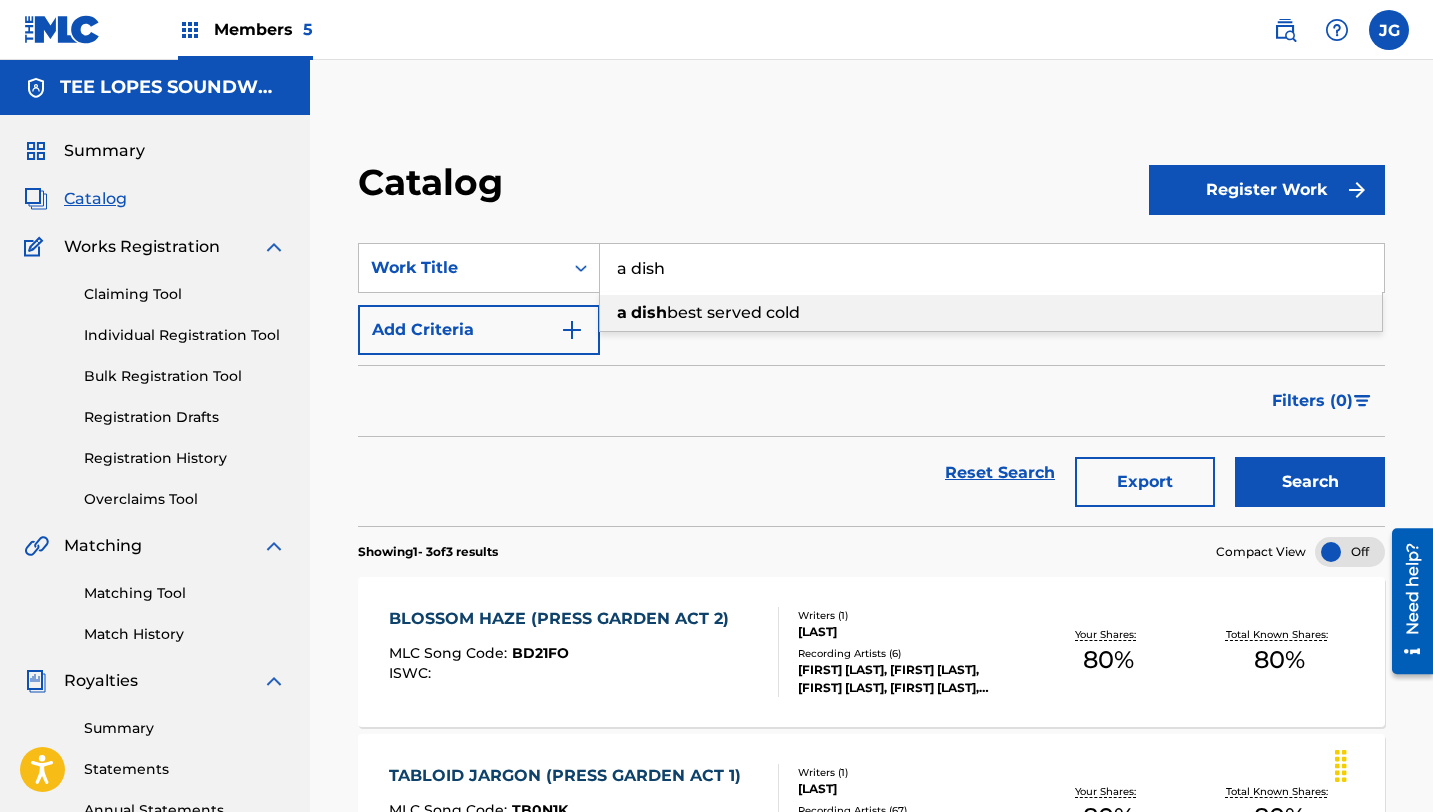 click on "best served cold" at bounding box center [733, 312] 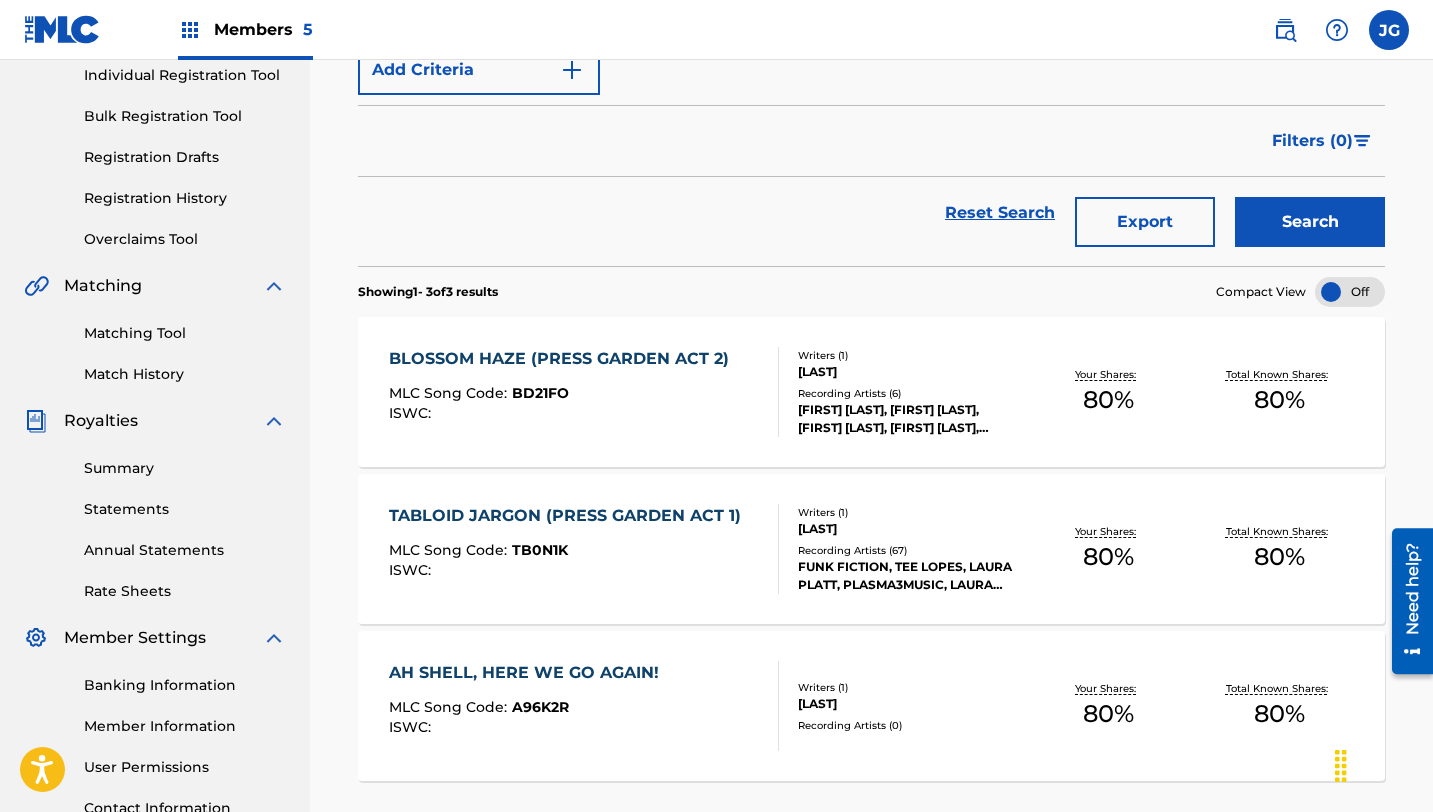 scroll, scrollTop: 119, scrollLeft: 0, axis: vertical 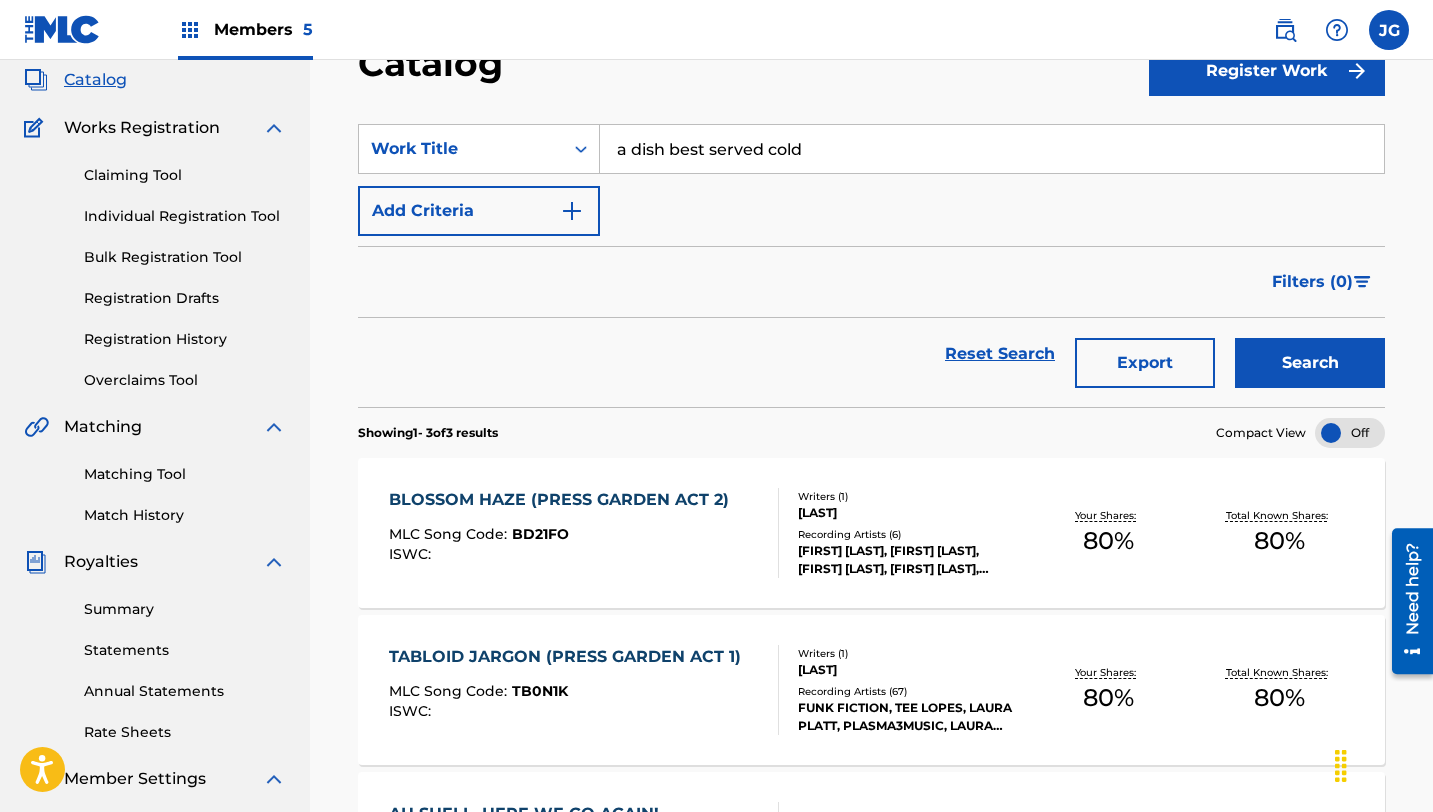 click on "Filters ( 0 )" at bounding box center [1322, 282] 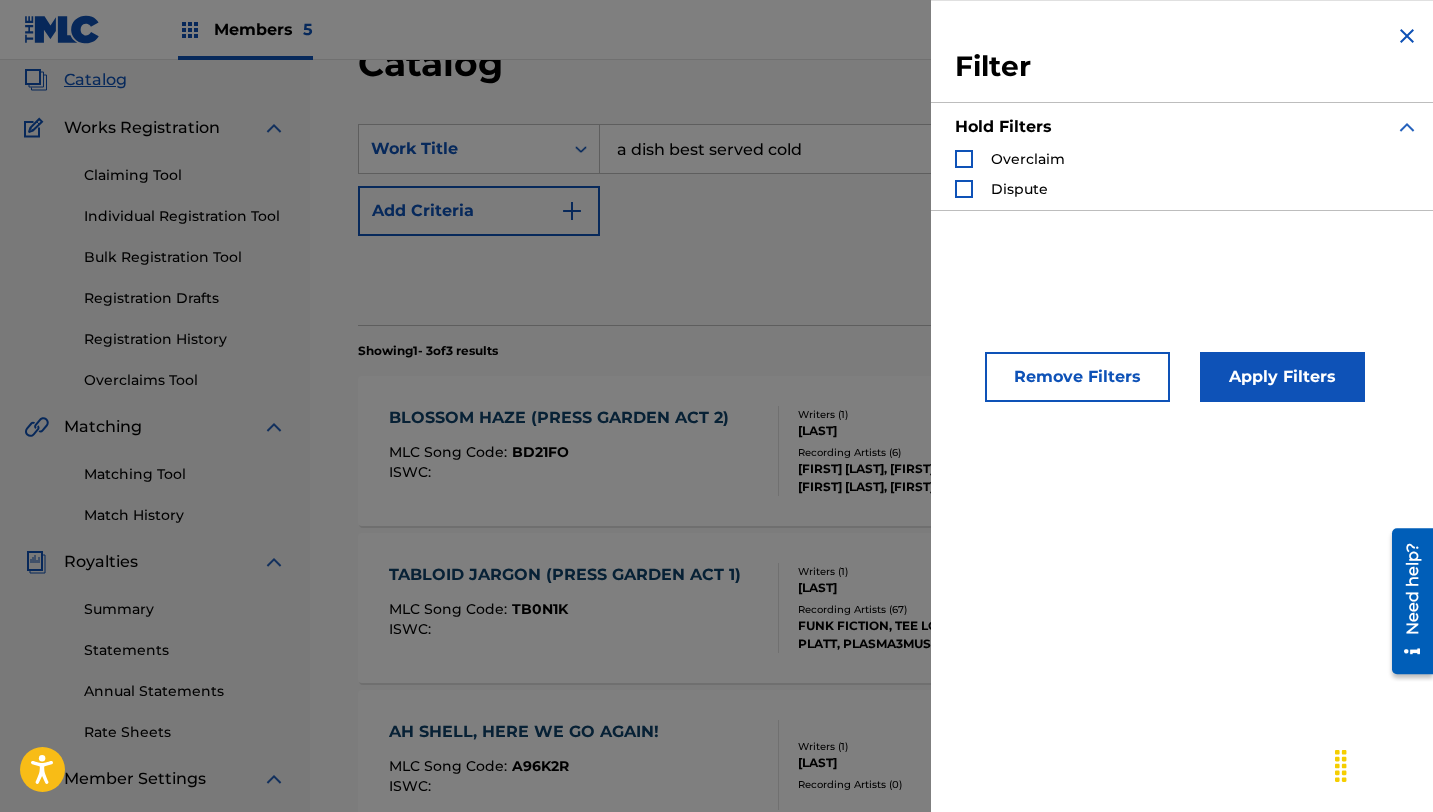 click on "Remove Filters" at bounding box center (1077, 377) 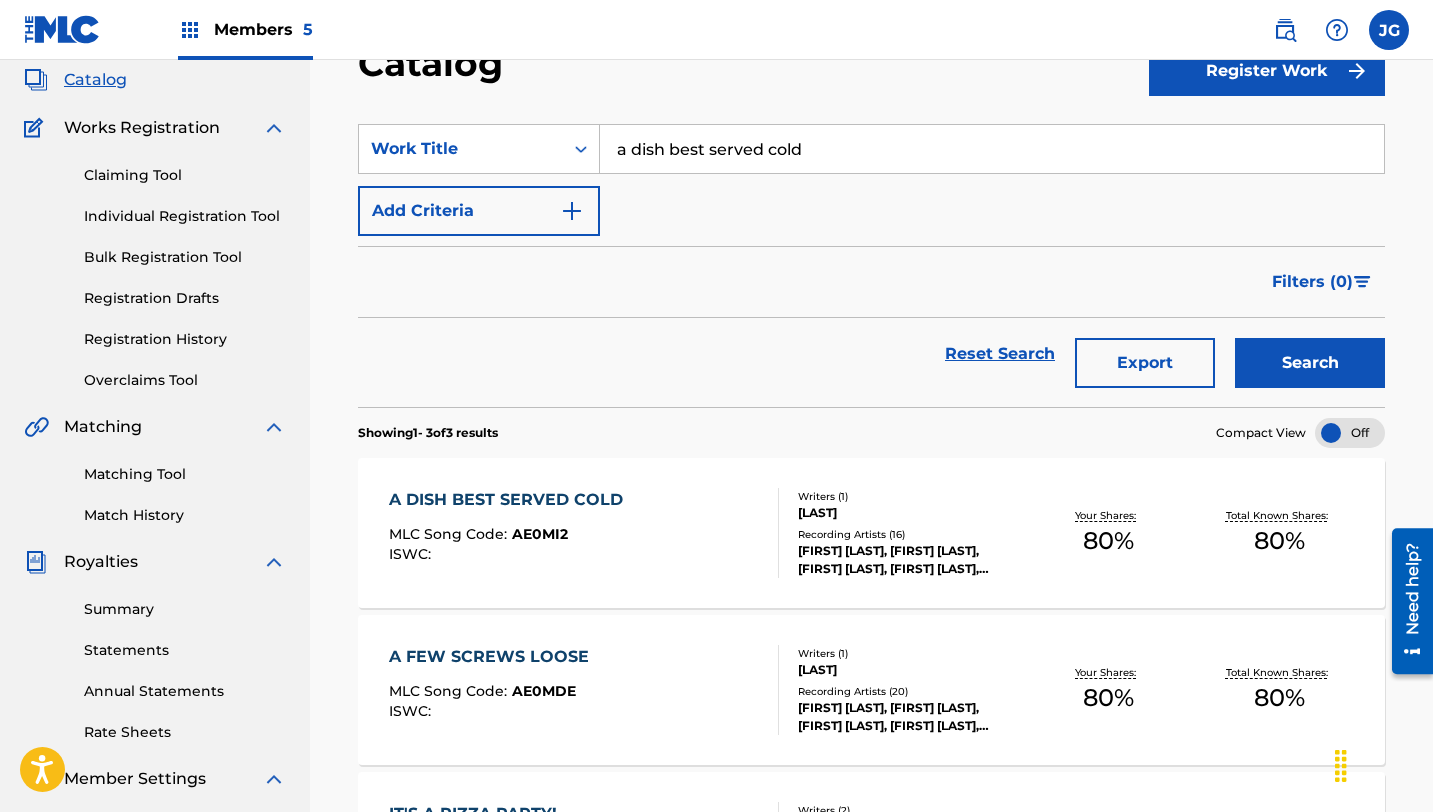 drag, startPoint x: 805, startPoint y: 150, endPoint x: 614, endPoint y: 145, distance: 191.06543 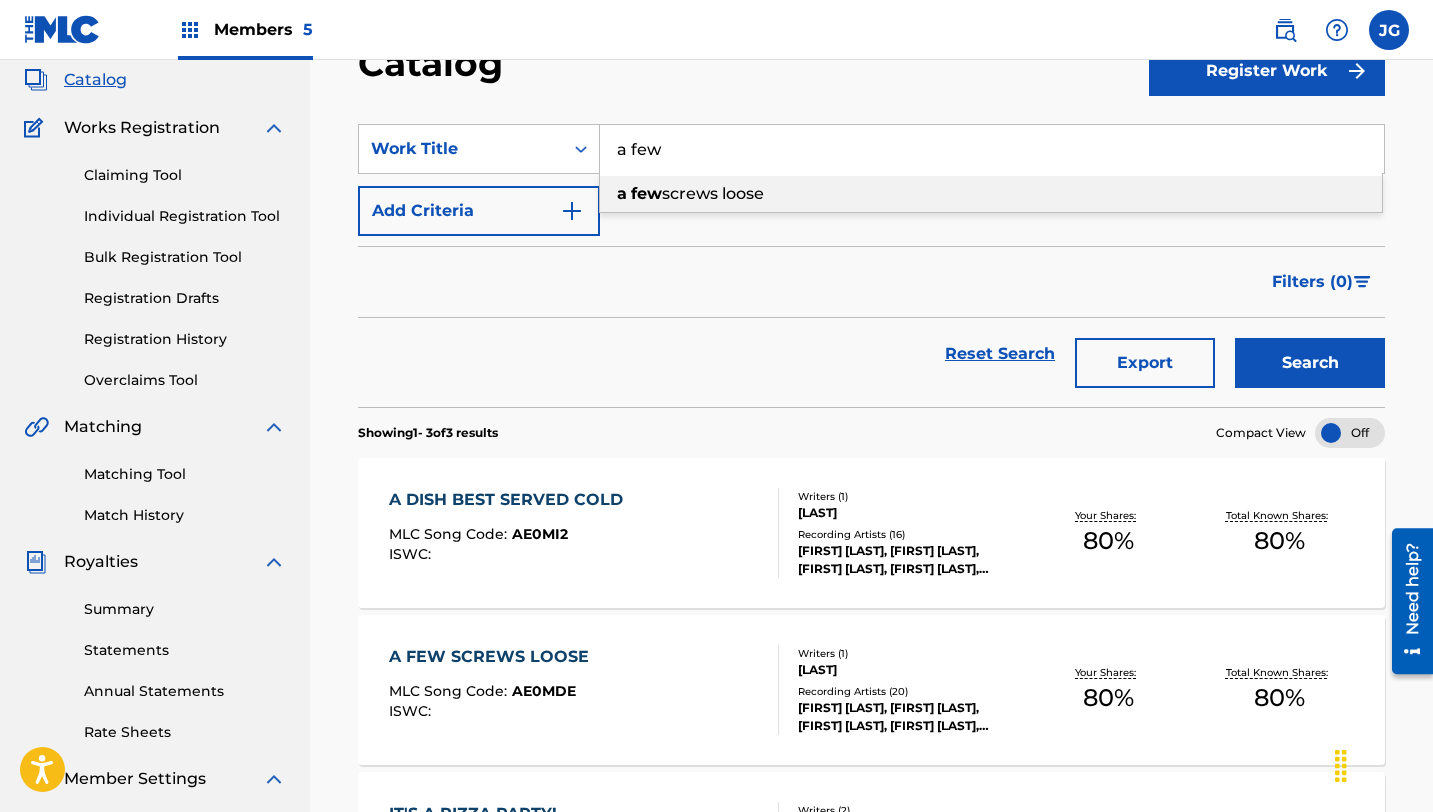 click on "screws loose" at bounding box center (713, 193) 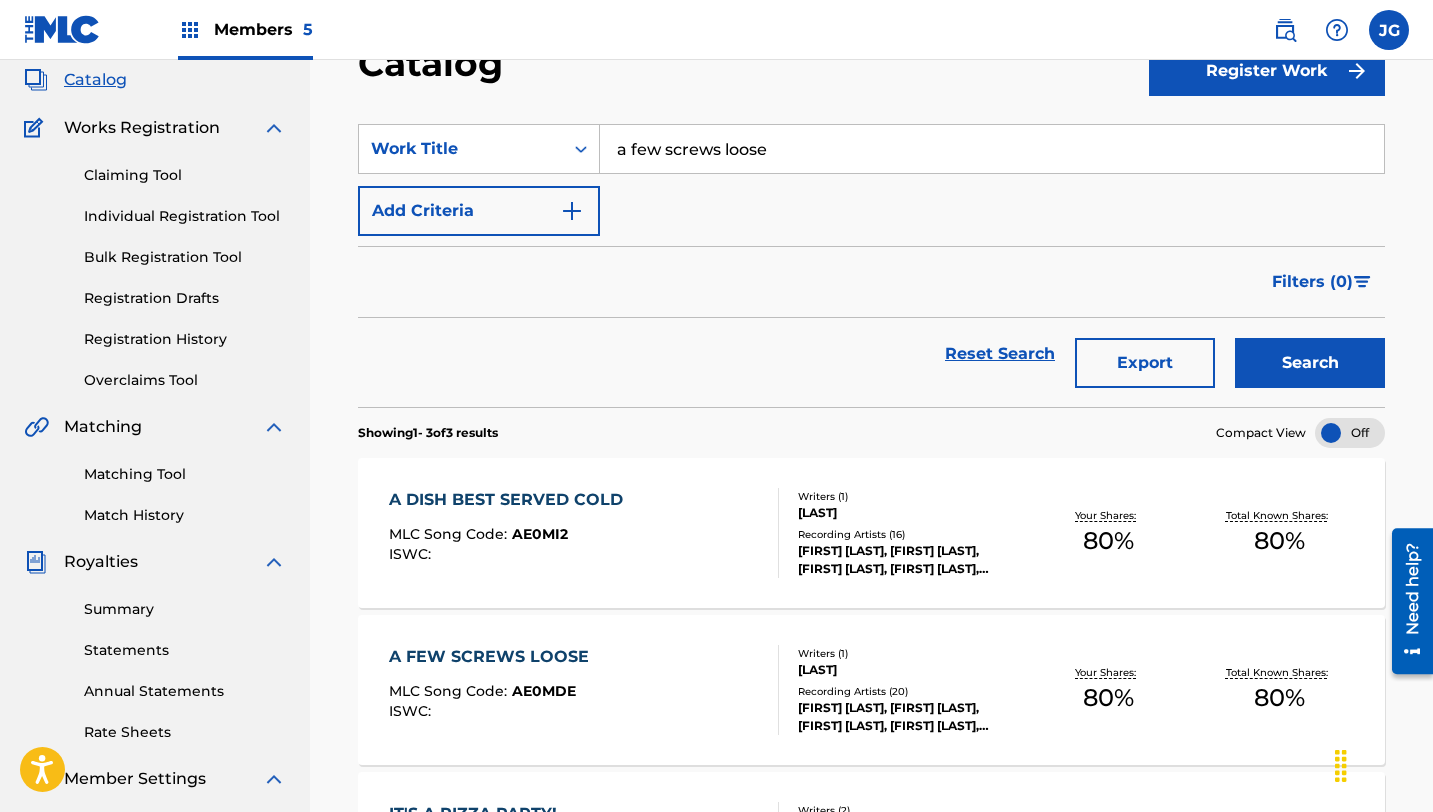 click on "Search" at bounding box center [1310, 363] 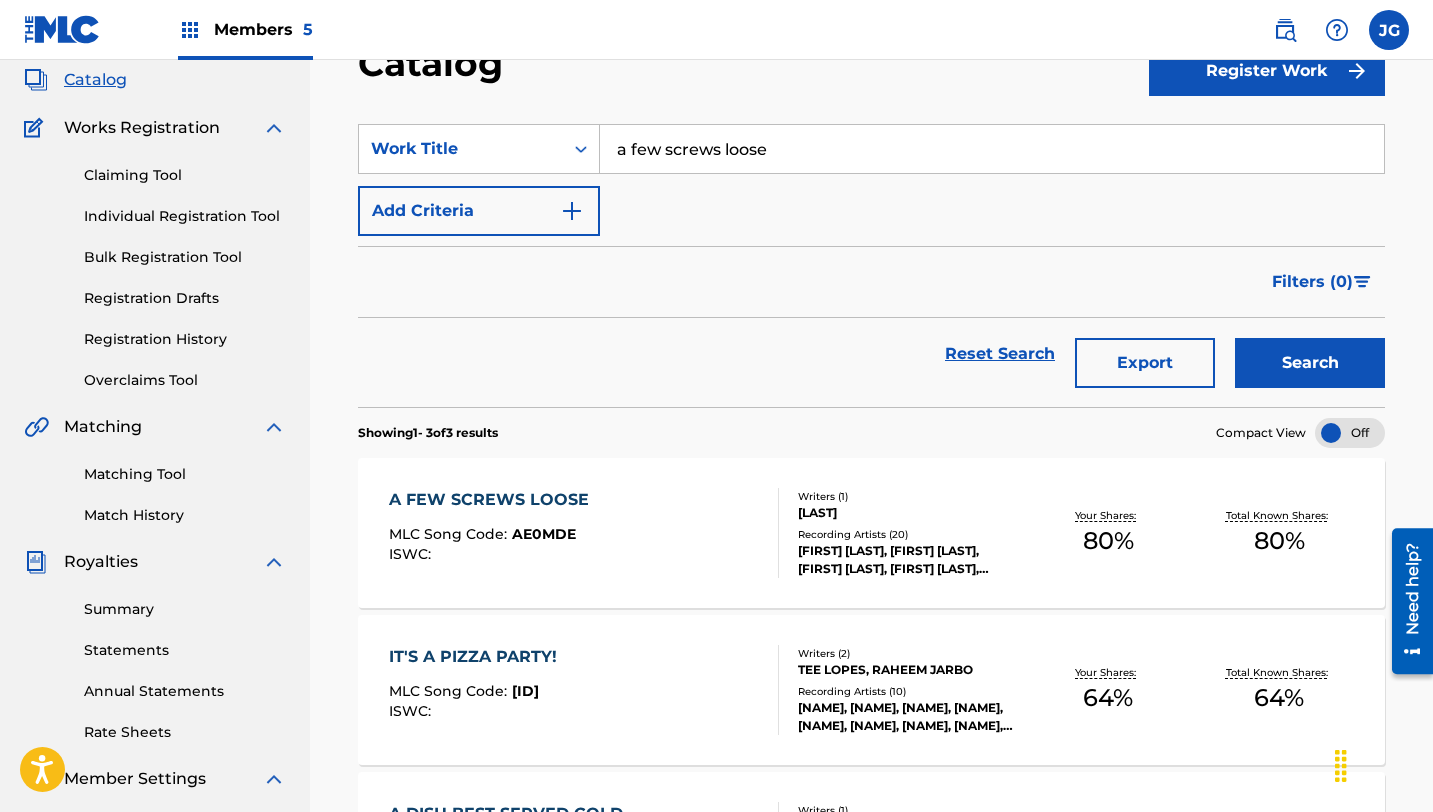 click on "Match History" at bounding box center [185, 515] 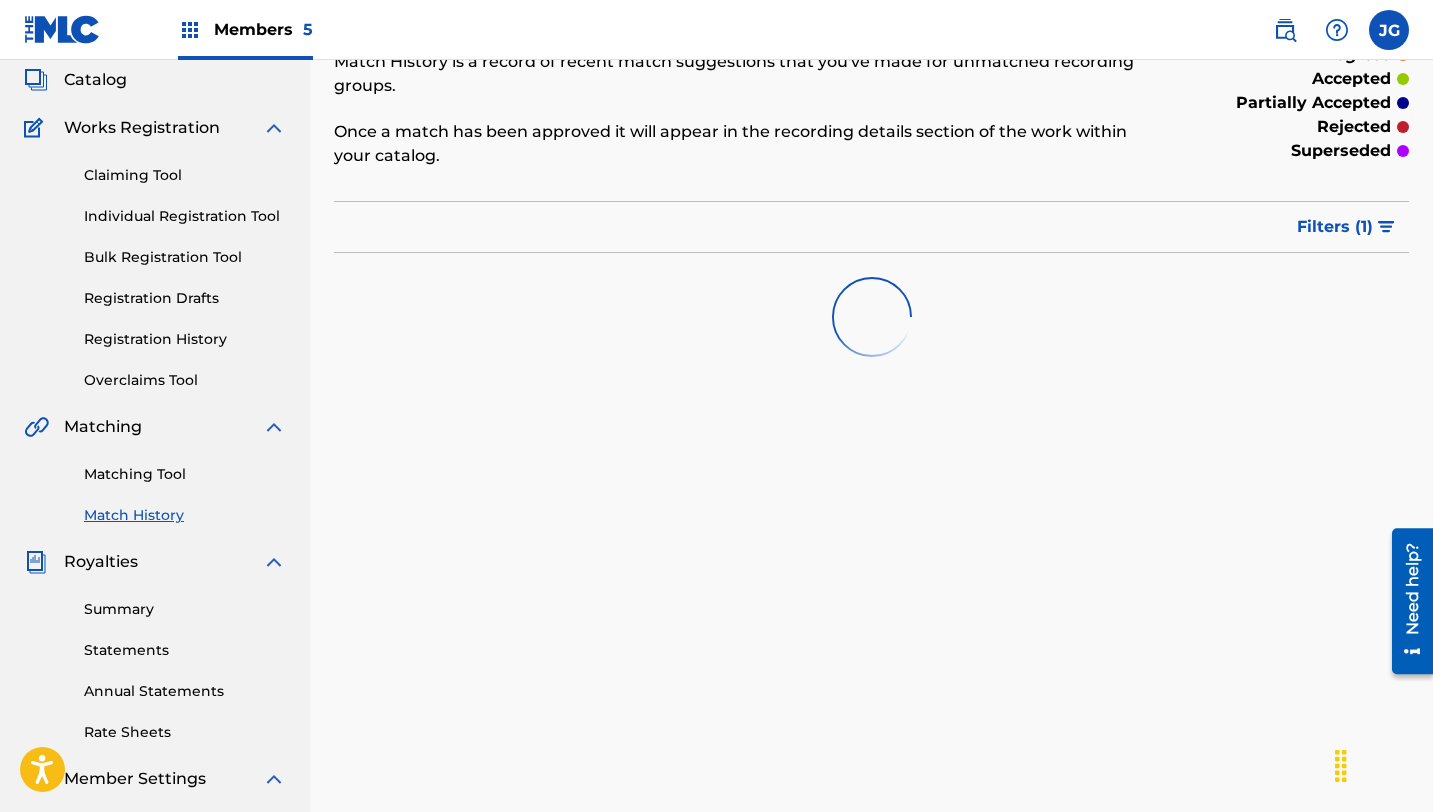 scroll, scrollTop: 0, scrollLeft: 0, axis: both 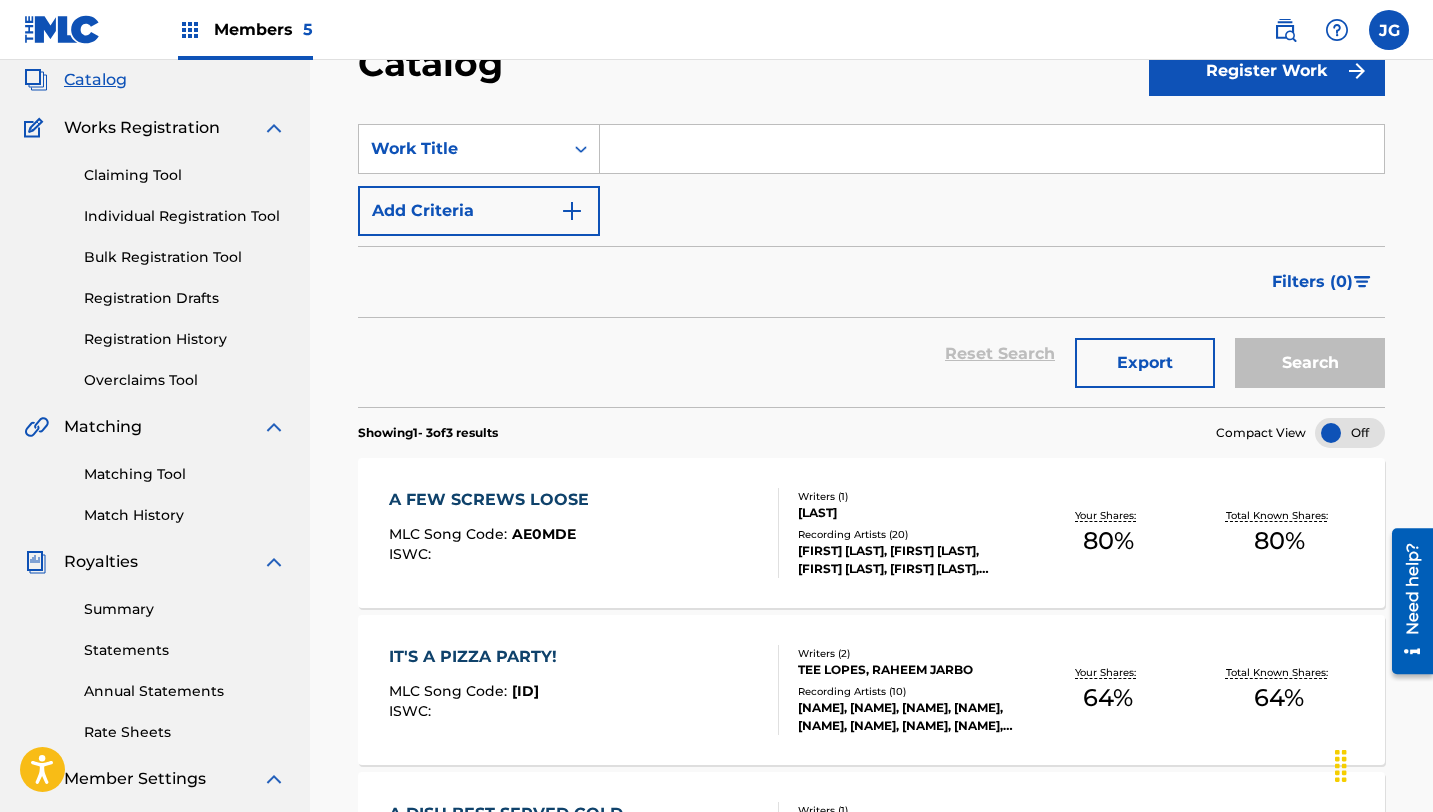 click on "A FEW SCREWS LOOSE" at bounding box center (494, 500) 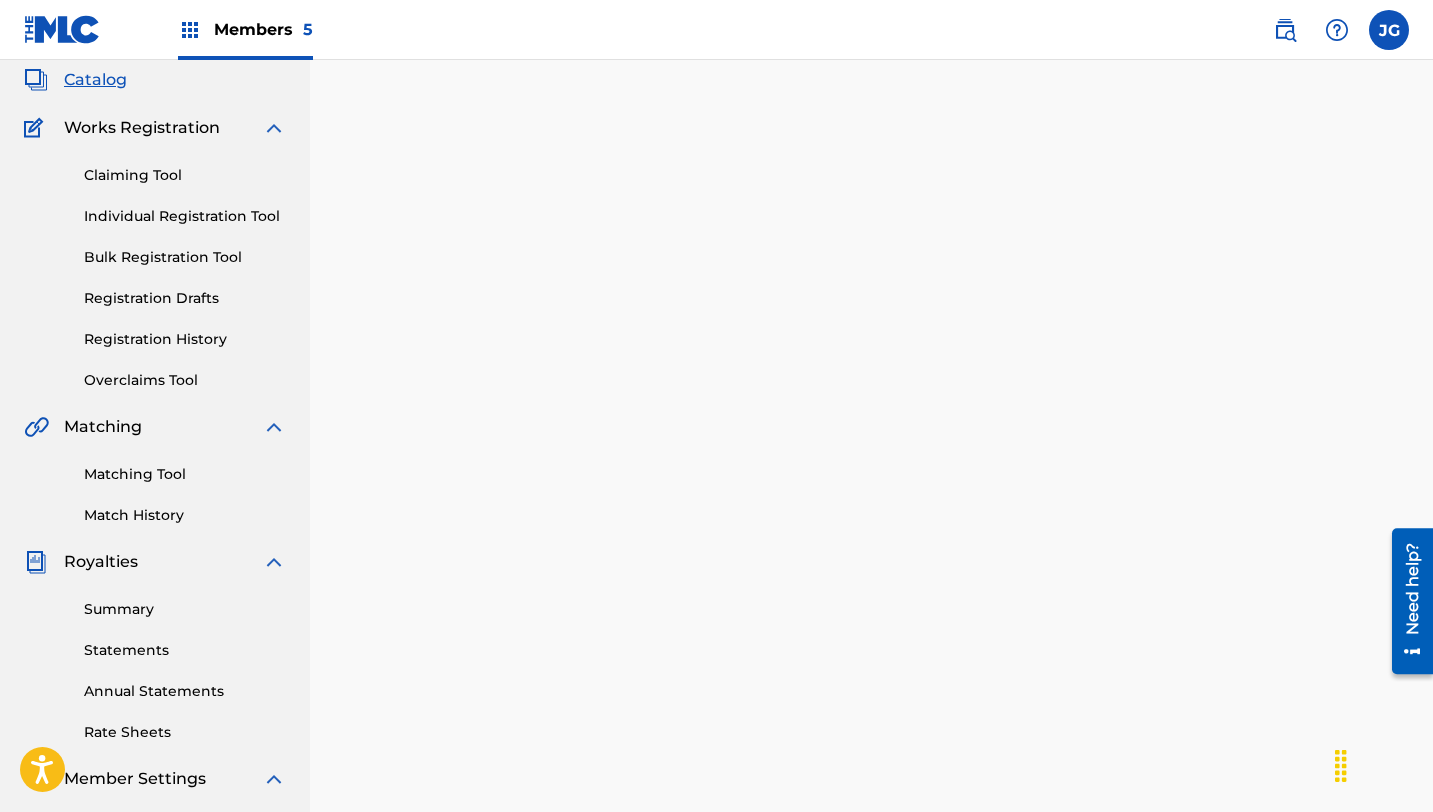 scroll, scrollTop: 0, scrollLeft: 0, axis: both 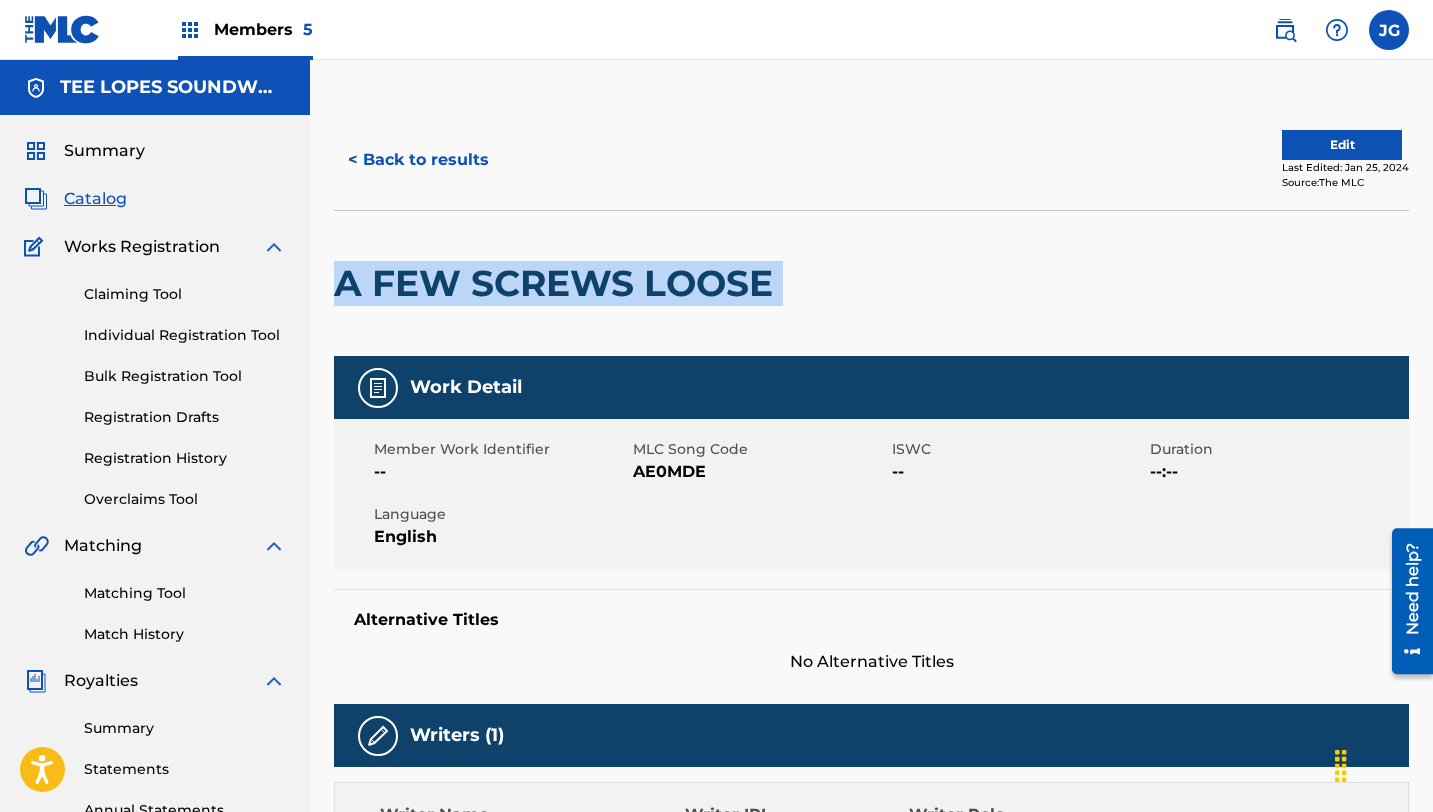 drag, startPoint x: 785, startPoint y: 285, endPoint x: 337, endPoint y: 280, distance: 448.0279 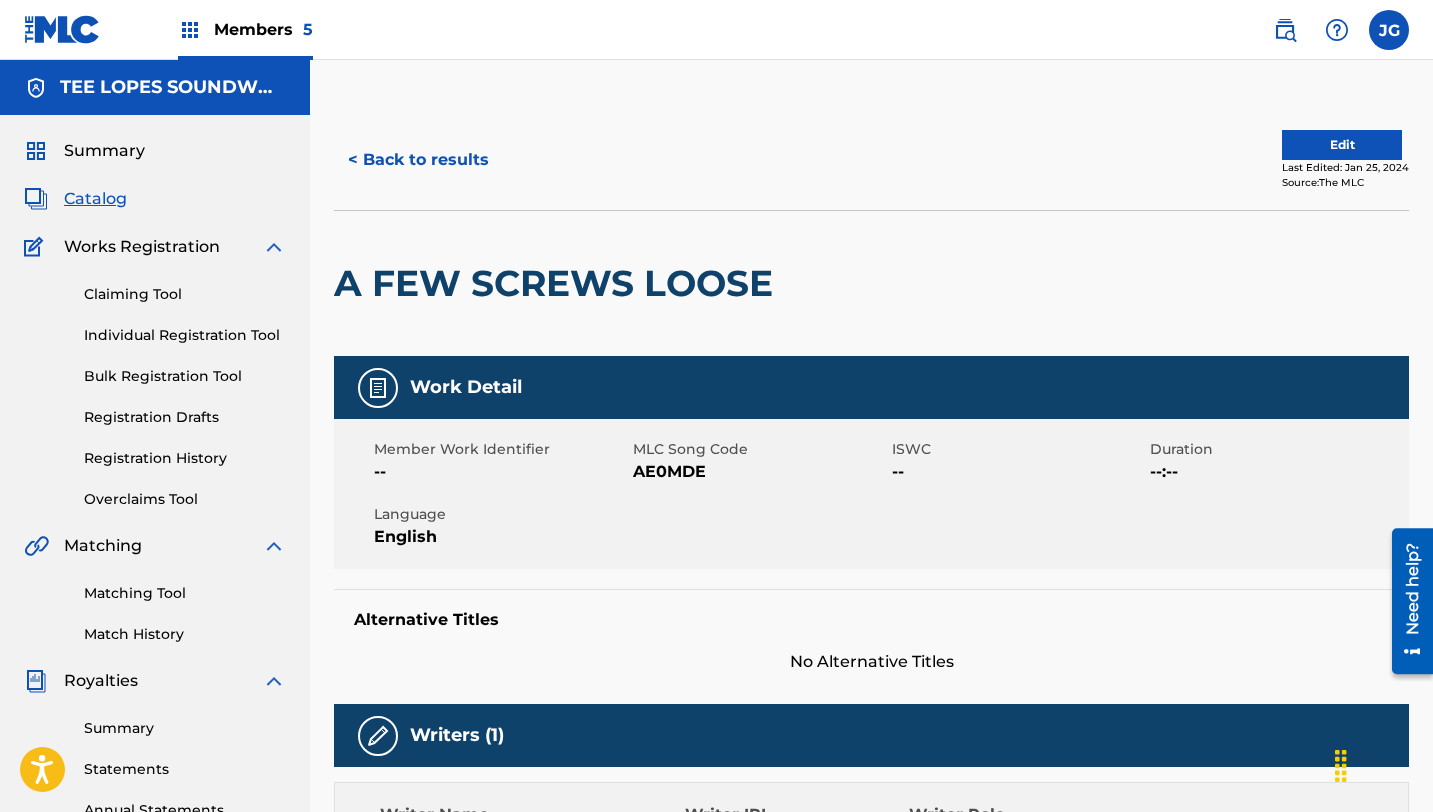 click on "Matching Tool Match History" at bounding box center [155, 601] 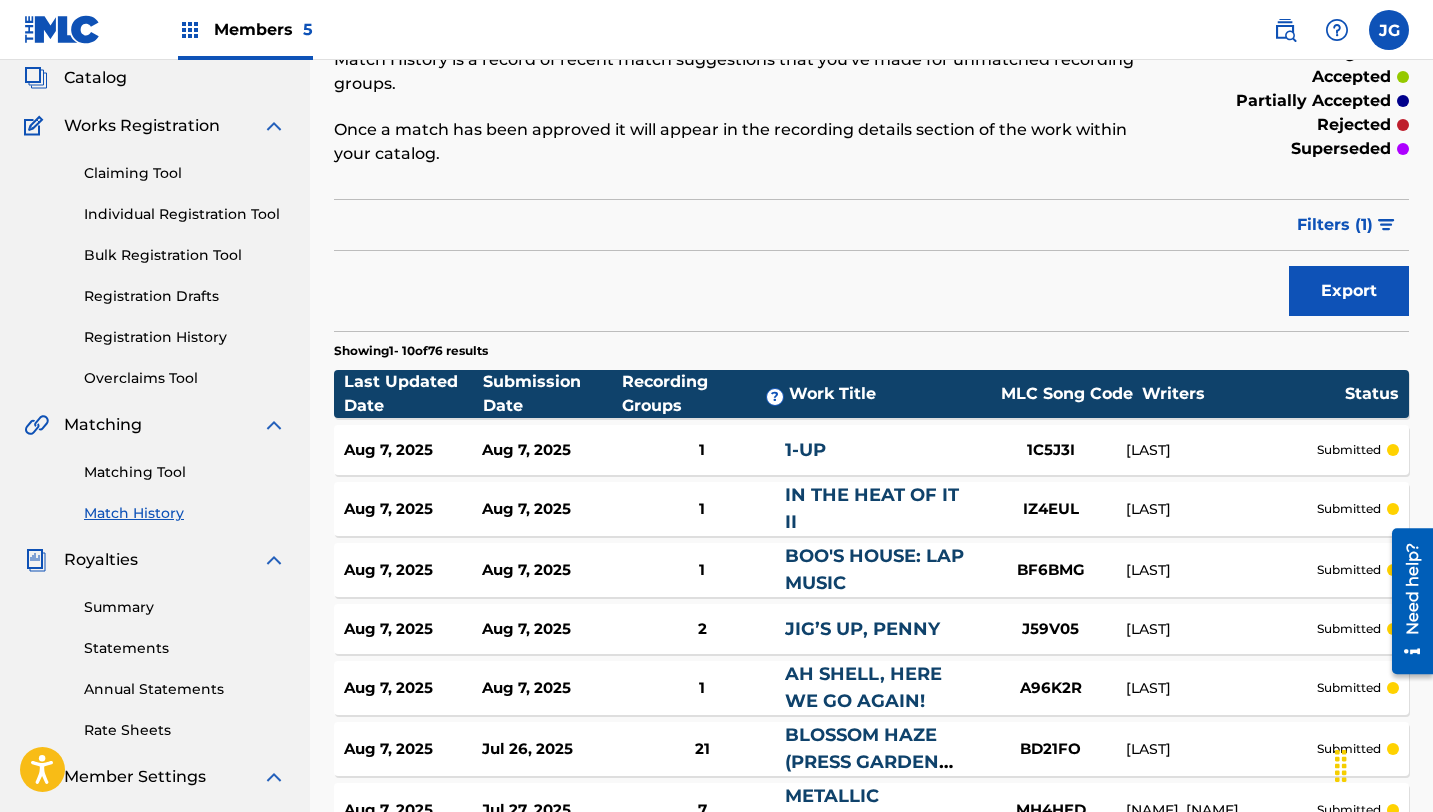 scroll, scrollTop: 0, scrollLeft: 0, axis: both 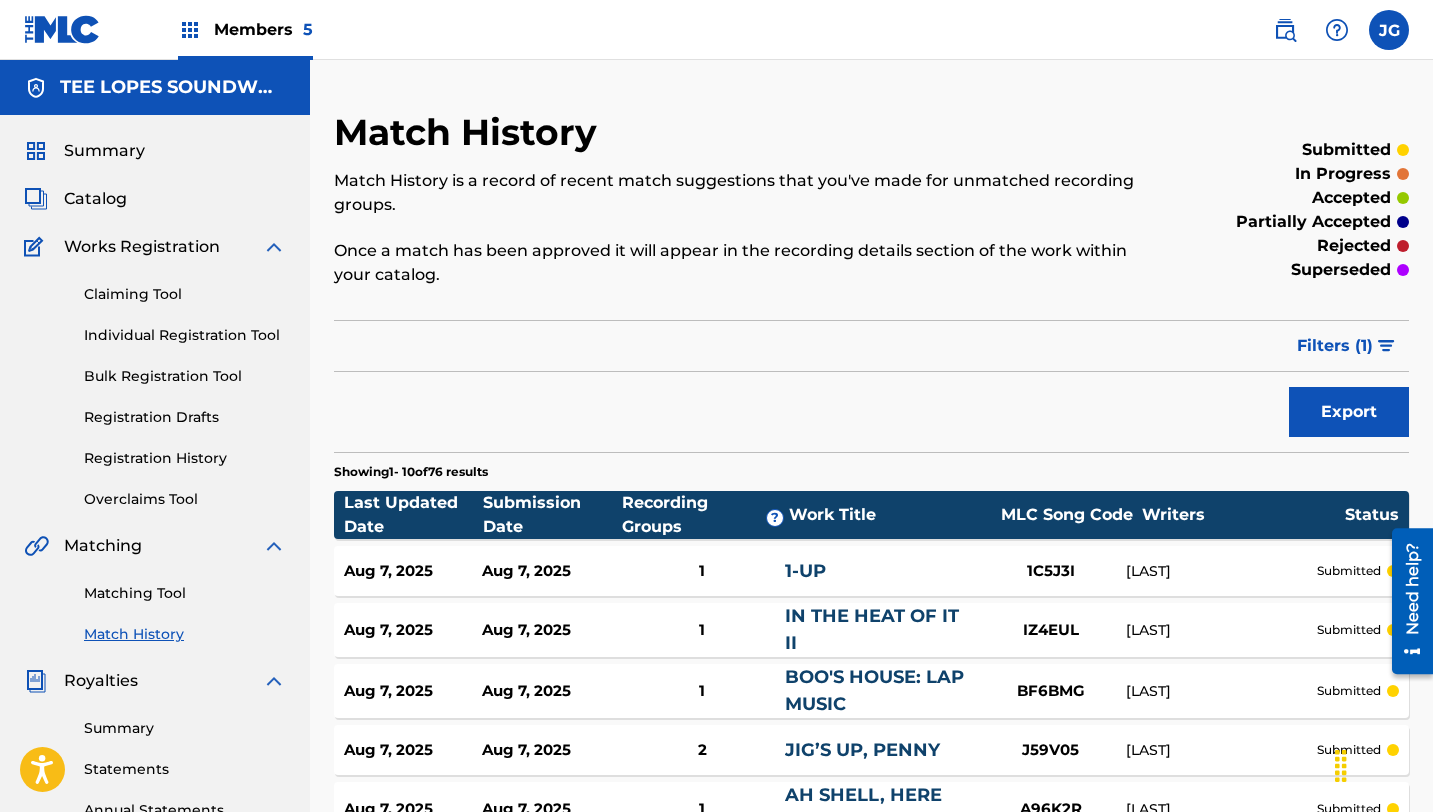 click on "Catalog" at bounding box center [95, 199] 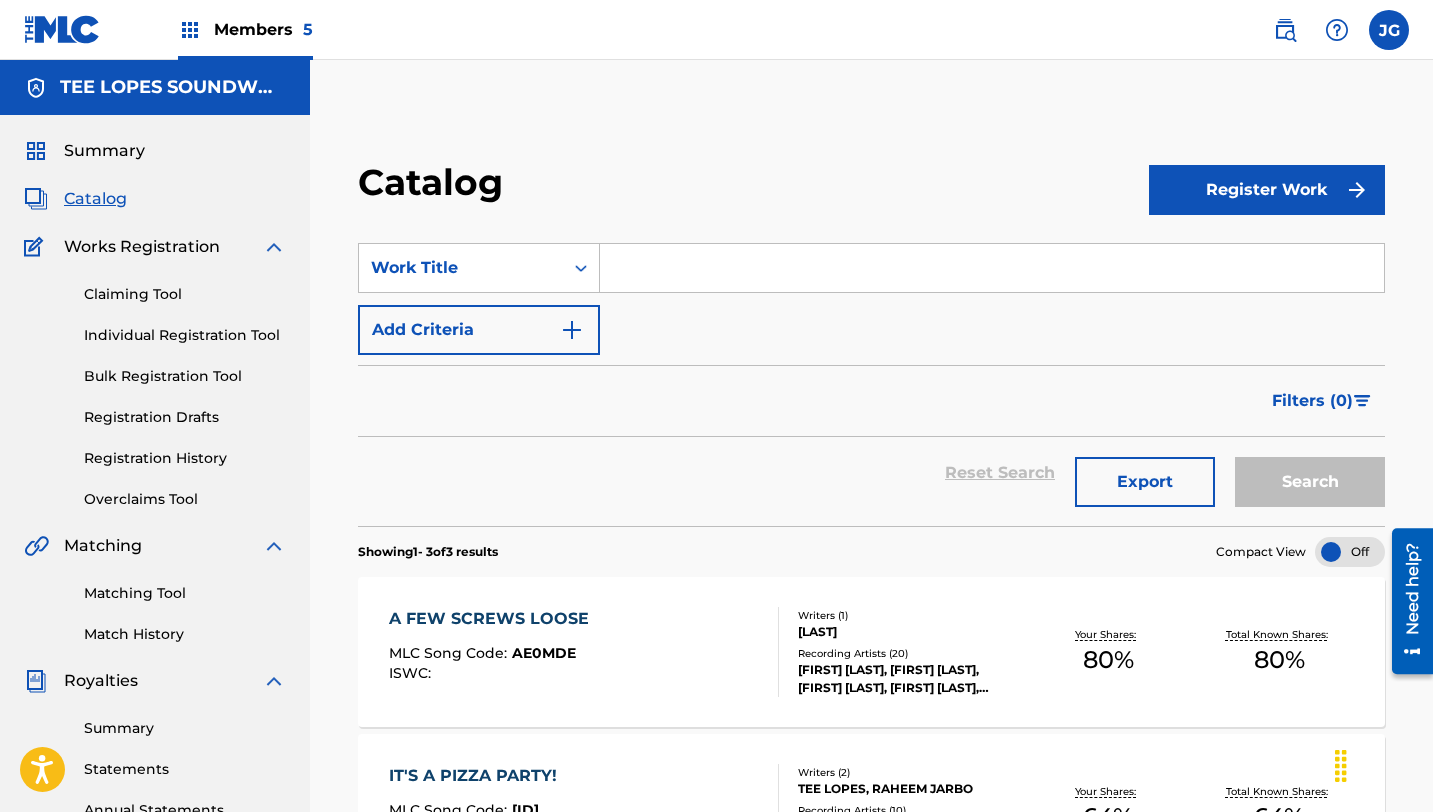 click on "Filters ( 0 )" at bounding box center (1312, 401) 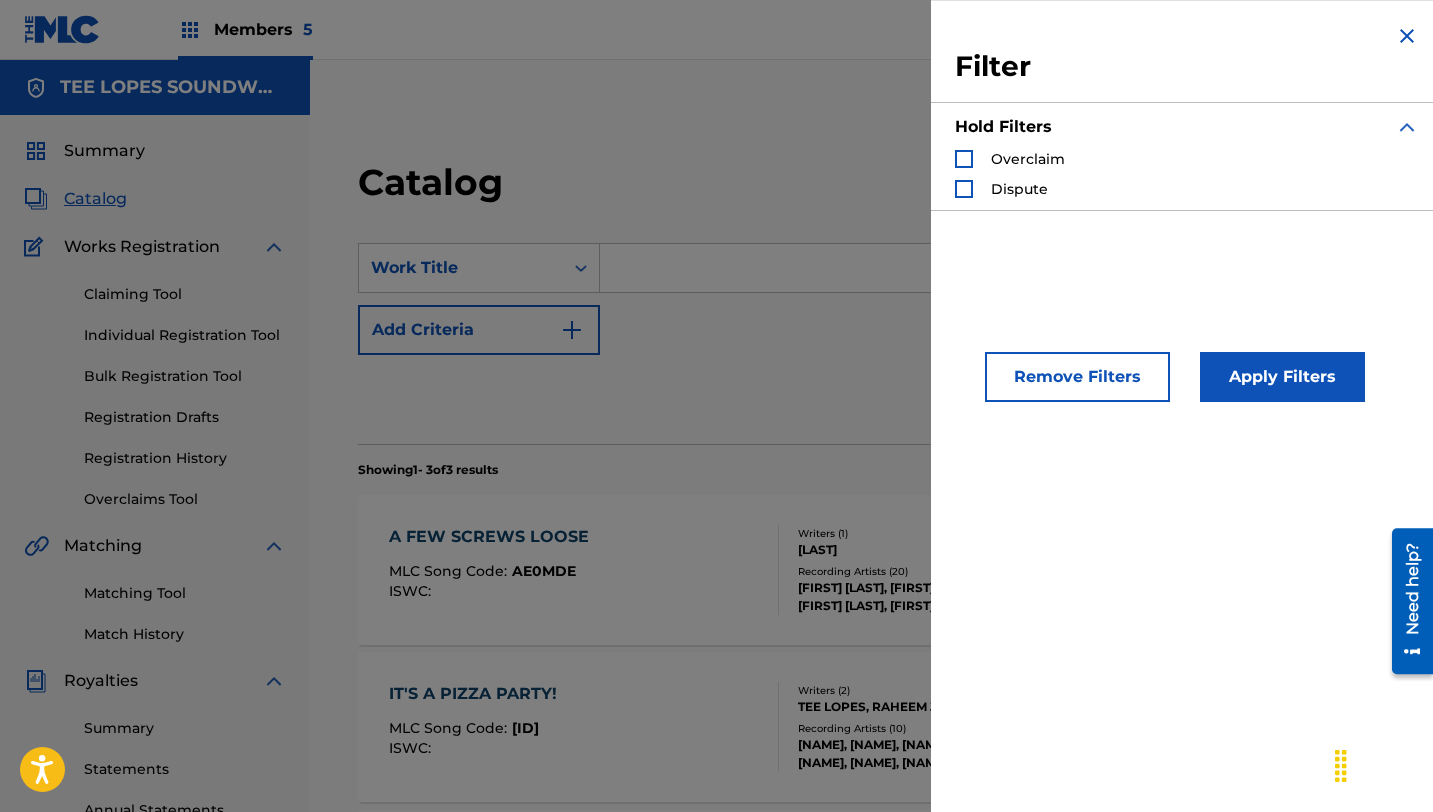 click on "Remove Filters" at bounding box center [1077, 377] 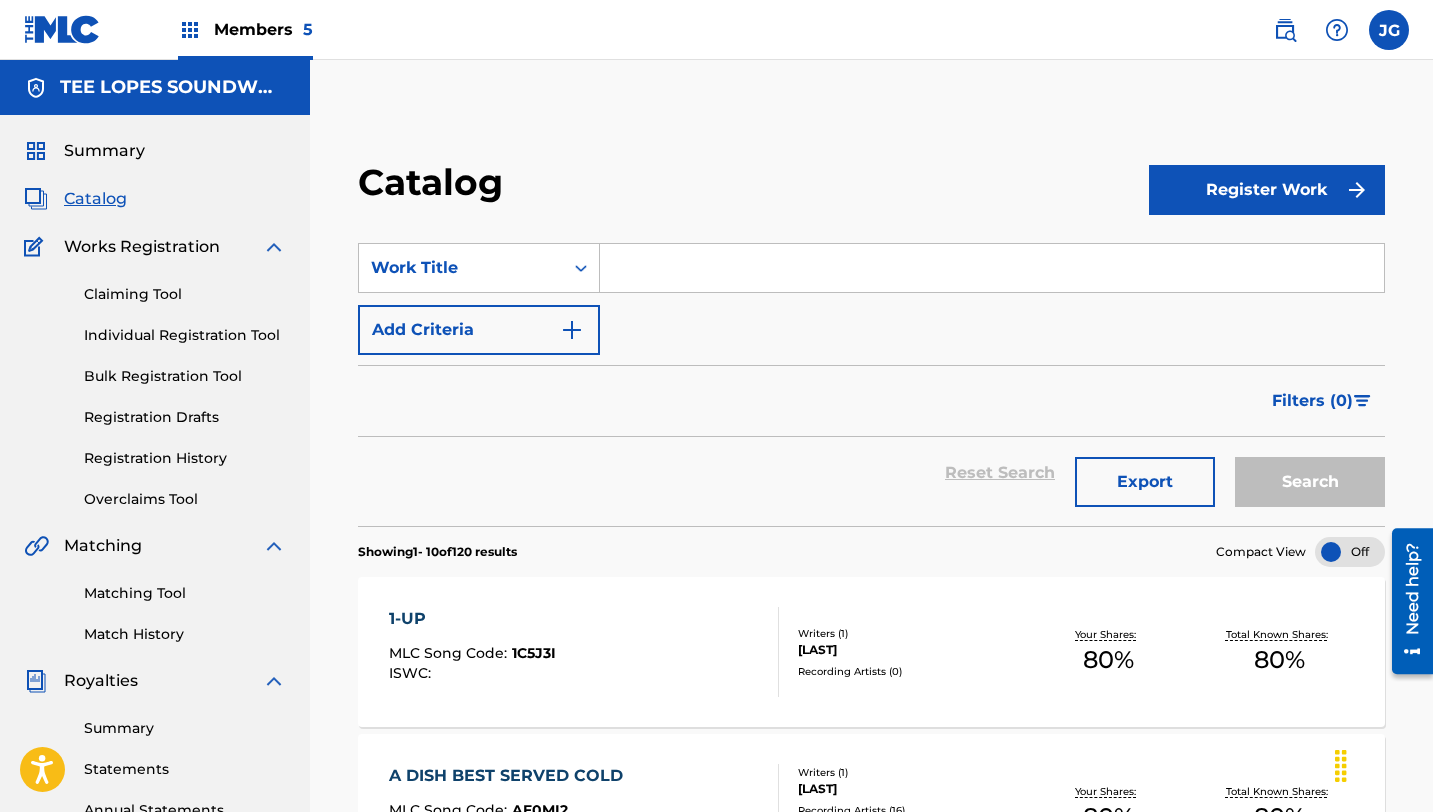 click at bounding box center [992, 268] 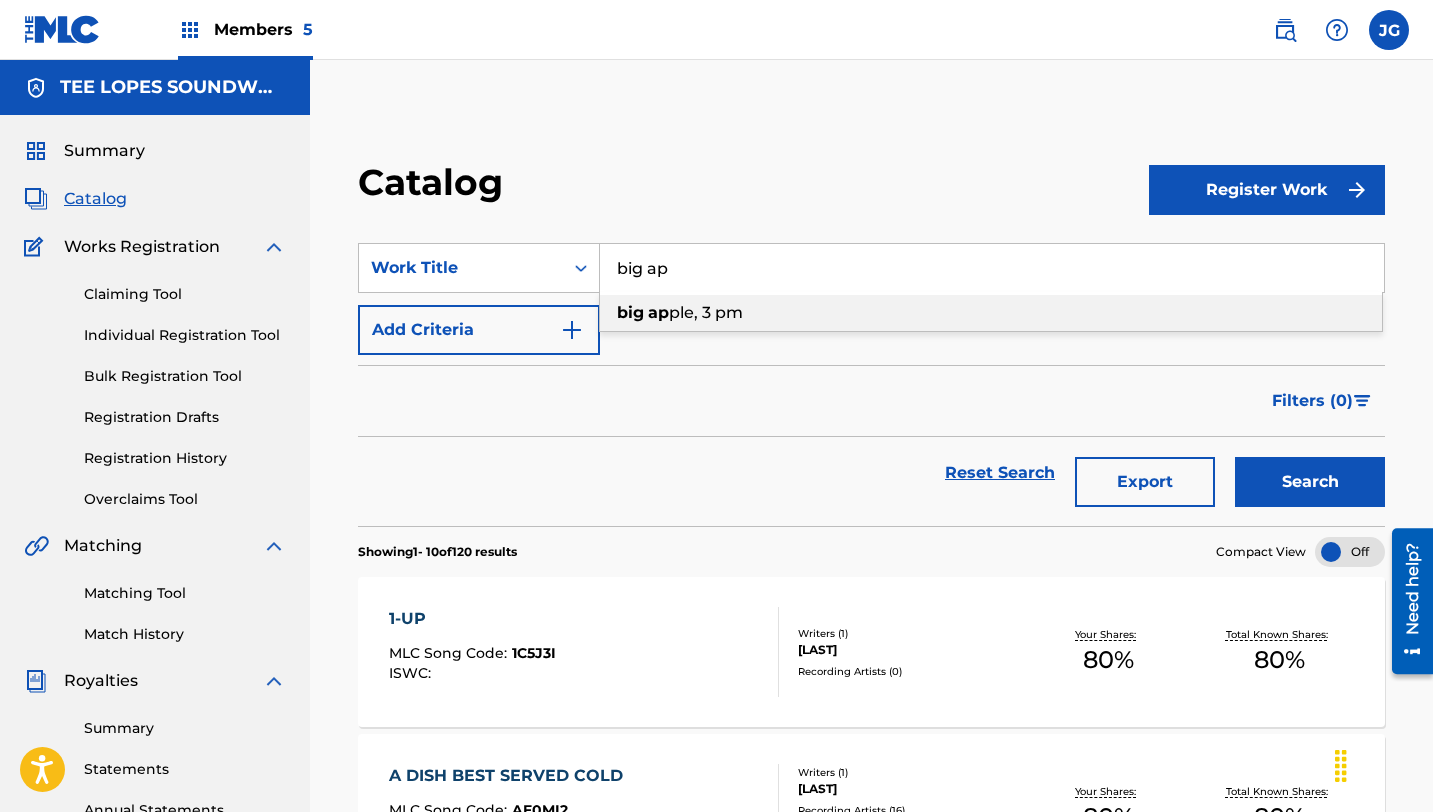click on "ple, 3 pm" at bounding box center [706, 312] 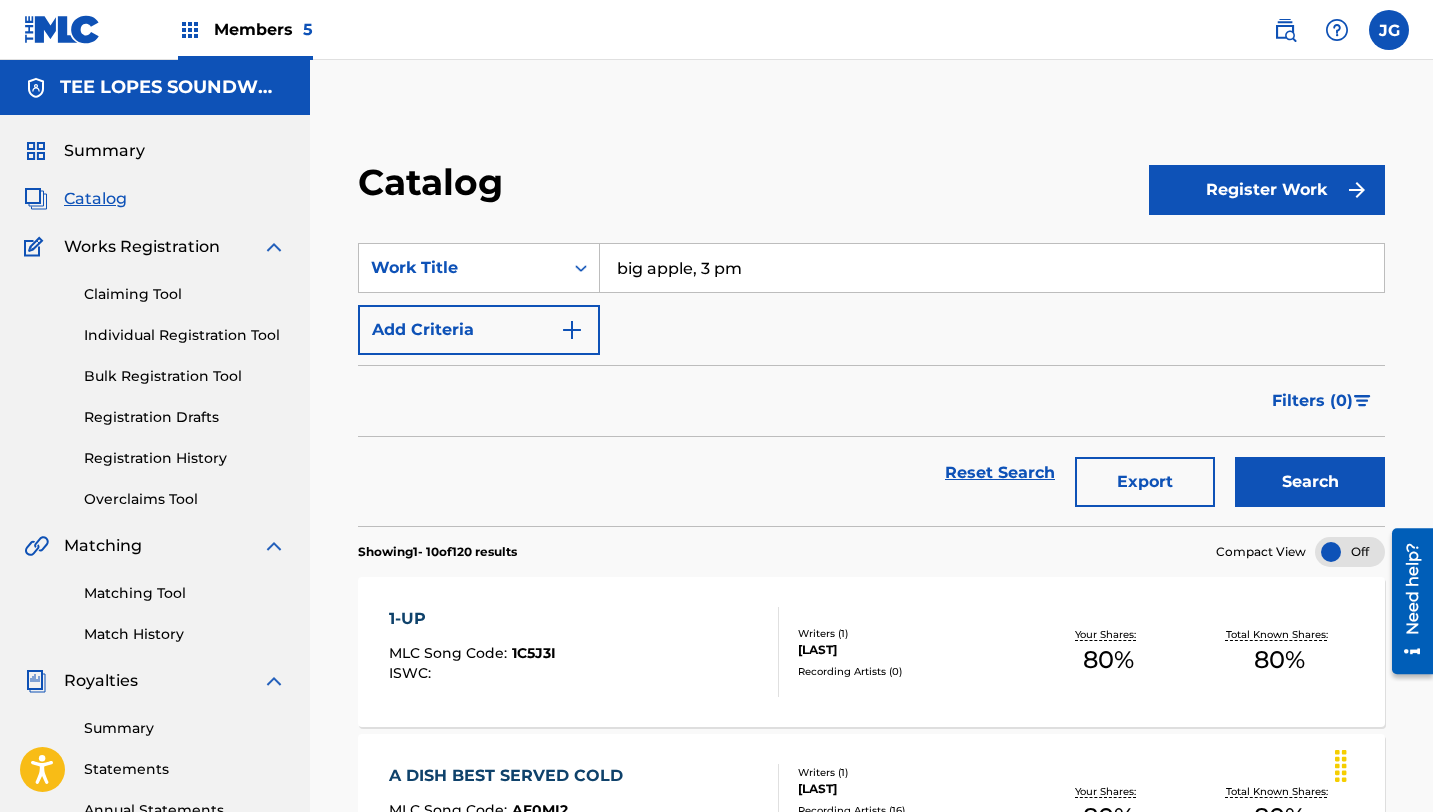 click on "Filters ( 0 )" at bounding box center [1312, 401] 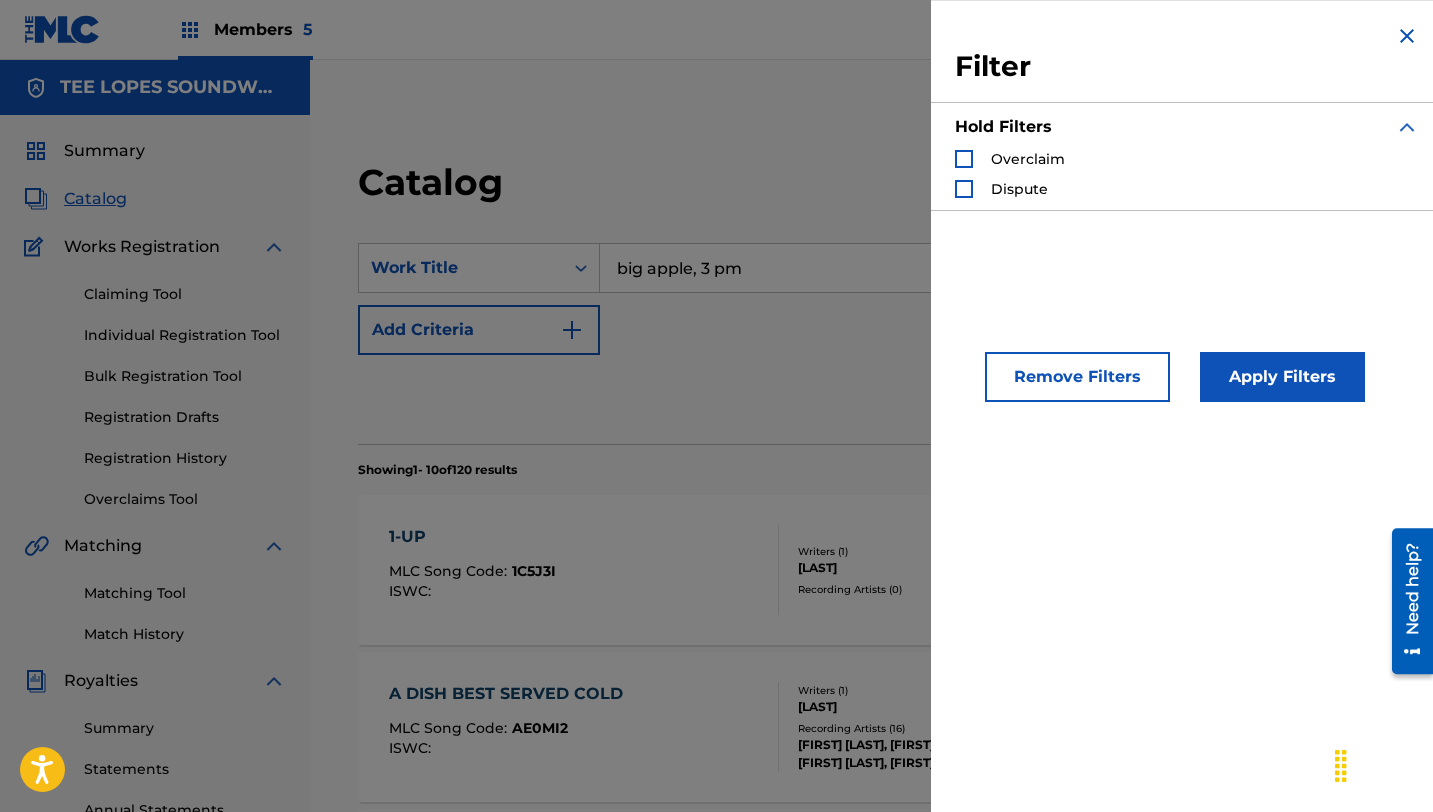 click on "Remove Filters" at bounding box center [1077, 377] 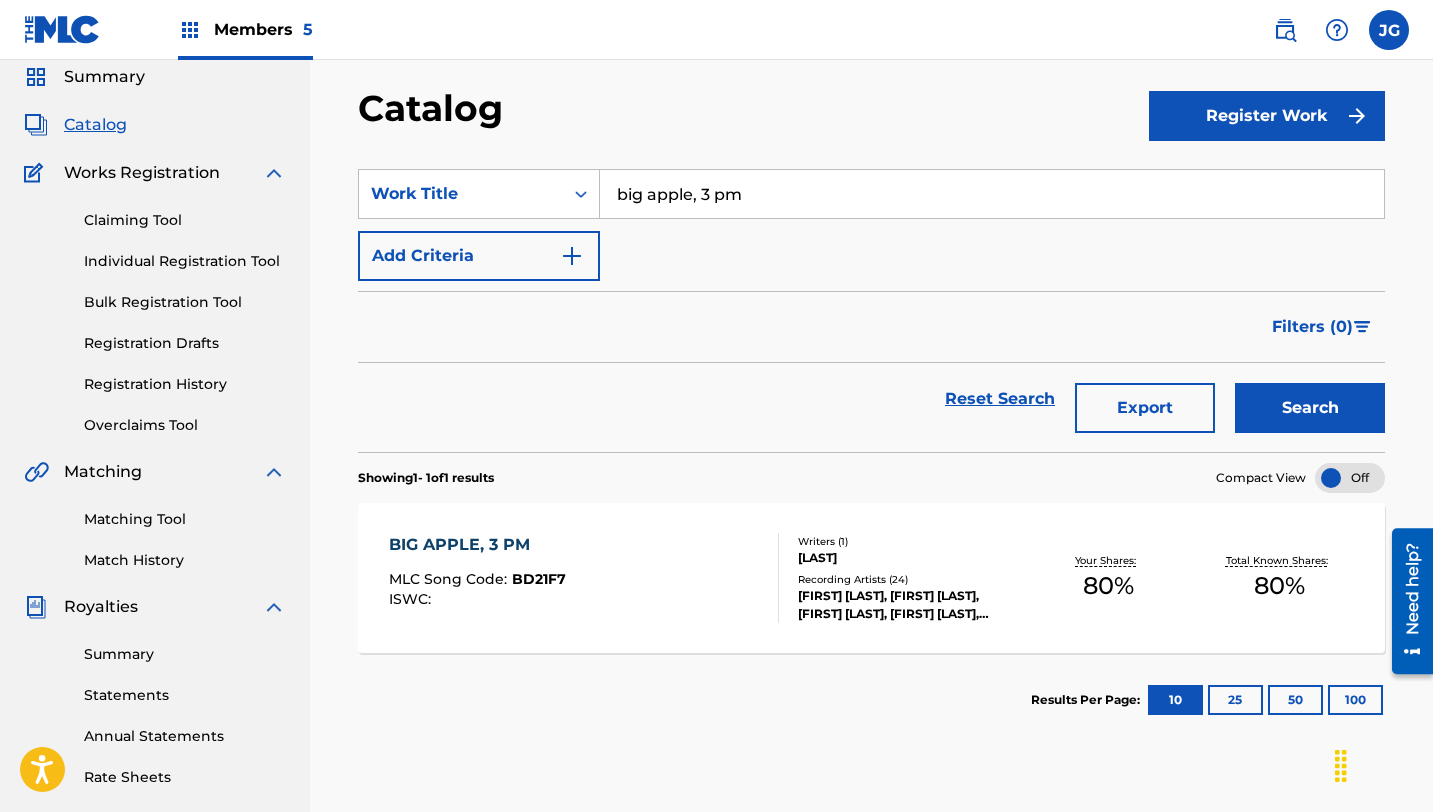 scroll, scrollTop: 78, scrollLeft: 0, axis: vertical 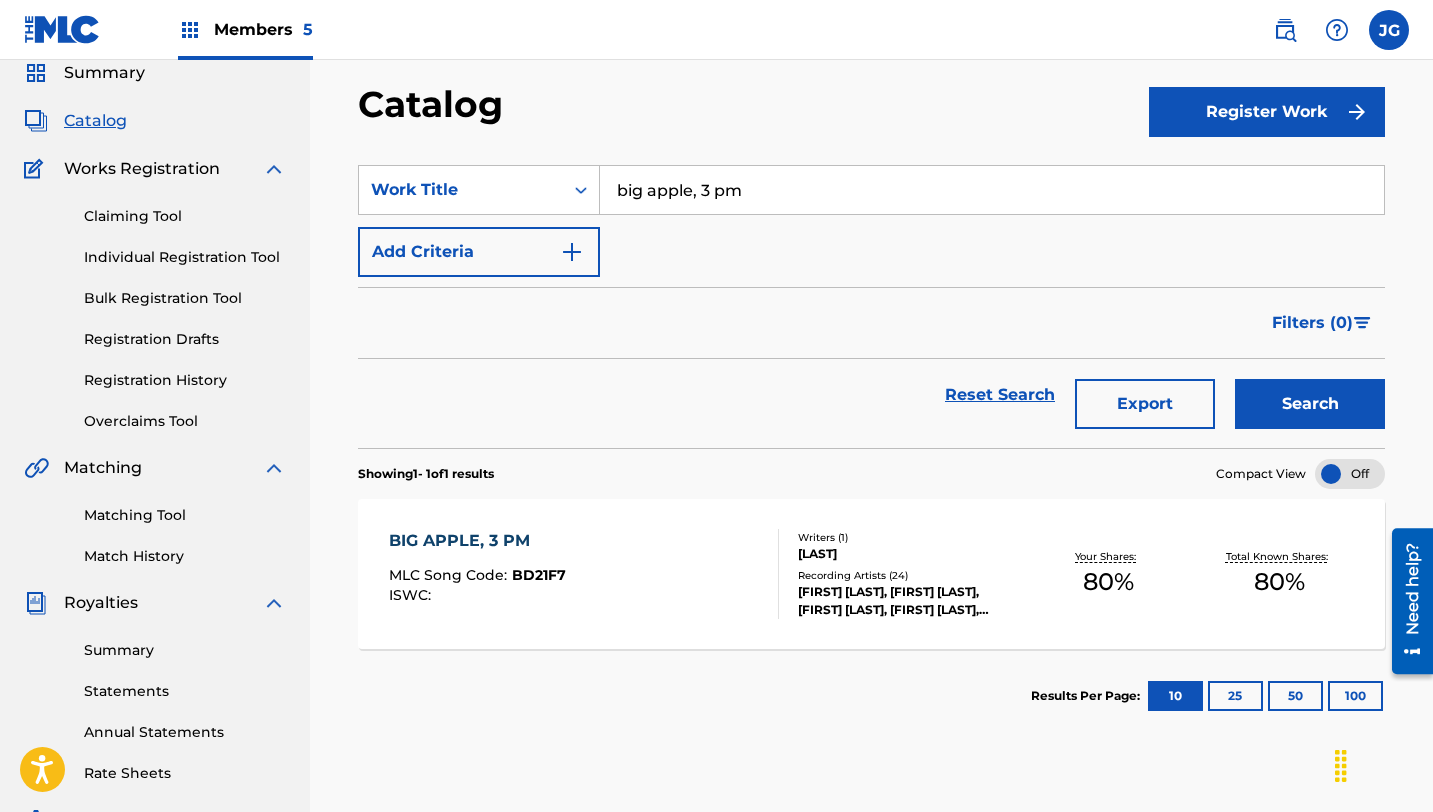 drag, startPoint x: 749, startPoint y: 198, endPoint x: 606, endPoint y: 193, distance: 143.08739 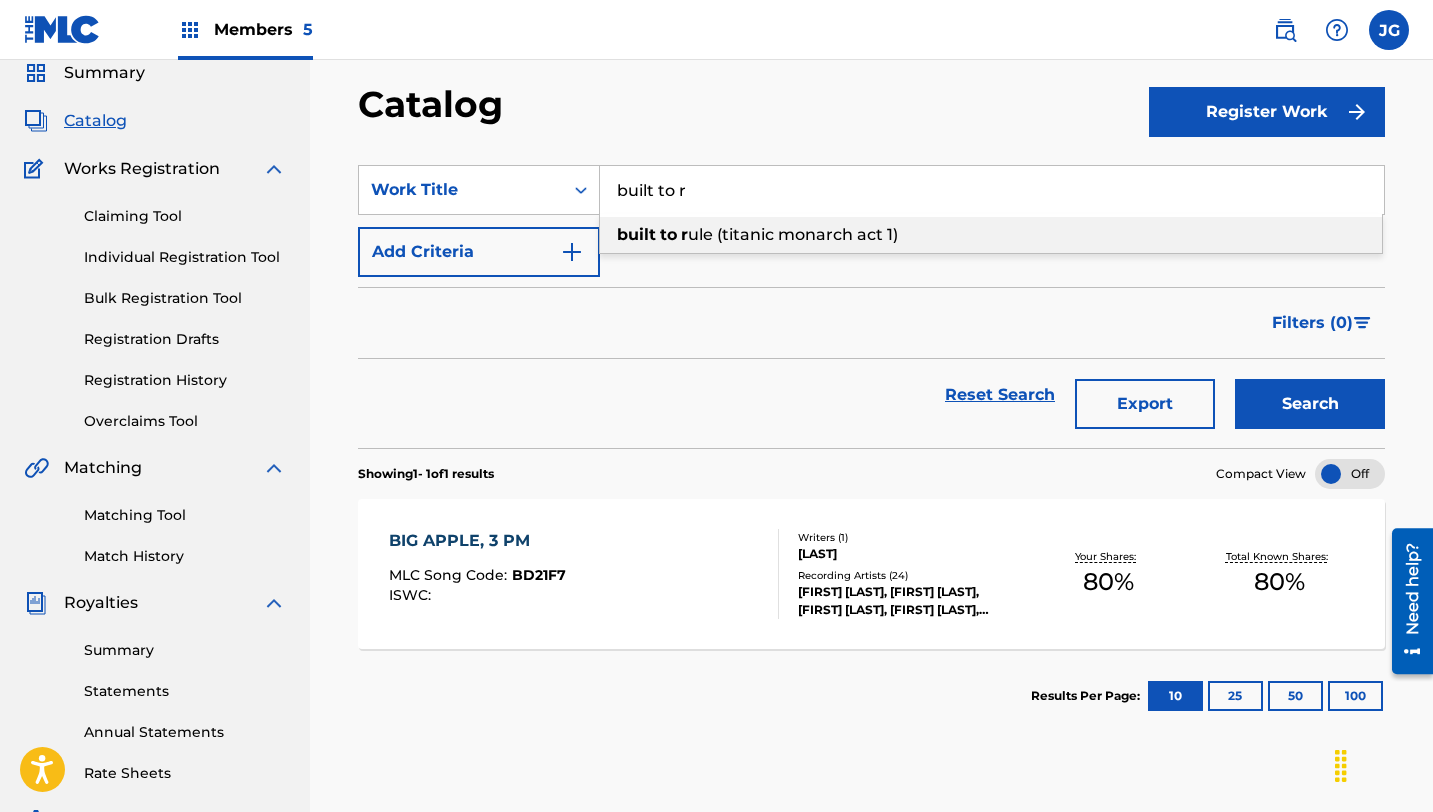 click on "ule (titanic monarch act 1)" at bounding box center [793, 234] 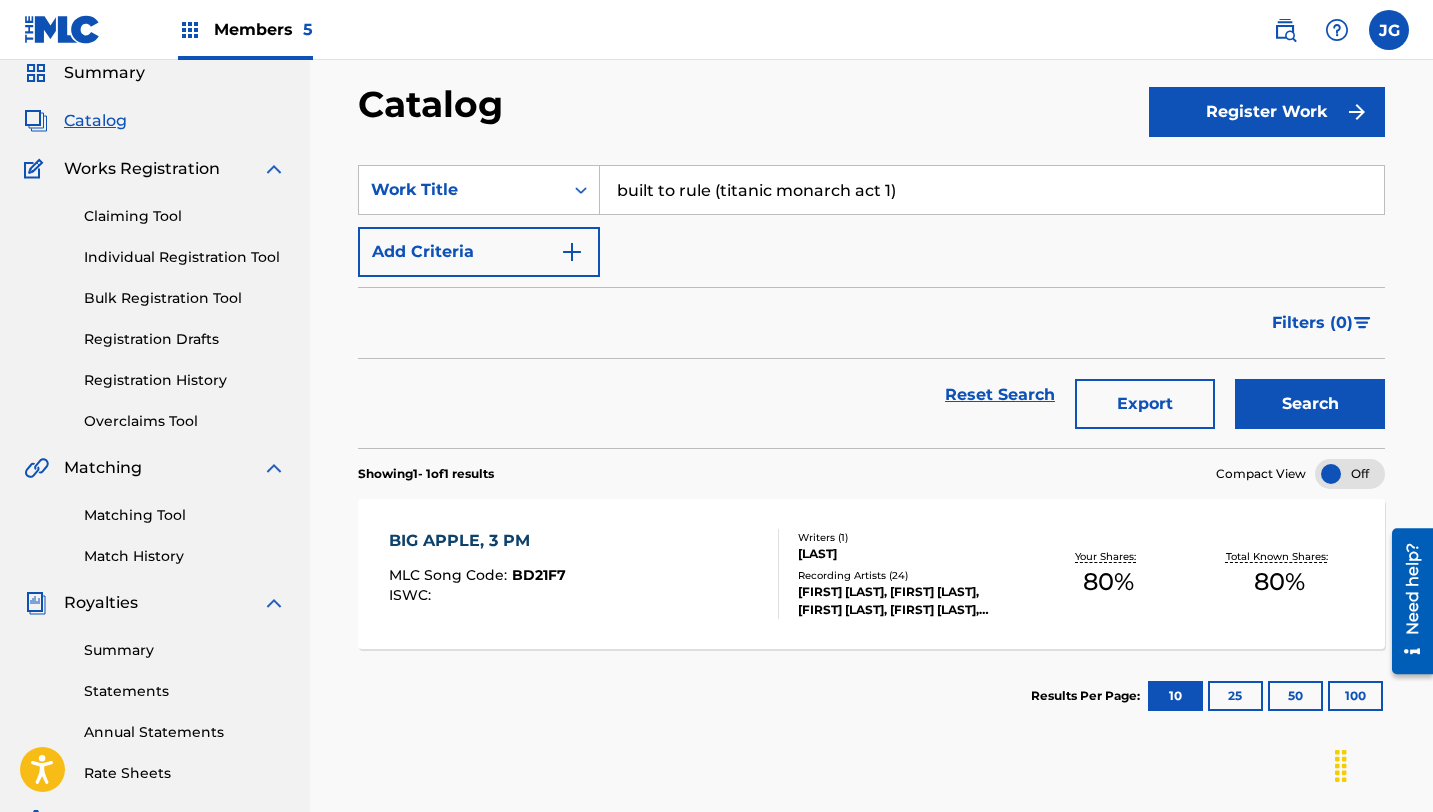 click on "Search" at bounding box center [1310, 404] 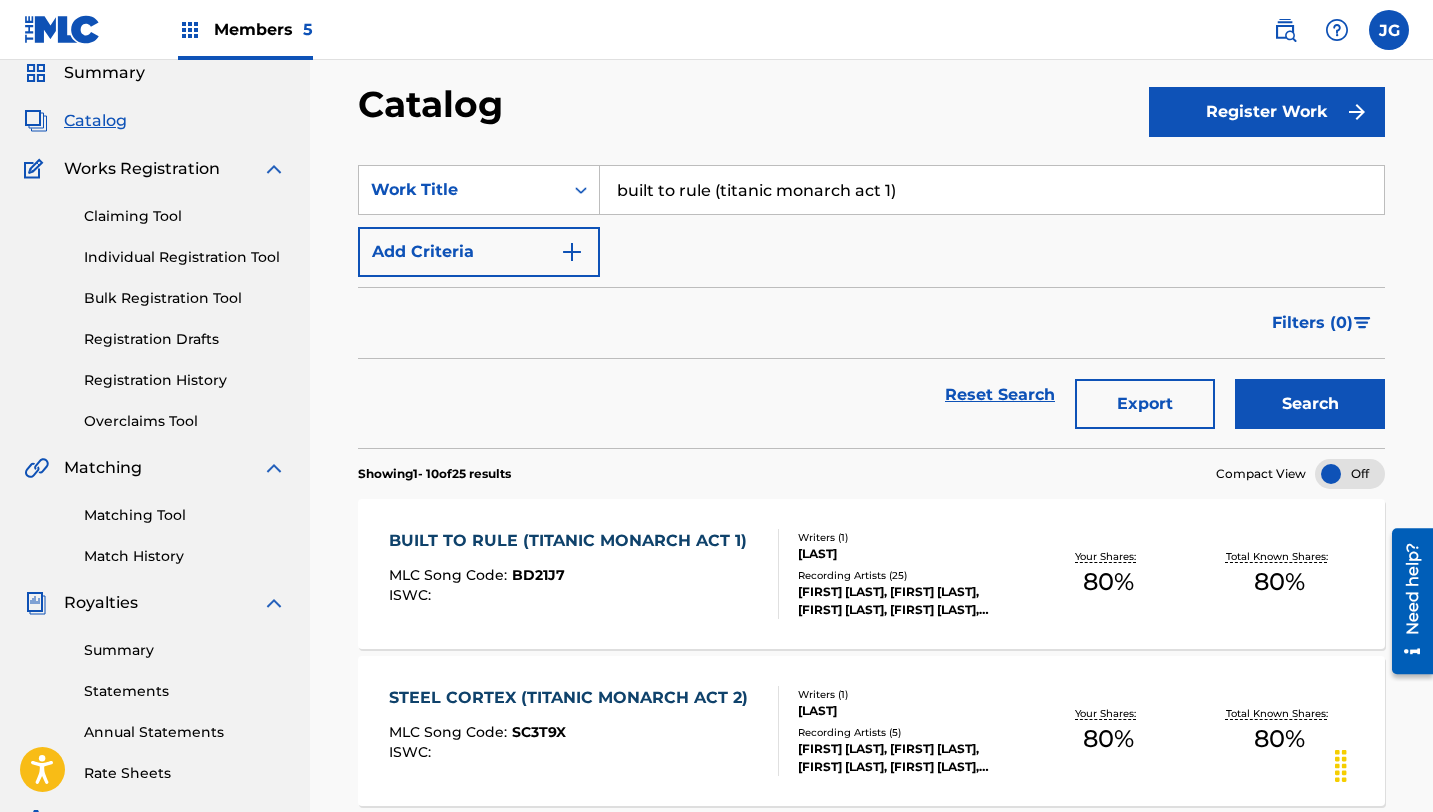 drag, startPoint x: 616, startPoint y: 182, endPoint x: 898, endPoint y: 193, distance: 282.21445 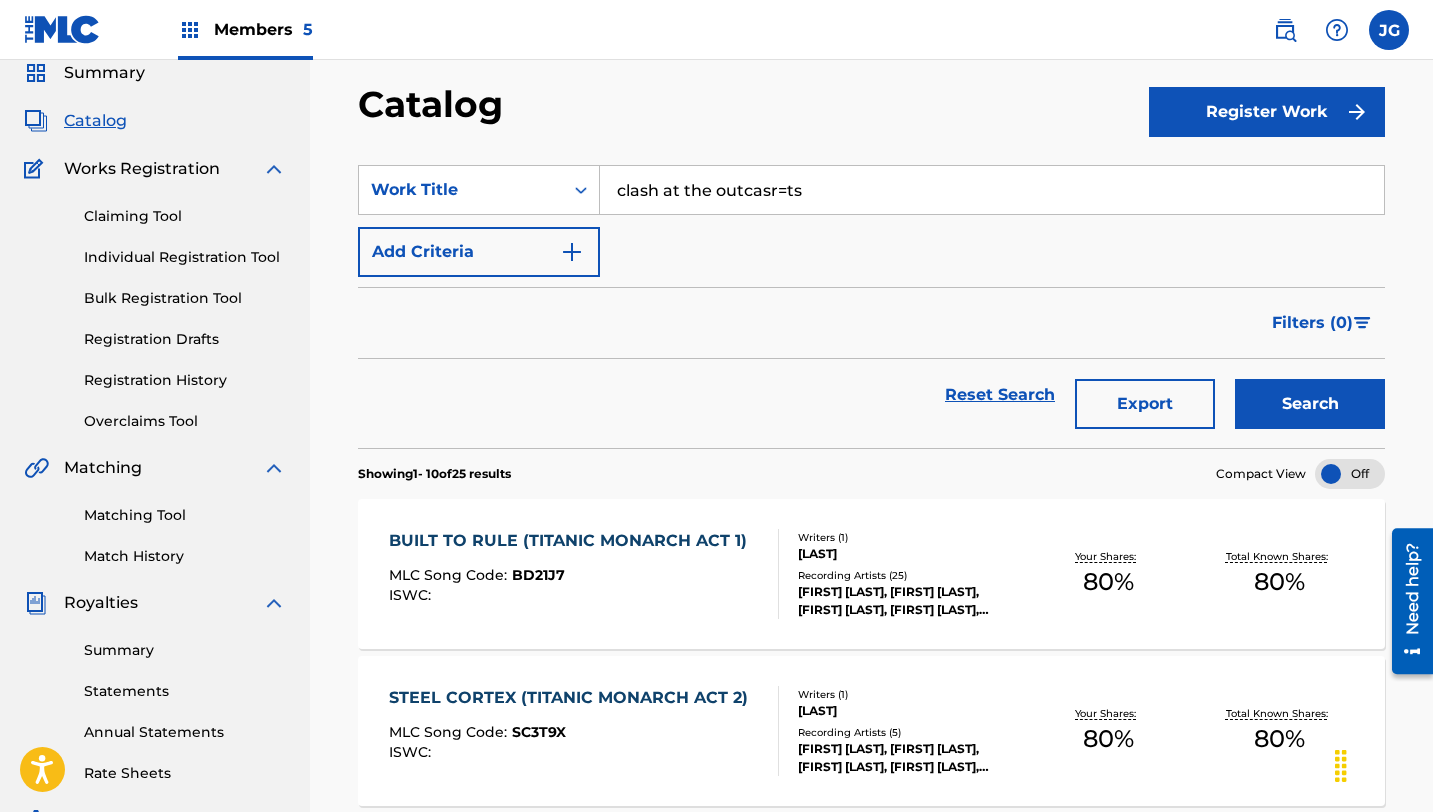 click on "Search" at bounding box center [1310, 404] 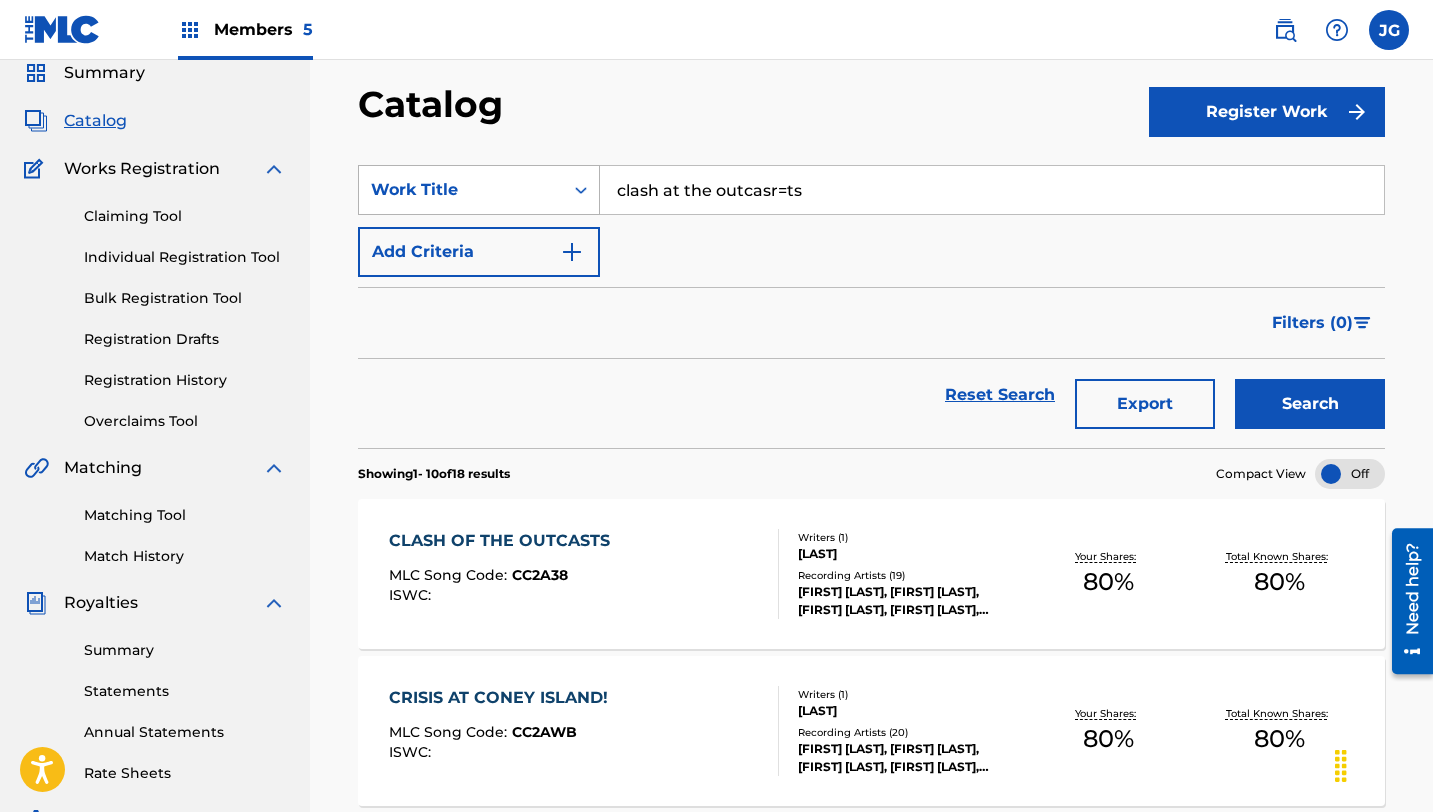 drag, startPoint x: 804, startPoint y: 188, endPoint x: 540, endPoint y: 165, distance: 265 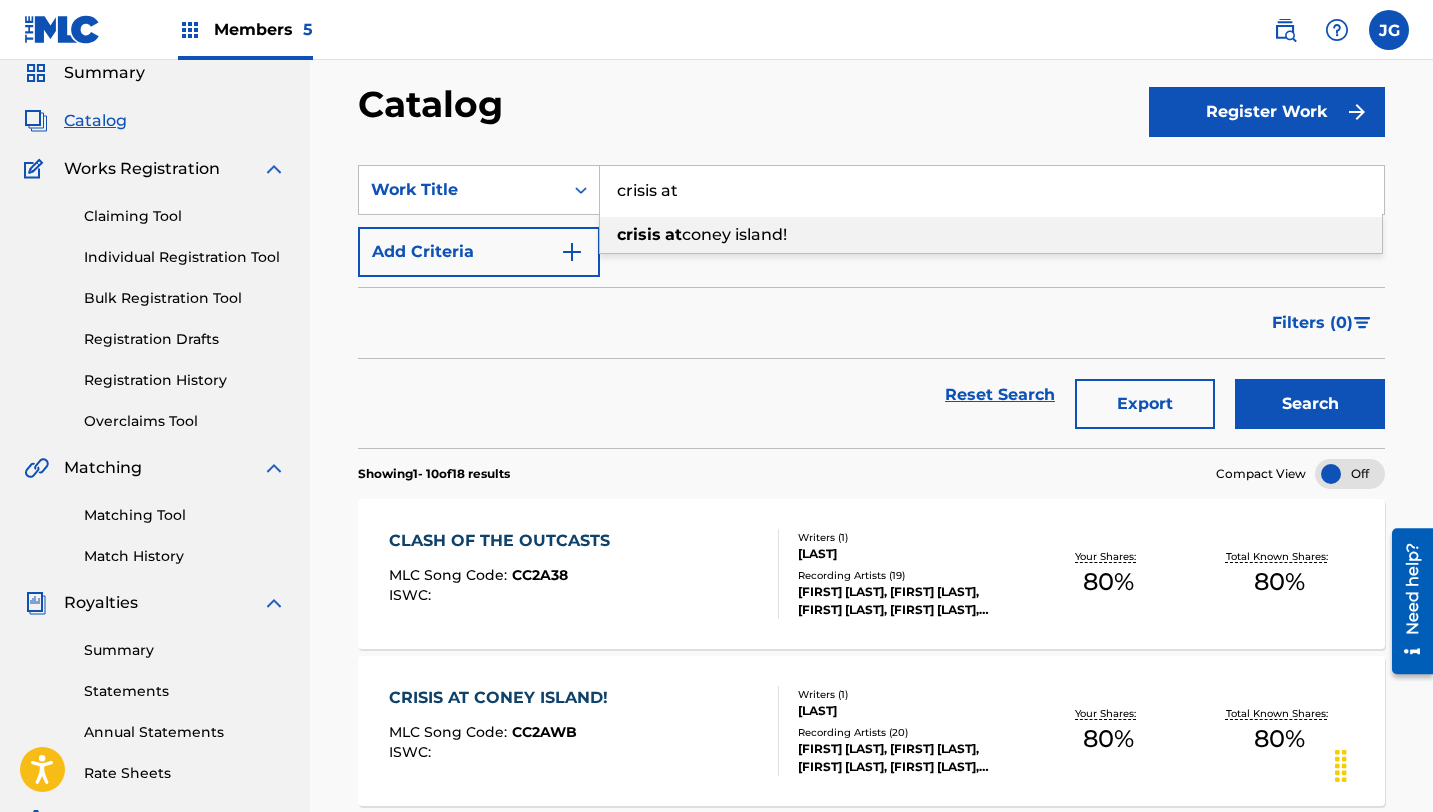click on "at" at bounding box center [673, 234] 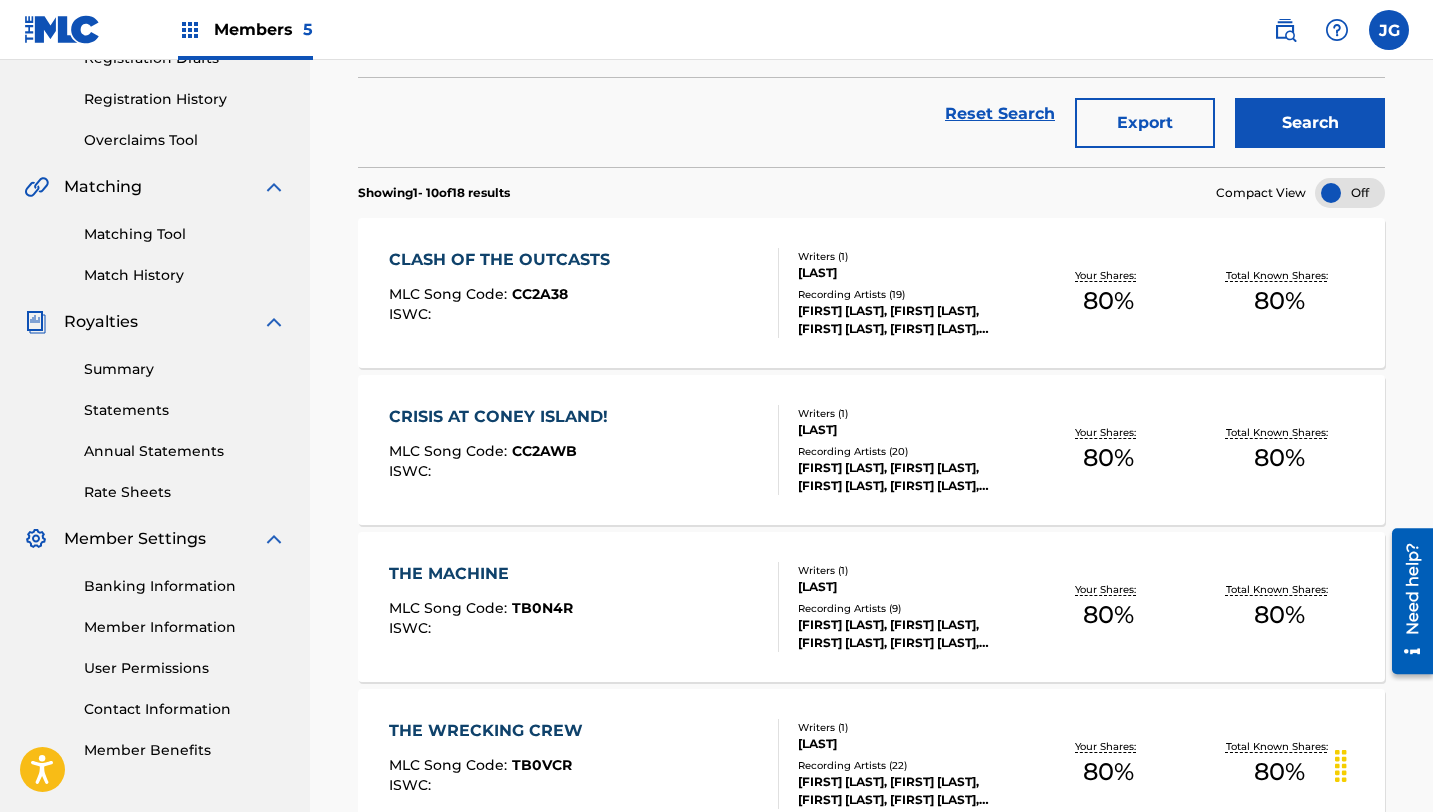 scroll, scrollTop: 0, scrollLeft: 0, axis: both 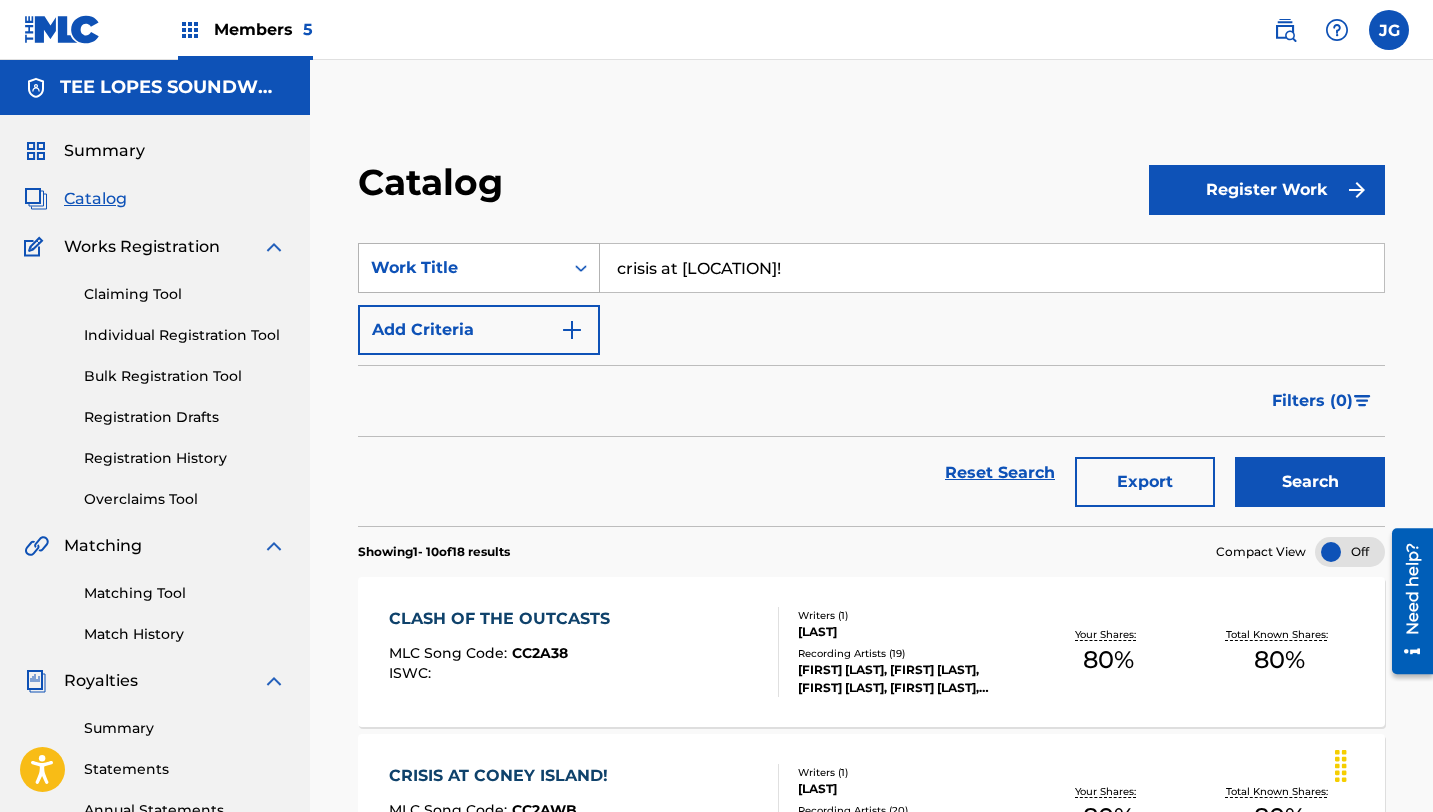 drag, startPoint x: 803, startPoint y: 270, endPoint x: 581, endPoint y: 264, distance: 222.08107 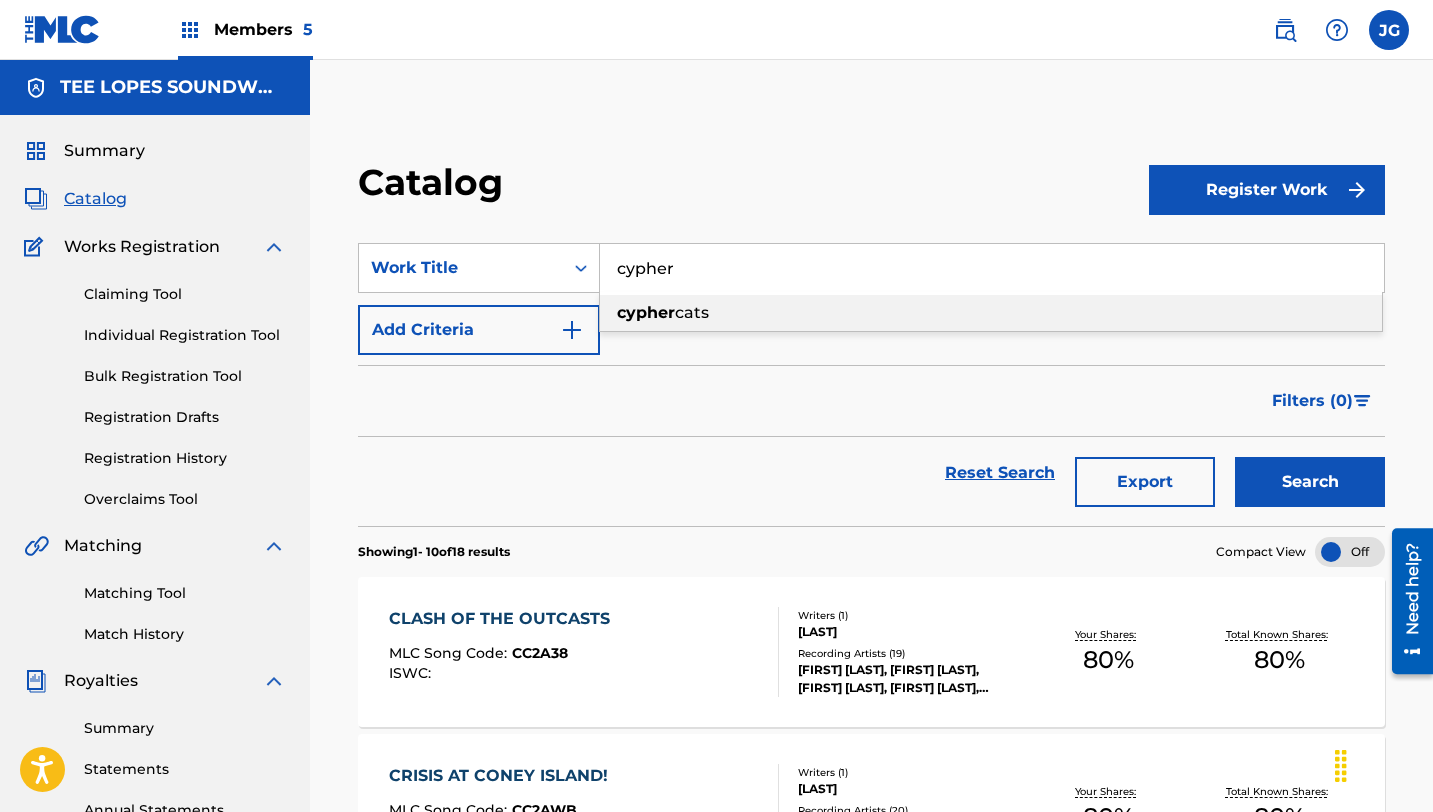 click on "cypher  cats" at bounding box center (991, 313) 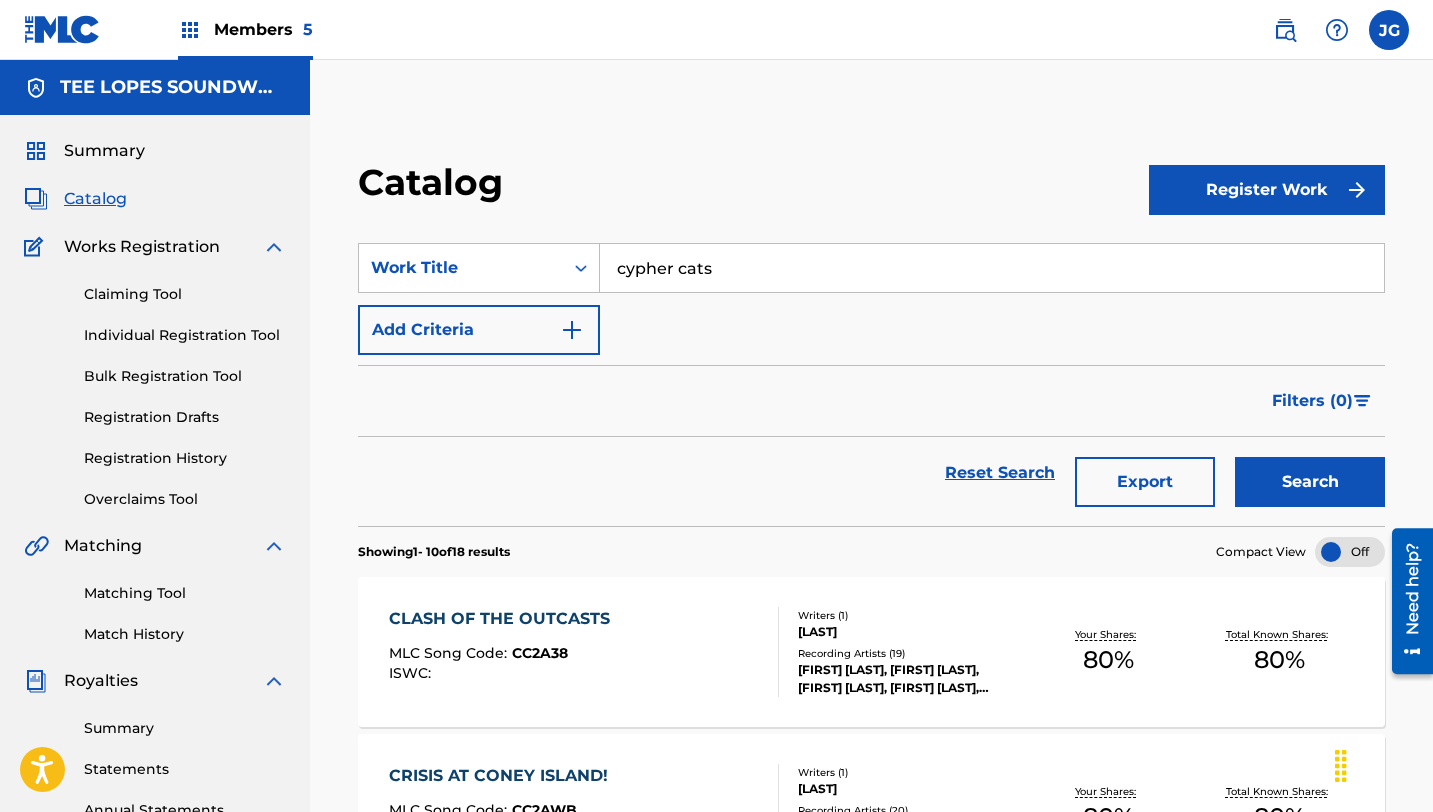 click on "Search" at bounding box center [1310, 482] 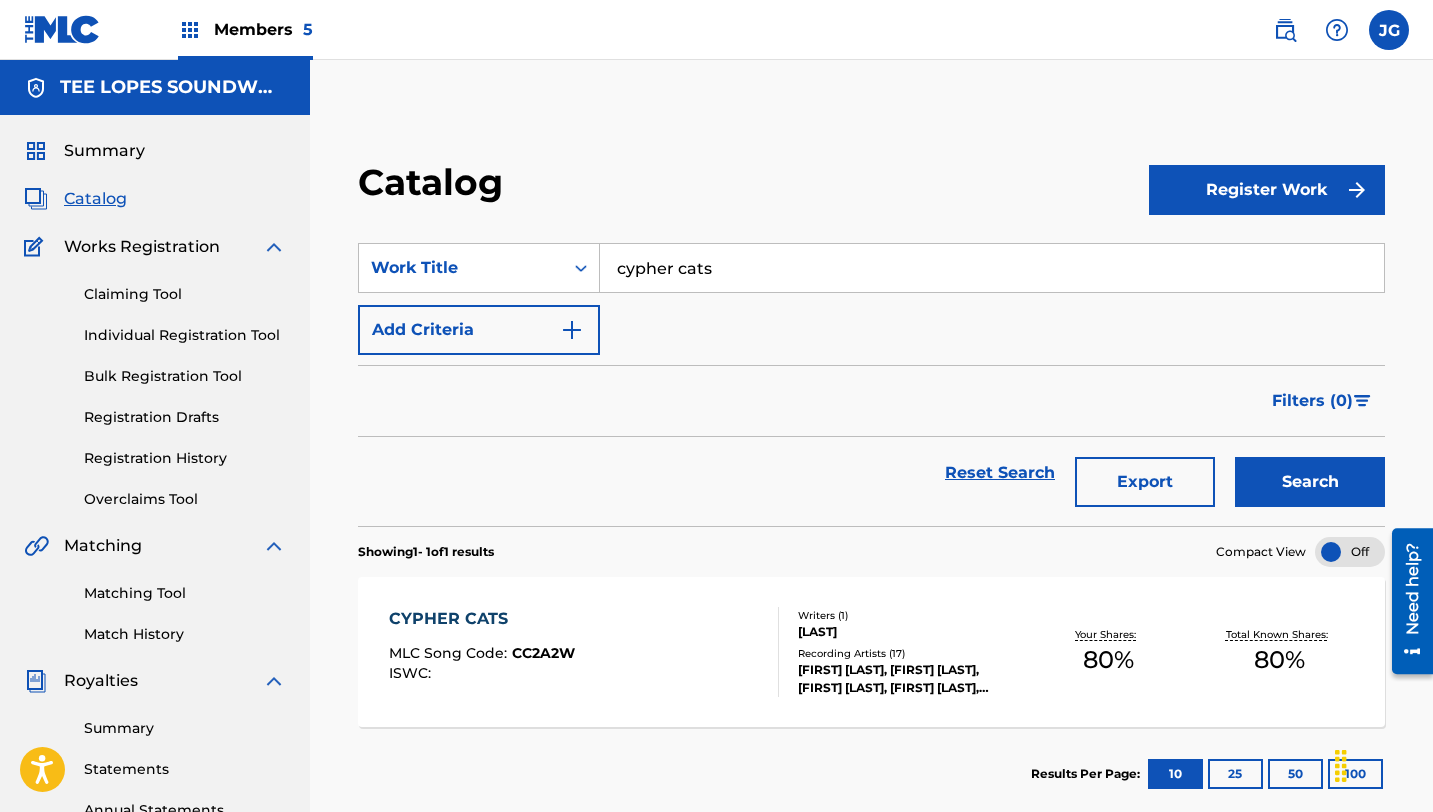 drag, startPoint x: 808, startPoint y: 444, endPoint x: 798, endPoint y: 440, distance: 10.770329 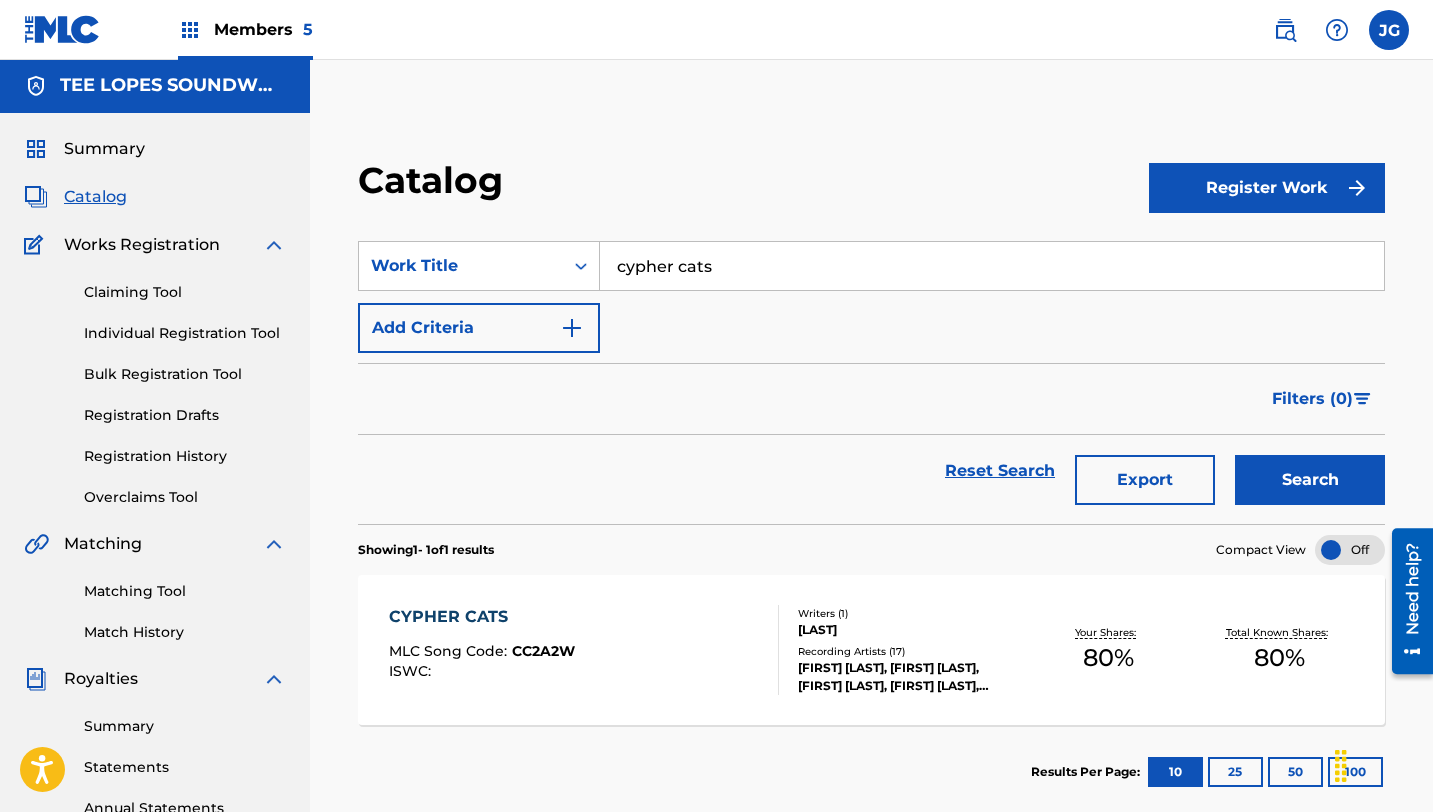 scroll, scrollTop: 0, scrollLeft: 0, axis: both 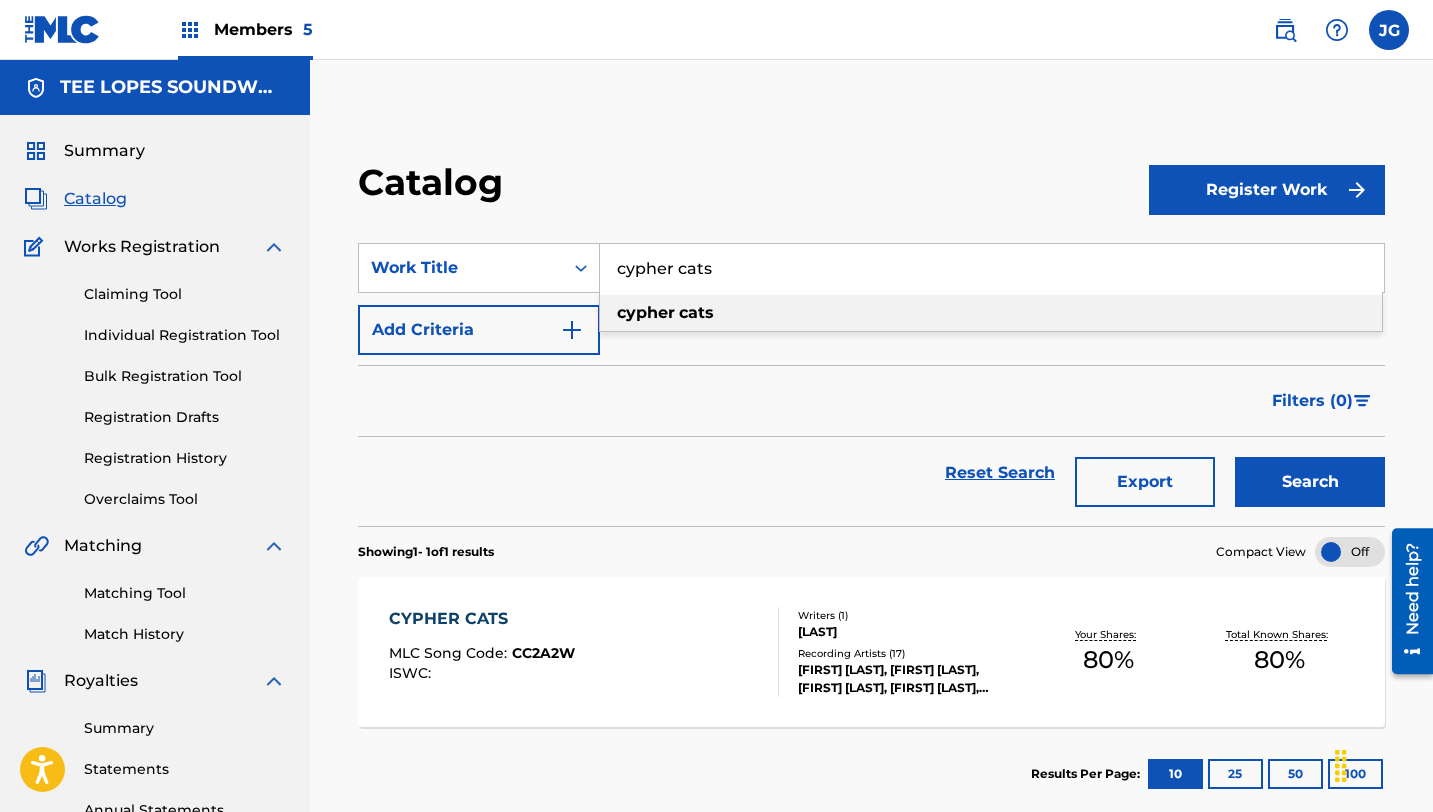drag, startPoint x: 722, startPoint y: 250, endPoint x: 627, endPoint y: 246, distance: 95.084175 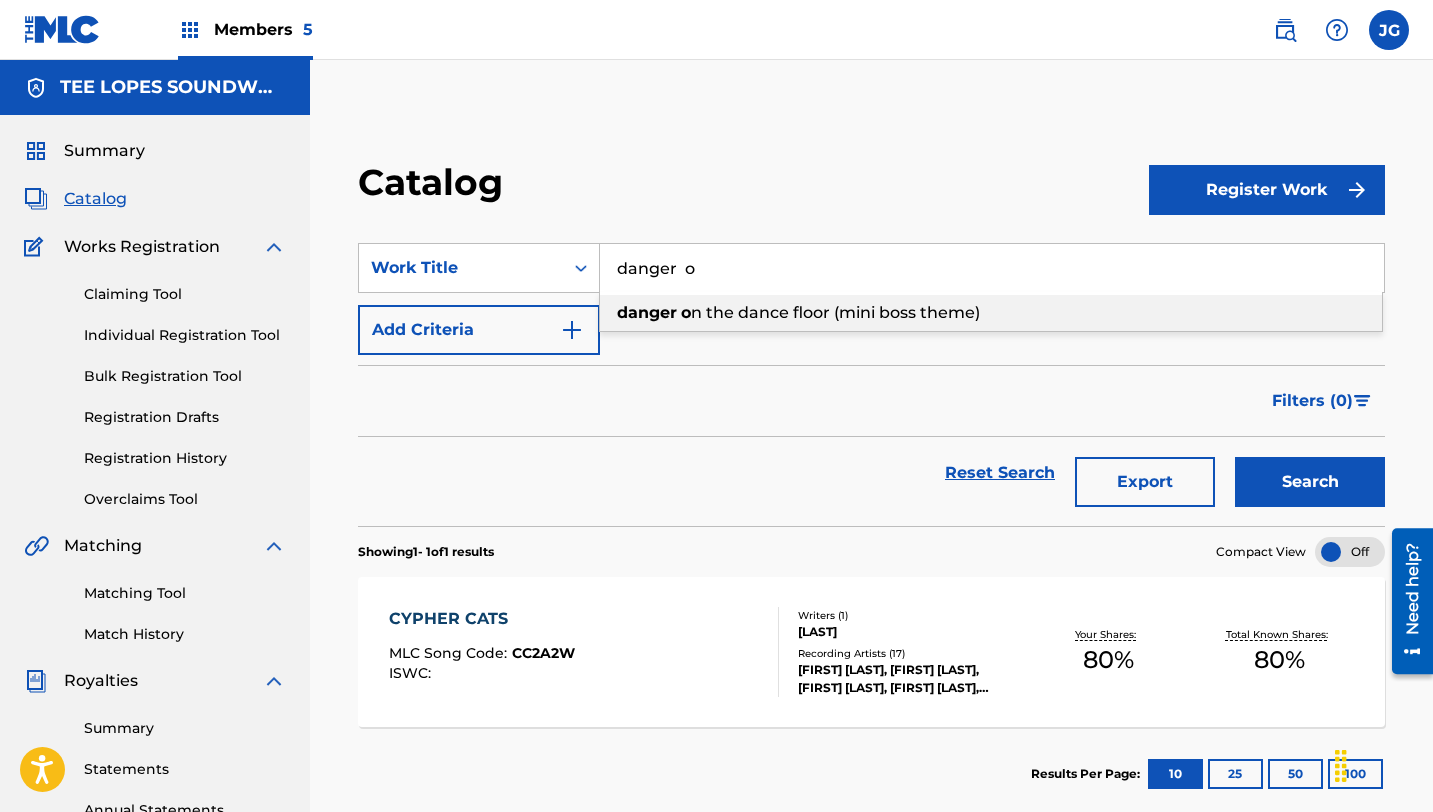 click on "n the dance floor (mini boss theme)" at bounding box center [835, 312] 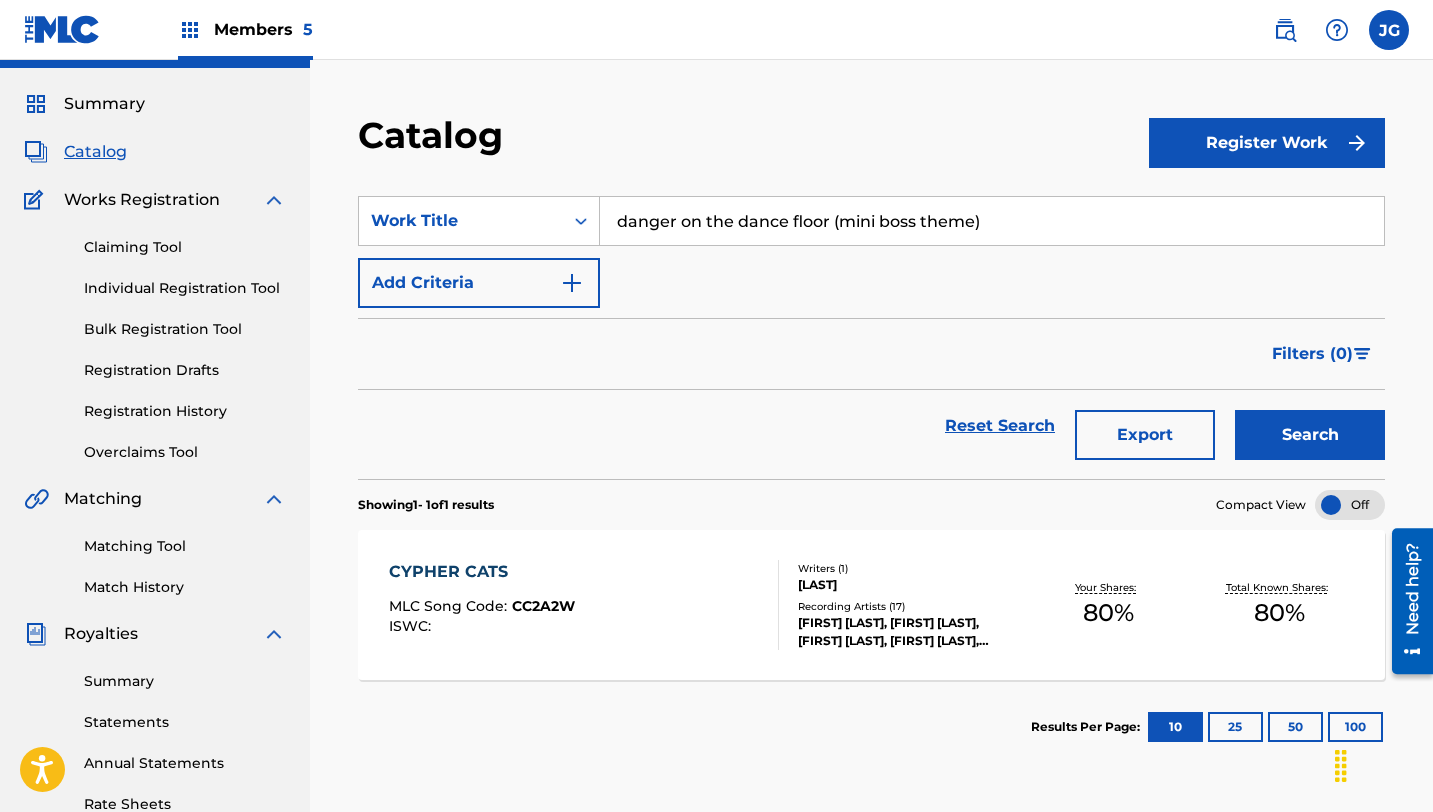 scroll, scrollTop: 49, scrollLeft: 0, axis: vertical 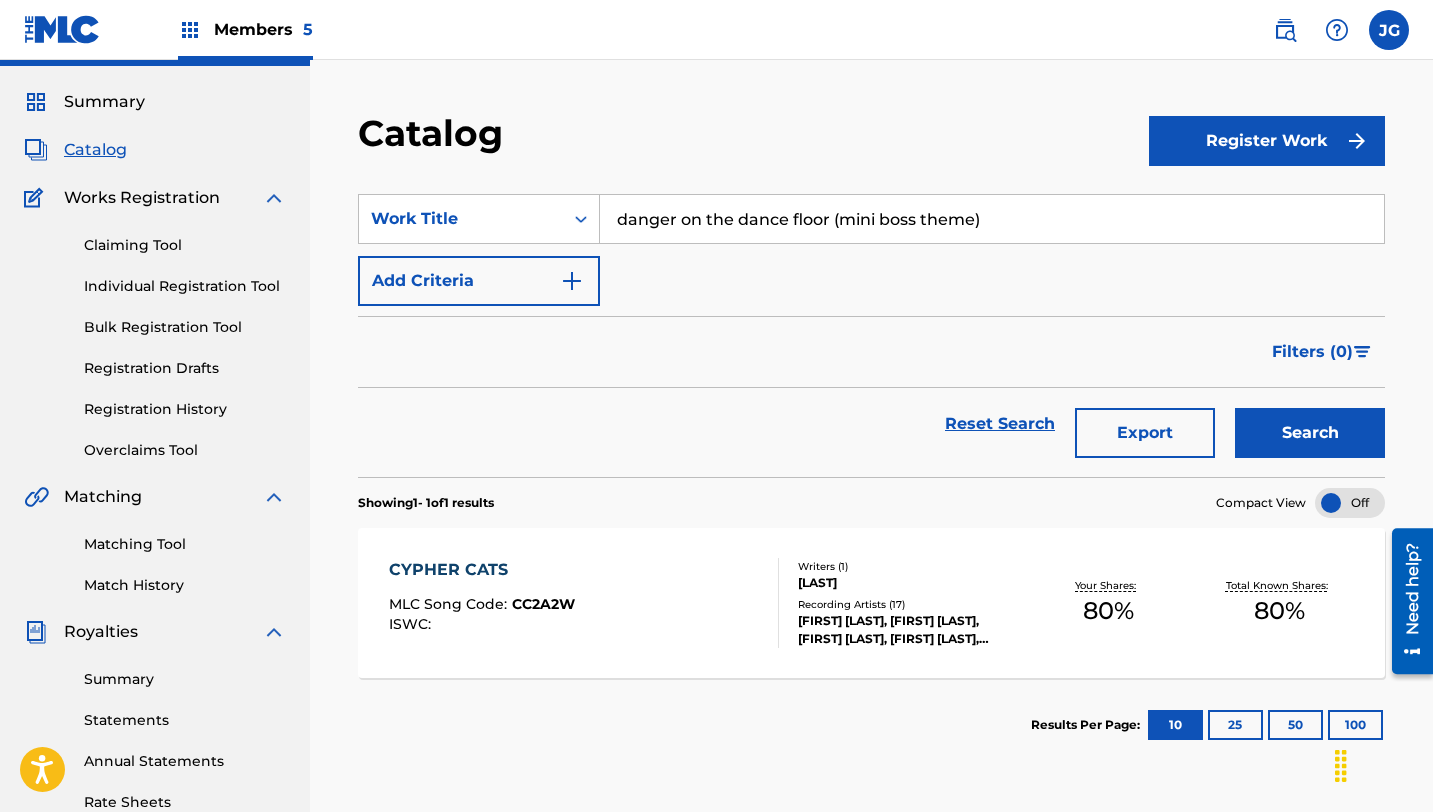 drag, startPoint x: 1309, startPoint y: 375, endPoint x: 1310, endPoint y: 361, distance: 14.035668 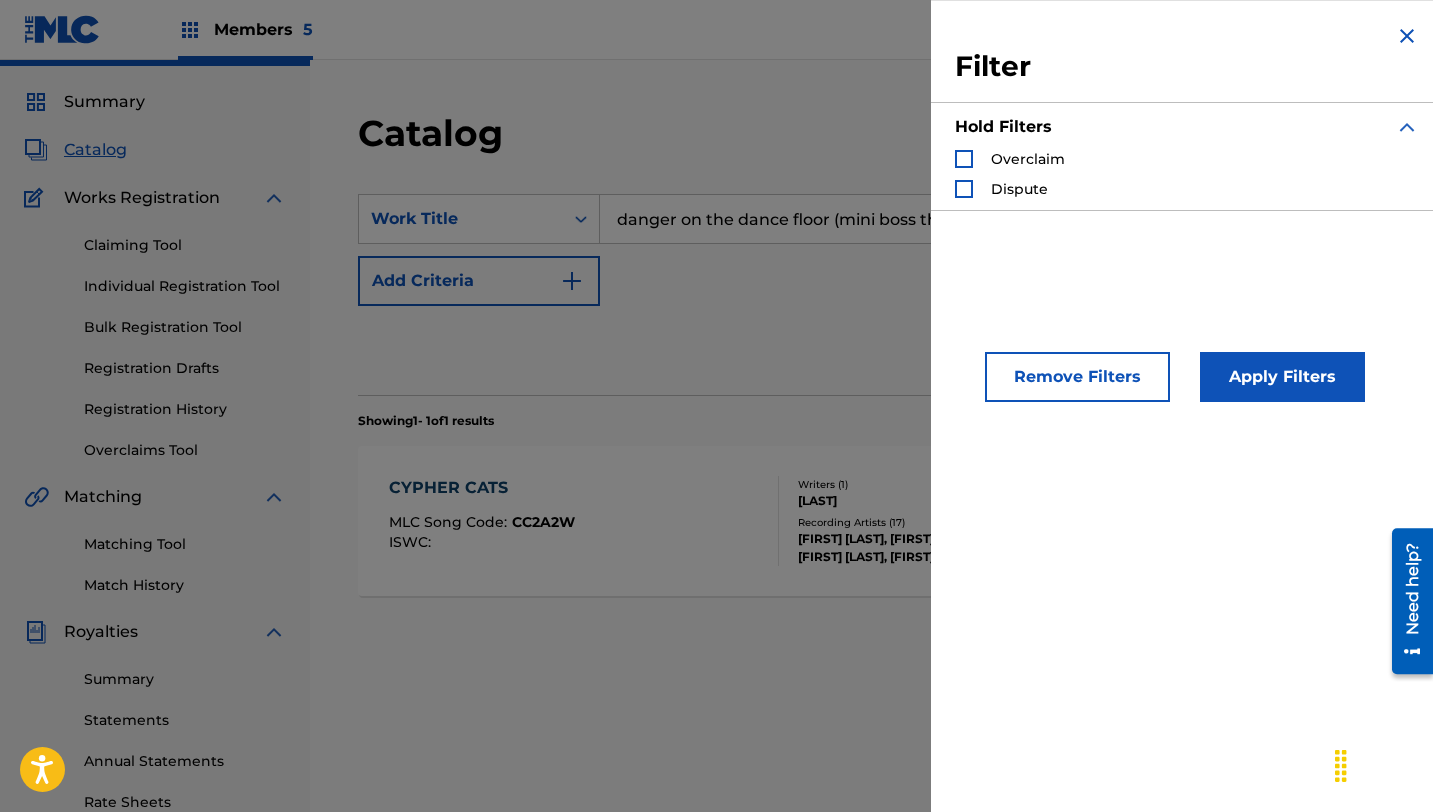 click on "Remove Filters" at bounding box center [1077, 377] 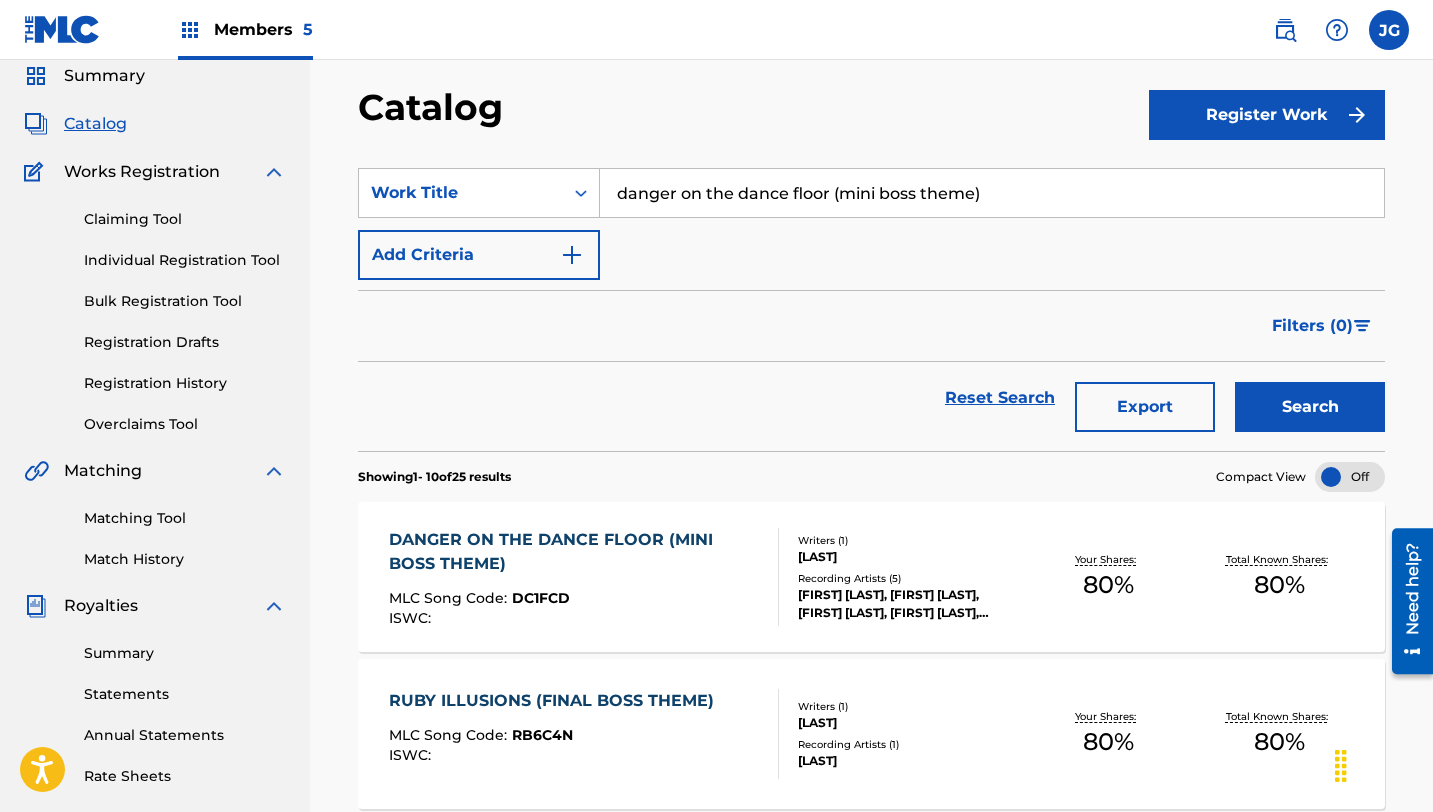 scroll, scrollTop: 83, scrollLeft: 0, axis: vertical 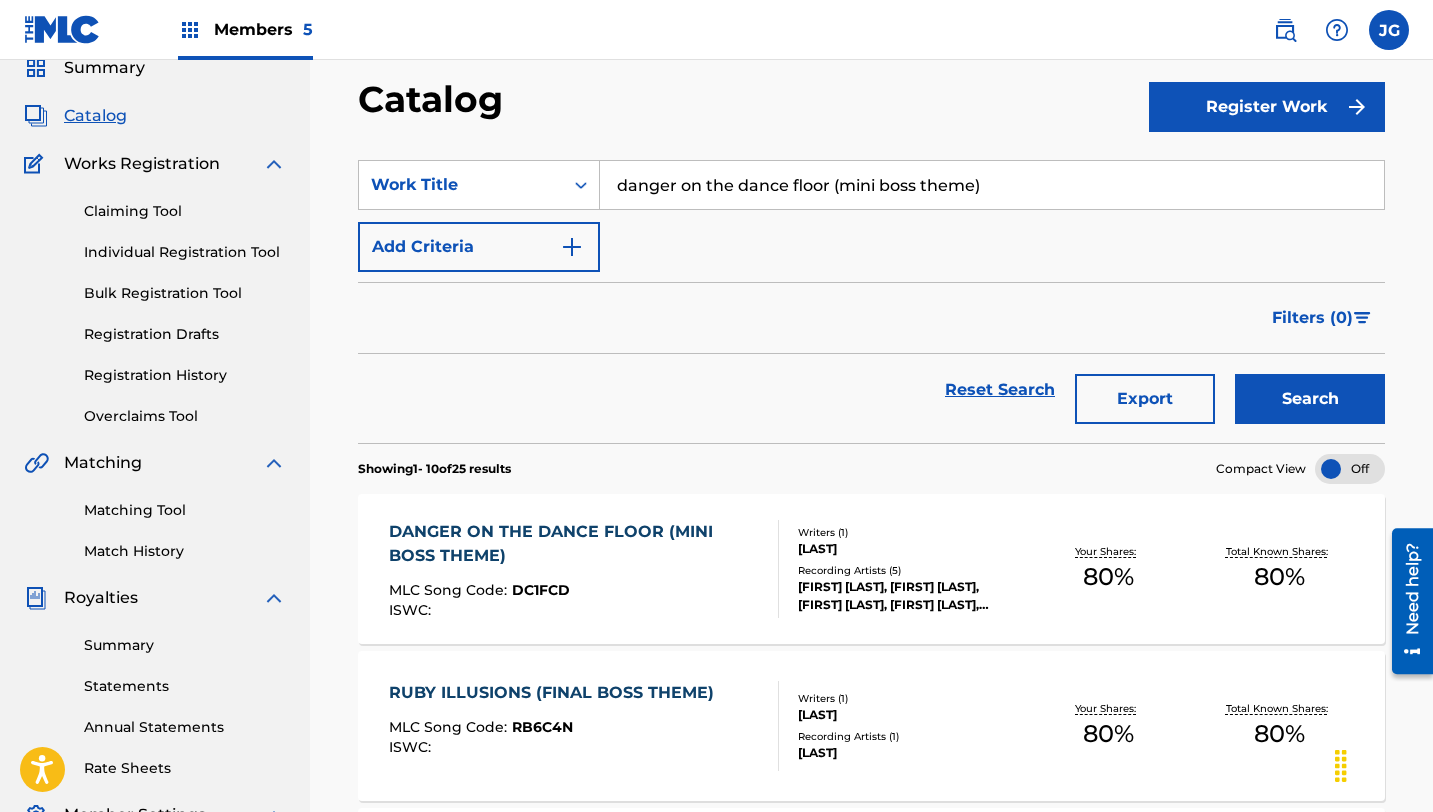 drag, startPoint x: 616, startPoint y: 184, endPoint x: 1057, endPoint y: 182, distance: 441.00455 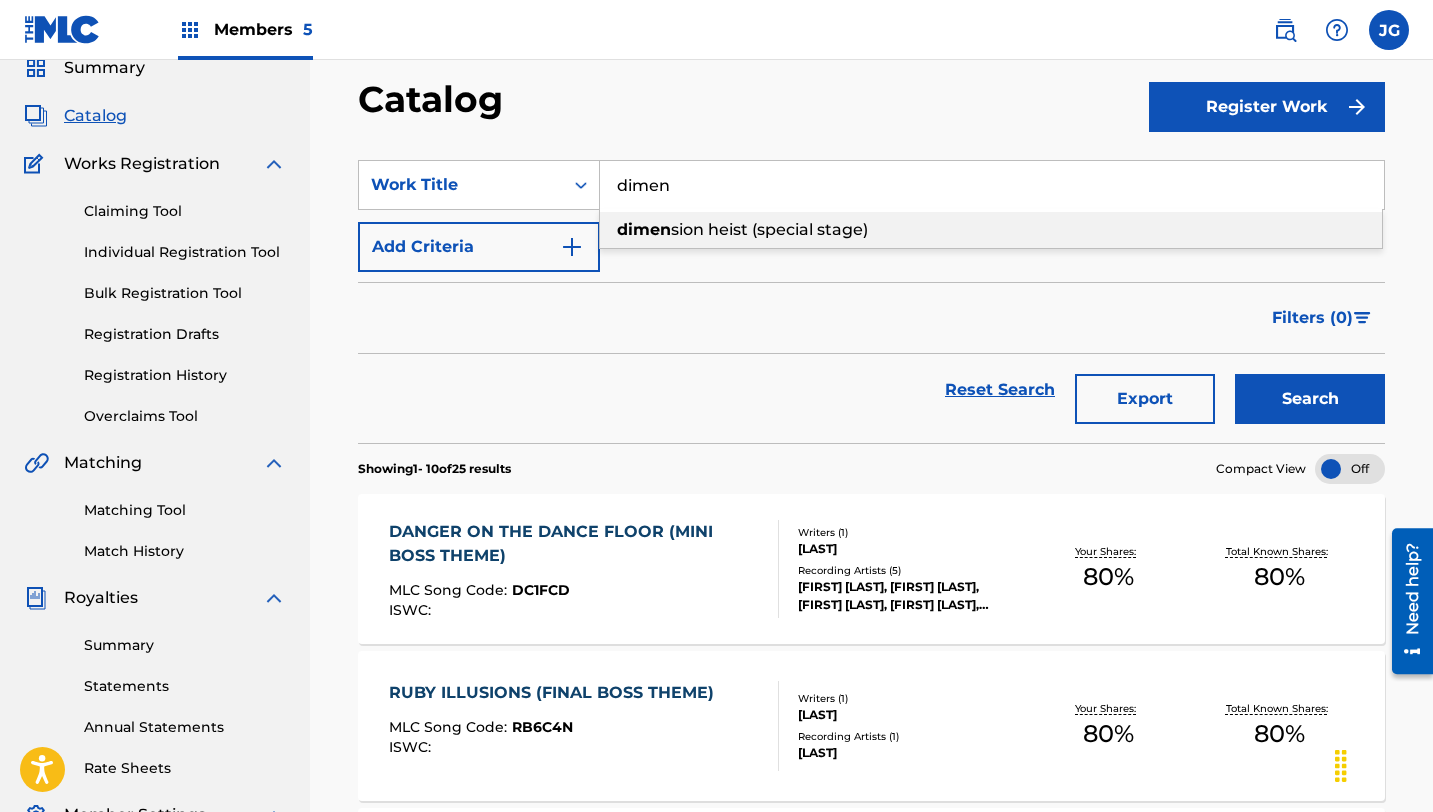 click on "dimen sion heist (special stage)" at bounding box center (991, 230) 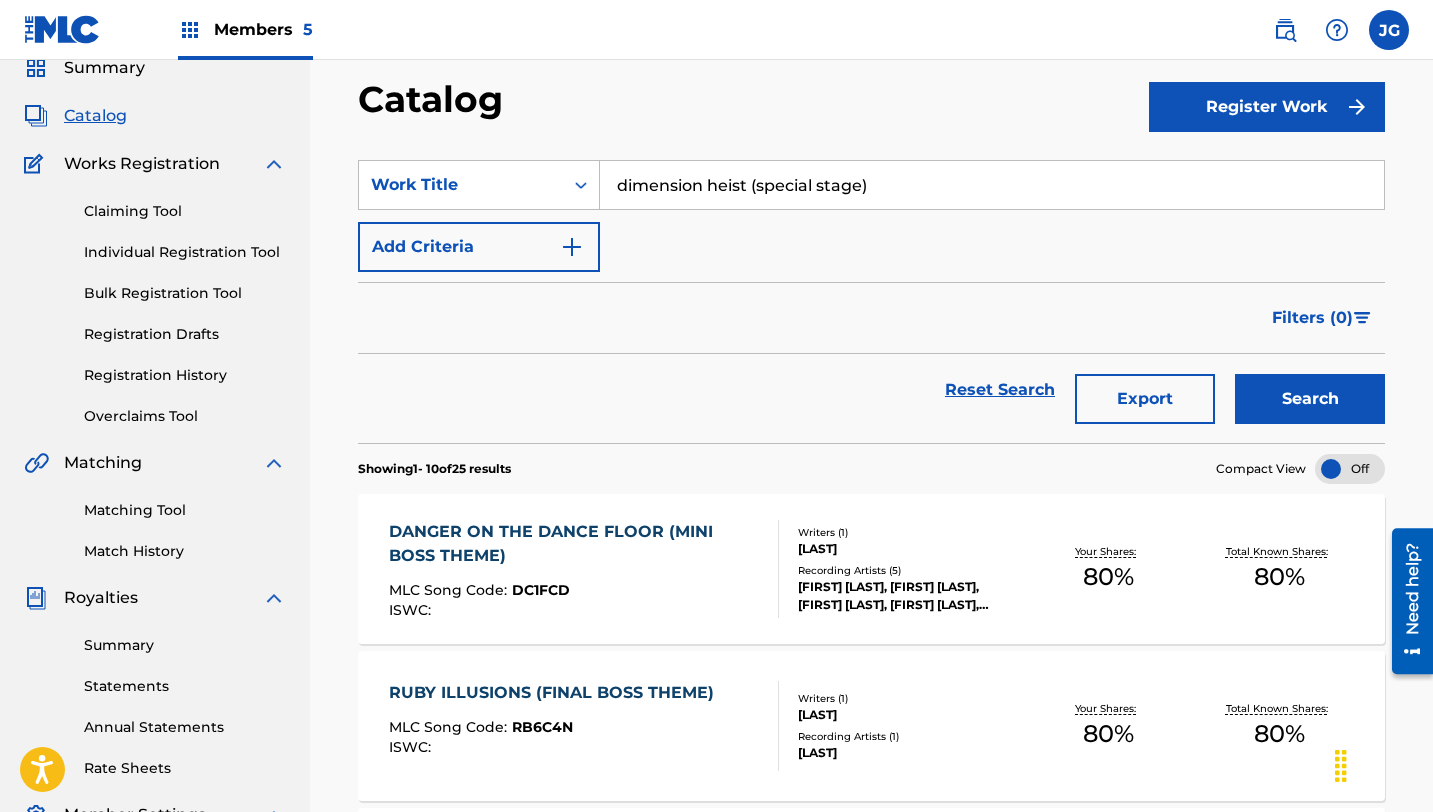 click on "Search" at bounding box center [1310, 399] 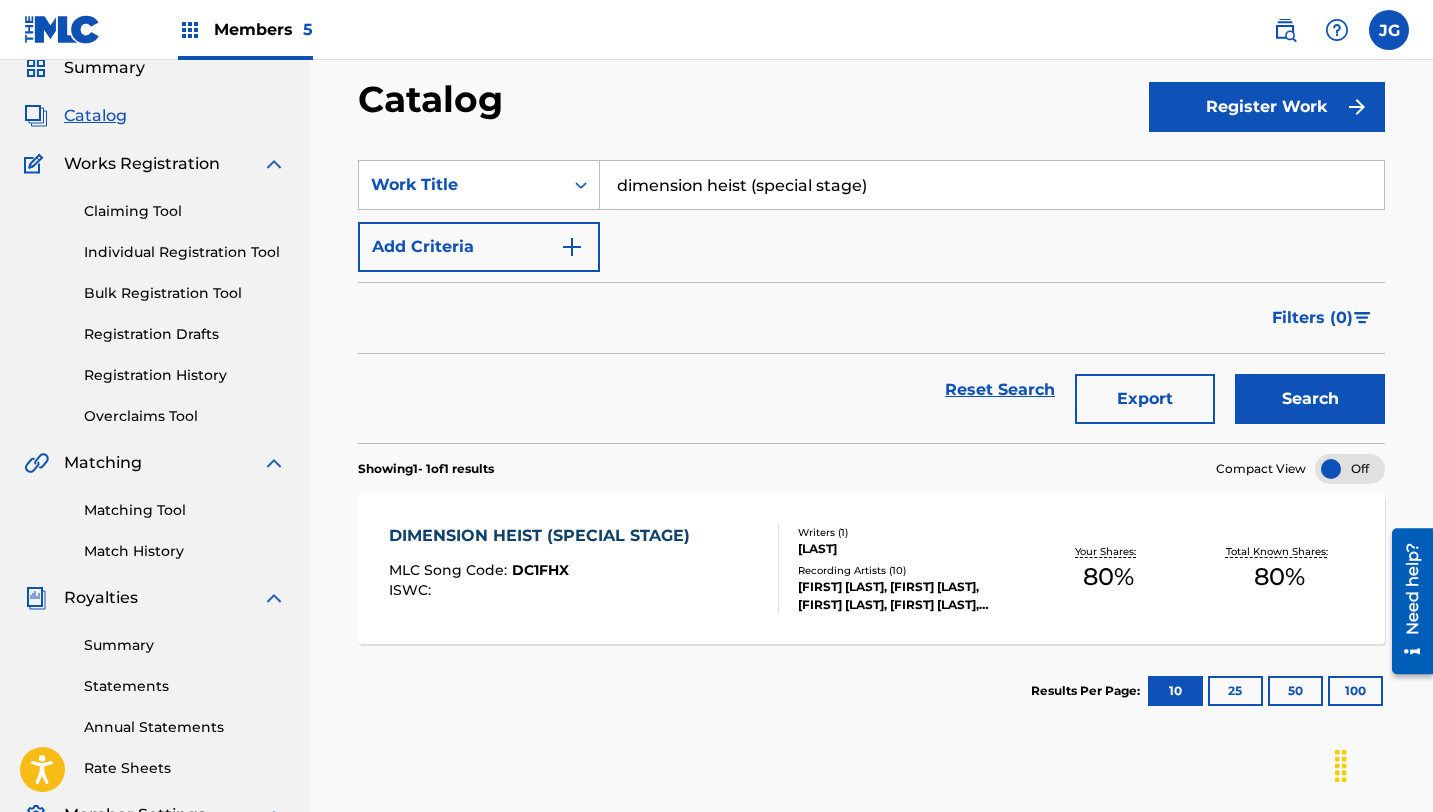 drag, startPoint x: 871, startPoint y: 178, endPoint x: 625, endPoint y: 175, distance: 246.0183 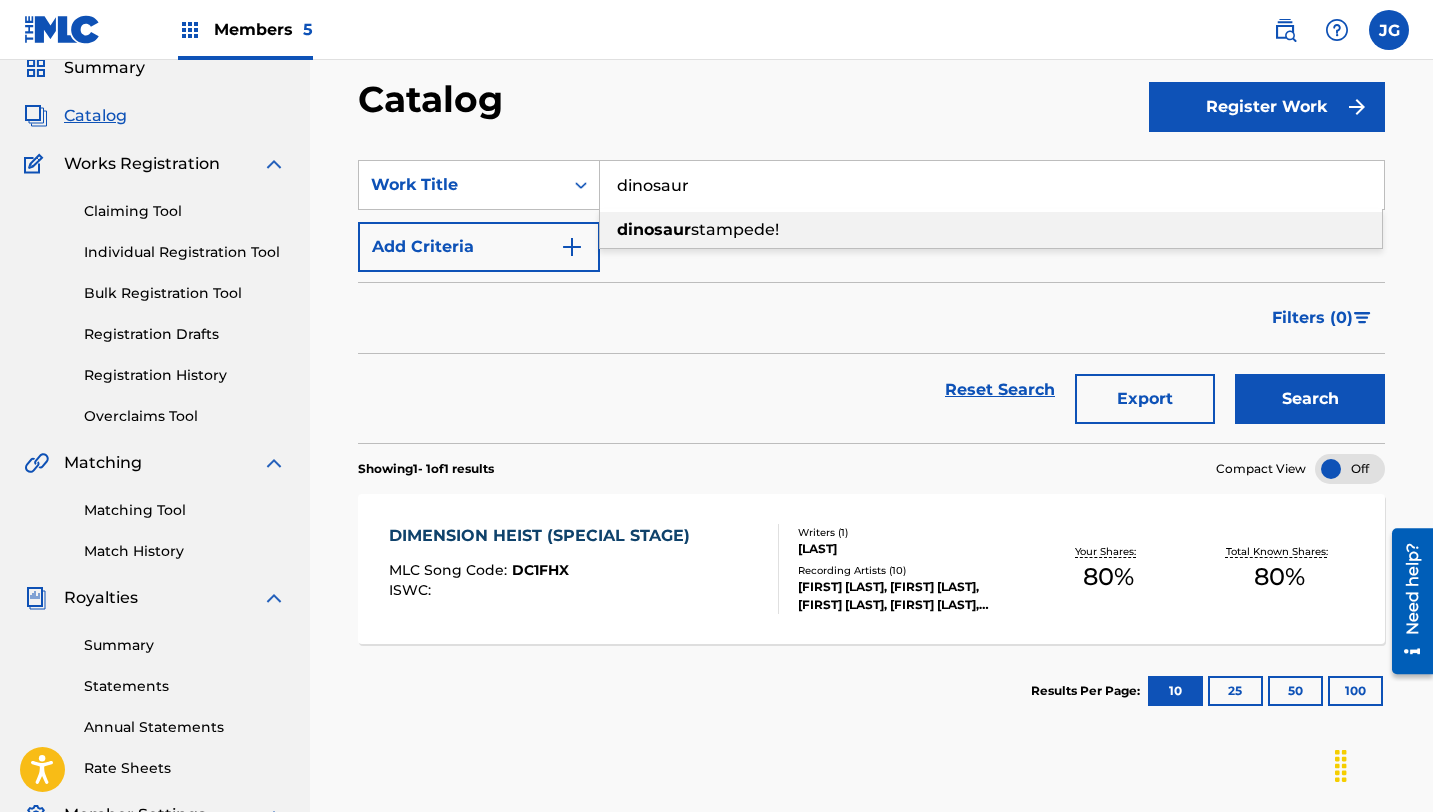click on "dinosaur" at bounding box center (654, 229) 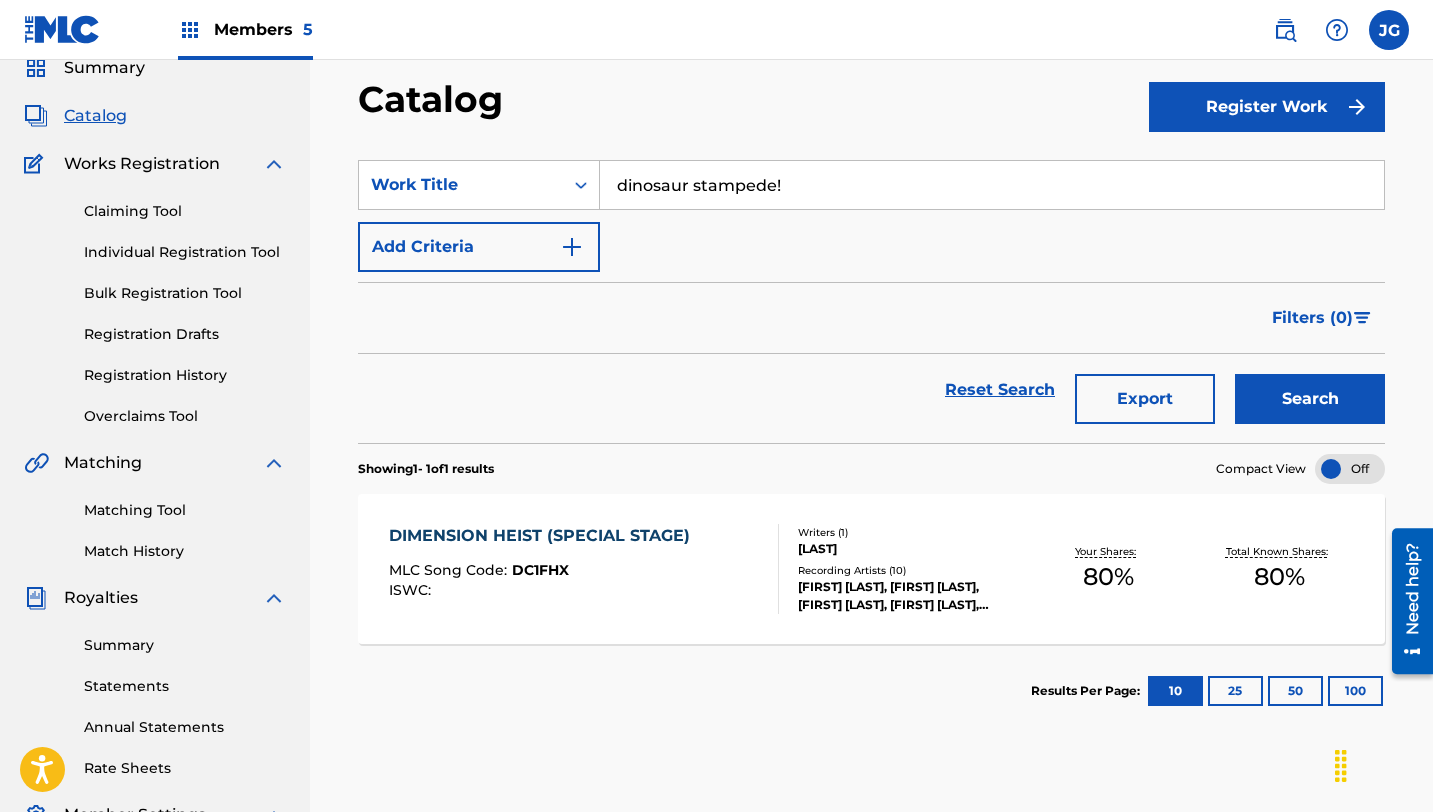 click on "Search" at bounding box center (1310, 399) 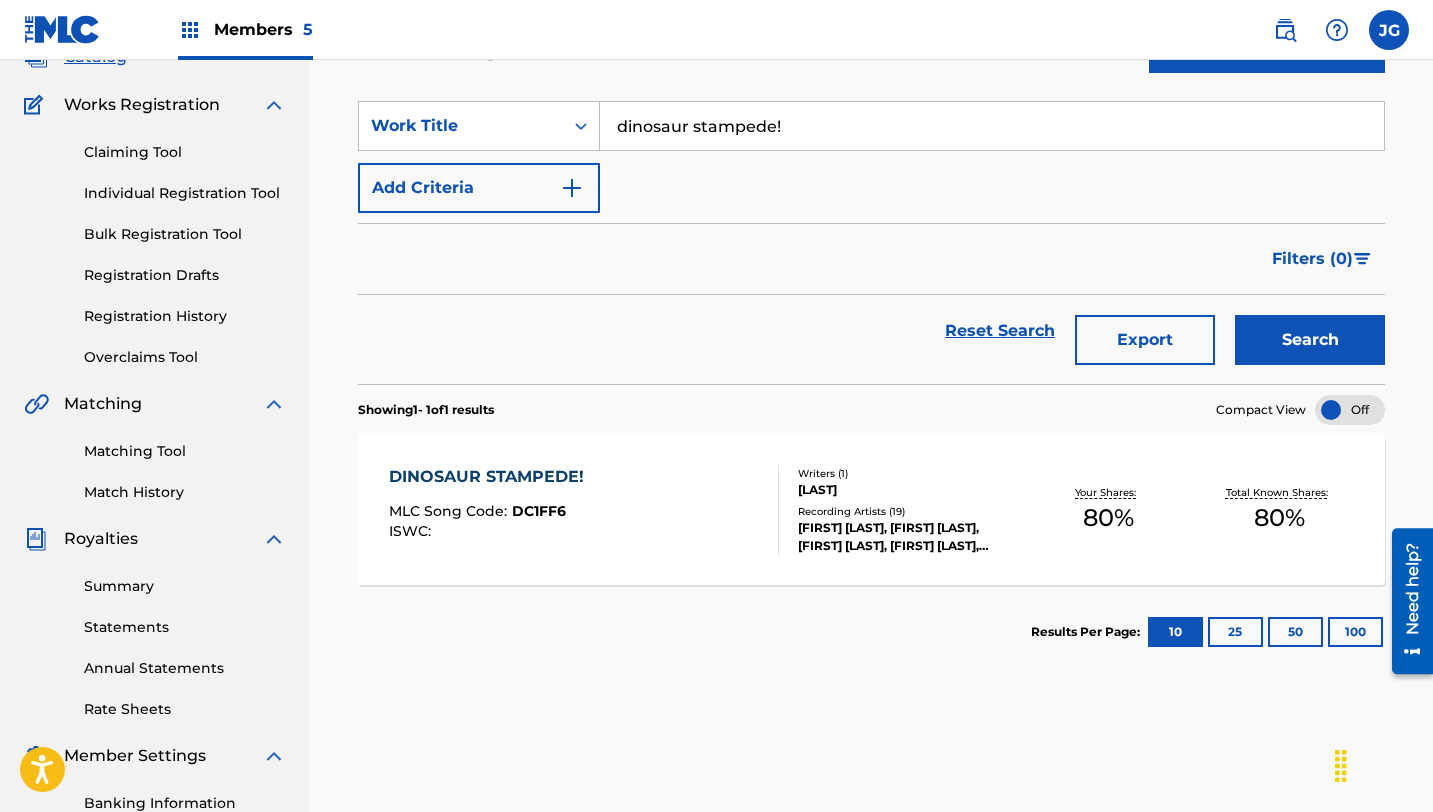 scroll, scrollTop: 143, scrollLeft: 0, axis: vertical 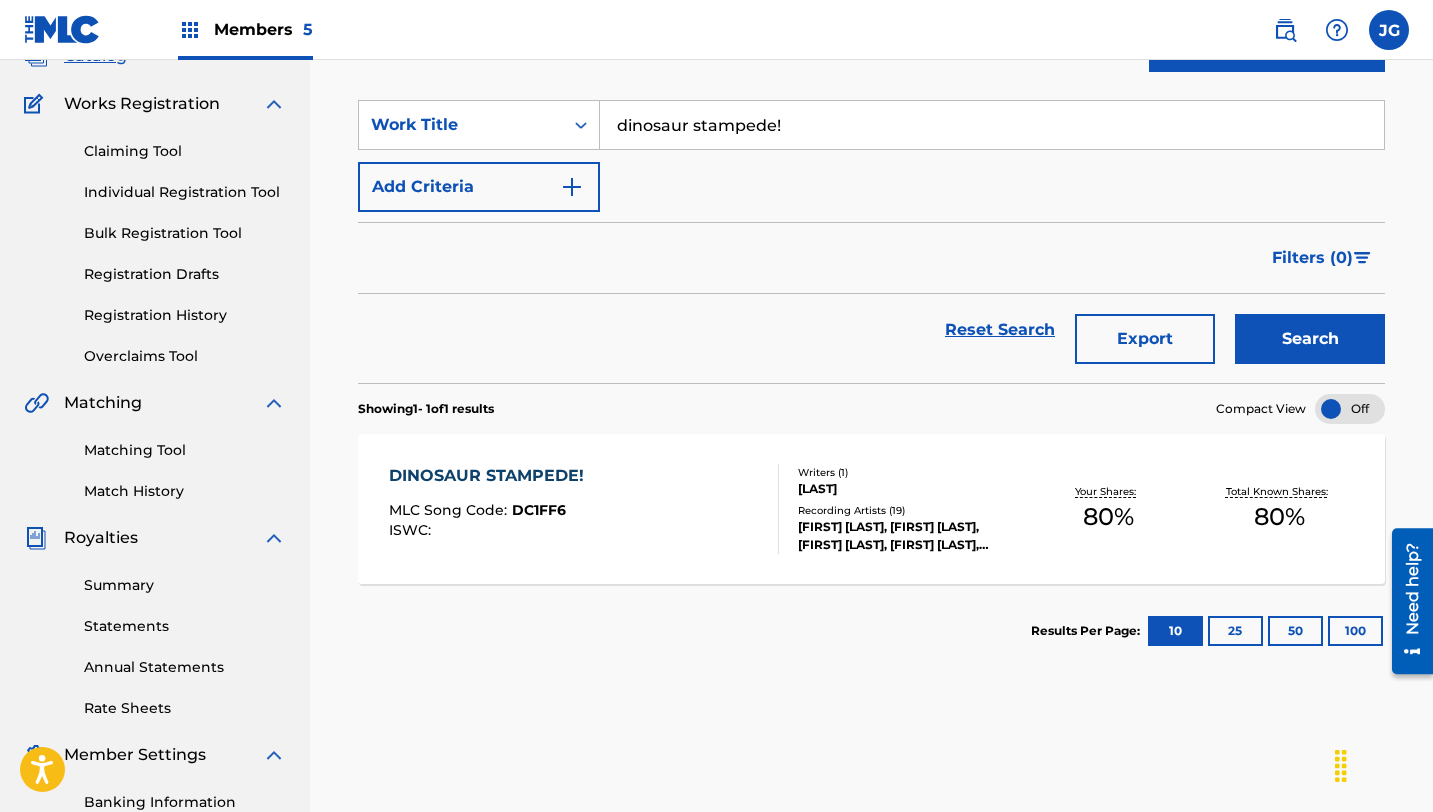 drag, startPoint x: 789, startPoint y: 130, endPoint x: 611, endPoint y: 125, distance: 178.0702 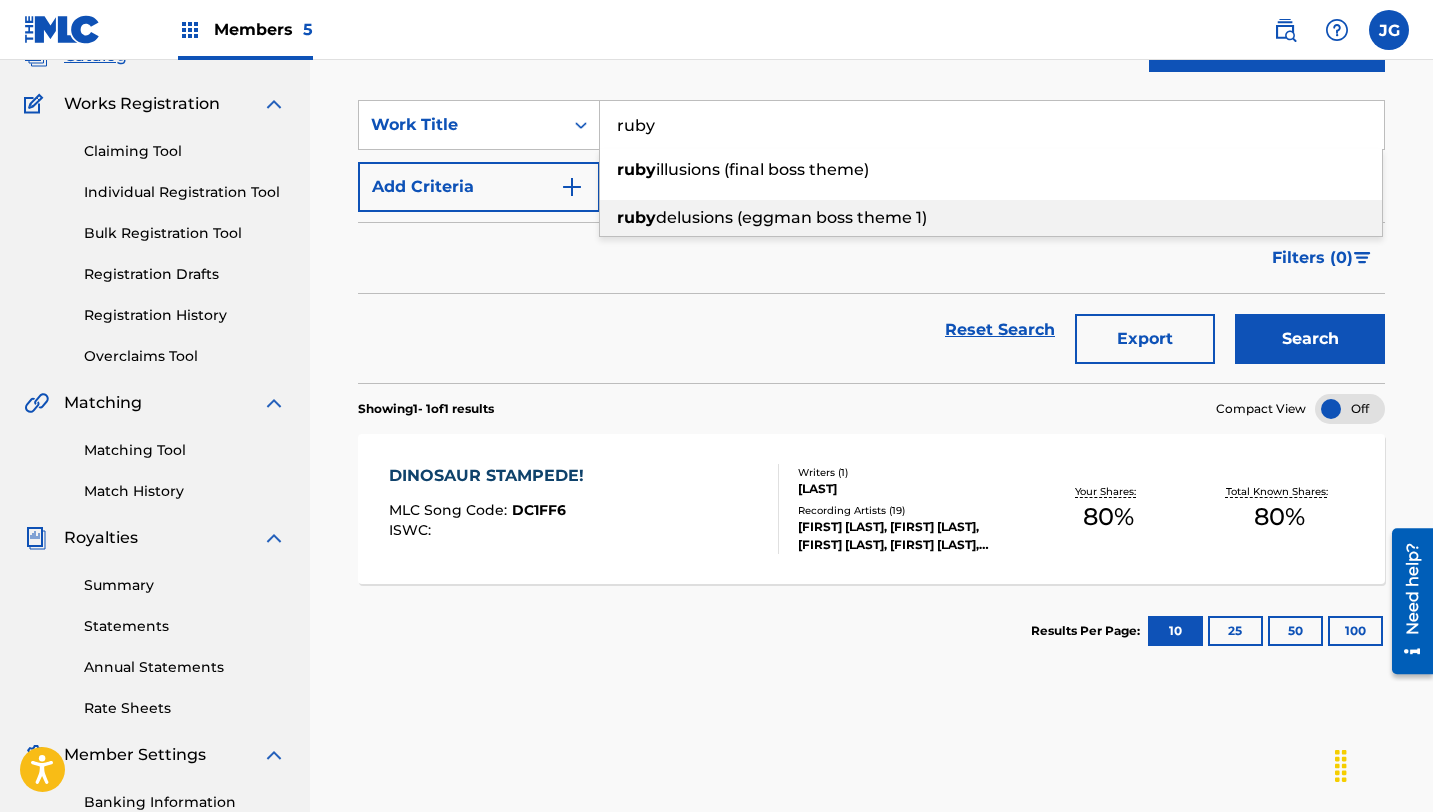 click on "delusions (eggman boss theme 1)" at bounding box center (791, 217) 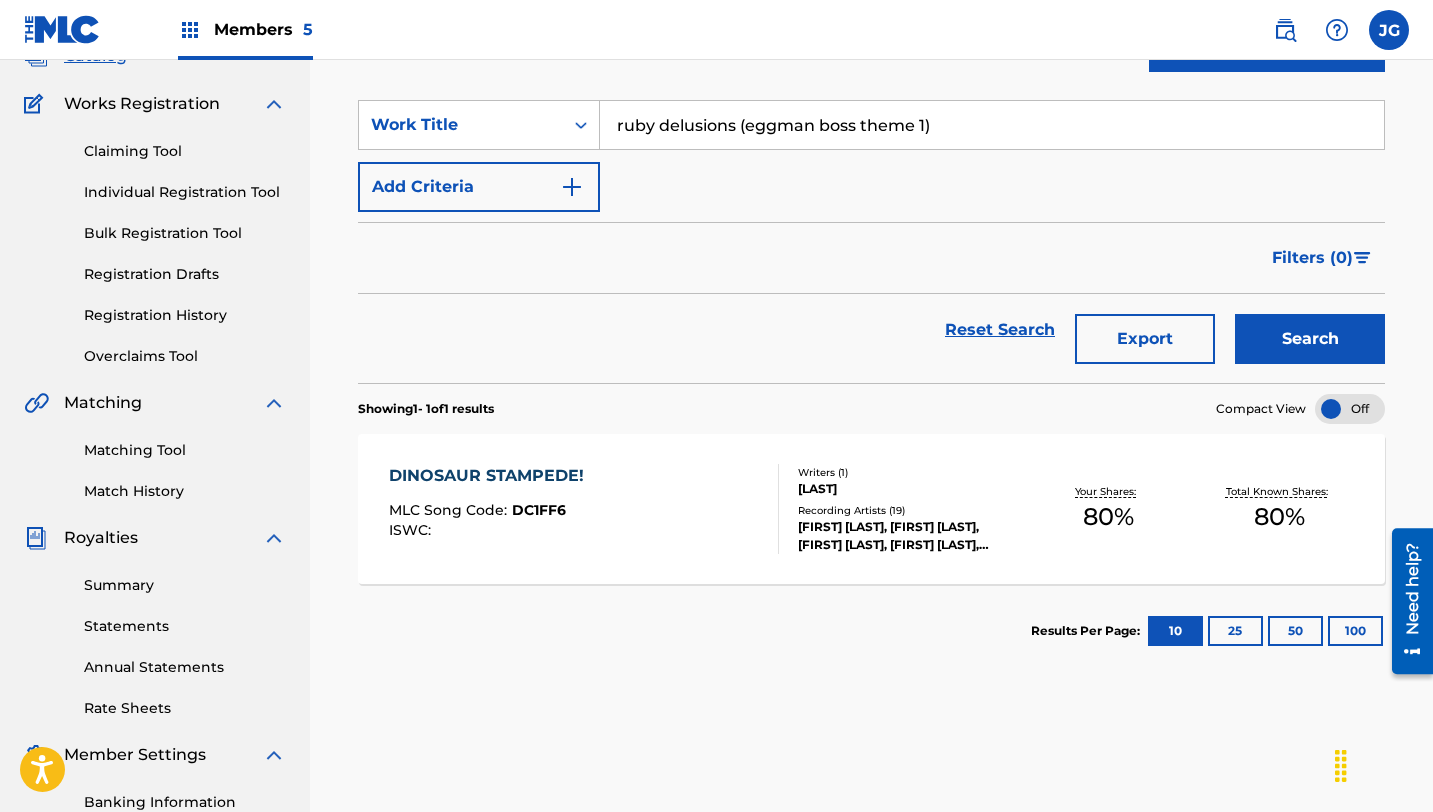 click on "Filters ( 0 )" at bounding box center [1312, 258] 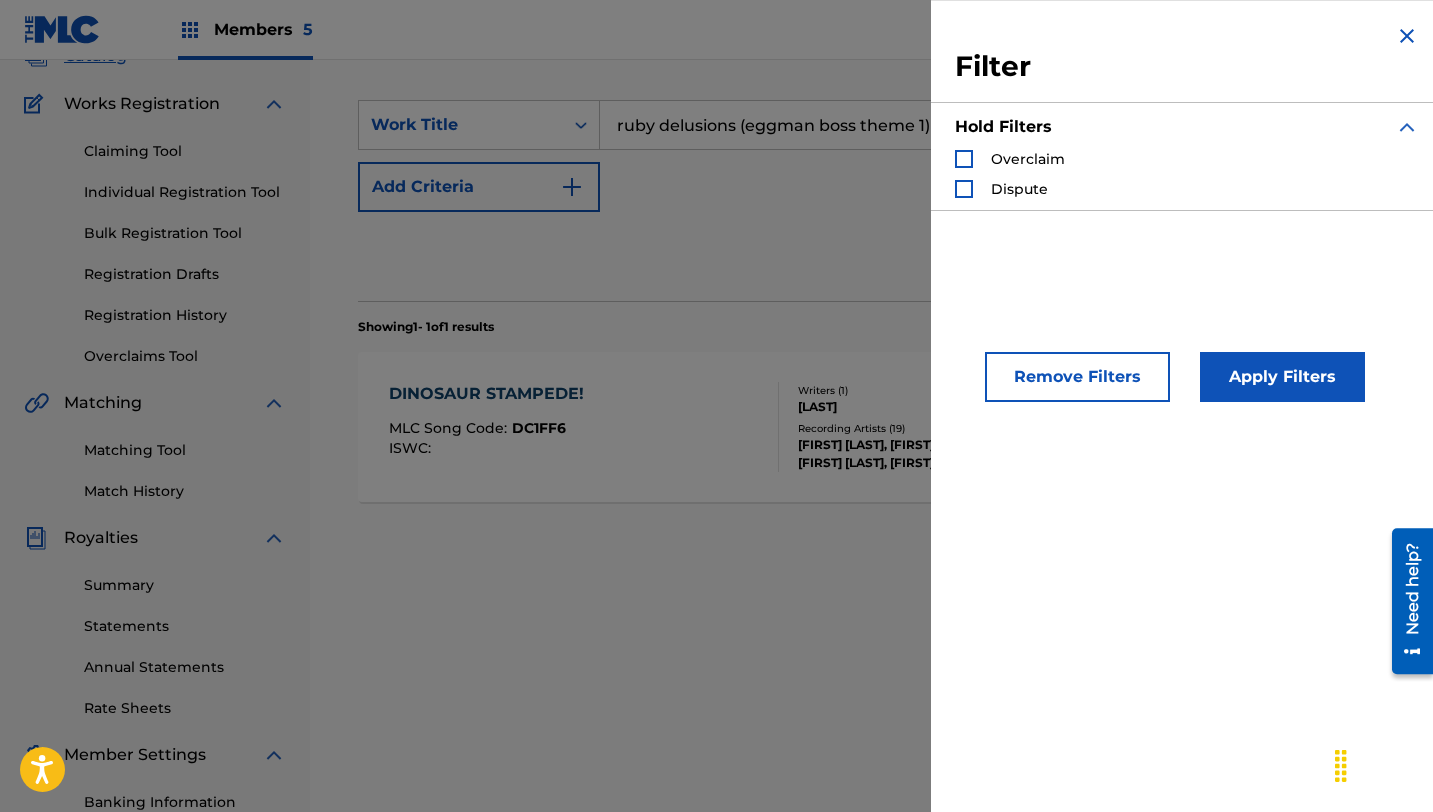 click on "Remove Filters" at bounding box center (1077, 377) 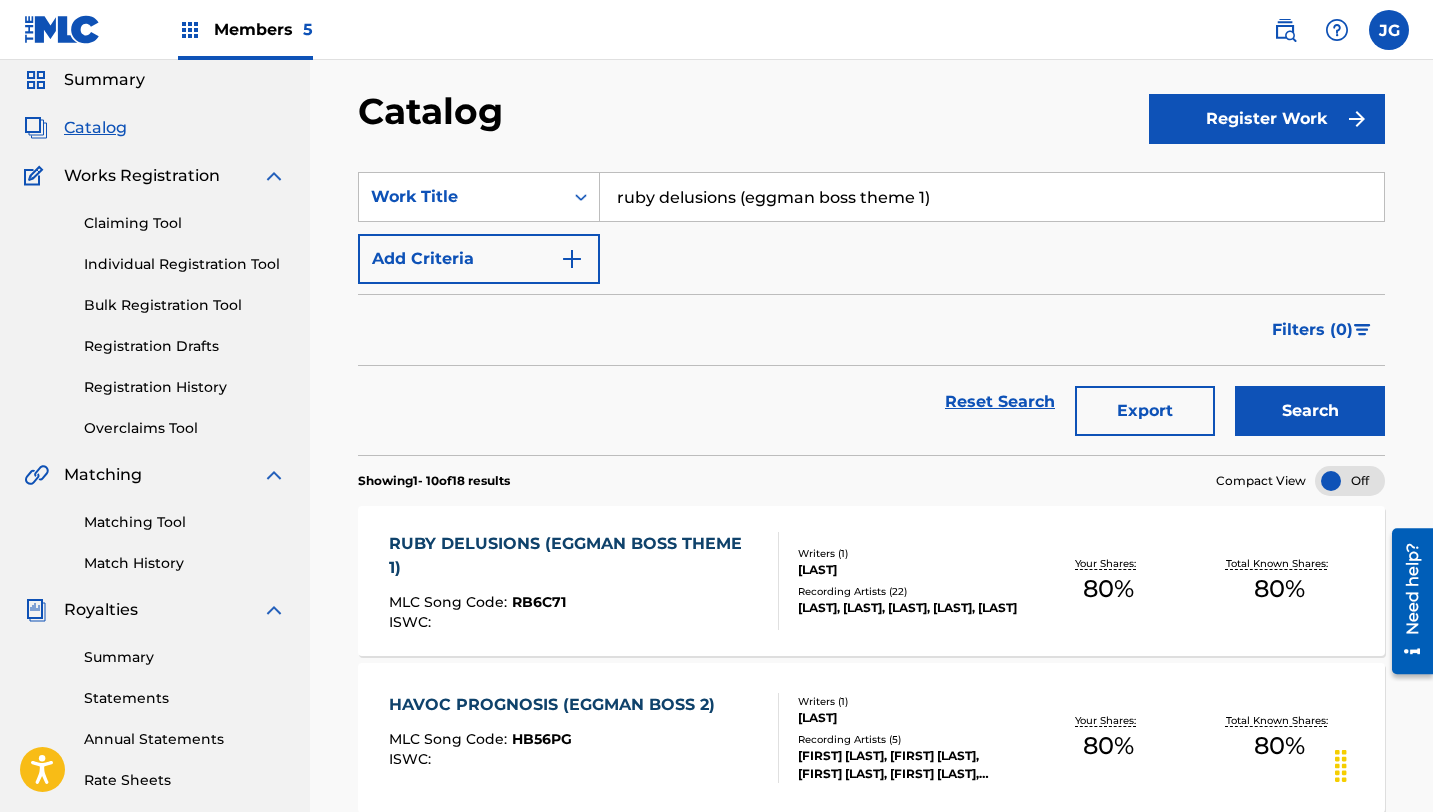 scroll, scrollTop: 0, scrollLeft: 0, axis: both 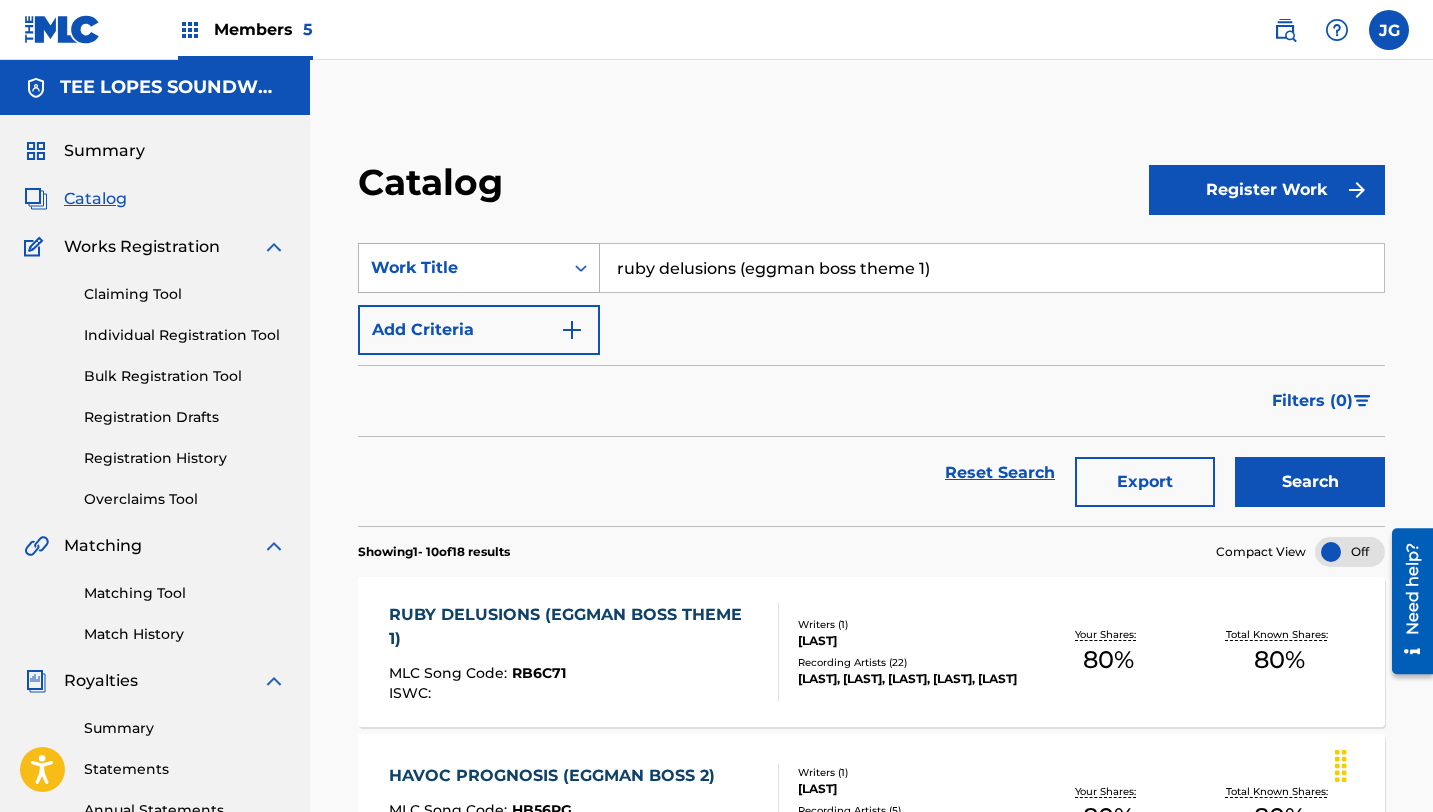 drag, startPoint x: 940, startPoint y: 264, endPoint x: 595, endPoint y: 259, distance: 345.03622 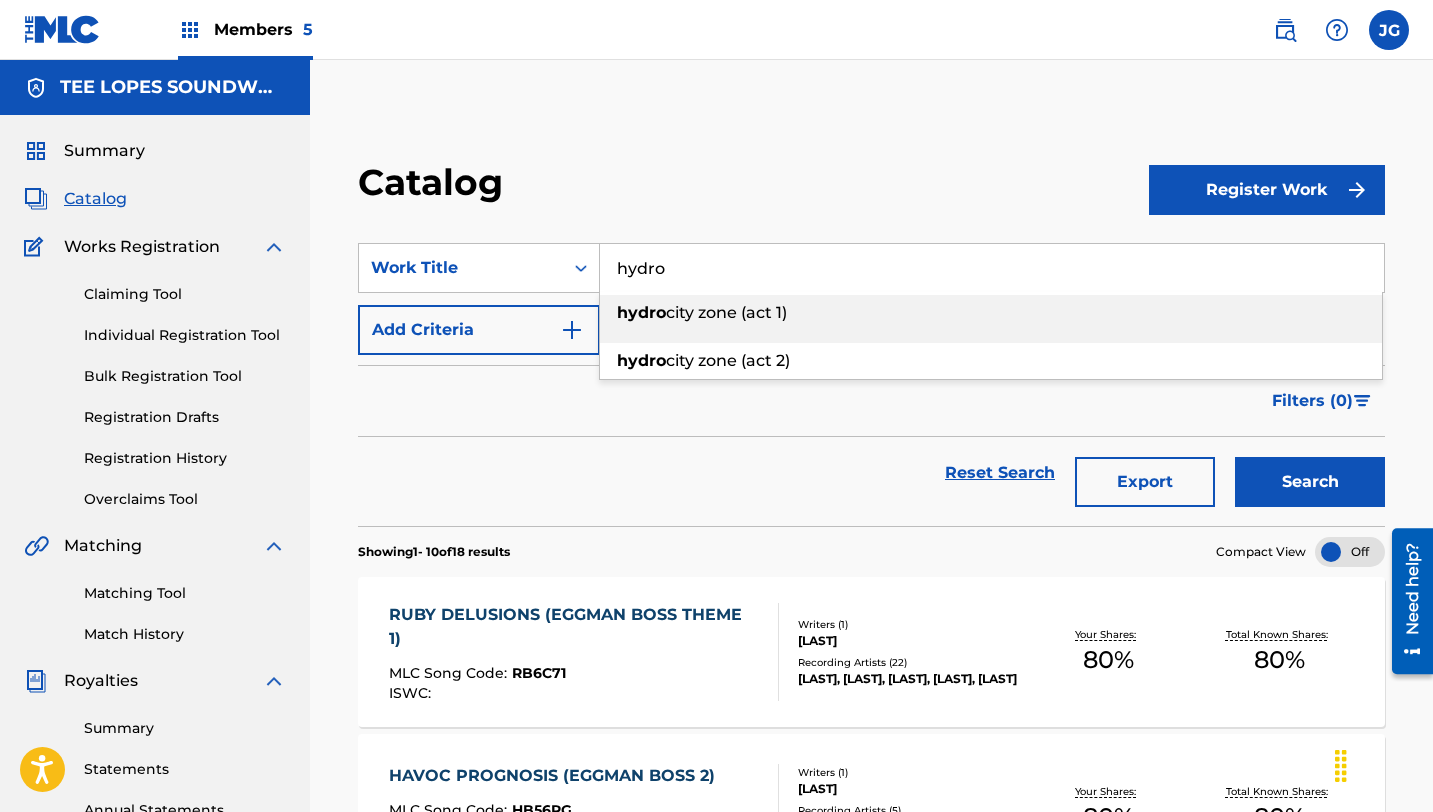 click on "city zone (act 1)" at bounding box center (726, 312) 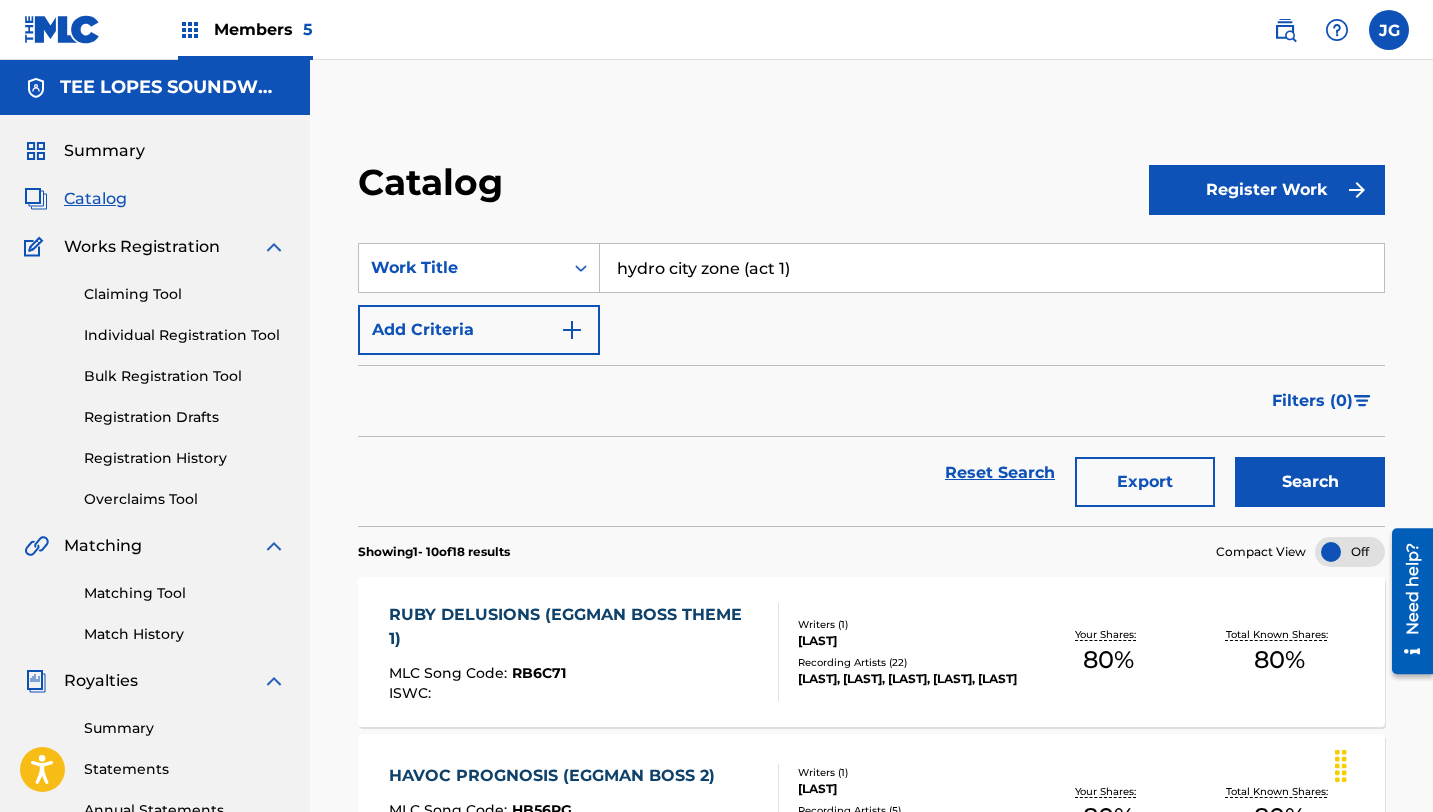 click on "Search" at bounding box center [1310, 482] 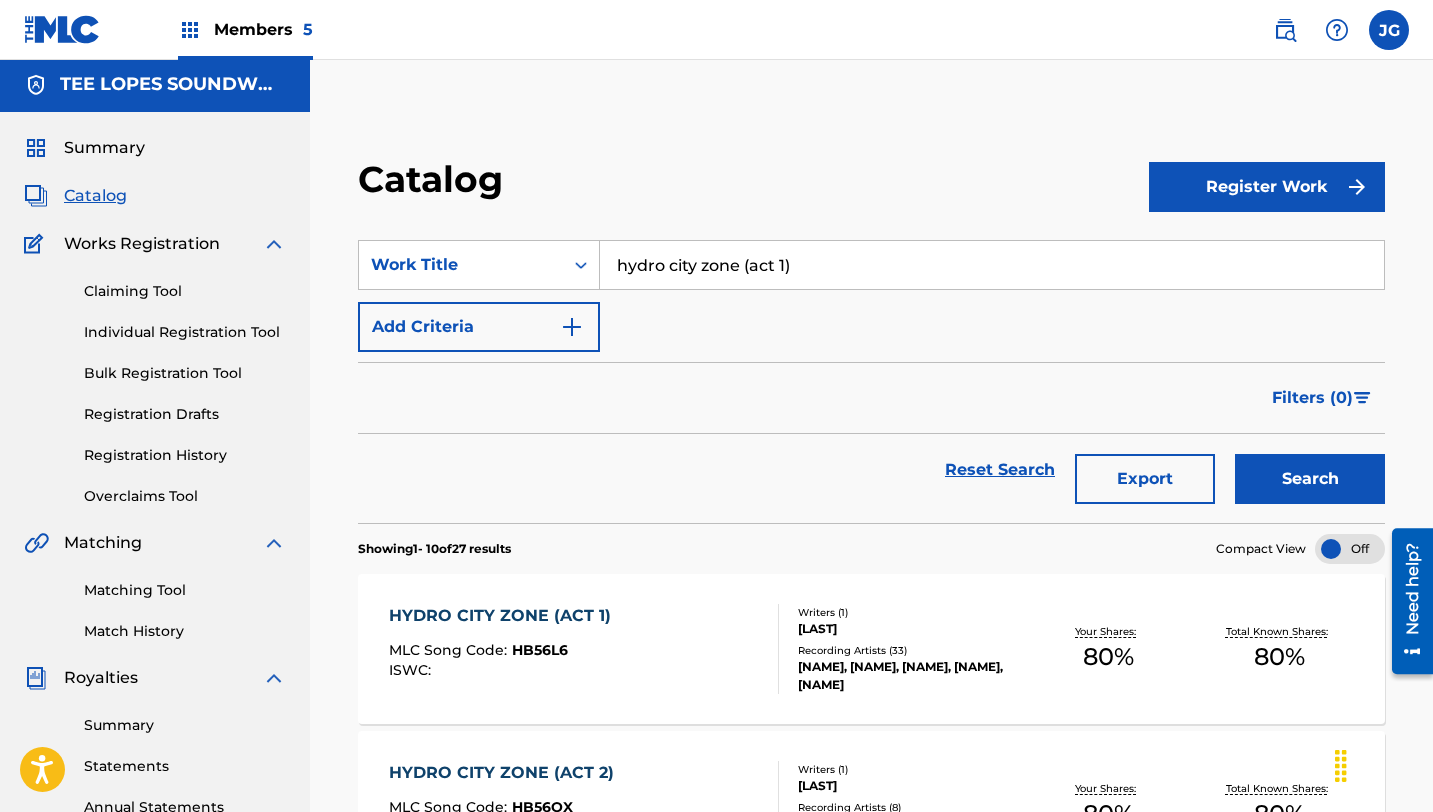 scroll, scrollTop: 0, scrollLeft: 0, axis: both 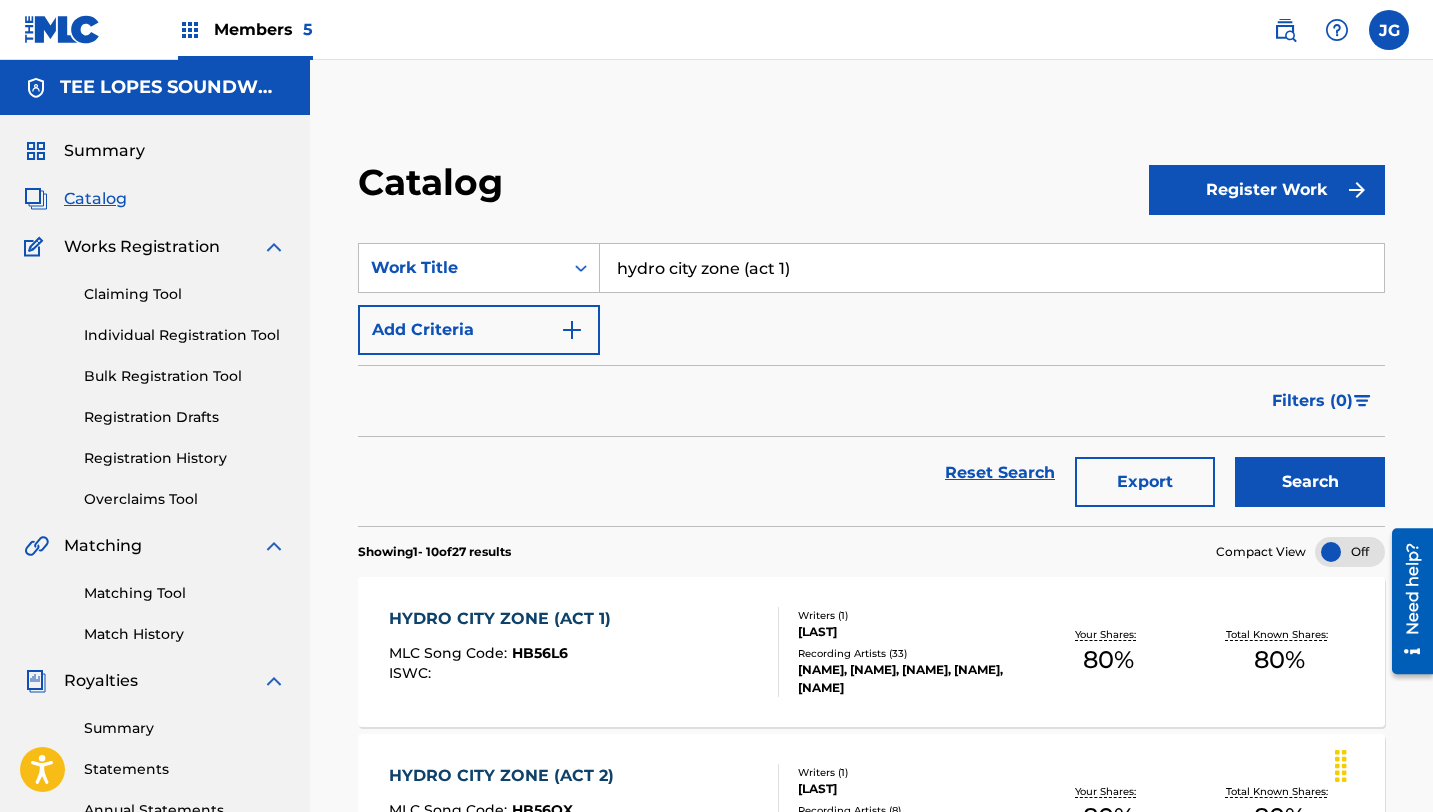 drag, startPoint x: 788, startPoint y: 269, endPoint x: 606, endPoint y: 262, distance: 182.13457 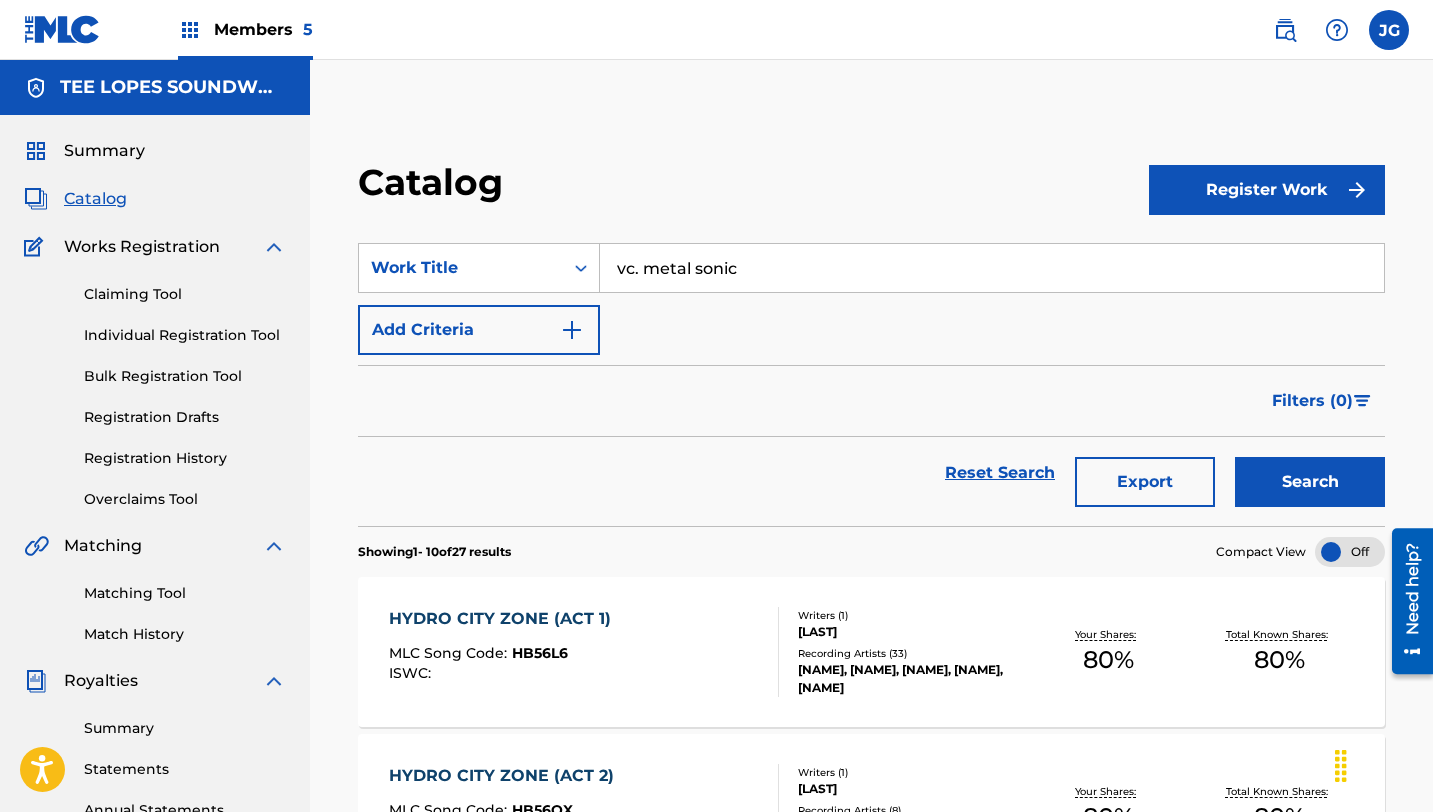 click on "Search" at bounding box center (1310, 482) 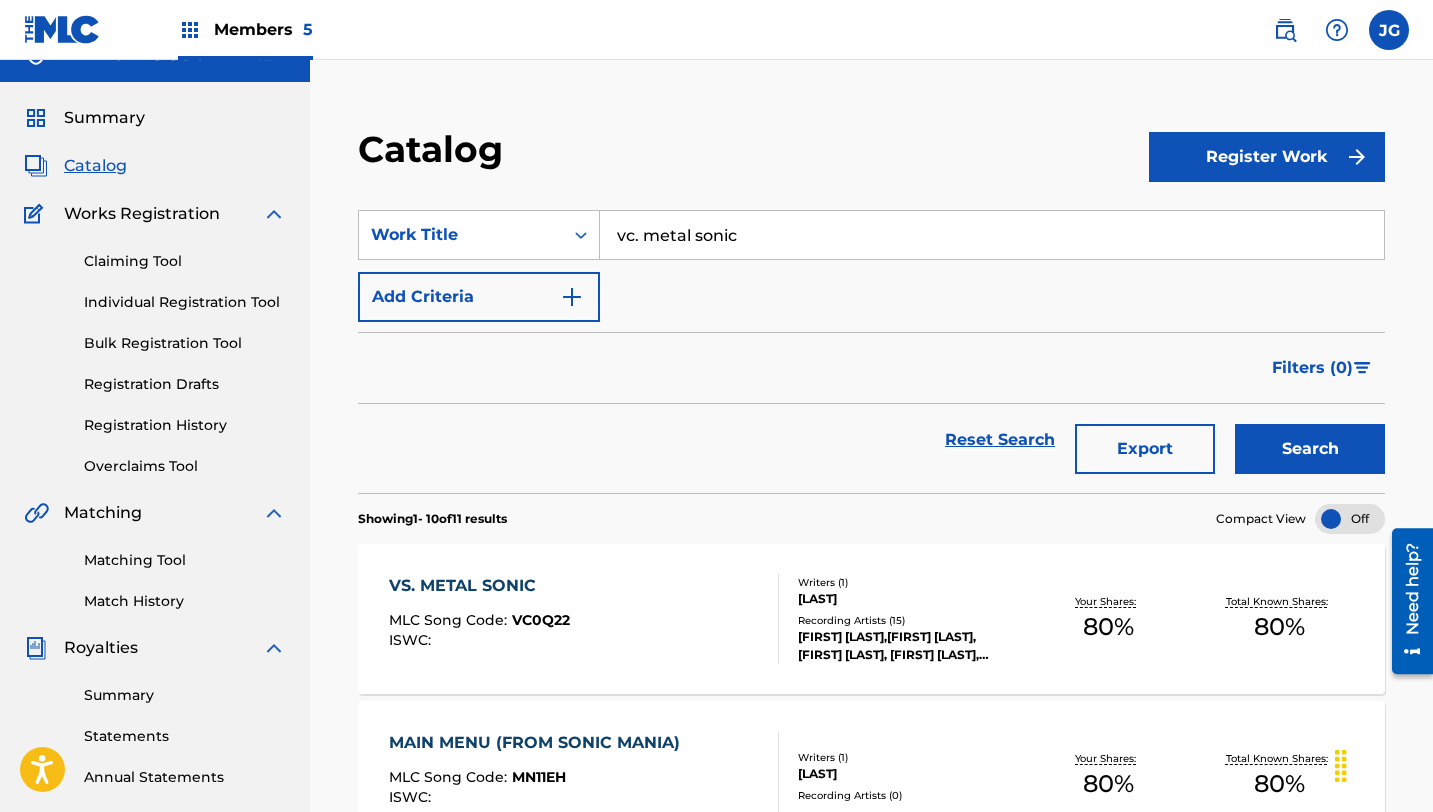scroll, scrollTop: 0, scrollLeft: 0, axis: both 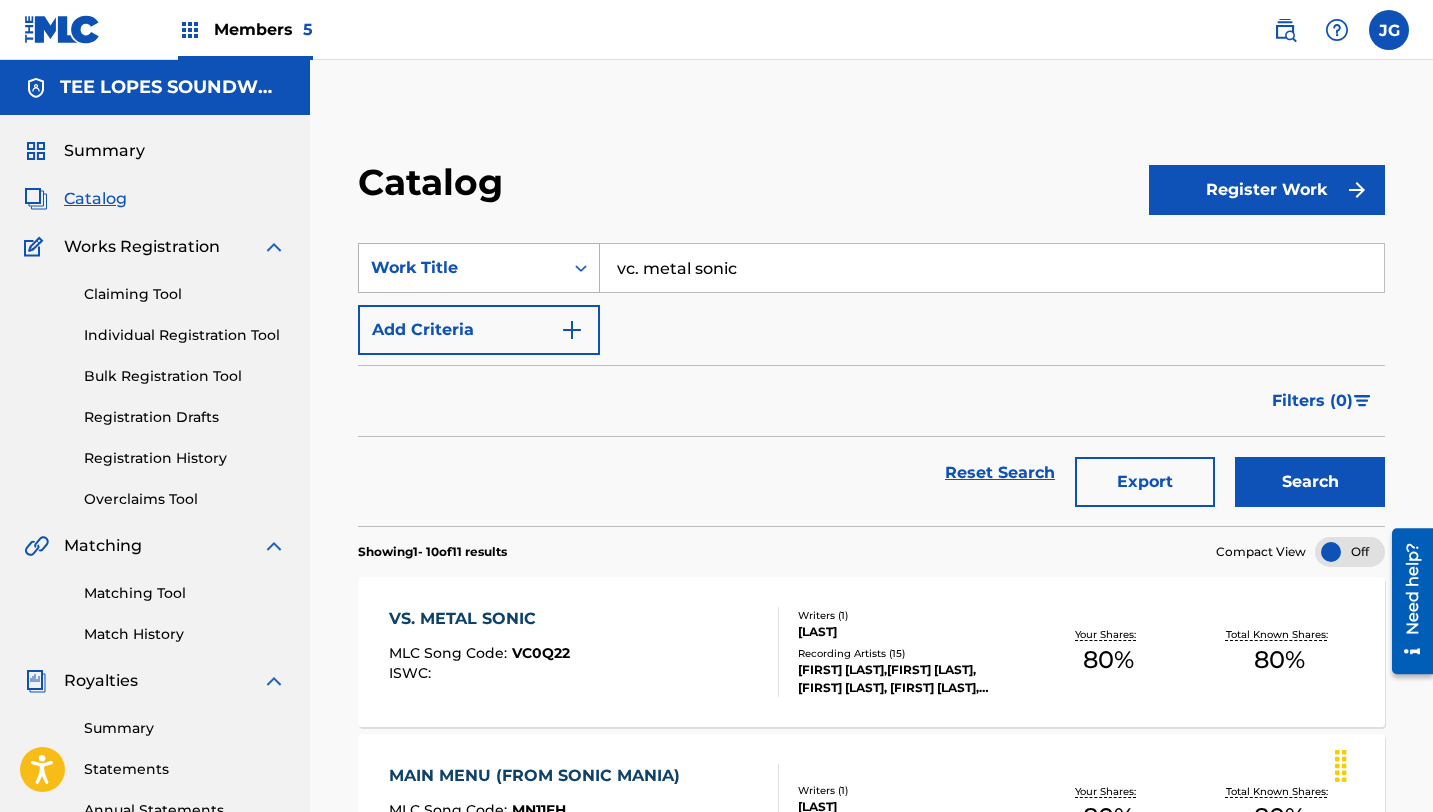 drag, startPoint x: 742, startPoint y: 262, endPoint x: 557, endPoint y: 254, distance: 185.1729 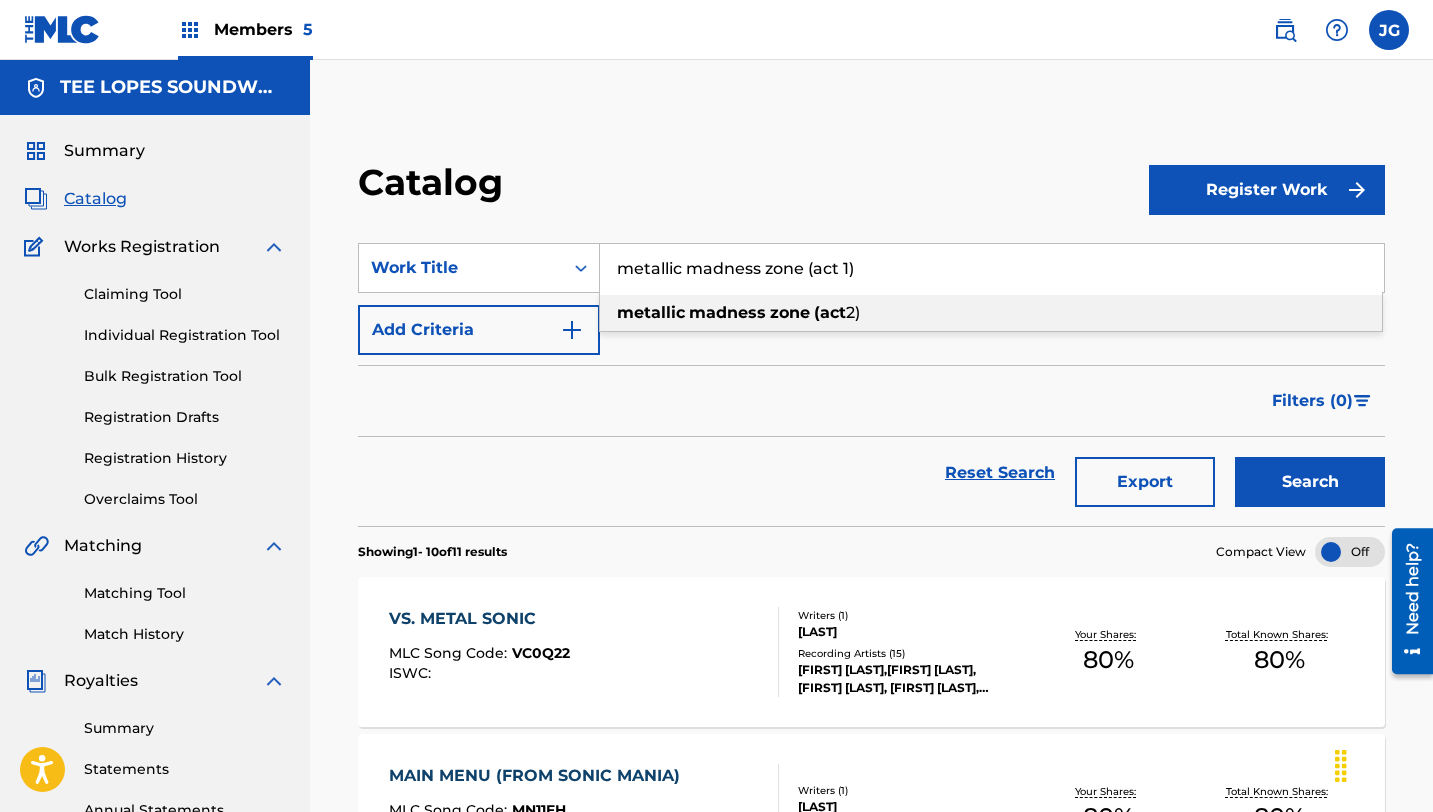 click on "metallic" at bounding box center (651, 312) 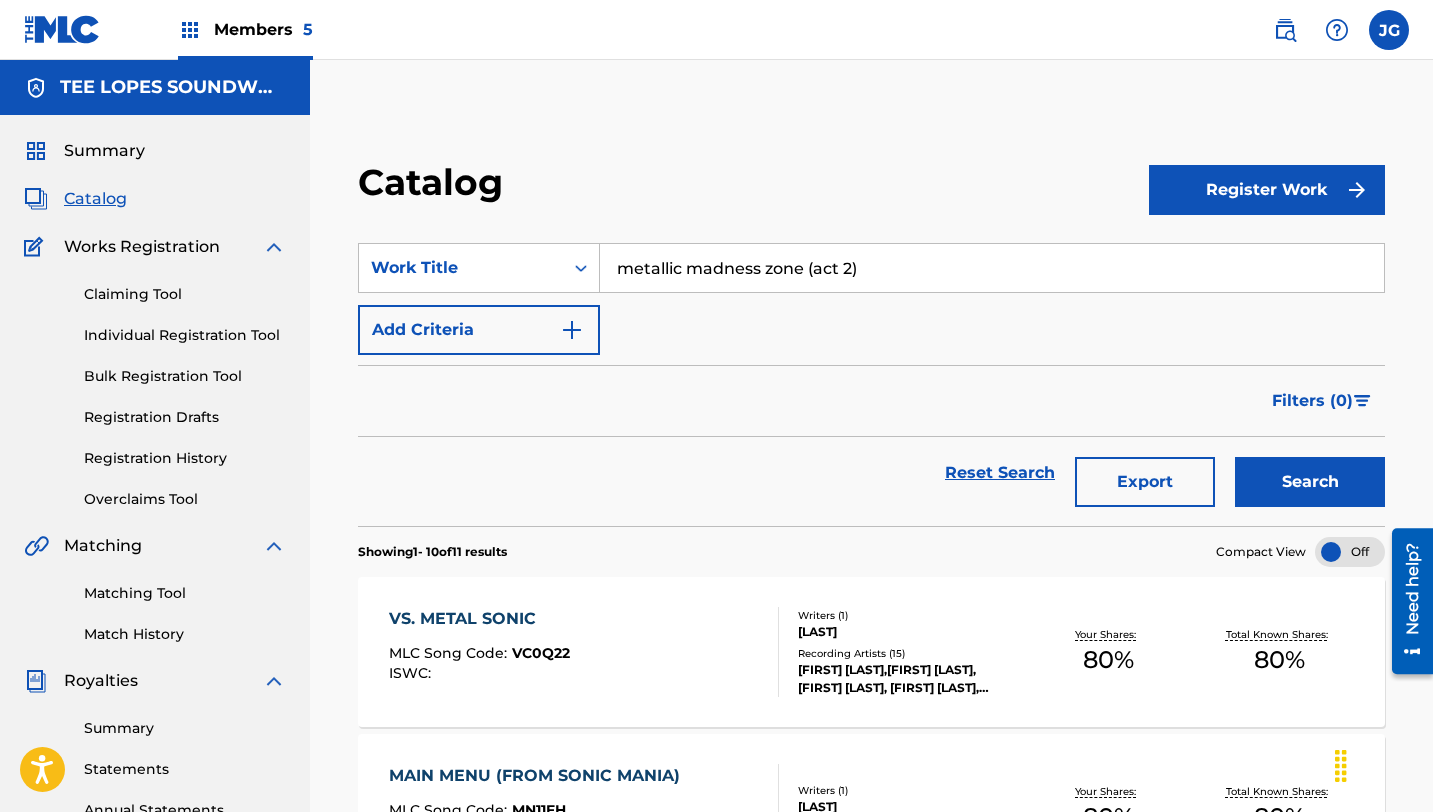click on "Search" at bounding box center (1310, 482) 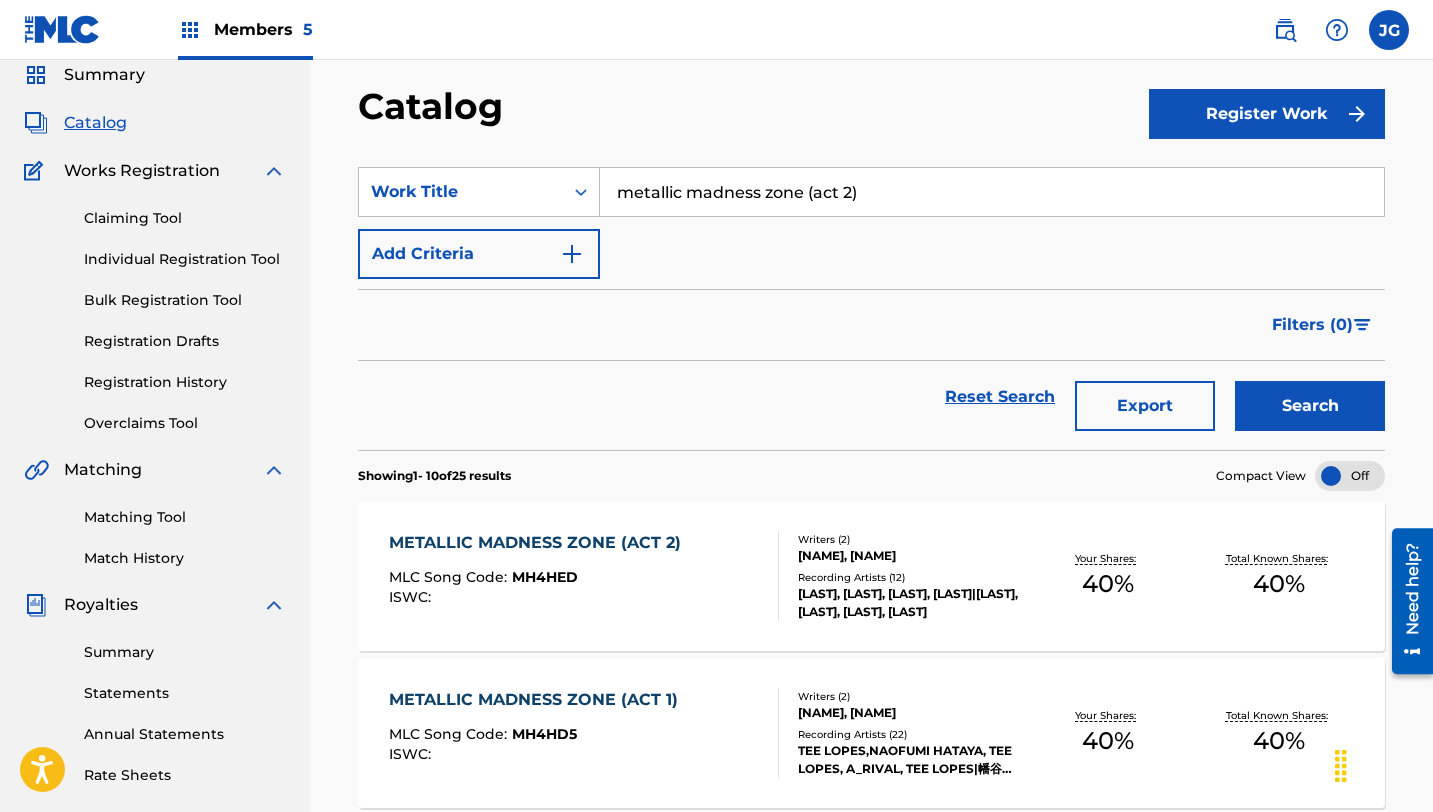 scroll, scrollTop: 78, scrollLeft: 0, axis: vertical 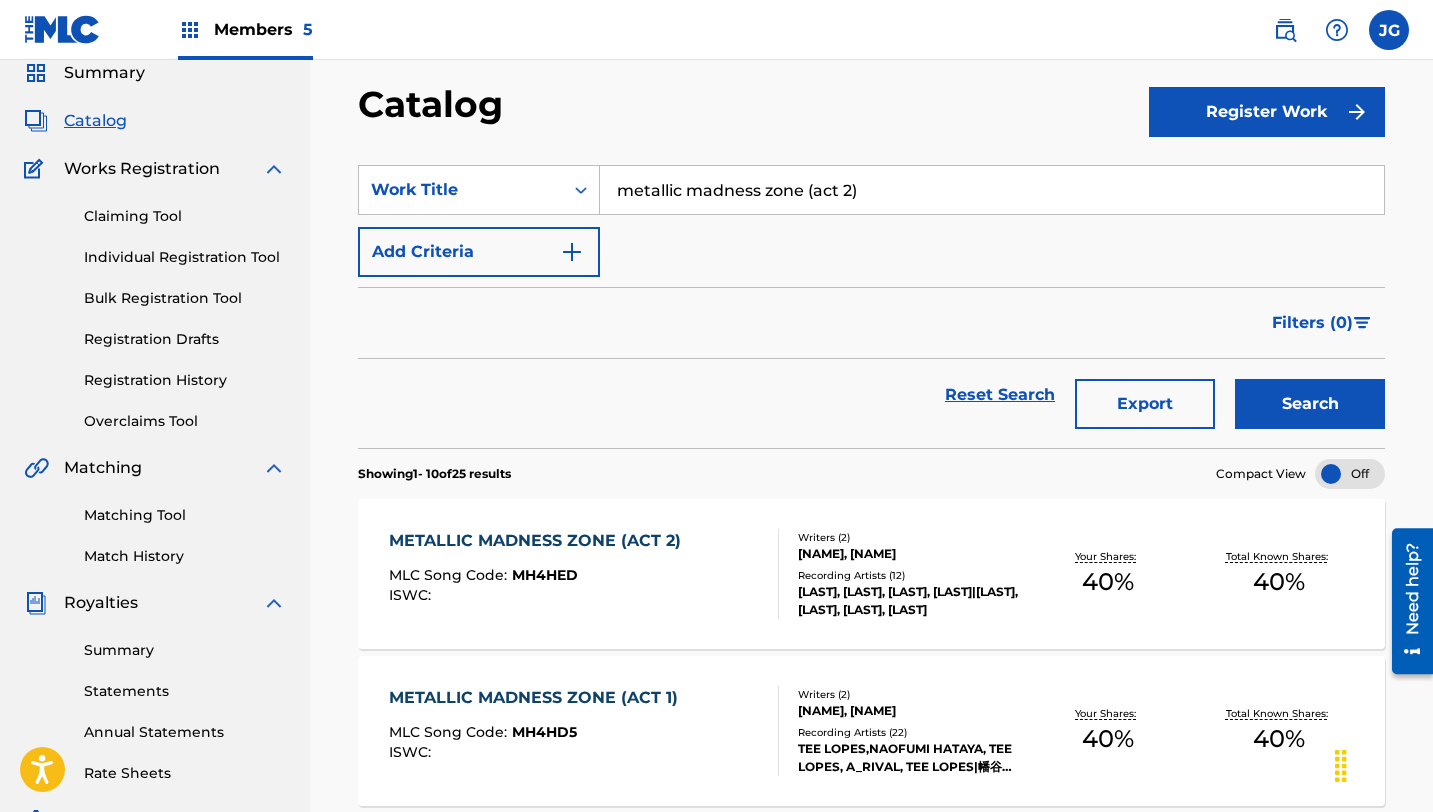 drag, startPoint x: 864, startPoint y: 185, endPoint x: 599, endPoint y: 181, distance: 265.03018 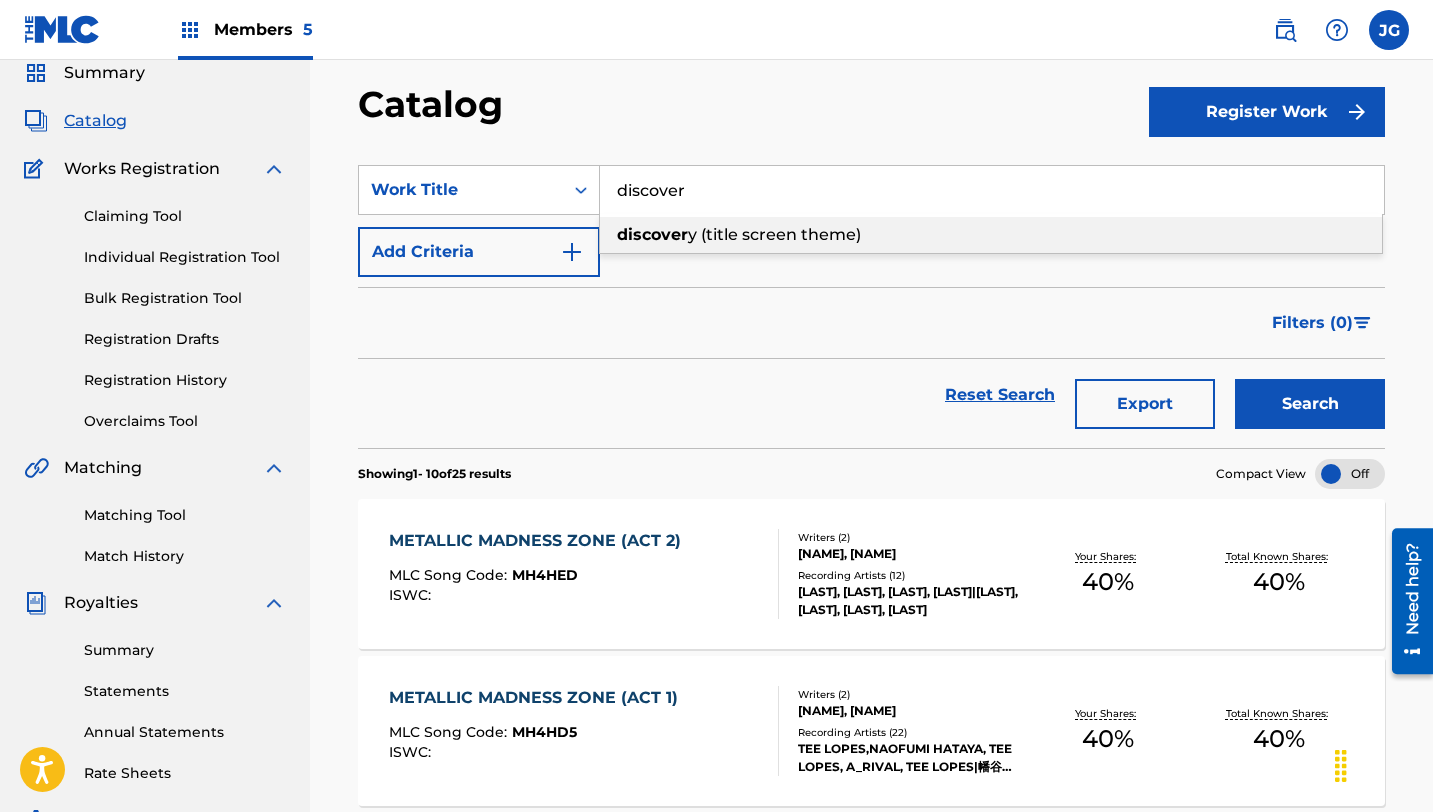 click on "y (title screen theme)" at bounding box center (774, 234) 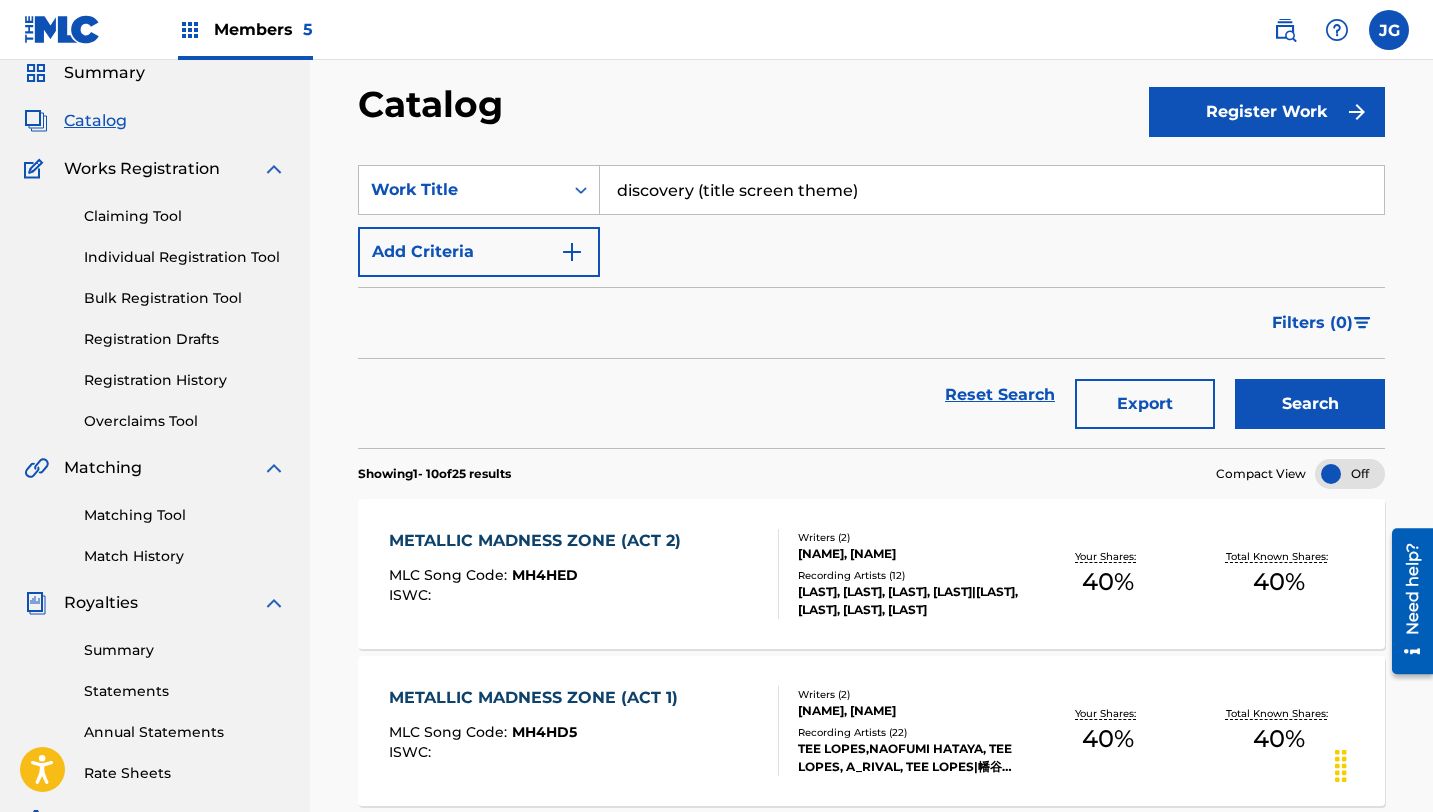 click on "Search" at bounding box center [1310, 404] 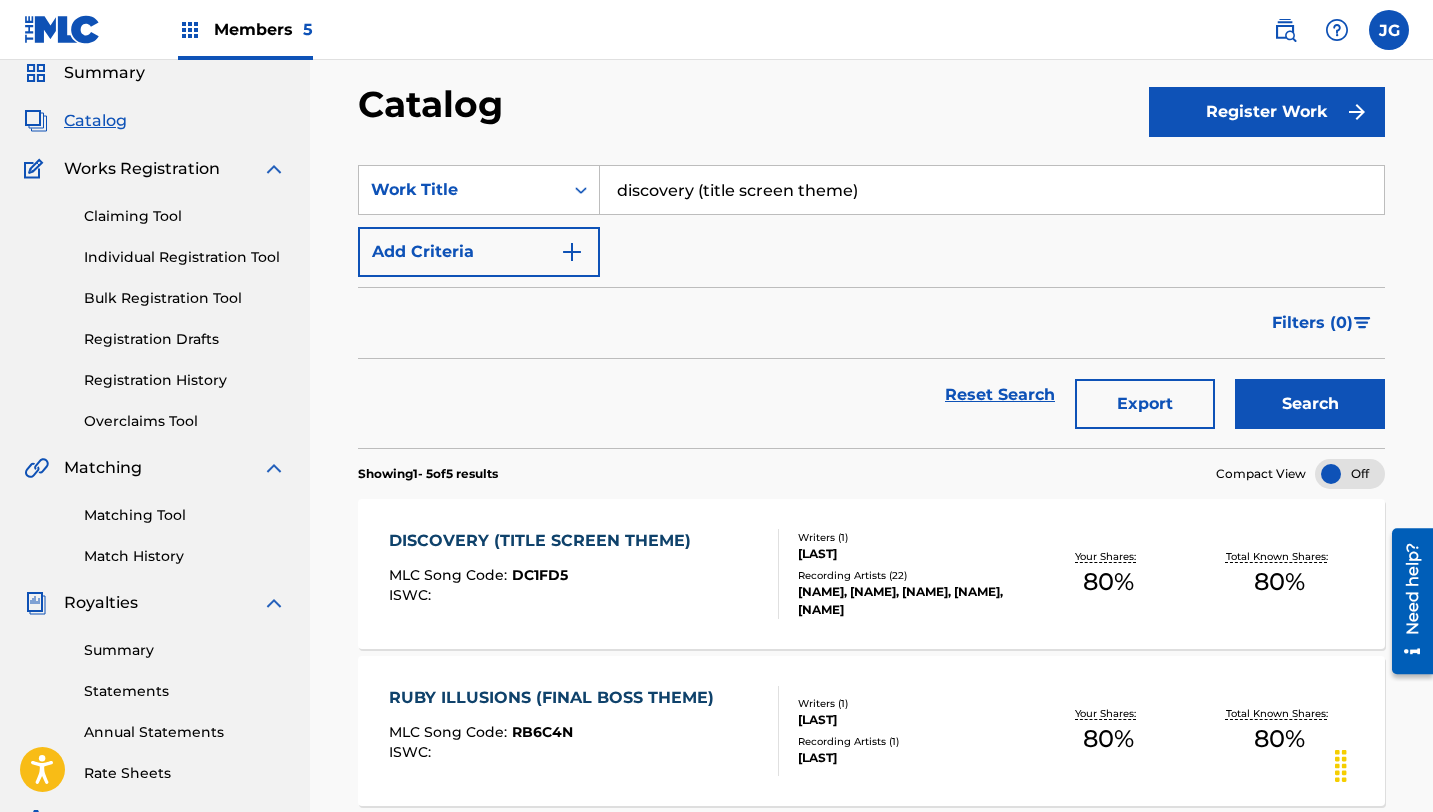 drag, startPoint x: 857, startPoint y: 170, endPoint x: 904, endPoint y: 194, distance: 52.773098 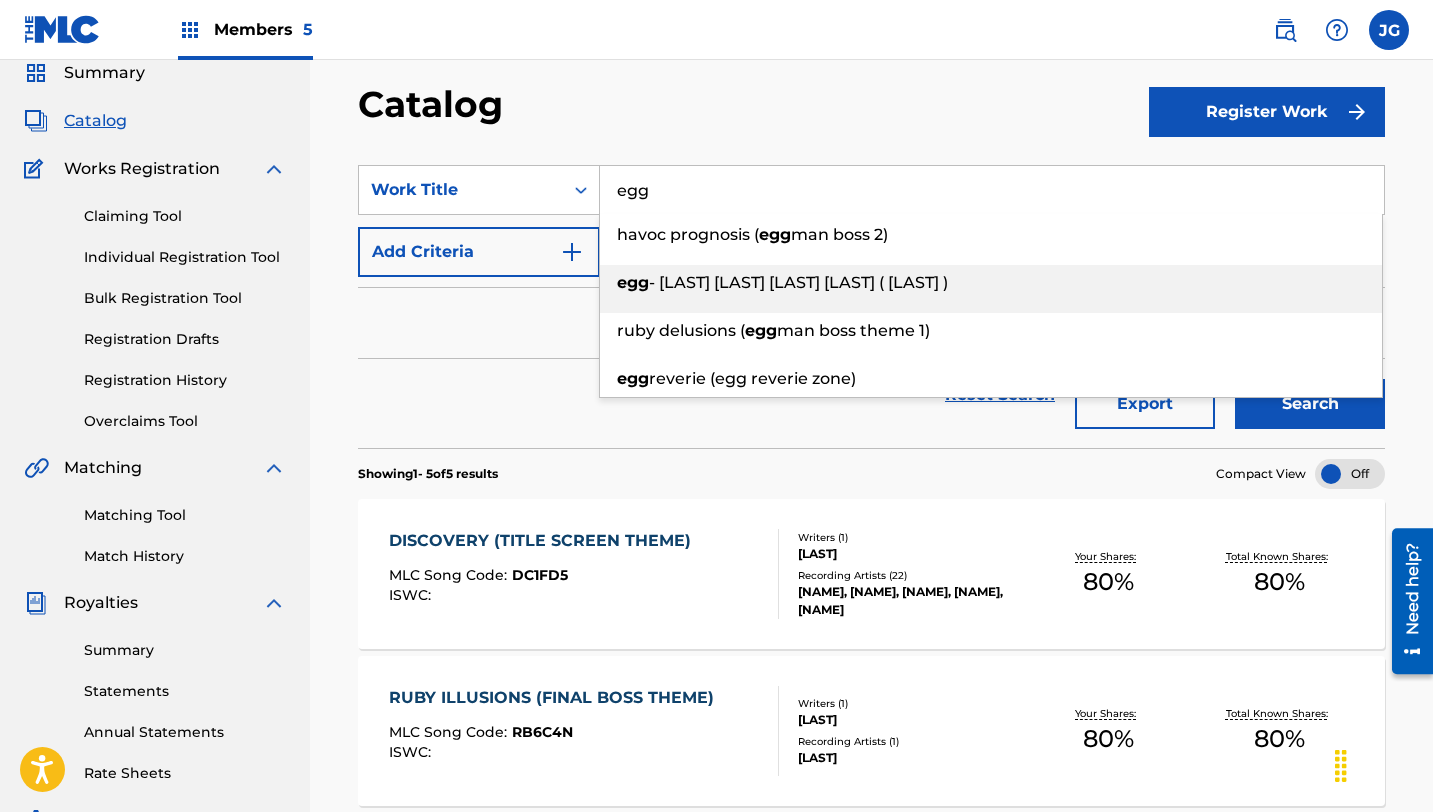 click on "- [LAST] [LAST] [LAST] [LAST] ( [LAST] )" at bounding box center (798, 282) 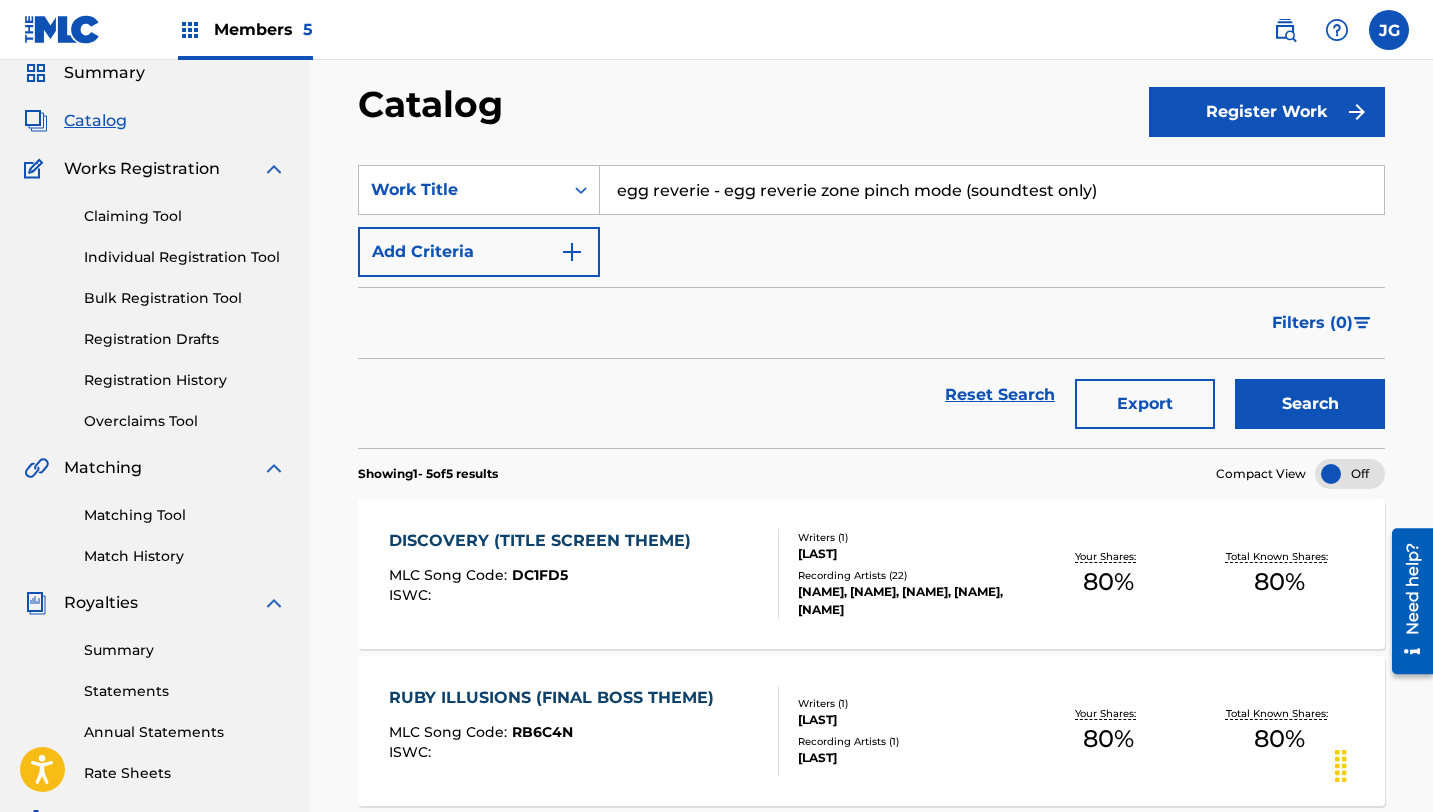 click on "Search" at bounding box center (1310, 404) 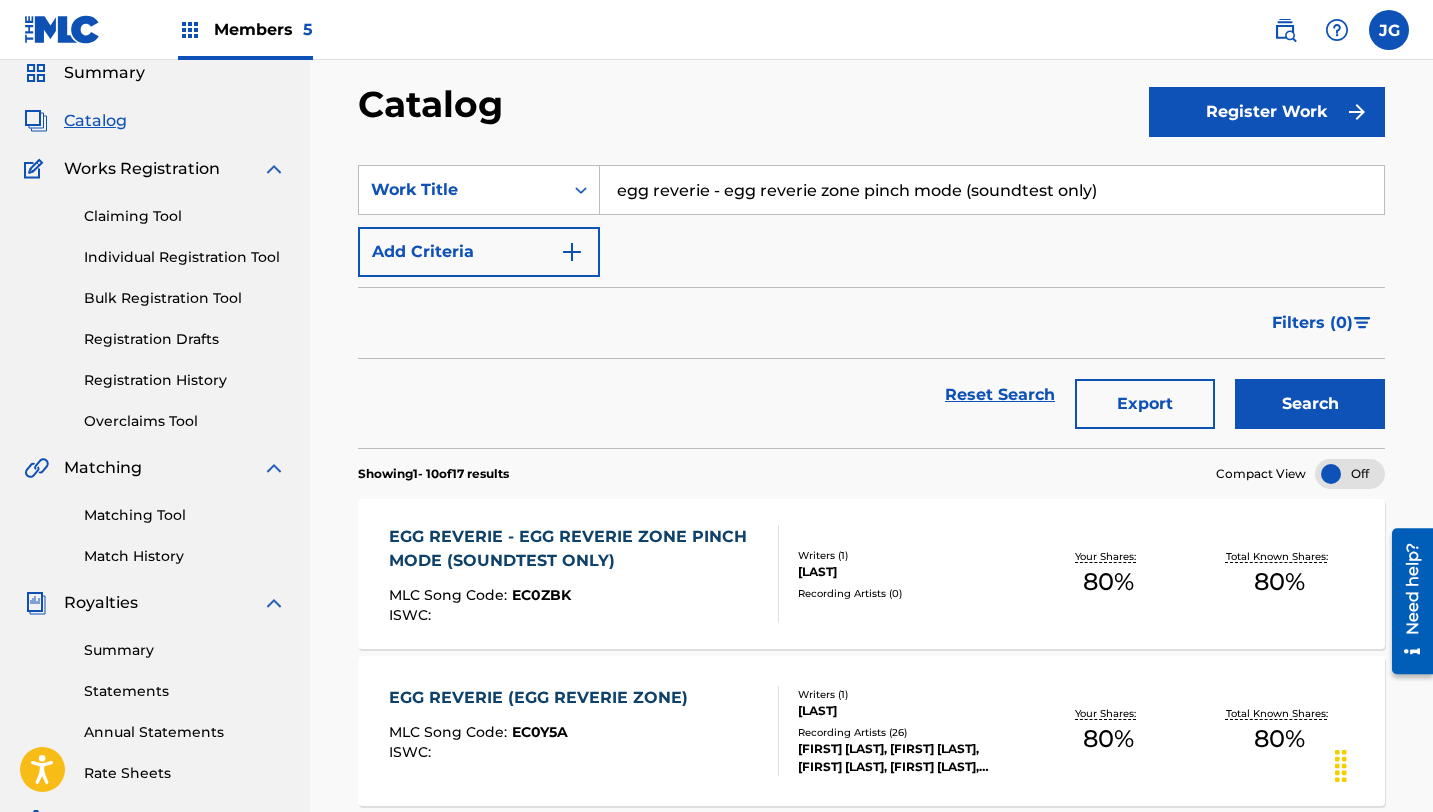 drag, startPoint x: 620, startPoint y: 188, endPoint x: 1110, endPoint y: 181, distance: 490.05 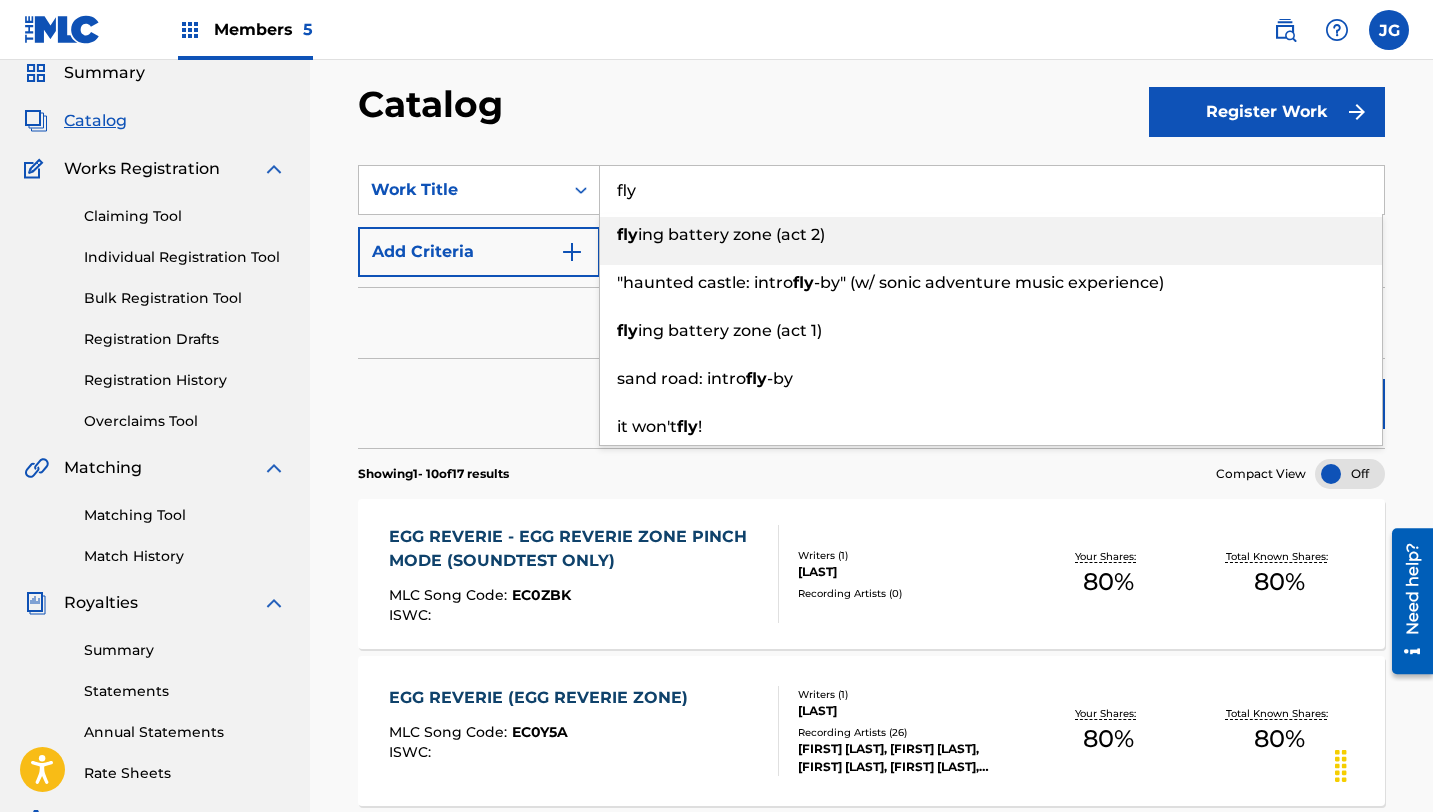 click on "fly ing battery zone (act 2)" at bounding box center (991, 235) 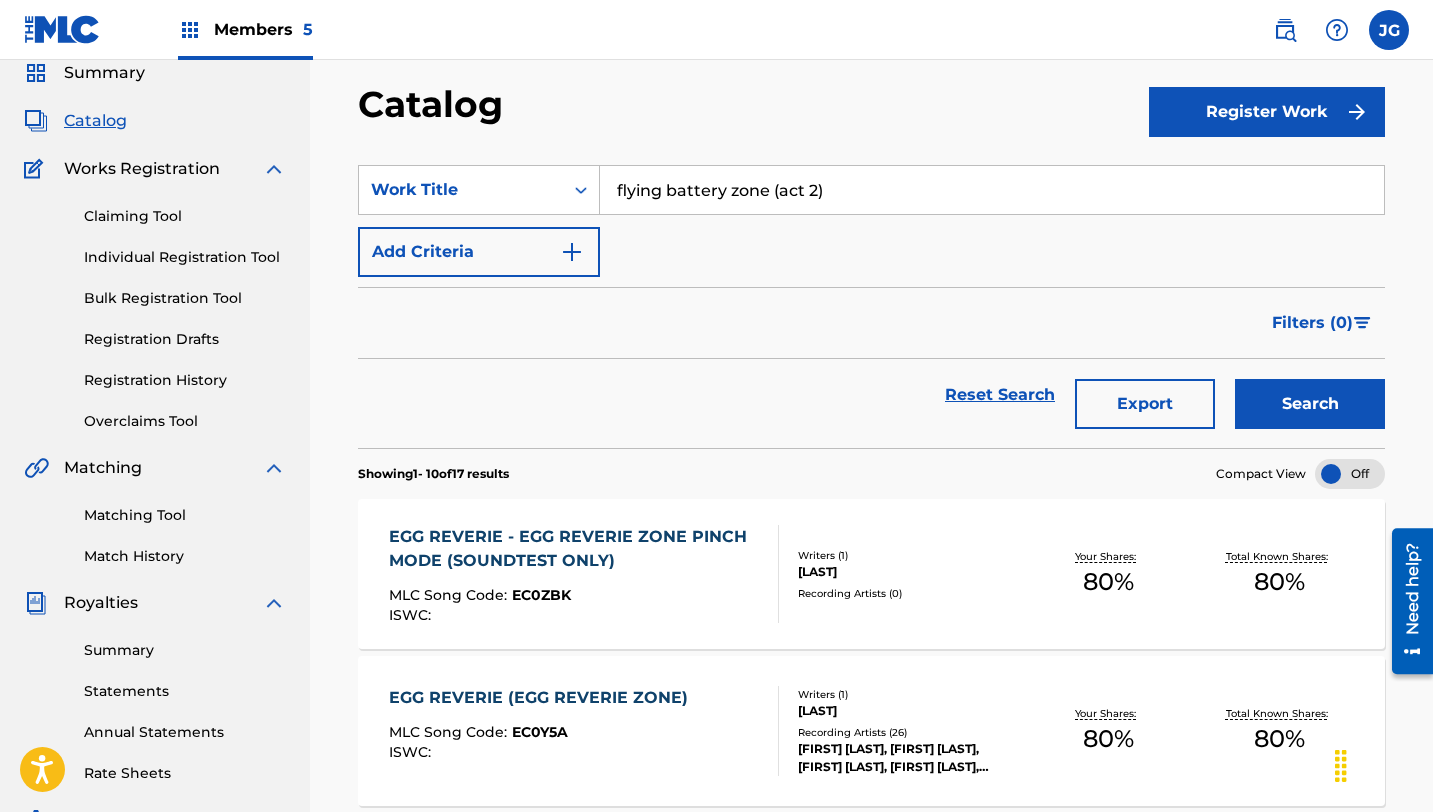 click on "Search" at bounding box center [1310, 404] 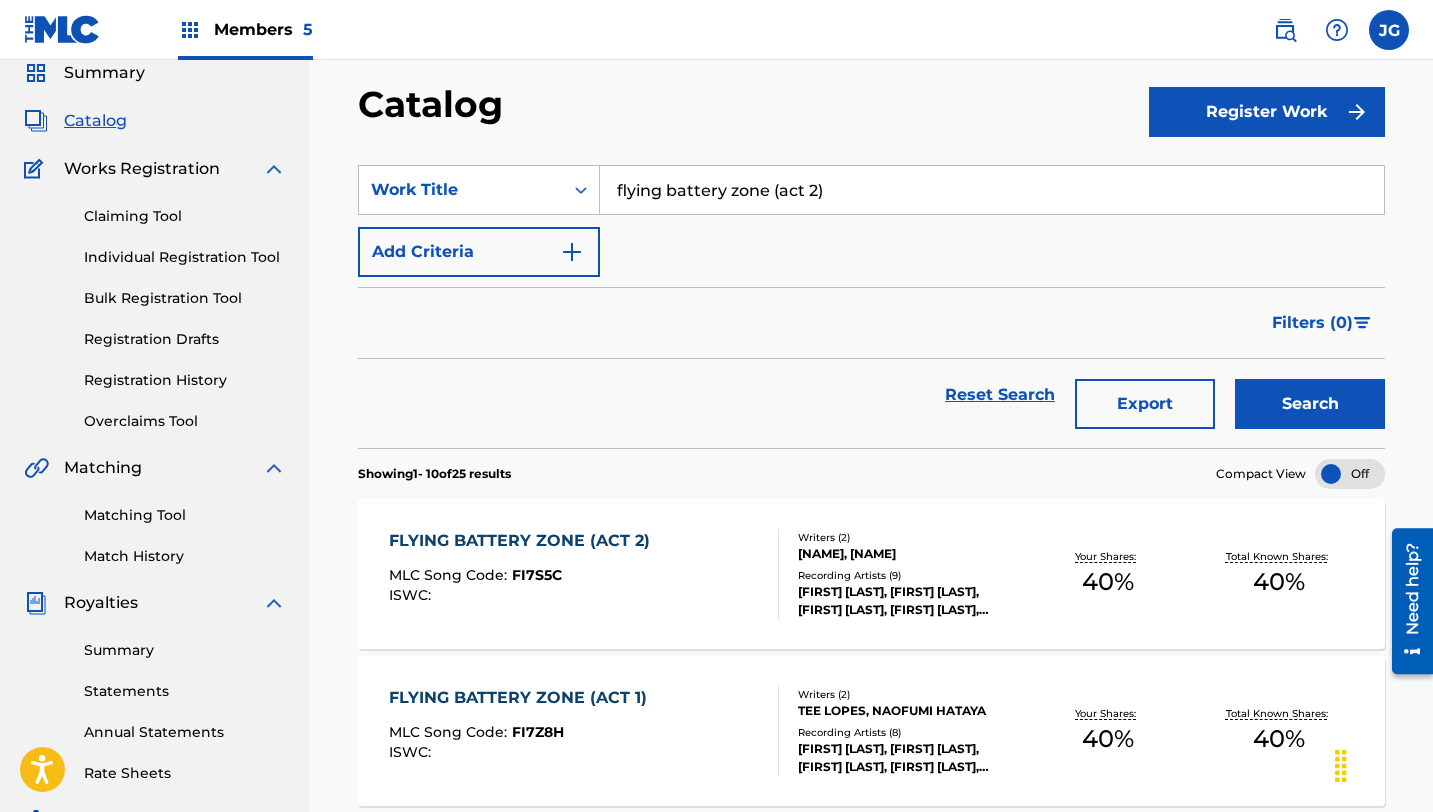 scroll, scrollTop: 0, scrollLeft: 0, axis: both 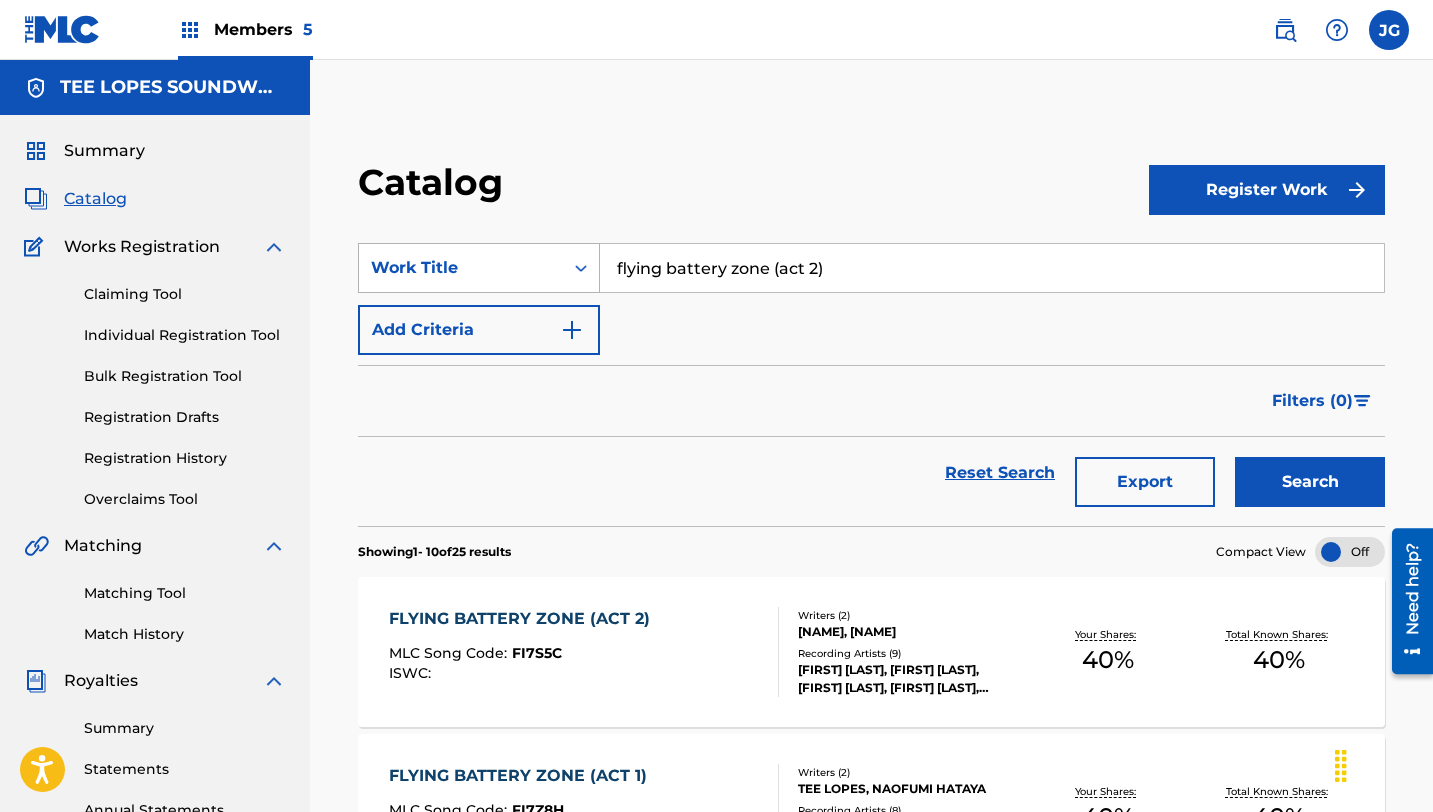 drag, startPoint x: 831, startPoint y: 260, endPoint x: 598, endPoint y: 255, distance: 233.05363 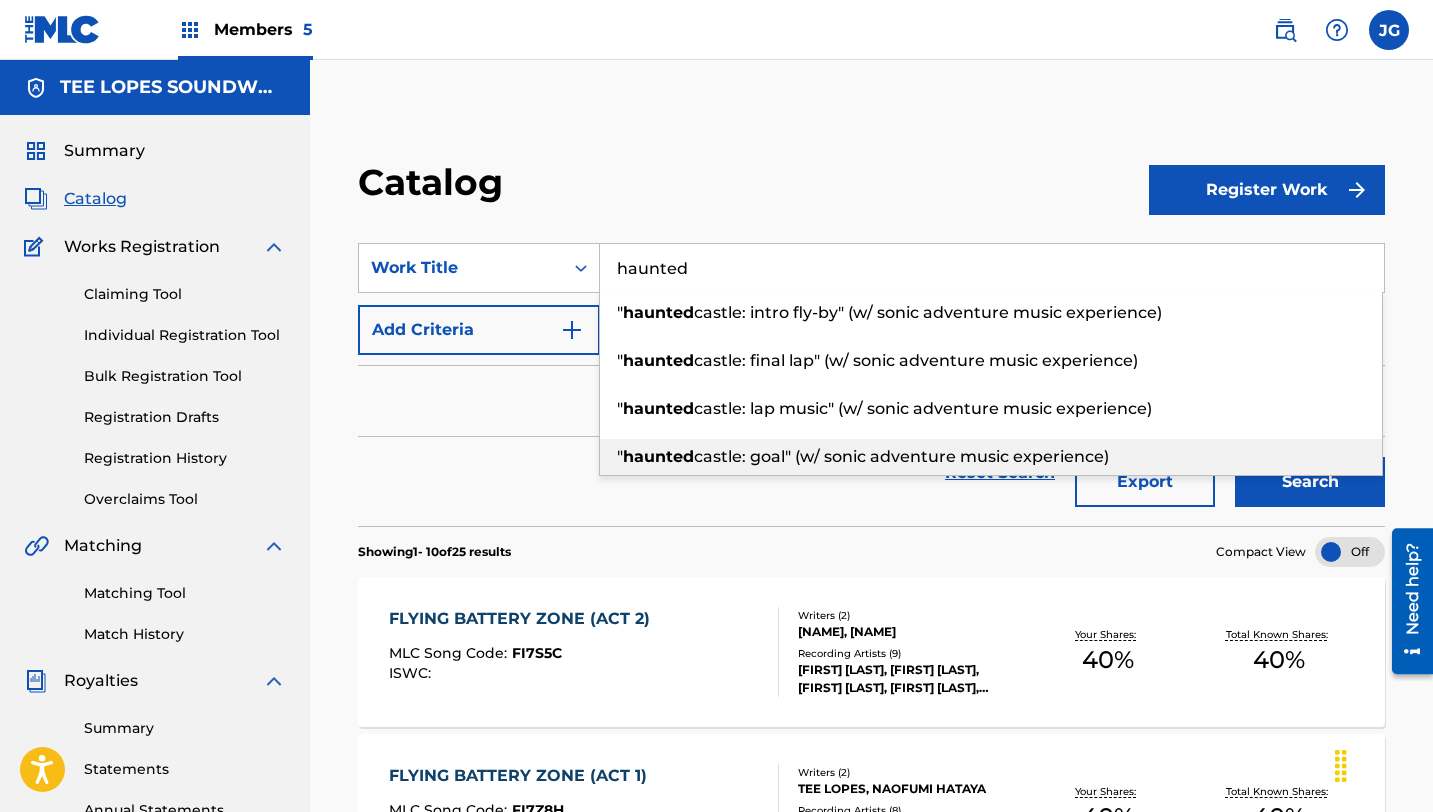 click on "haunted" at bounding box center [658, 456] 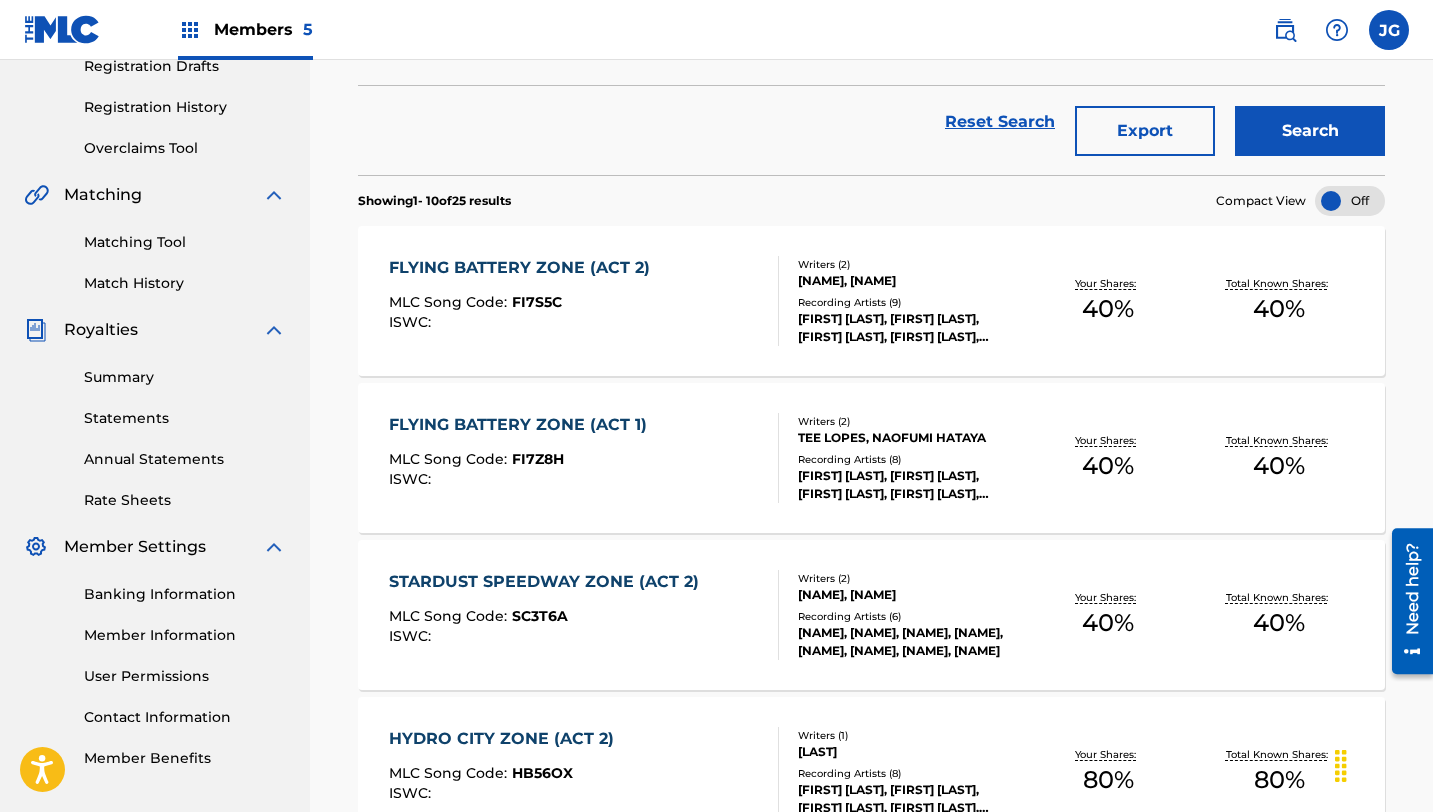 scroll, scrollTop: 354, scrollLeft: 0, axis: vertical 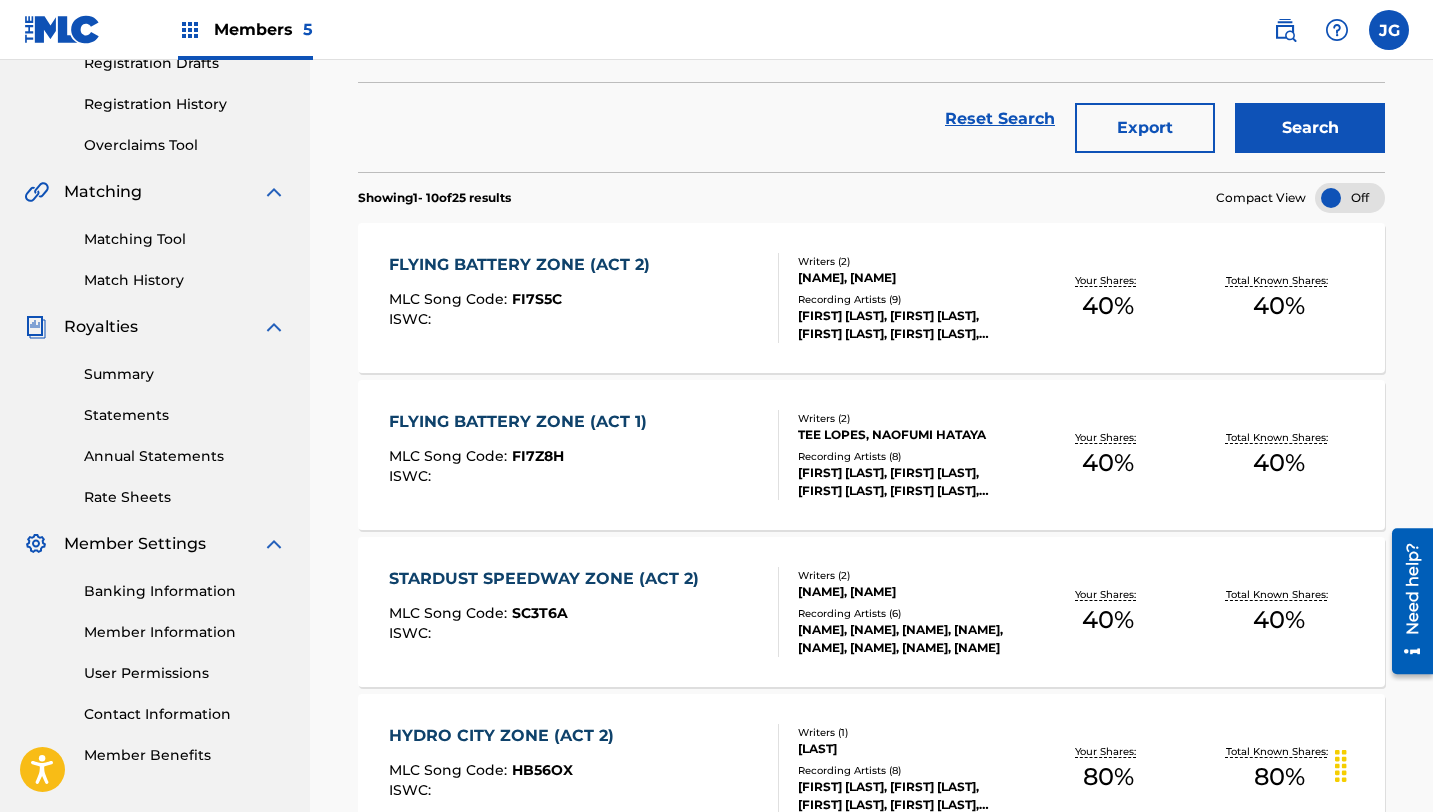 click on "Search" at bounding box center (1310, 128) 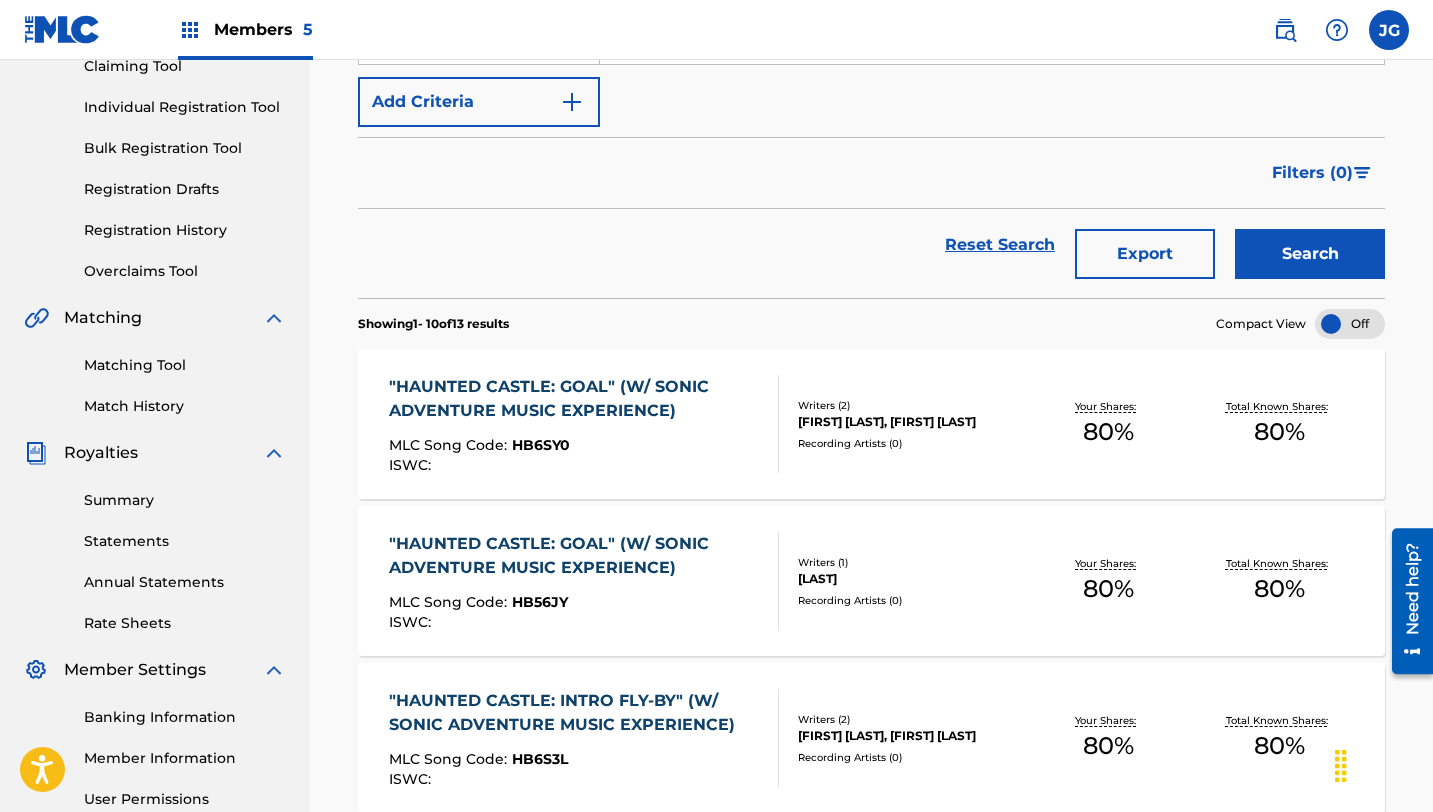 scroll, scrollTop: 231, scrollLeft: 0, axis: vertical 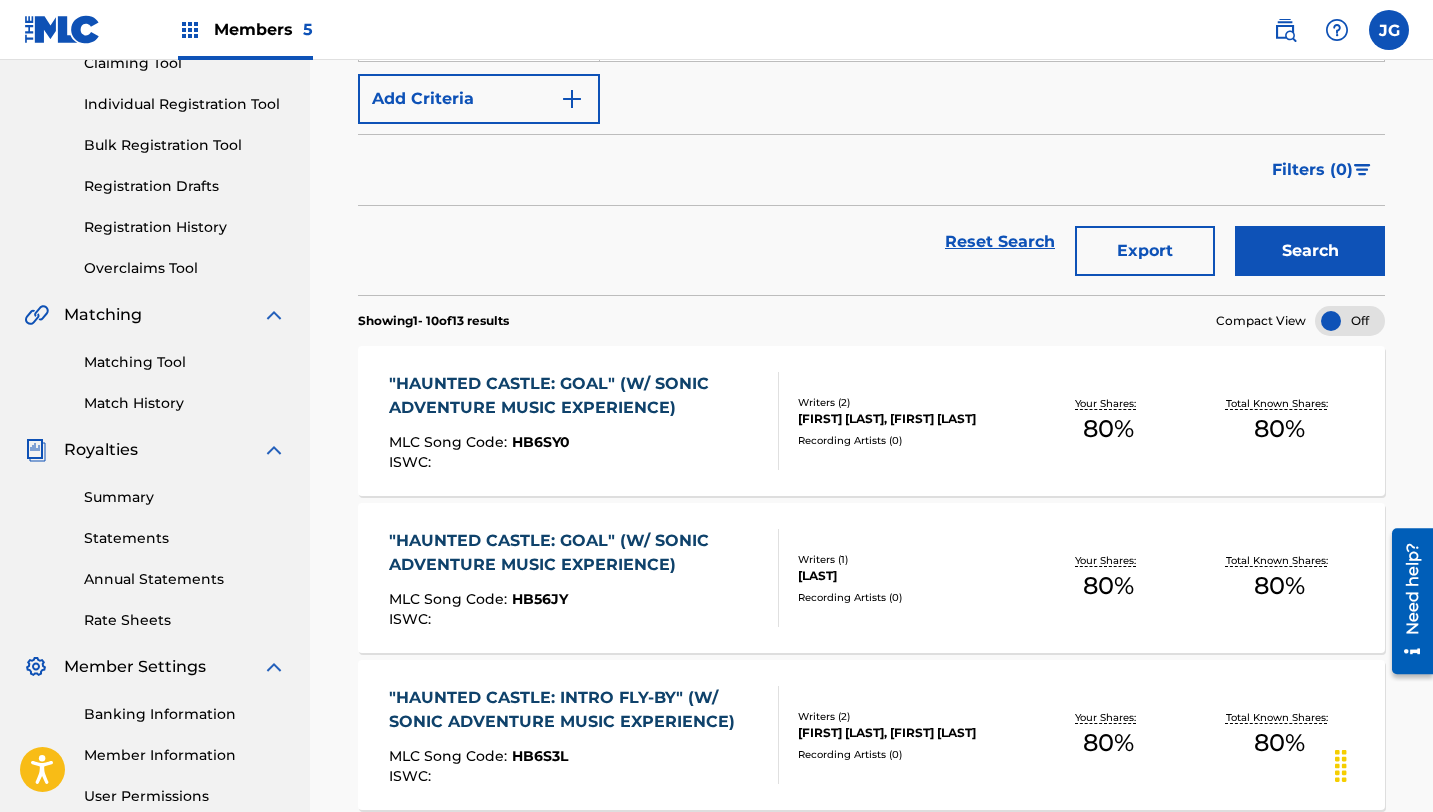 click on "[FIRST] [LAST], [FIRST] [LAST]" at bounding box center [910, 419] 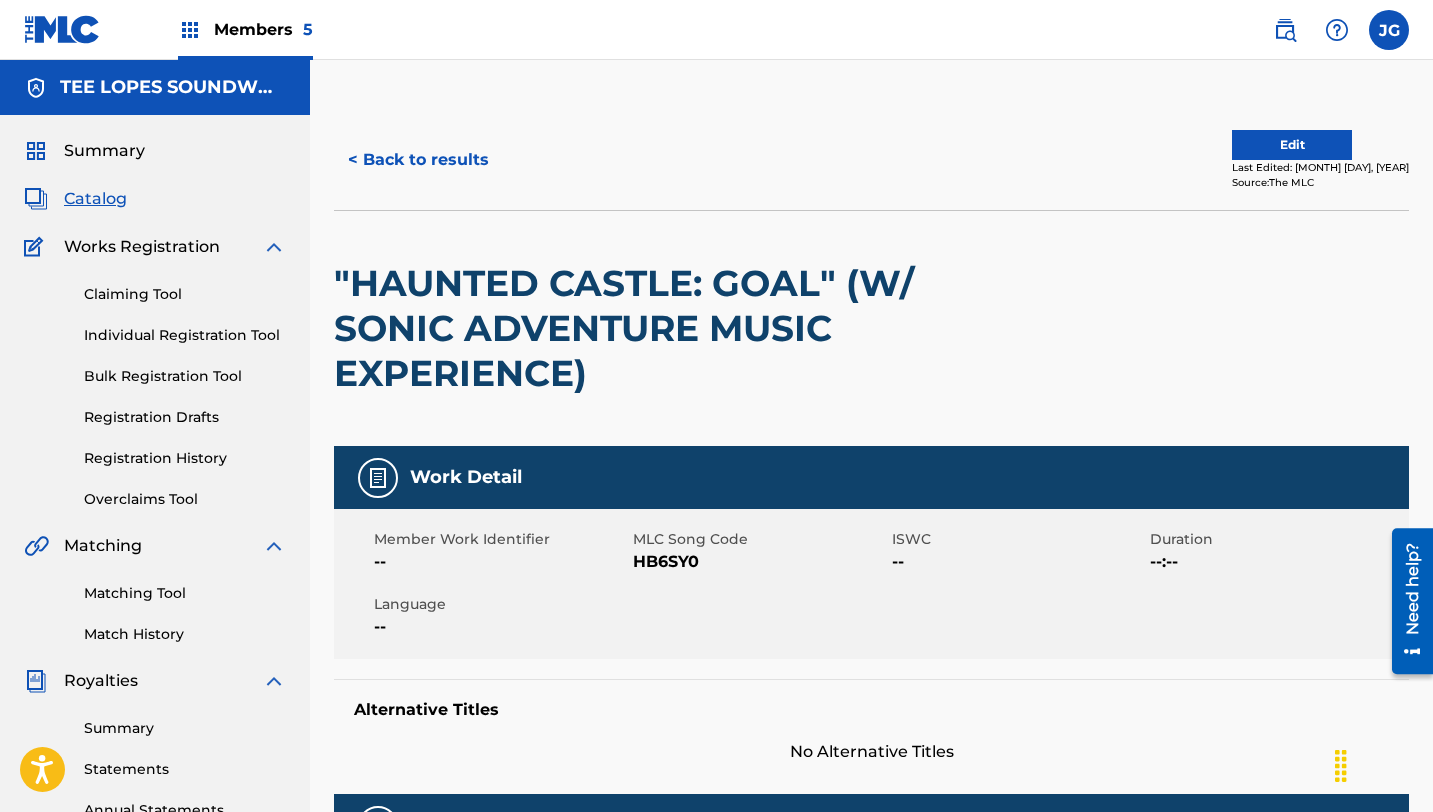 click on "Edit" at bounding box center (1292, 145) 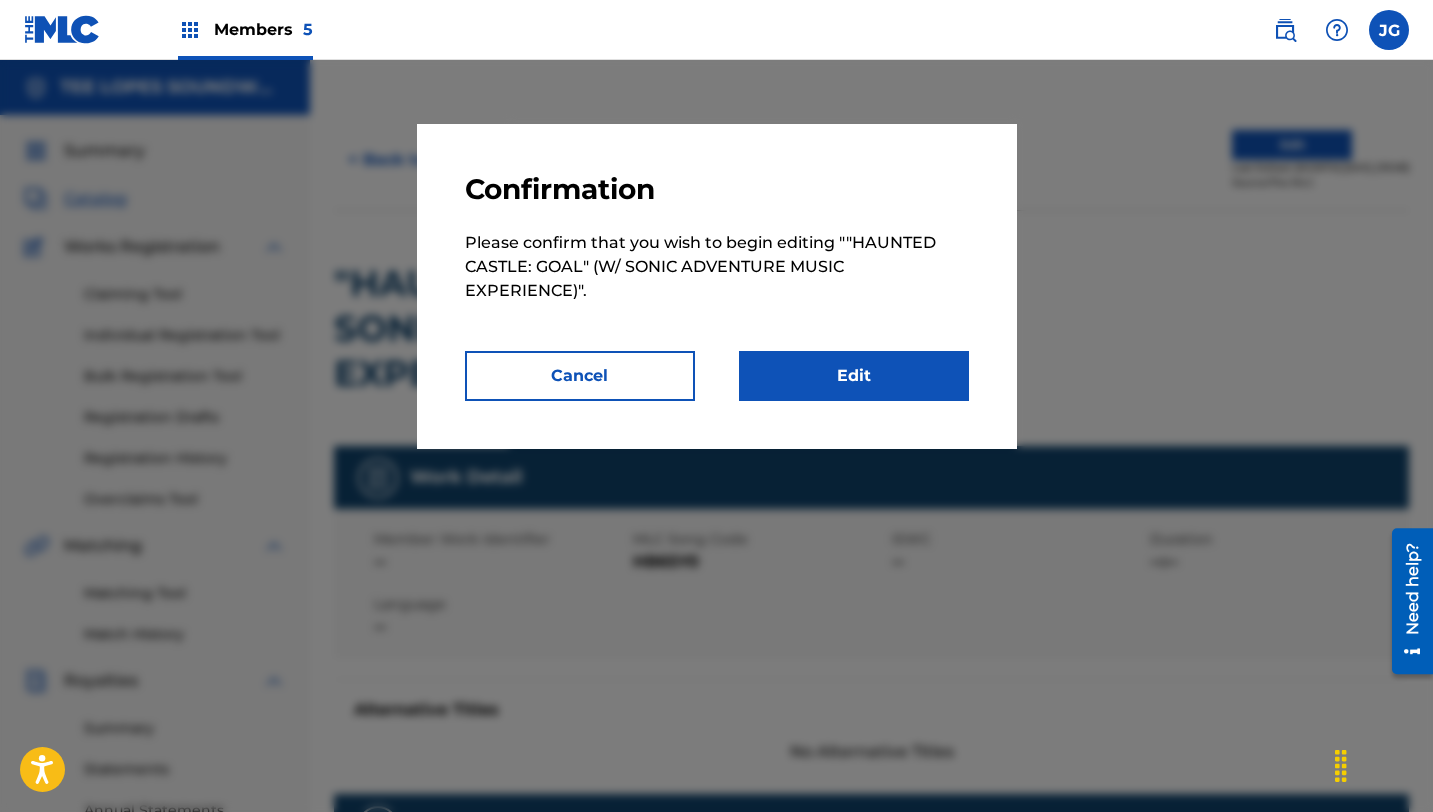 click on "Edit" at bounding box center (854, 376) 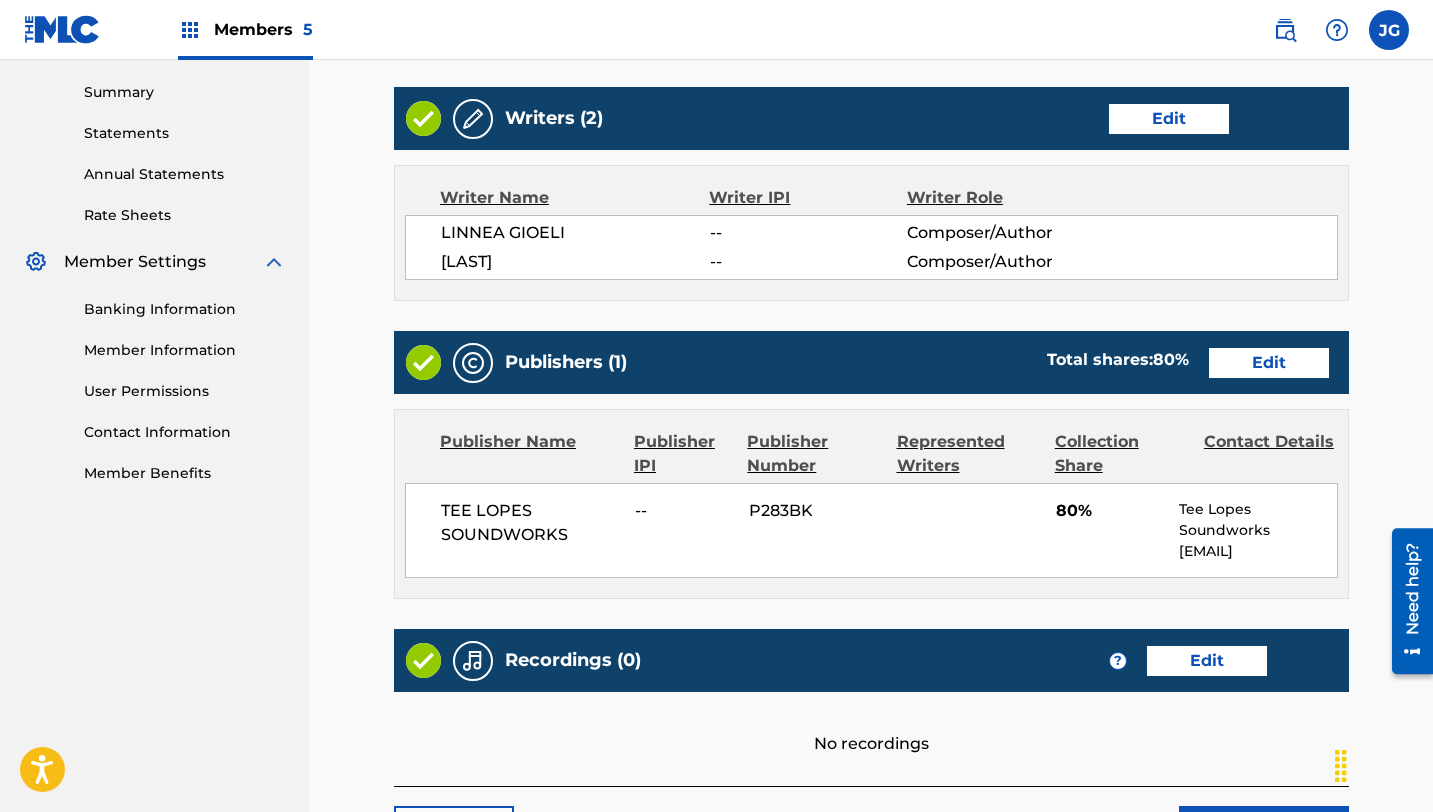 scroll, scrollTop: 639, scrollLeft: 0, axis: vertical 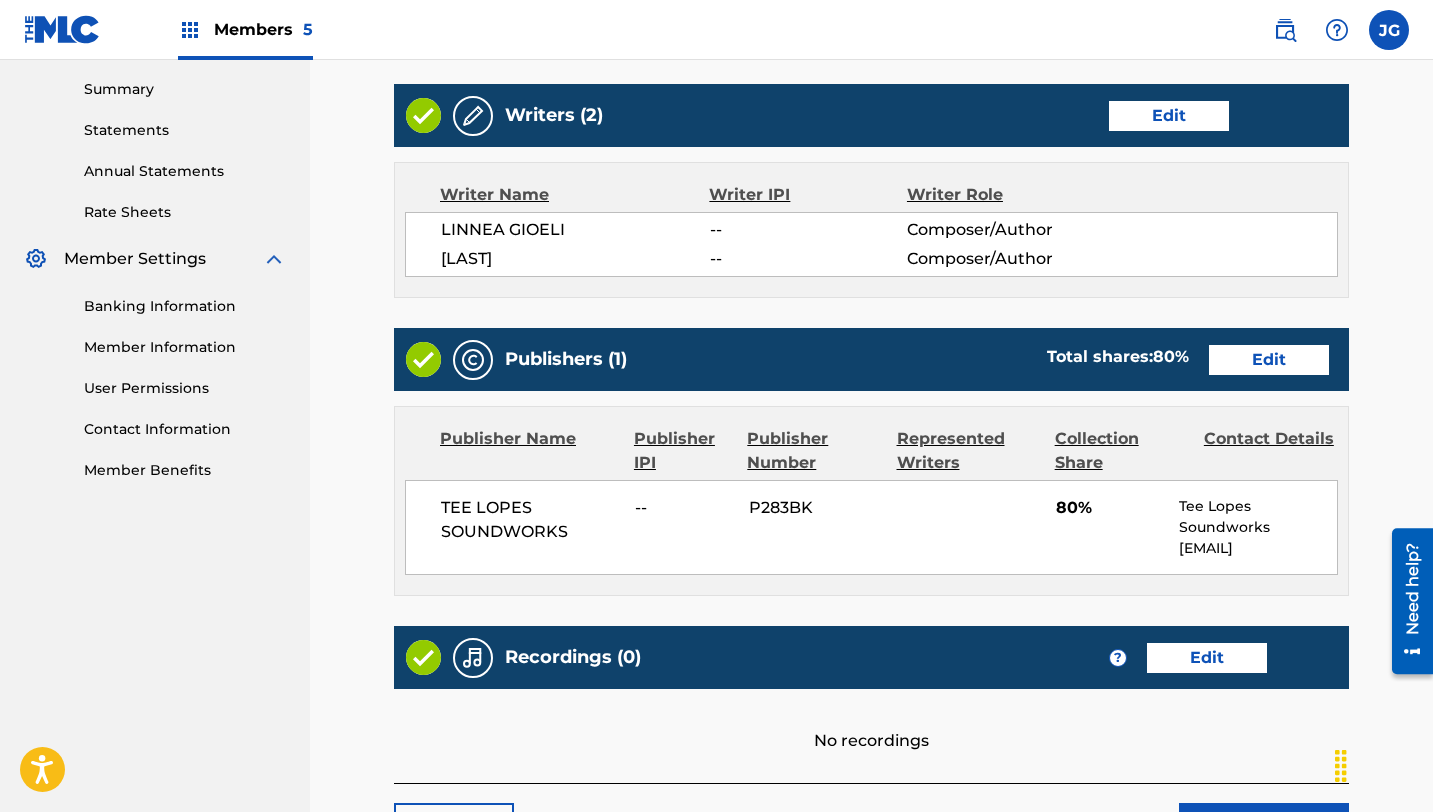 click on "Edit" at bounding box center [1169, 116] 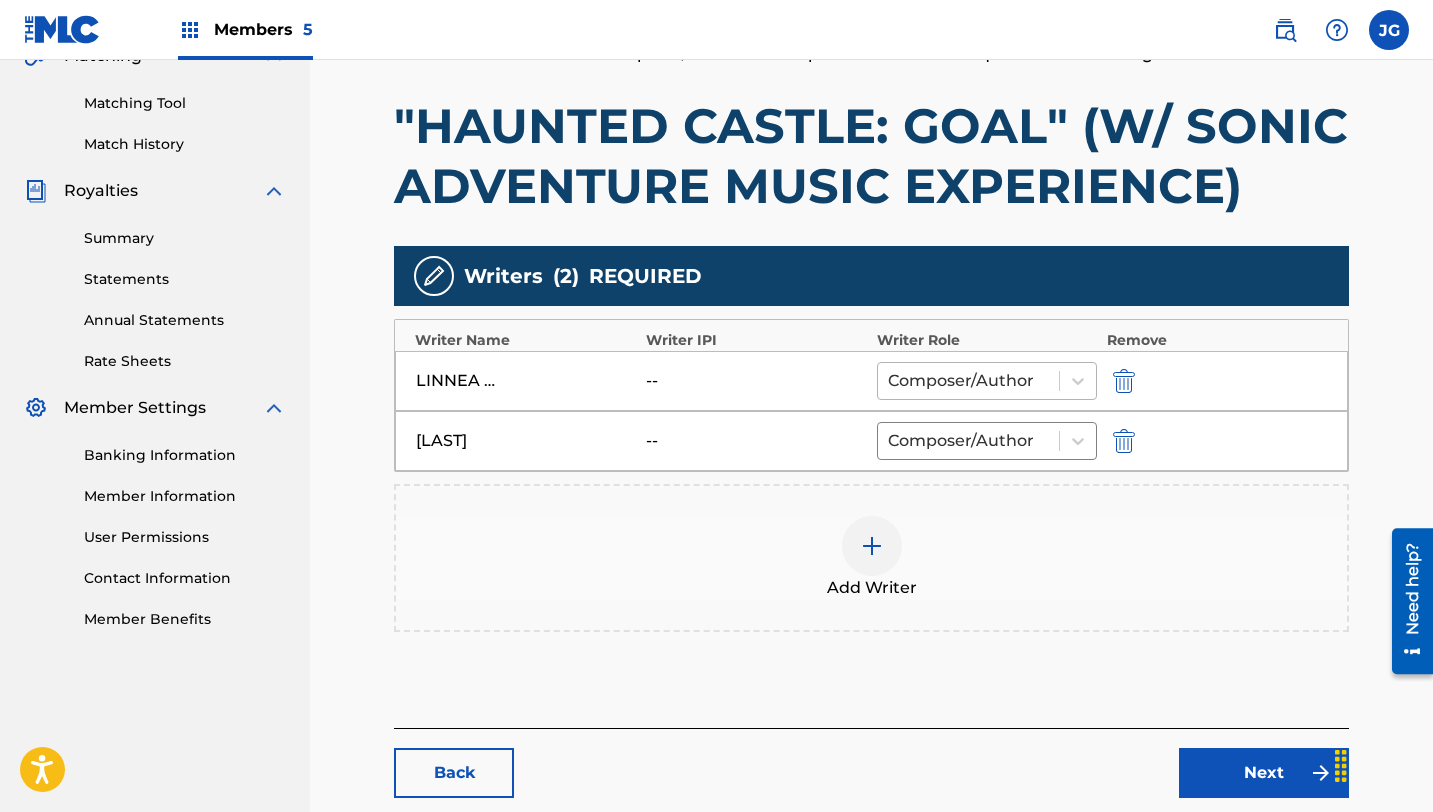 scroll, scrollTop: 496, scrollLeft: 0, axis: vertical 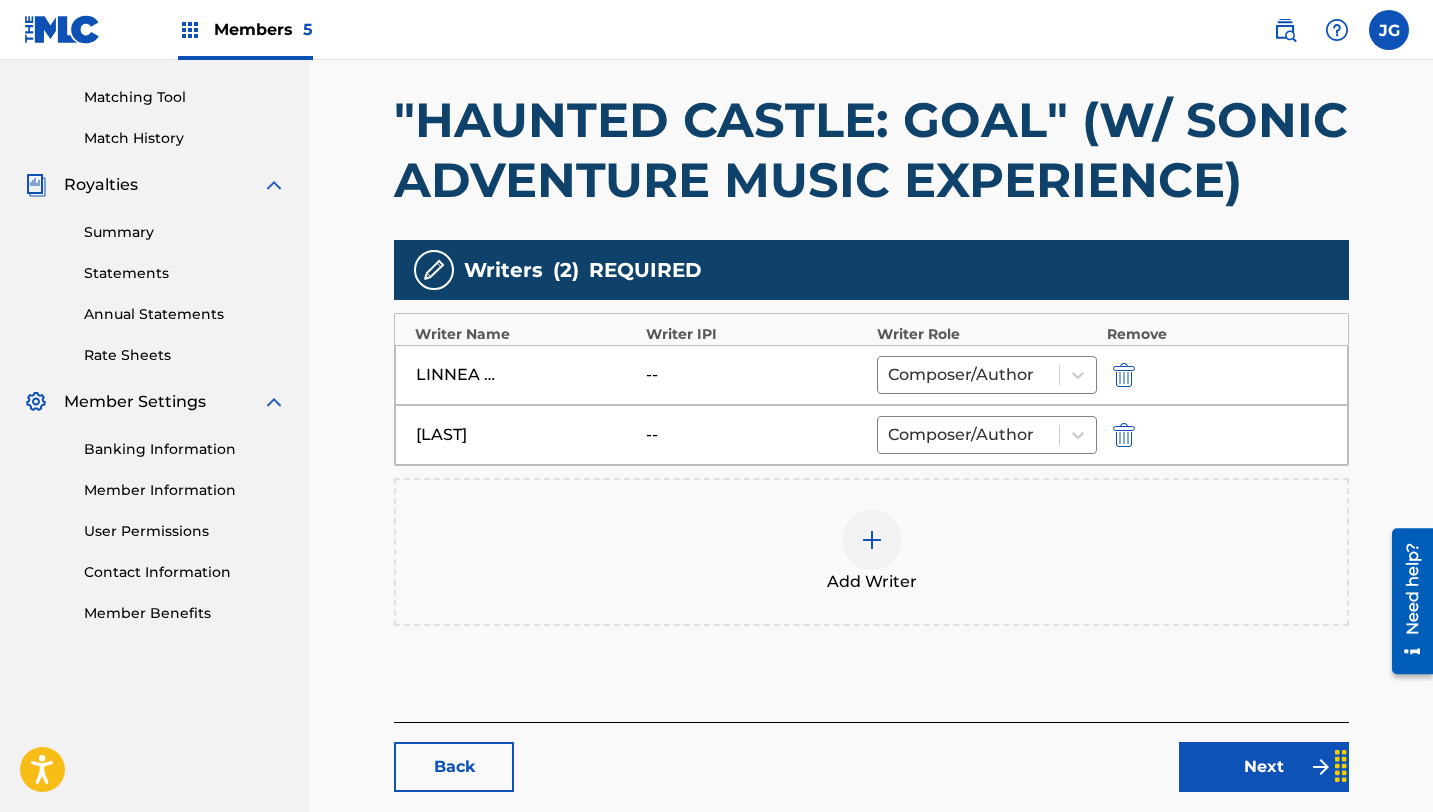 click at bounding box center (1124, 375) 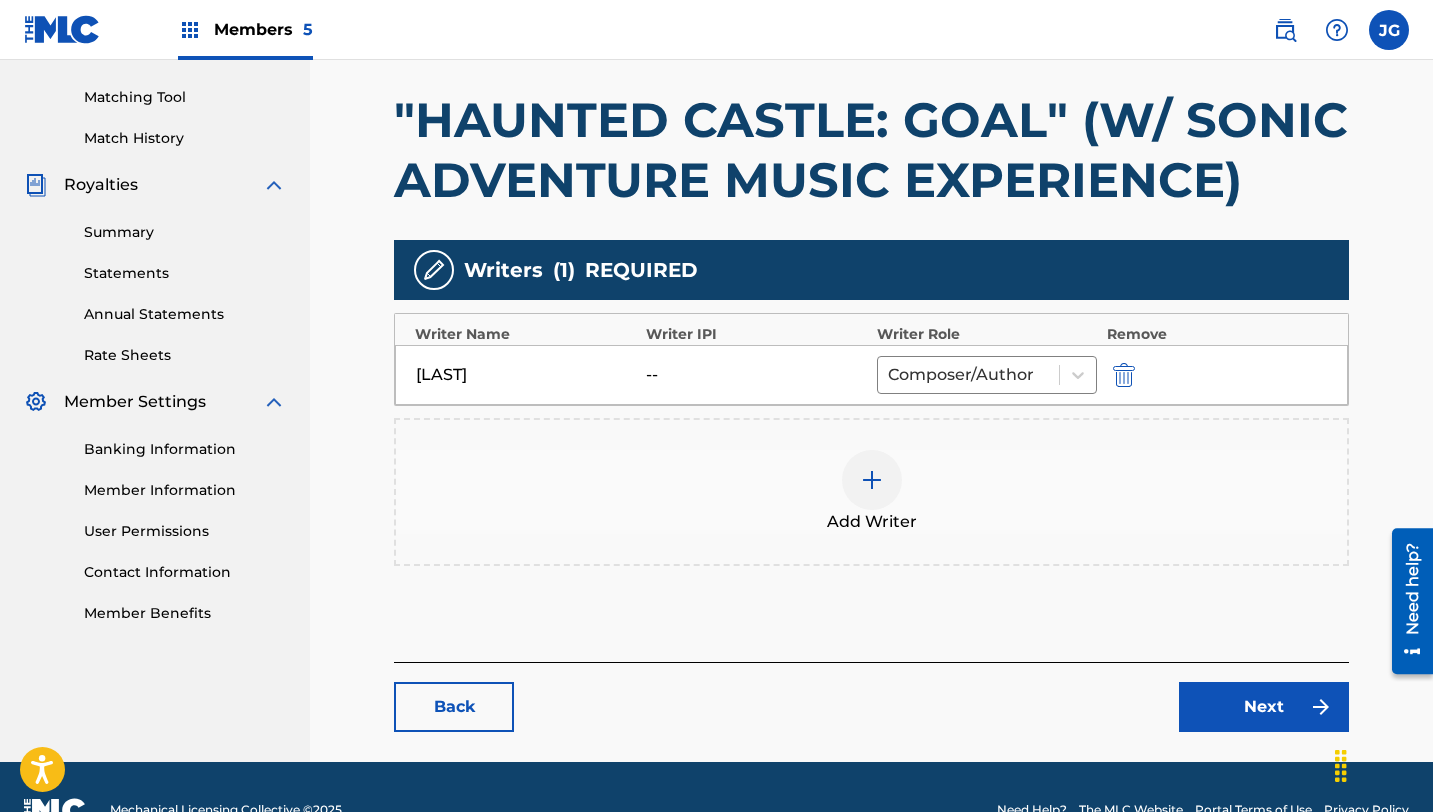 click on "Next" at bounding box center (1264, 707) 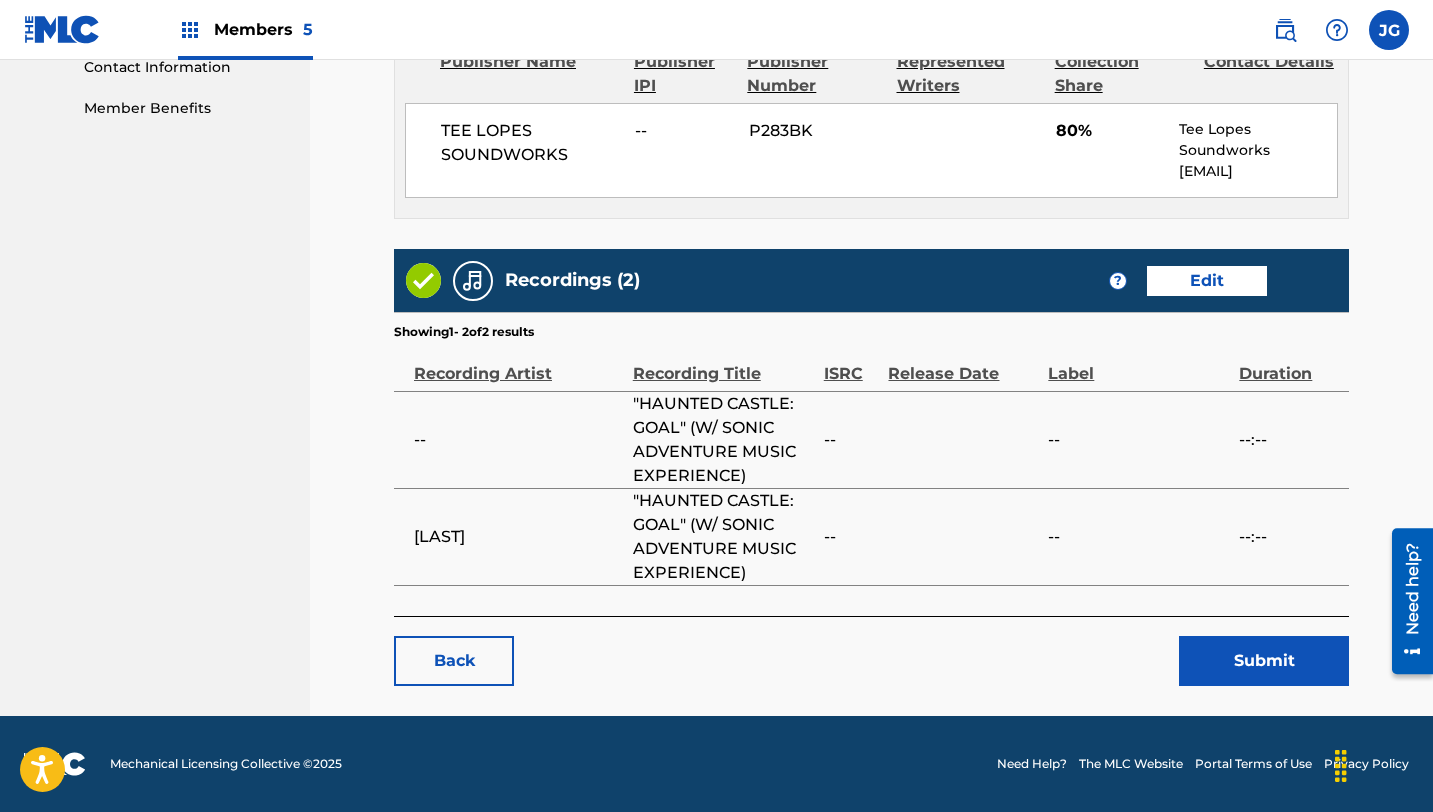 scroll, scrollTop: 1020, scrollLeft: 0, axis: vertical 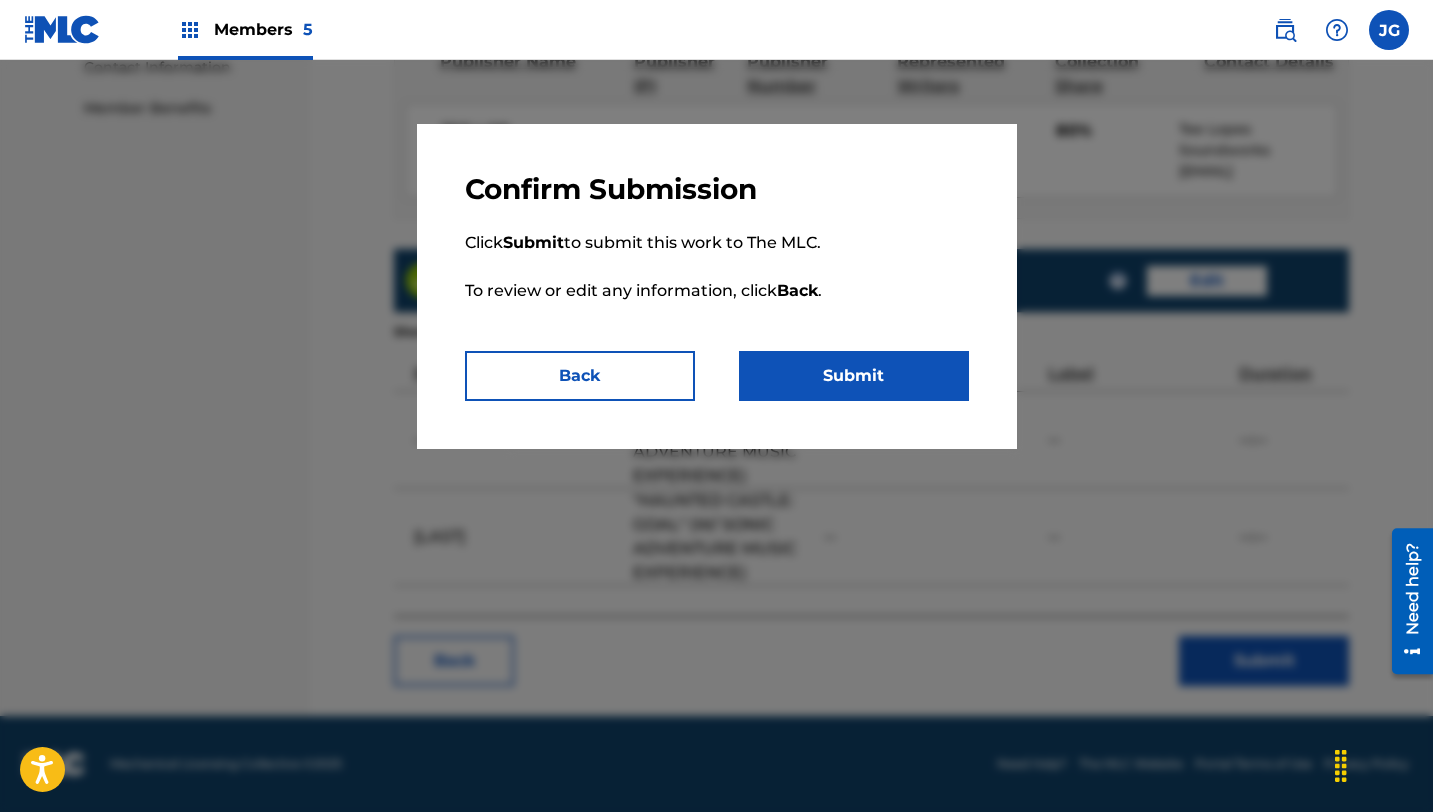 click on "Submit" at bounding box center [854, 376] 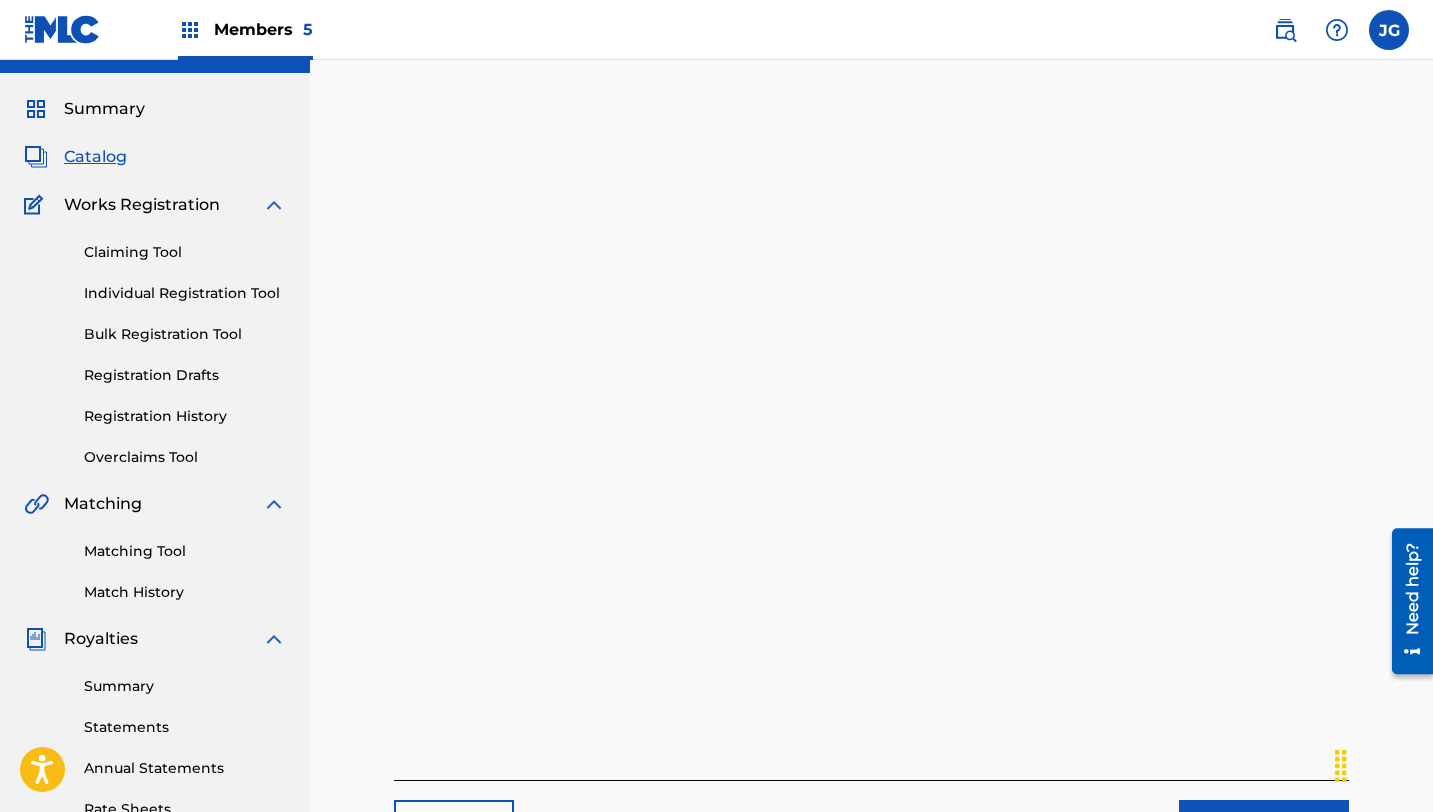 scroll, scrollTop: 0, scrollLeft: 0, axis: both 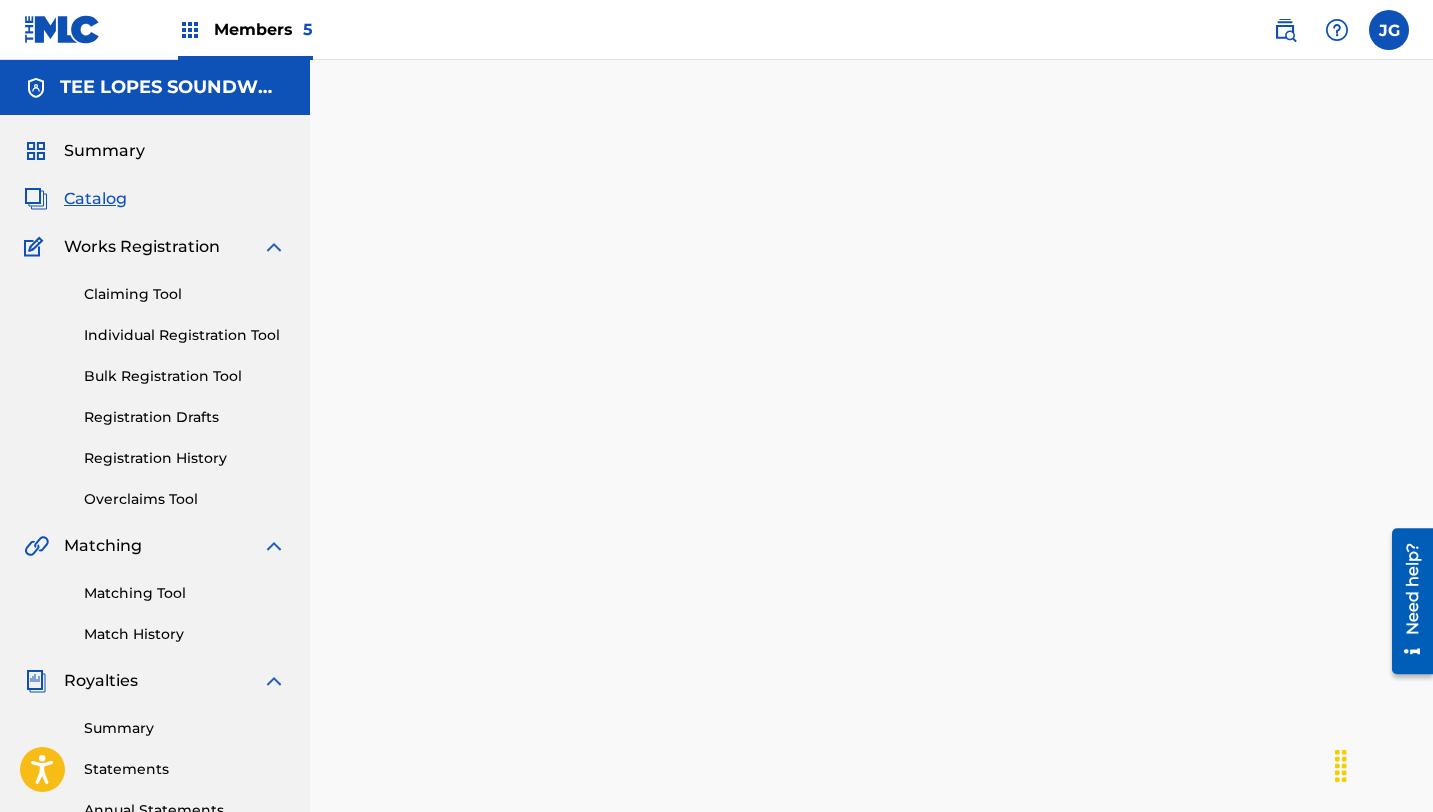 click on "Summary Catalog Works Registration Claiming Tool Individual Registration Tool Bulk Registration Tool Registration Drafts Registration History Overclaims Tool Matching Matching Tool Match History Royalties Summary Statements Annual Statements Rate Sheets Member Settings Banking Information Member Information User Permissions Contact Information Member Benefits" at bounding box center (155, 629) 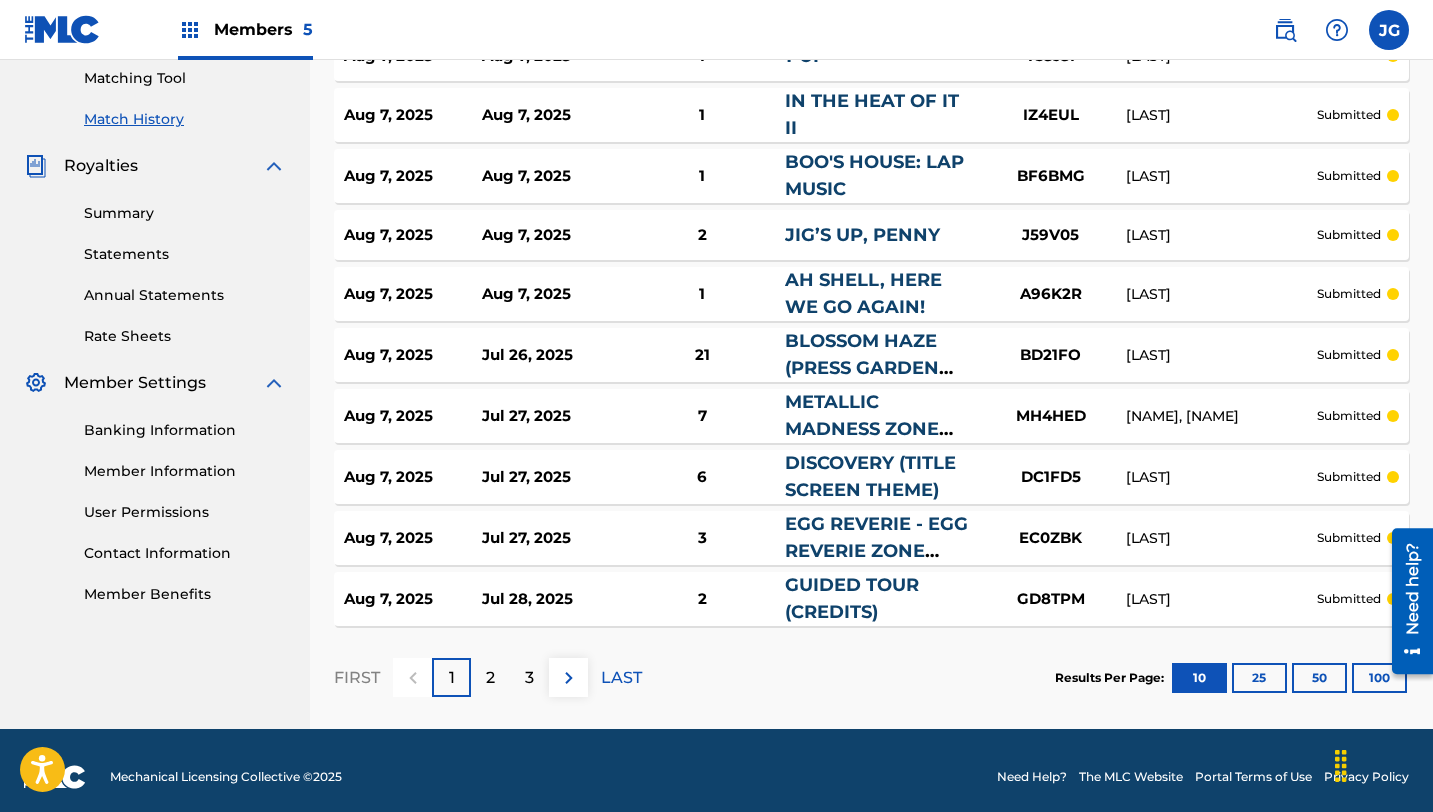 scroll, scrollTop: 524, scrollLeft: 0, axis: vertical 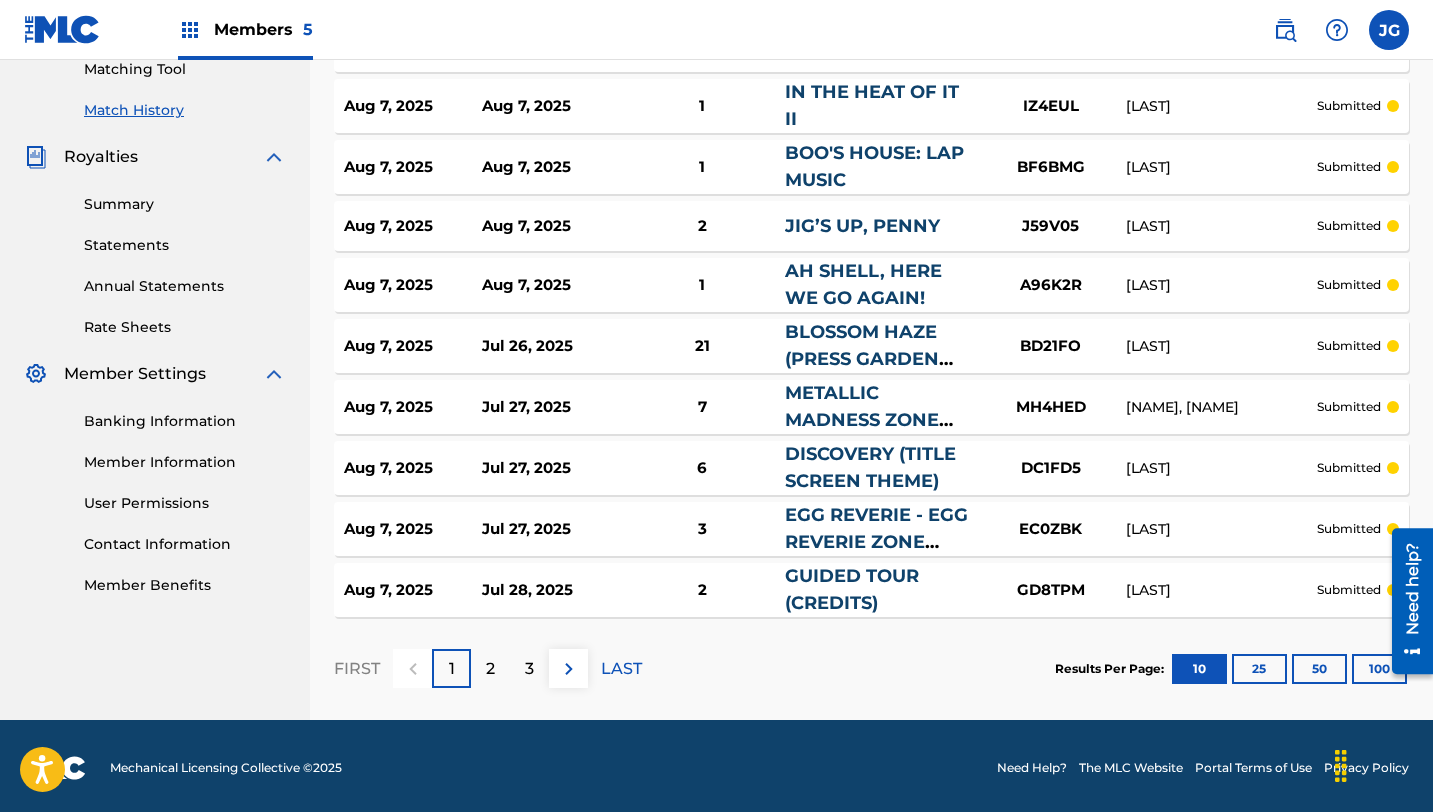 click on "2" at bounding box center [490, 669] 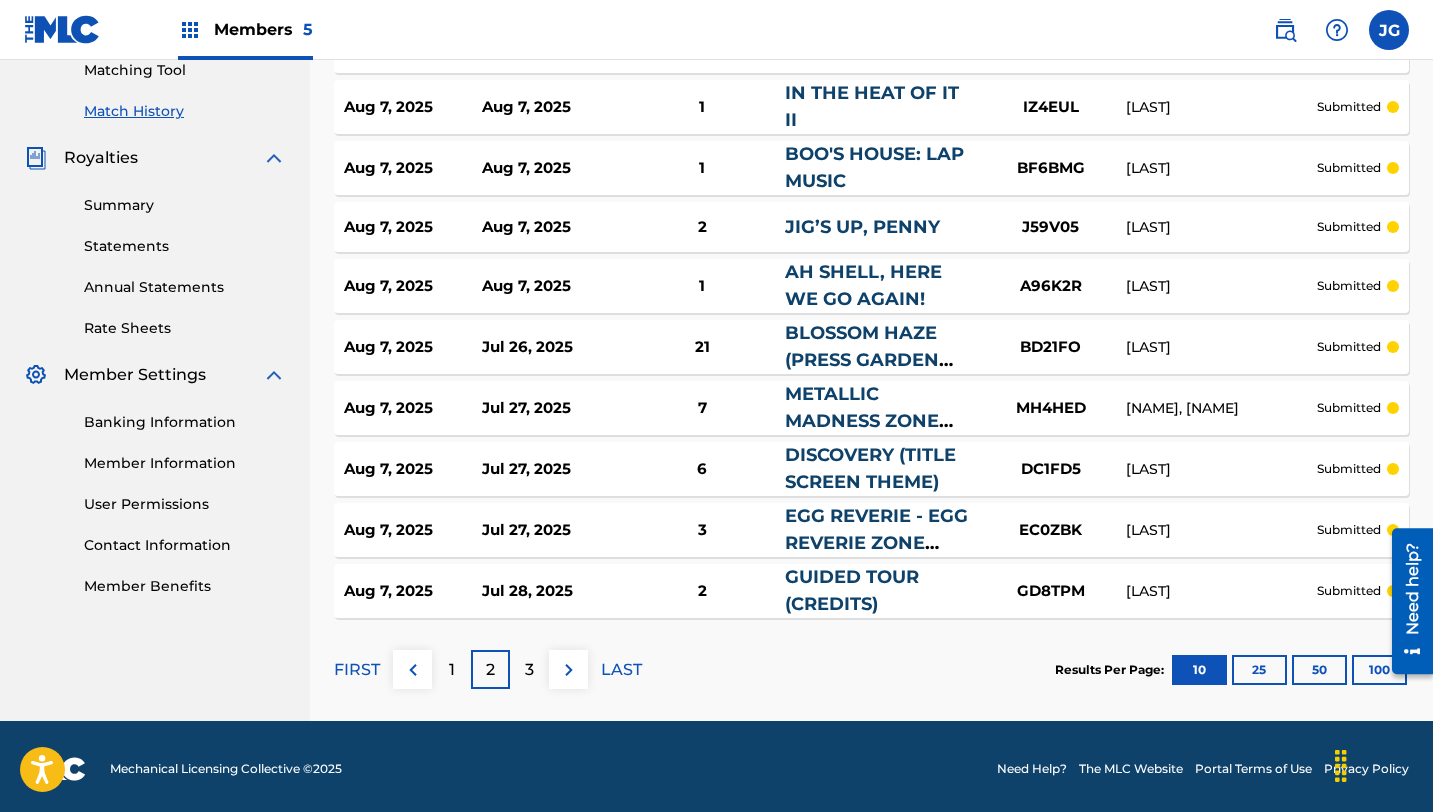 scroll, scrollTop: 524, scrollLeft: 0, axis: vertical 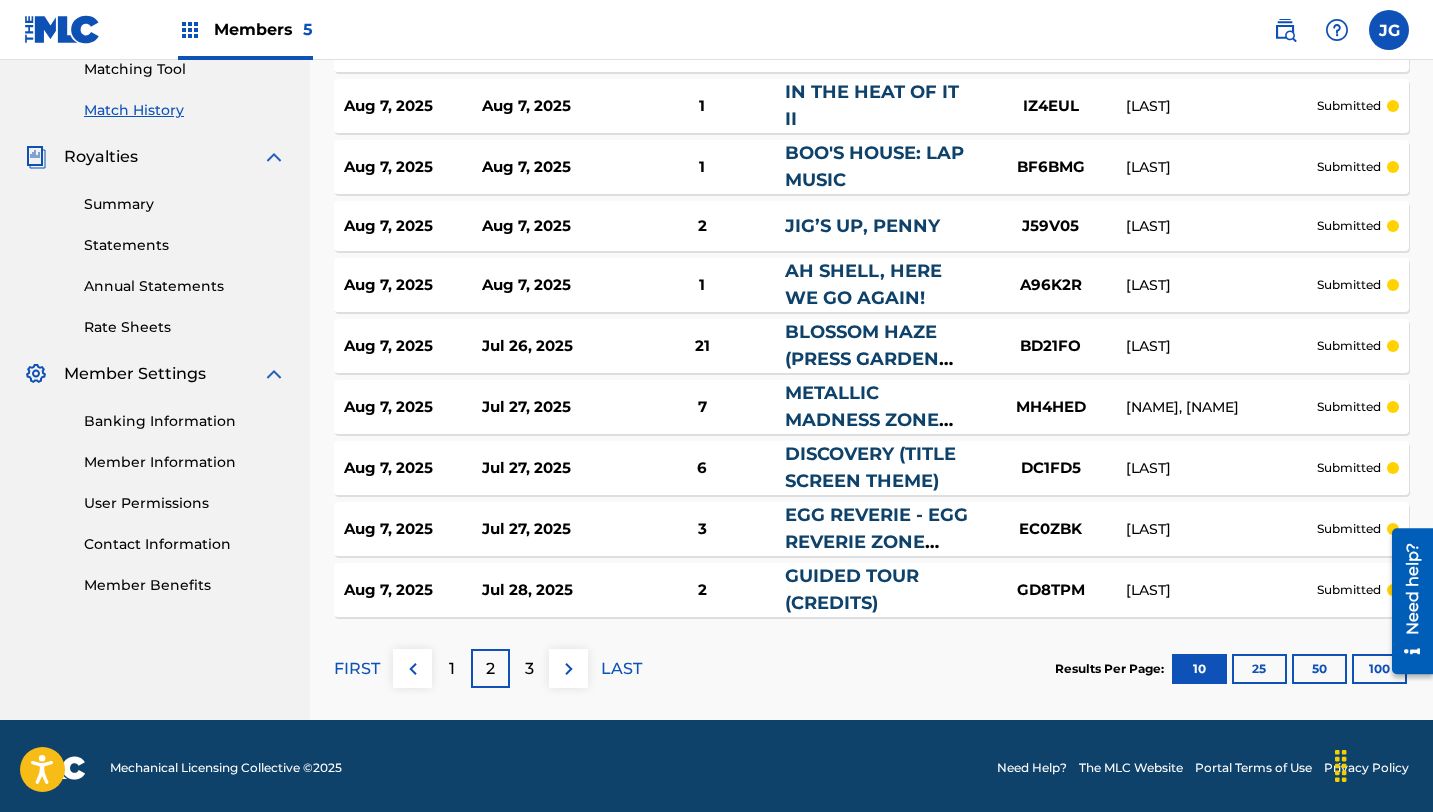 click on "3" at bounding box center (529, 669) 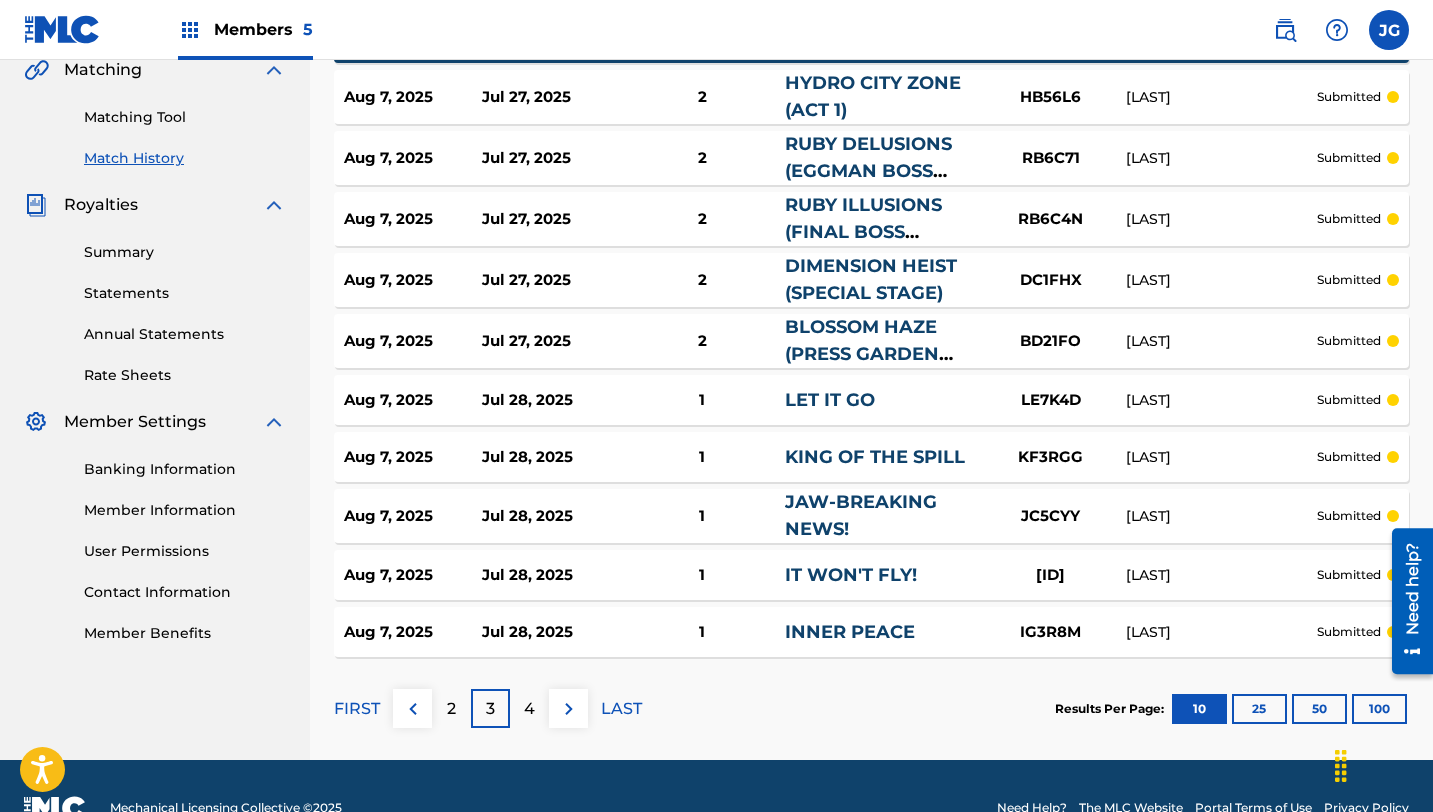 scroll, scrollTop: 520, scrollLeft: 0, axis: vertical 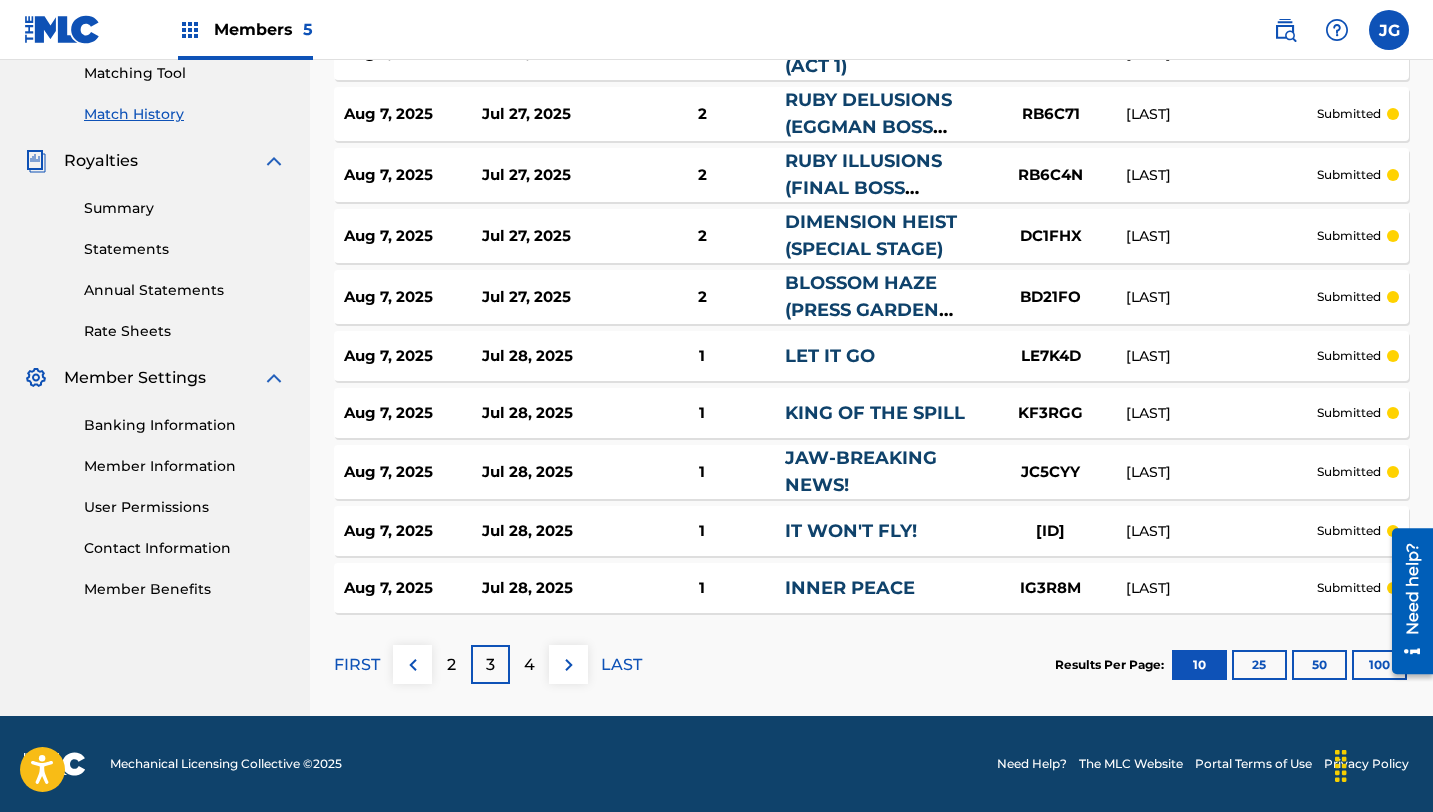 click on "4" at bounding box center [529, 665] 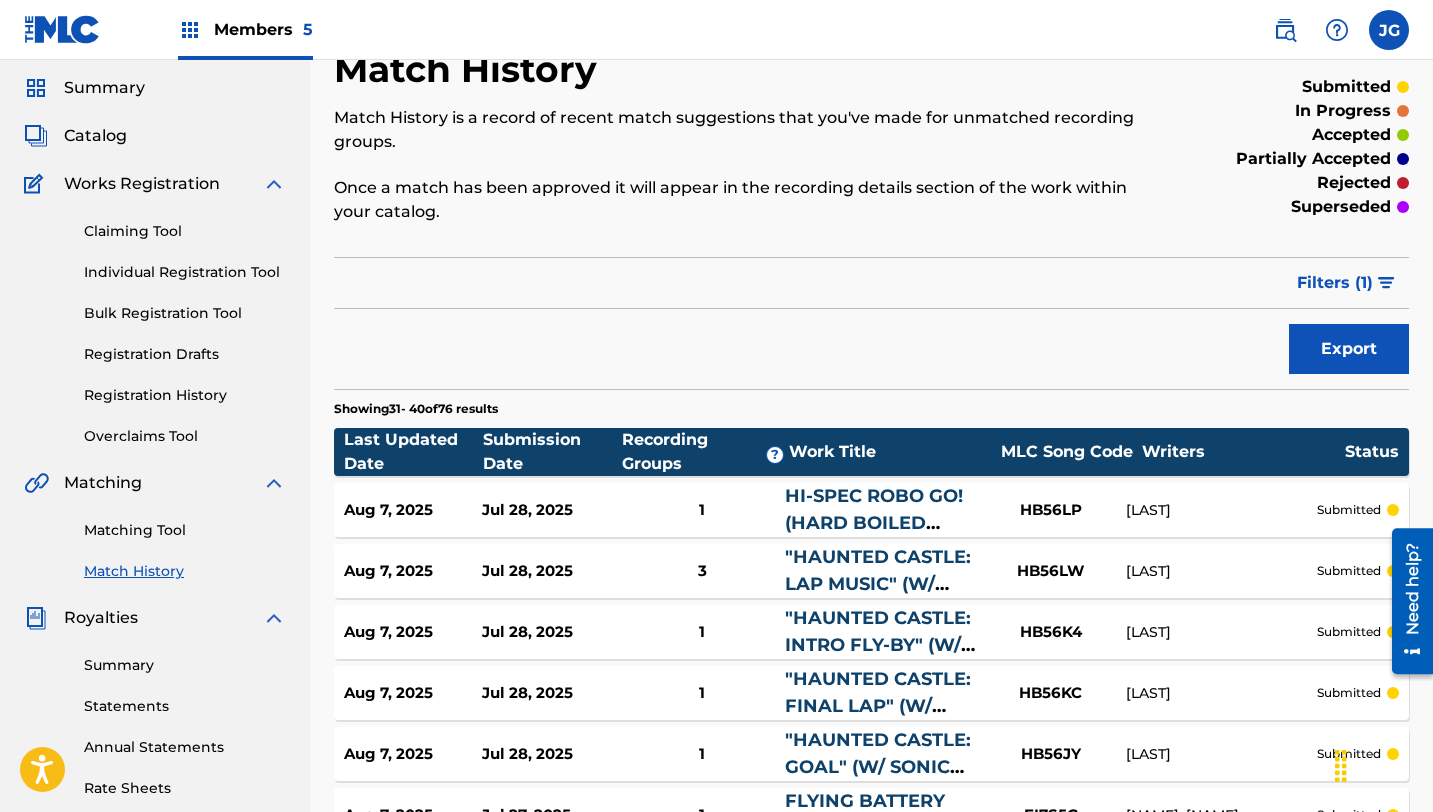 scroll, scrollTop: 0, scrollLeft: 0, axis: both 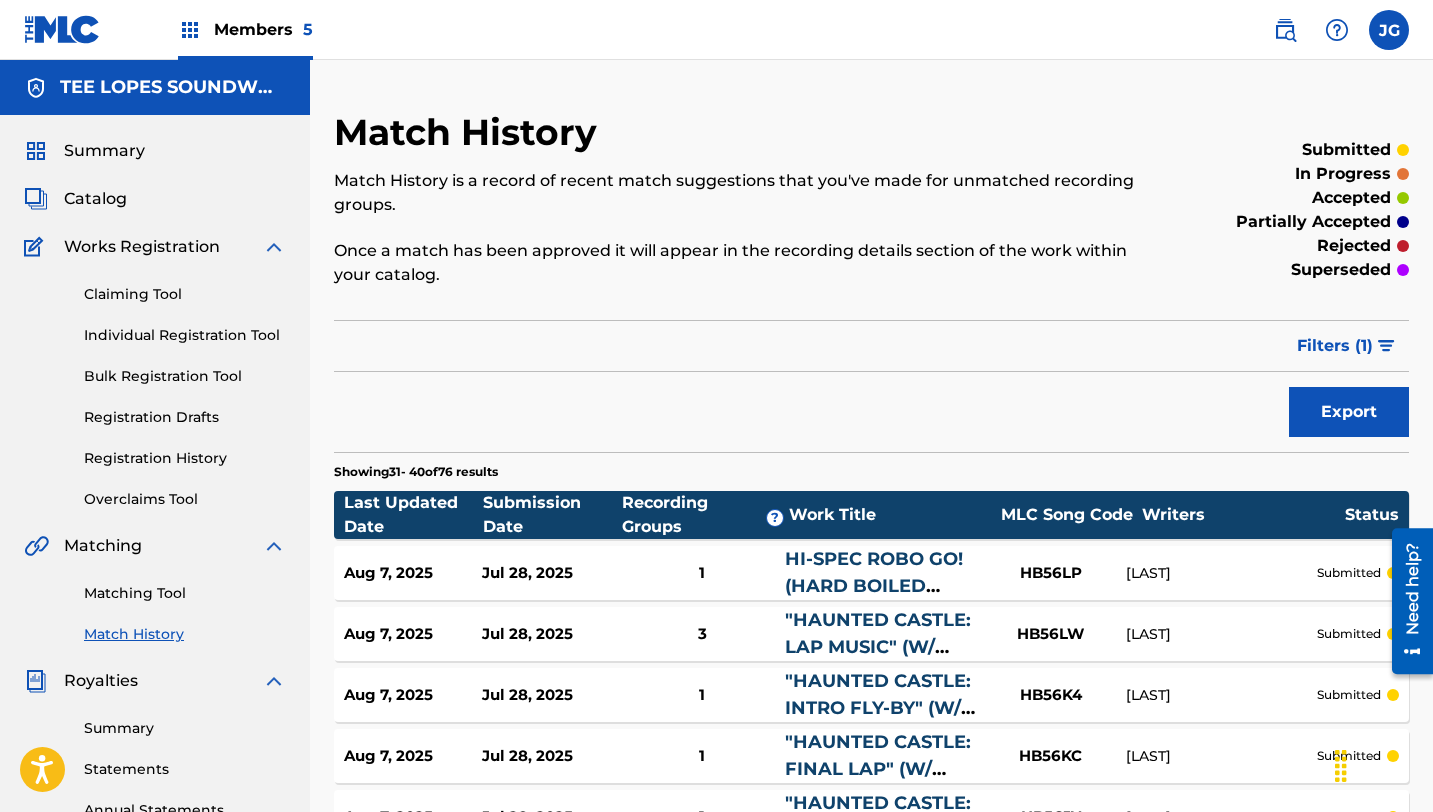 click on "Catalog" at bounding box center (95, 199) 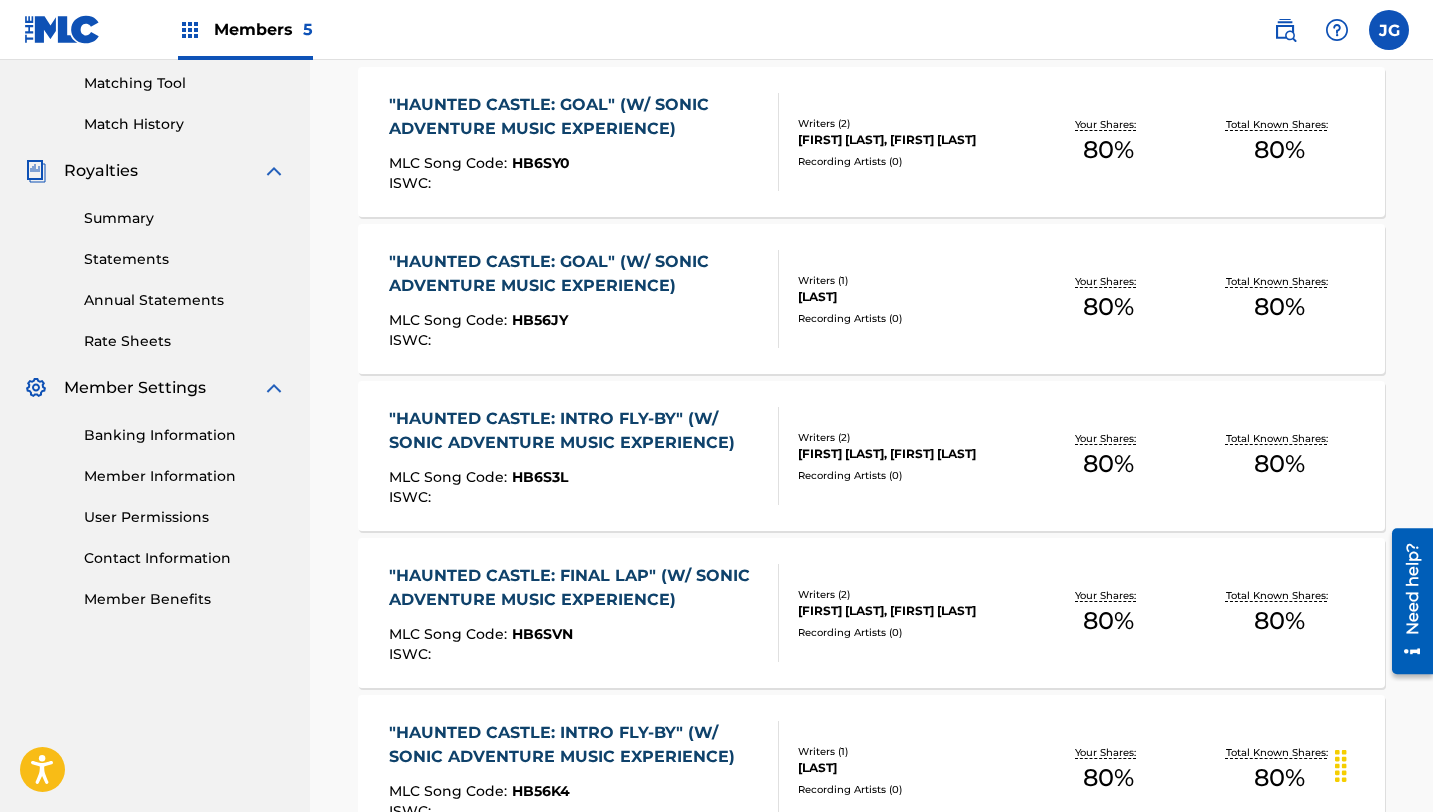 scroll, scrollTop: 516, scrollLeft: 0, axis: vertical 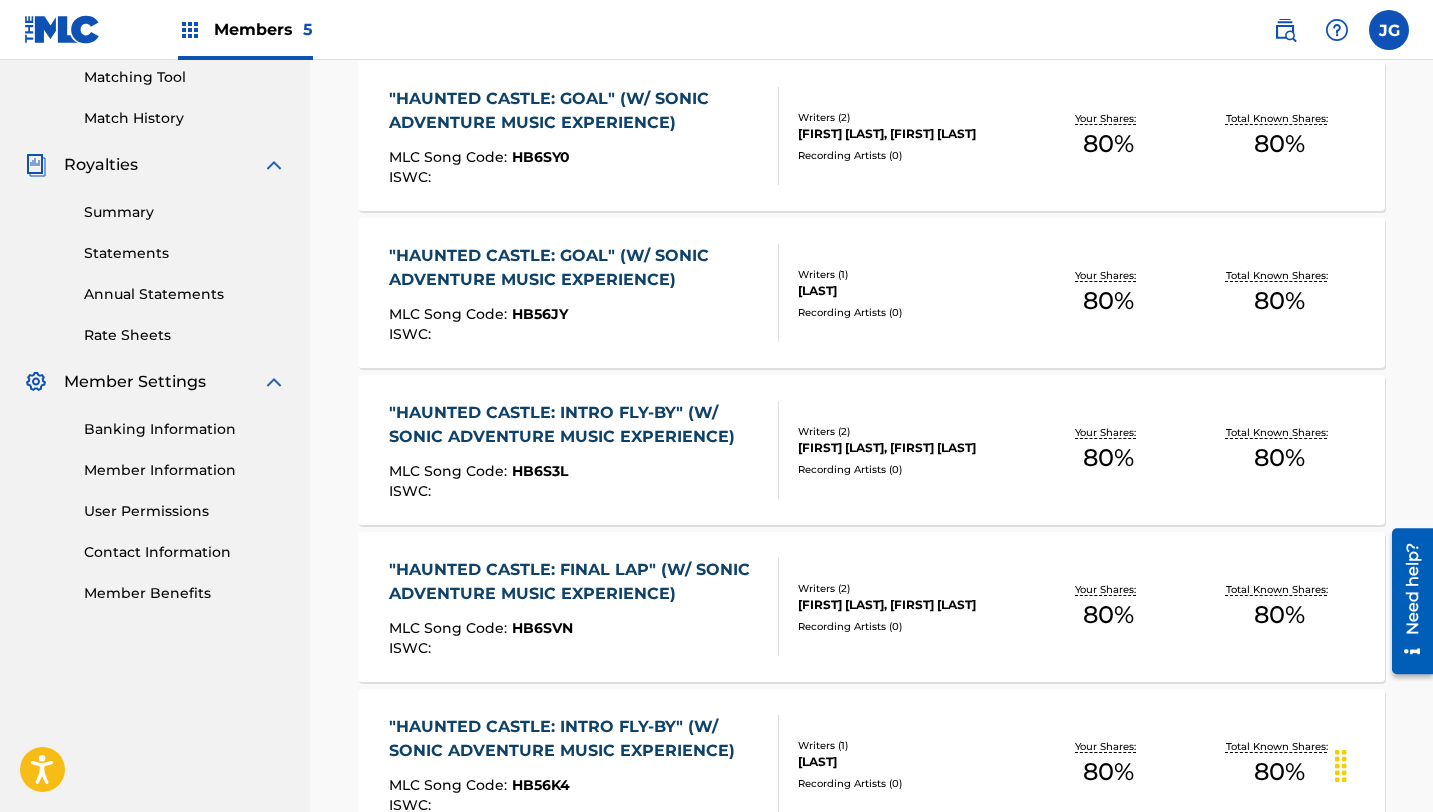 click on ""HAUNTED CASTLE: INTRO FLY-BY" (W/ SONIC ADVENTURE MUSIC EXPERIENCE)" at bounding box center [575, 425] 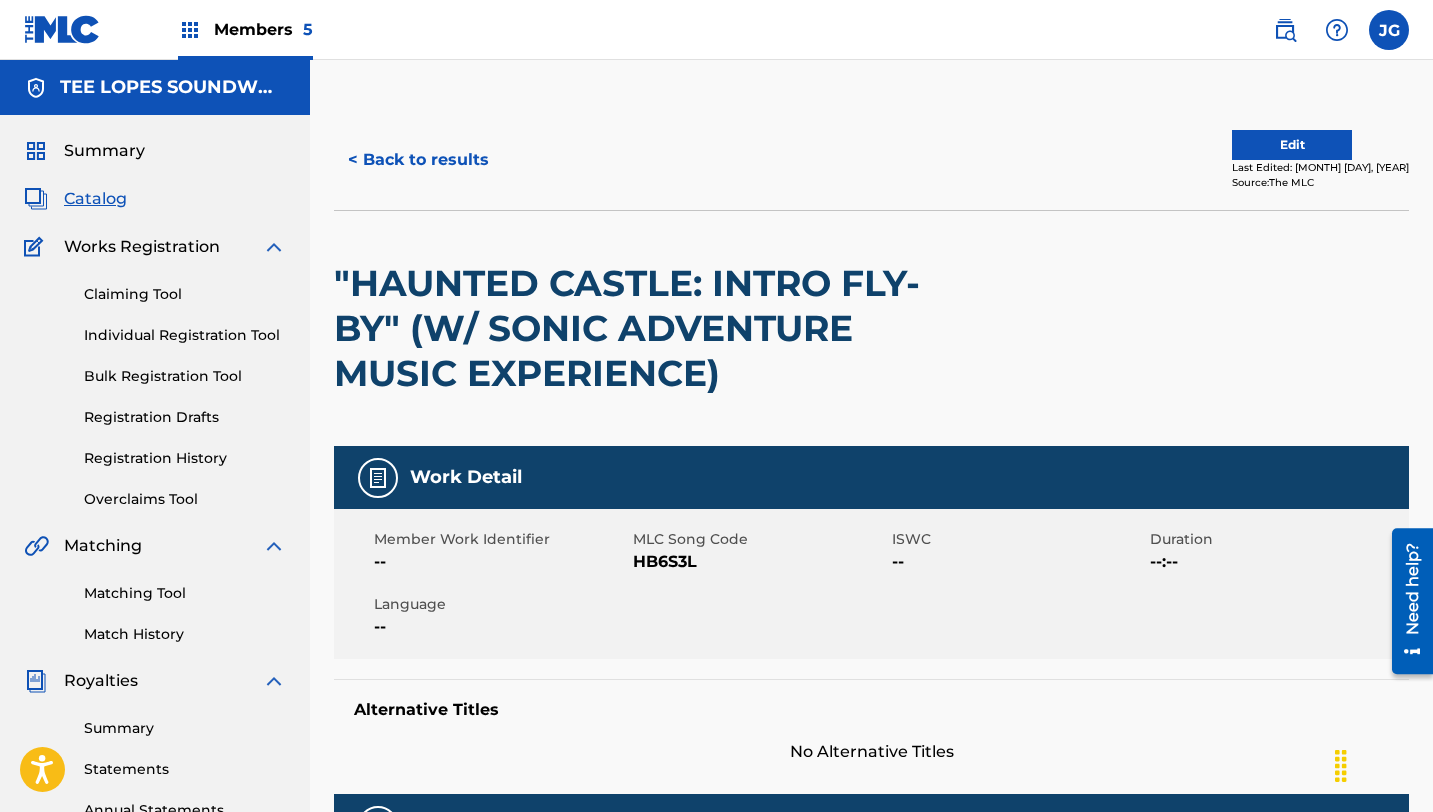 click on "Edit" at bounding box center [1292, 145] 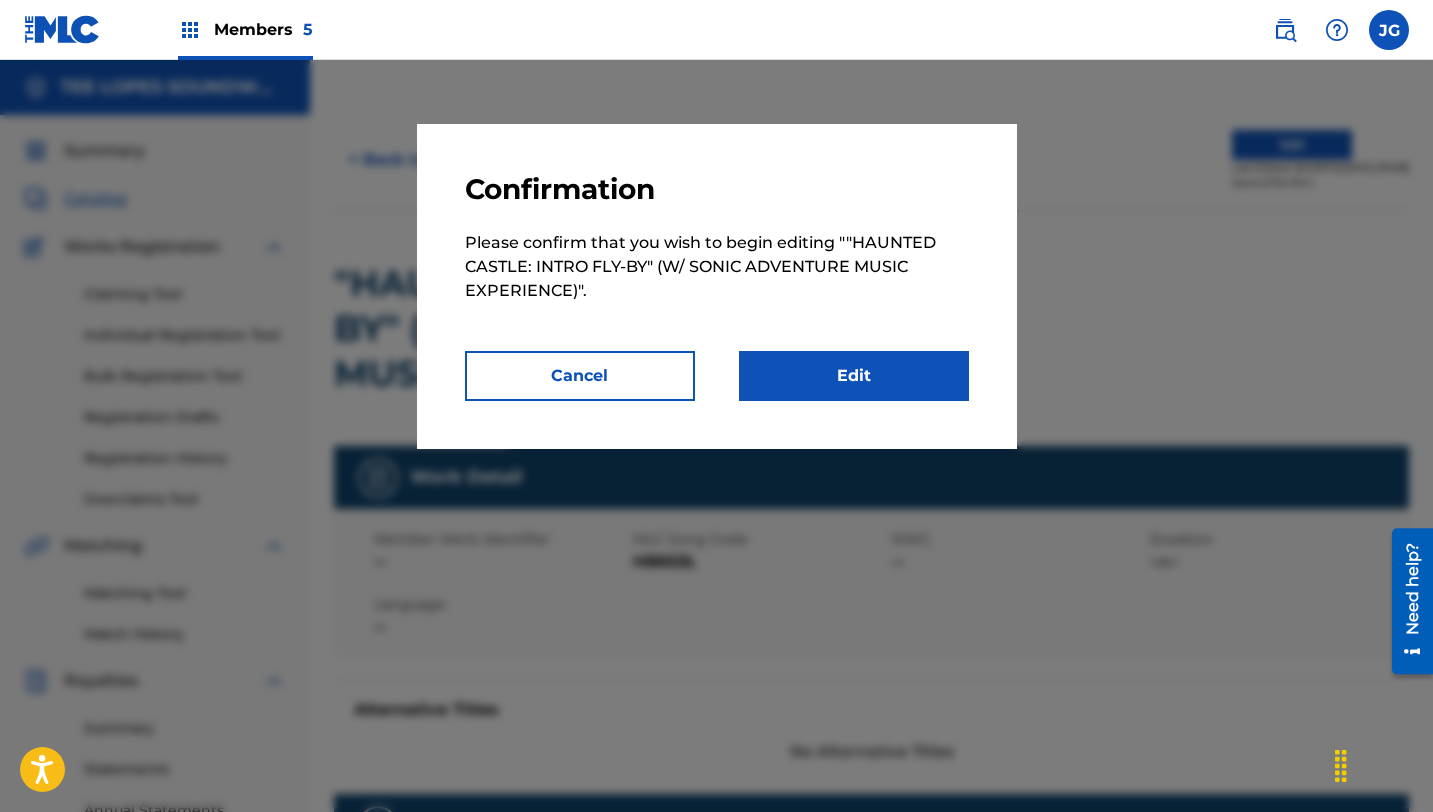click on "Edit" at bounding box center (854, 376) 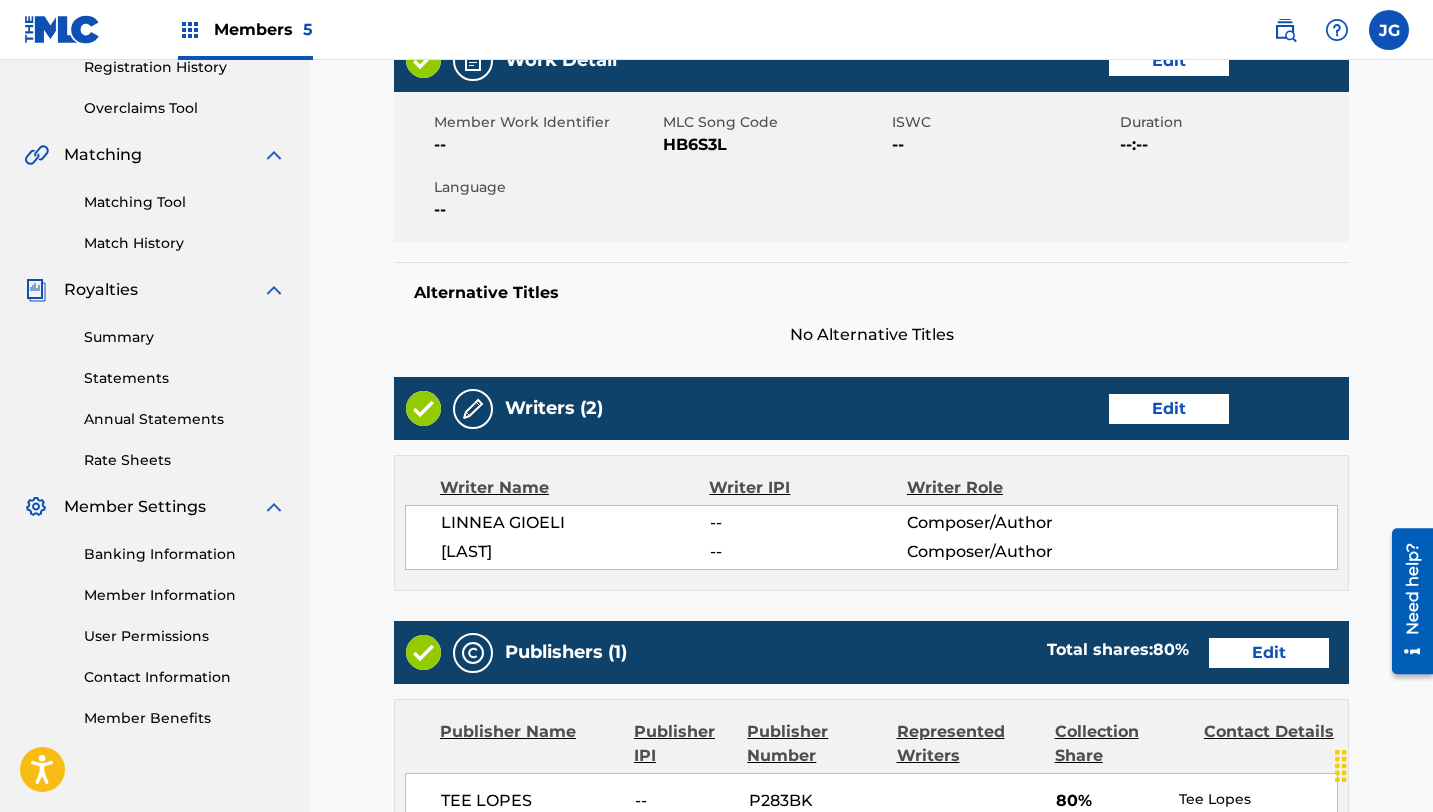 scroll, scrollTop: 419, scrollLeft: 0, axis: vertical 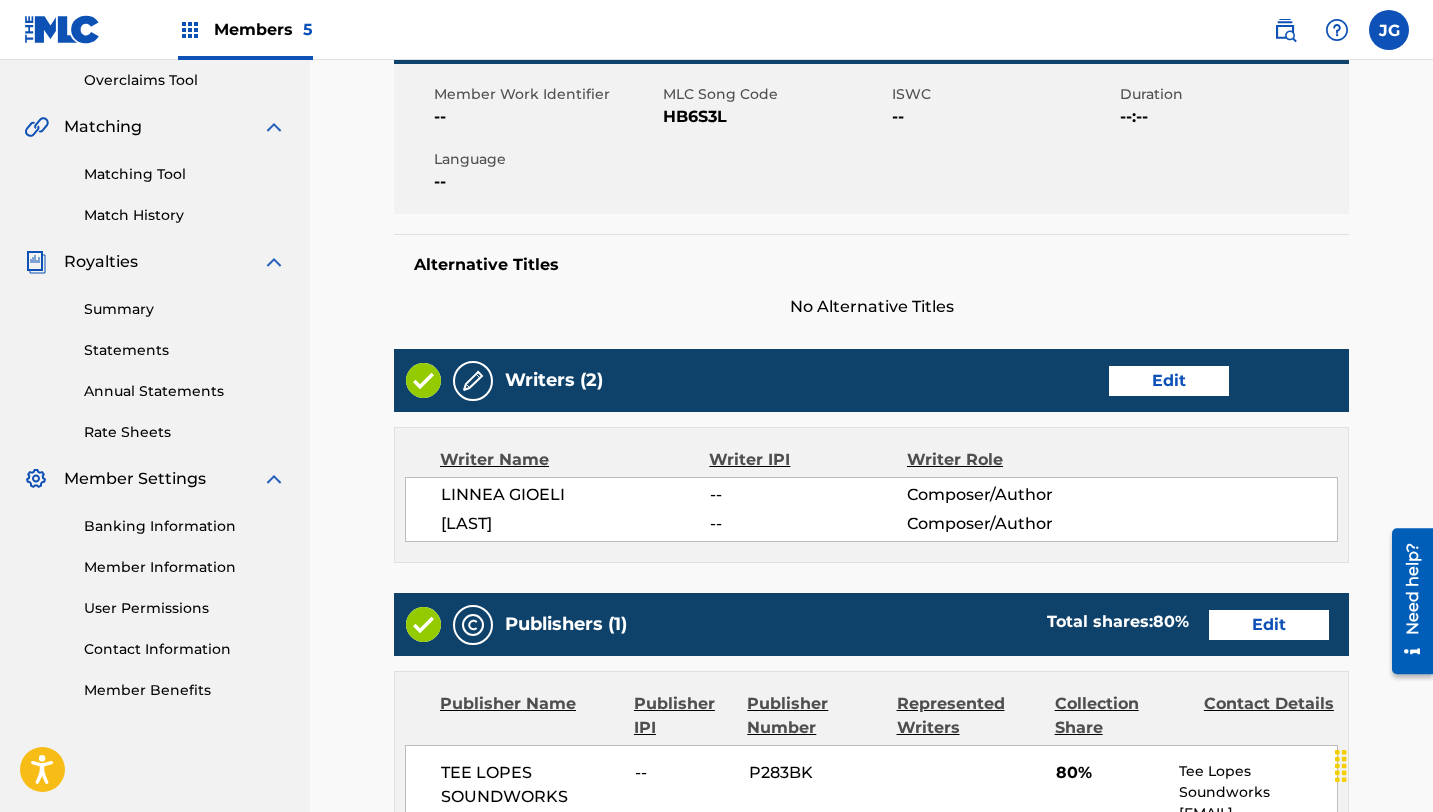 click on "Edit" at bounding box center (1169, 381) 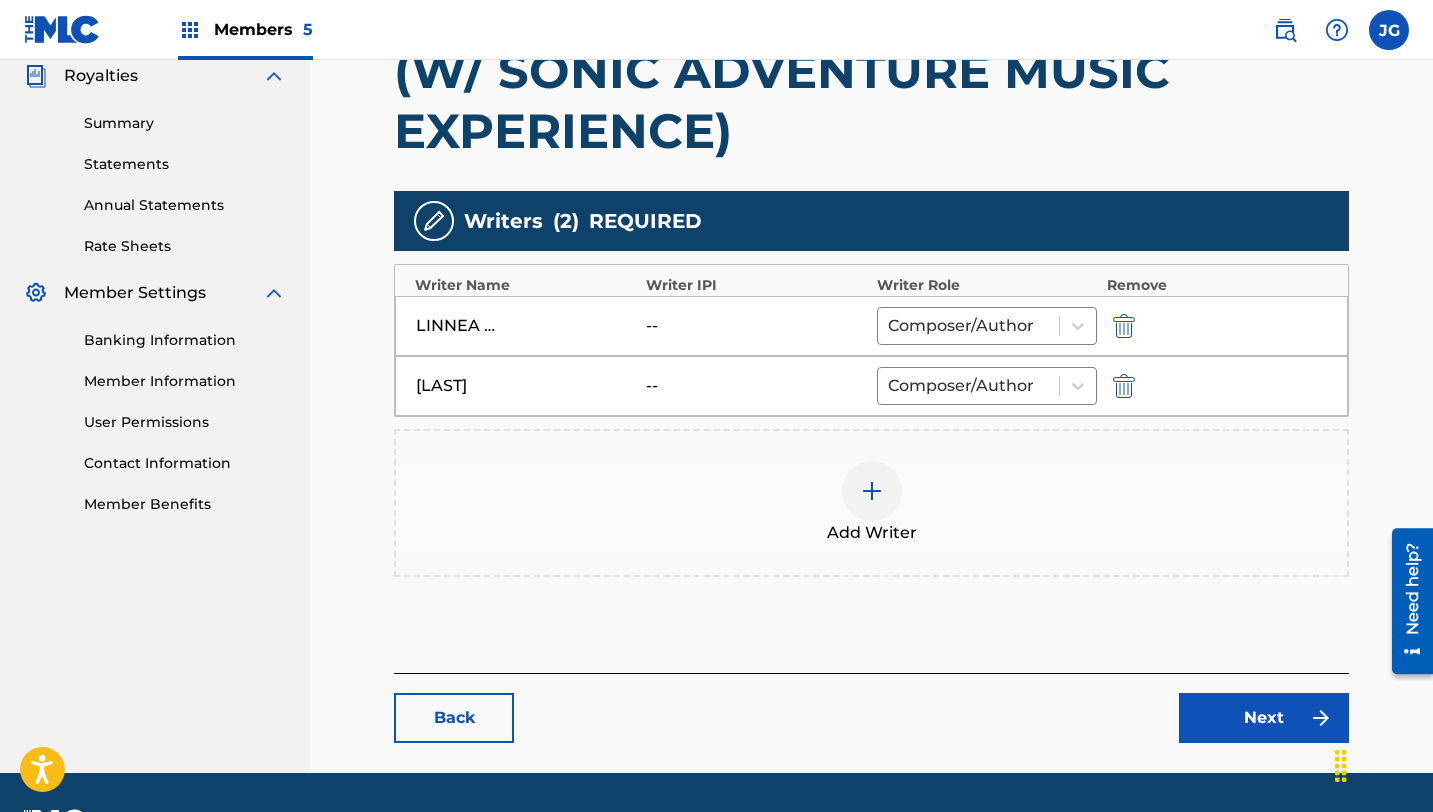 scroll, scrollTop: 606, scrollLeft: 0, axis: vertical 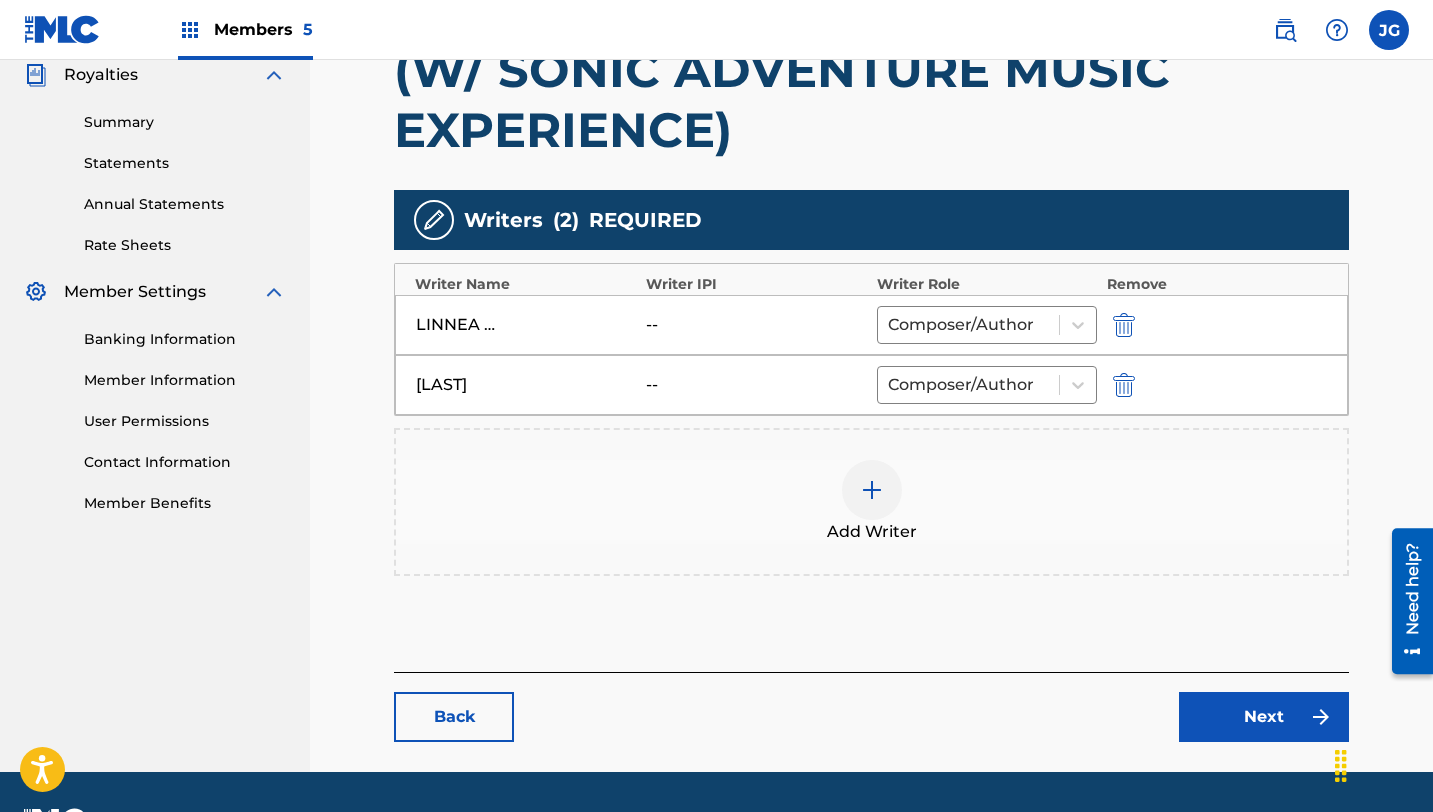 click at bounding box center [1124, 325] 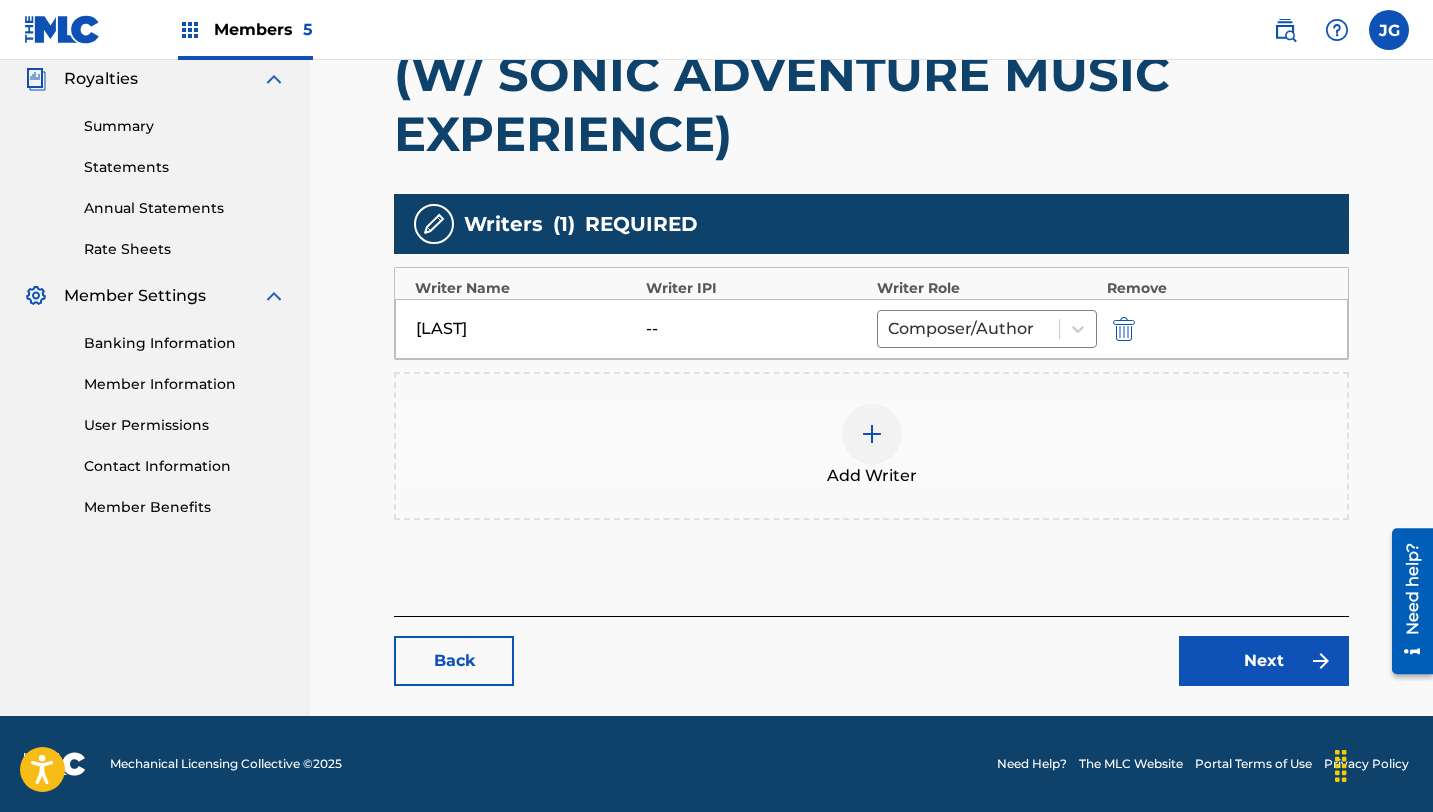 scroll, scrollTop: 602, scrollLeft: 0, axis: vertical 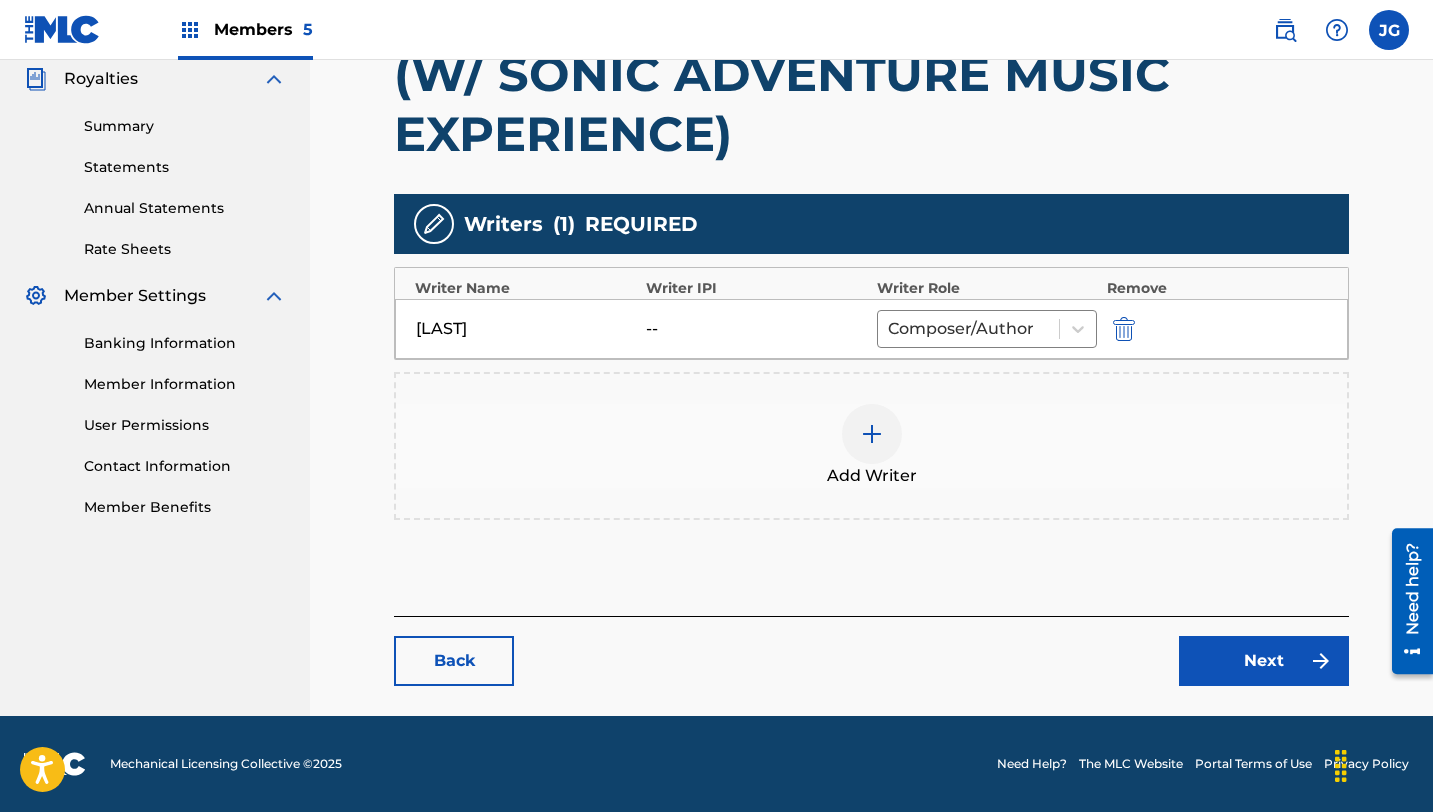 click on "Next" at bounding box center [1264, 661] 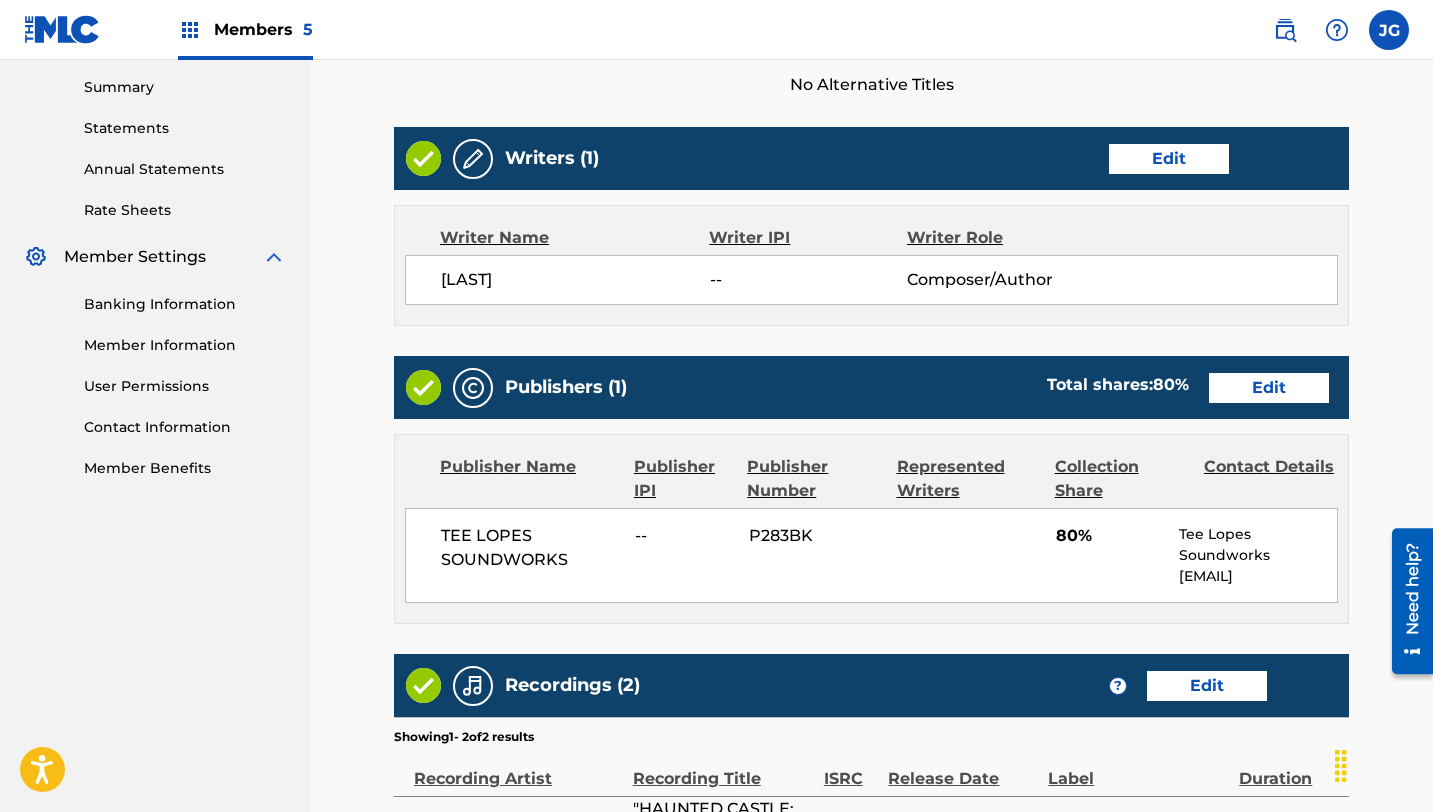 scroll, scrollTop: 1065, scrollLeft: 0, axis: vertical 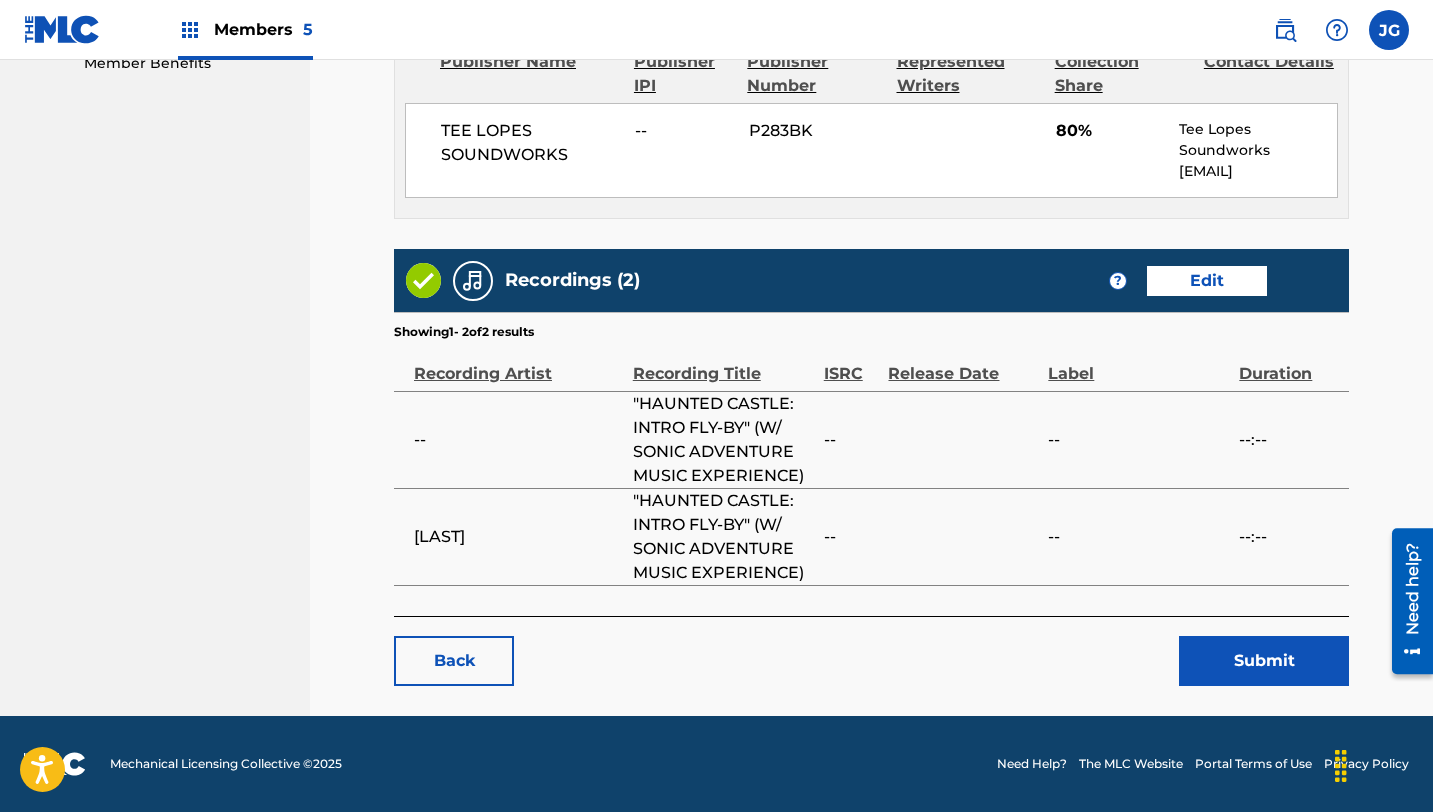 click on "Submit" at bounding box center (1264, 661) 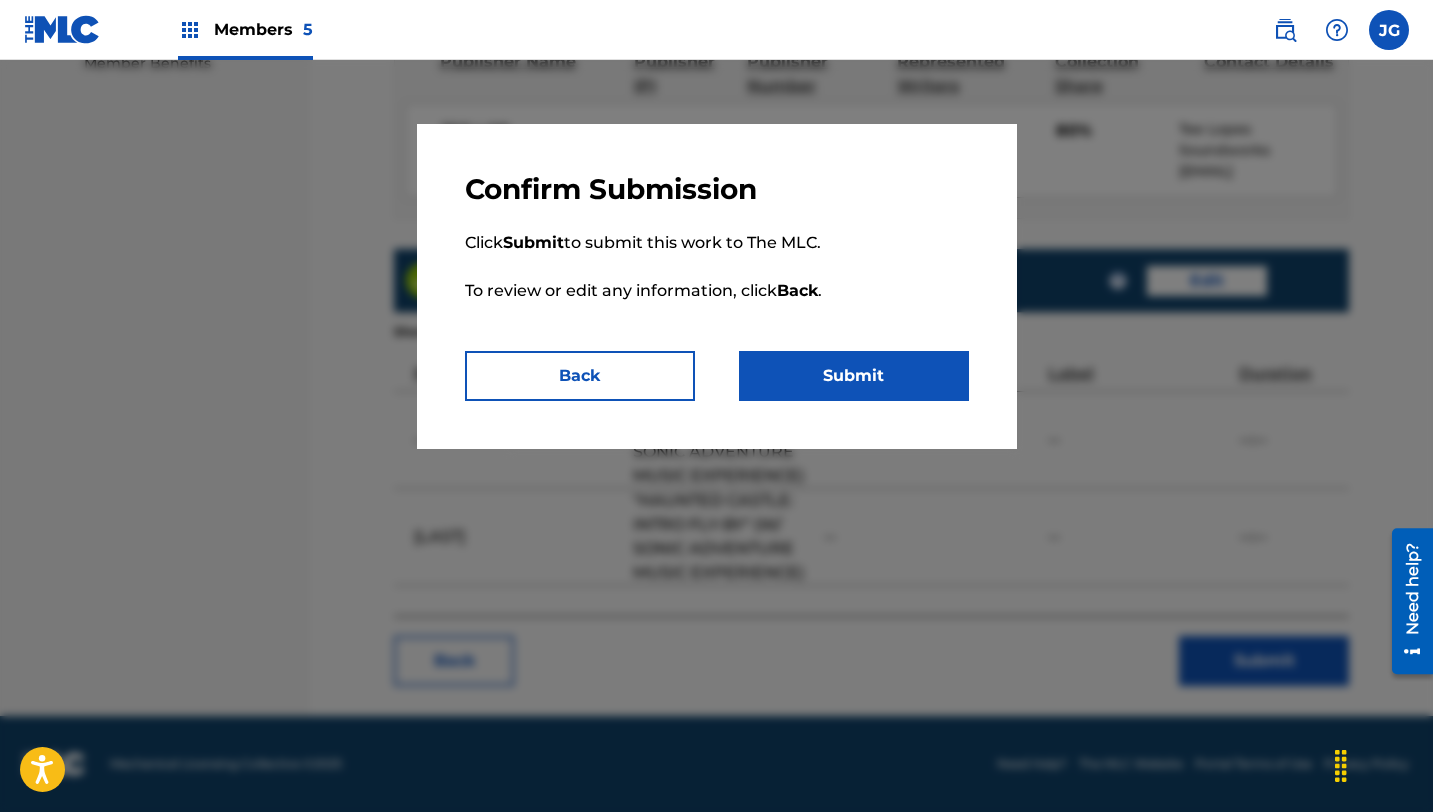 drag, startPoint x: 1248, startPoint y: 677, endPoint x: 1072, endPoint y: 600, distance: 192.10674 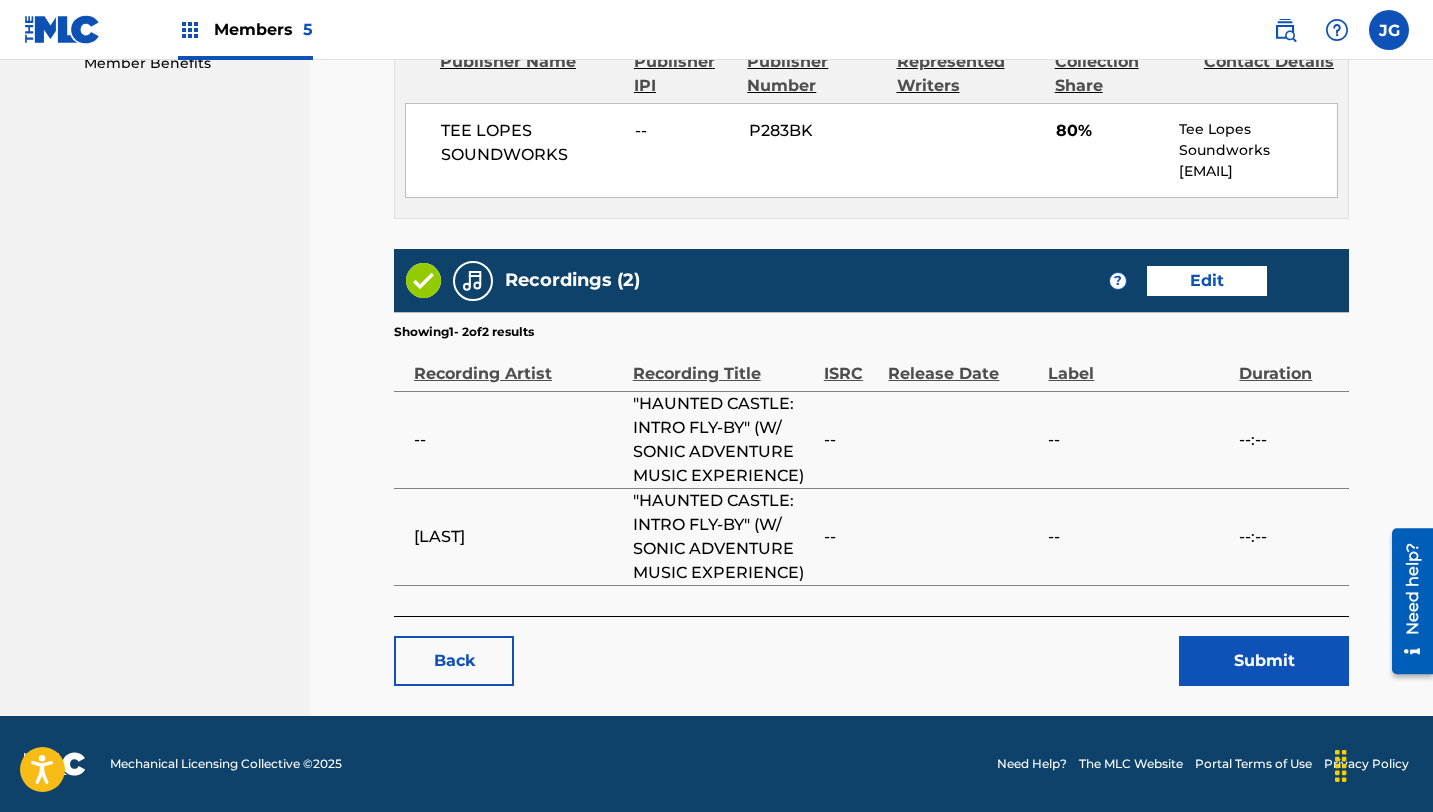 click on "Recordings   (2) ? Edit" at bounding box center (871, 280) 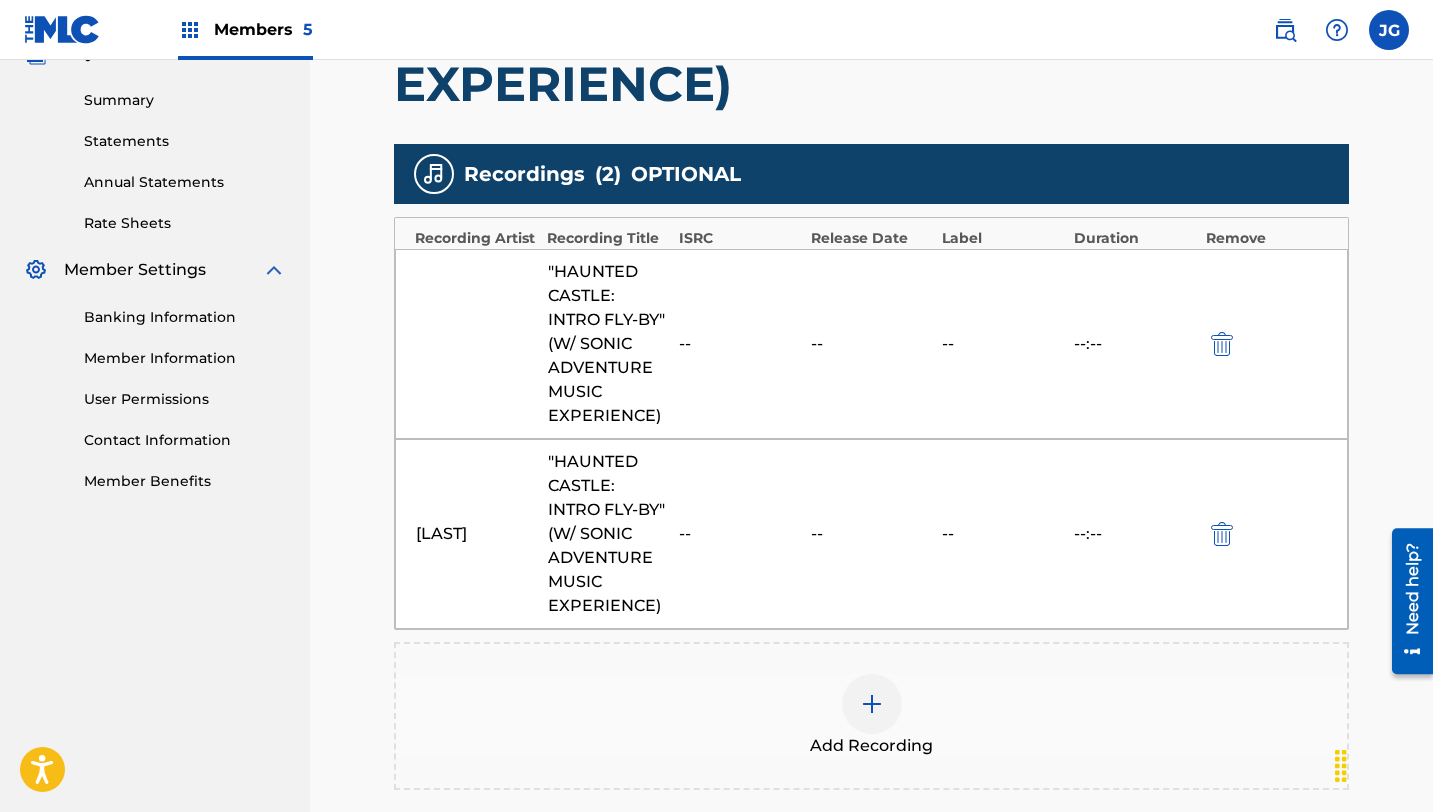 scroll, scrollTop: 632, scrollLeft: 0, axis: vertical 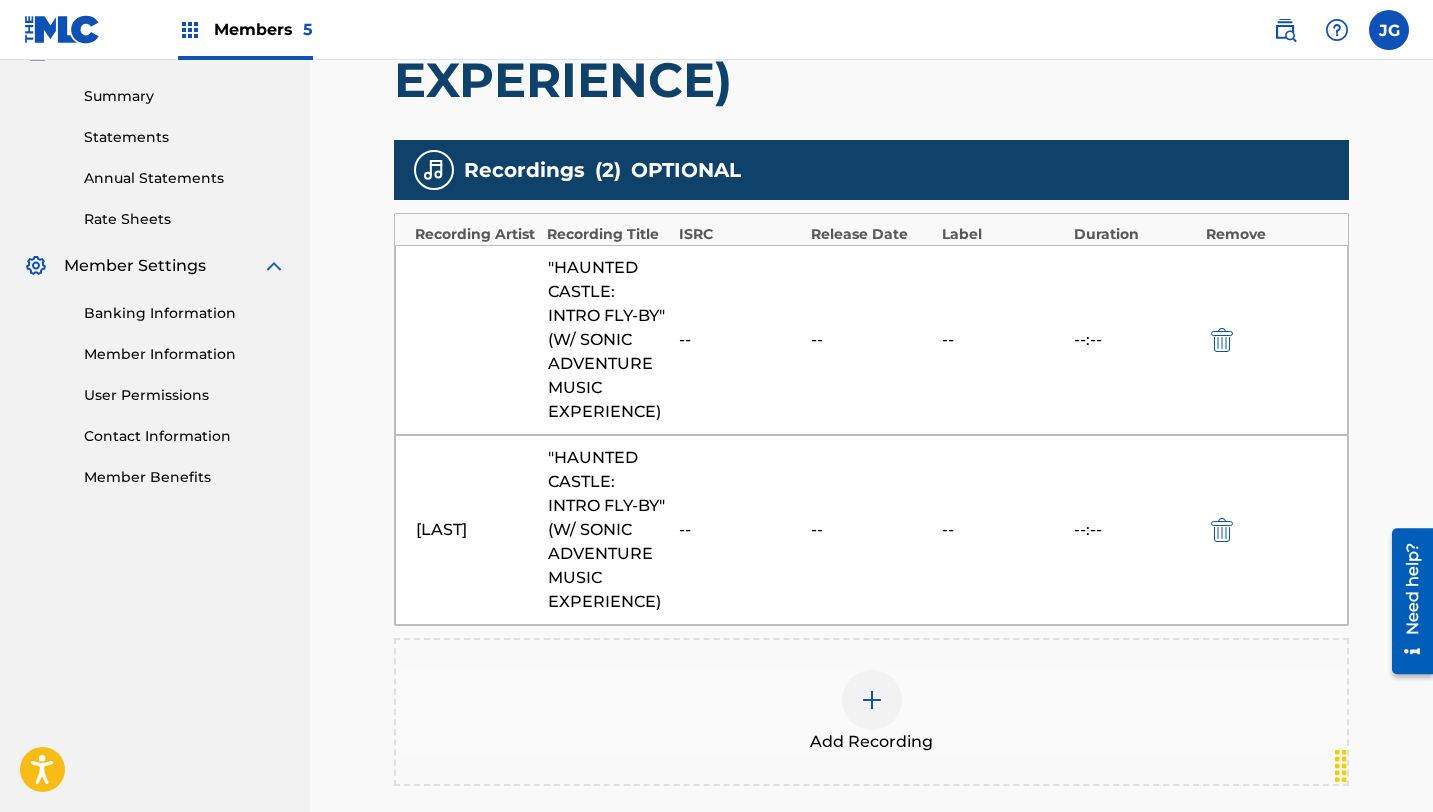 click at bounding box center [1222, 340] 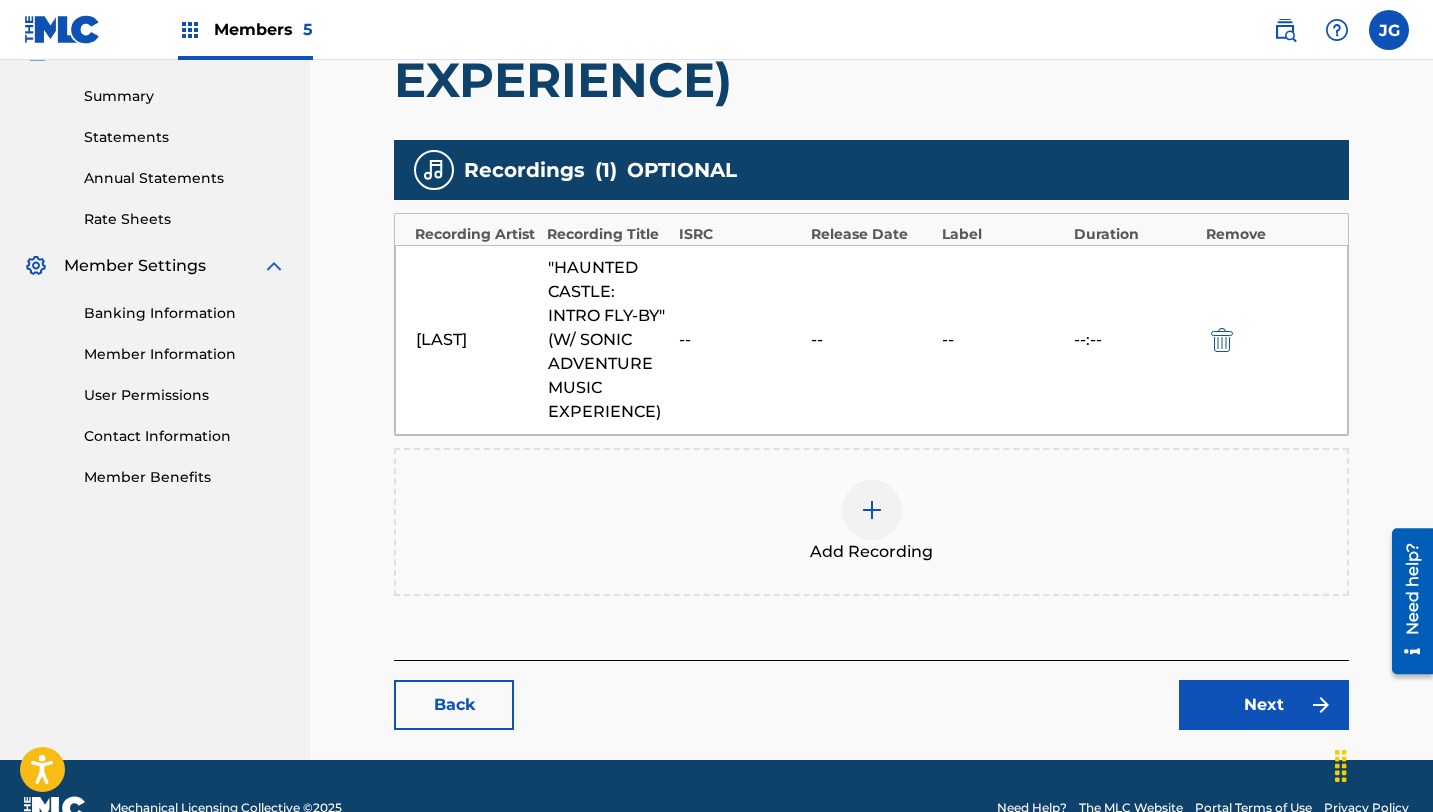 scroll, scrollTop: 676, scrollLeft: 0, axis: vertical 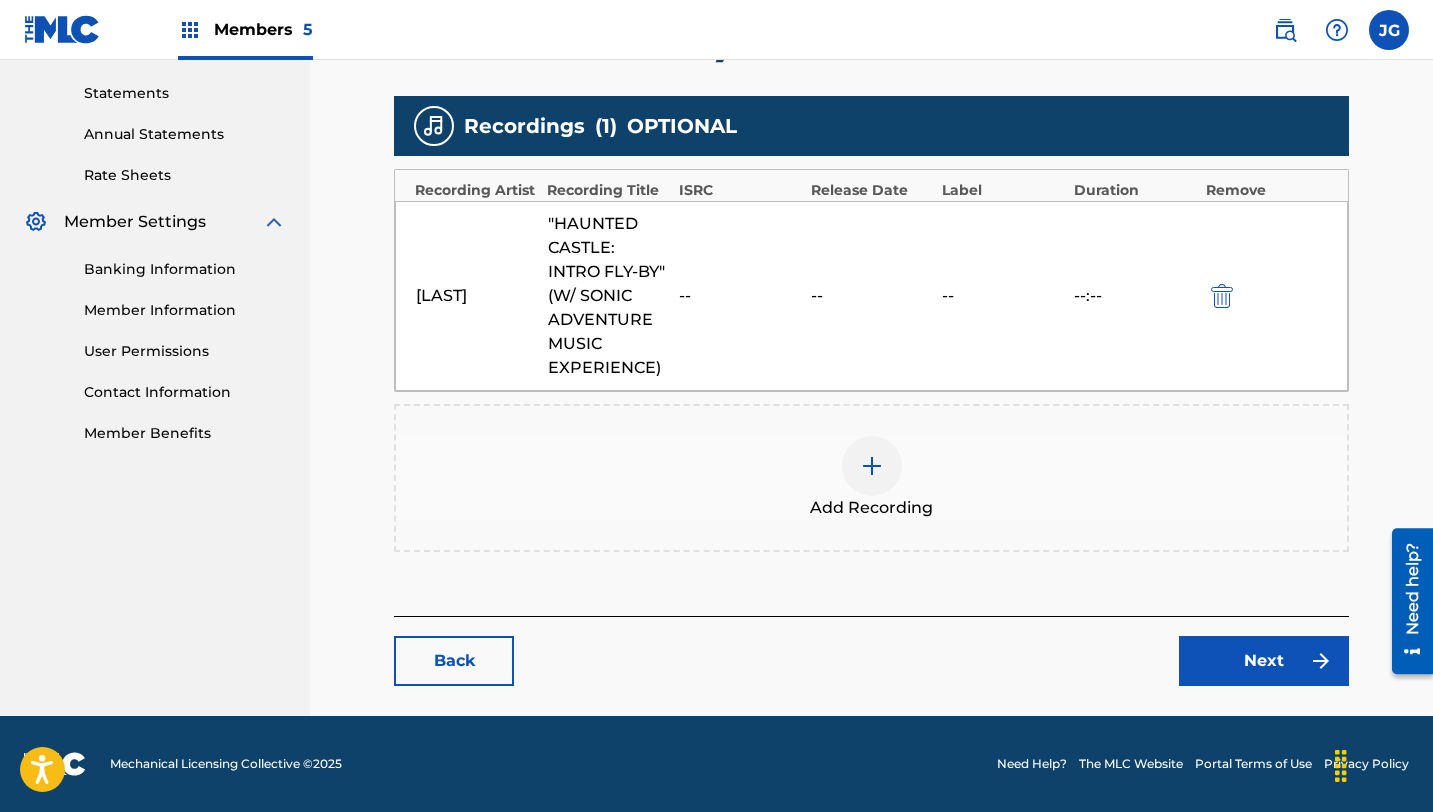 click on "Next" at bounding box center [1264, 661] 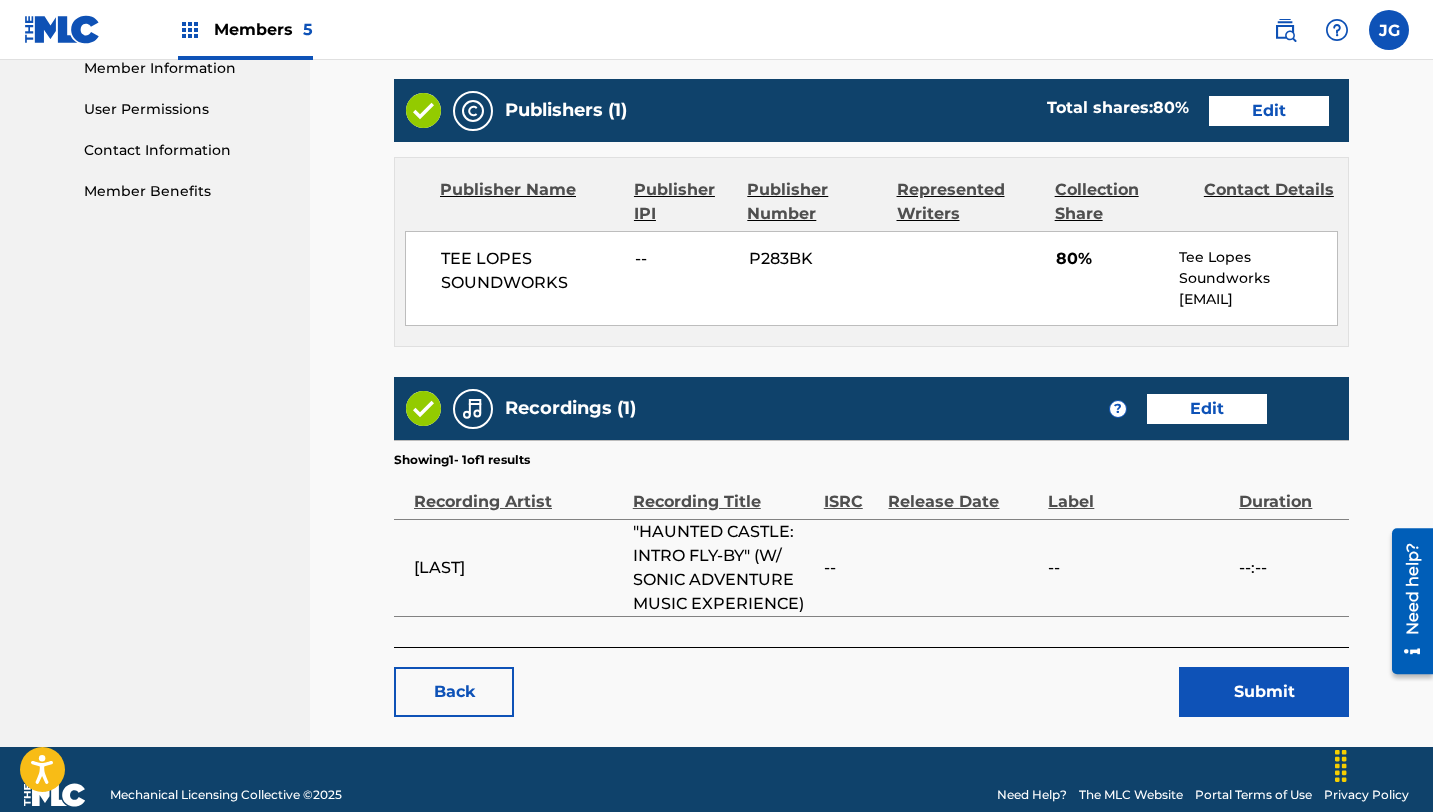scroll, scrollTop: 968, scrollLeft: 0, axis: vertical 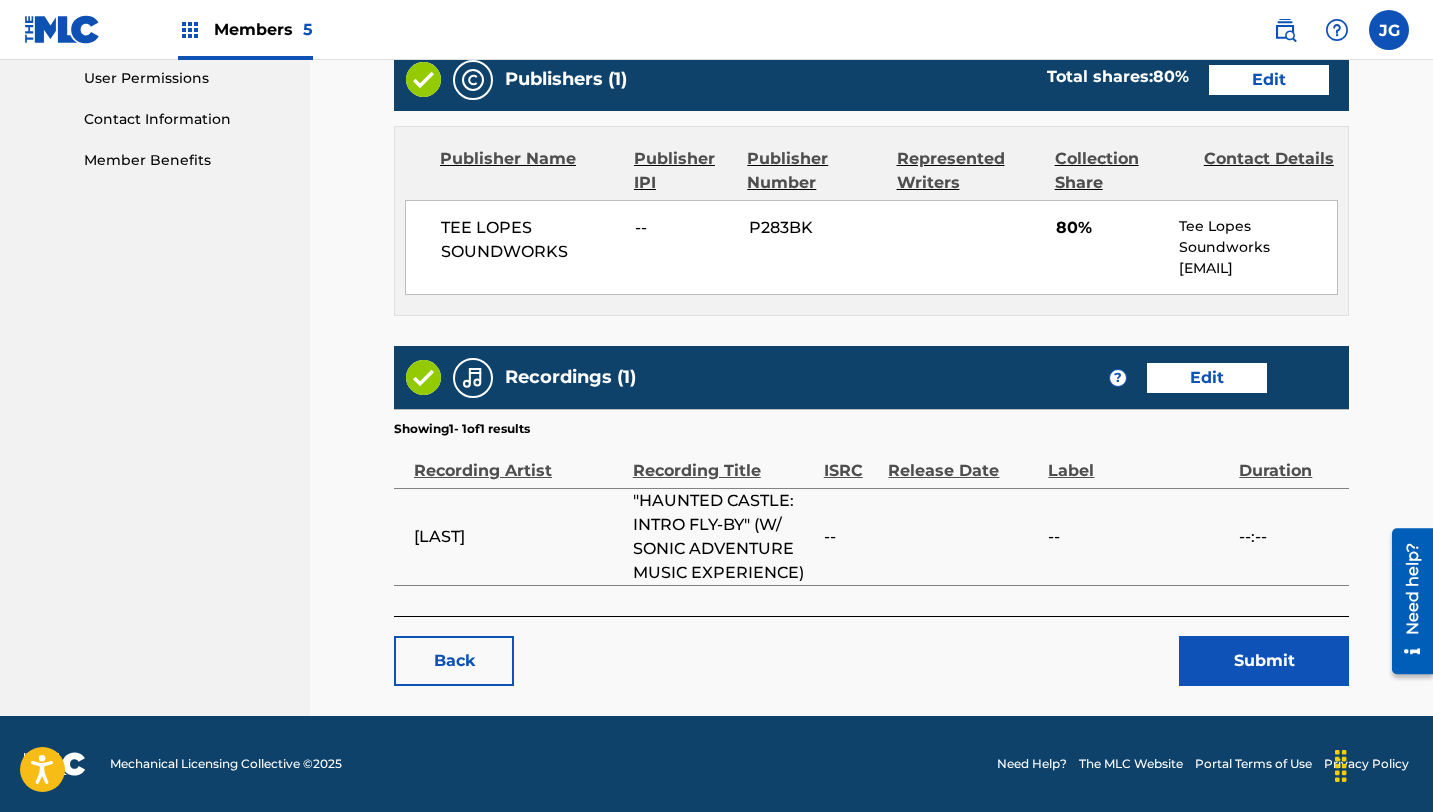 click on "Submit" at bounding box center [1264, 661] 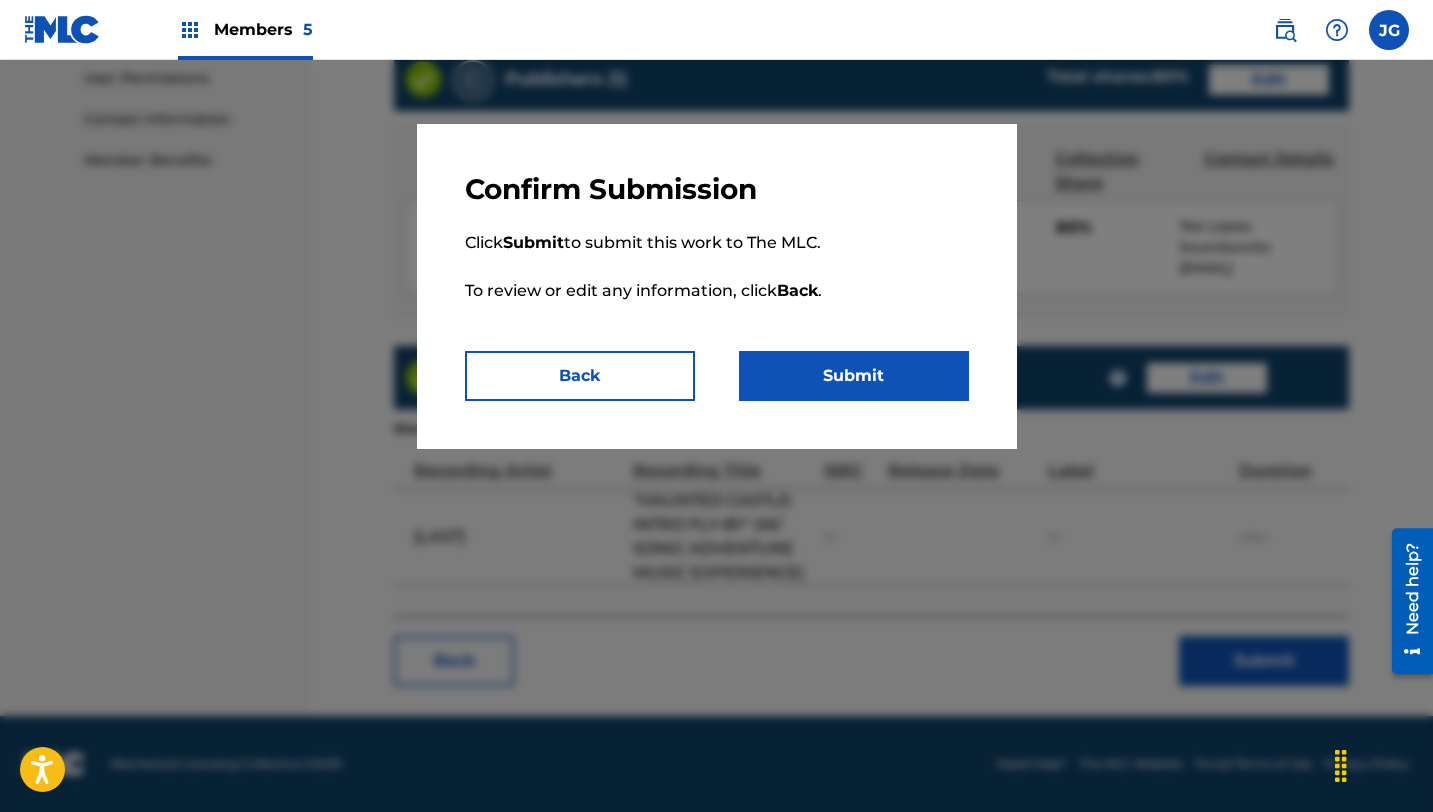 click on "Submit" at bounding box center [854, 376] 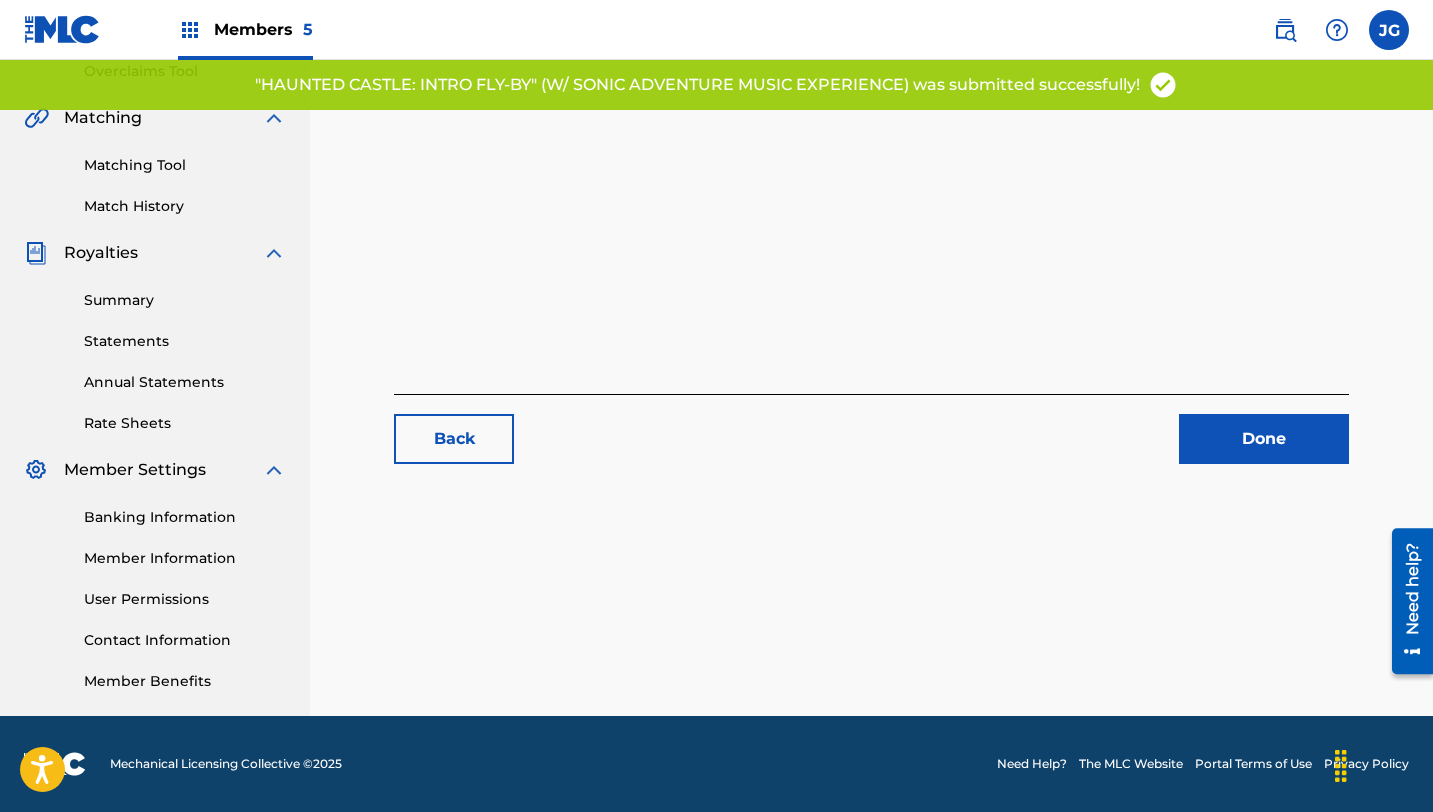 scroll, scrollTop: 0, scrollLeft: 0, axis: both 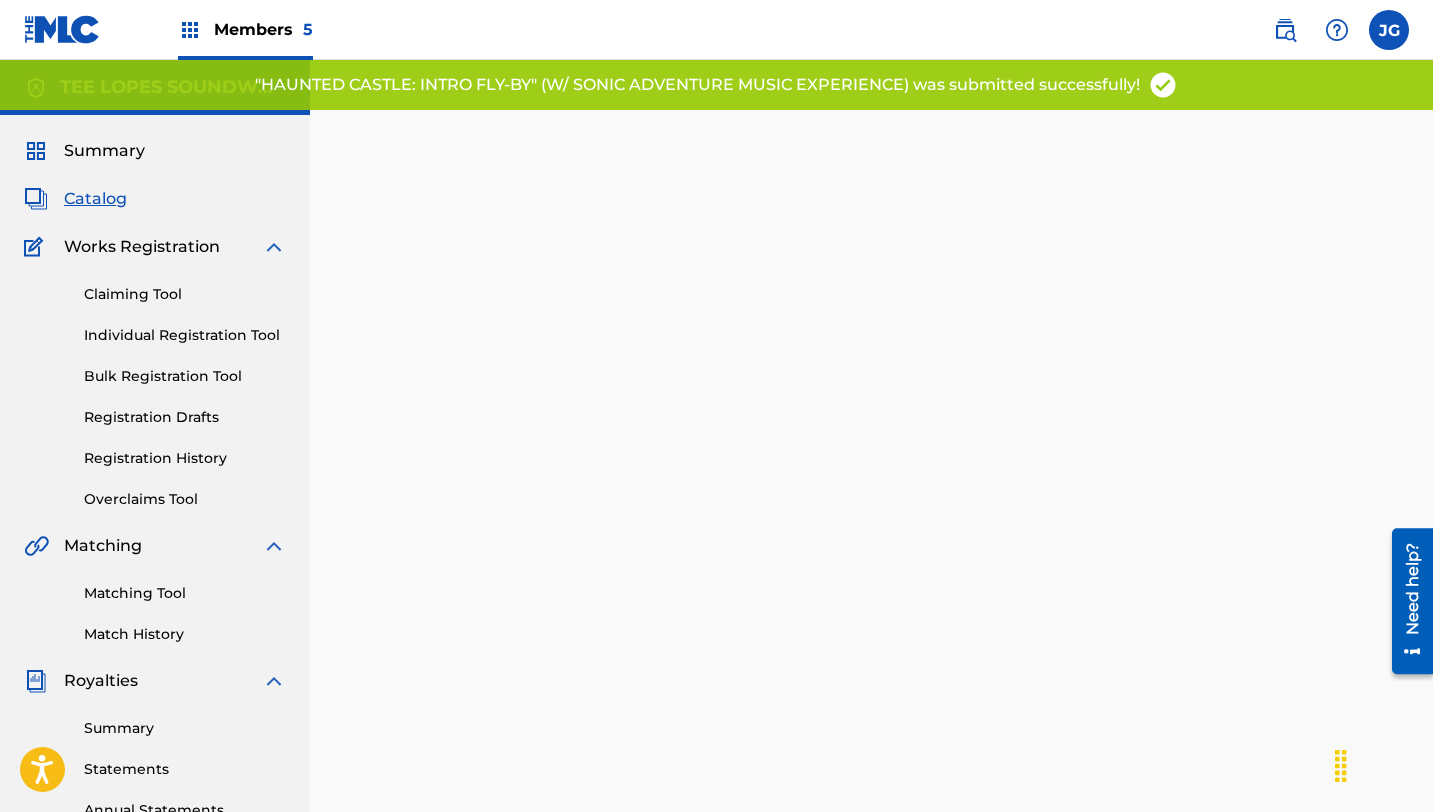 click on "Catalog" at bounding box center [75, 199] 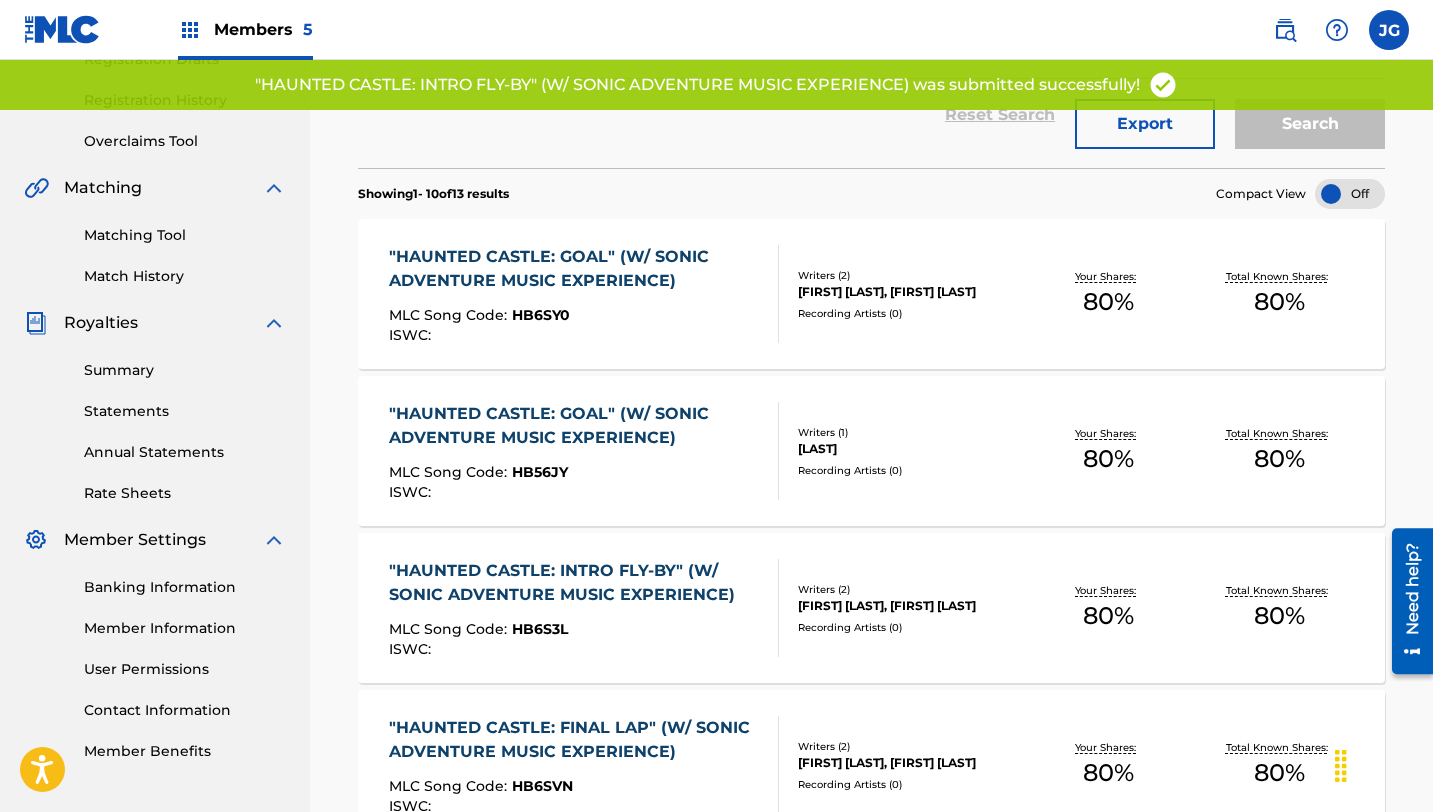 scroll, scrollTop: 366, scrollLeft: 0, axis: vertical 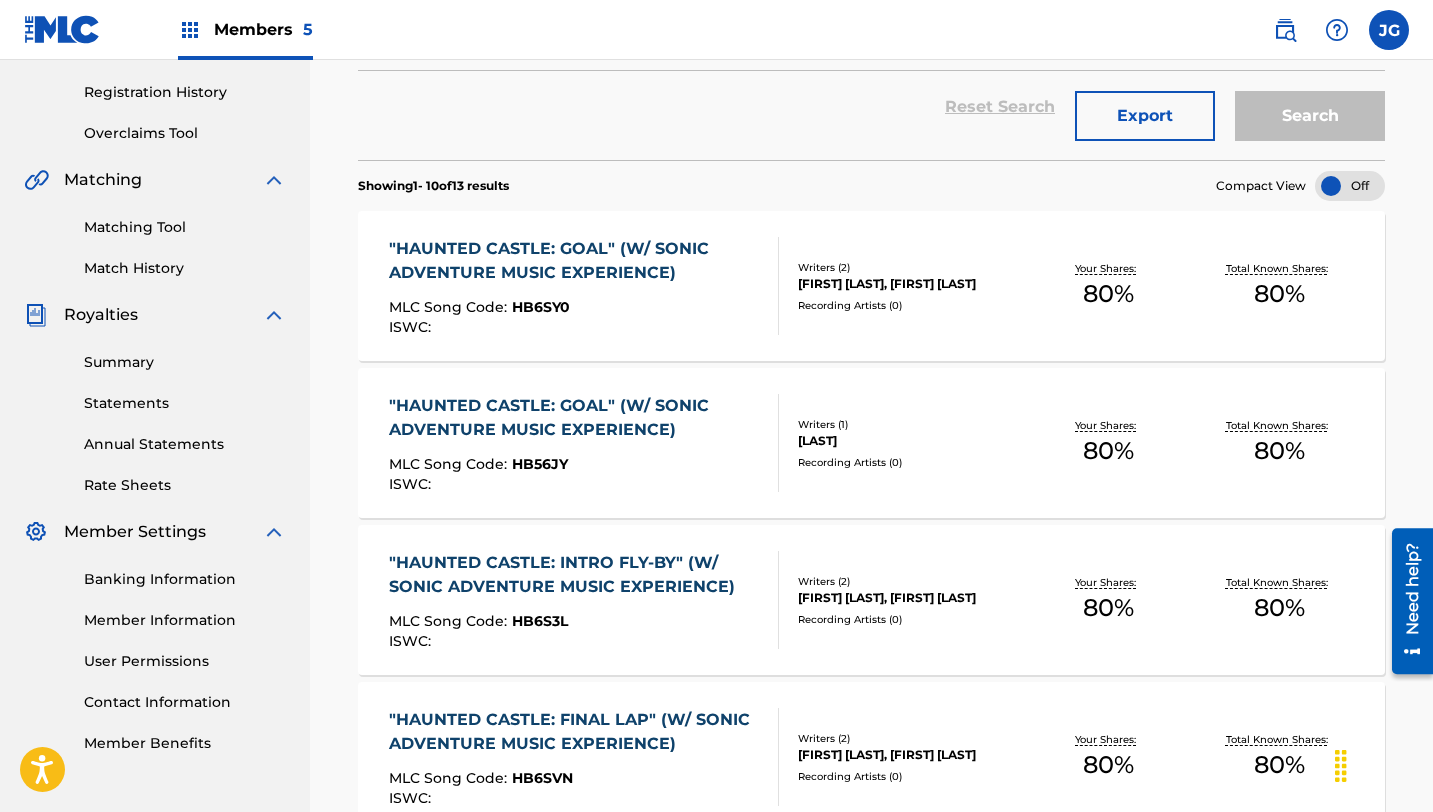 click on ""HAUNTED CASTLE: GOAL" (W/ SONIC ADVENTURE MUSIC EXPERIENCE)" at bounding box center [575, 261] 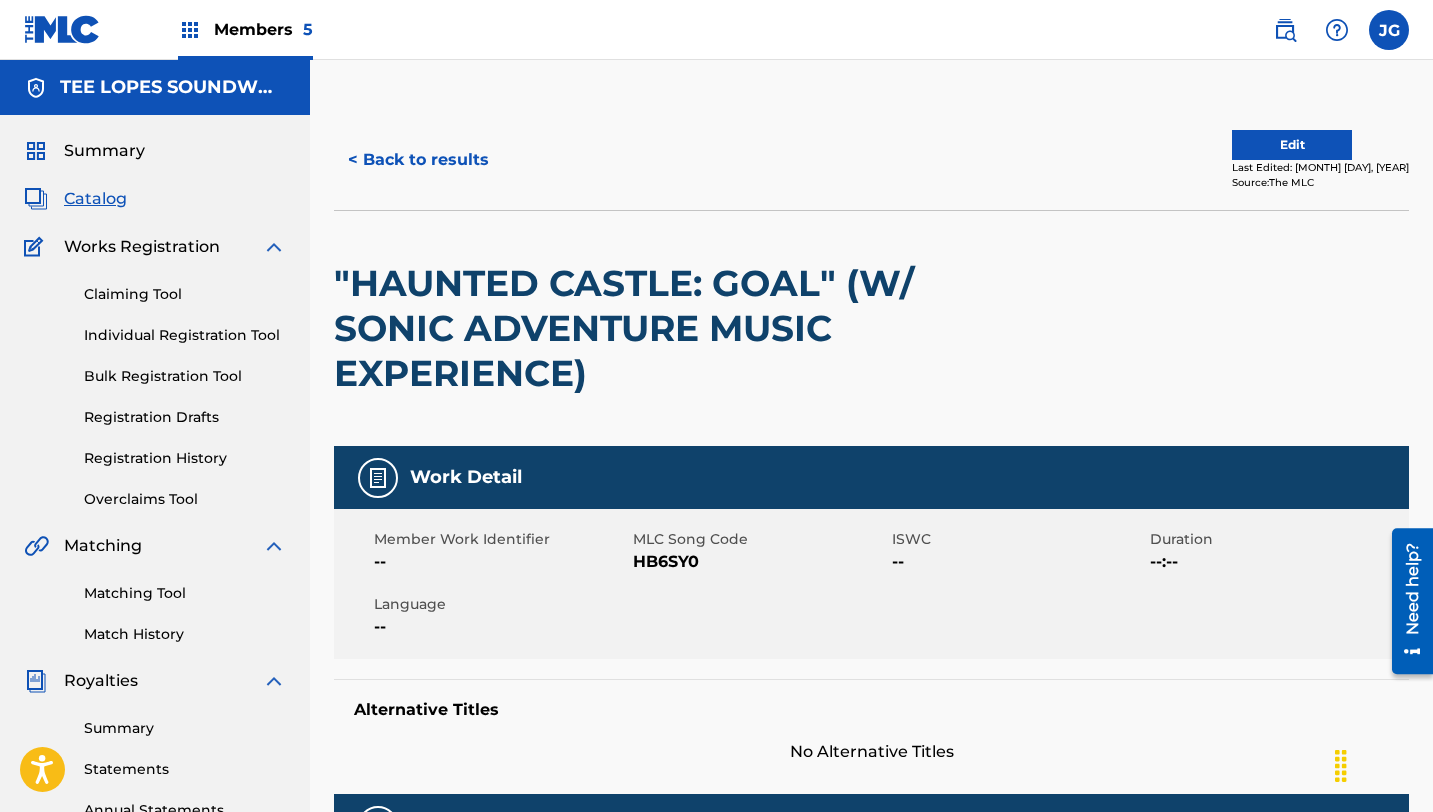 click on "Edit" at bounding box center (1292, 145) 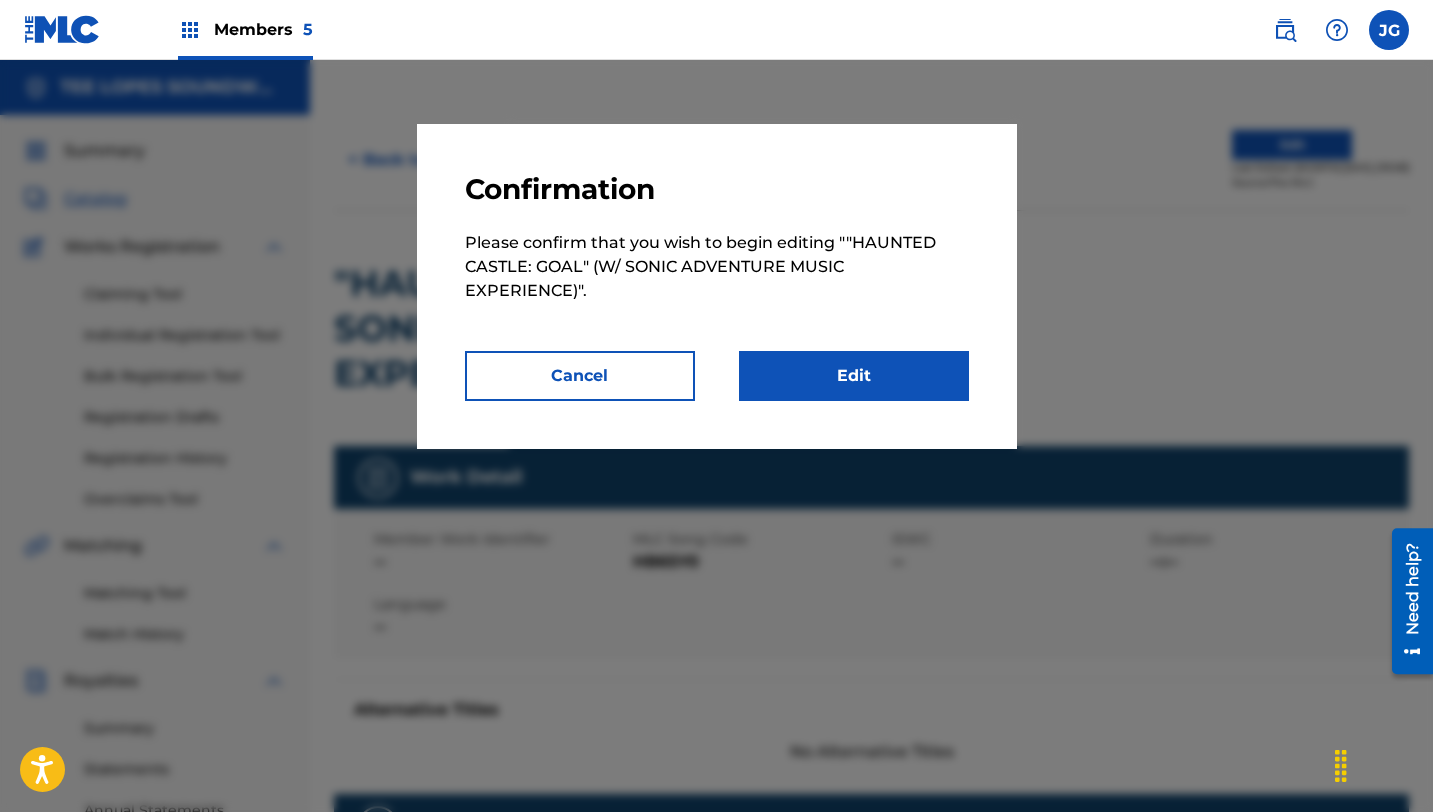click on "Edit" at bounding box center (854, 376) 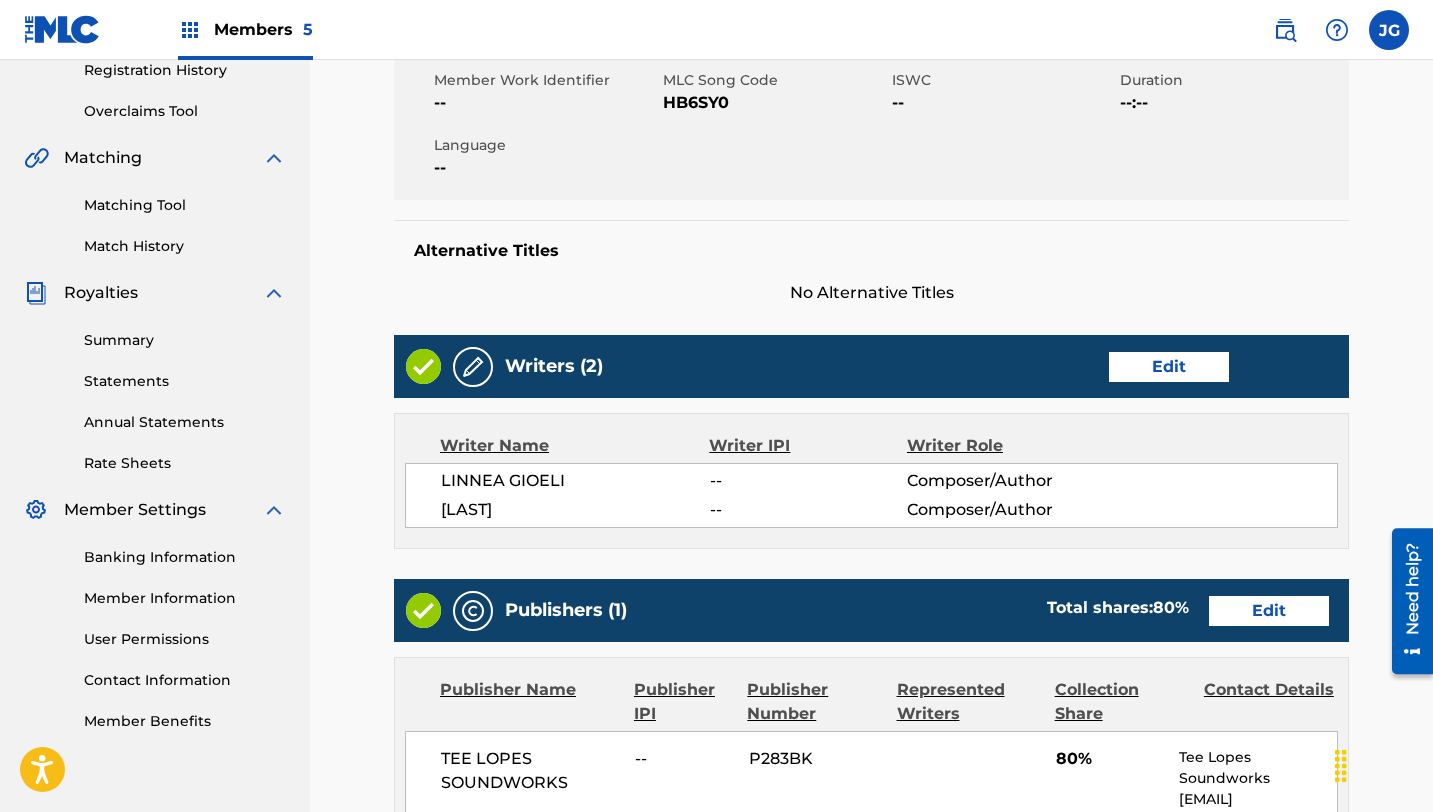 scroll, scrollTop: 389, scrollLeft: 0, axis: vertical 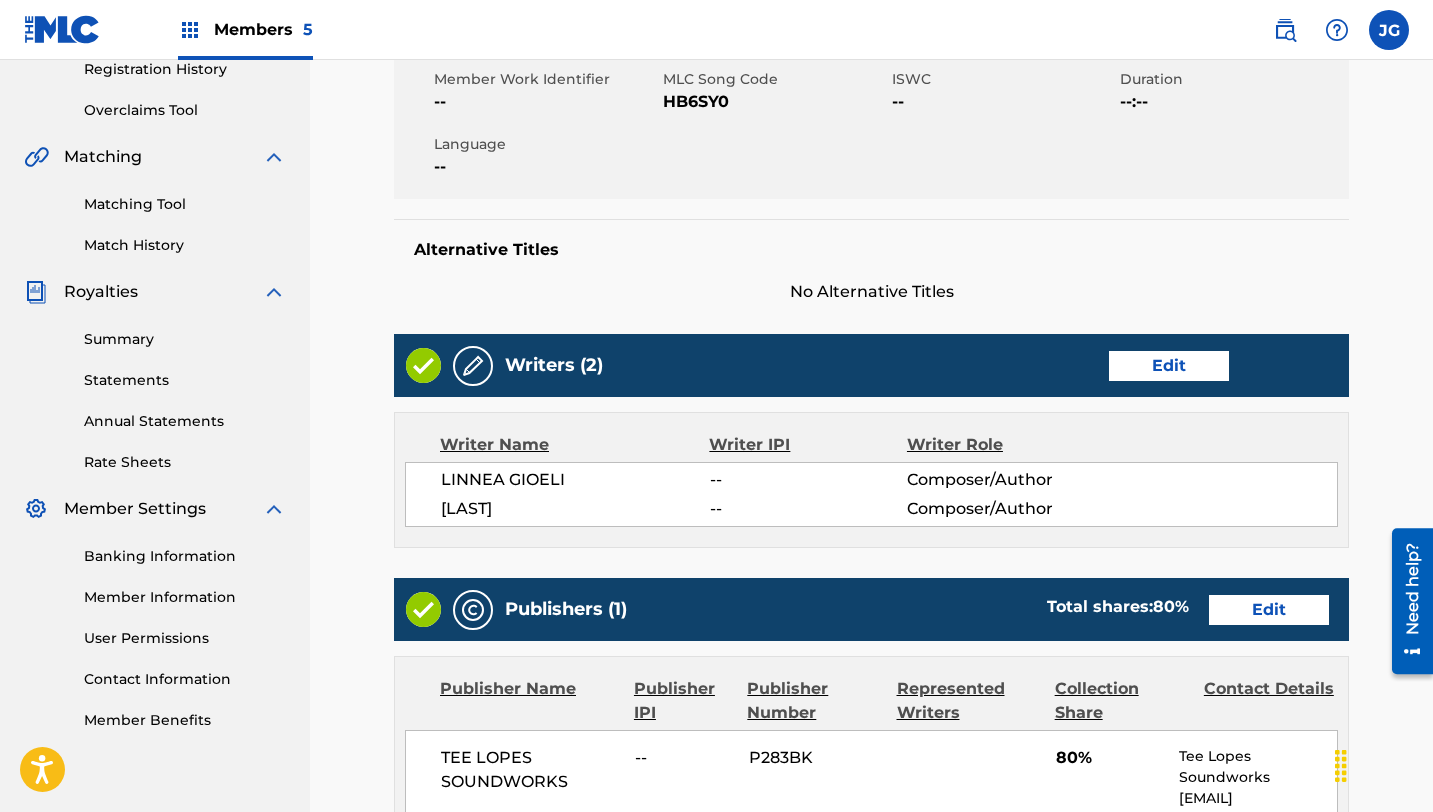 click on "Edit" at bounding box center (1169, 366) 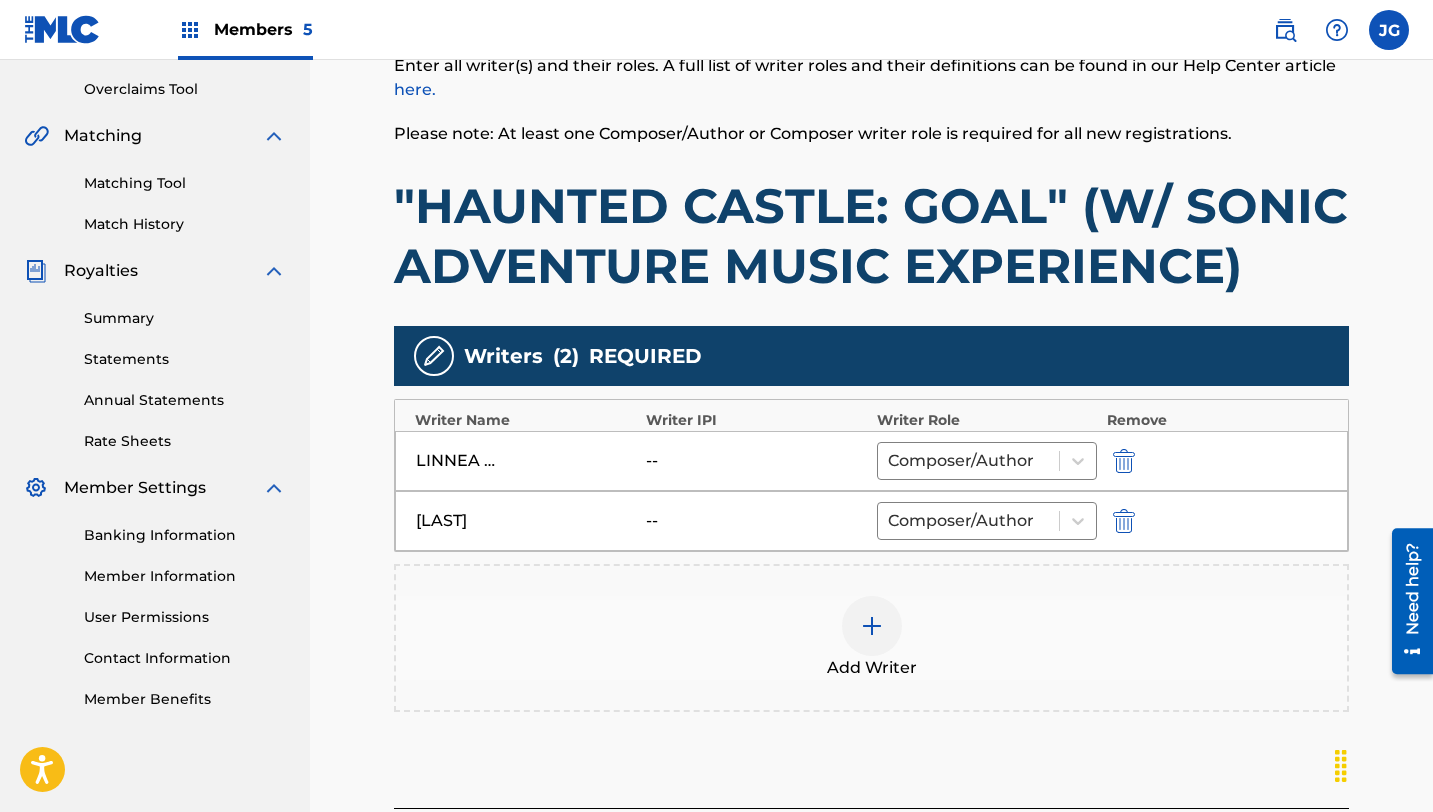 scroll, scrollTop: 449, scrollLeft: 0, axis: vertical 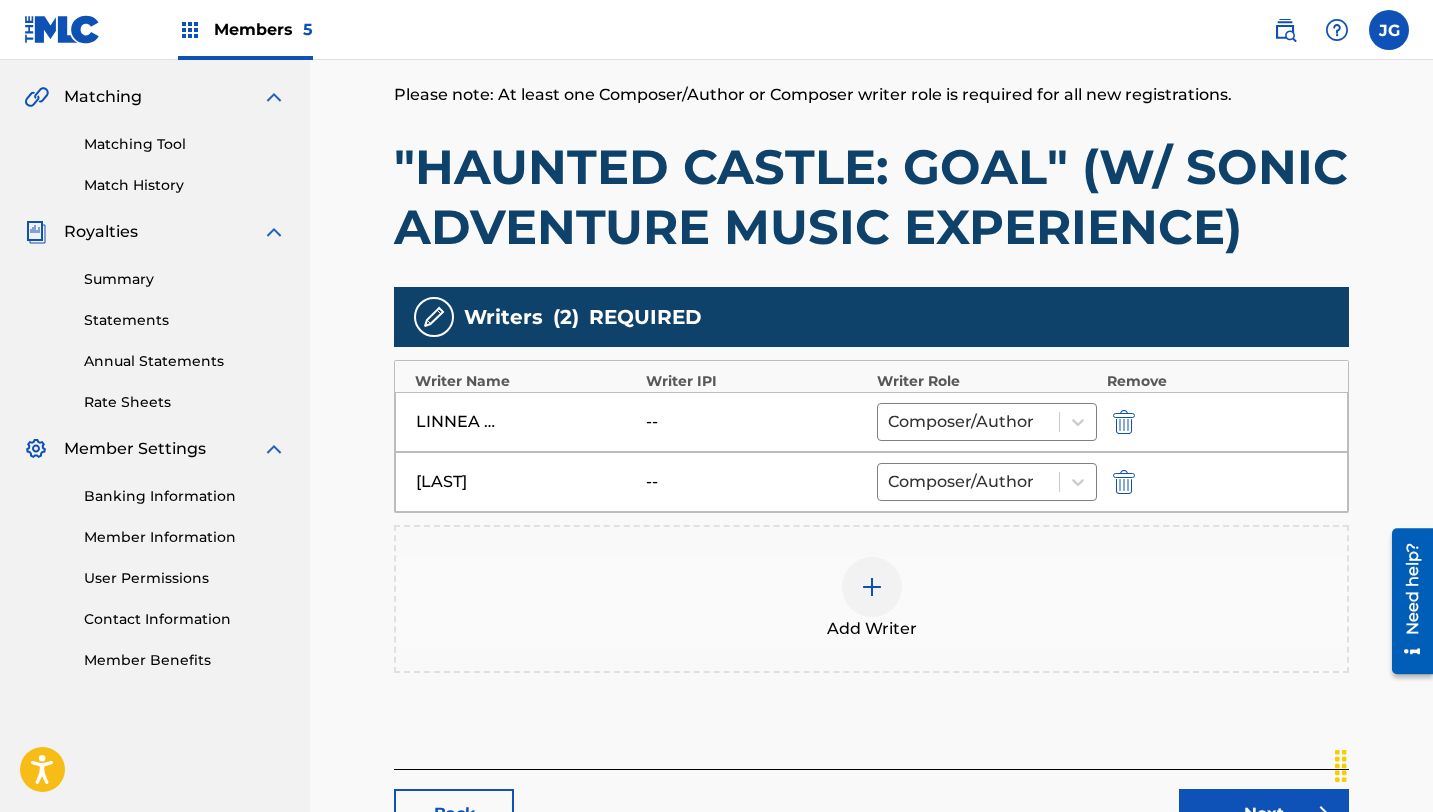 click at bounding box center [1124, 422] 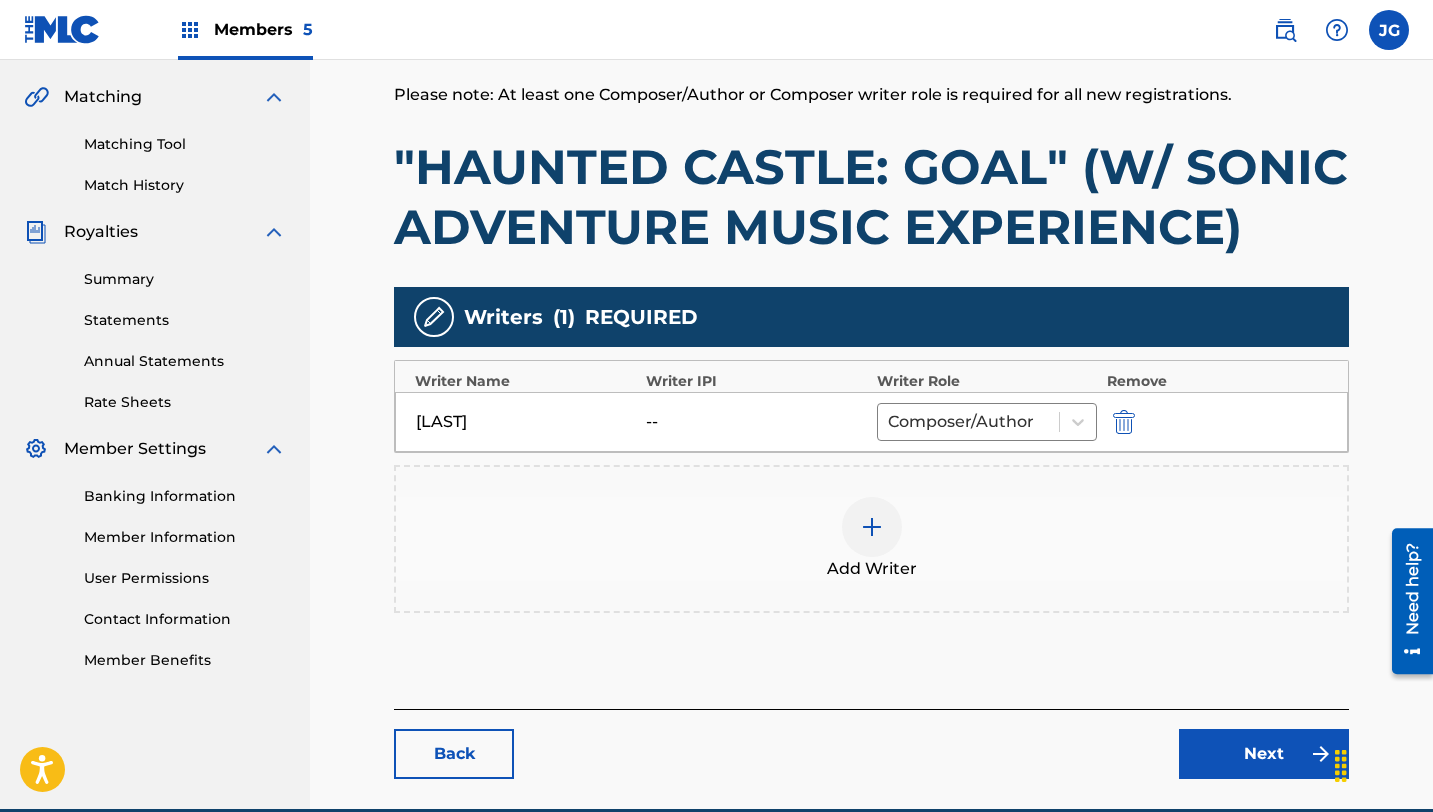 scroll, scrollTop: 542, scrollLeft: 0, axis: vertical 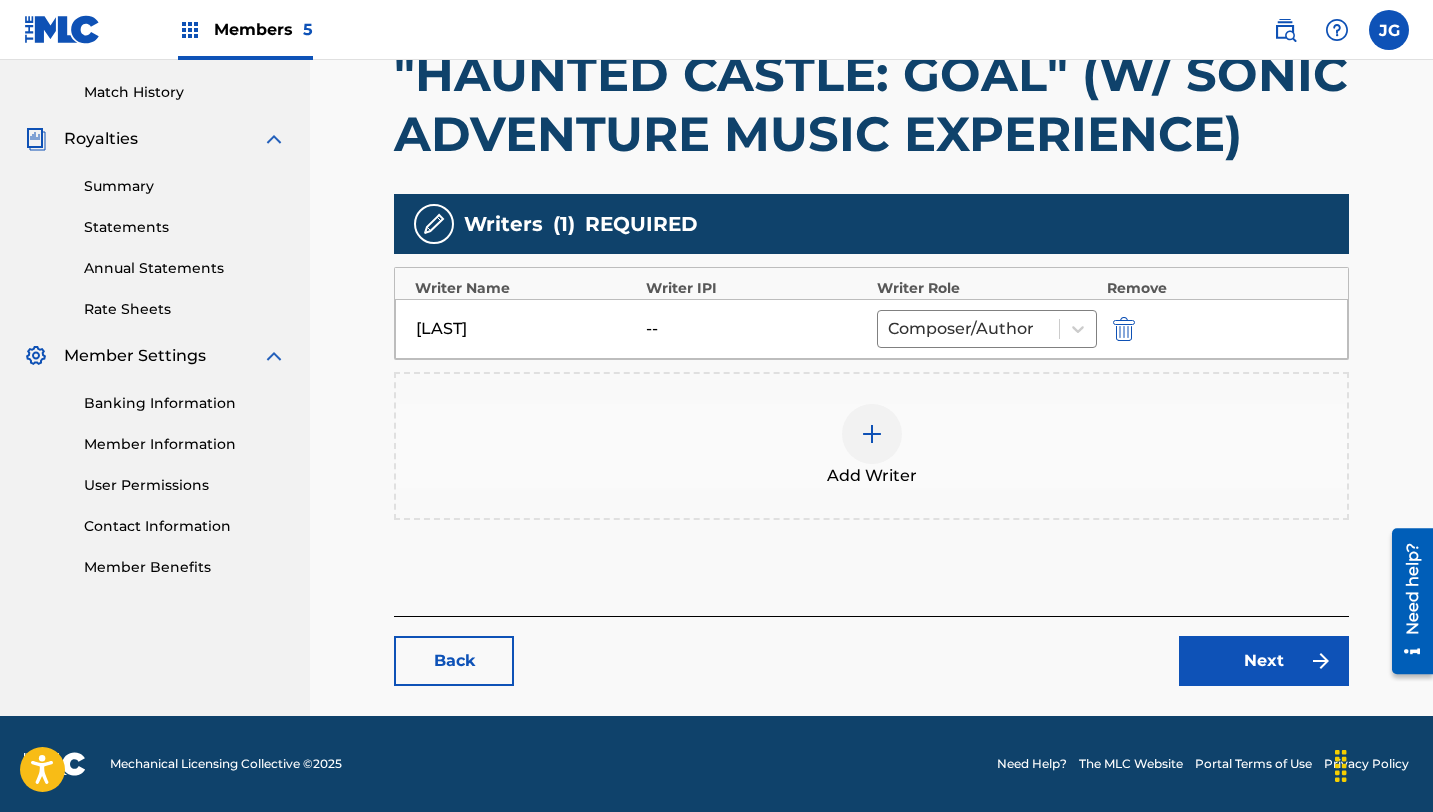 click on "Next" at bounding box center (1264, 661) 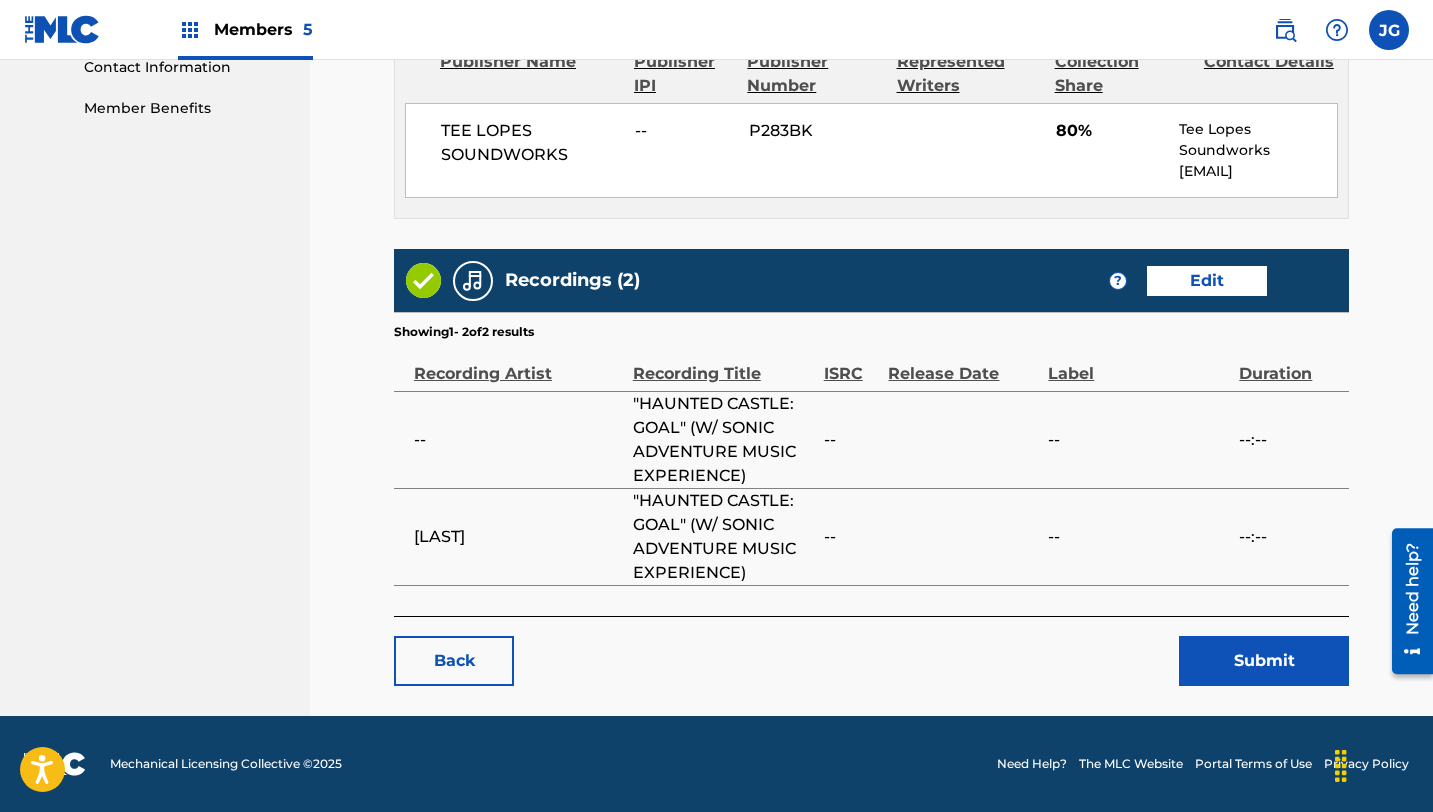 scroll, scrollTop: 1020, scrollLeft: 0, axis: vertical 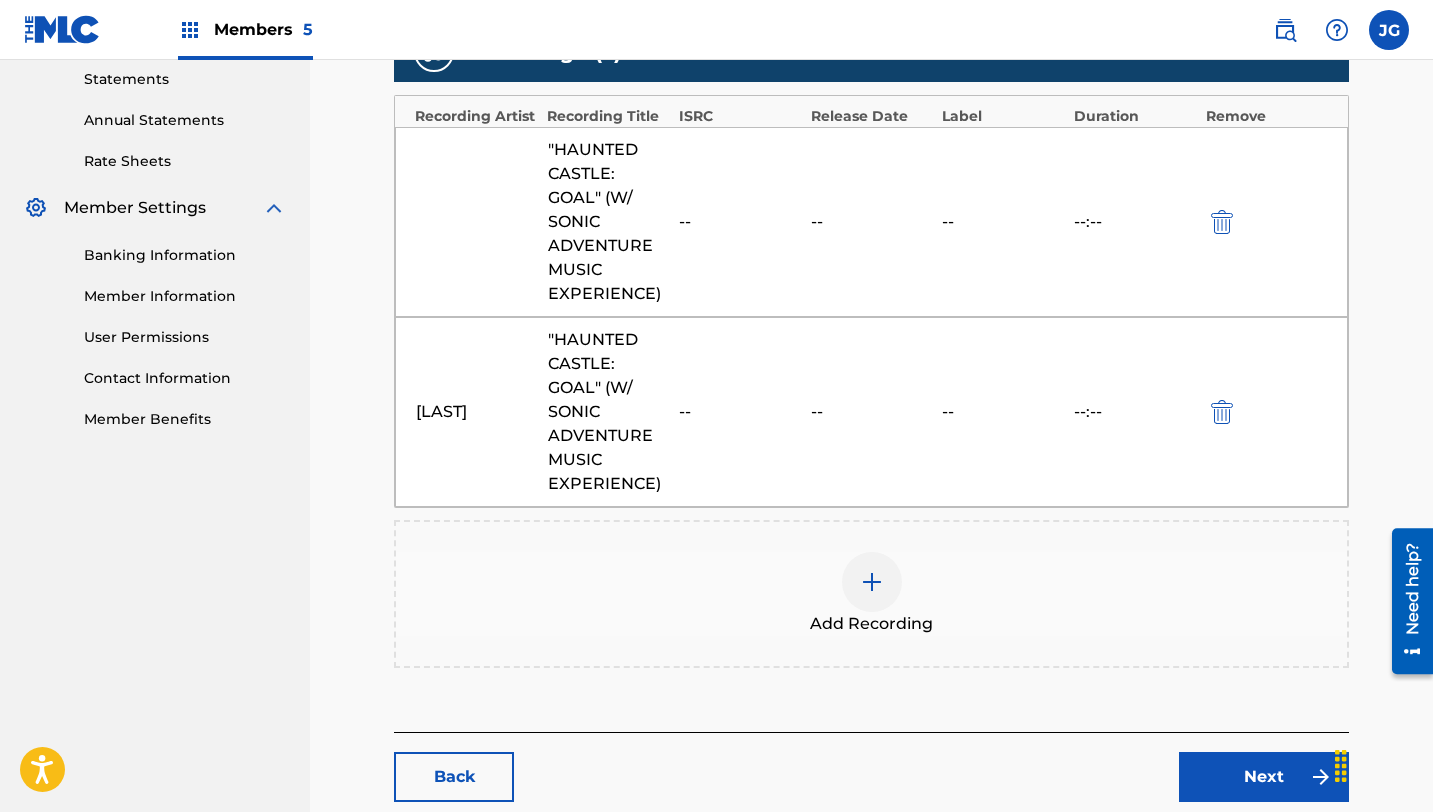 click at bounding box center [1222, 222] 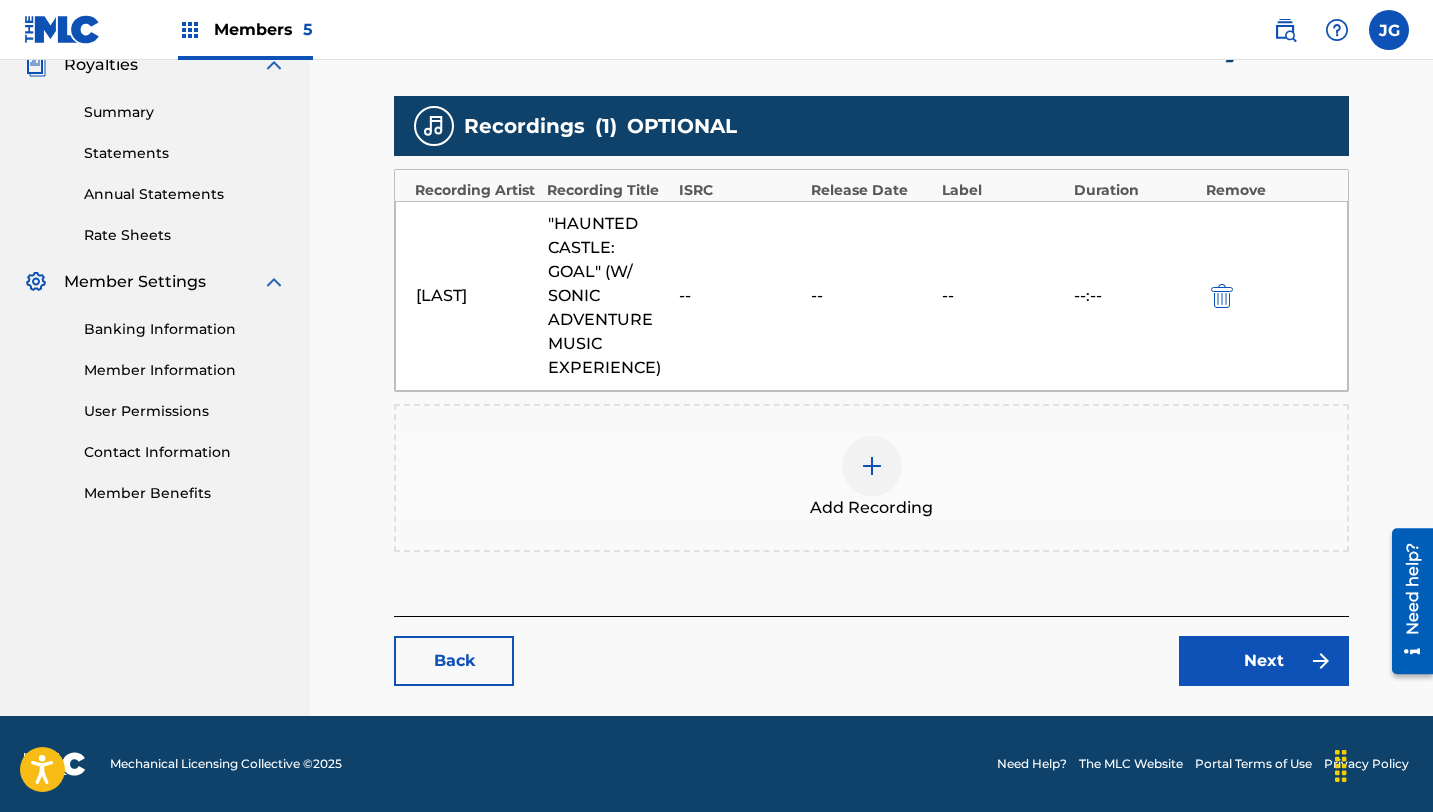 click on "Next" at bounding box center (1264, 661) 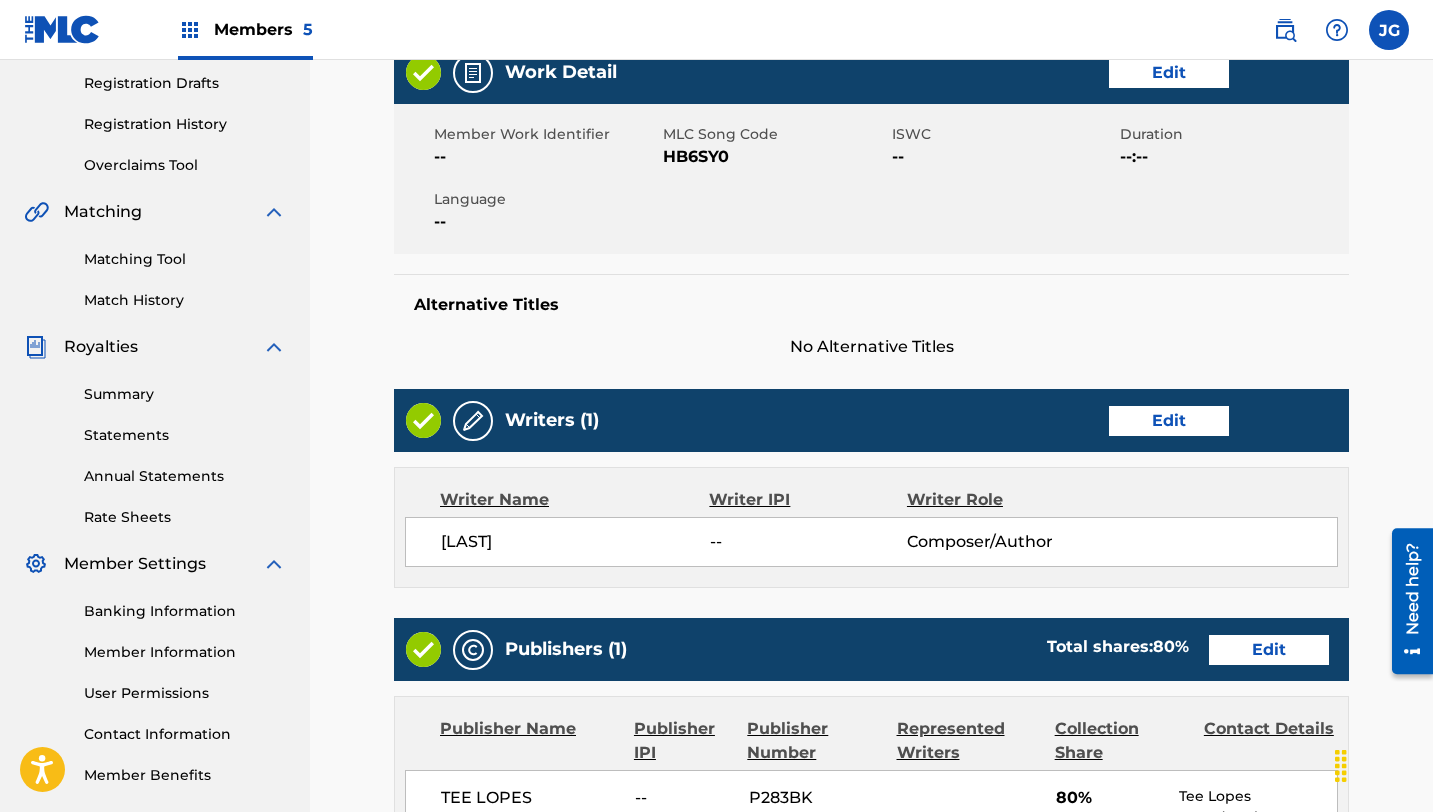 scroll, scrollTop: 923, scrollLeft: 0, axis: vertical 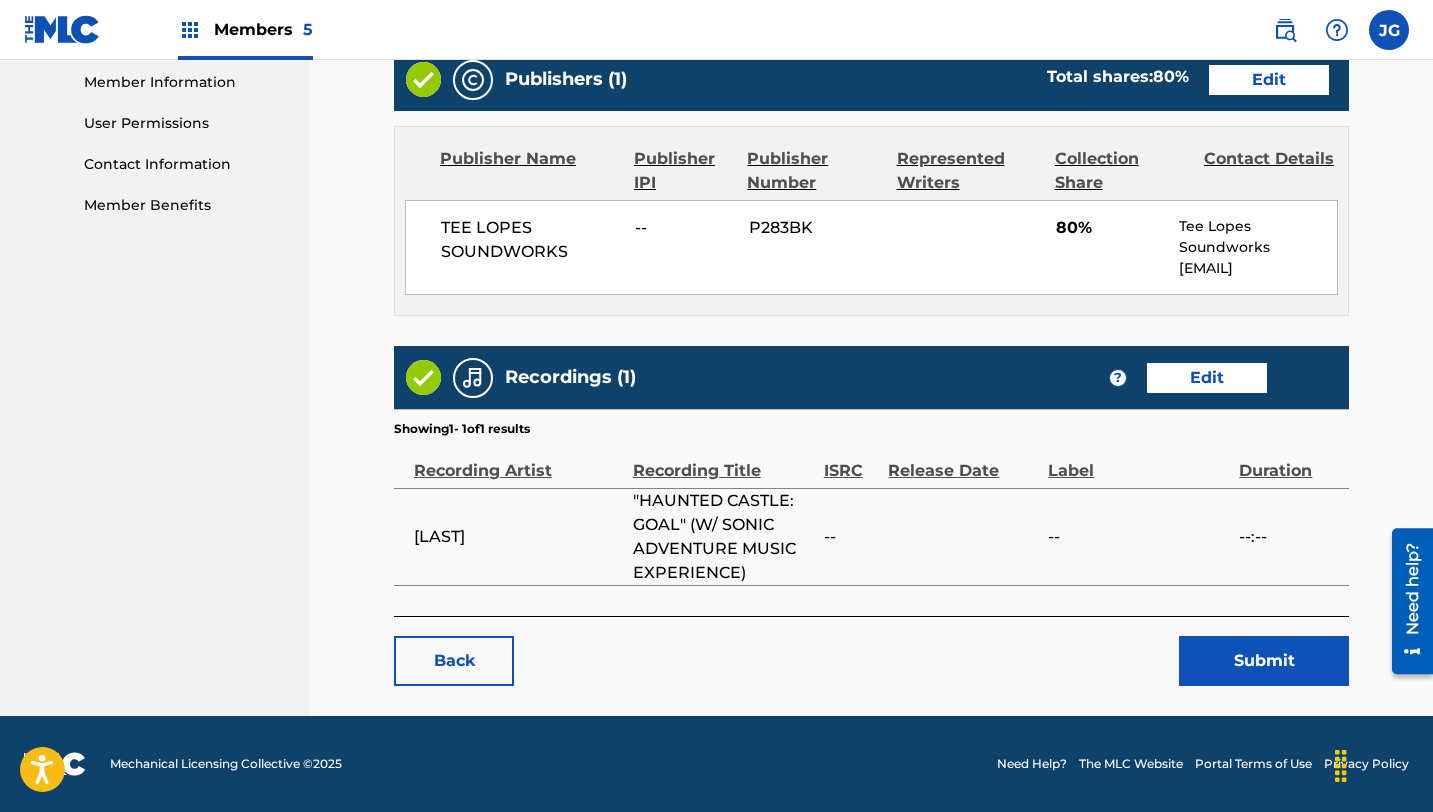 click on "Submit" at bounding box center [1264, 661] 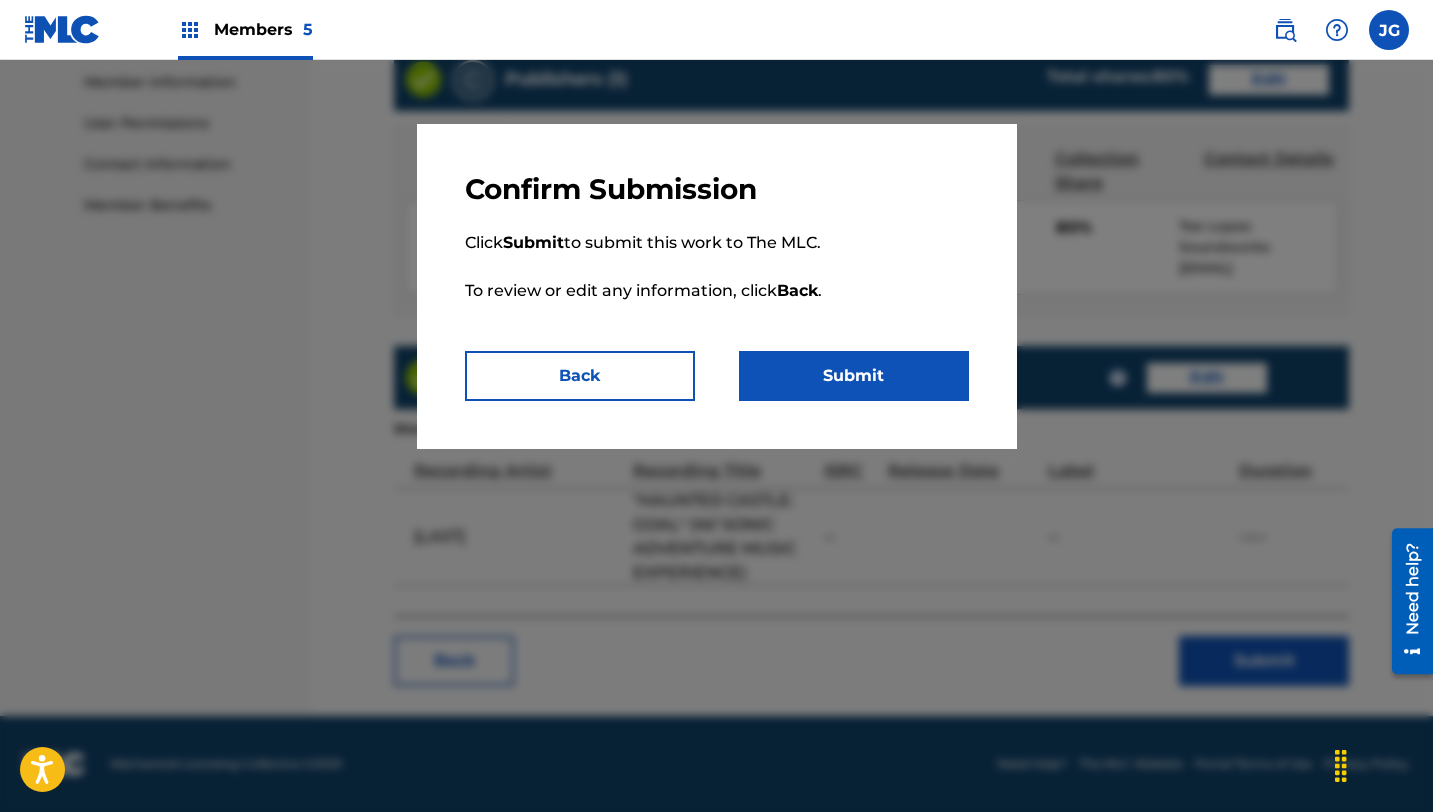click on "Submit" at bounding box center (854, 376) 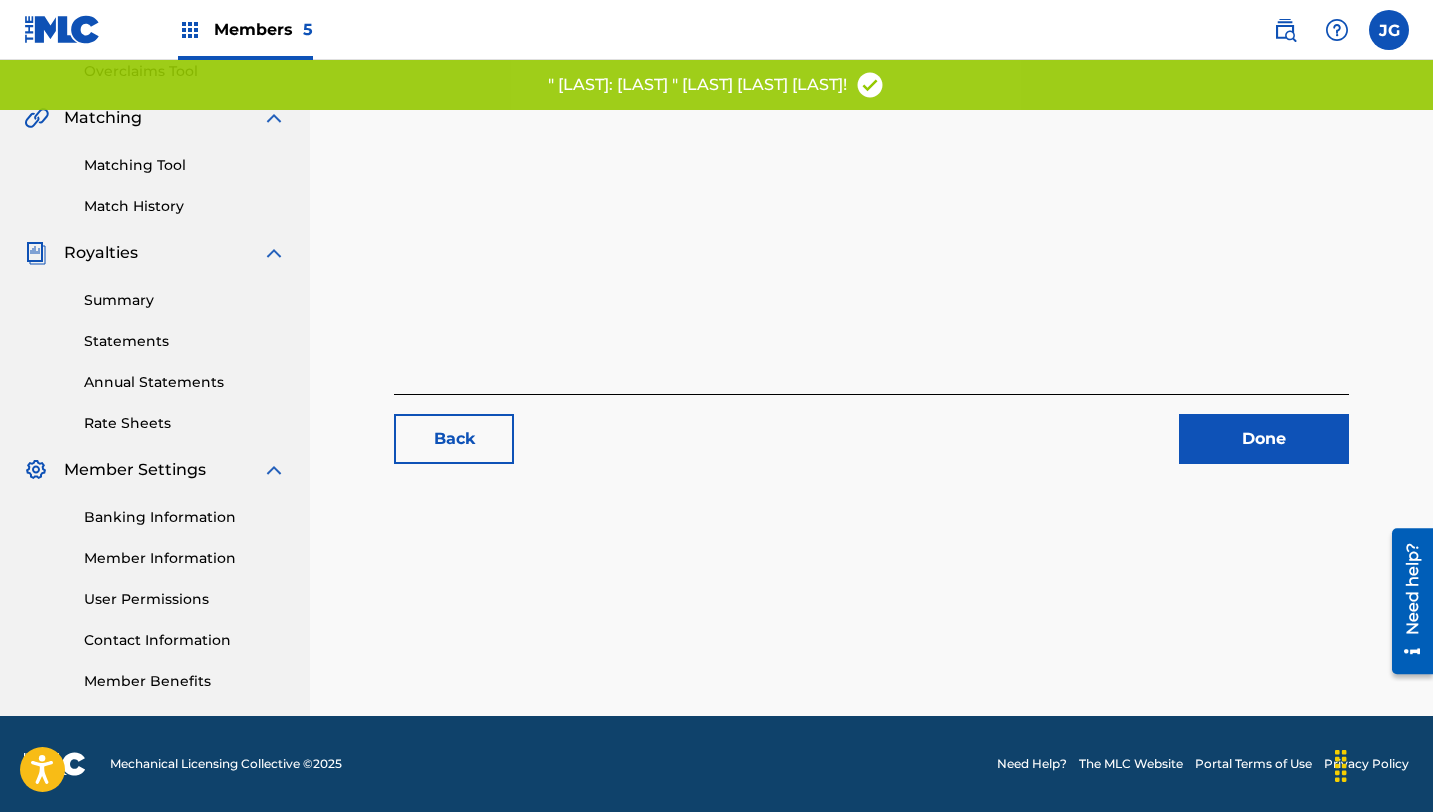 scroll, scrollTop: 0, scrollLeft: 0, axis: both 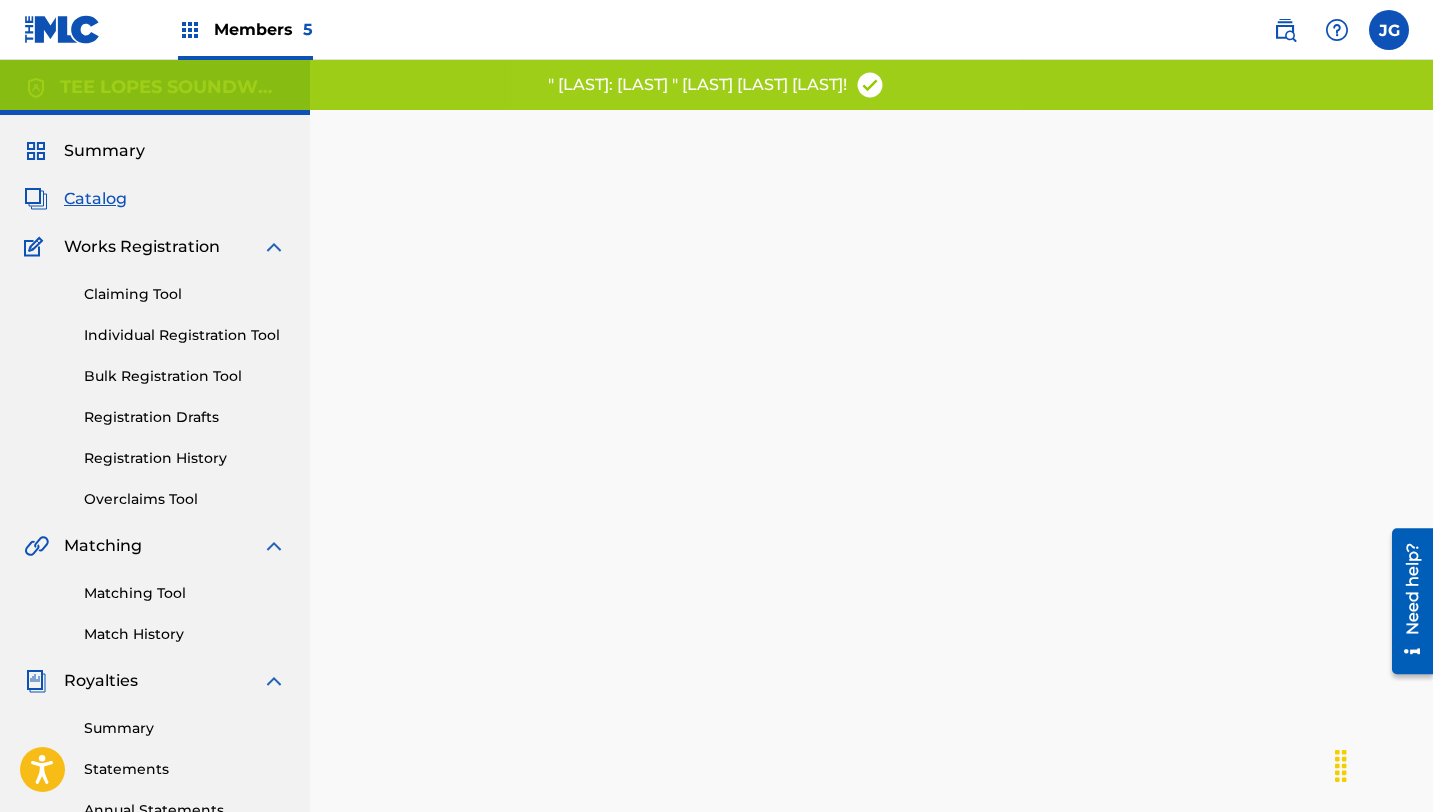 click on "Catalog" at bounding box center (95, 199) 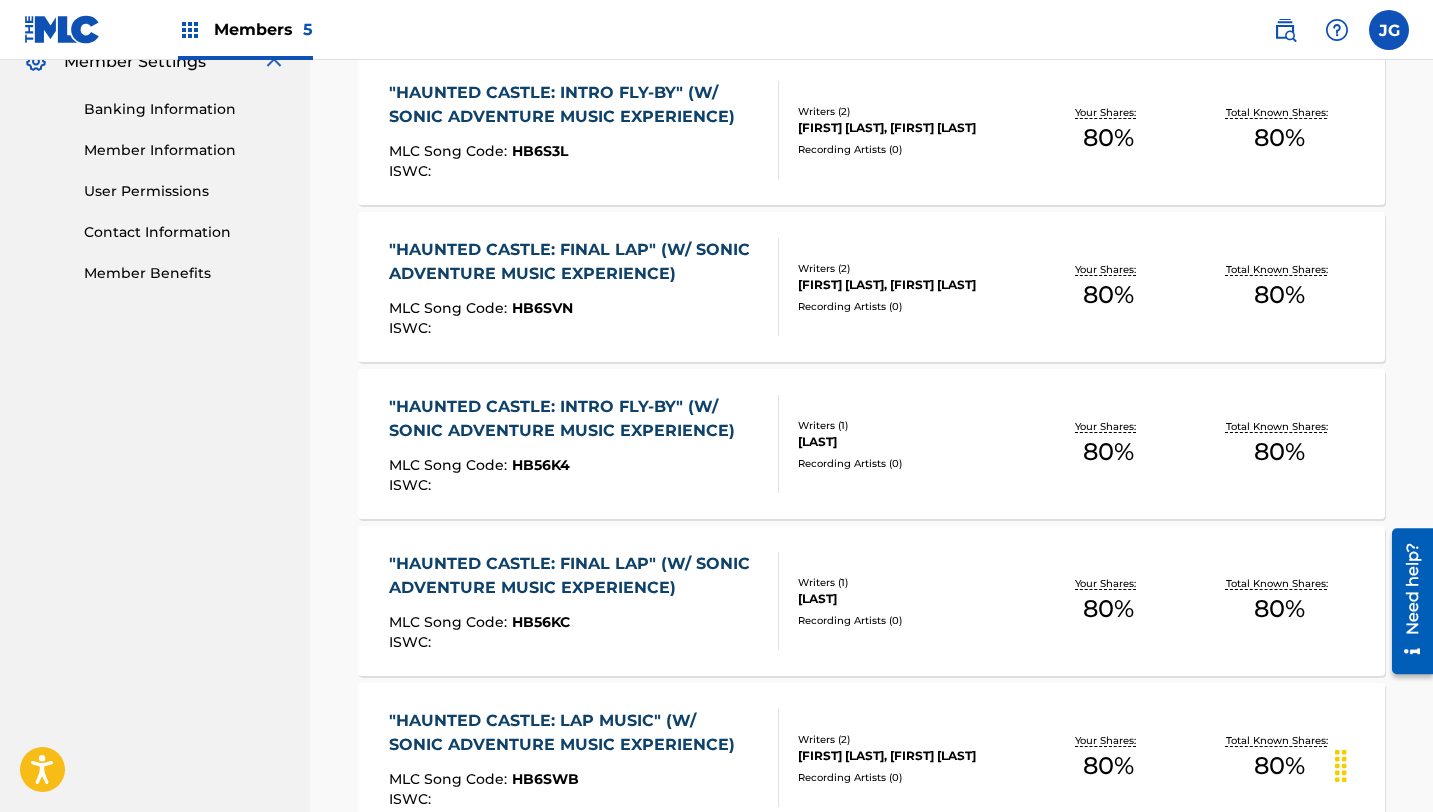 scroll, scrollTop: 839, scrollLeft: 0, axis: vertical 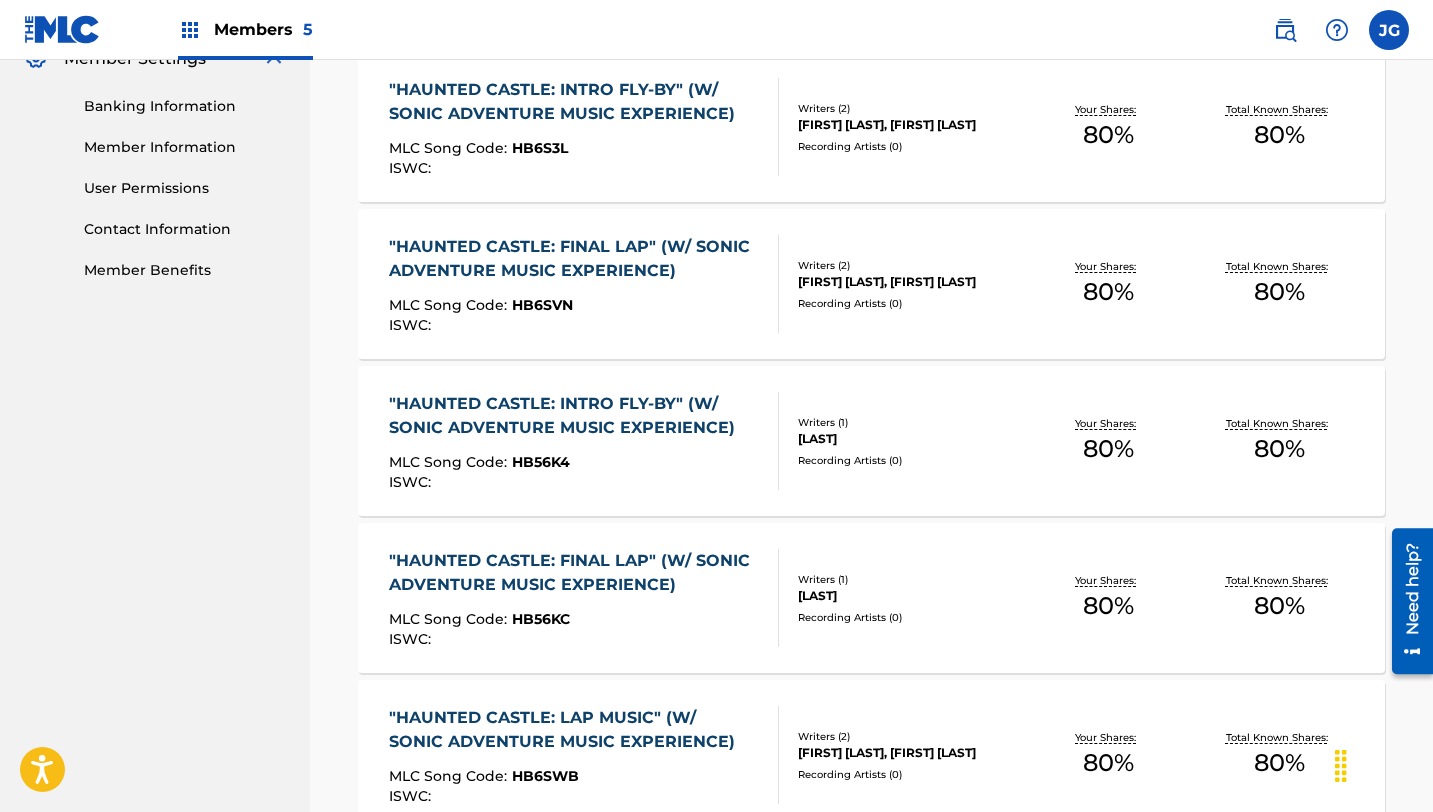 click on ""HAUNTED CASTLE: FINAL LAP" (W/ SONIC ADVENTURE MUSIC EXPERIENCE)" at bounding box center [575, 259] 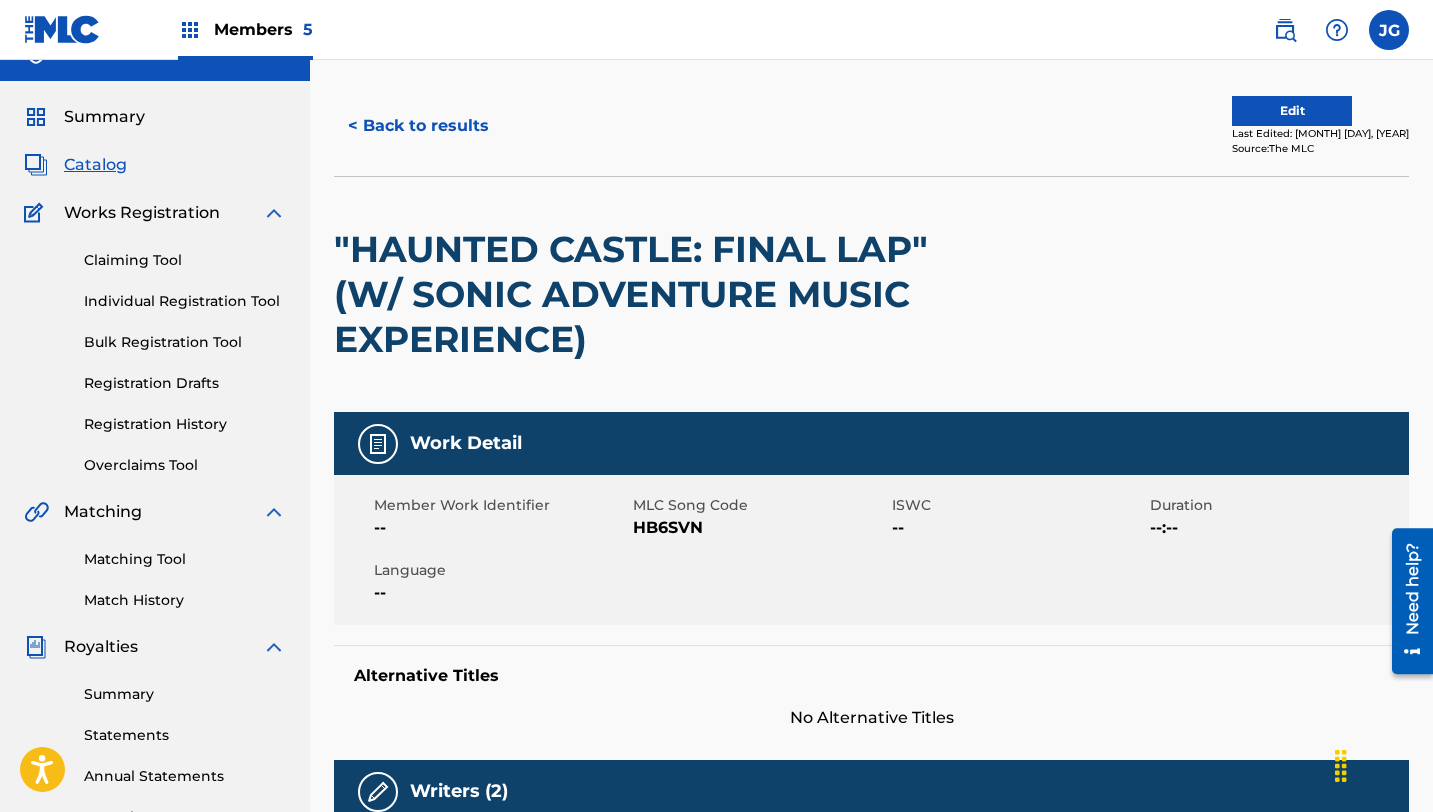 scroll, scrollTop: 0, scrollLeft: 0, axis: both 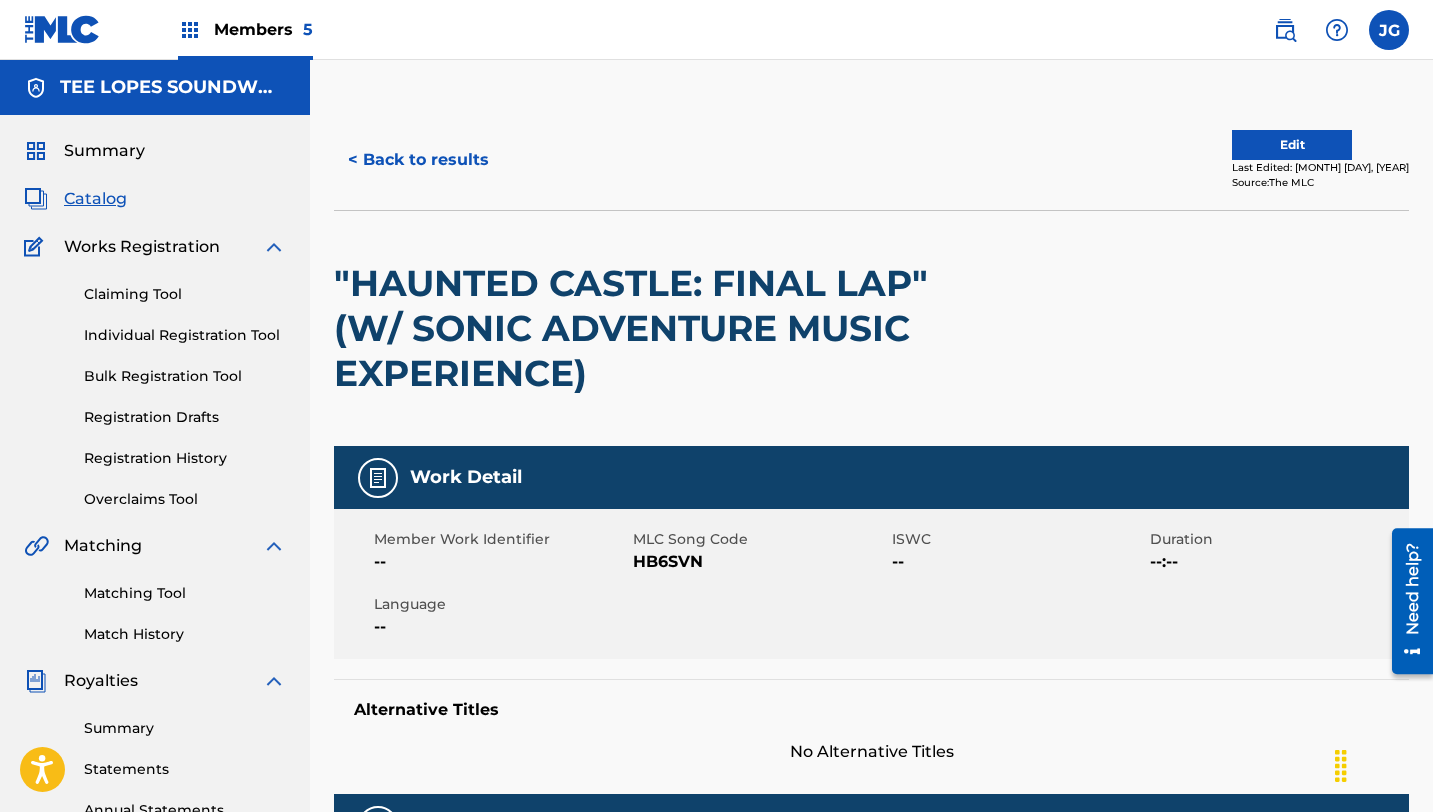 click on "Edit" at bounding box center (1292, 145) 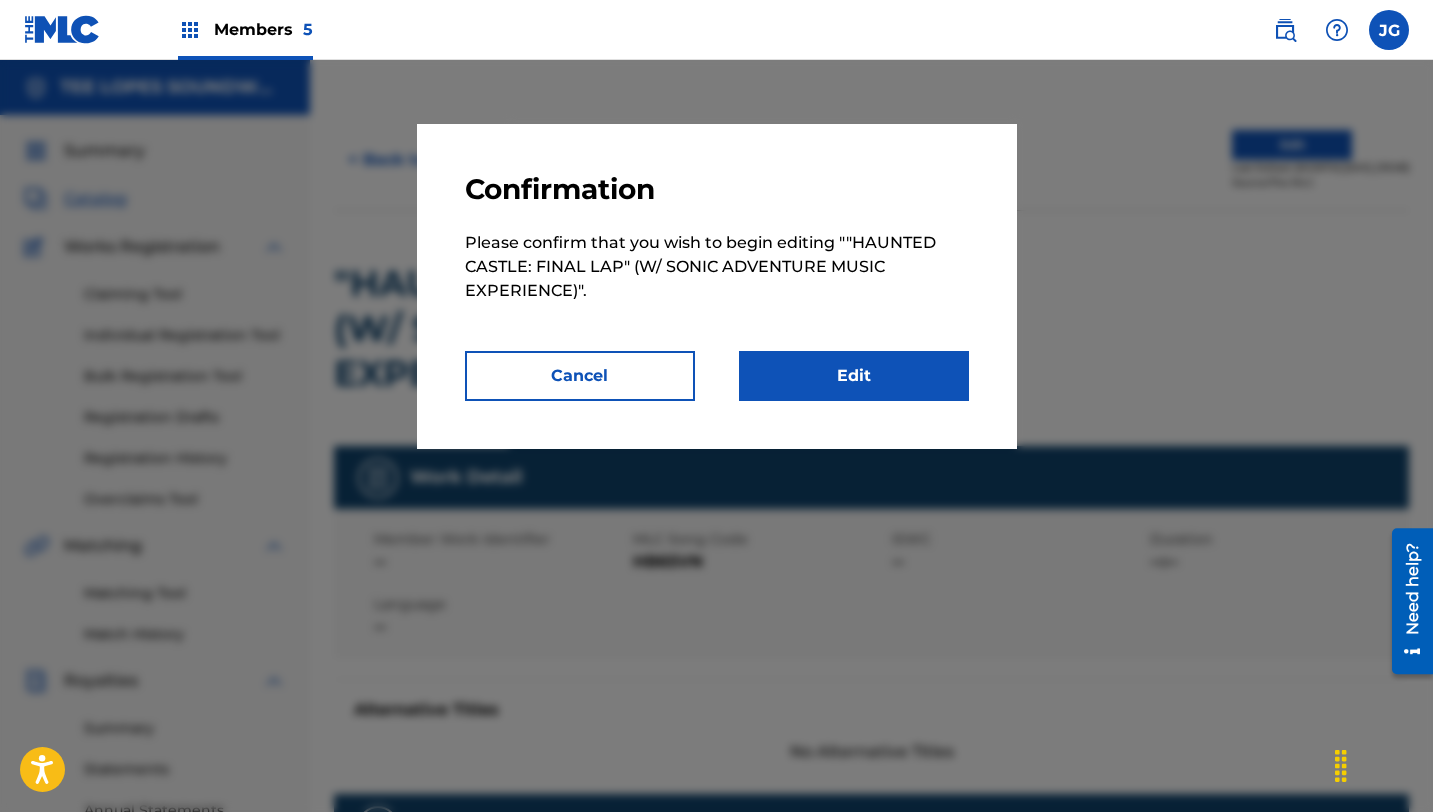 click on "Edit" at bounding box center [854, 376] 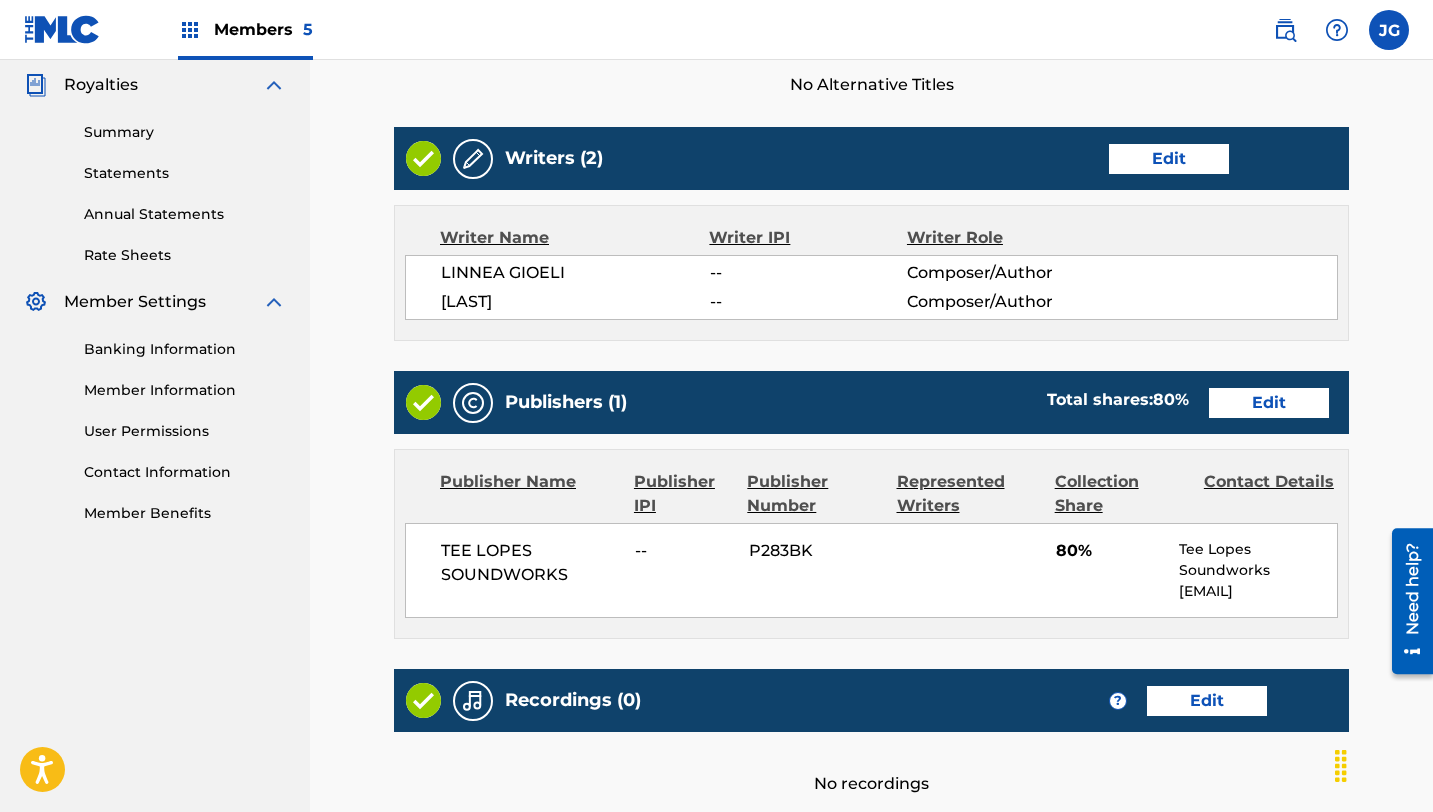 scroll, scrollTop: 597, scrollLeft: 0, axis: vertical 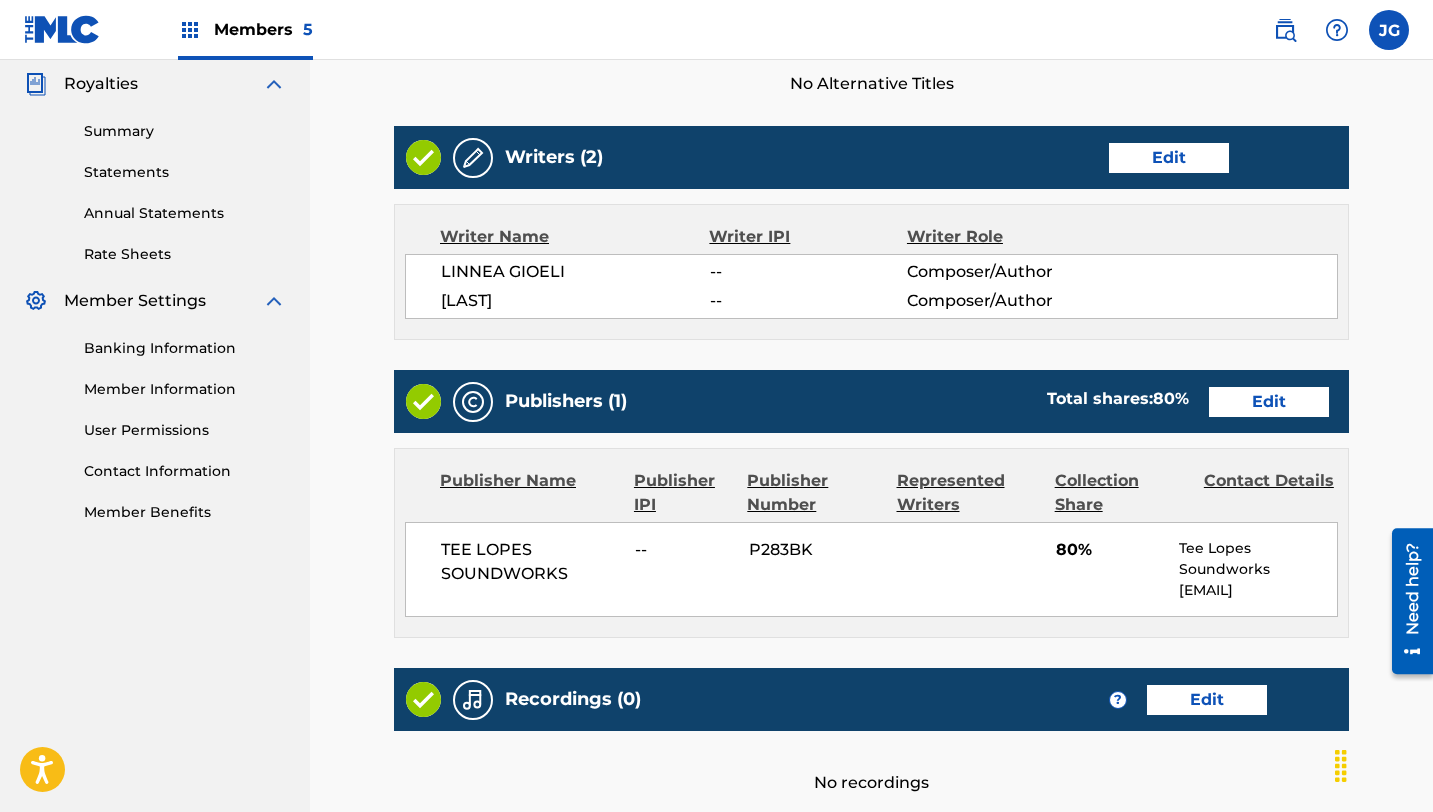 click on "Edit" at bounding box center [1169, 158] 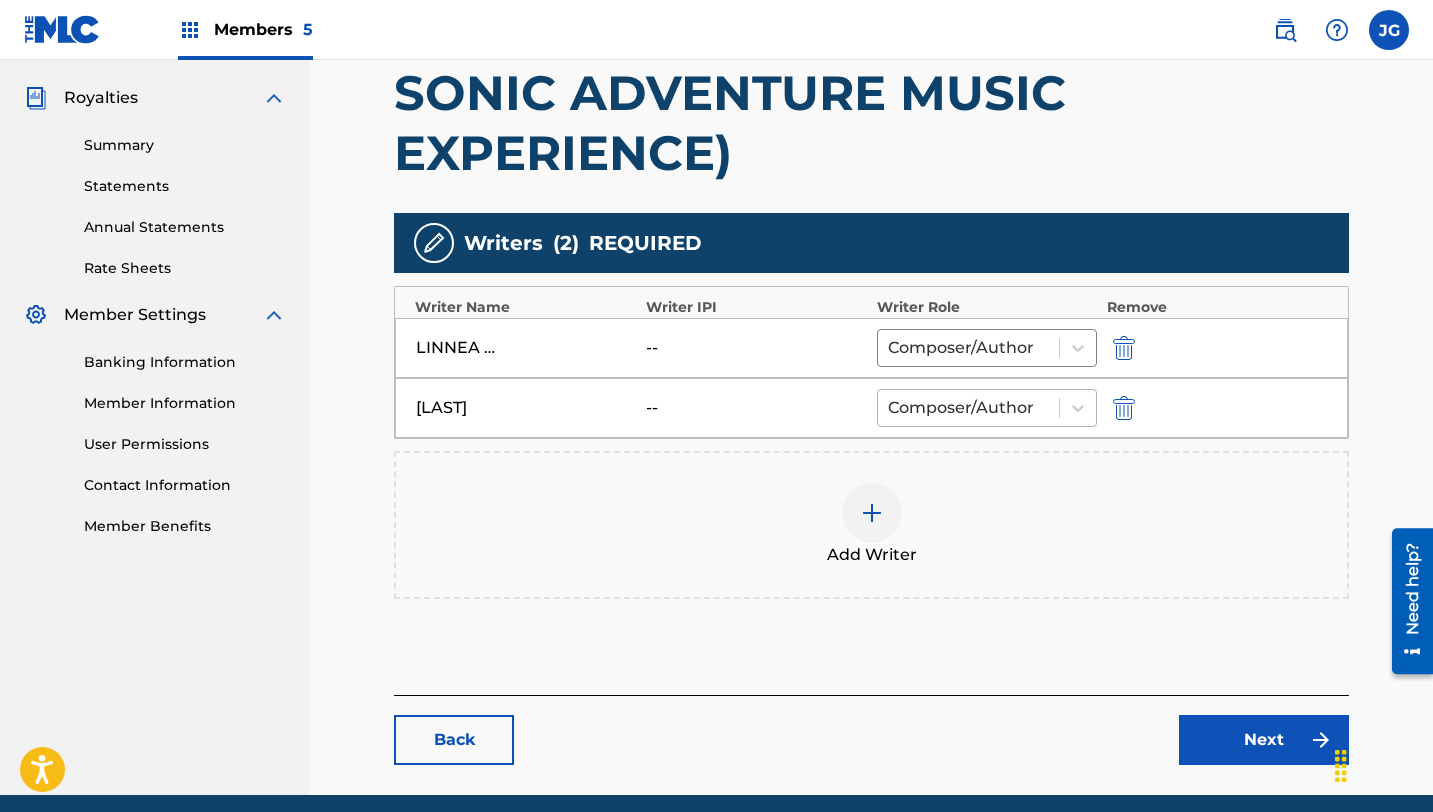 scroll, scrollTop: 592, scrollLeft: 0, axis: vertical 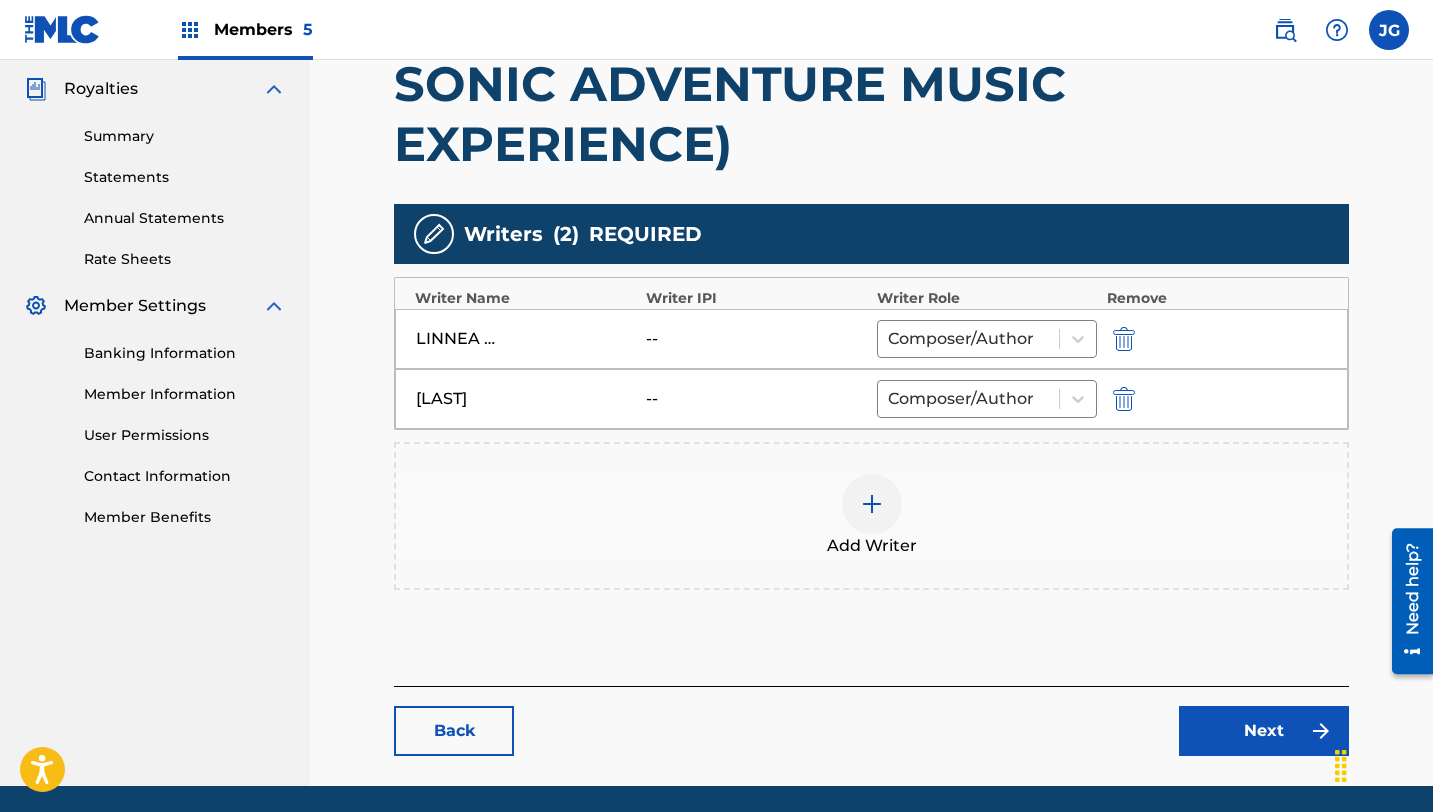 click at bounding box center (1124, 339) 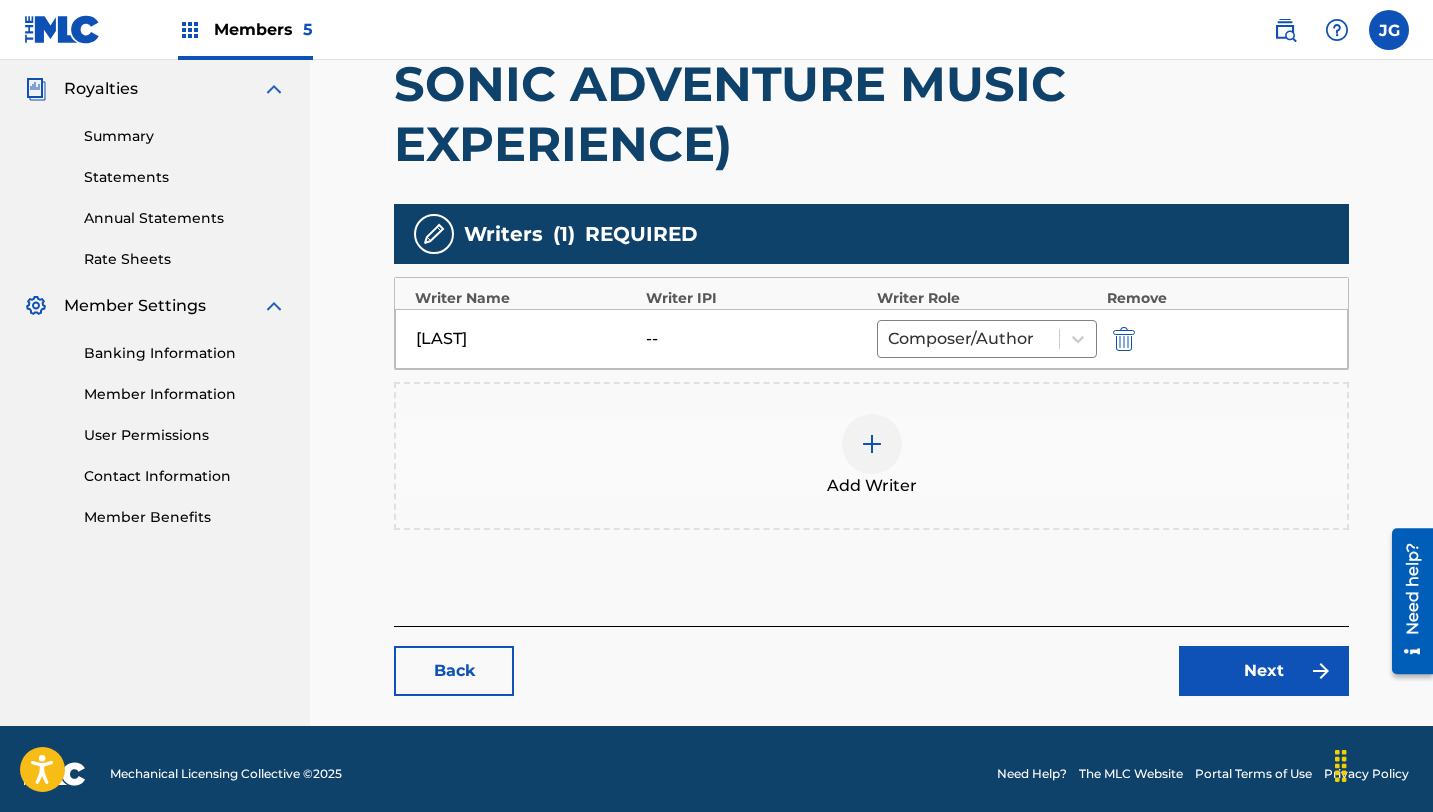 click on "Next" at bounding box center (1264, 671) 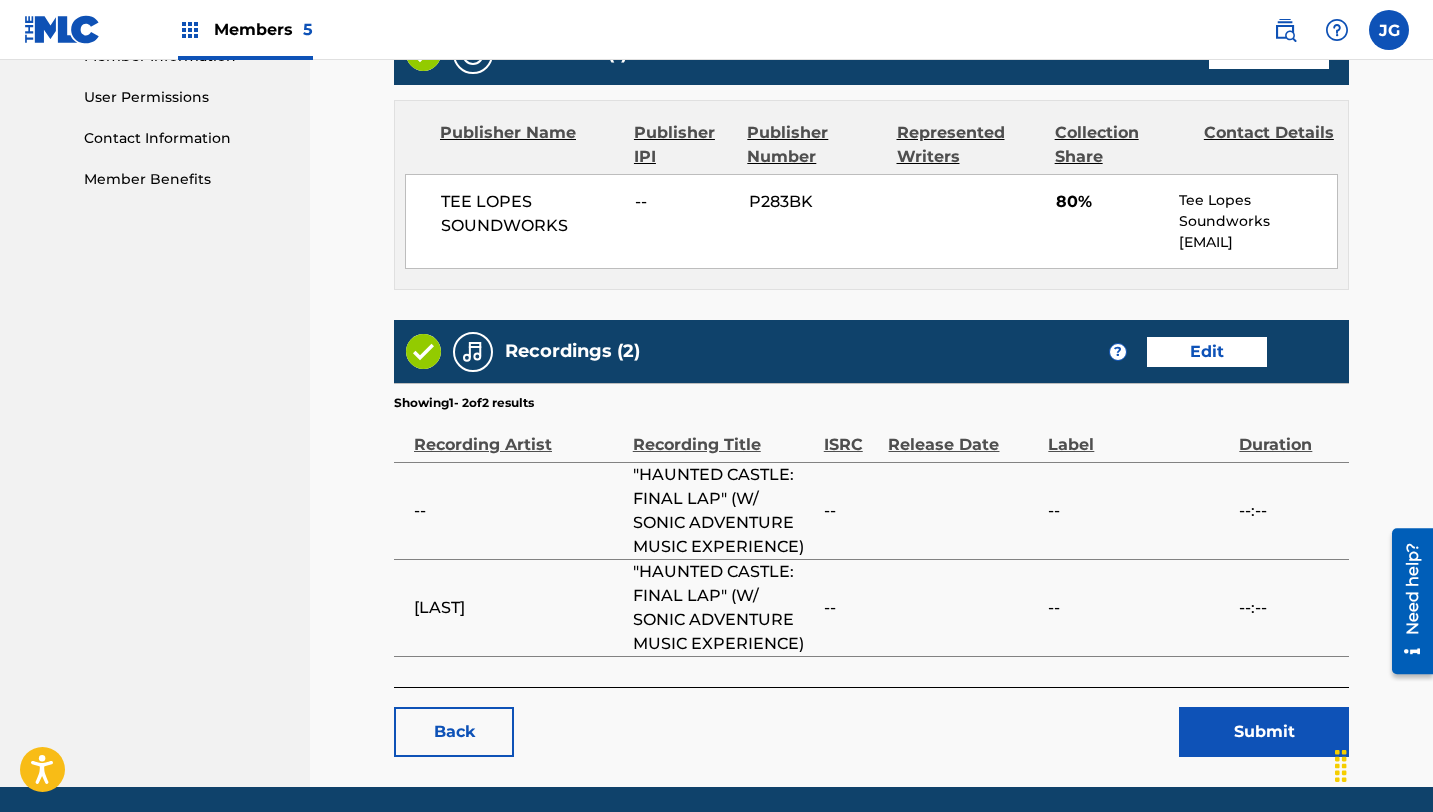 scroll, scrollTop: 1020, scrollLeft: 0, axis: vertical 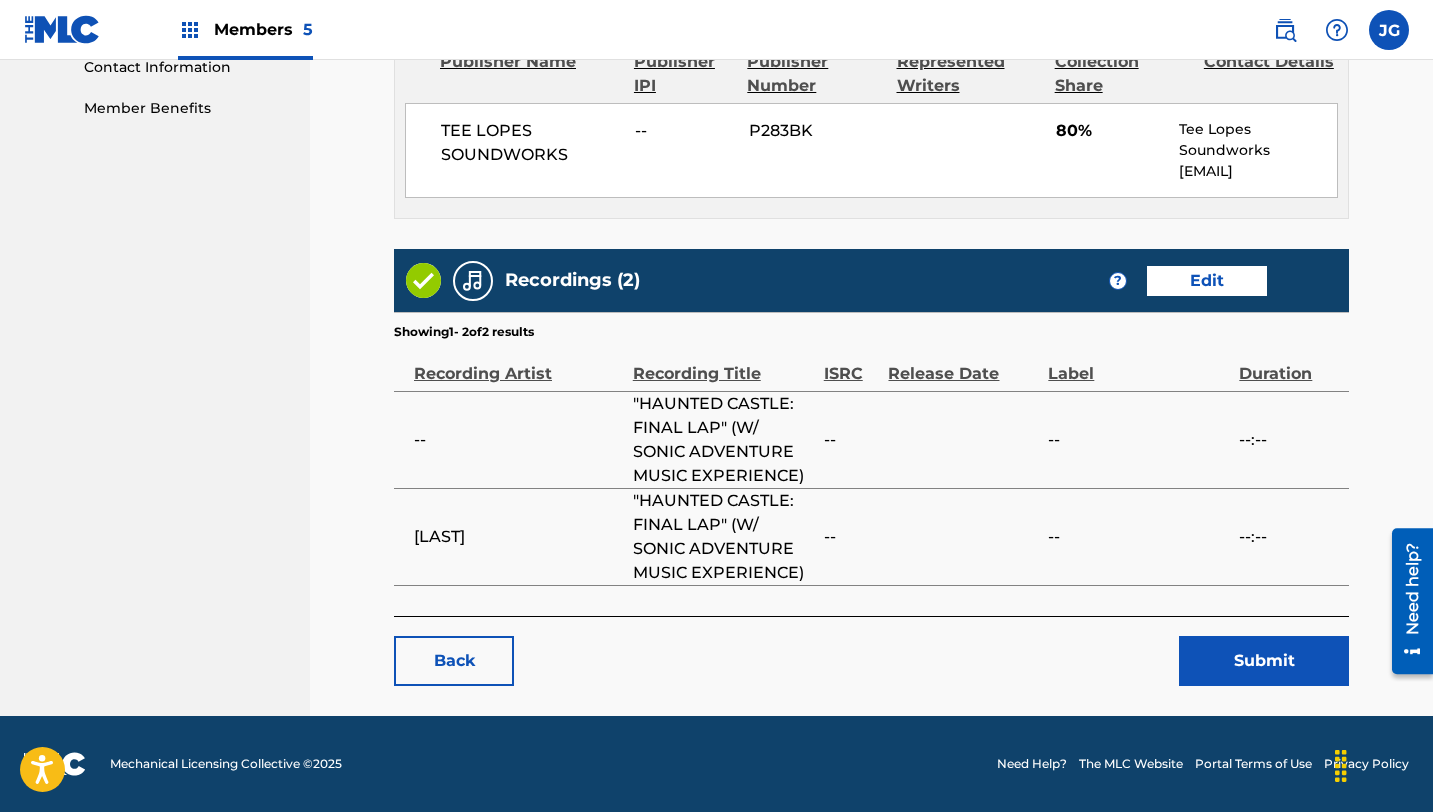 click on "Edit" at bounding box center (1207, 281) 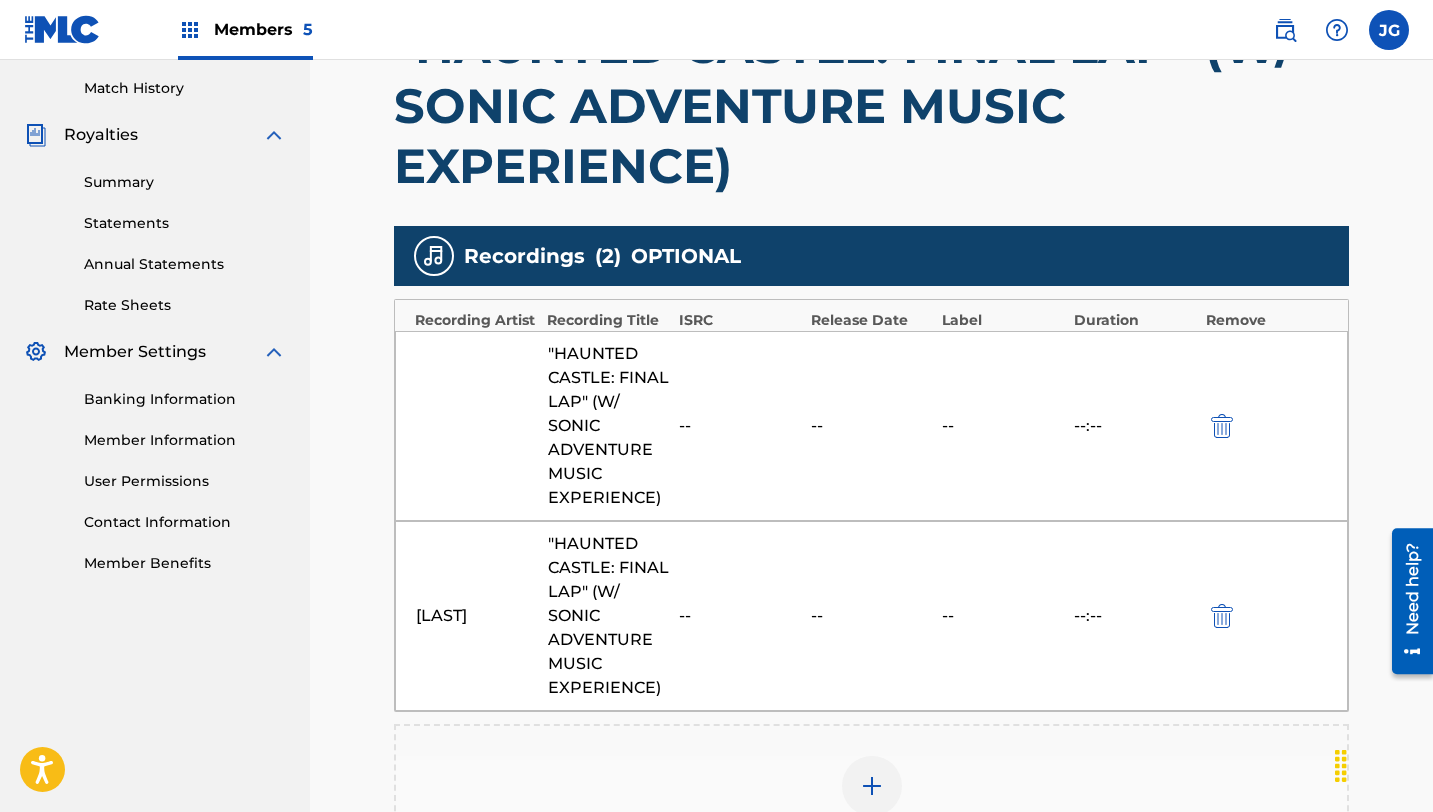 scroll, scrollTop: 547, scrollLeft: 0, axis: vertical 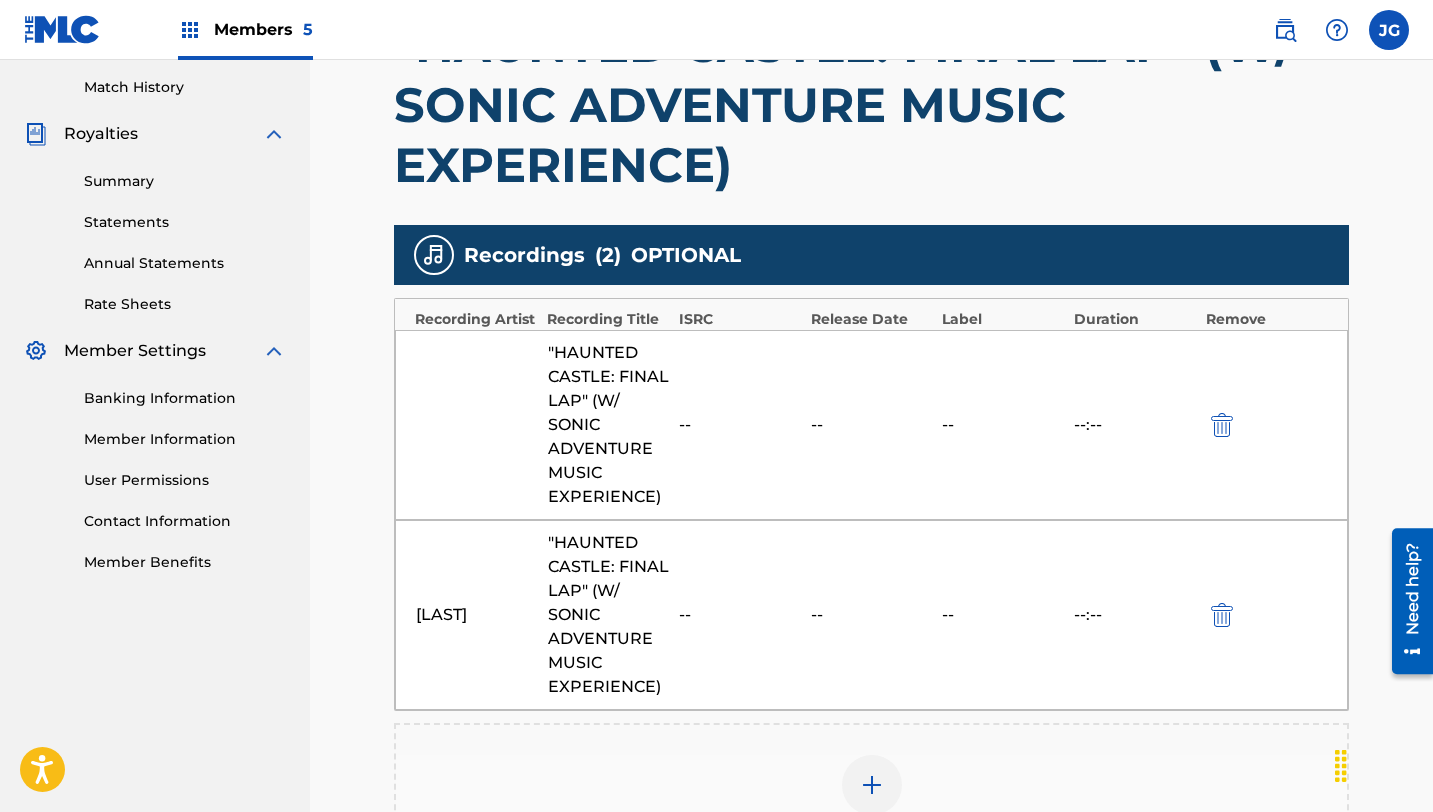 click at bounding box center (1222, 425) 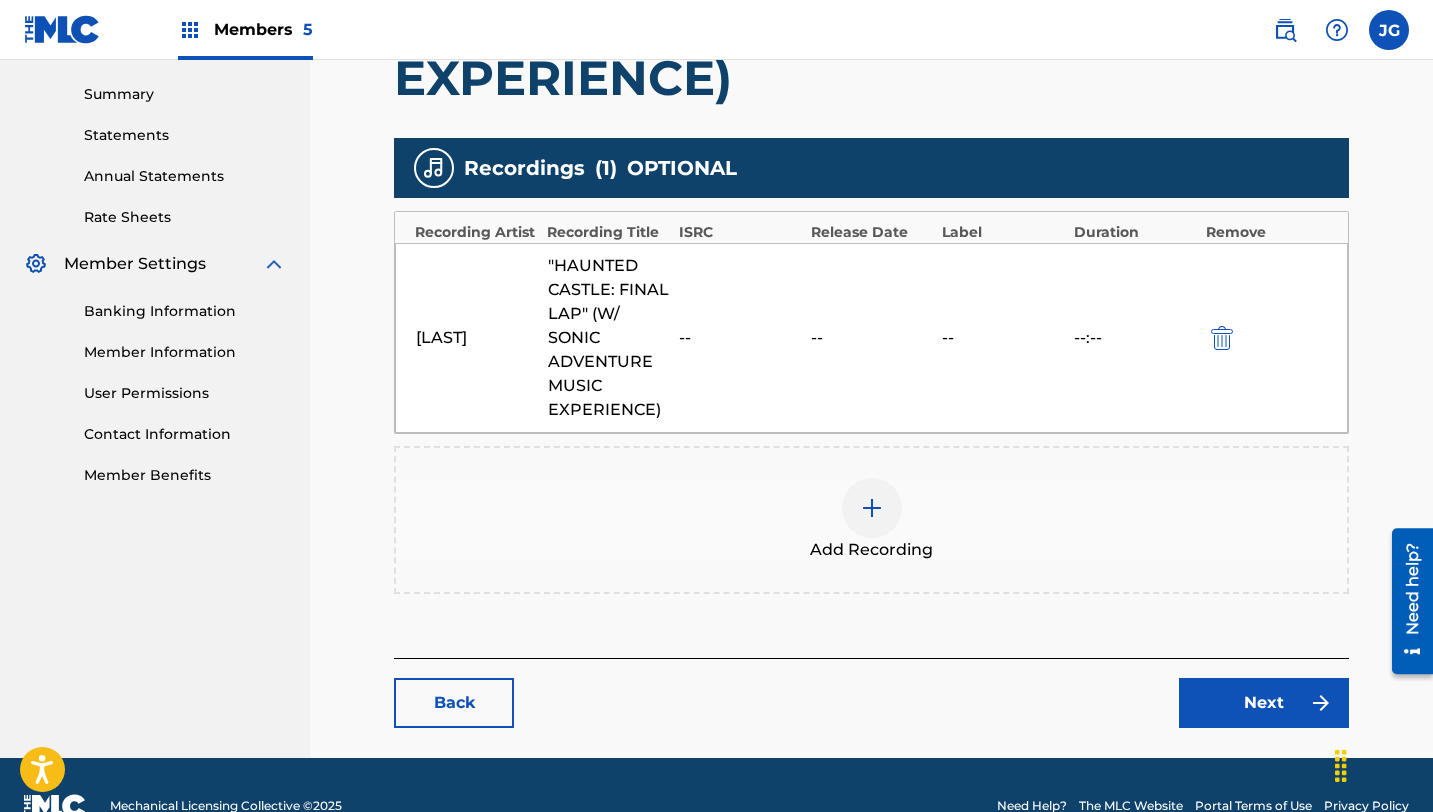 scroll, scrollTop: 676, scrollLeft: 0, axis: vertical 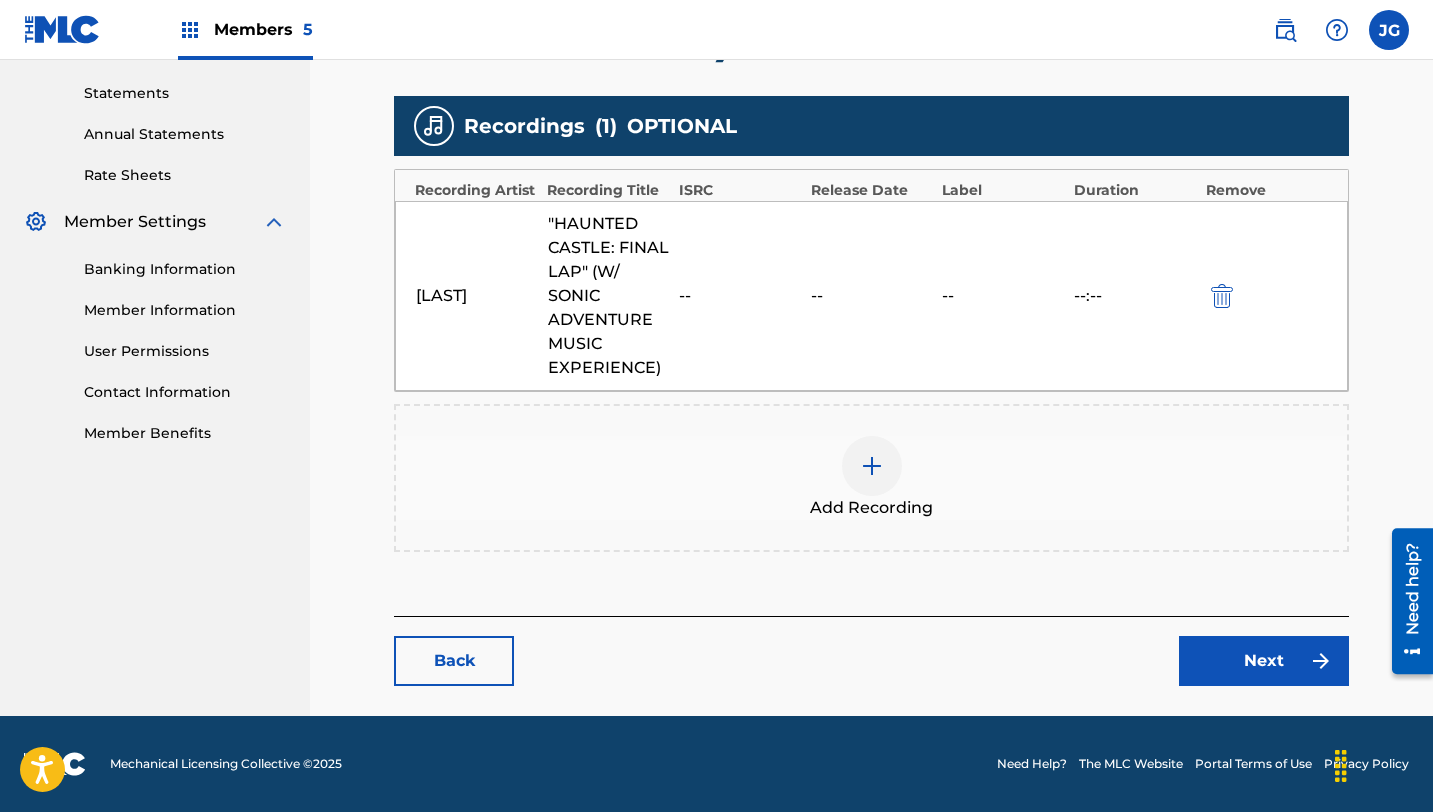 click on "Next" at bounding box center (1264, 661) 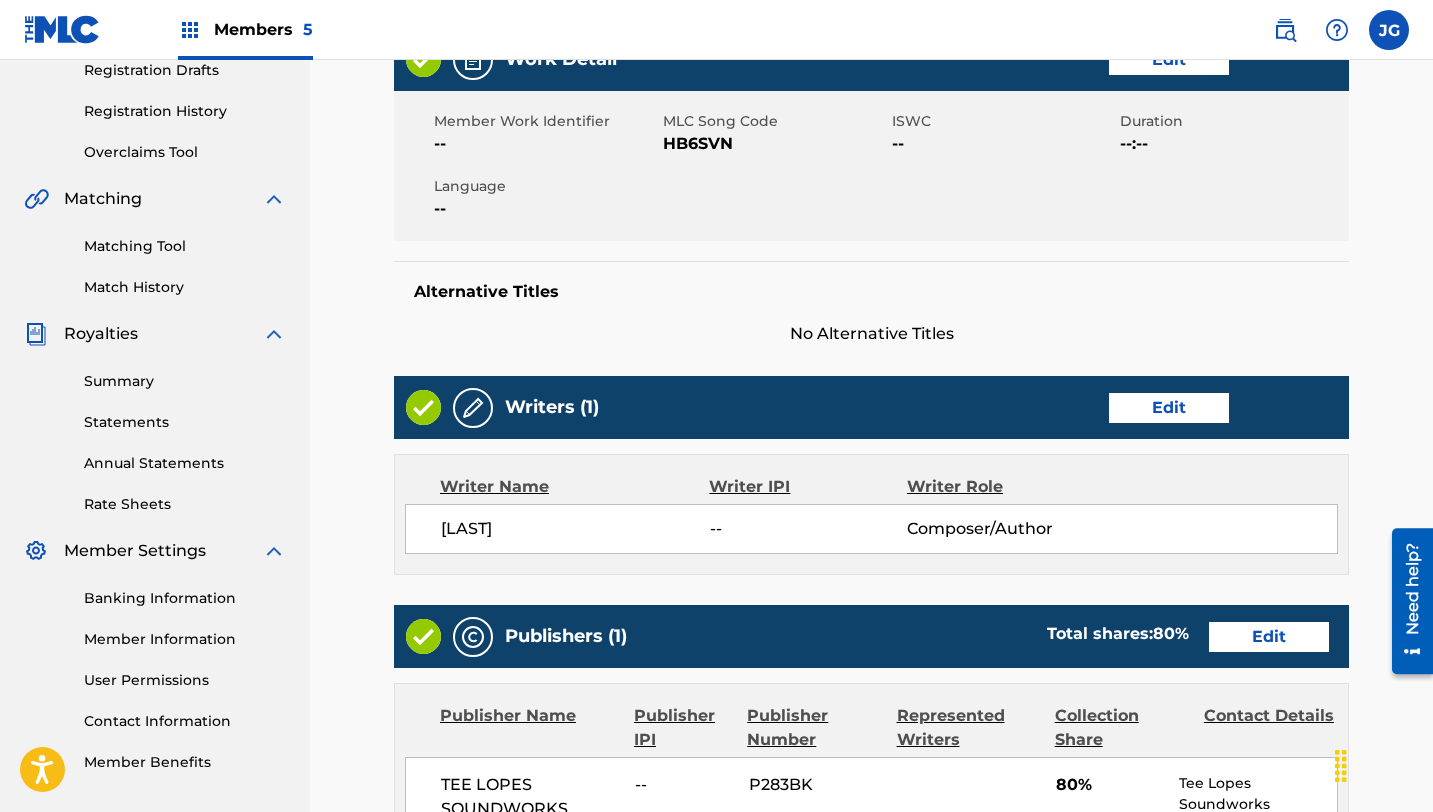scroll, scrollTop: 923, scrollLeft: 0, axis: vertical 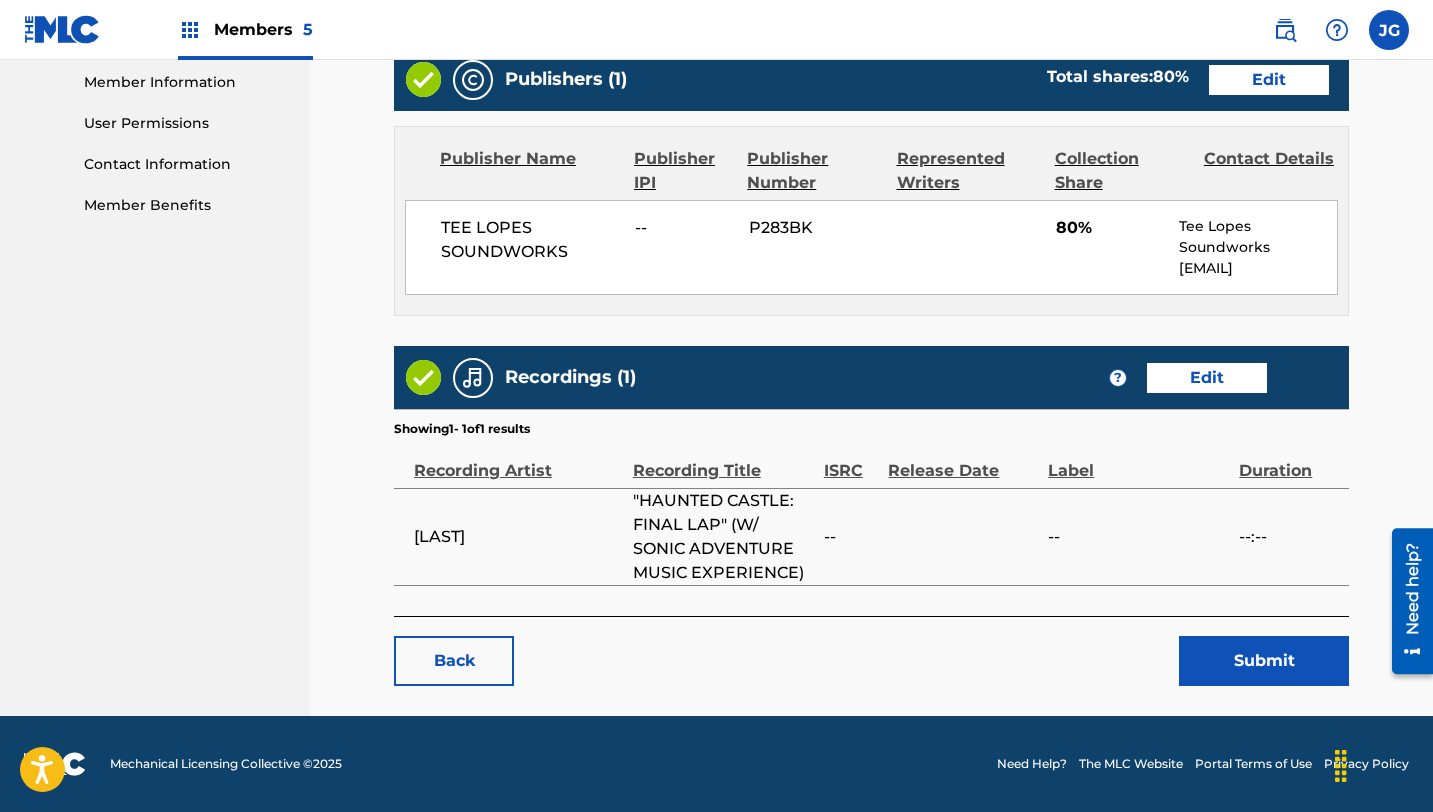 click on "Submit" at bounding box center [1264, 661] 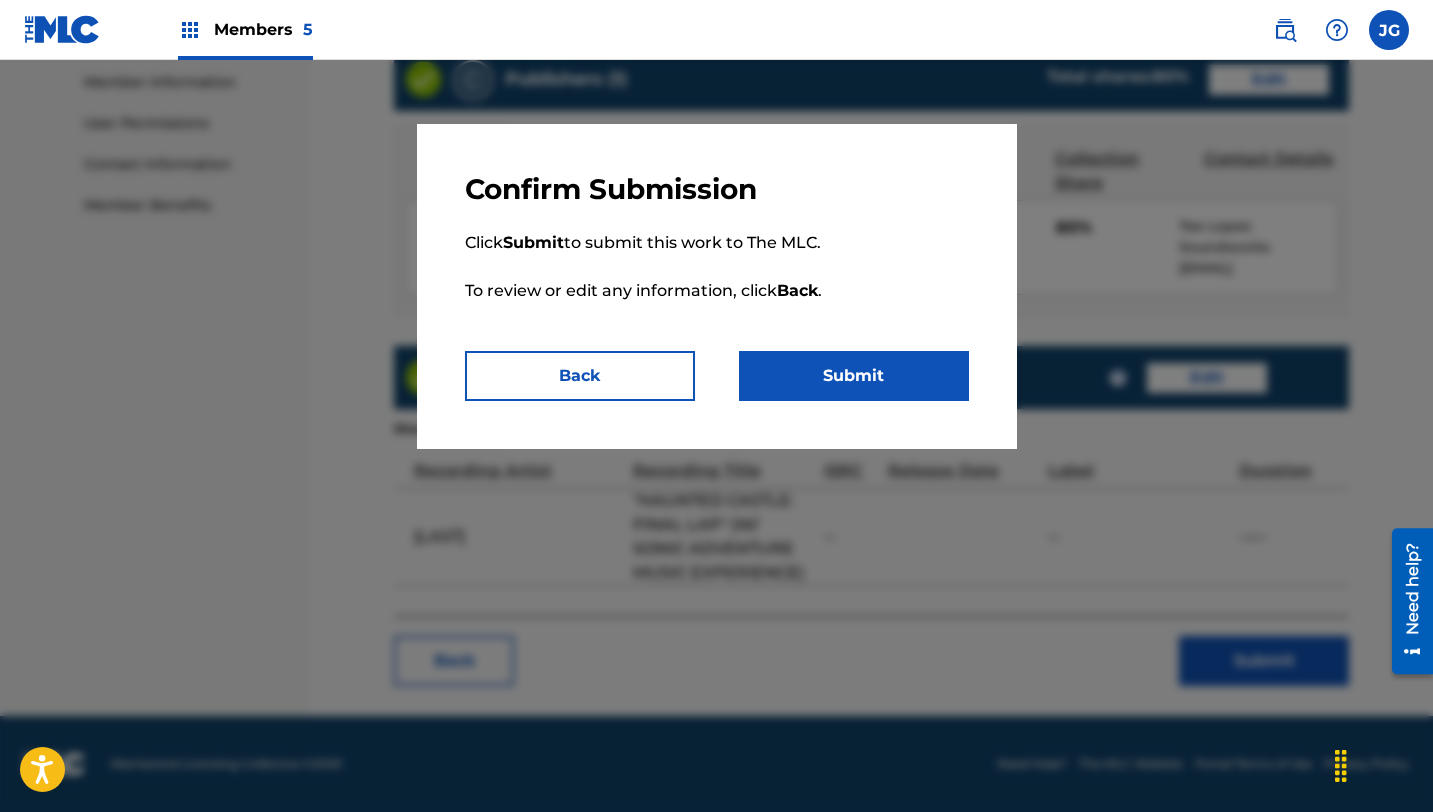 click on "Submit" at bounding box center [854, 376] 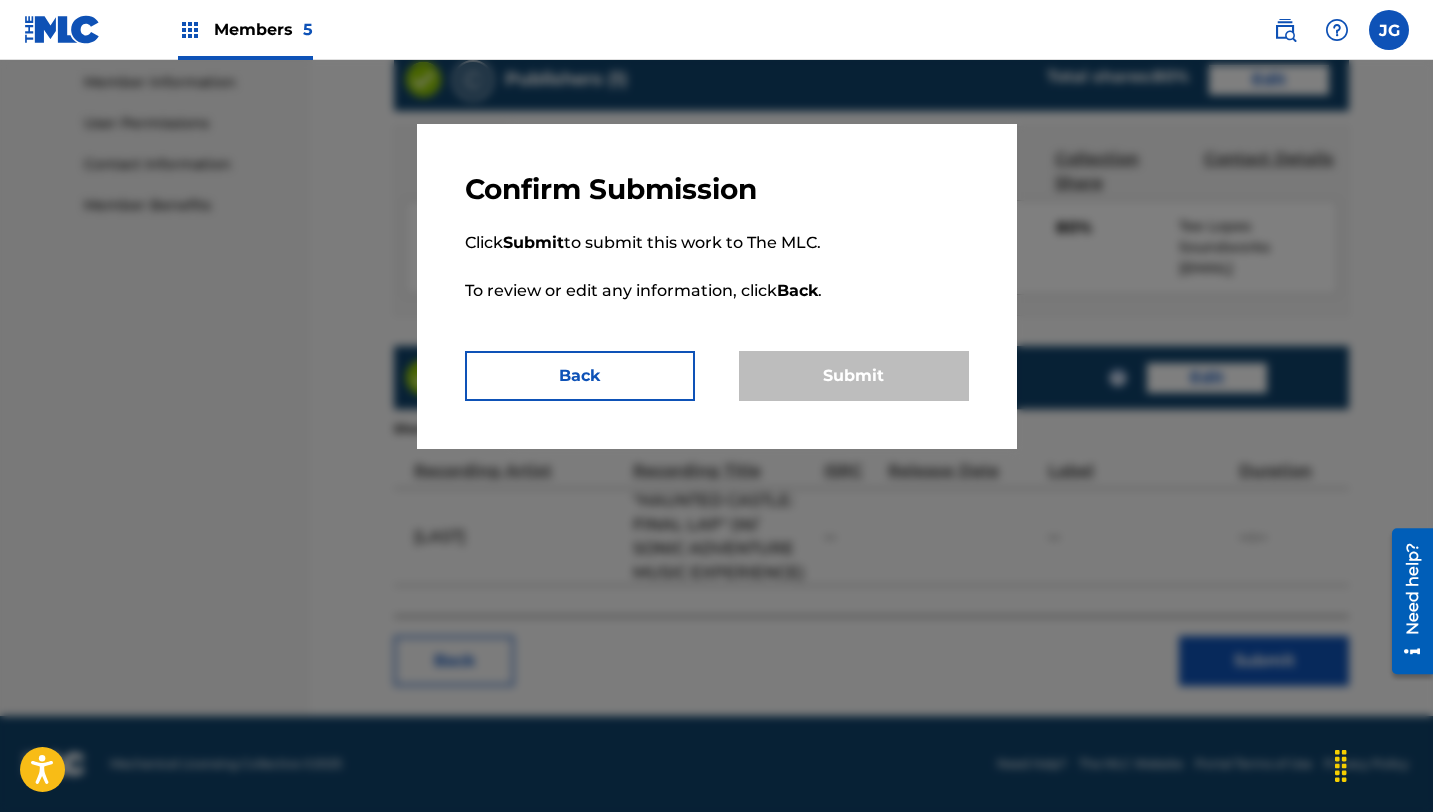 scroll, scrollTop: 0, scrollLeft: 0, axis: both 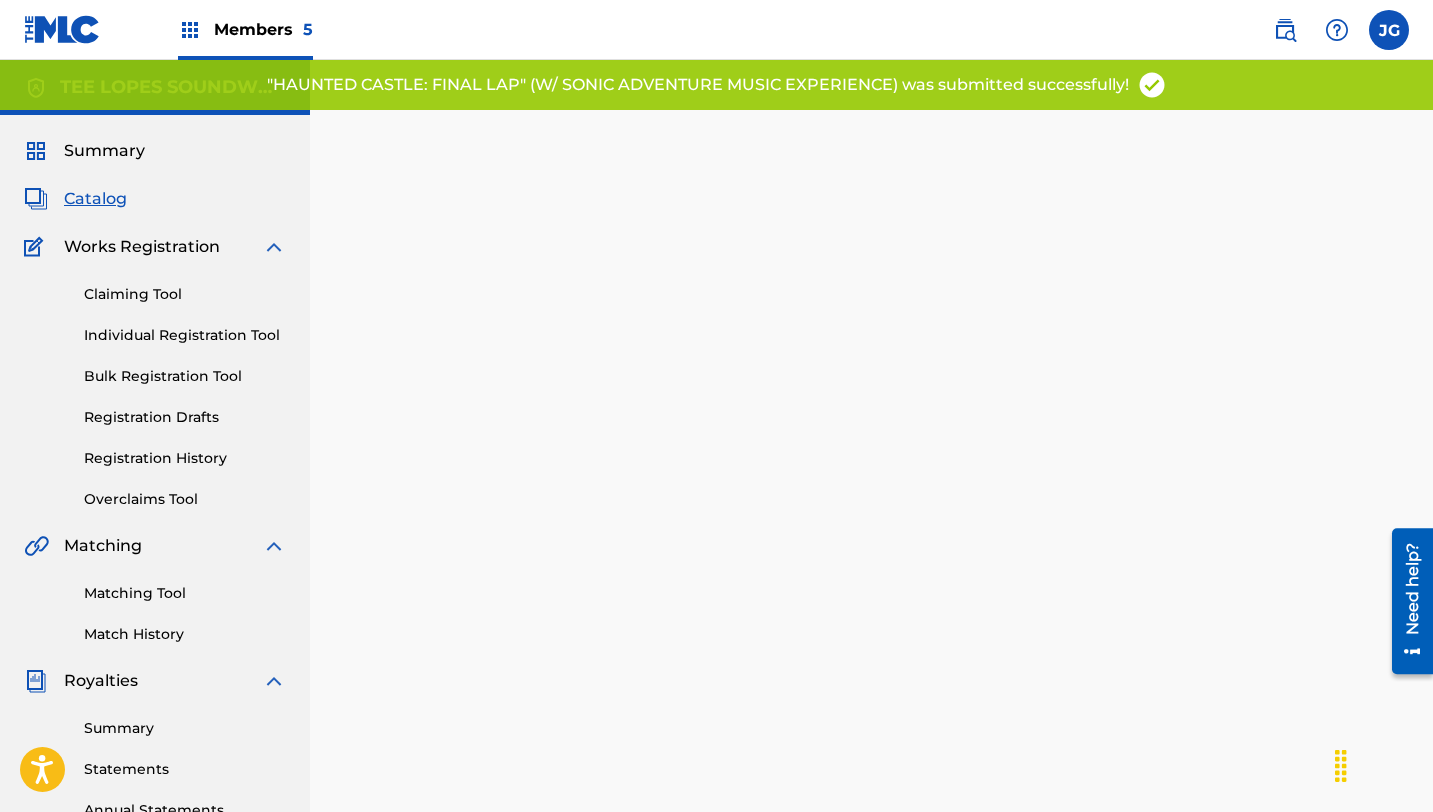 click on "Catalog" at bounding box center (95, 199) 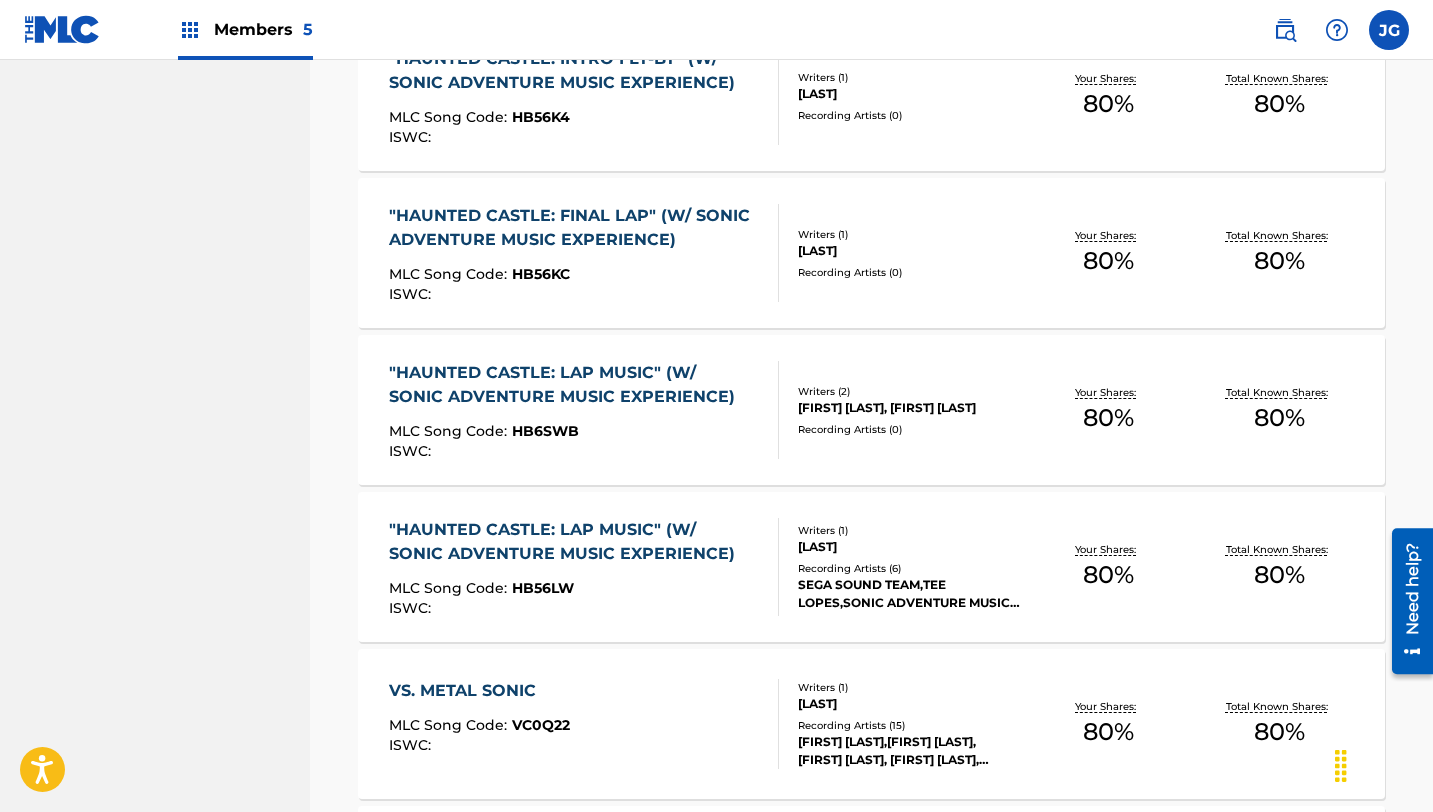 scroll, scrollTop: 1191, scrollLeft: 0, axis: vertical 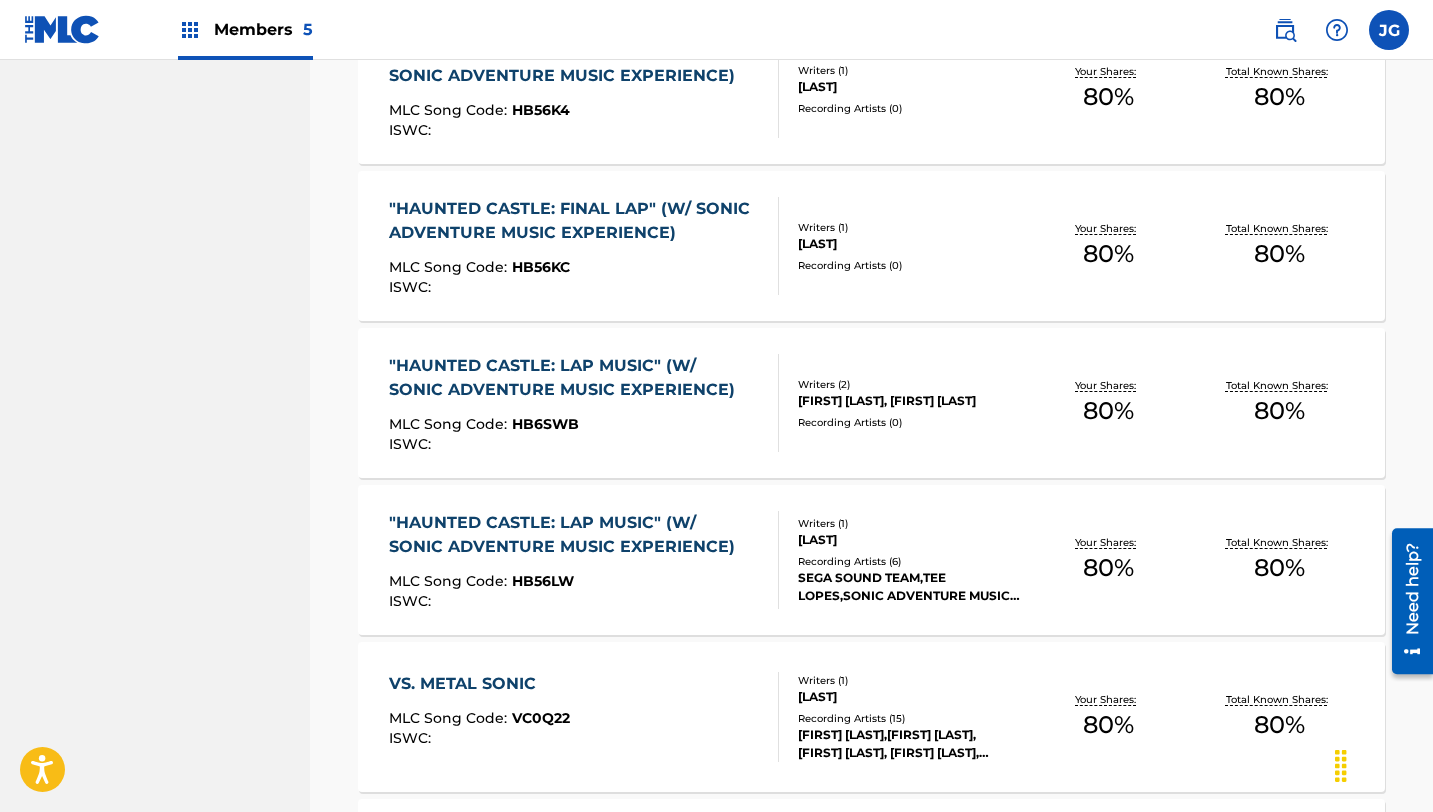 click on ""HAUNTED CASTLE: LAP MUSIC" (W/ SONIC ADVENTURE MUSIC EXPERIENCE)" at bounding box center (575, 378) 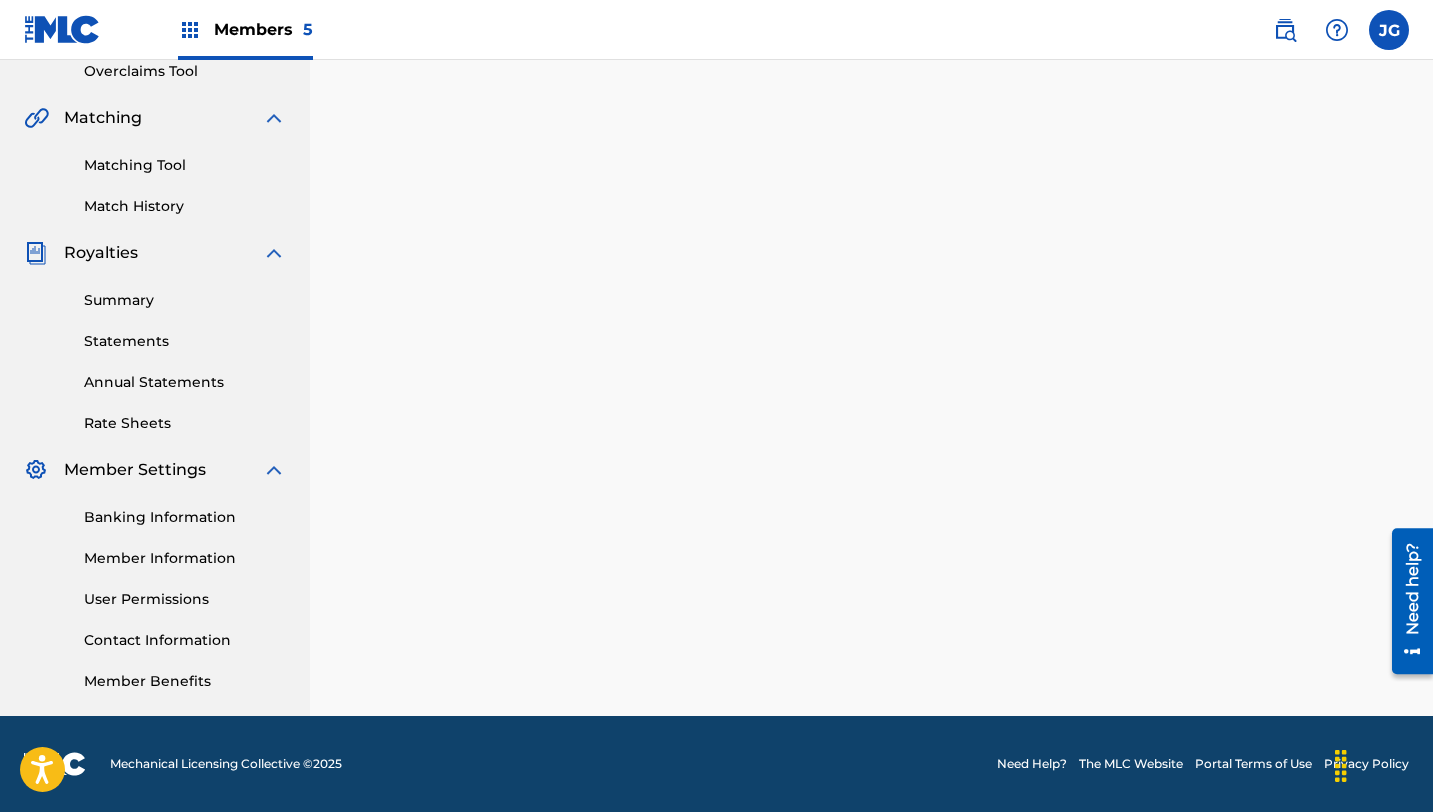 scroll, scrollTop: 0, scrollLeft: 0, axis: both 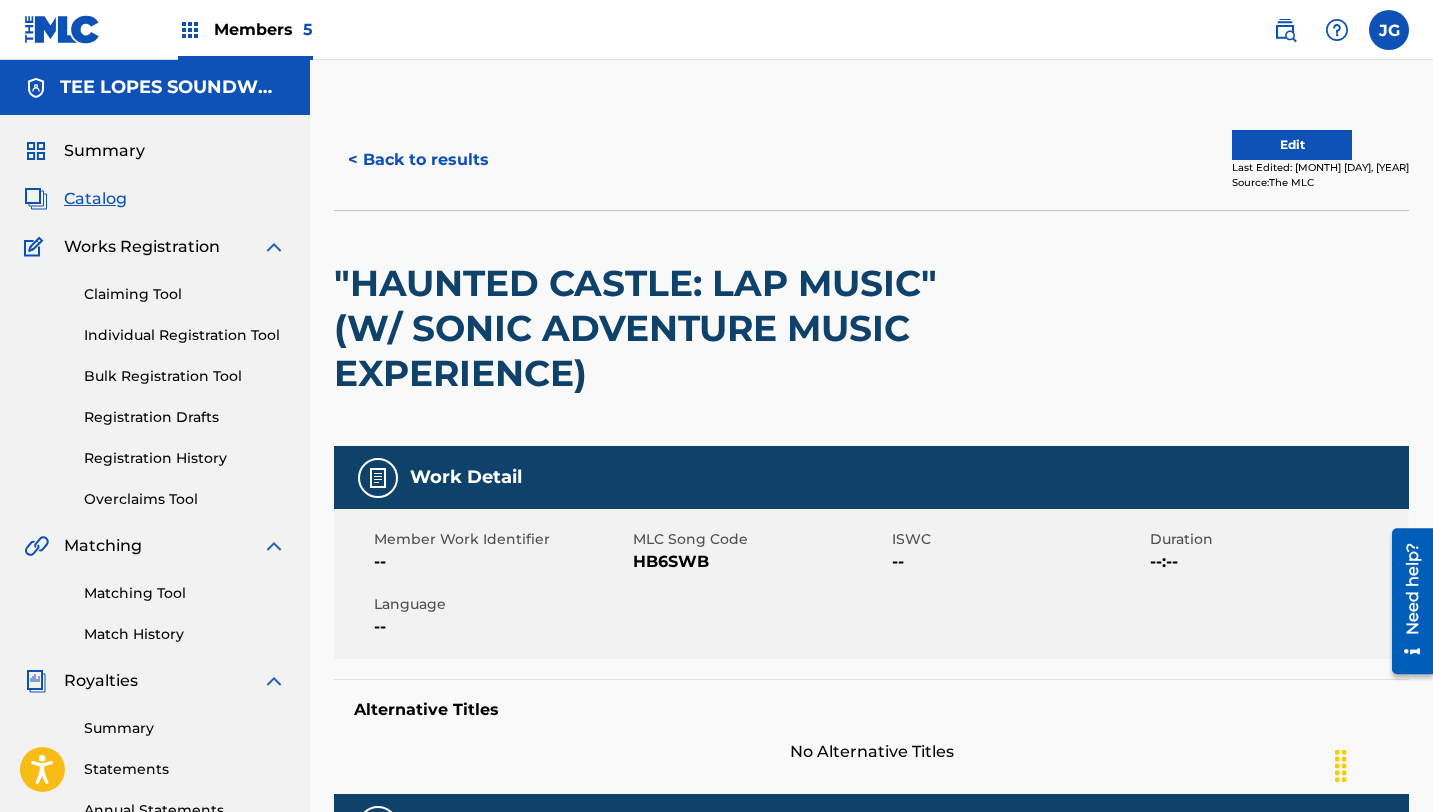 click on "Edit" at bounding box center [1292, 145] 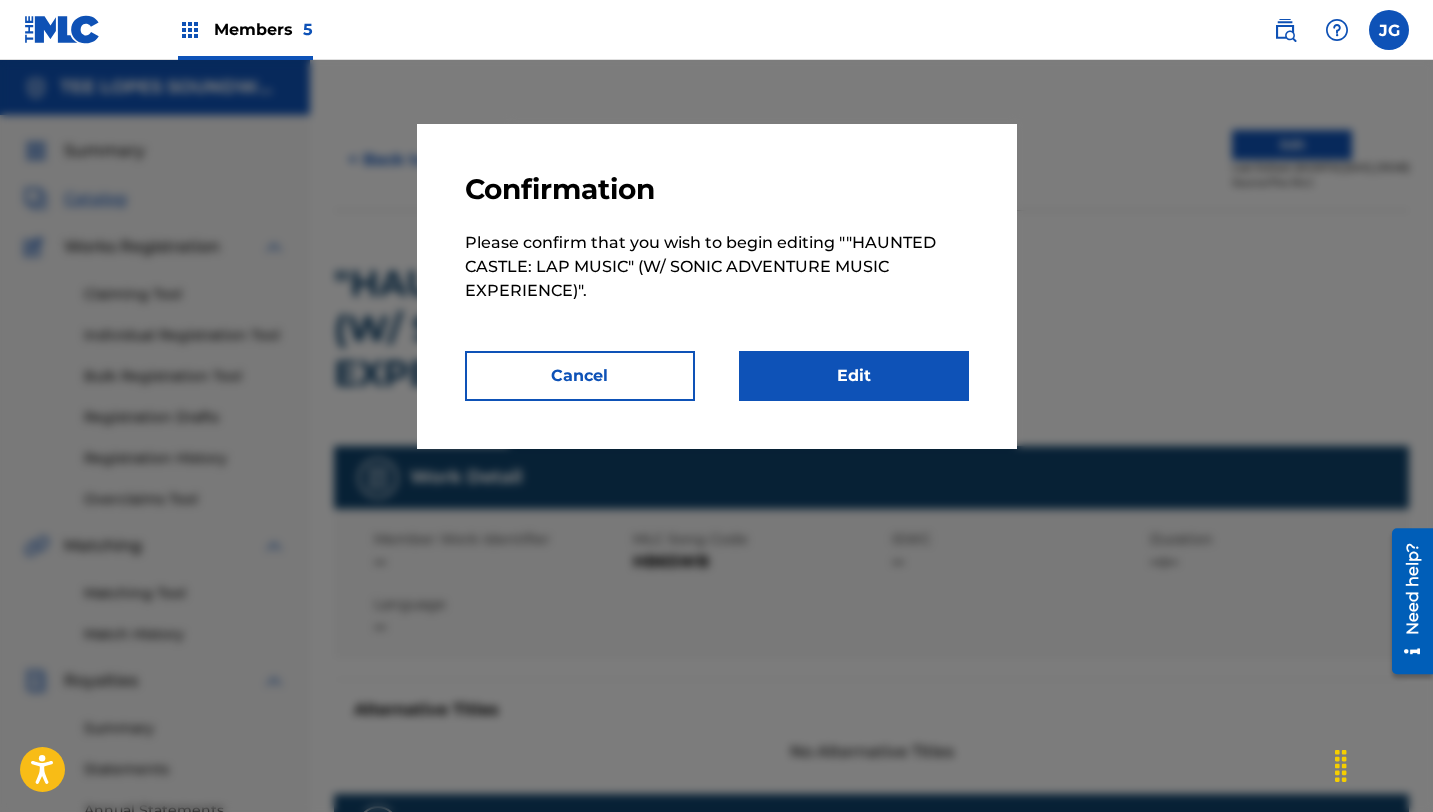 click on "Edit" at bounding box center (854, 376) 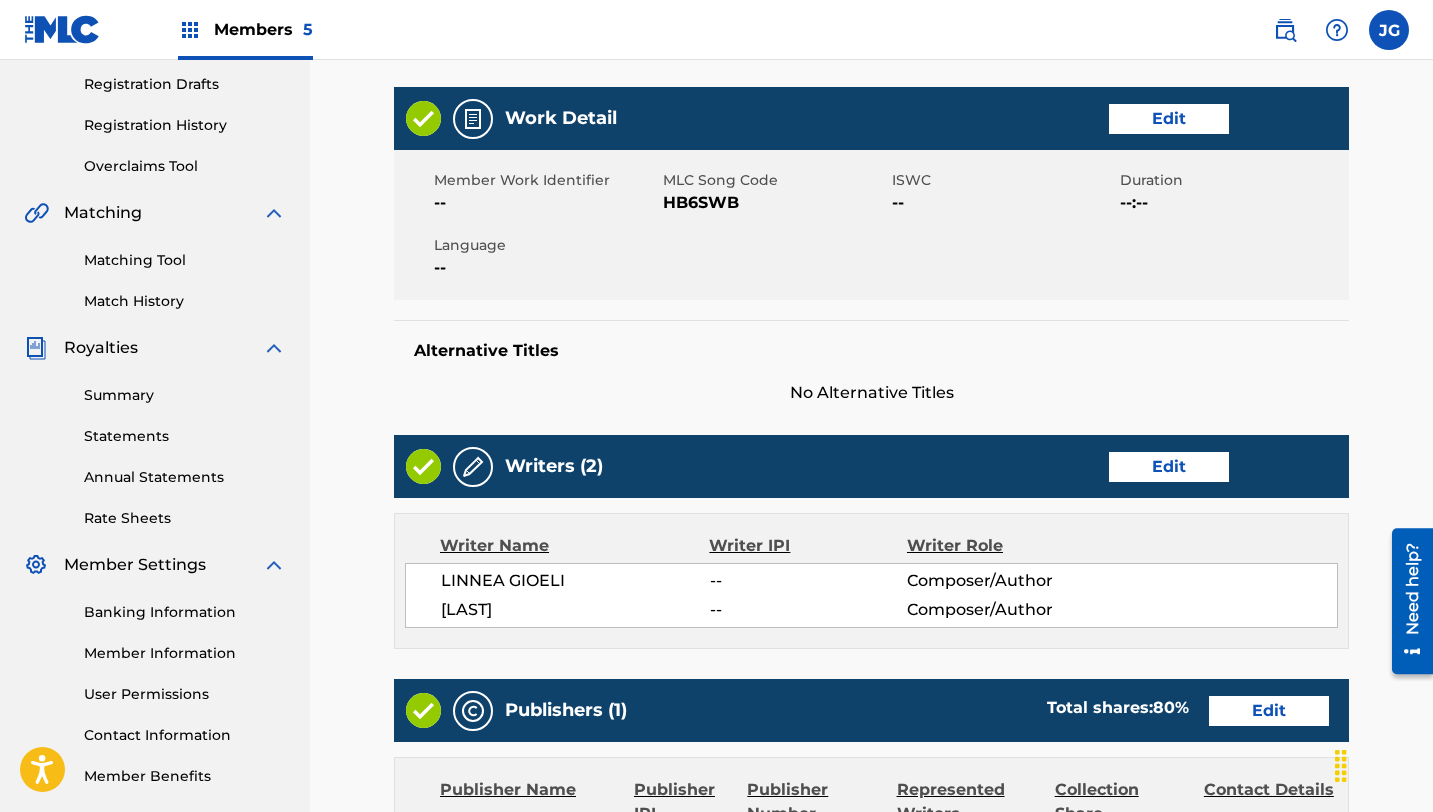 scroll, scrollTop: 367, scrollLeft: 0, axis: vertical 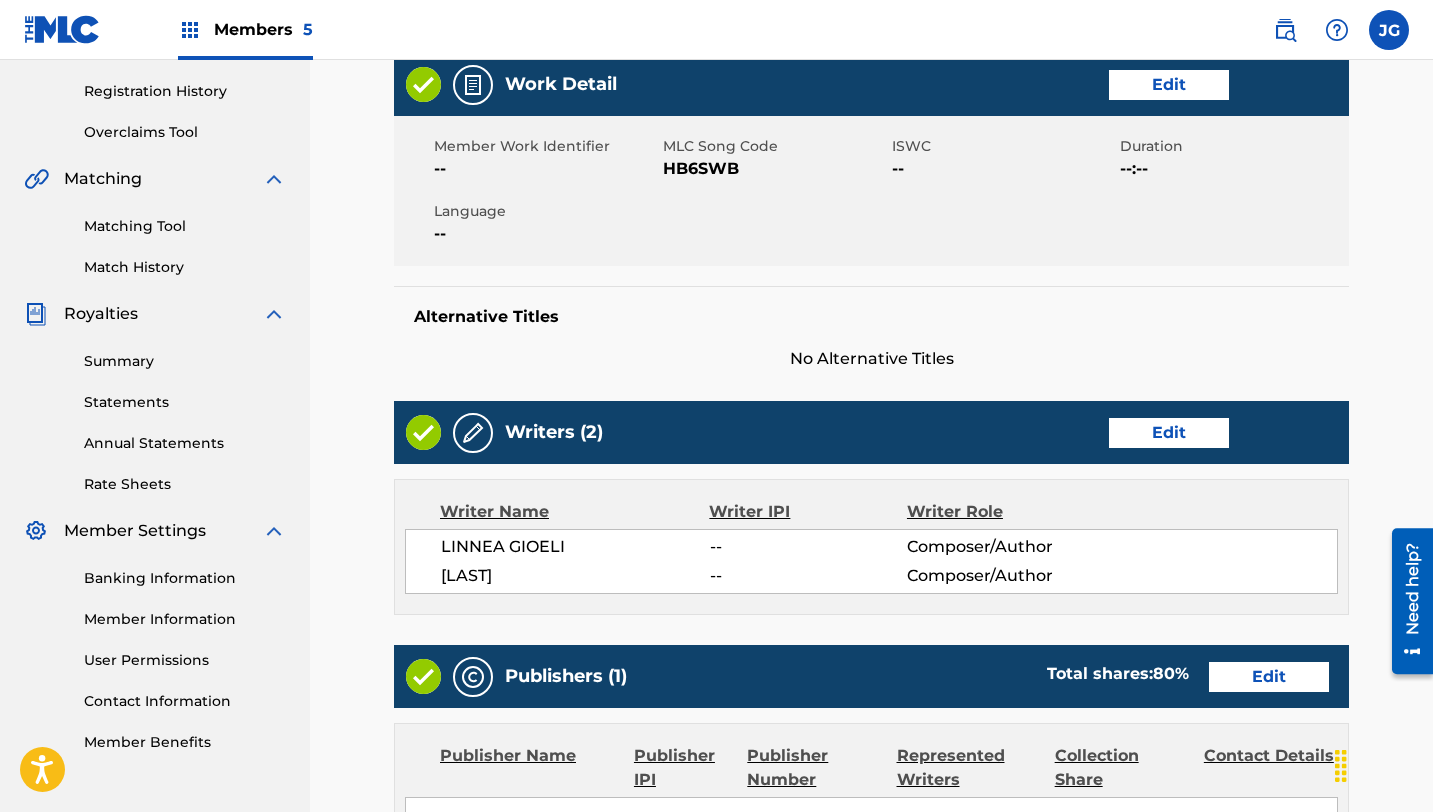 click on "Edit" at bounding box center [1169, 433] 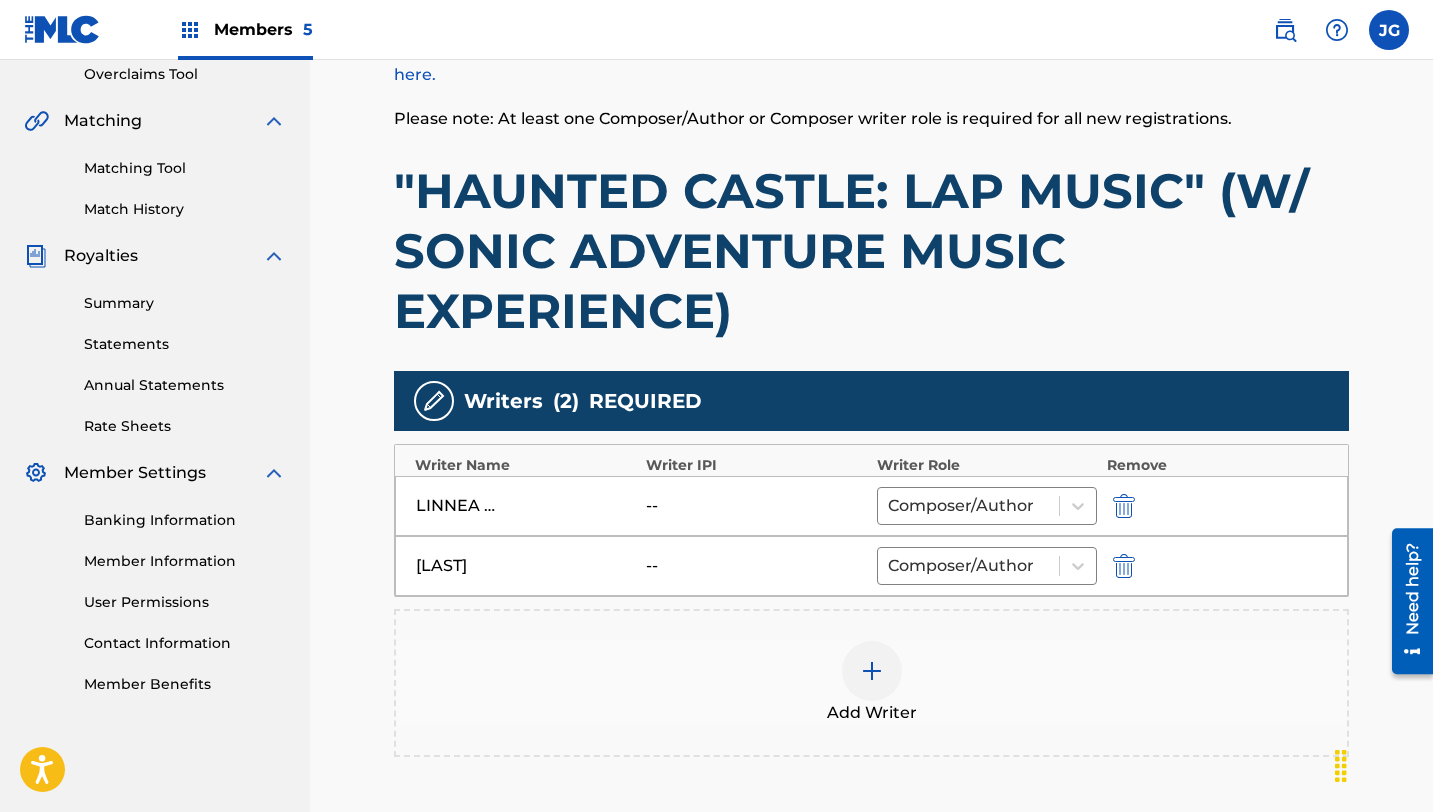 scroll, scrollTop: 448, scrollLeft: 0, axis: vertical 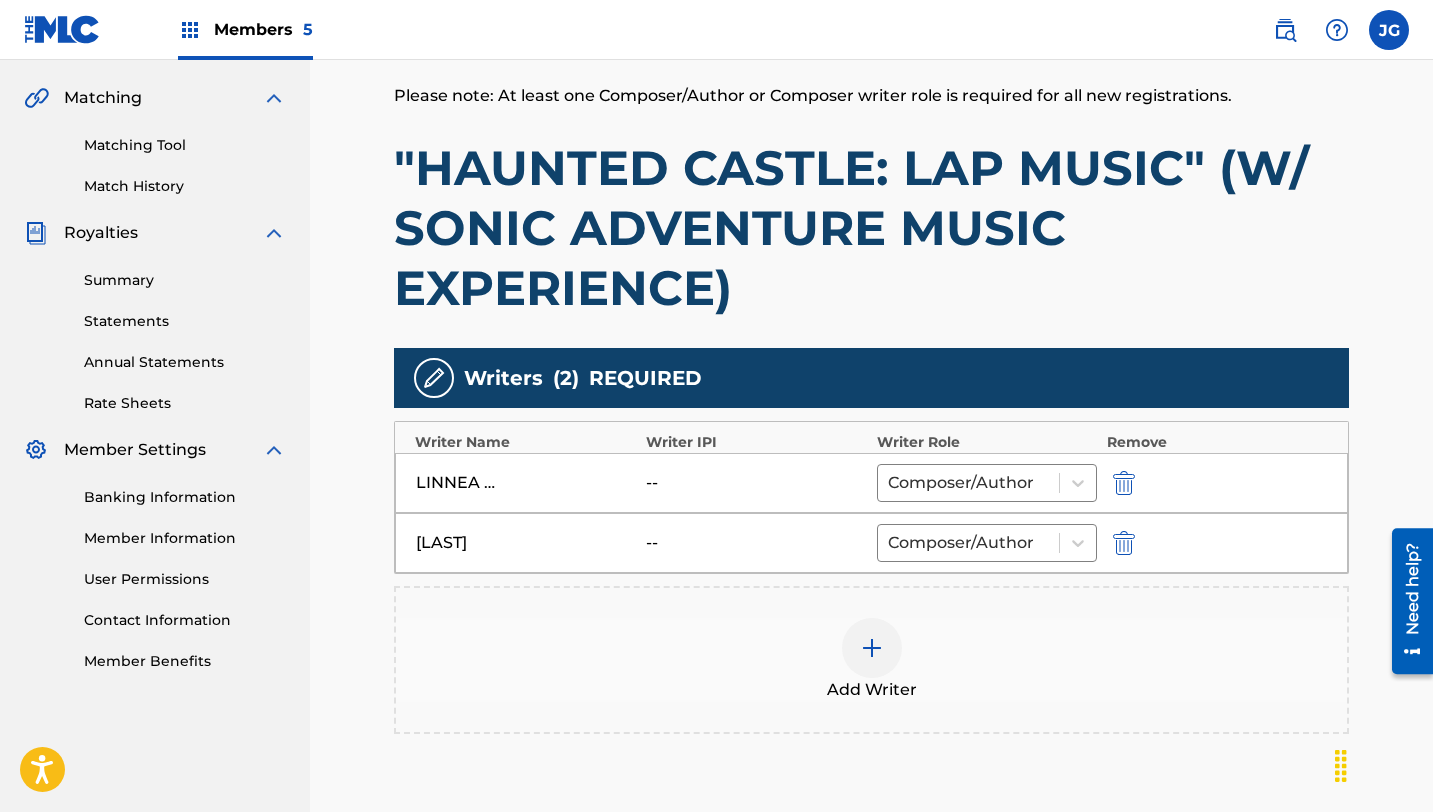 click at bounding box center [1124, 483] 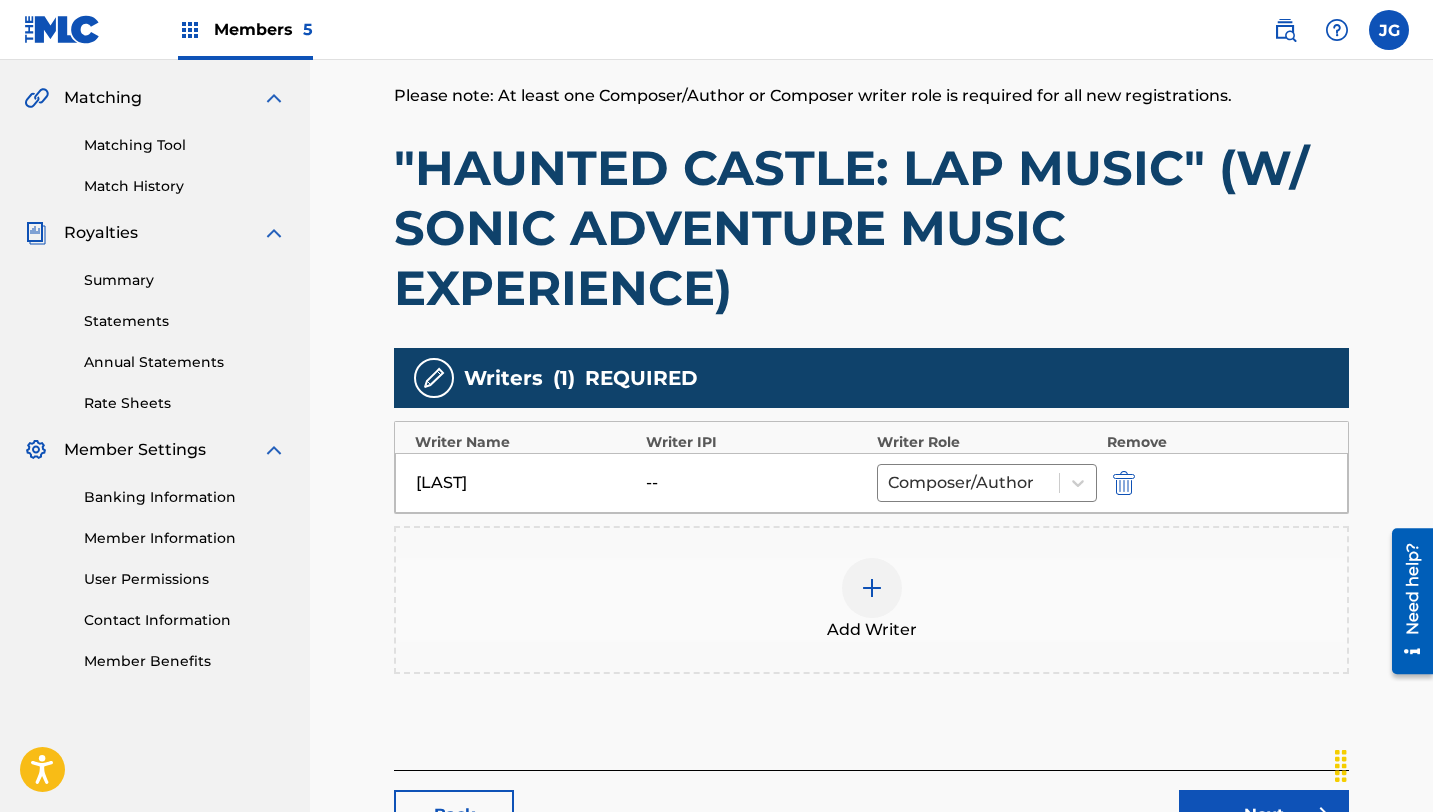 scroll, scrollTop: 602, scrollLeft: 0, axis: vertical 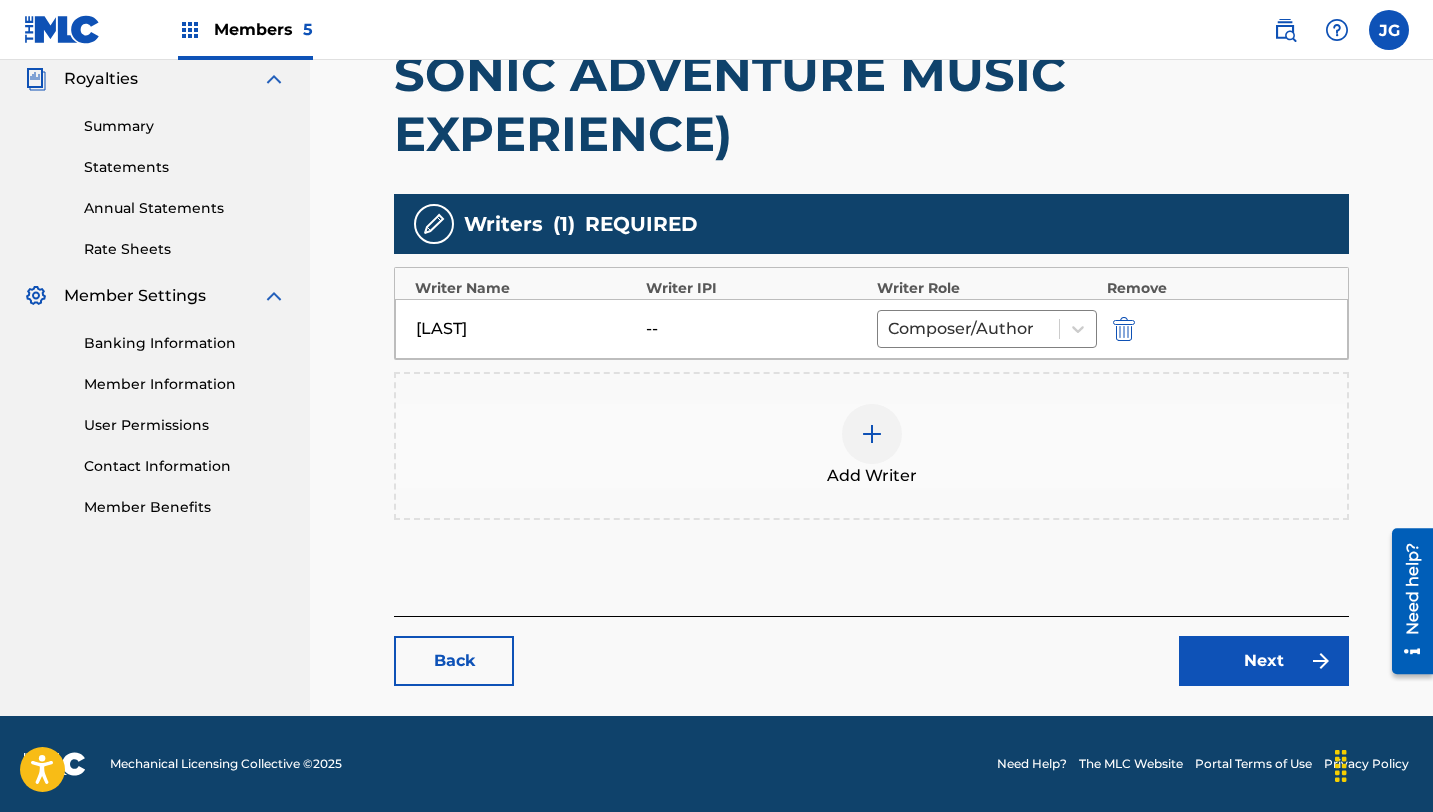 click on "Next" at bounding box center [1264, 661] 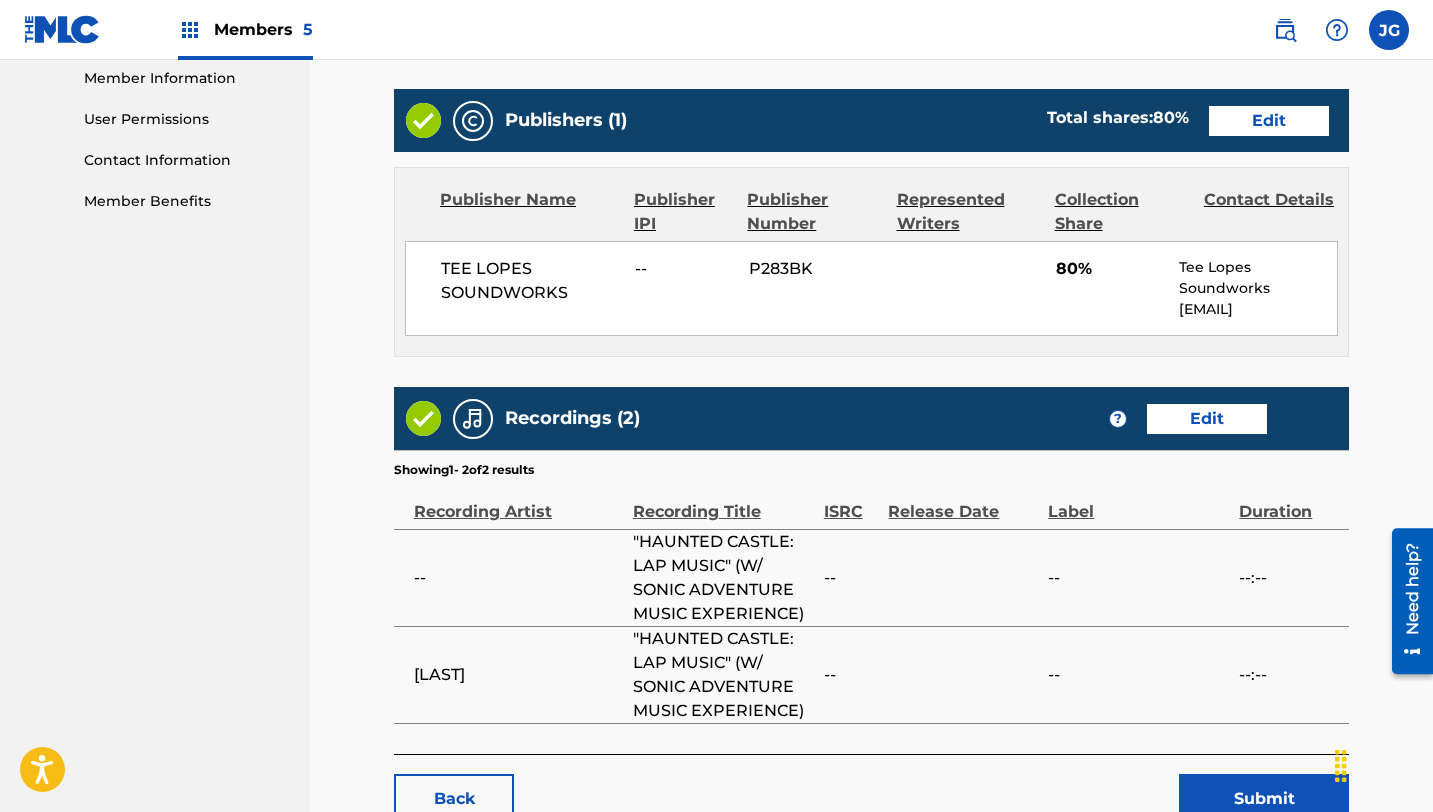 scroll, scrollTop: 1063, scrollLeft: 0, axis: vertical 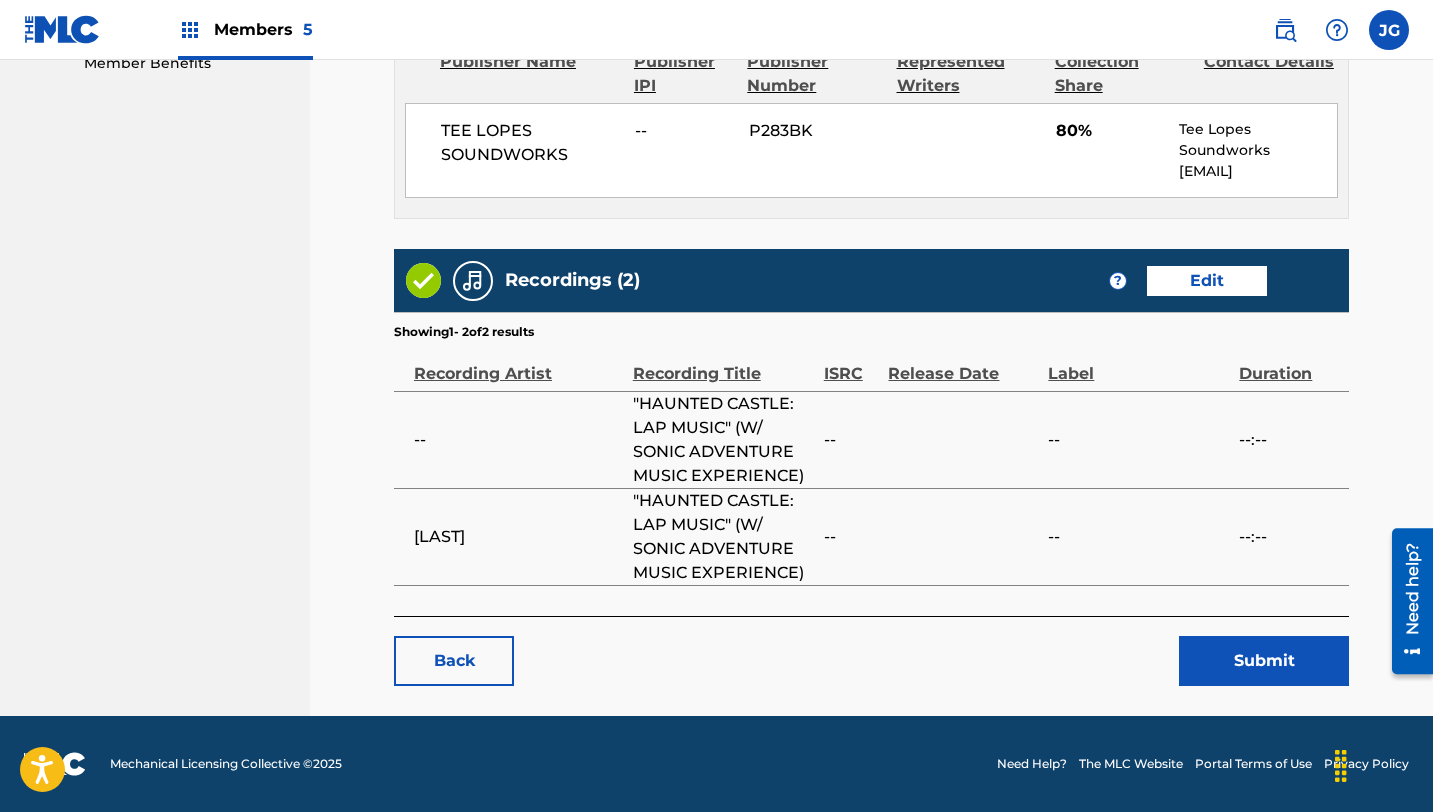click on "Edit" at bounding box center [1207, 281] 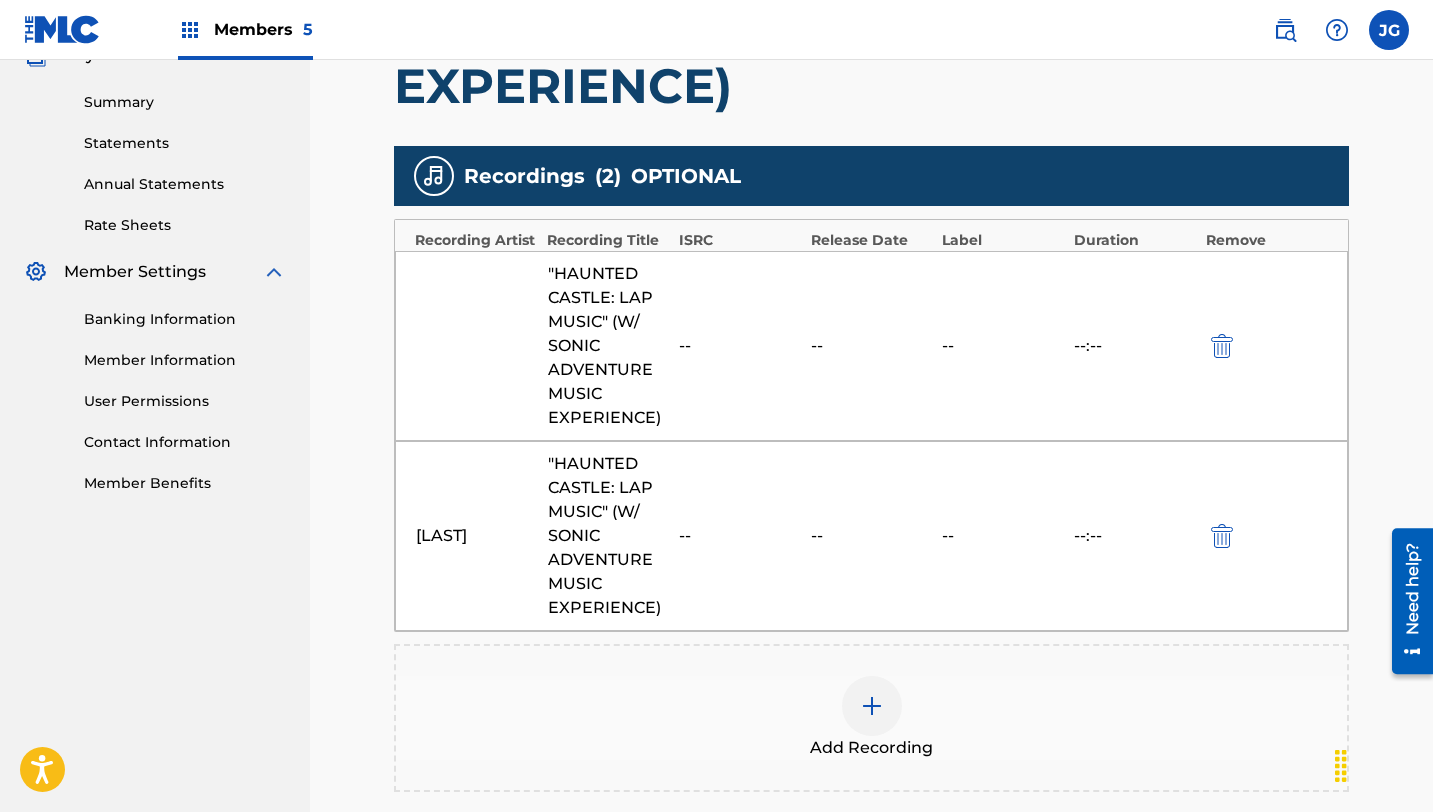 scroll, scrollTop: 866, scrollLeft: 0, axis: vertical 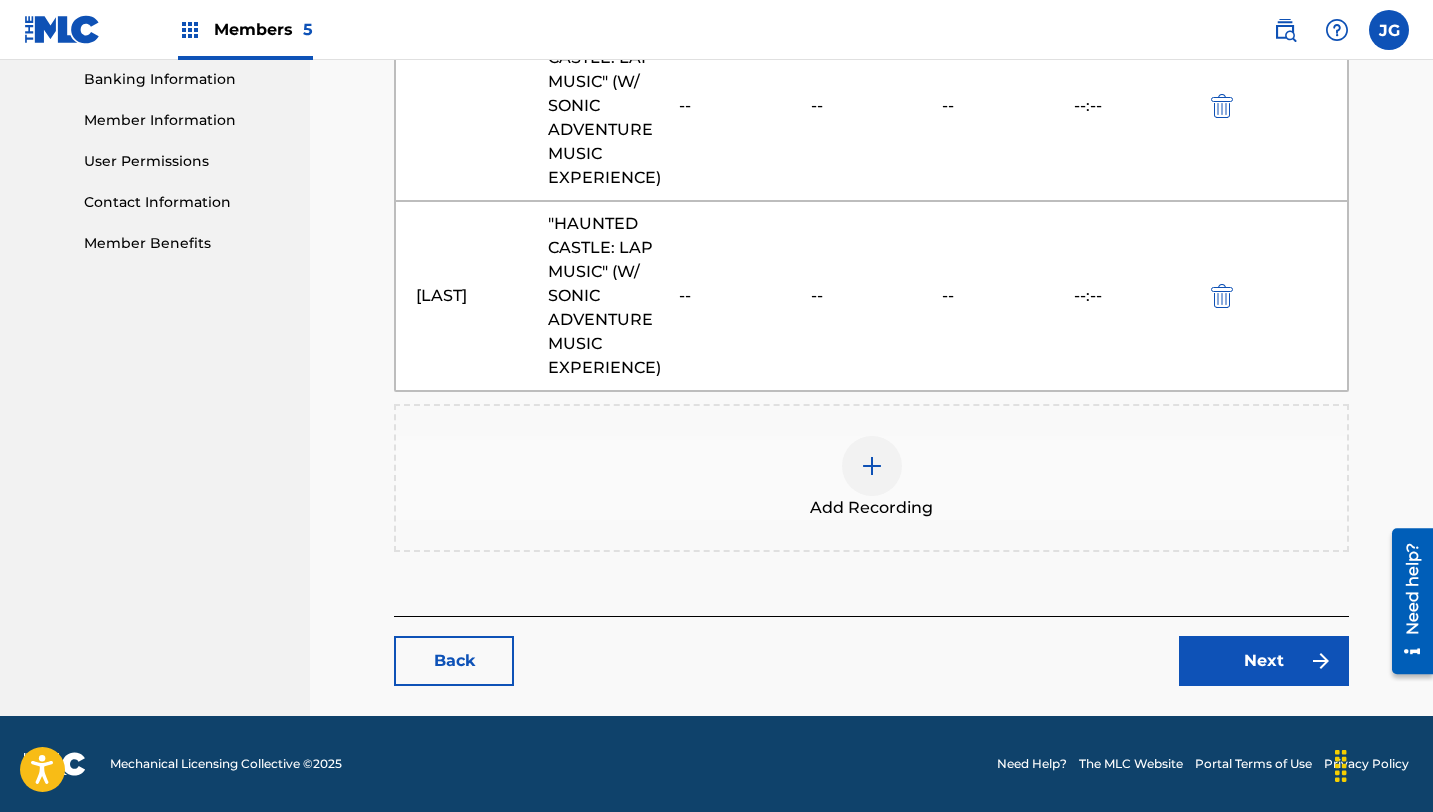 click at bounding box center (1222, 106) 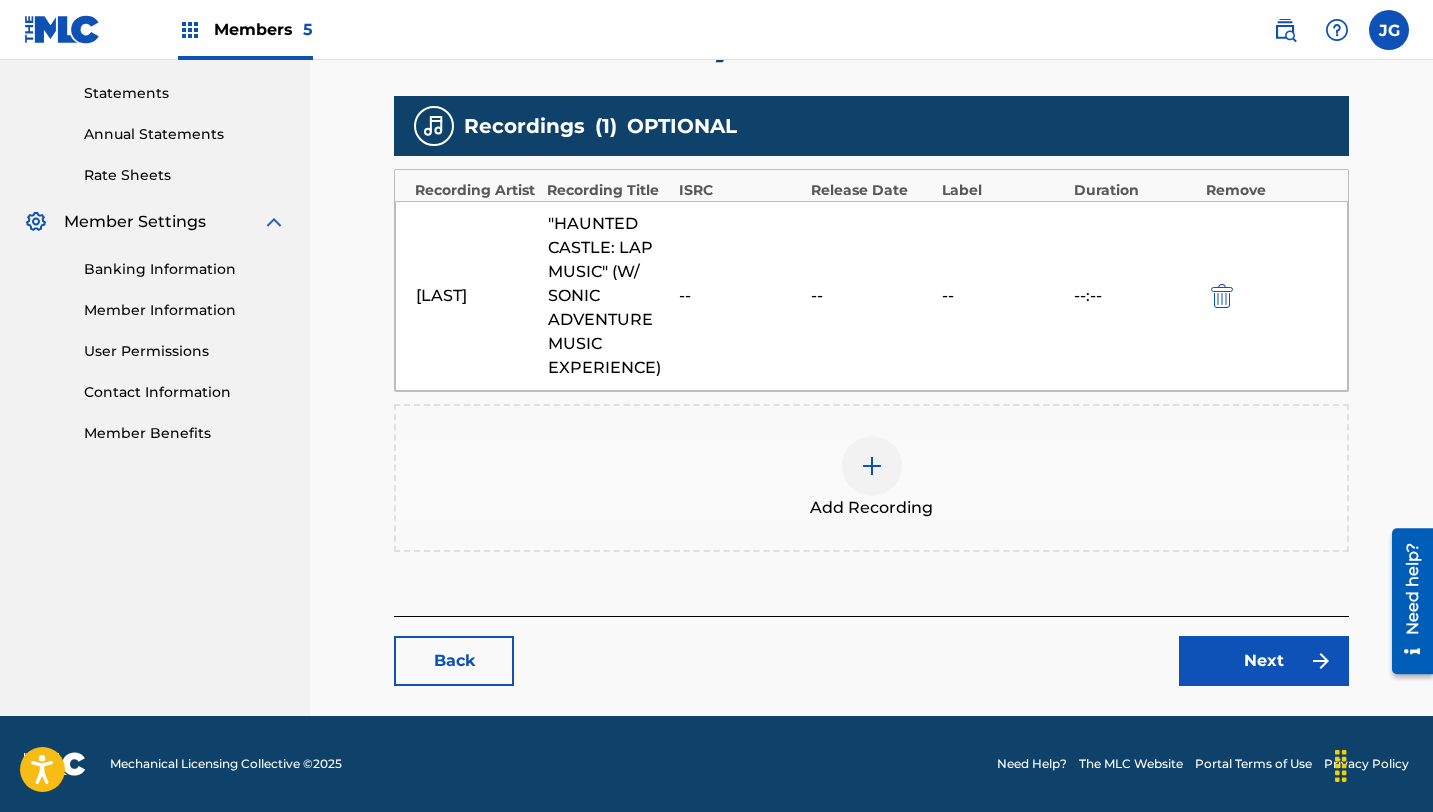 scroll, scrollTop: 676, scrollLeft: 0, axis: vertical 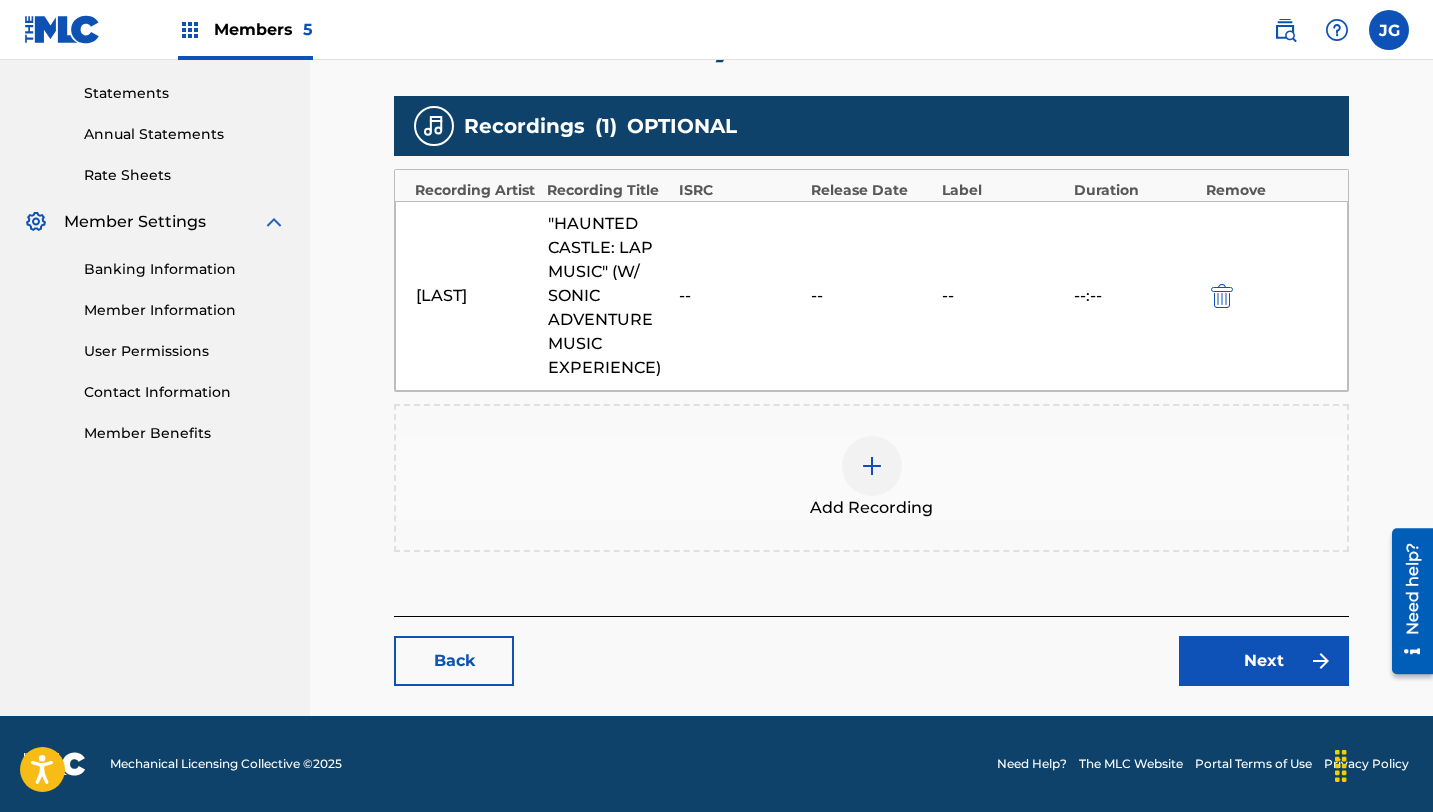 click on "Next" at bounding box center (1264, 661) 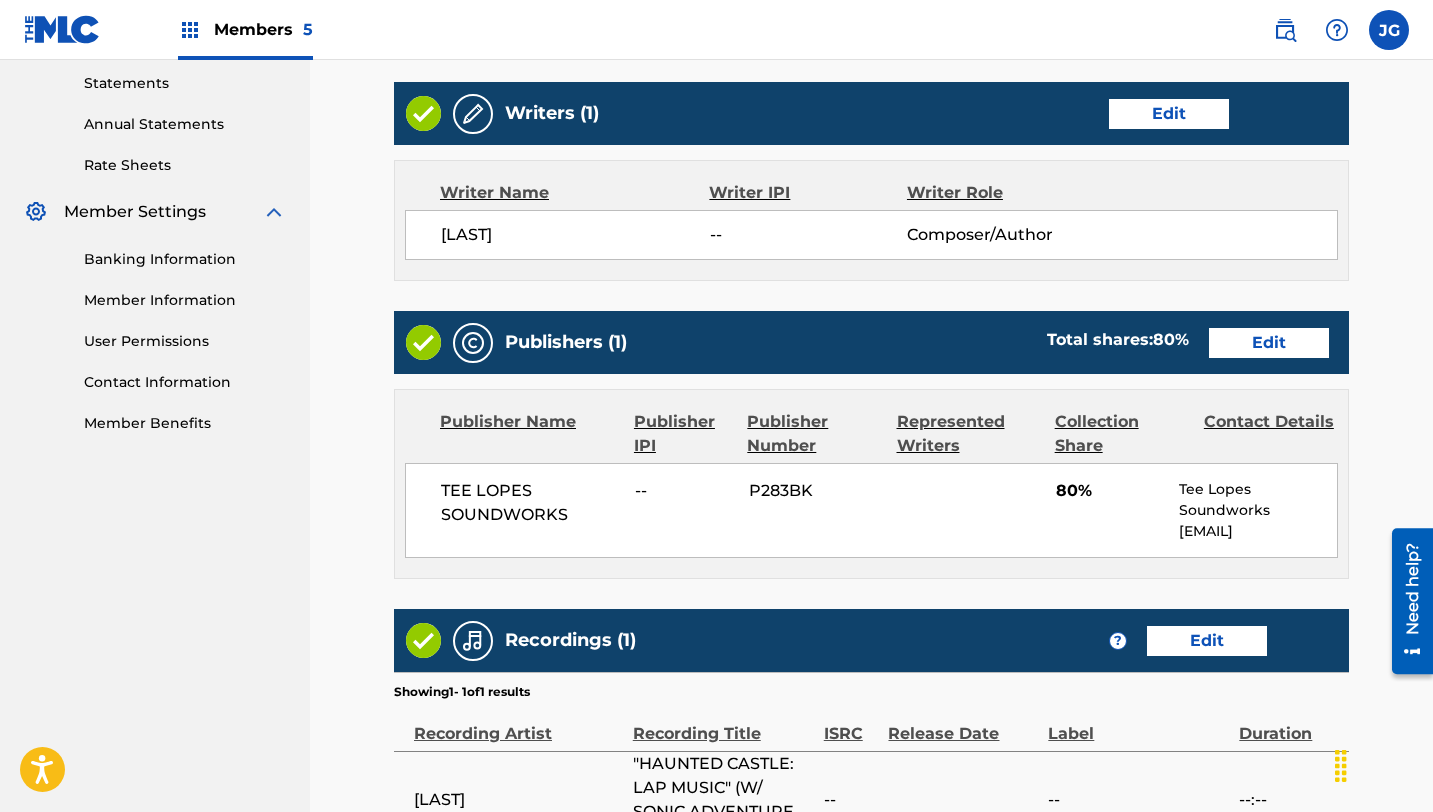 scroll, scrollTop: 968, scrollLeft: 0, axis: vertical 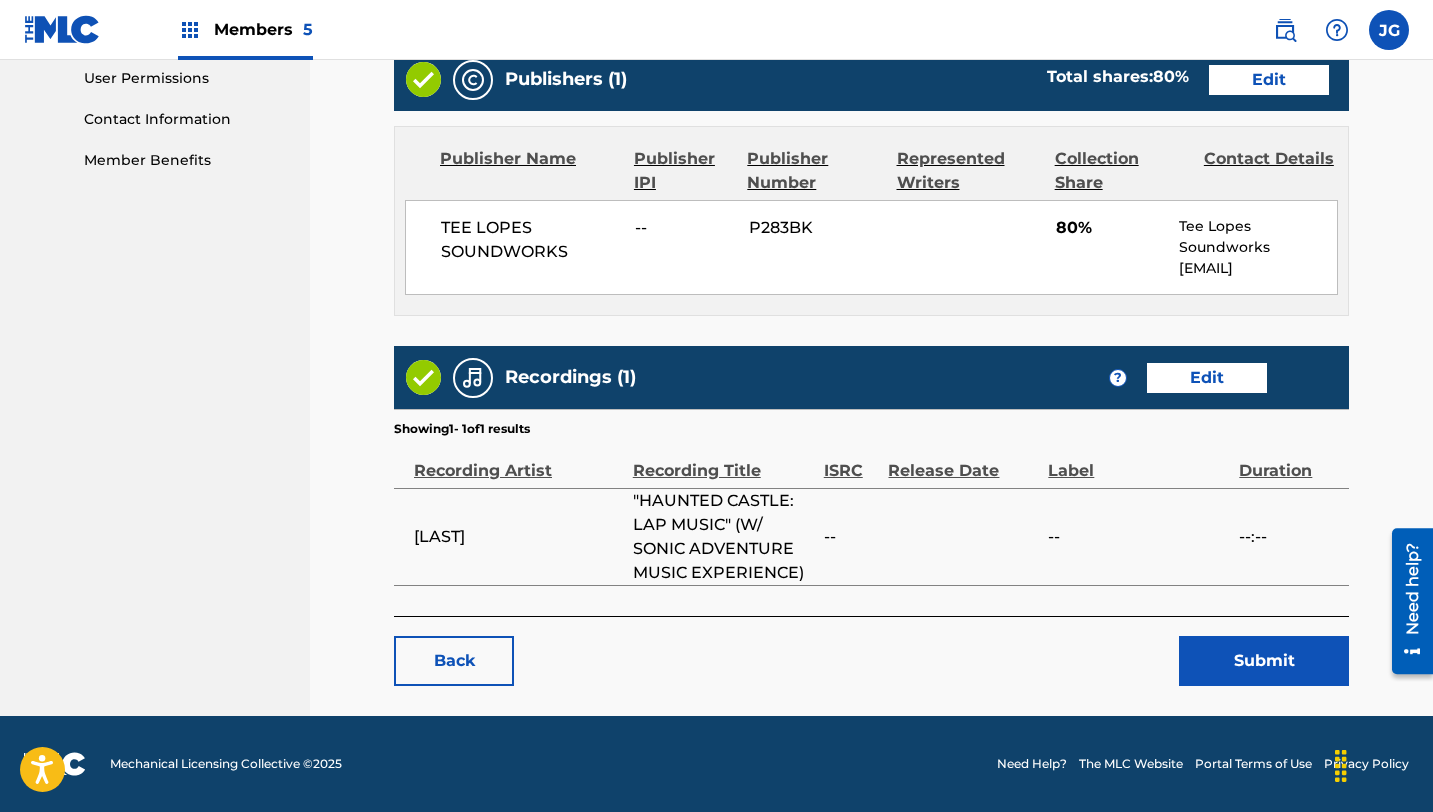click on "Submit" at bounding box center [1264, 661] 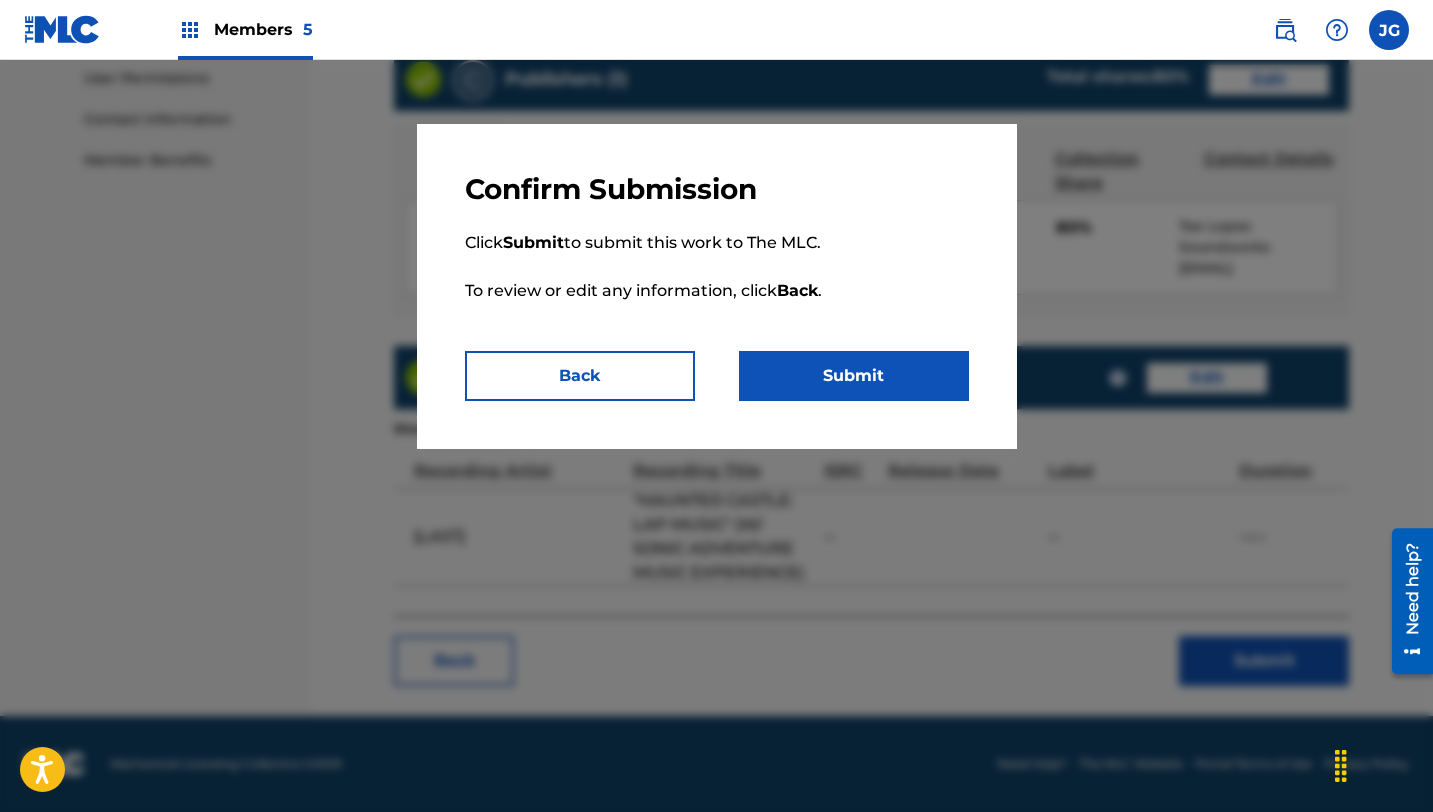 click on "Submit" at bounding box center [854, 376] 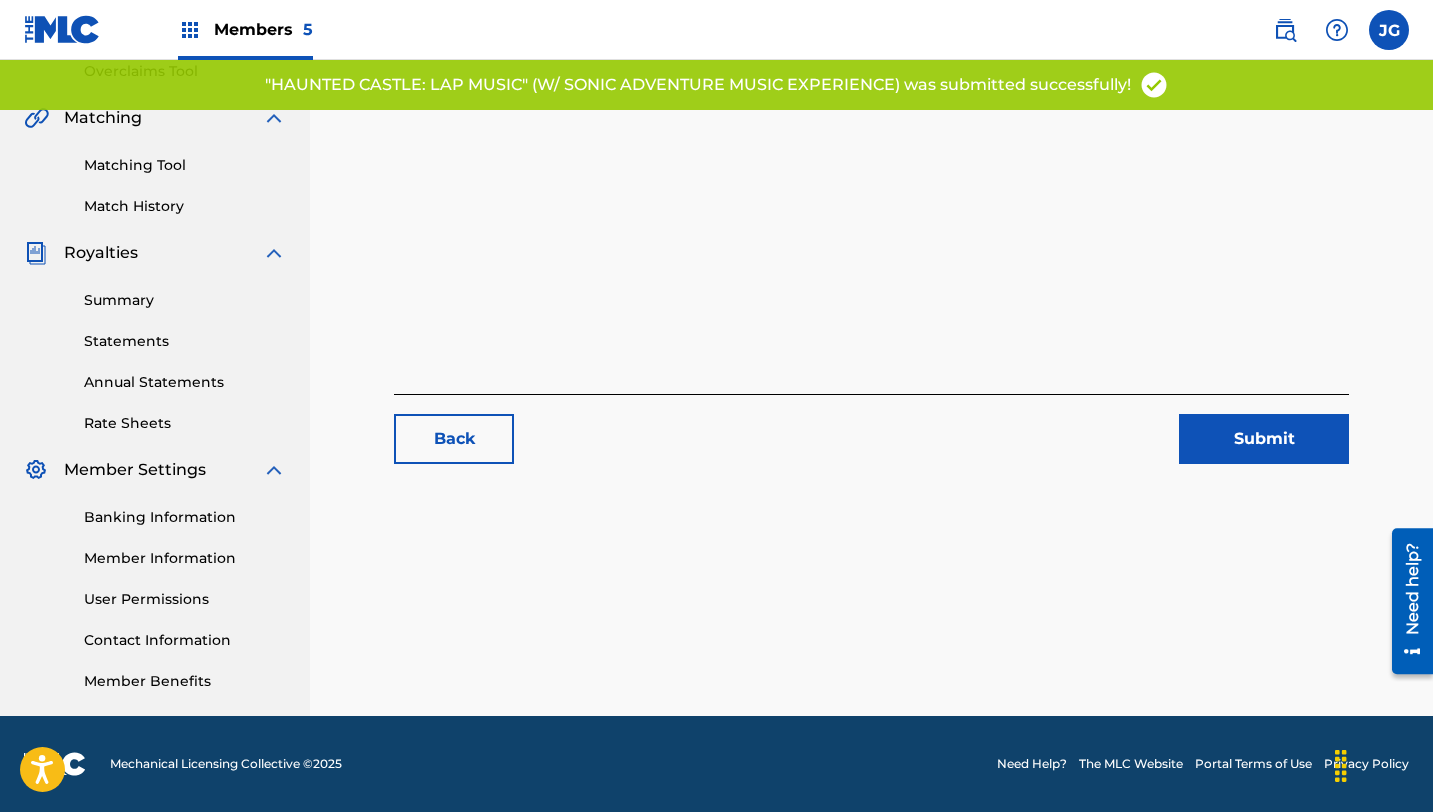 scroll, scrollTop: 0, scrollLeft: 0, axis: both 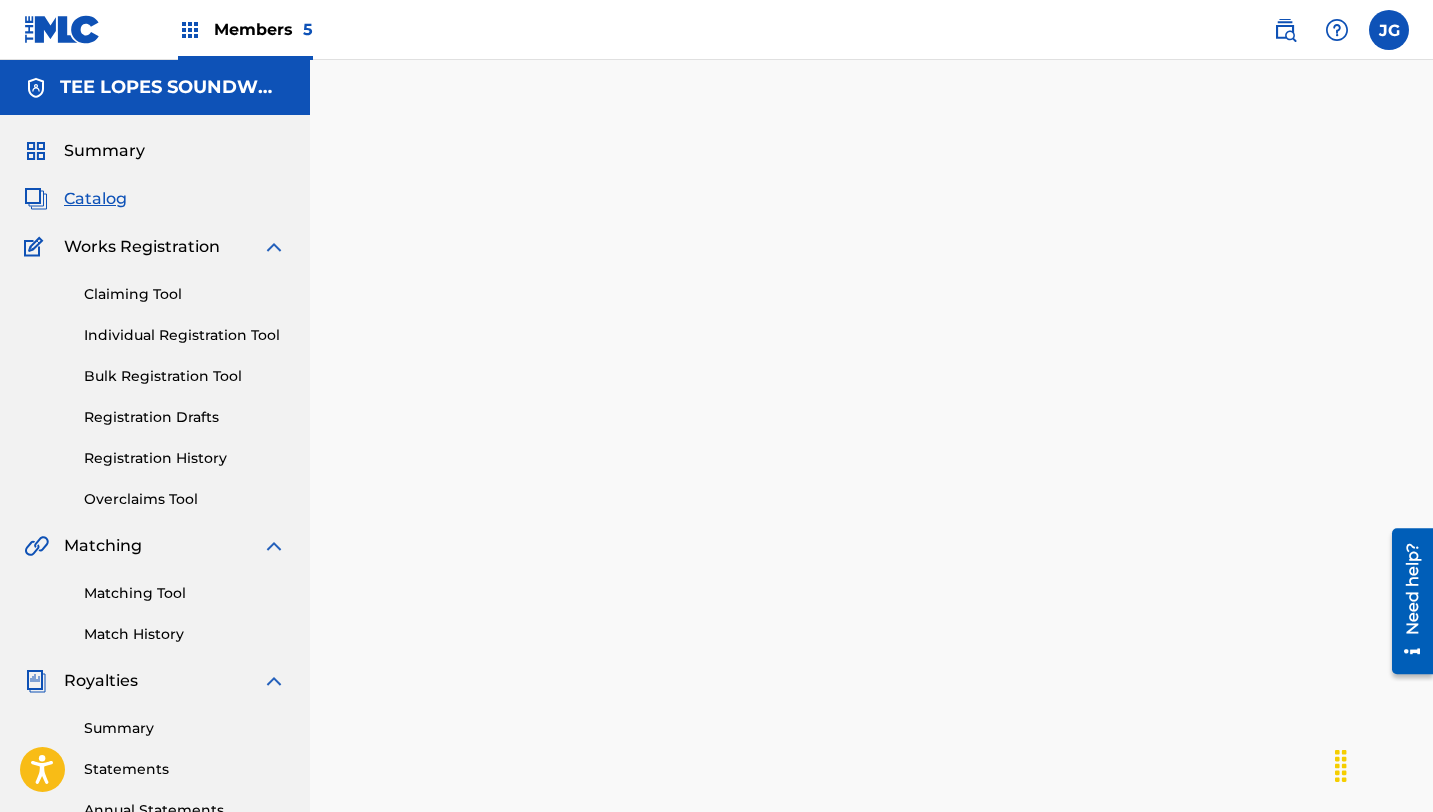 click on "Catalog" at bounding box center (95, 199) 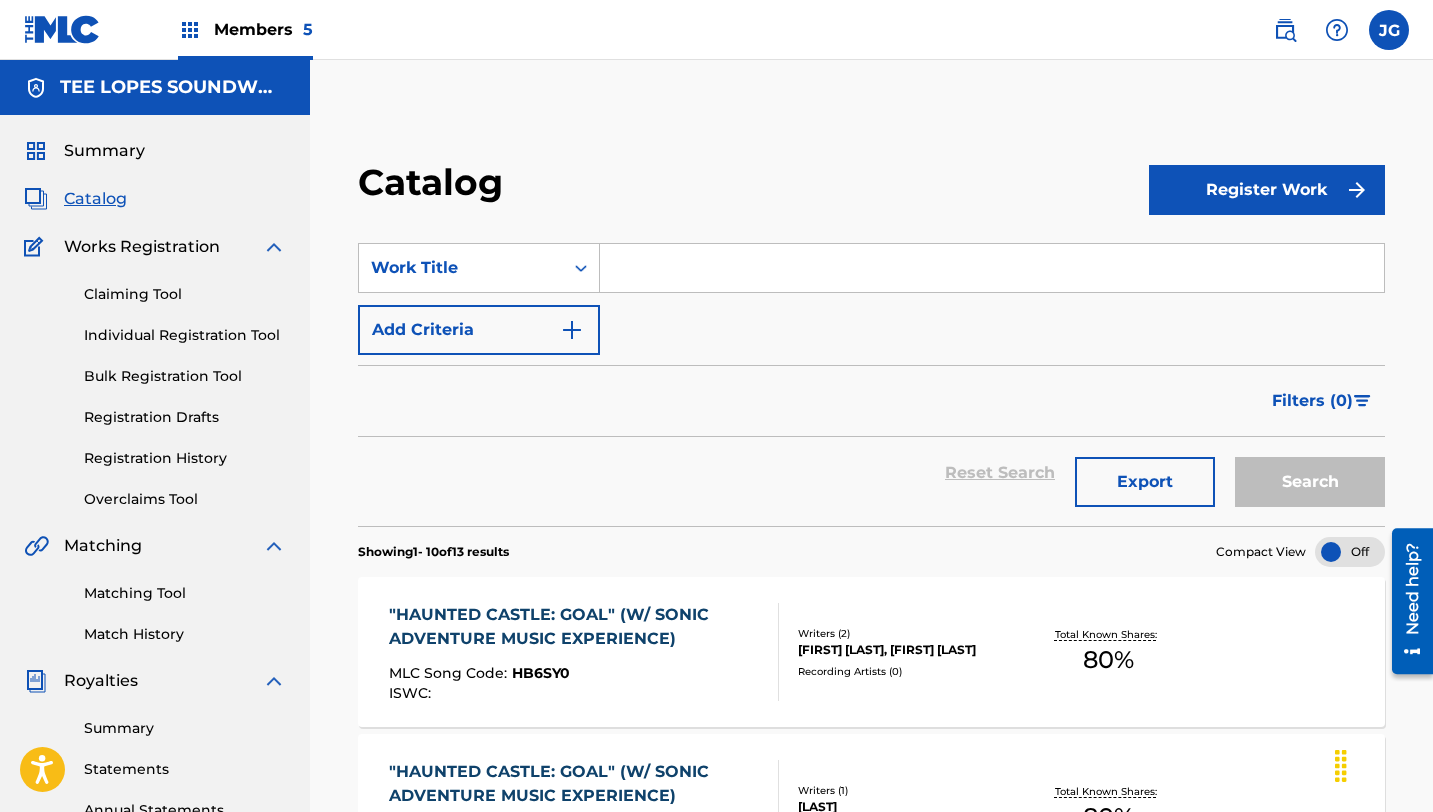 click on "SearchWithCriteriaa2c60ade-6acc-44cf-b65d-76164579b9c1 Work Title Add Criteria" at bounding box center [871, 299] 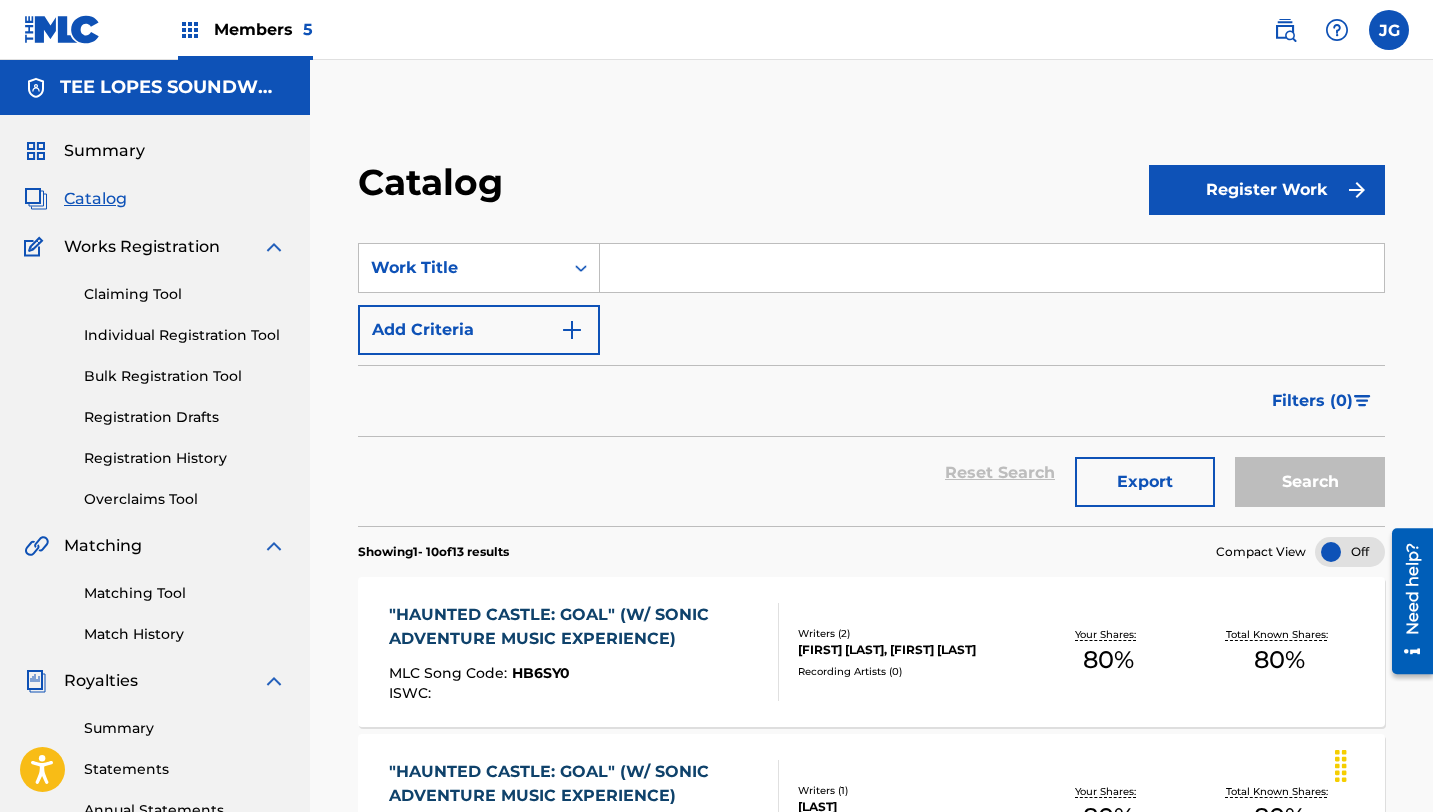 click at bounding box center [992, 268] 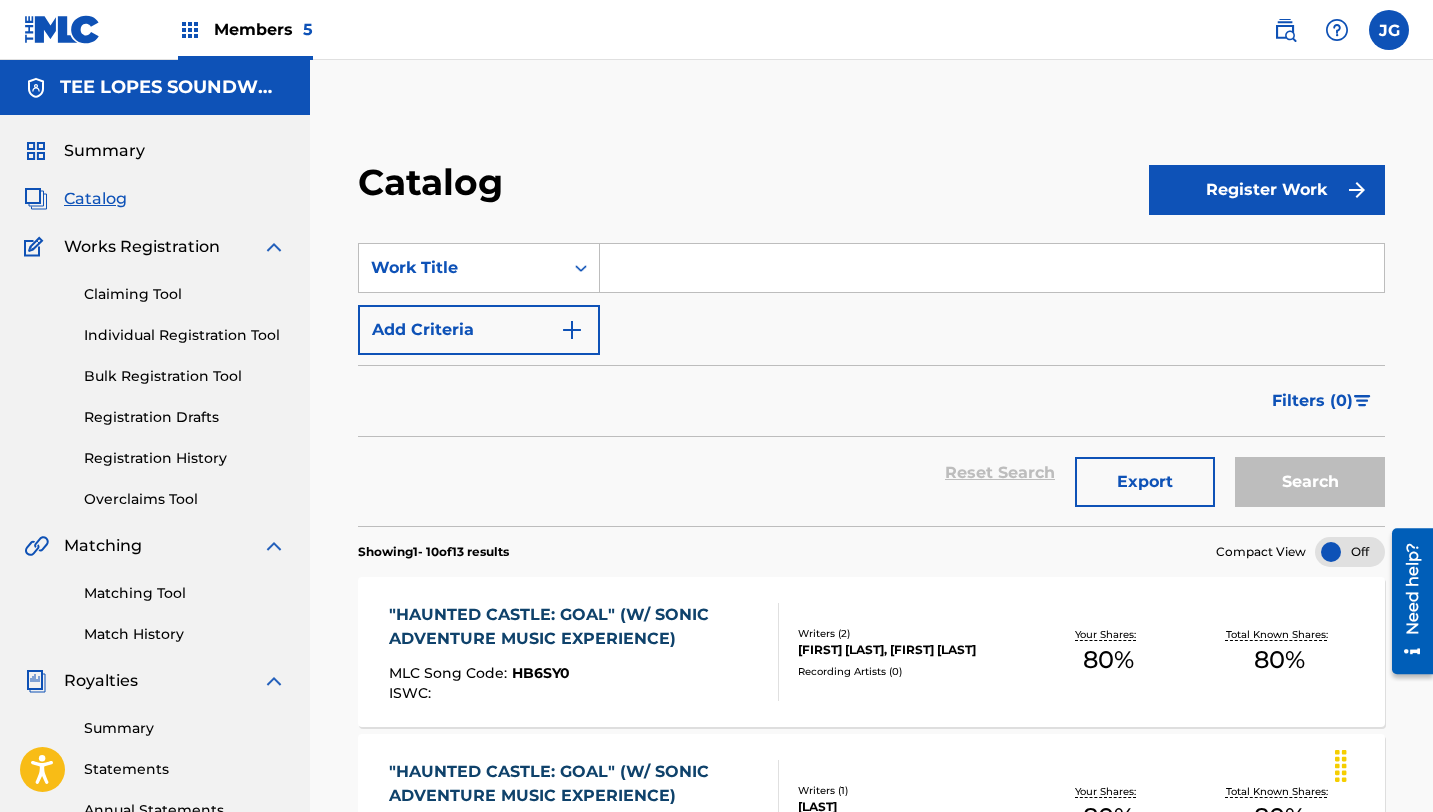 click on "Filters ( 0 )" at bounding box center (1312, 401) 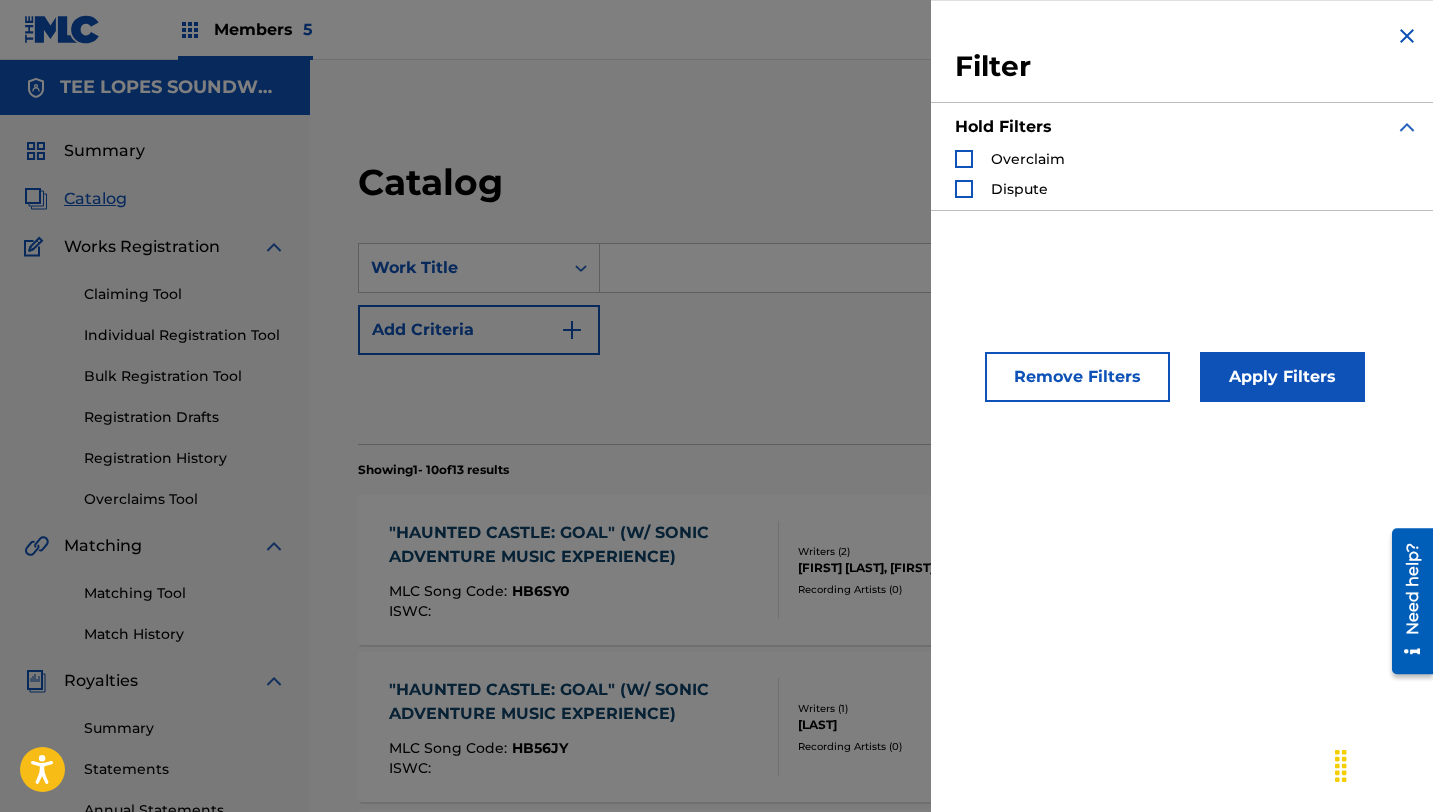 click on "Remove Filters" at bounding box center (1077, 377) 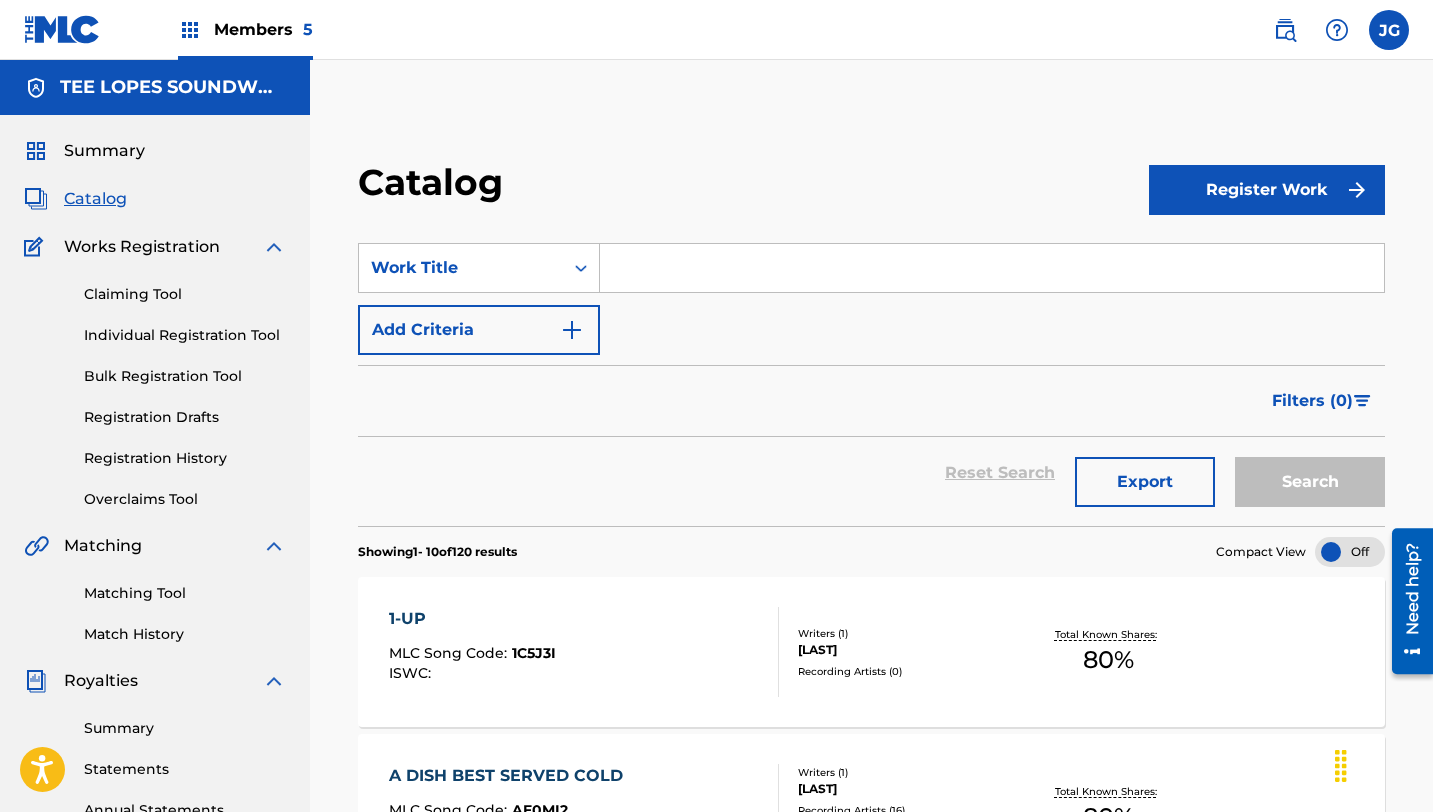 click at bounding box center [992, 268] 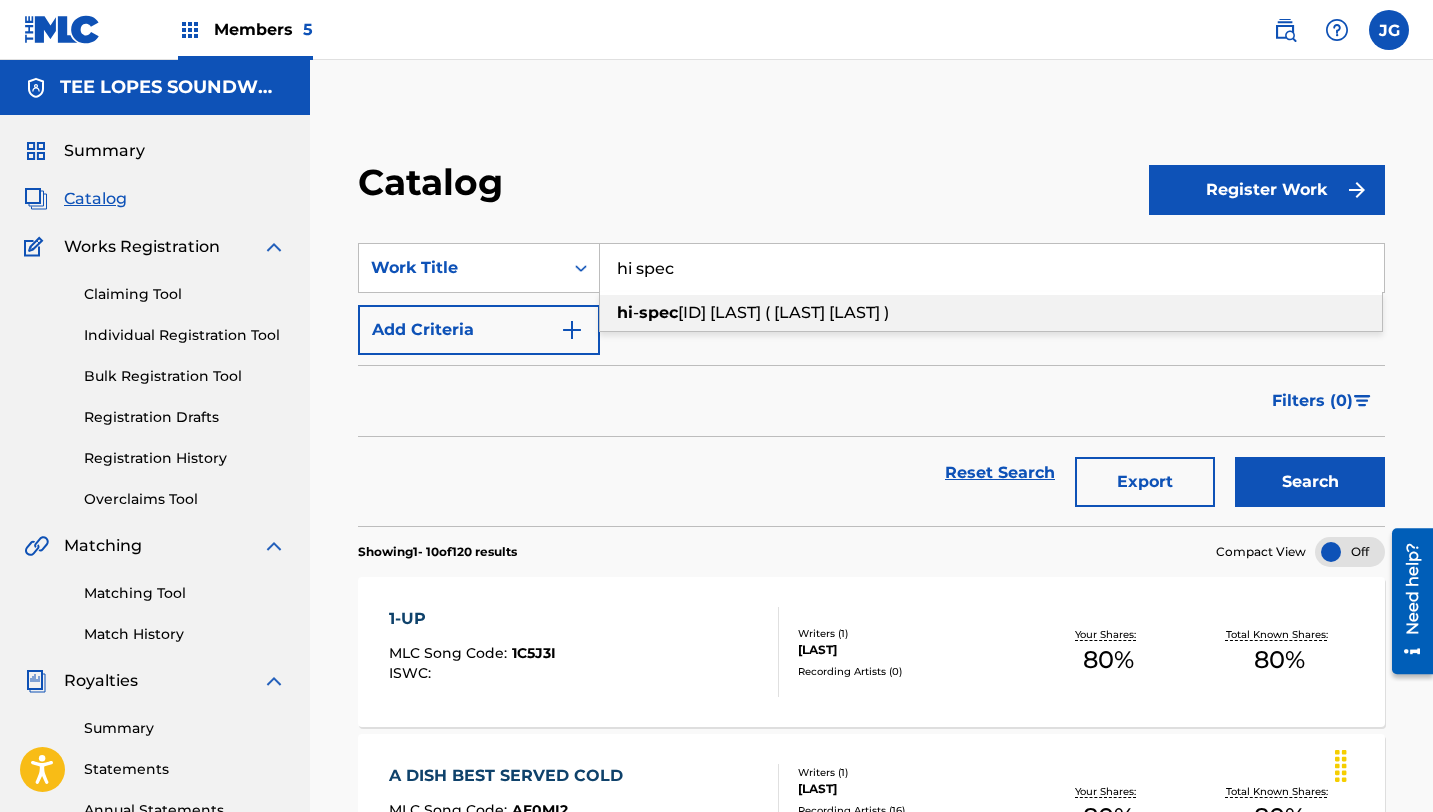 click on "hi - spec  robo go! (hard boiled heavies theme)" at bounding box center [991, 313] 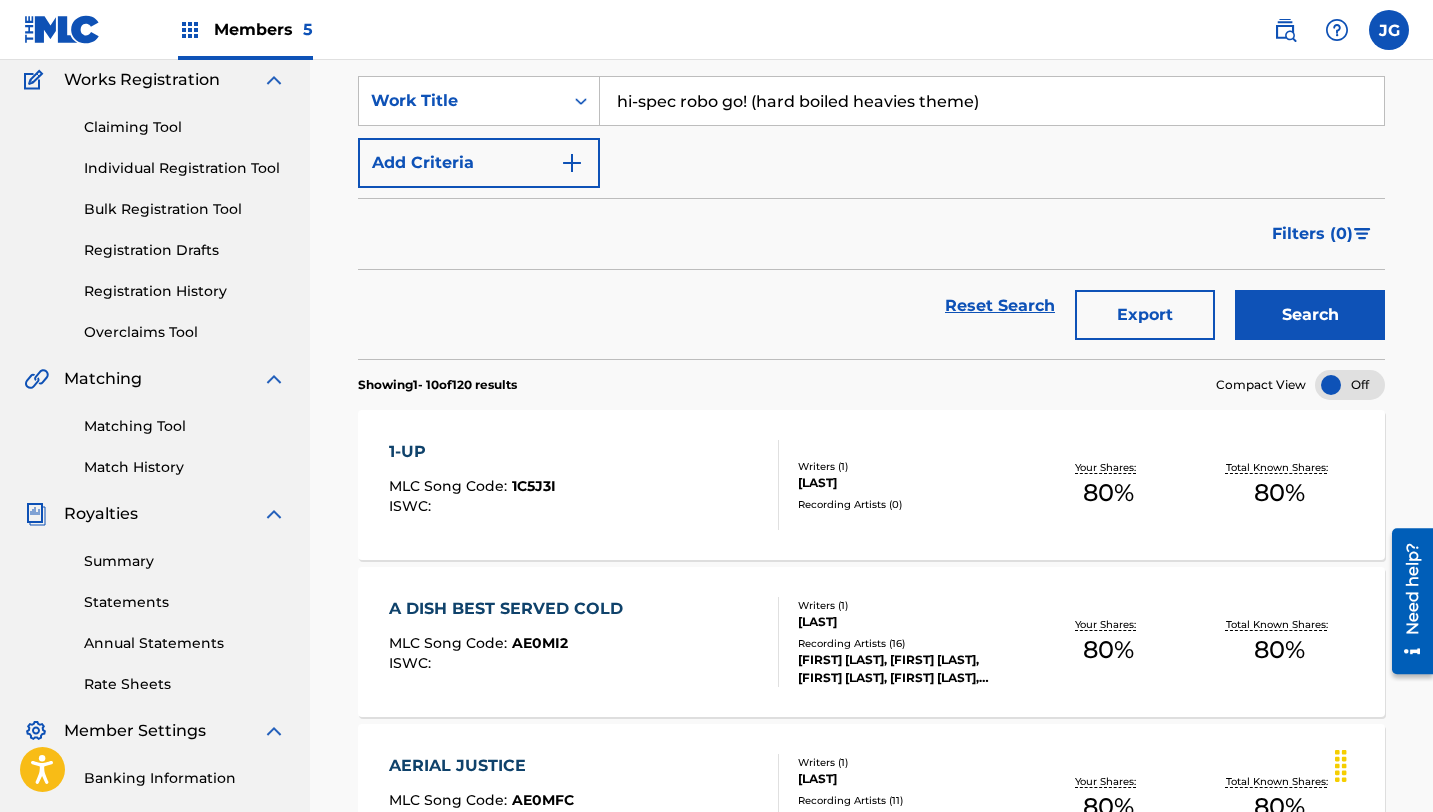 scroll, scrollTop: 170, scrollLeft: 0, axis: vertical 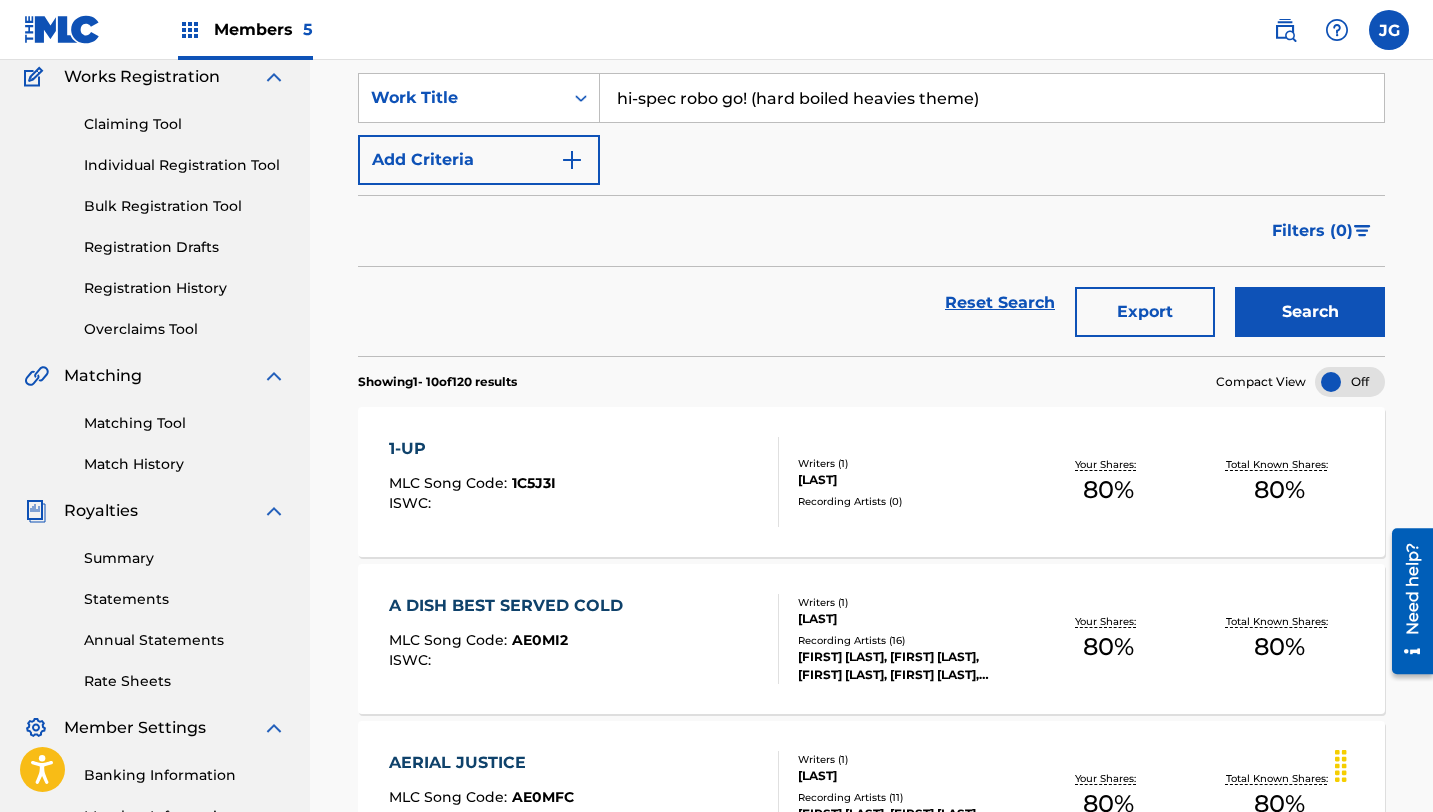 click on "Search" at bounding box center [1310, 312] 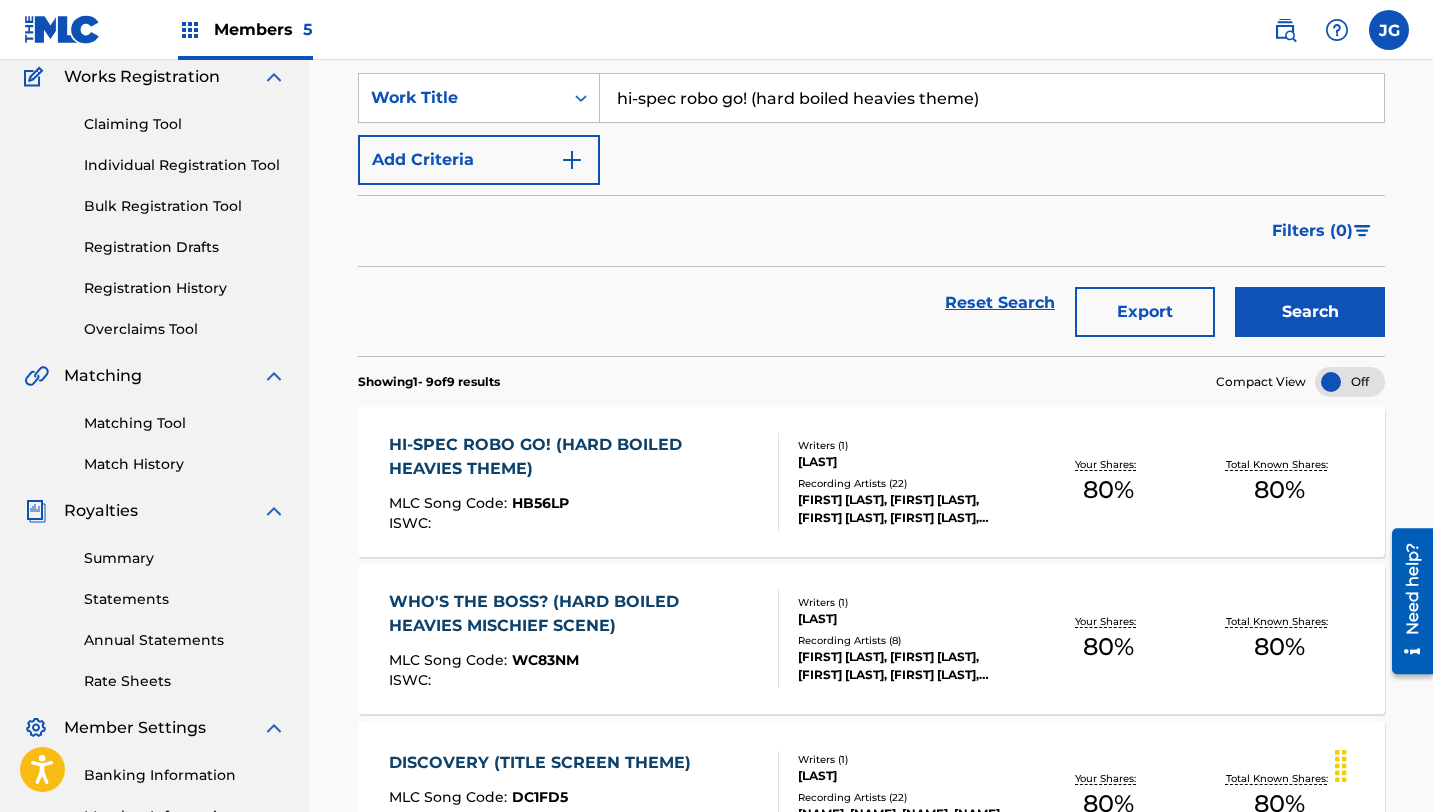 drag, startPoint x: 982, startPoint y: 110, endPoint x: 599, endPoint y: 99, distance: 383.15793 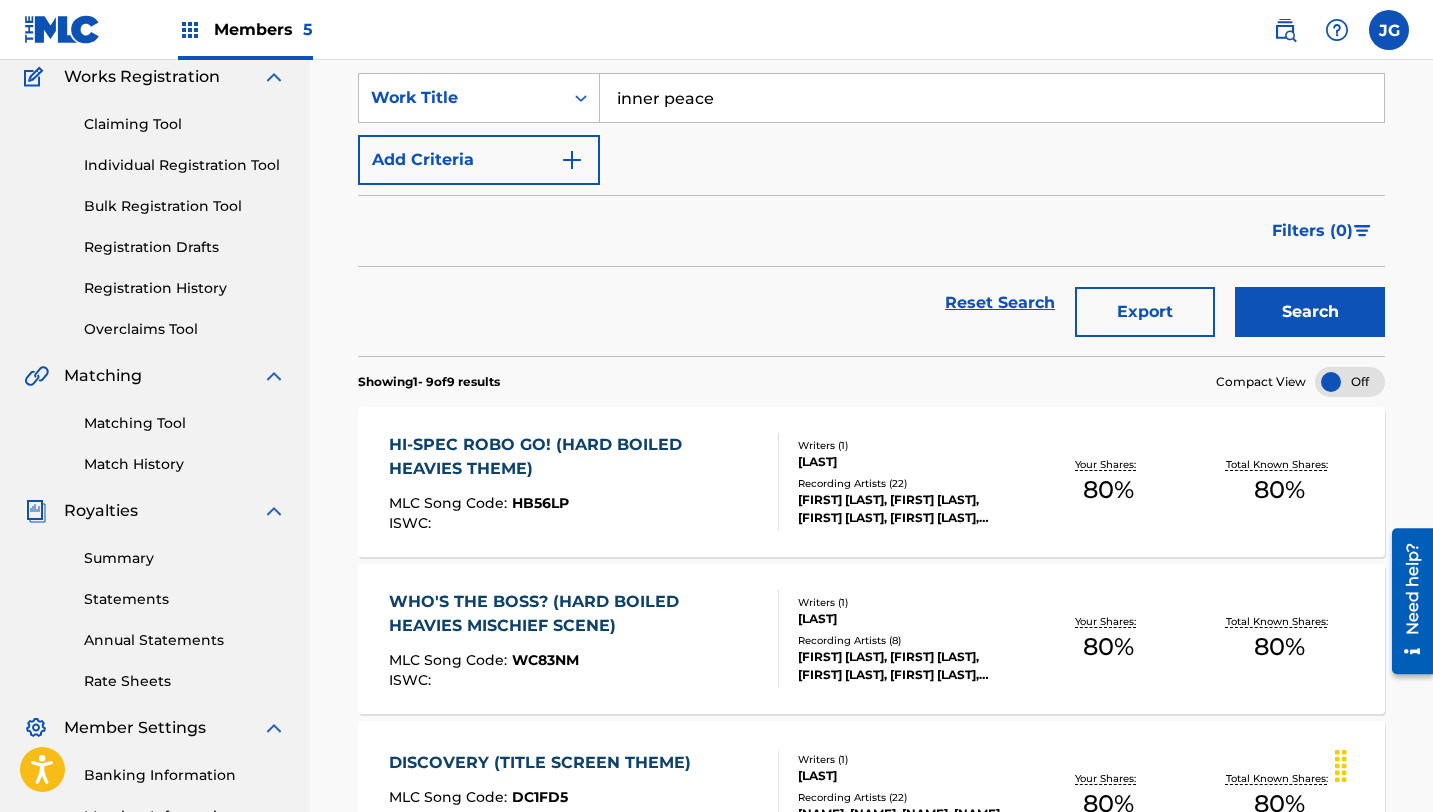 click on "Search" at bounding box center [1310, 312] 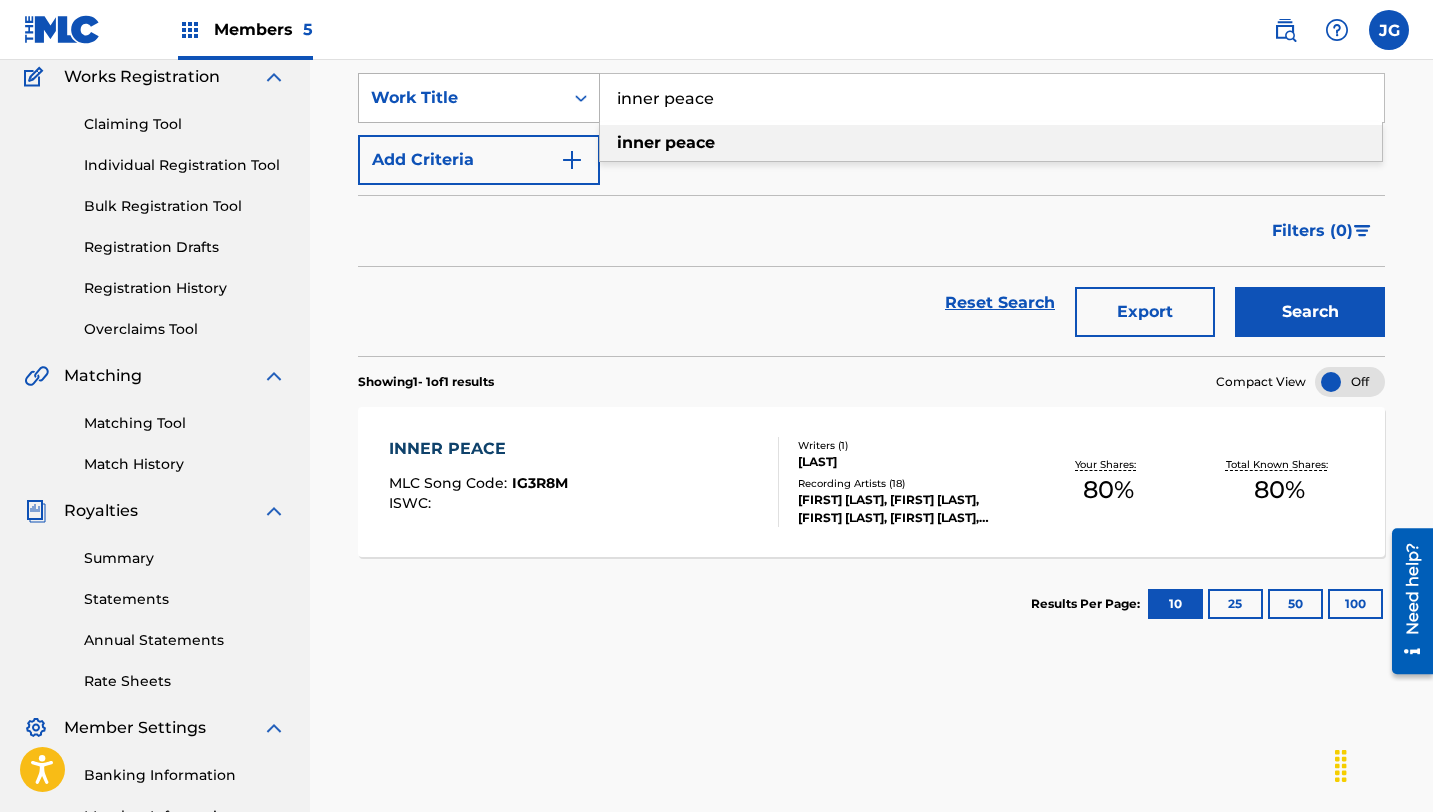 drag, startPoint x: 729, startPoint y: 108, endPoint x: 598, endPoint y: 94, distance: 131.74597 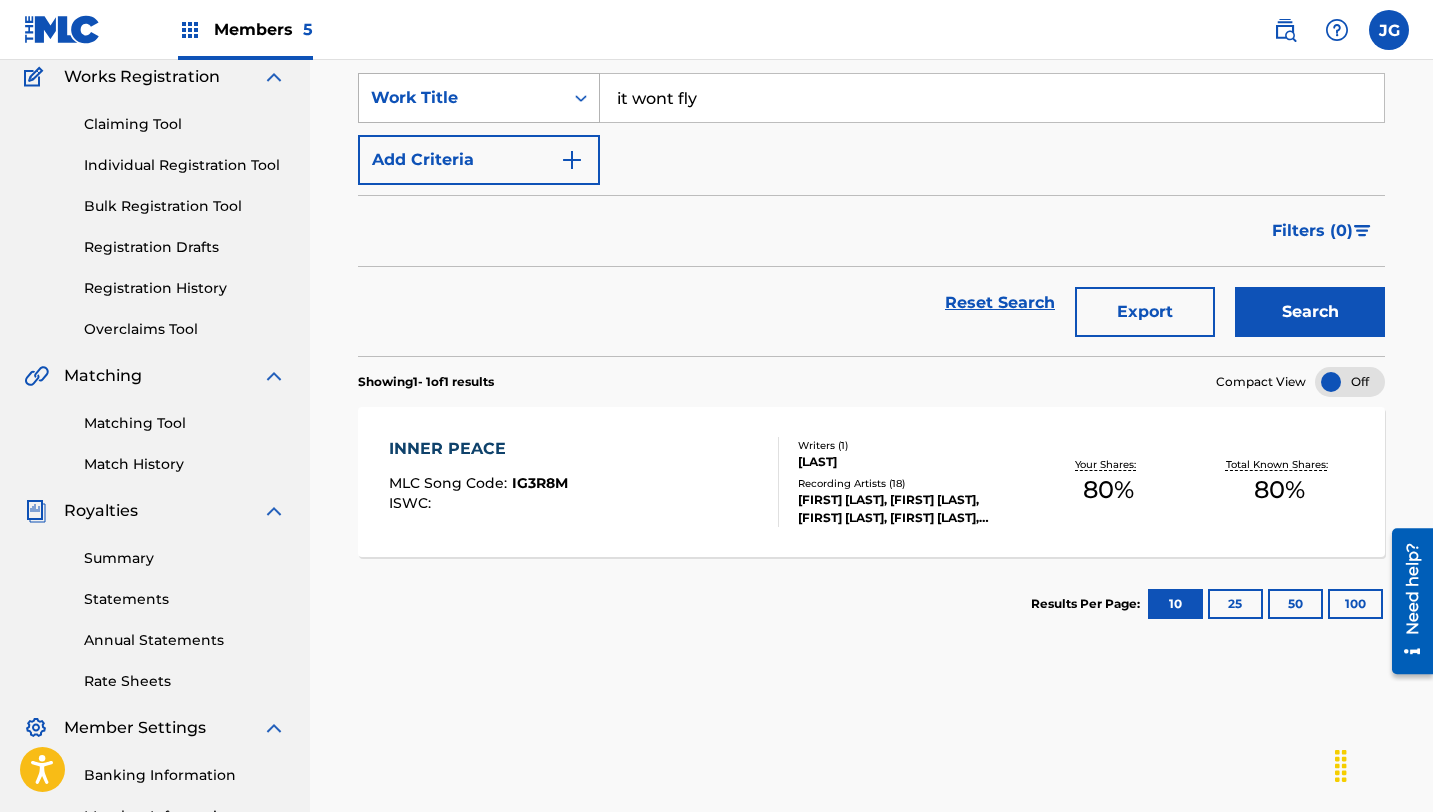 click on "Search" at bounding box center [1310, 312] 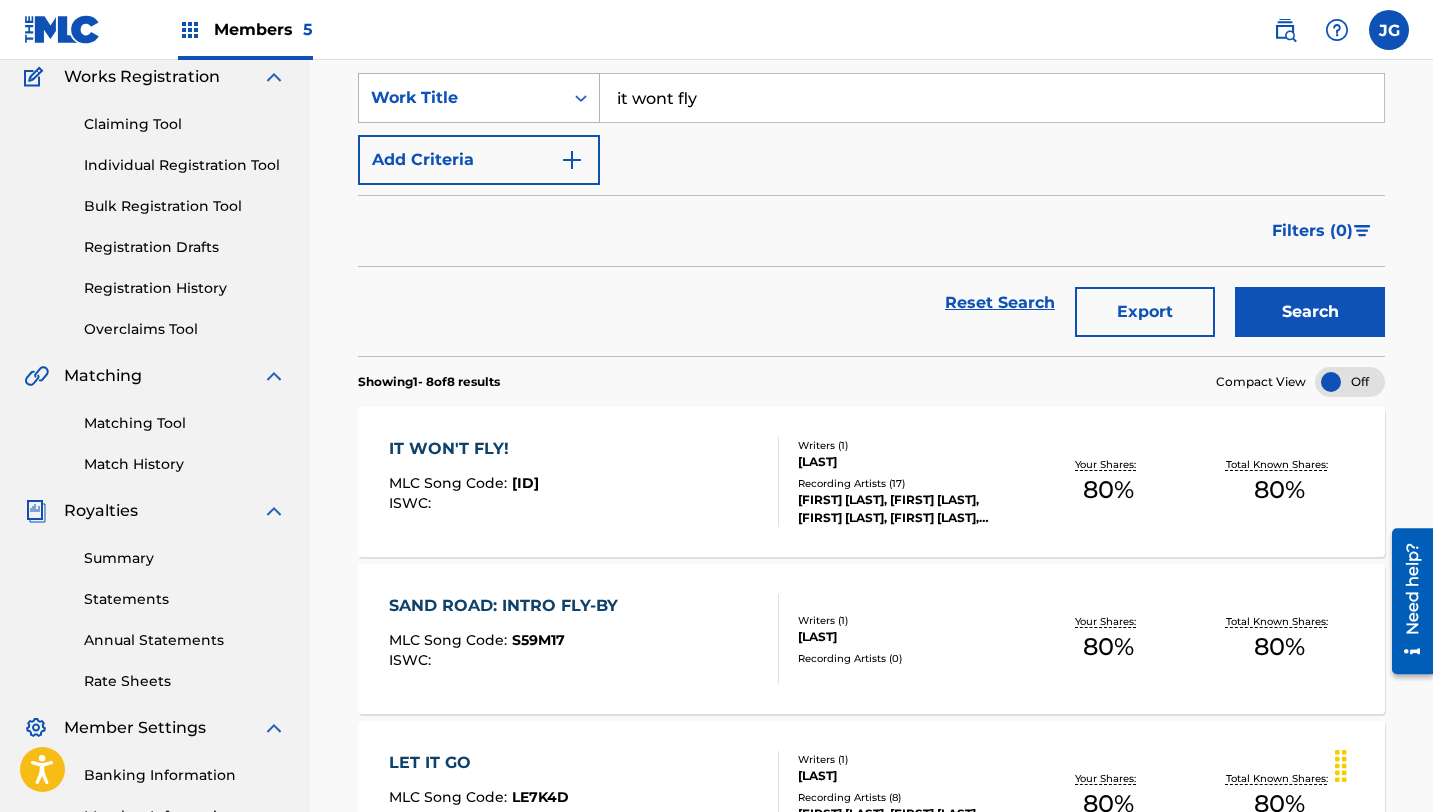 drag, startPoint x: 721, startPoint y: 104, endPoint x: 598, endPoint y: 100, distance: 123.065025 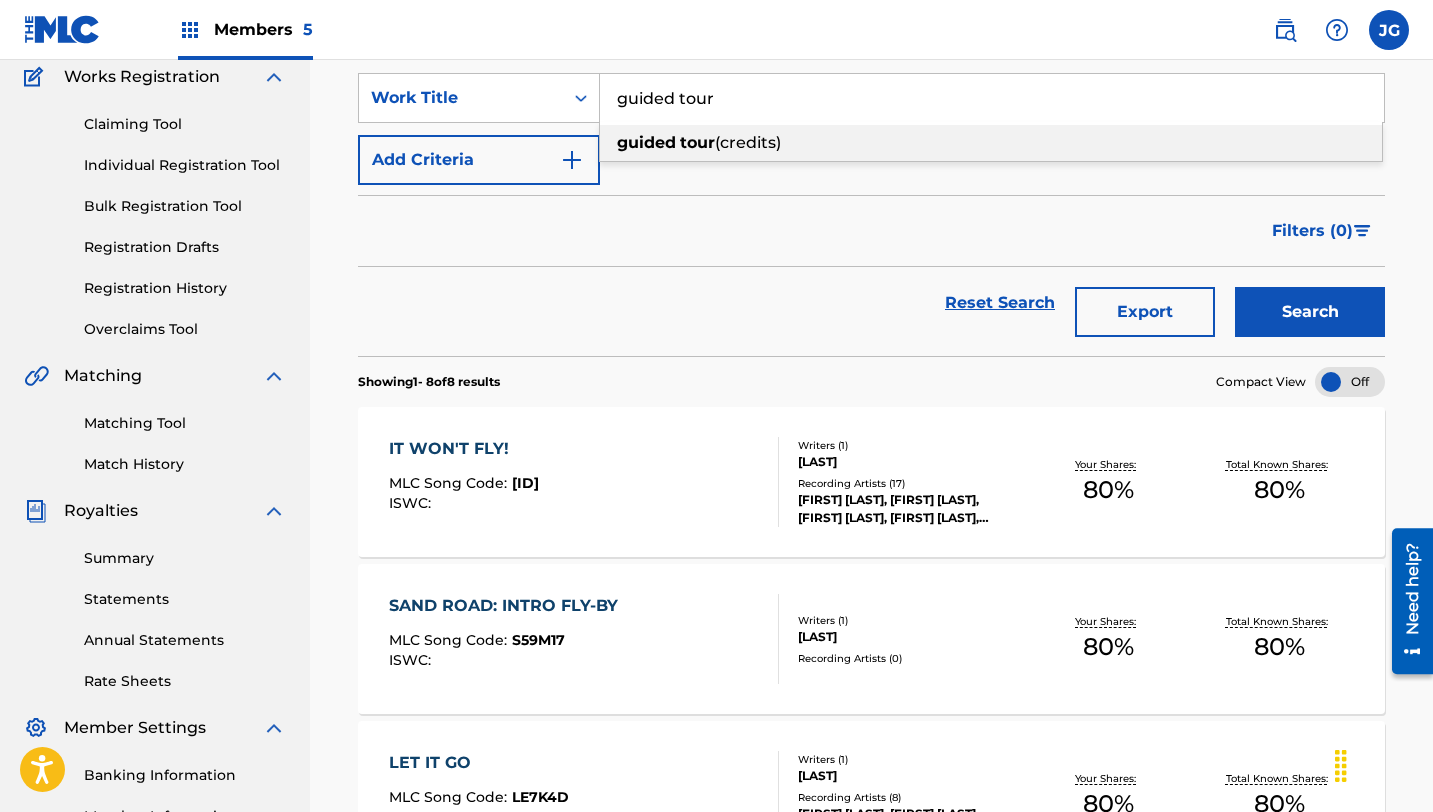 click on "guided" at bounding box center (646, 142) 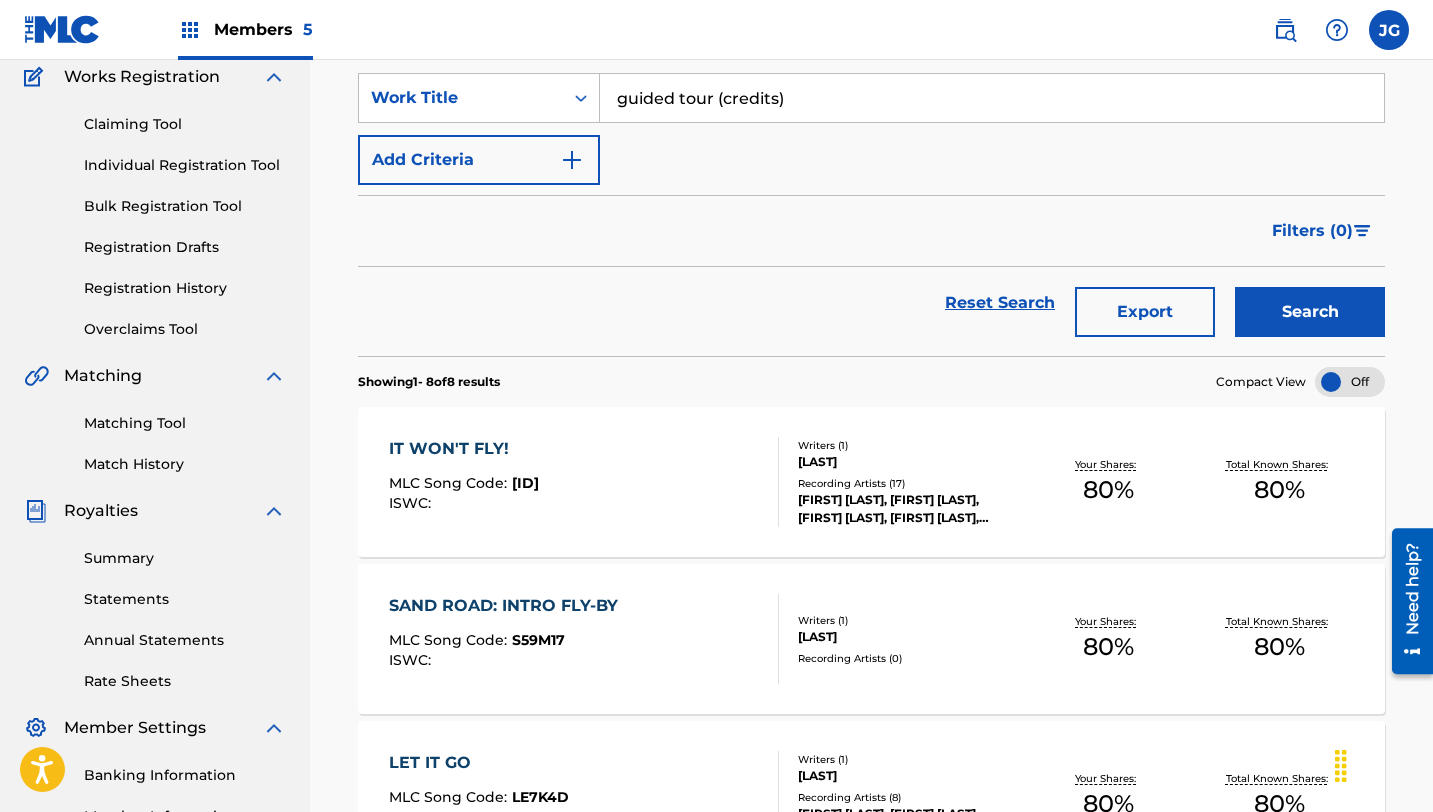 click on "Search" at bounding box center [1310, 312] 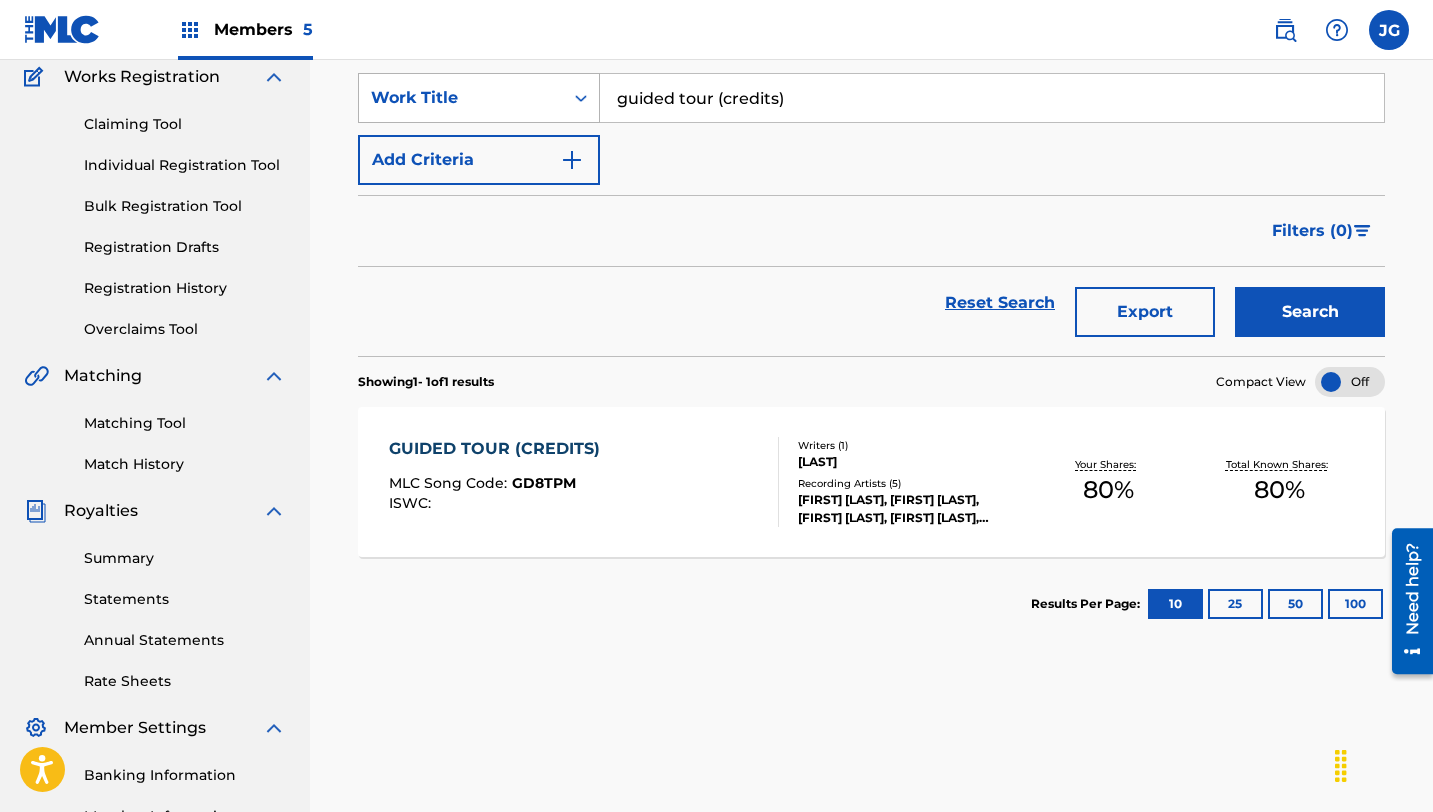 drag, startPoint x: 785, startPoint y: 94, endPoint x: 564, endPoint y: 87, distance: 221.11082 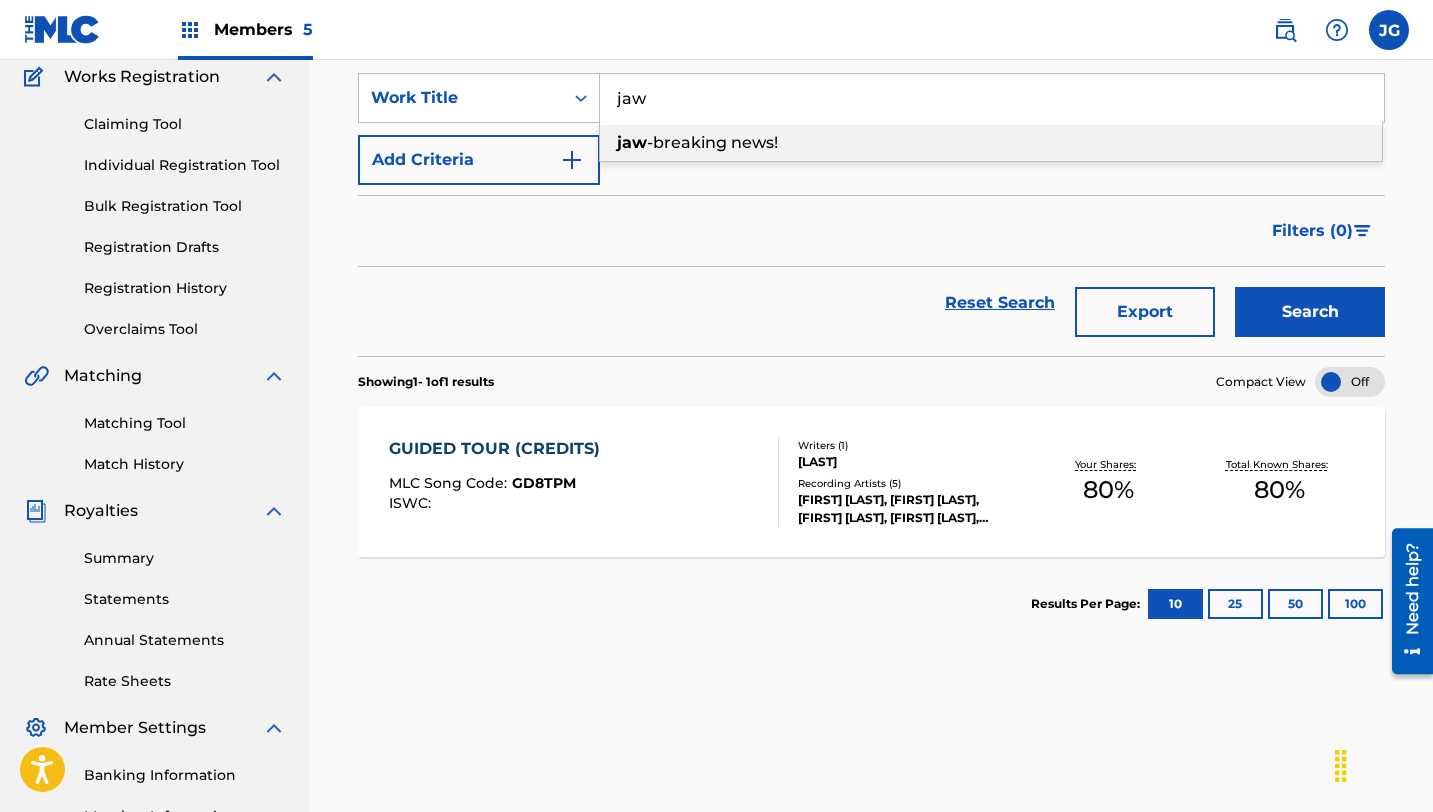 click on "-breaking news!" at bounding box center [712, 142] 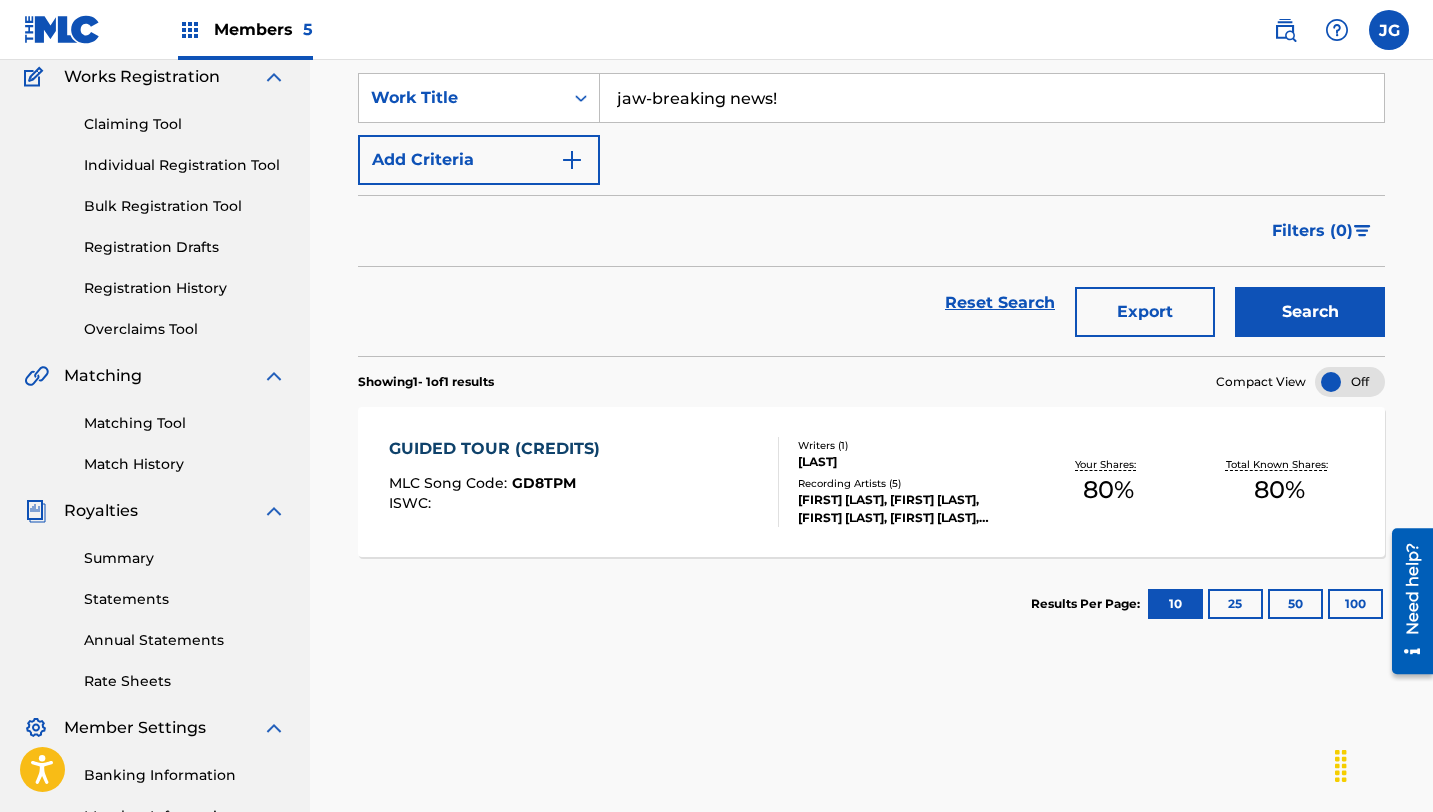click on "Search" at bounding box center [1310, 312] 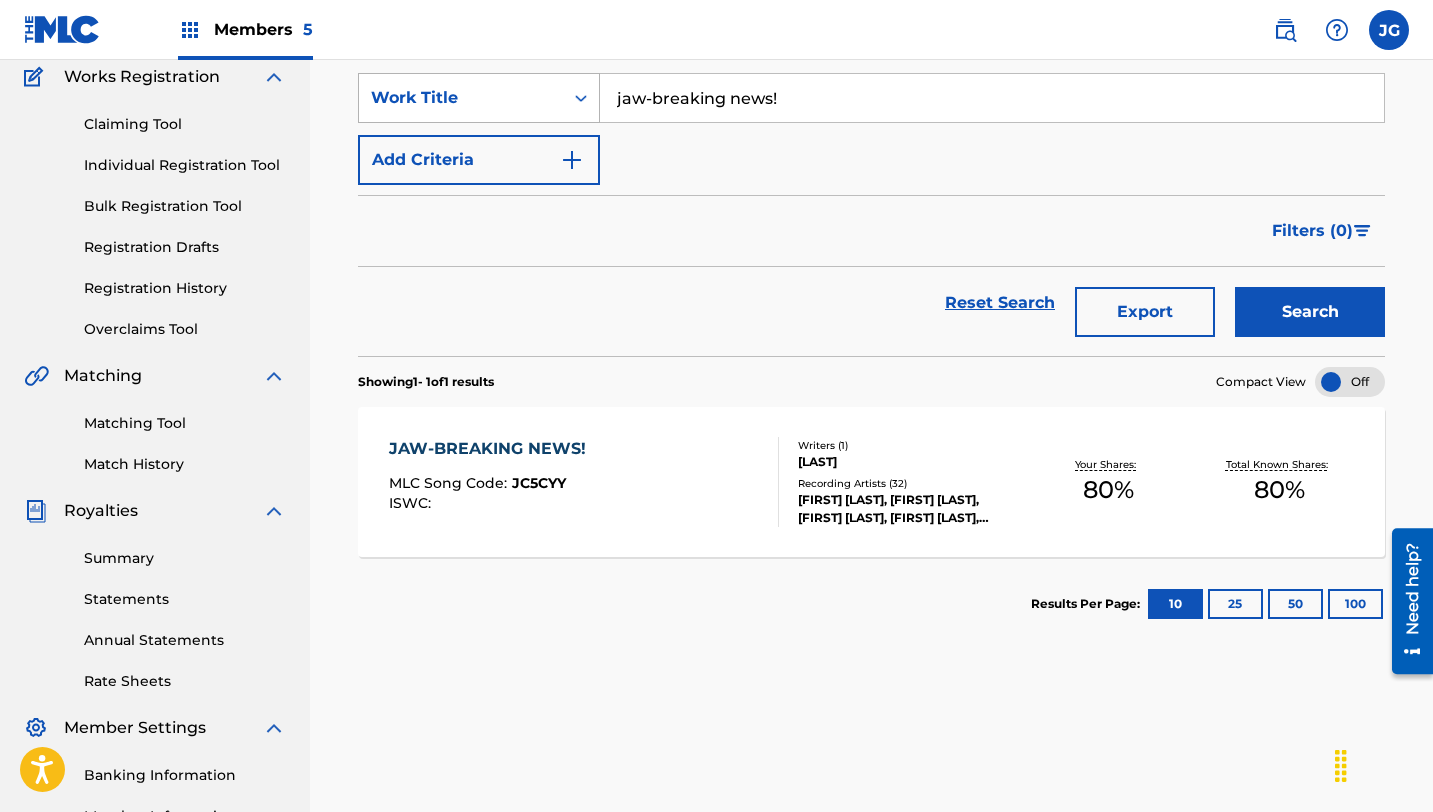 drag, startPoint x: 781, startPoint y: 100, endPoint x: 592, endPoint y: 95, distance: 189.06613 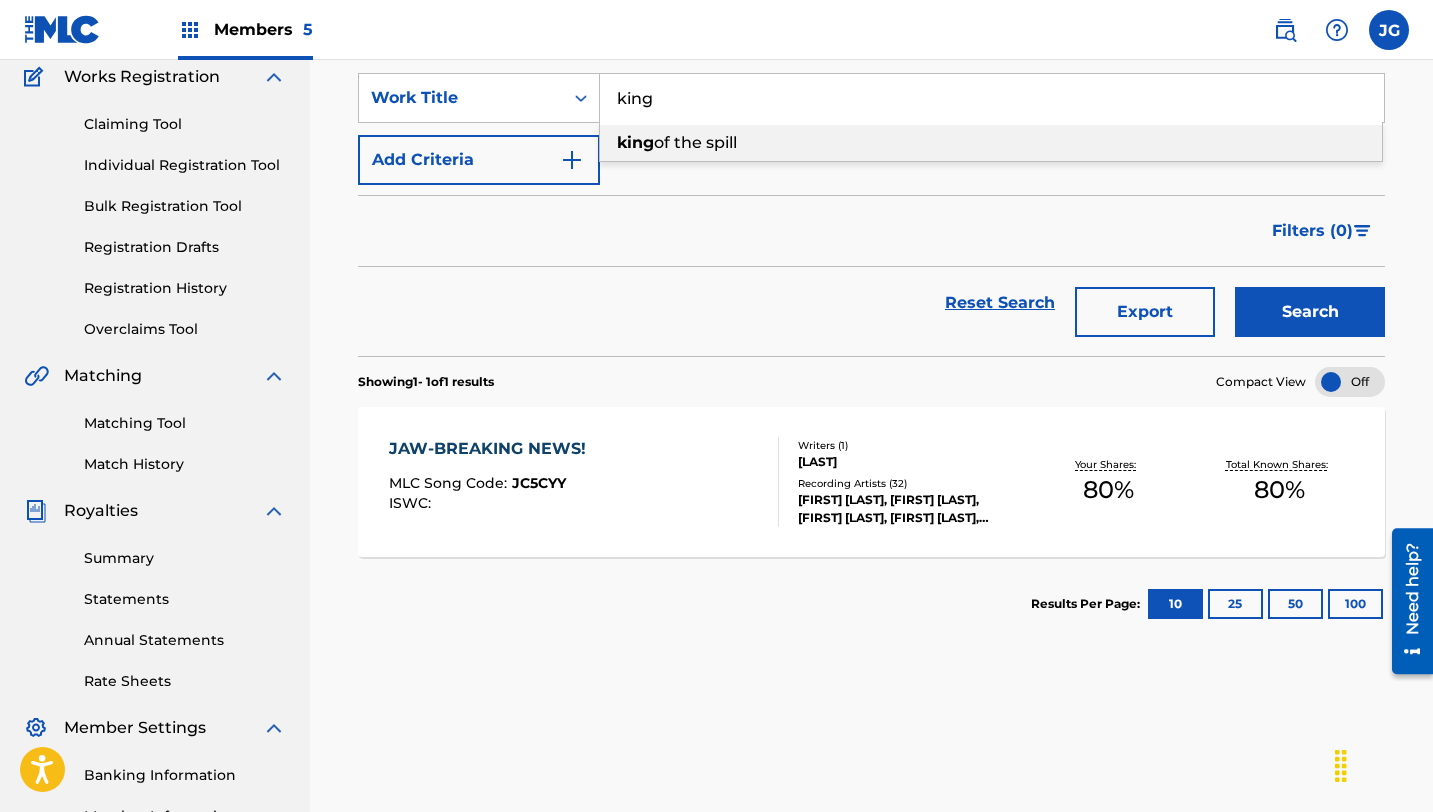 click on "[LAST] of the spill" at bounding box center [991, 143] 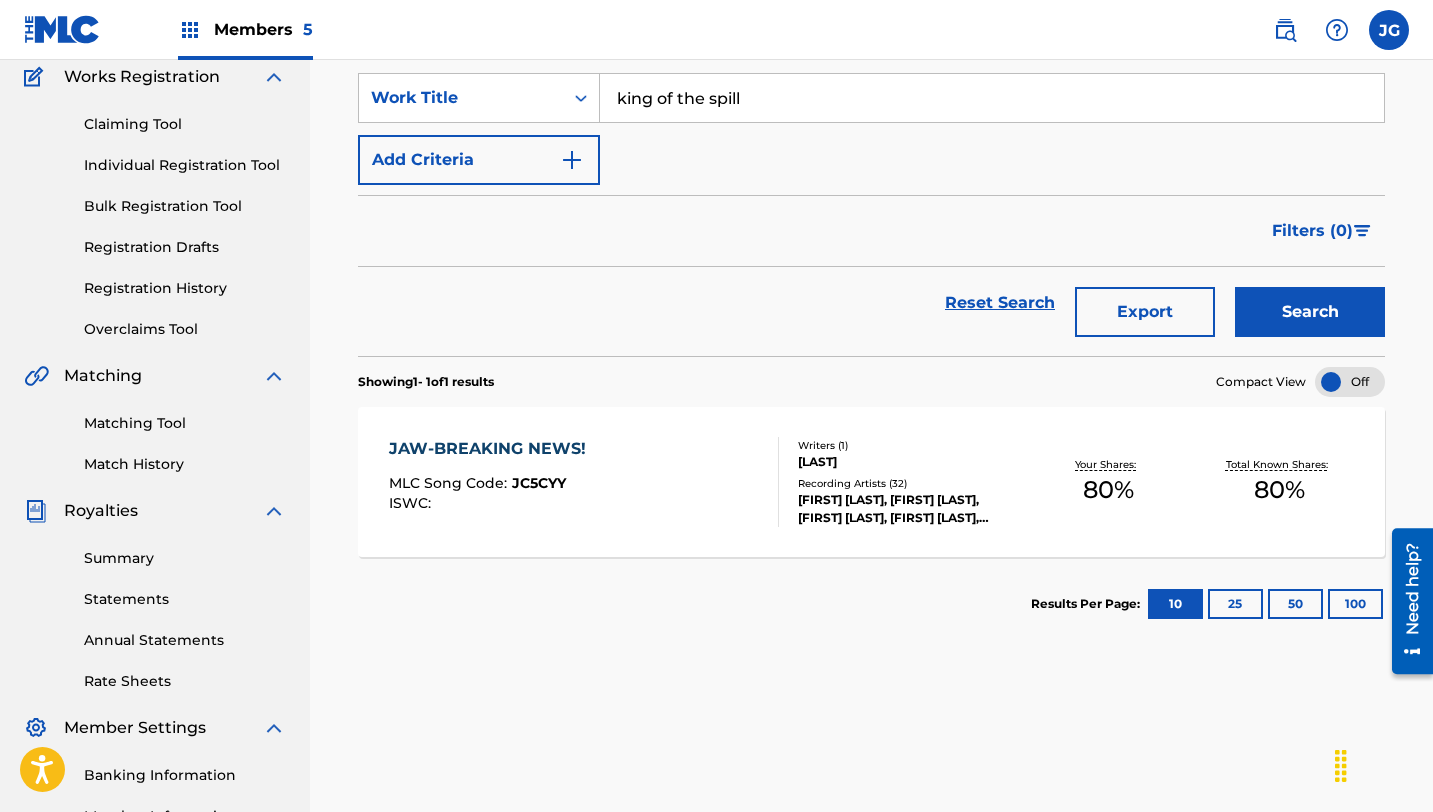 click on "Reset Search Export Search" at bounding box center (871, 311) 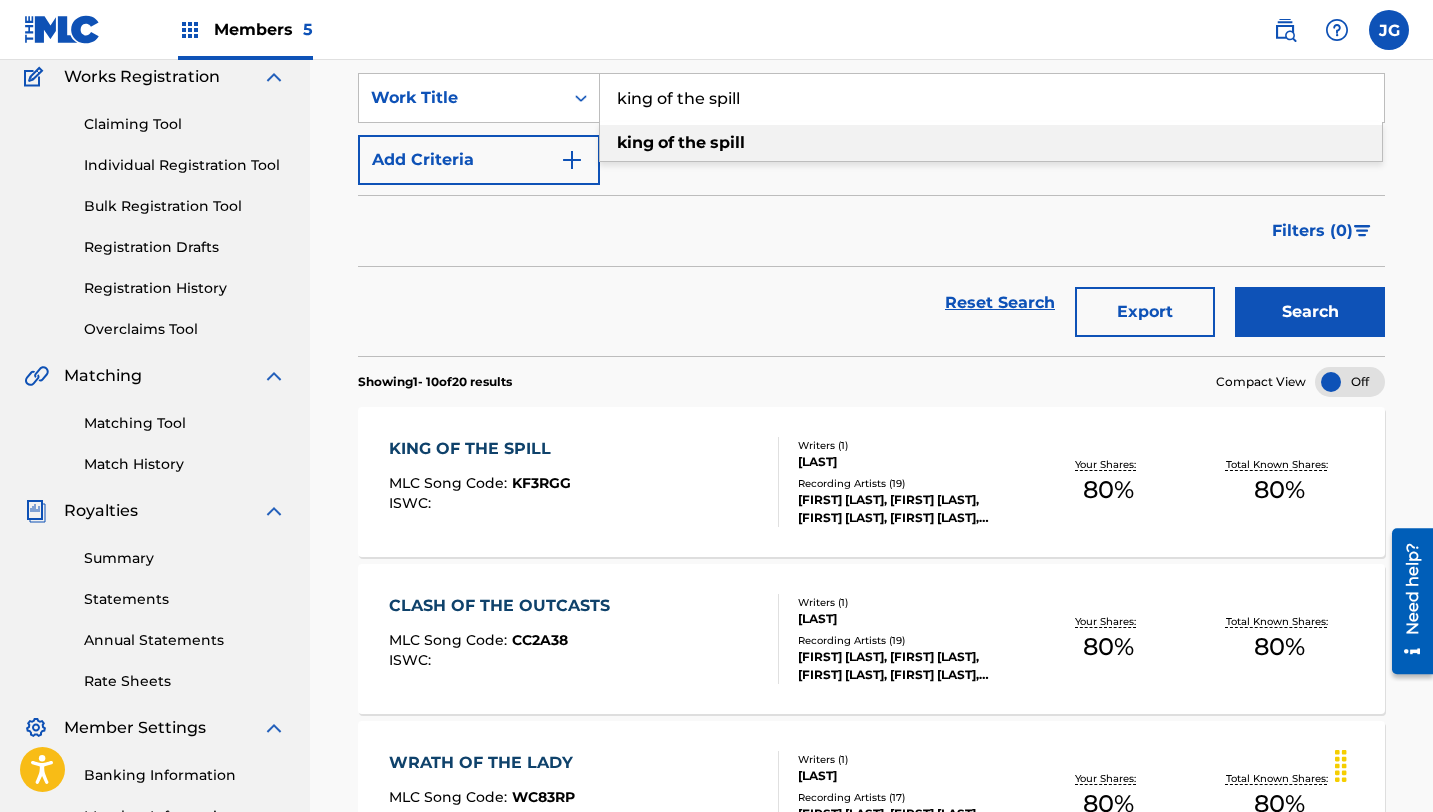 drag, startPoint x: 752, startPoint y: 95, endPoint x: 606, endPoint y: 92, distance: 146.03082 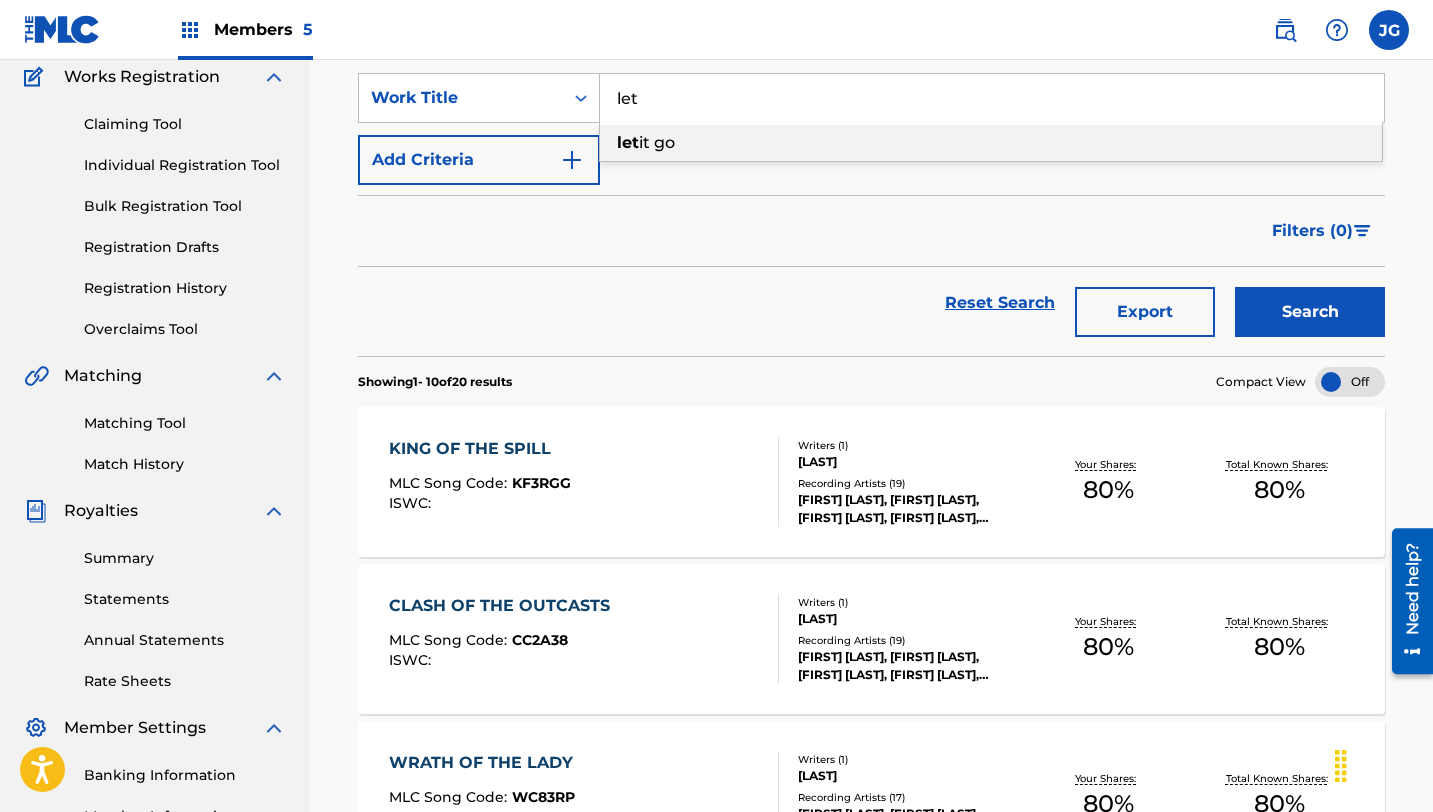 click on "it go" at bounding box center (657, 142) 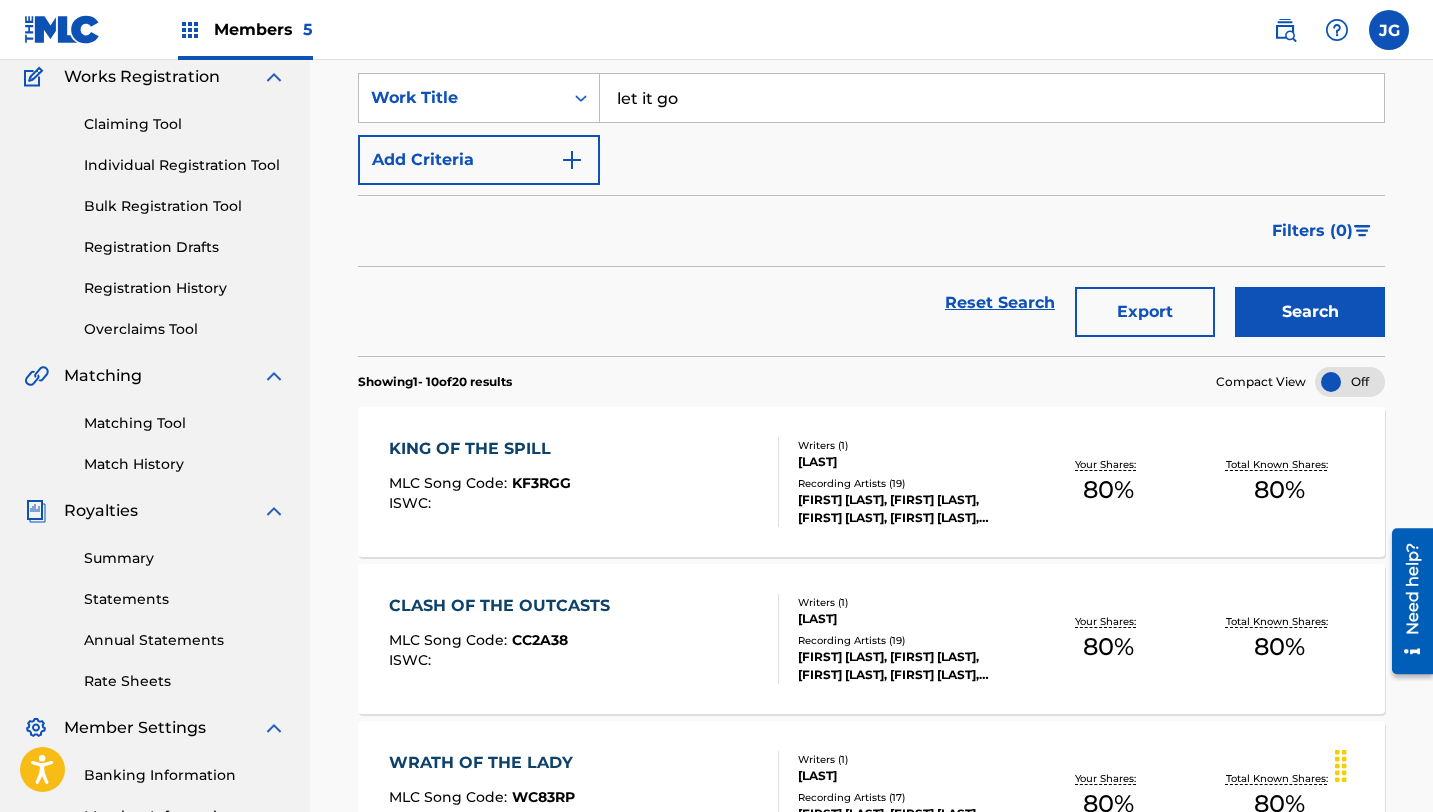 click on "Search" at bounding box center (1310, 312) 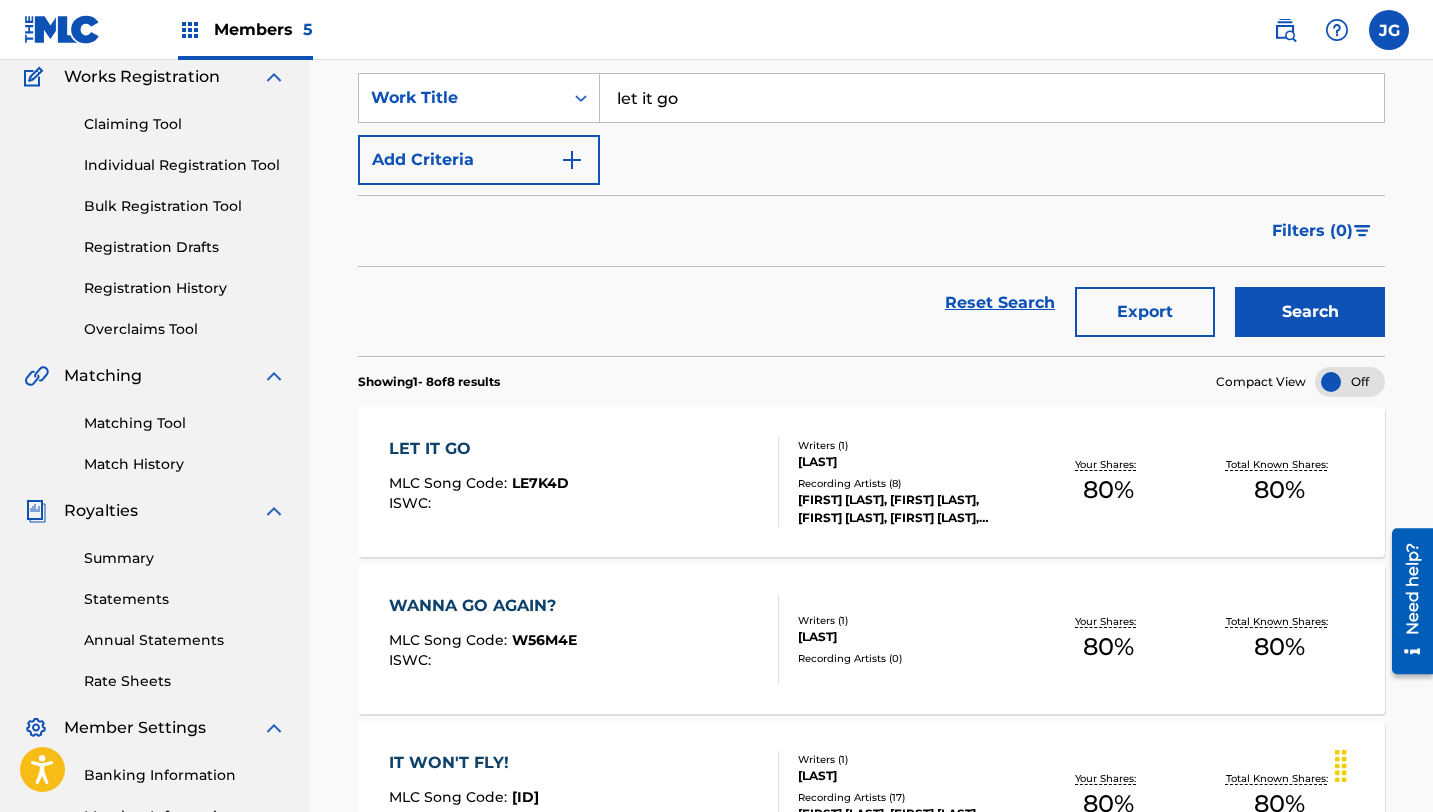 drag, startPoint x: 693, startPoint y: 104, endPoint x: 603, endPoint y: 100, distance: 90.088844 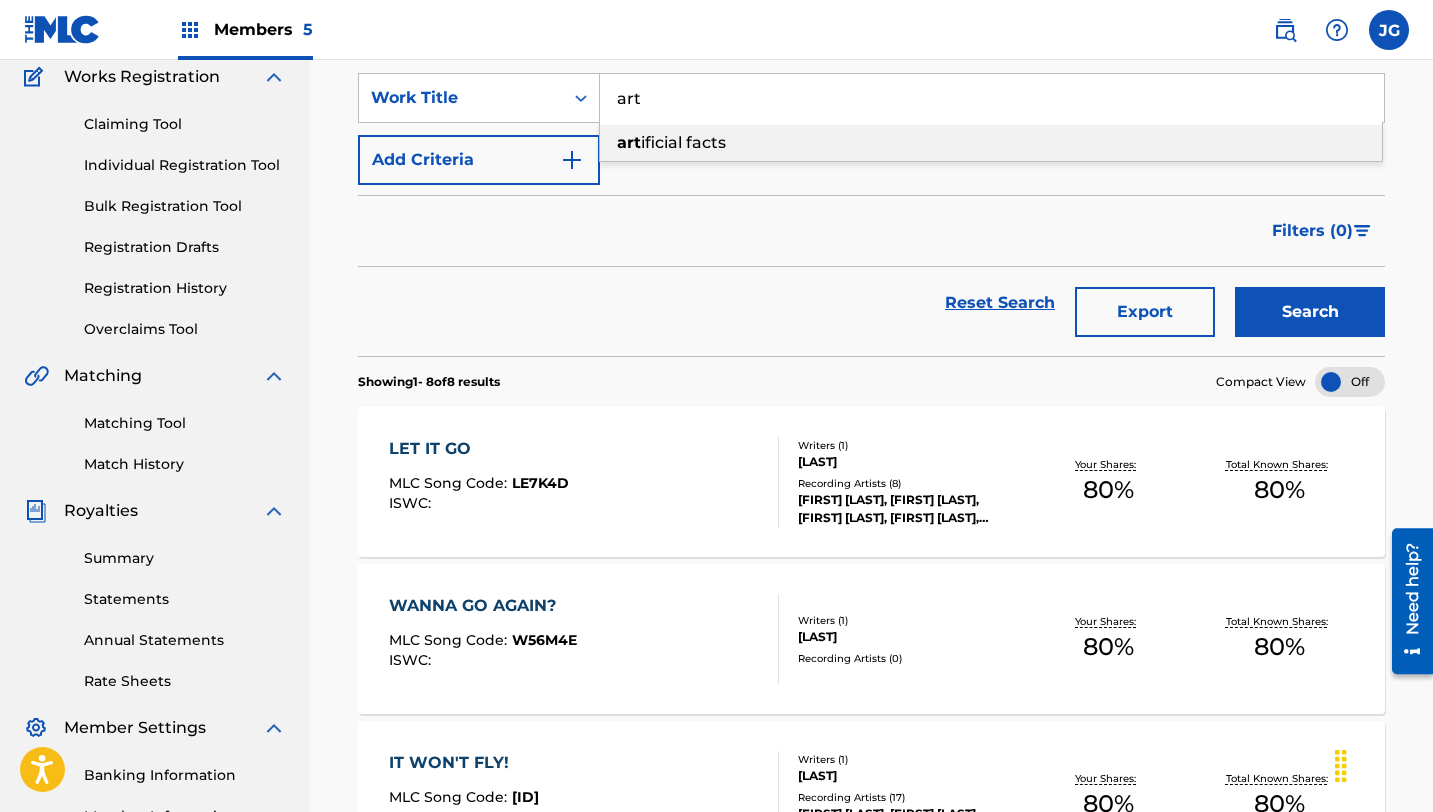 click on "ificial facts" at bounding box center (683, 142) 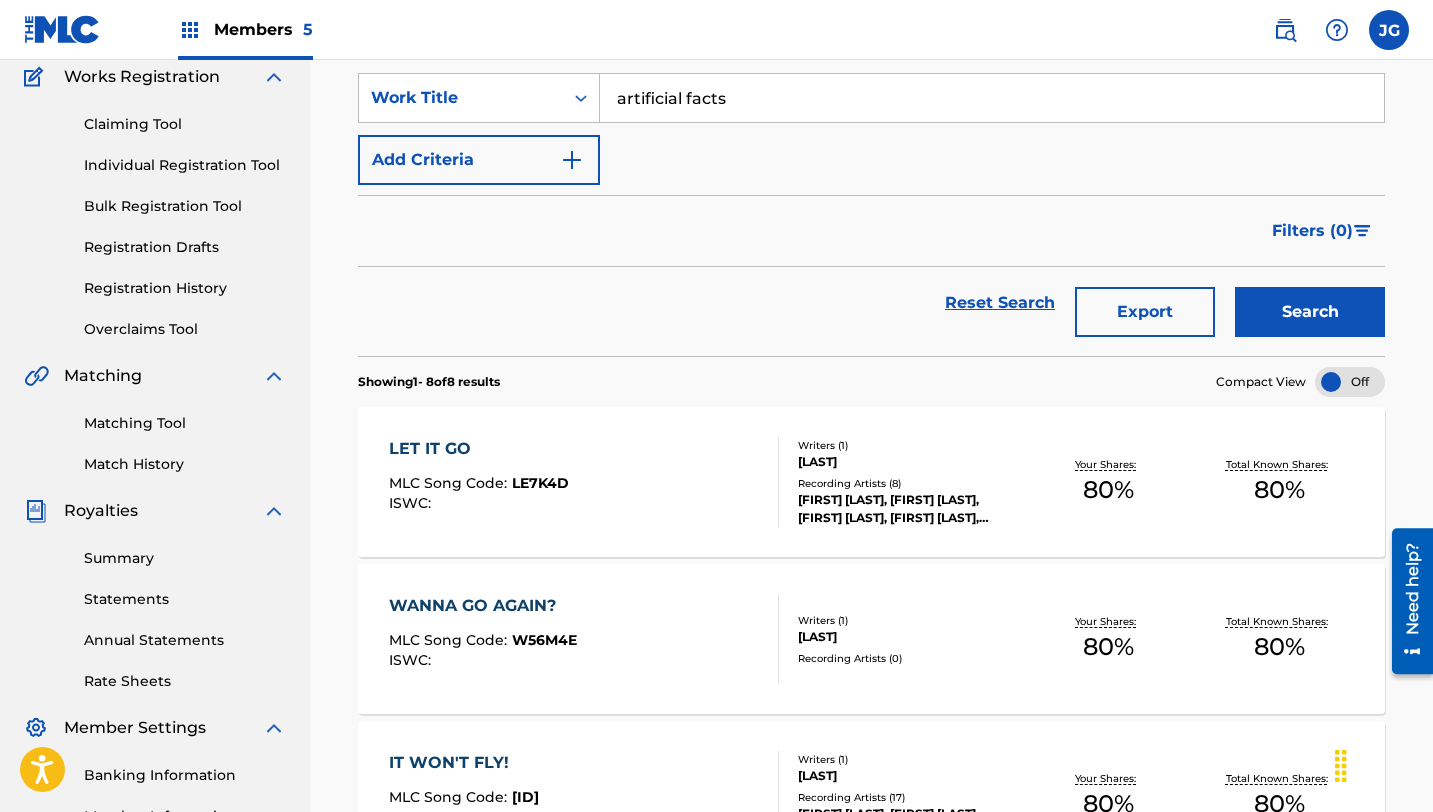 click on "Search" at bounding box center (1310, 312) 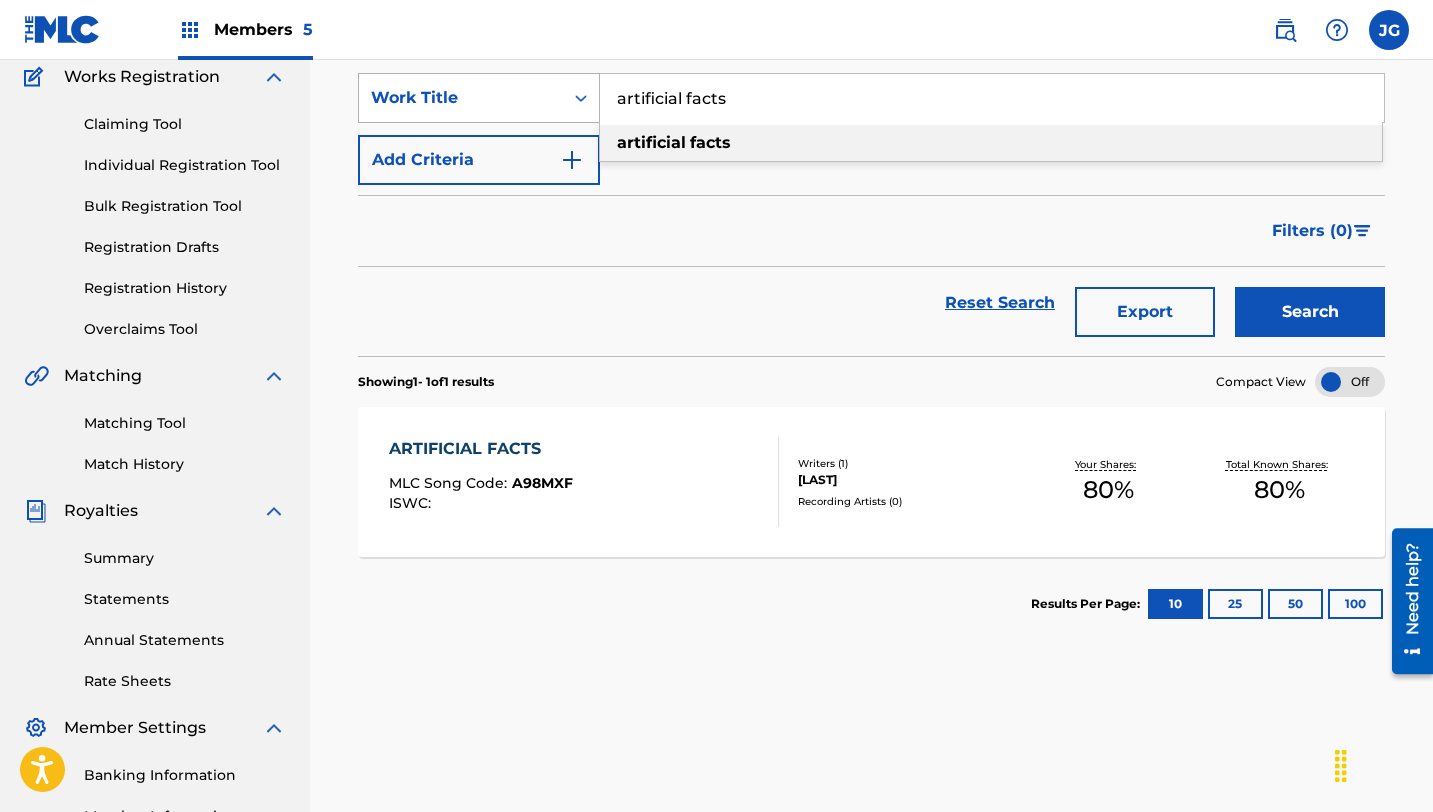 drag, startPoint x: 720, startPoint y: 91, endPoint x: 586, endPoint y: 92, distance: 134.00374 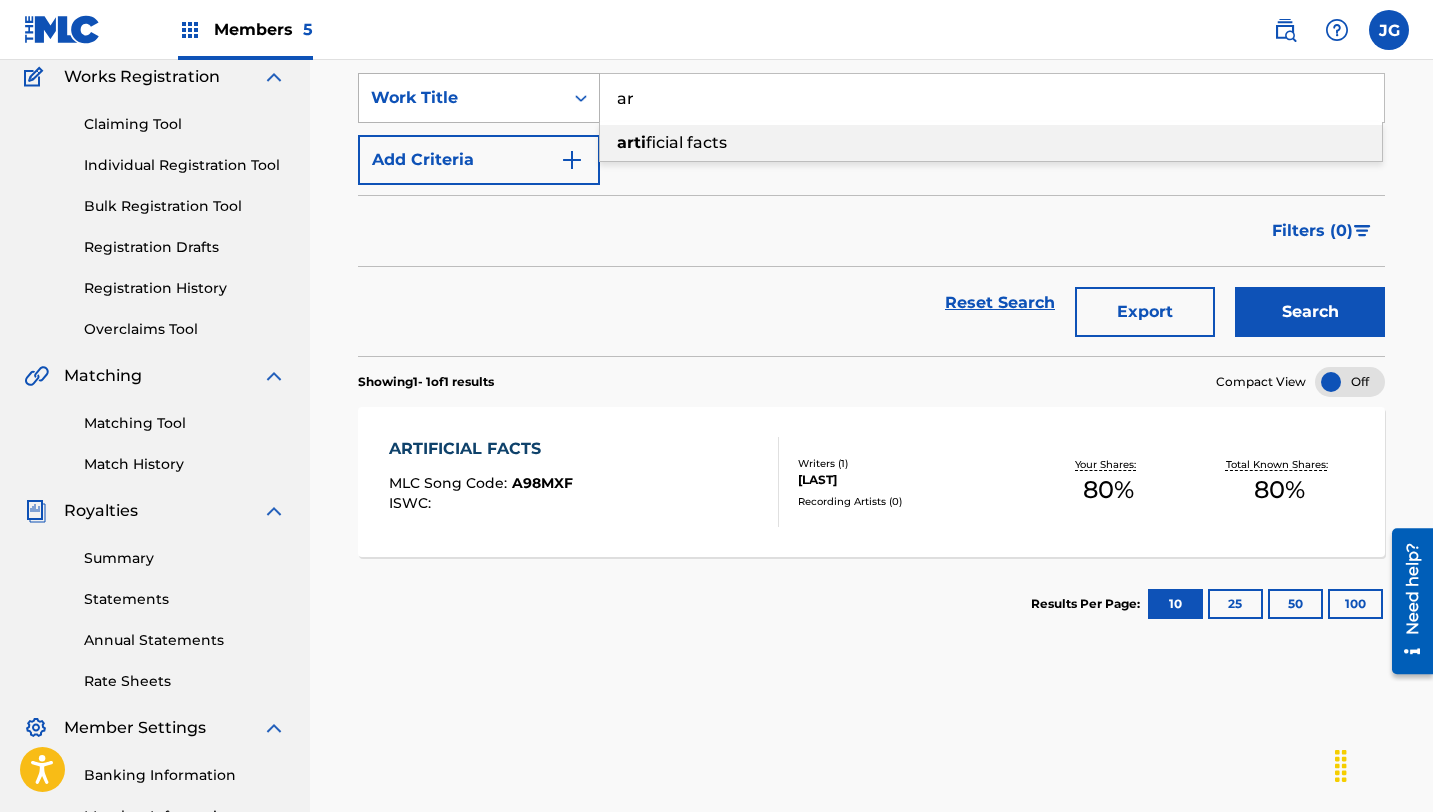 type on "a" 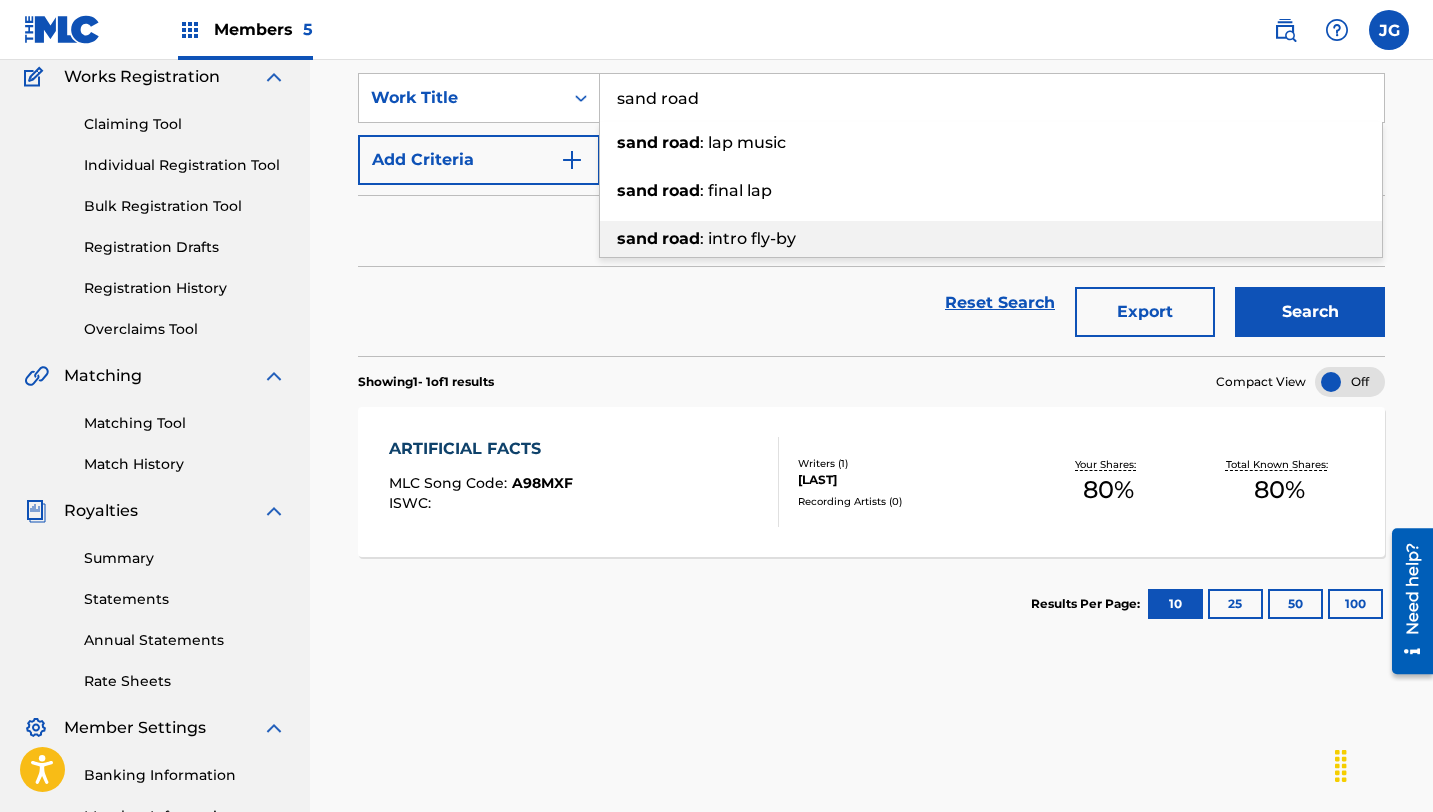 click on "road" at bounding box center [681, 238] 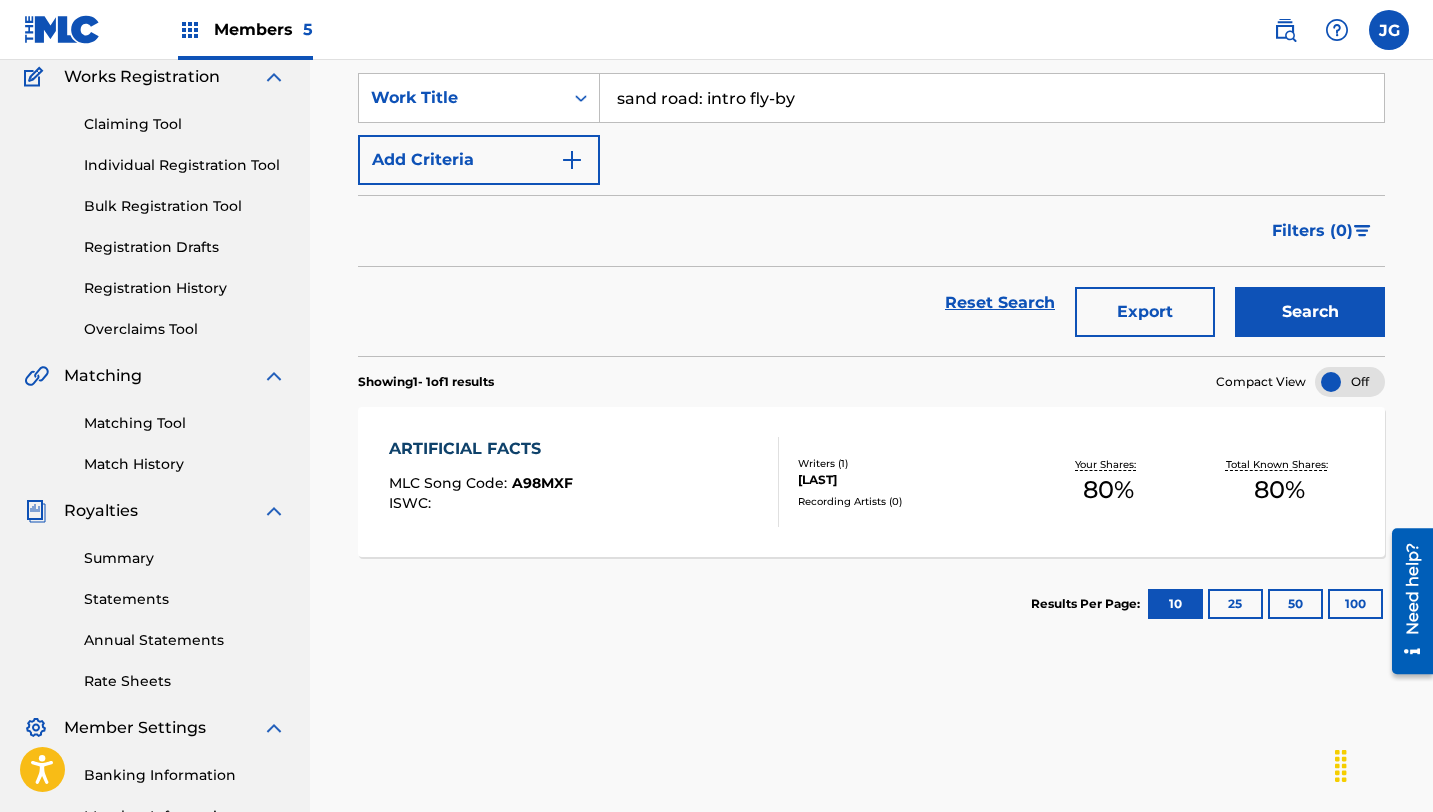 click on "Search" at bounding box center [1310, 312] 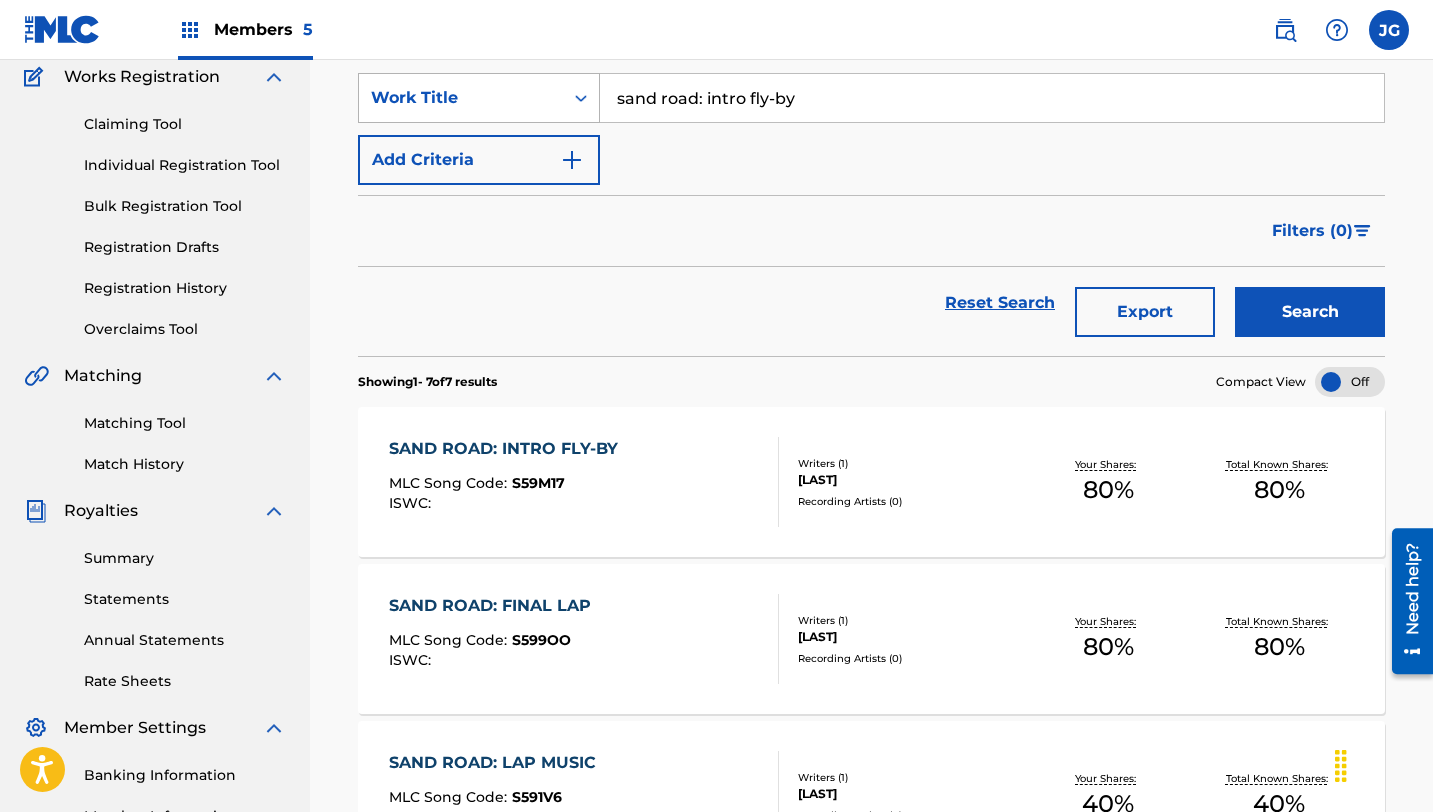 drag, startPoint x: 808, startPoint y: 99, endPoint x: 555, endPoint y: 96, distance: 253.01779 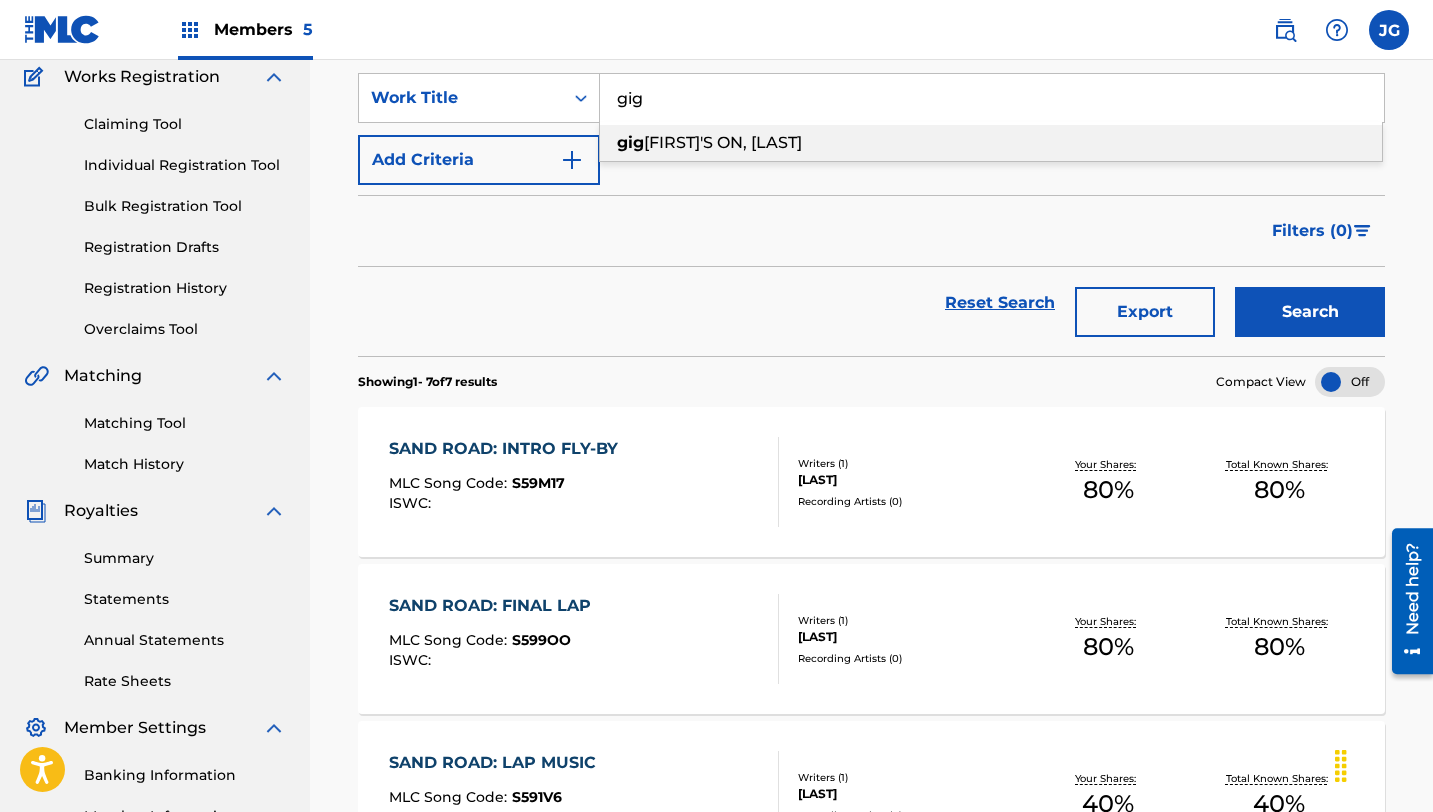 click on "[FIRST]'S ON, [LAST]" at bounding box center [723, 142] 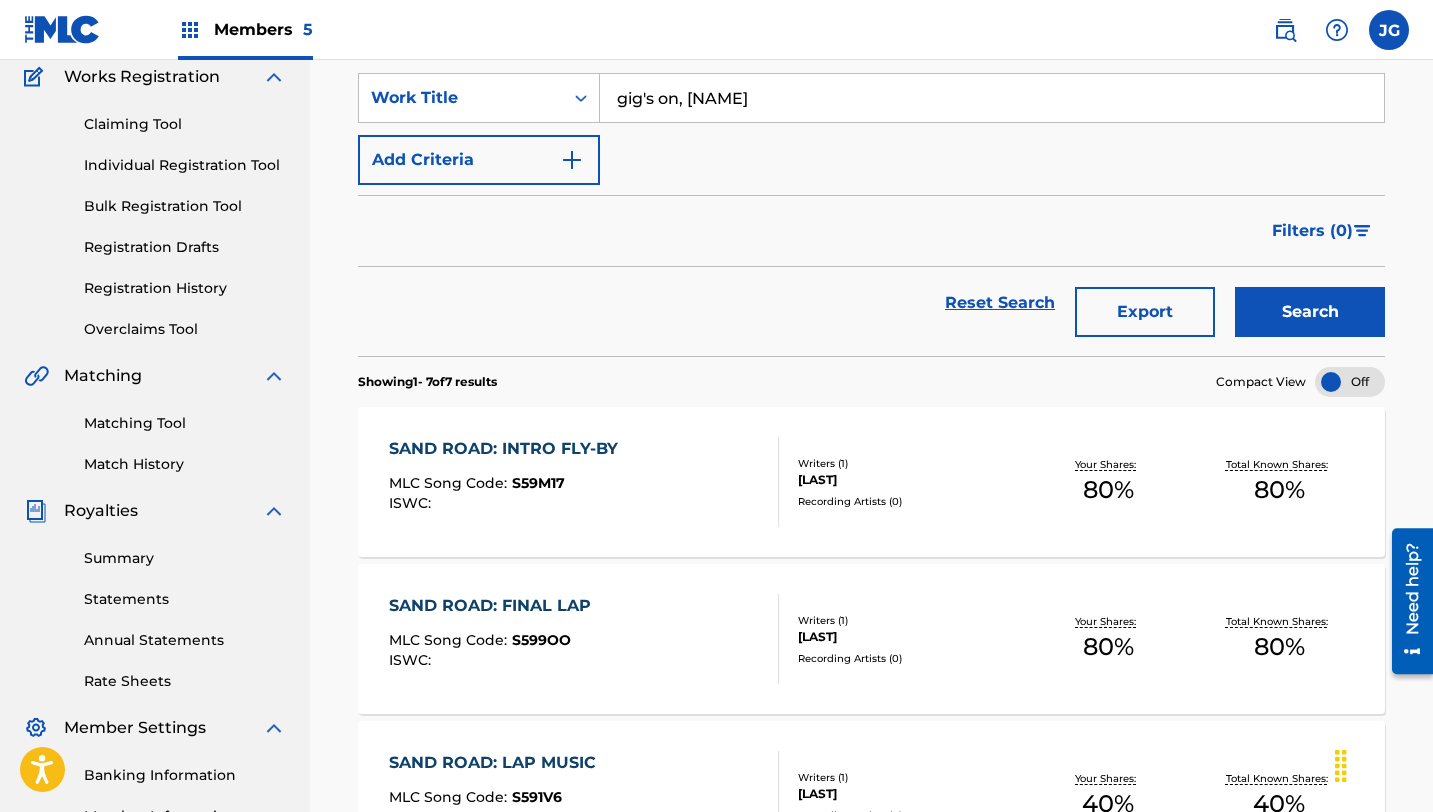 click on "Search" at bounding box center [1310, 312] 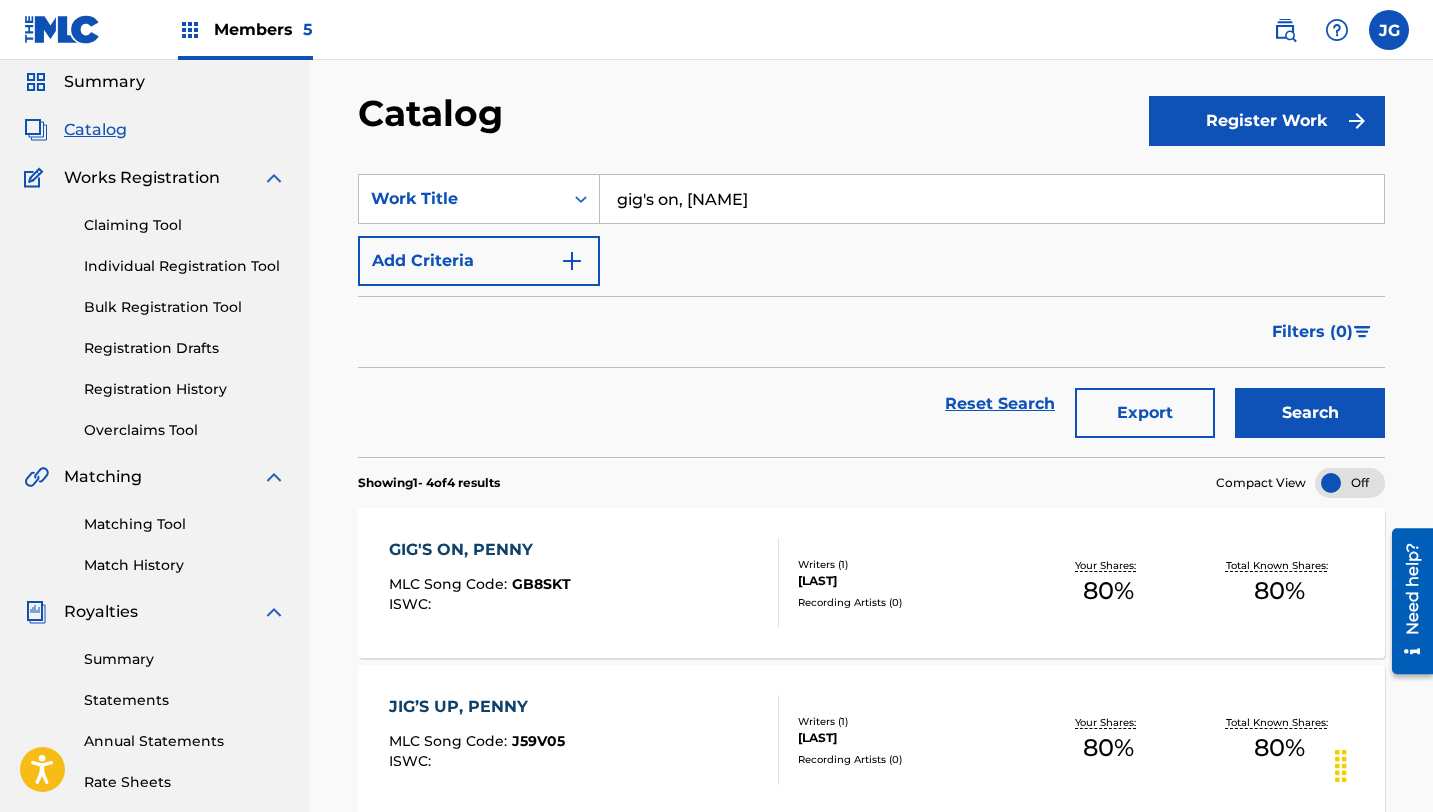 scroll, scrollTop: 48, scrollLeft: 0, axis: vertical 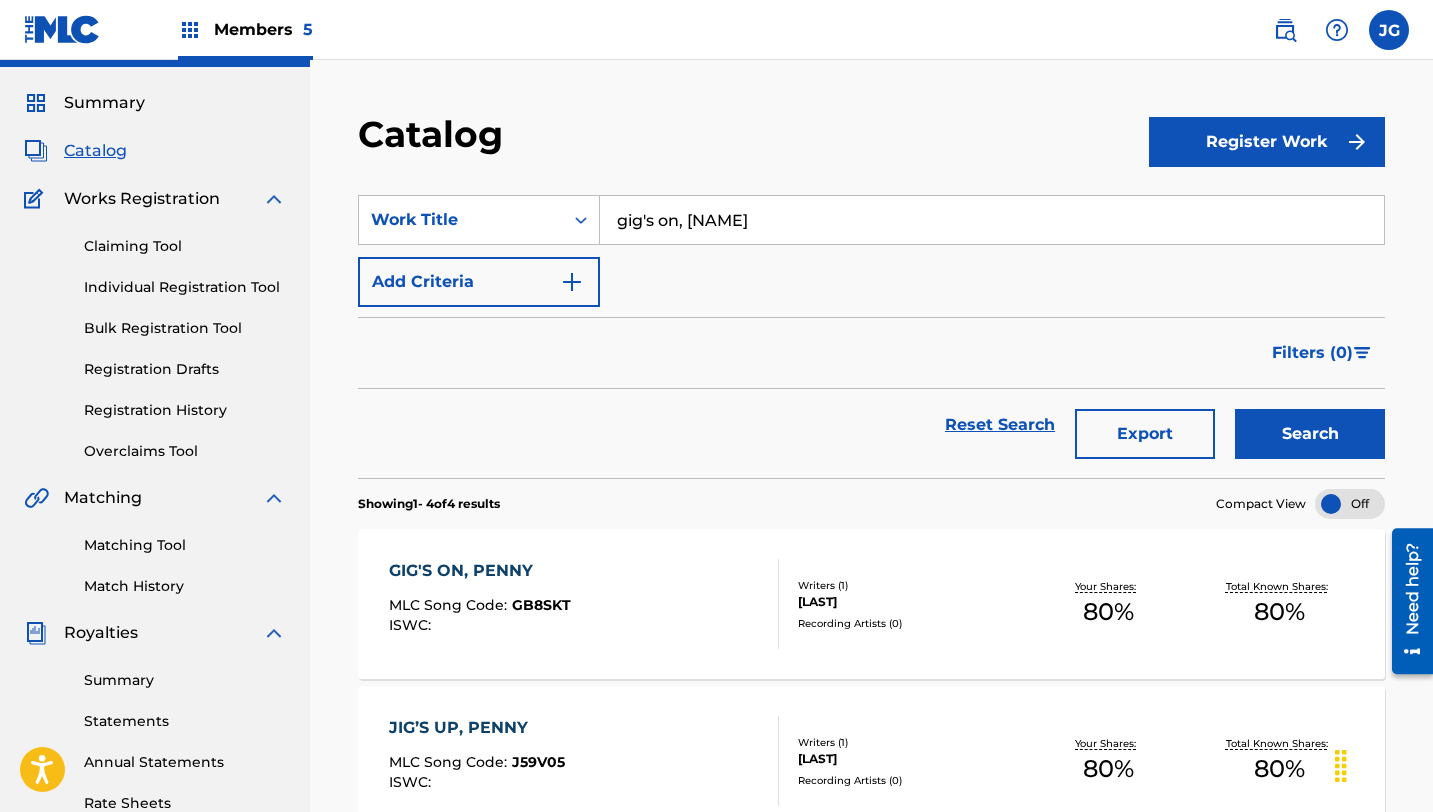 drag, startPoint x: 744, startPoint y: 220, endPoint x: 609, endPoint y: 222, distance: 135.01482 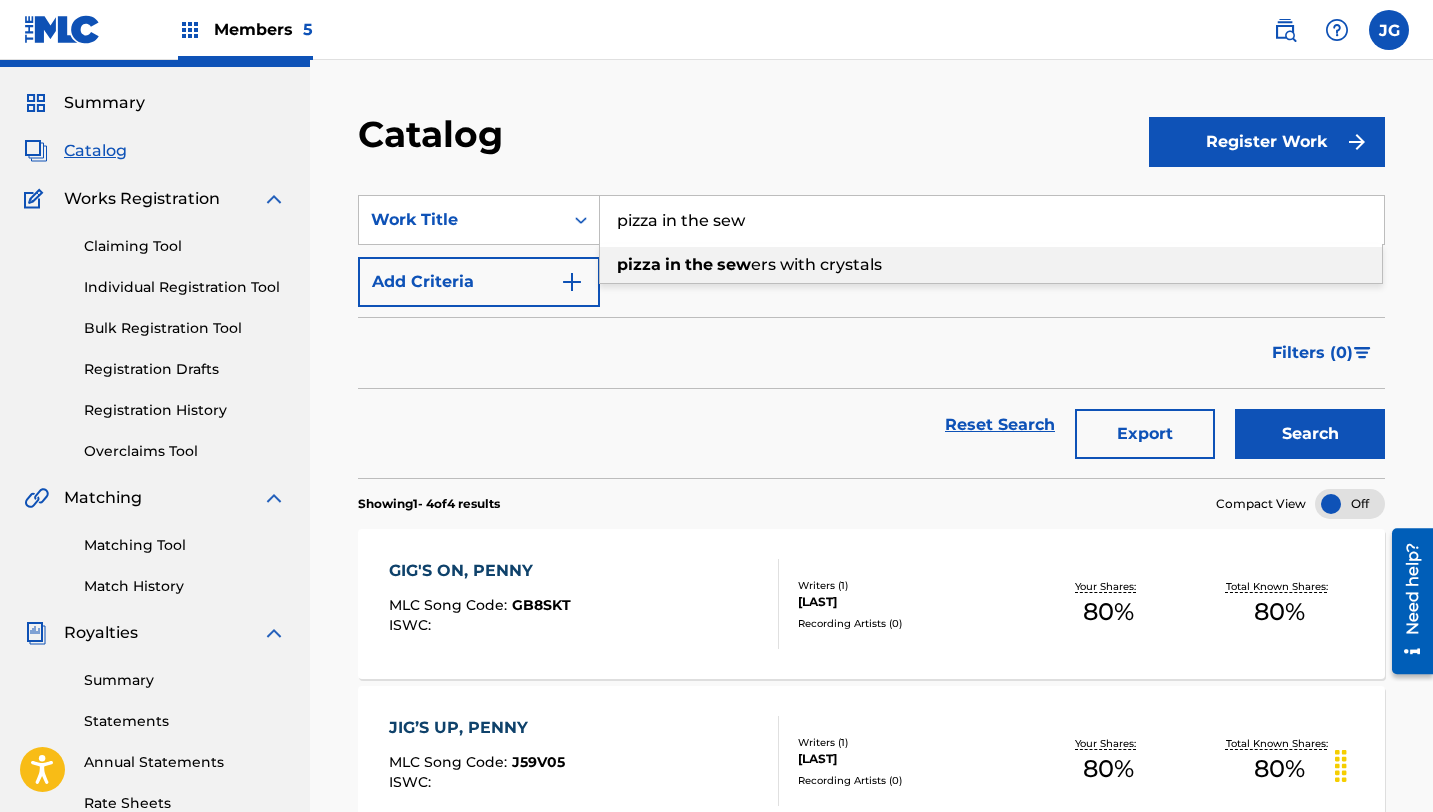 click on "the" at bounding box center (699, 264) 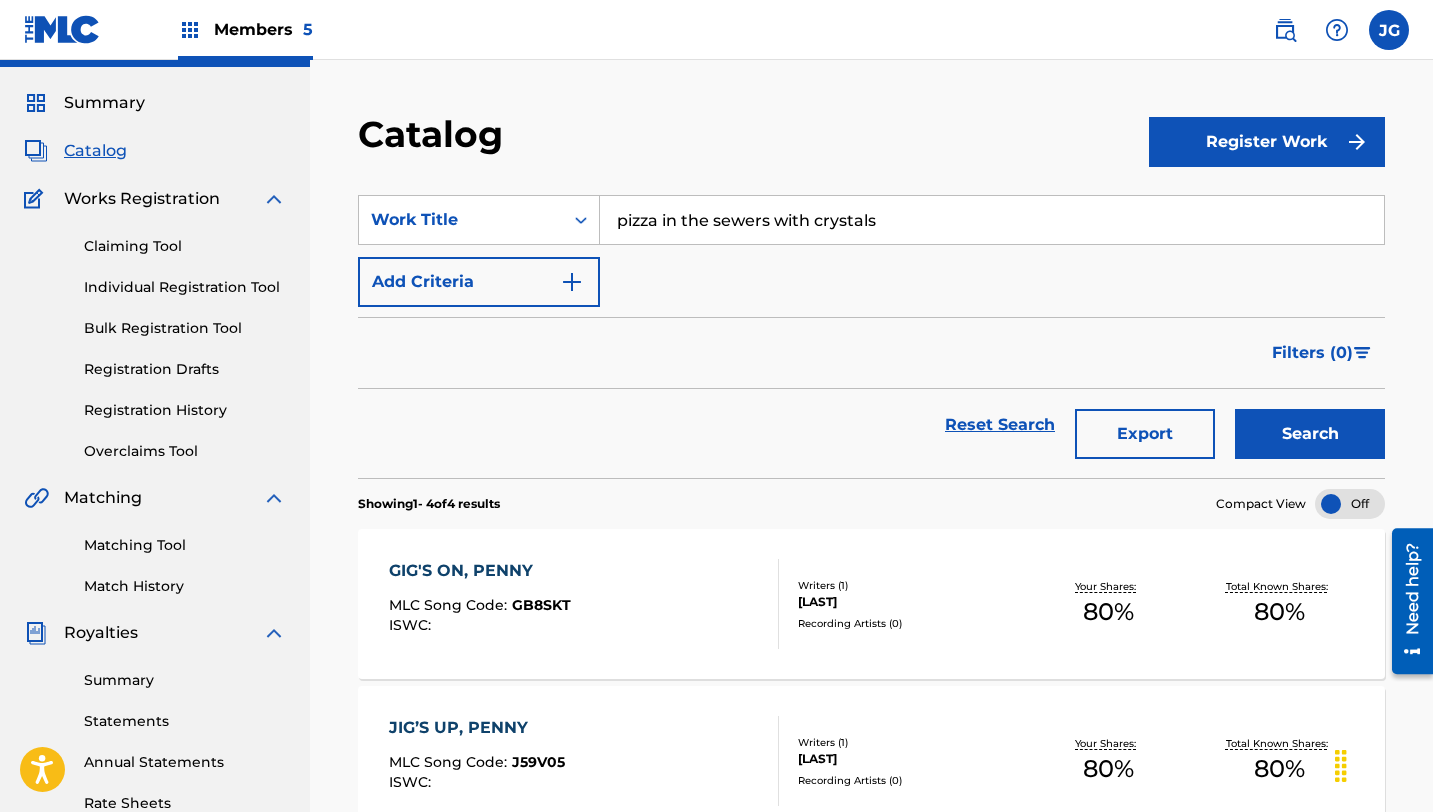 click on "Search" at bounding box center [1310, 434] 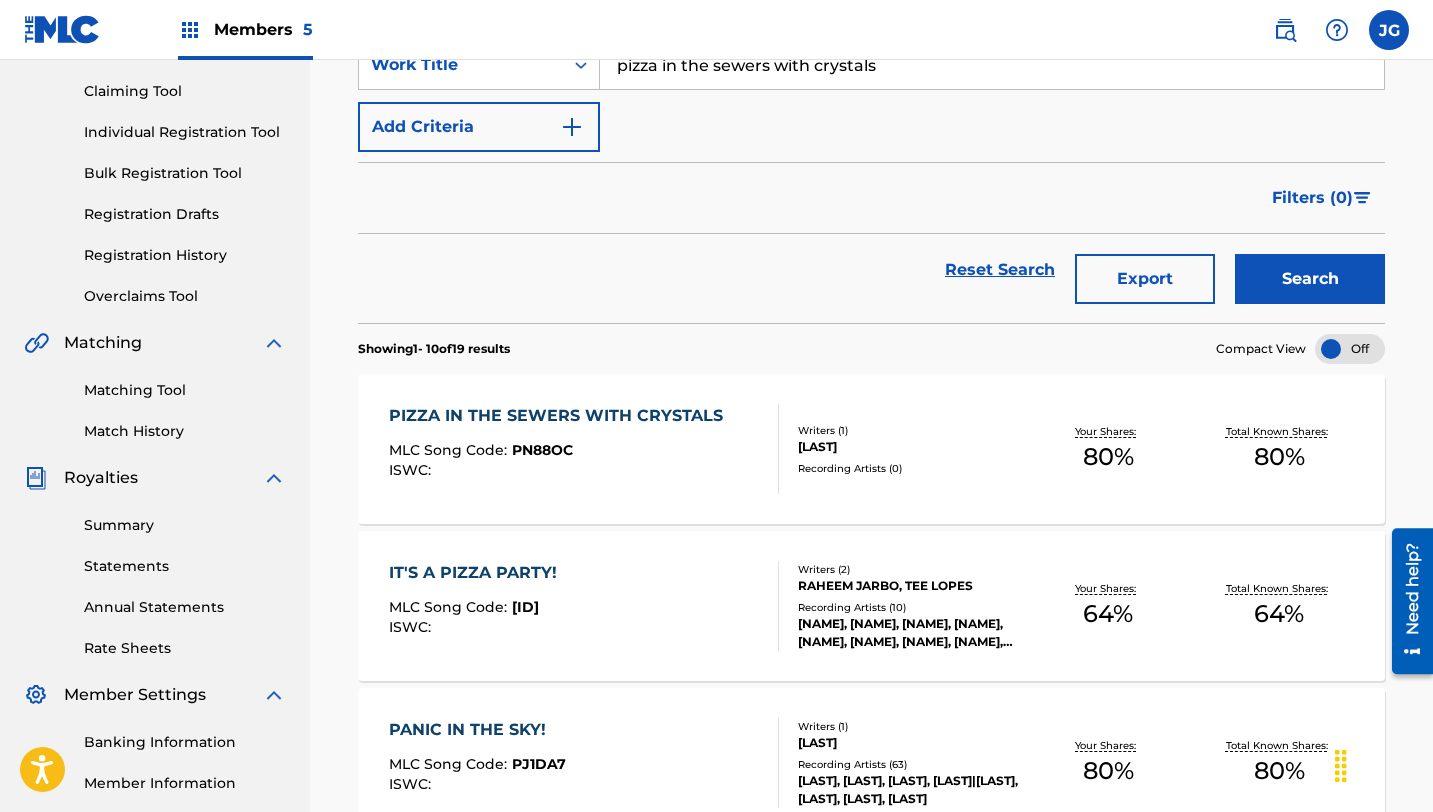 scroll, scrollTop: 0, scrollLeft: 0, axis: both 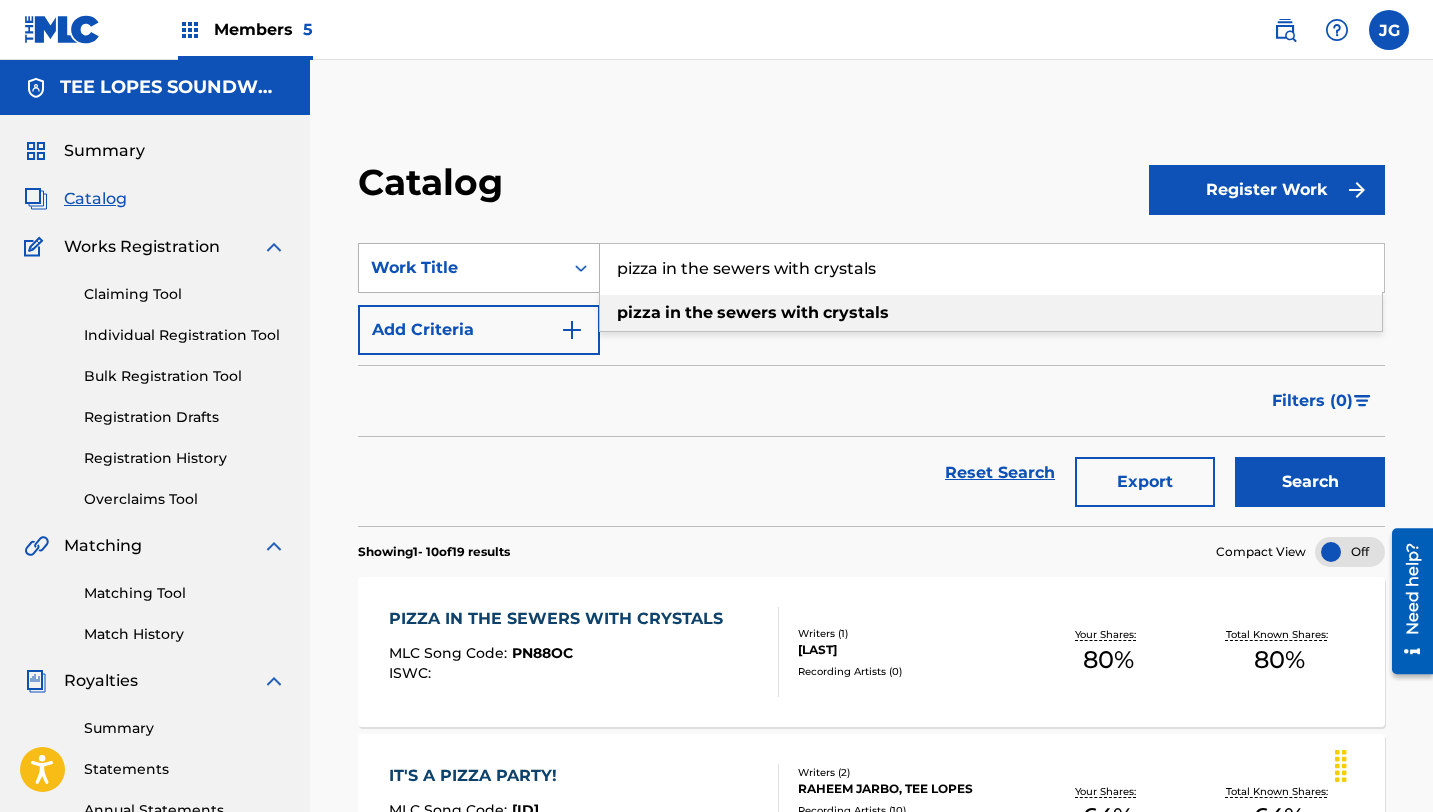 drag, startPoint x: 896, startPoint y: 263, endPoint x: 593, endPoint y: 263, distance: 303 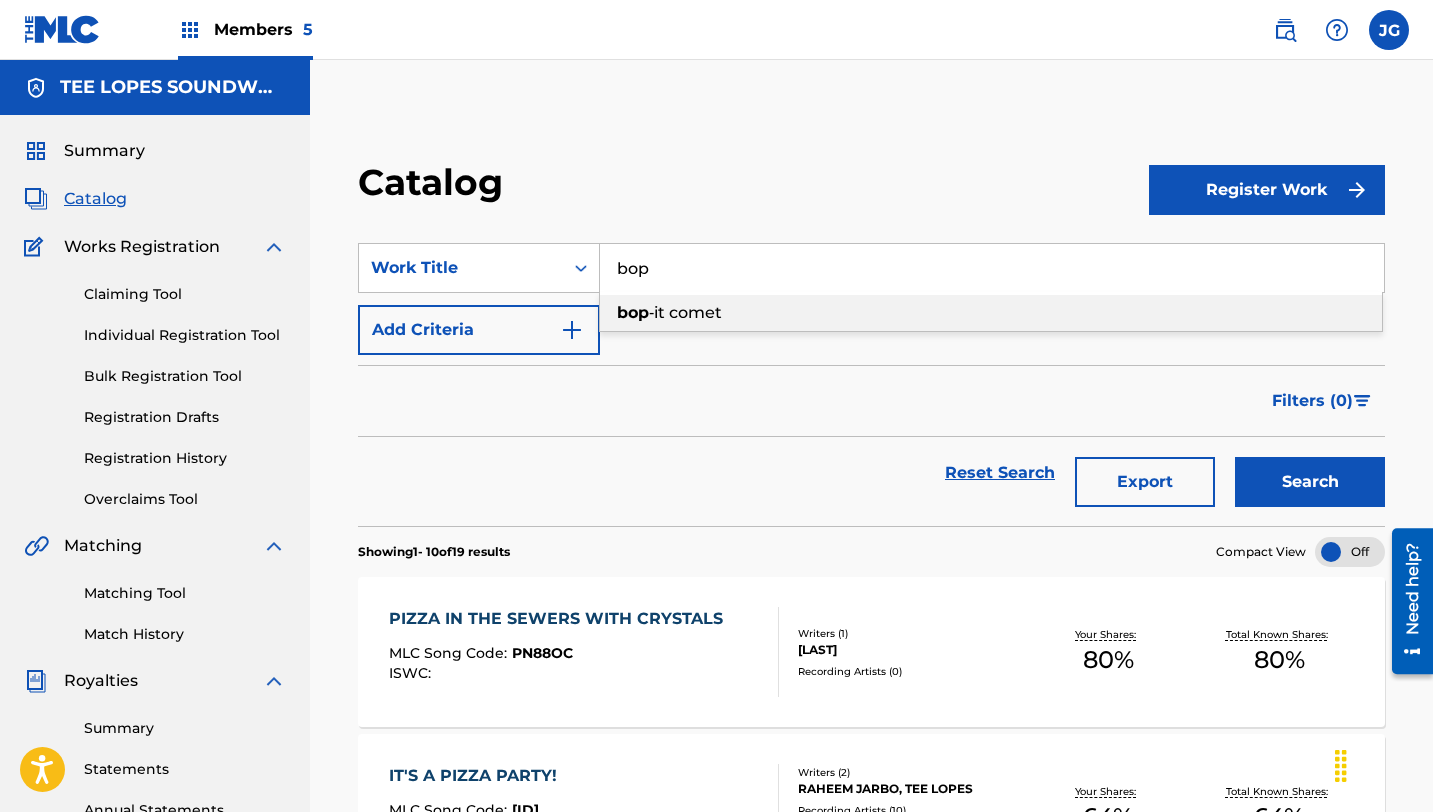 click on "‐it comet" at bounding box center [685, 312] 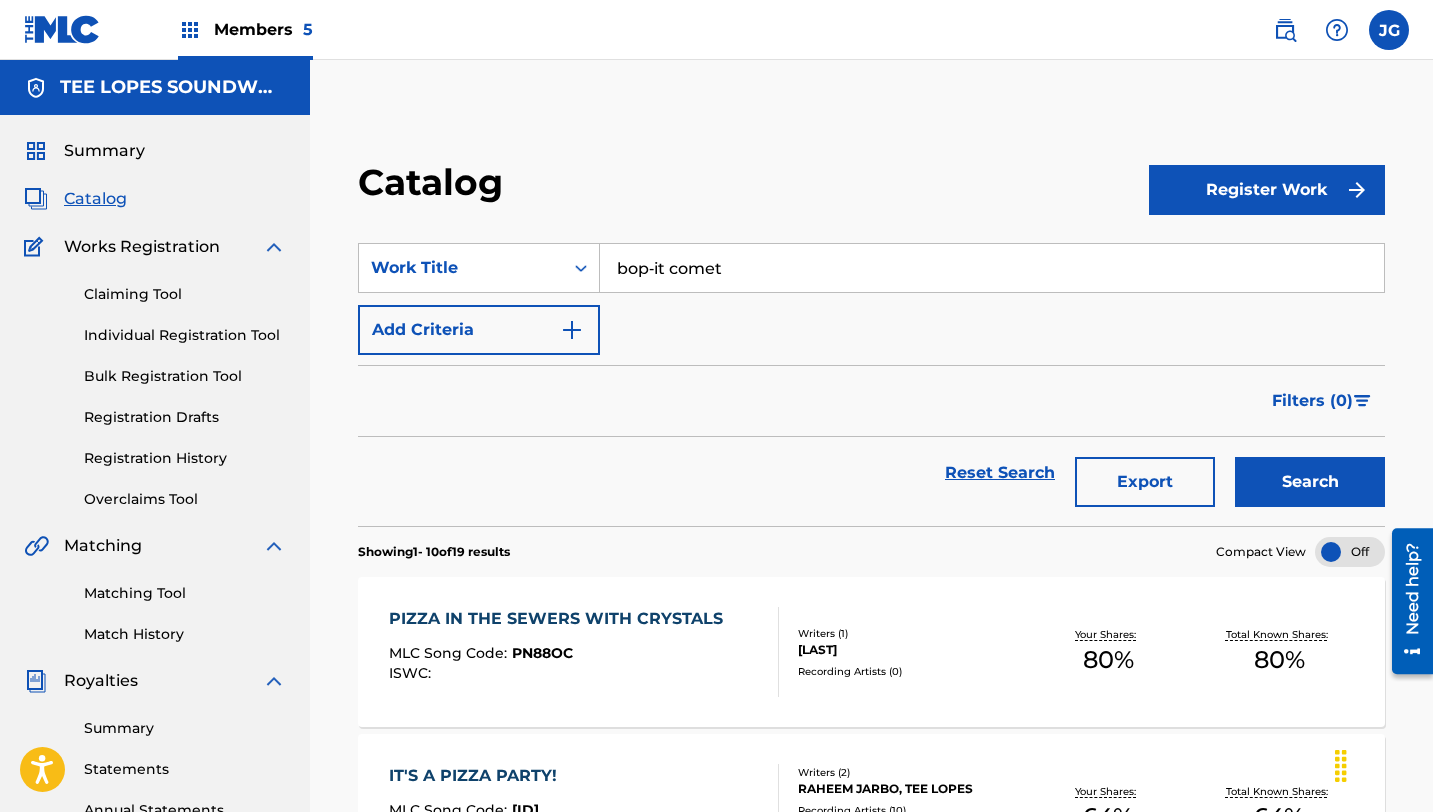 click on "Search" at bounding box center [1310, 482] 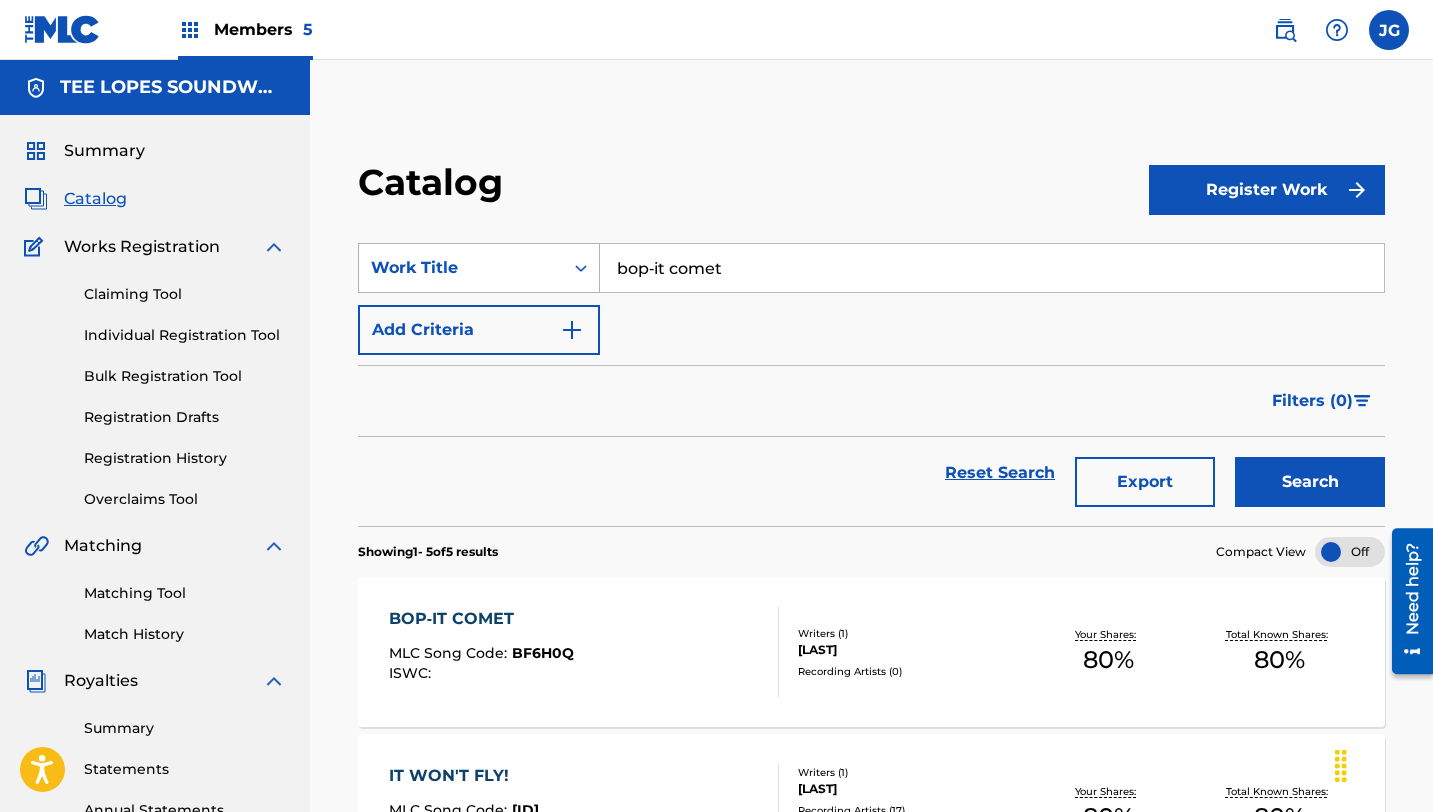 drag, startPoint x: 745, startPoint y: 275, endPoint x: 583, endPoint y: 268, distance: 162.15117 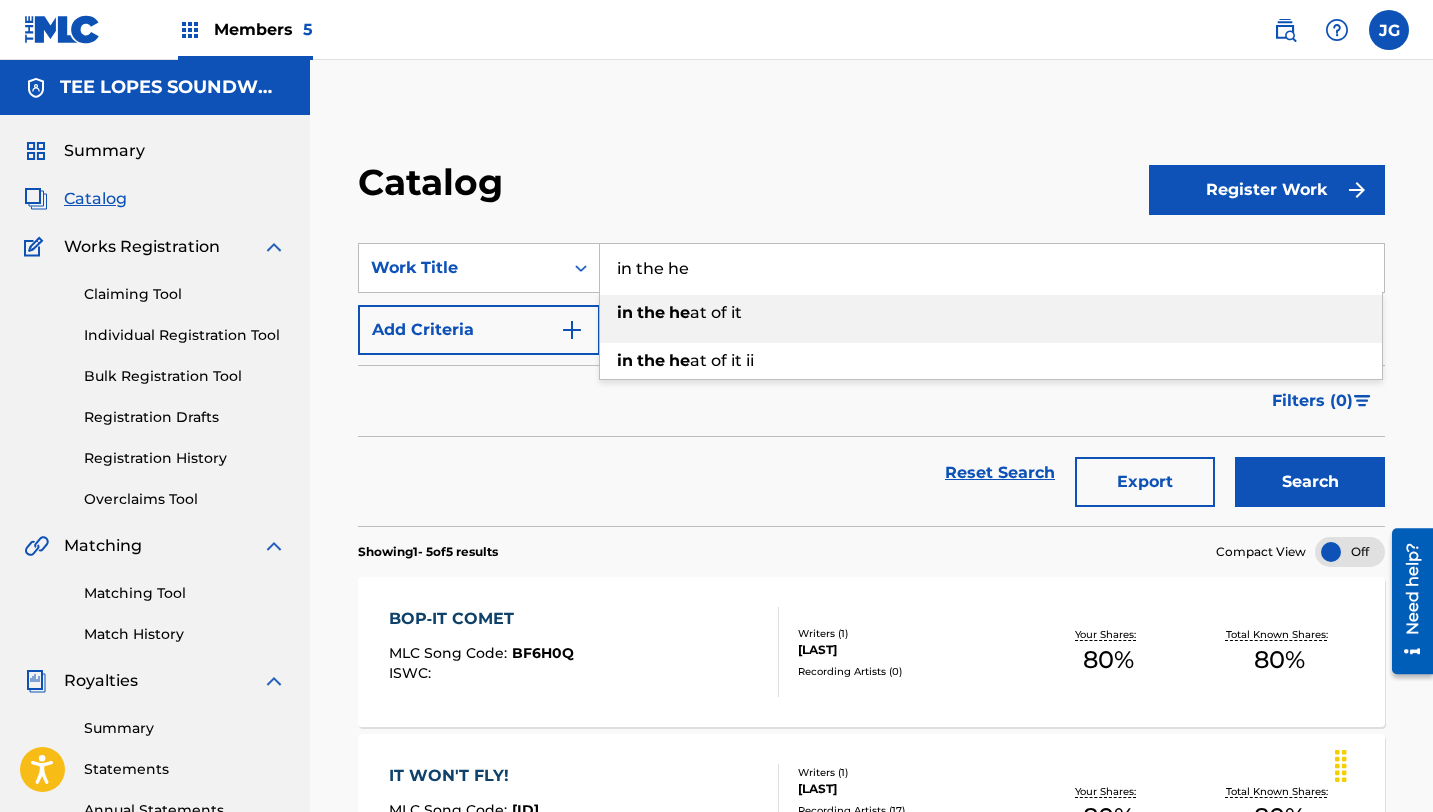 click on "he" at bounding box center (679, 312) 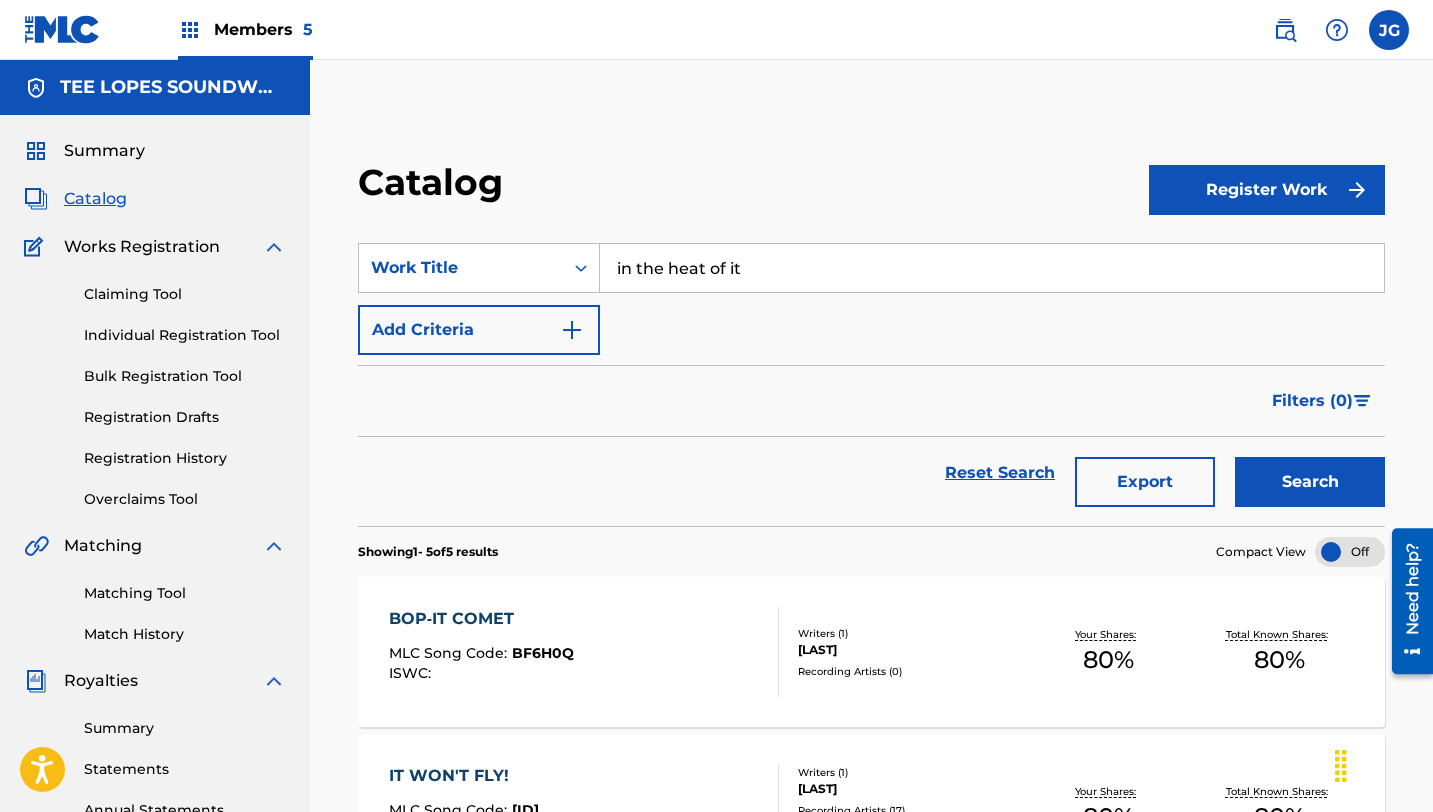 click on "Search" at bounding box center [1310, 482] 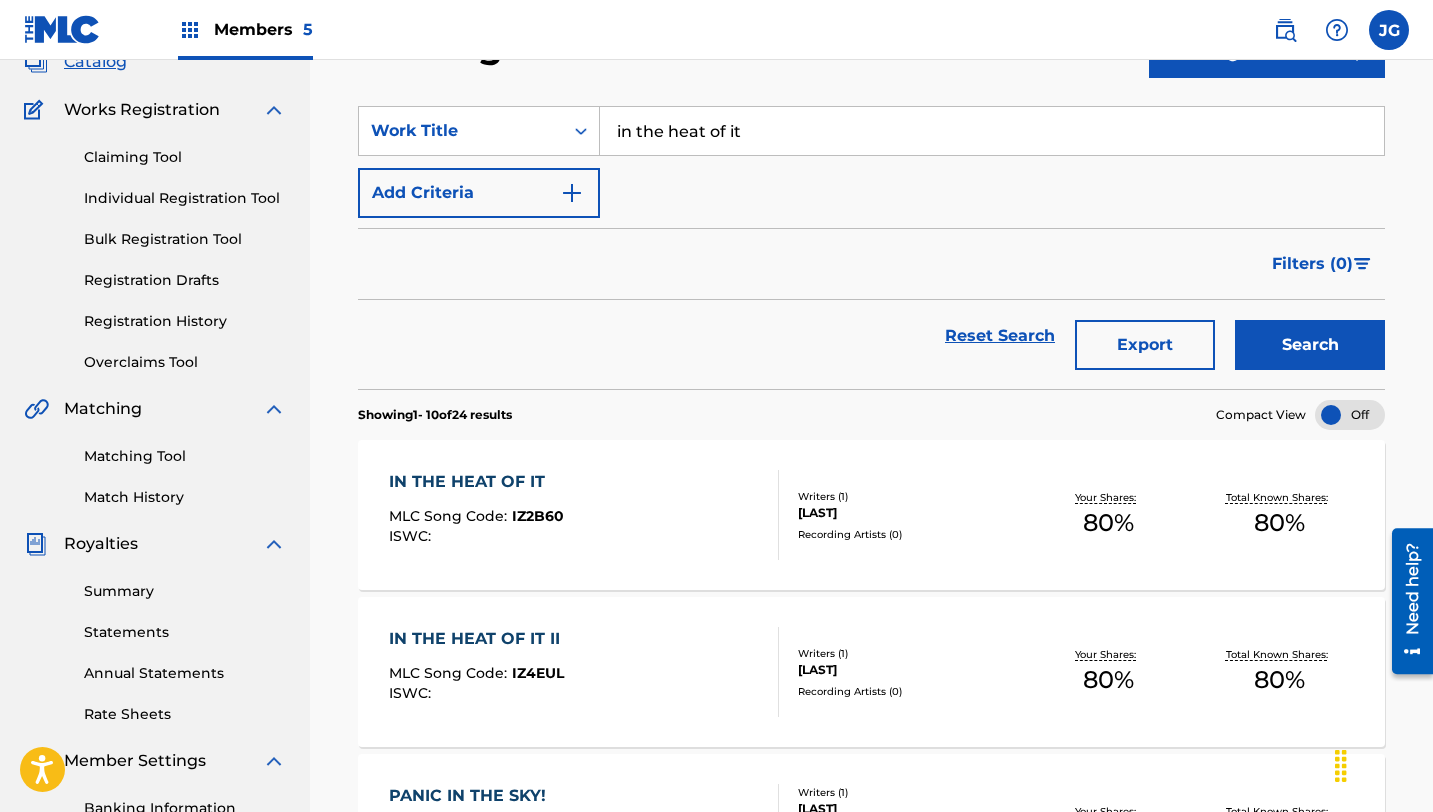 scroll, scrollTop: 140, scrollLeft: 0, axis: vertical 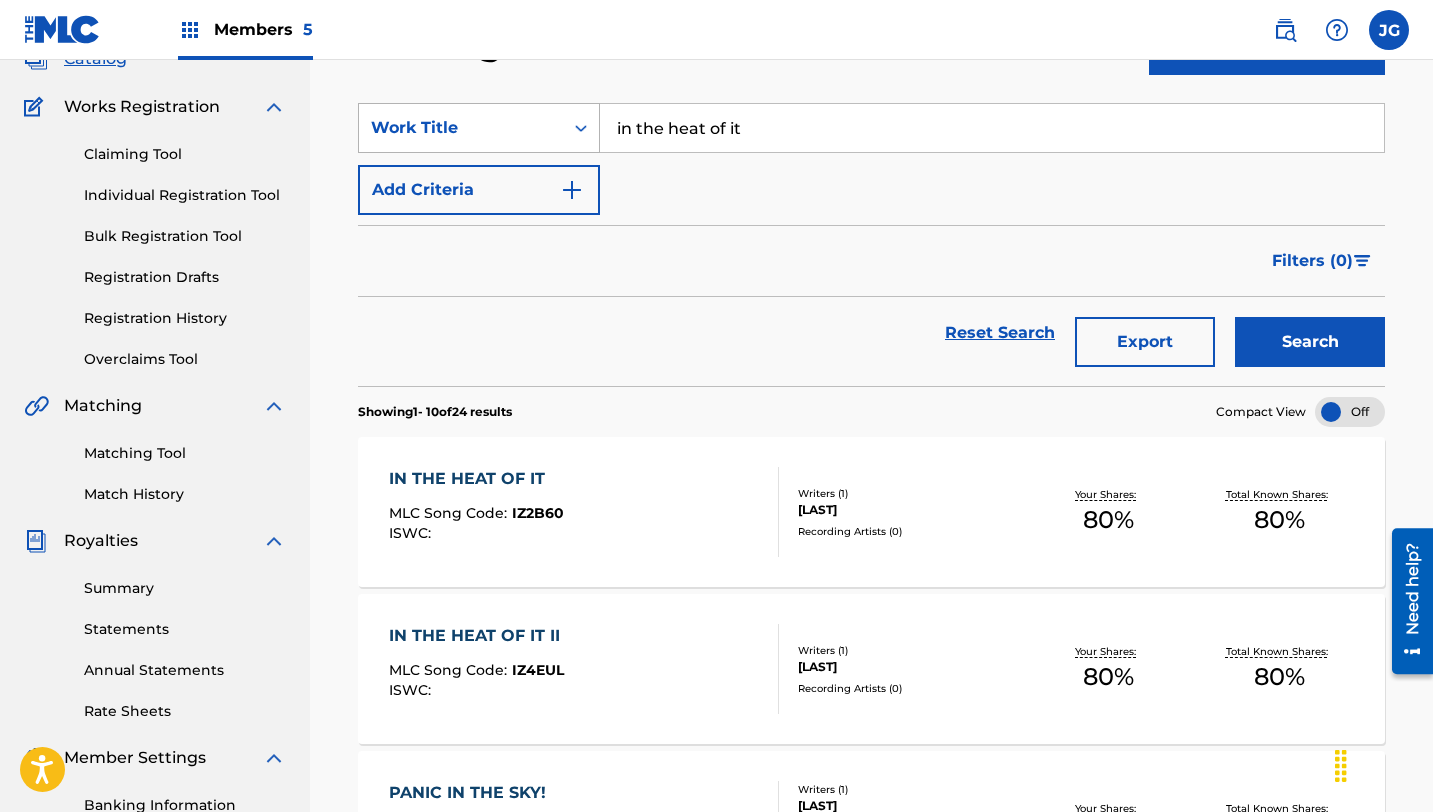 drag, startPoint x: 752, startPoint y: 125, endPoint x: 586, endPoint y: 120, distance: 166.07529 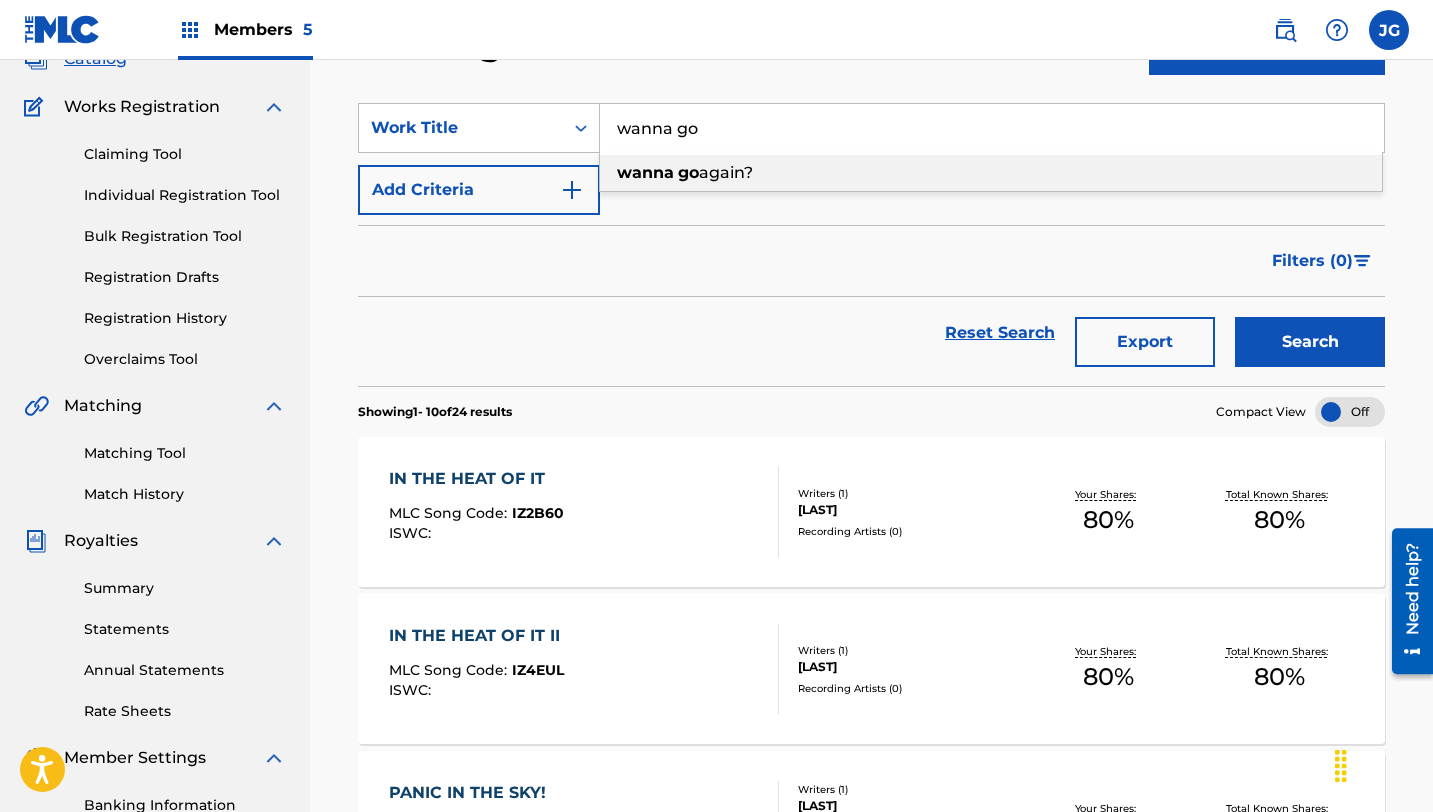 click on "wanna" at bounding box center (645, 172) 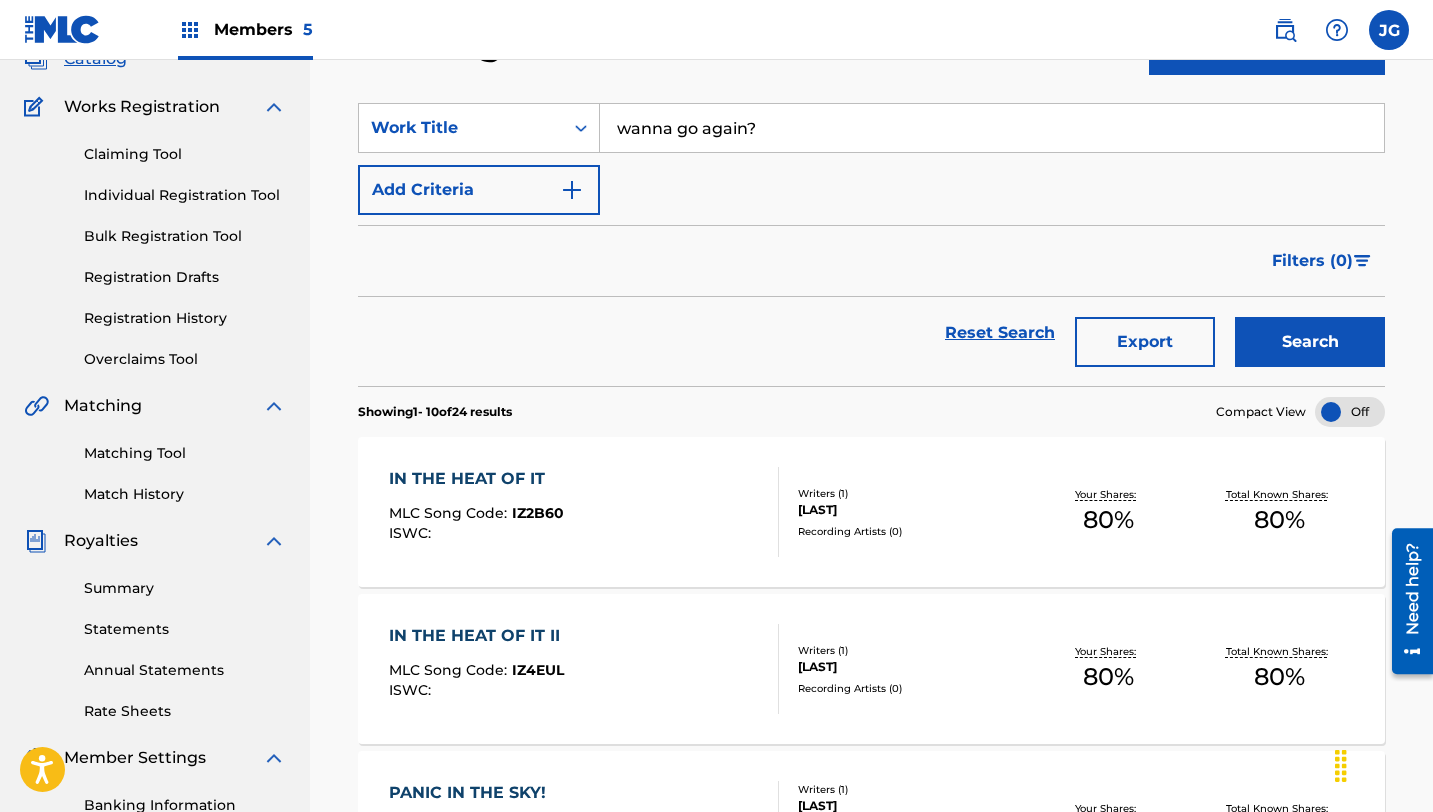 click on "Catalog Register Work SearchWithCriteria[ID] Work Title wanna go again? Add Criteria Filter Hold Filters Overclaim   Dispute   Remove Filters Apply Filters Filters ( 0 ) Reset Search Export Search Showing  1  -   10  of  24   results   Compact View IN THE HEAT OF IT MLC Song Code : [ID] ISWC : Writers ( 1 ) [FIRST] [LAST] Recording Artists ( 0 ) Your Shares: 80 % Total Known Shares: 80 % IN THE HEAT OF IT II MLC Song Code : [ID] ISWC : Writers ( 1 ) [FIRST] [LAST] Recording Artists ( 0 ) Your Shares: 80 % Total Known Shares: 80 % PANIC IN THE SKY! MLC Song Code : [ID] ISWC : Writers ( 1 ) [FIRST] [LAST] Recording Artists ( 63 ) [FIRST] [LAST],[FIRST] [LAST], [FIRST] [LAST], [FIRST] [LAST]|[FIRST] [LAST], [FIRST] [LAST], [FIRST] [LAST], [FIRST] [LAST] Your Shares: 80 % Total Known Shares: 80 % RUMBLE IN THE ZOO MLC Song Code : [ID] ISWC : Writers ( 1 ) INCONNU COMPOSITEUR AUTEUR Recording Artists ( 18 ) [FIRST] [LAST], [FIRST] [LAST], [FIRST] [LAST], [FIRST] [LAST], [FIRST] [LAST] Your Shares: 80 % Total Known Shares: 80 % CLASH OF THE OUTCASTS :" at bounding box center (871, 1036) 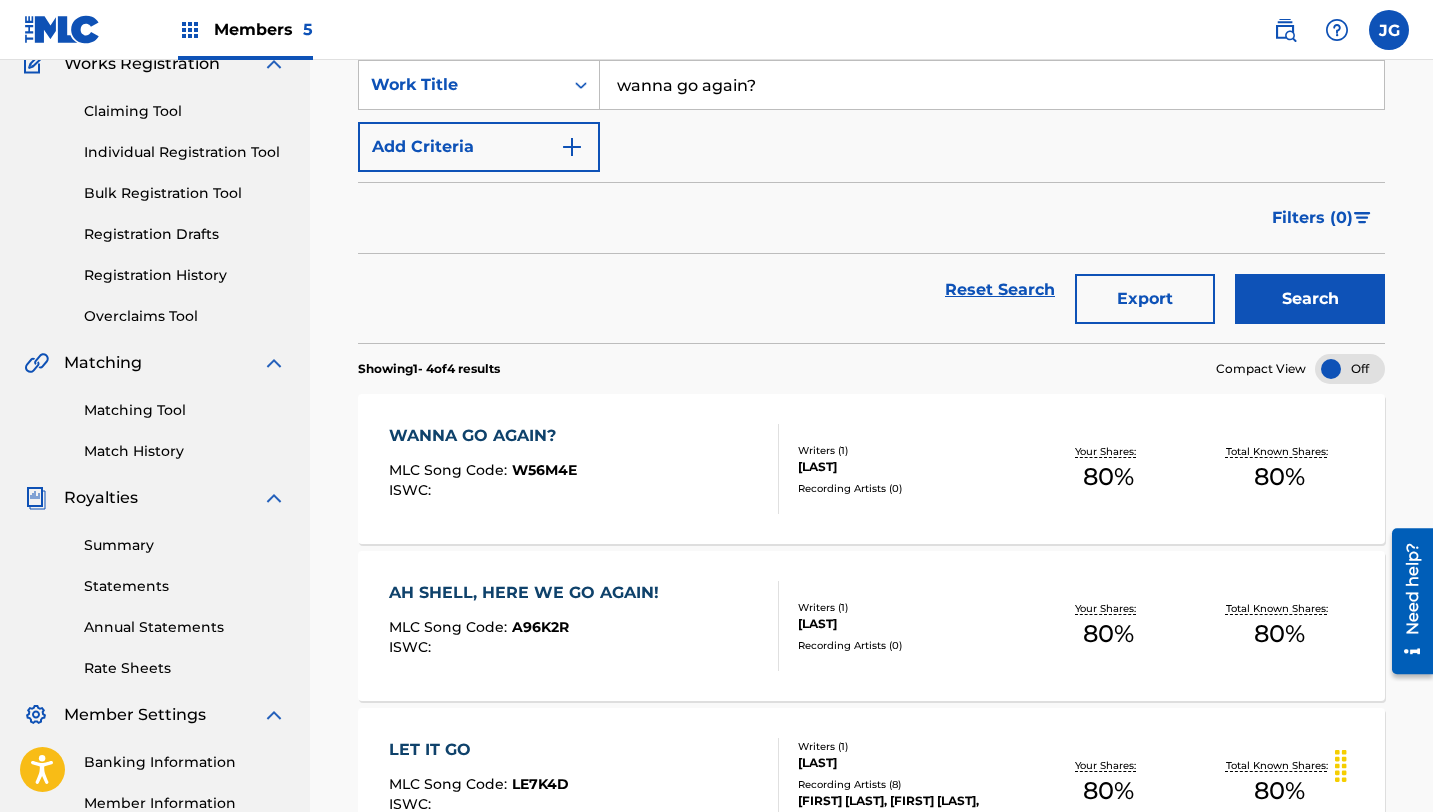 scroll, scrollTop: 189, scrollLeft: 0, axis: vertical 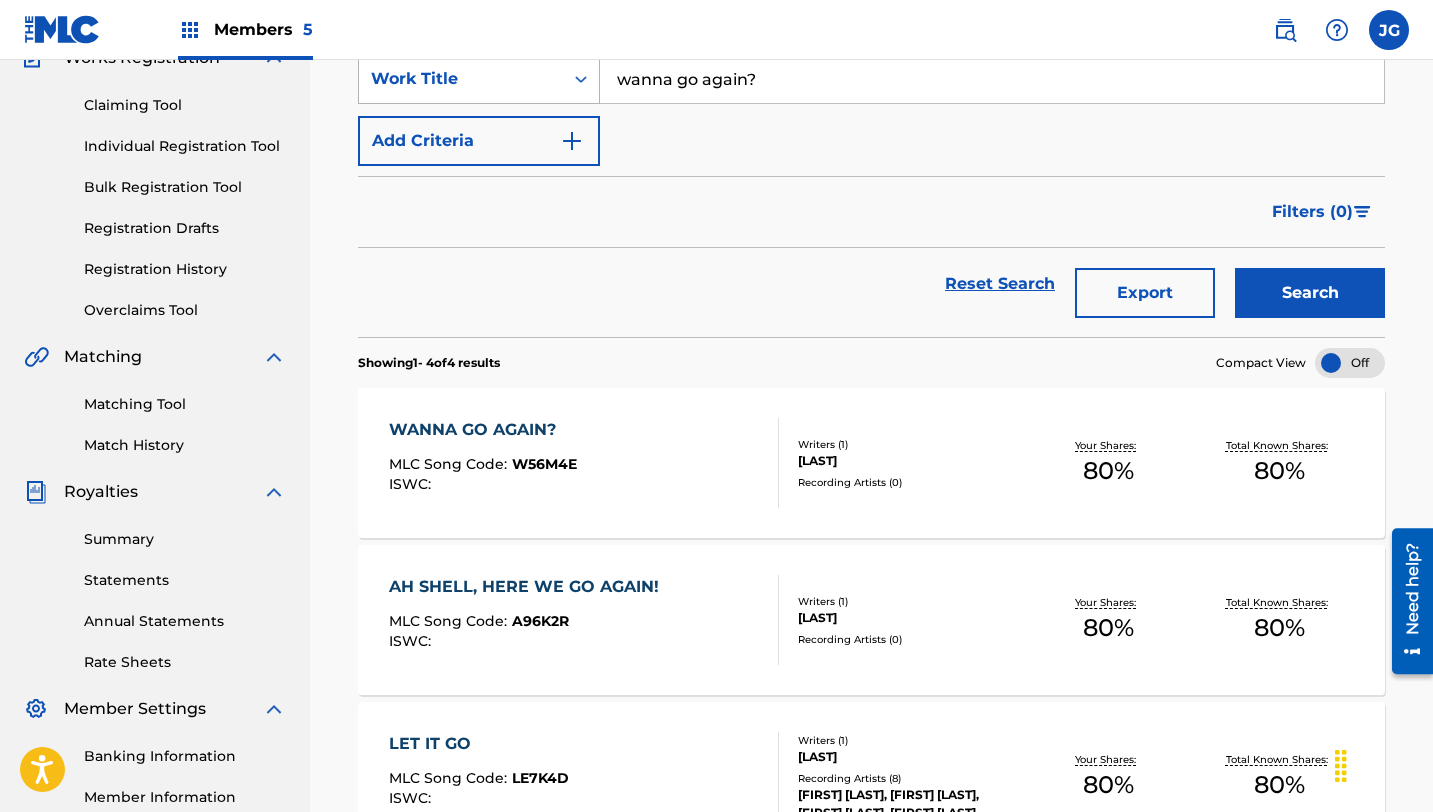 drag, startPoint x: 768, startPoint y: 82, endPoint x: 547, endPoint y: 80, distance: 221.00905 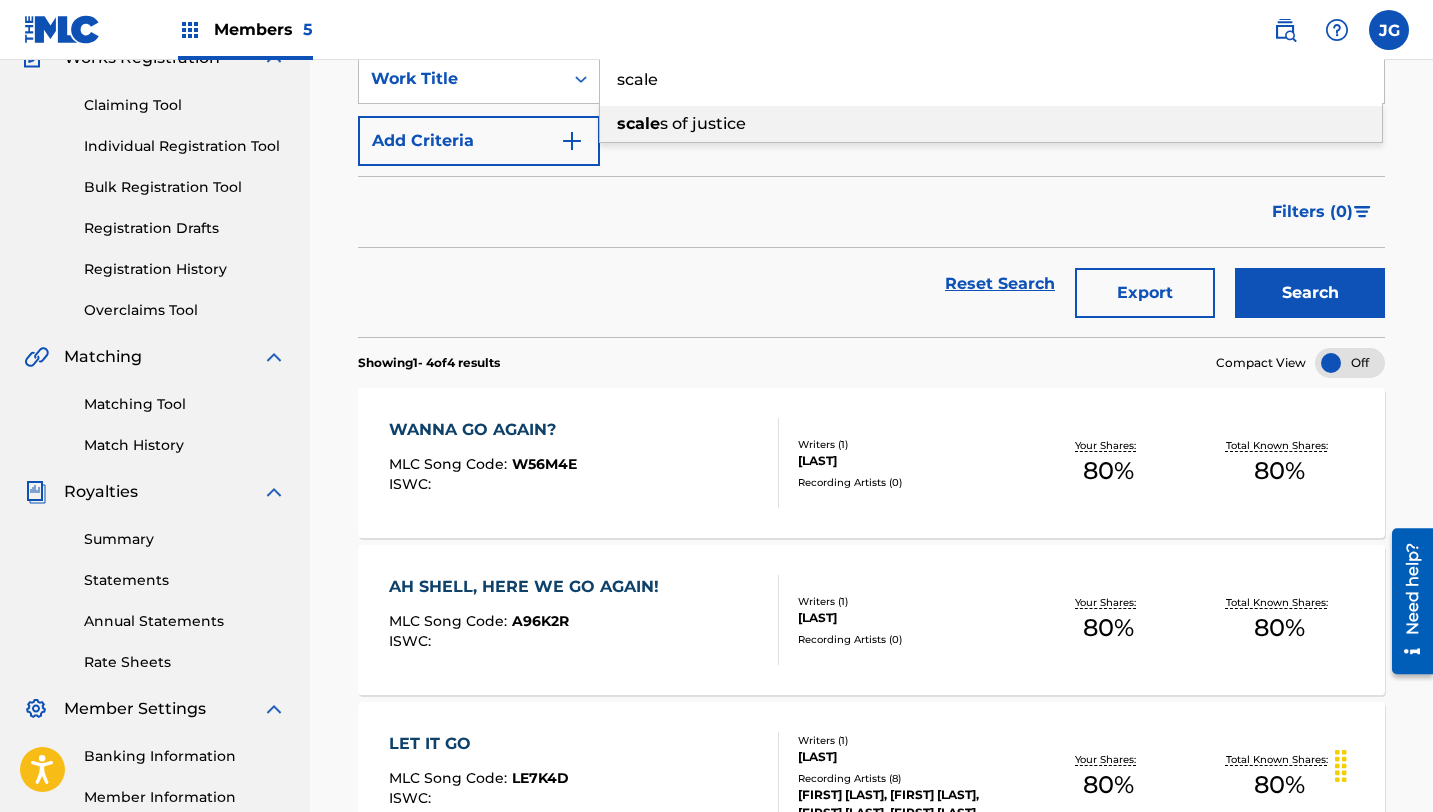 click on "scale" at bounding box center [638, 123] 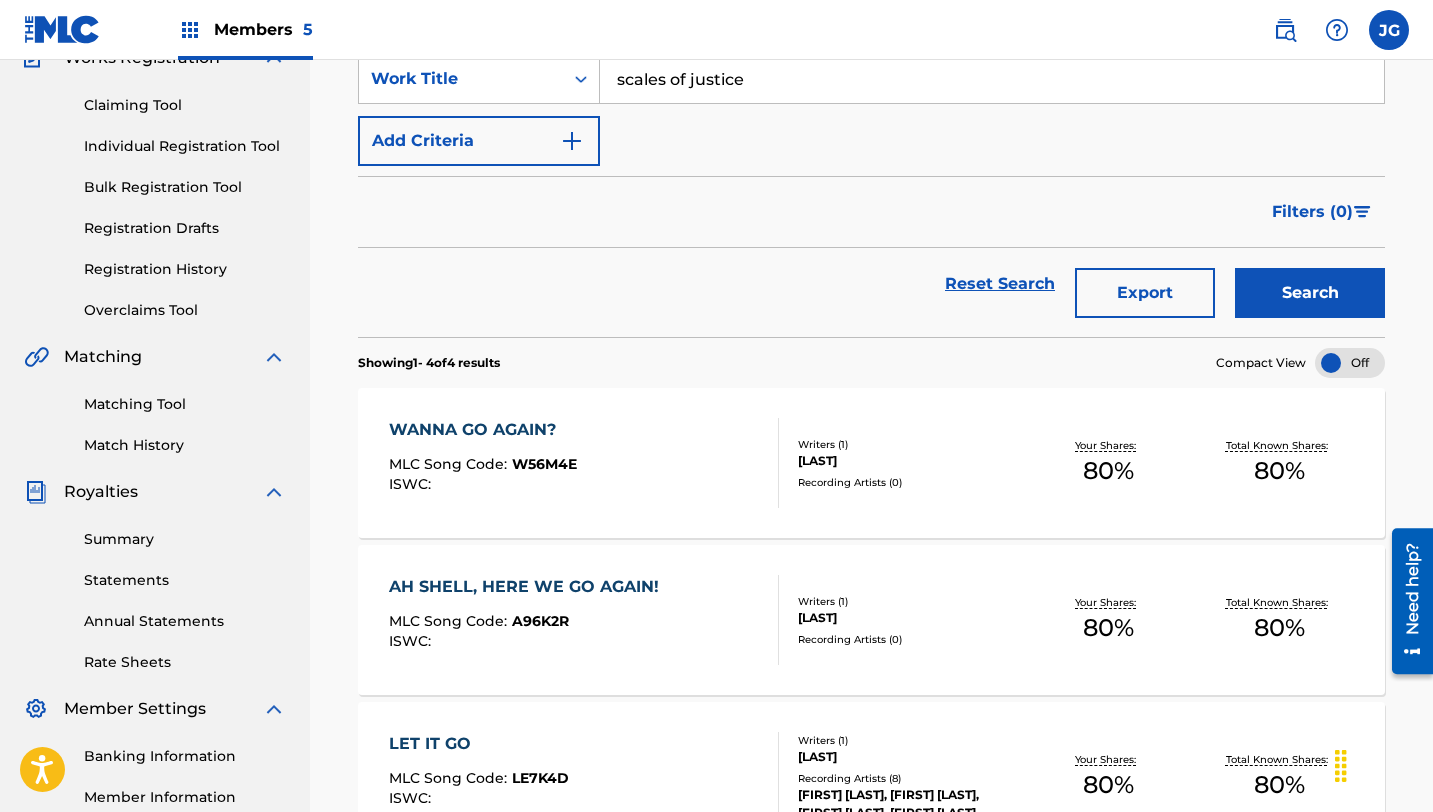 click on "Search" at bounding box center [1310, 293] 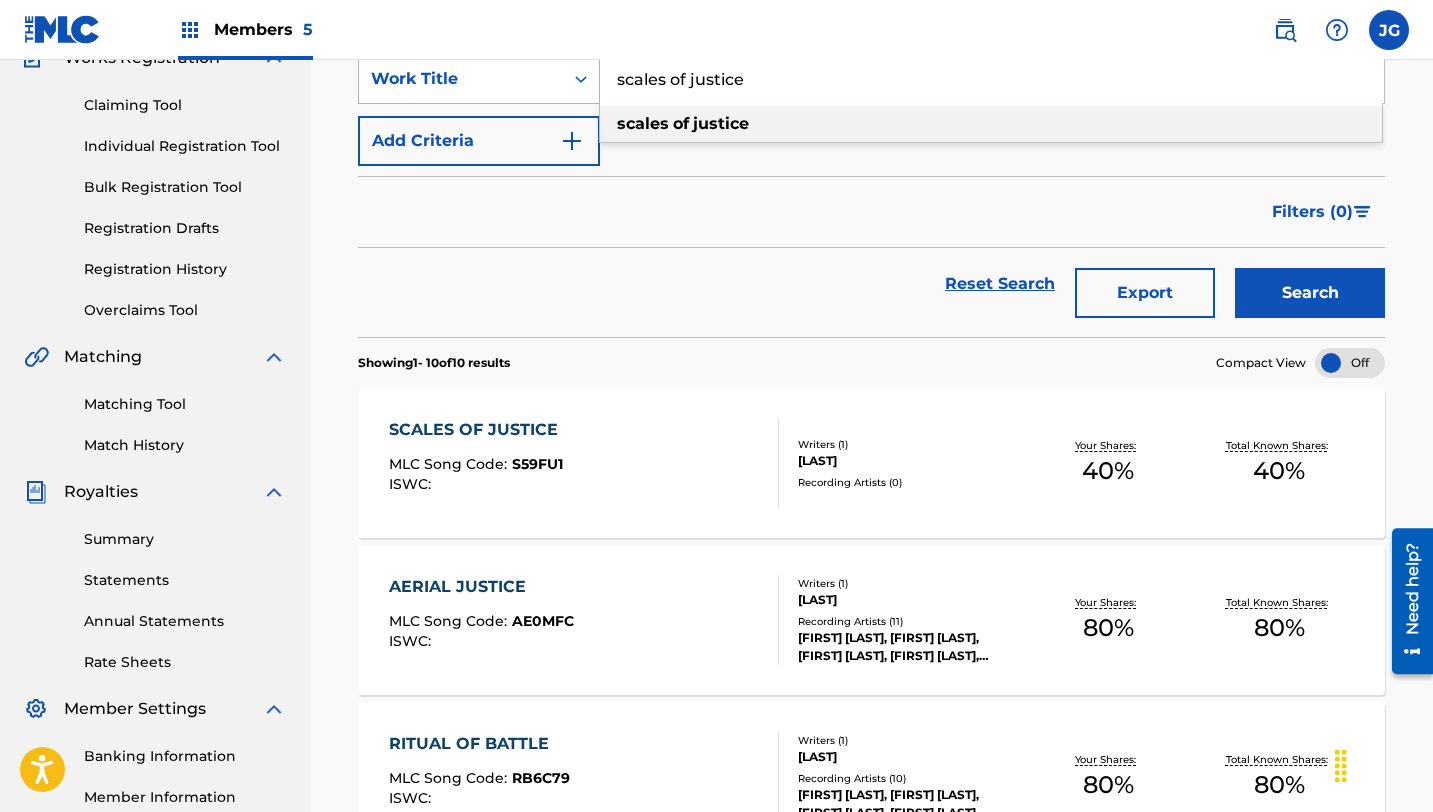 drag, startPoint x: 759, startPoint y: 88, endPoint x: 539, endPoint y: 83, distance: 220.05681 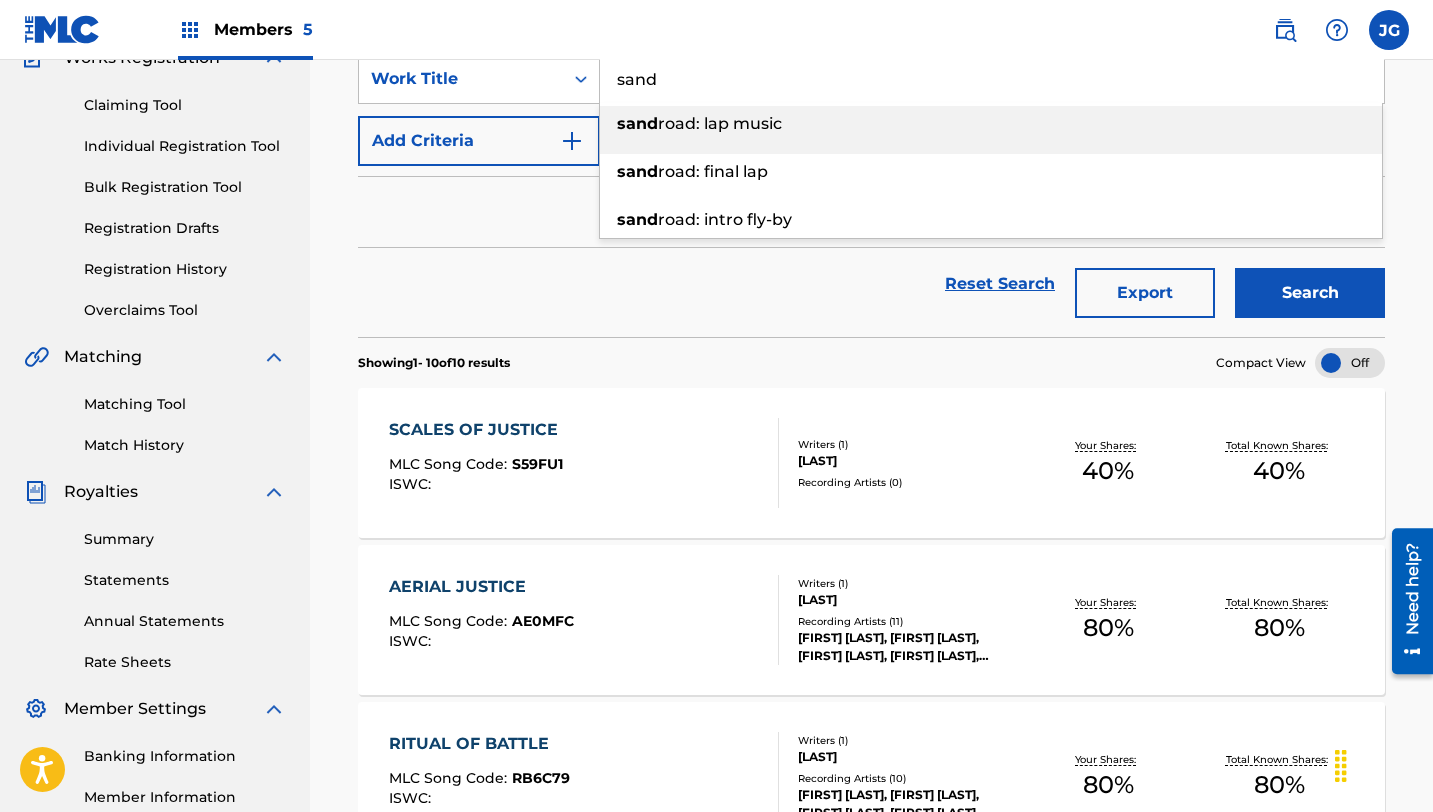 click on "road: lap music" at bounding box center (720, 123) 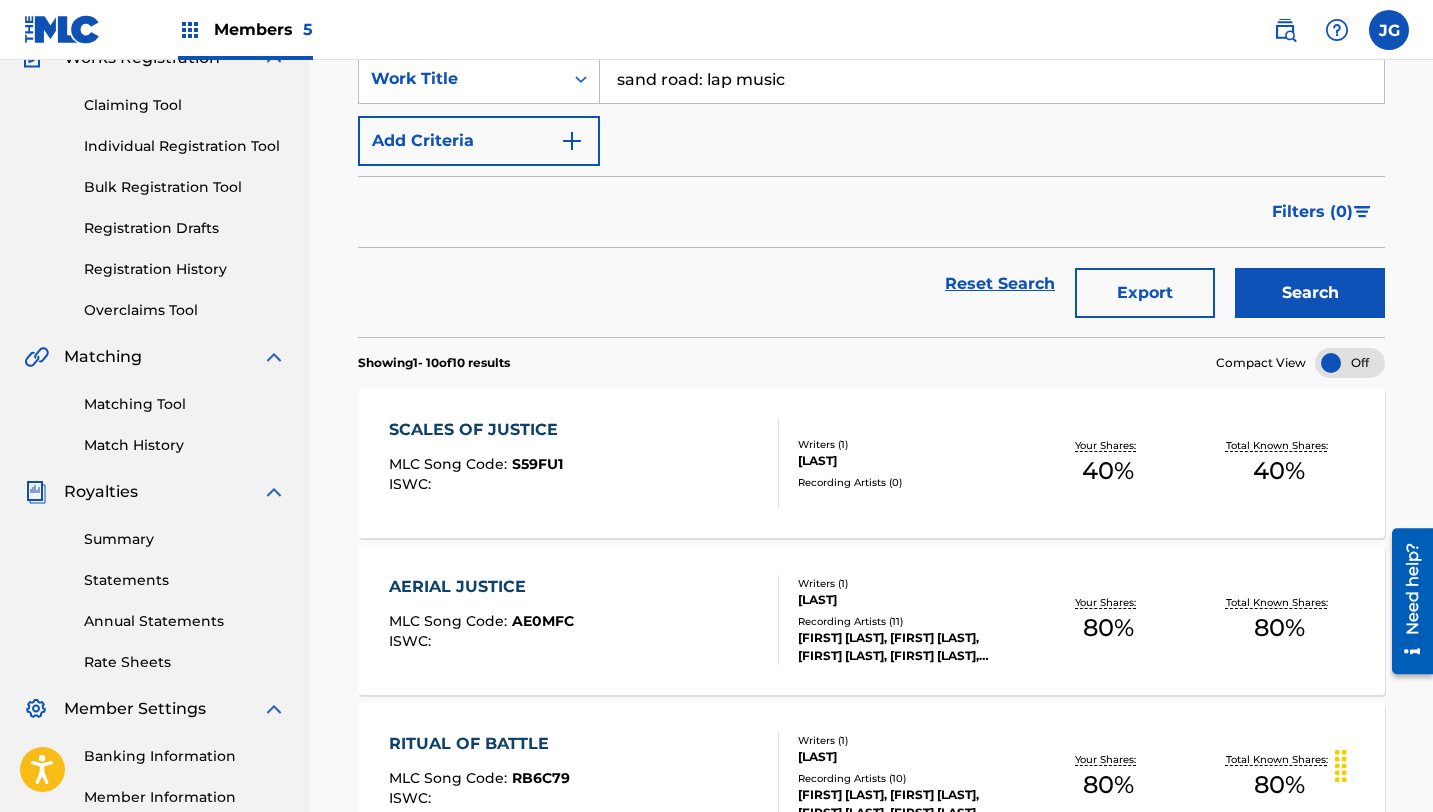 click on "Search" at bounding box center (1310, 293) 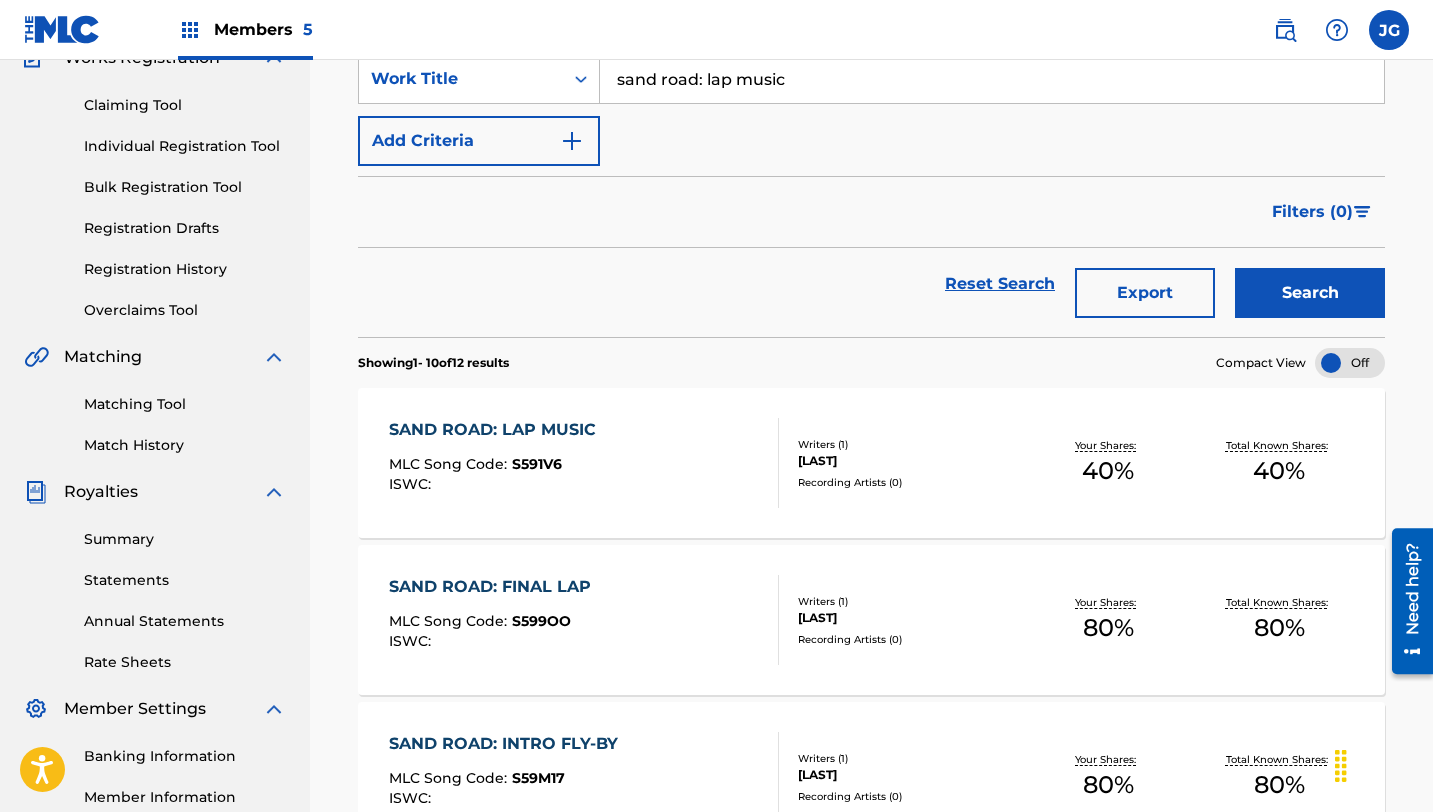 click on "sand road: lap music" at bounding box center [992, 79] 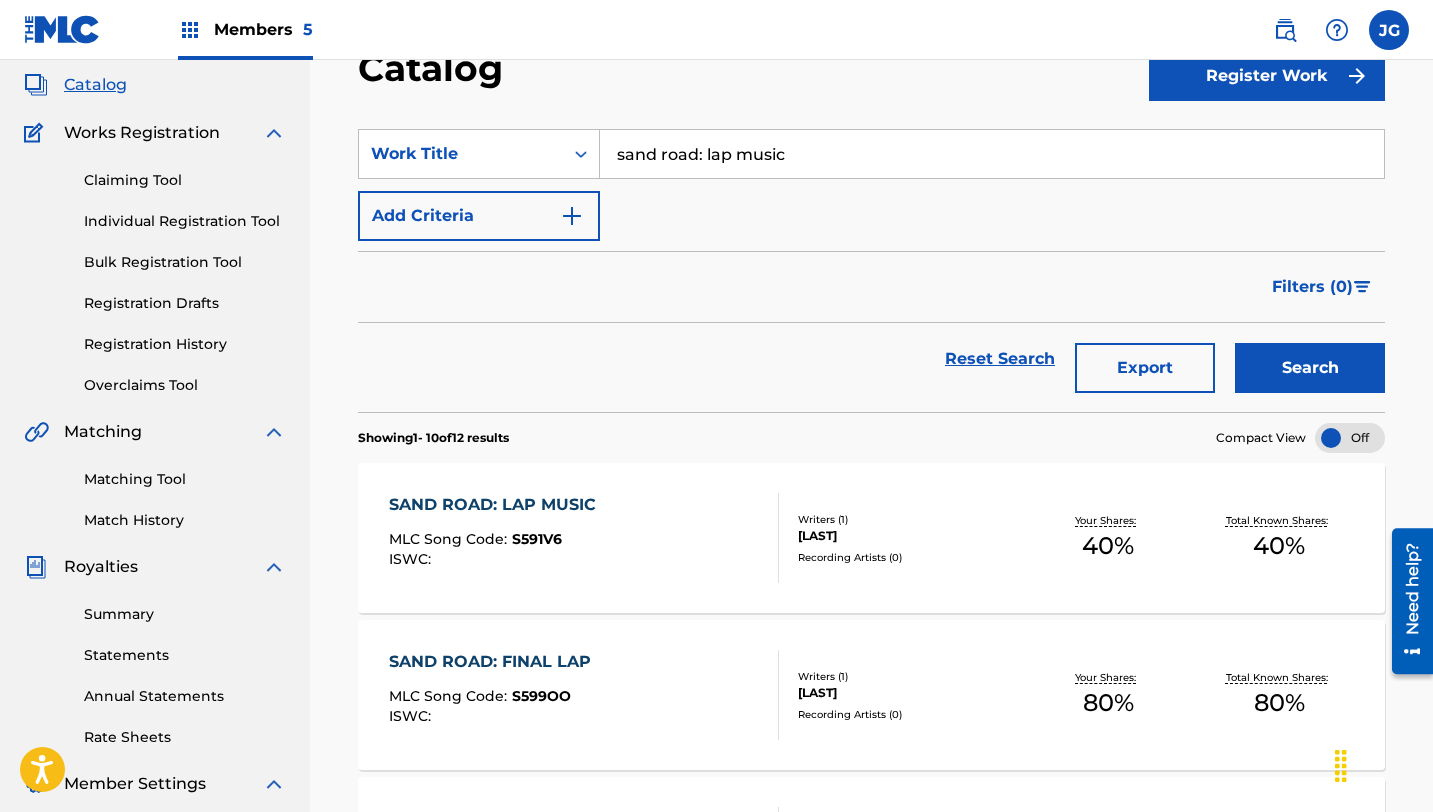 scroll, scrollTop: 0, scrollLeft: 0, axis: both 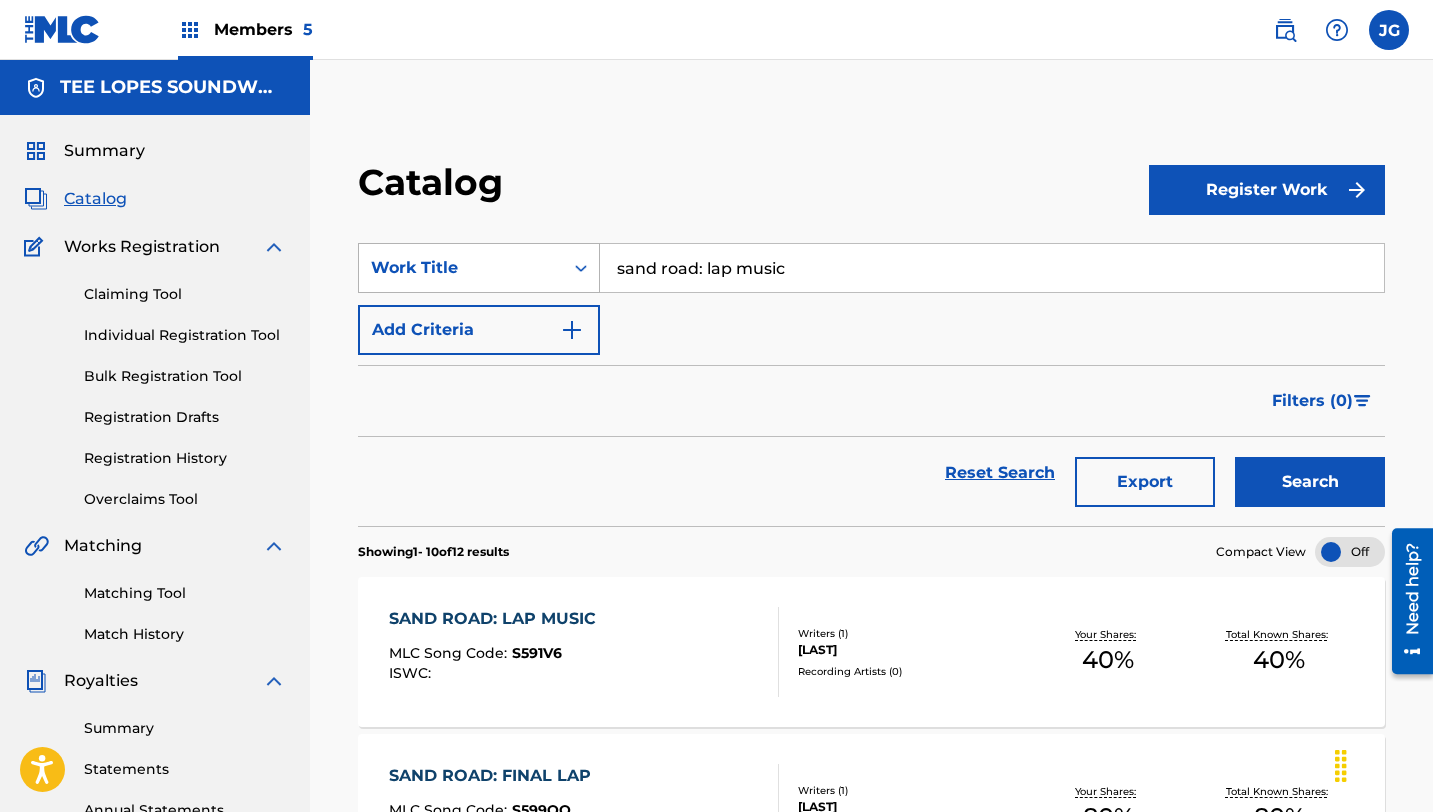 drag, startPoint x: 800, startPoint y: 267, endPoint x: 593, endPoint y: 262, distance: 207.06038 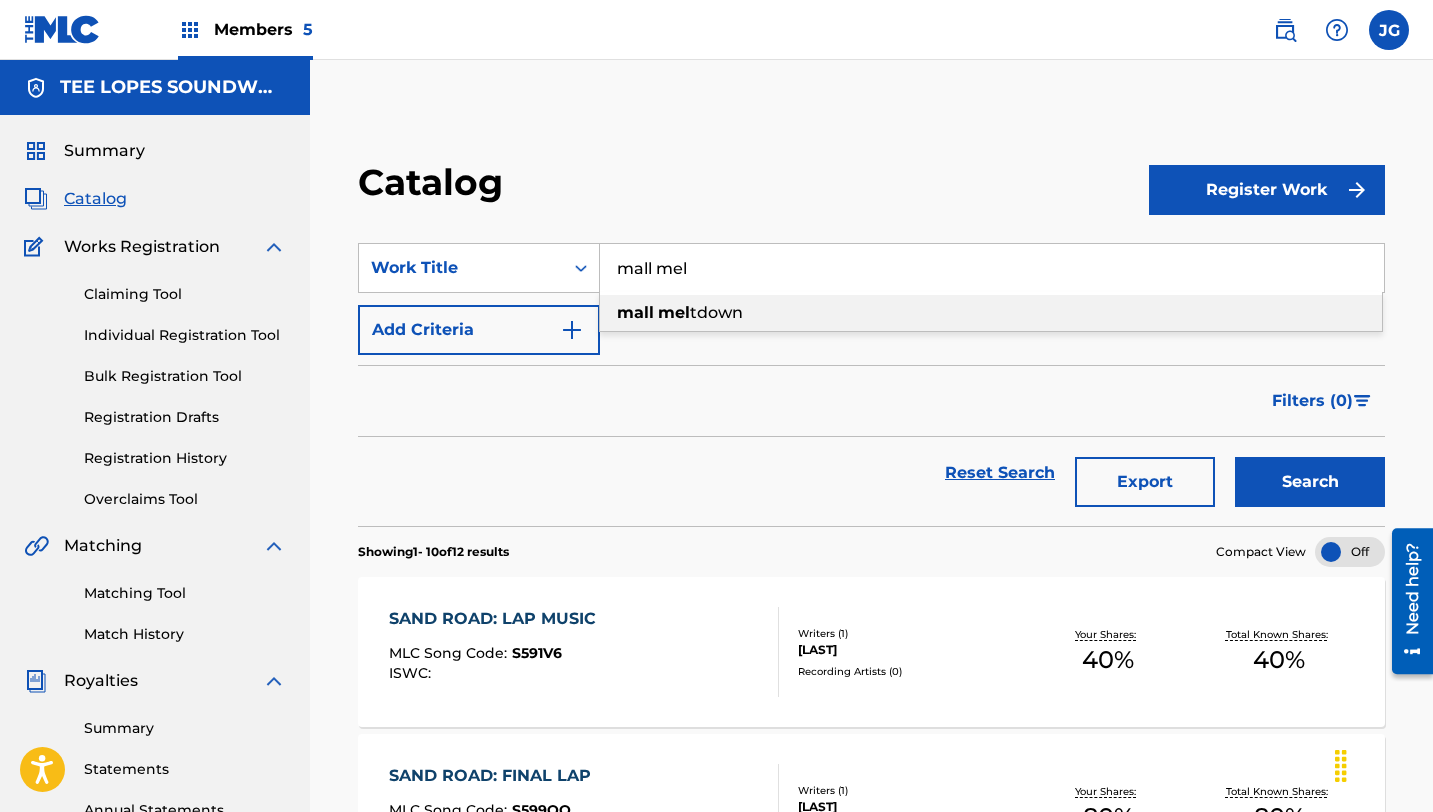 click on "mall" at bounding box center (635, 312) 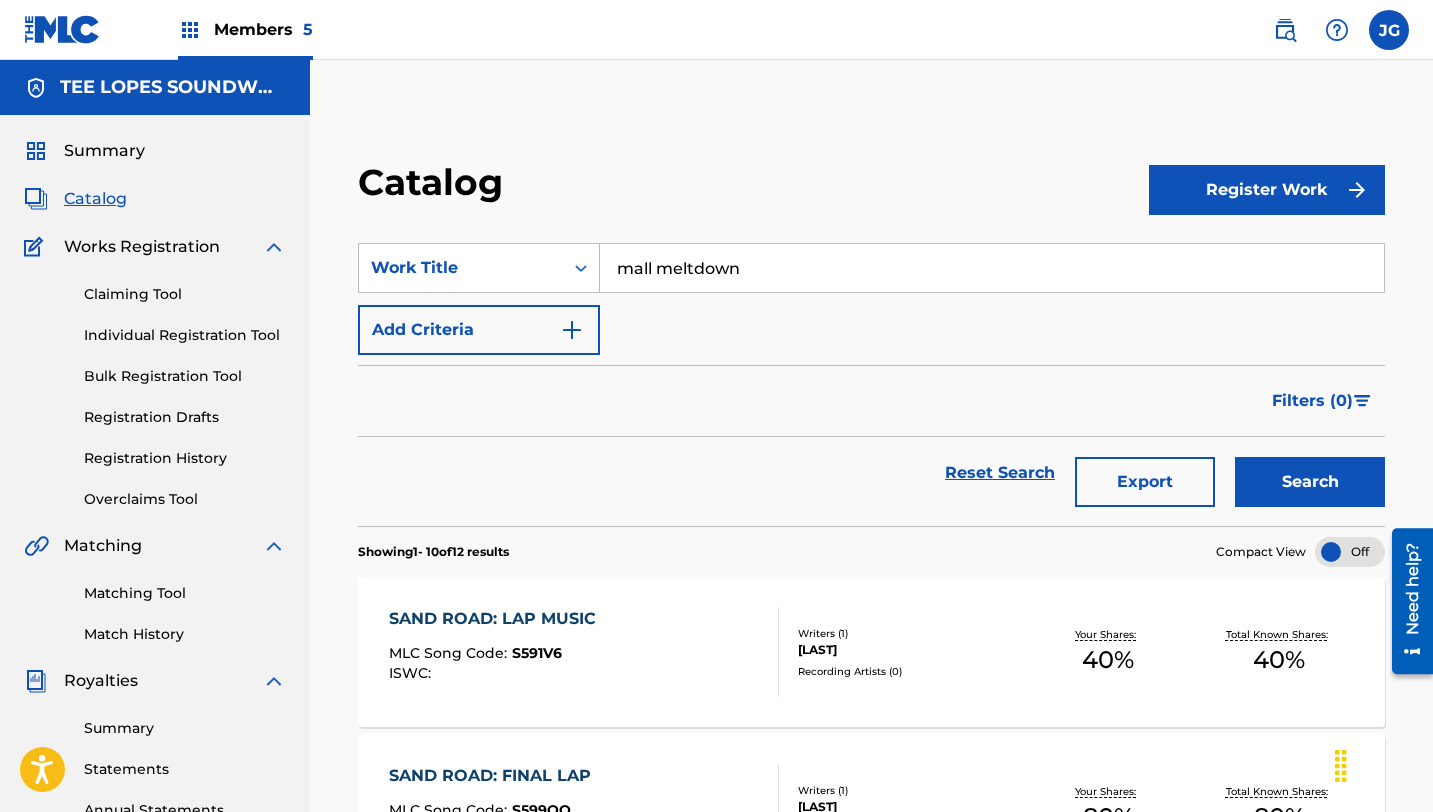 click on "Export" at bounding box center (1145, 473) 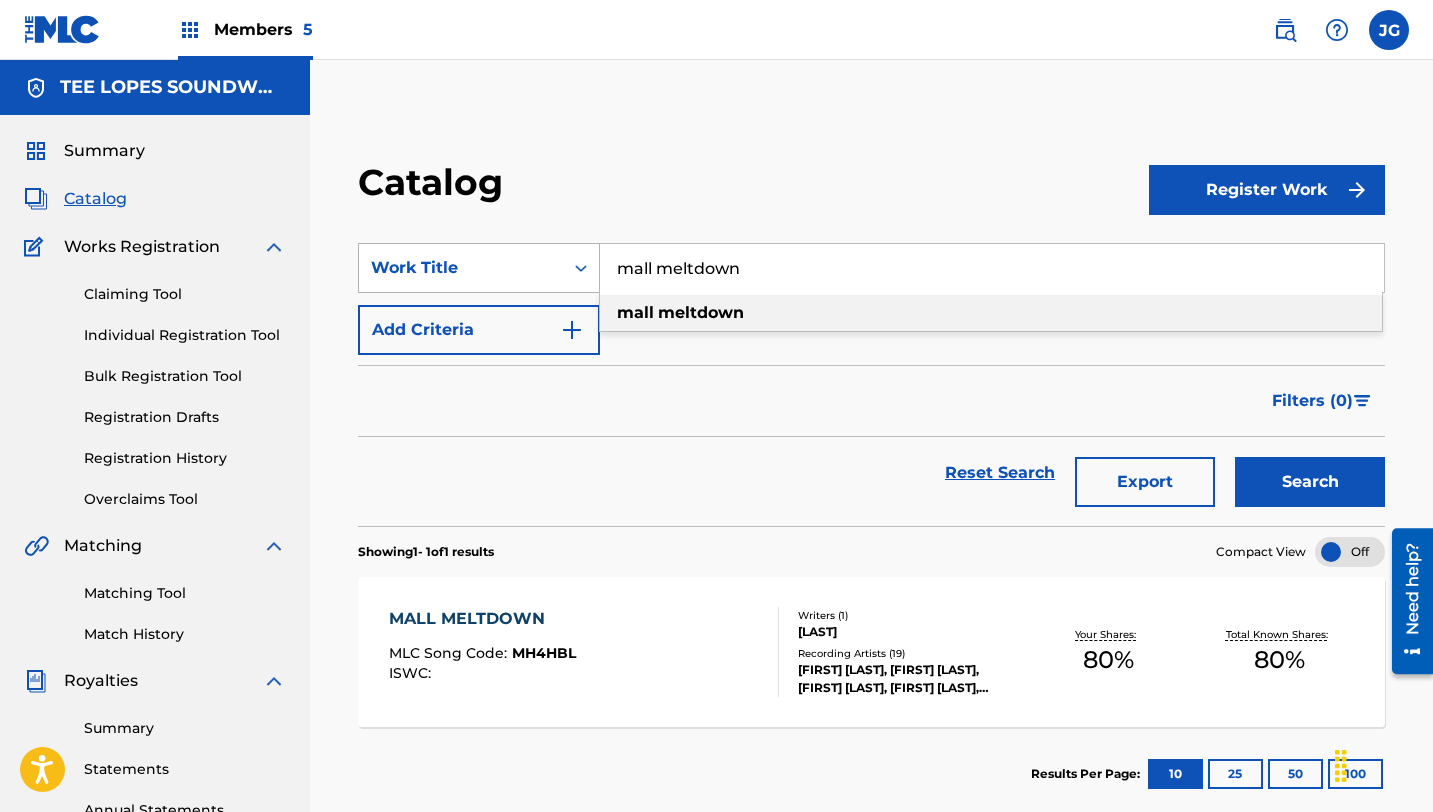 drag, startPoint x: 735, startPoint y: 266, endPoint x: 591, endPoint y: 262, distance: 144.05554 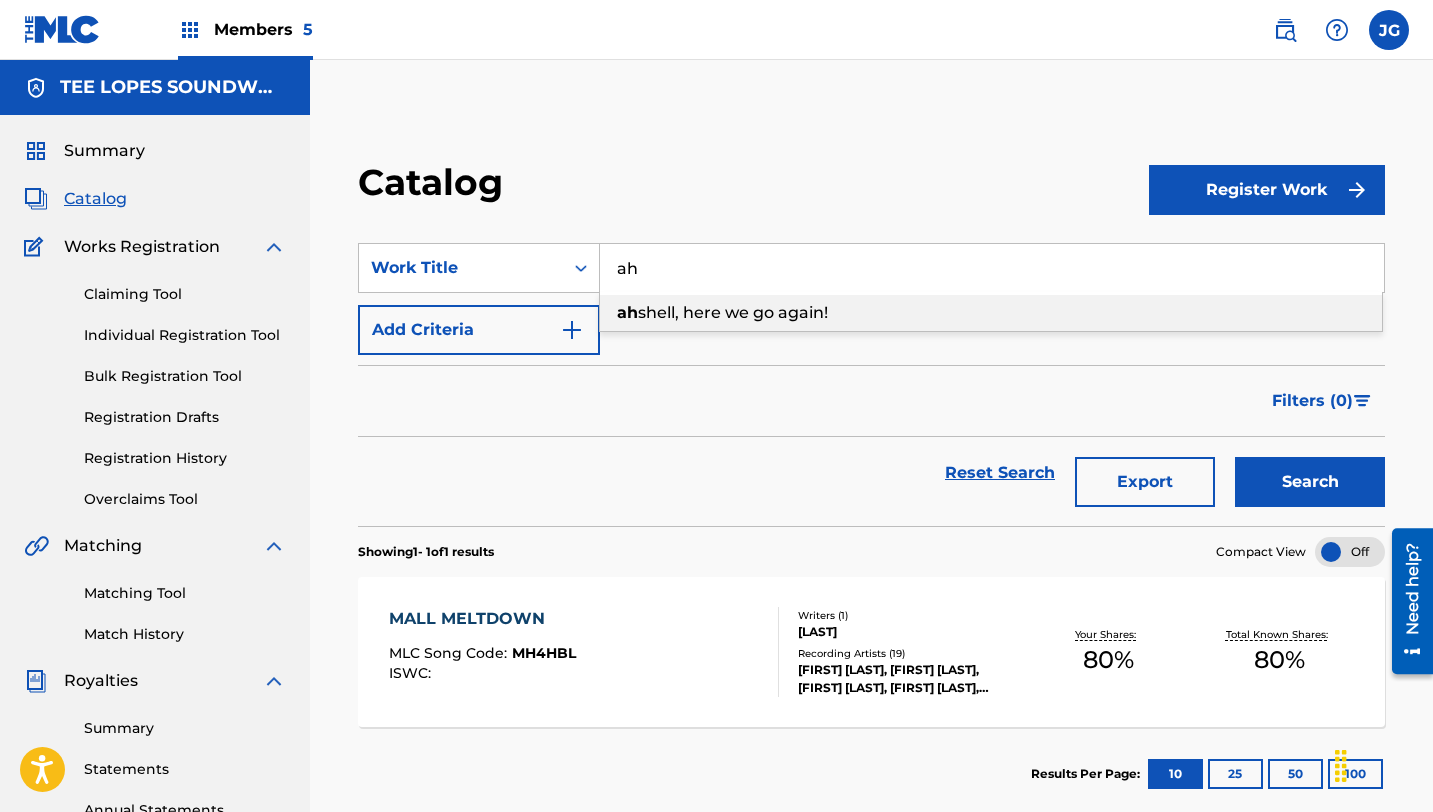 click on "shell, here we go again!" at bounding box center (733, 312) 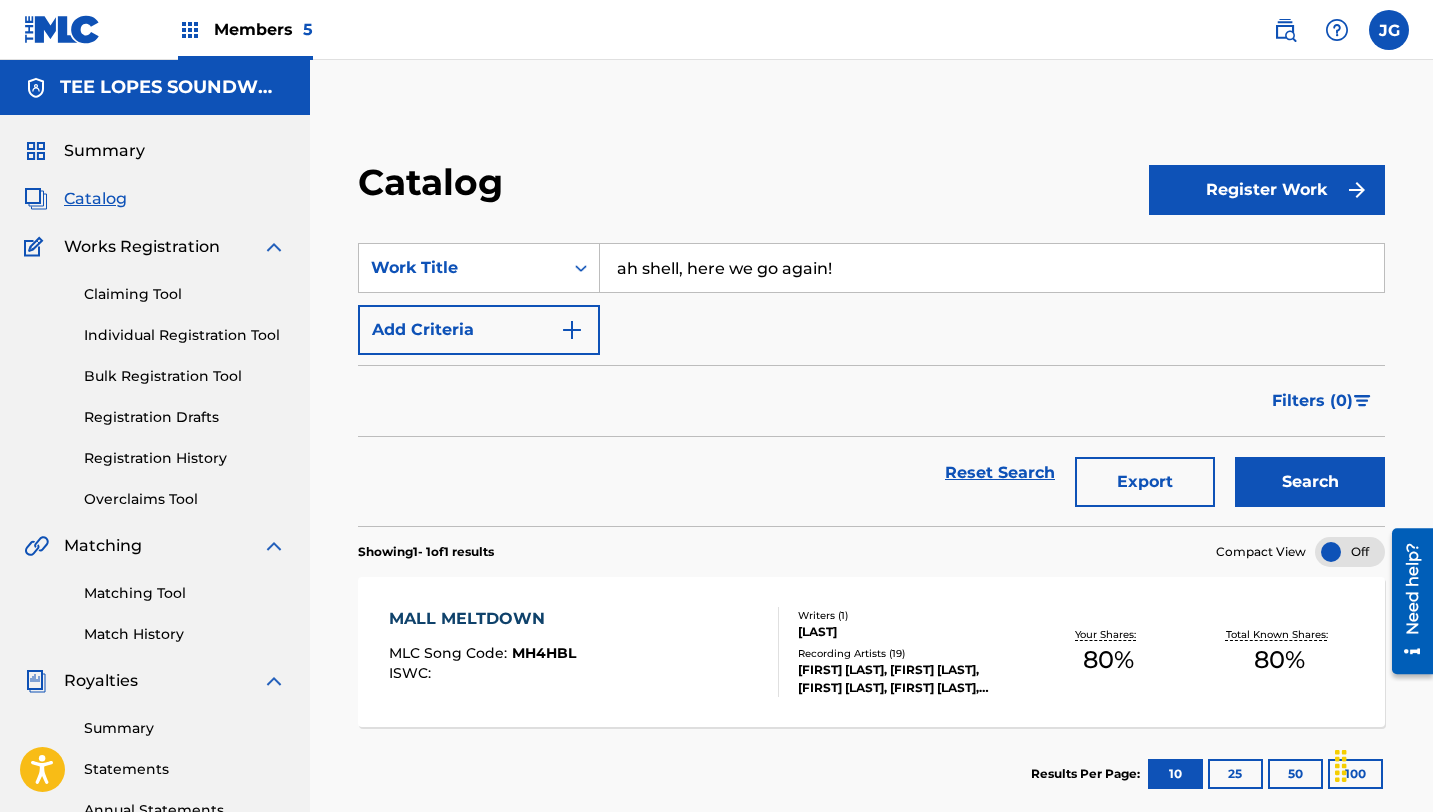 click on "Need help?" at bounding box center [1412, 600] 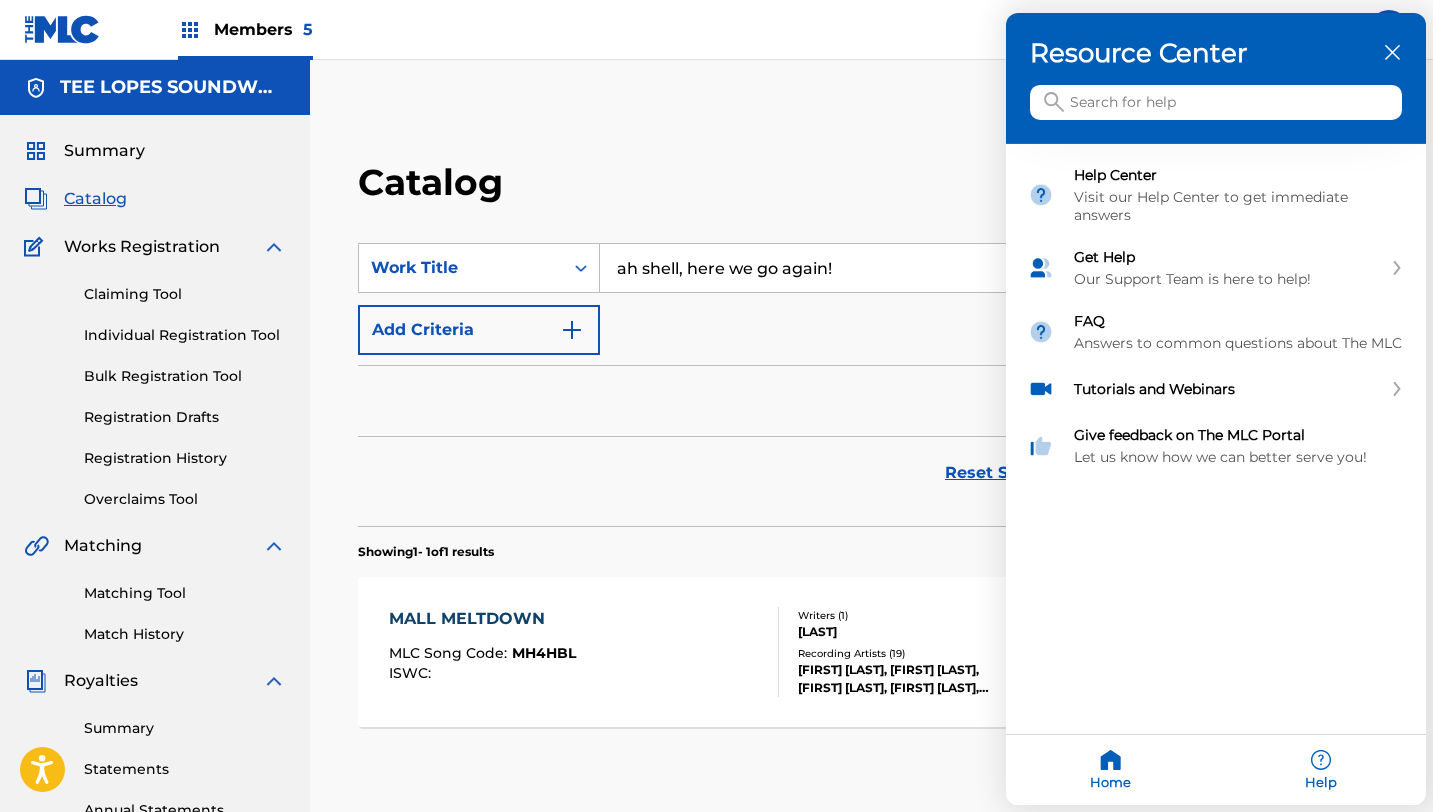 drag, startPoint x: 1343, startPoint y: 511, endPoint x: 1248, endPoint y: 495, distance: 96.337944 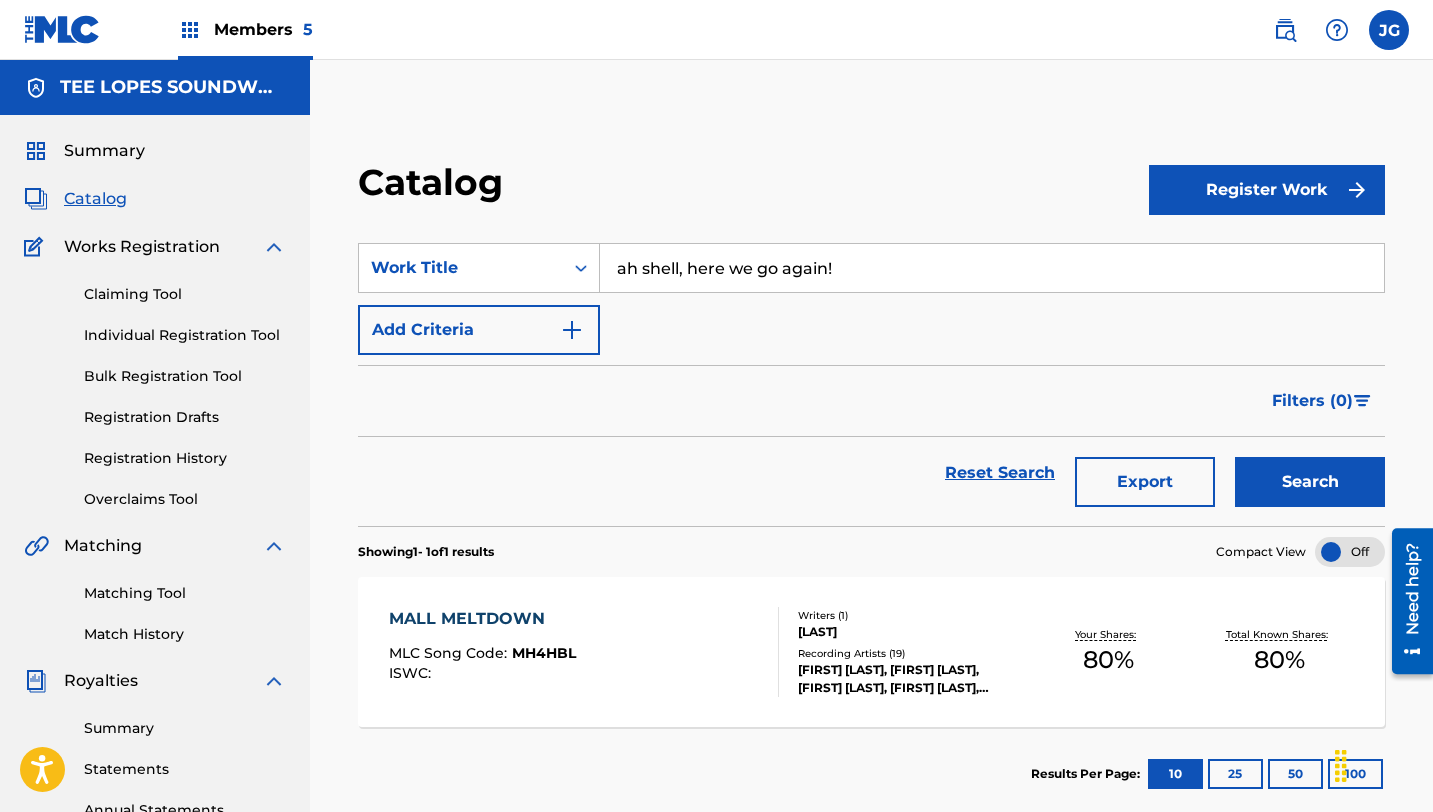 click on "Search" at bounding box center [1310, 482] 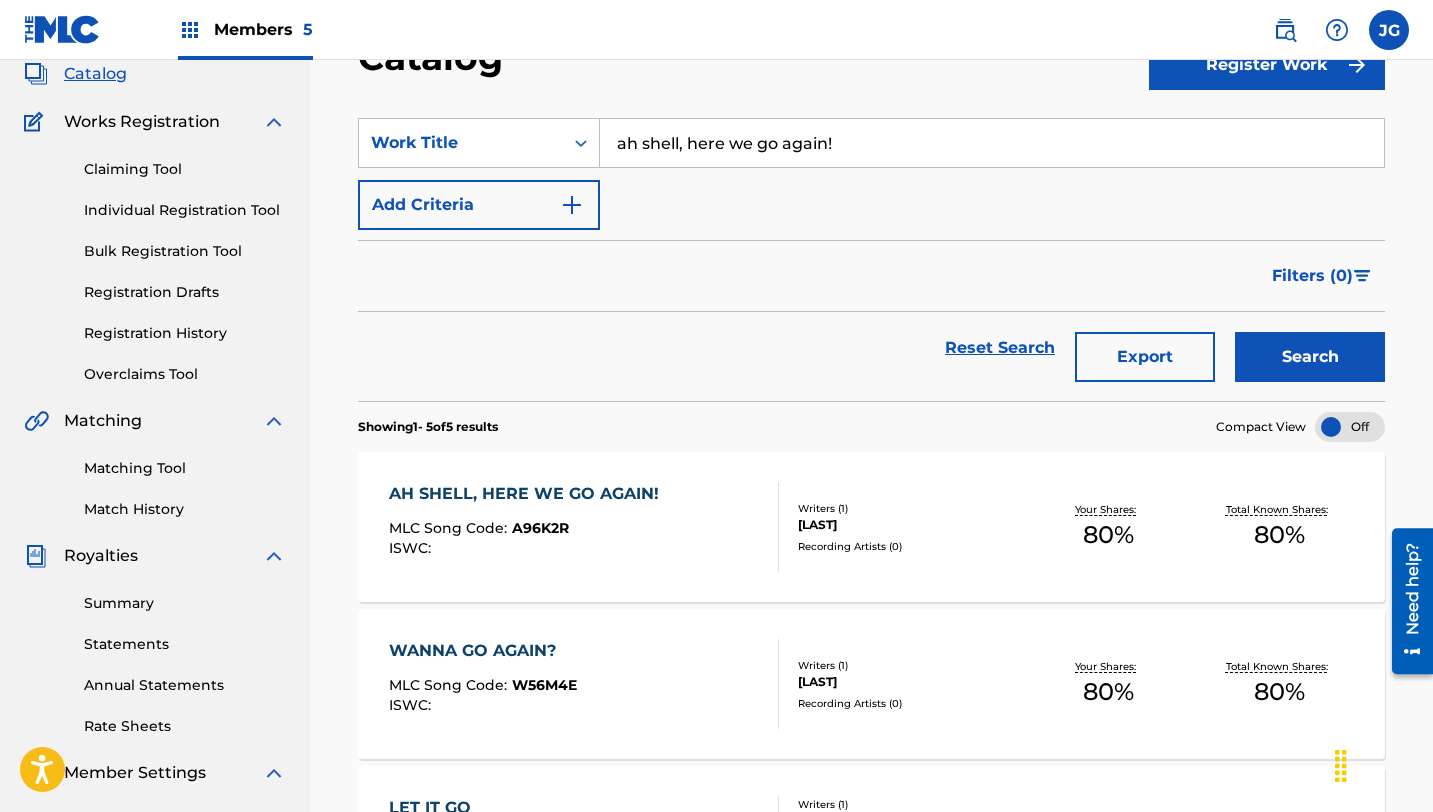 scroll, scrollTop: 130, scrollLeft: 0, axis: vertical 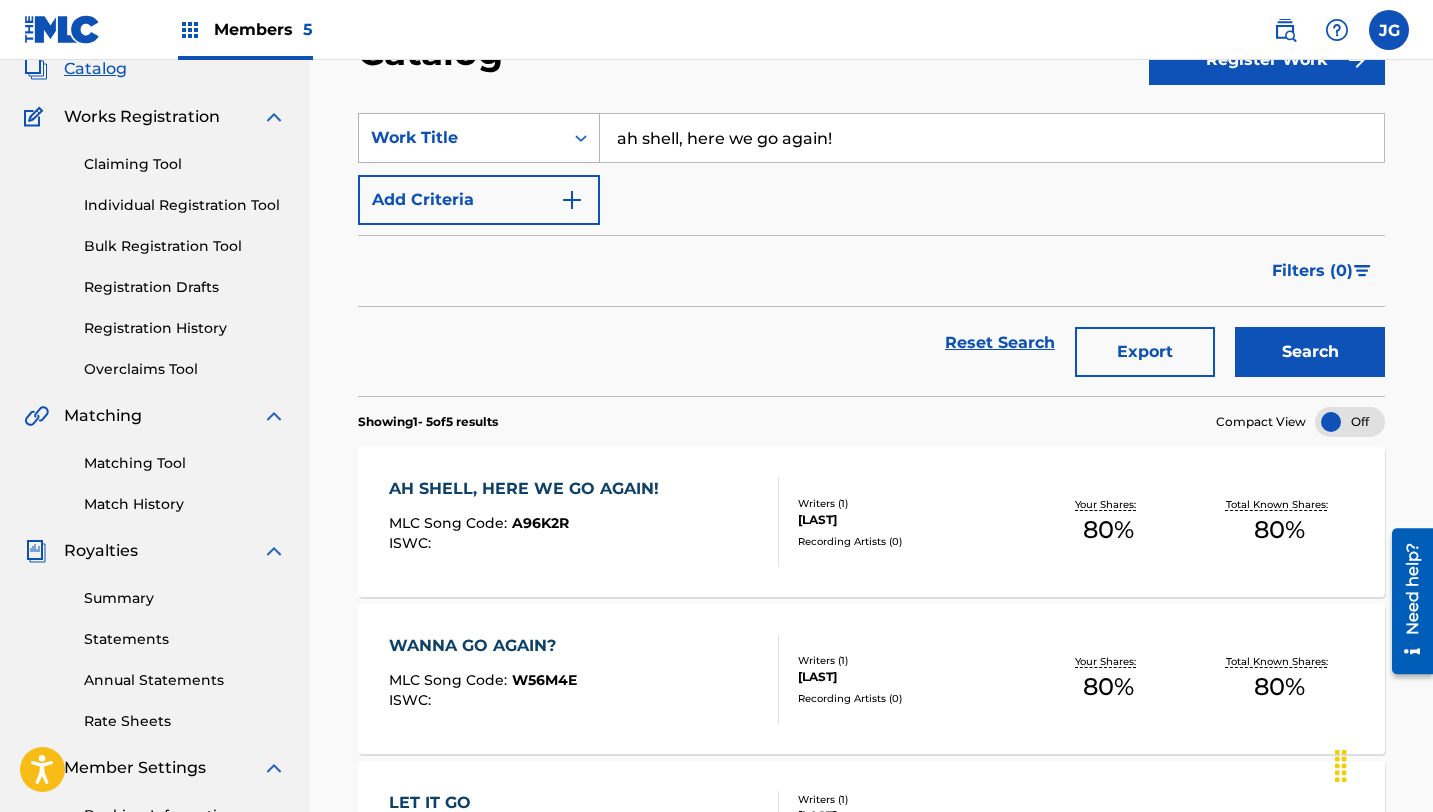 drag, startPoint x: 835, startPoint y: 146, endPoint x: 548, endPoint y: 143, distance: 287.0157 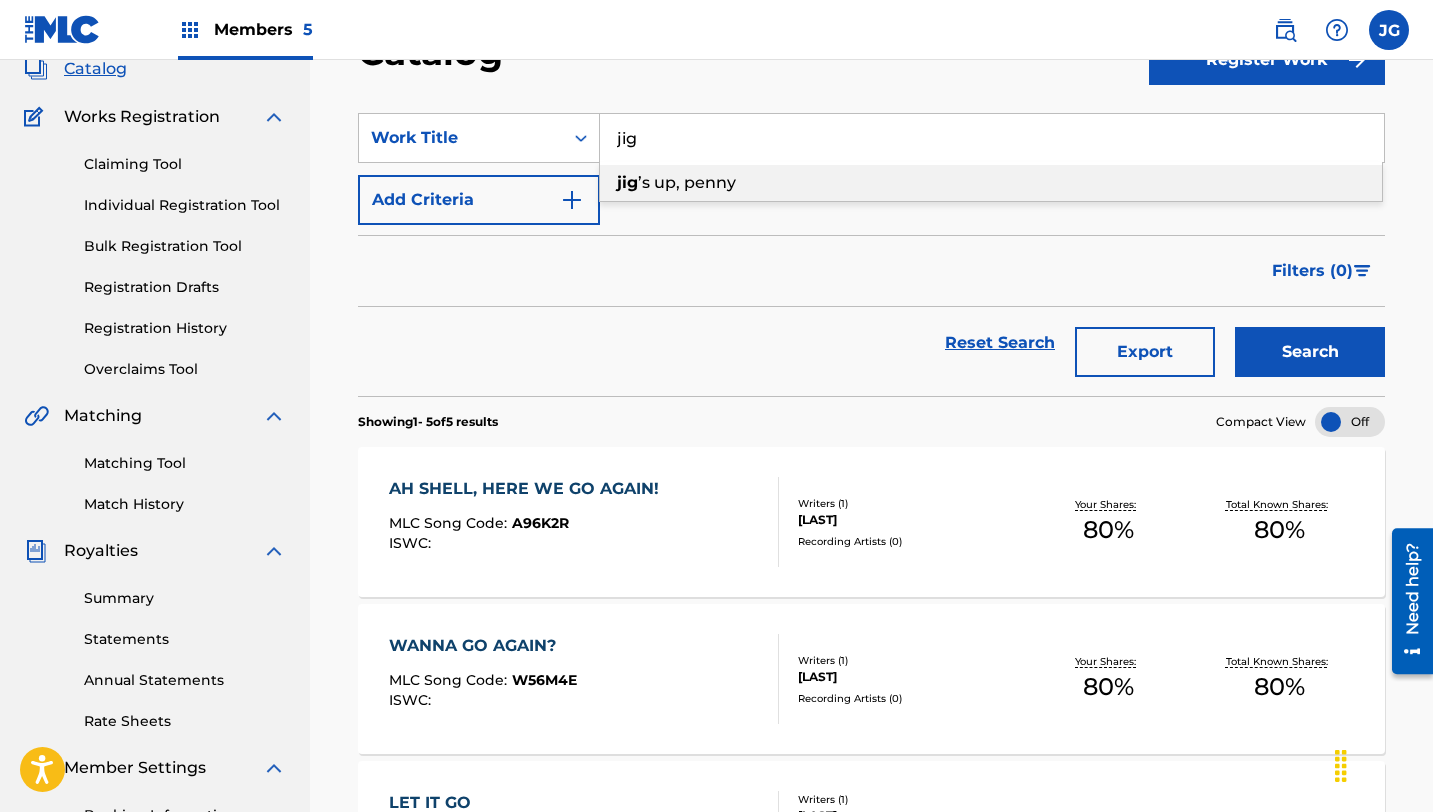 click on "jig" at bounding box center (627, 182) 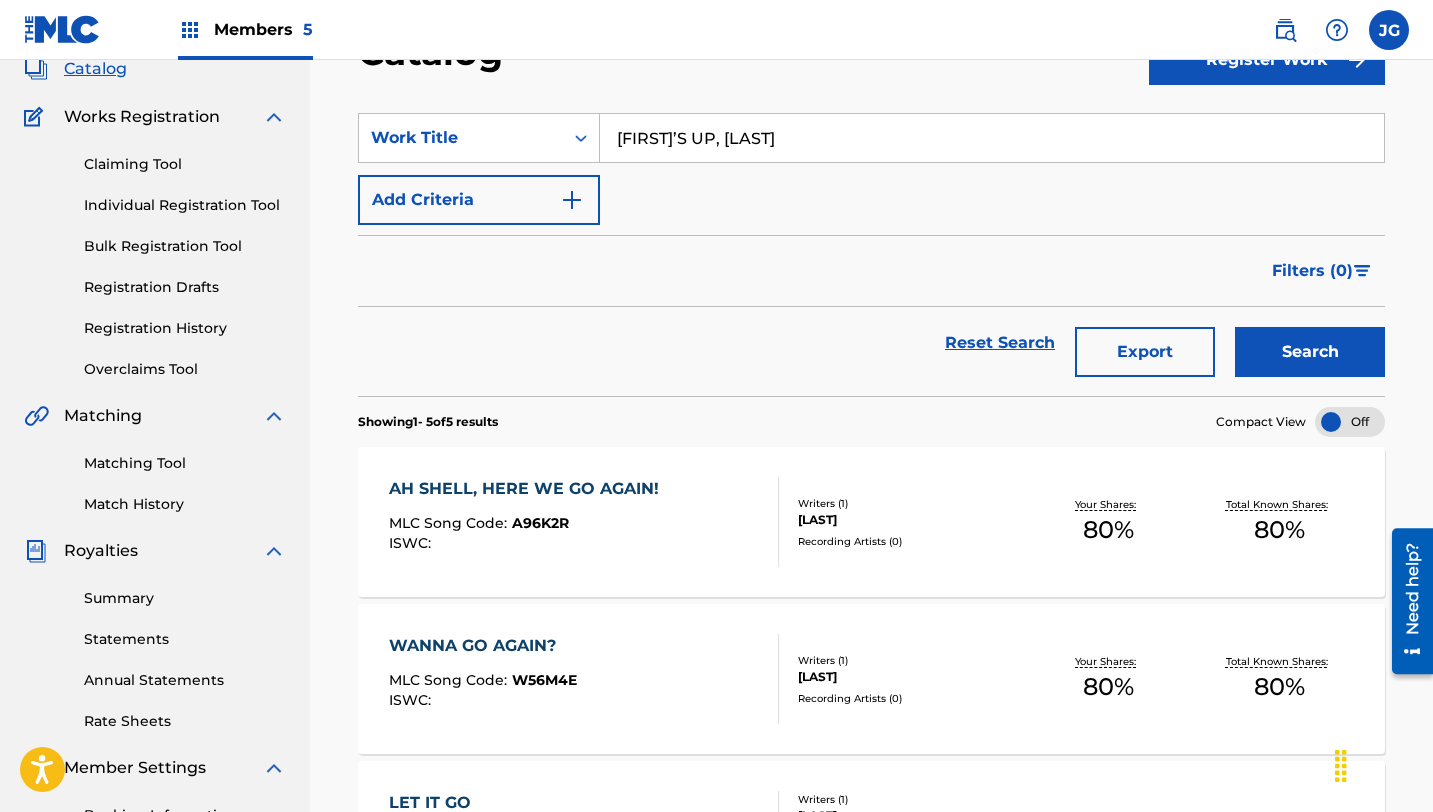 click on "Search" at bounding box center (1310, 352) 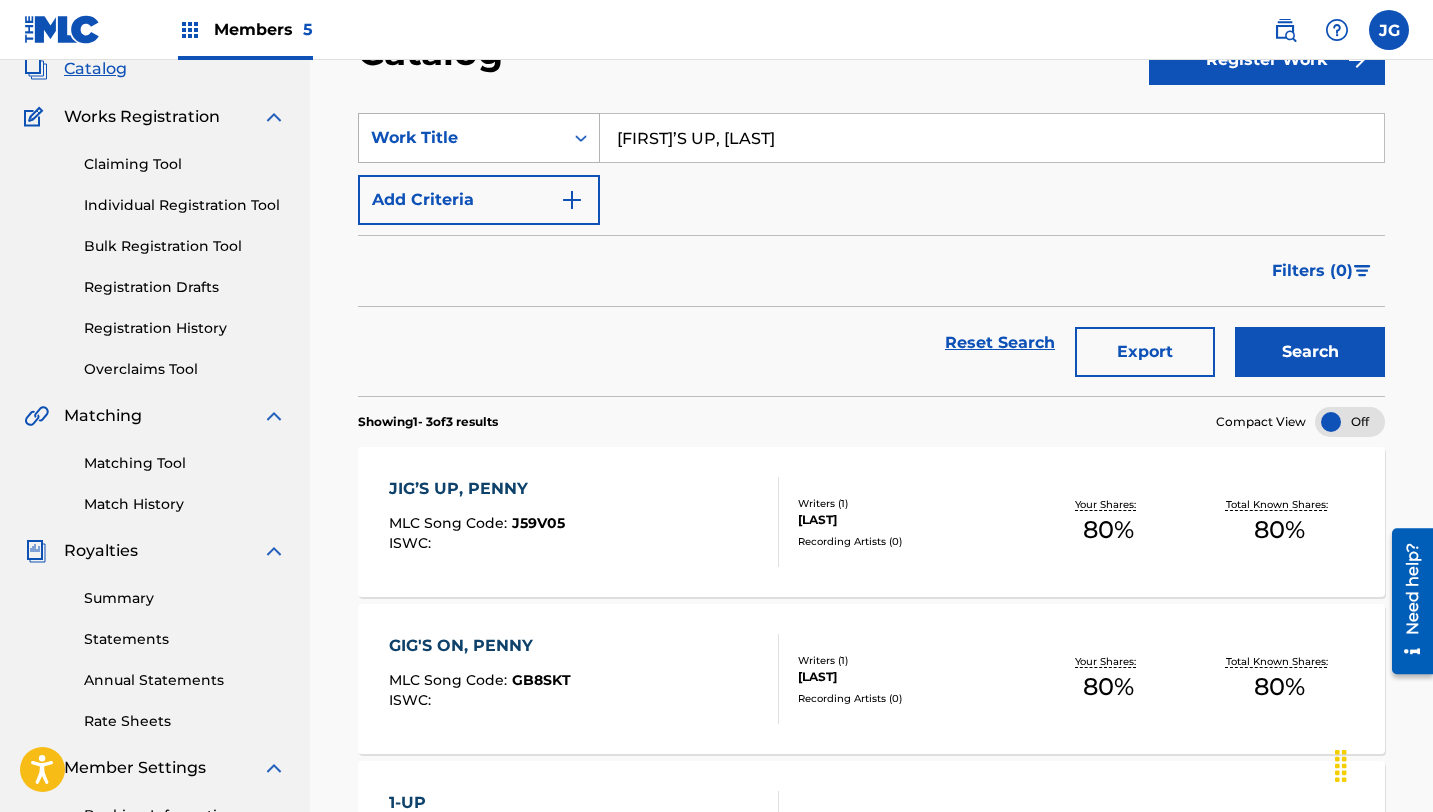 drag, startPoint x: 738, startPoint y: 141, endPoint x: 591, endPoint y: 139, distance: 147.01361 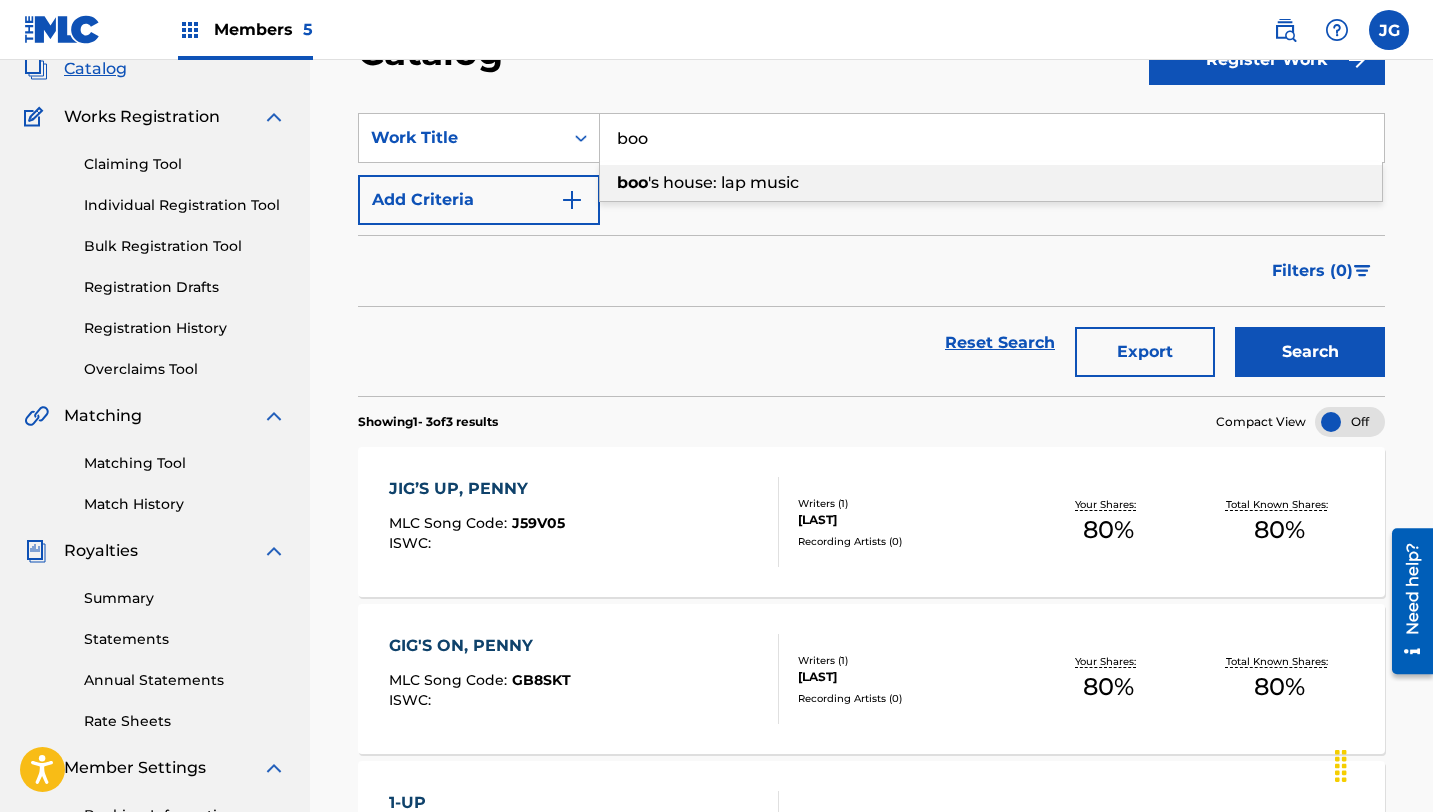 click on "'s house: lap music" at bounding box center [723, 182] 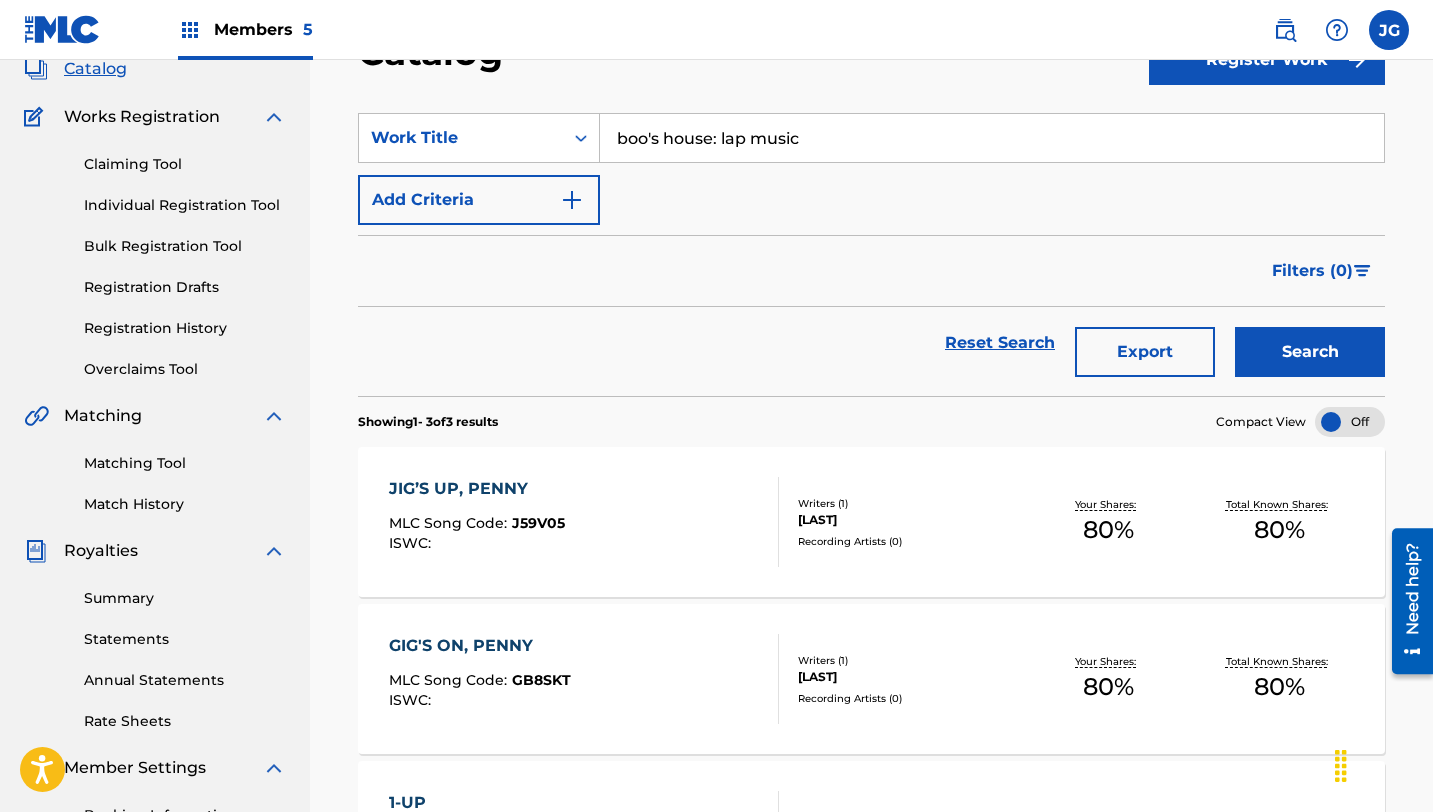 click on "Search" at bounding box center [1310, 352] 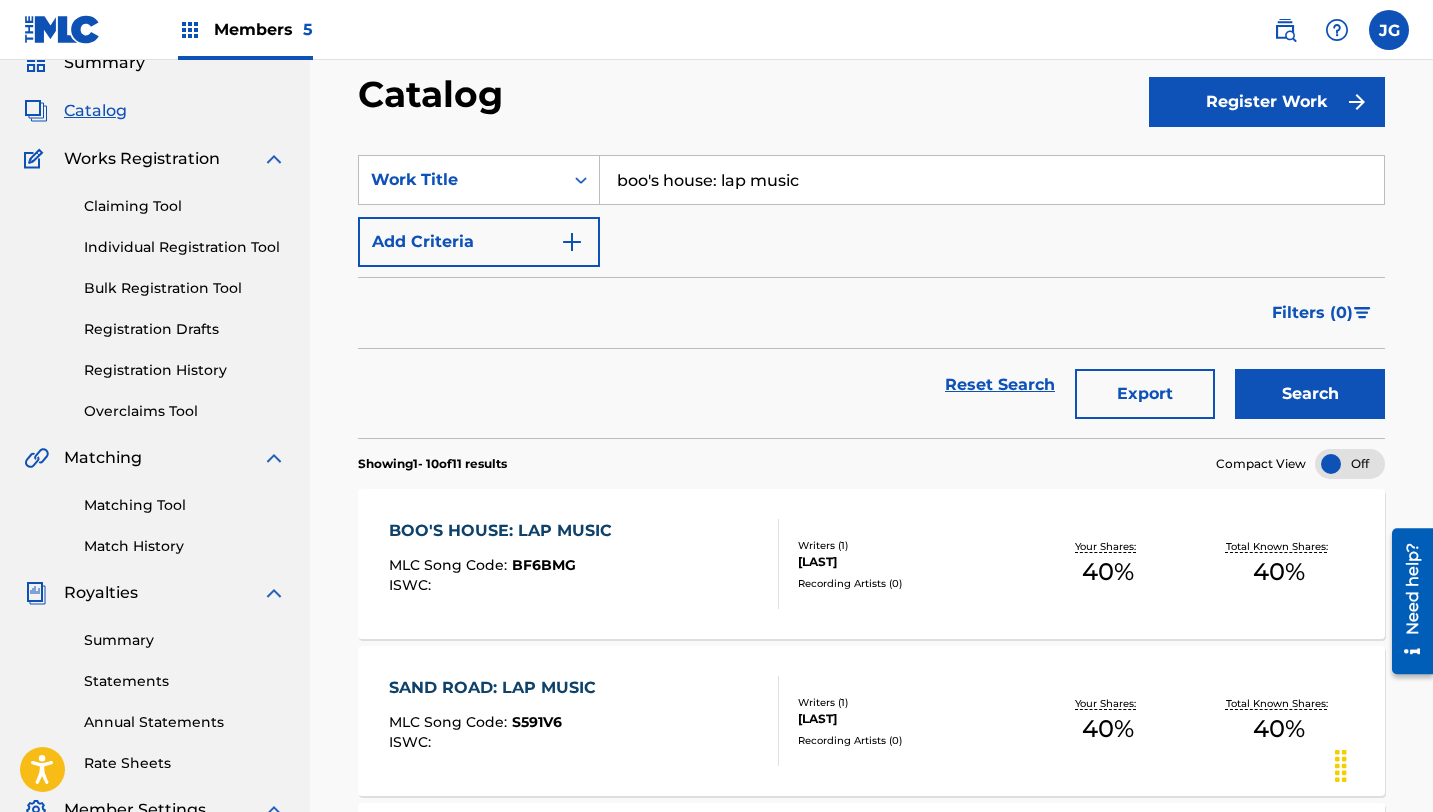 scroll, scrollTop: 57, scrollLeft: 0, axis: vertical 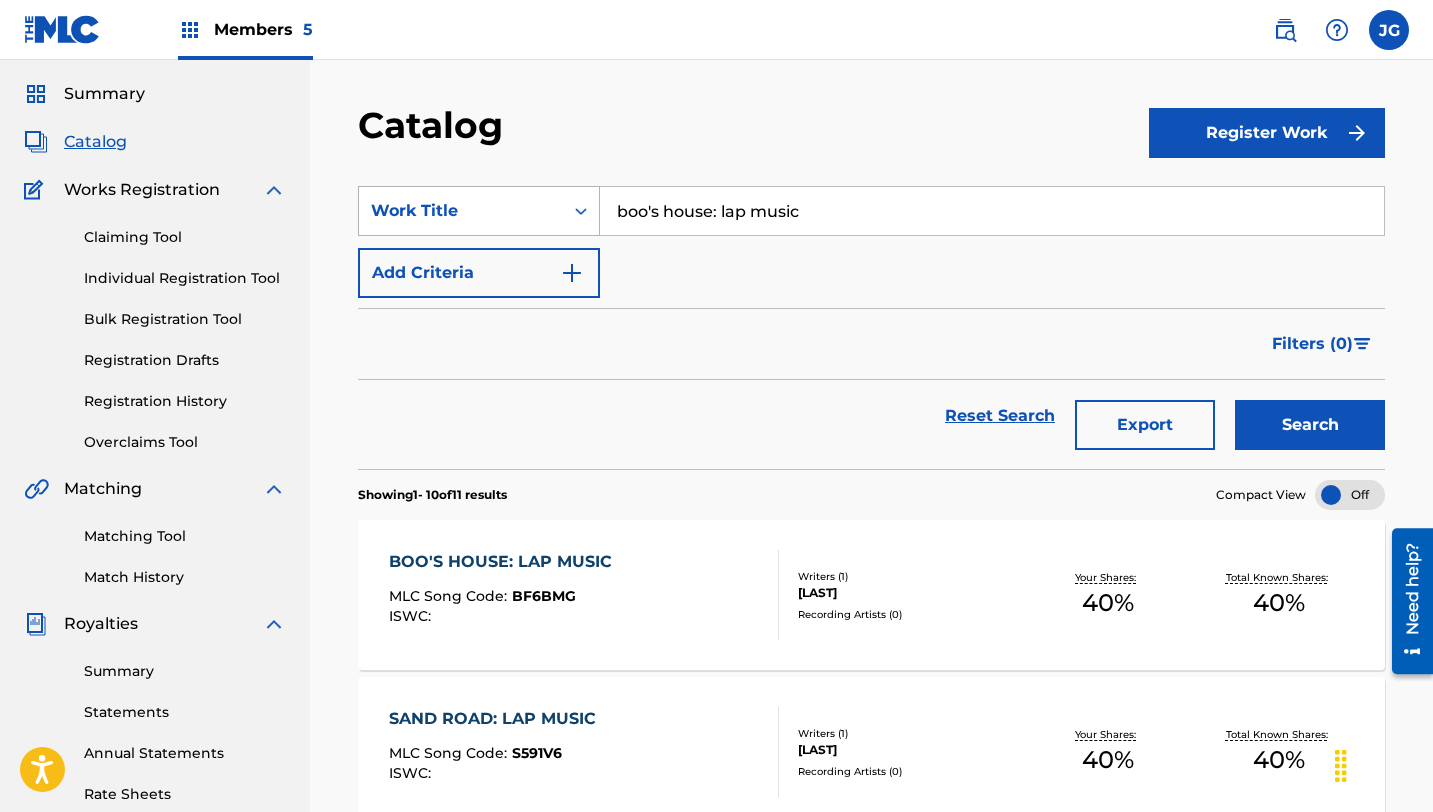drag, startPoint x: 817, startPoint y: 219, endPoint x: 594, endPoint y: 216, distance: 223.02017 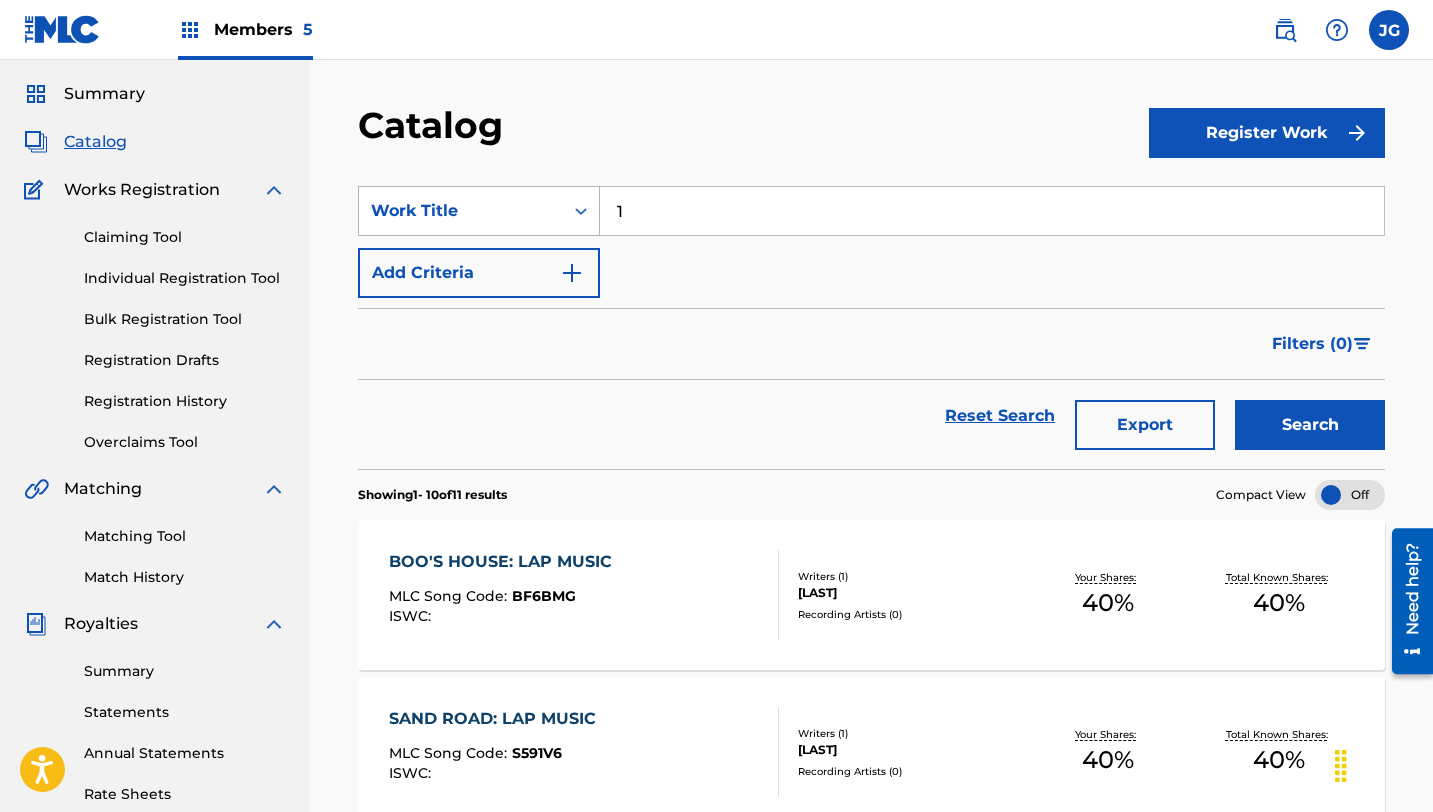 click on "Search" at bounding box center (1310, 425) 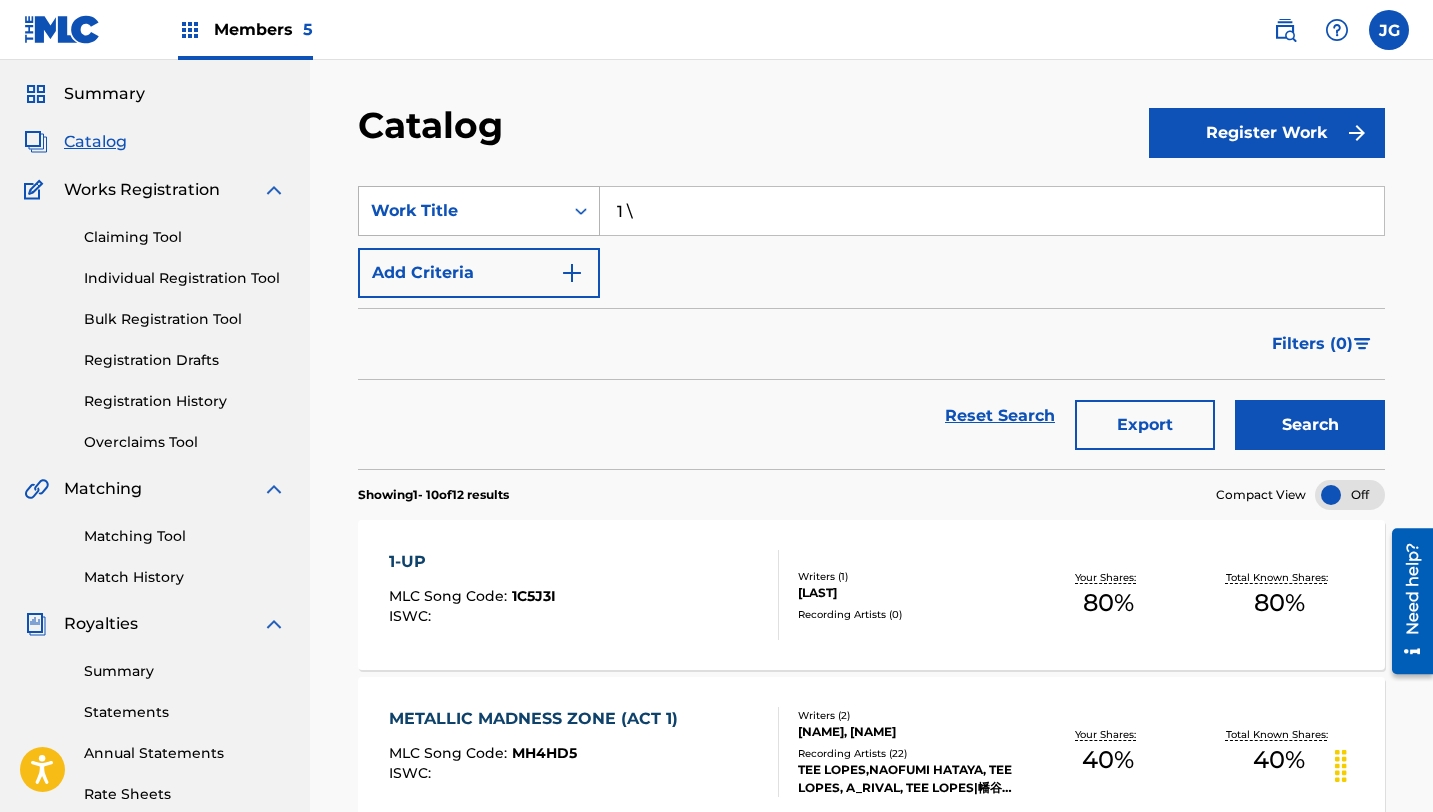 drag, startPoint x: 633, startPoint y: 219, endPoint x: 593, endPoint y: 209, distance: 41.231056 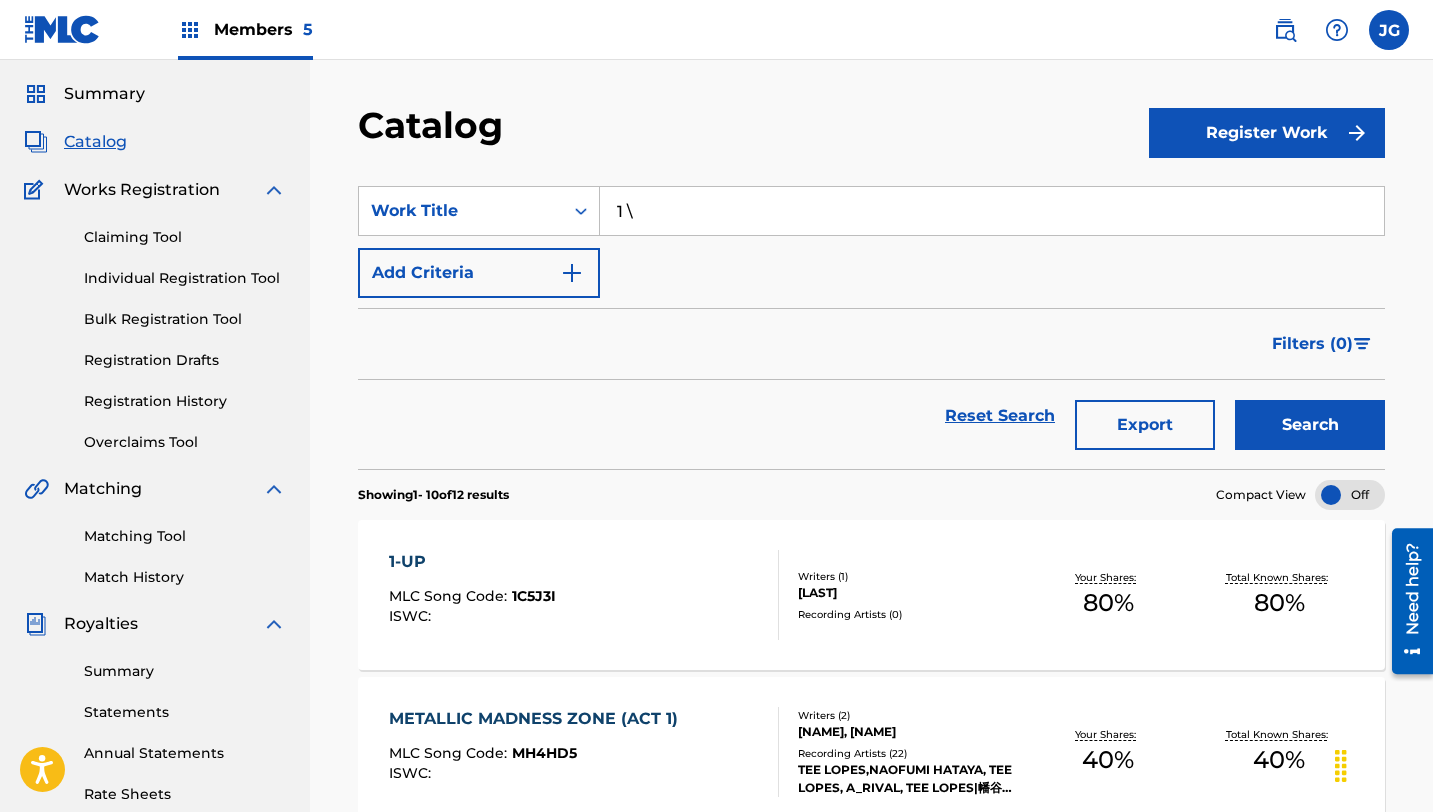 type on "1 \" 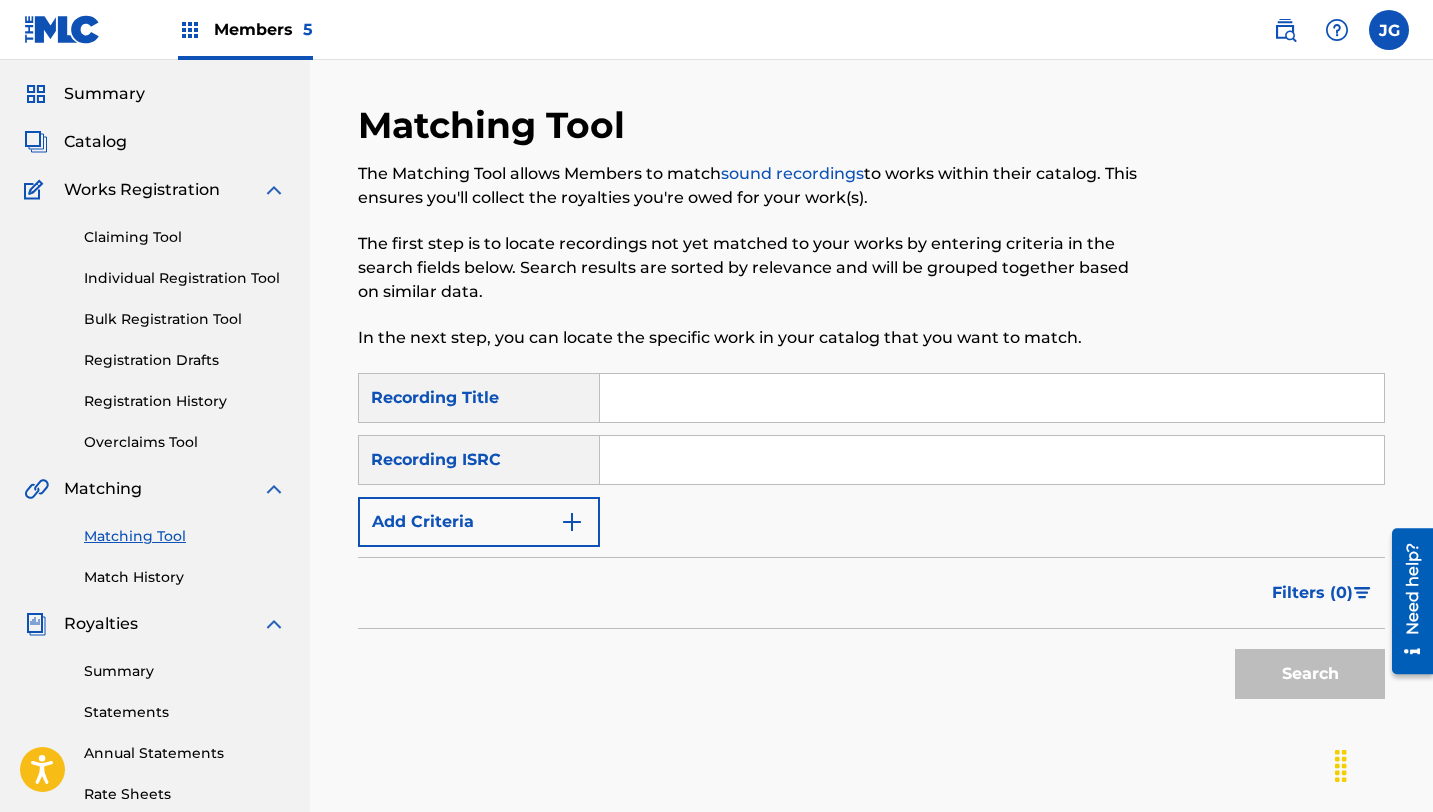 scroll, scrollTop: 0, scrollLeft: 0, axis: both 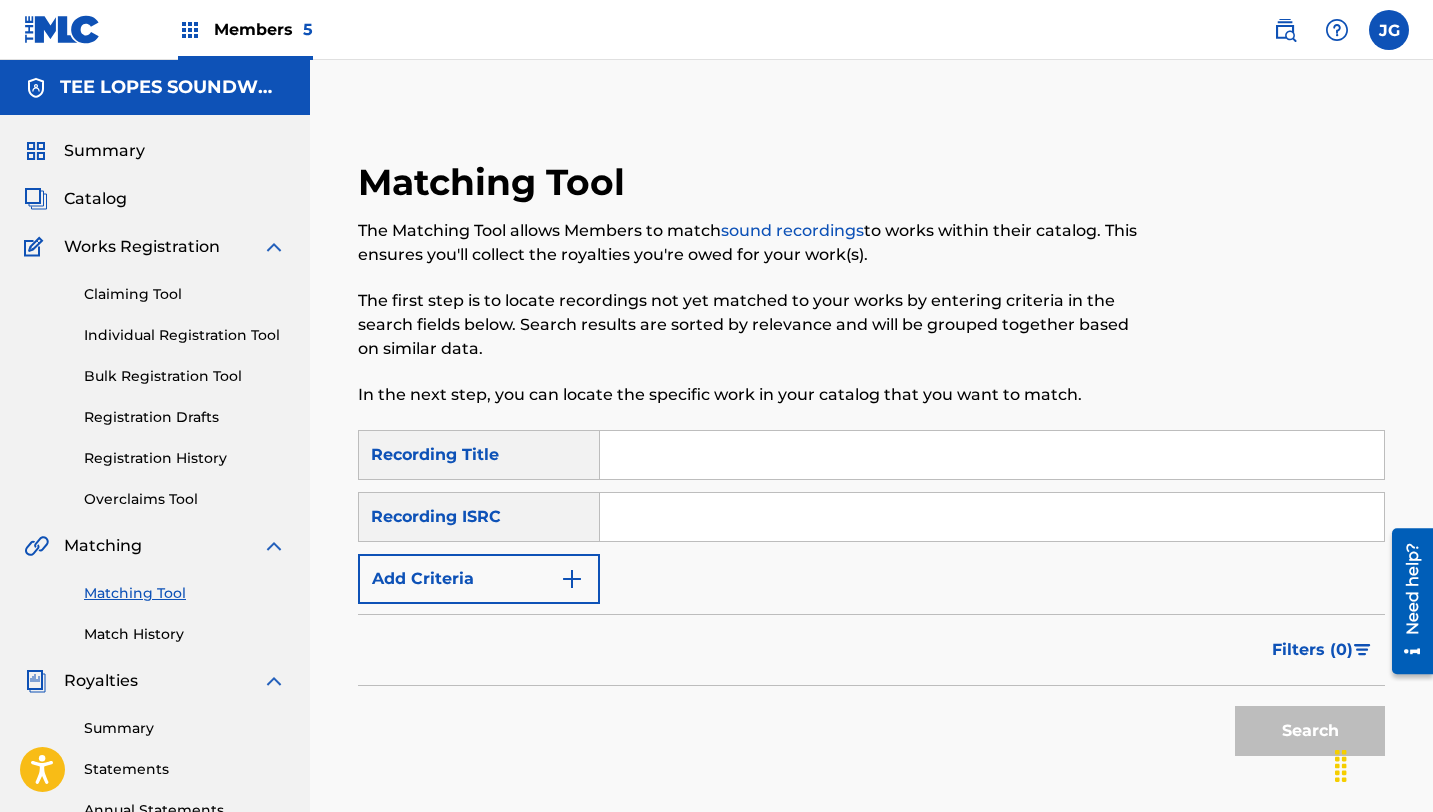 click at bounding box center [992, 455] 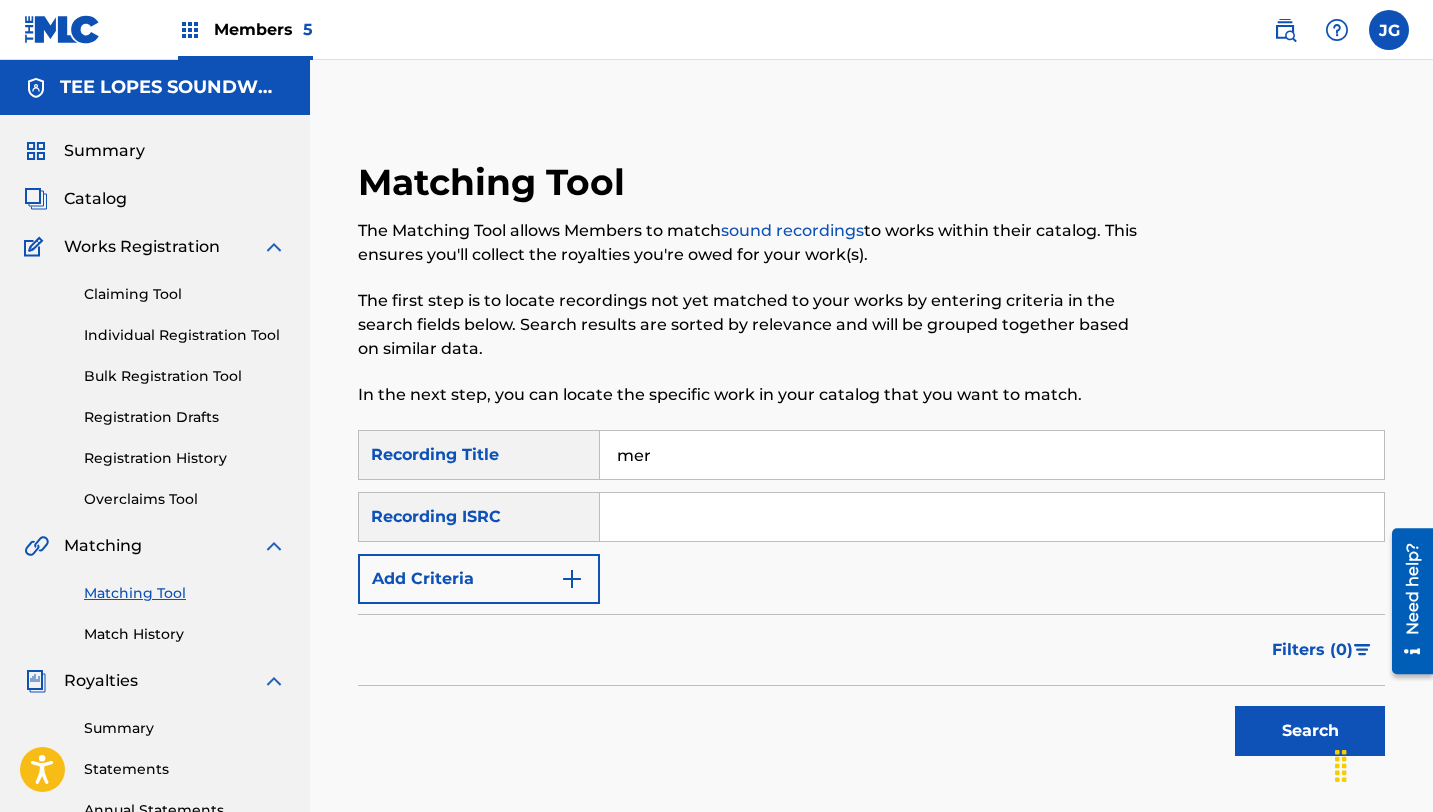 type on "MERCILESS LAND" 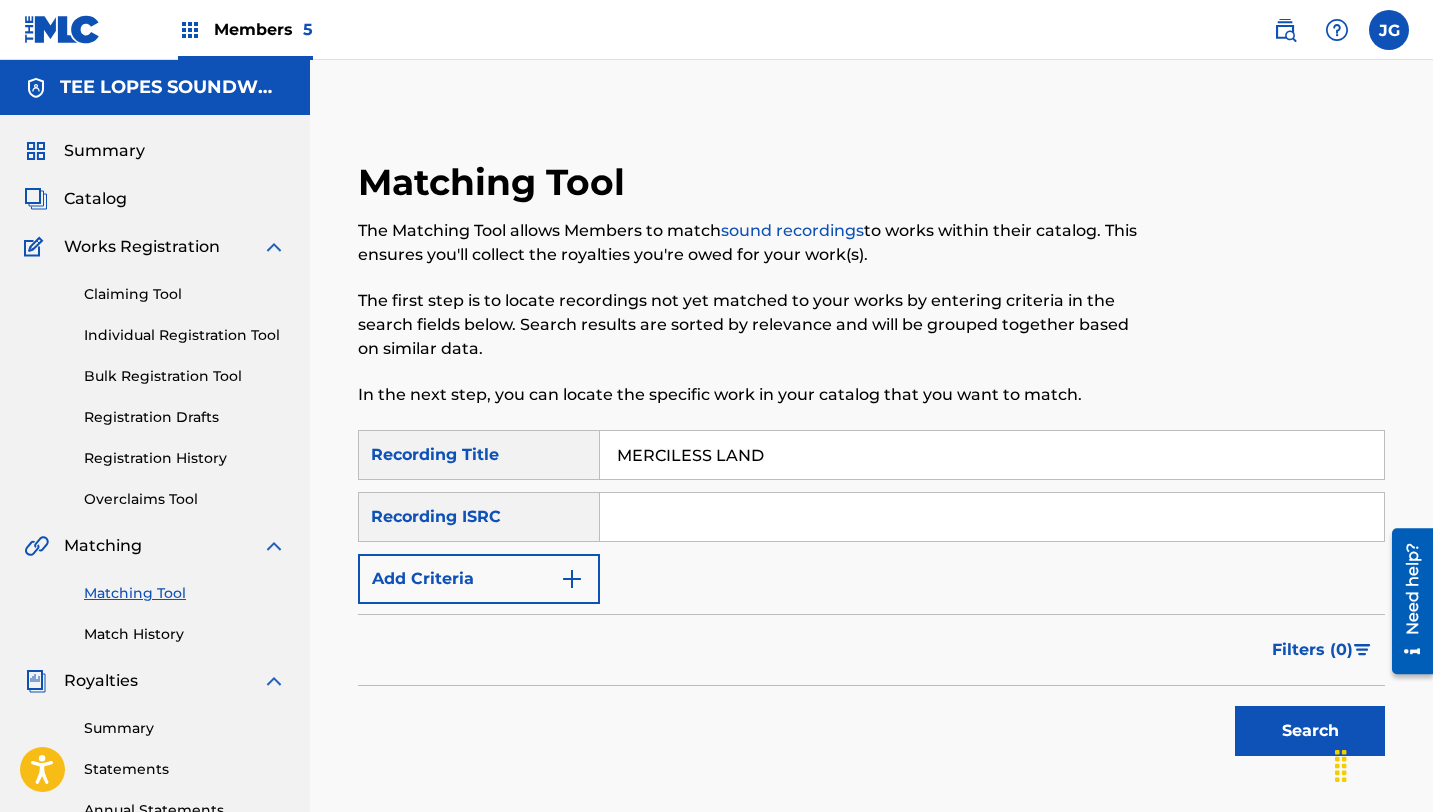 click on "Add Criteria" at bounding box center [479, 579] 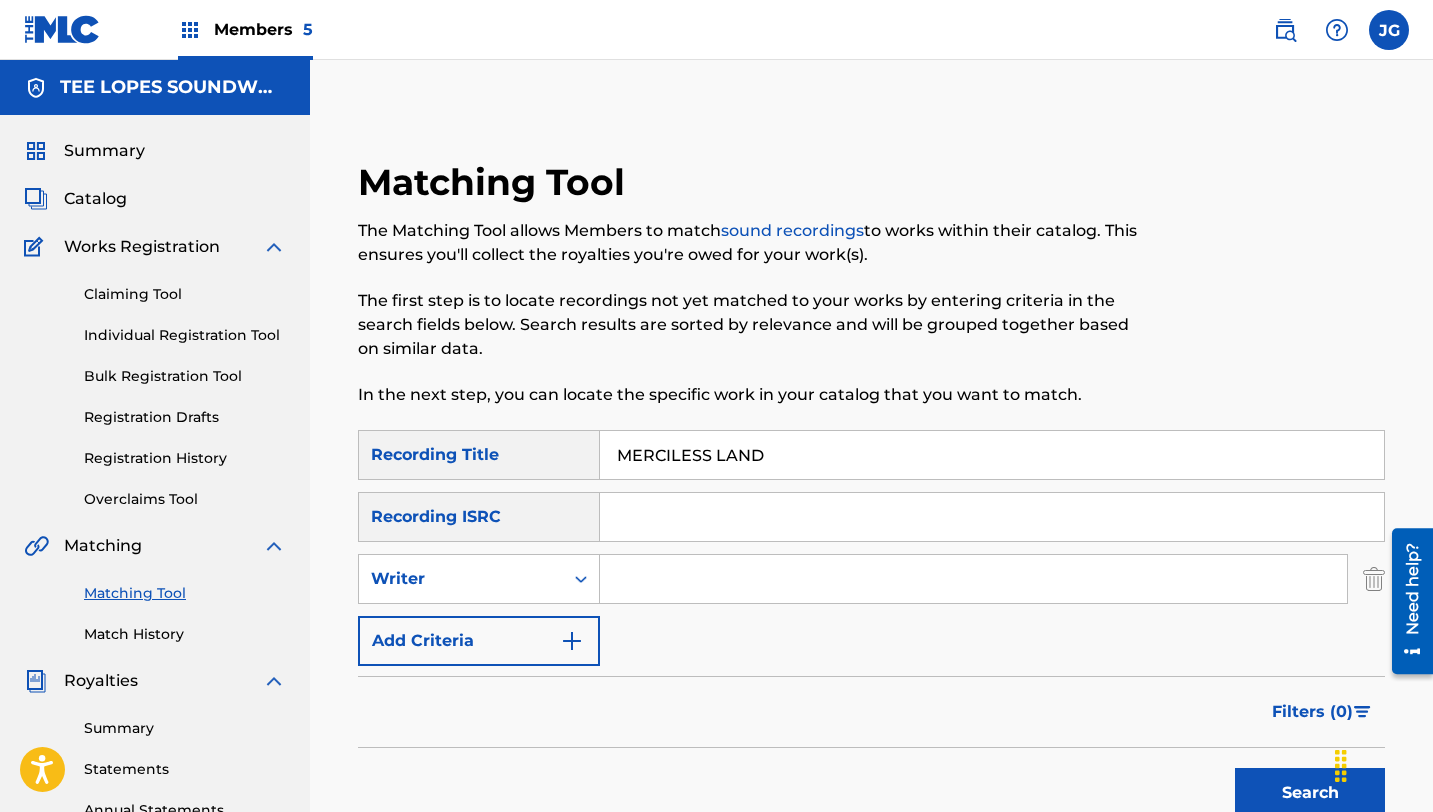 click at bounding box center (973, 579) 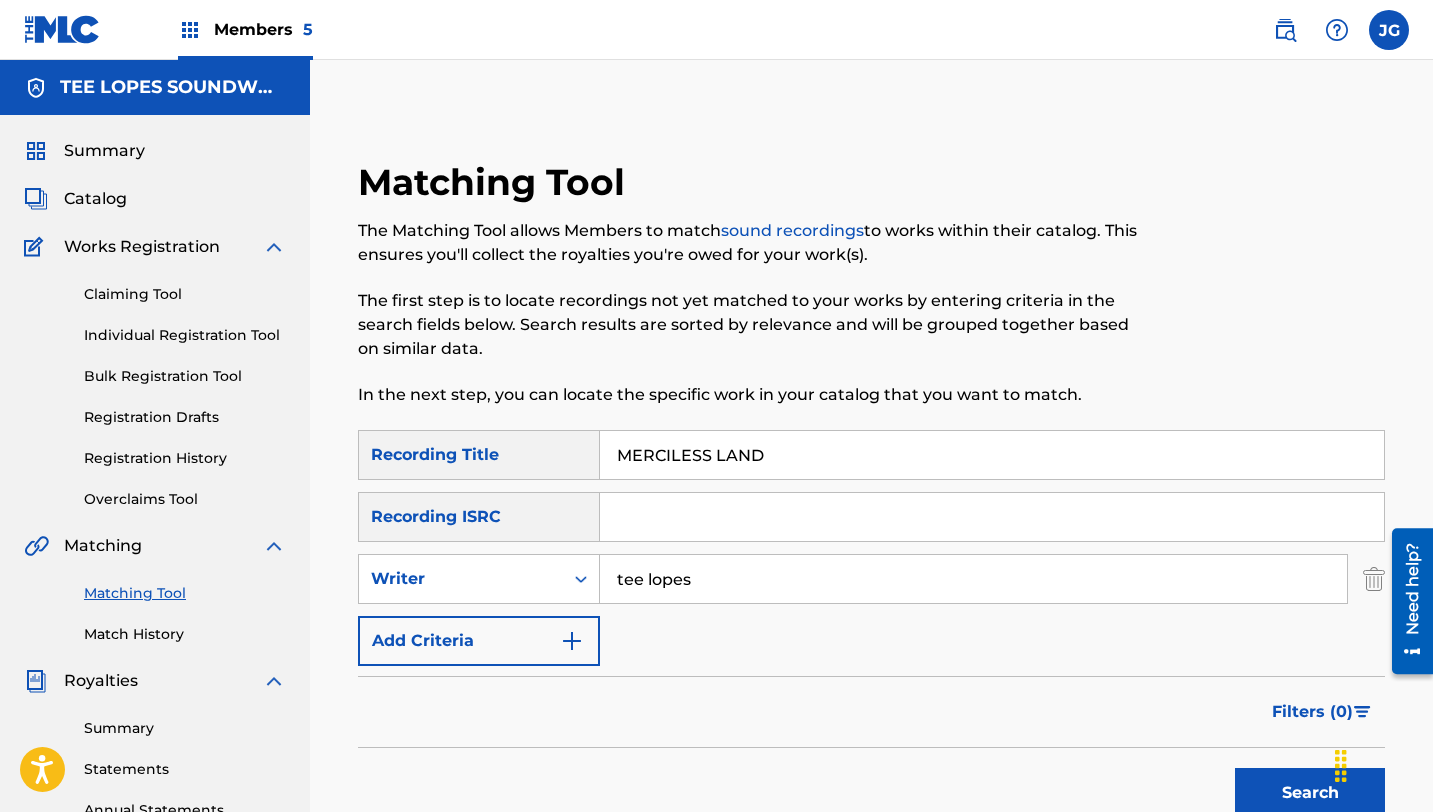 click on "Add Criteria" at bounding box center (479, 641) 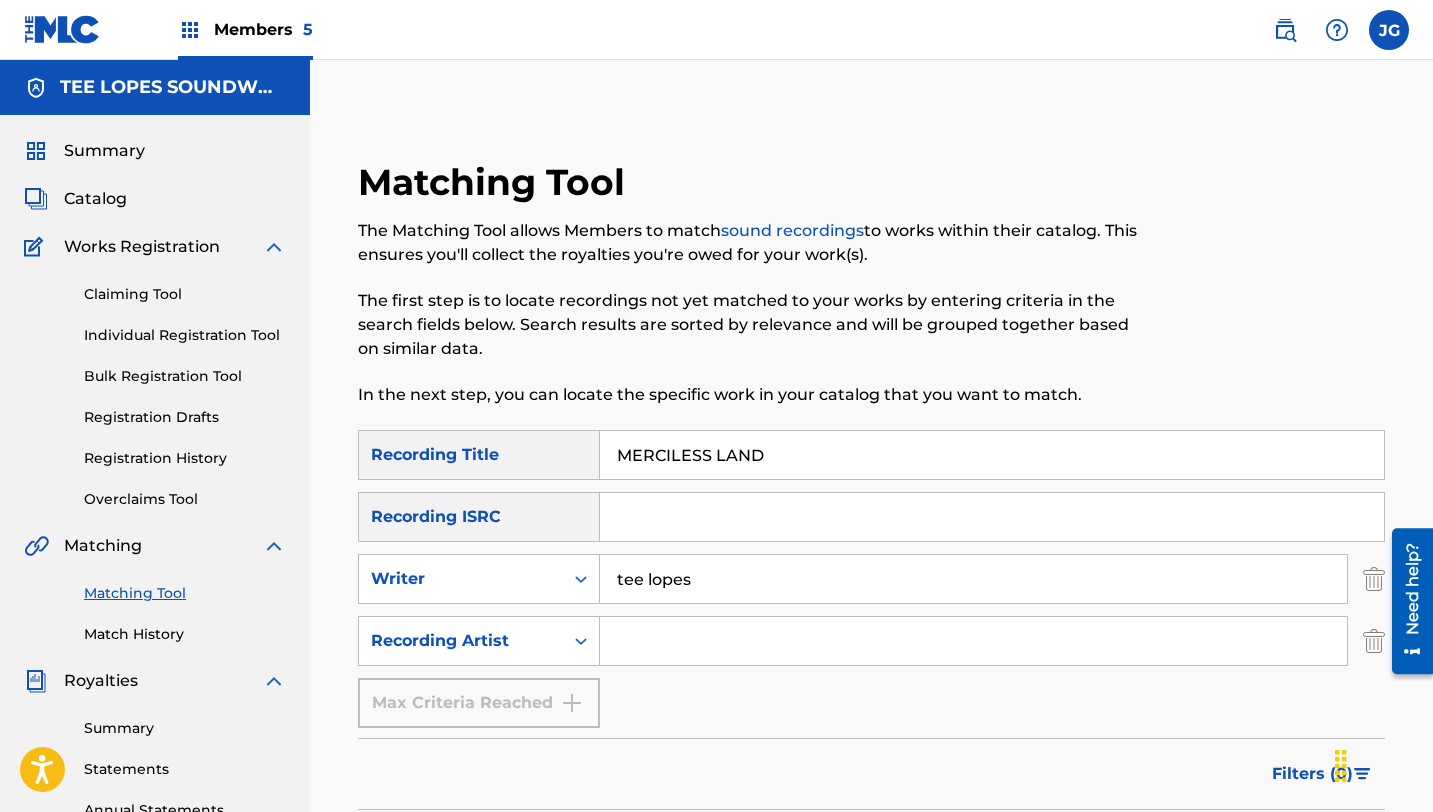 click at bounding box center (973, 641) 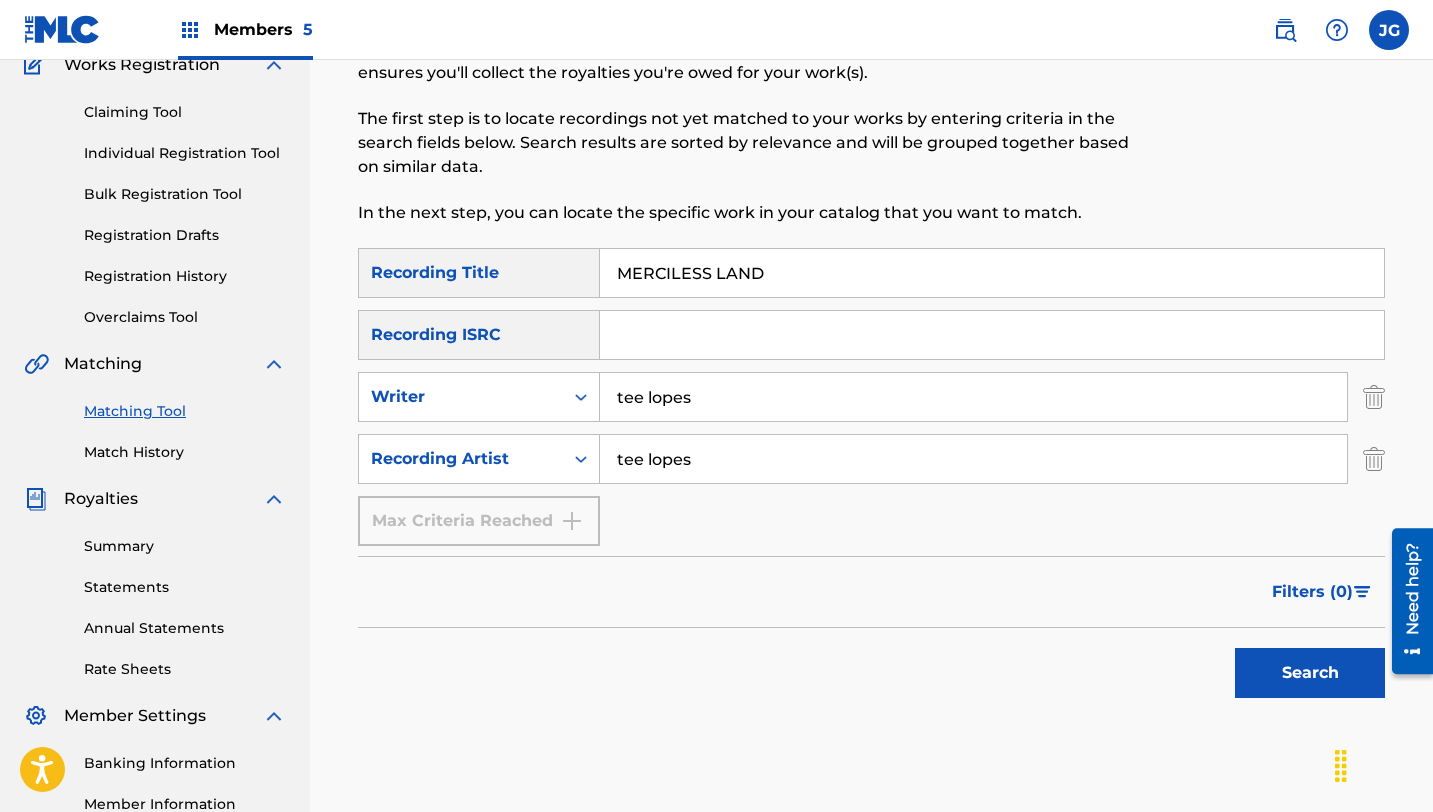 scroll, scrollTop: 228, scrollLeft: 0, axis: vertical 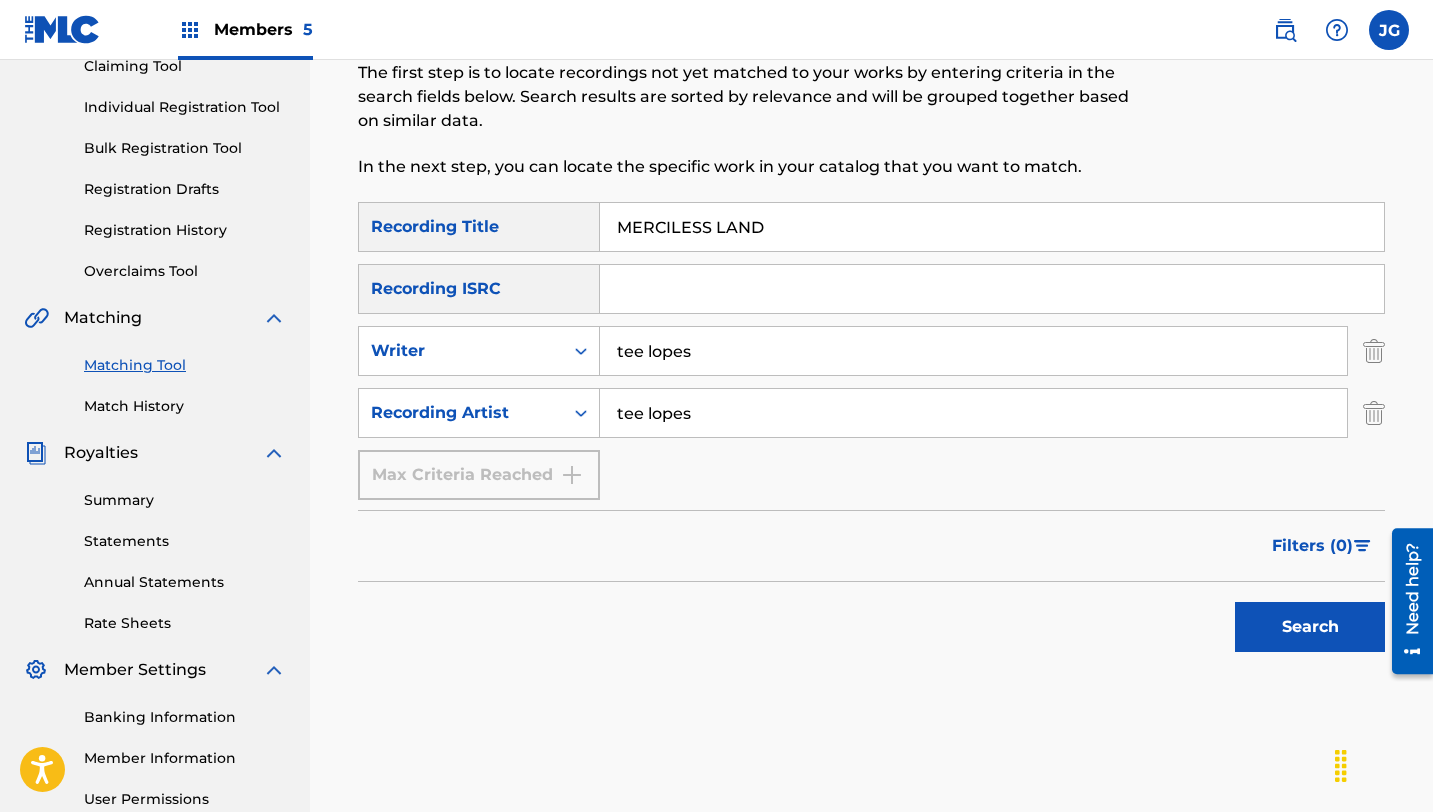 click on "Search" at bounding box center [1310, 627] 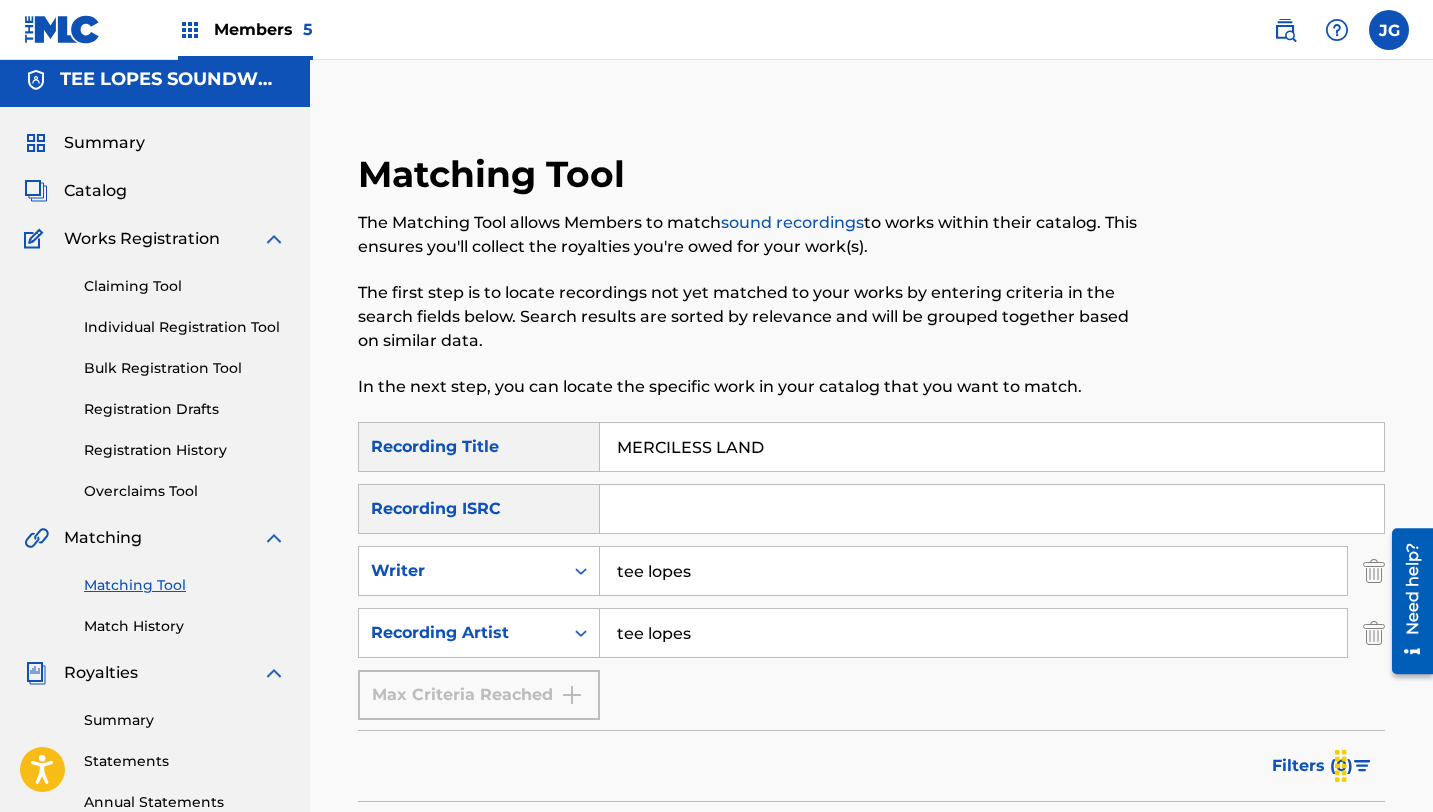 scroll, scrollTop: 0, scrollLeft: 0, axis: both 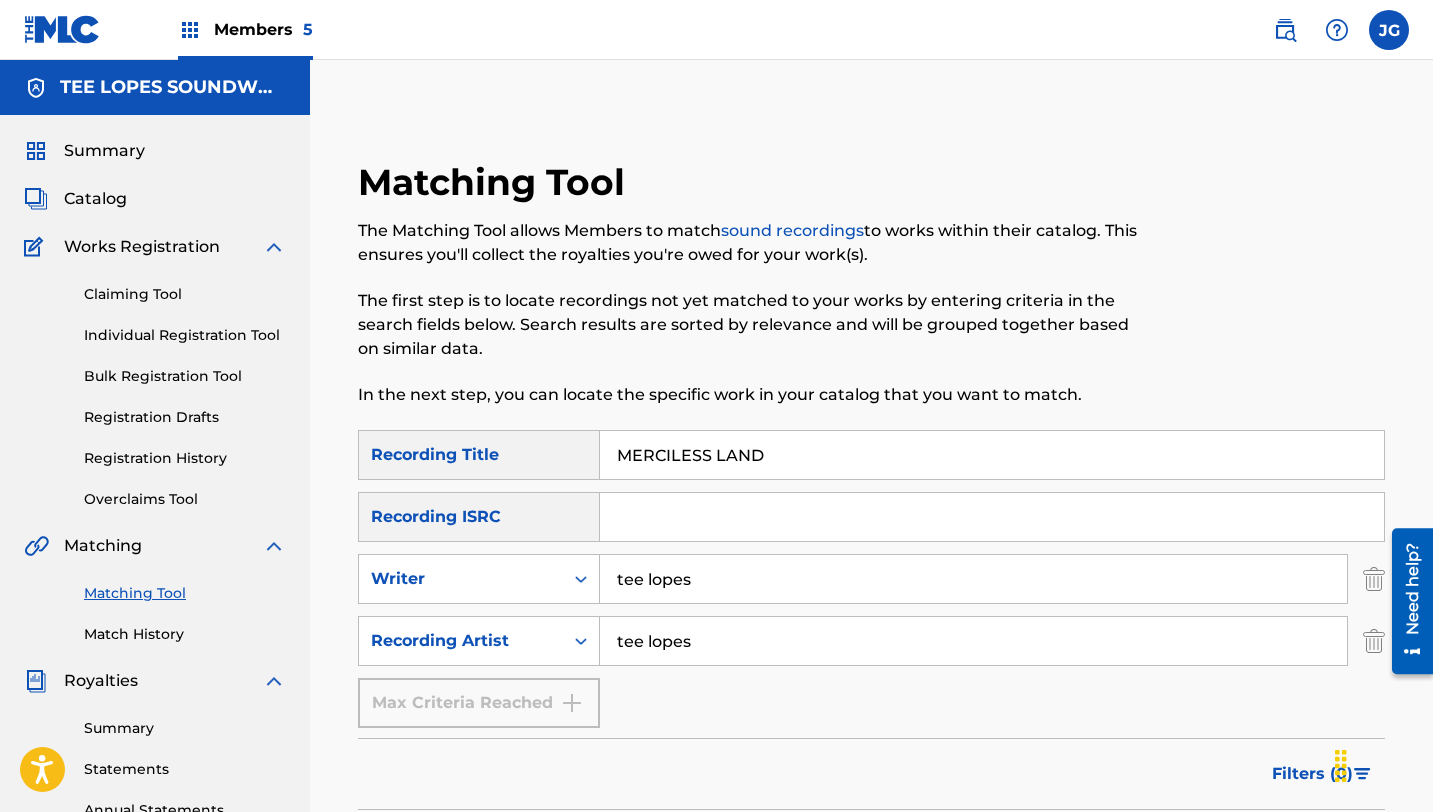 drag, startPoint x: 785, startPoint y: 457, endPoint x: 600, endPoint y: 440, distance: 185.77943 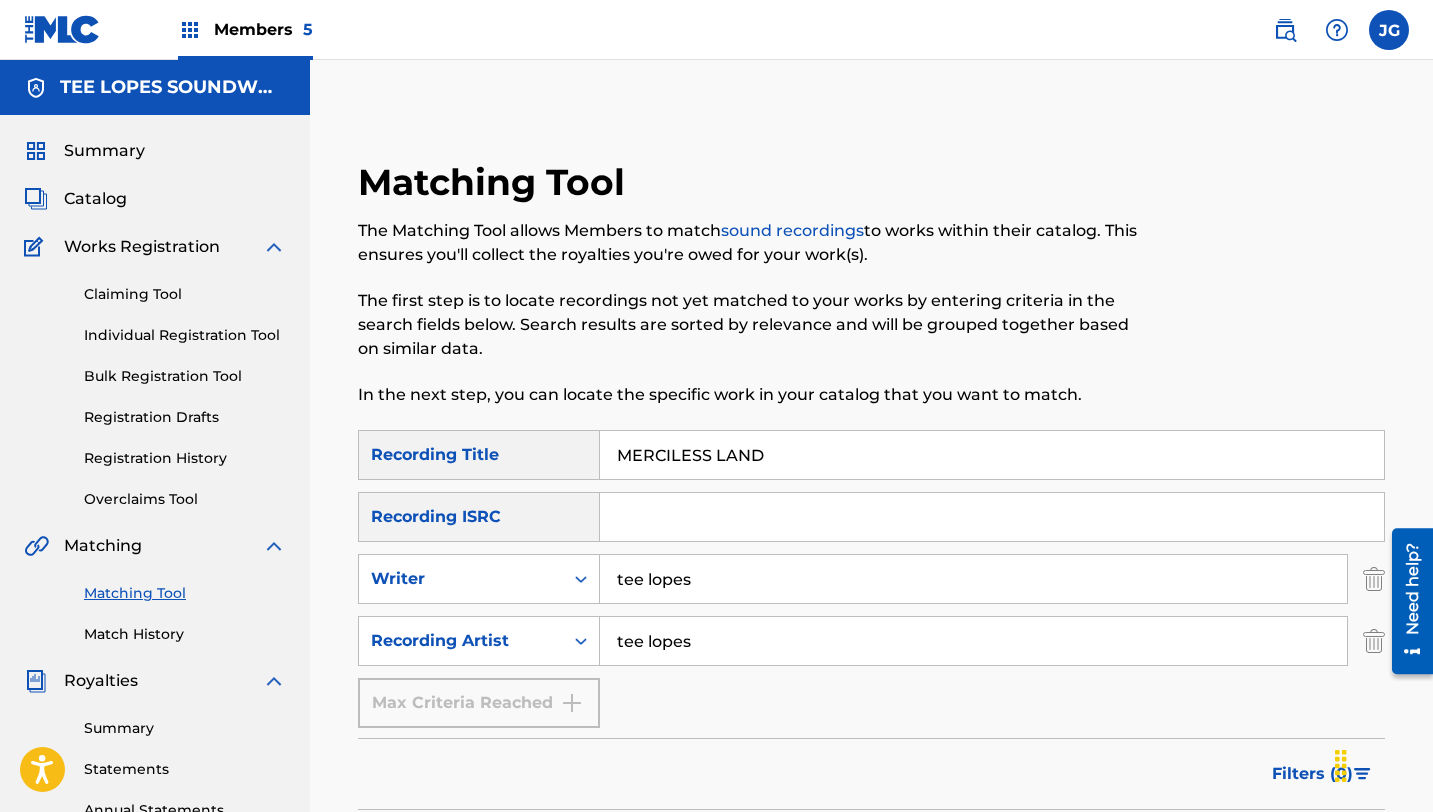 click on "Catalog" at bounding box center (95, 199) 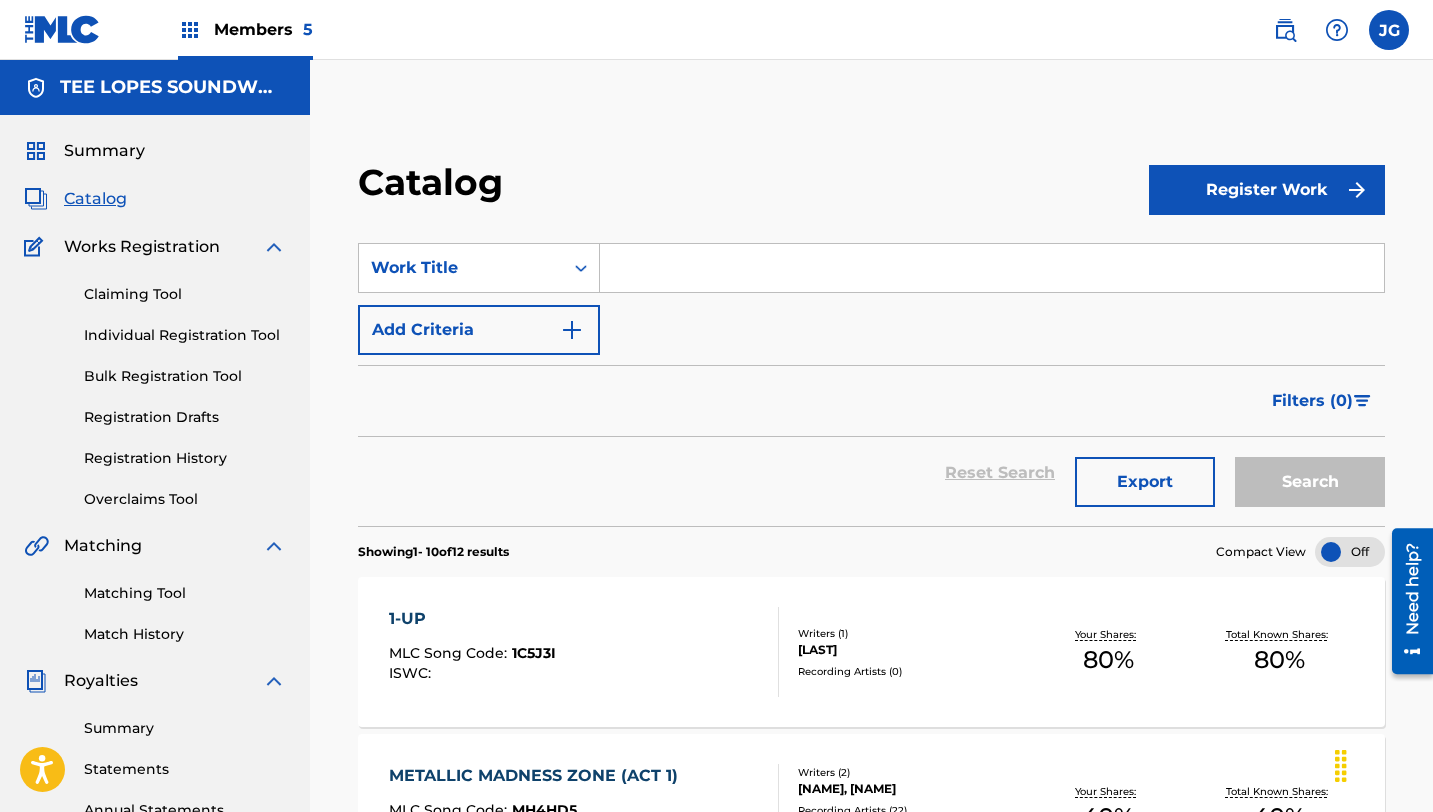 click at bounding box center [992, 268] 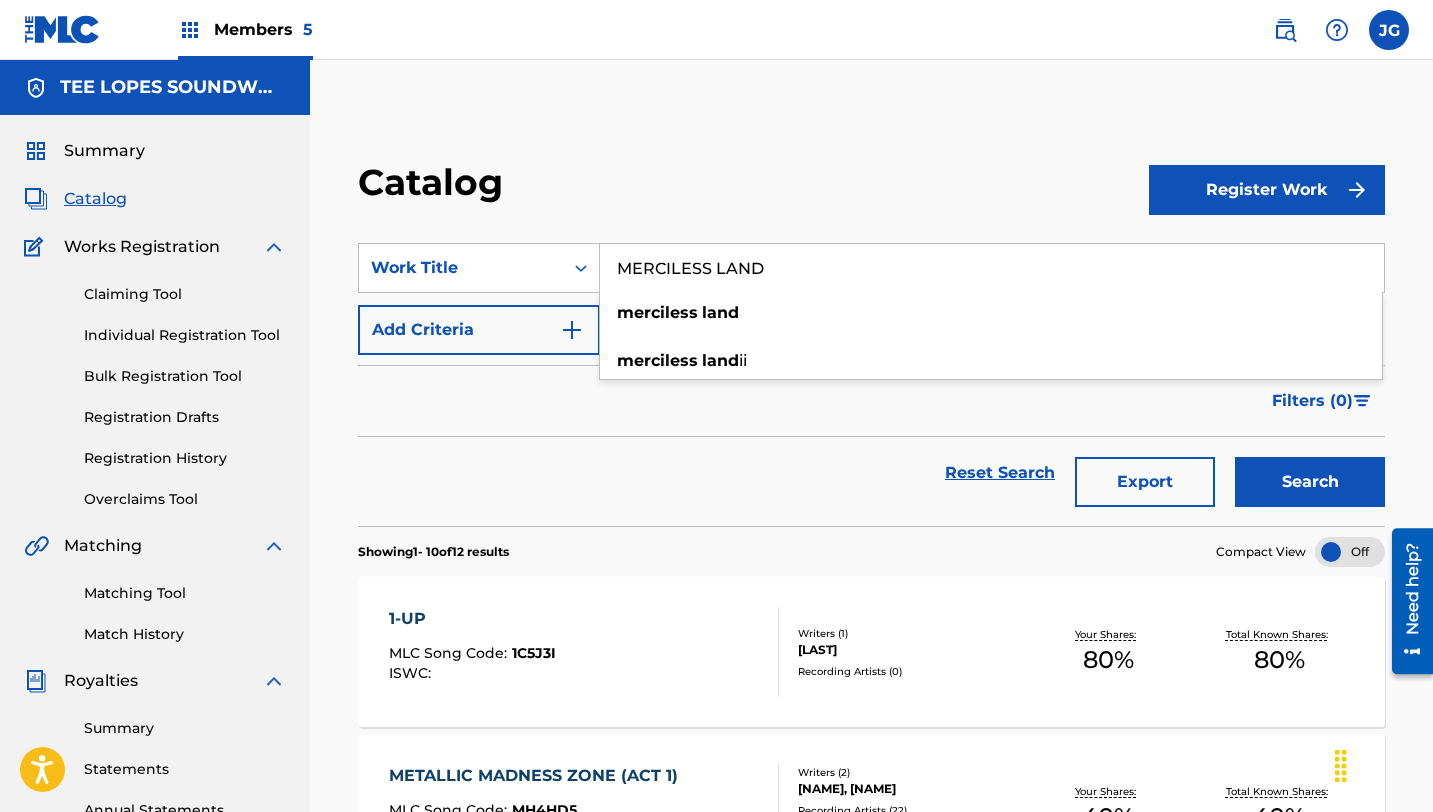 type on "MERCILESS LAND" 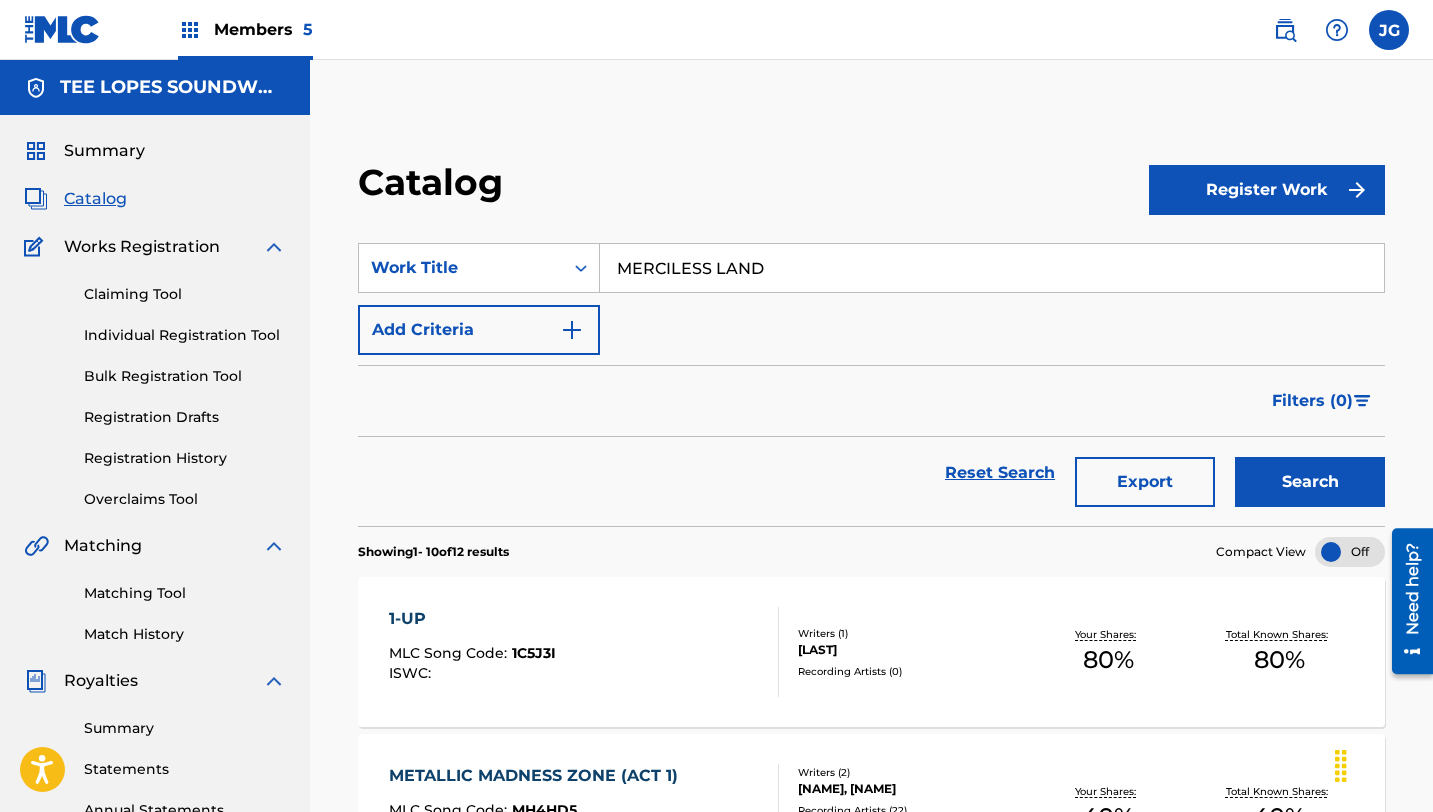 click on "Search" at bounding box center [1310, 482] 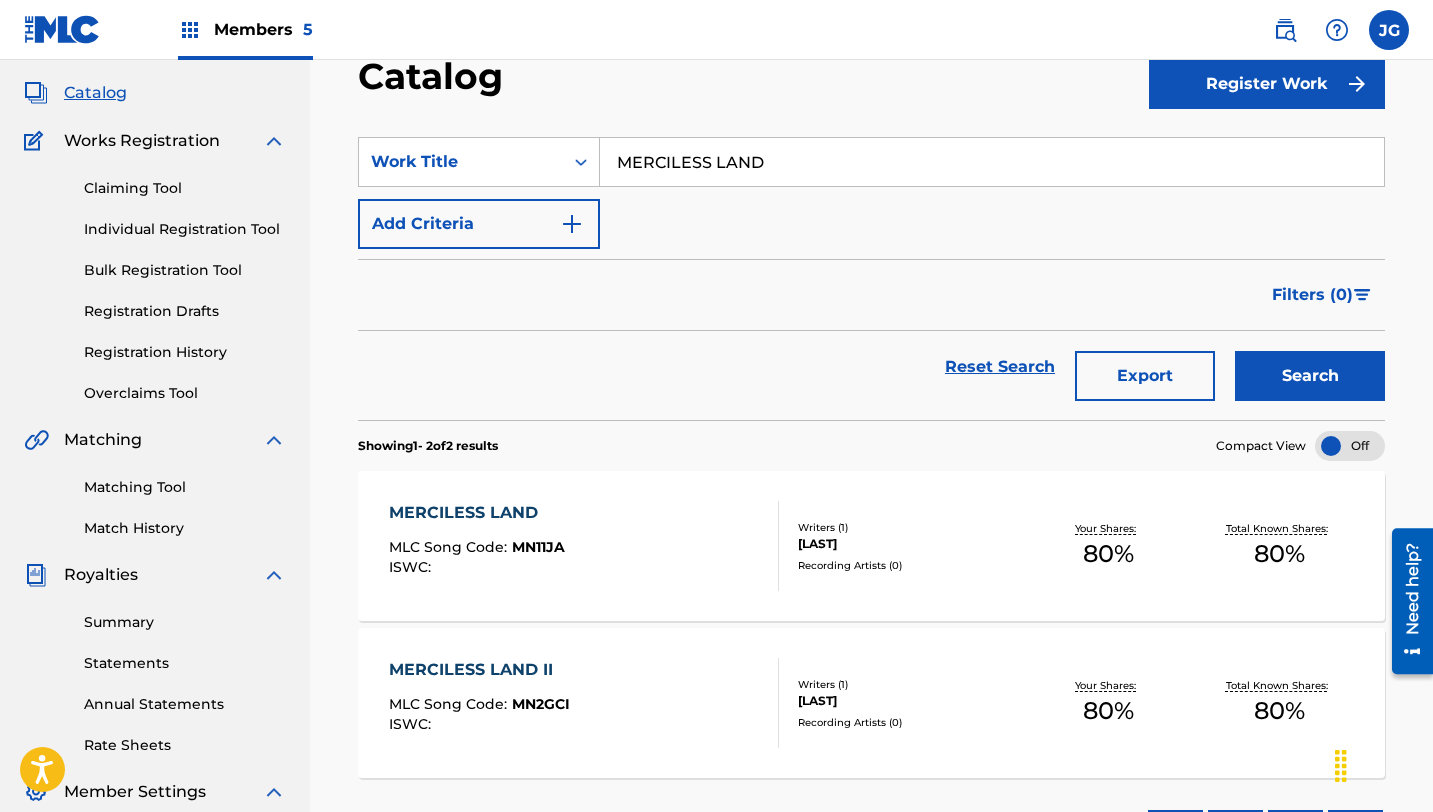 scroll, scrollTop: 108, scrollLeft: 0, axis: vertical 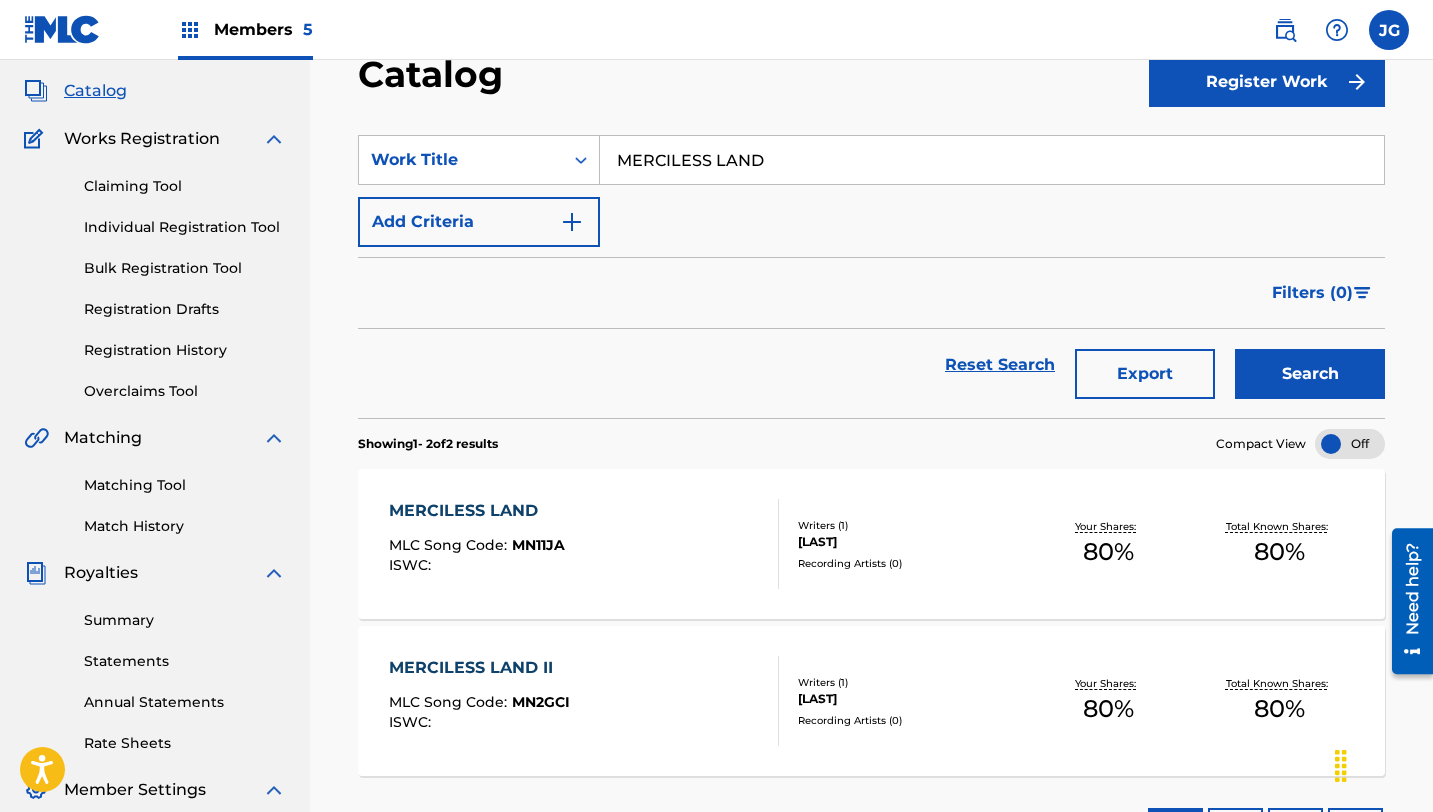 click on "Matching Tool Match History" at bounding box center [155, 493] 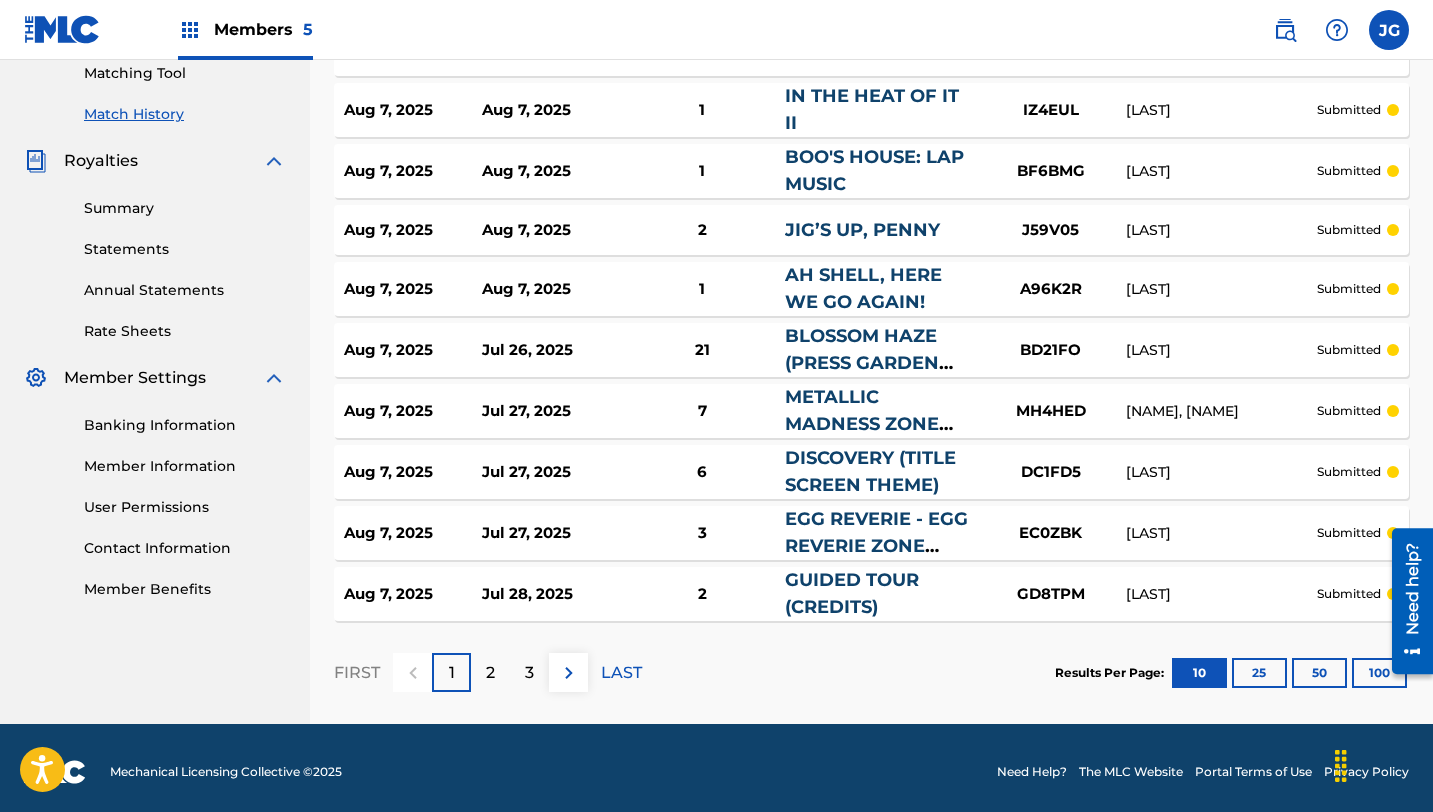 scroll, scrollTop: 524, scrollLeft: 0, axis: vertical 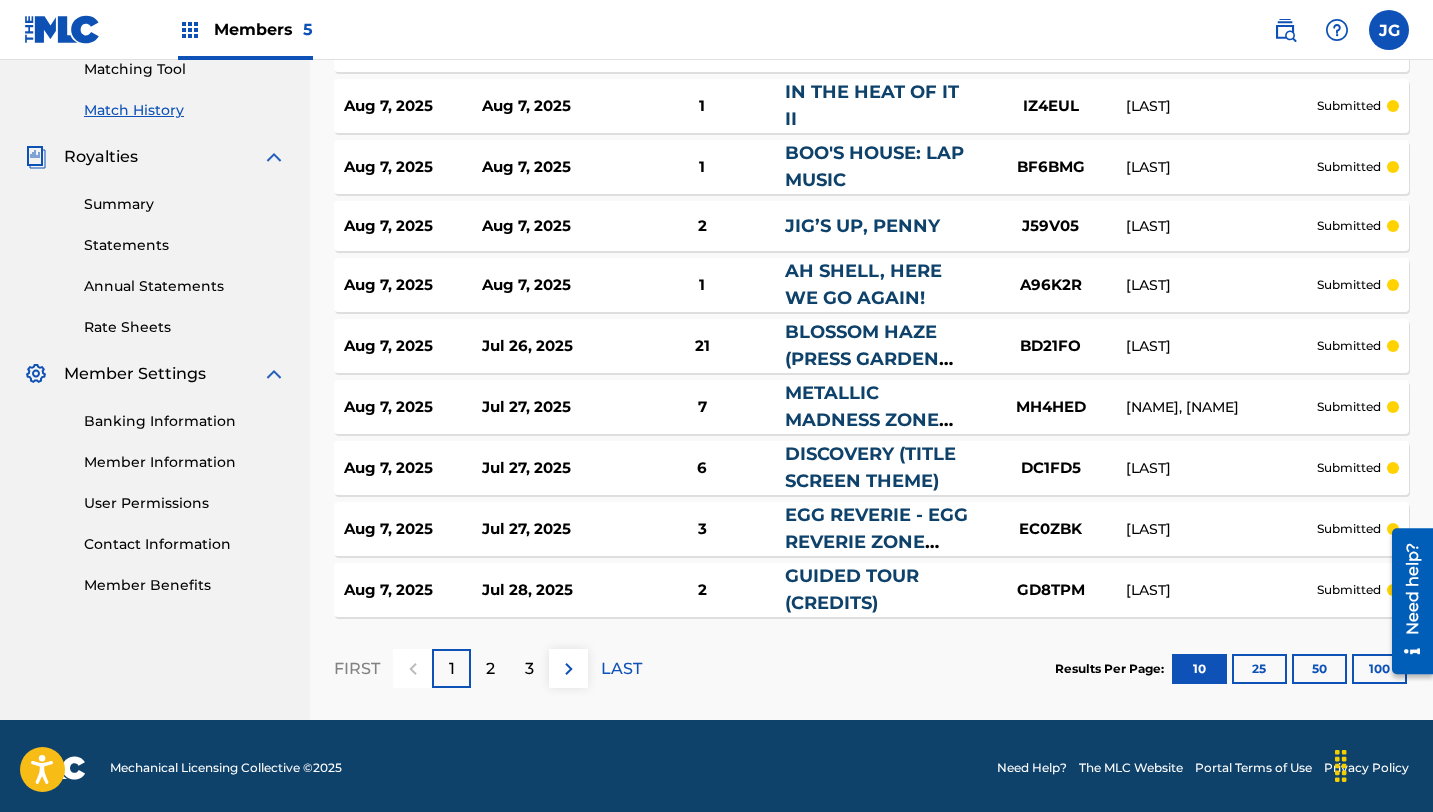 click on "2" at bounding box center [490, 668] 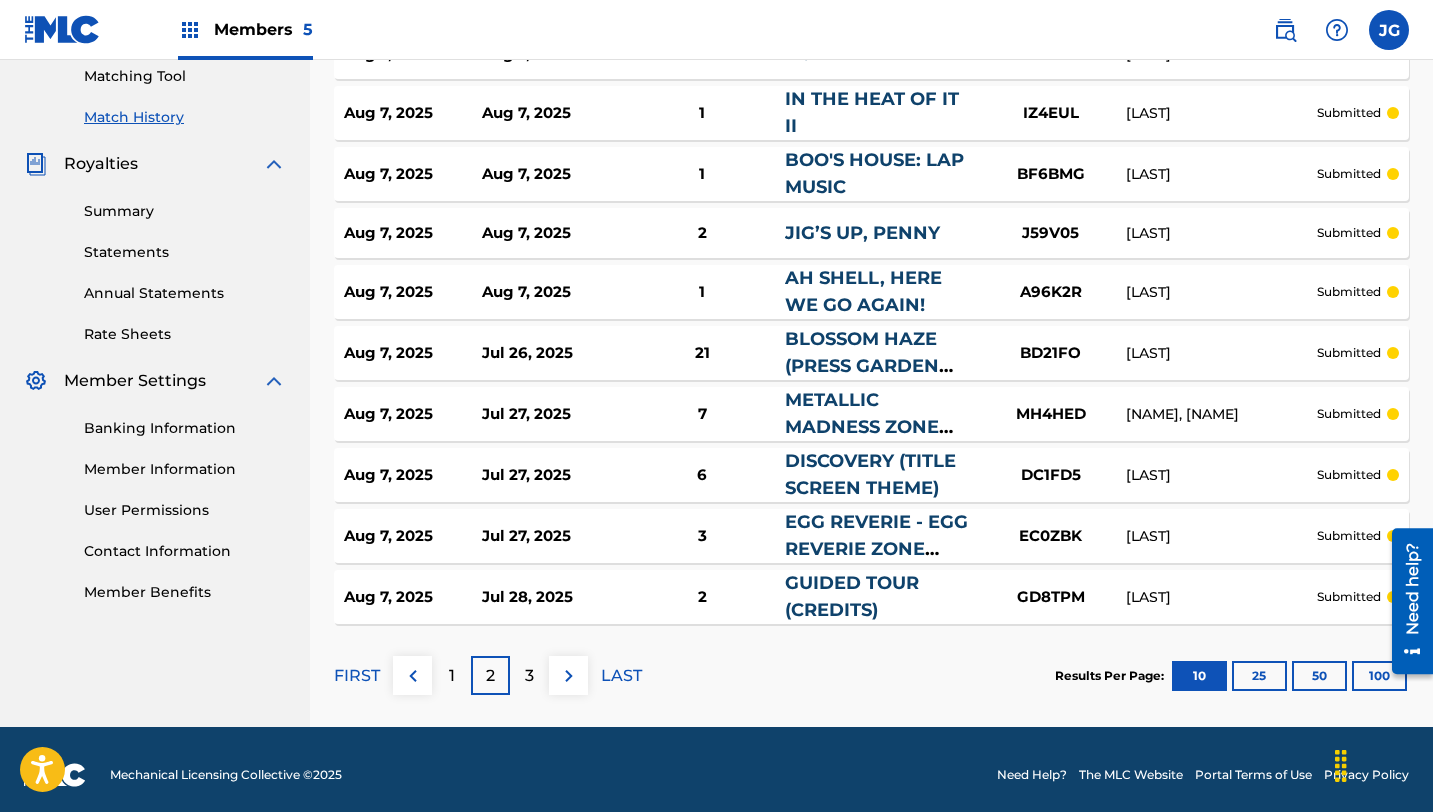 scroll, scrollTop: 518, scrollLeft: 0, axis: vertical 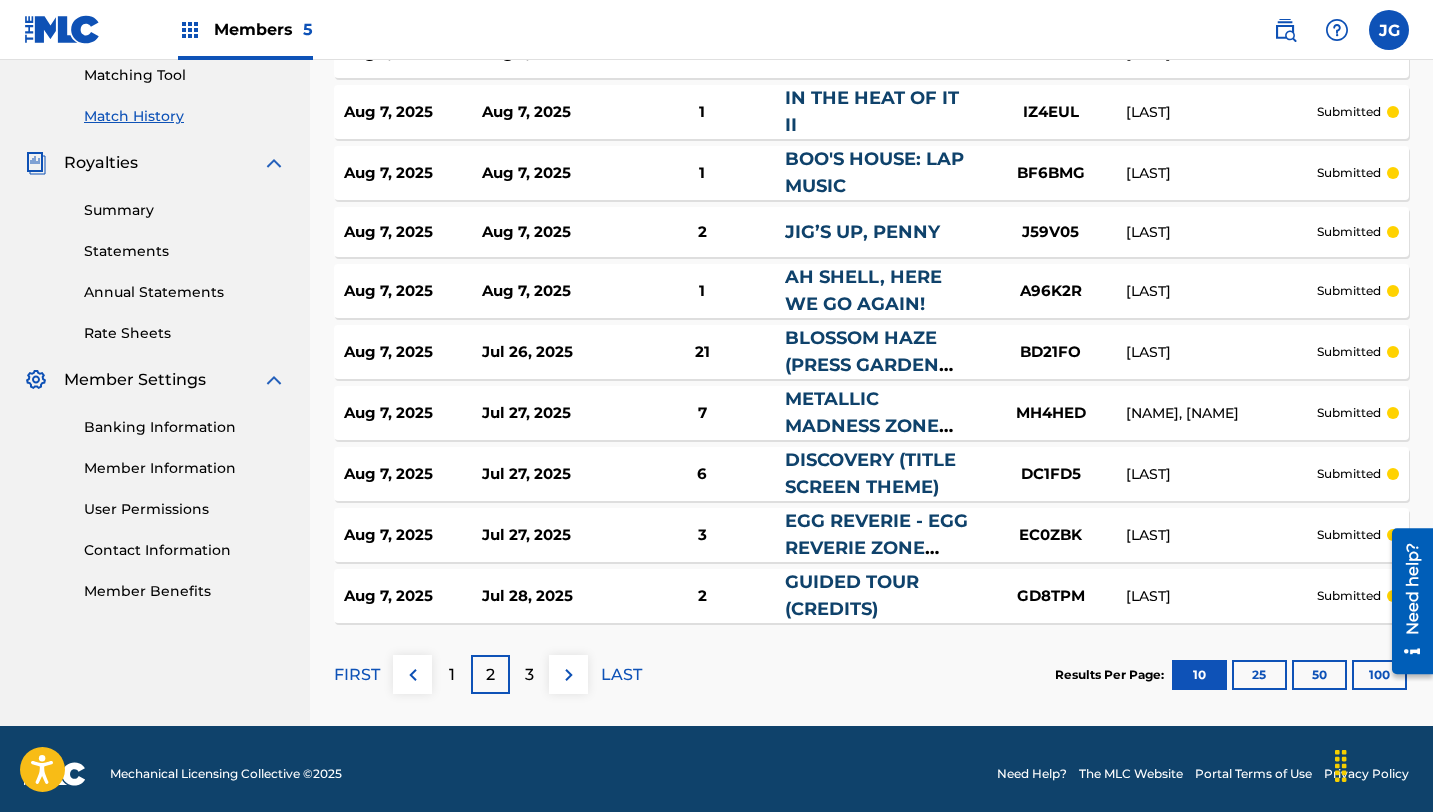 click on "3" at bounding box center [529, 674] 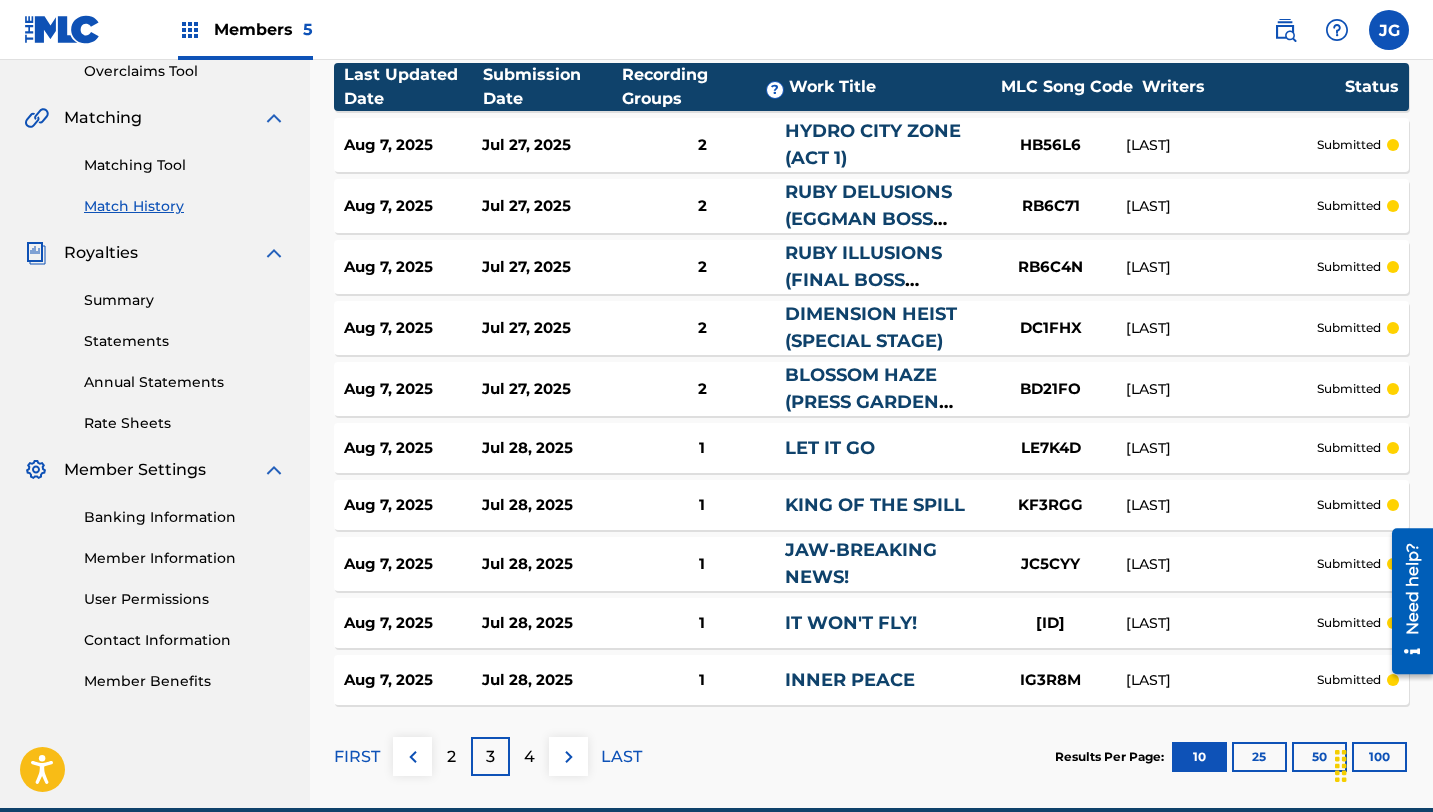 scroll, scrollTop: 518, scrollLeft: 0, axis: vertical 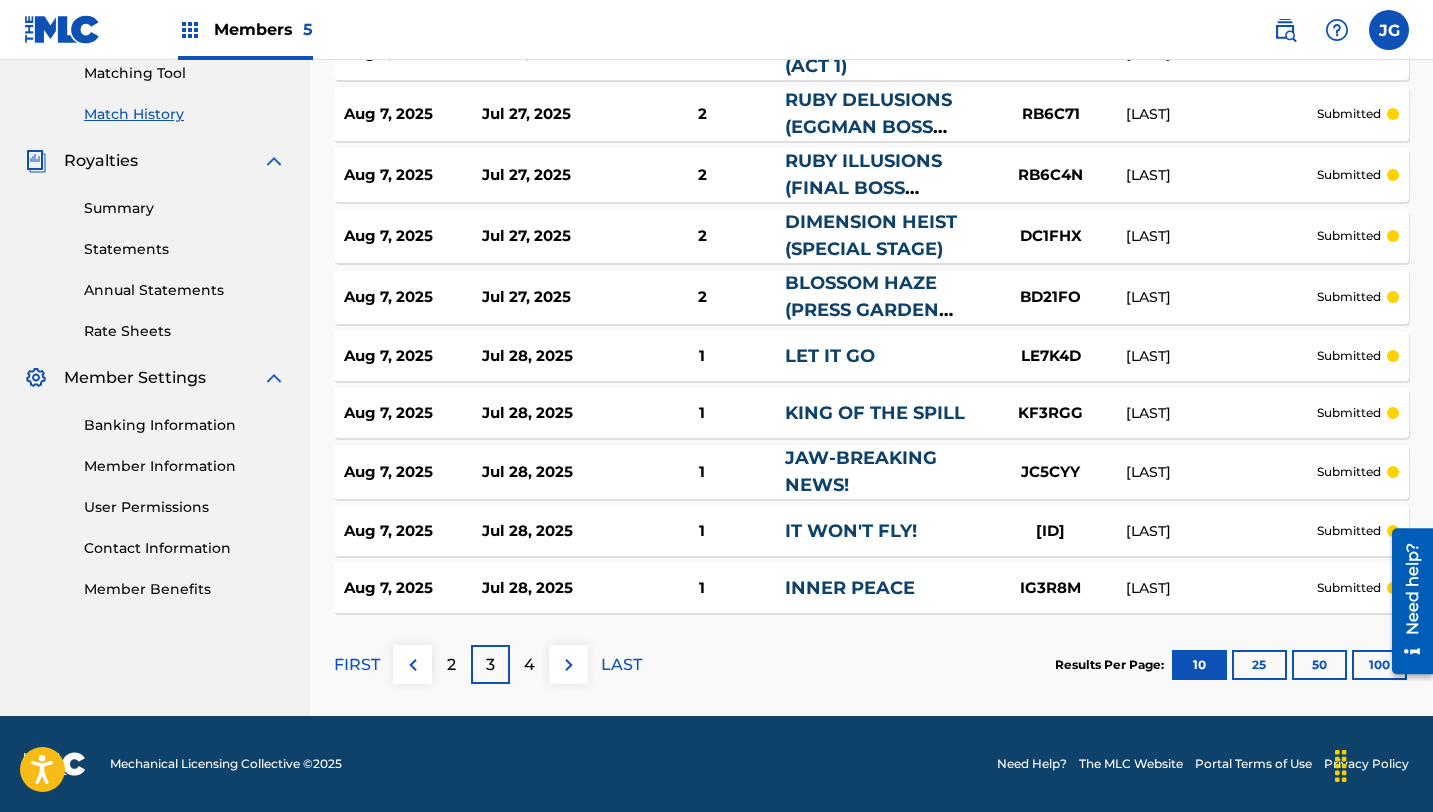 click on "4" at bounding box center [529, 665] 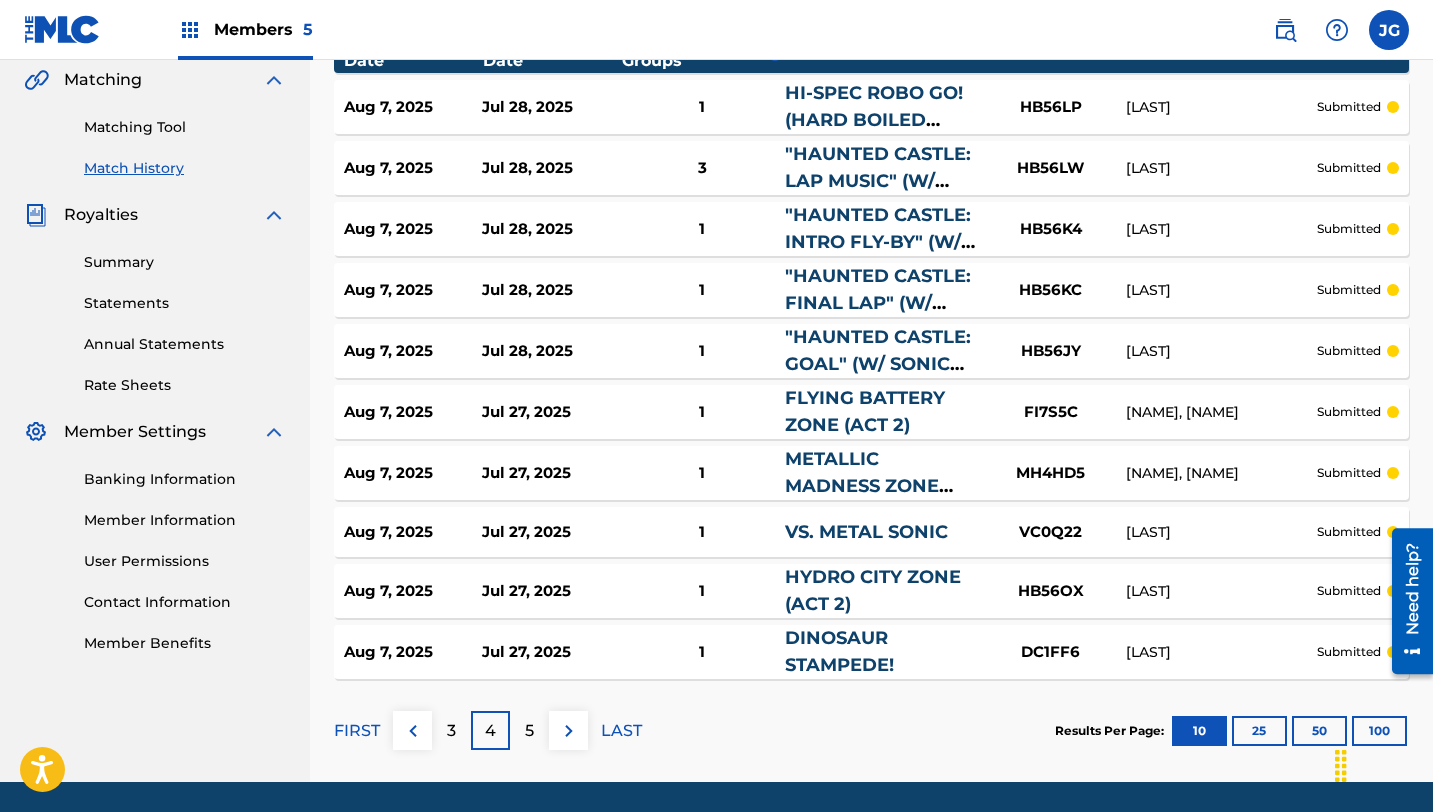 scroll, scrollTop: 472, scrollLeft: 0, axis: vertical 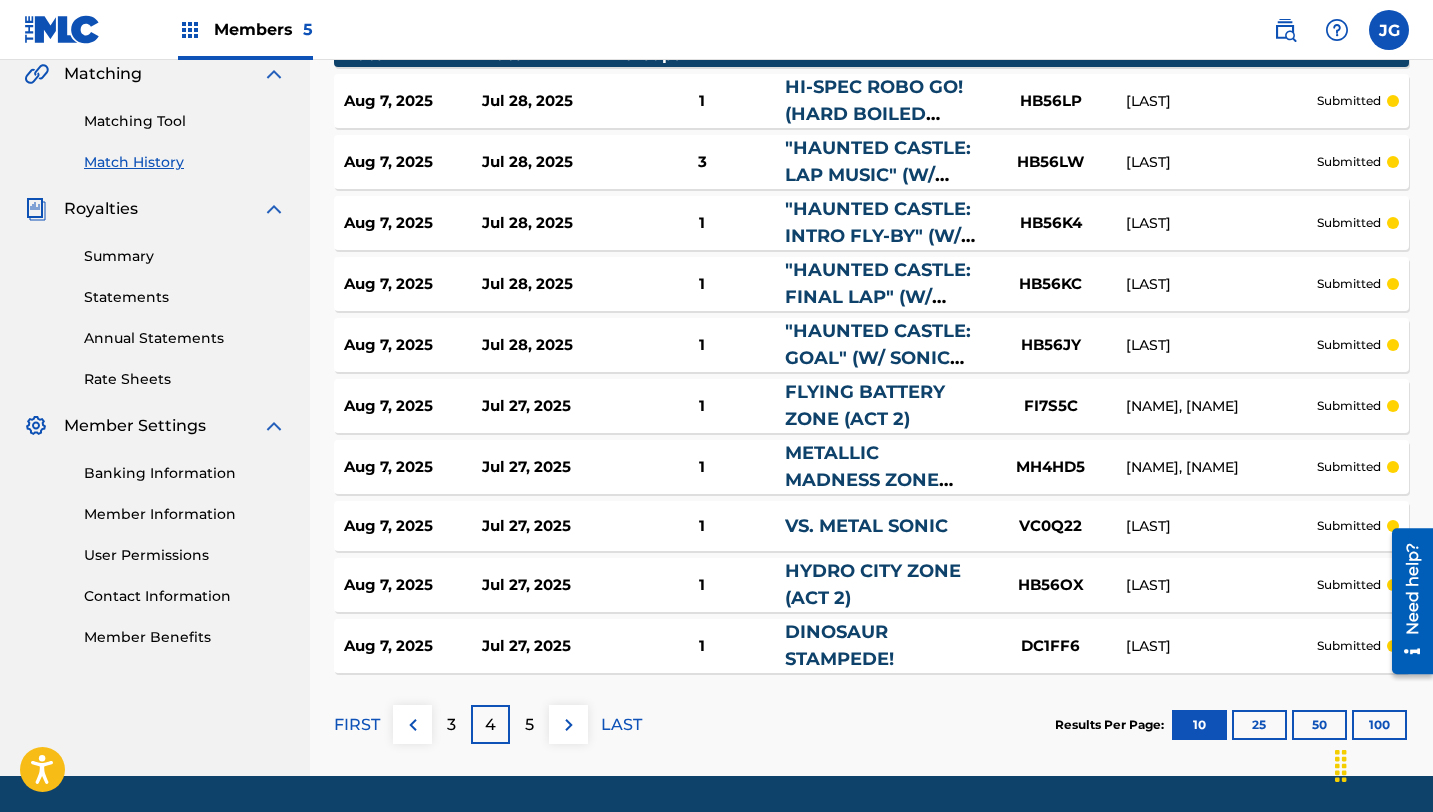 click on "5" at bounding box center (529, 724) 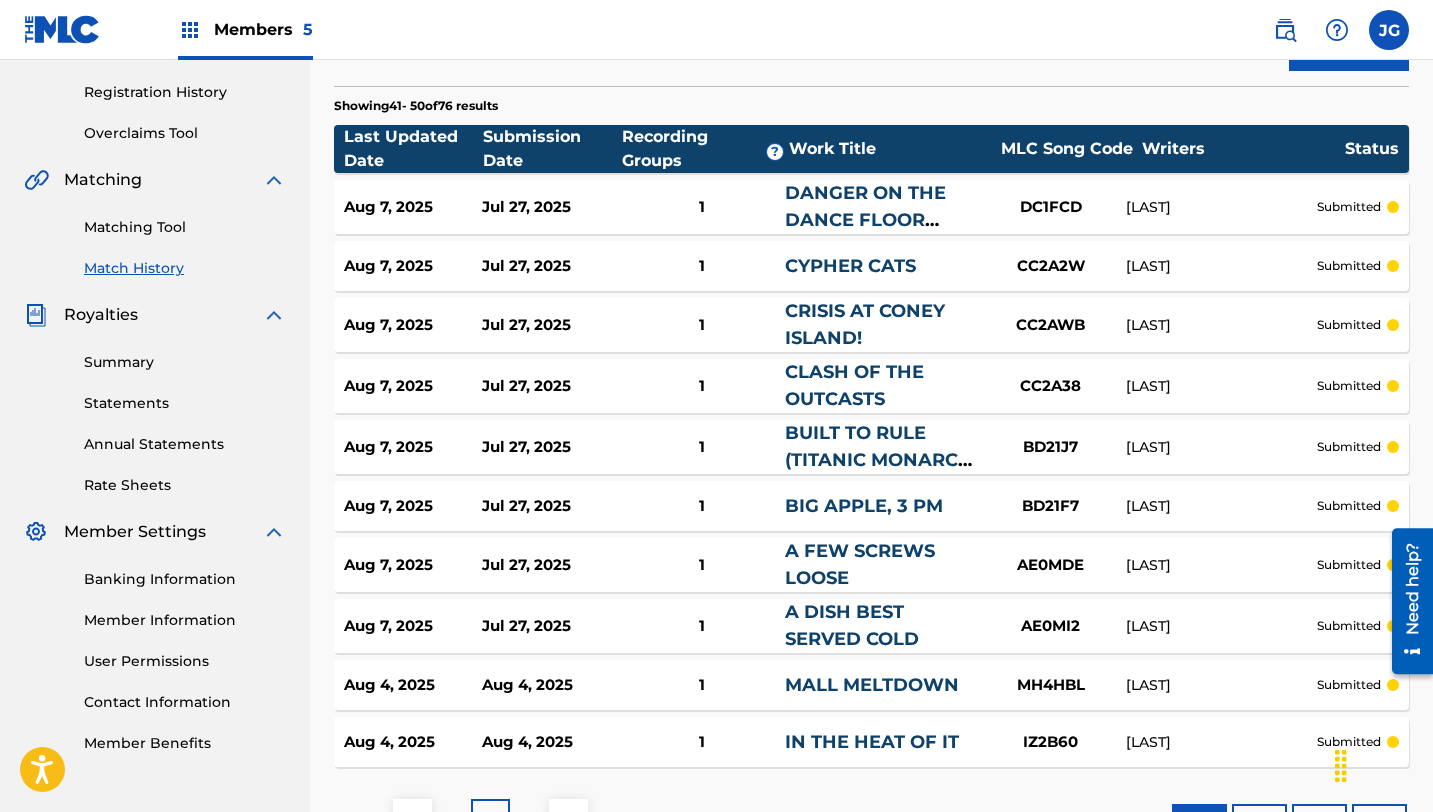scroll, scrollTop: 386, scrollLeft: 0, axis: vertical 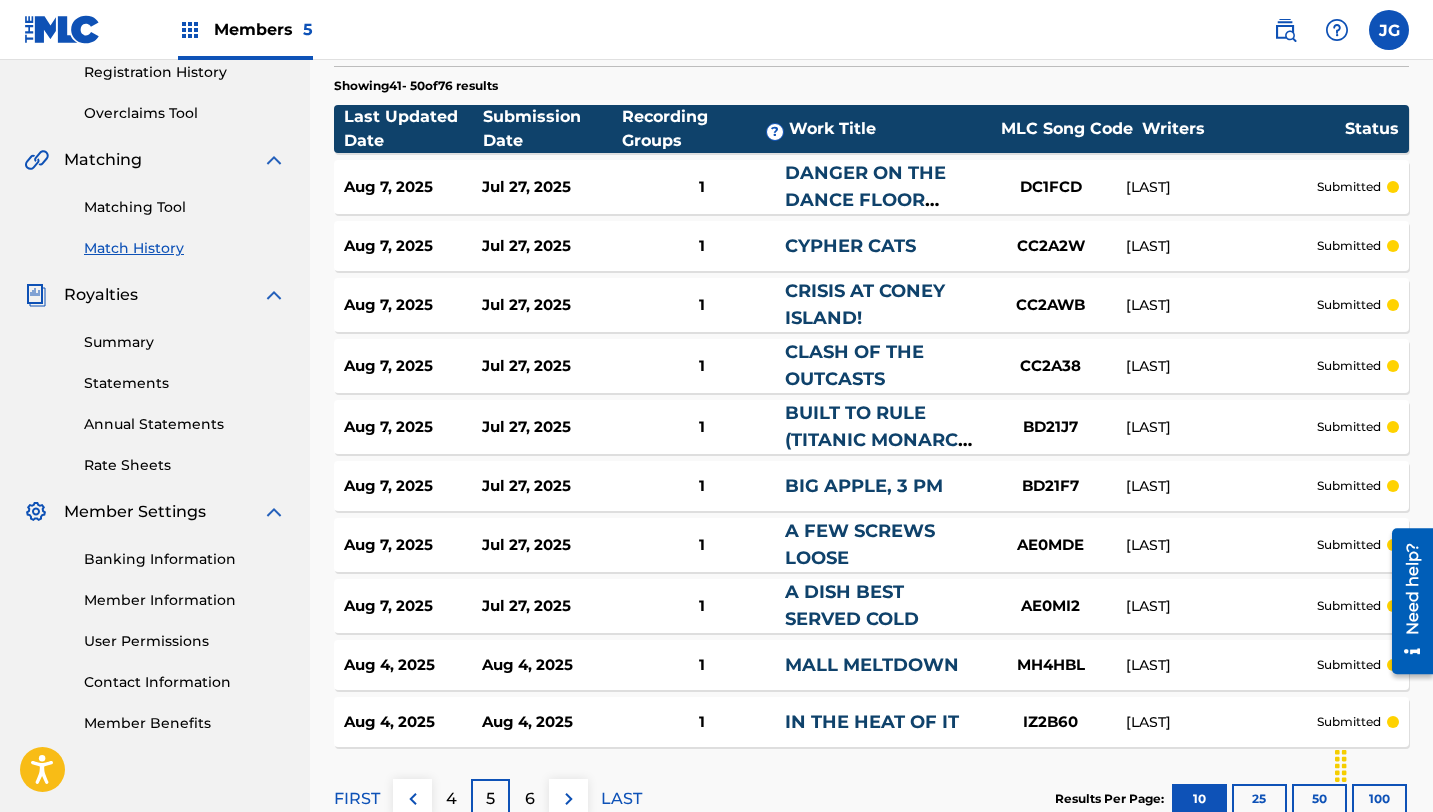 click on "6" at bounding box center (530, 799) 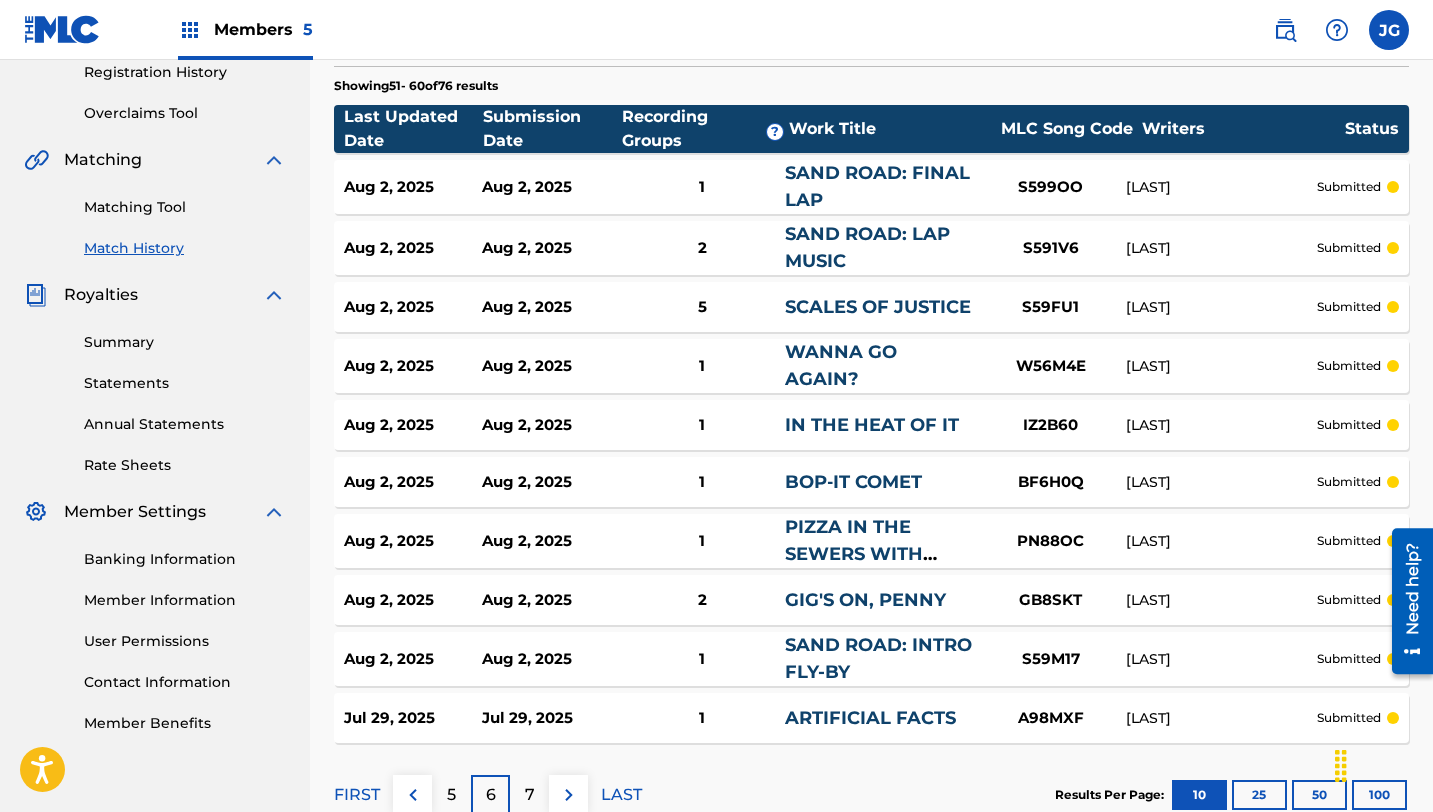 click on "7" at bounding box center (529, 794) 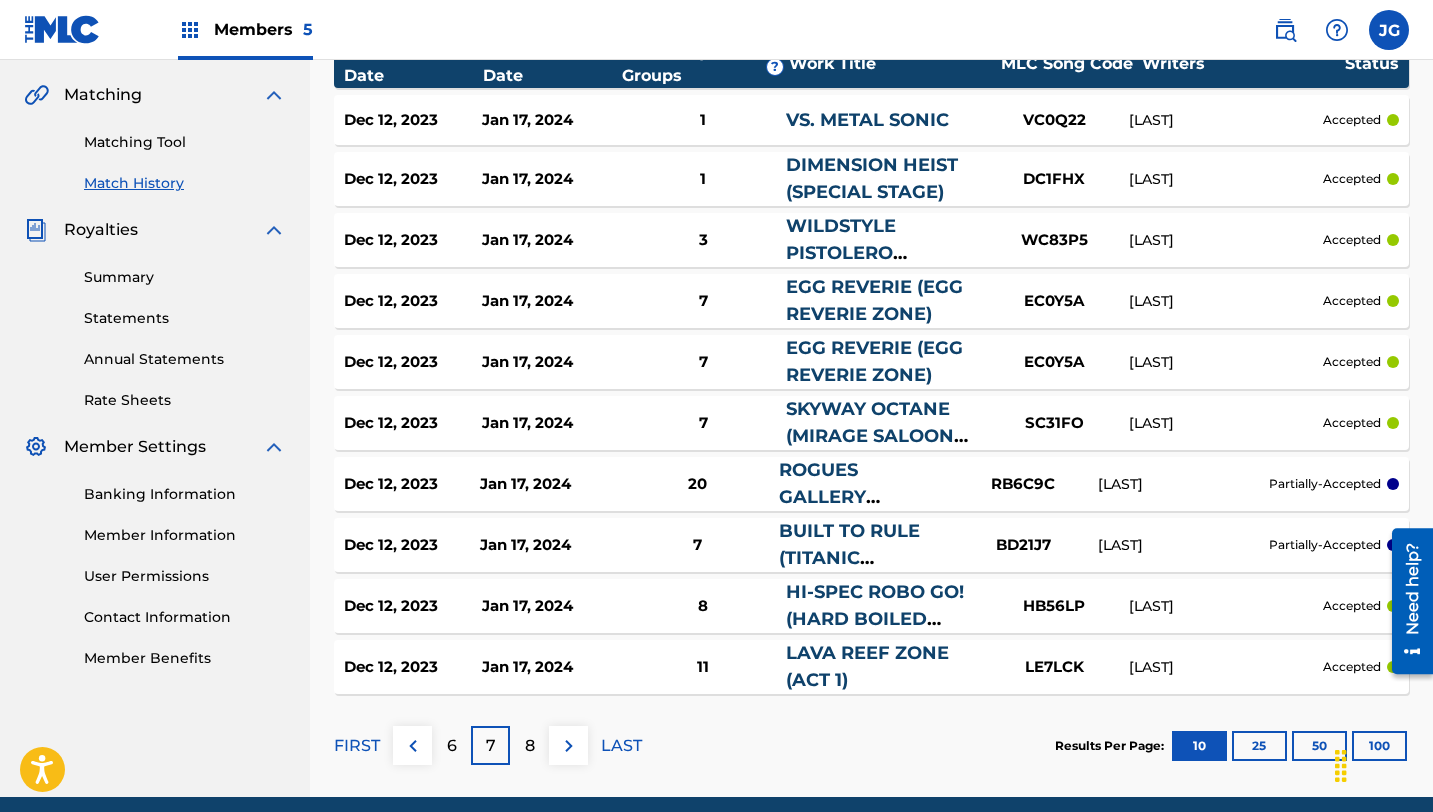 click on "8" at bounding box center [529, 745] 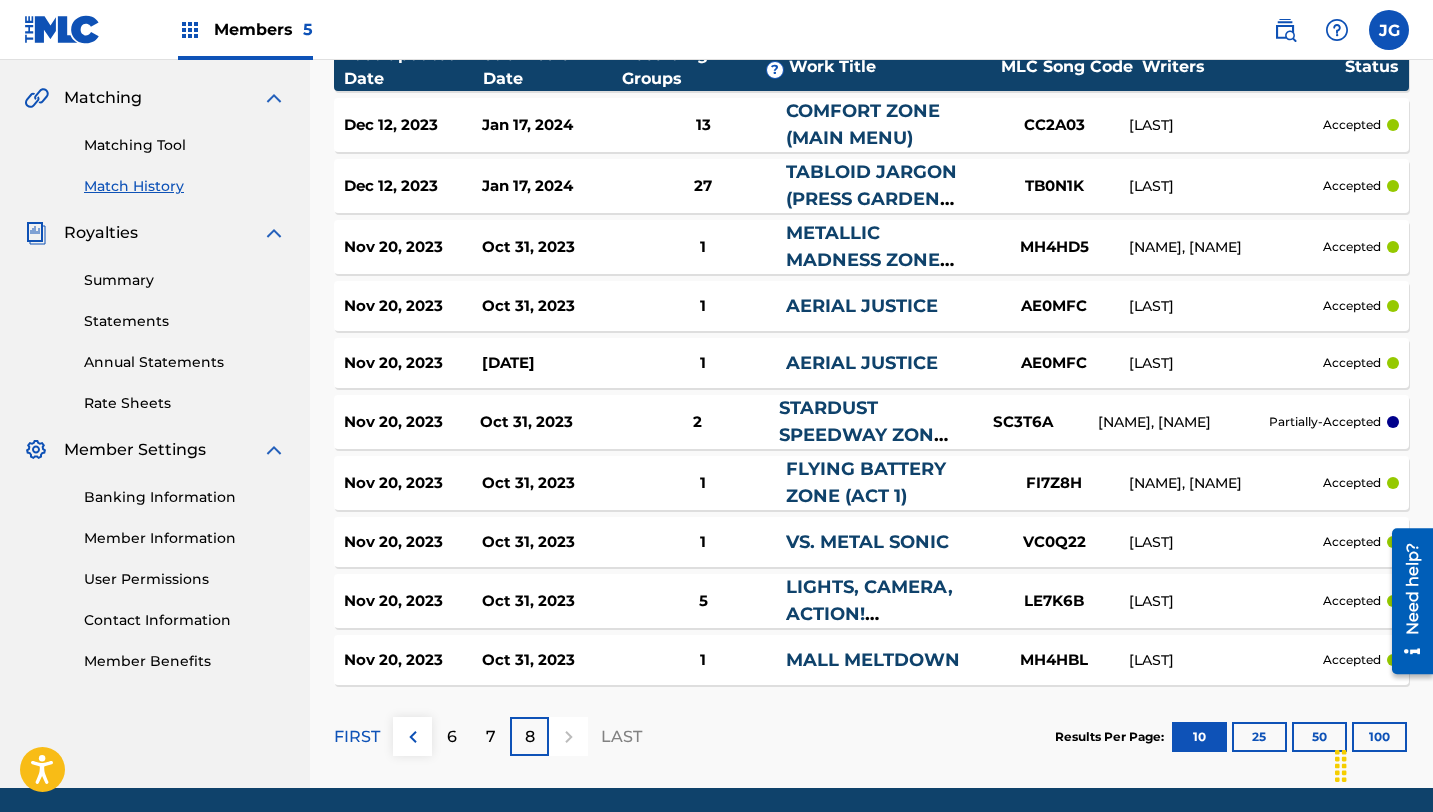 scroll, scrollTop: 465, scrollLeft: 0, axis: vertical 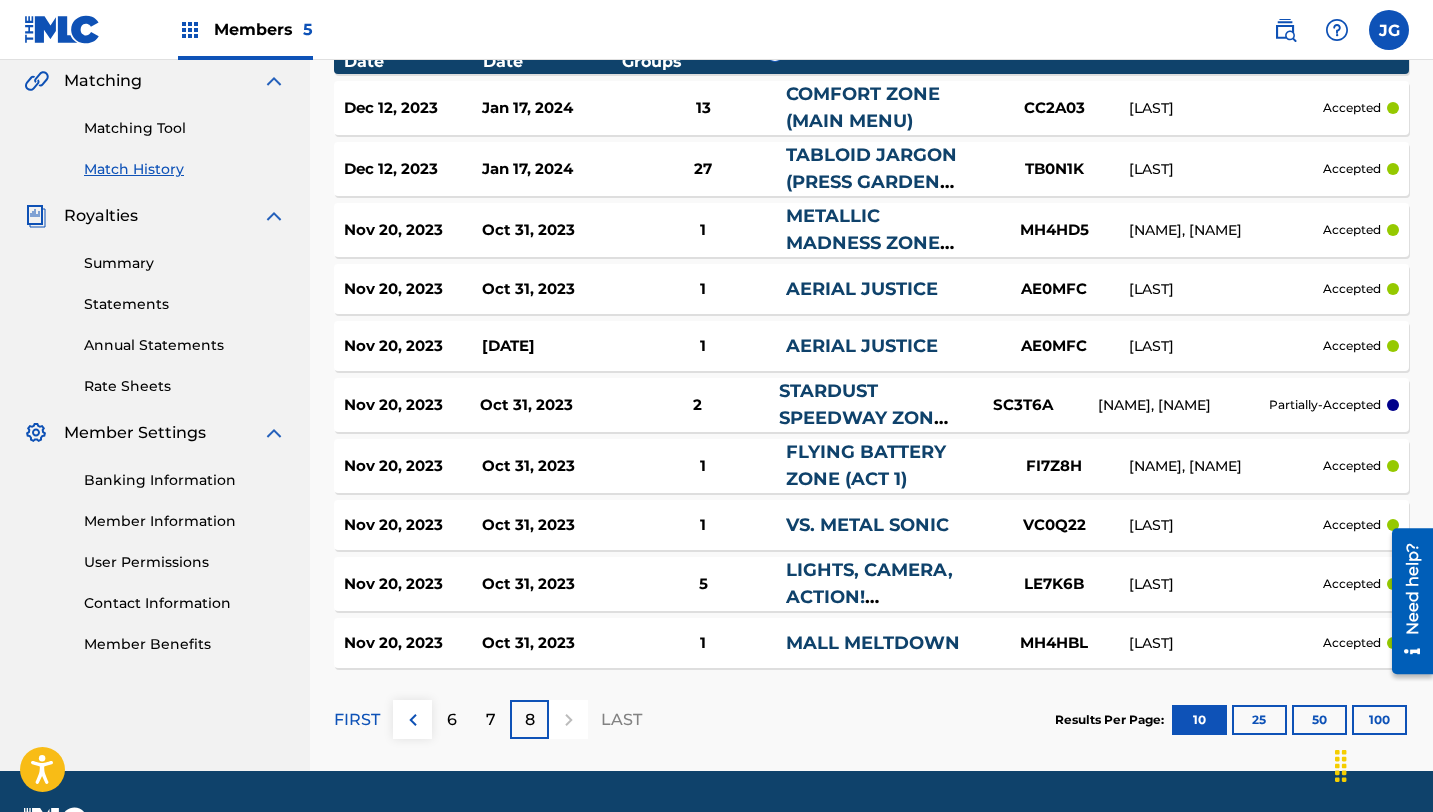 click on "8" at bounding box center [529, 719] 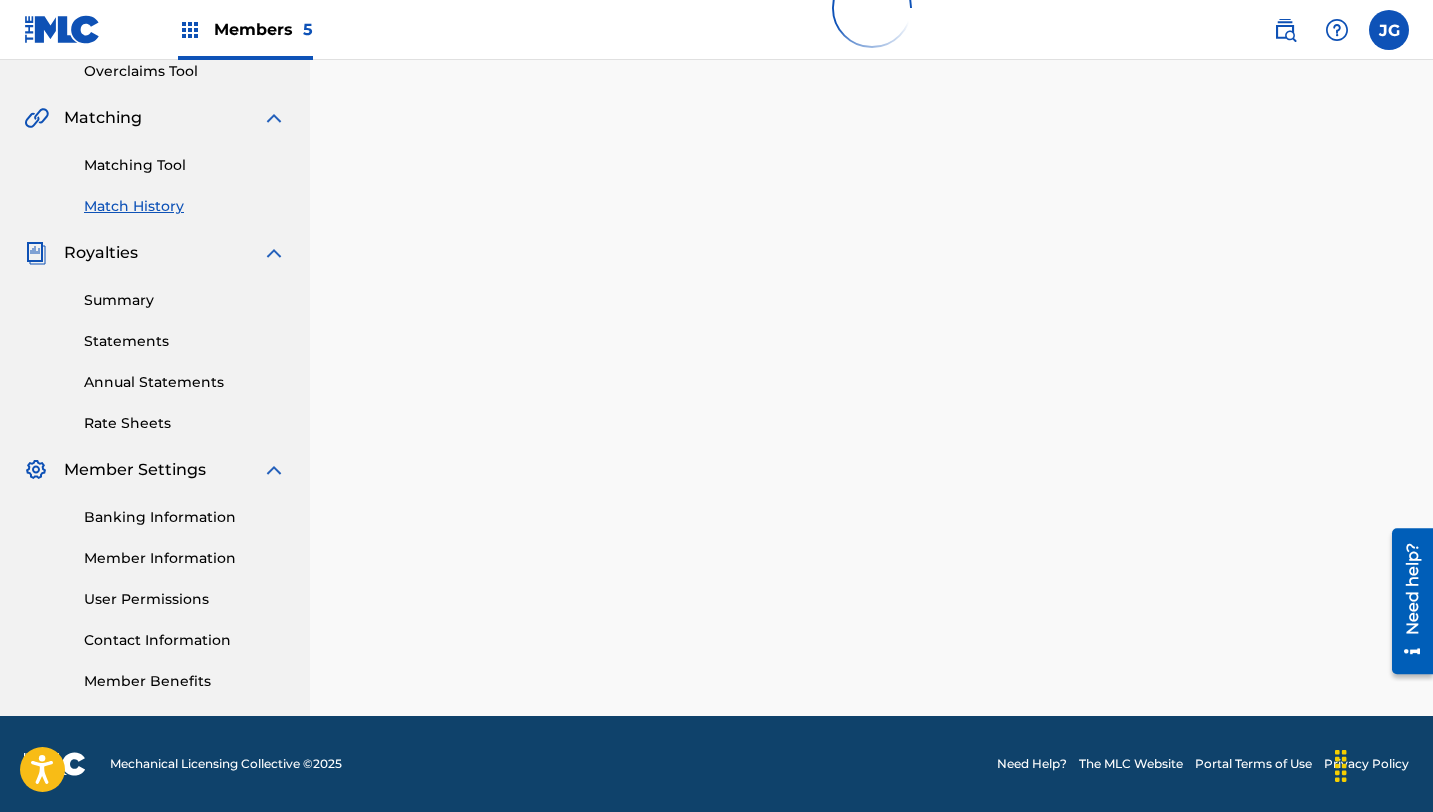 click on "Mechanical Licensing Collective ©  2025 Need Help? The MLC Website Portal Terms of Use Privacy Policy" at bounding box center (716, 764) 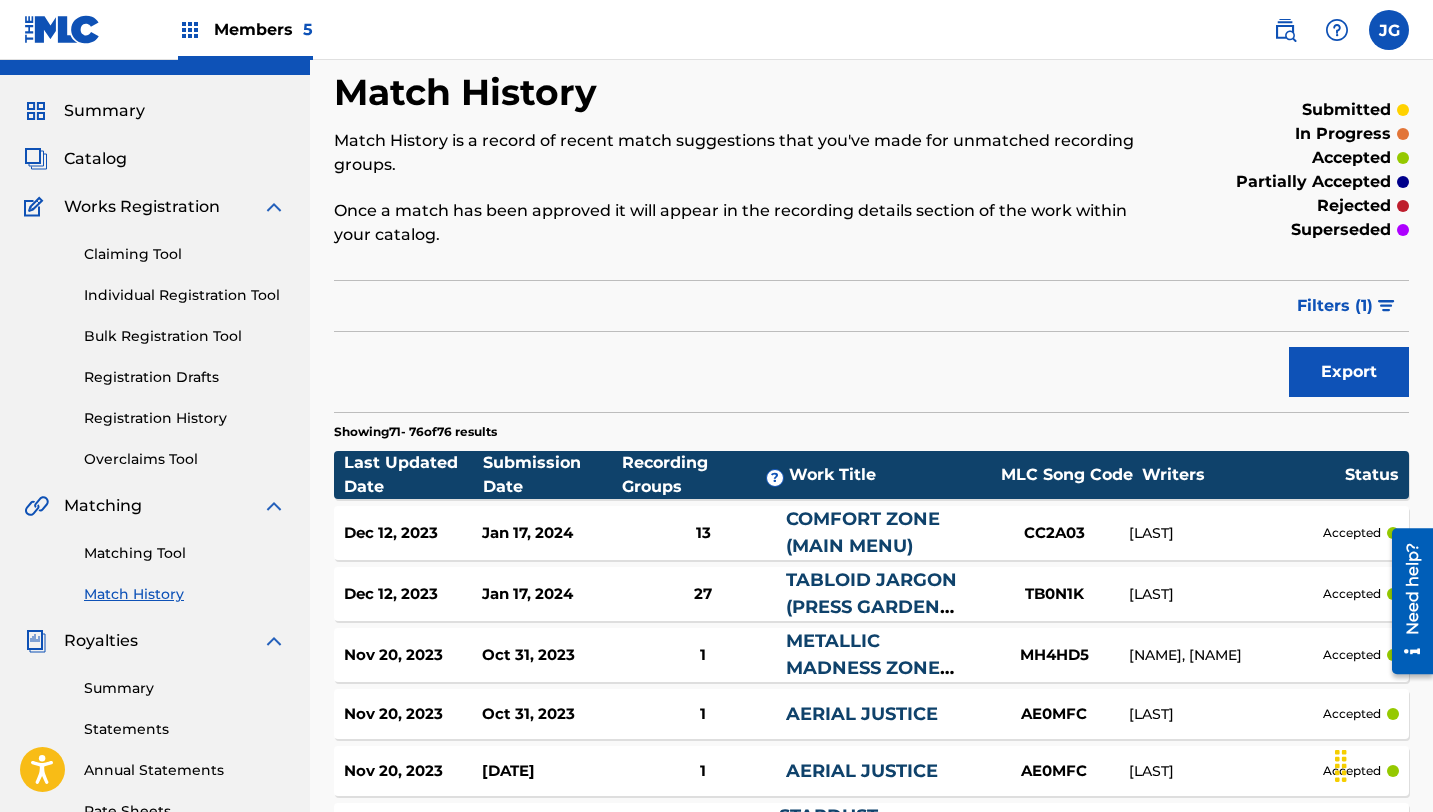 scroll, scrollTop: 0, scrollLeft: 0, axis: both 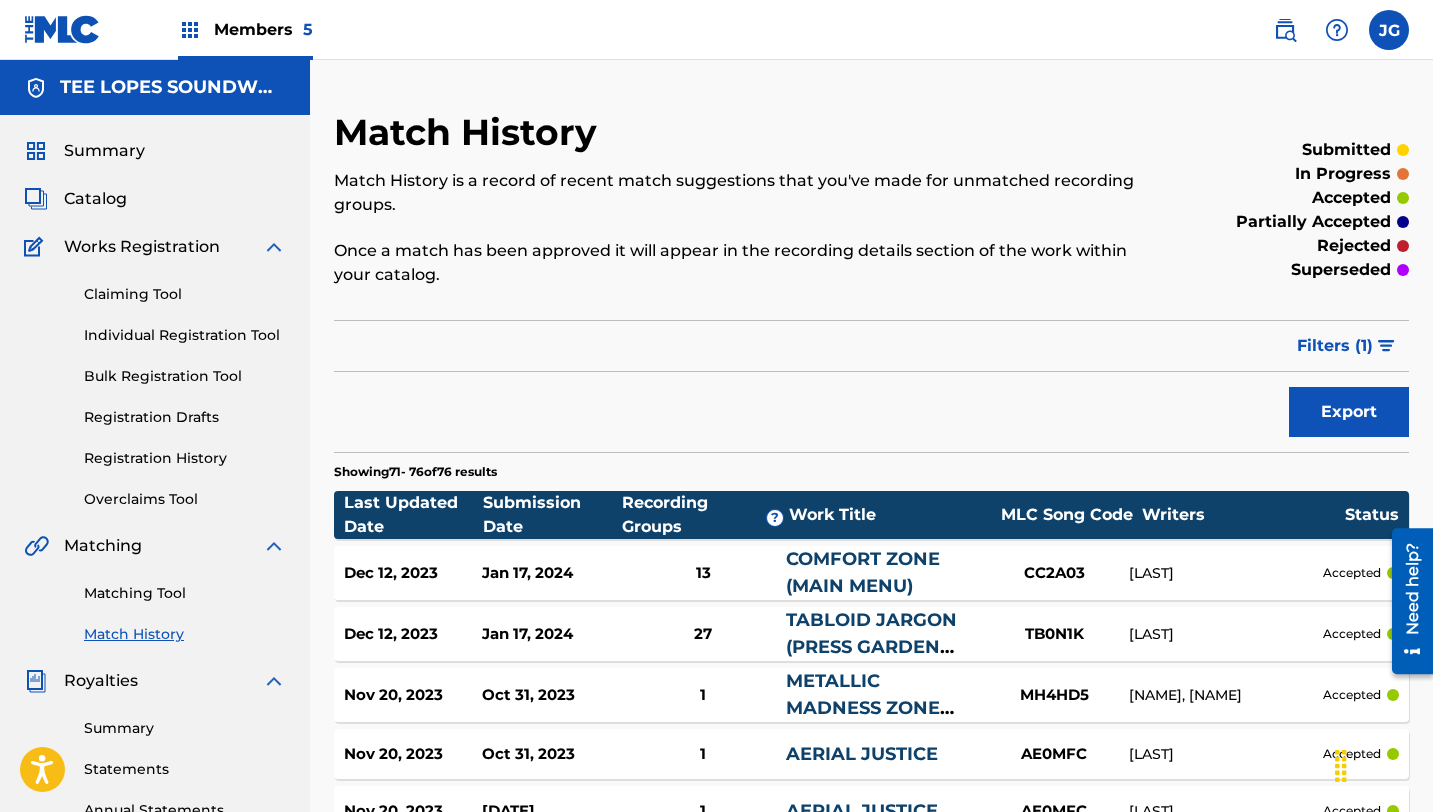 click on "Matching Tool" at bounding box center [185, 593] 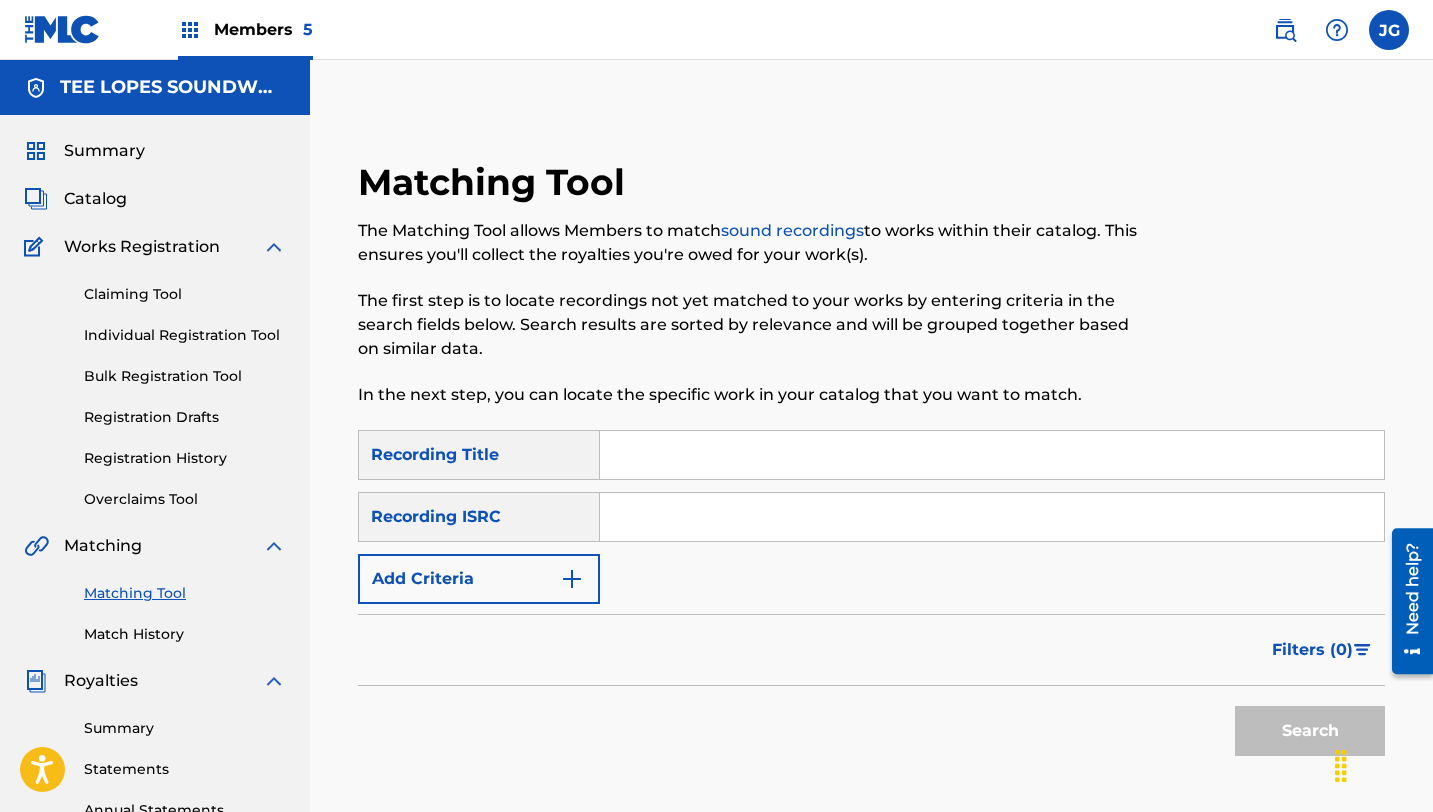 click on "Match History" at bounding box center (185, 634) 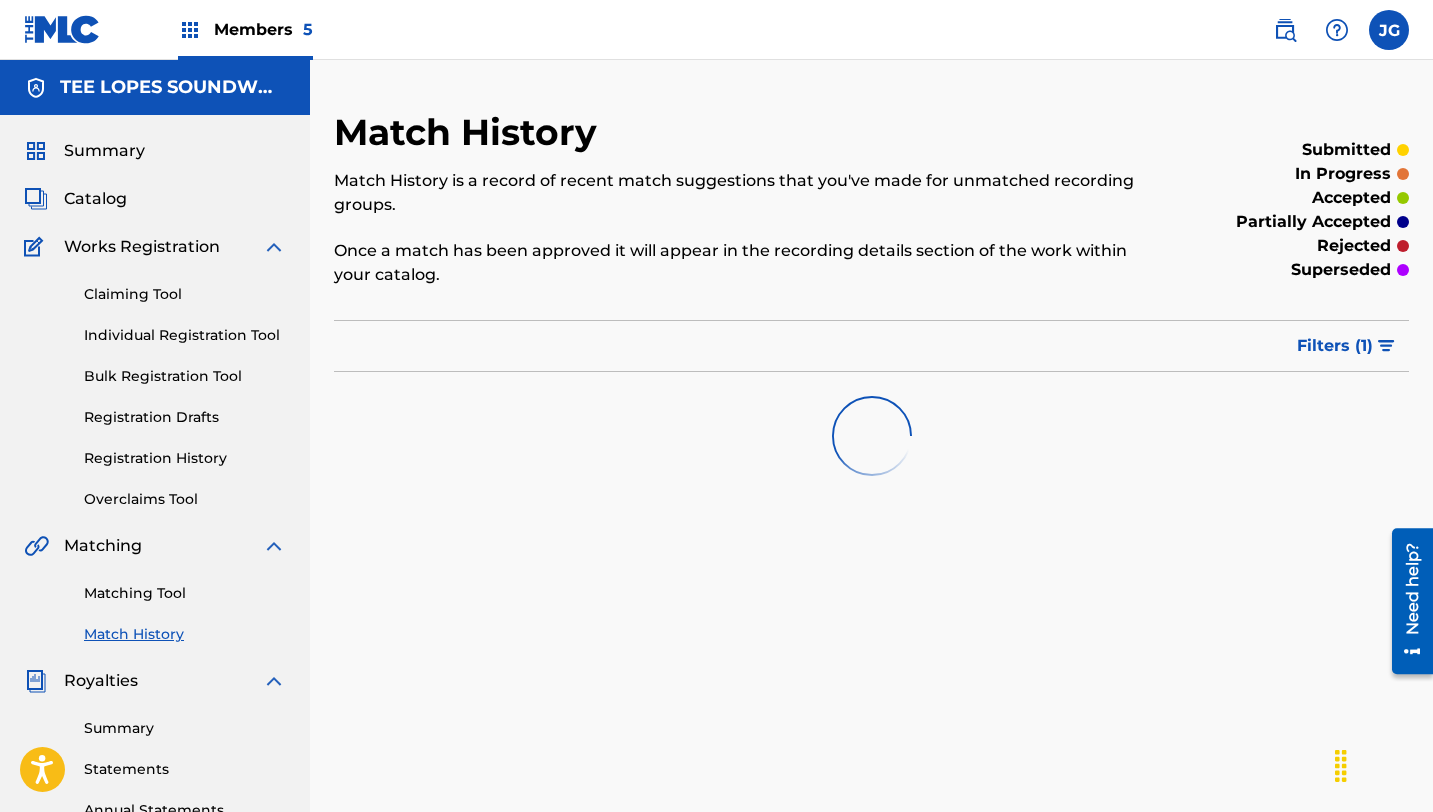 click on "Filters ( 1 )" at bounding box center (1335, 346) 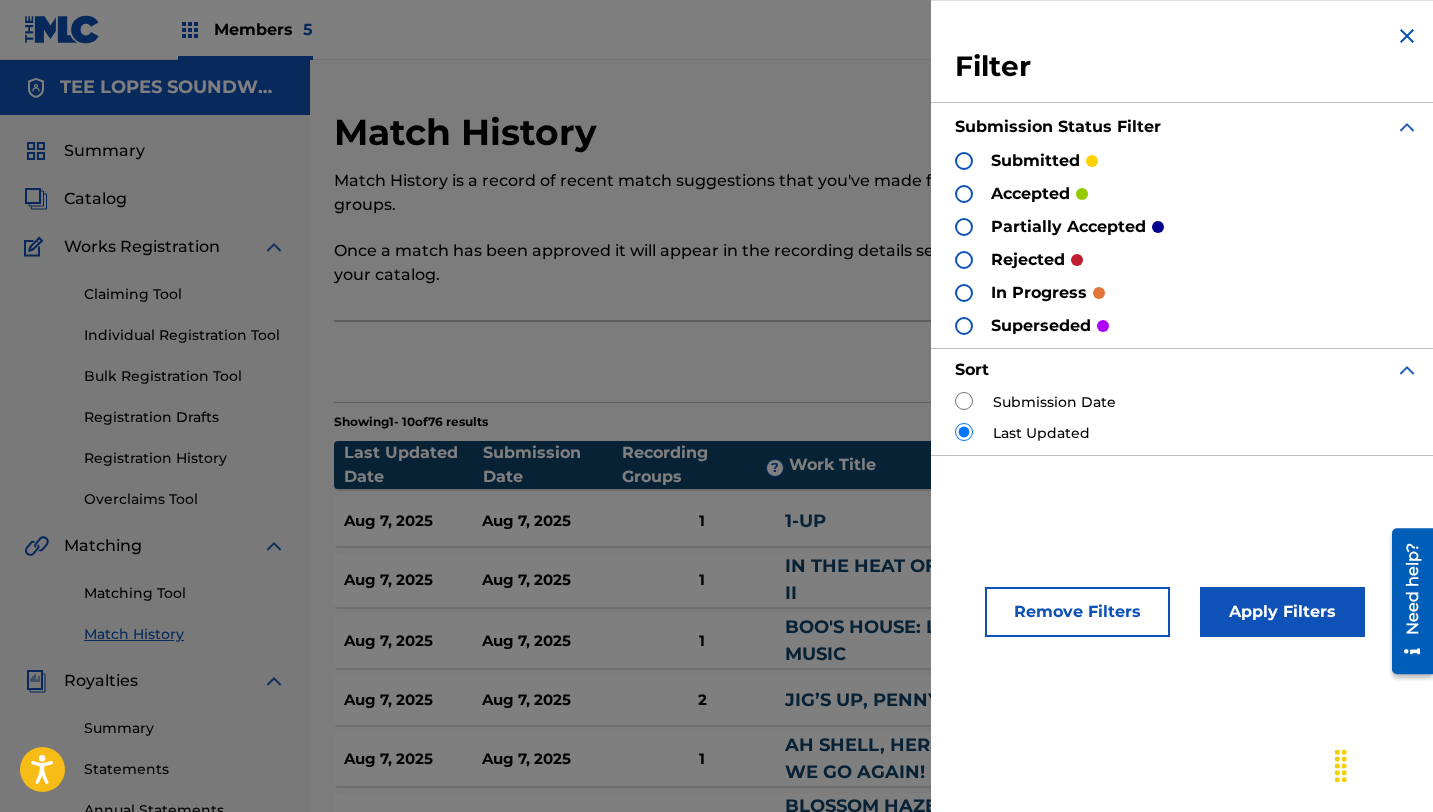 click at bounding box center (964, 326) 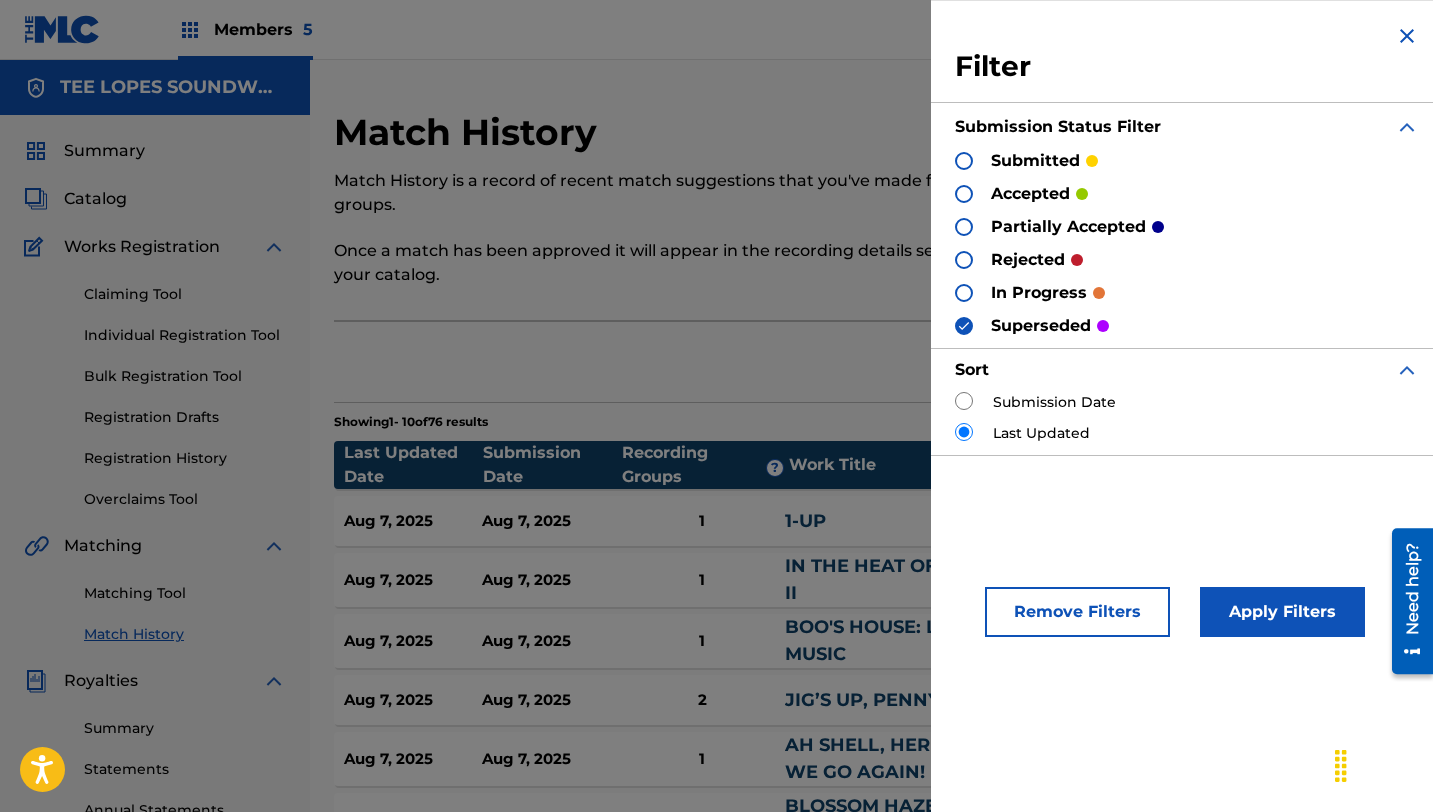 click on "Apply Filters" at bounding box center [1282, 612] 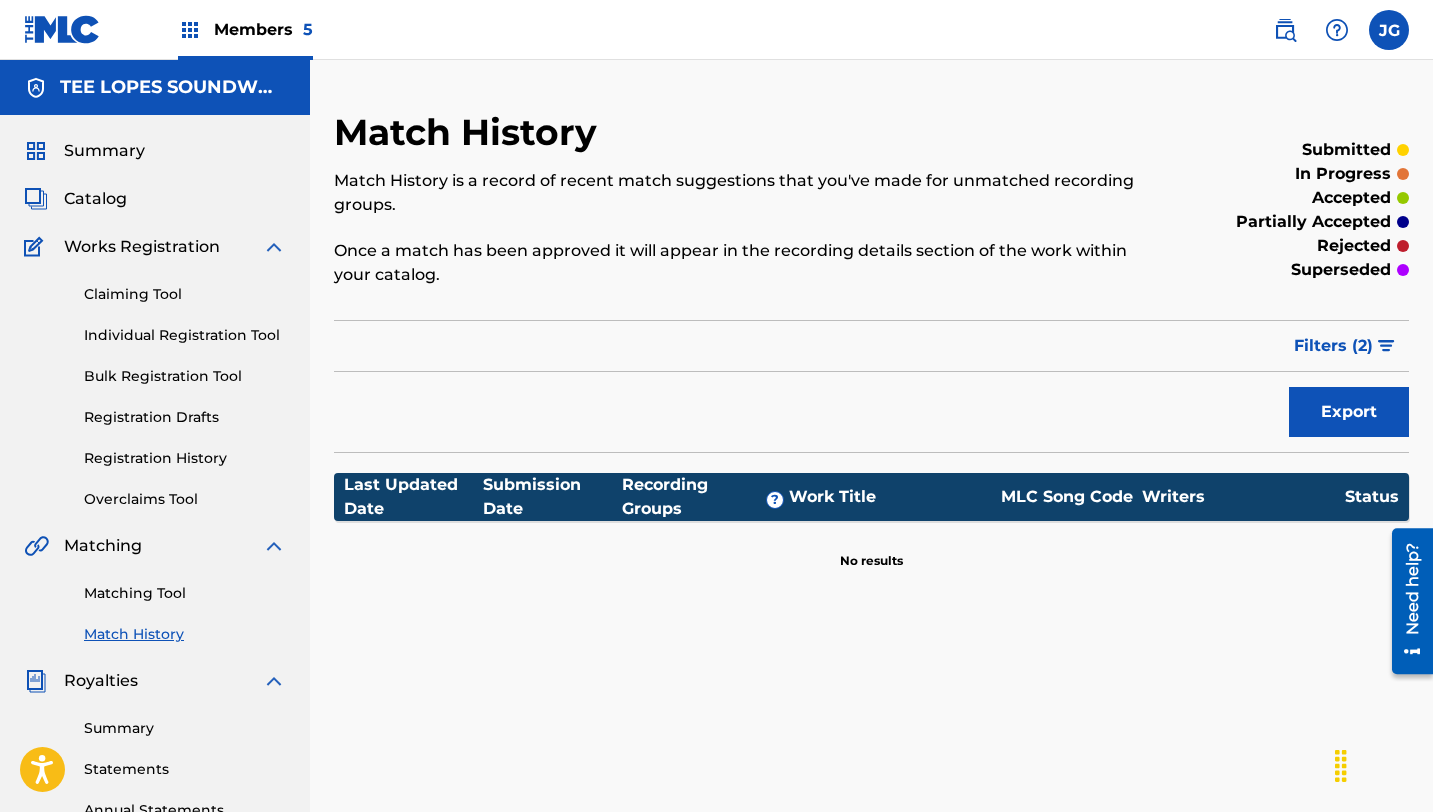 click on "Filters ( 2 )" at bounding box center [1345, 346] 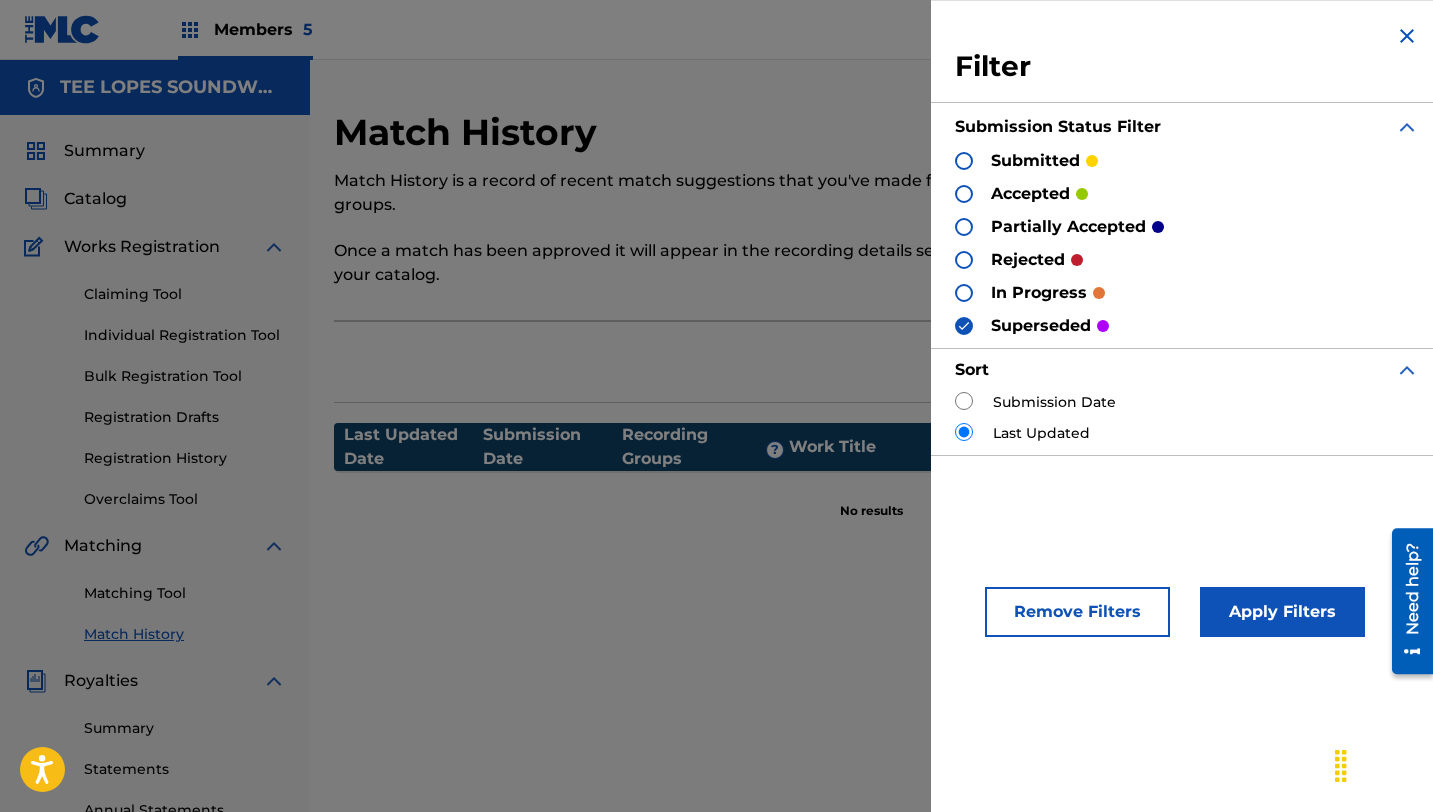 click at bounding box center [964, 293] 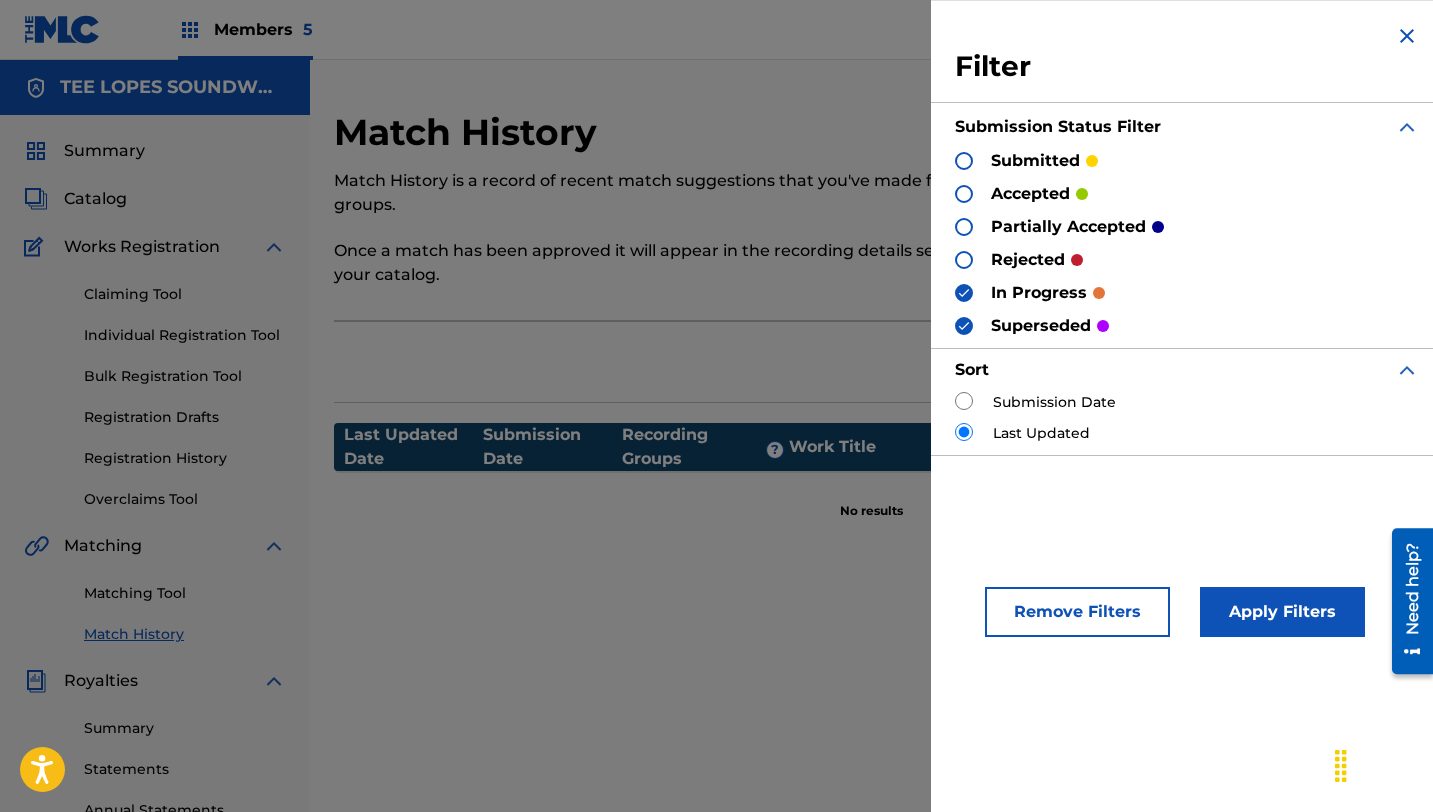 click at bounding box center (964, 326) 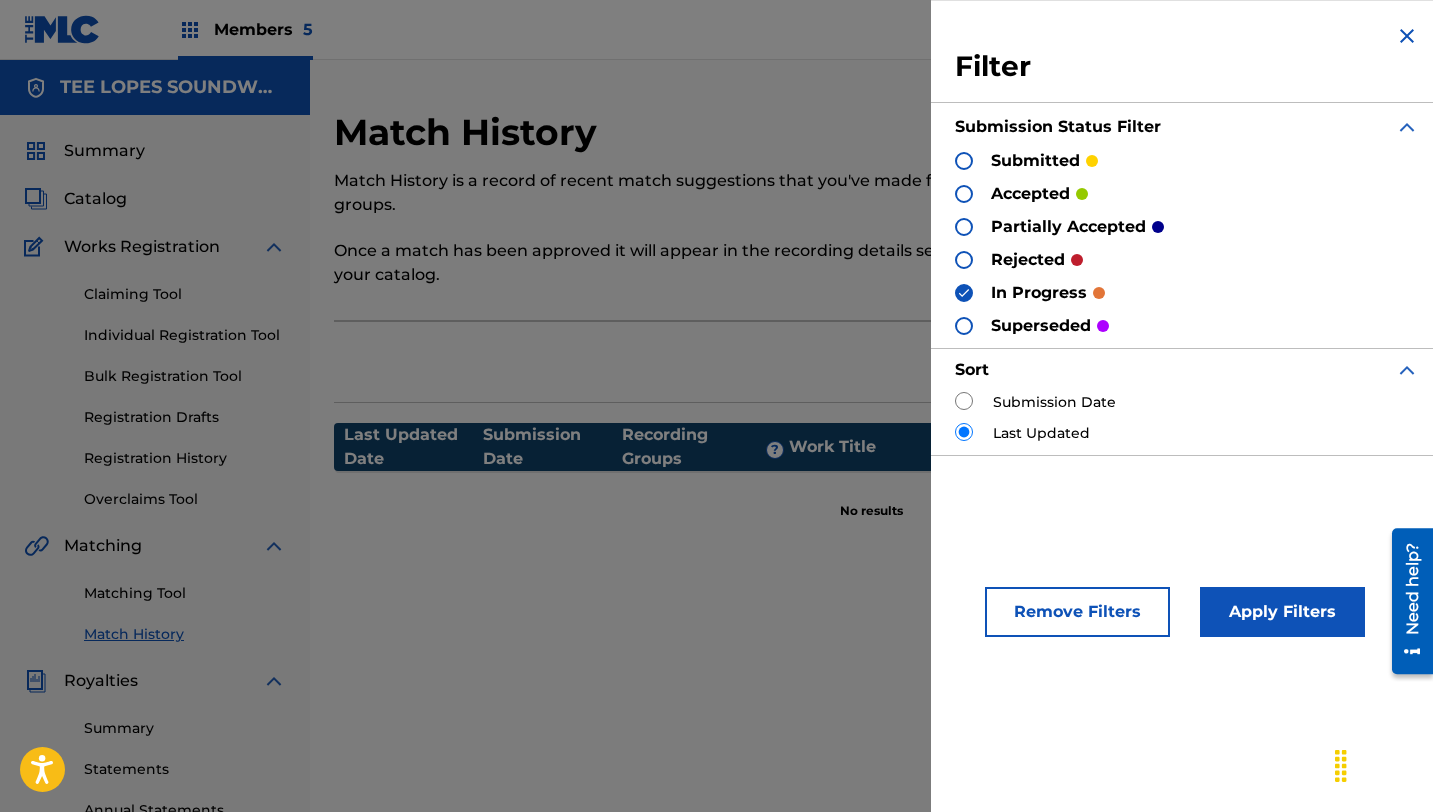 click on "Apply Filters" at bounding box center [1282, 612] 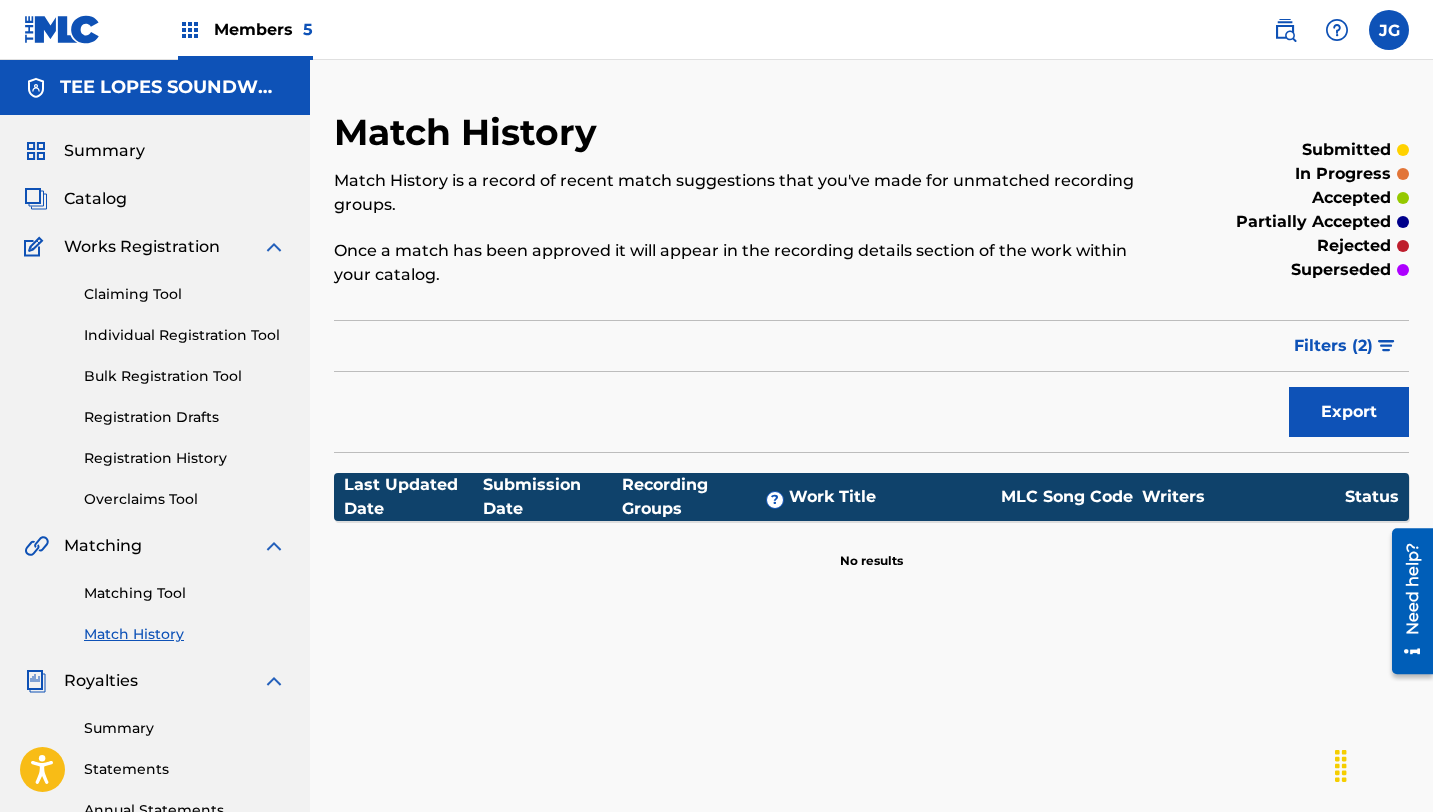 click on "Filters ( 2 )" at bounding box center [1333, 346] 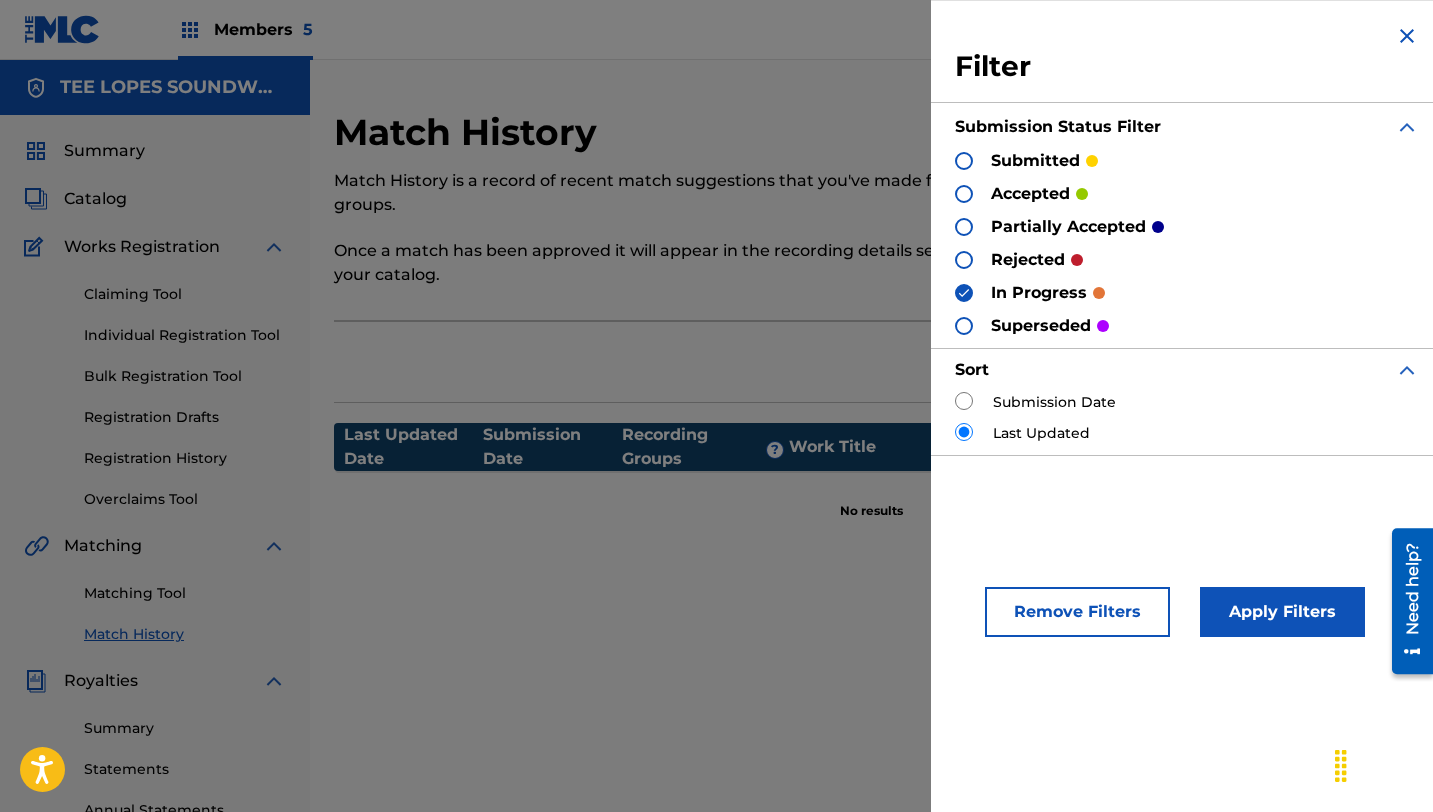 click at bounding box center [964, 260] 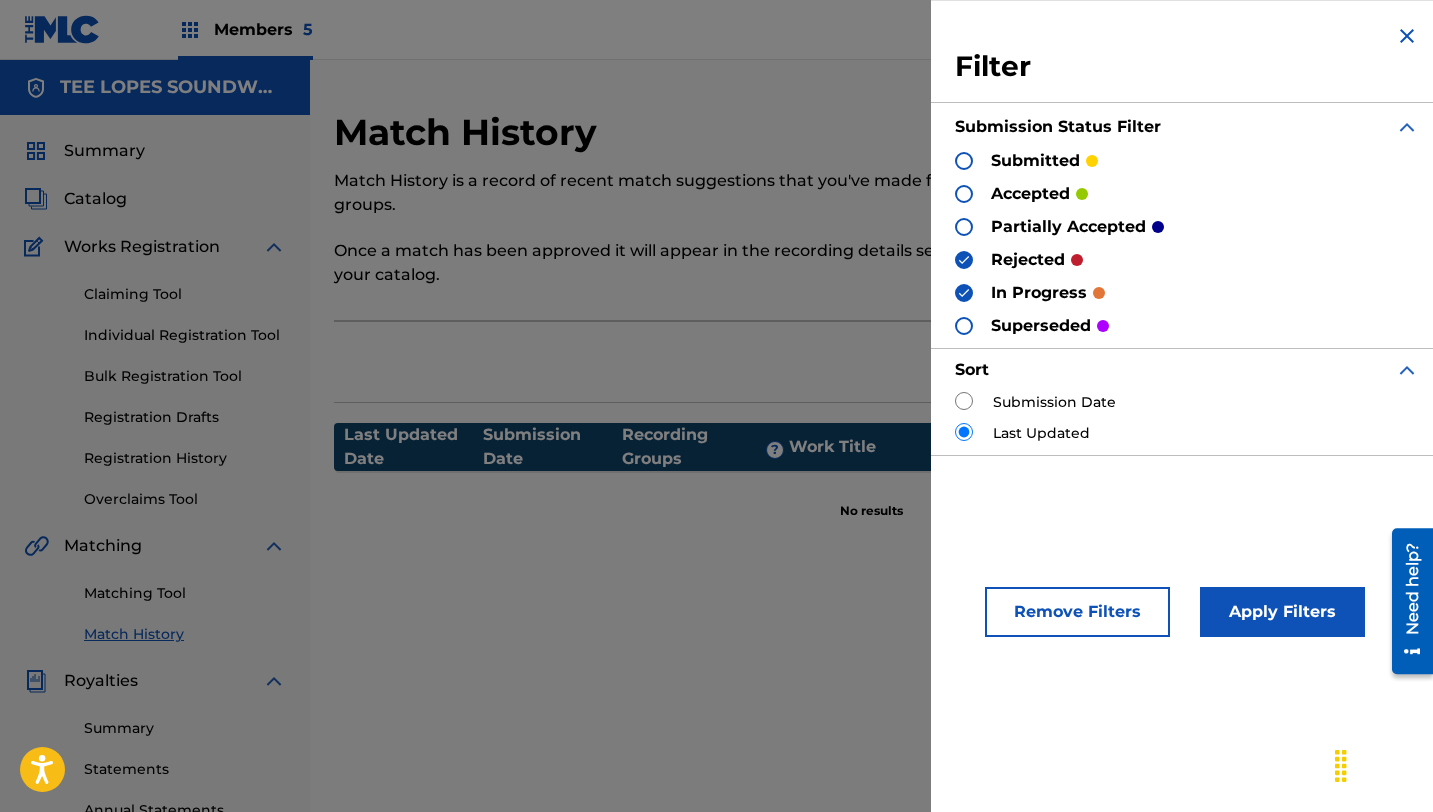 click at bounding box center [964, 293] 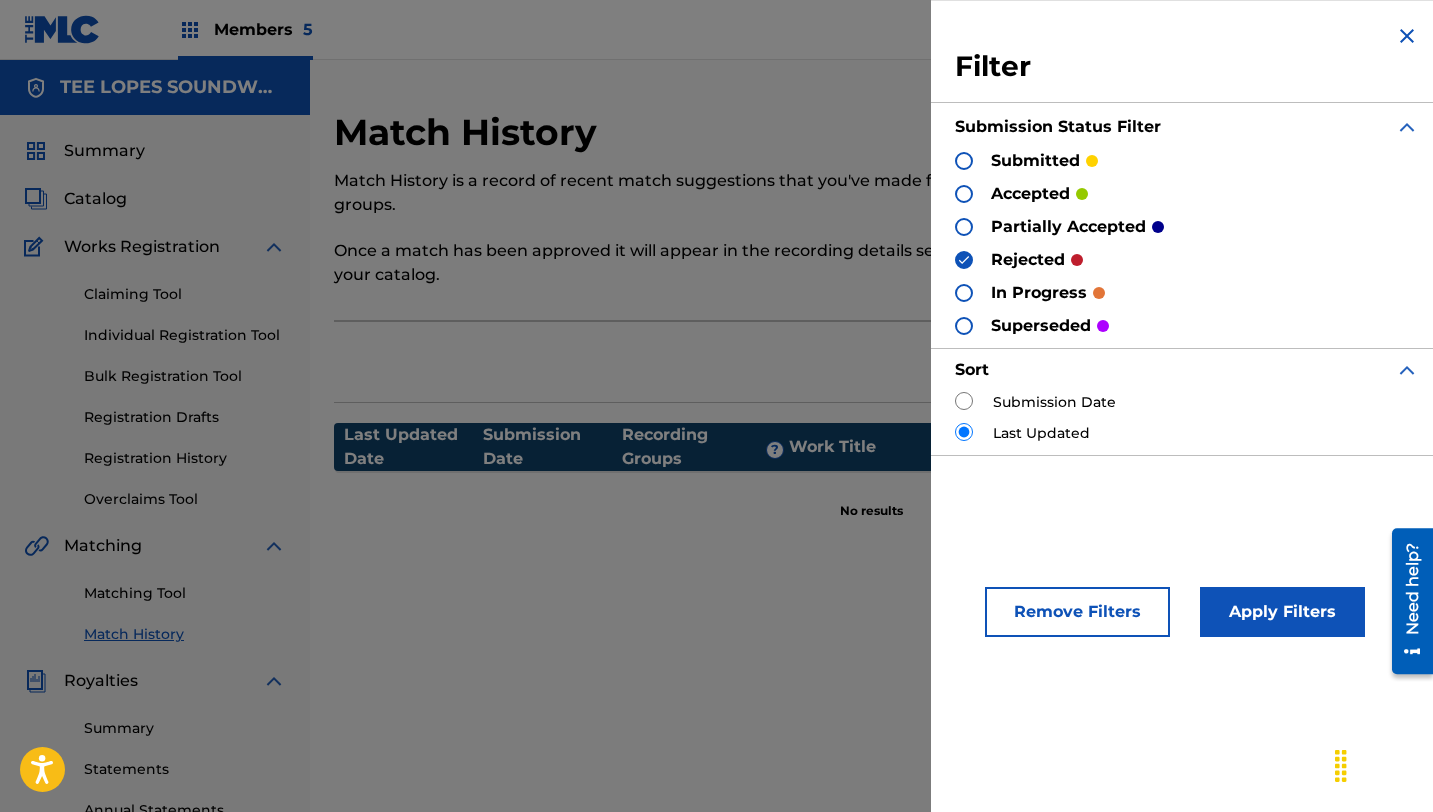 click on "Apply Filters" at bounding box center (1282, 612) 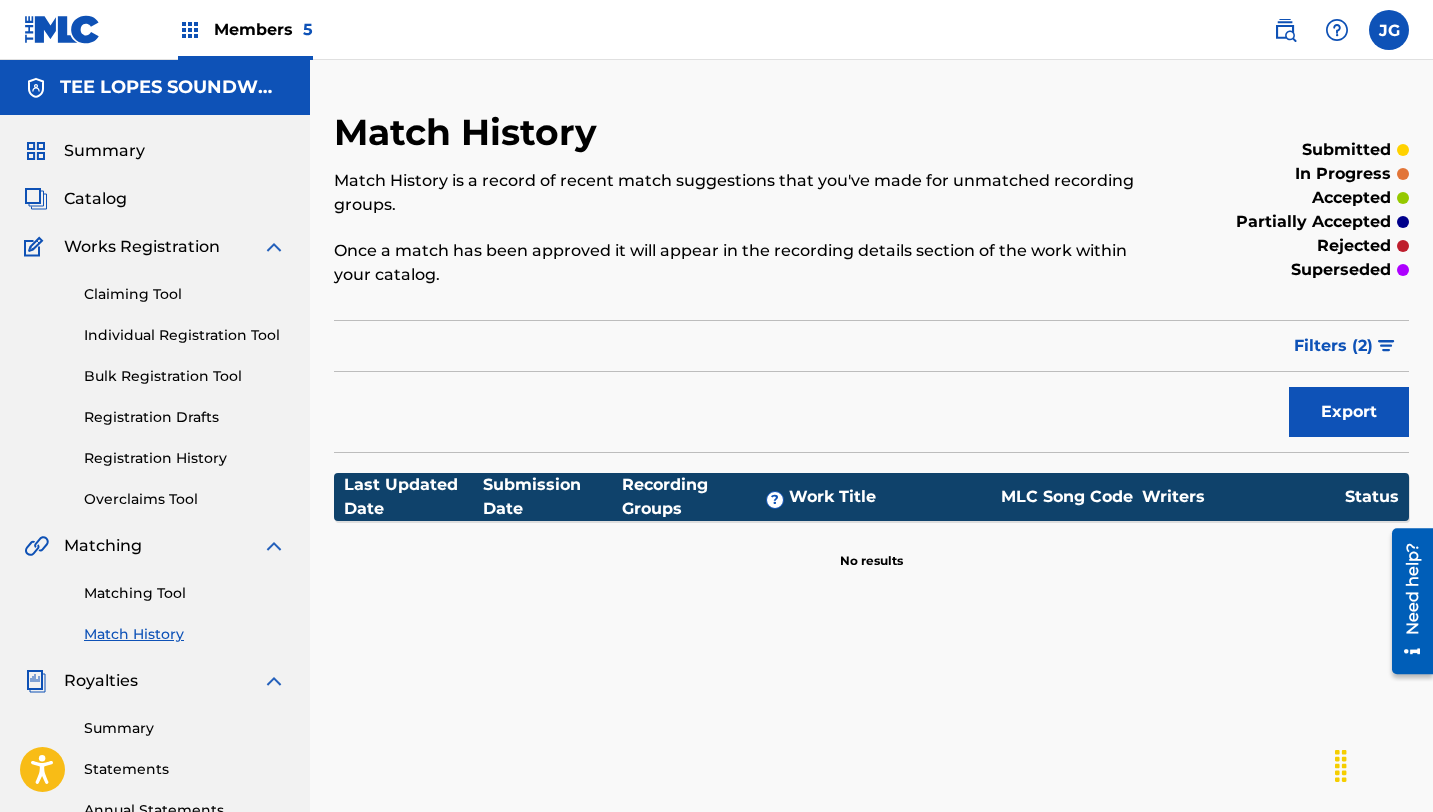 click at bounding box center (1386, 346) 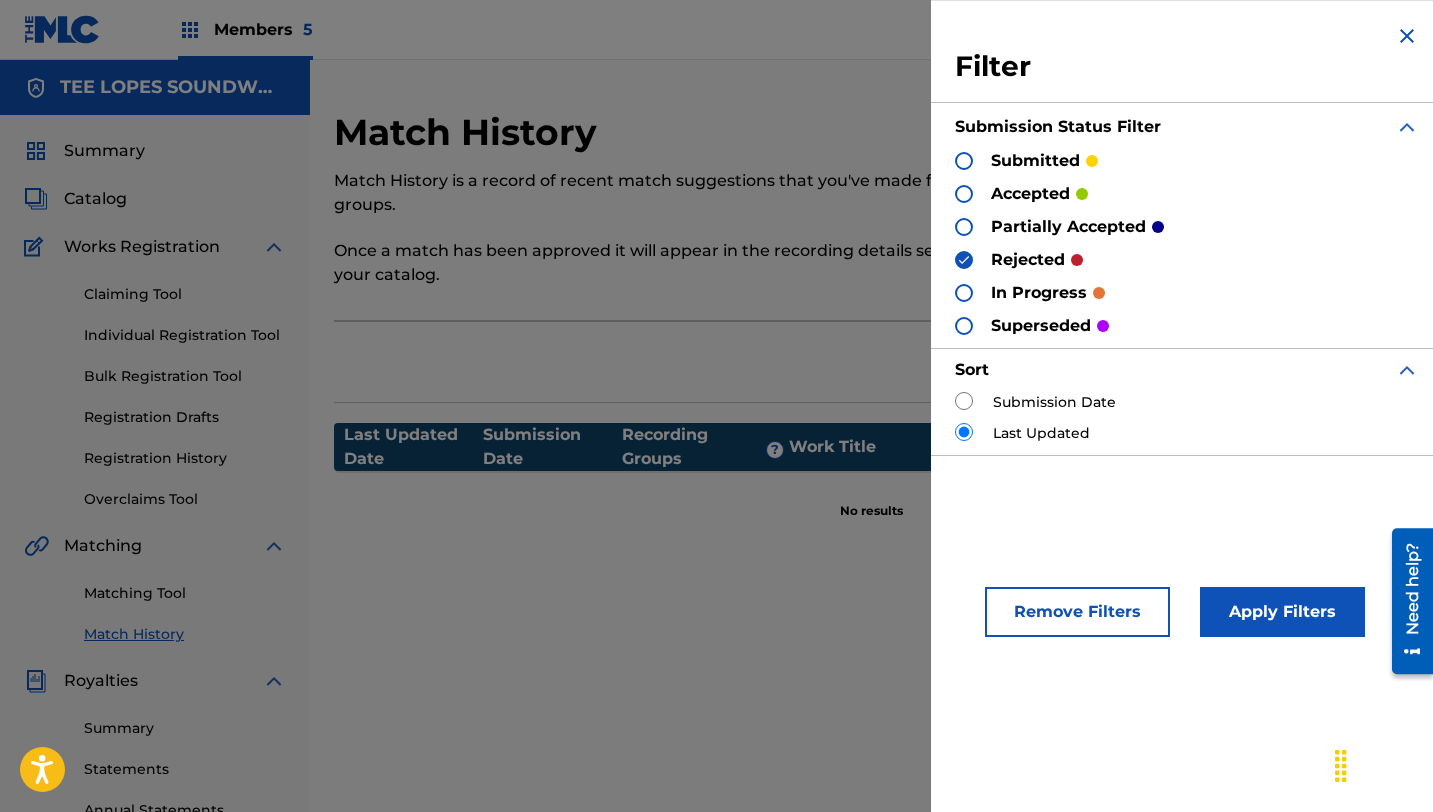 click at bounding box center (964, 227) 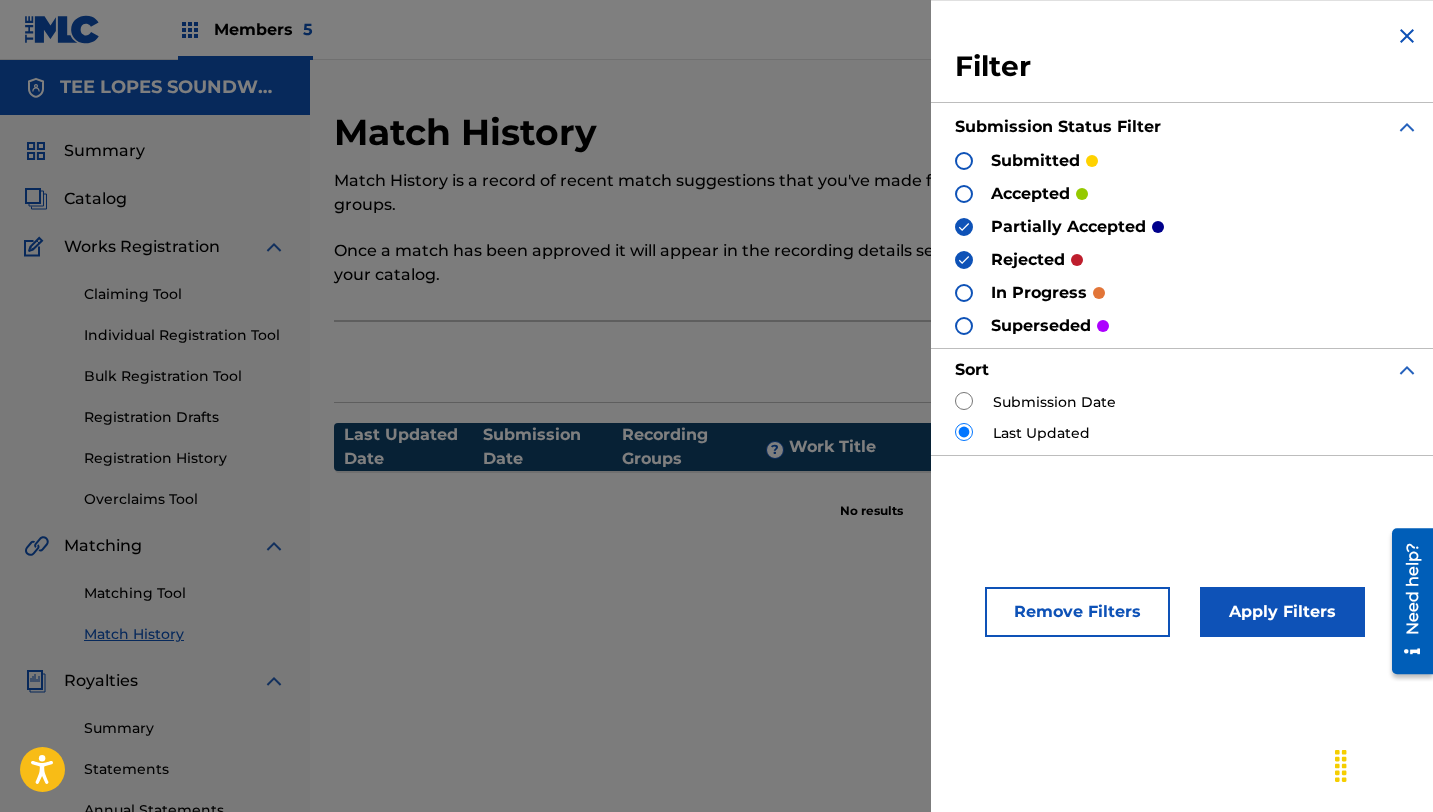 click at bounding box center (964, 260) 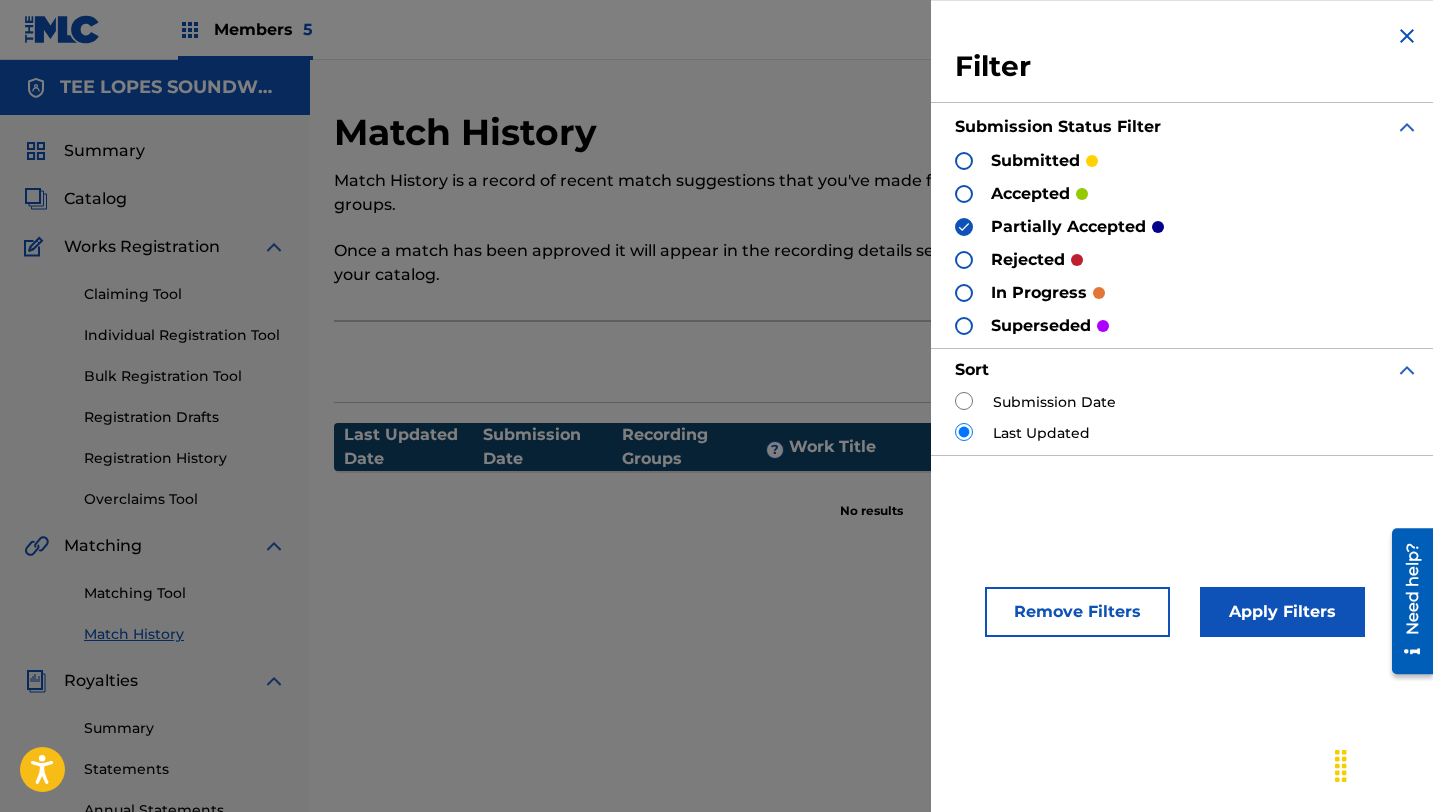 click on "Apply Filters" at bounding box center [1282, 612] 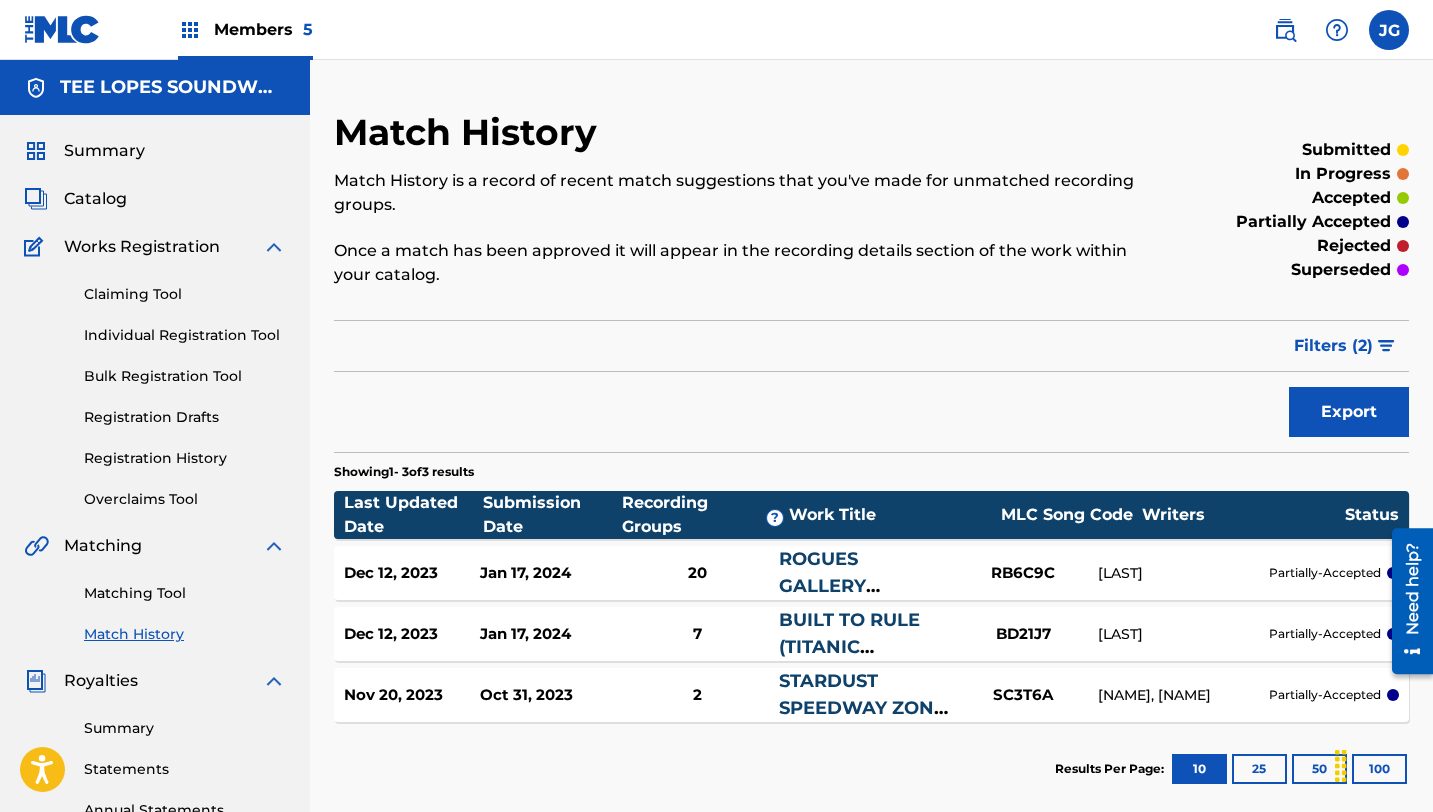 click on "Filters ( 2 )" at bounding box center [1333, 346] 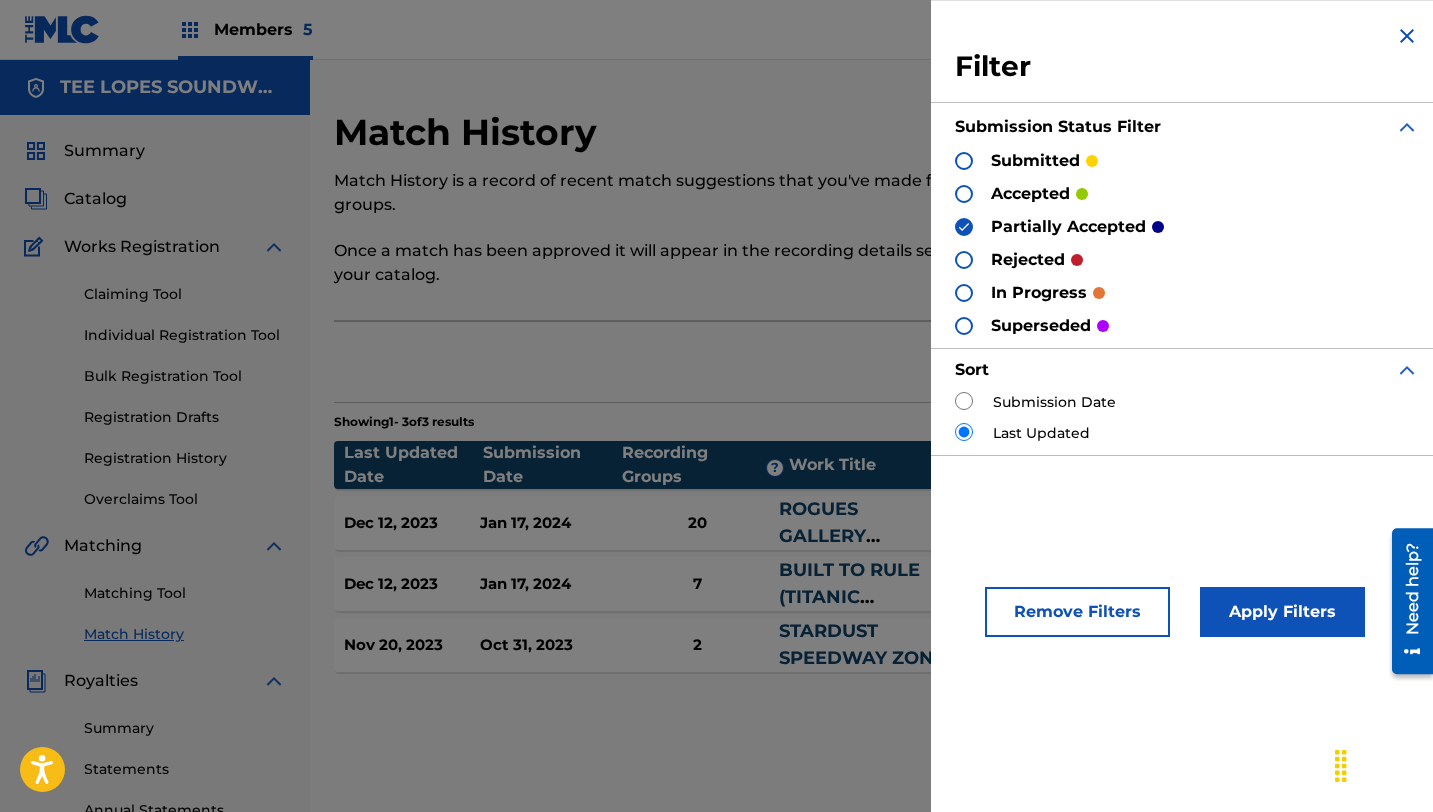 click at bounding box center [964, 194] 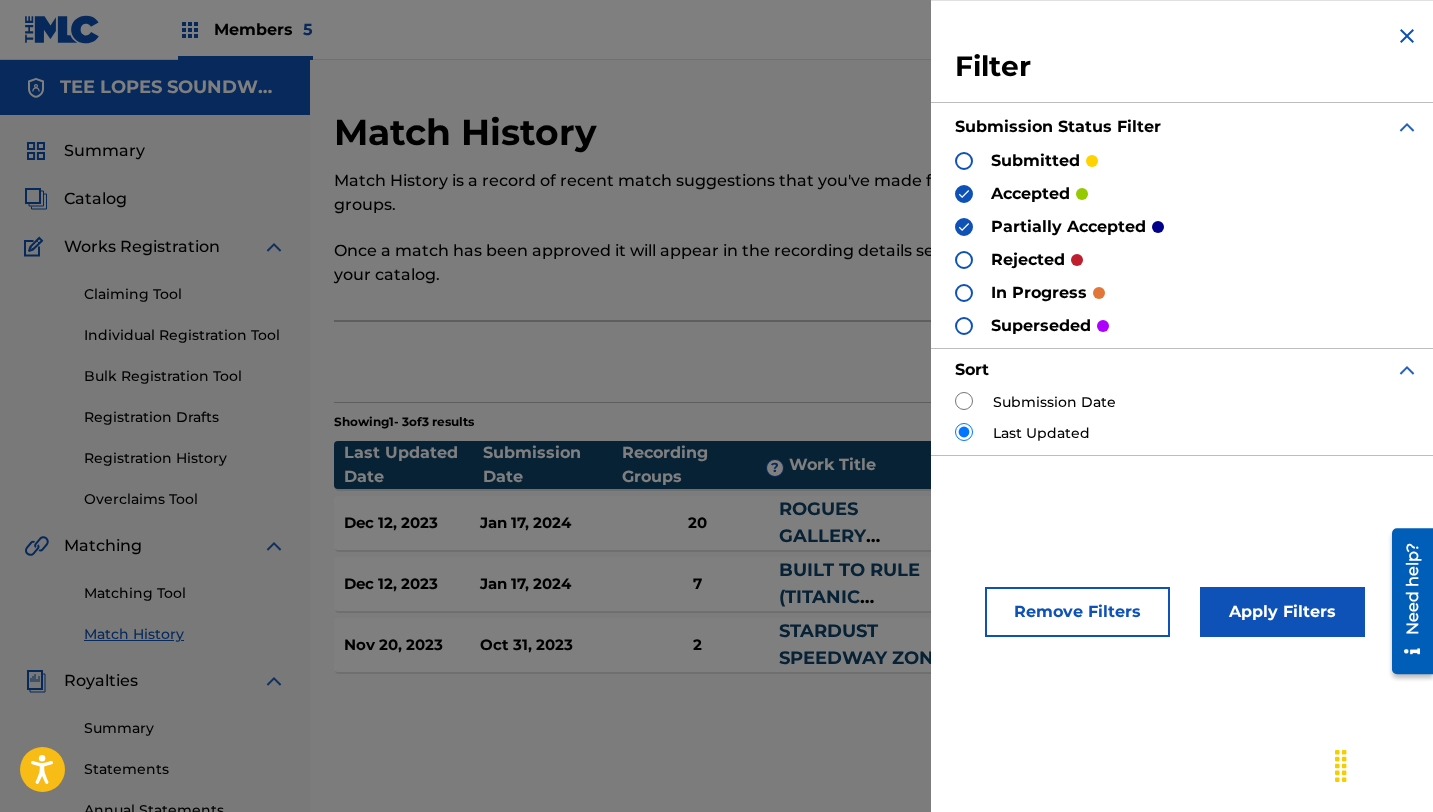 click at bounding box center (964, 227) 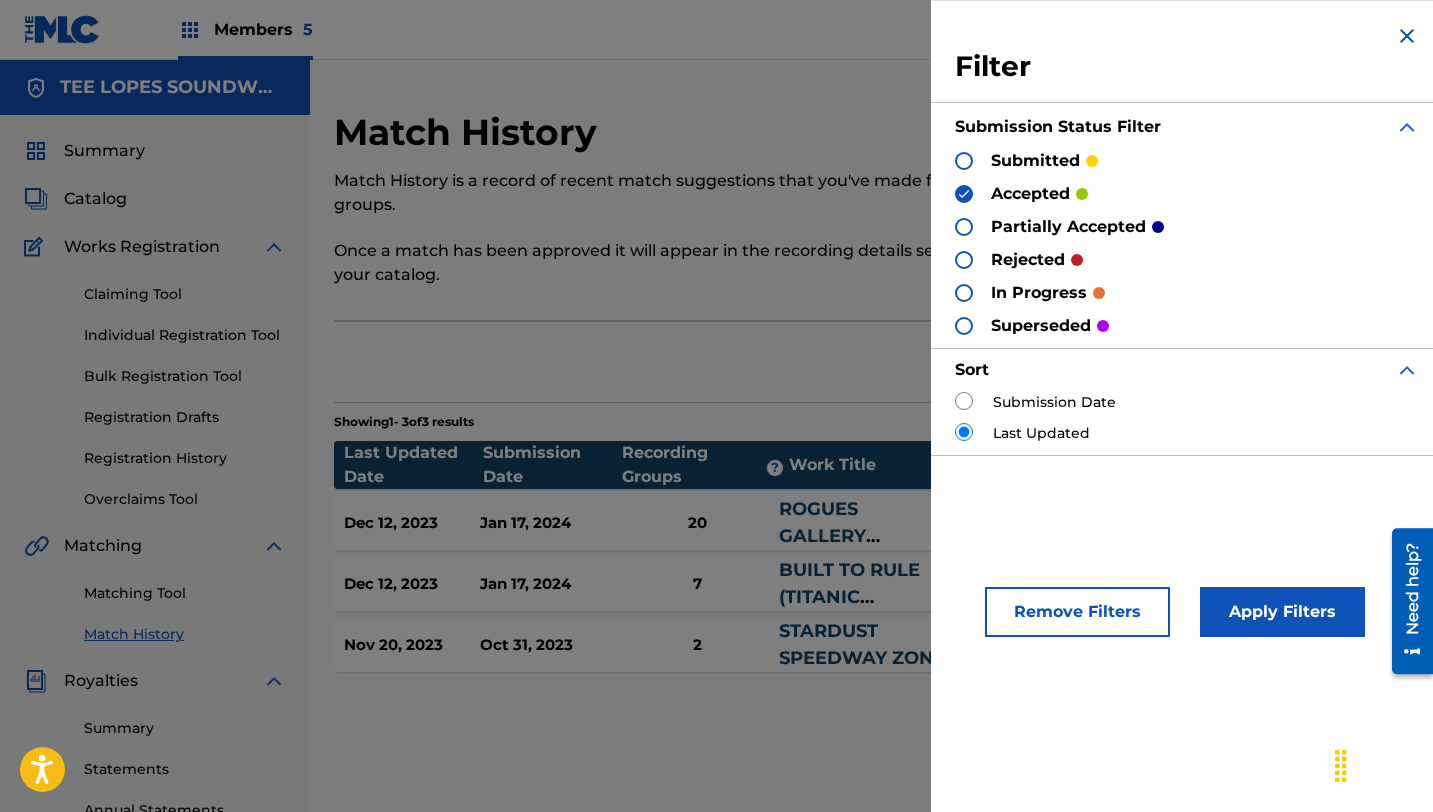 click on "Apply Filters" at bounding box center (1282, 612) 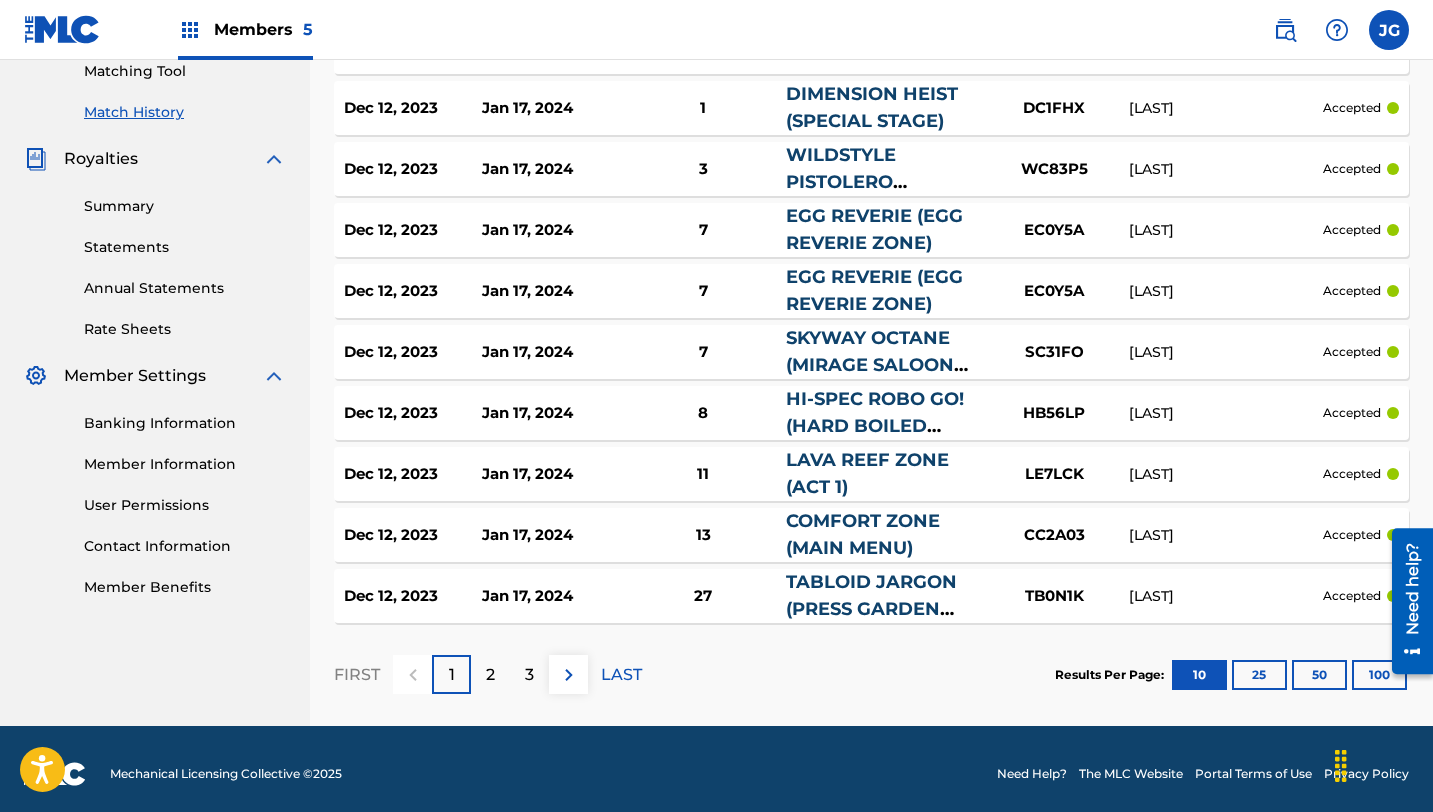 scroll, scrollTop: 532, scrollLeft: 0, axis: vertical 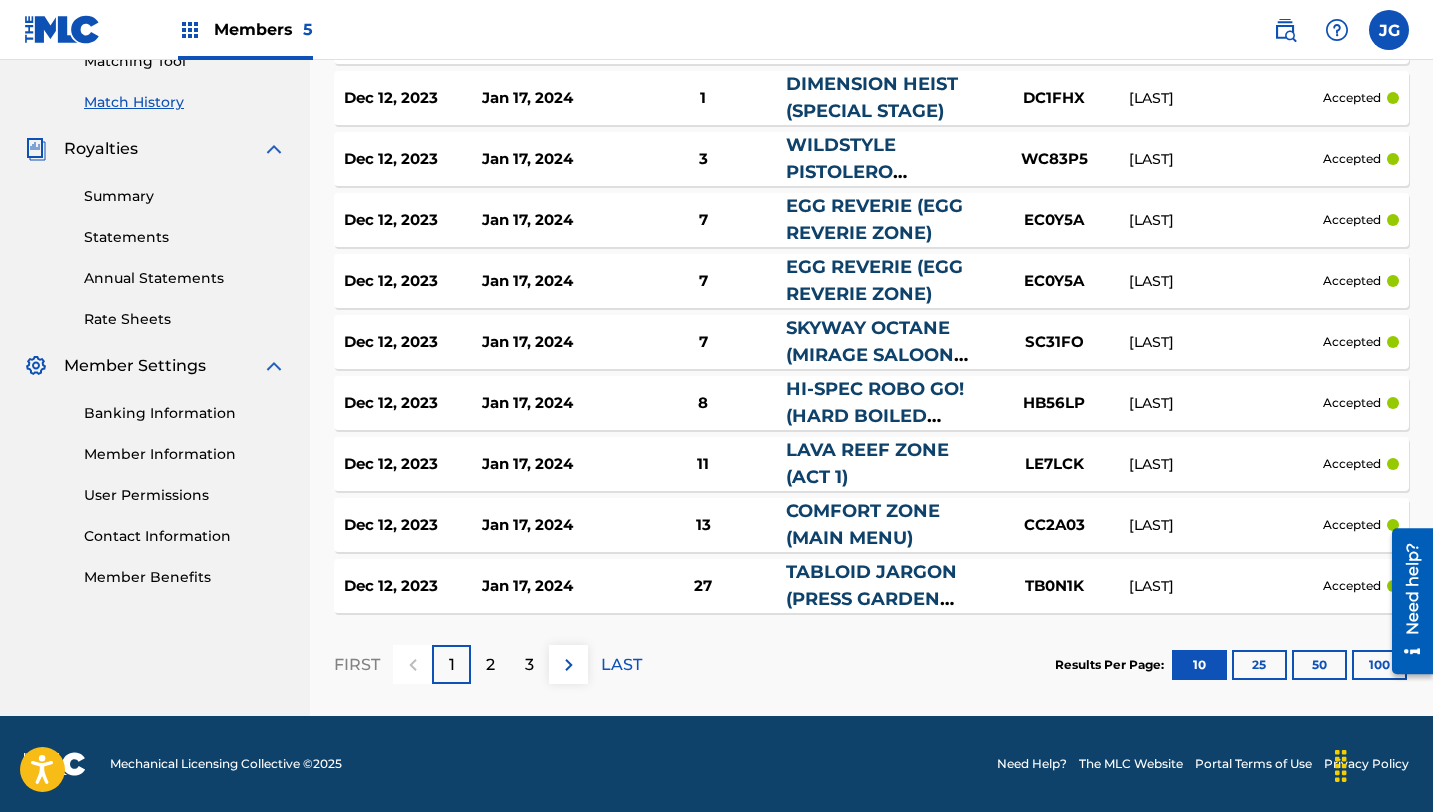 click on "100" at bounding box center [1379, 665] 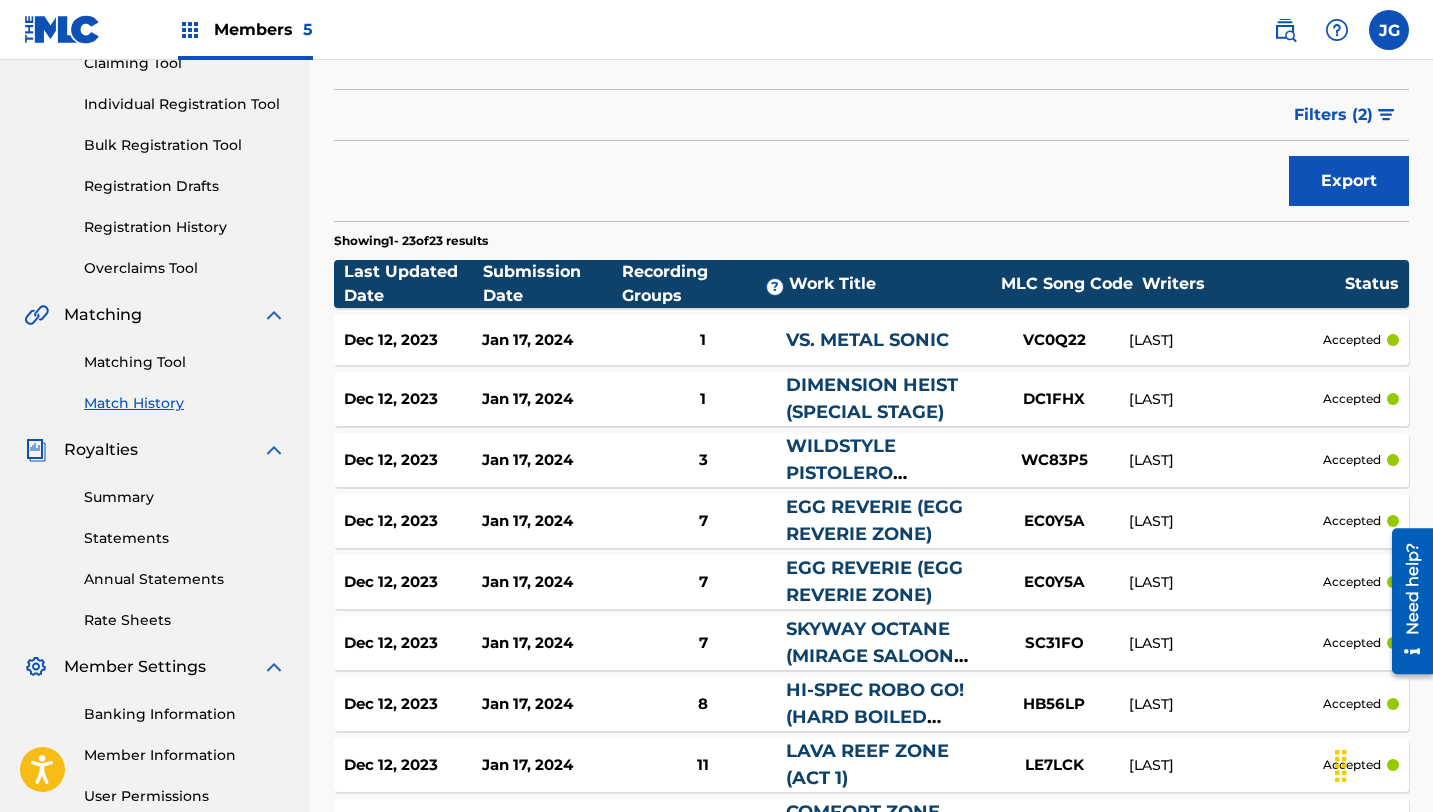 scroll, scrollTop: 0, scrollLeft: 0, axis: both 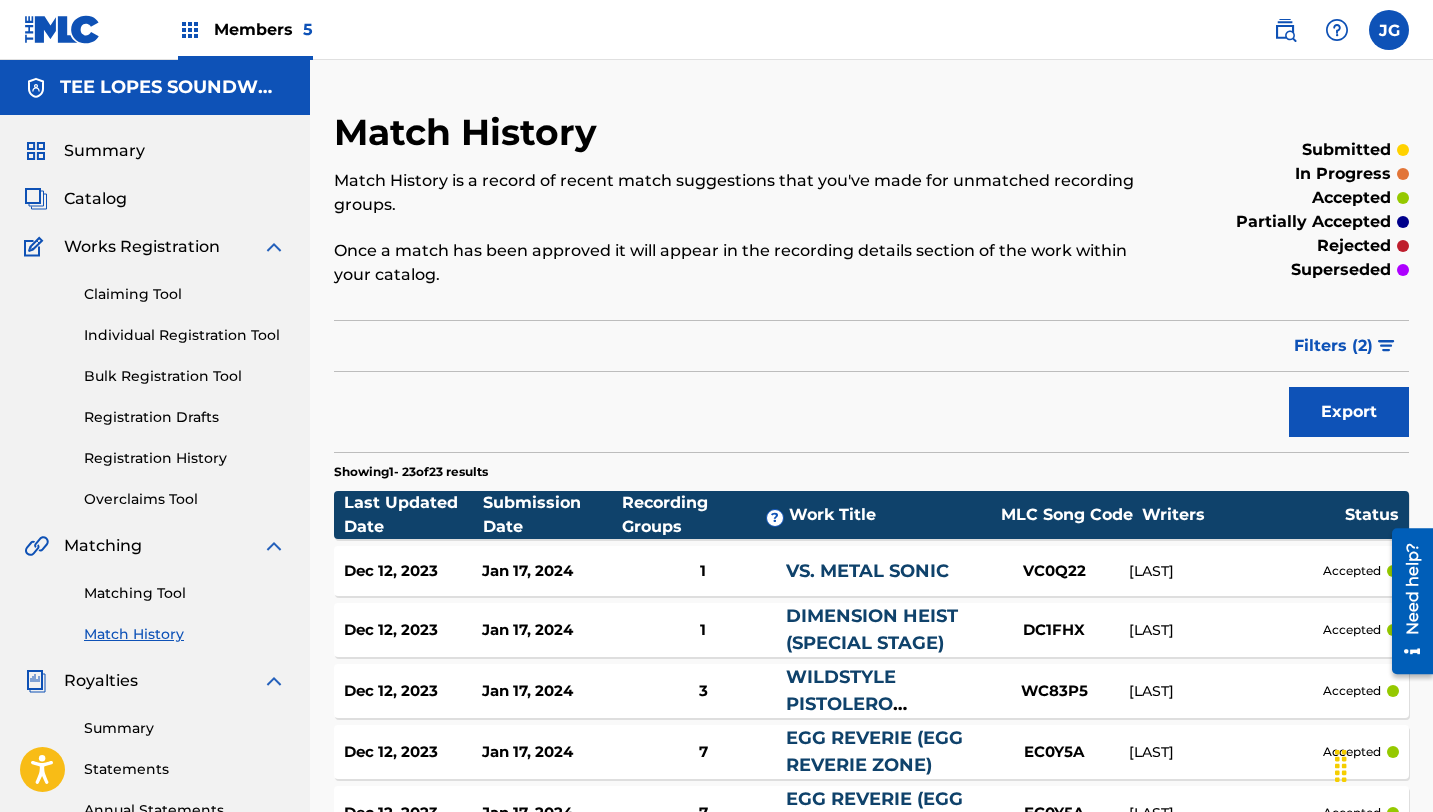 click at bounding box center (1386, 346) 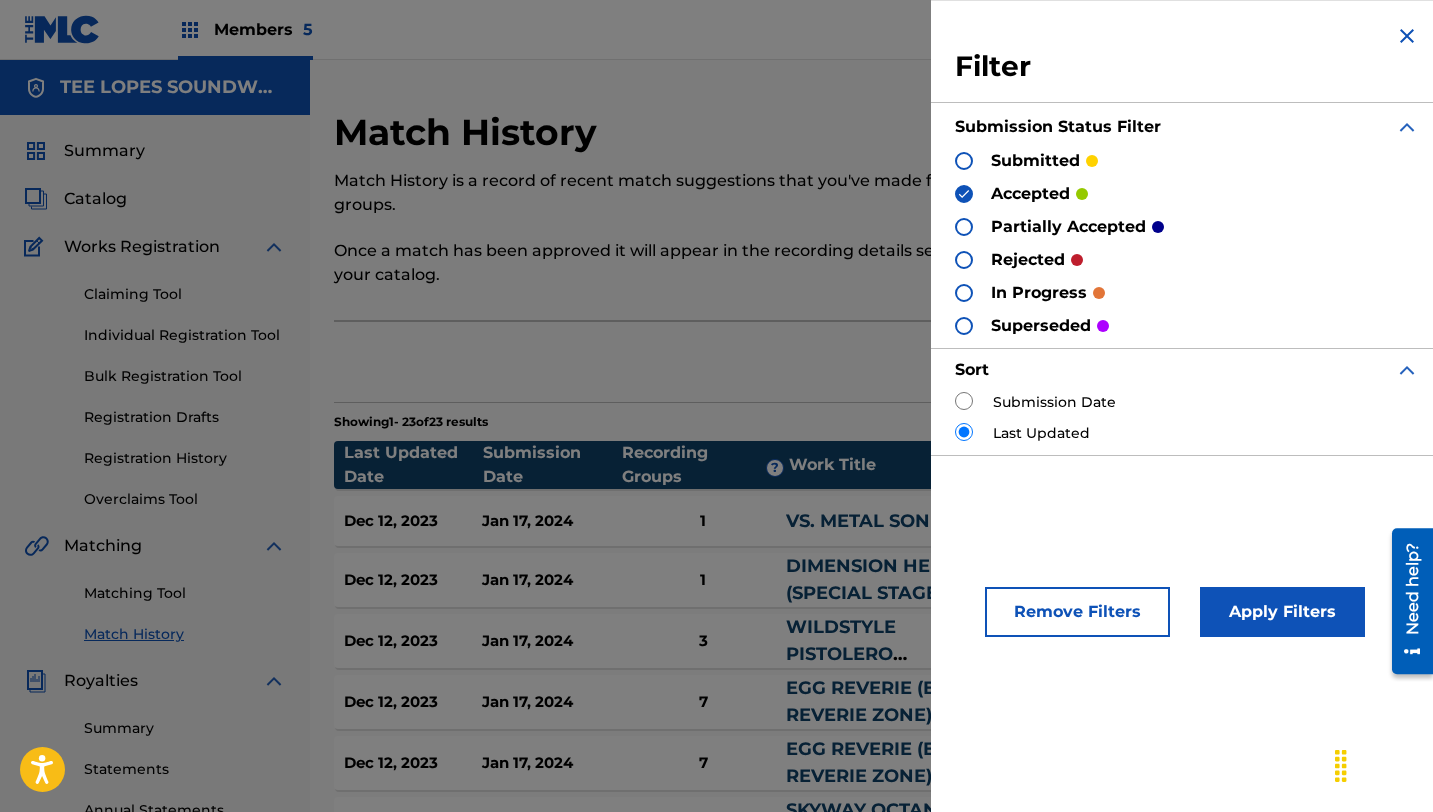 click on "submitted" at bounding box center (1026, 160) 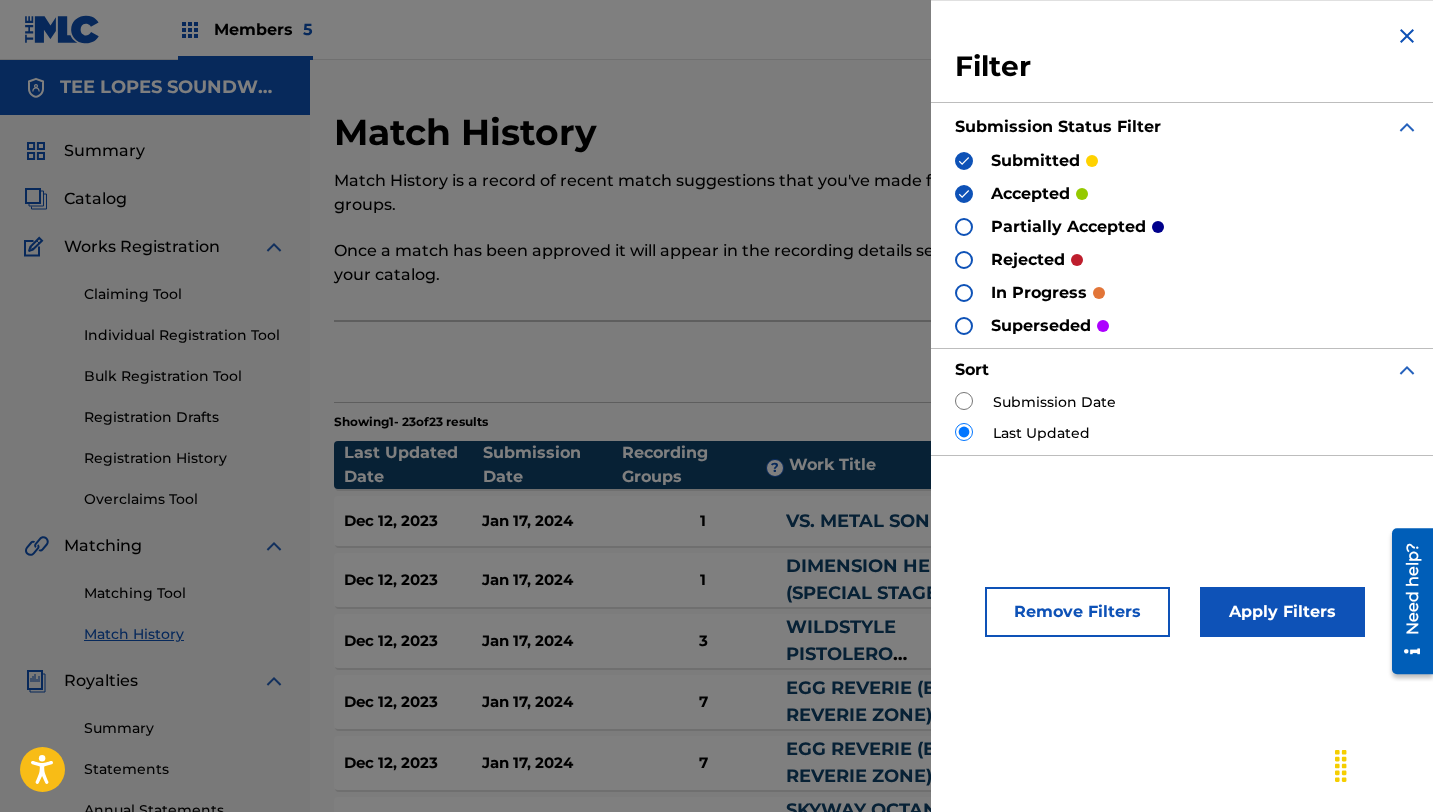 click on "accepted" at bounding box center [1021, 193] 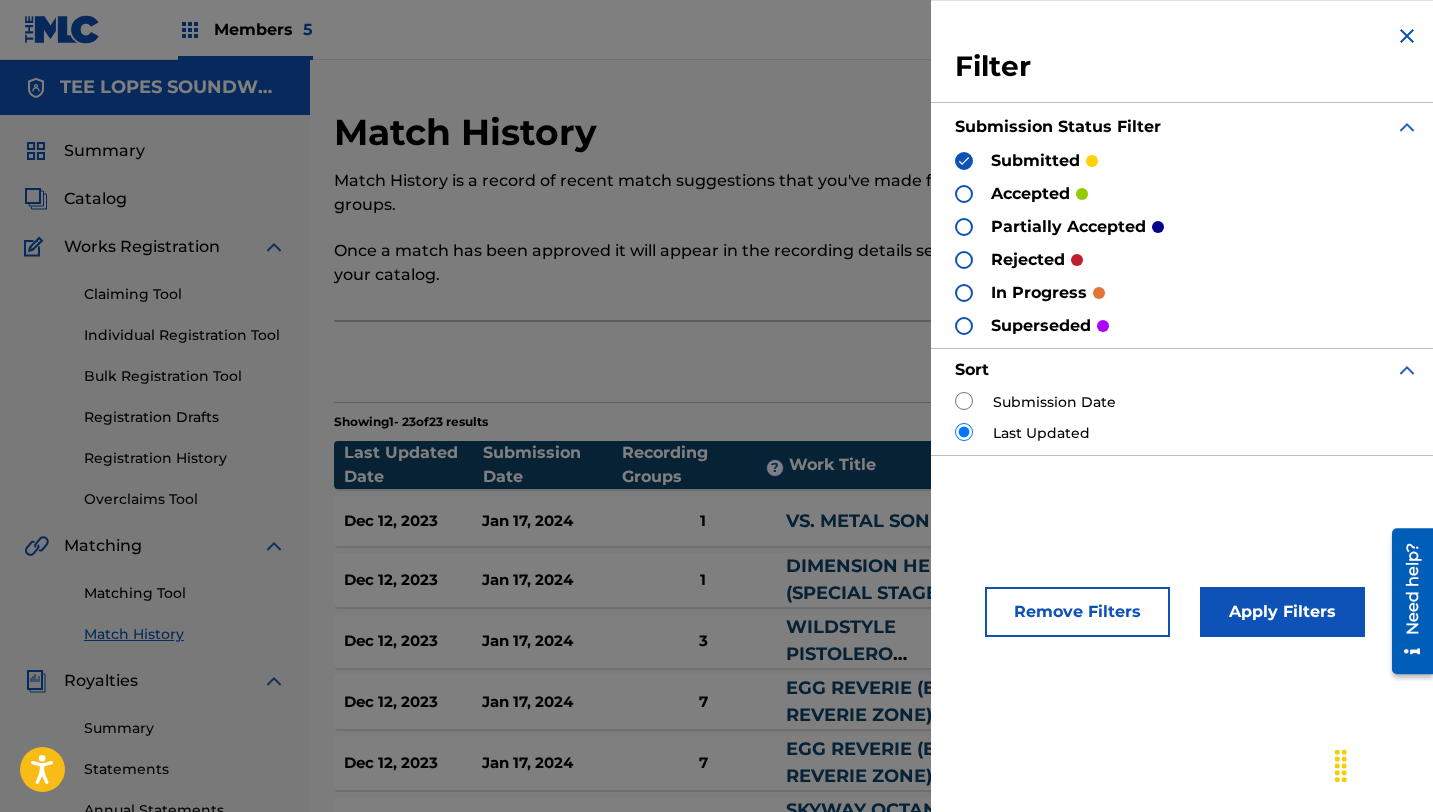 click on "Apply Filters" at bounding box center [1282, 612] 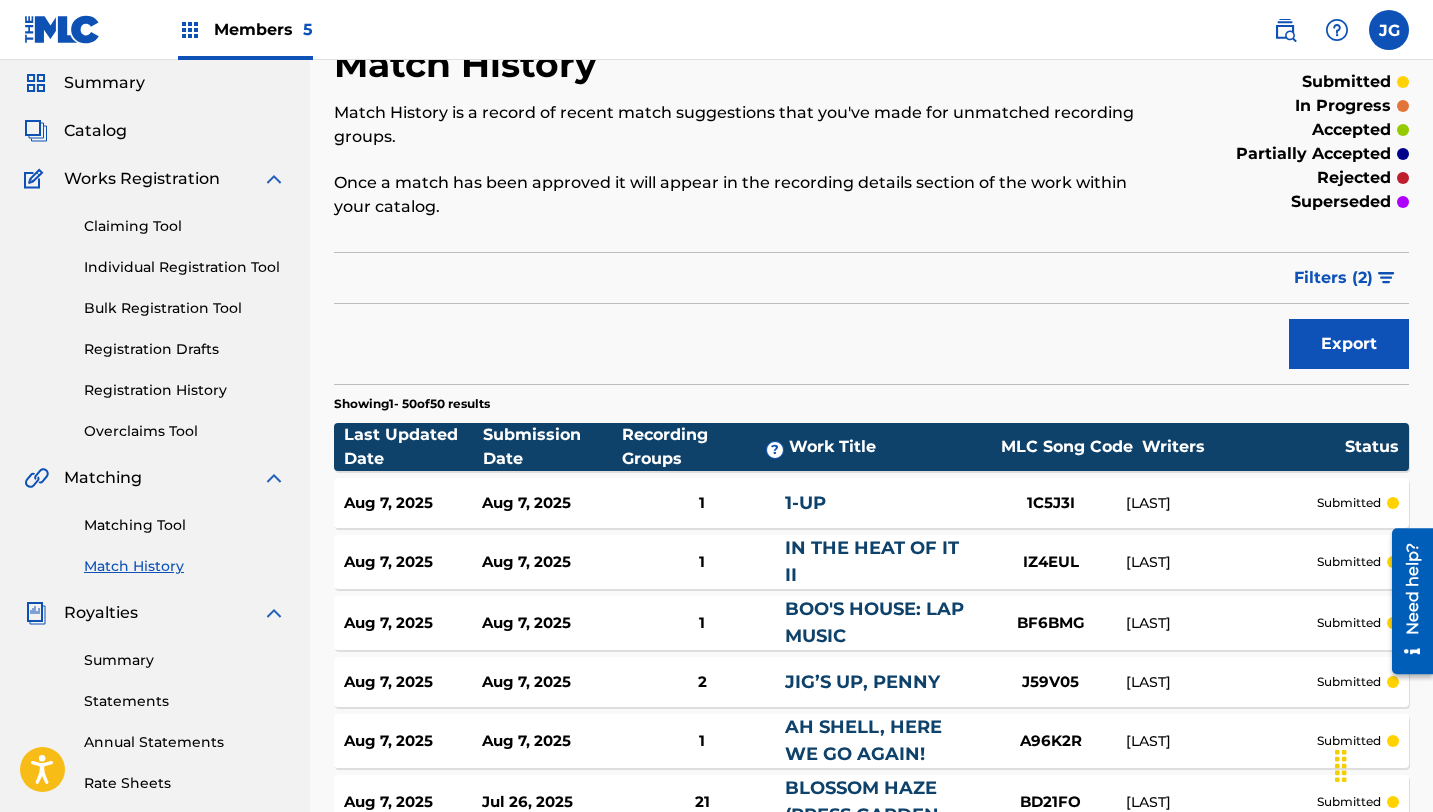 scroll, scrollTop: 0, scrollLeft: 0, axis: both 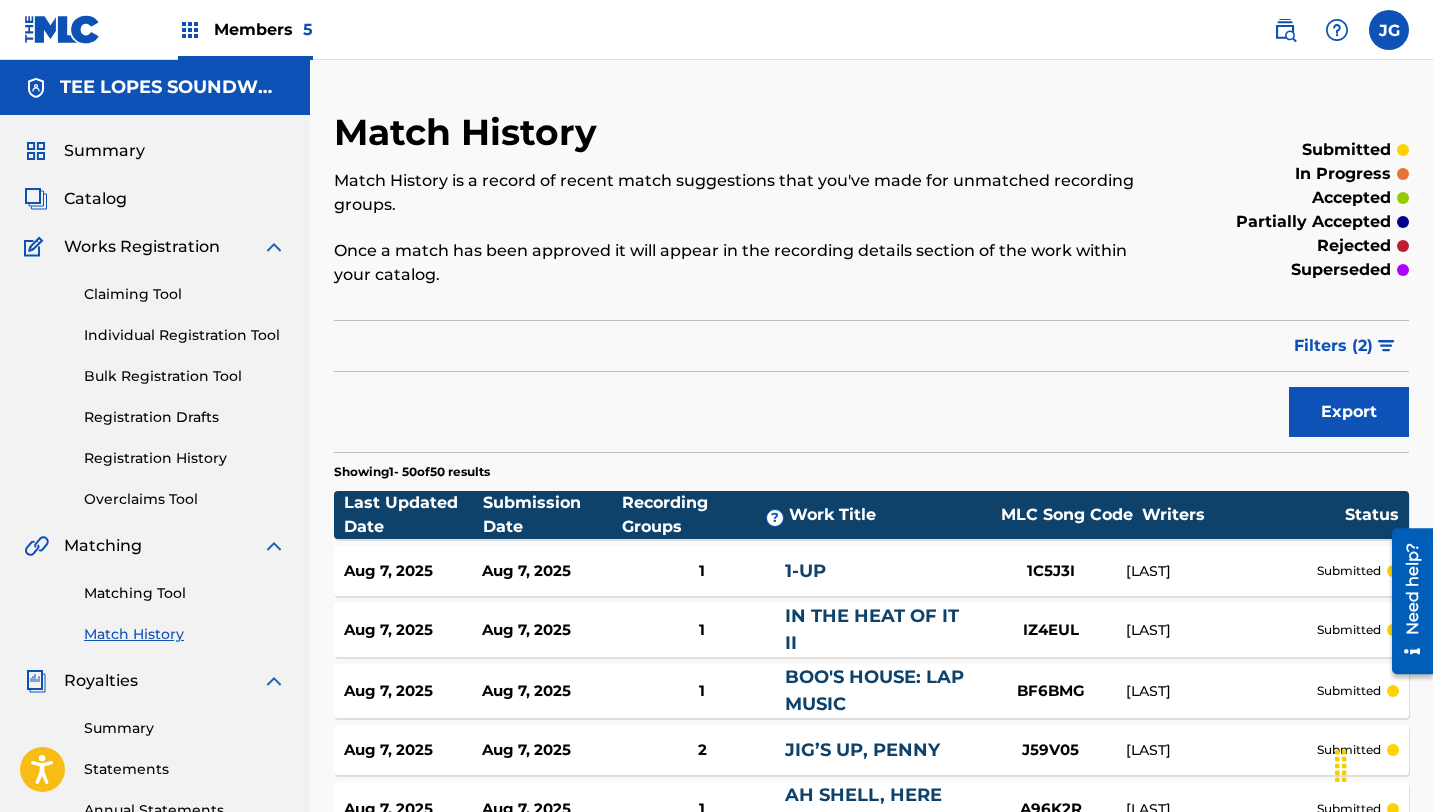 click on "Match History" at bounding box center (185, 634) 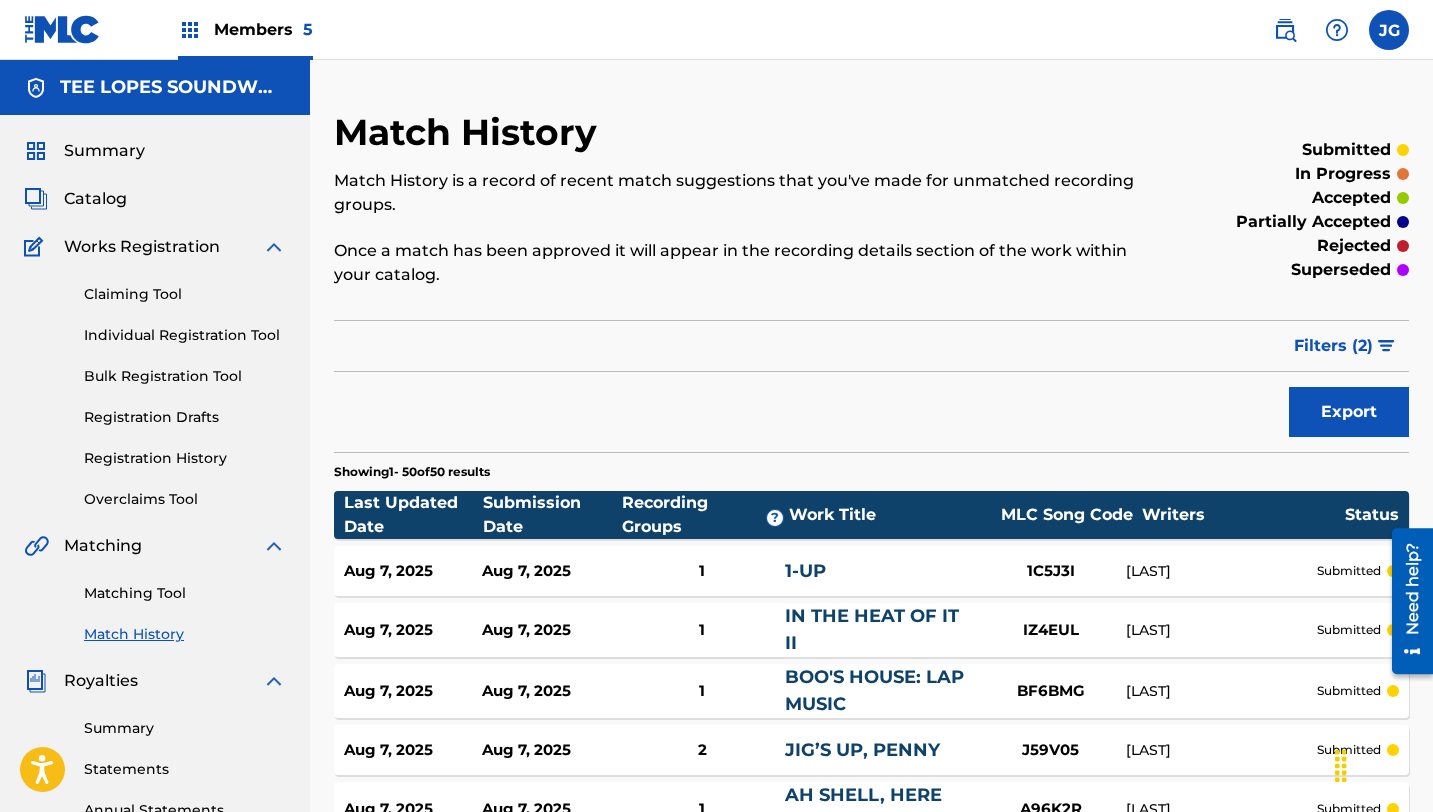 click on "Matching Tool Match History" at bounding box center (155, 601) 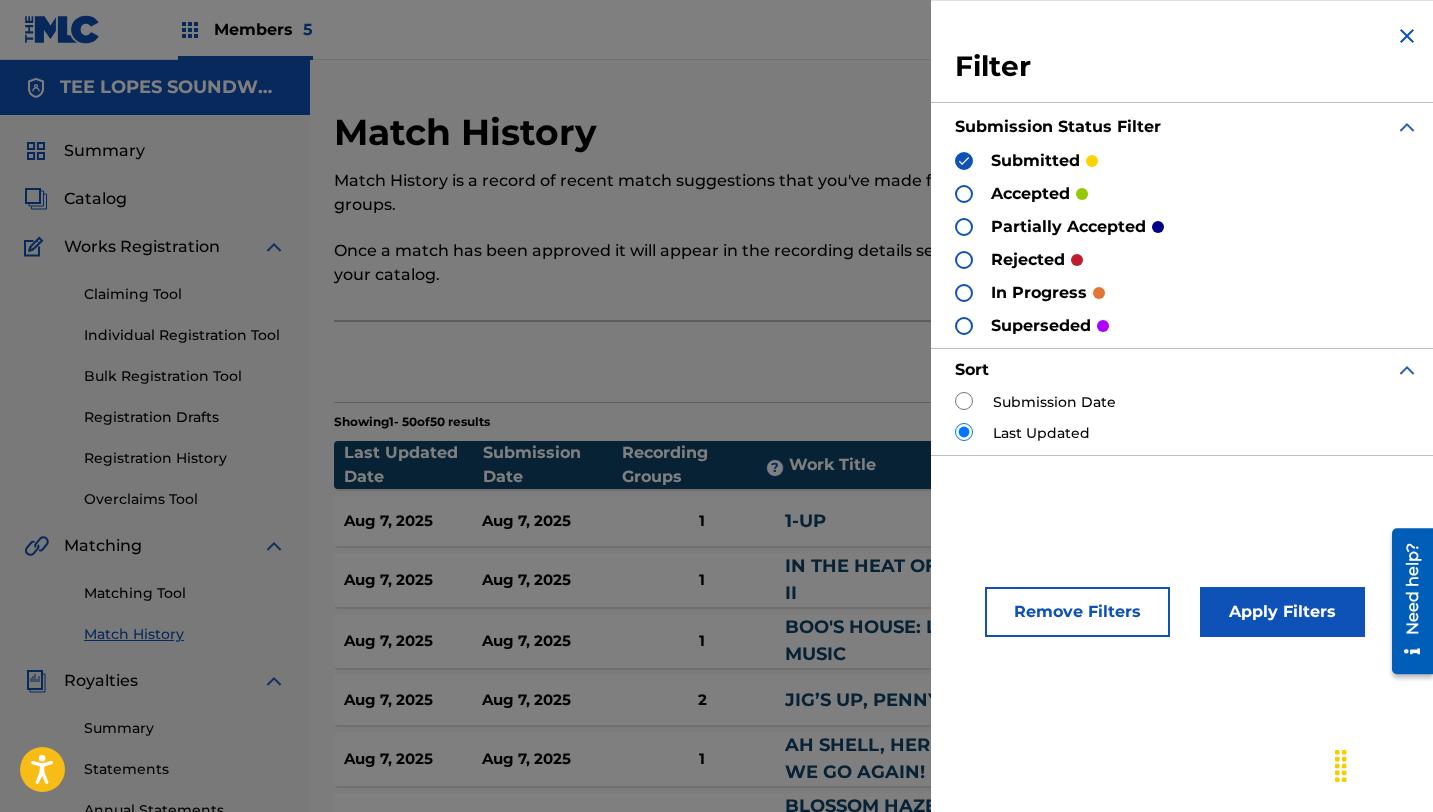 click on "Remove Filters" at bounding box center [1077, 612] 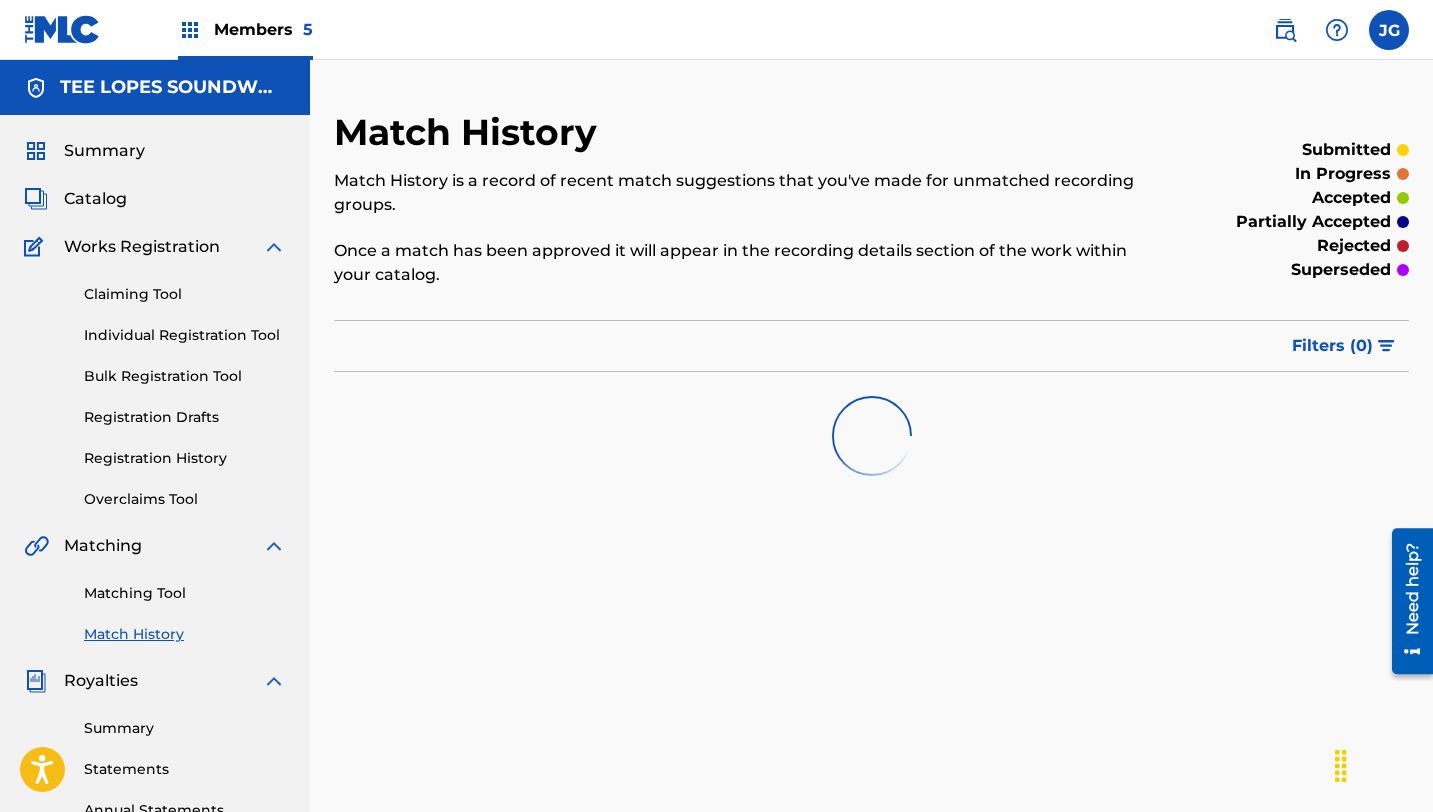 click on "Matching Tool Match History" at bounding box center (155, 601) 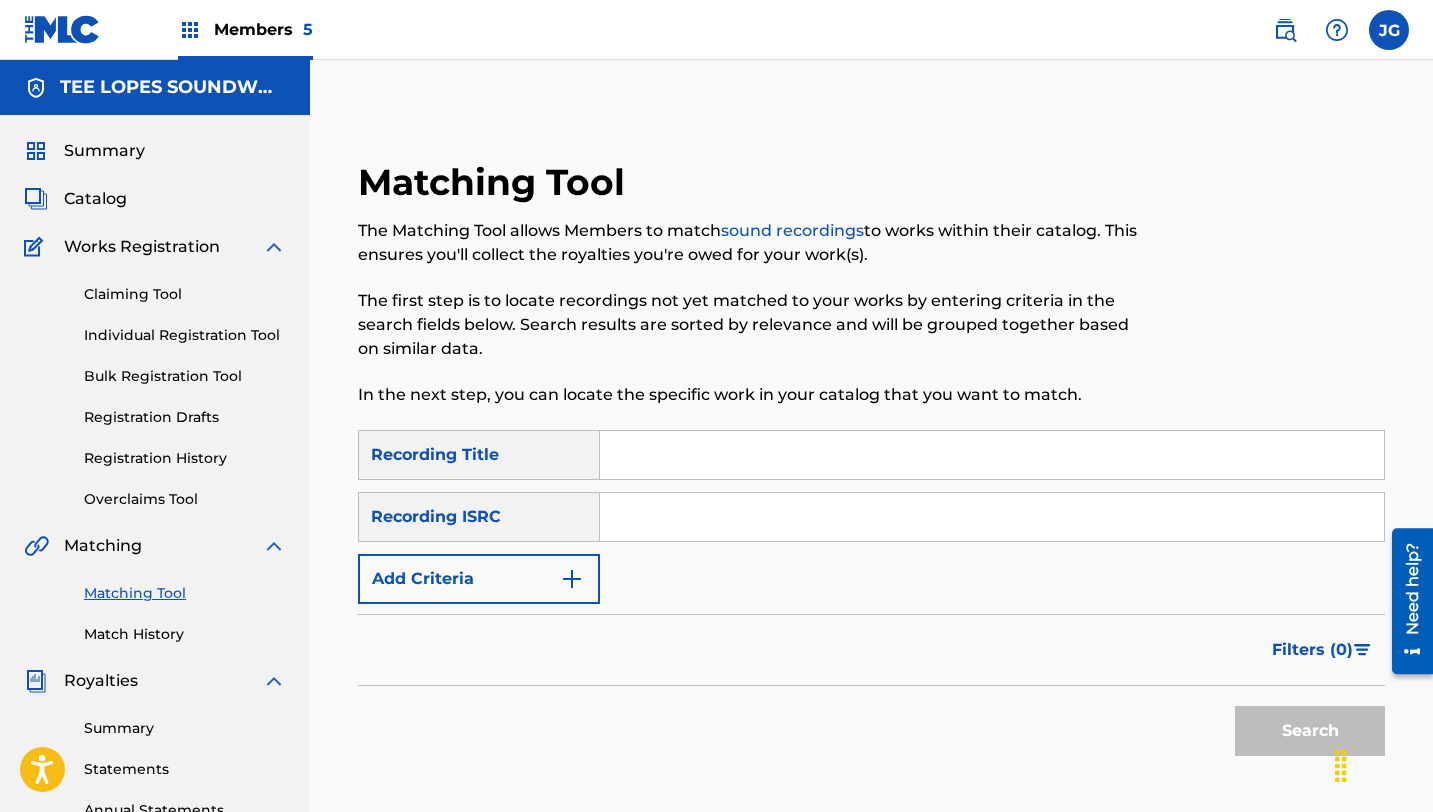 click at bounding box center (992, 455) 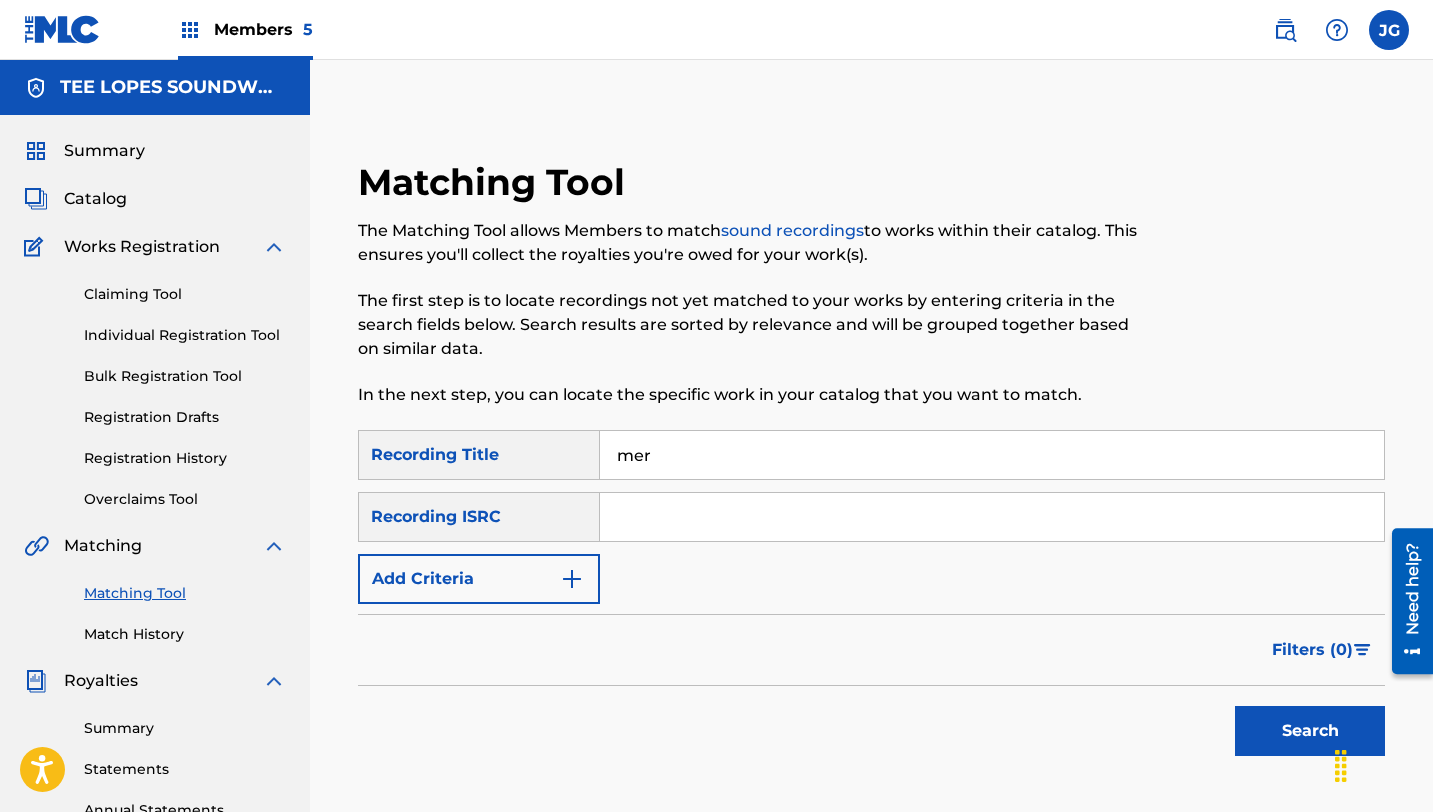 type on "MERCILESS LAND" 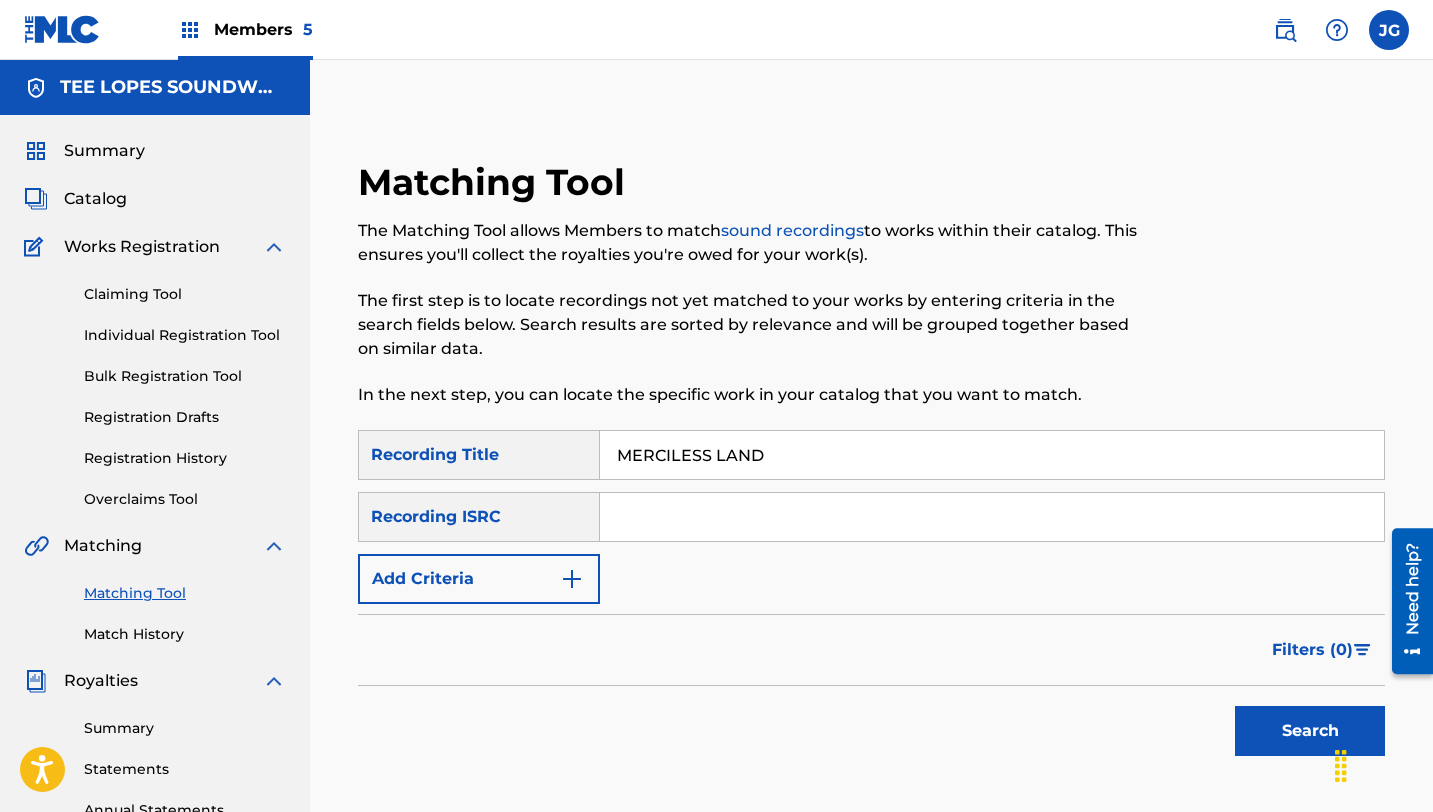 click on "Add Criteria" at bounding box center [479, 579] 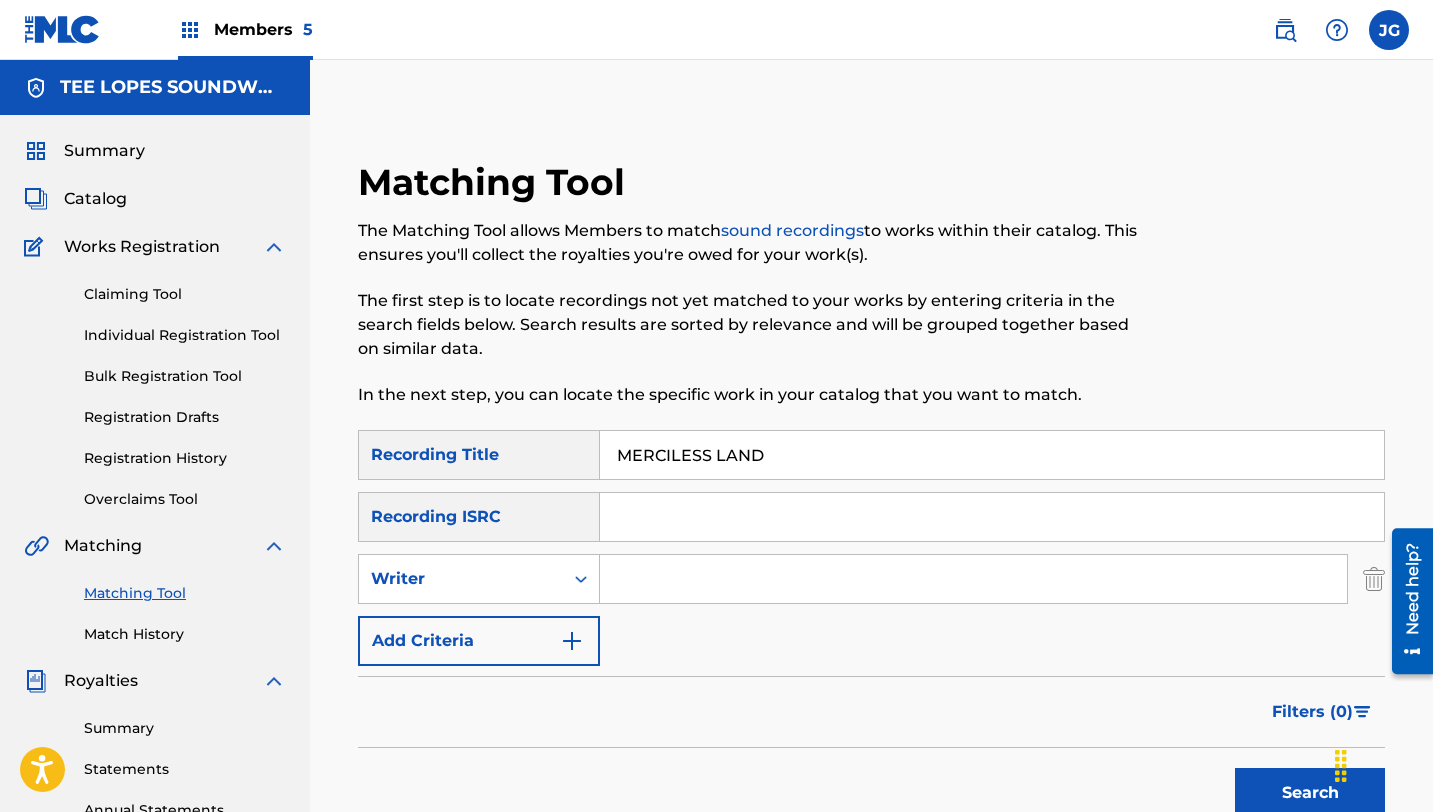 click at bounding box center (973, 579) 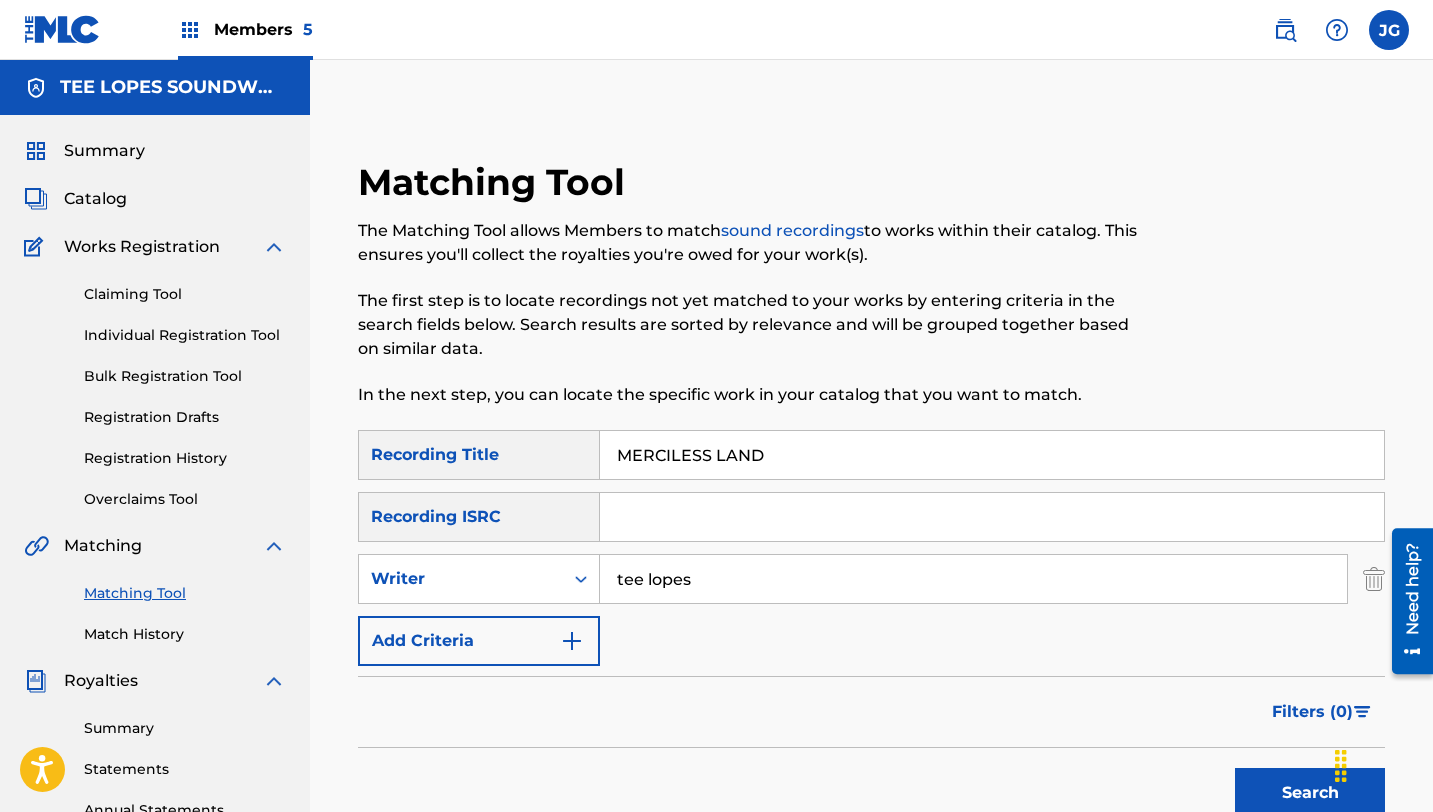 click on "Add Criteria" at bounding box center (479, 641) 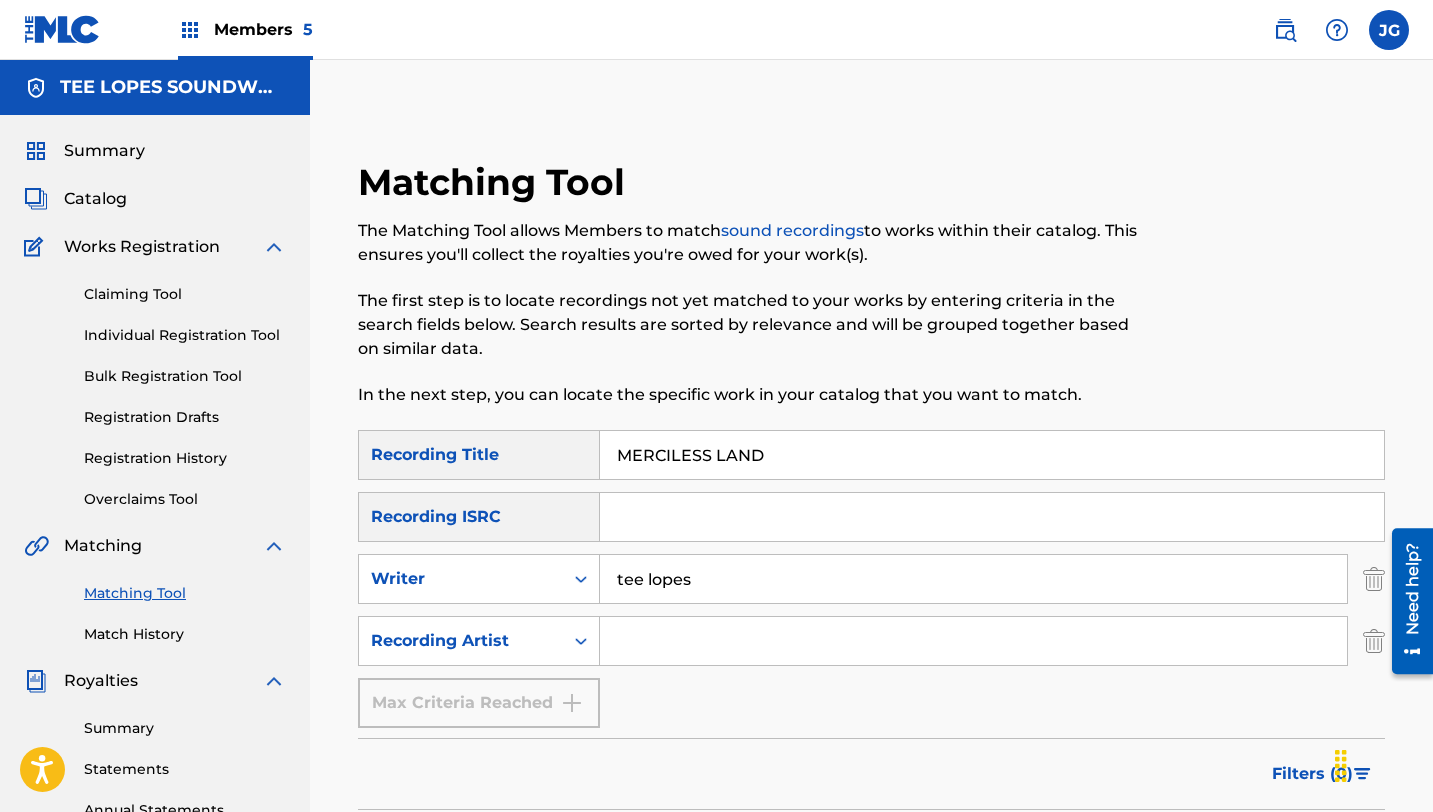 click at bounding box center (973, 641) 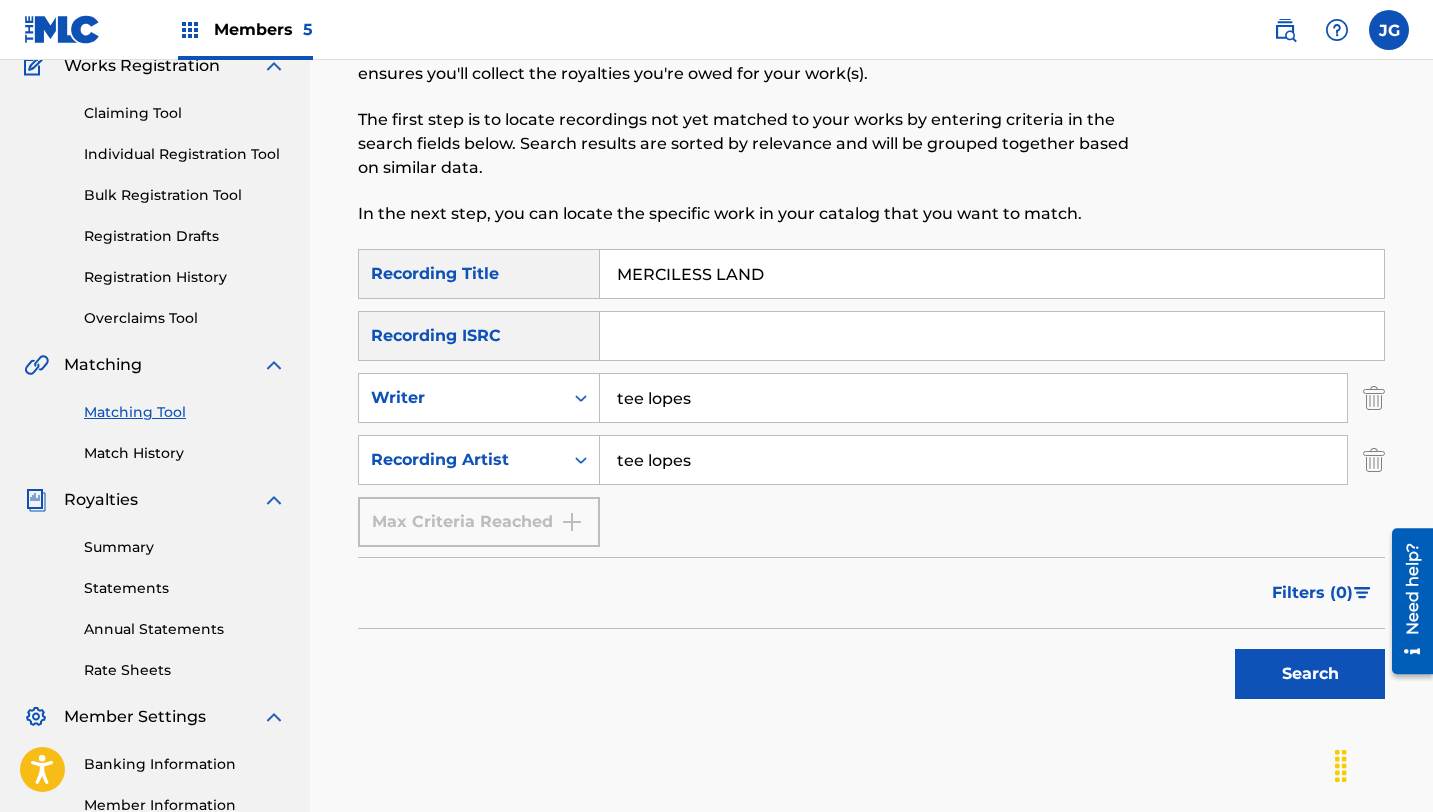 scroll, scrollTop: 234, scrollLeft: 0, axis: vertical 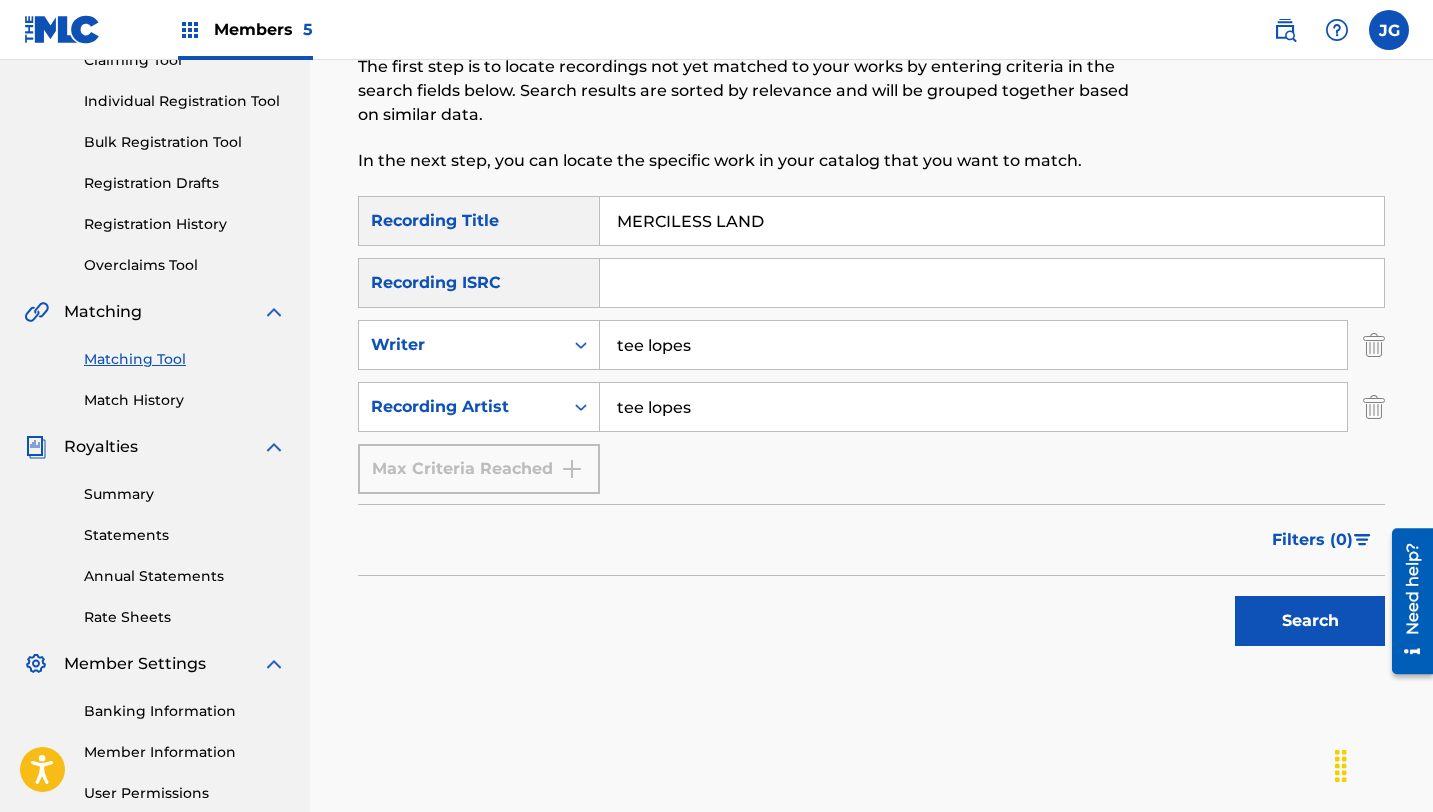 click on "Search" at bounding box center [1310, 621] 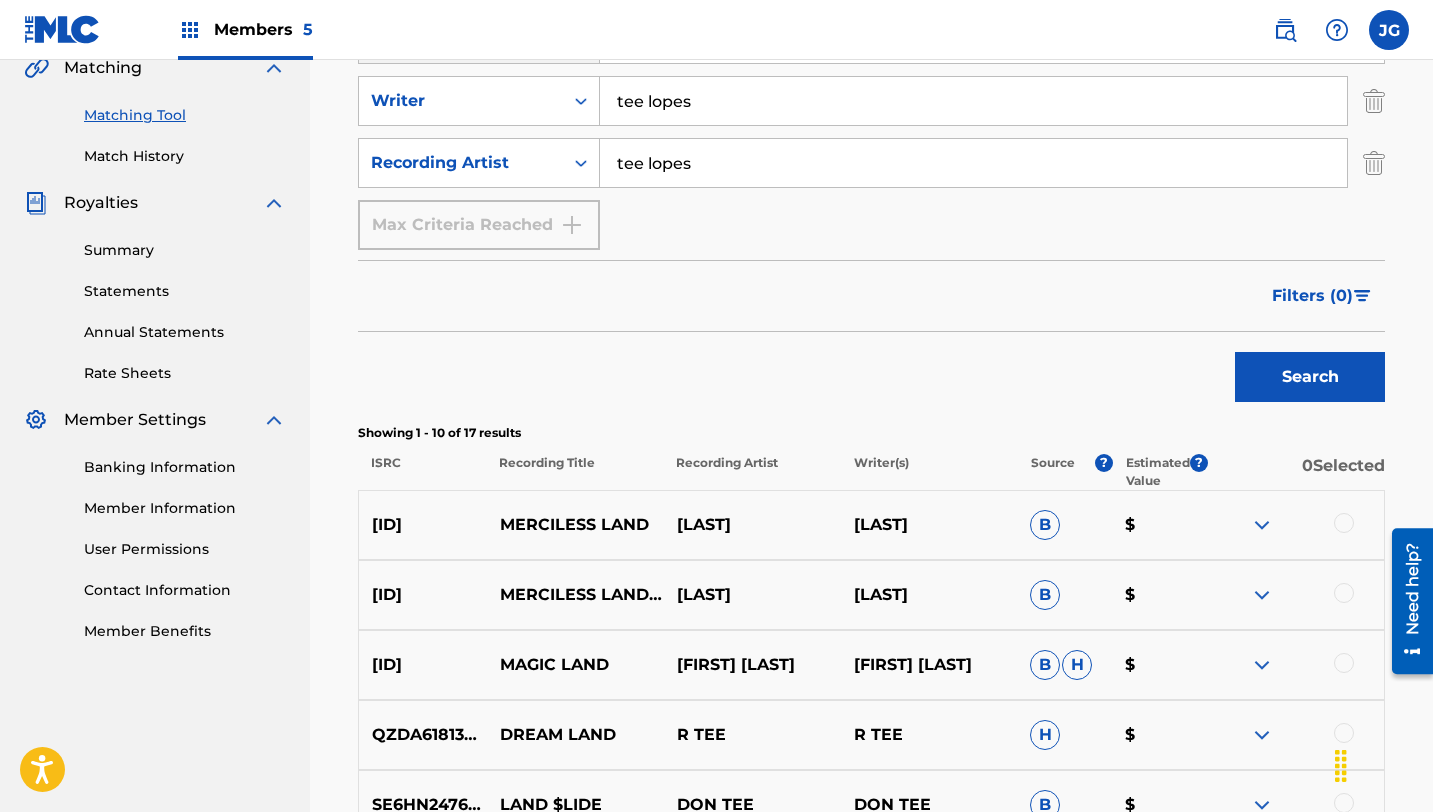 scroll, scrollTop: 480, scrollLeft: 0, axis: vertical 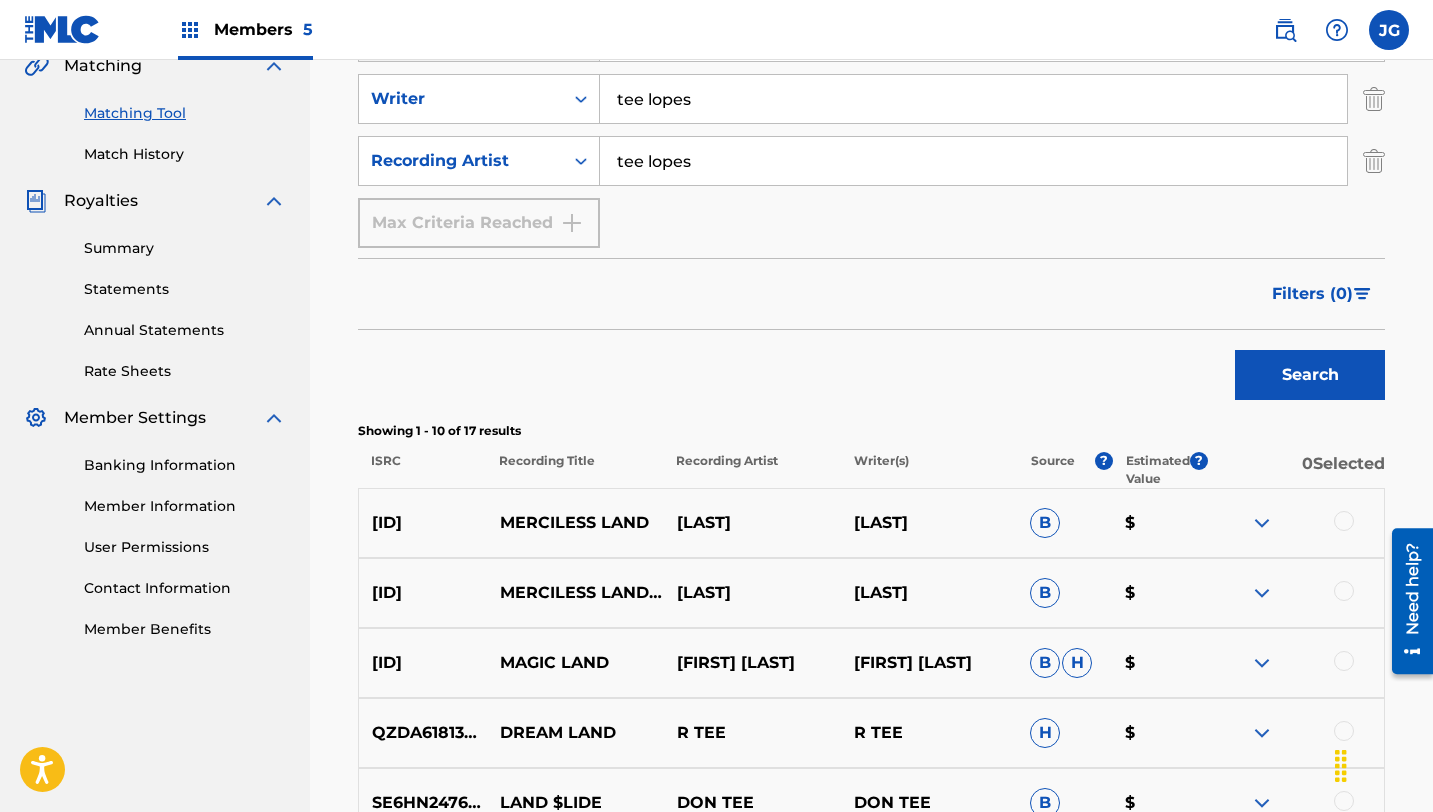 click on "[LAST]" at bounding box center (752, 523) 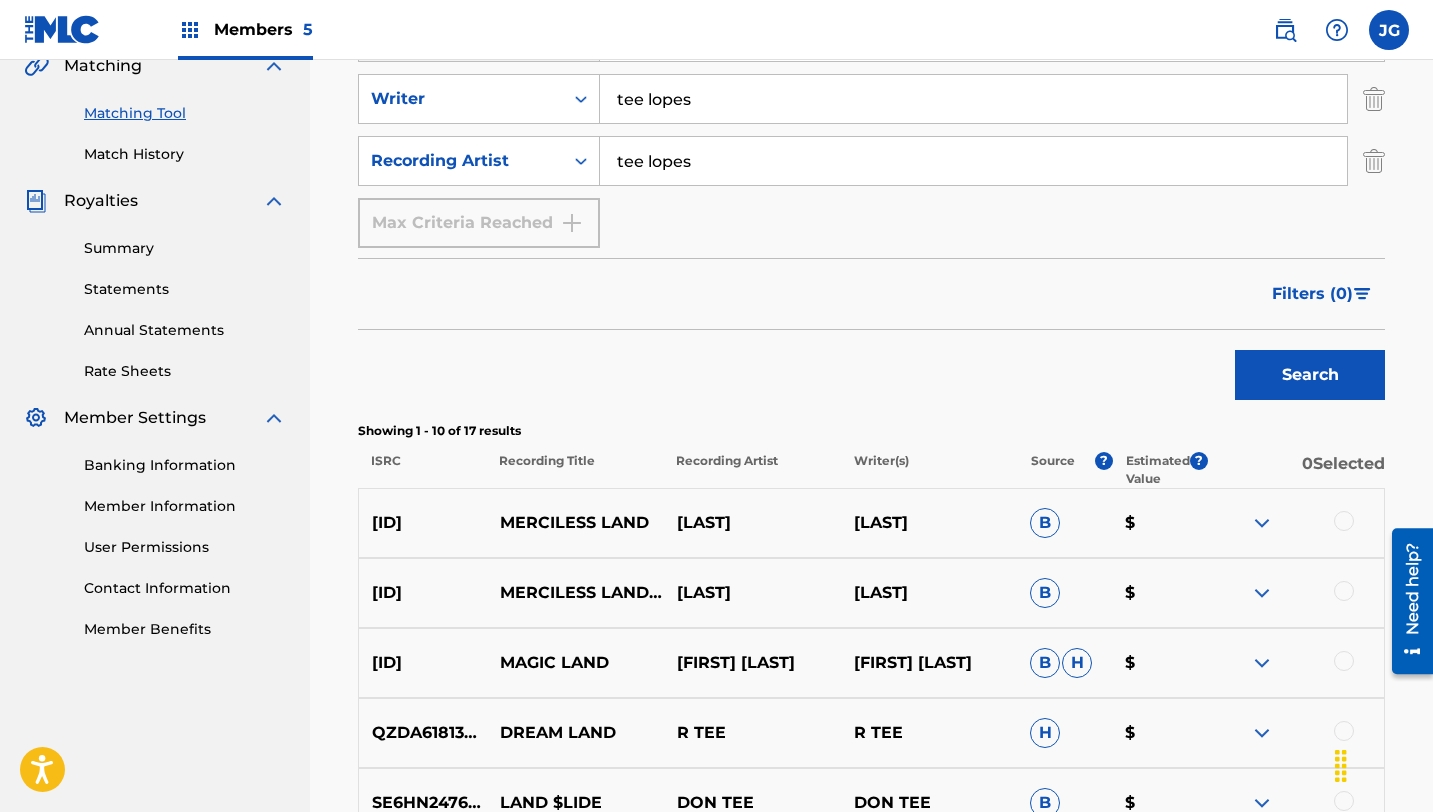click at bounding box center [1344, 521] 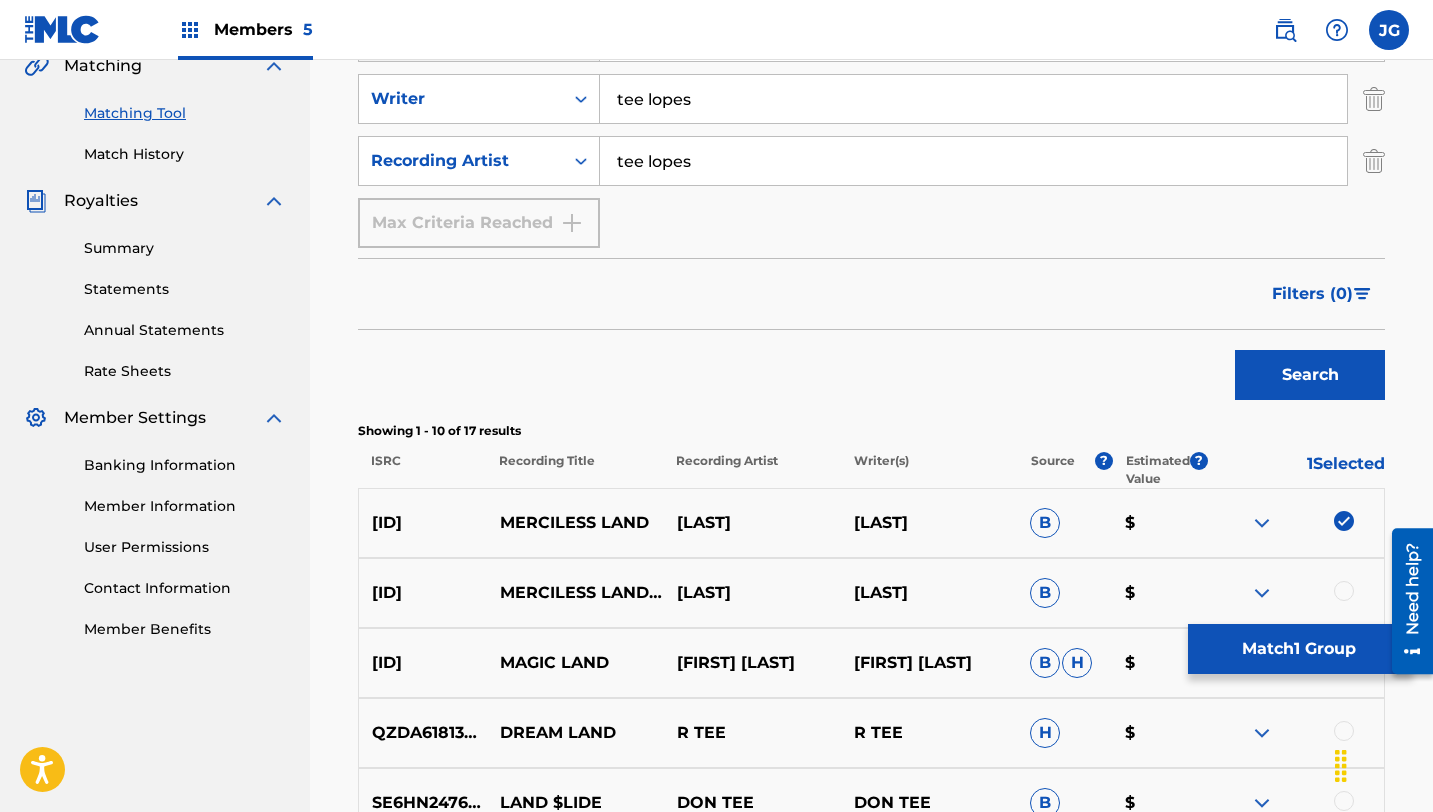 click on "Match  1 Group" at bounding box center [1298, 649] 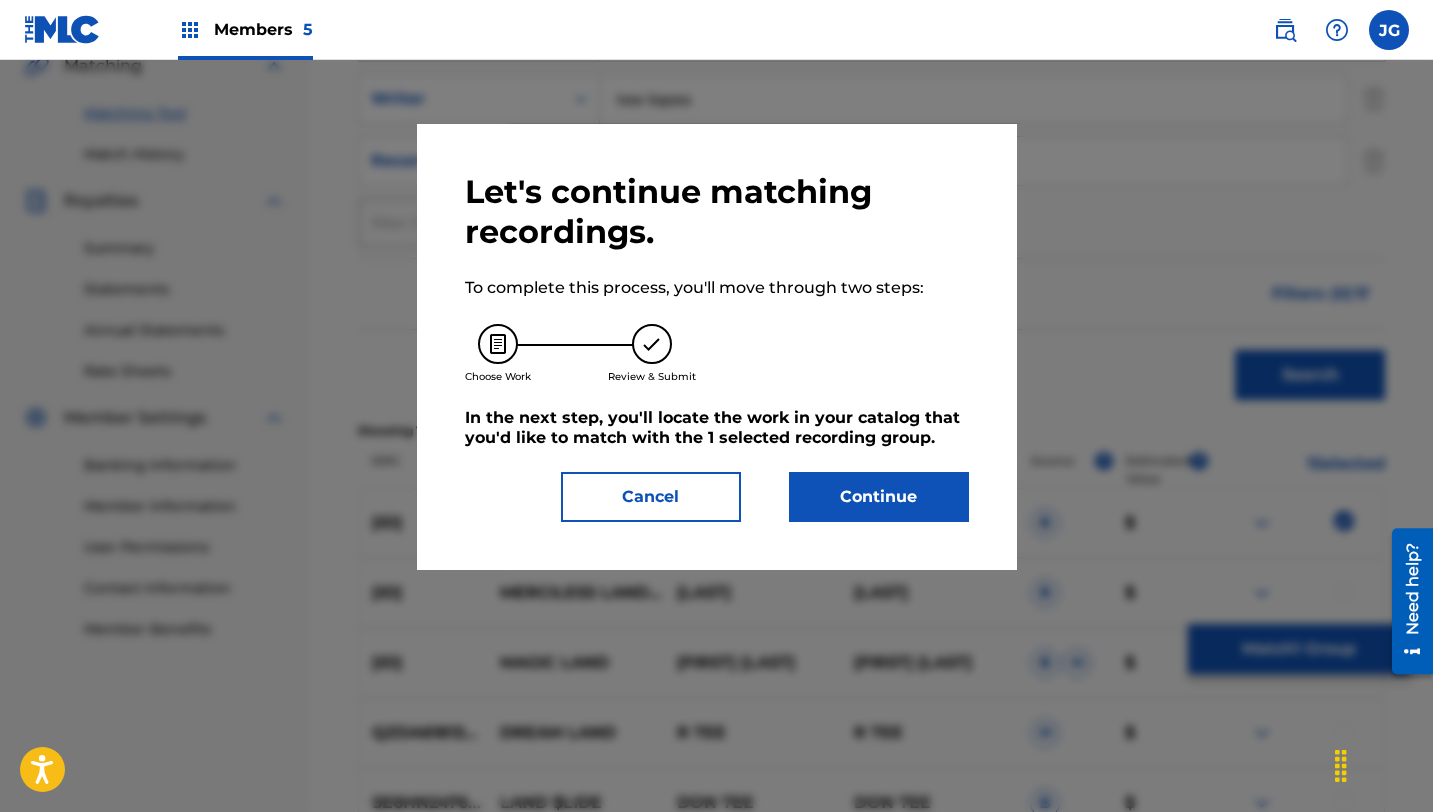 click on "Continue" at bounding box center (879, 497) 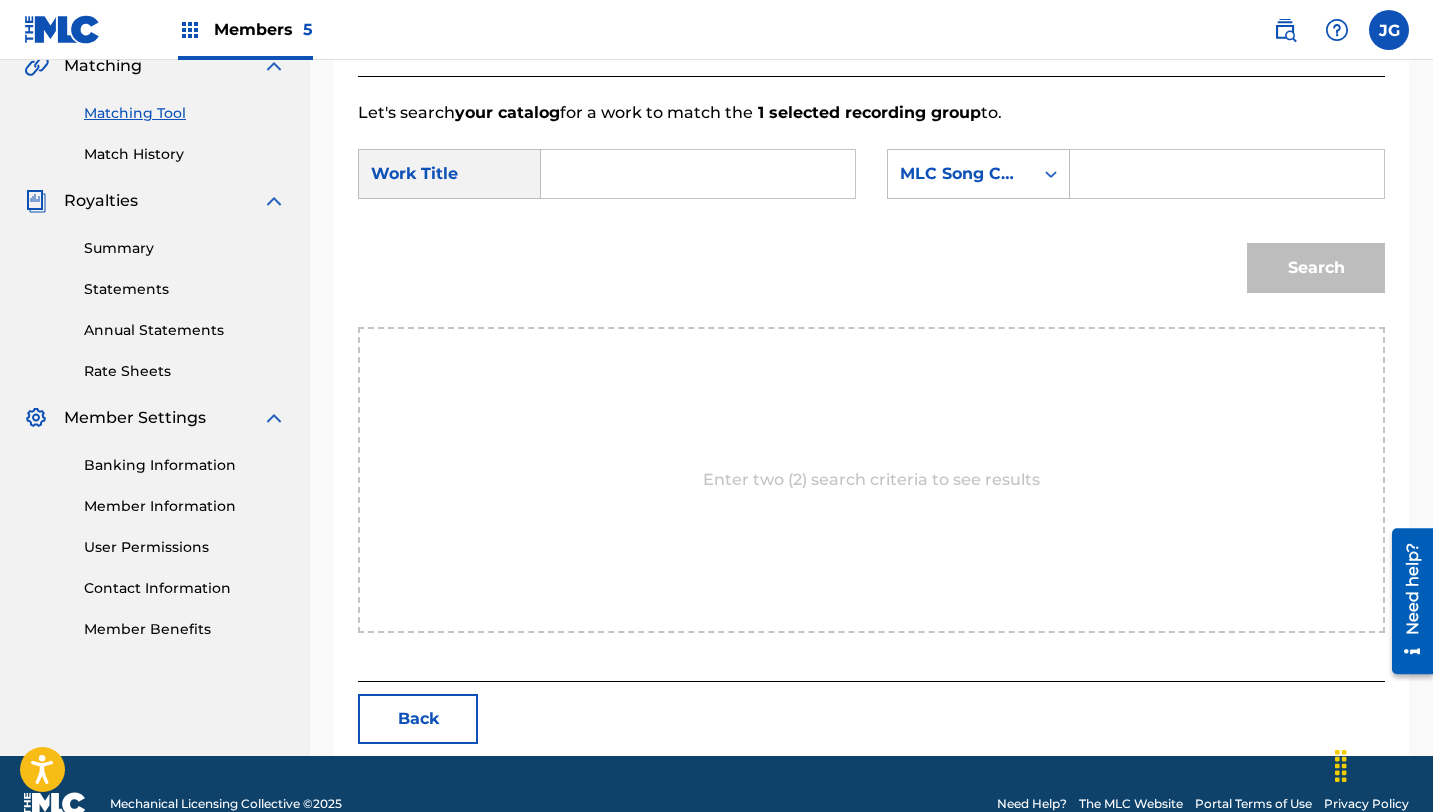 click at bounding box center [698, 174] 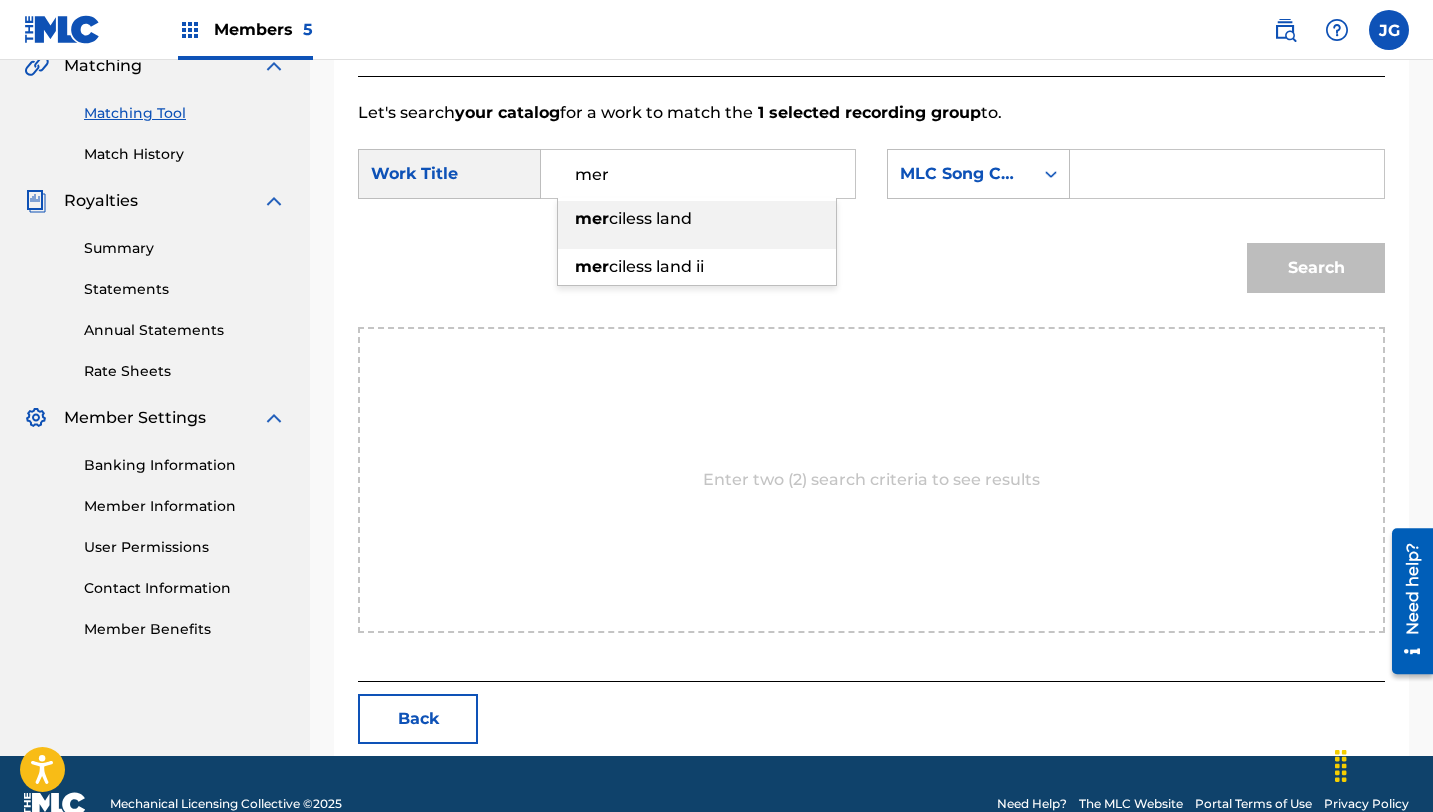 click on "ciless land" at bounding box center (650, 218) 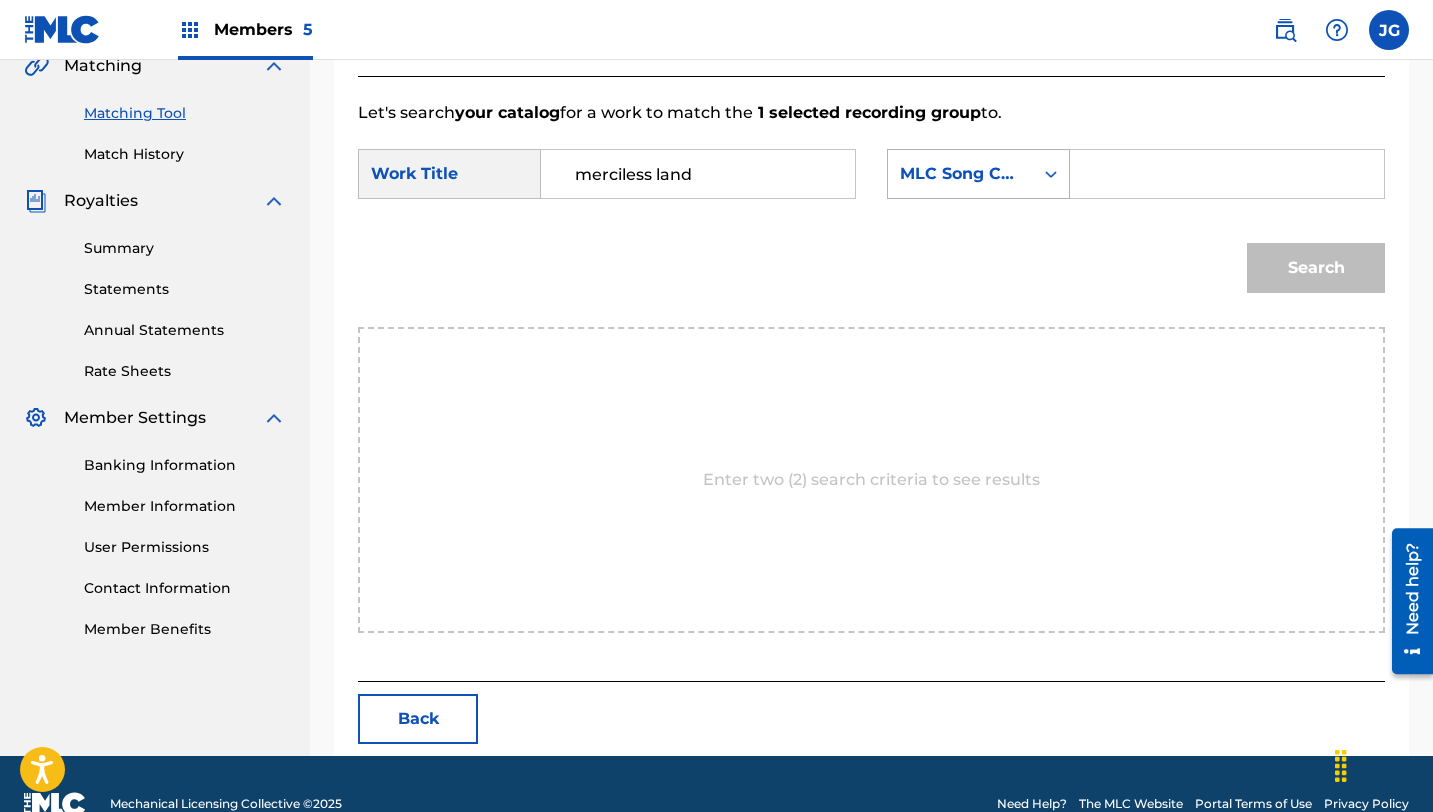 click on "MLC Song Code" at bounding box center (978, 174) 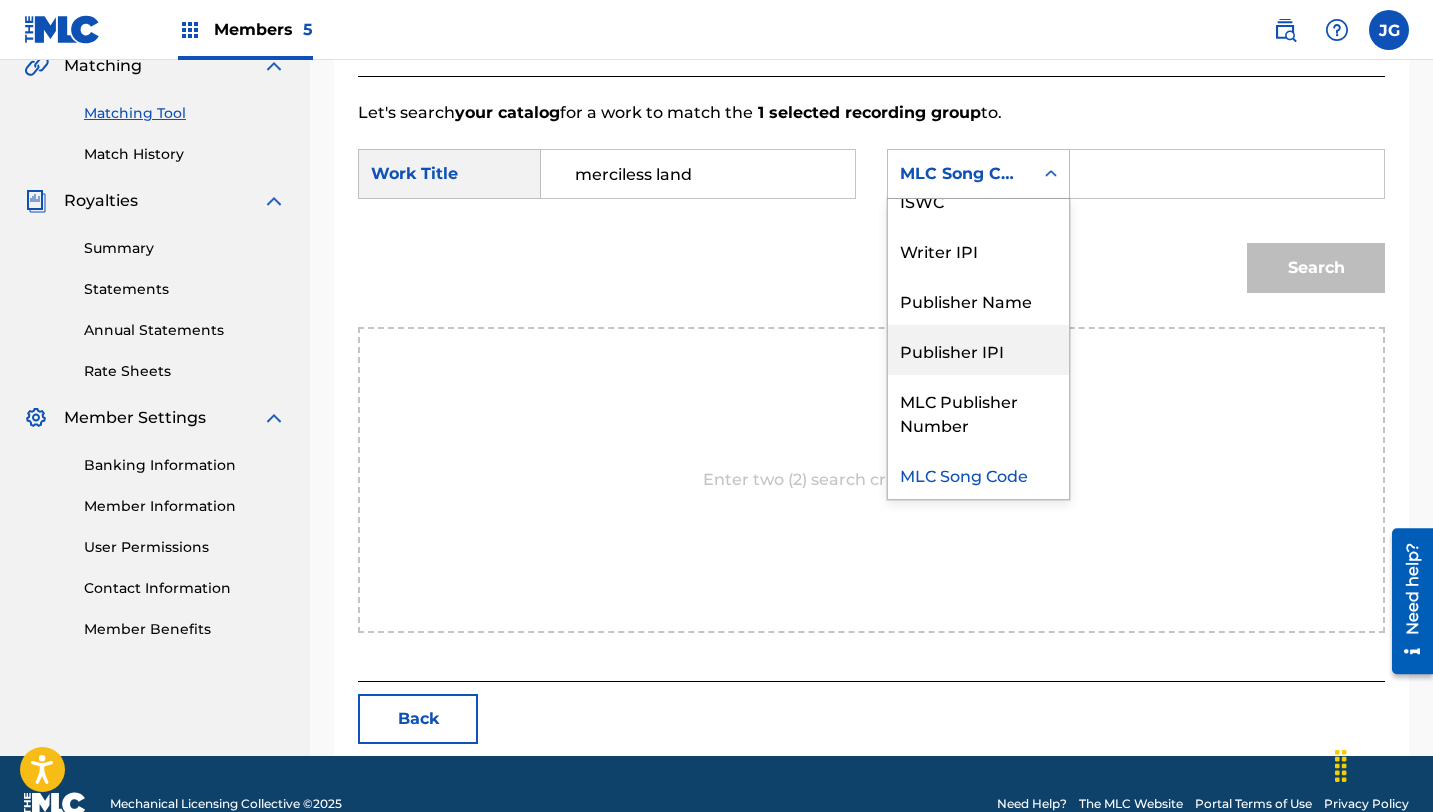 scroll, scrollTop: 0, scrollLeft: 0, axis: both 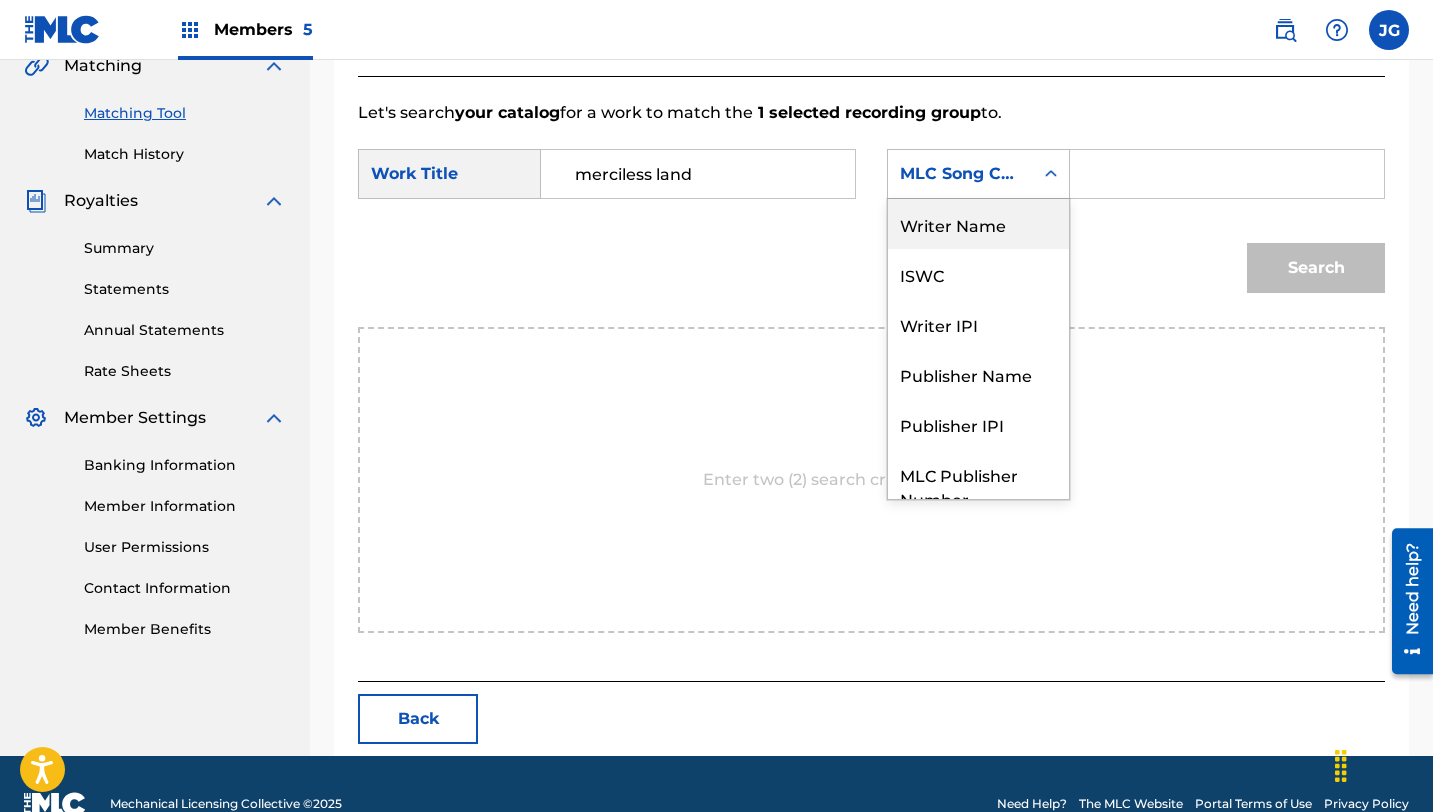 click on "Writer Name" at bounding box center [978, 224] 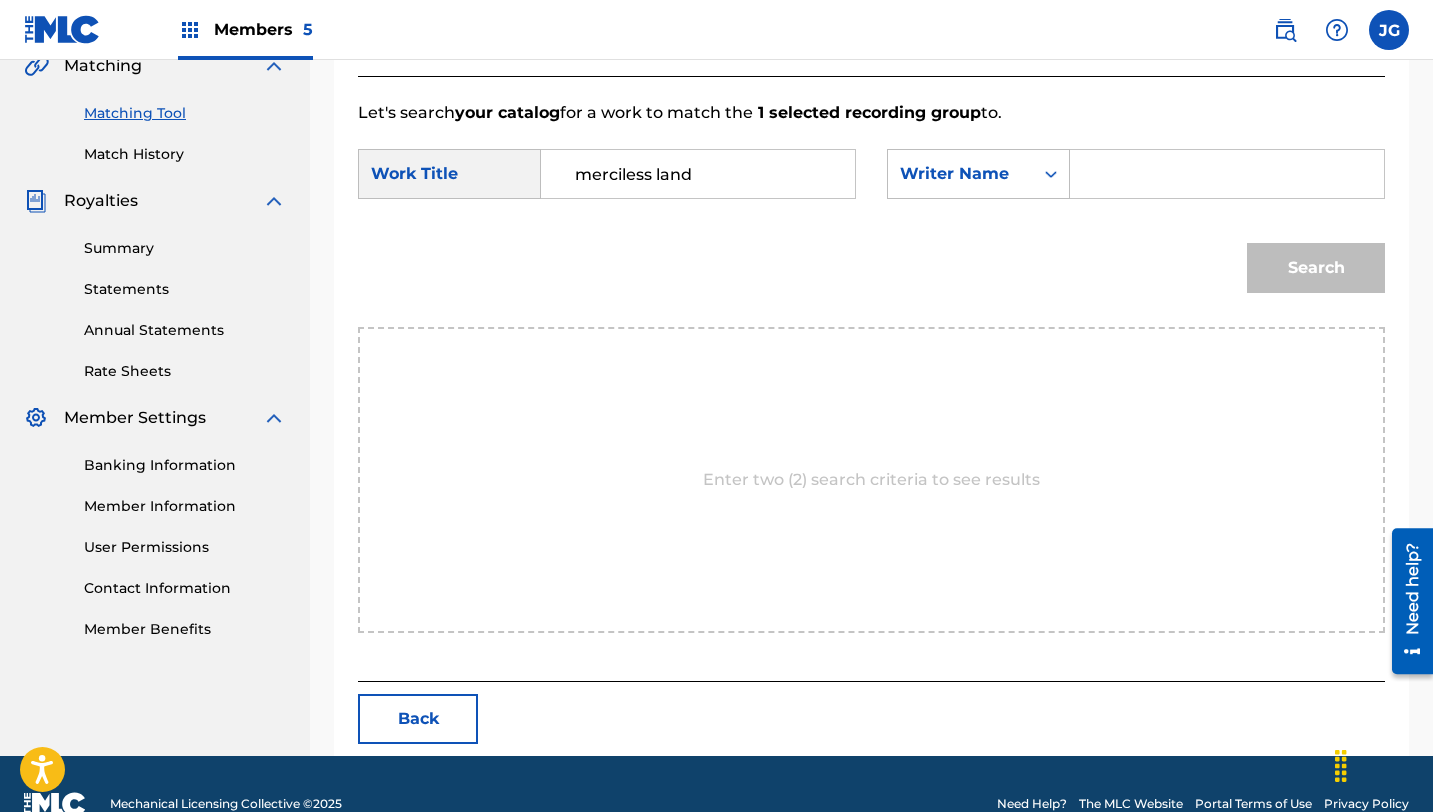 click at bounding box center [1227, 174] 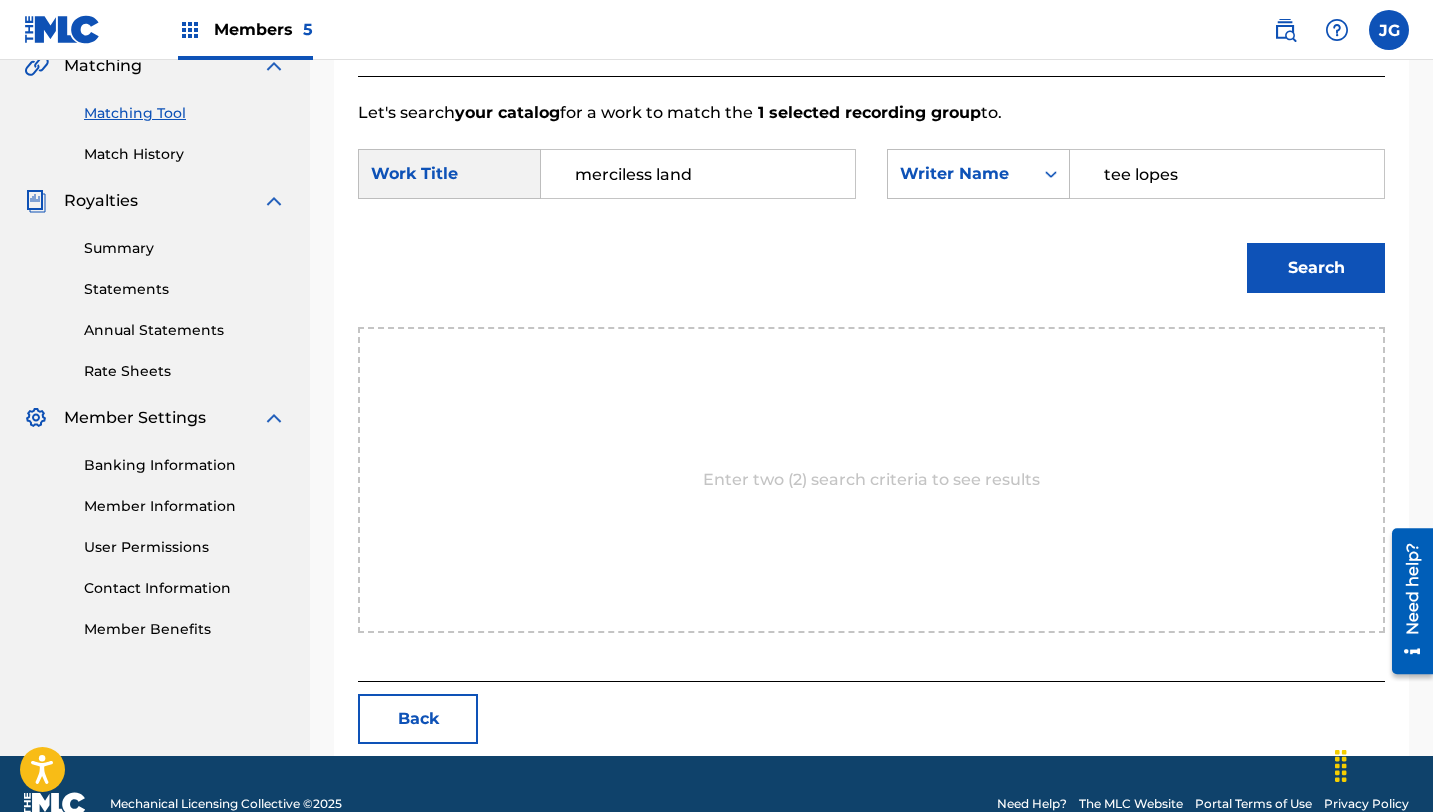 click on "Search" at bounding box center [1316, 268] 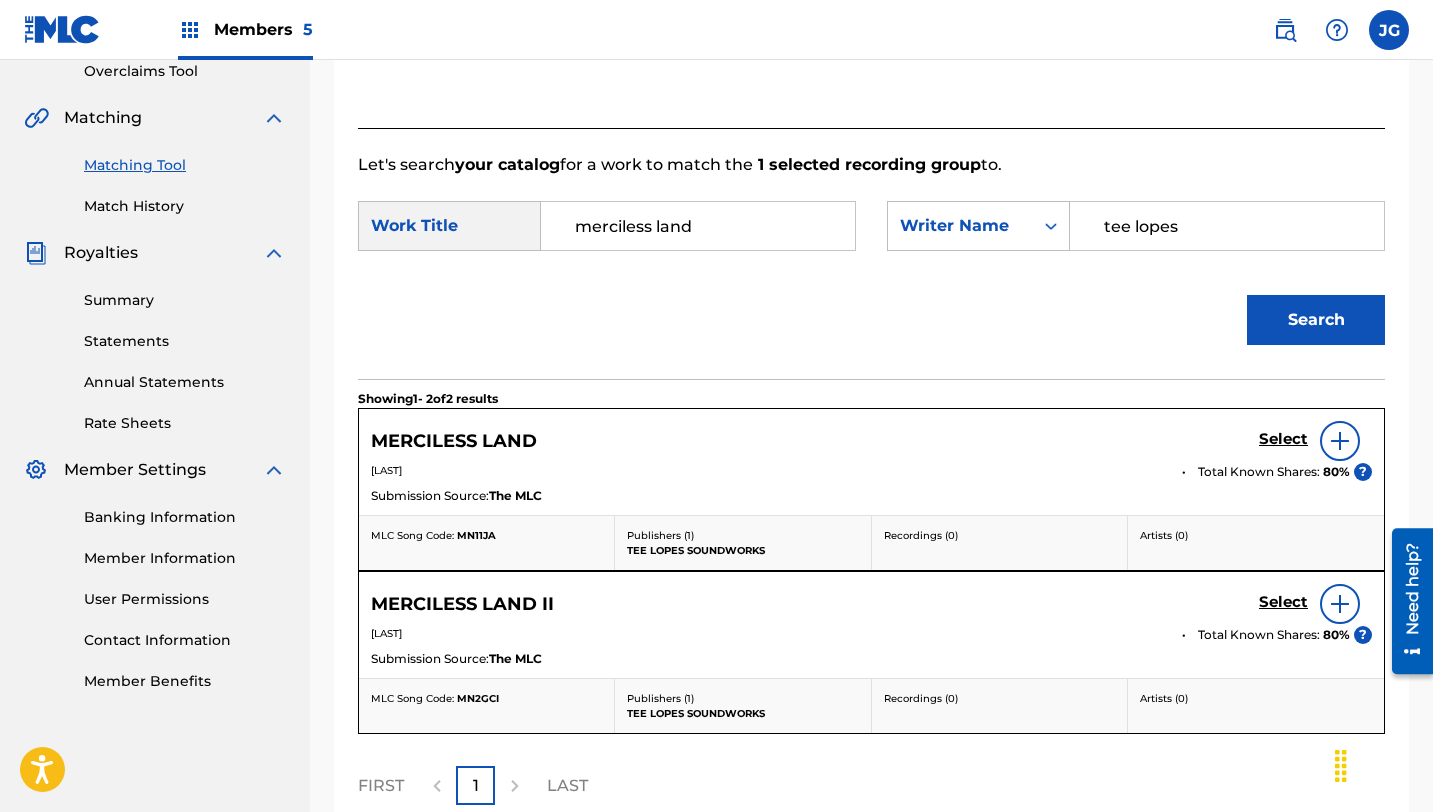 scroll, scrollTop: 480, scrollLeft: 0, axis: vertical 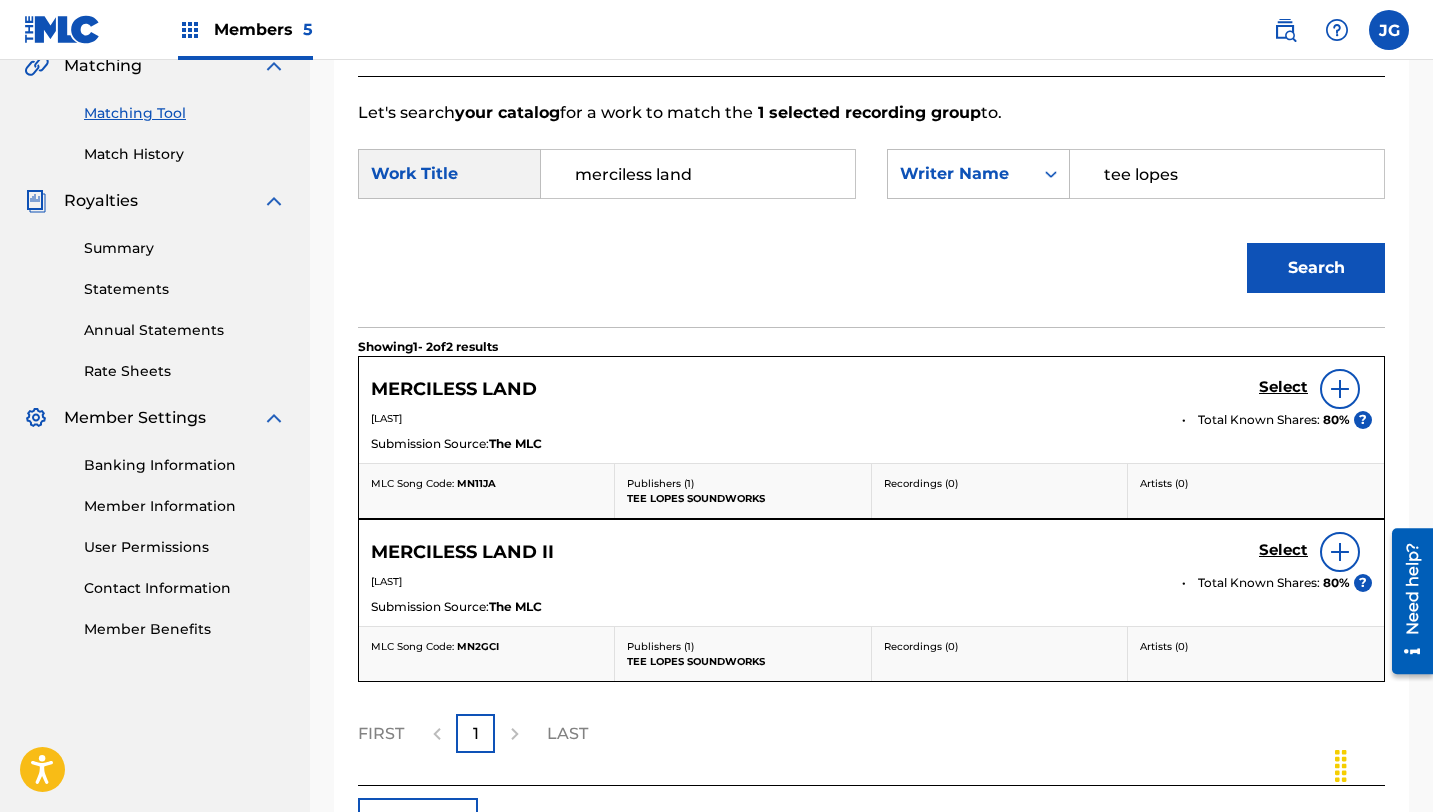 click on "Select" at bounding box center [1283, 387] 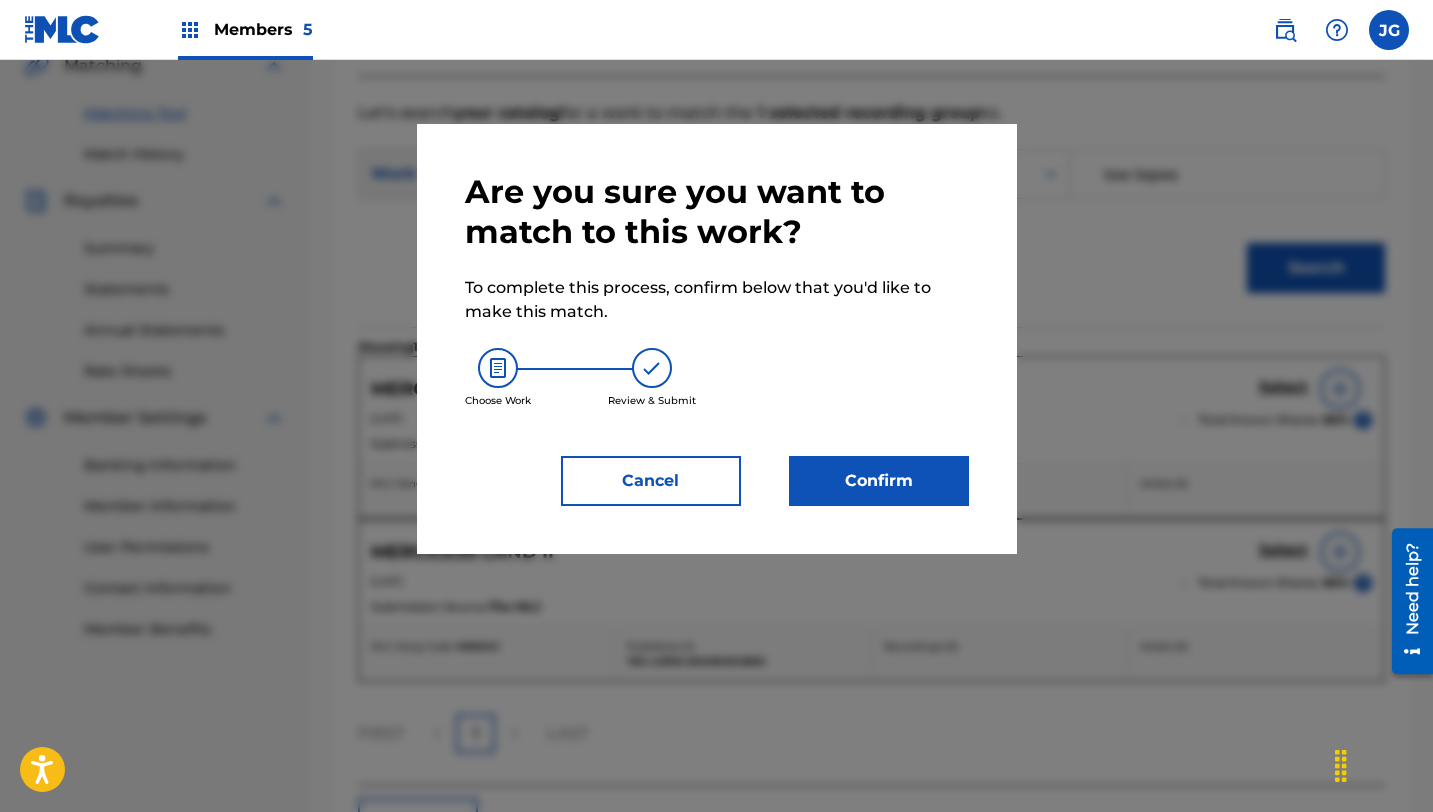 click on "Confirm" at bounding box center [879, 481] 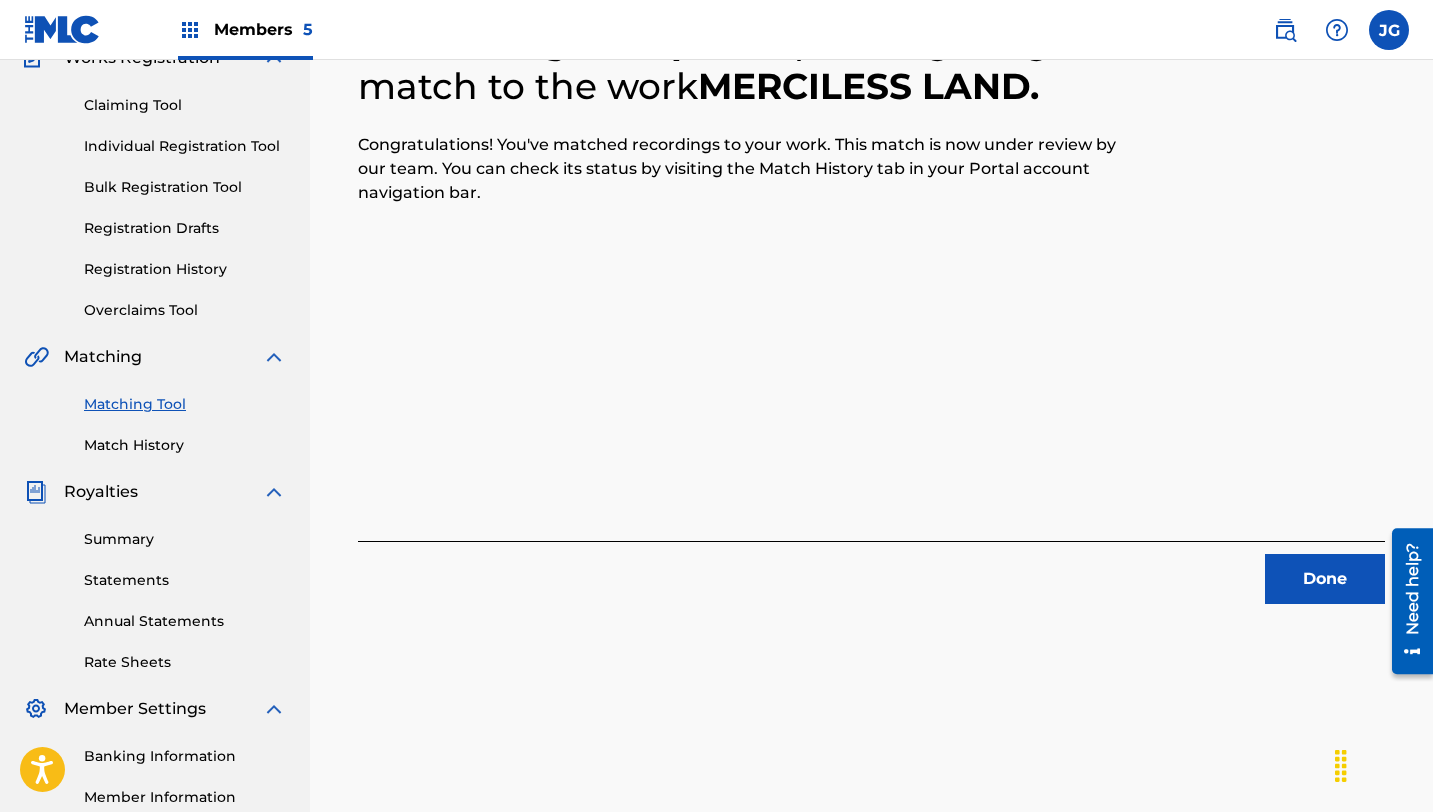 scroll, scrollTop: 0, scrollLeft: 0, axis: both 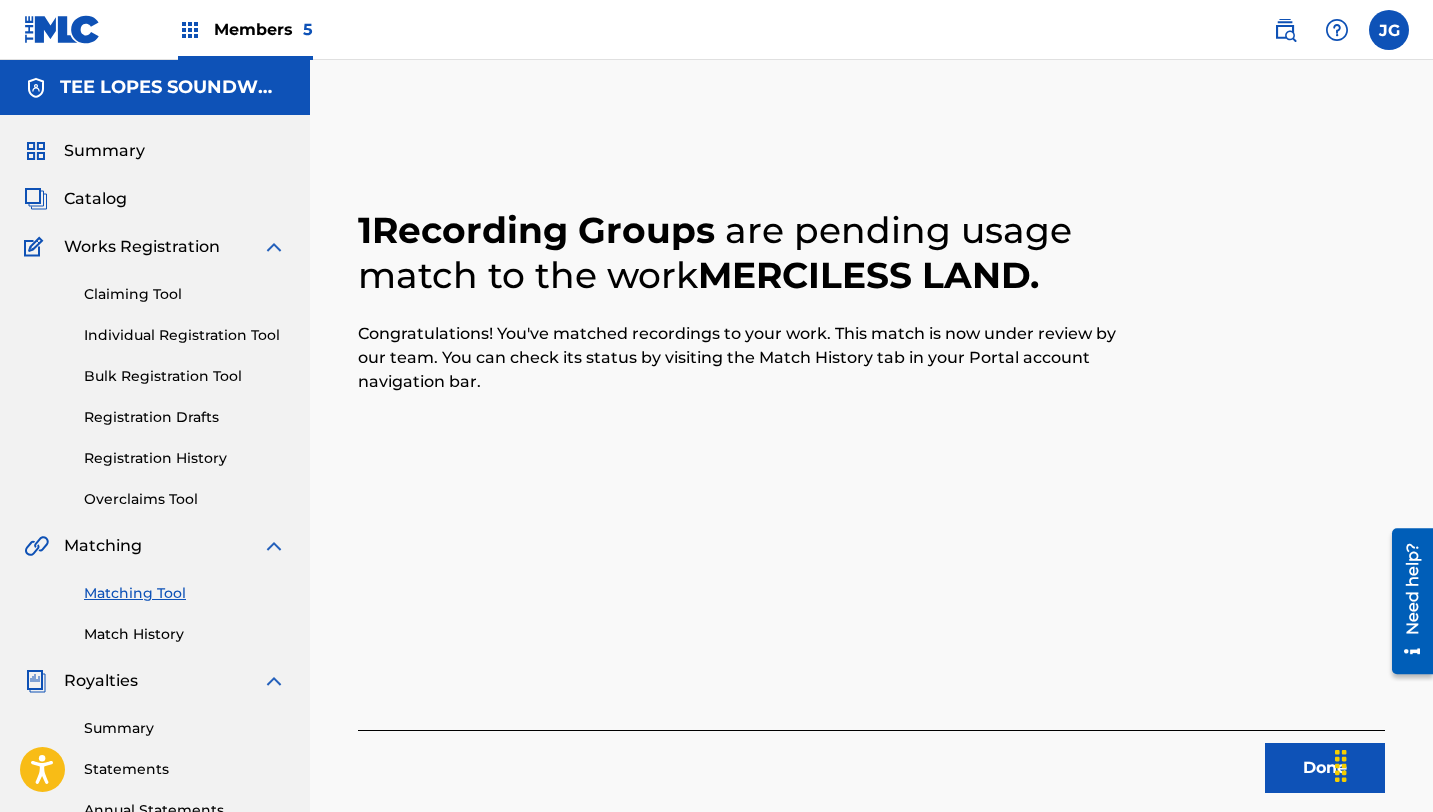 click on "Done" at bounding box center [1325, 768] 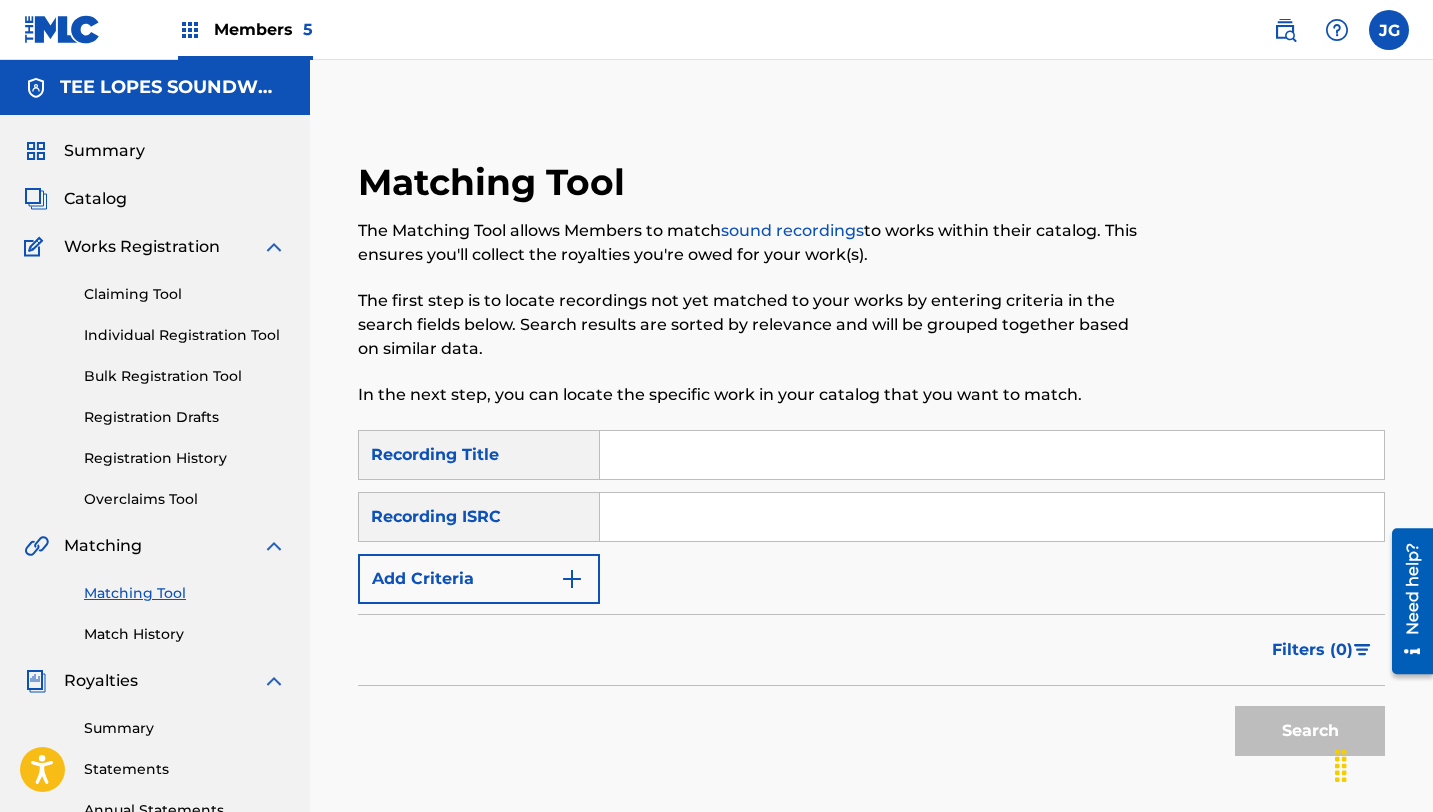 click at bounding box center [992, 455] 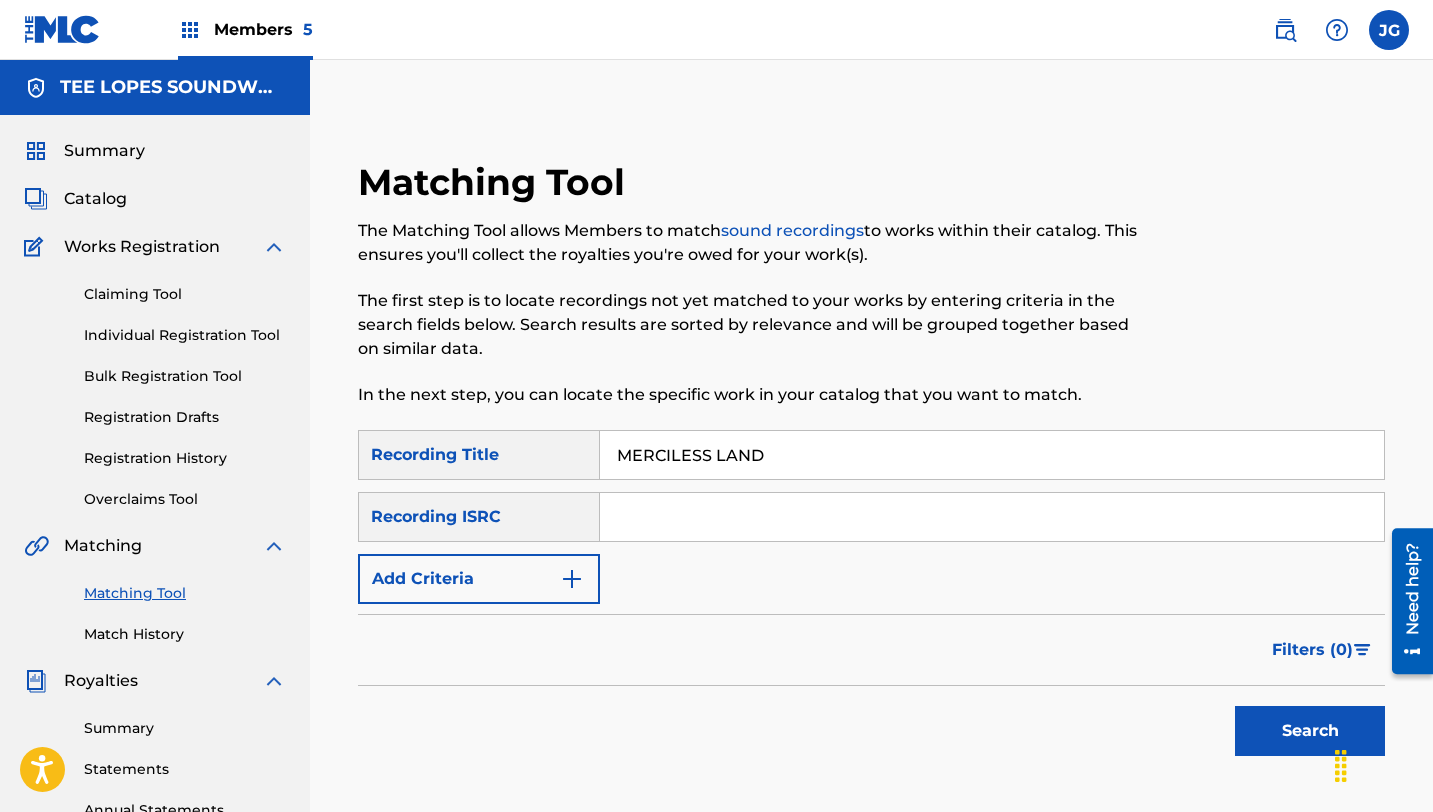 click on "Add Criteria" at bounding box center (479, 579) 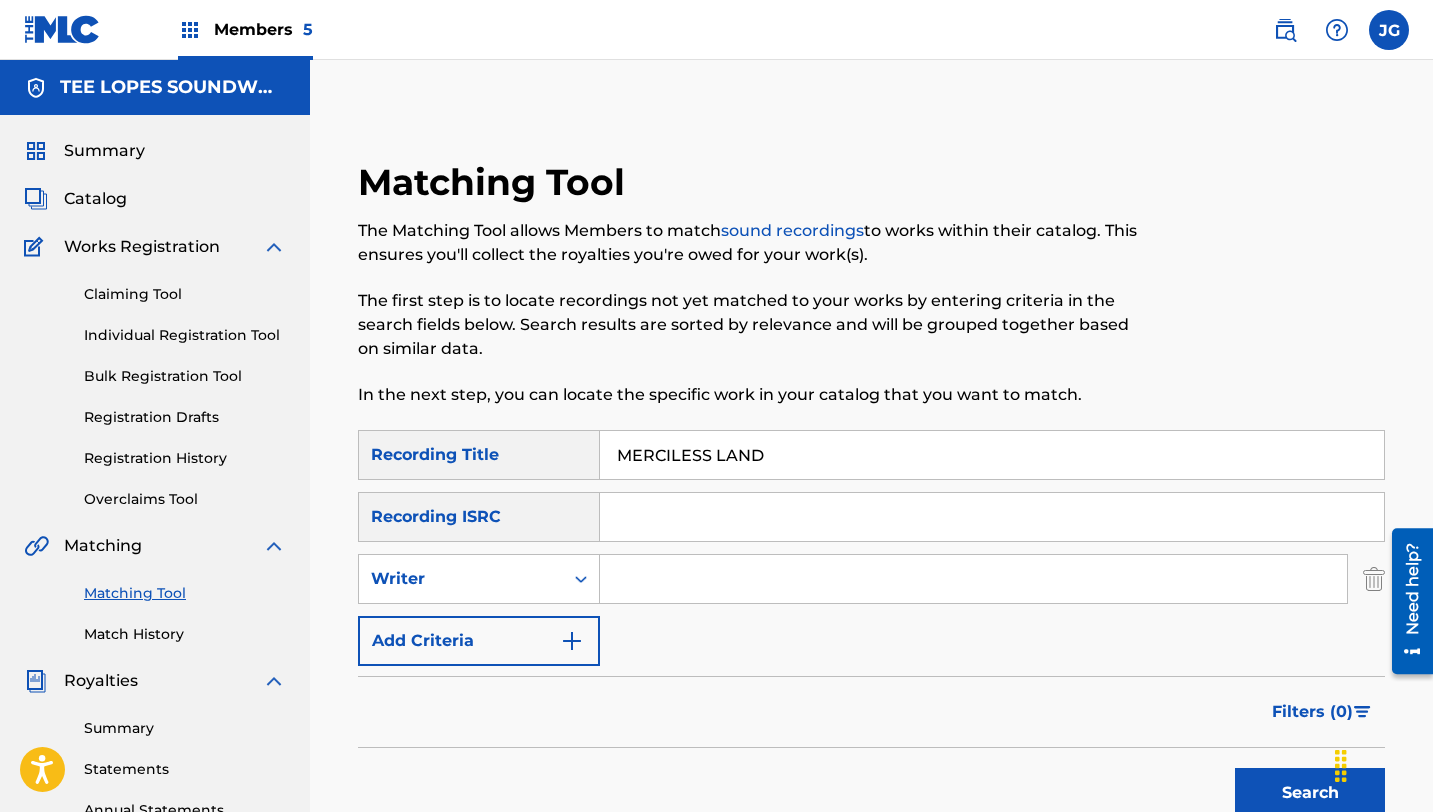 click at bounding box center [973, 579] 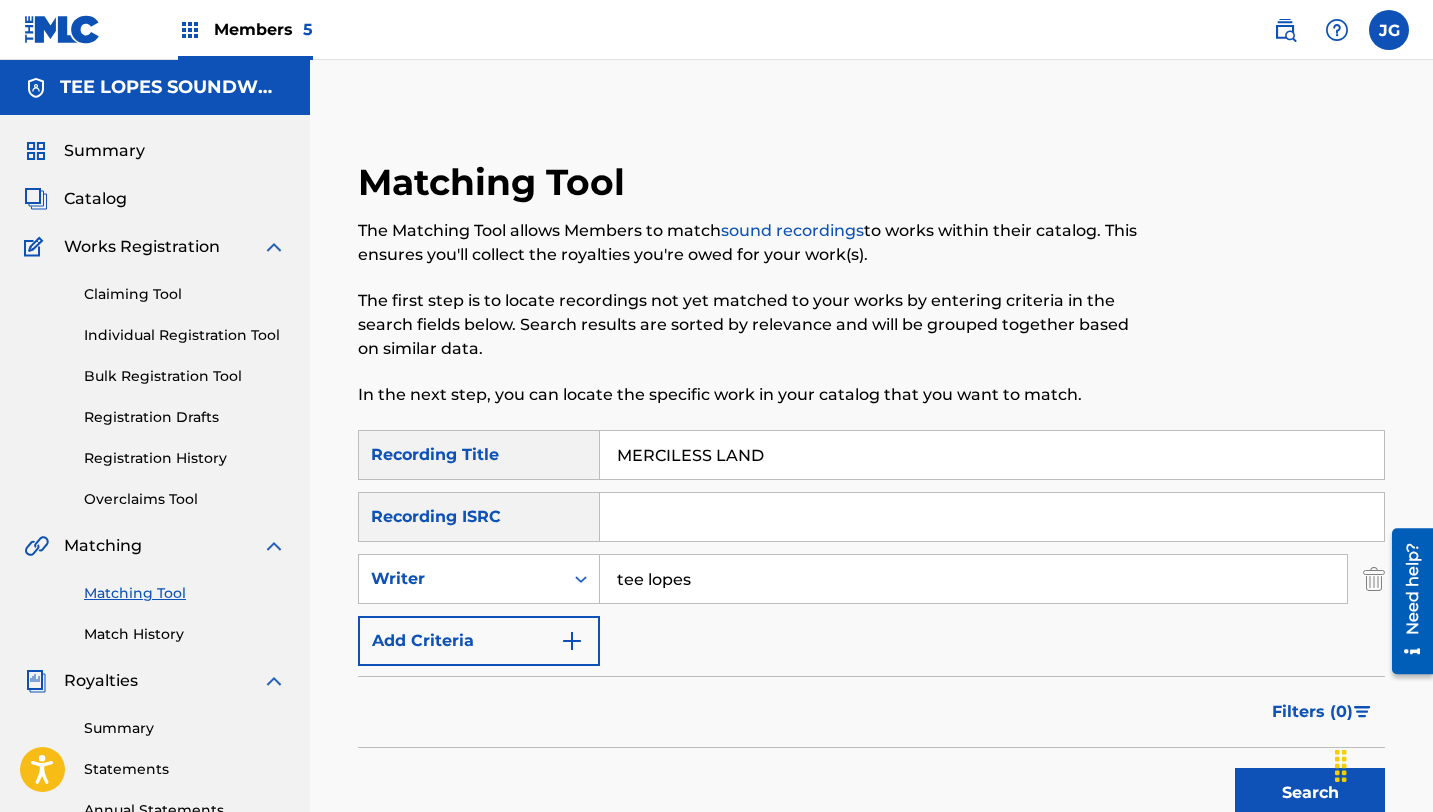 click on "Add Criteria" at bounding box center [479, 641] 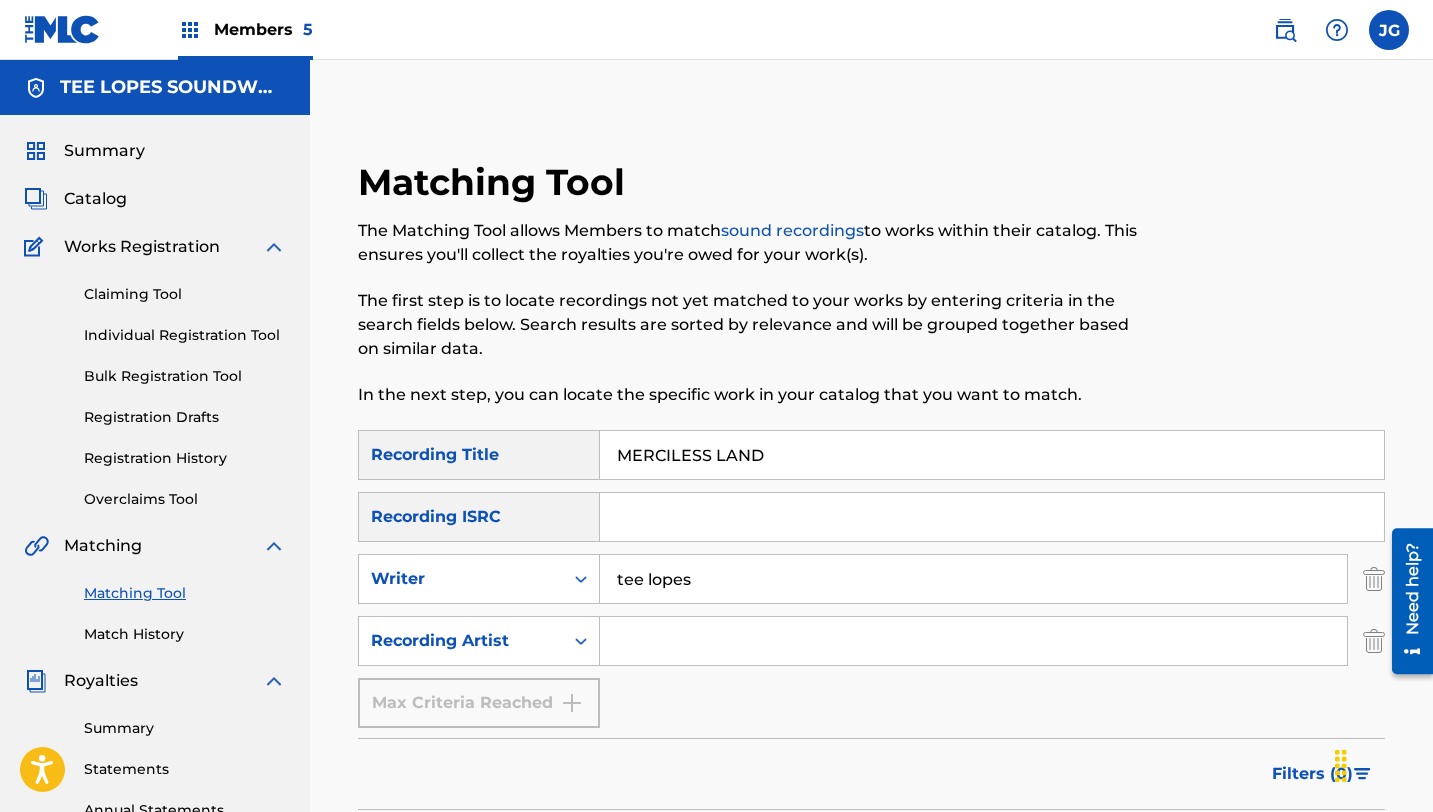 click at bounding box center [973, 641] 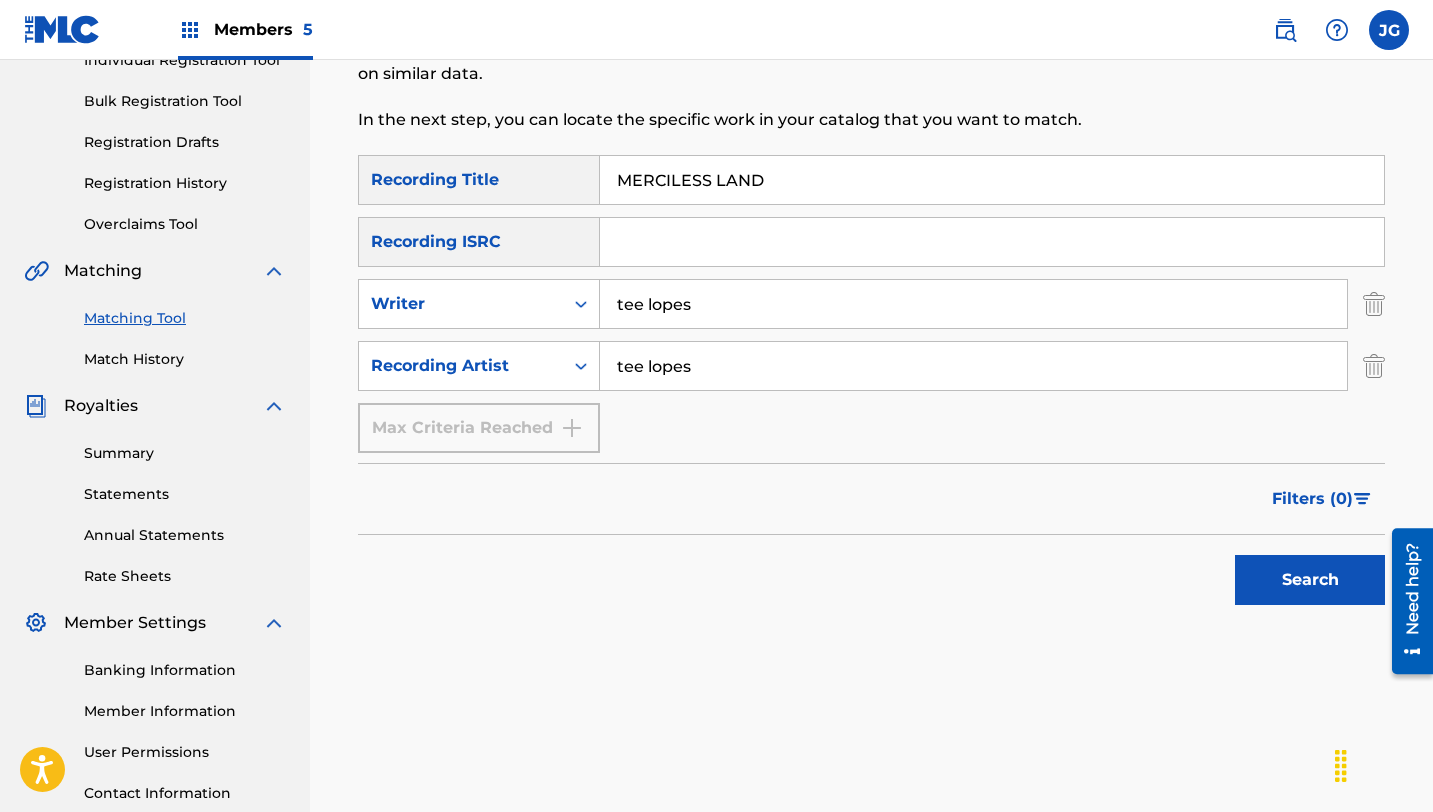 scroll, scrollTop: 428, scrollLeft: 0, axis: vertical 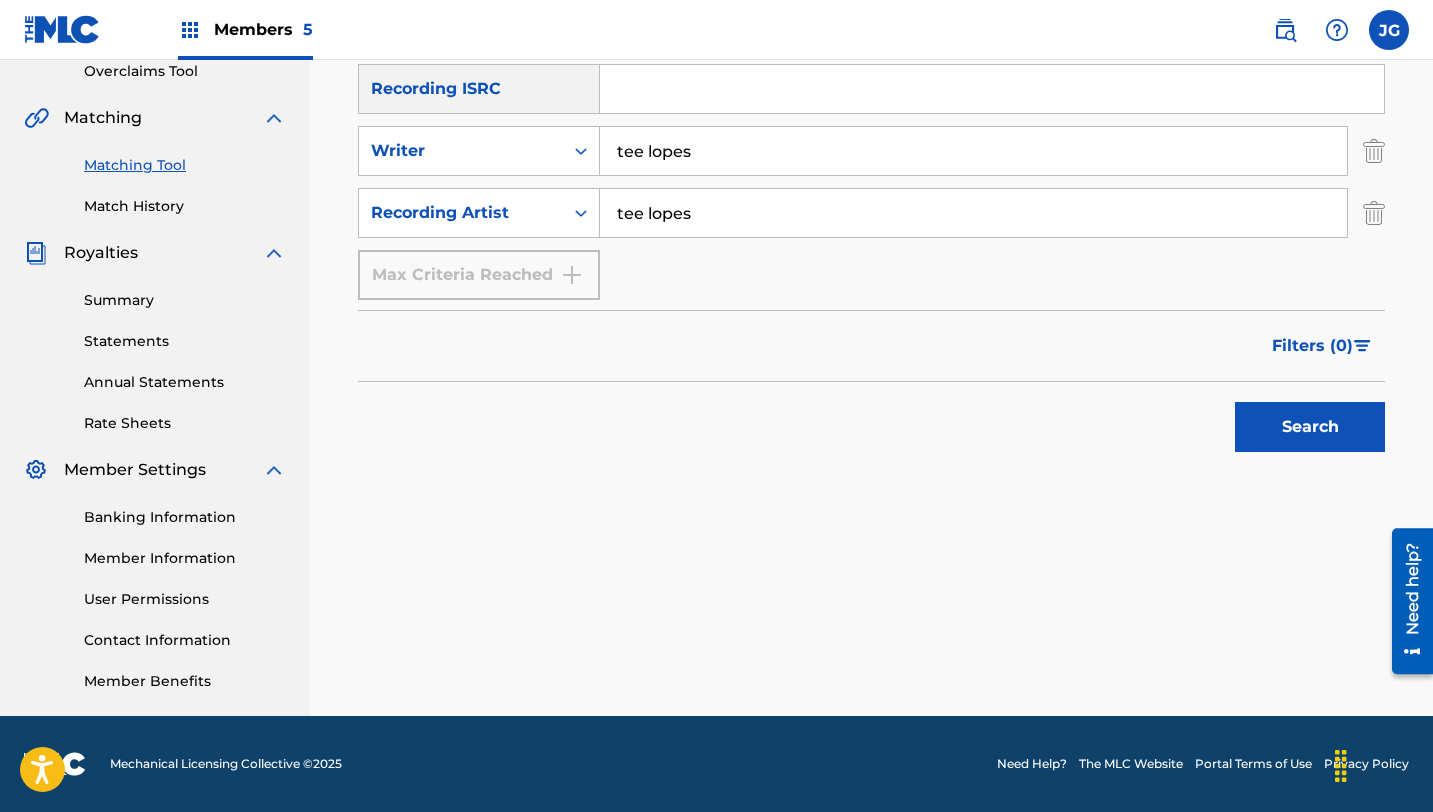 click on "Search" at bounding box center [1310, 427] 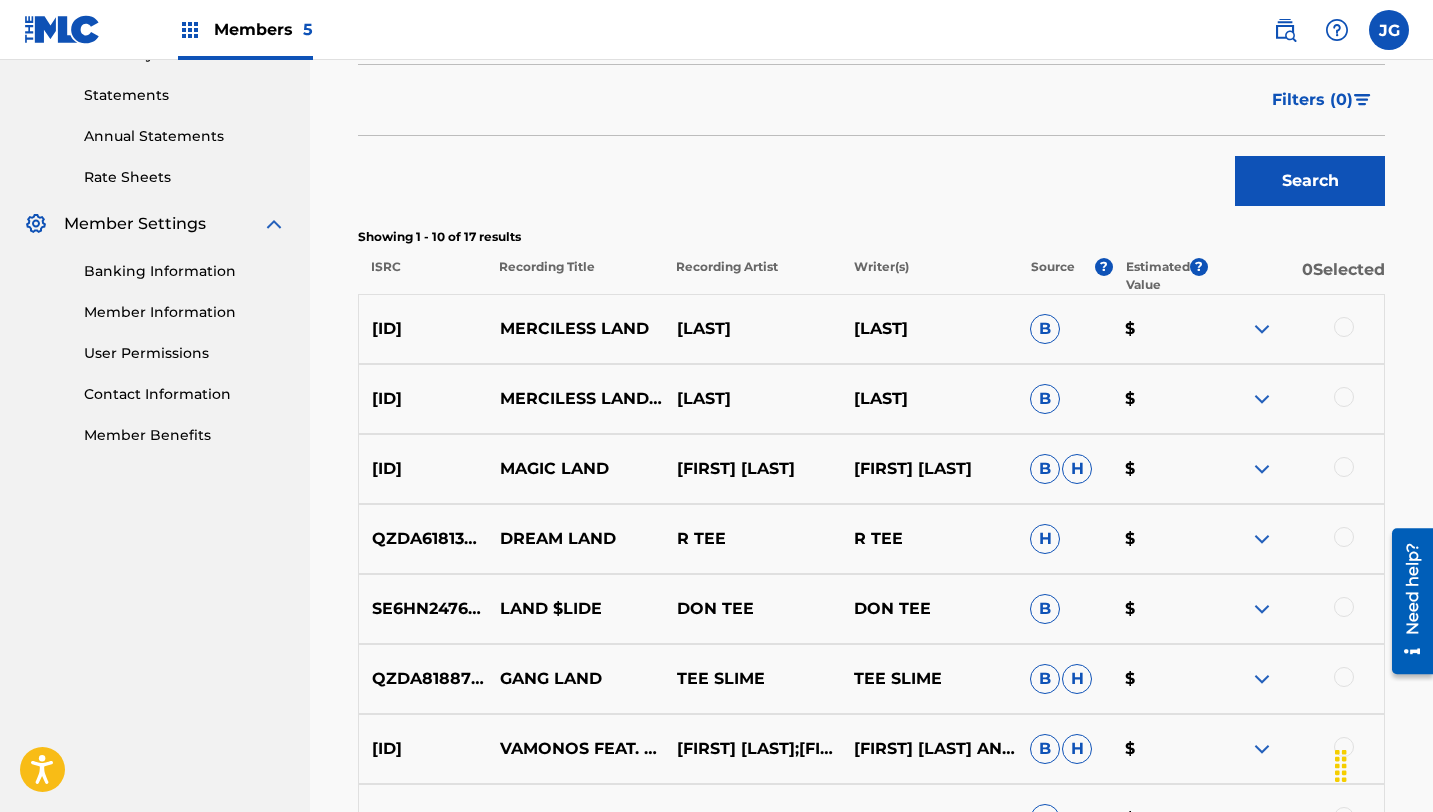 scroll, scrollTop: 679, scrollLeft: 0, axis: vertical 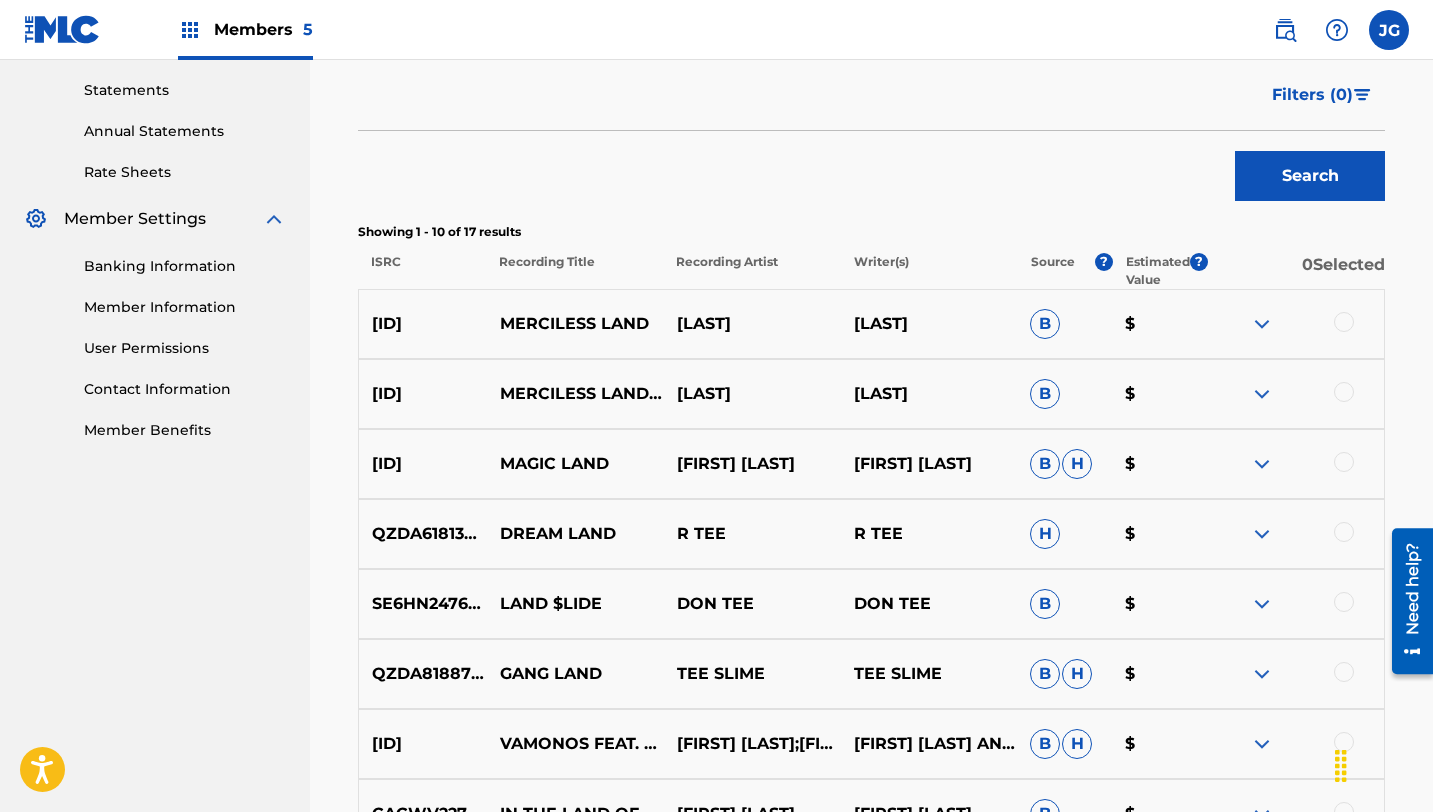 click at bounding box center [1344, 392] 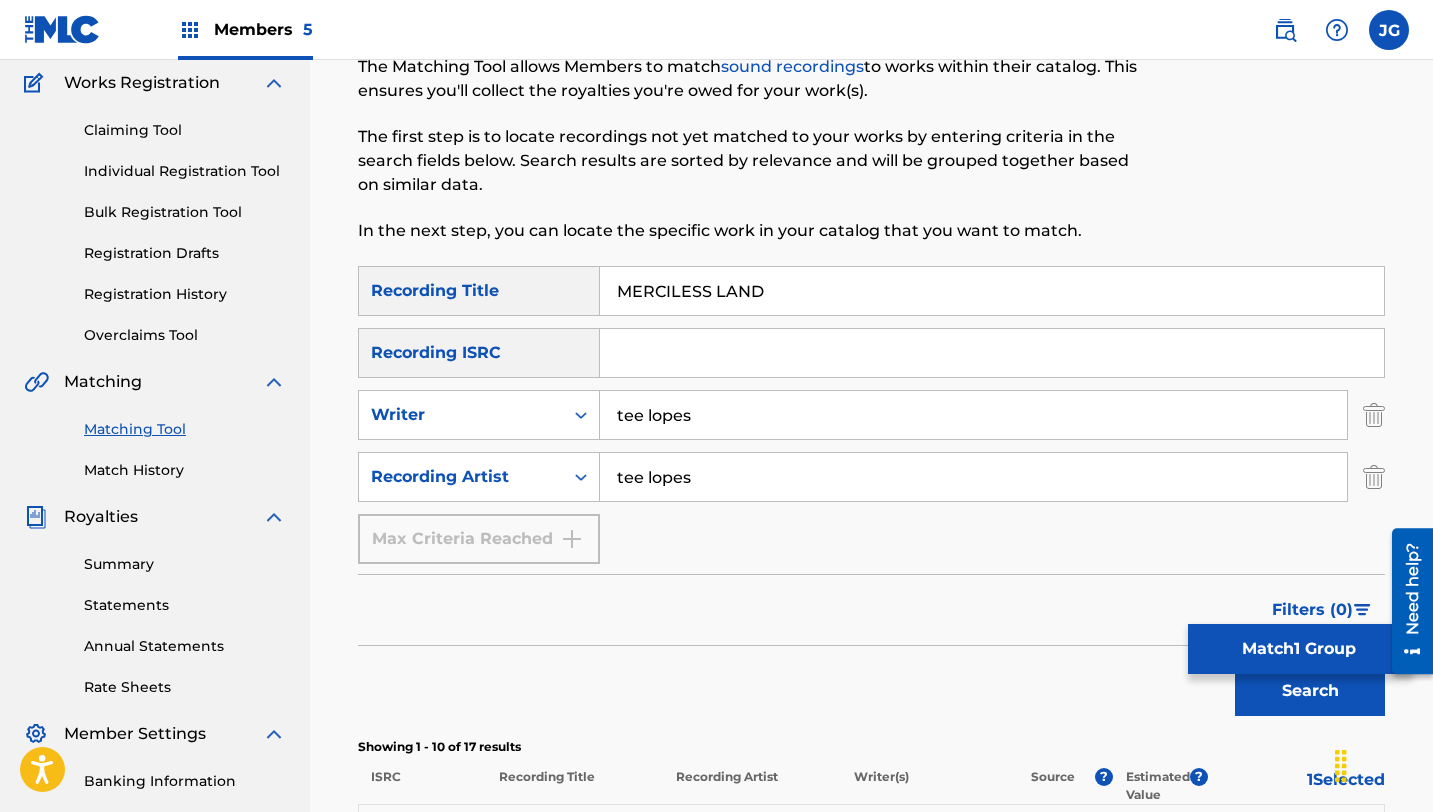 scroll, scrollTop: 139, scrollLeft: 0, axis: vertical 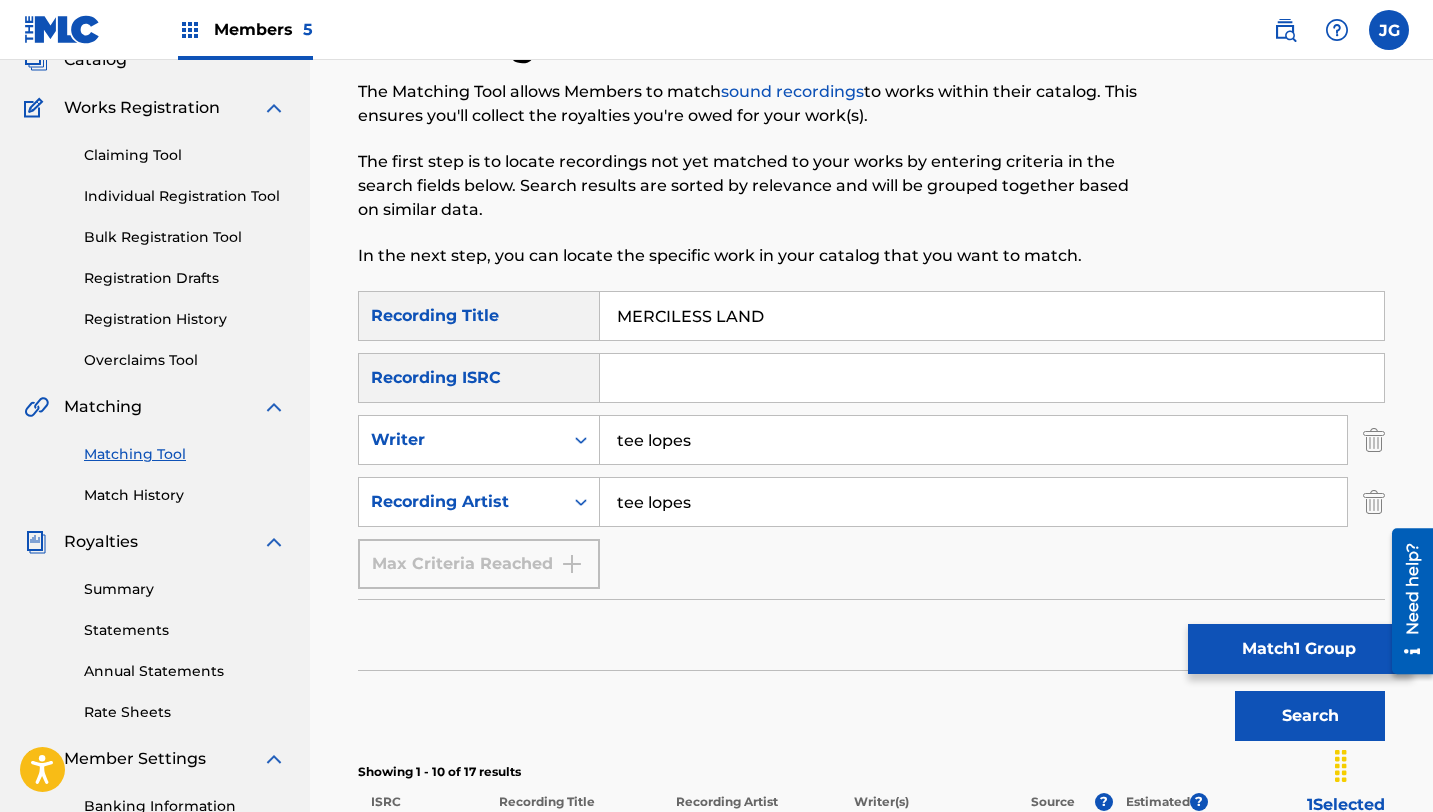 click on "MERCILESS LAND" at bounding box center [992, 316] 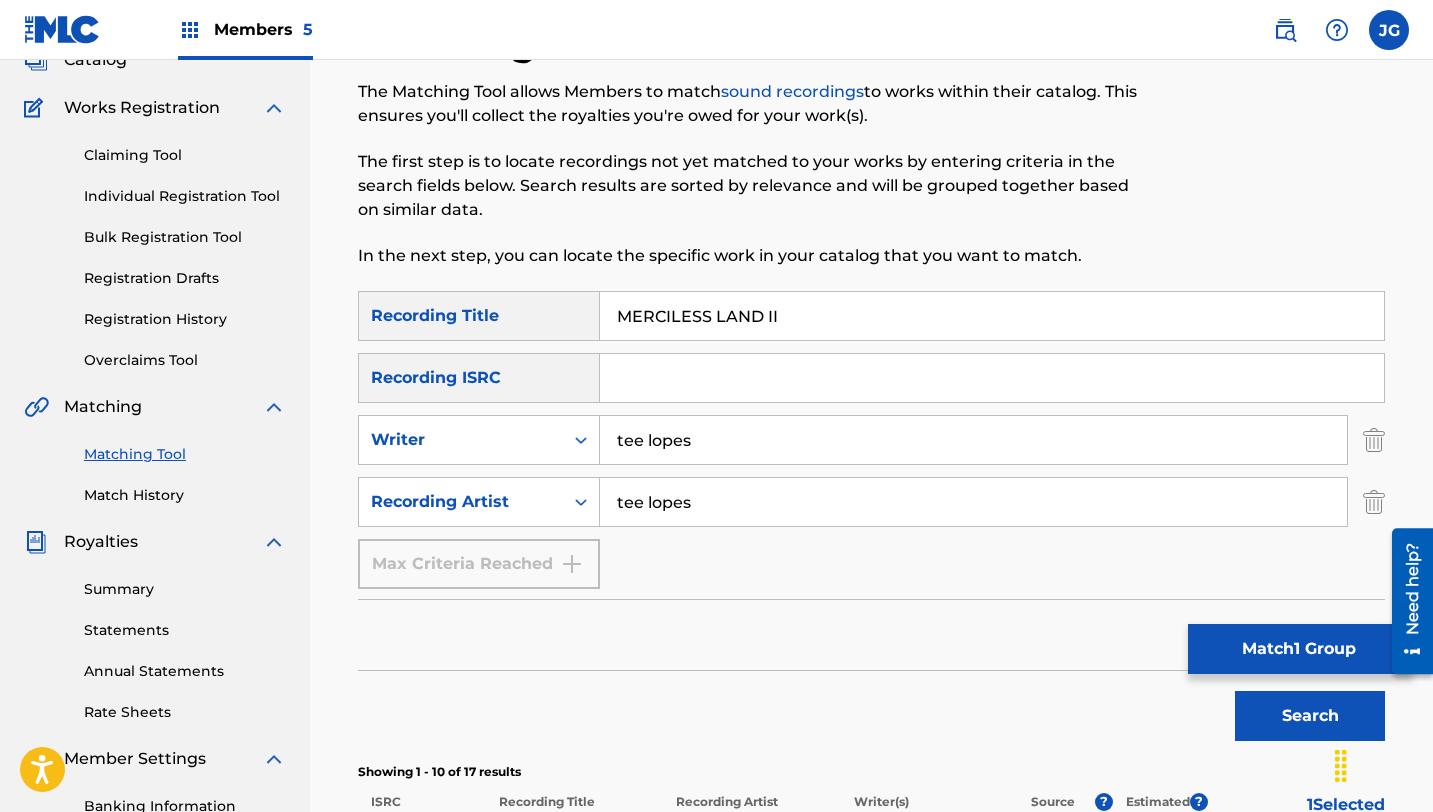 type on "MERCILESS LAND II" 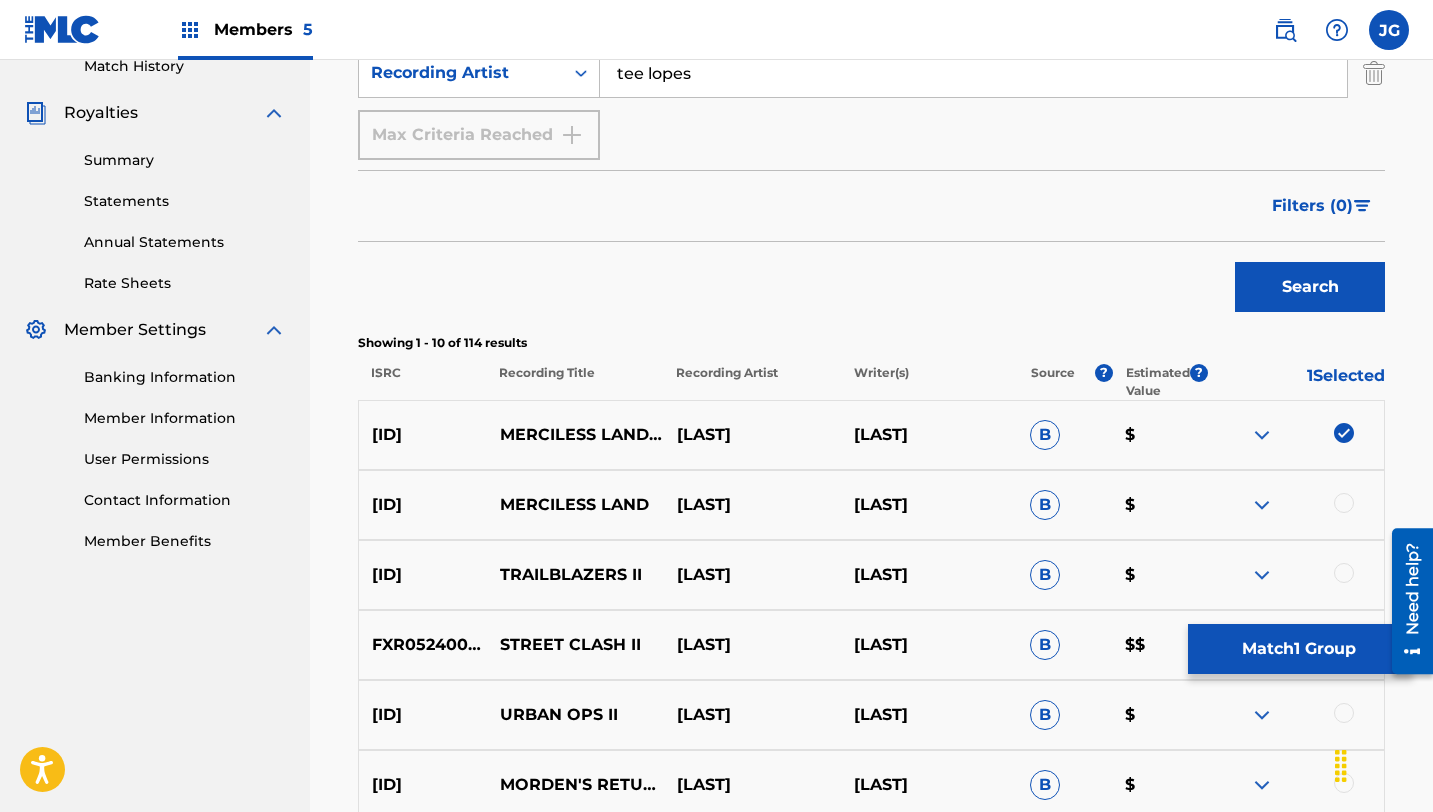 scroll, scrollTop: 653, scrollLeft: 0, axis: vertical 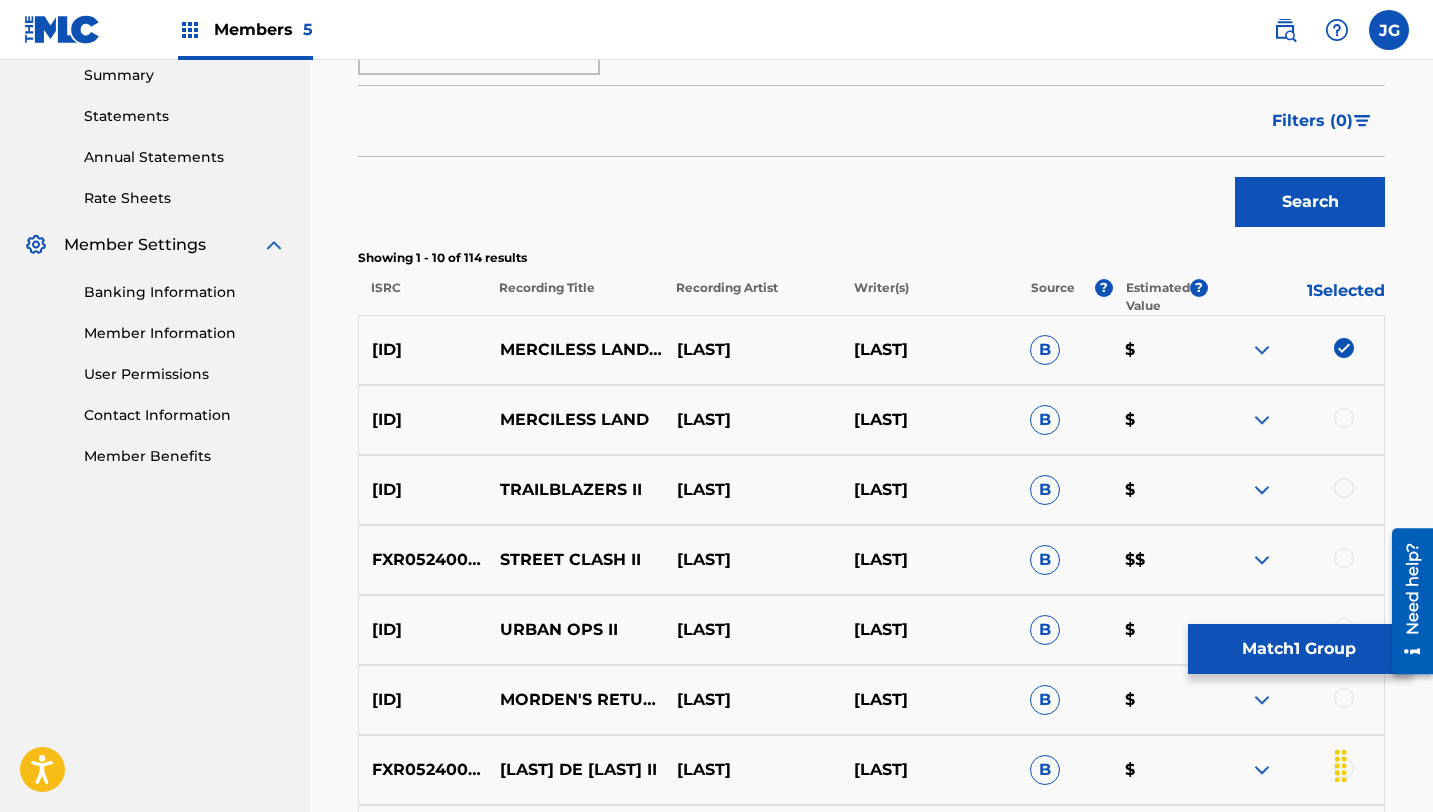 click on "Search" at bounding box center [1310, 202] 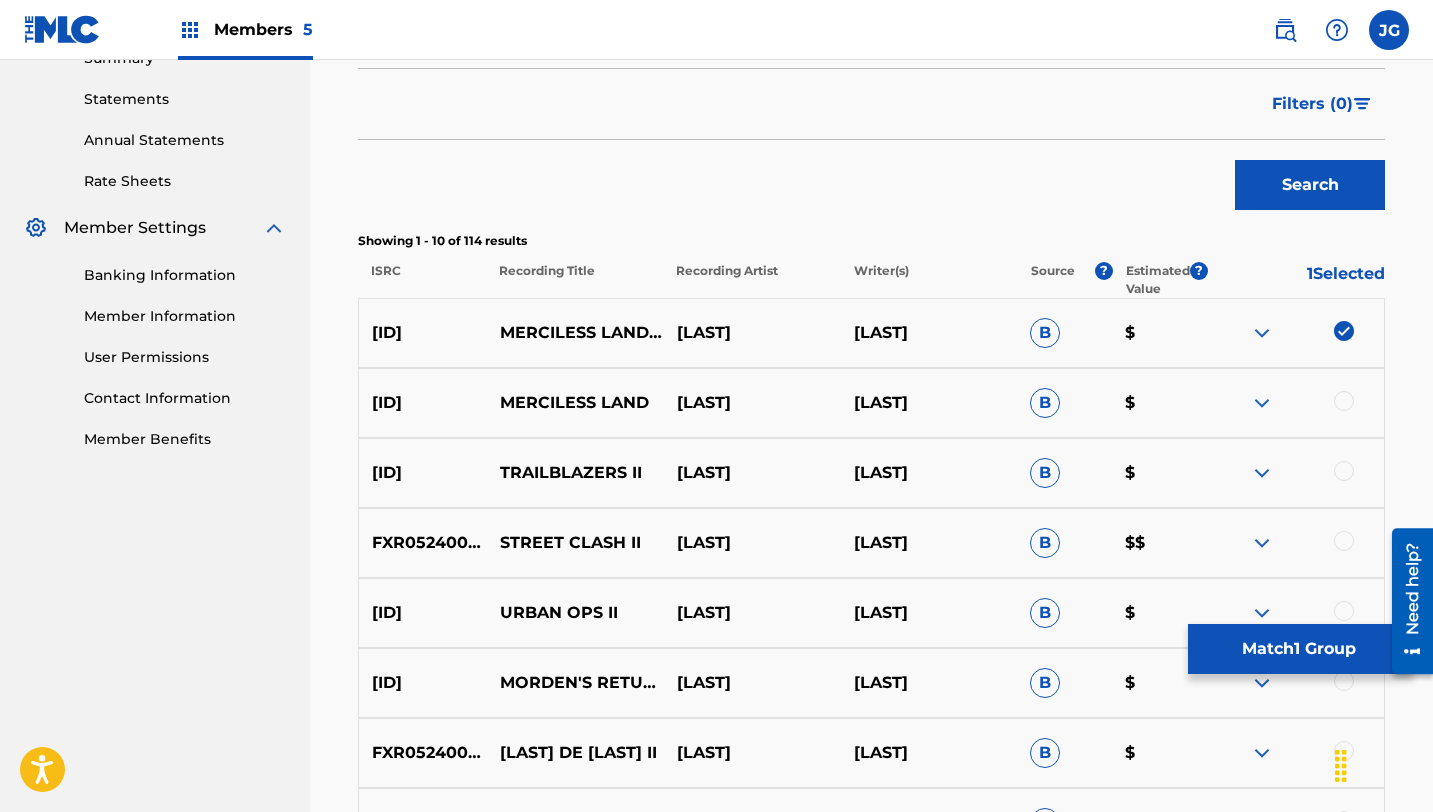 scroll, scrollTop: 673, scrollLeft: 0, axis: vertical 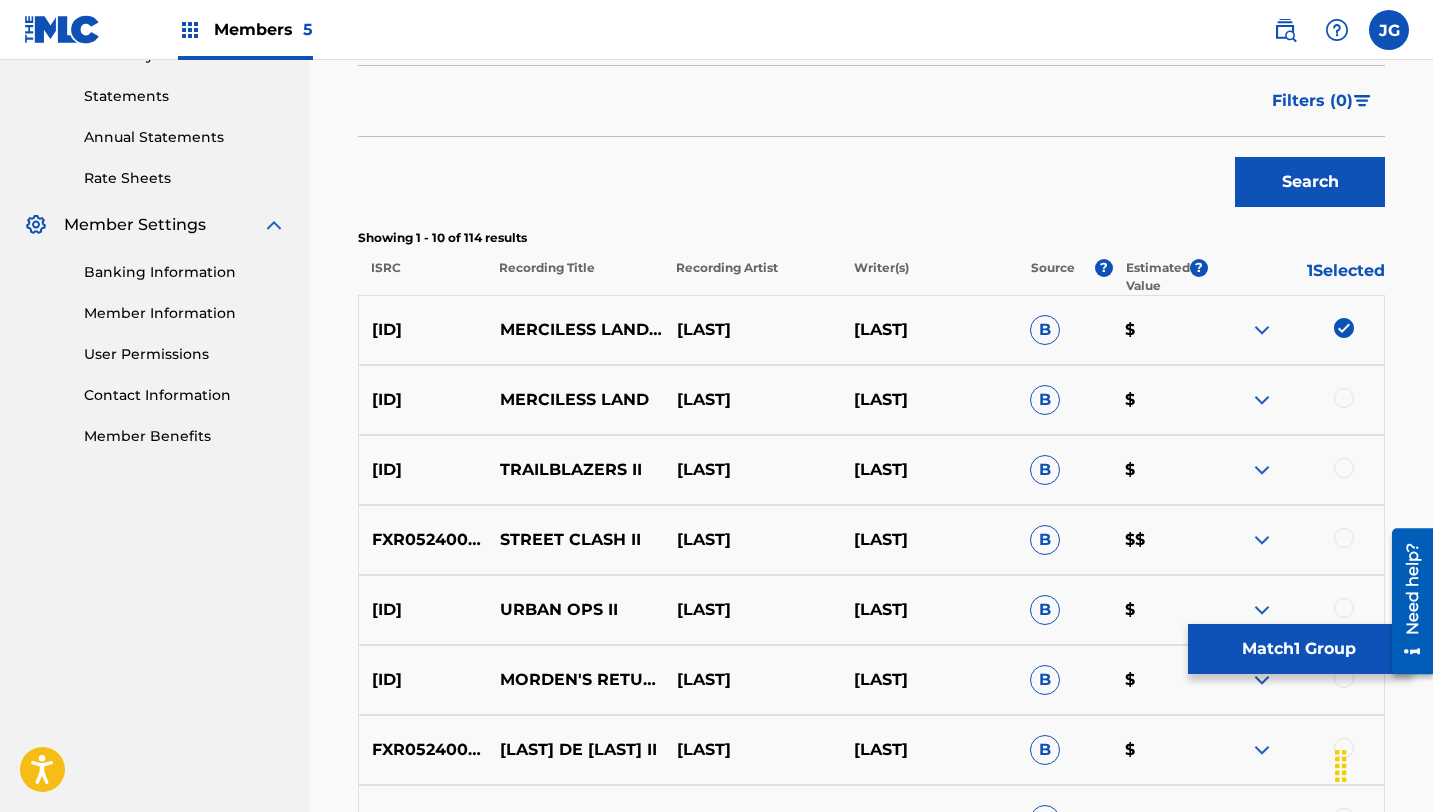 click on "Match  1 Group" at bounding box center (1298, 649) 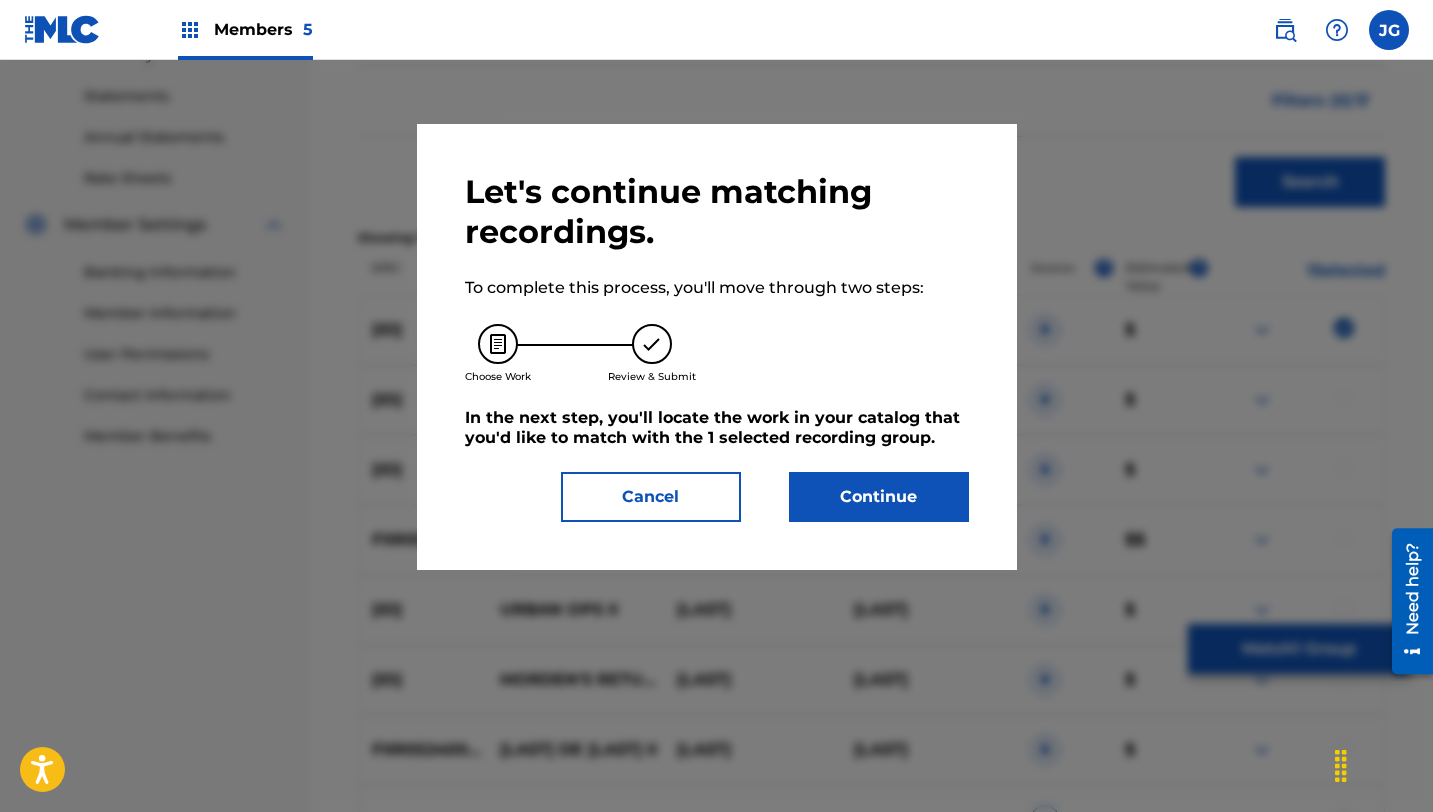 click on "Continue" at bounding box center (879, 497) 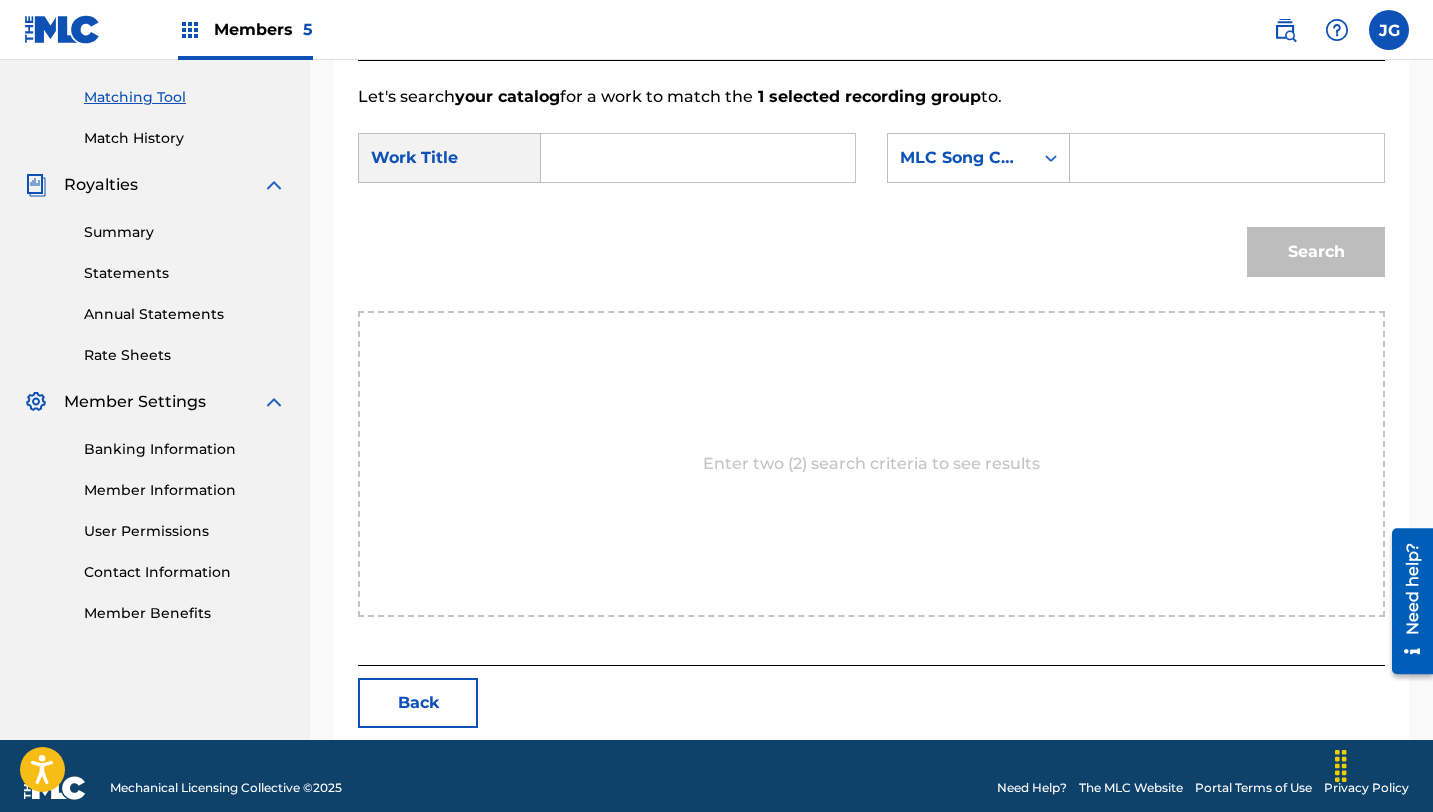 scroll, scrollTop: 520, scrollLeft: 0, axis: vertical 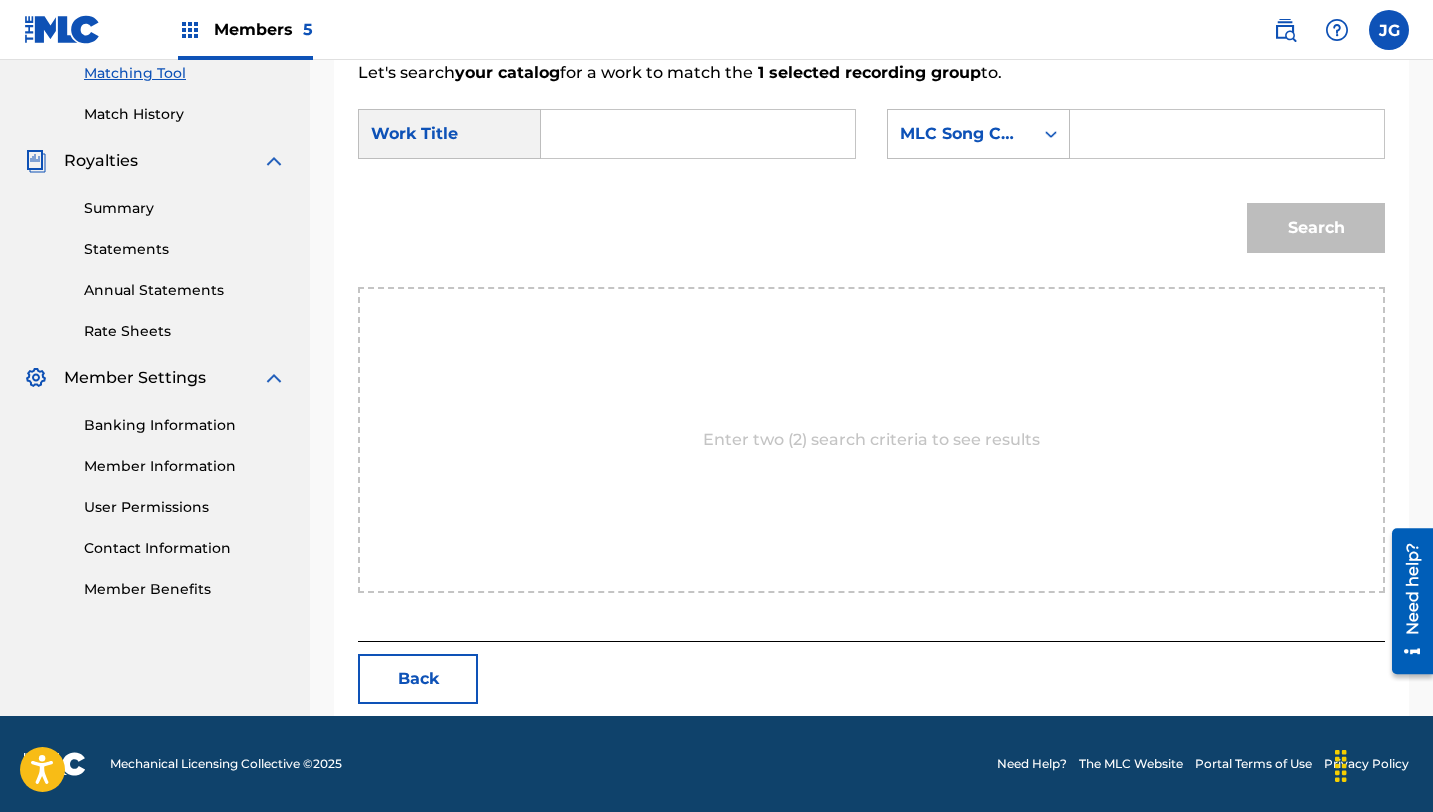 click at bounding box center [698, 134] 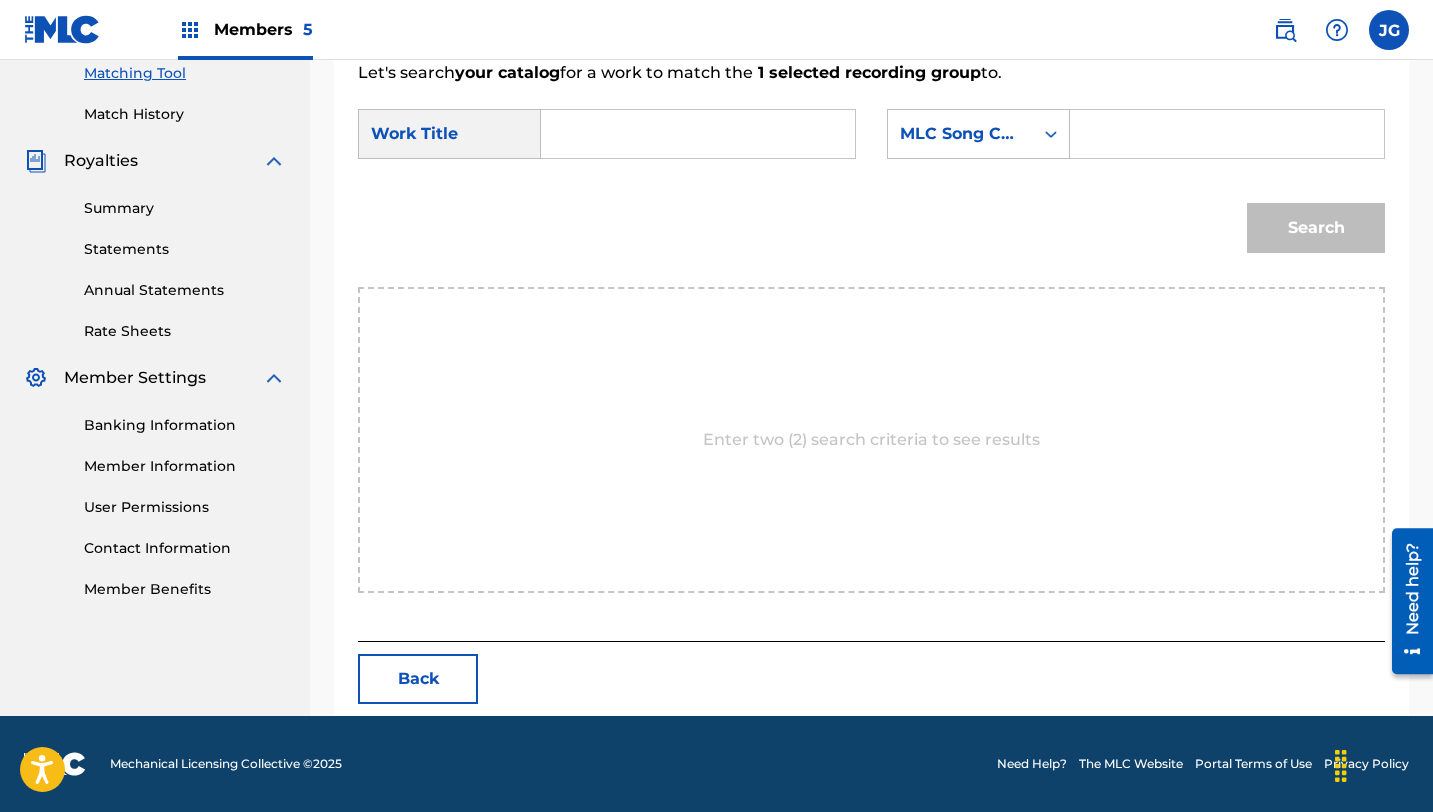 paste on "MERCILESS LAND" 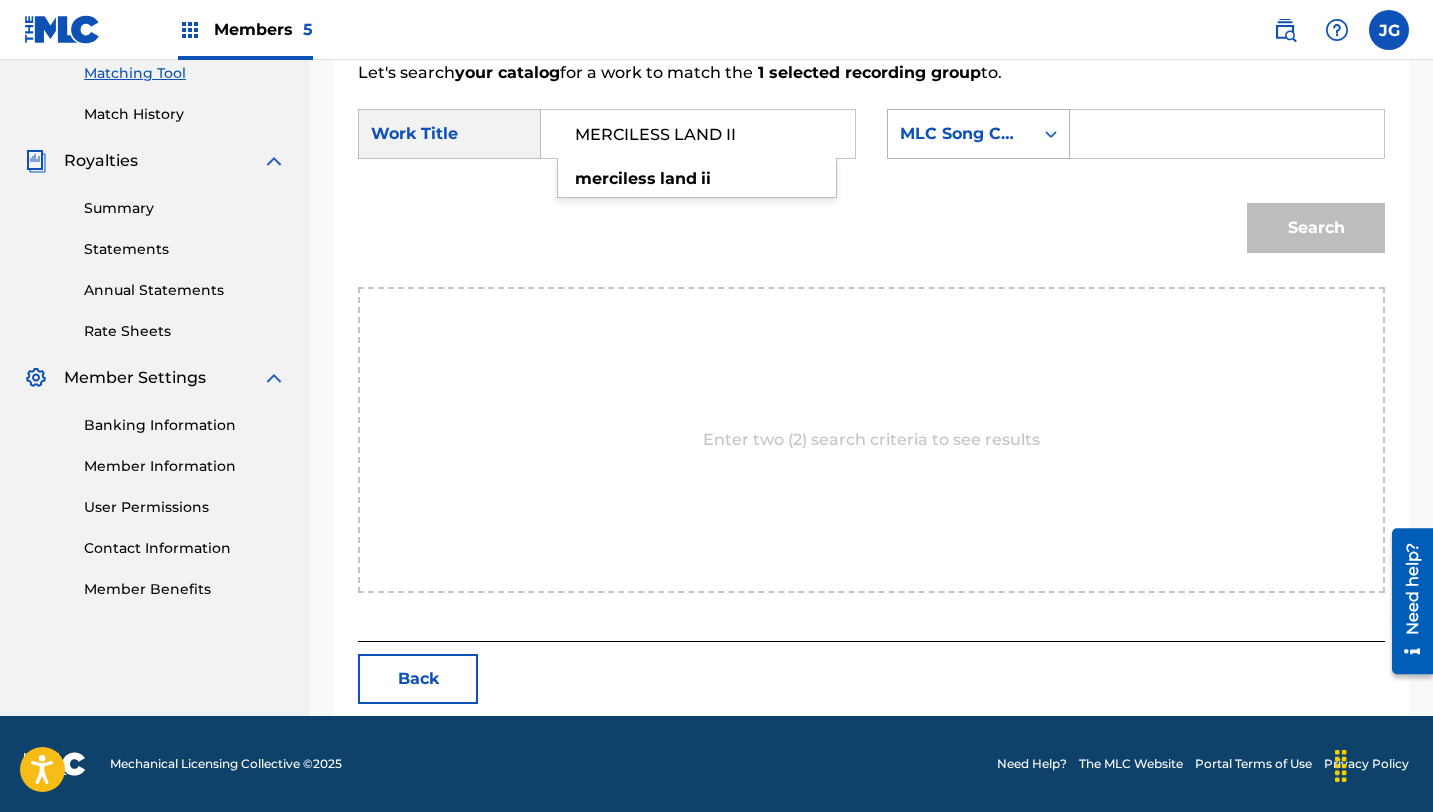 type on "MERCILESS LAND II" 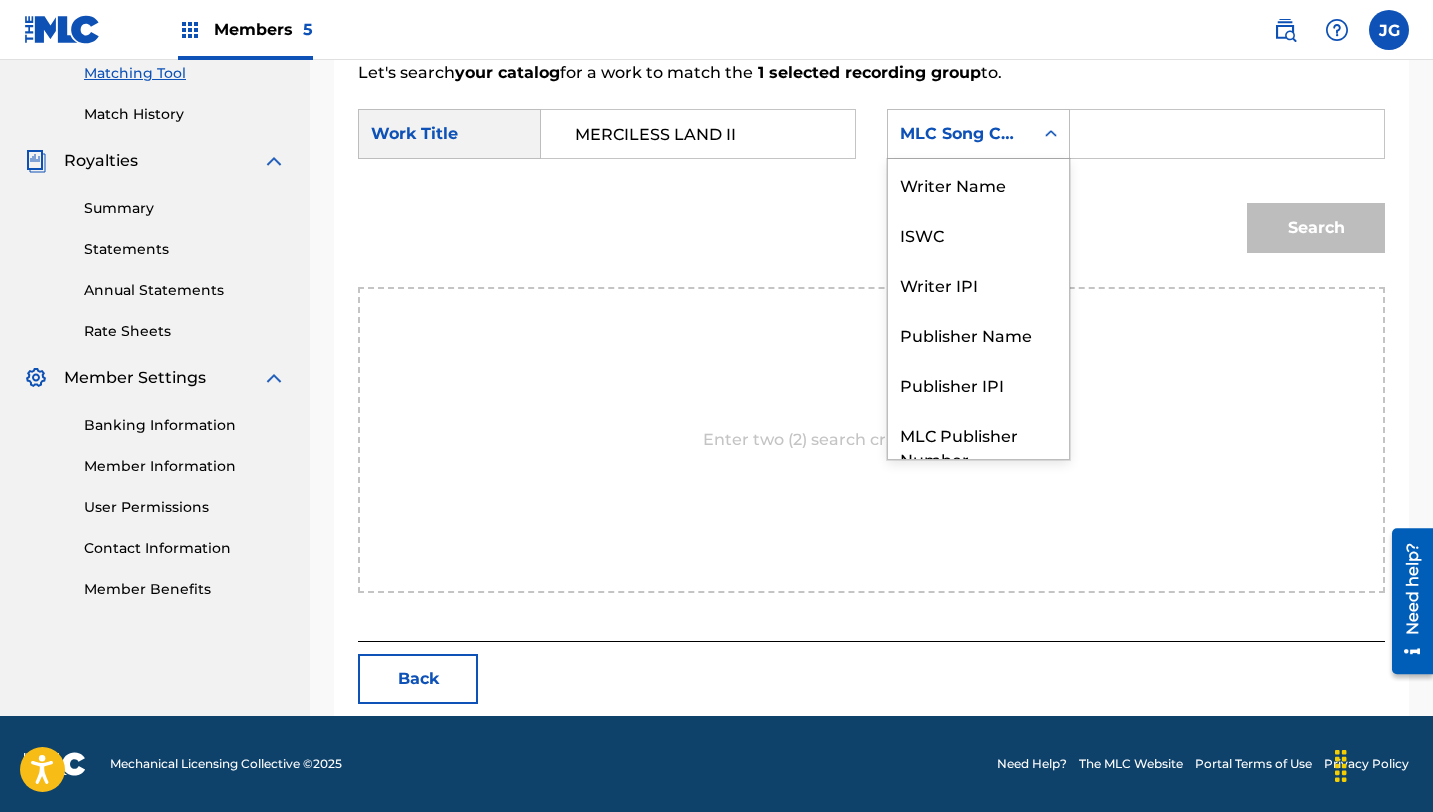 click on "MLC Song Code" at bounding box center [960, 134] 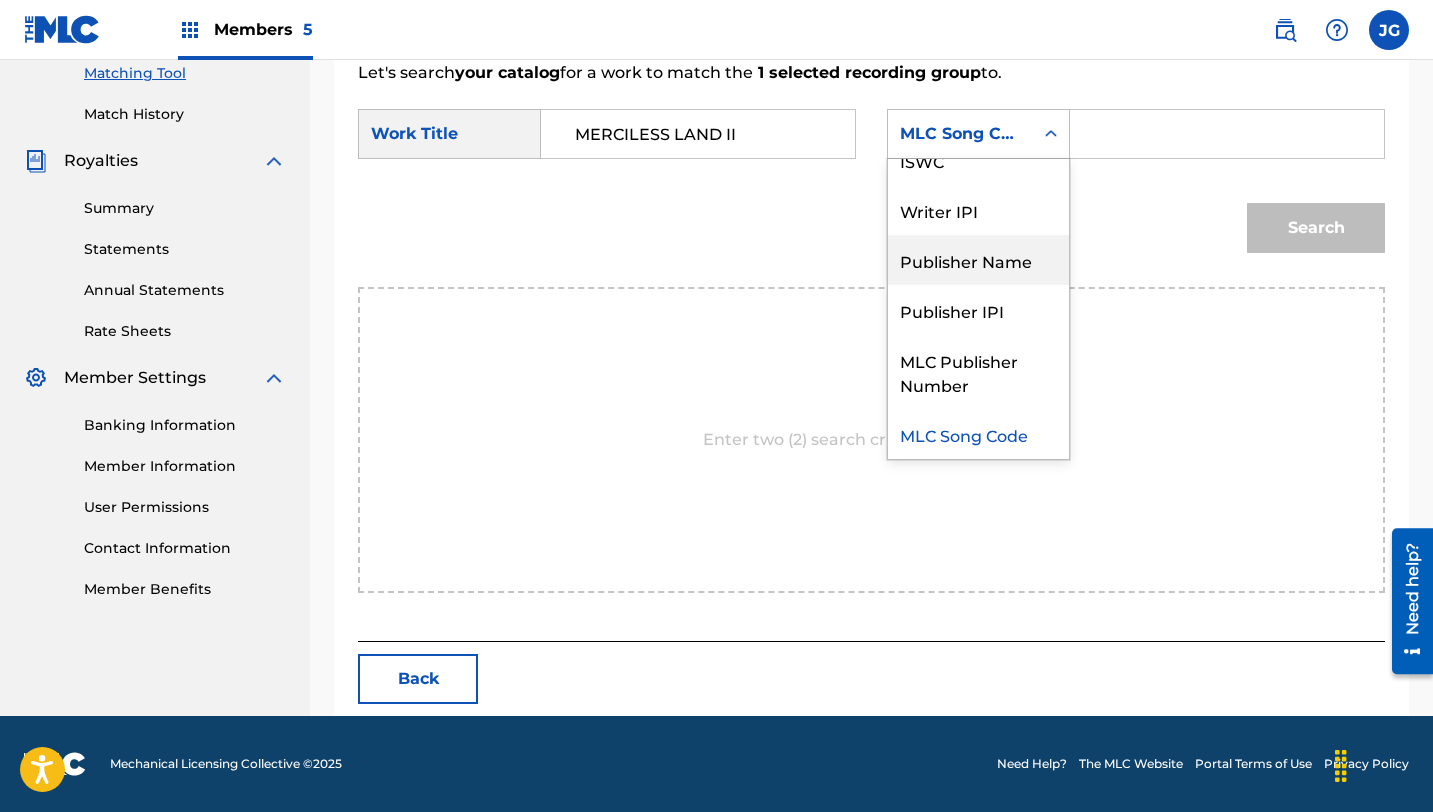 scroll, scrollTop: 0, scrollLeft: 0, axis: both 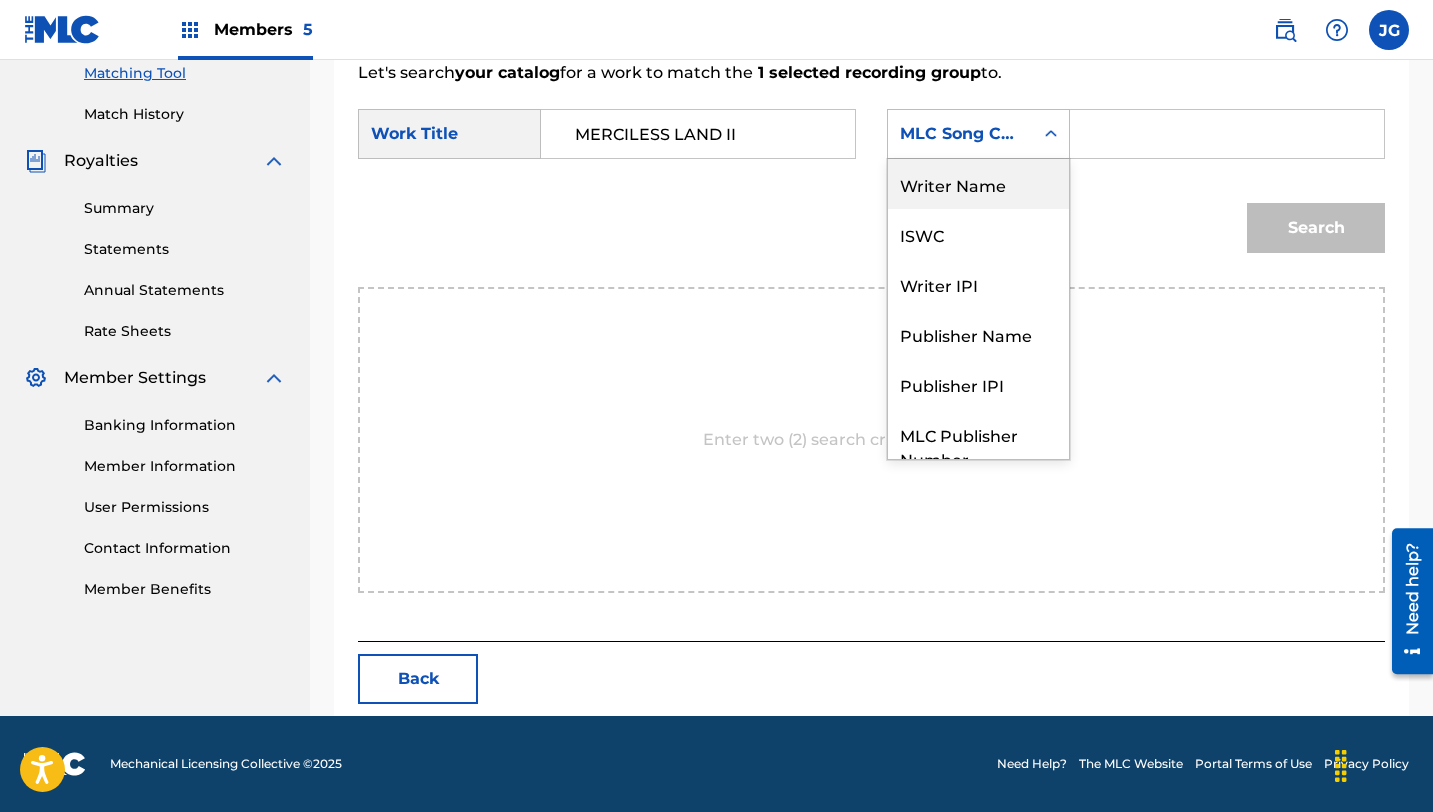 click on "Writer Name" at bounding box center (978, 184) 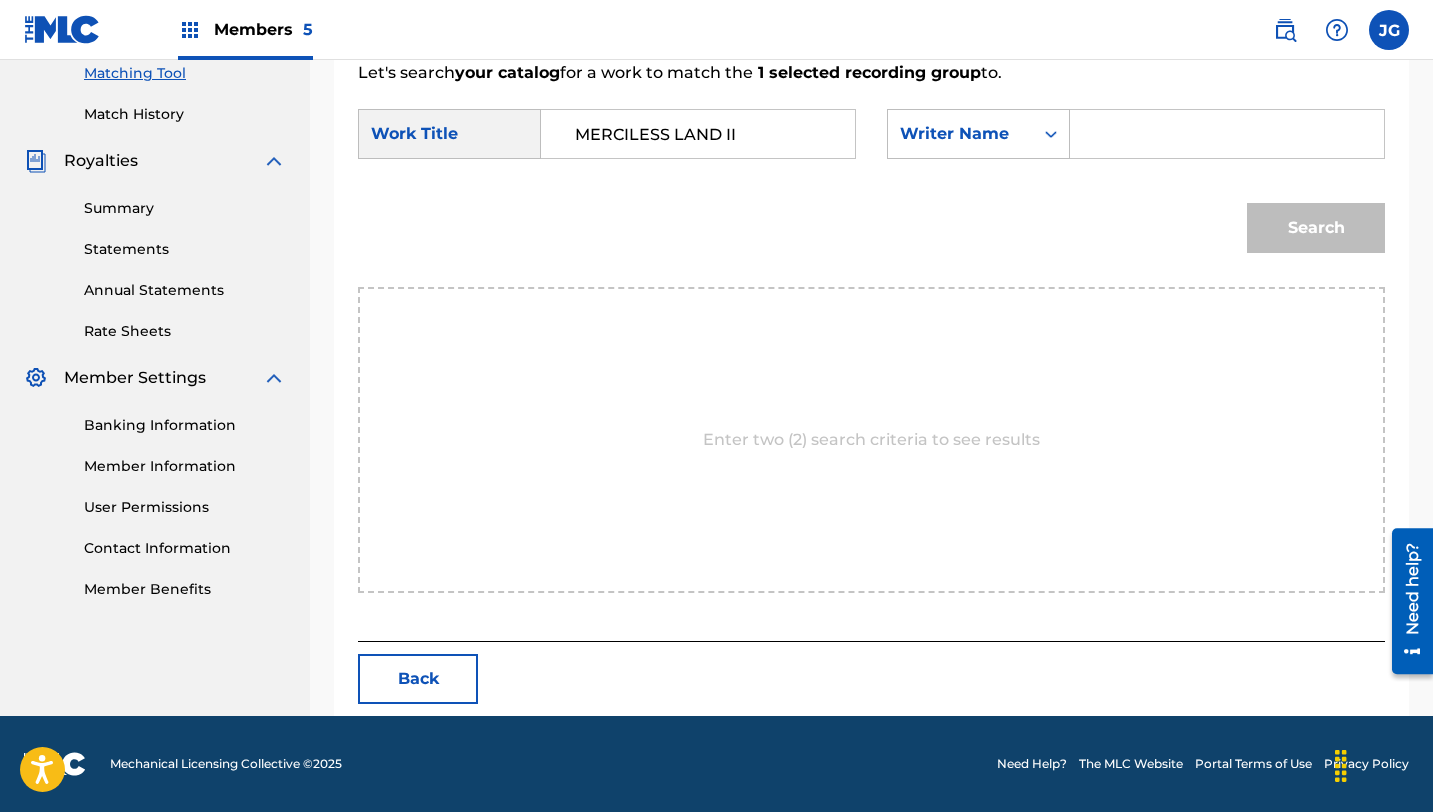 click at bounding box center (1227, 134) 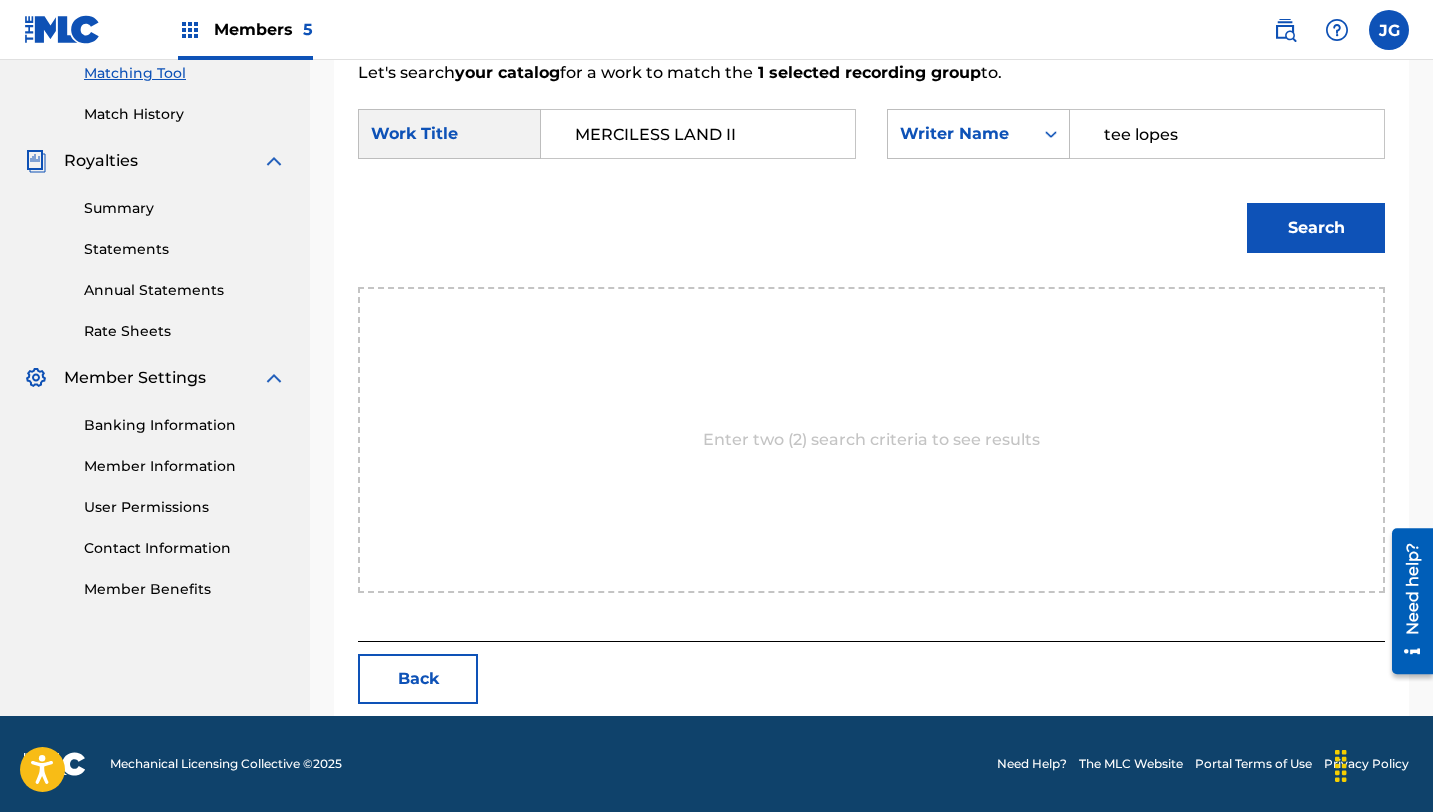 click on "Search" at bounding box center (1316, 228) 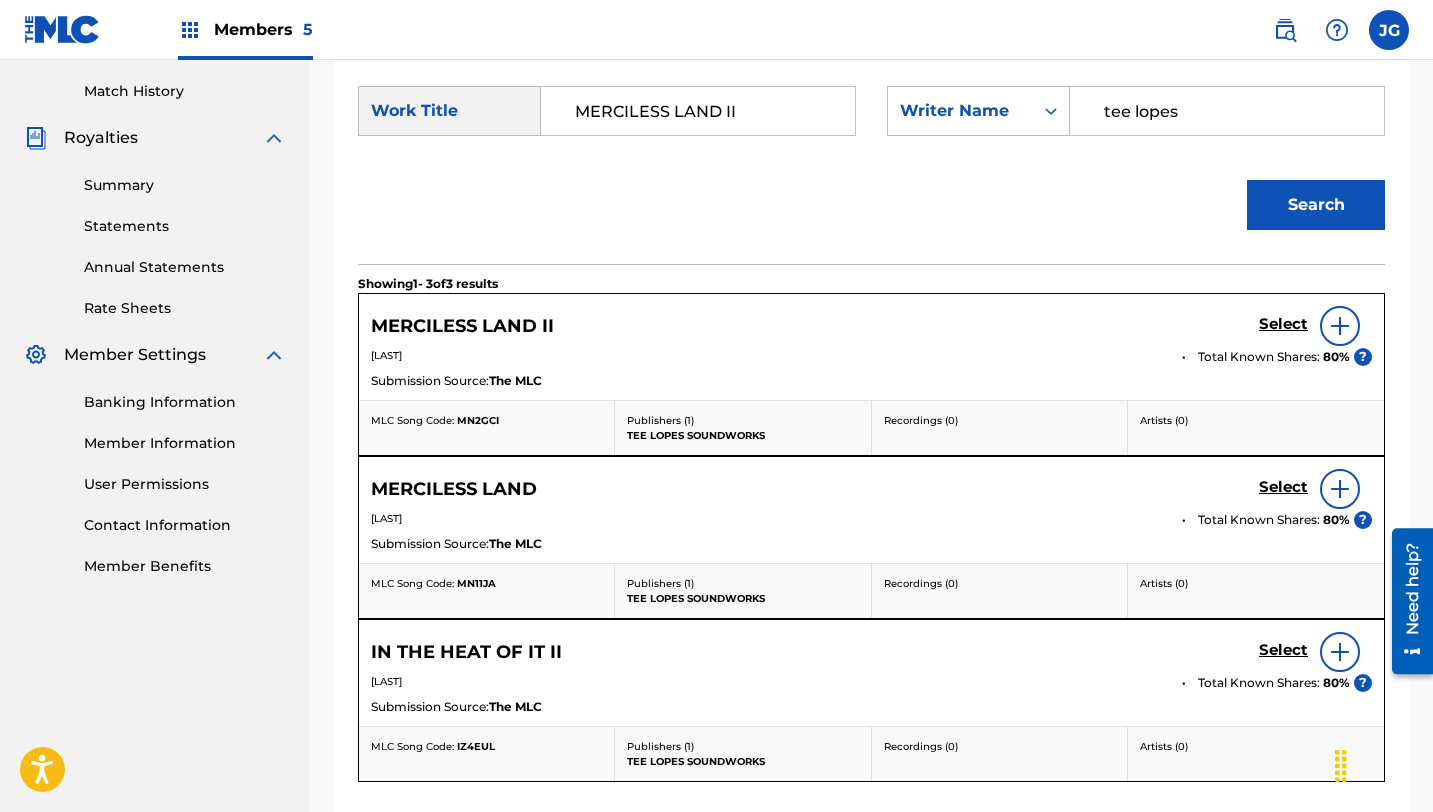 scroll, scrollTop: 548, scrollLeft: 0, axis: vertical 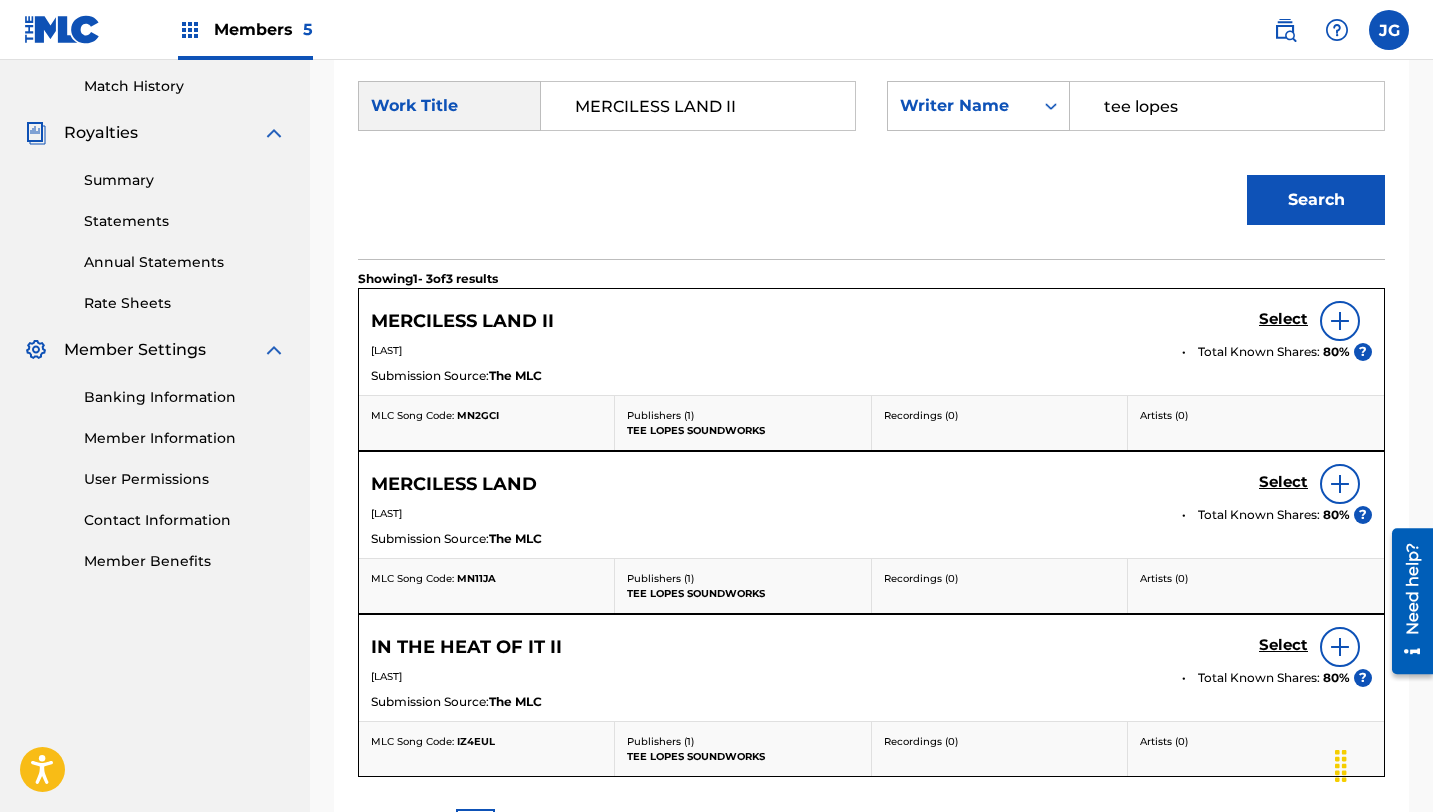 click on "Select" at bounding box center [1283, 319] 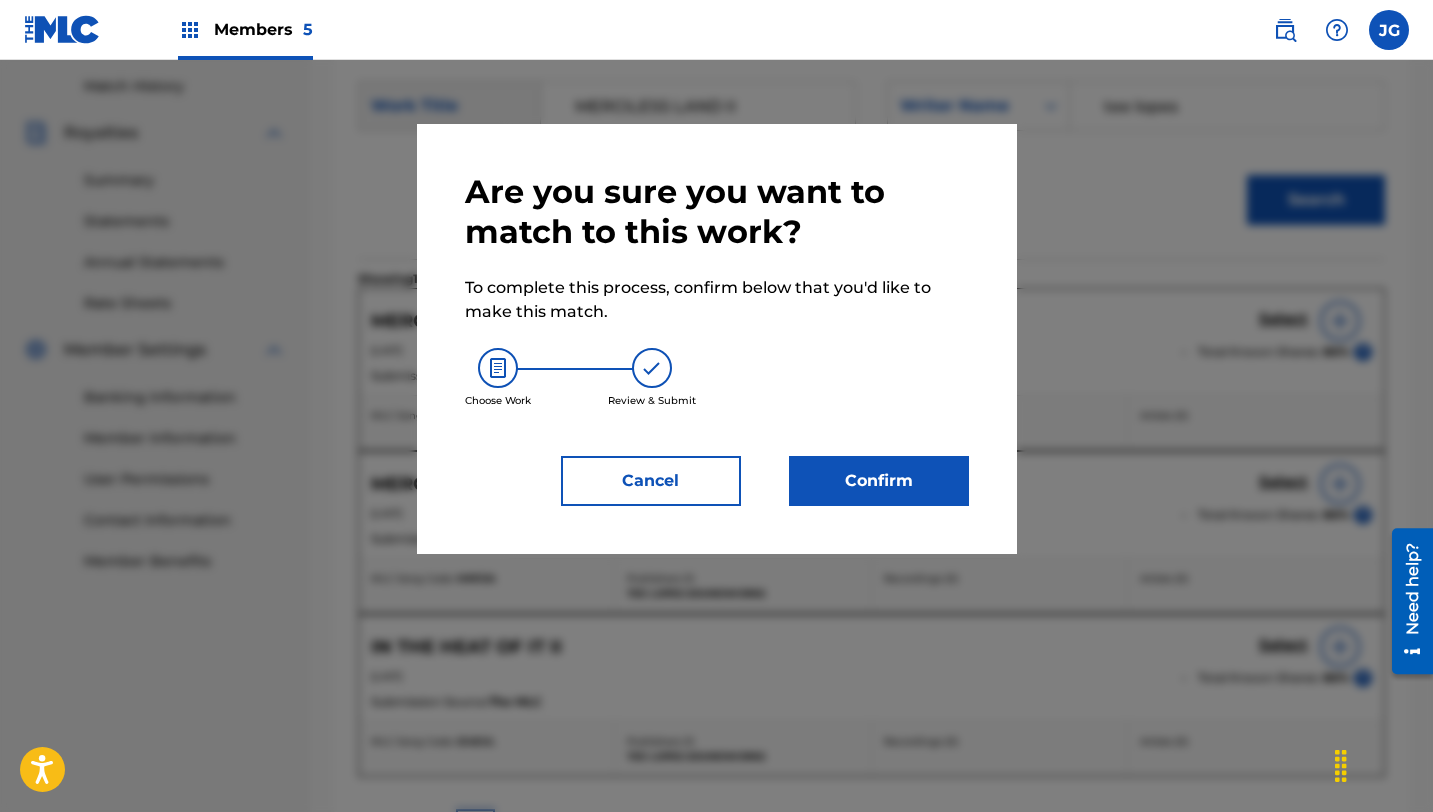 click on "Confirm" at bounding box center (879, 481) 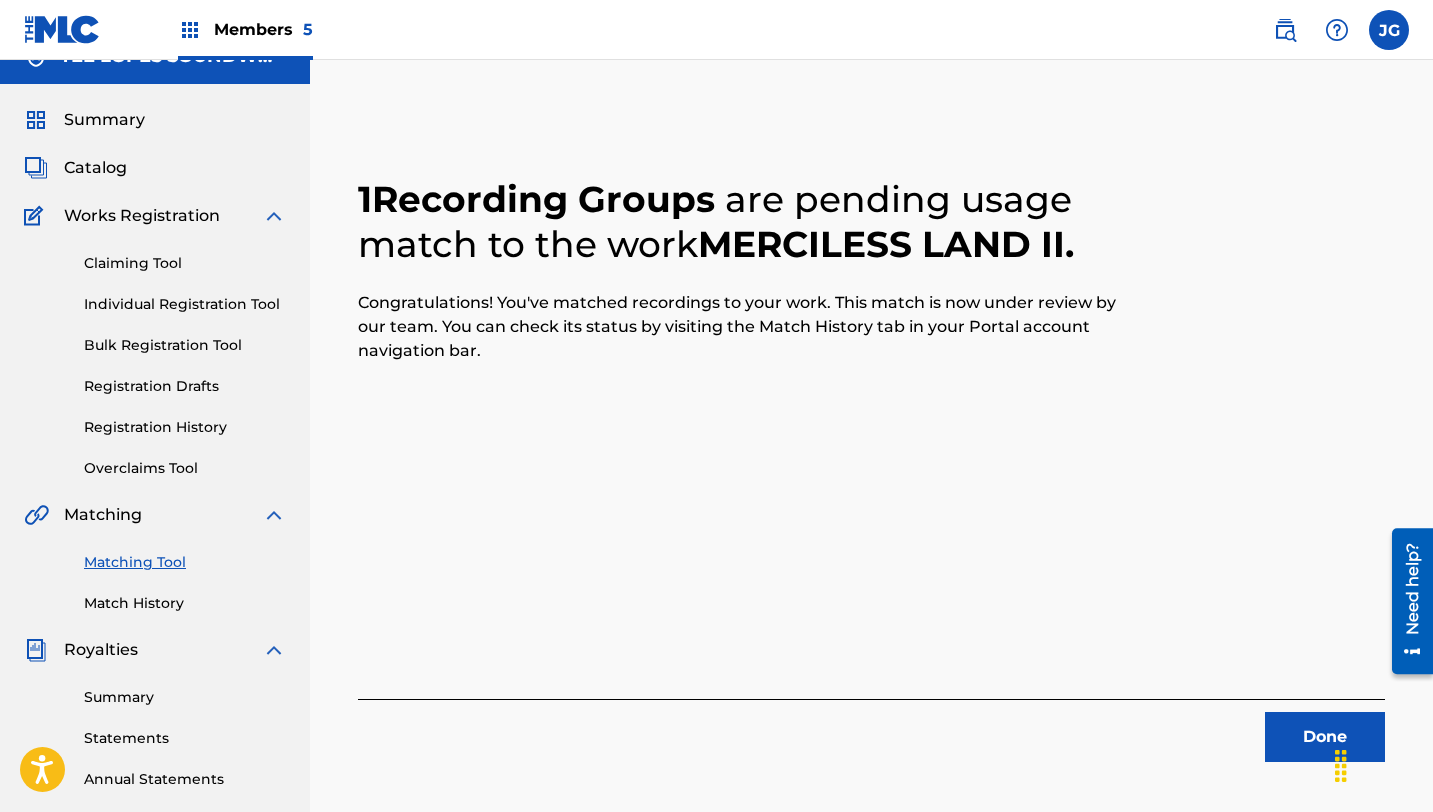 scroll, scrollTop: 0, scrollLeft: 0, axis: both 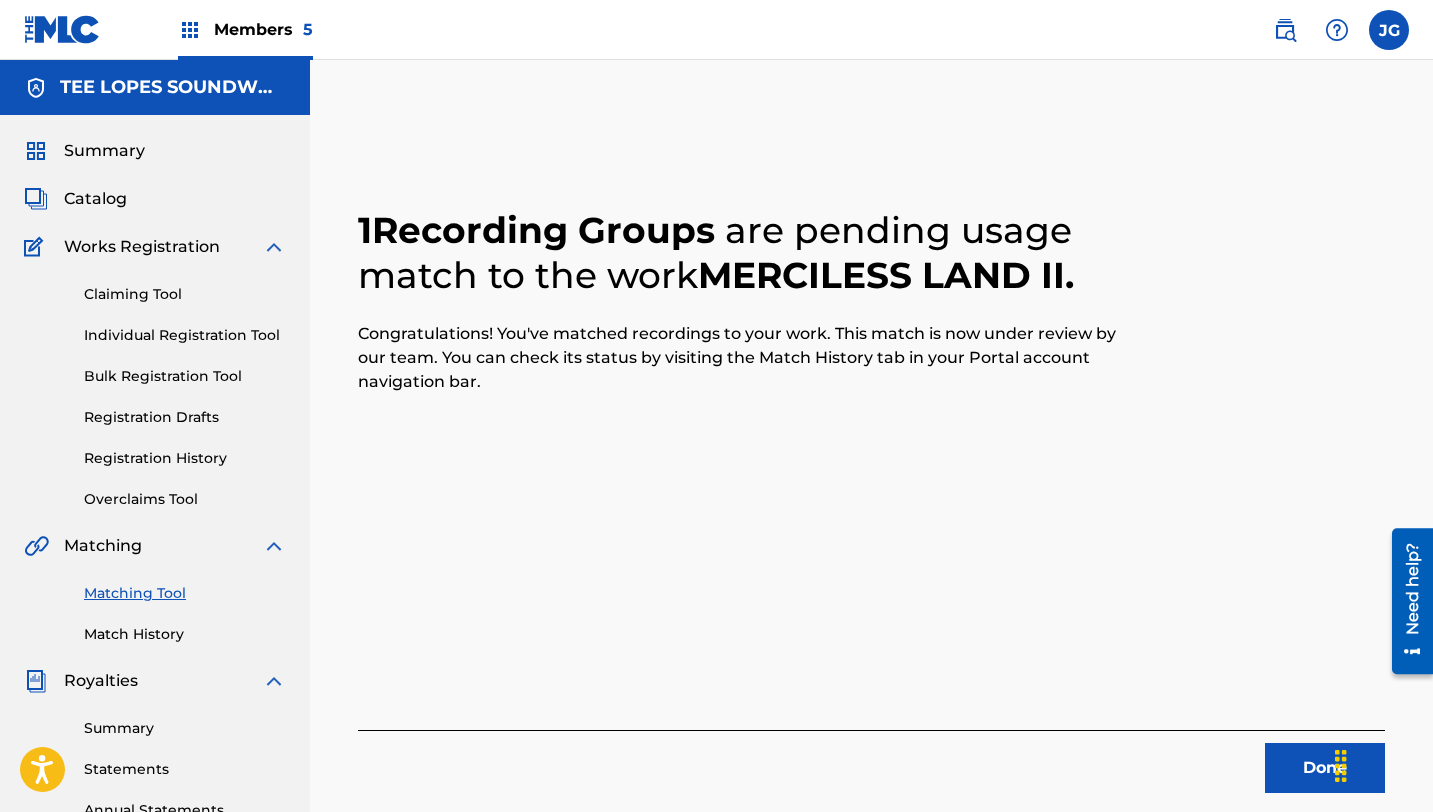 click on "Done" at bounding box center (1325, 768) 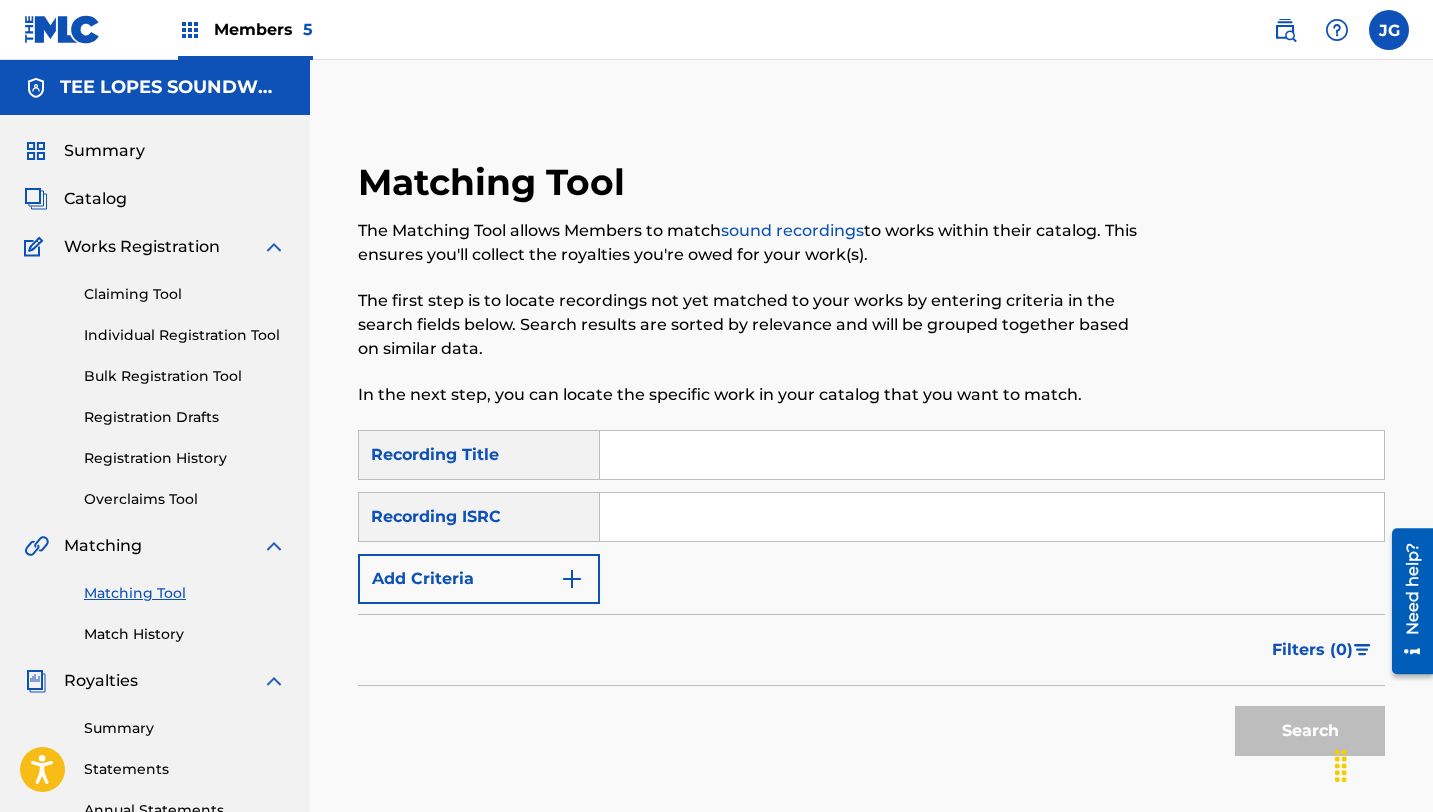 click at bounding box center (992, 455) 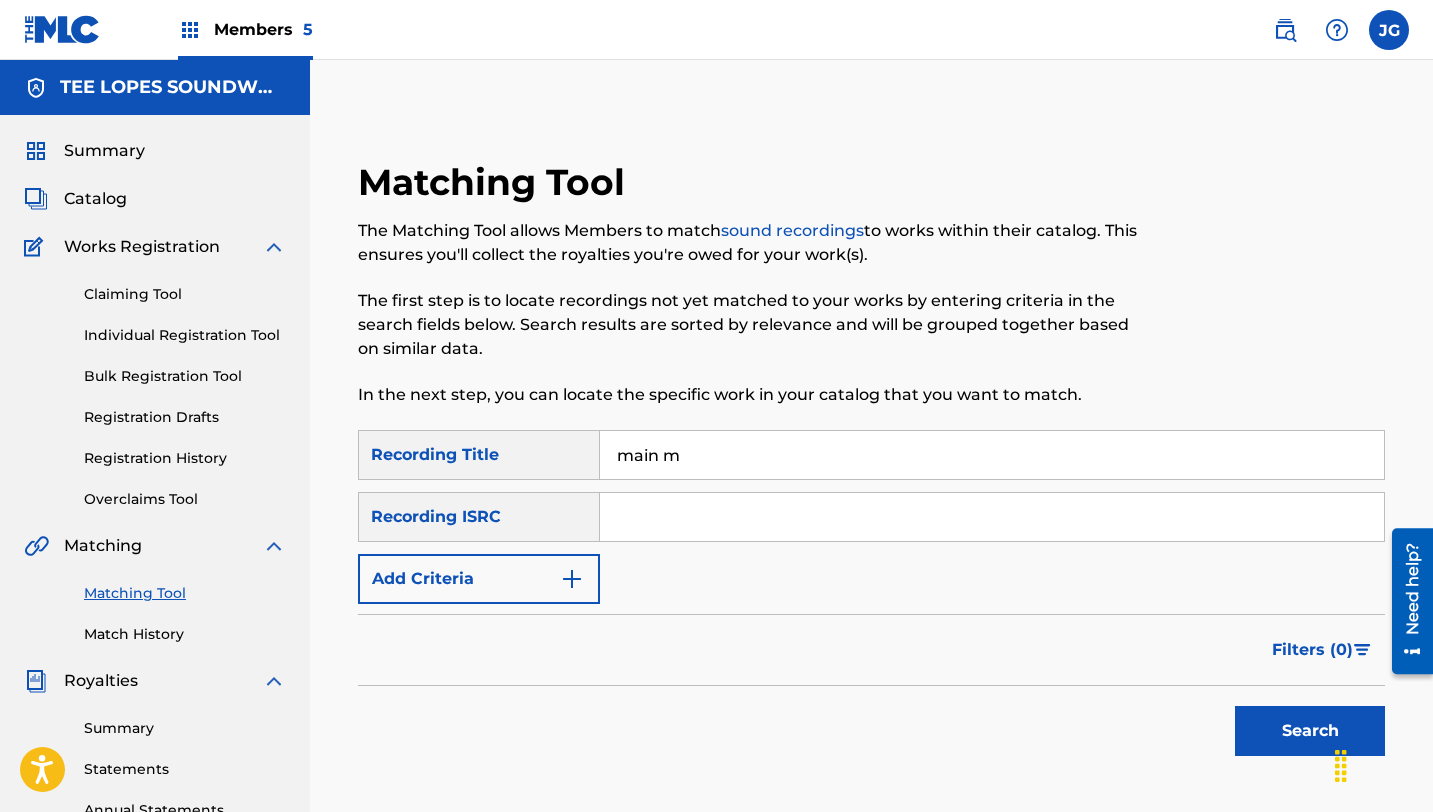 type on "MAIN MENU (FROM "SONIC MANIA")" 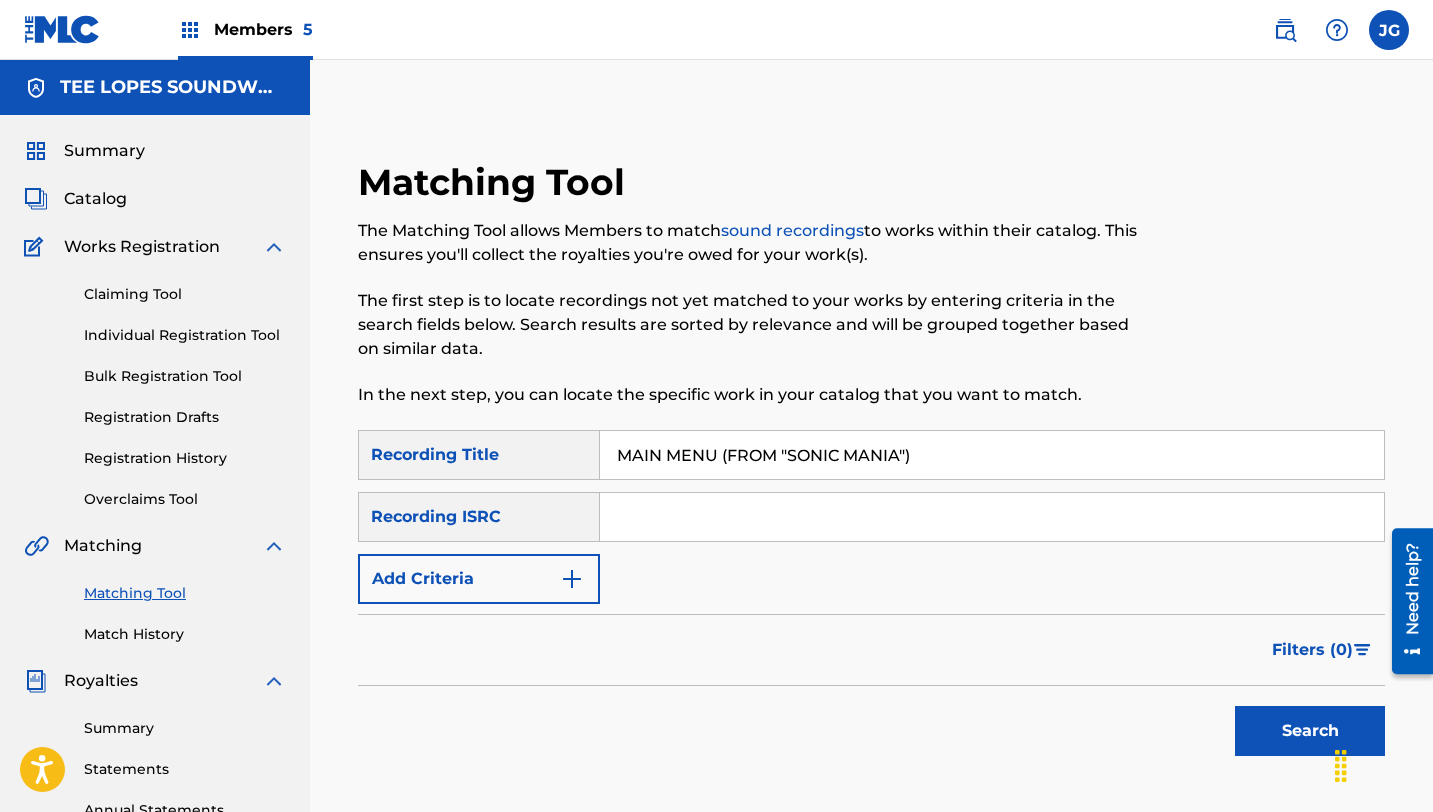 click on "Add Criteria" at bounding box center [479, 579] 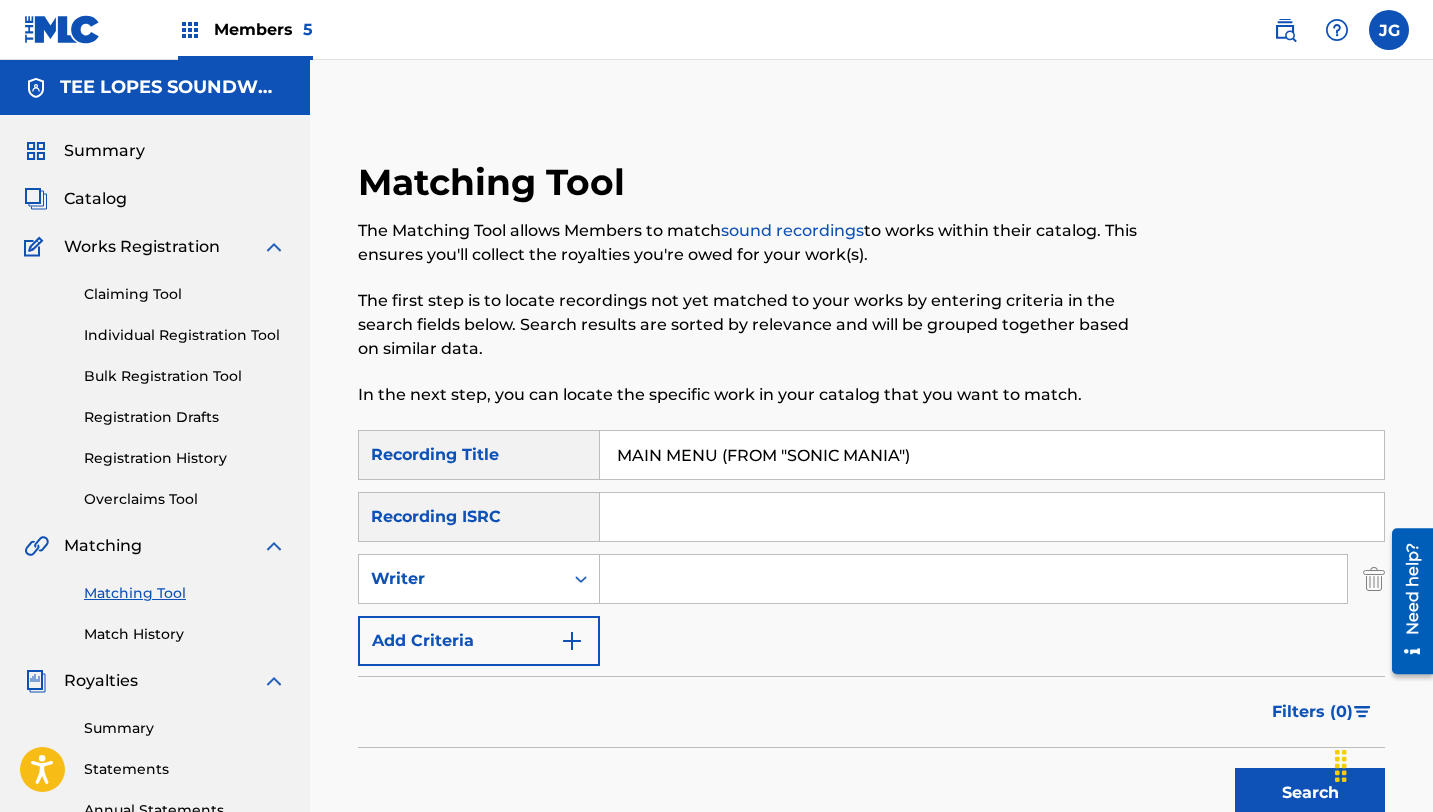click at bounding box center [973, 579] 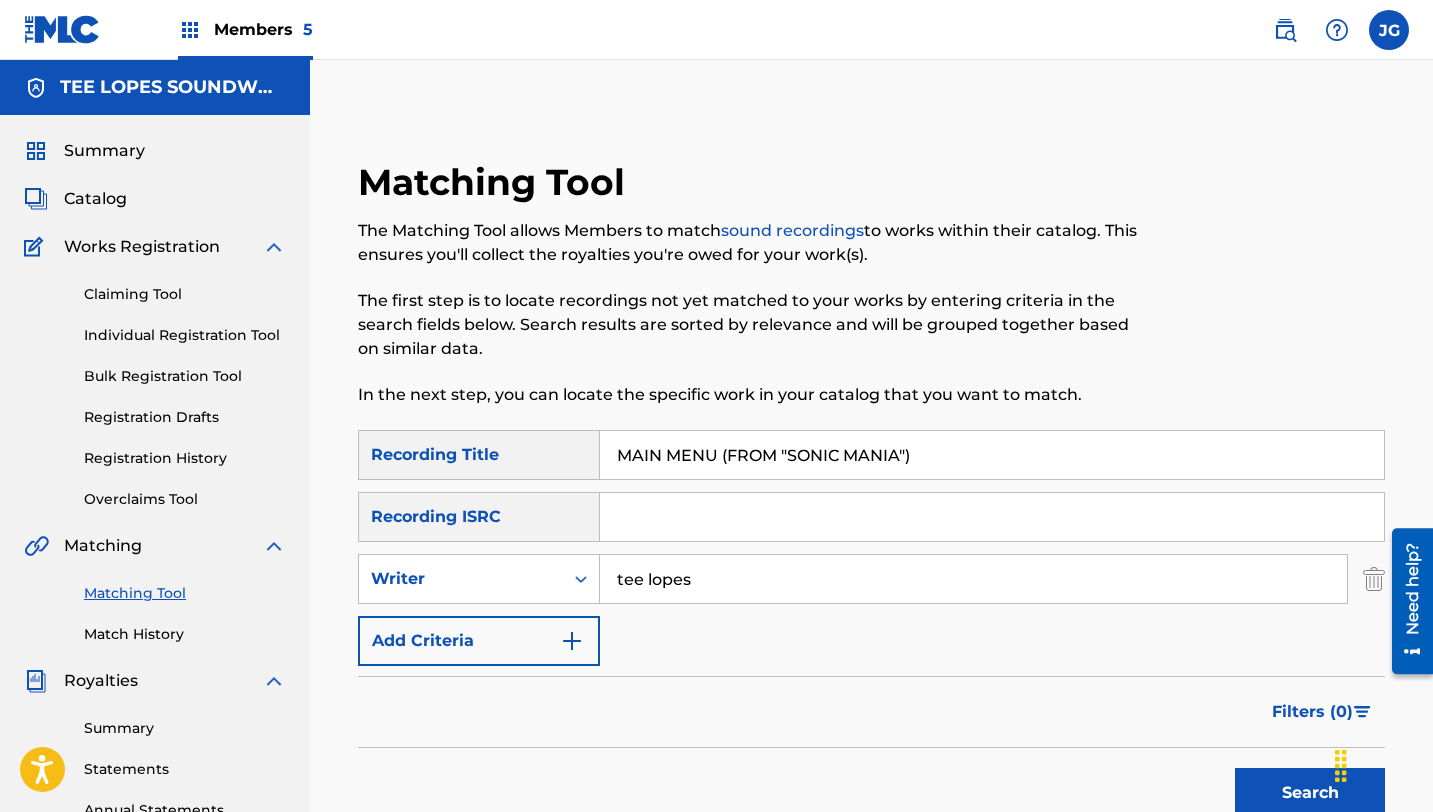 click on "Add Criteria" at bounding box center (479, 641) 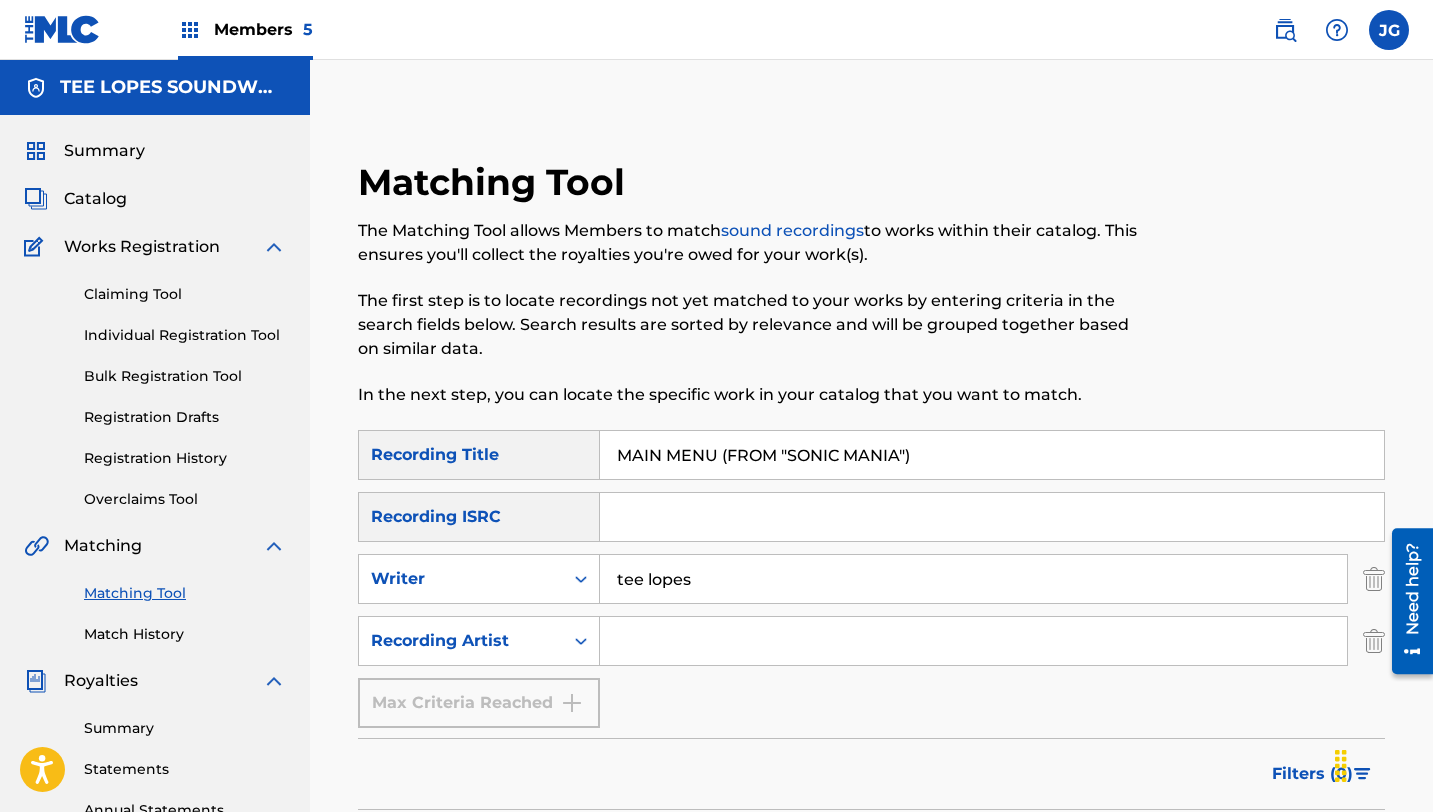 click at bounding box center (973, 641) 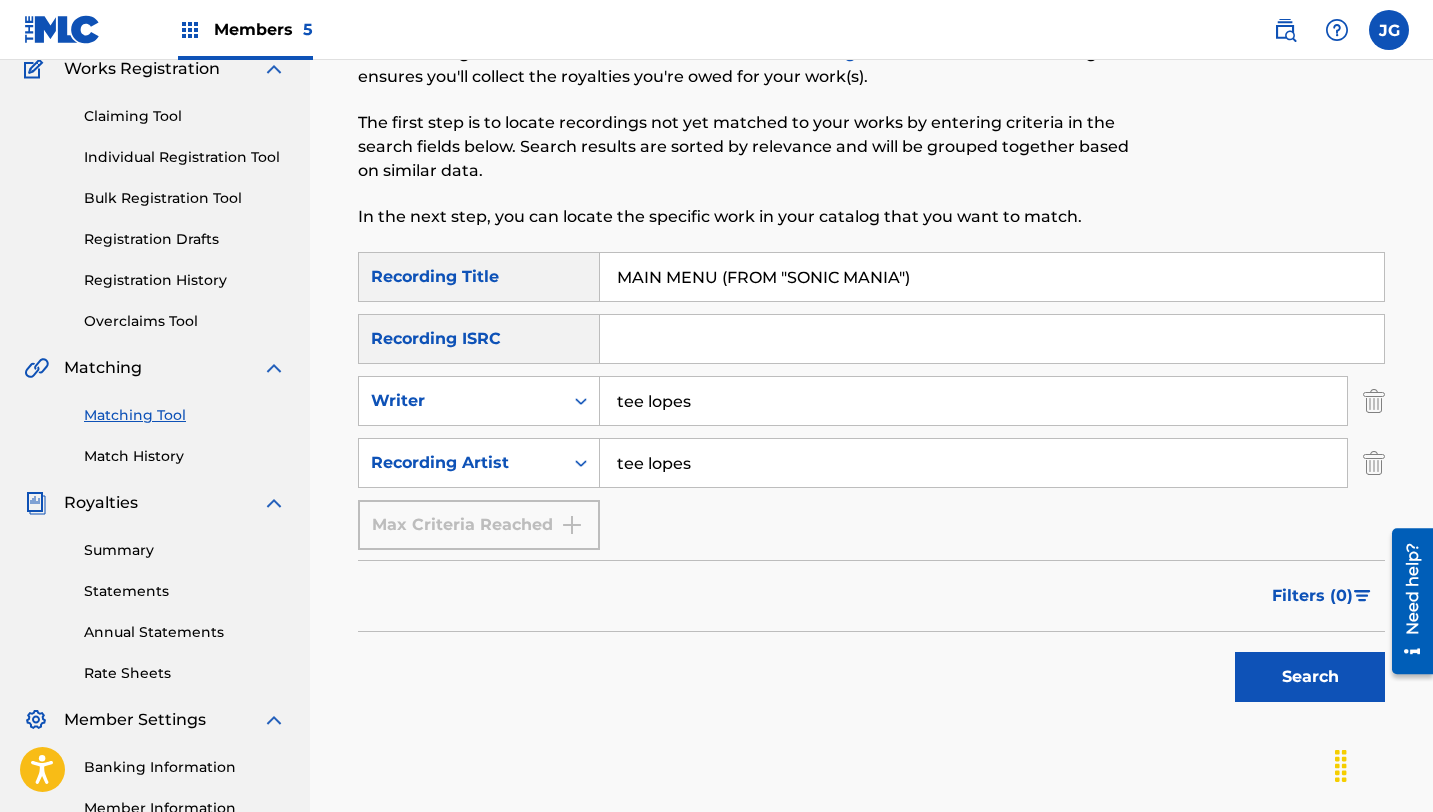 scroll, scrollTop: 190, scrollLeft: 0, axis: vertical 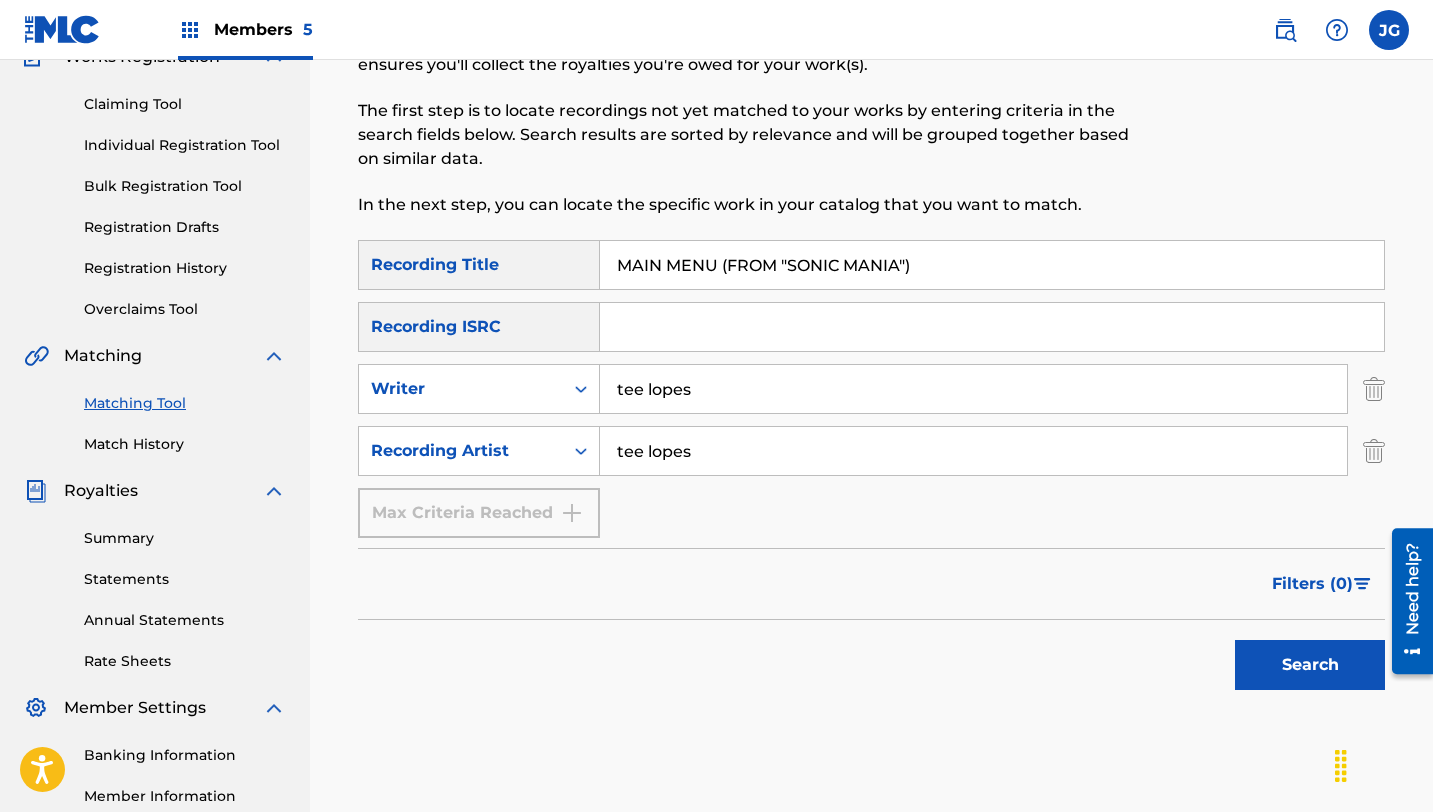 click on "Search" at bounding box center (1310, 665) 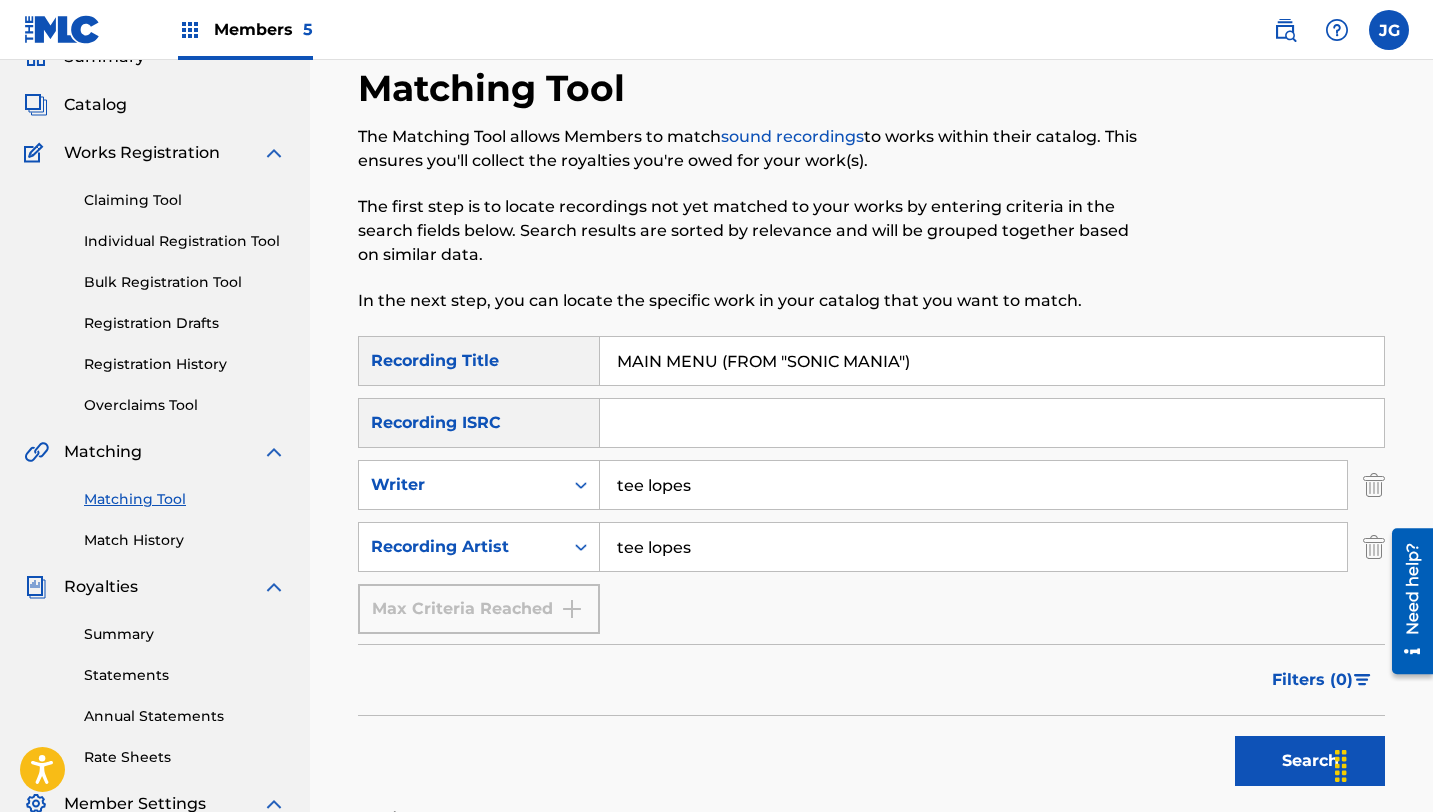 scroll, scrollTop: 0, scrollLeft: 0, axis: both 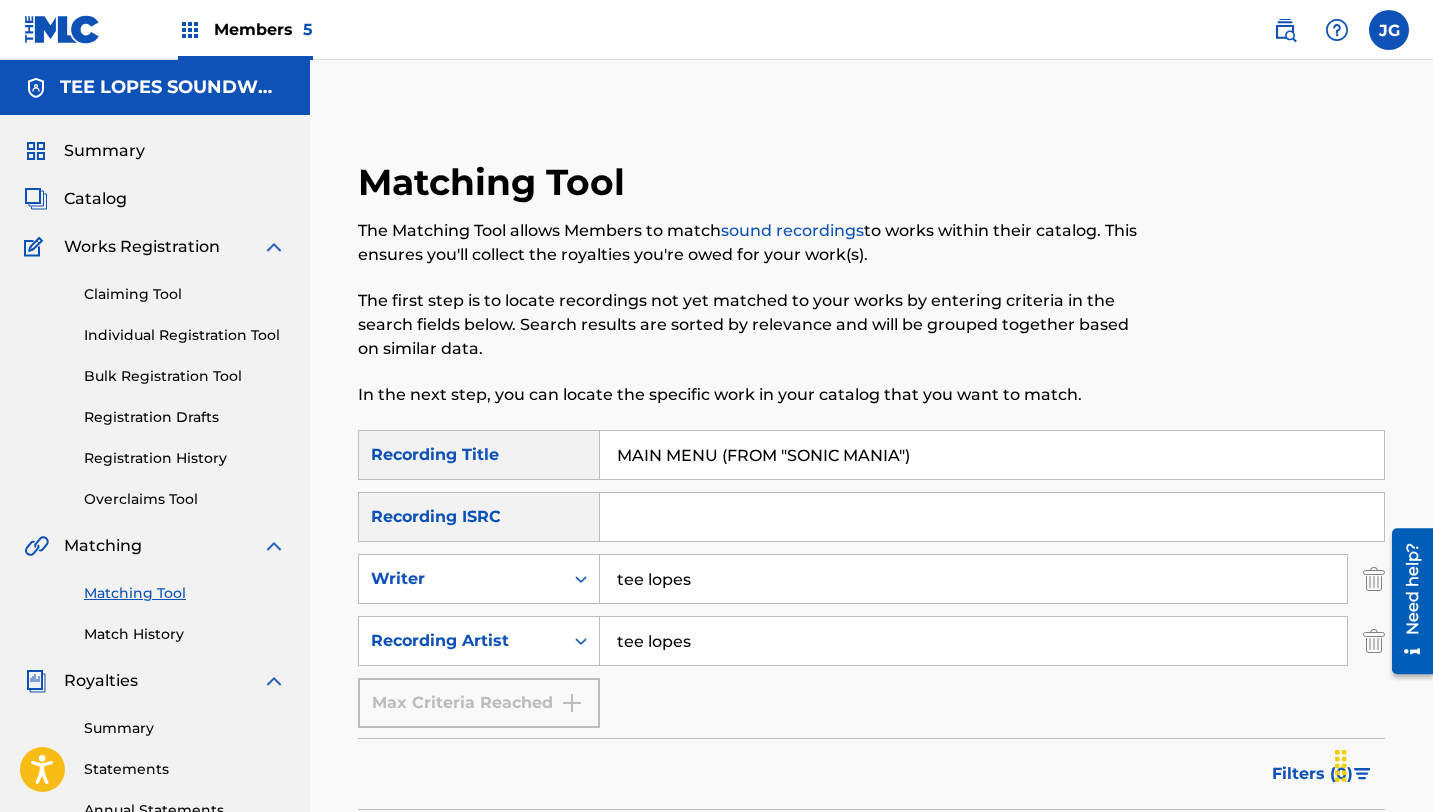 click on "Catalog" at bounding box center [155, 199] 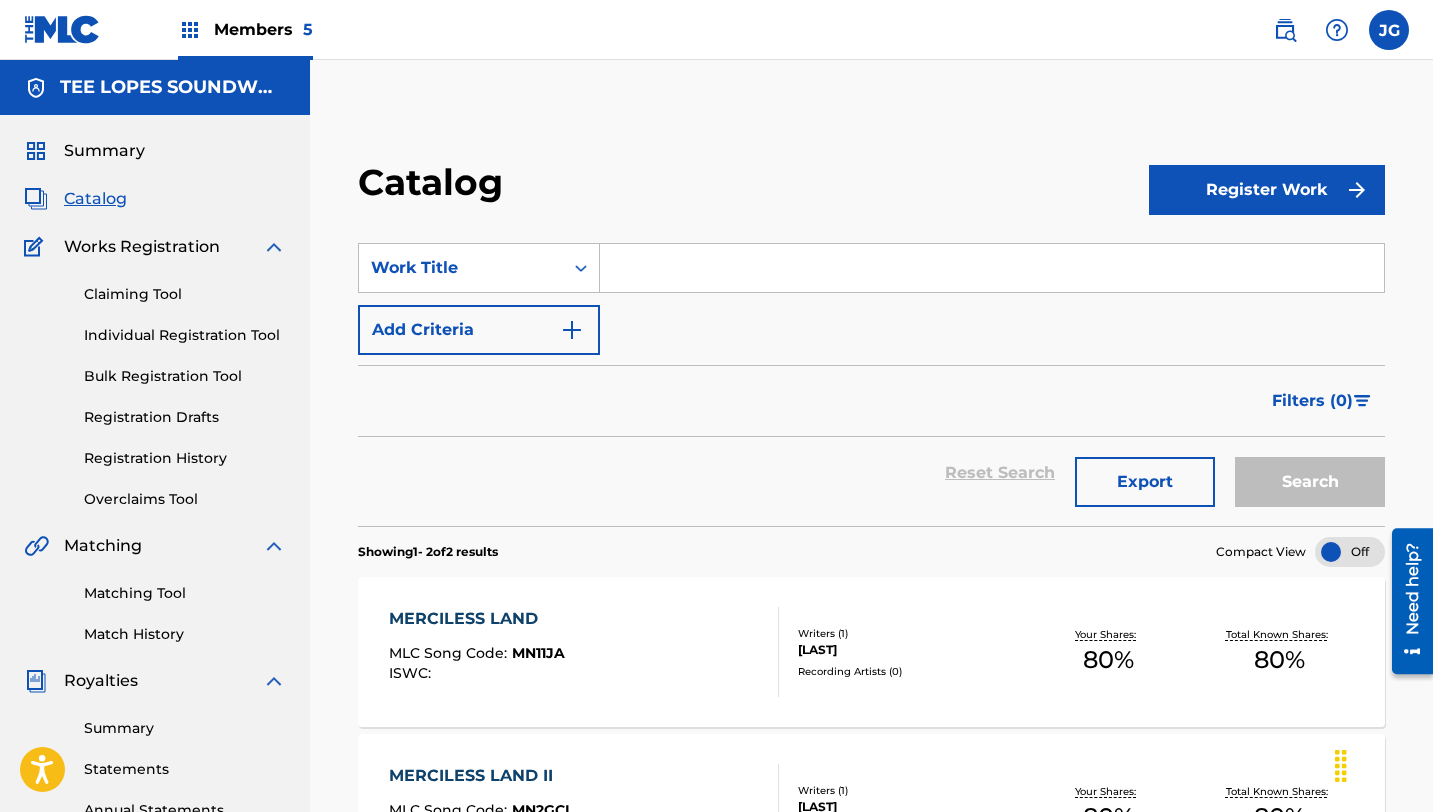 click at bounding box center (992, 268) 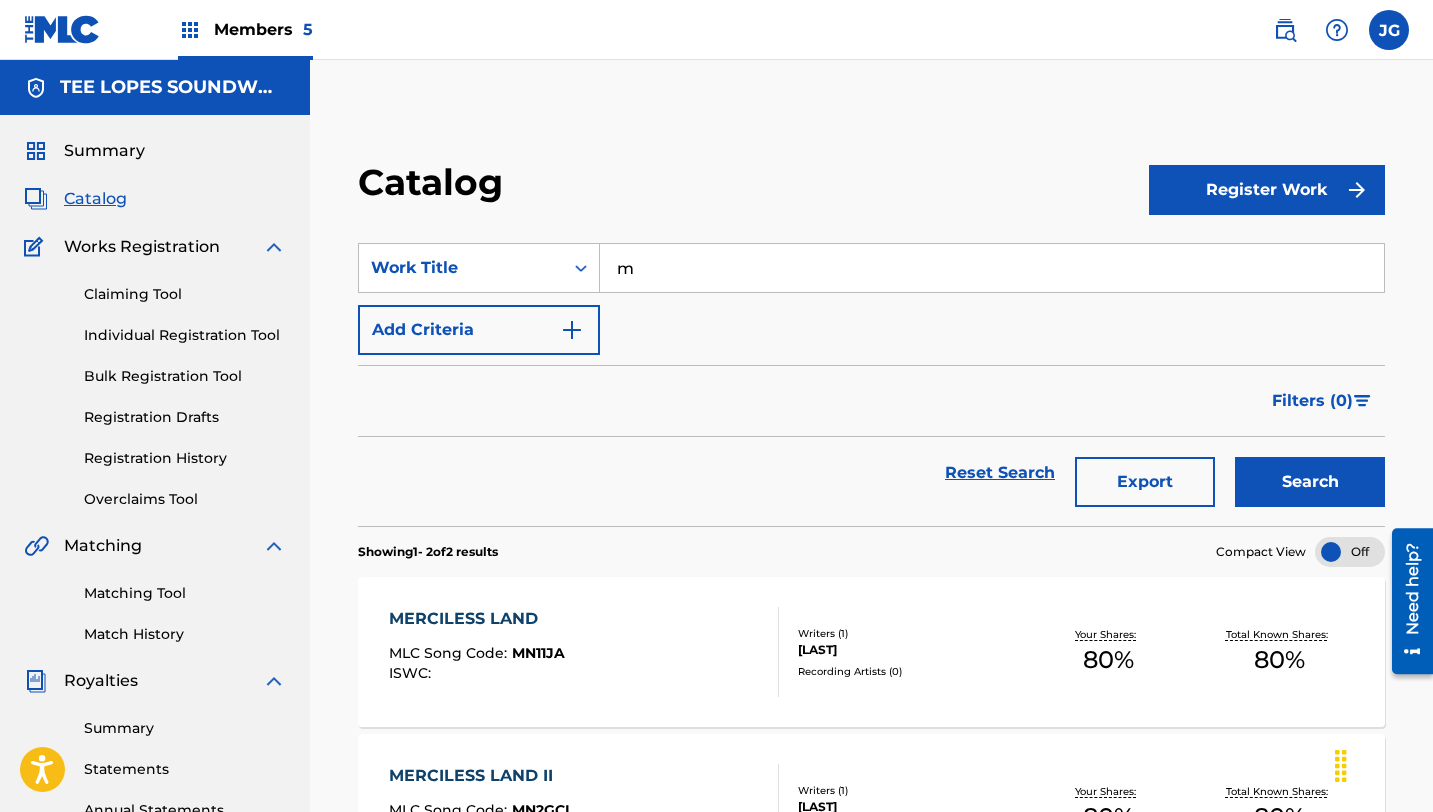 click on "Catalog" at bounding box center [95, 199] 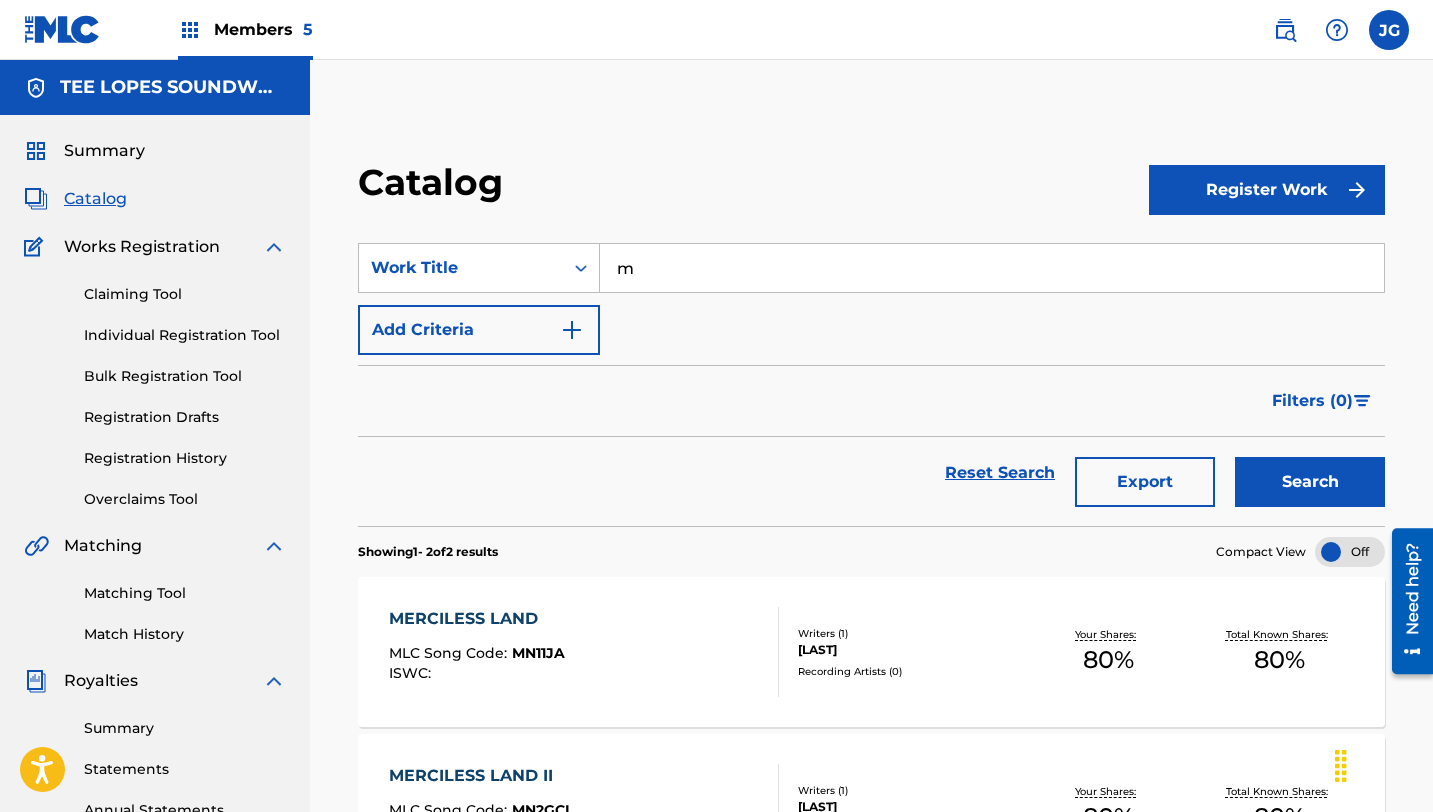 click on "m" at bounding box center [992, 268] 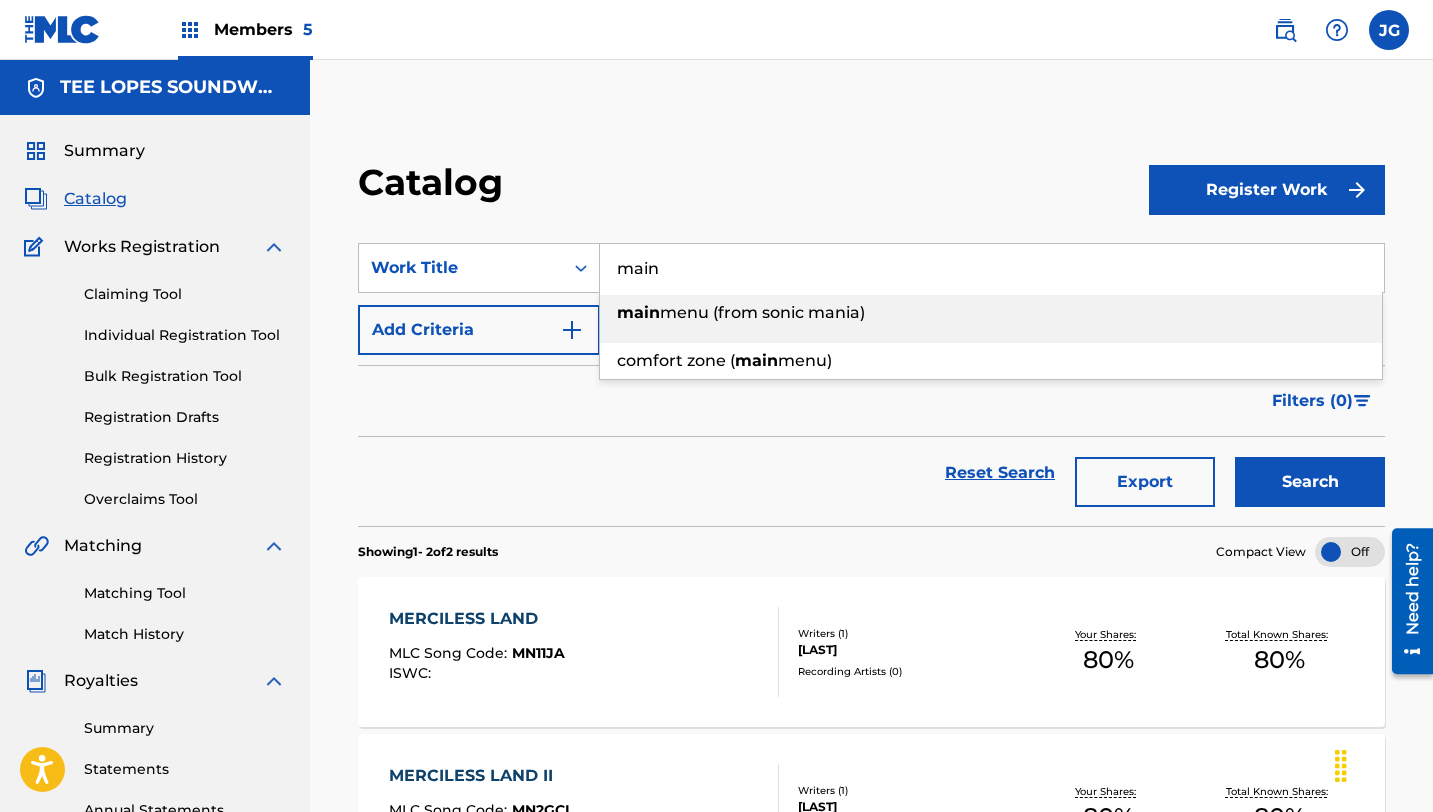 click on "menu (from sonic mania)" at bounding box center [762, 312] 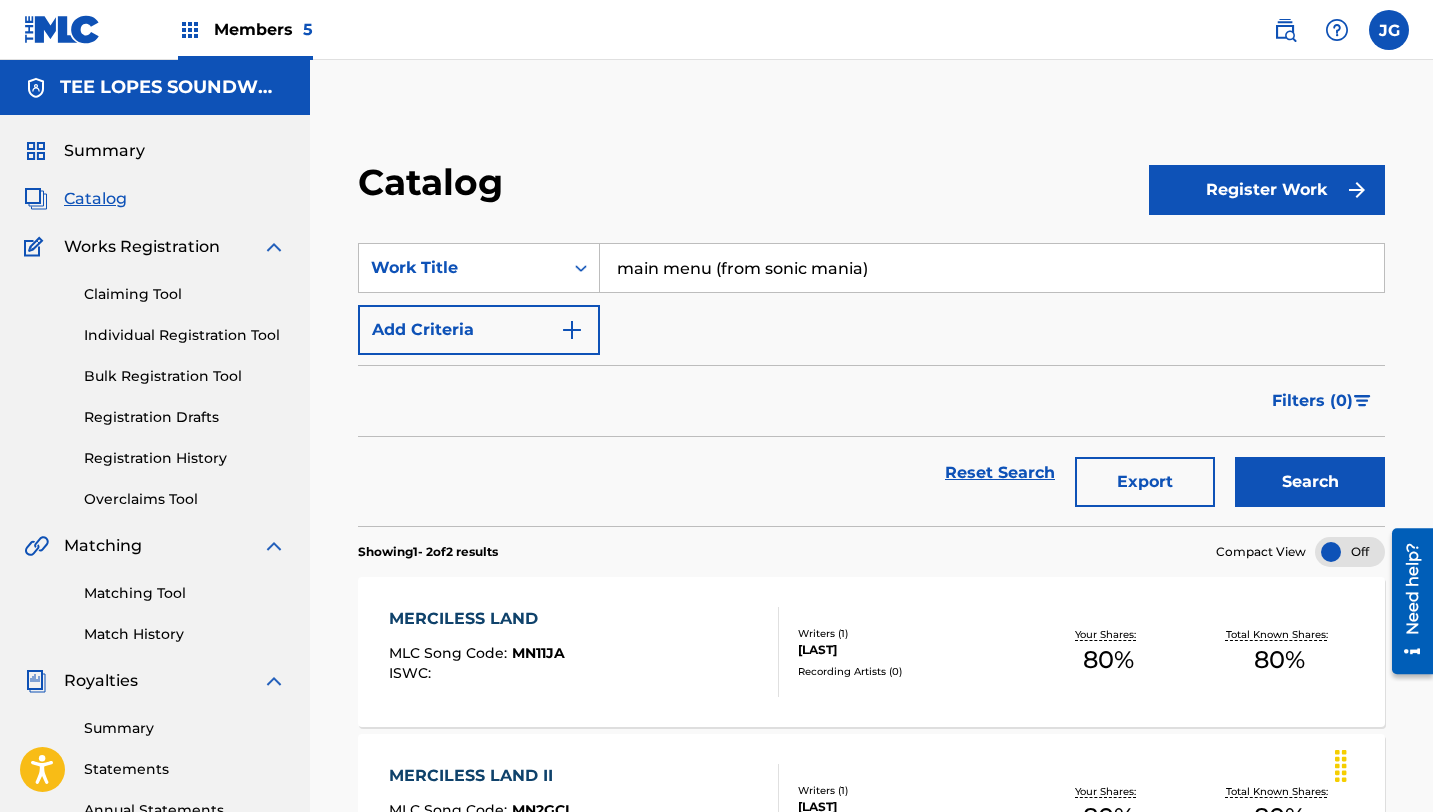 click on "Search" at bounding box center (1310, 482) 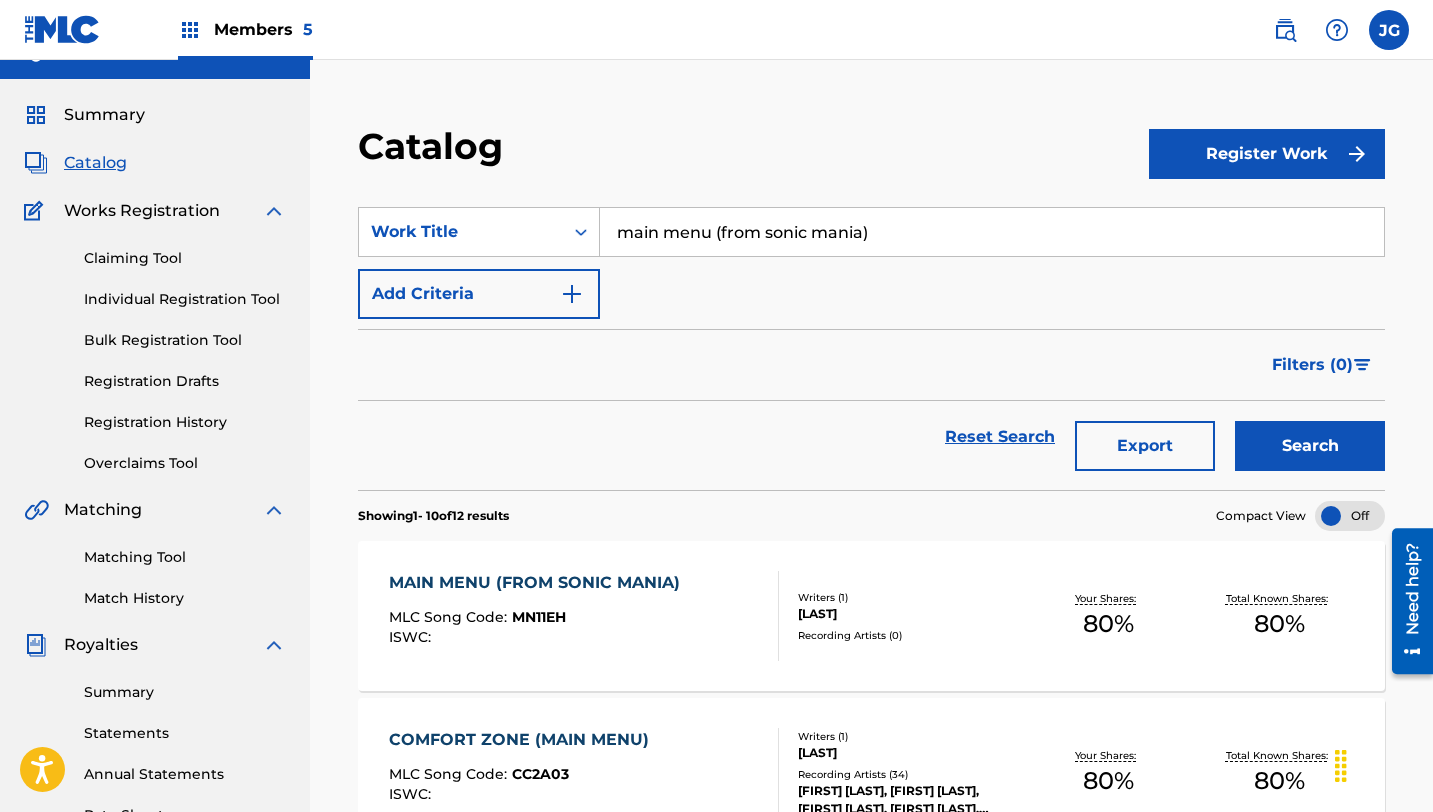 scroll, scrollTop: 39, scrollLeft: 0, axis: vertical 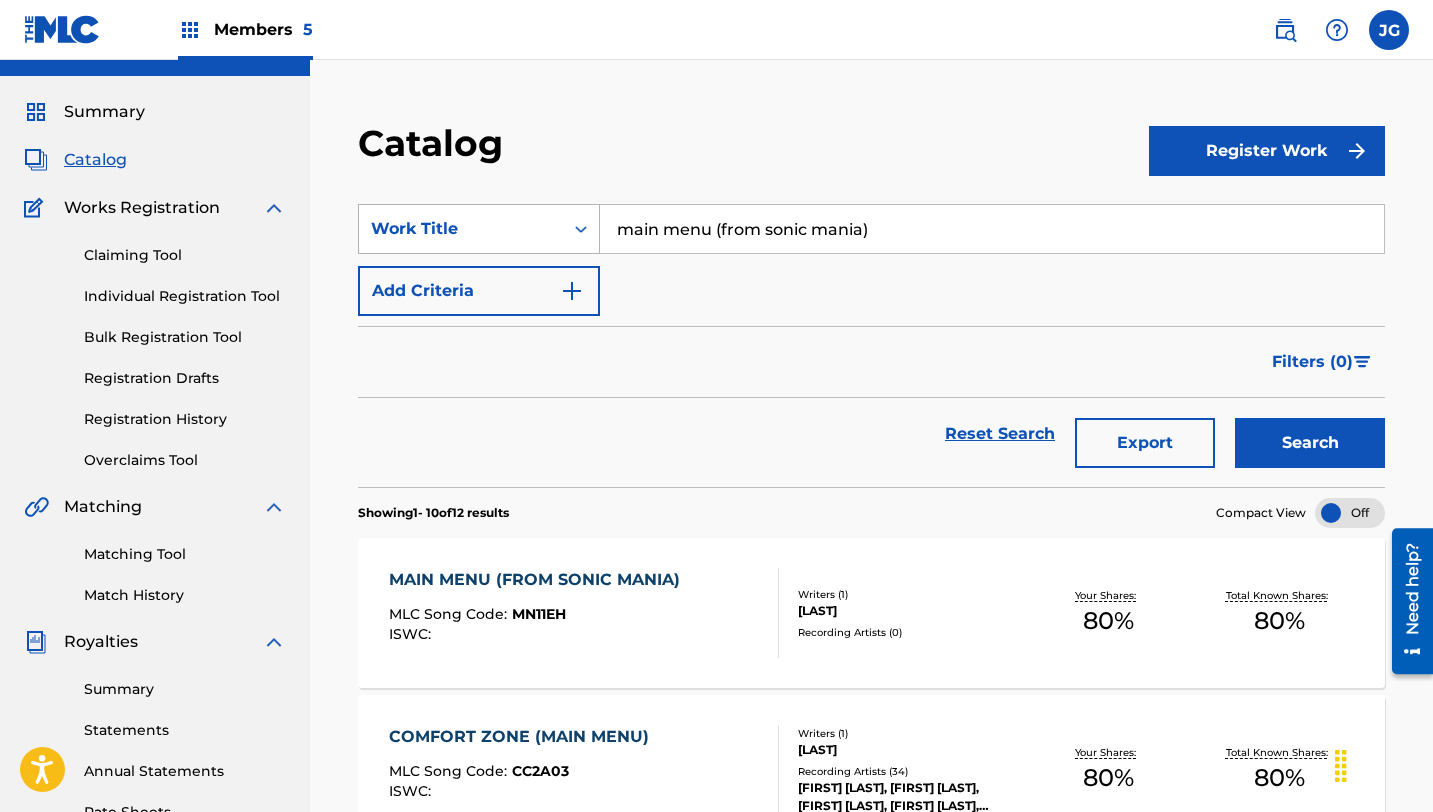 drag, startPoint x: 876, startPoint y: 227, endPoint x: 572, endPoint y: 219, distance: 304.10526 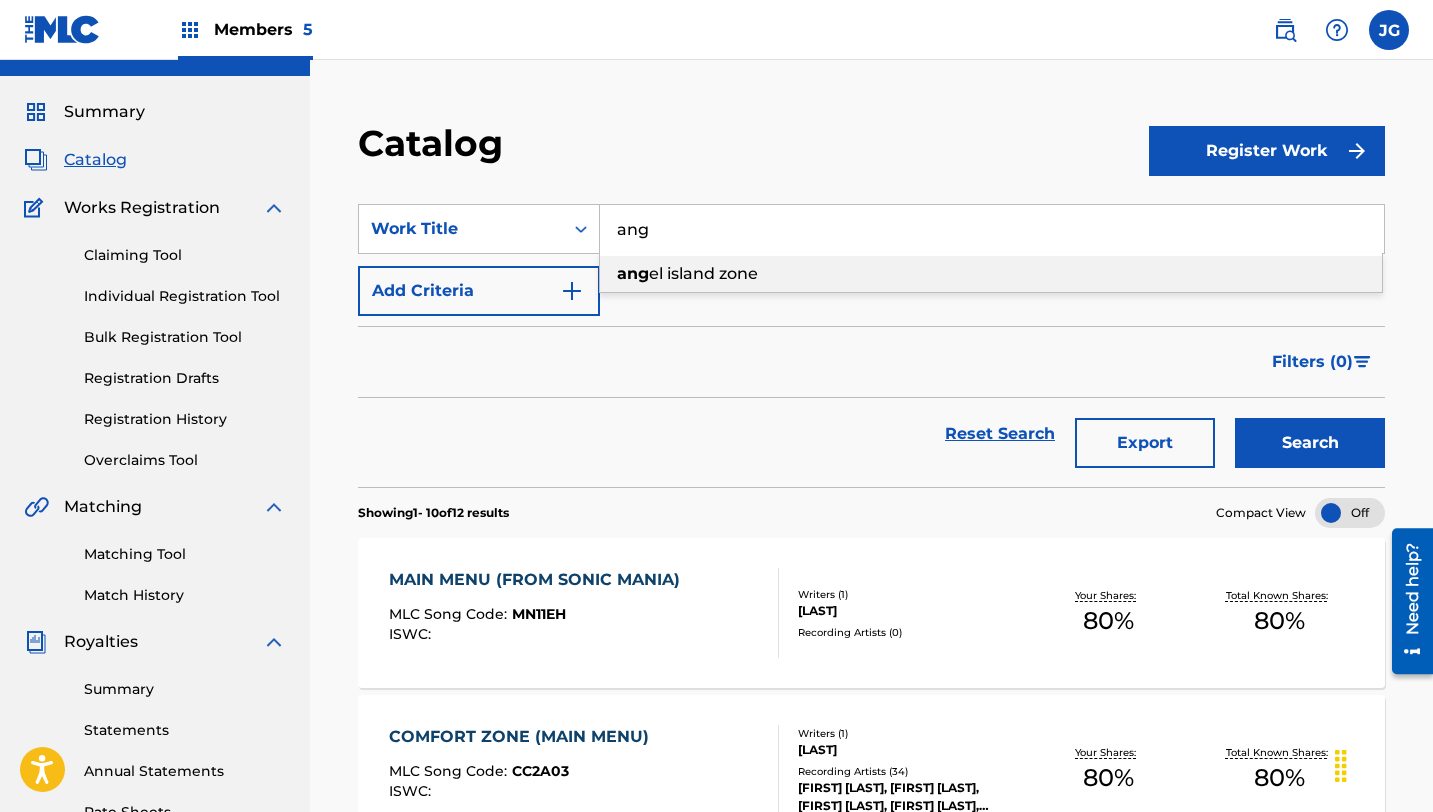 click on "el island zone" at bounding box center [703, 273] 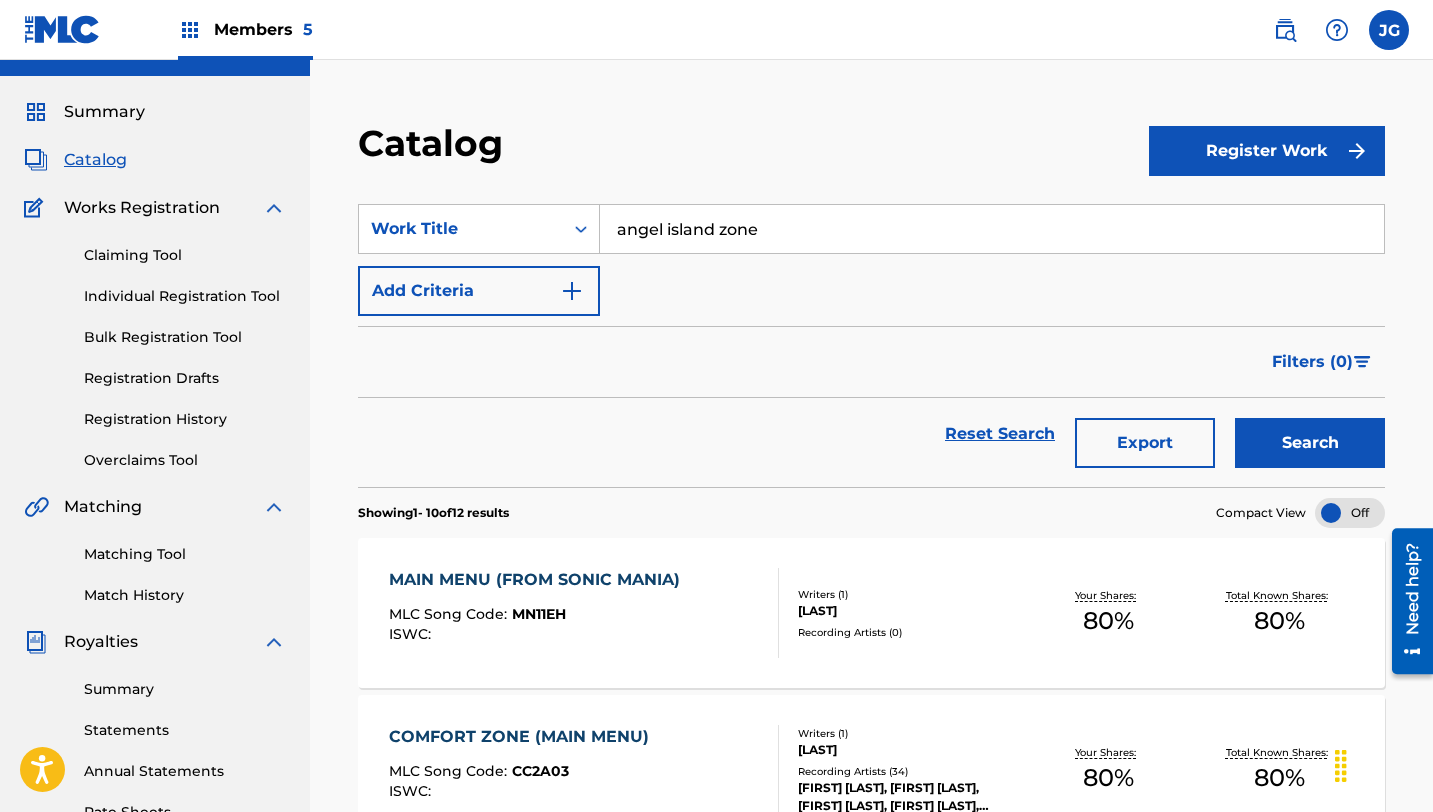 click on "Search" at bounding box center (1310, 443) 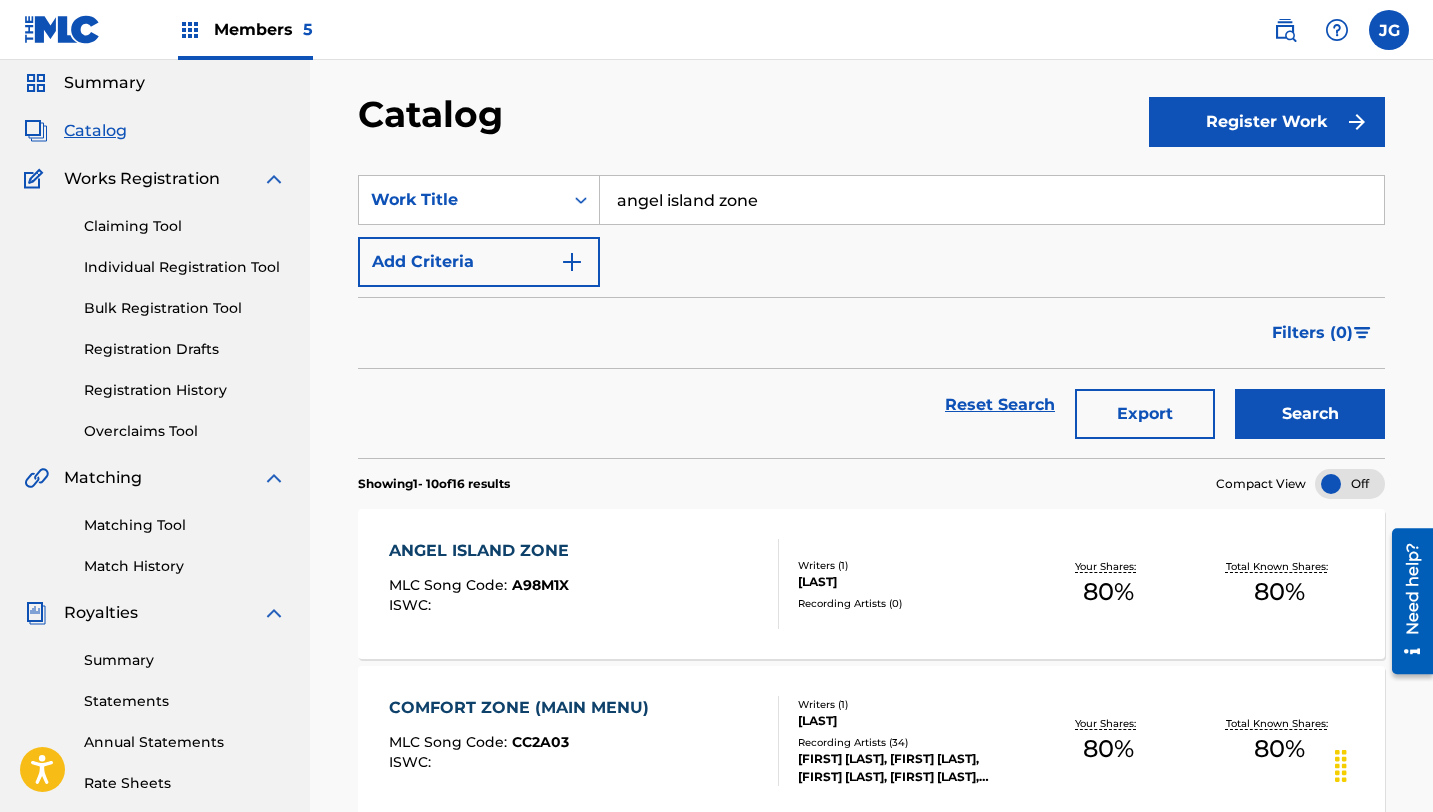 scroll, scrollTop: 47, scrollLeft: 0, axis: vertical 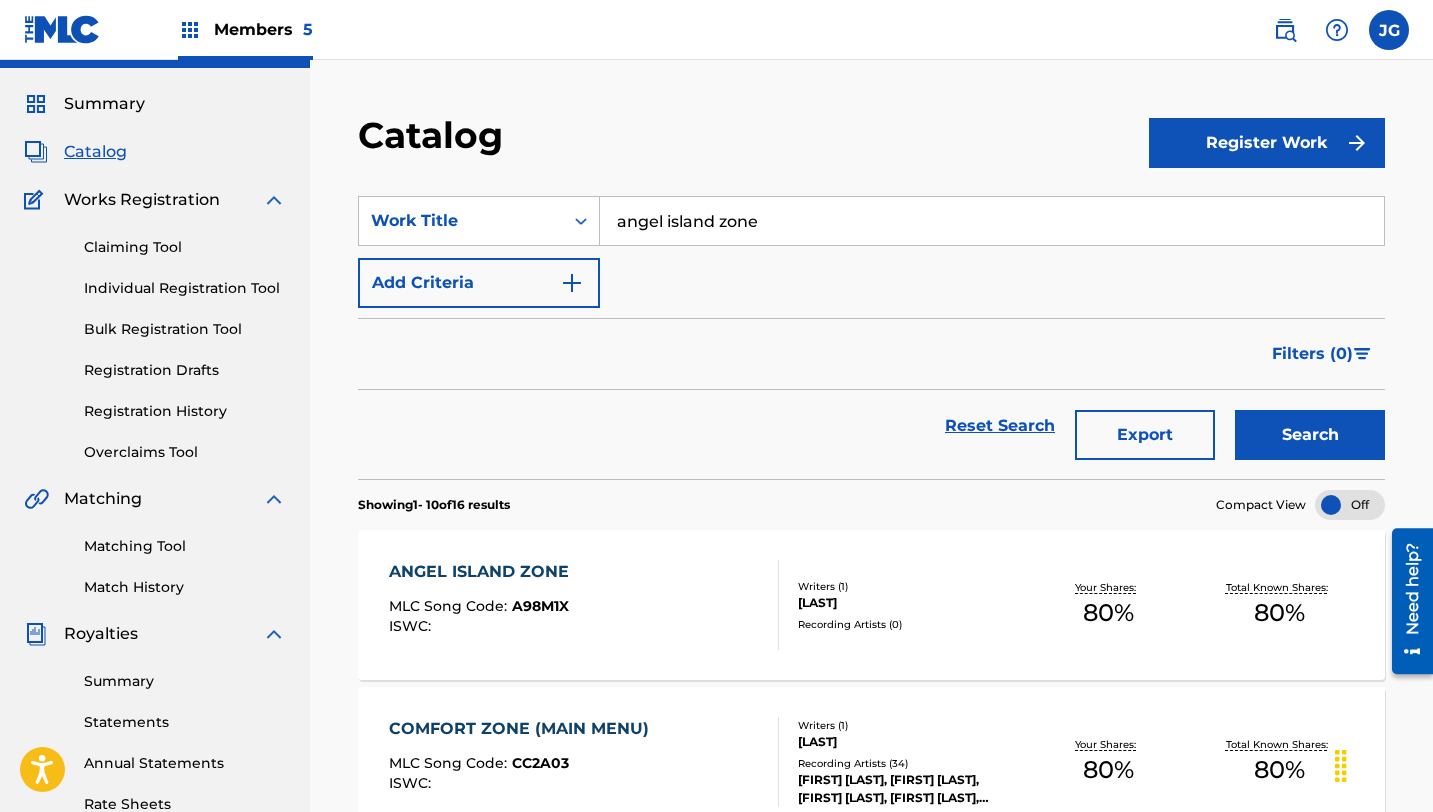 click on "angel island zone" at bounding box center (992, 221) 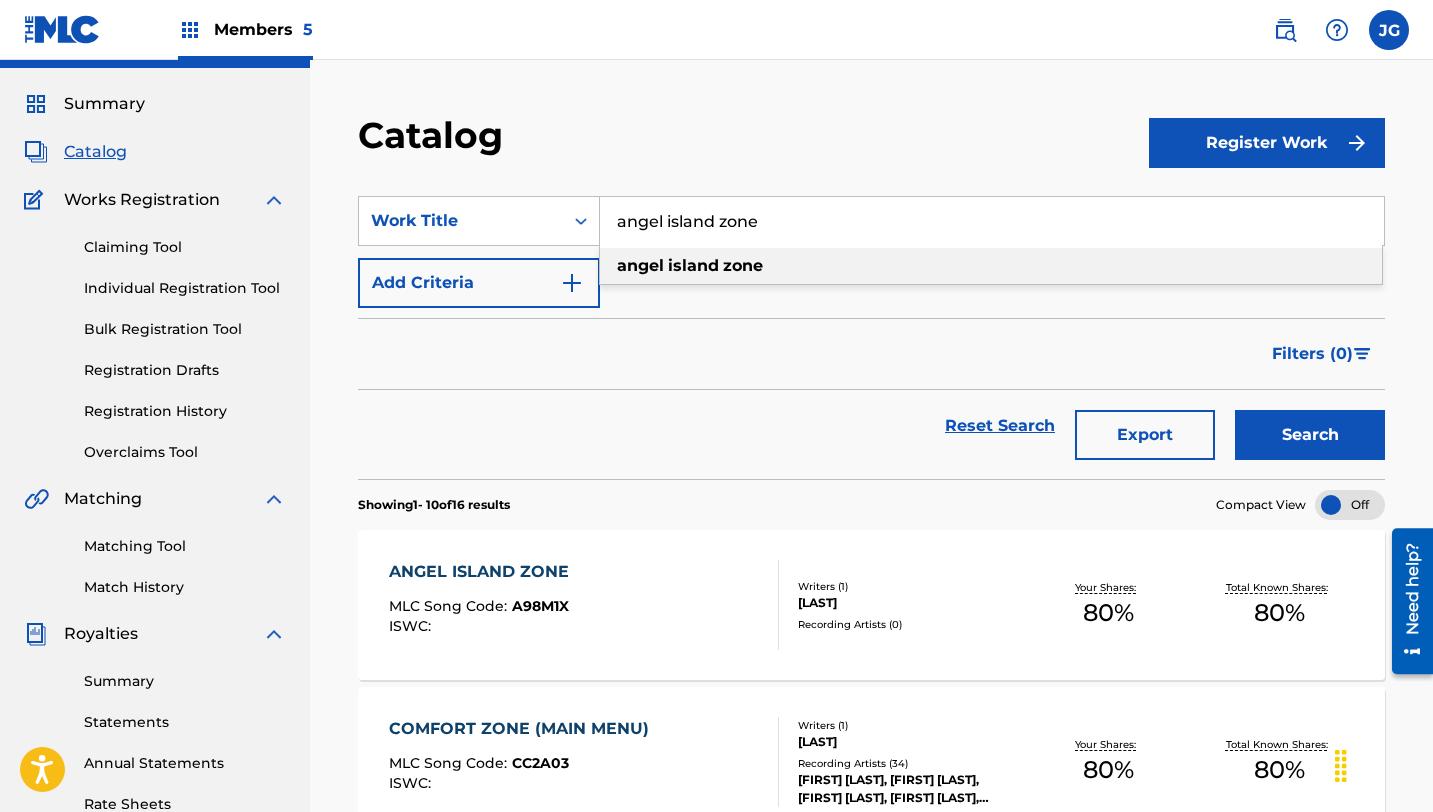 drag, startPoint x: 758, startPoint y: 238, endPoint x: 603, endPoint y: 228, distance: 155.32225 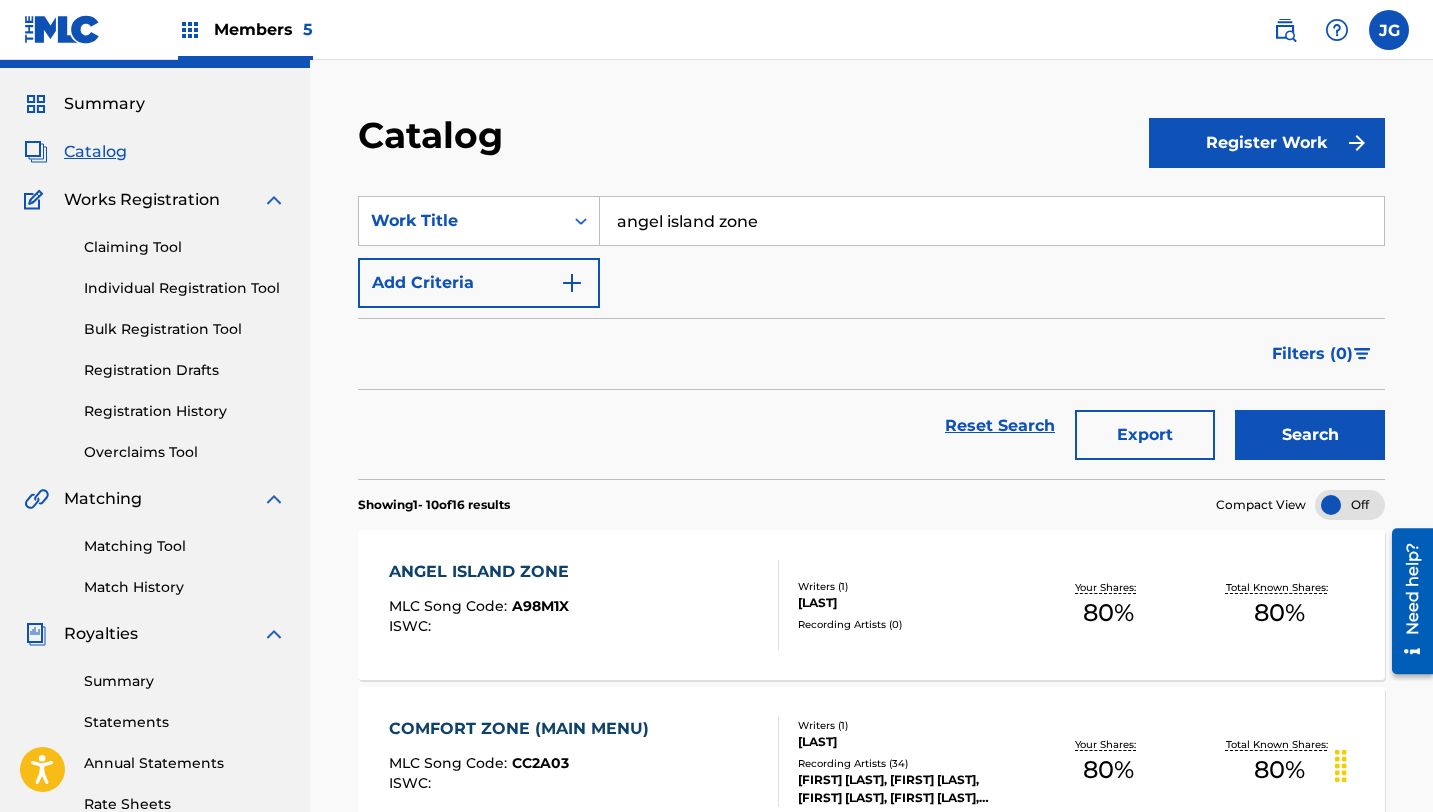click on "Claiming Tool" at bounding box center [185, 247] 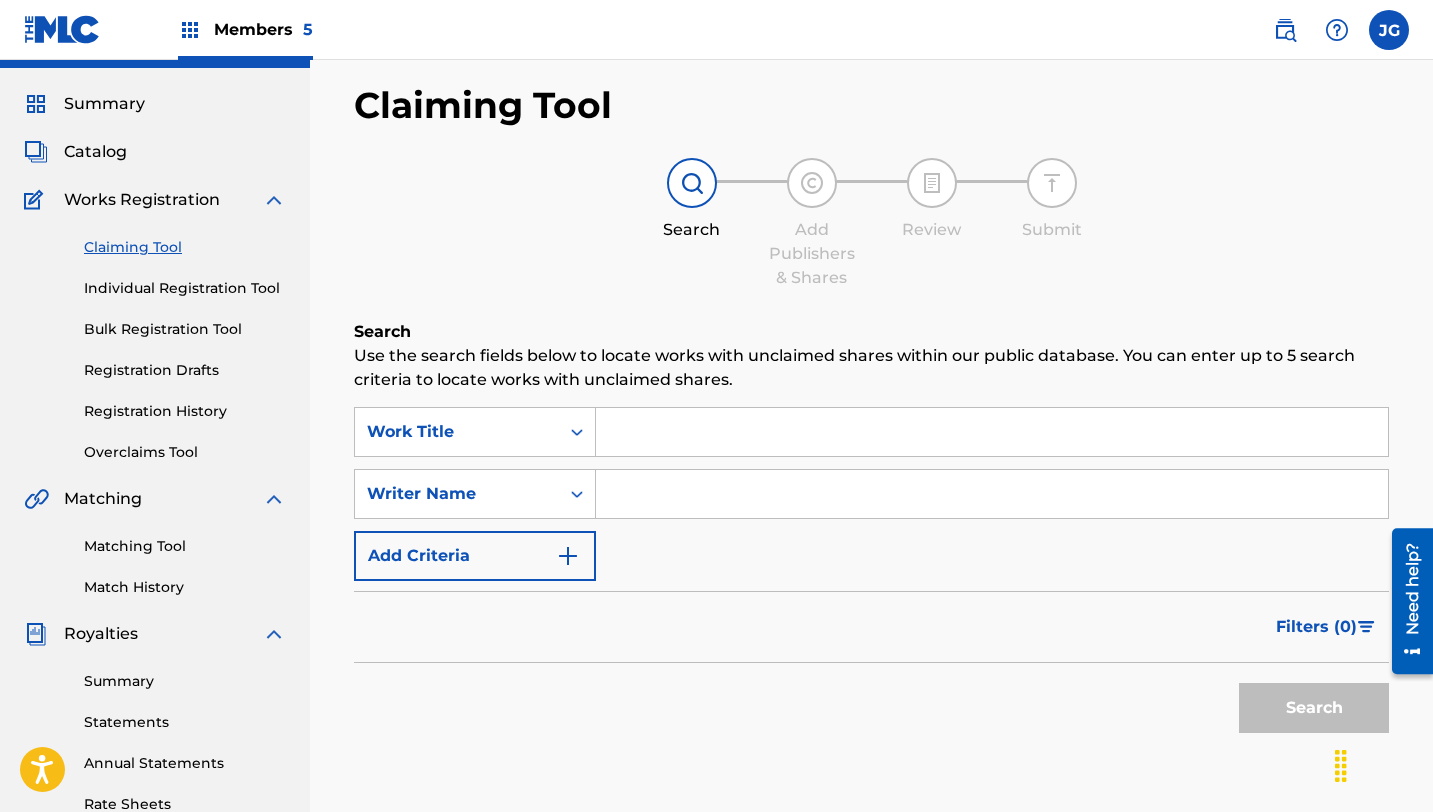 scroll, scrollTop: 0, scrollLeft: 0, axis: both 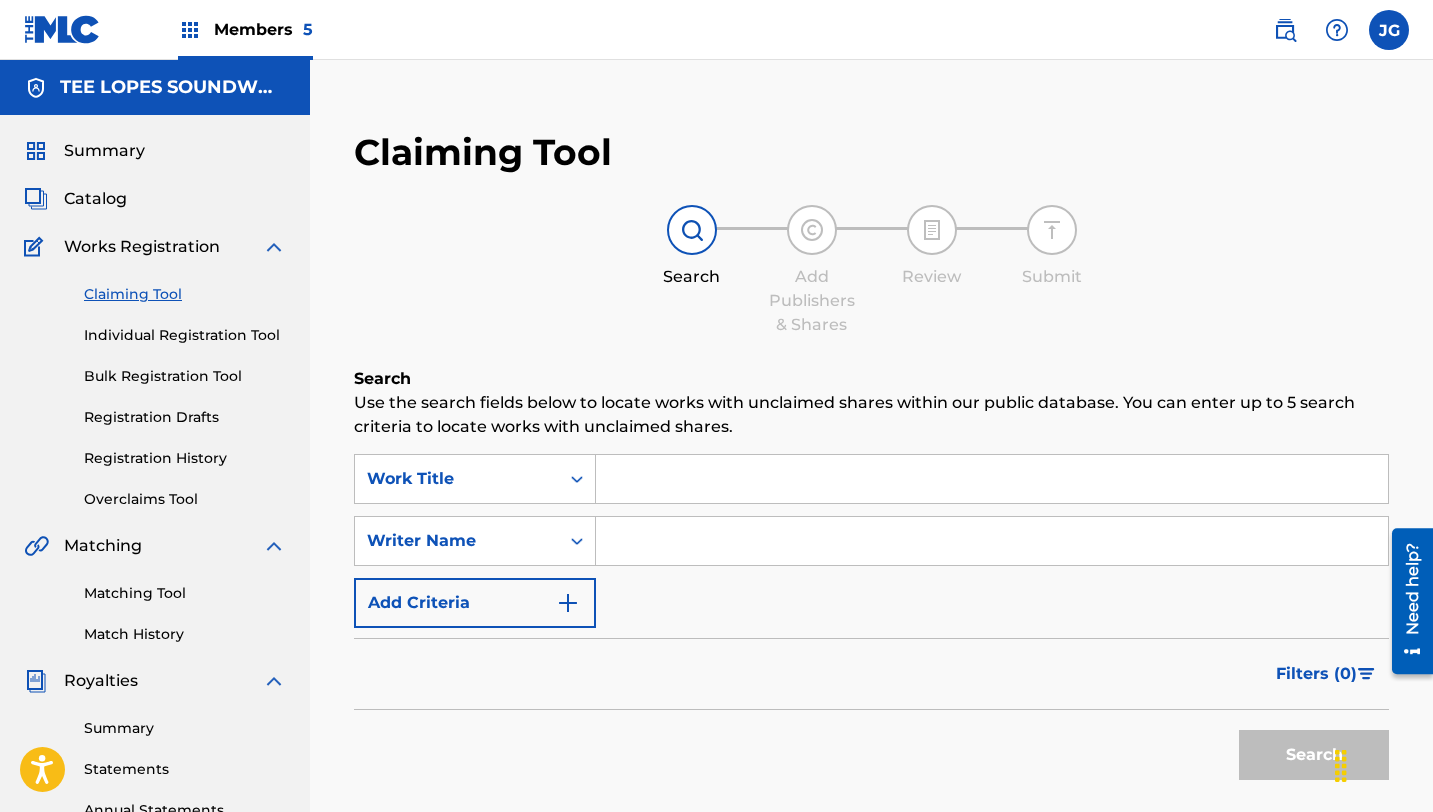 click on "Matching Tool" at bounding box center [185, 593] 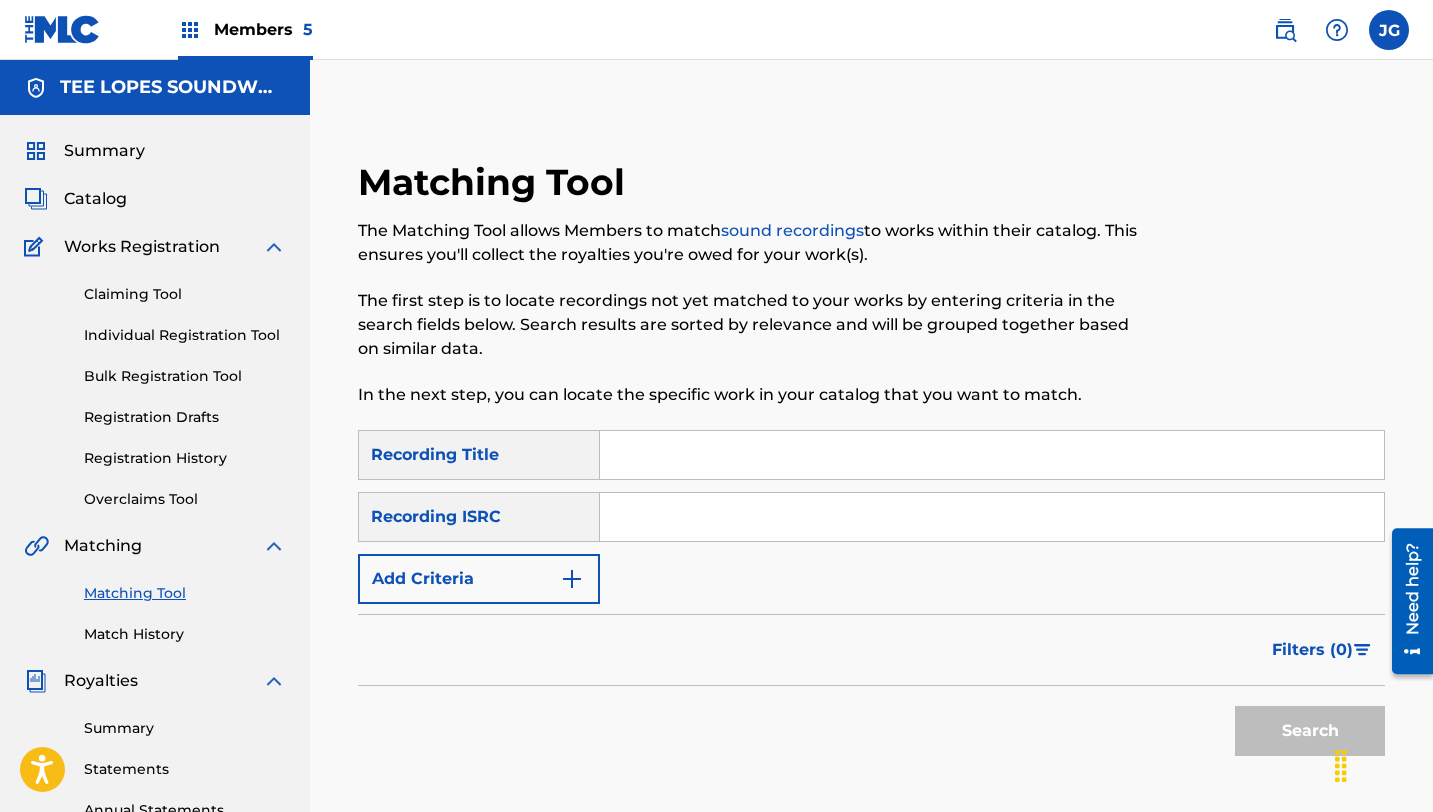 click at bounding box center [992, 455] 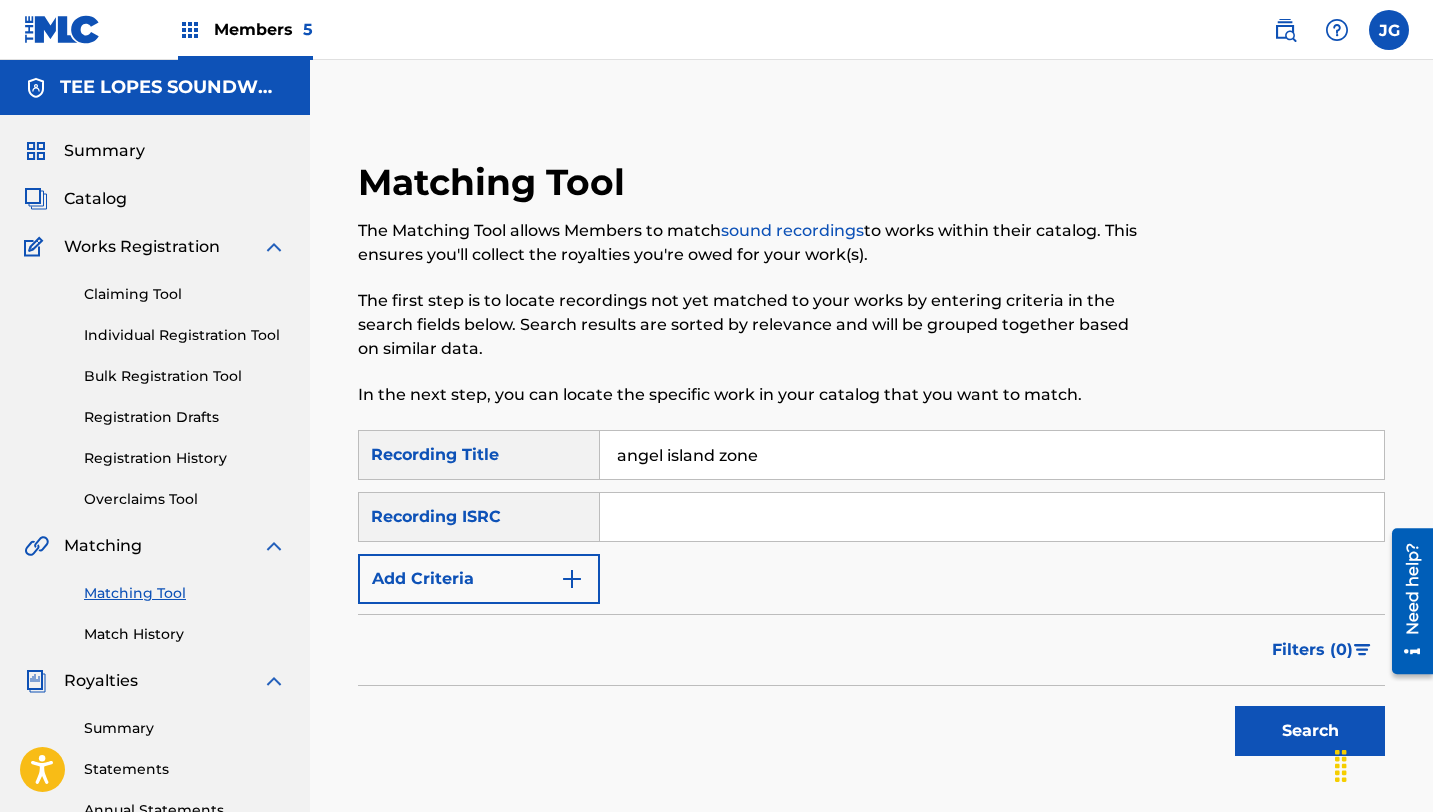 type on "angel island zone" 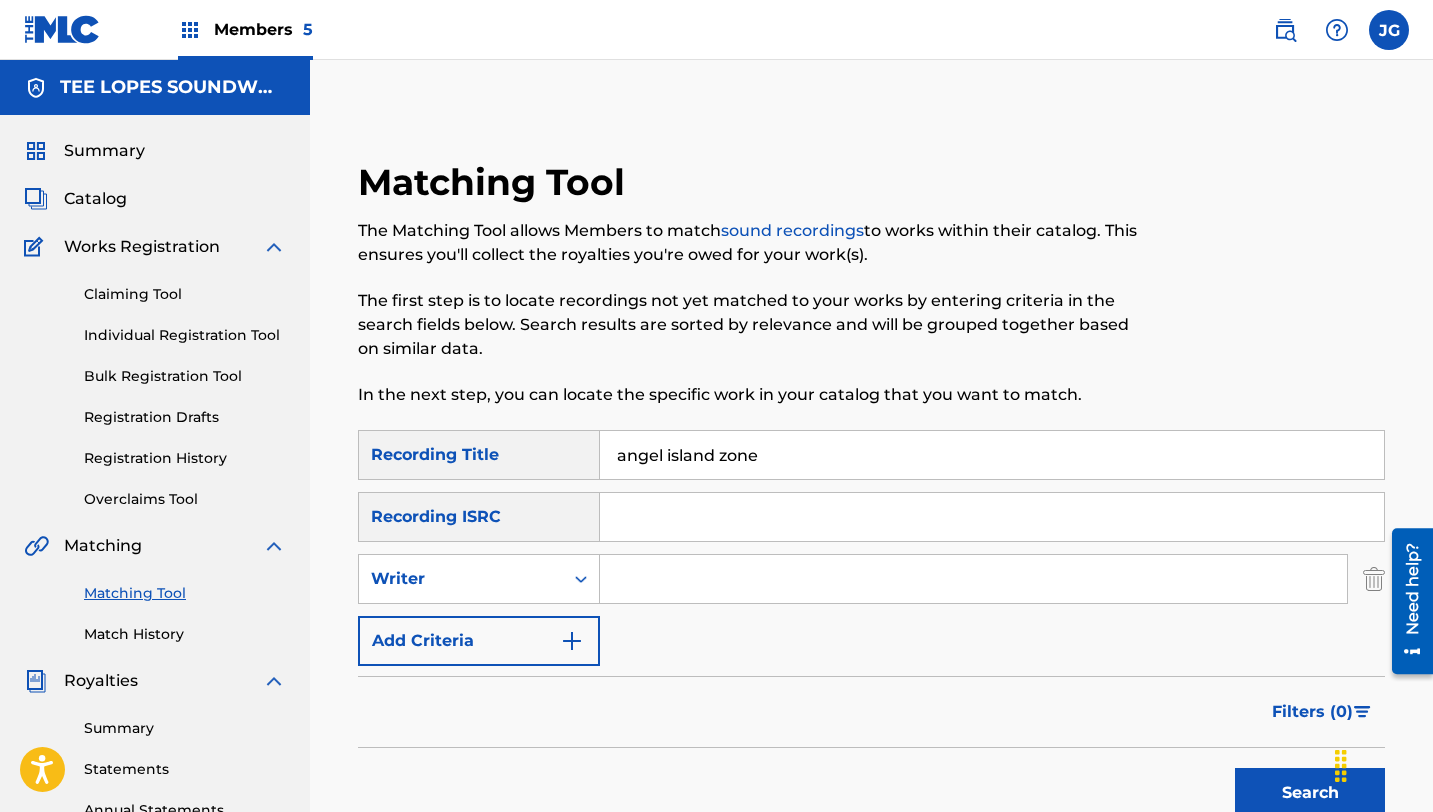 click at bounding box center [973, 579] 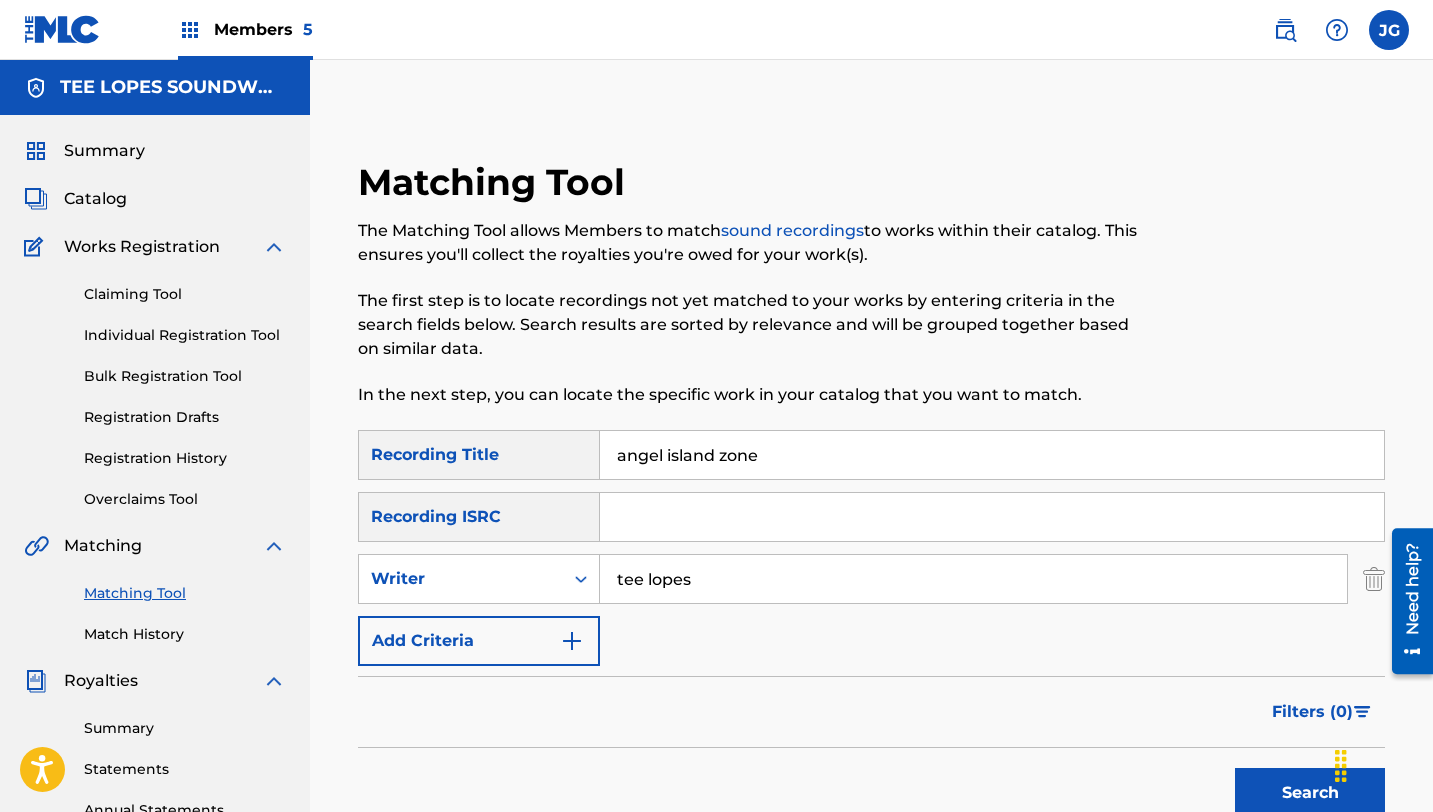 click on "Add Criteria" at bounding box center [479, 641] 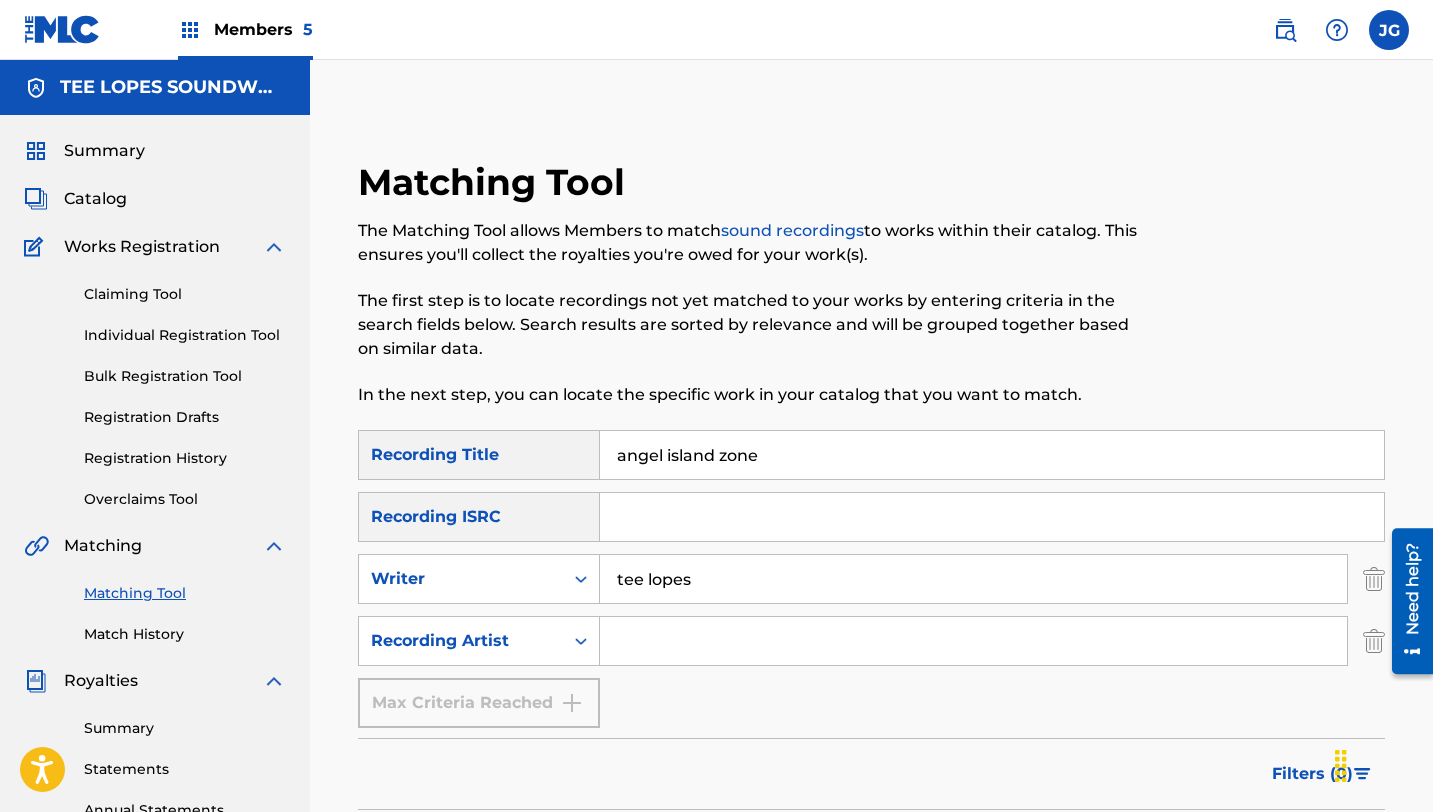 click at bounding box center (973, 641) 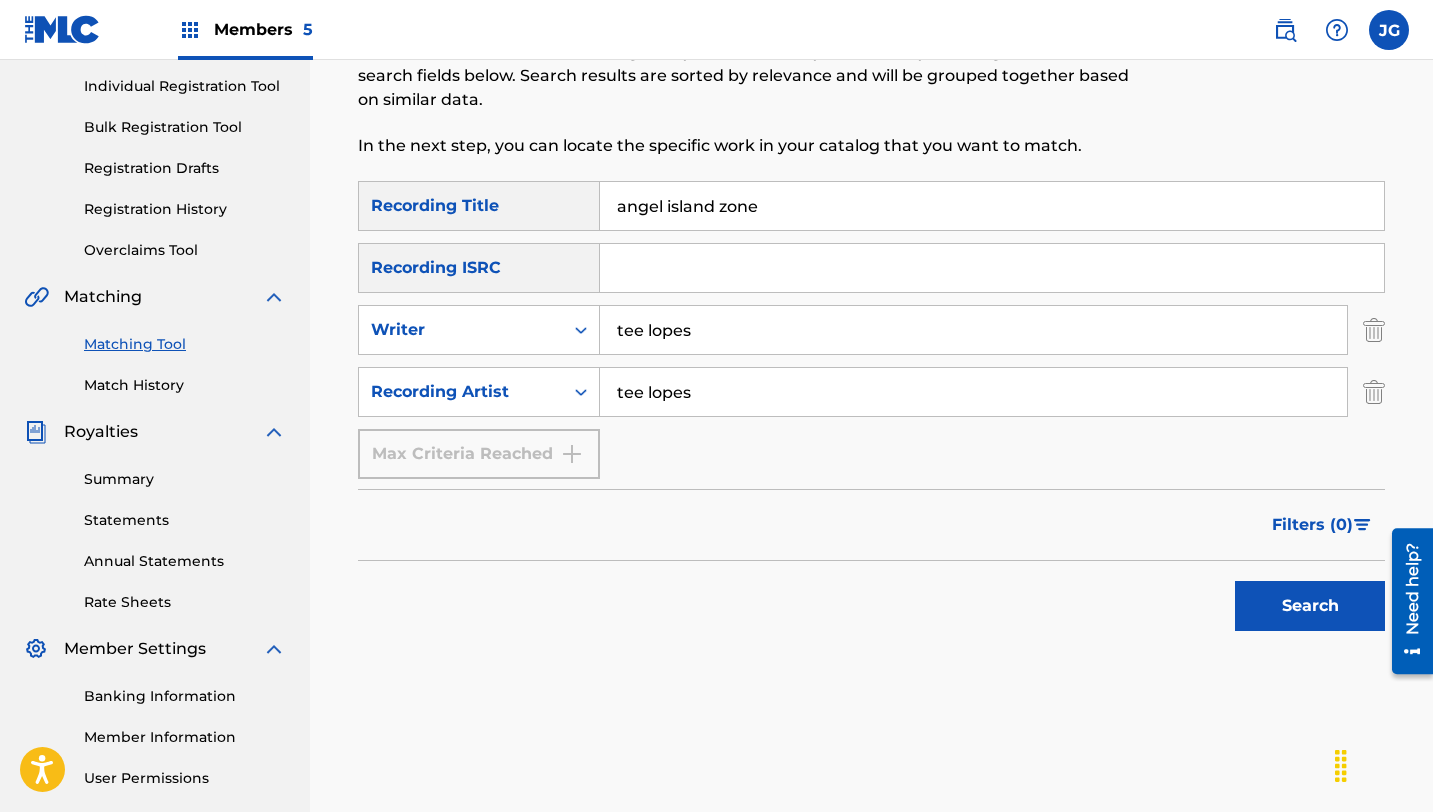 scroll, scrollTop: 309, scrollLeft: 0, axis: vertical 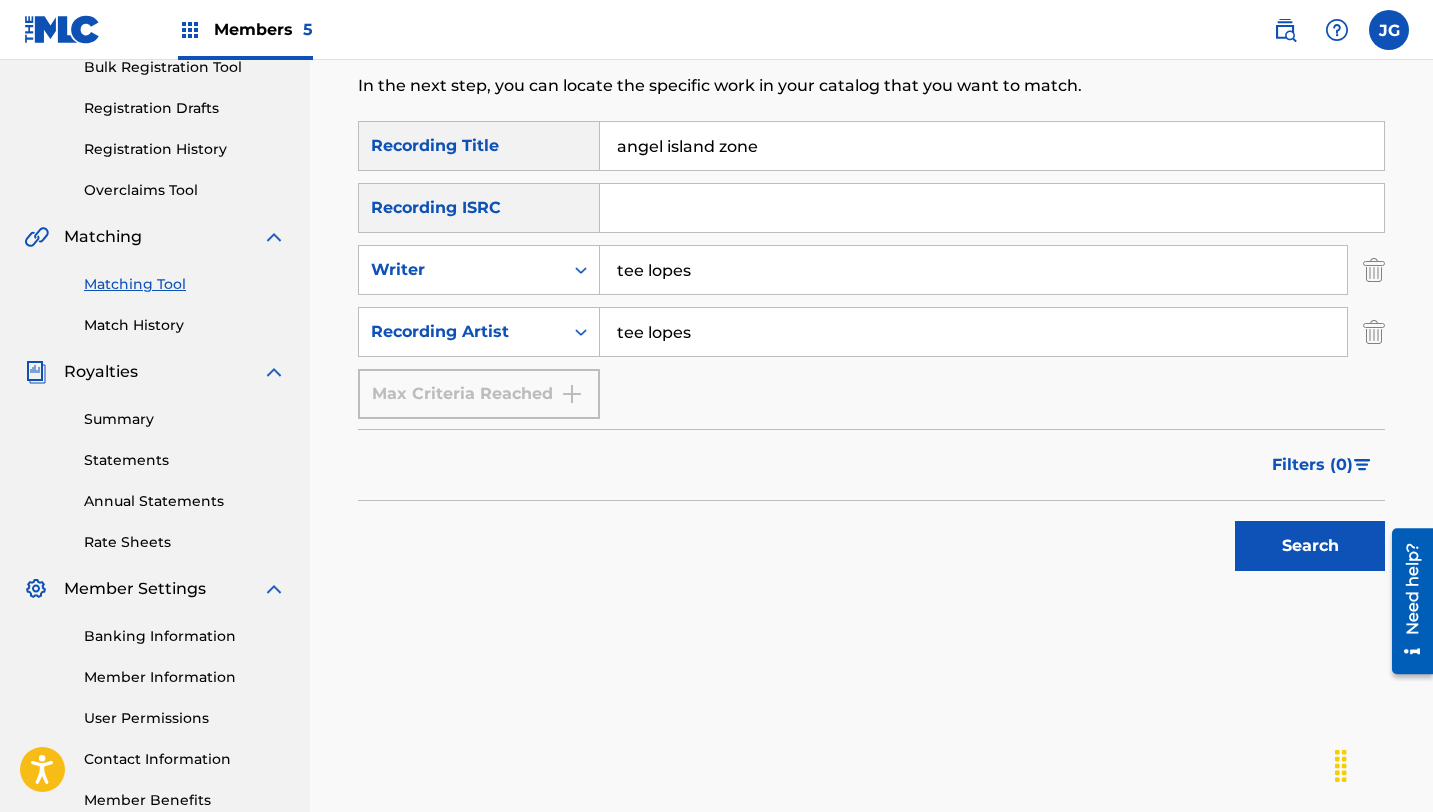drag, startPoint x: 1246, startPoint y: 619, endPoint x: 1255, endPoint y: 590, distance: 30.364452 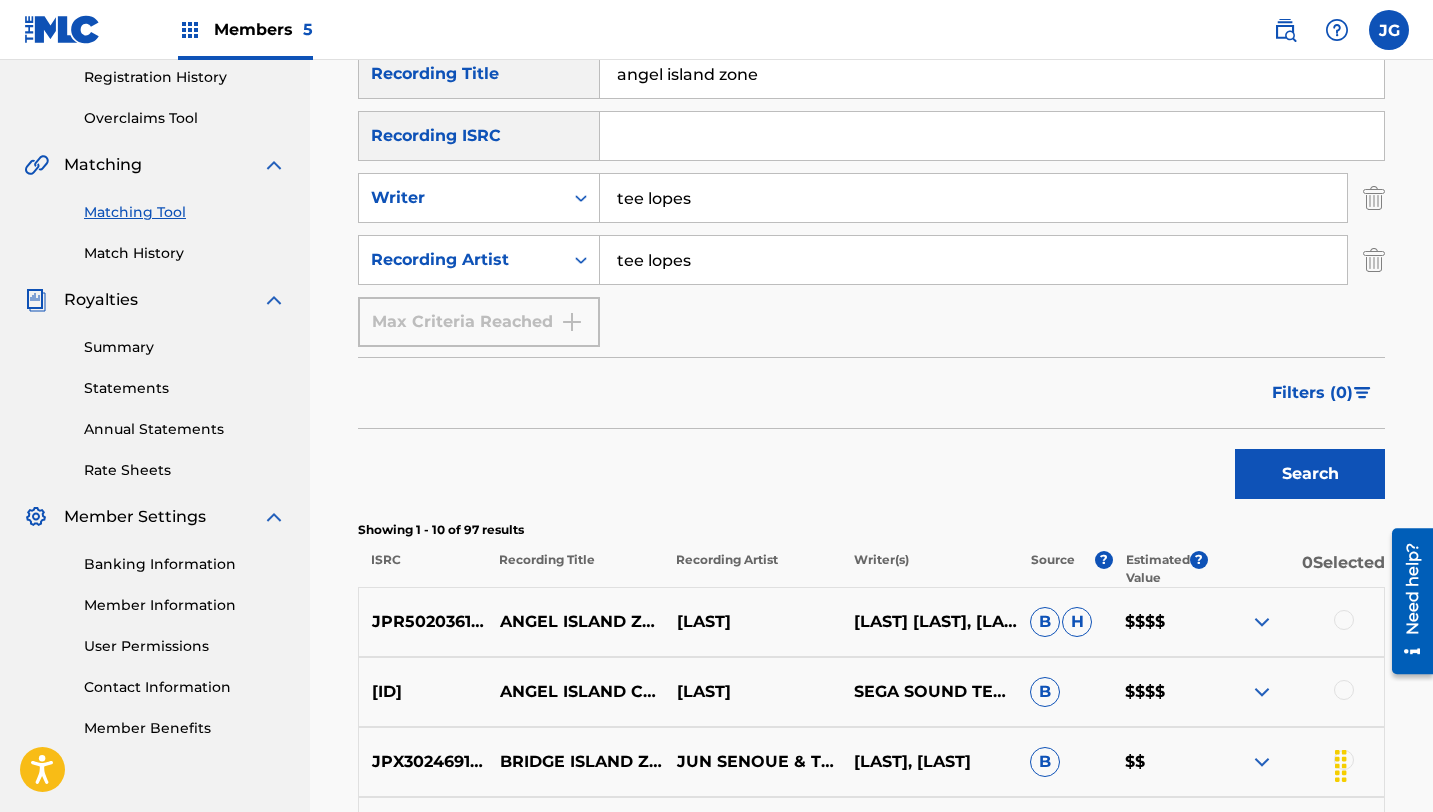 scroll, scrollTop: 415, scrollLeft: 0, axis: vertical 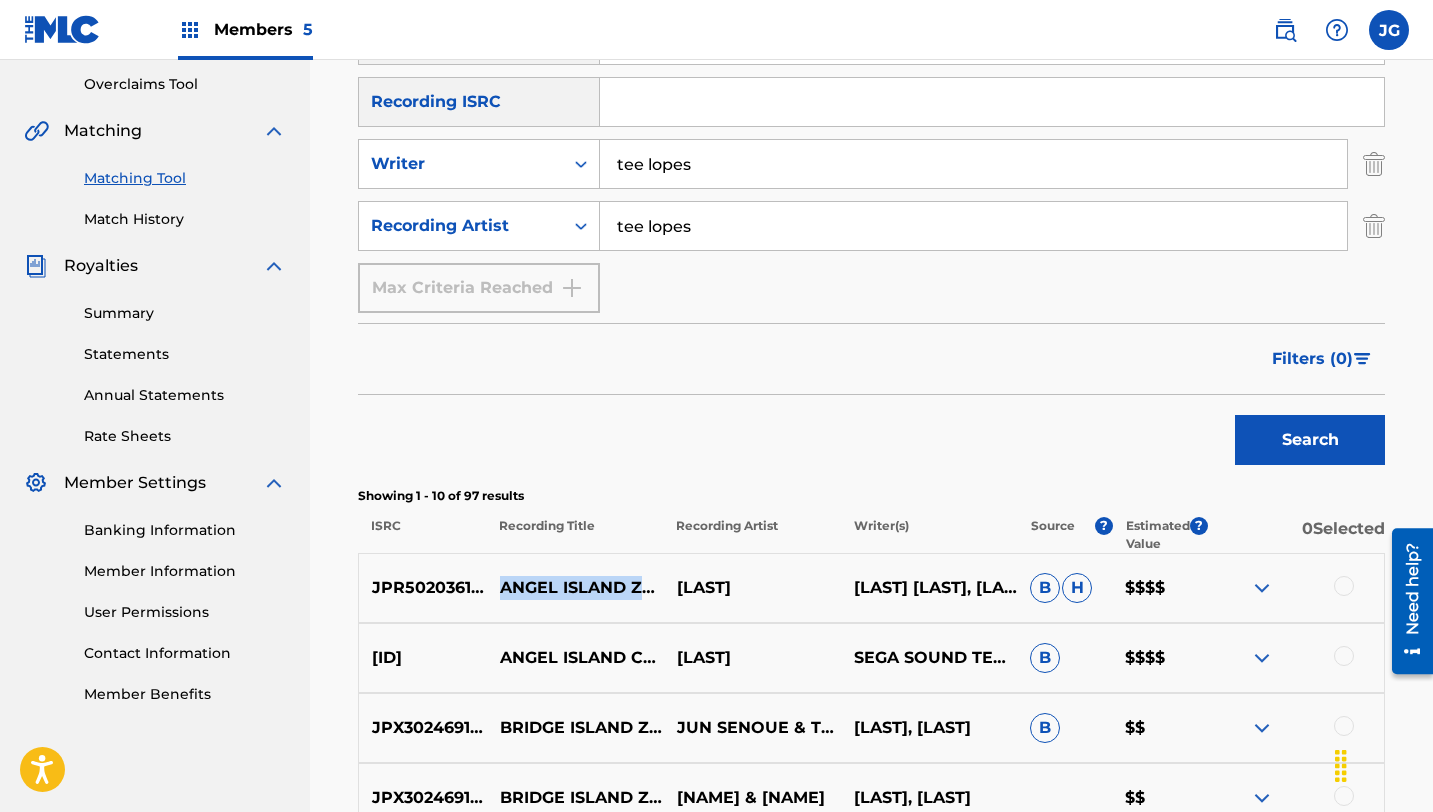 drag, startPoint x: 607, startPoint y: 612, endPoint x: 491, endPoint y: 569, distance: 123.71338 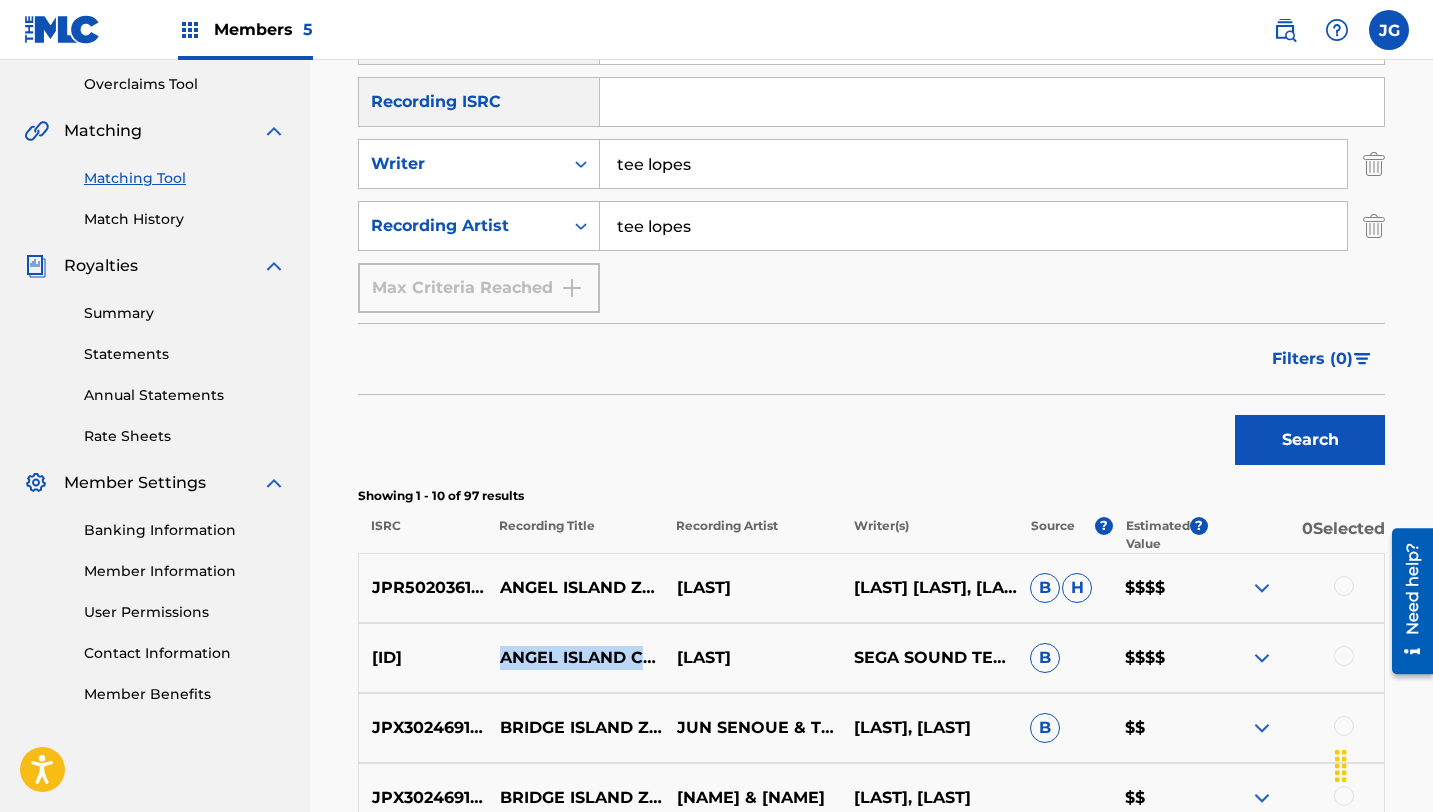 drag, startPoint x: 594, startPoint y: 671, endPoint x: 494, endPoint y: 647, distance: 102.83968 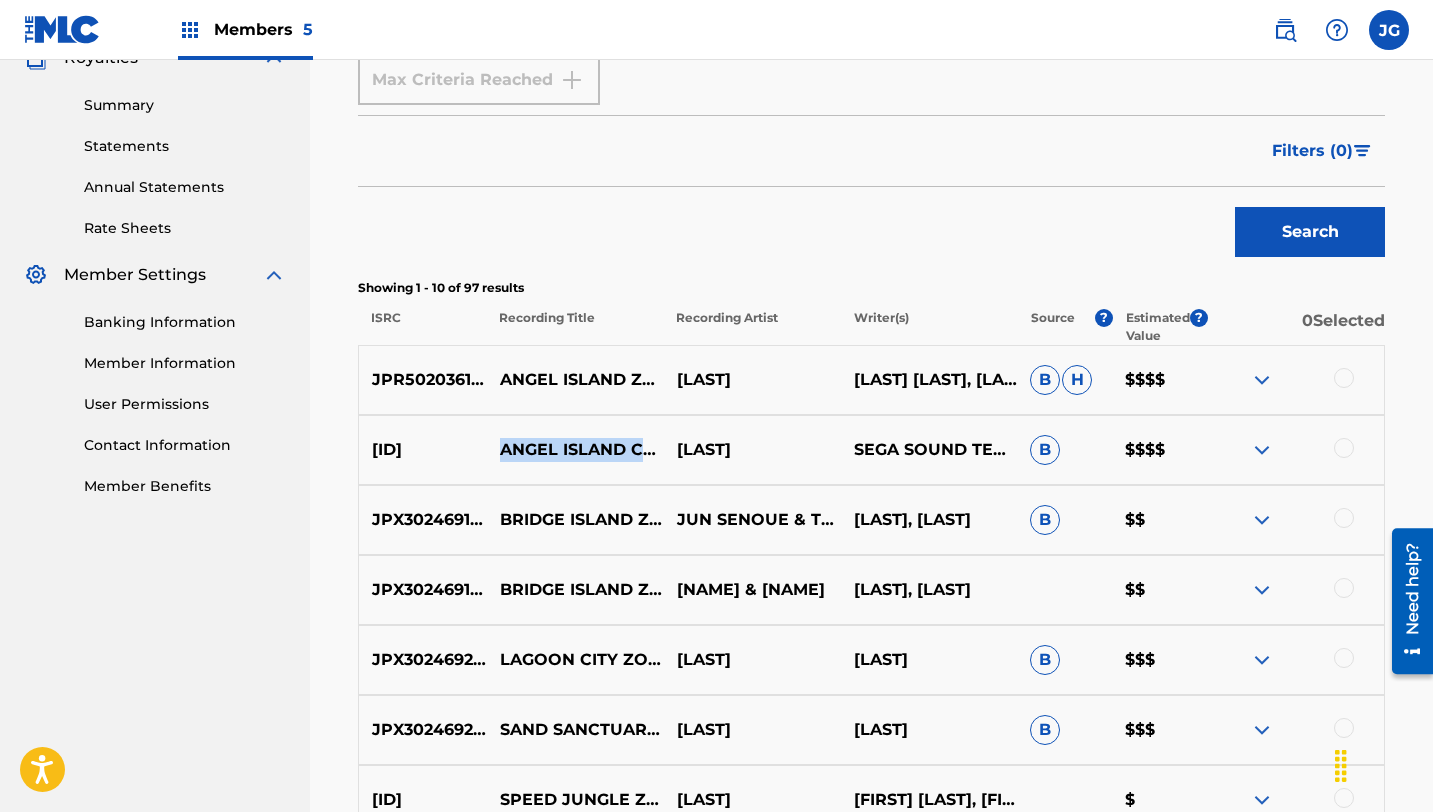 scroll, scrollTop: 627, scrollLeft: 0, axis: vertical 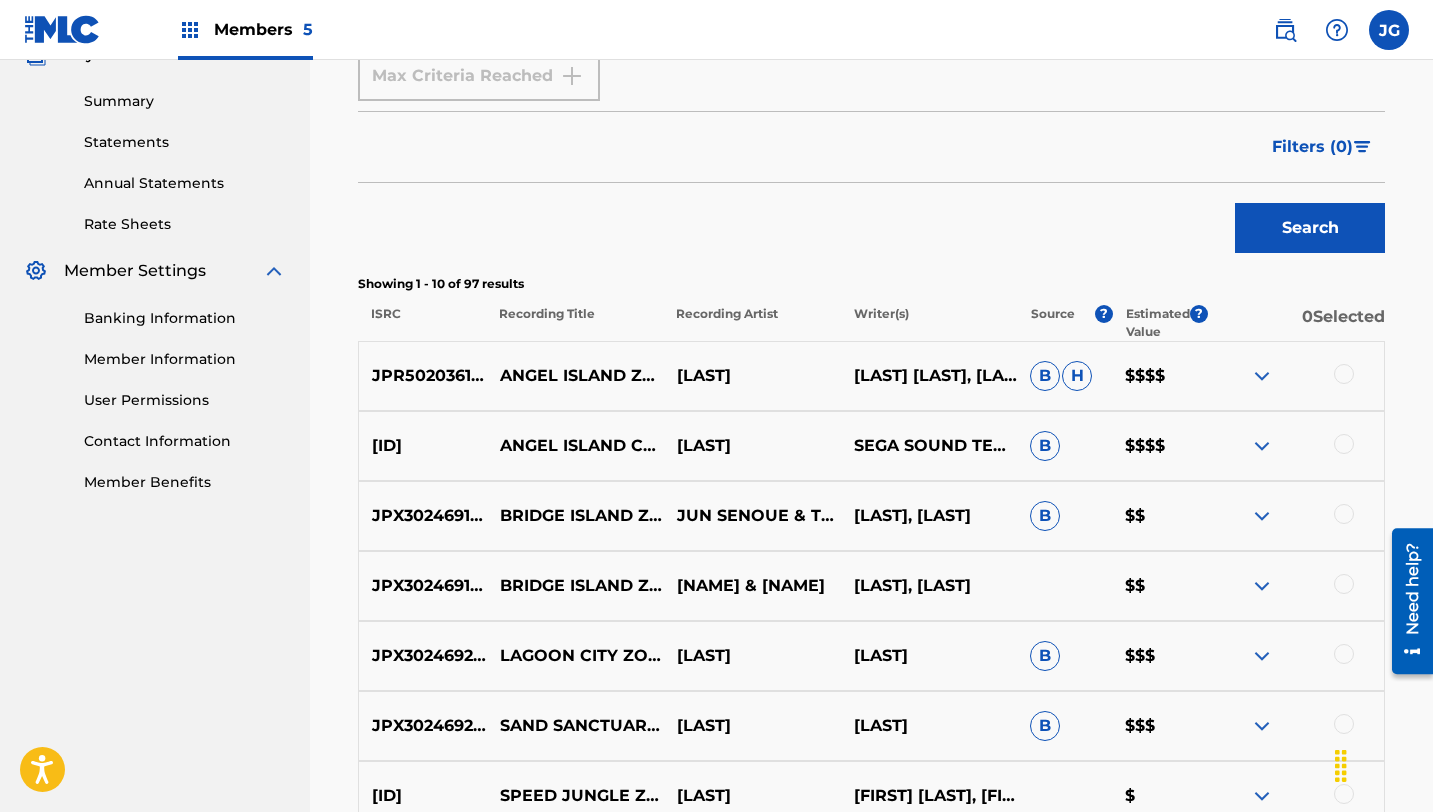 click at bounding box center [1344, 374] 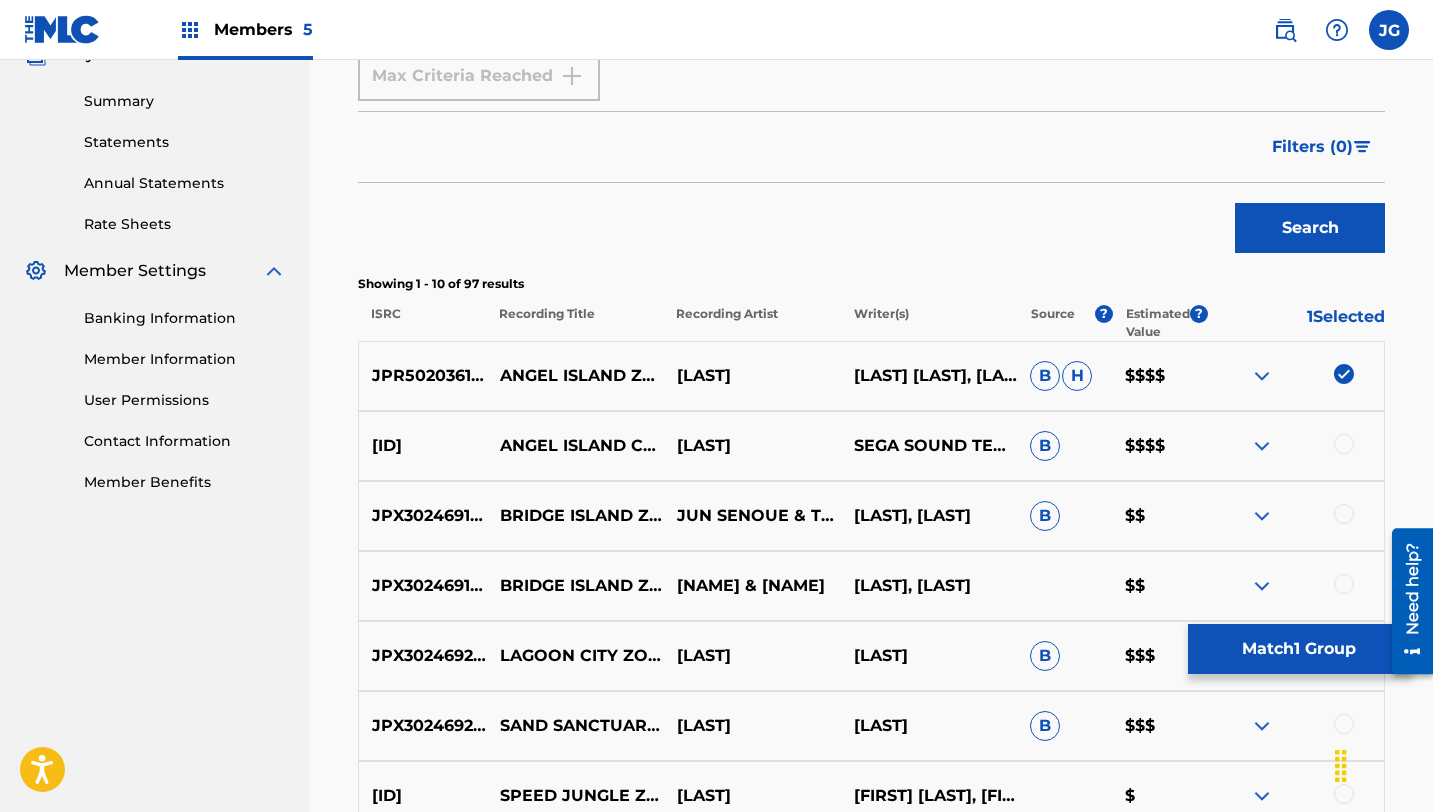 click on "Match  1 Group" at bounding box center [1298, 649] 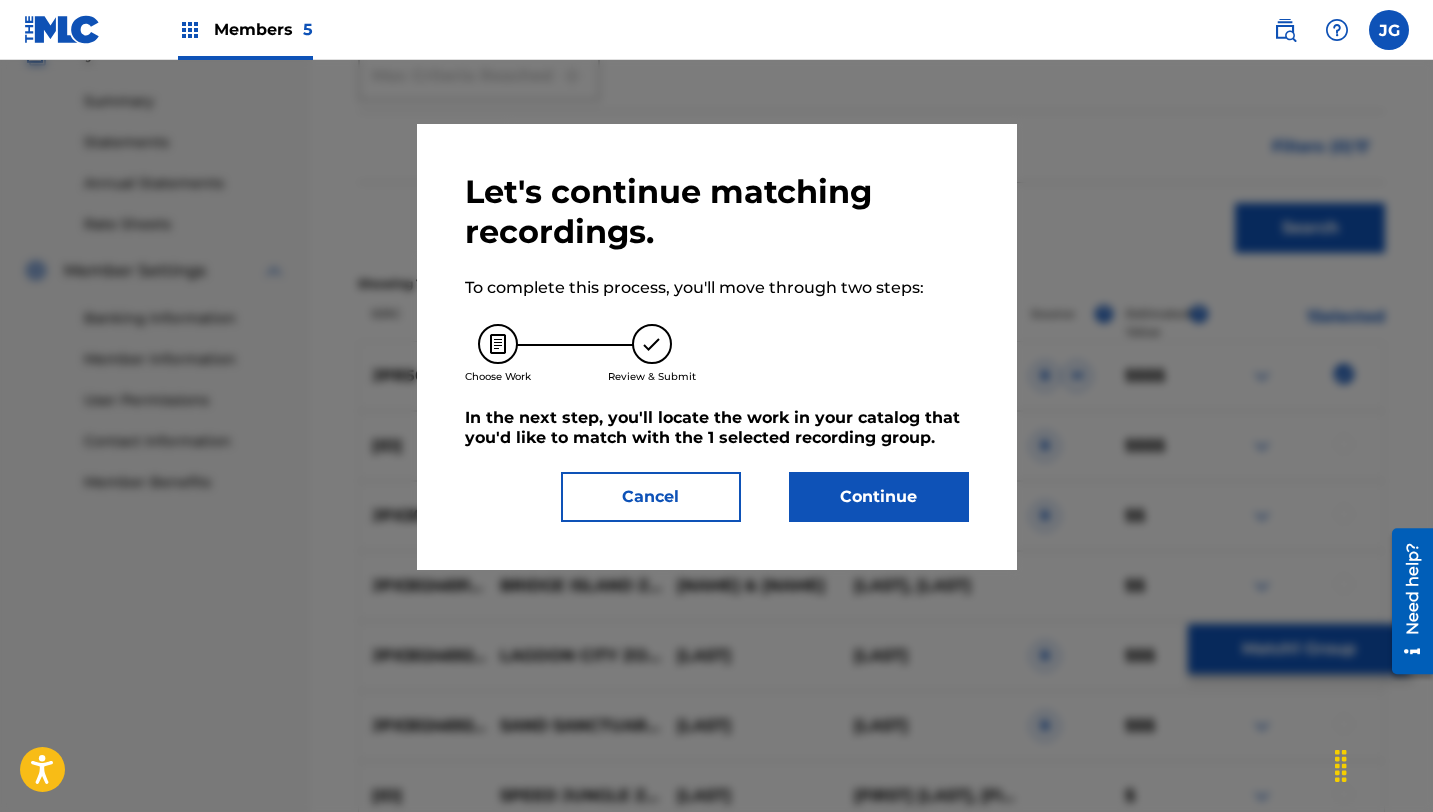 click on "Continue" at bounding box center [879, 497] 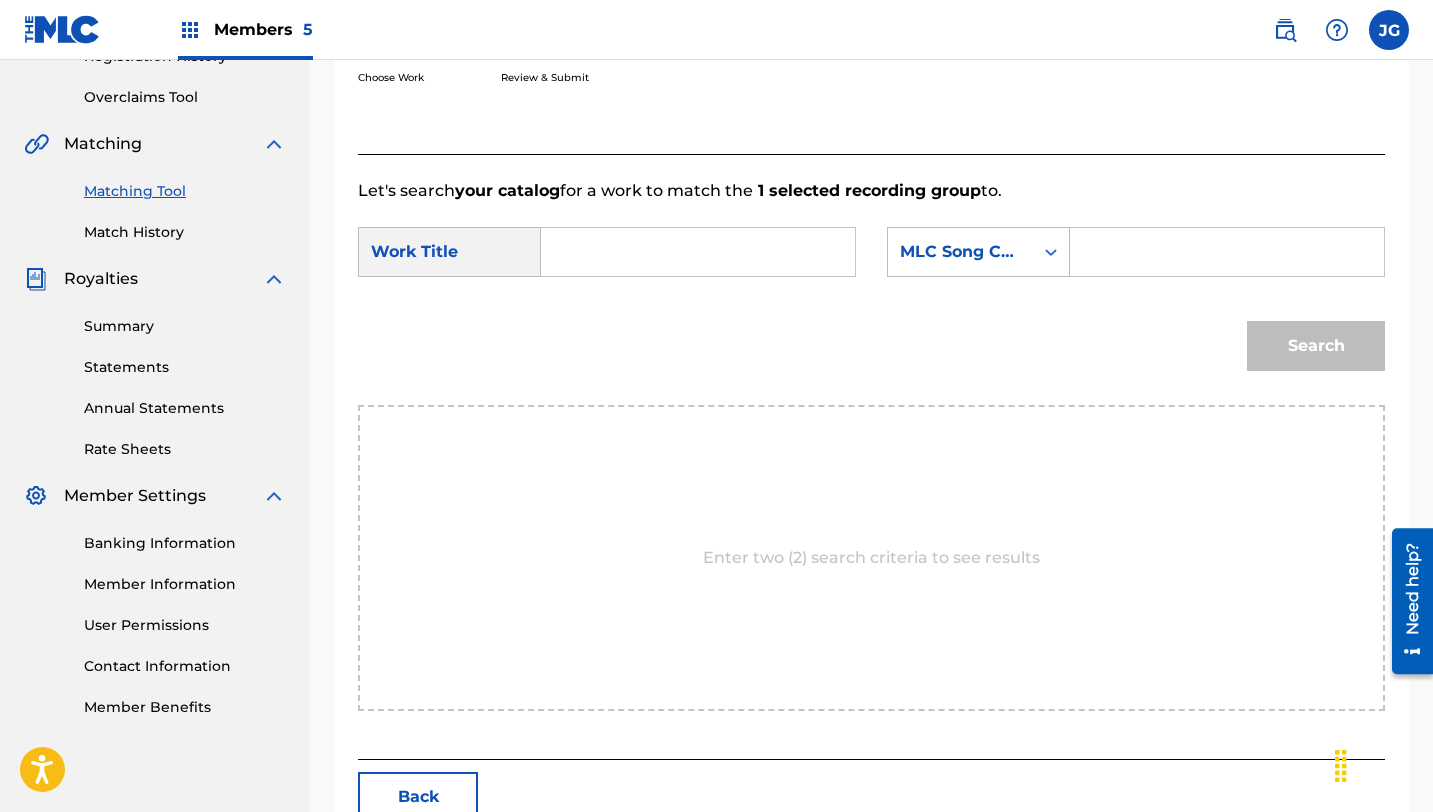 scroll, scrollTop: 394, scrollLeft: 0, axis: vertical 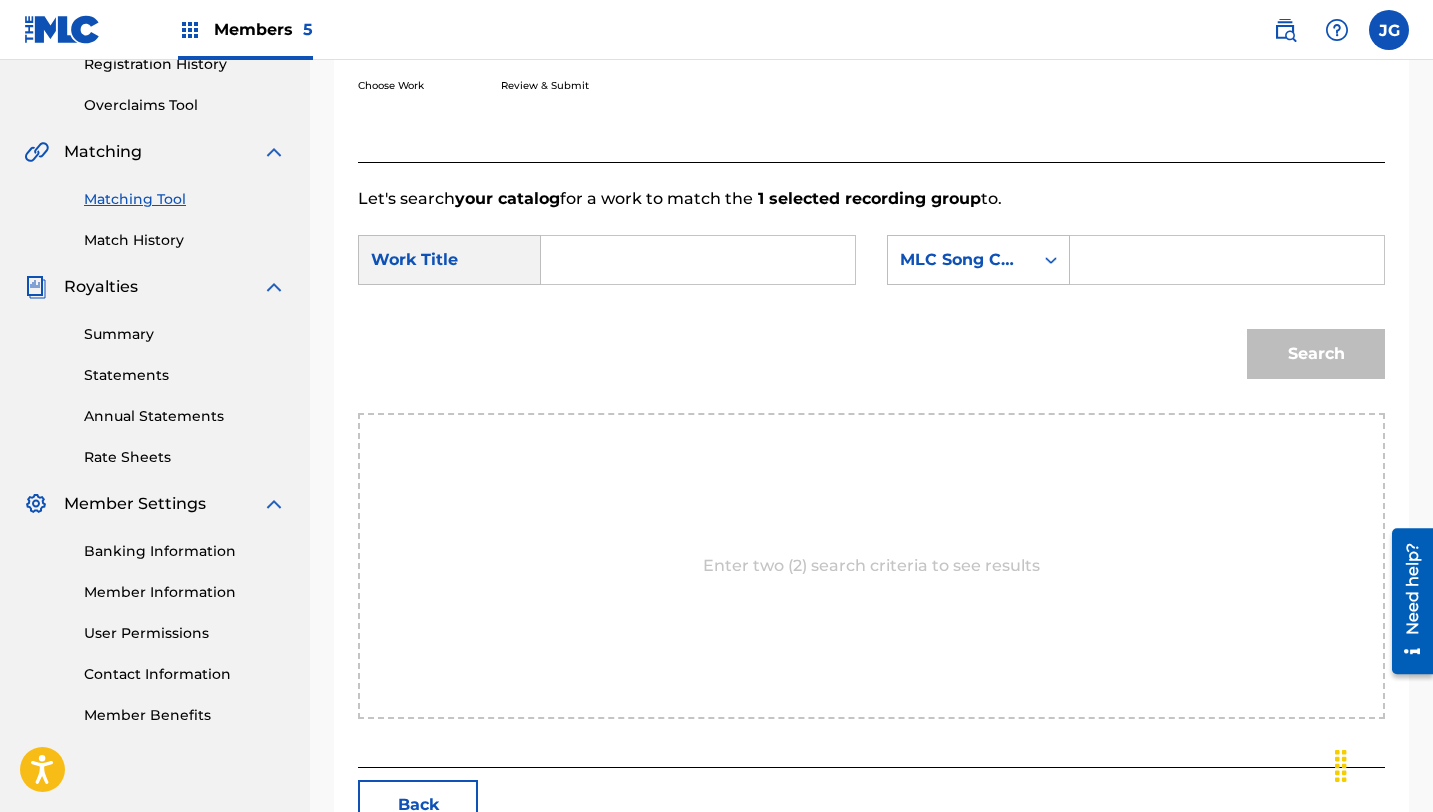 drag, startPoint x: 622, startPoint y: 329, endPoint x: 622, endPoint y: 298, distance: 31 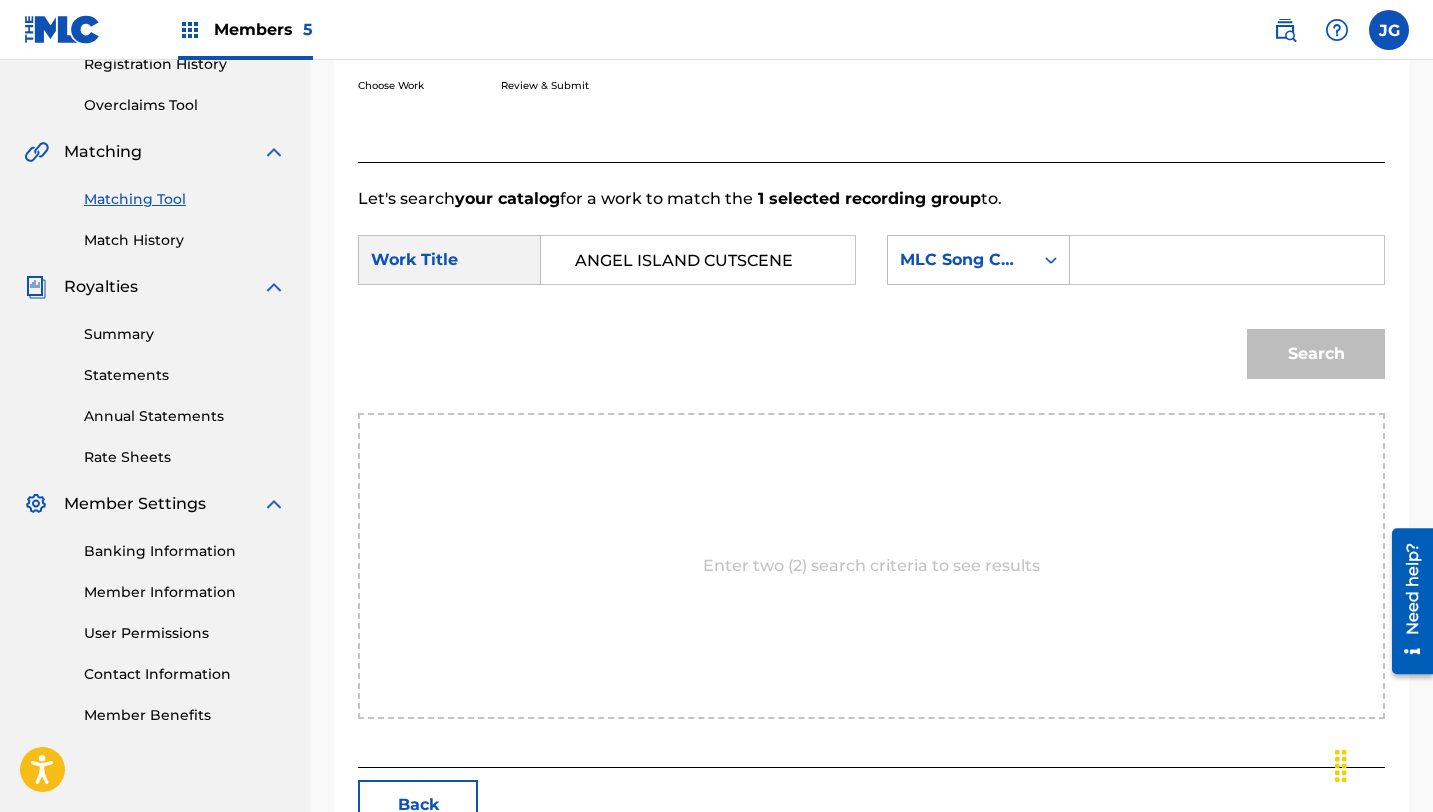 drag, startPoint x: 795, startPoint y: 264, endPoint x: 706, endPoint y: 261, distance: 89.050545 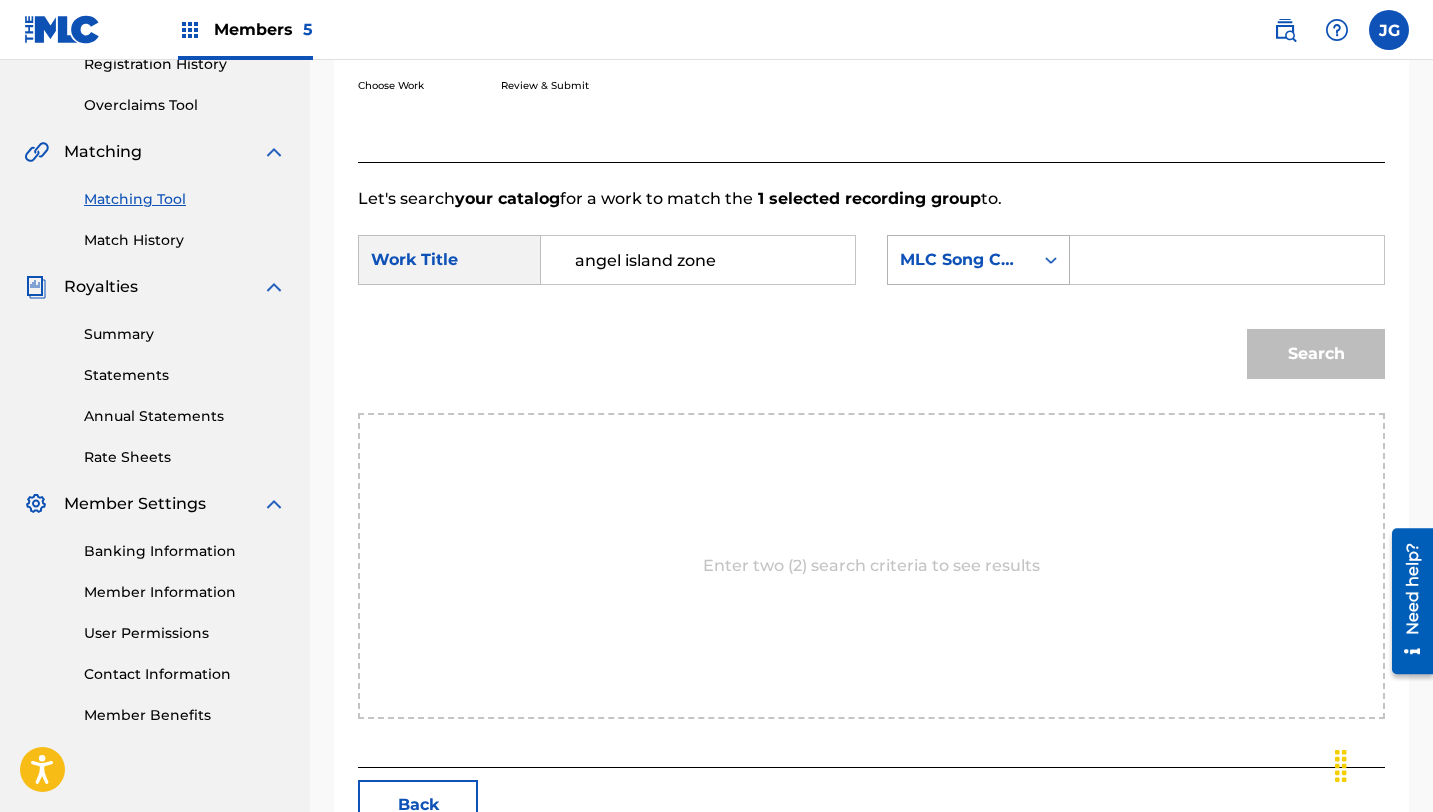 type on "angel island zone" 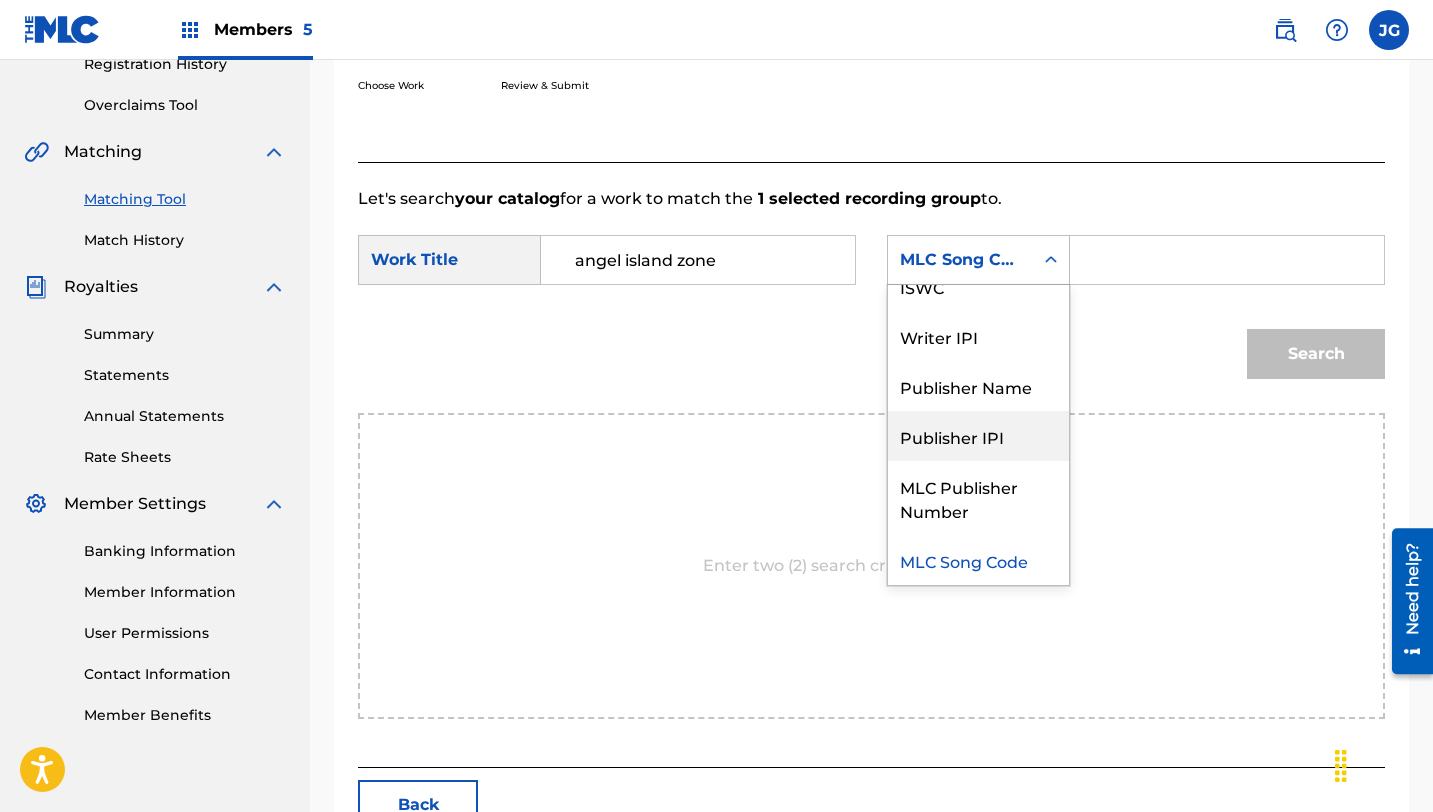 scroll, scrollTop: 0, scrollLeft: 0, axis: both 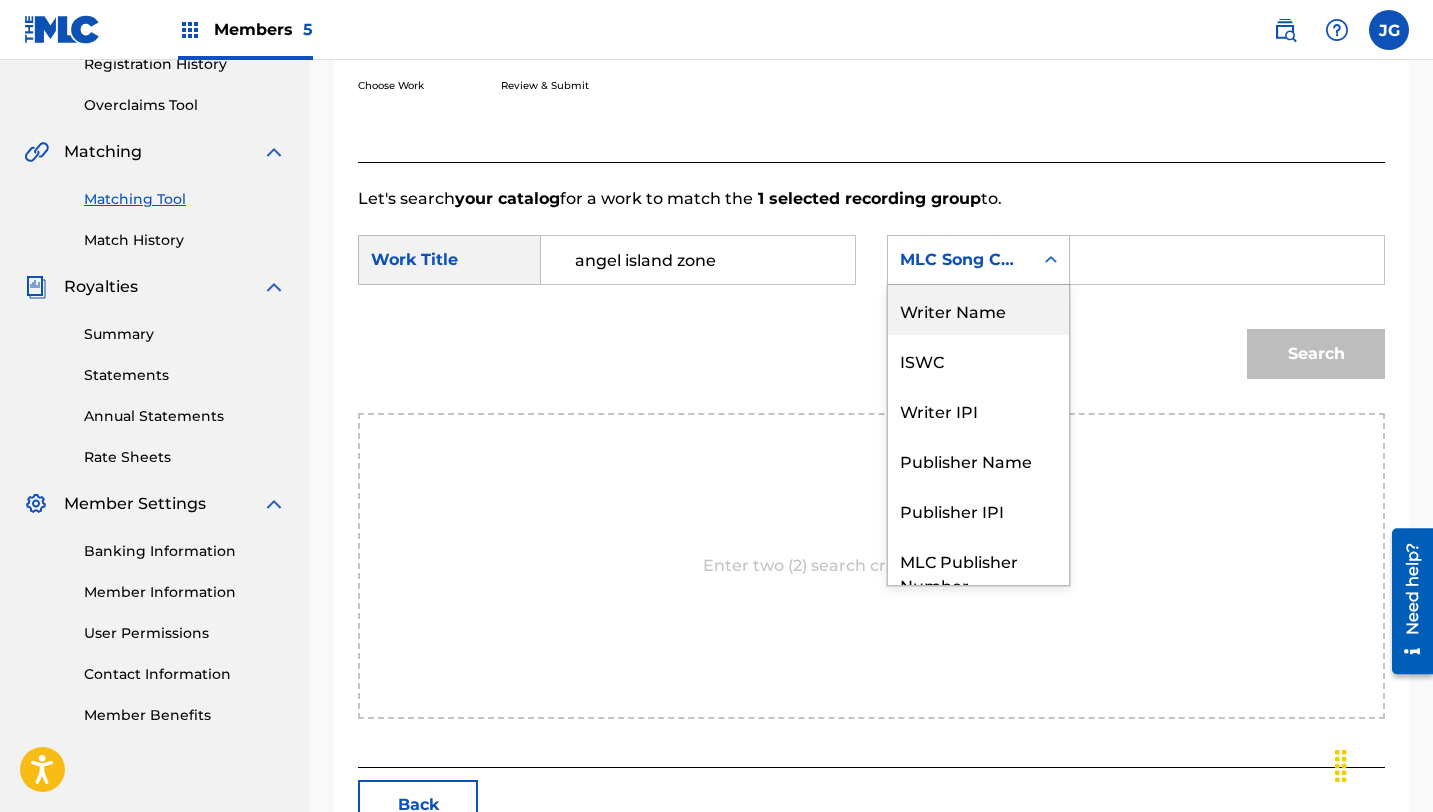 click on "Writer Name" at bounding box center (978, 310) 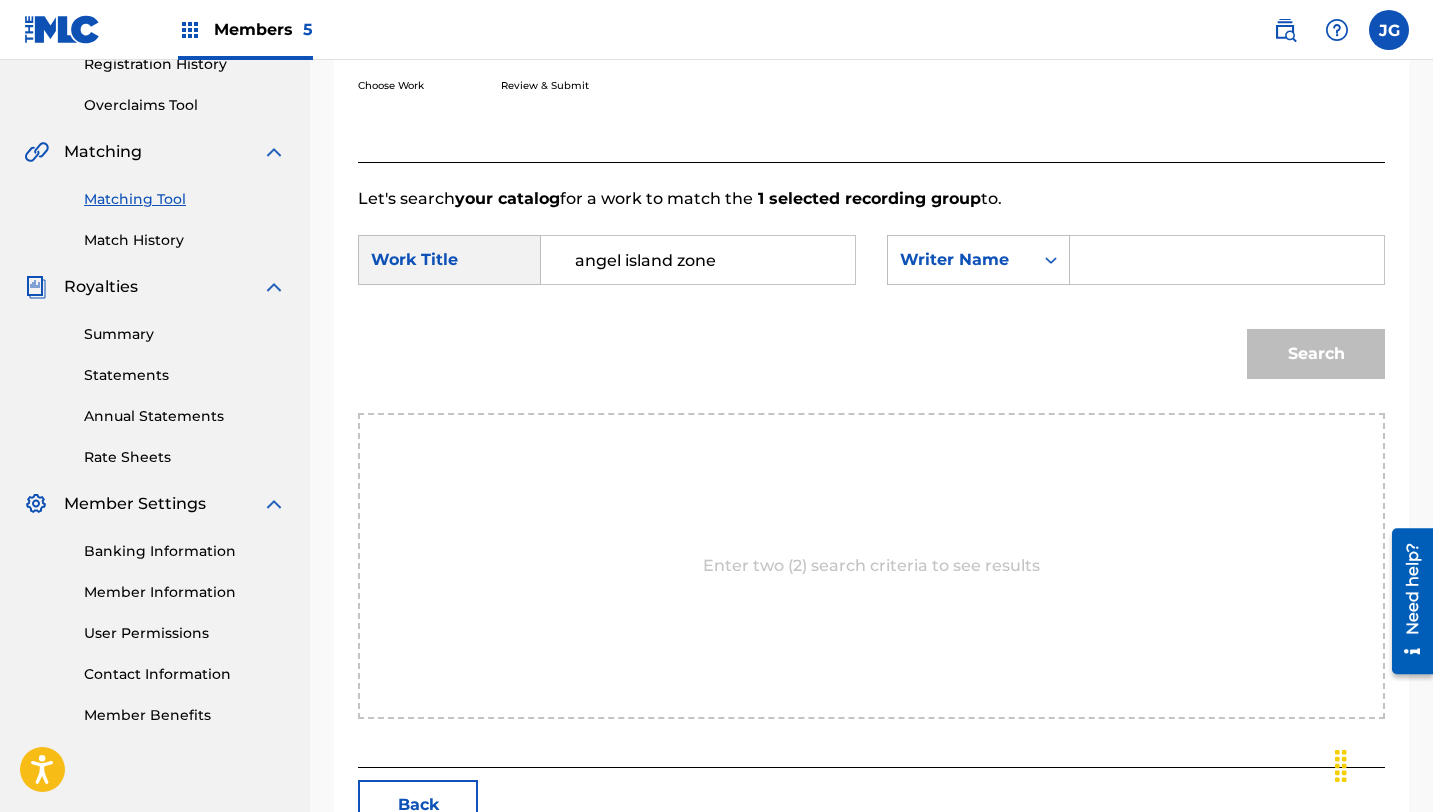 click at bounding box center [1227, 260] 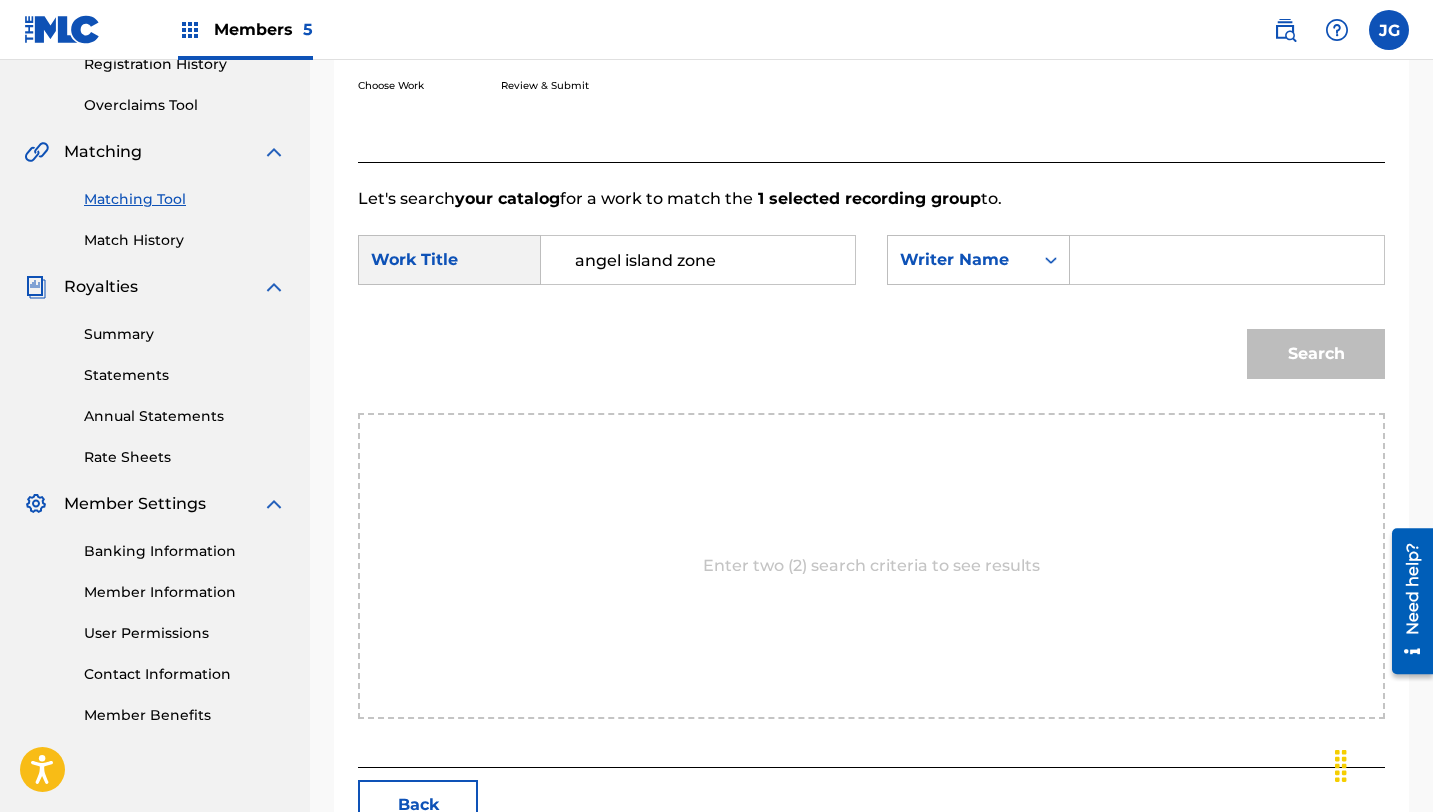 type on "tee lopes" 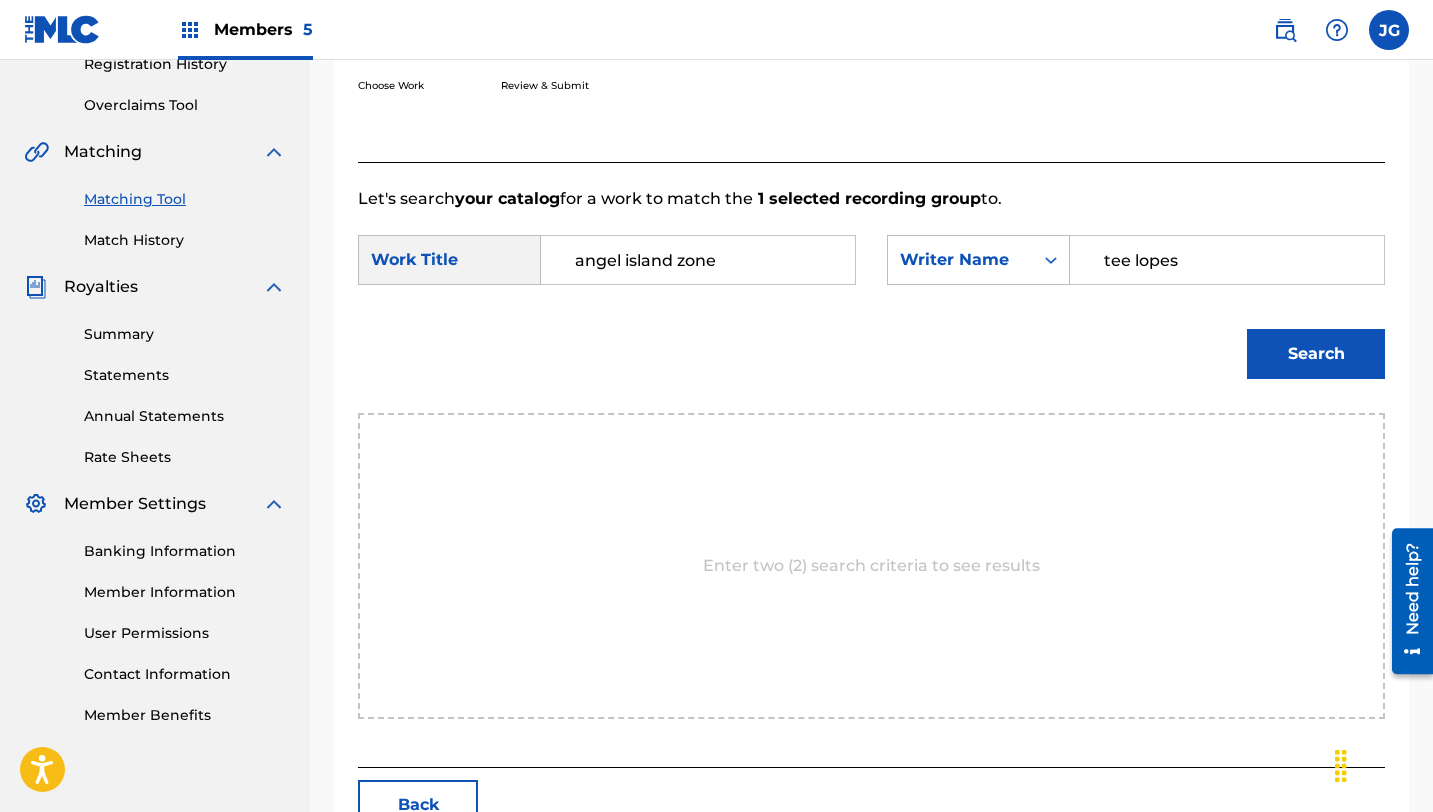 click on "Search" at bounding box center [1316, 354] 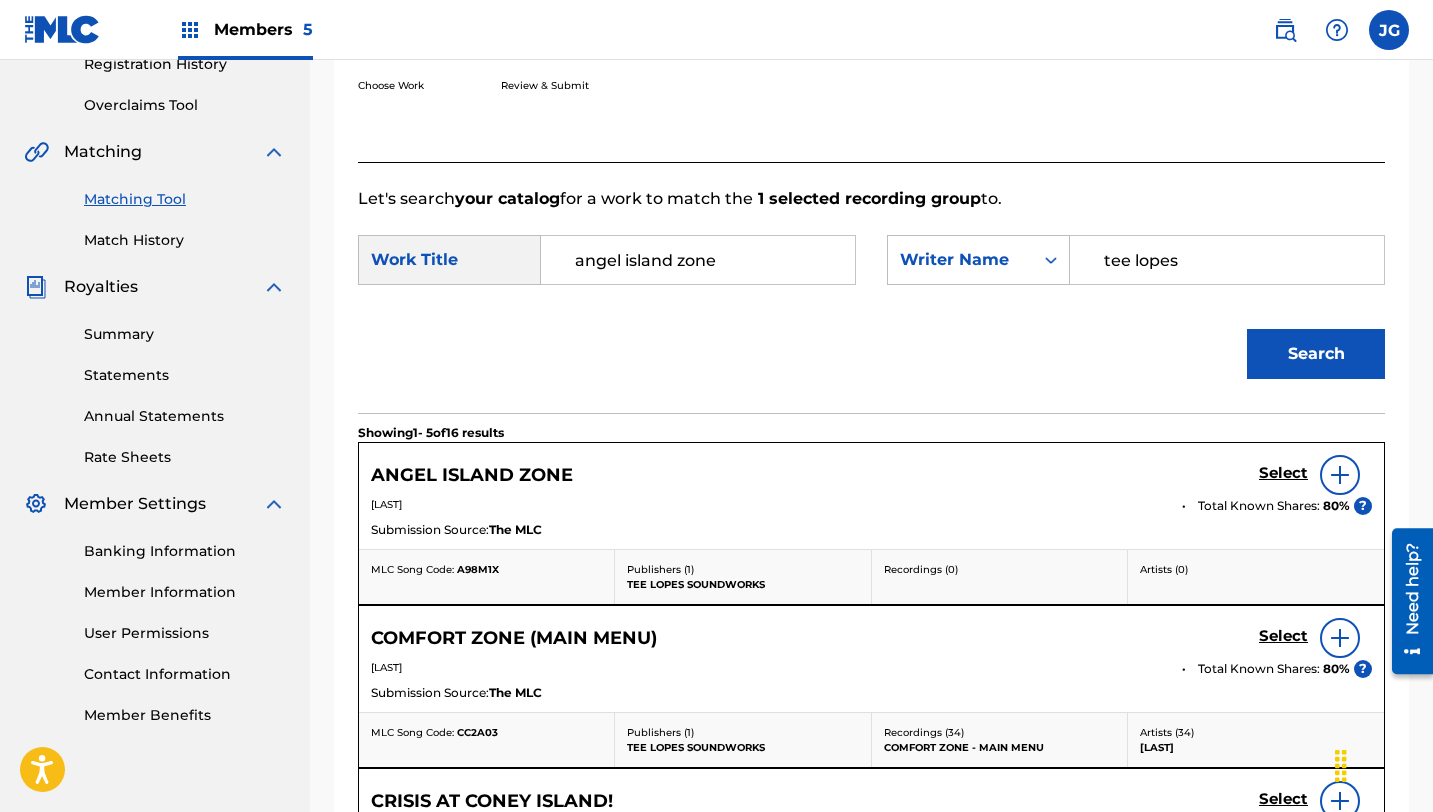 click on "Select" at bounding box center (1283, 473) 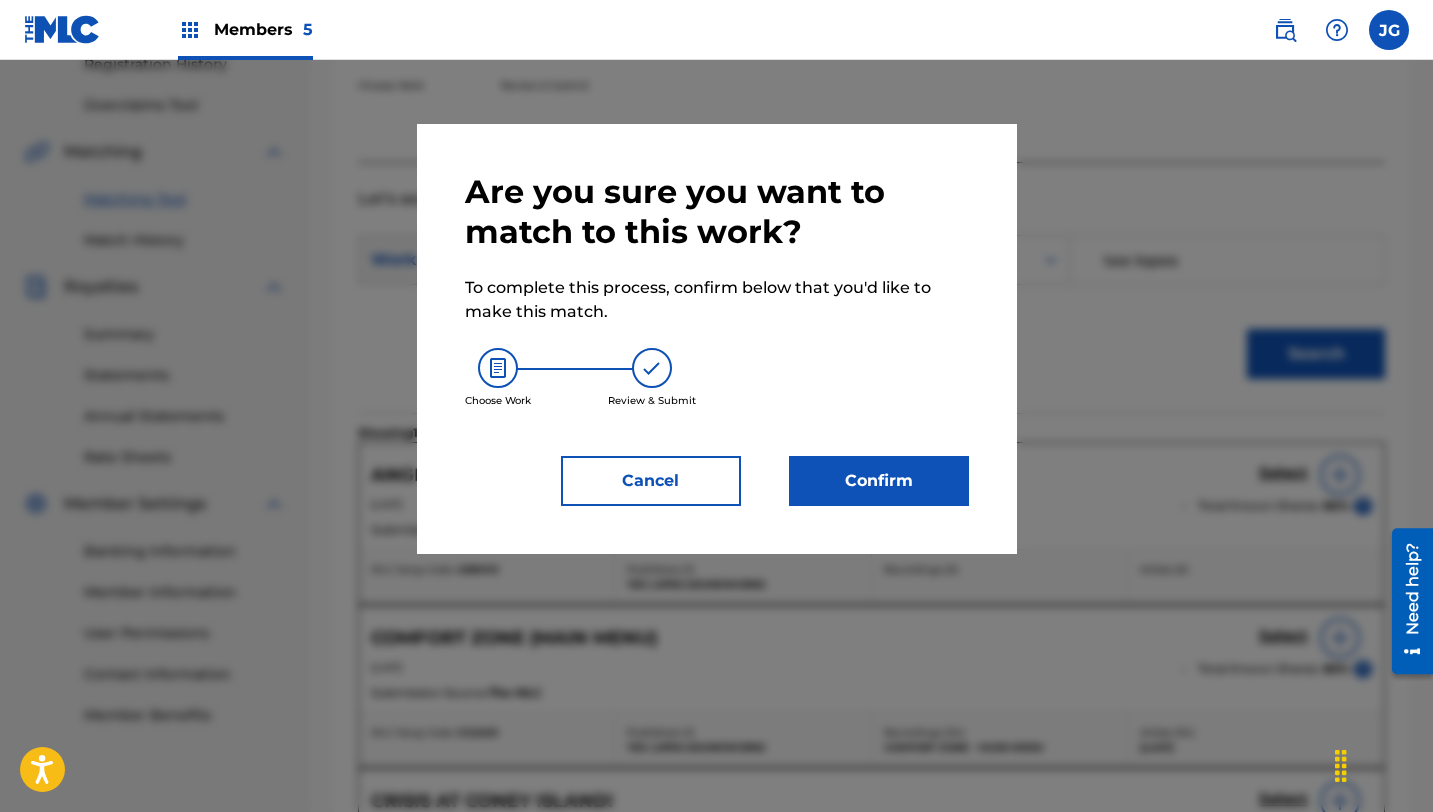 click on "Confirm" at bounding box center (879, 481) 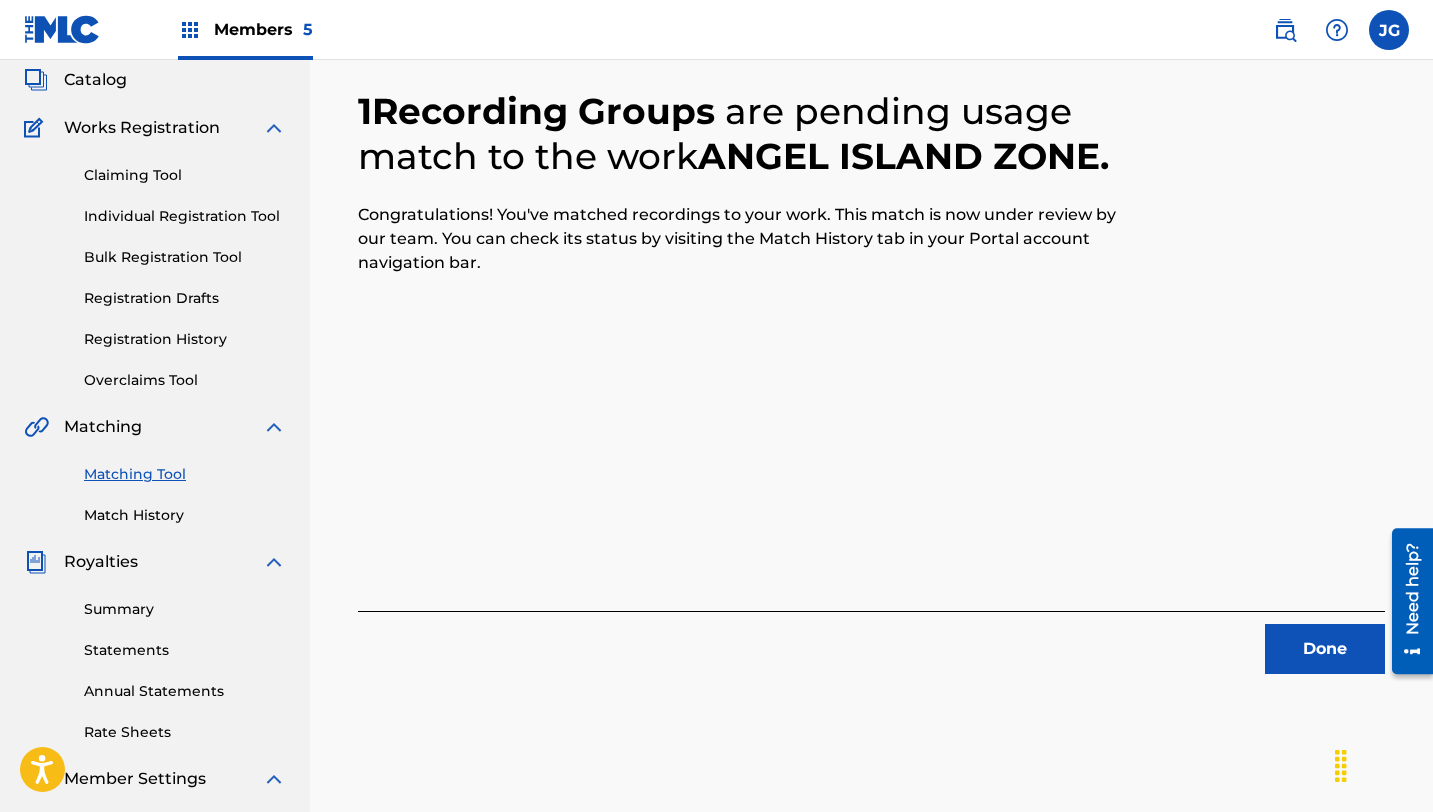 scroll, scrollTop: 169, scrollLeft: 0, axis: vertical 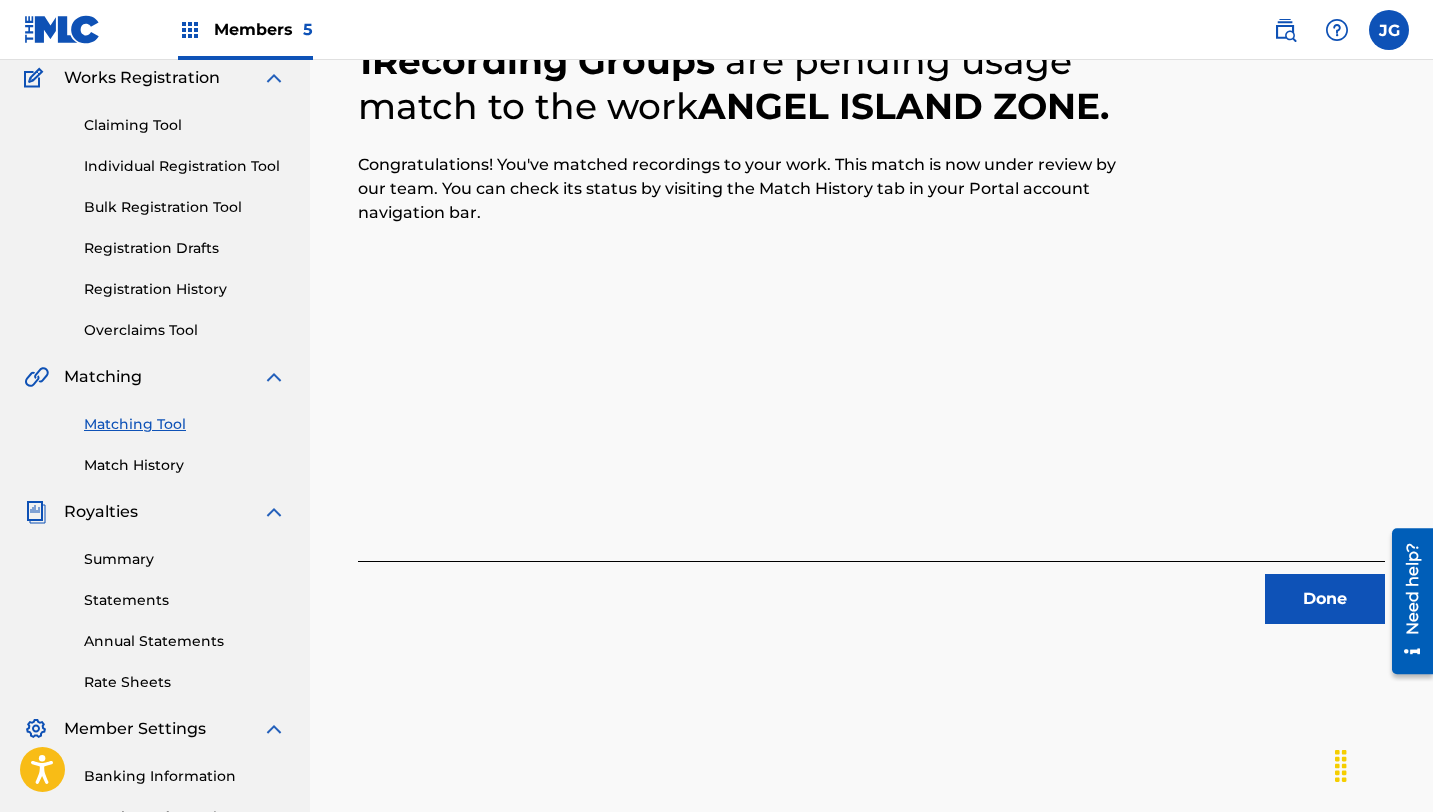 click on "Done" at bounding box center (1325, 599) 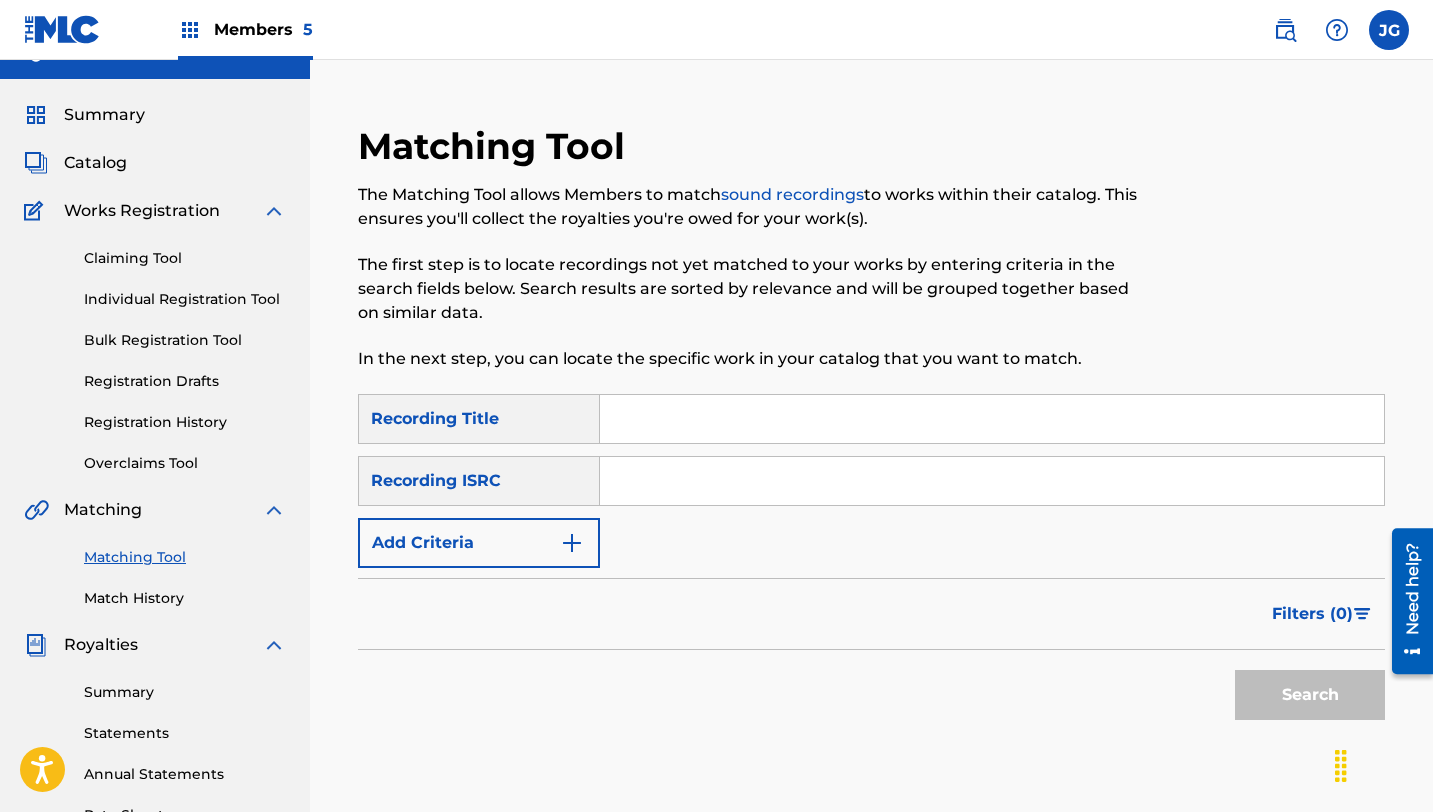 scroll, scrollTop: 0, scrollLeft: 0, axis: both 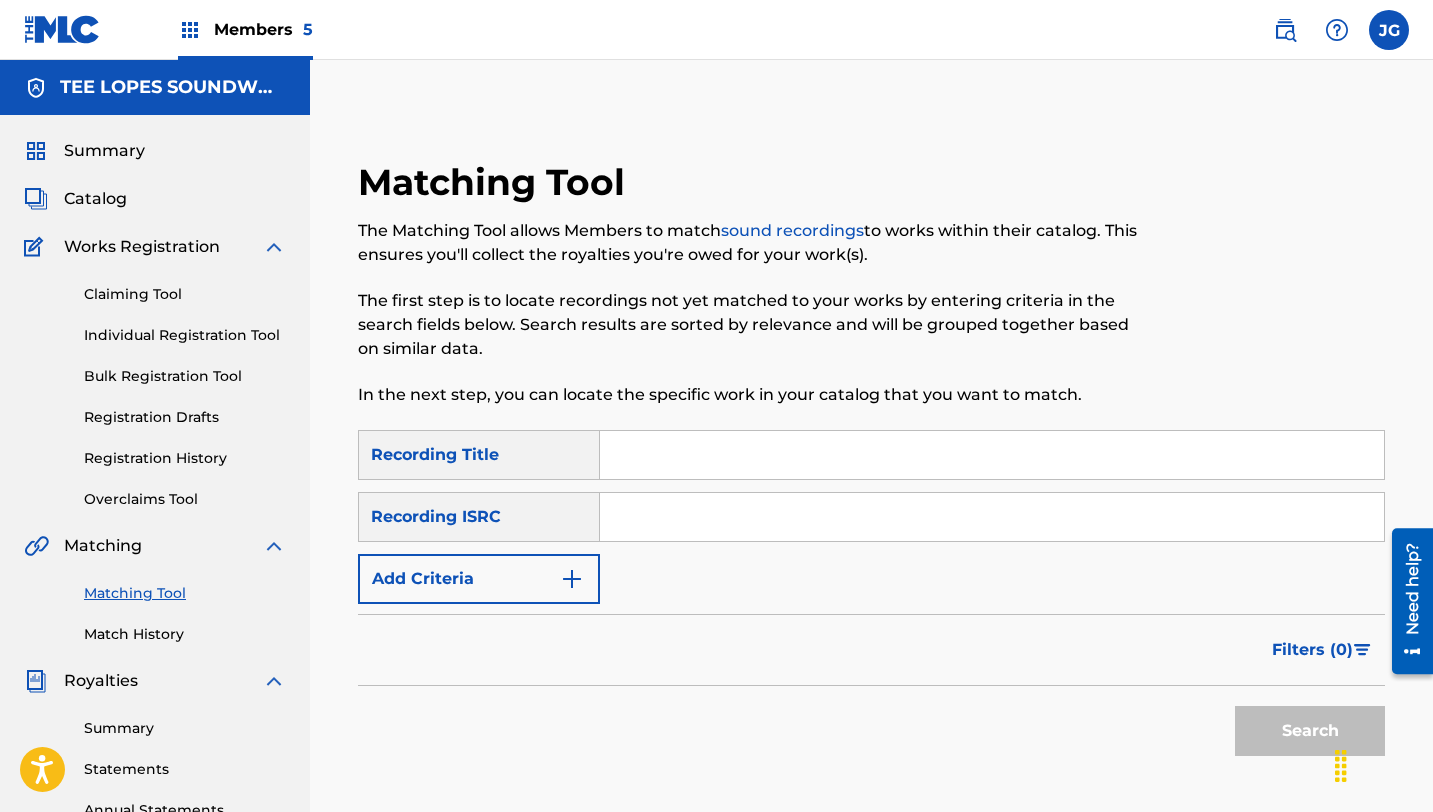 click on "Catalog" at bounding box center [95, 199] 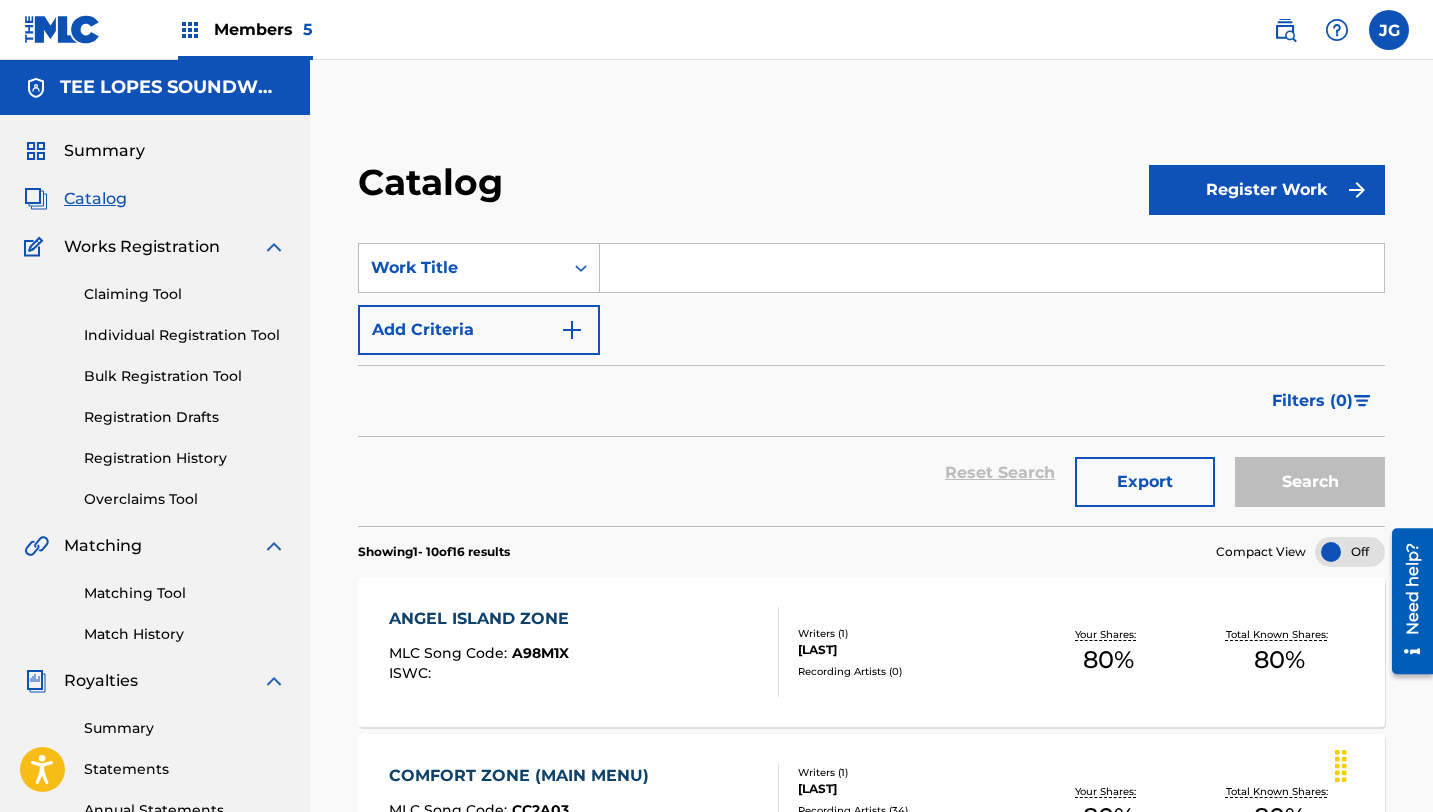 click at bounding box center (992, 268) 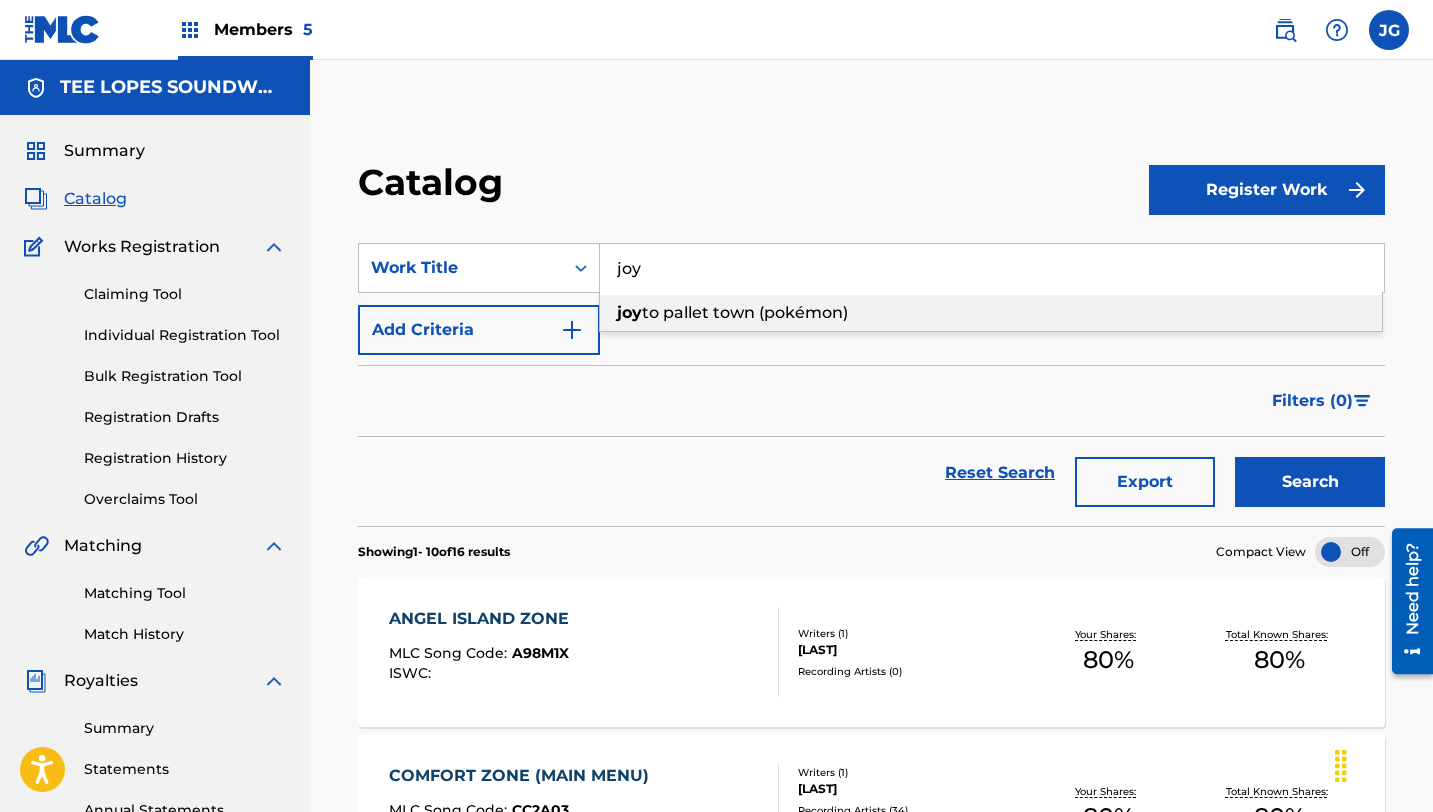 click on "joy  to pallet town (pokémon)" at bounding box center (991, 313) 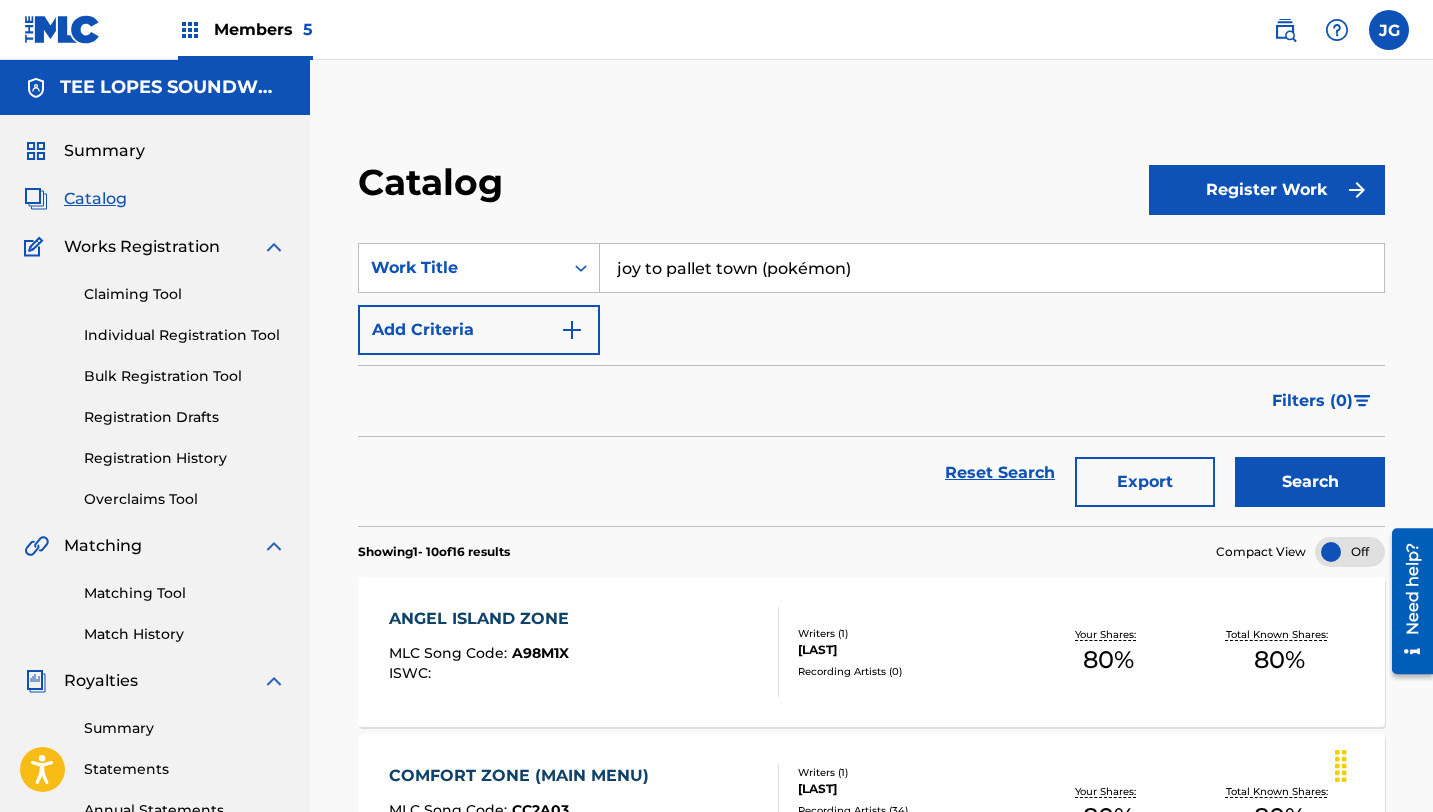 click on "Search" at bounding box center (1310, 482) 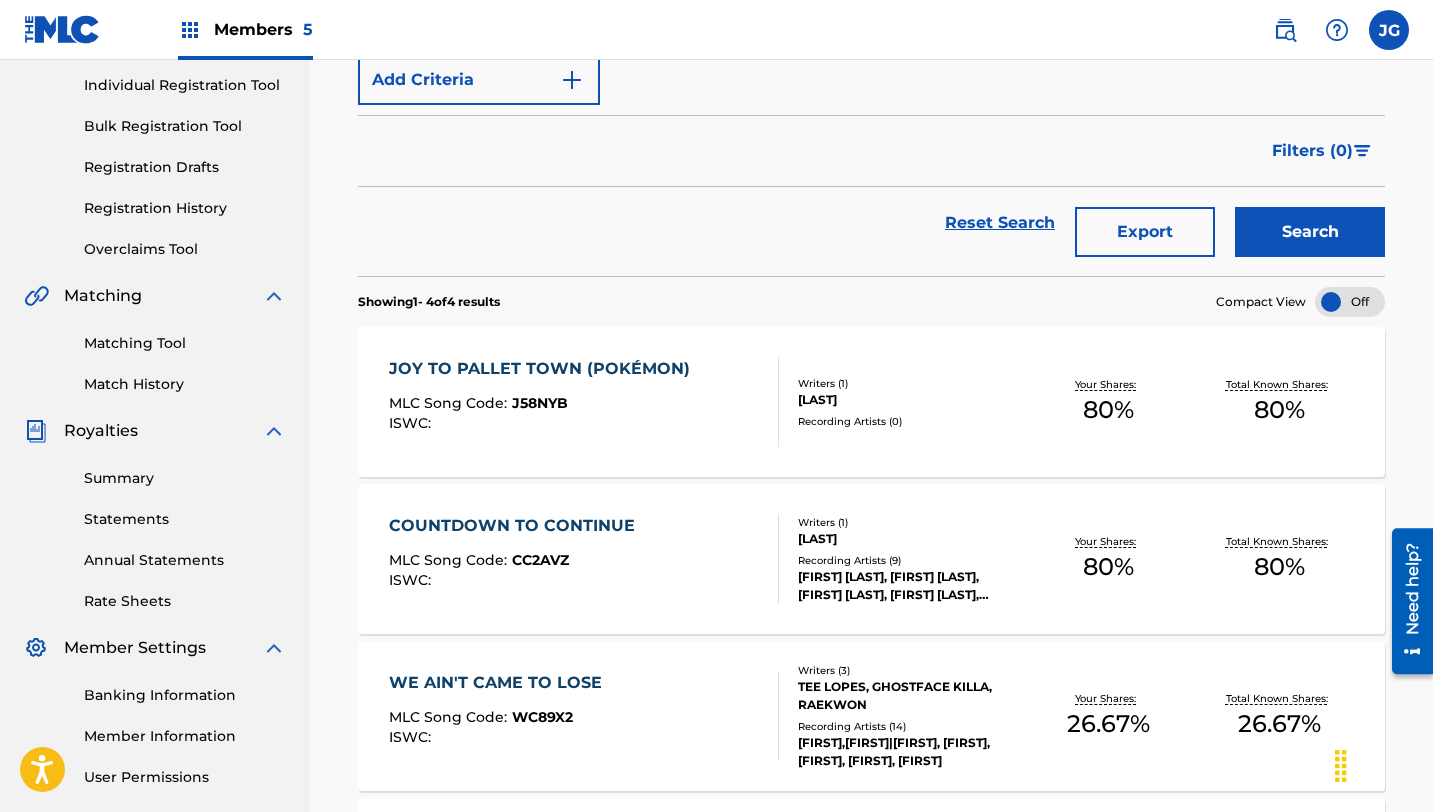 scroll, scrollTop: 0, scrollLeft: 0, axis: both 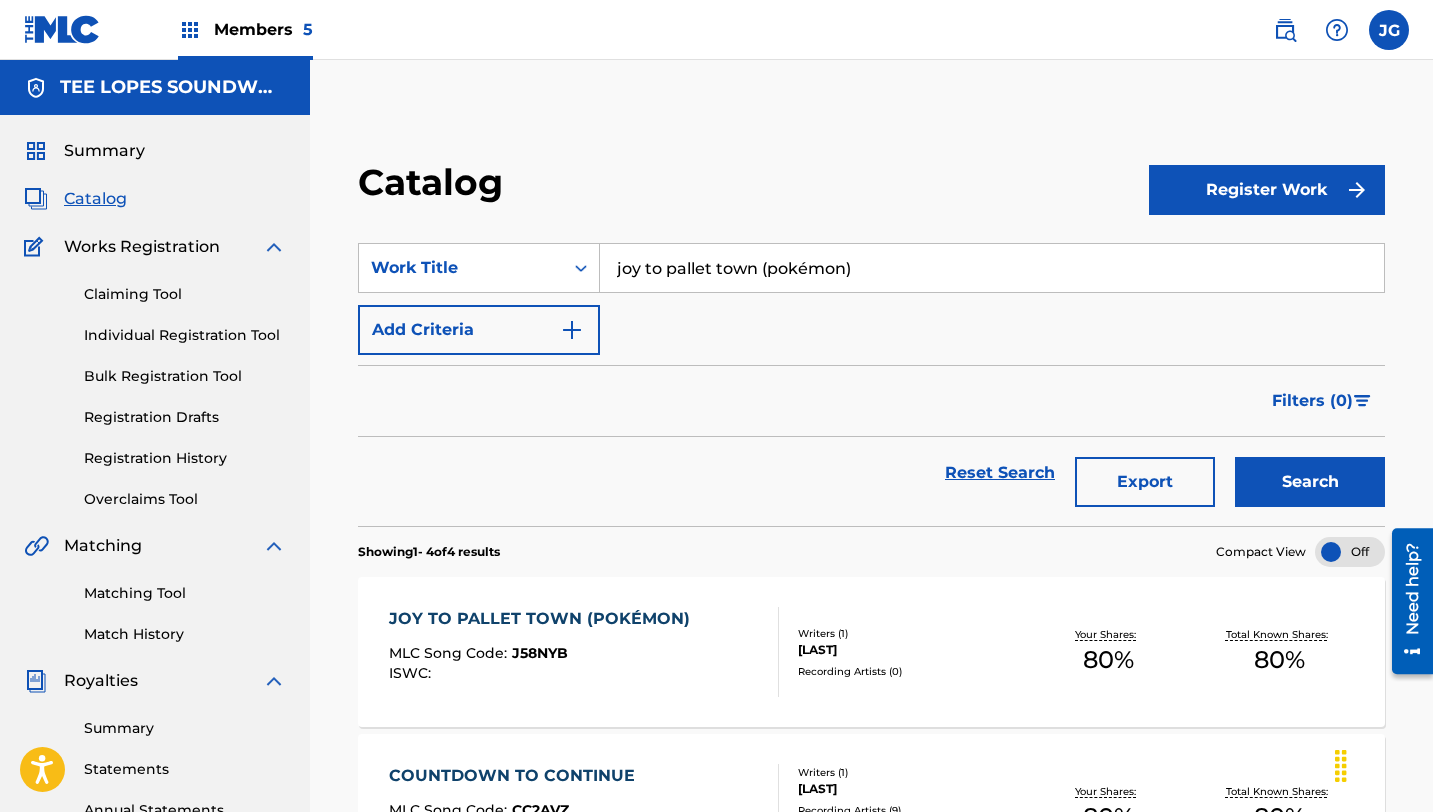 click on "Match History" at bounding box center [185, 634] 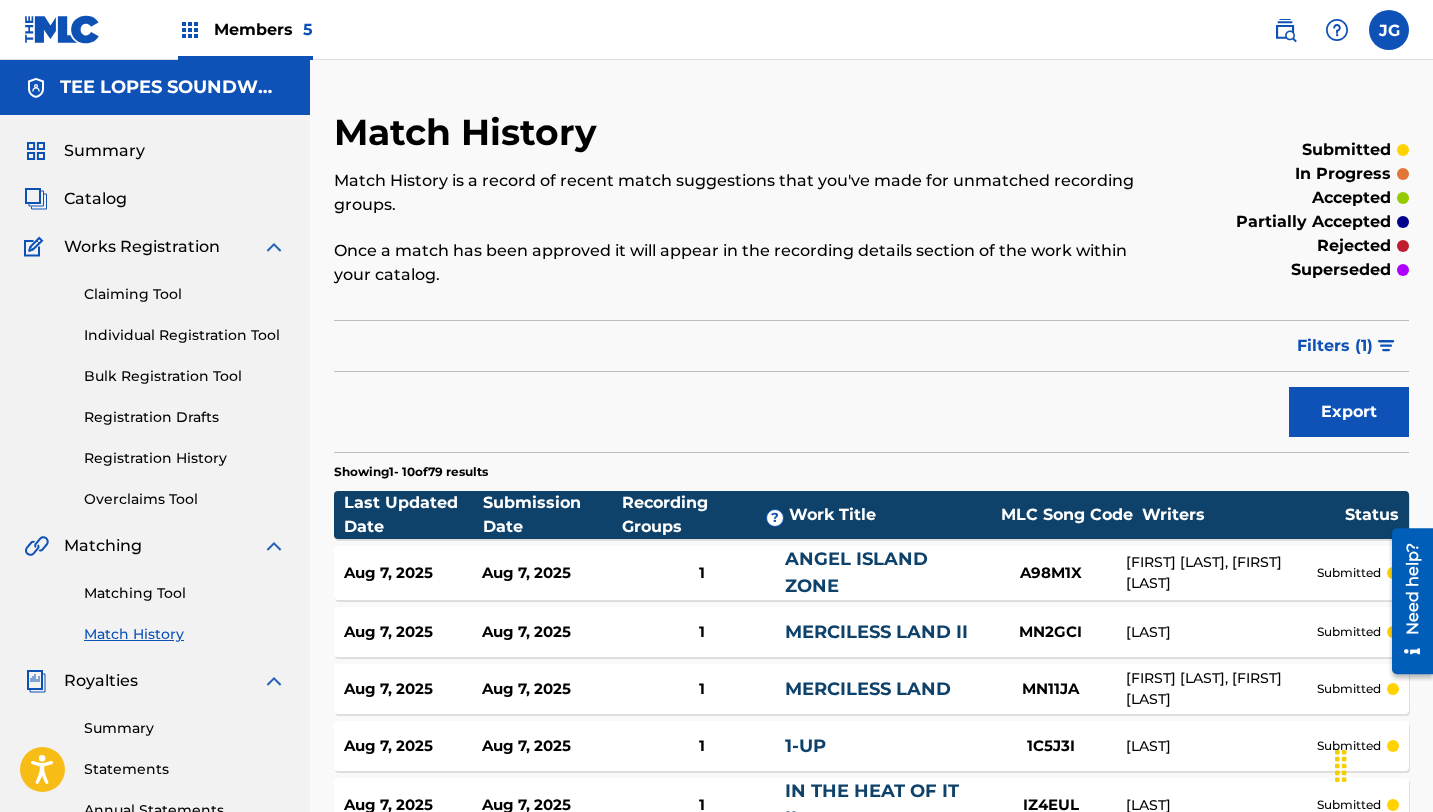 click on "Matching Tool Match History" at bounding box center (155, 601) 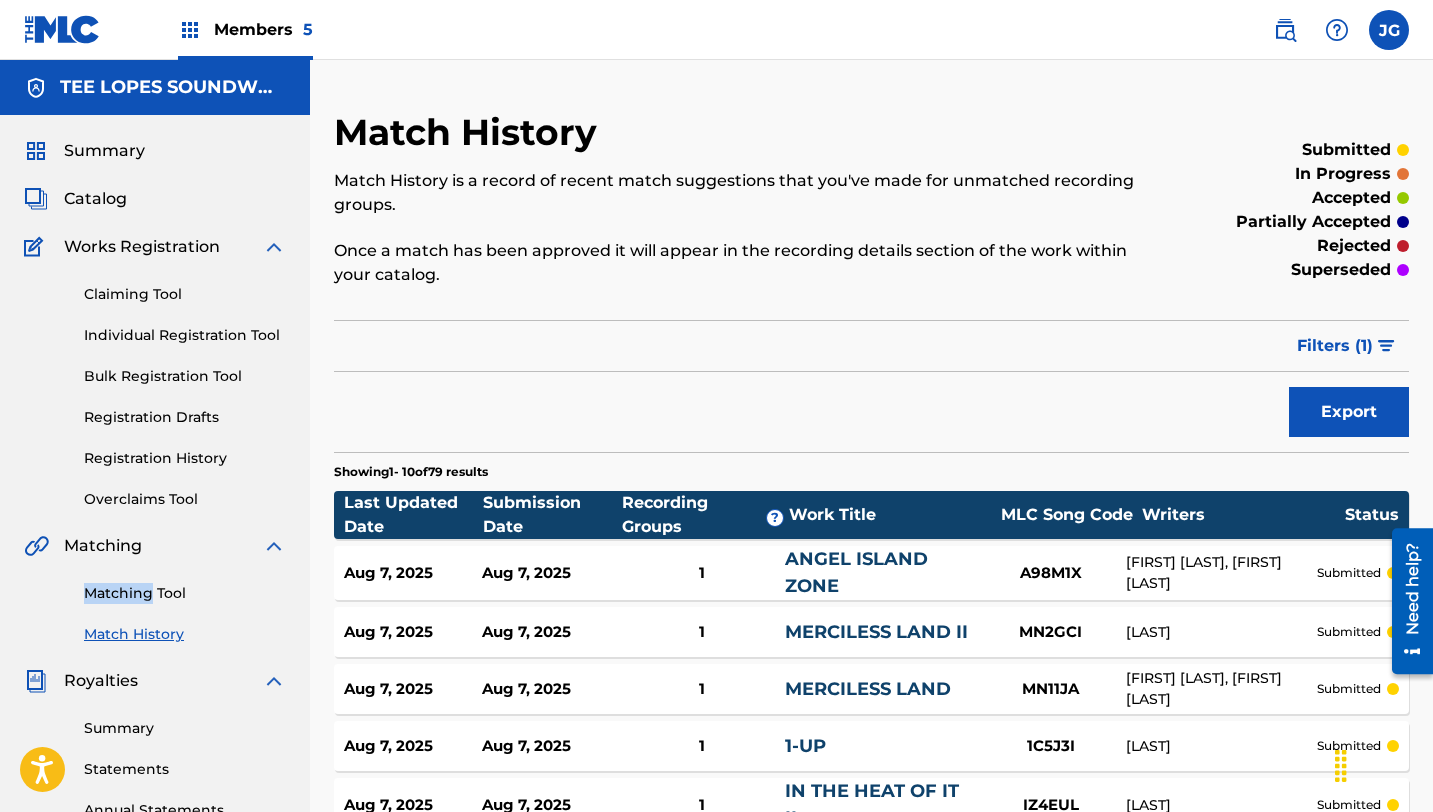 click on "Matching Tool Match History" at bounding box center (155, 601) 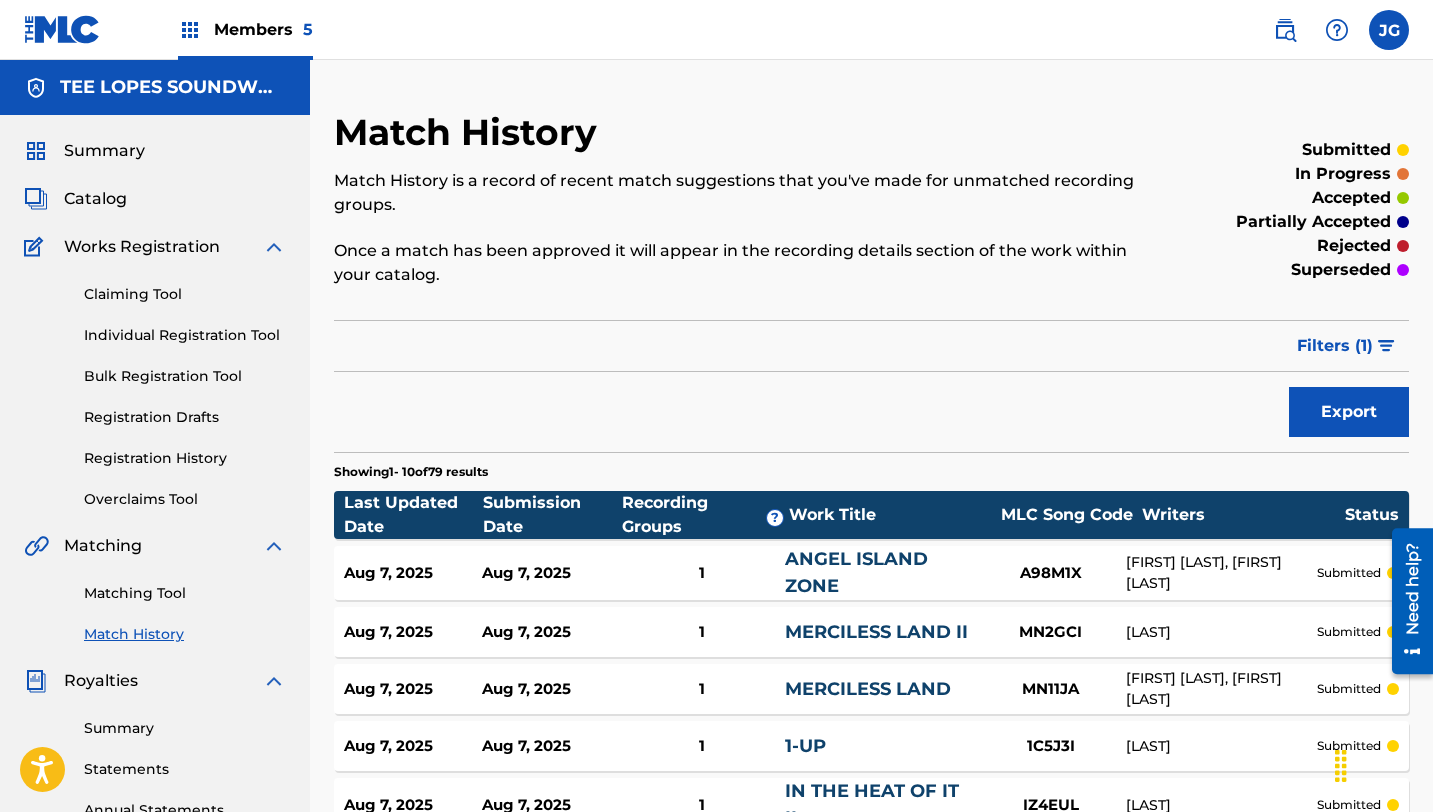 click on "Matching Tool Match History" at bounding box center (155, 601) 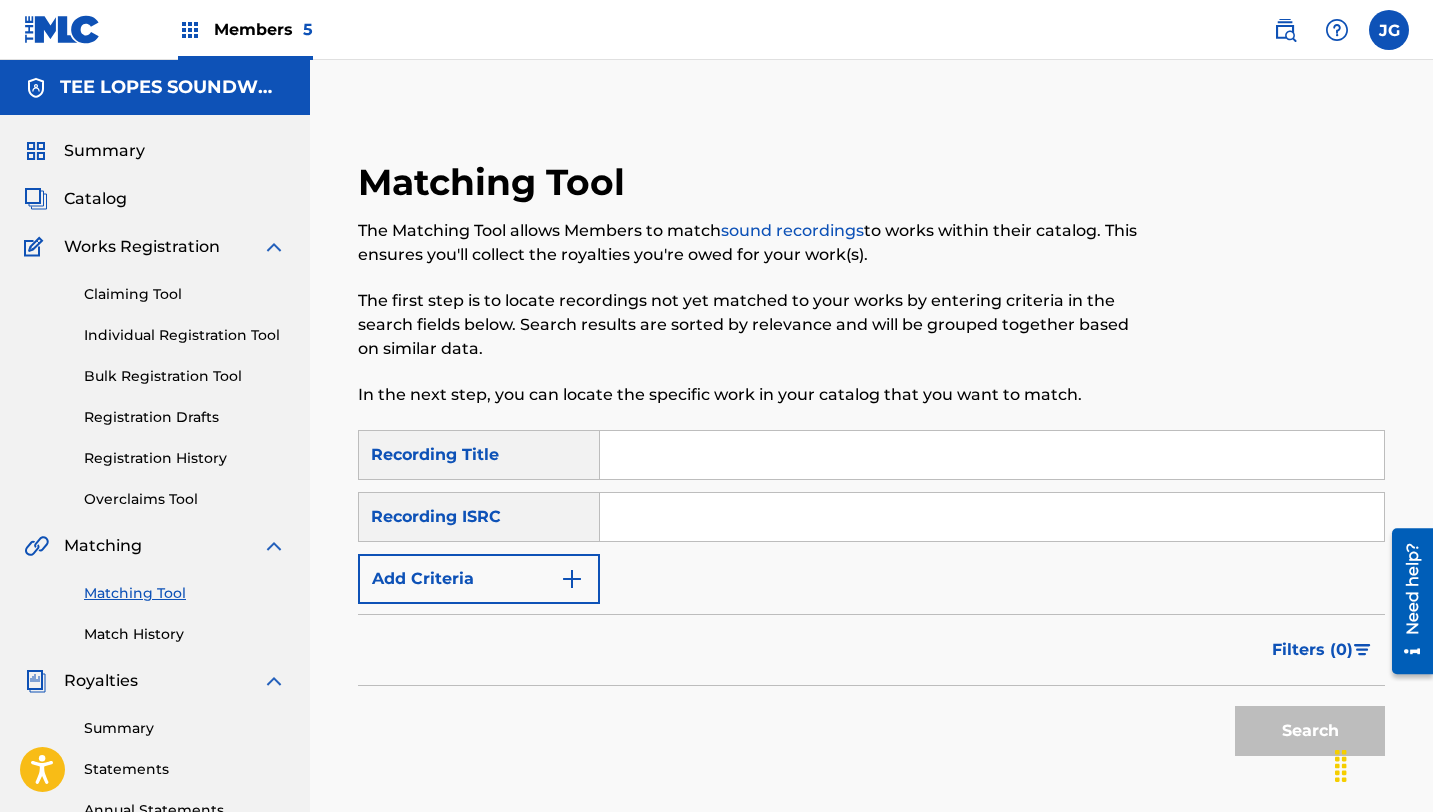 click at bounding box center [992, 455] 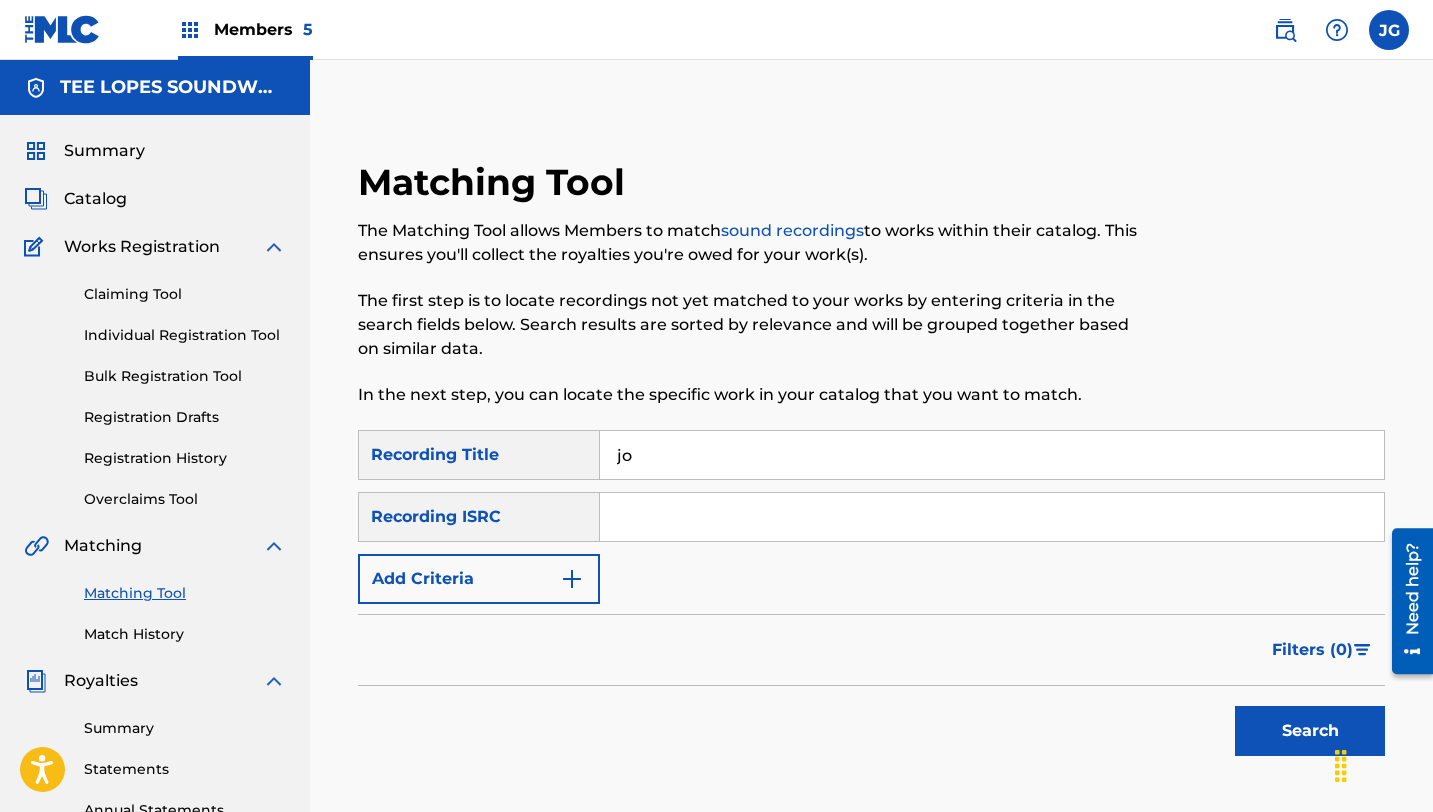 type on "JOY TO PALLET TOWN (POKÉMON)" 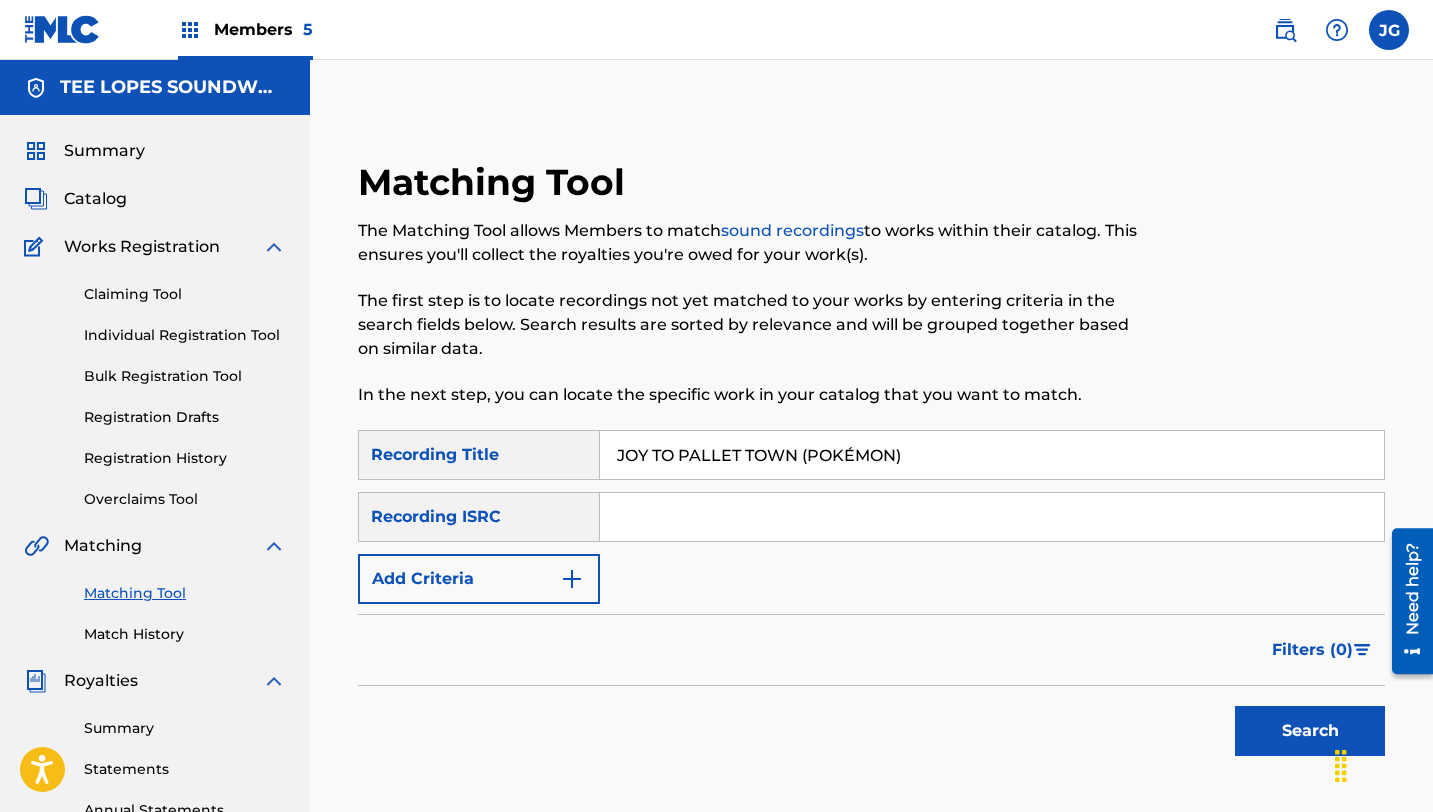 click on "SearchWithCriteriac88aa7d3-7aac-46aa-8b78-9ee49dfc89dc Recording Title JOY TO PALLET TOWN (POKÉMON) SearchWithCriteriaaffe1b03-44d3-40f5-b648-25b95fc714a2 Recording ISRC Add Criteria Filter Estimated Value All $$$$$ $$$$ $$$ $$ $ Source All Blanket License Historical Unmatched Remove Filters Apply Filters Filters ( 0 ) Search" at bounding box center [871, 598] 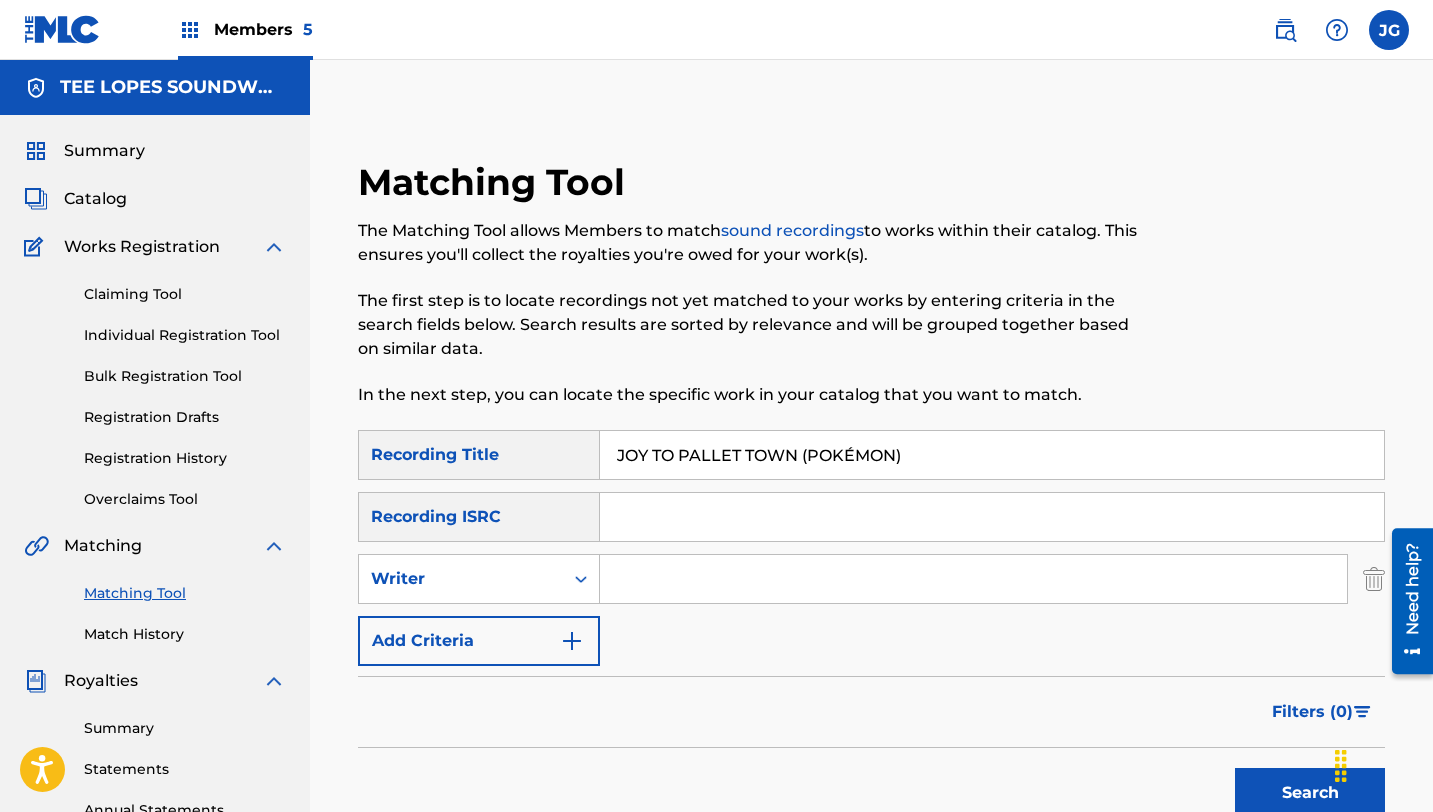 click at bounding box center (973, 579) 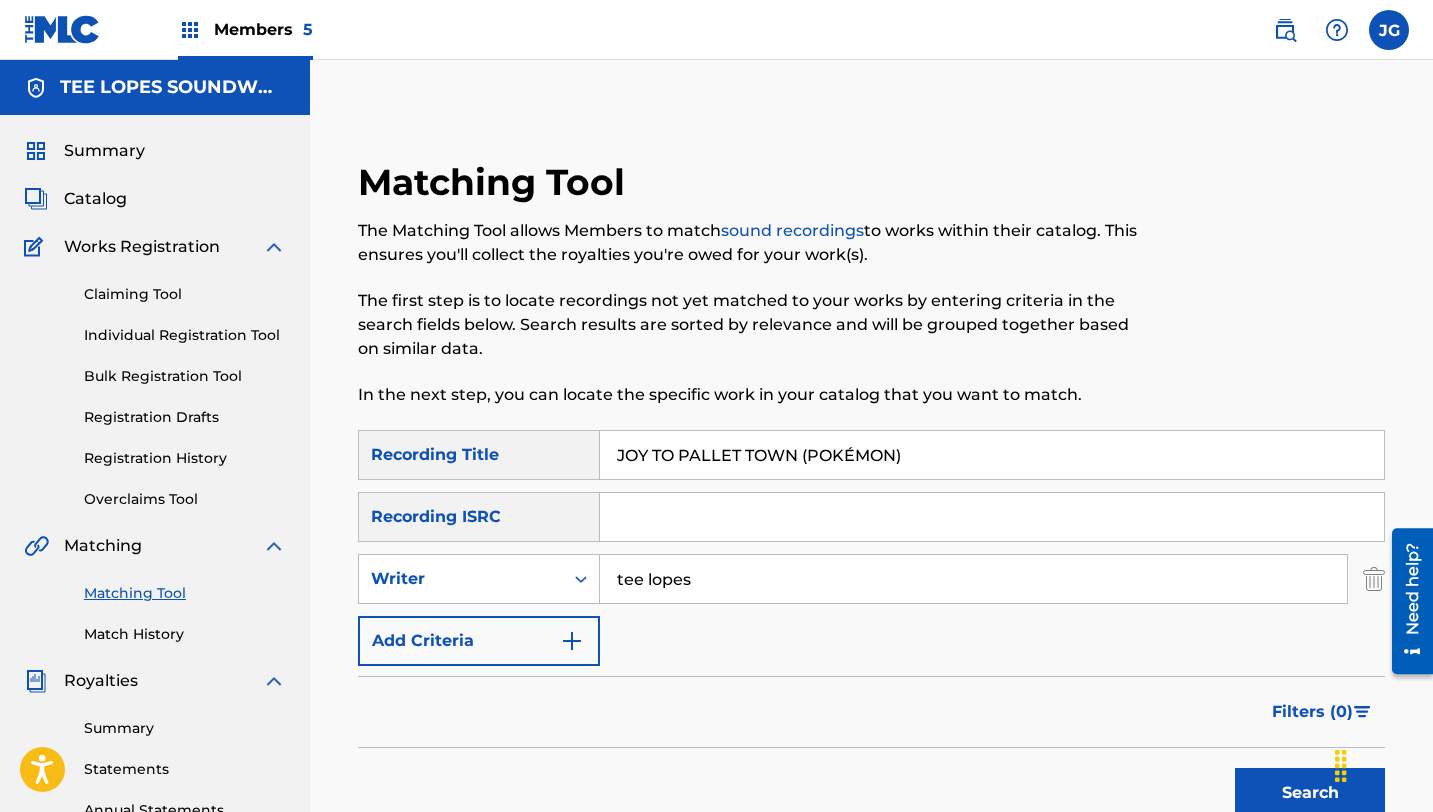 click on "Add Criteria" at bounding box center [479, 641] 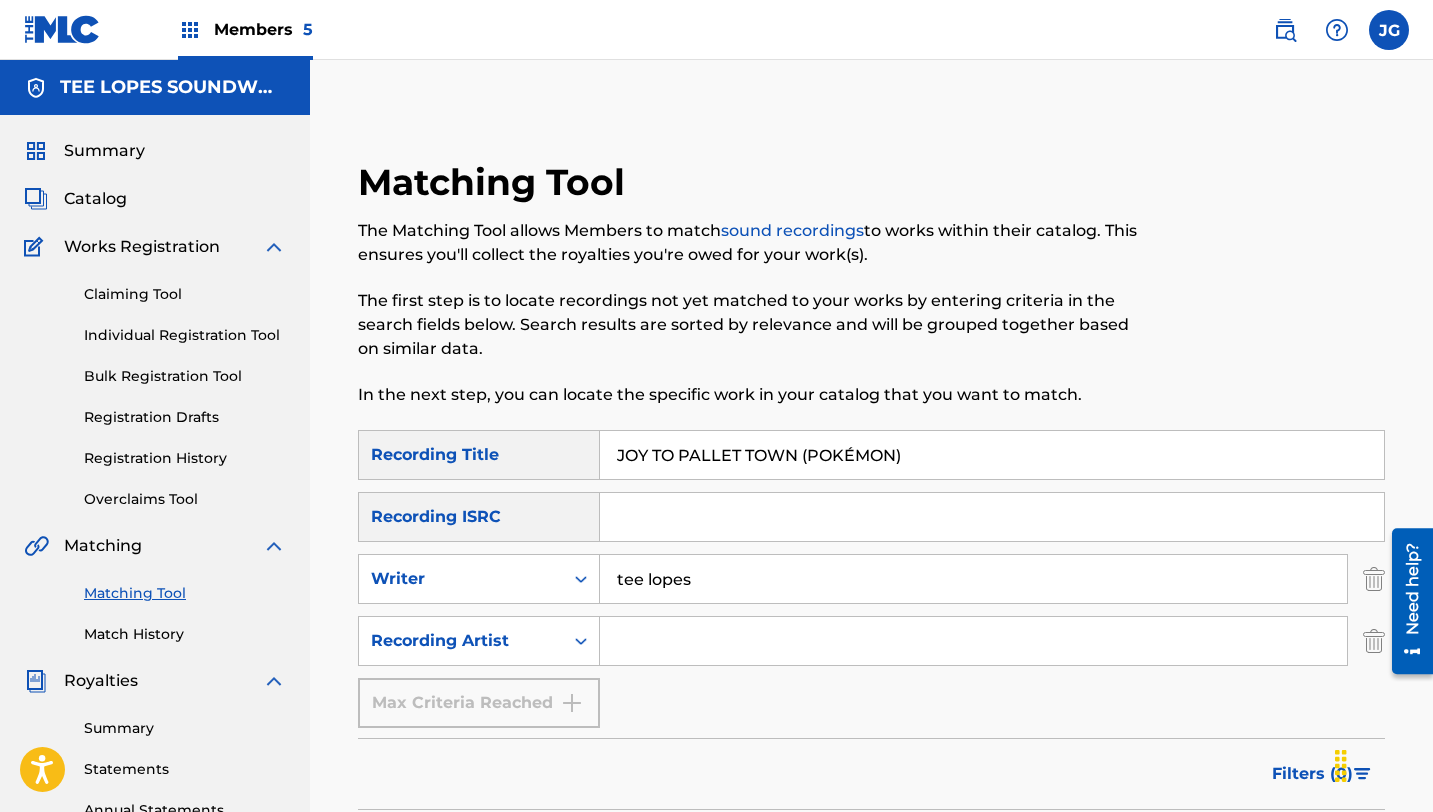 click at bounding box center [973, 641] 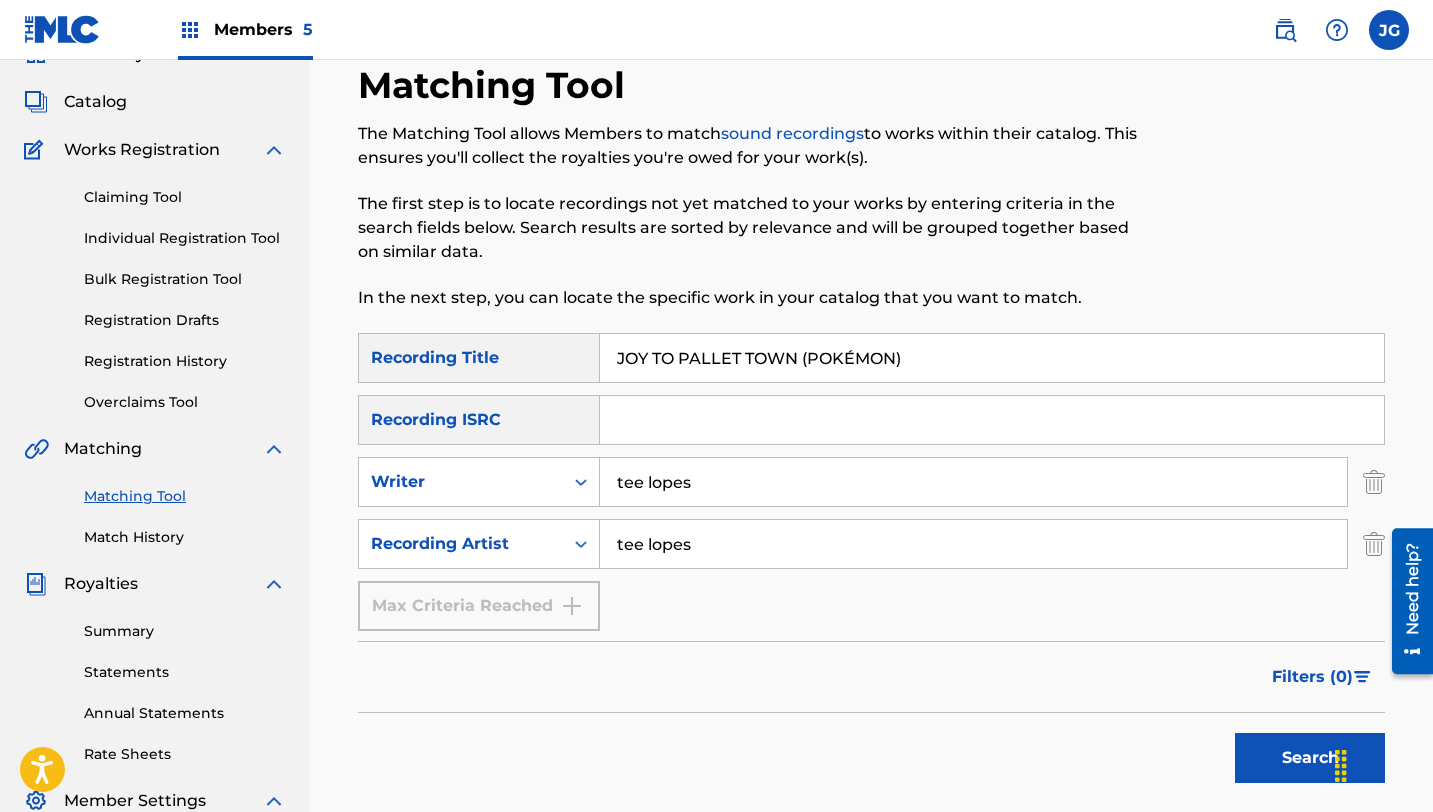 scroll, scrollTop: 139, scrollLeft: 0, axis: vertical 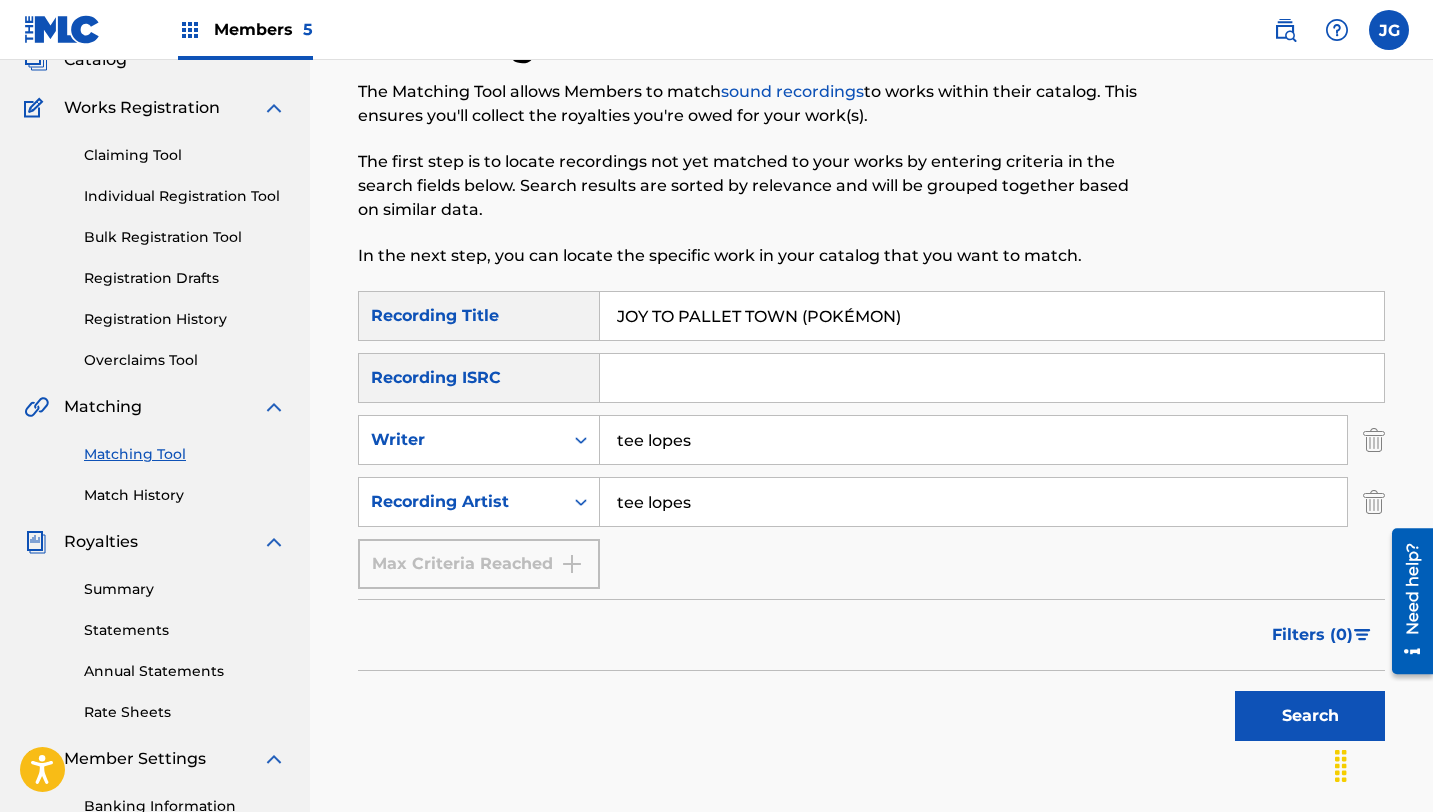 click on "Search" at bounding box center [1310, 716] 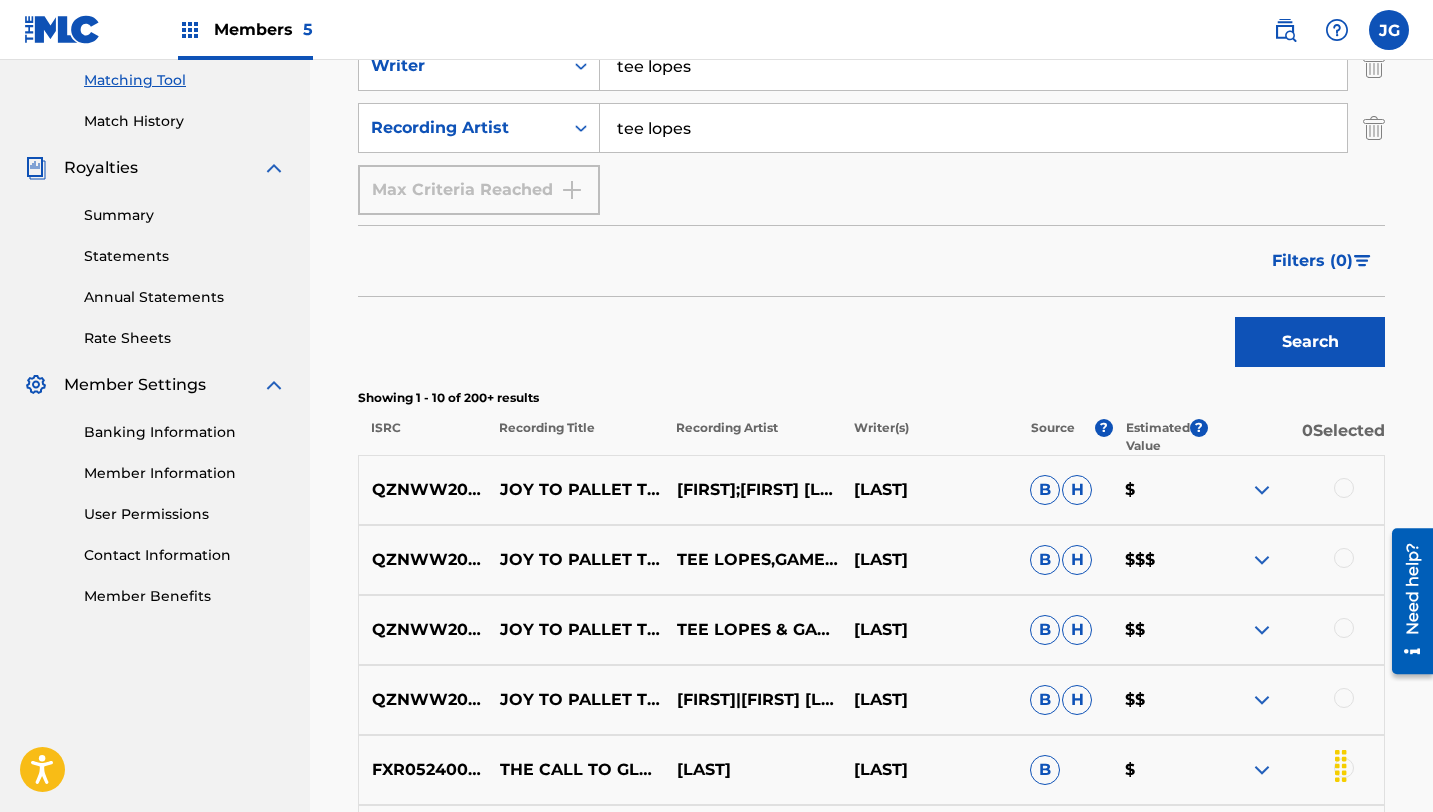 scroll, scrollTop: 536, scrollLeft: 0, axis: vertical 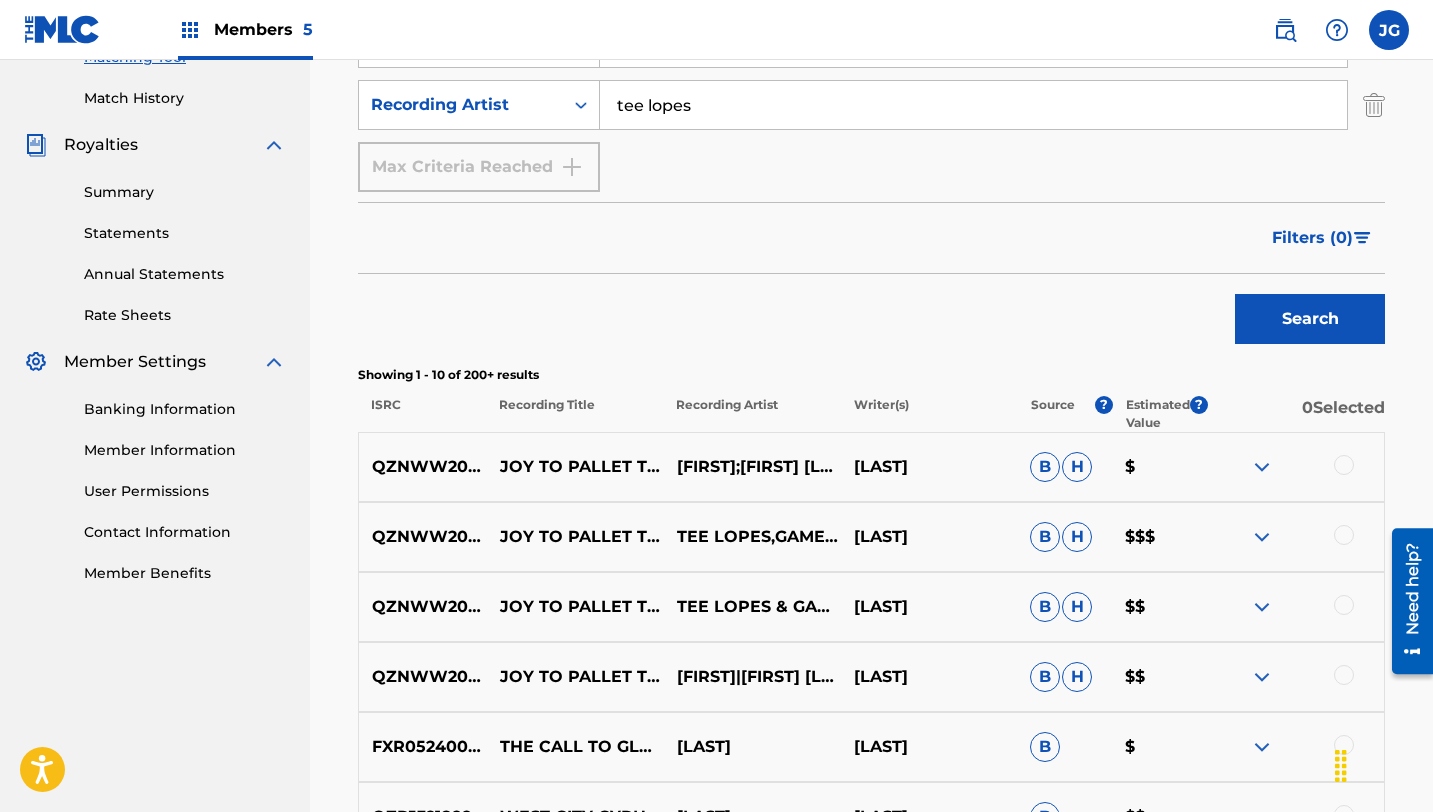click at bounding box center [1344, 465] 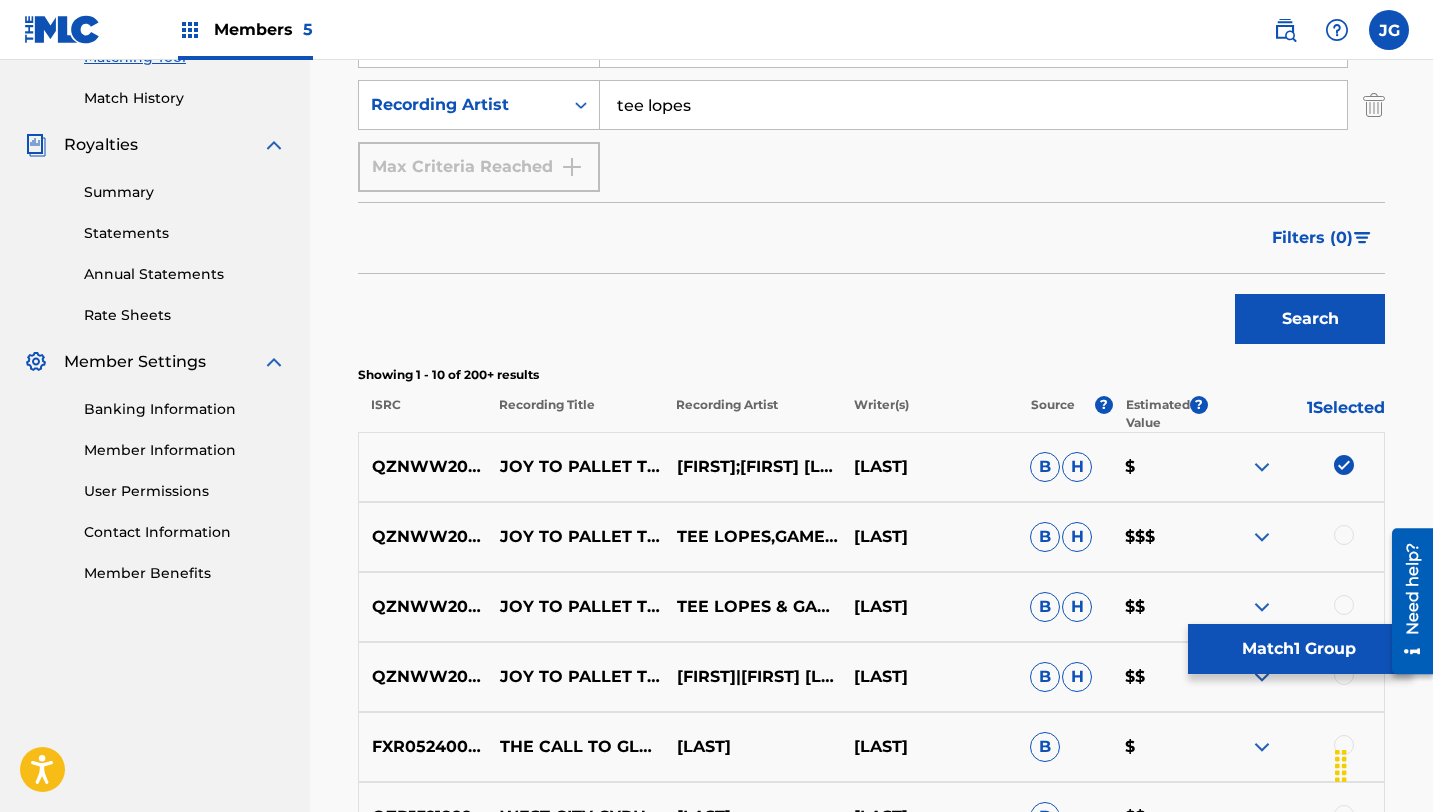 click at bounding box center [1344, 535] 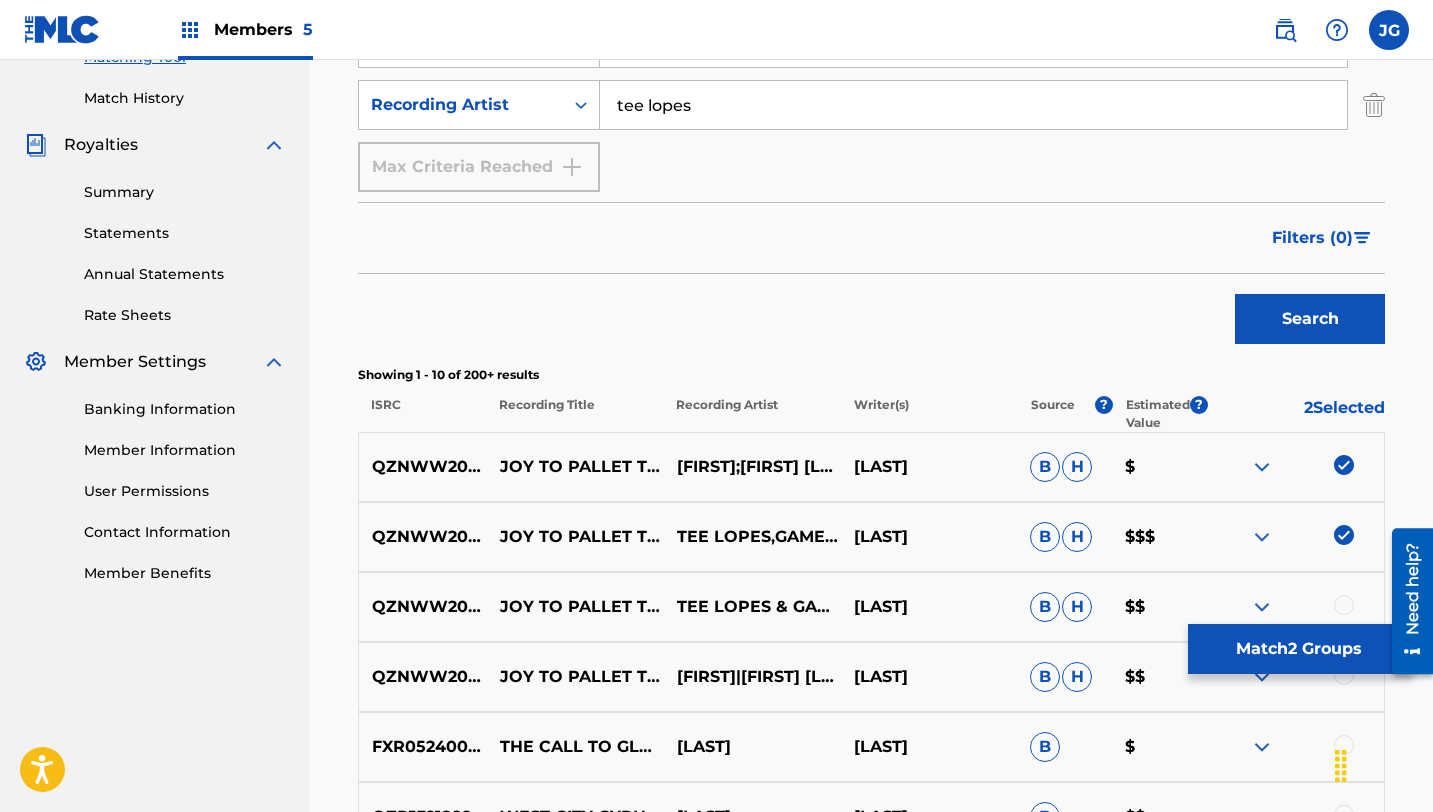 click at bounding box center (1295, 607) 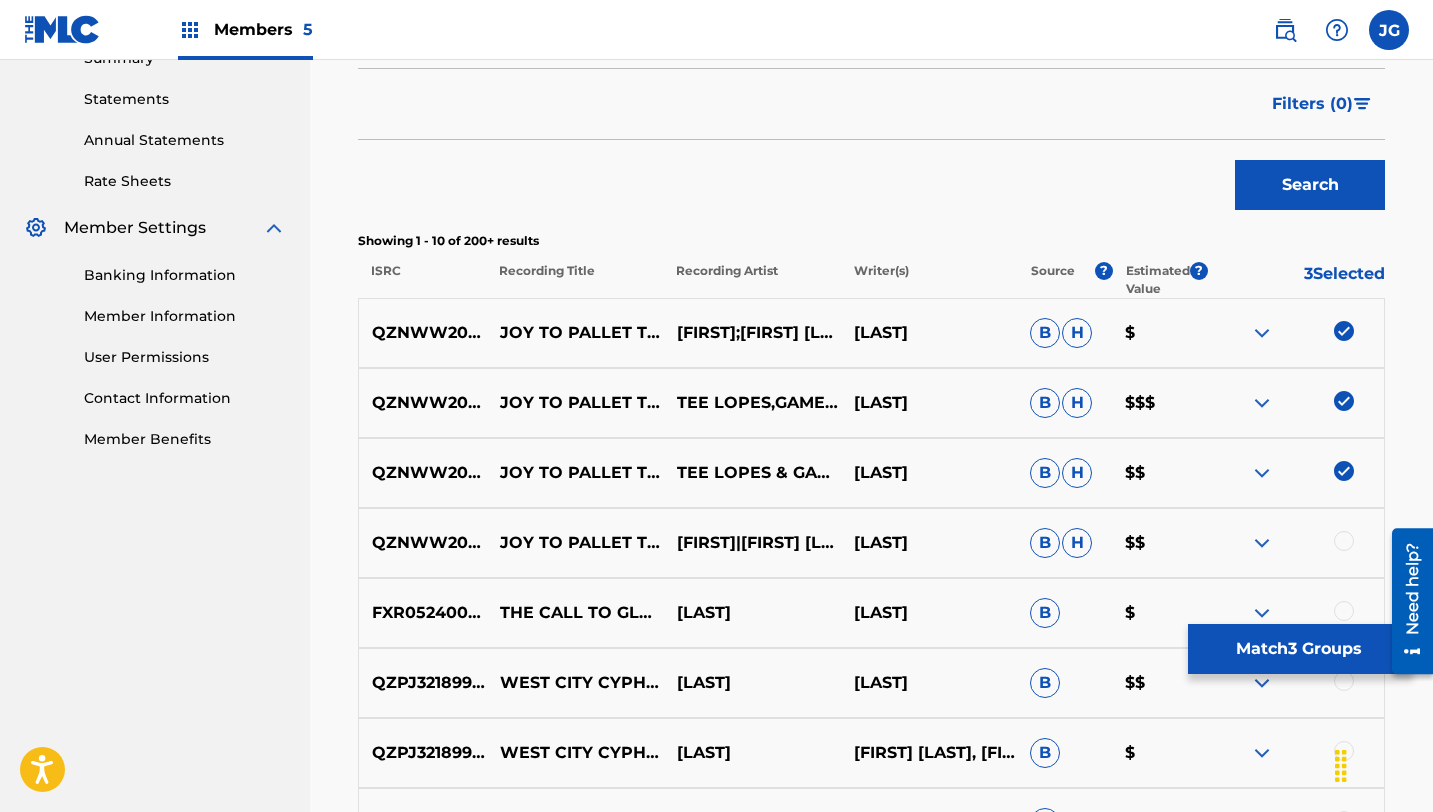 scroll, scrollTop: 677, scrollLeft: 0, axis: vertical 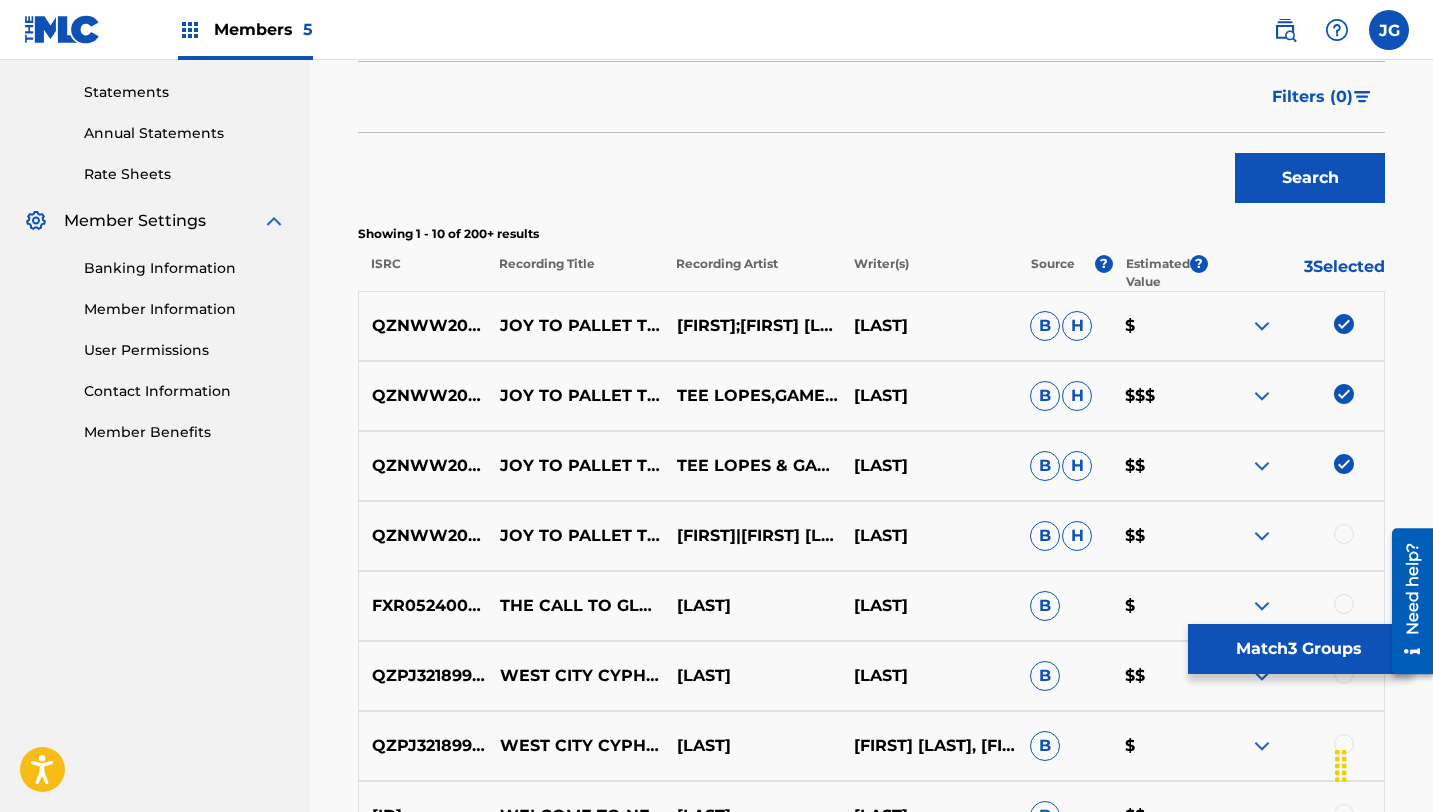 click at bounding box center (1344, 534) 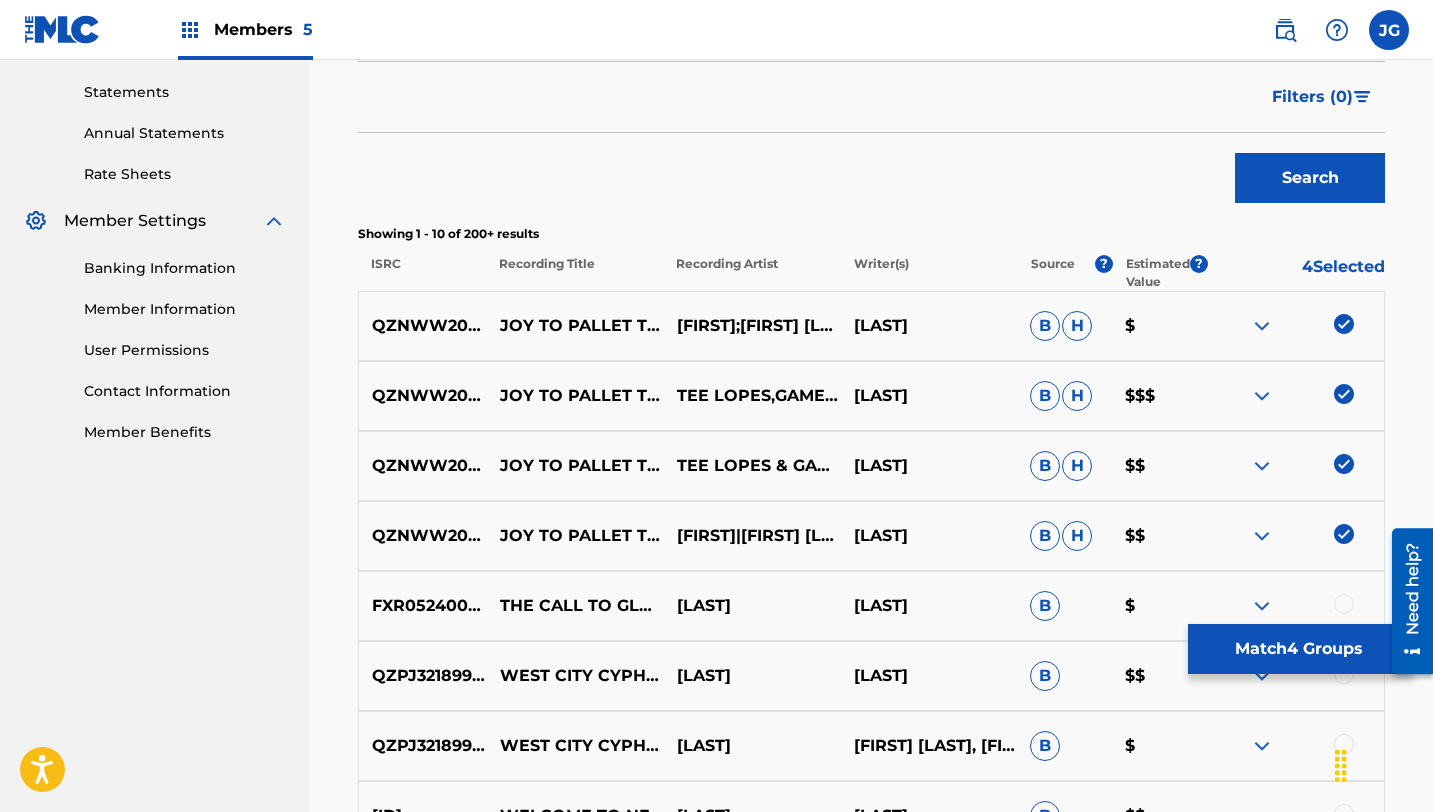 click on "Match  4 Groups" at bounding box center [1298, 649] 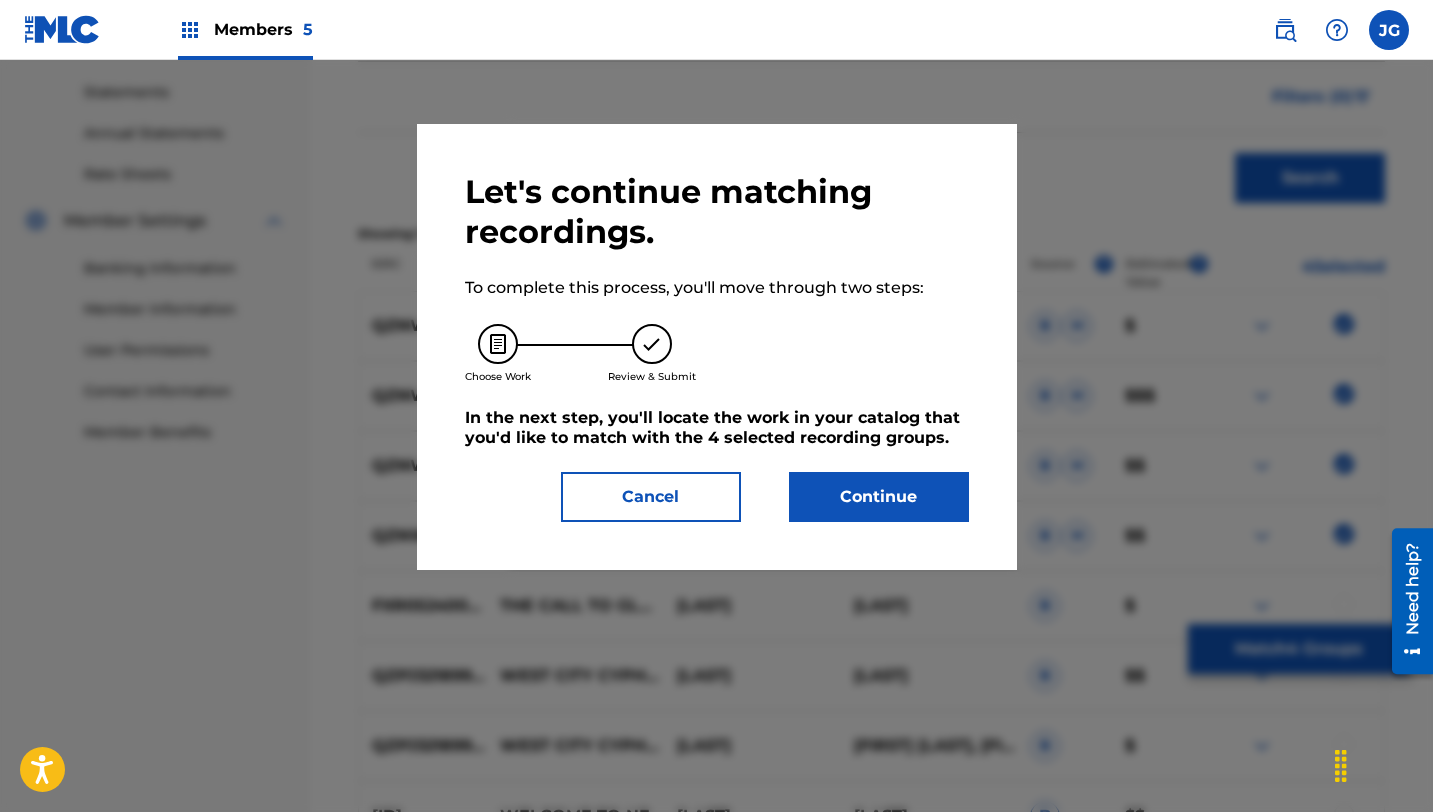click on "Continue" at bounding box center (879, 497) 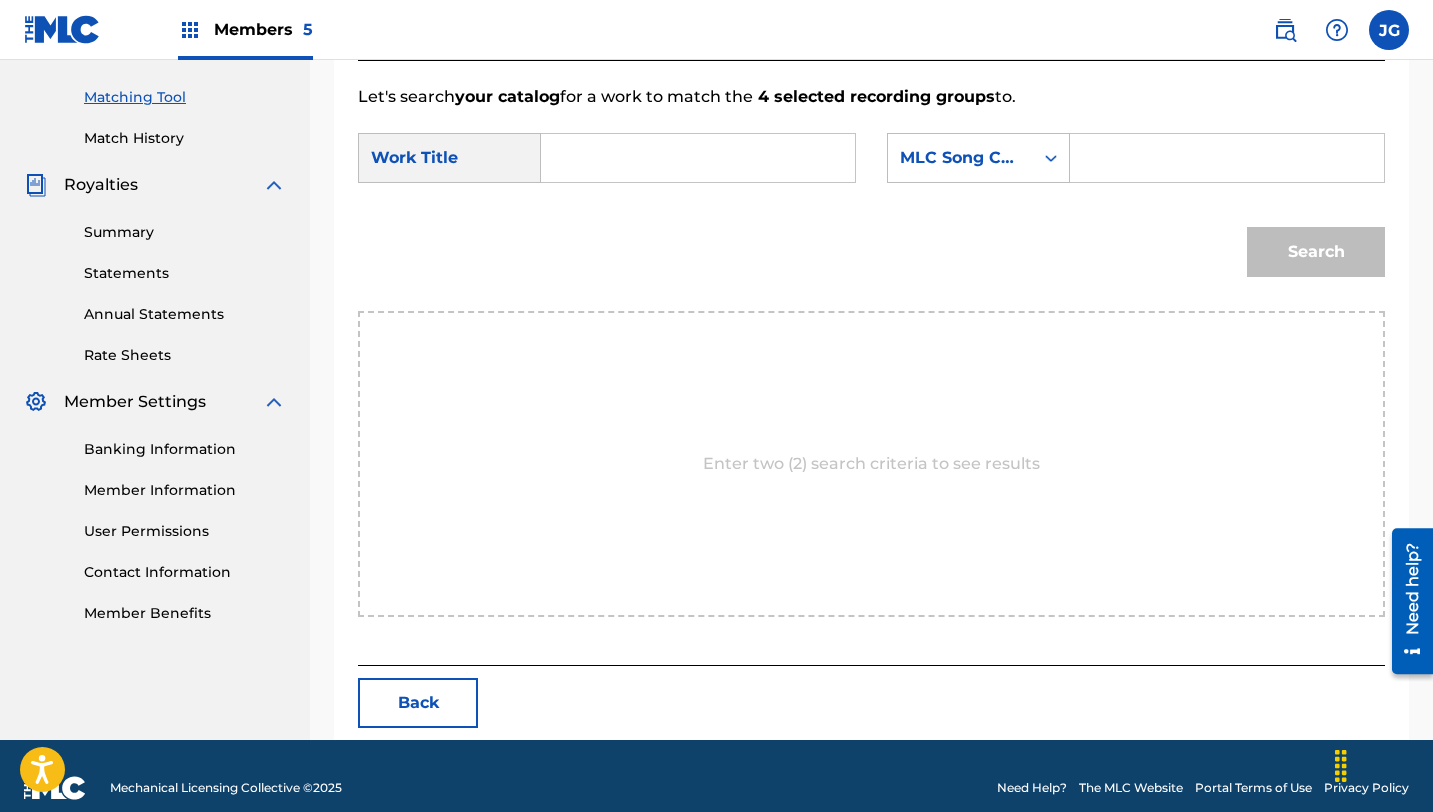 scroll, scrollTop: 520, scrollLeft: 0, axis: vertical 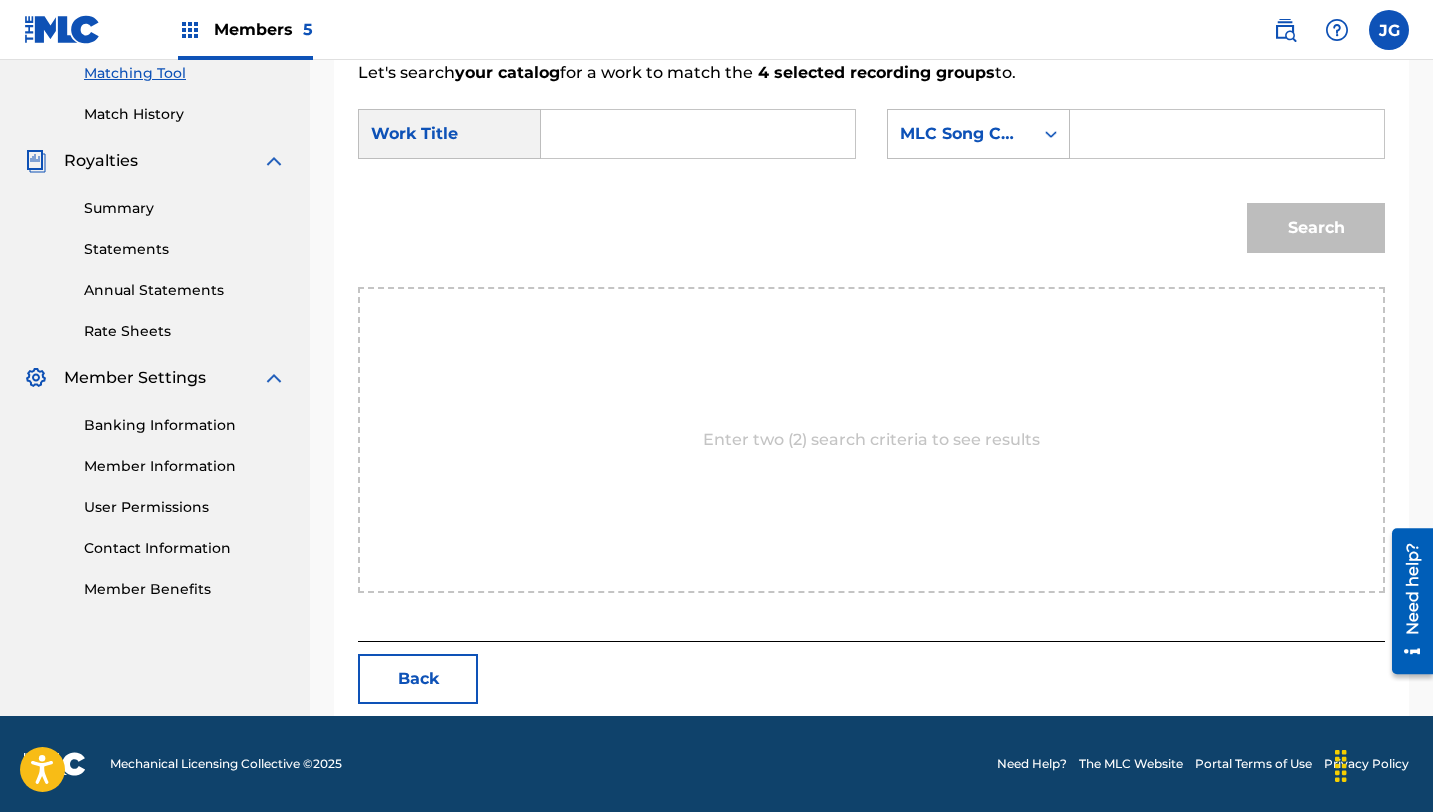 click at bounding box center (698, 134) 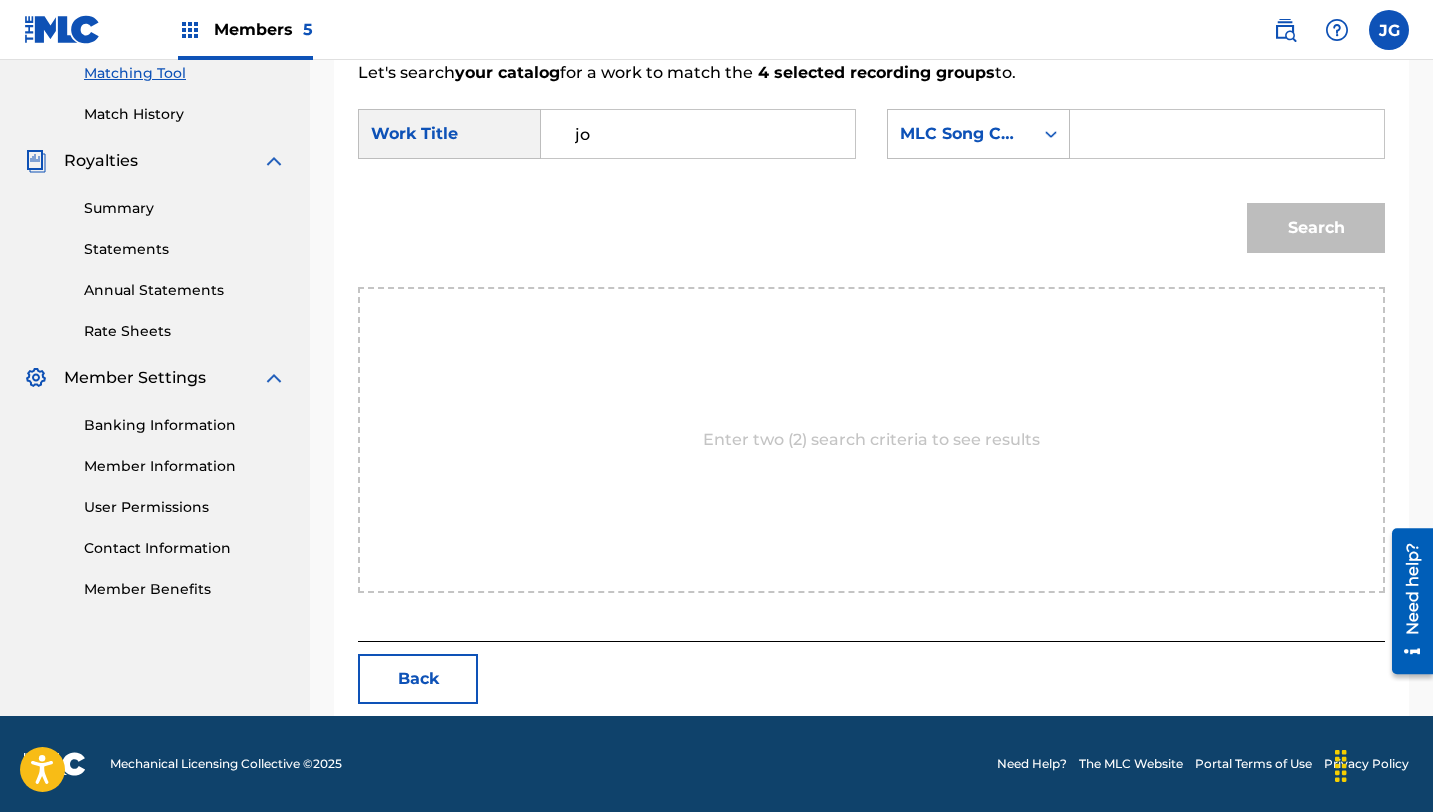 type on "j" 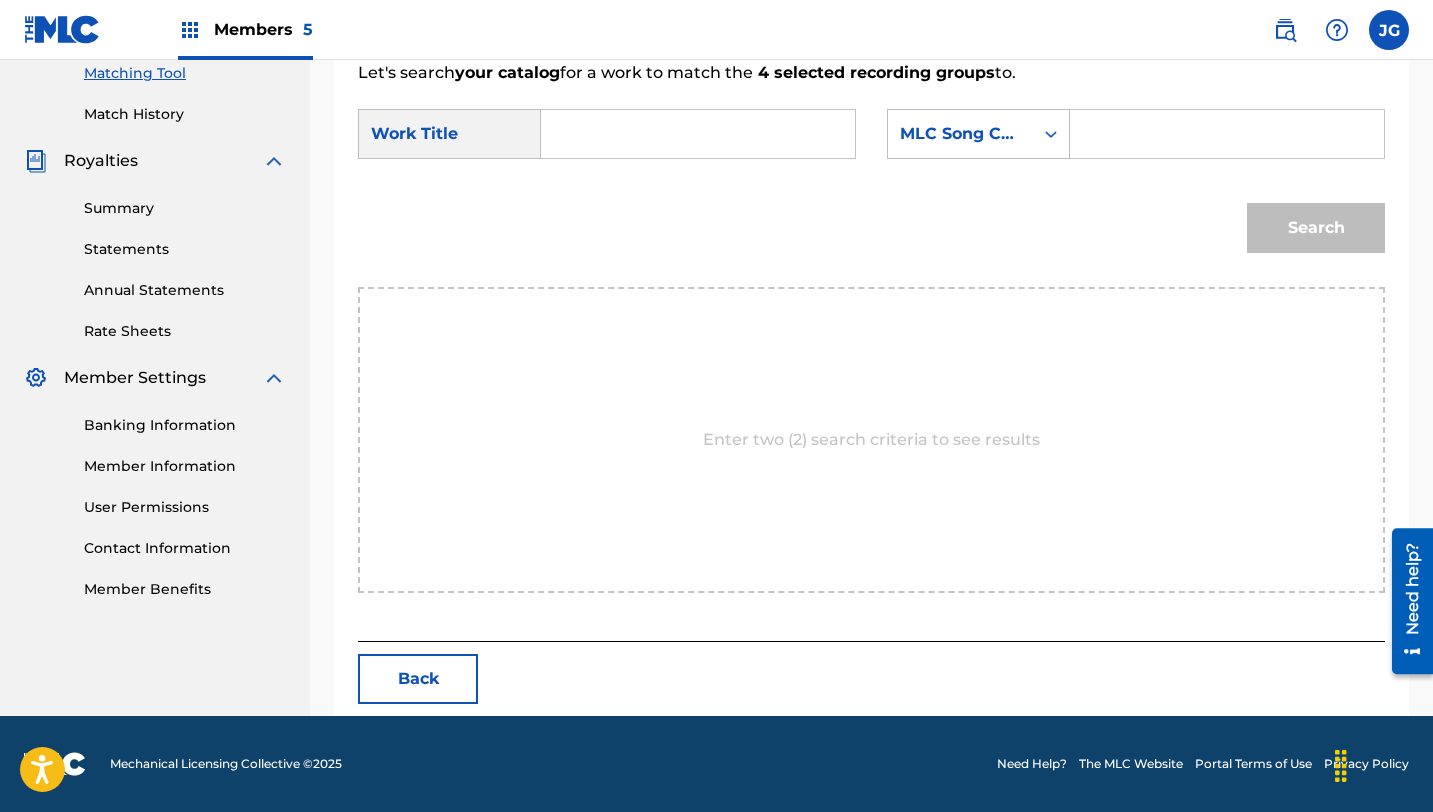 paste on "ANGEL ISLAND CUTSCENE" 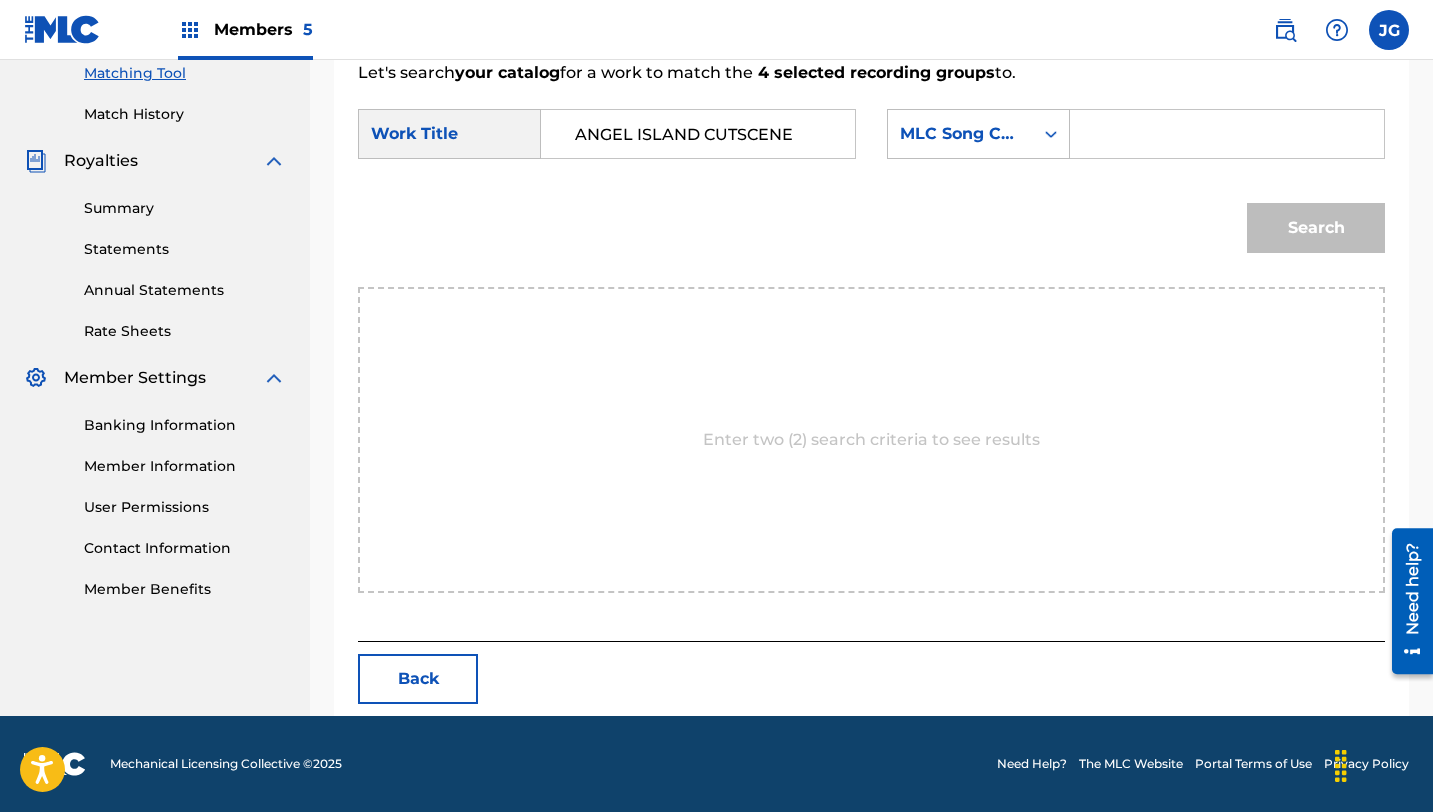 drag, startPoint x: 807, startPoint y: 131, endPoint x: 516, endPoint y: 128, distance: 291.01547 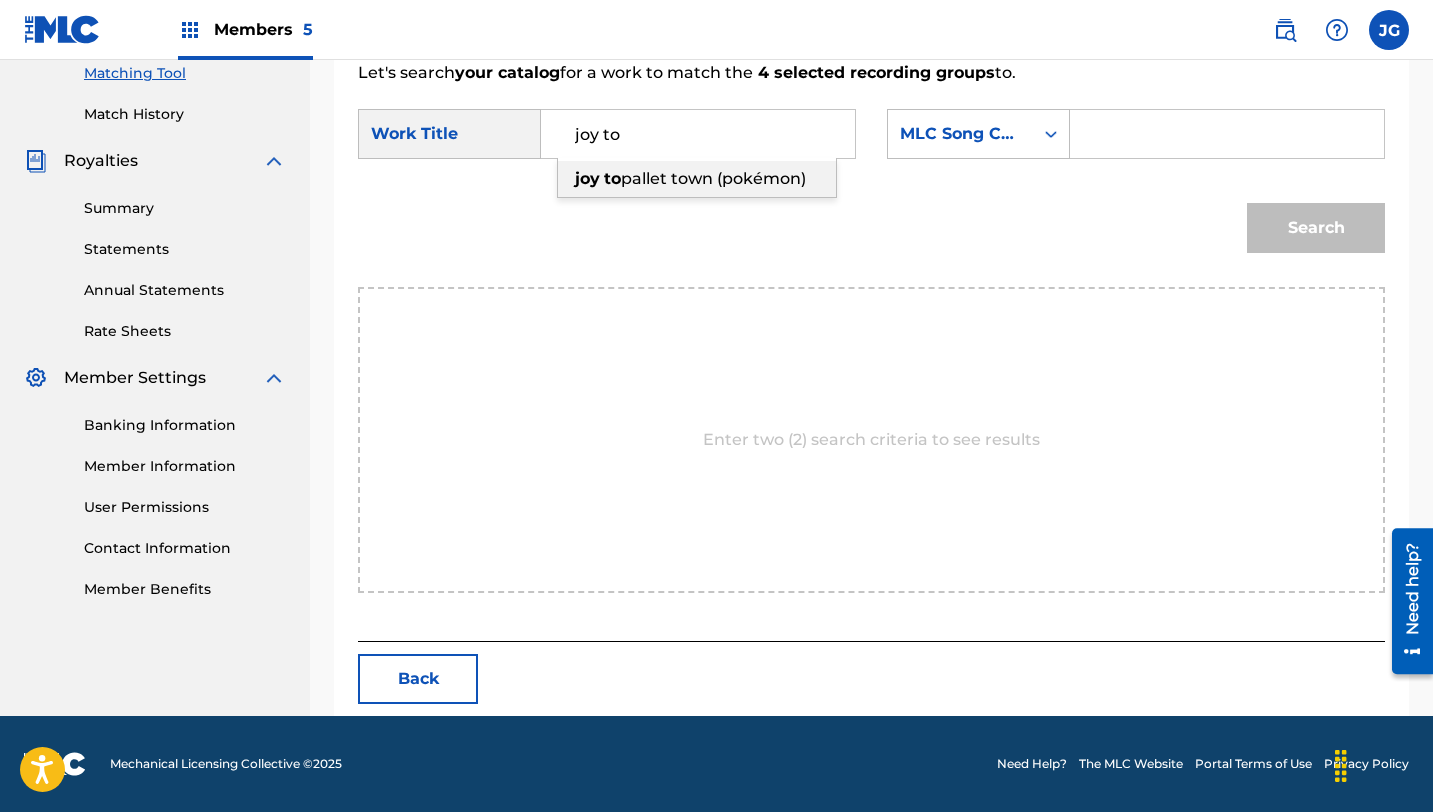 click on "joy" at bounding box center [587, 178] 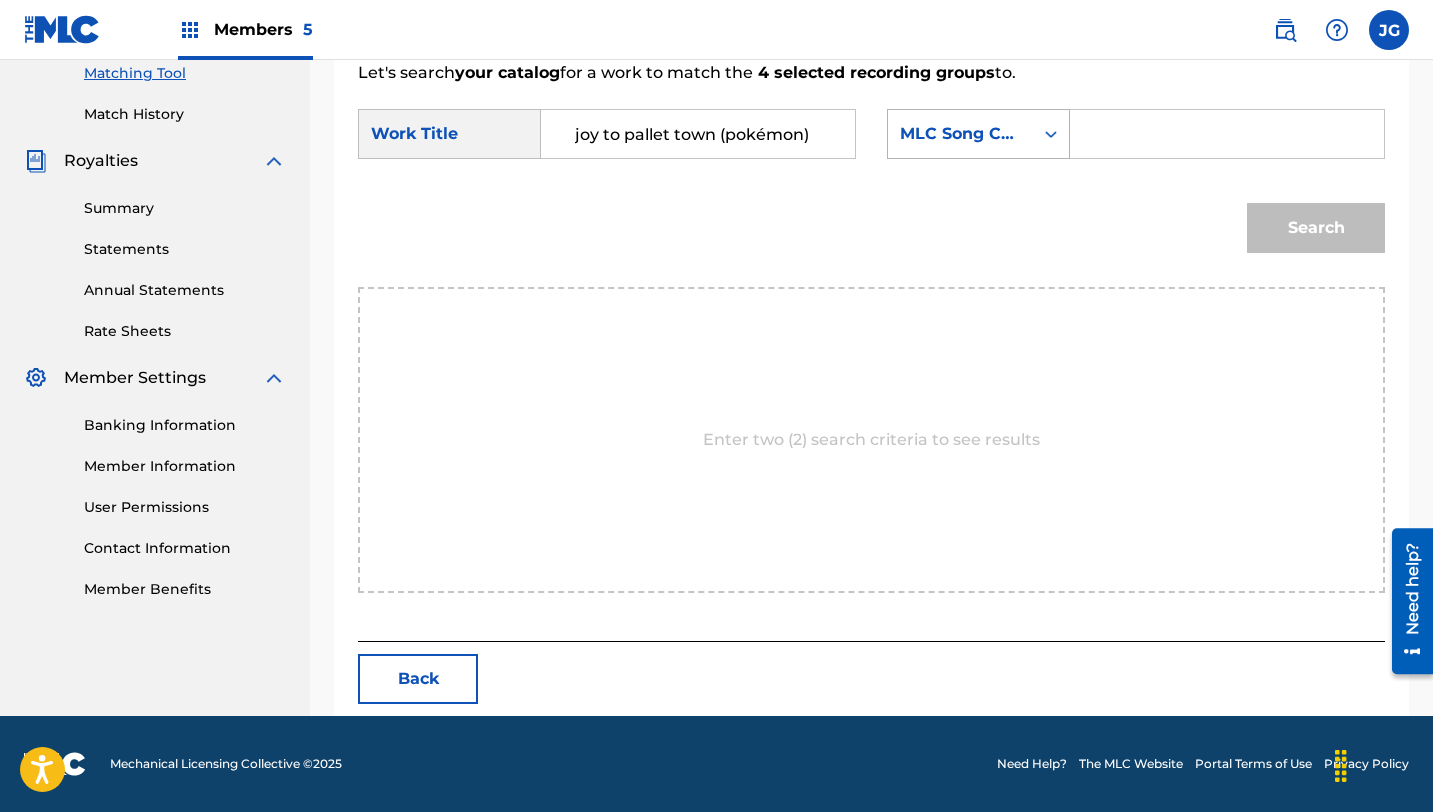 click 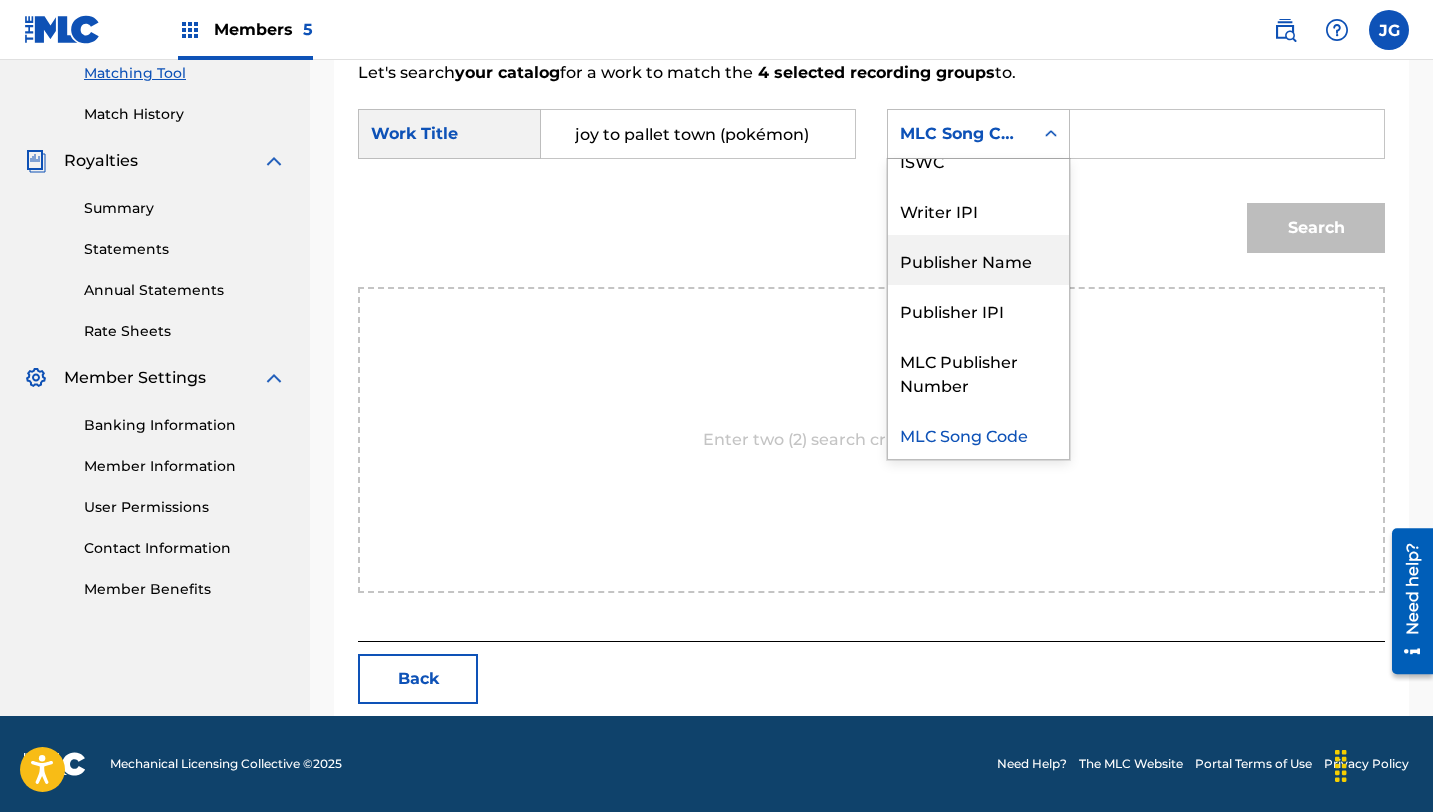 scroll, scrollTop: 0, scrollLeft: 0, axis: both 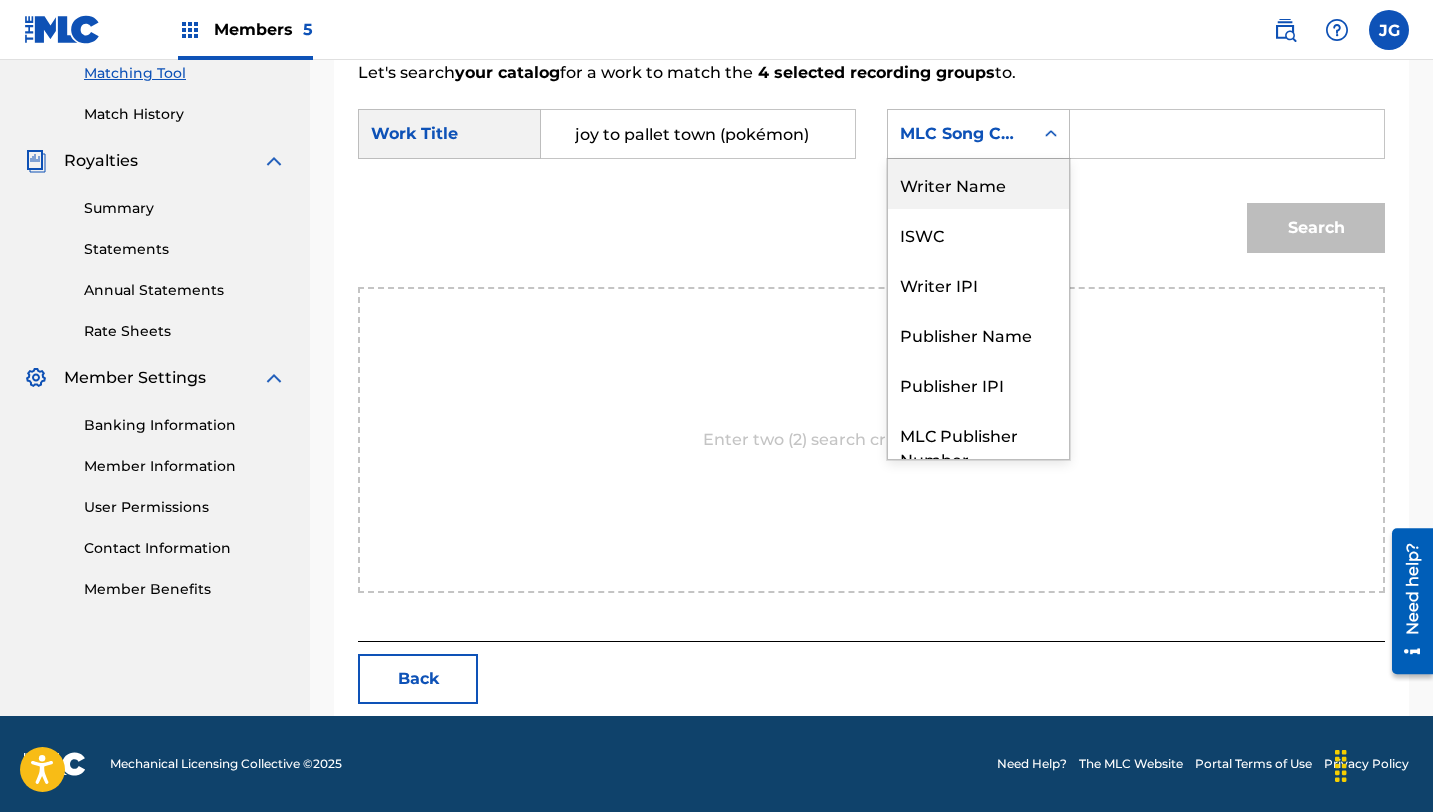 drag, startPoint x: 994, startPoint y: 208, endPoint x: 981, endPoint y: 178, distance: 32.695564 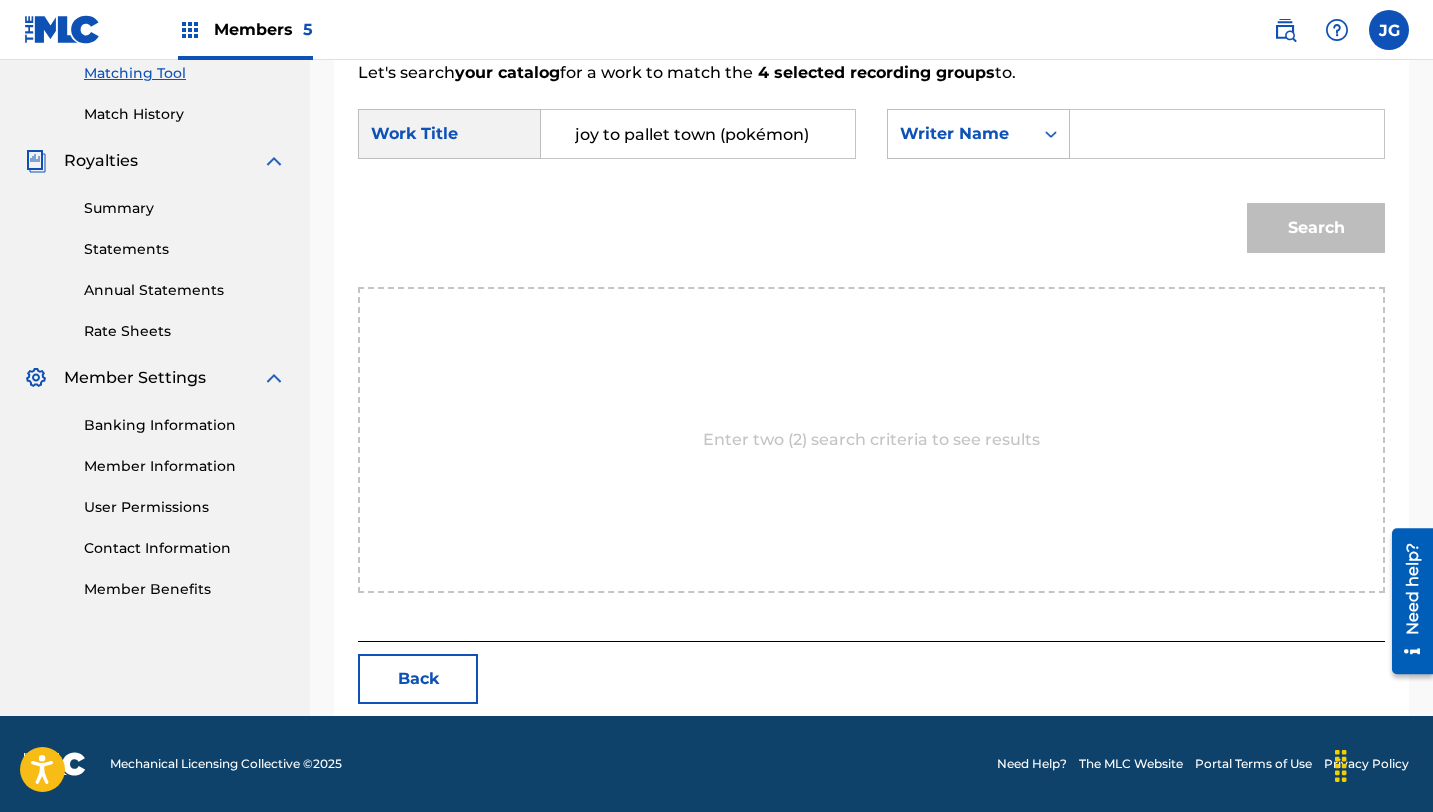 click at bounding box center [1227, 134] 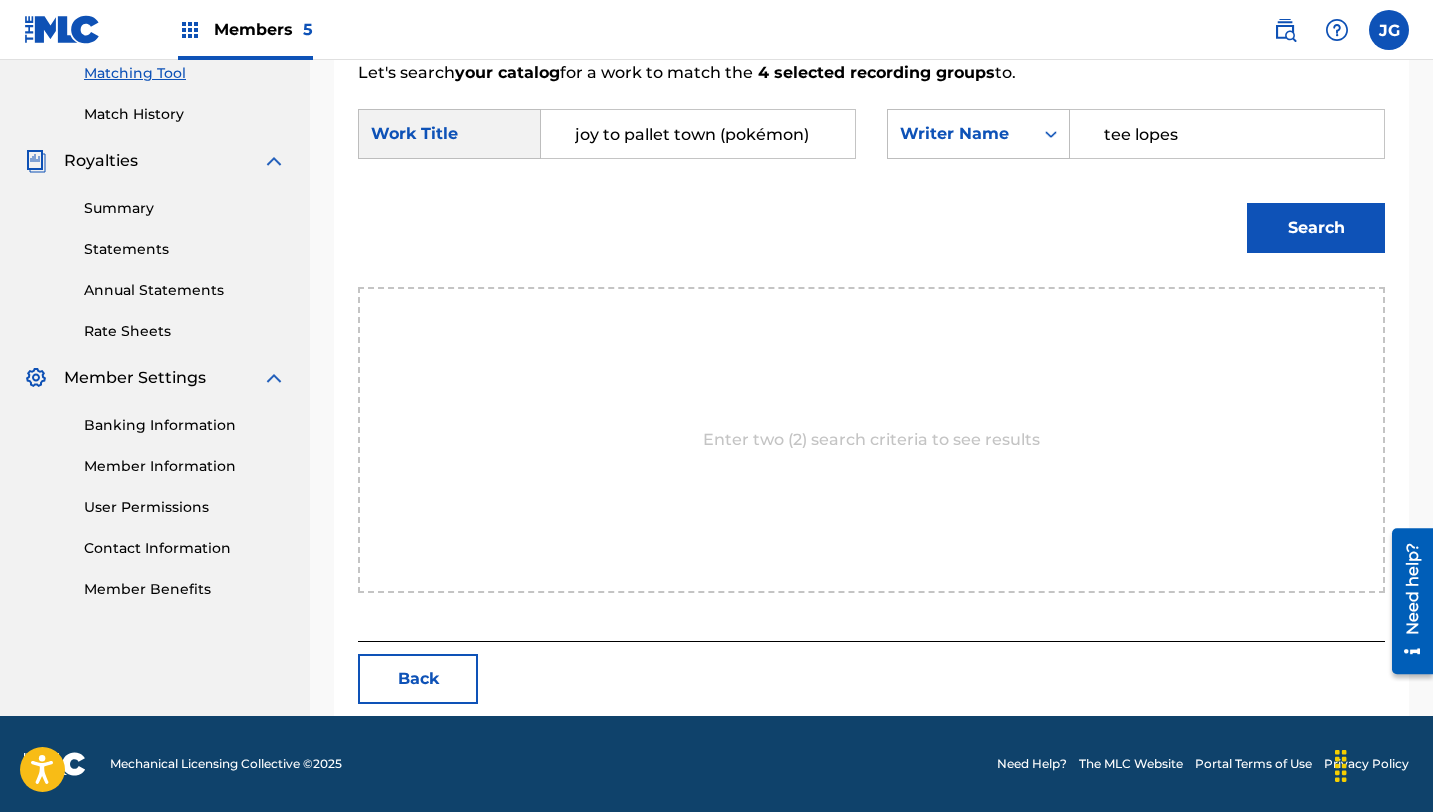 click on "Search" at bounding box center (1316, 228) 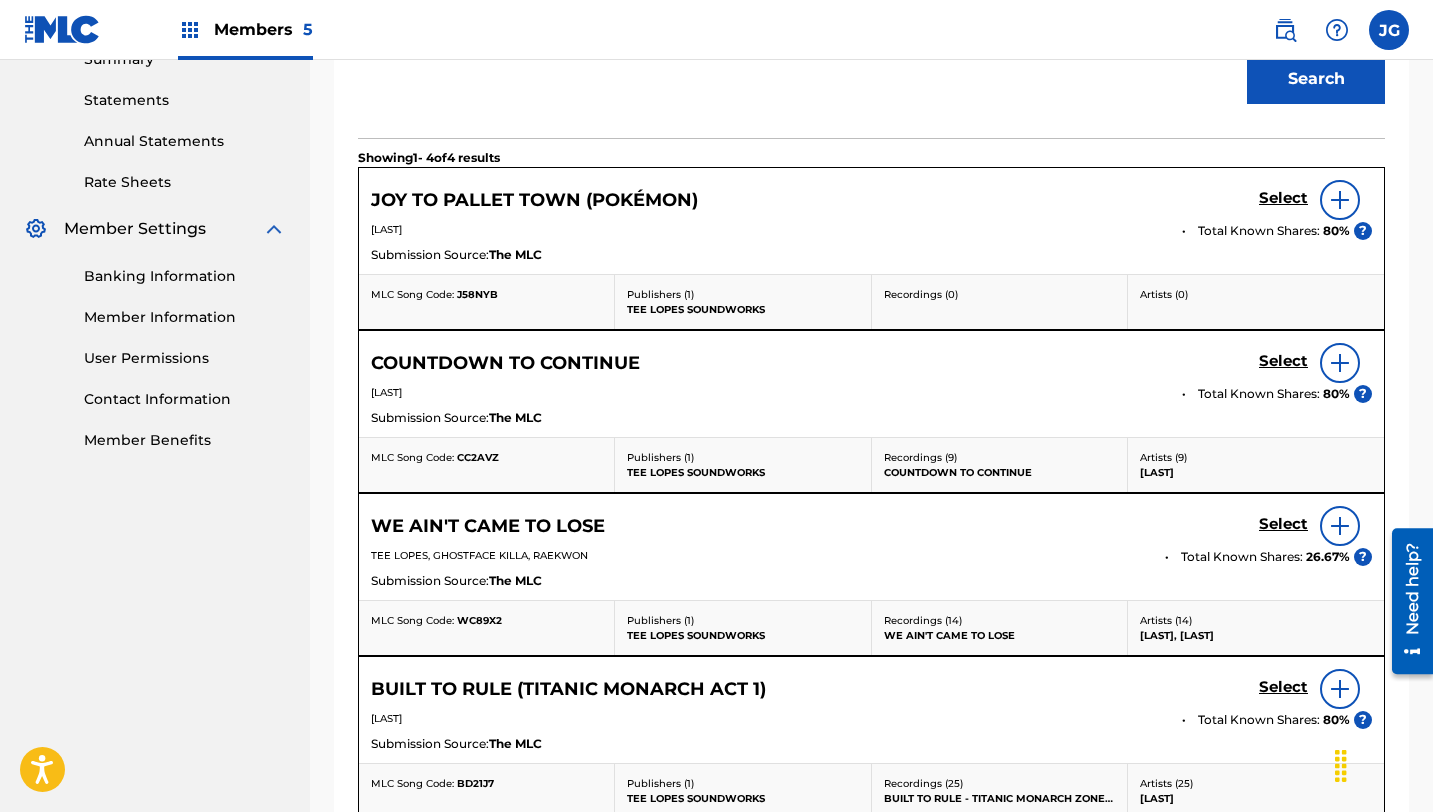 scroll, scrollTop: 674, scrollLeft: 0, axis: vertical 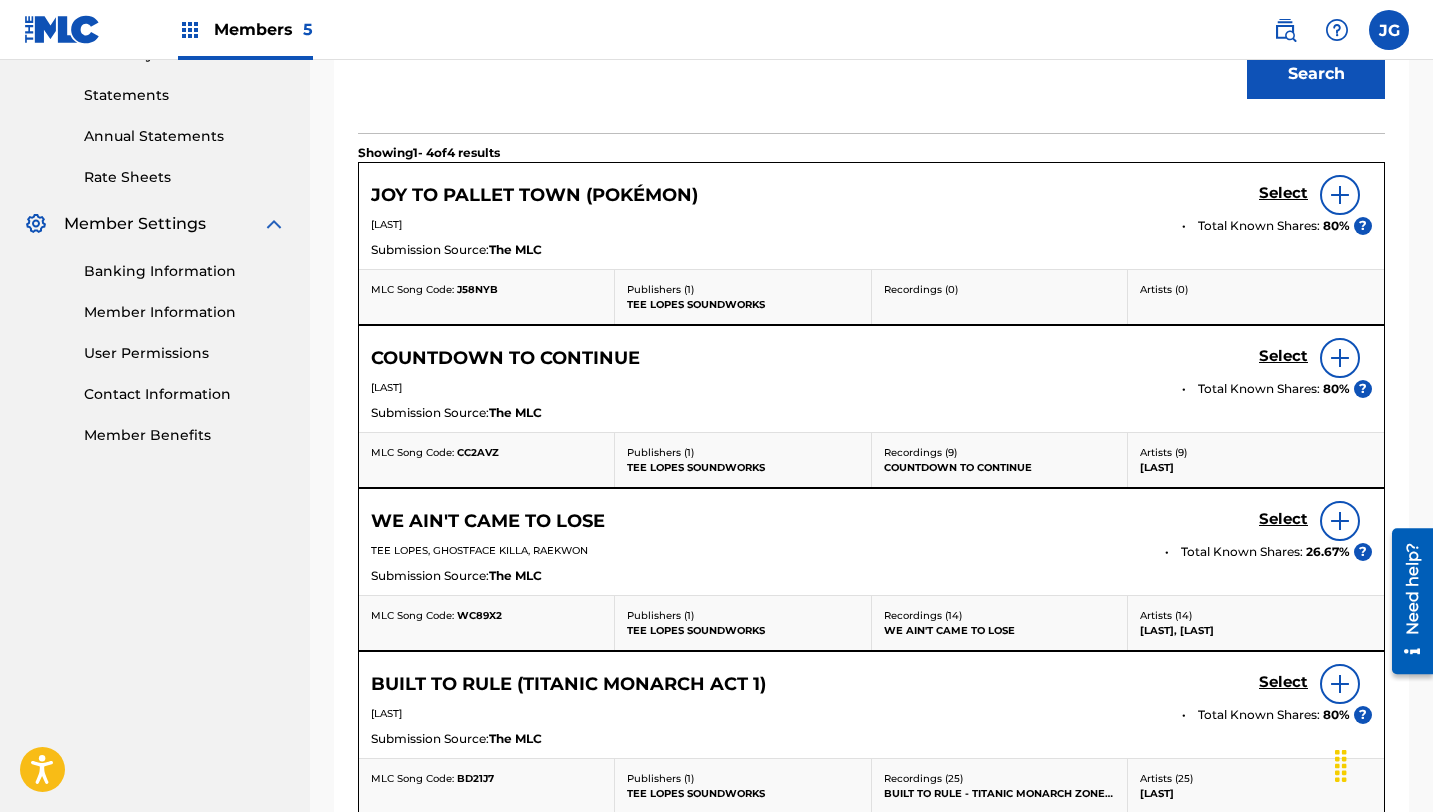click on "Select" at bounding box center (1283, 193) 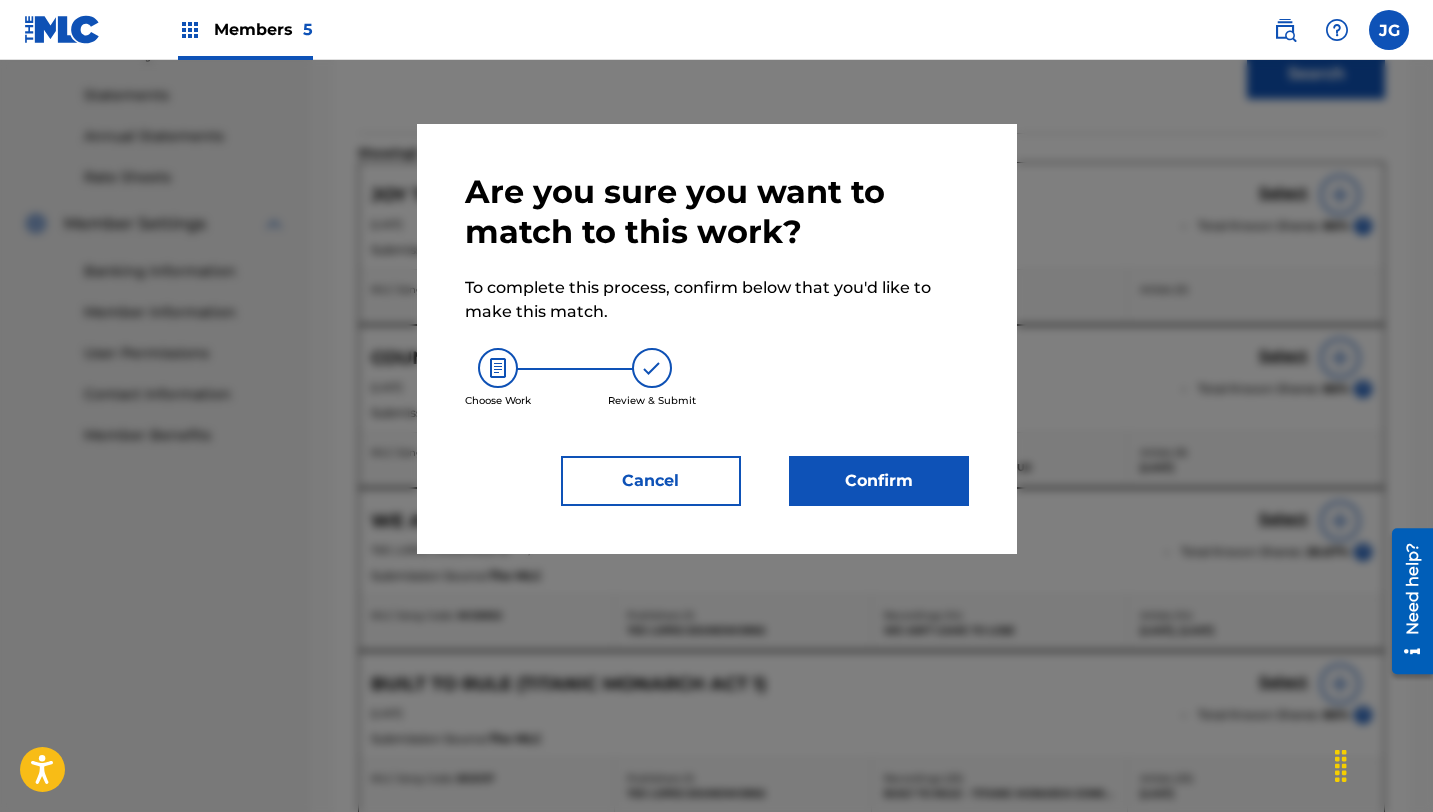 click on "Are you sure you want to match to this work? To complete this process, confirm below that you'd like to make this match. Choose Work Review & Submit Cancel Confirm" at bounding box center [717, 339] 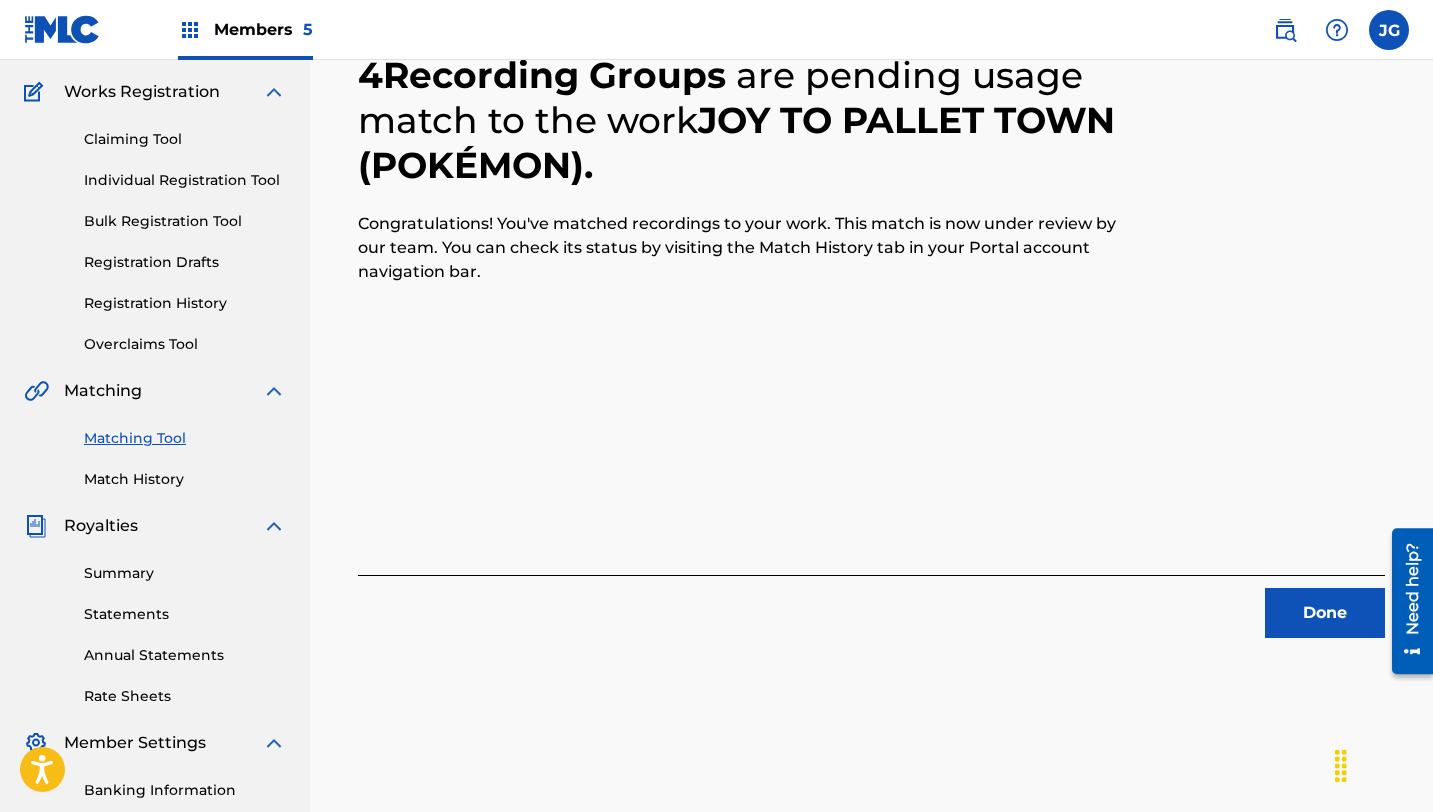 scroll, scrollTop: 210, scrollLeft: 0, axis: vertical 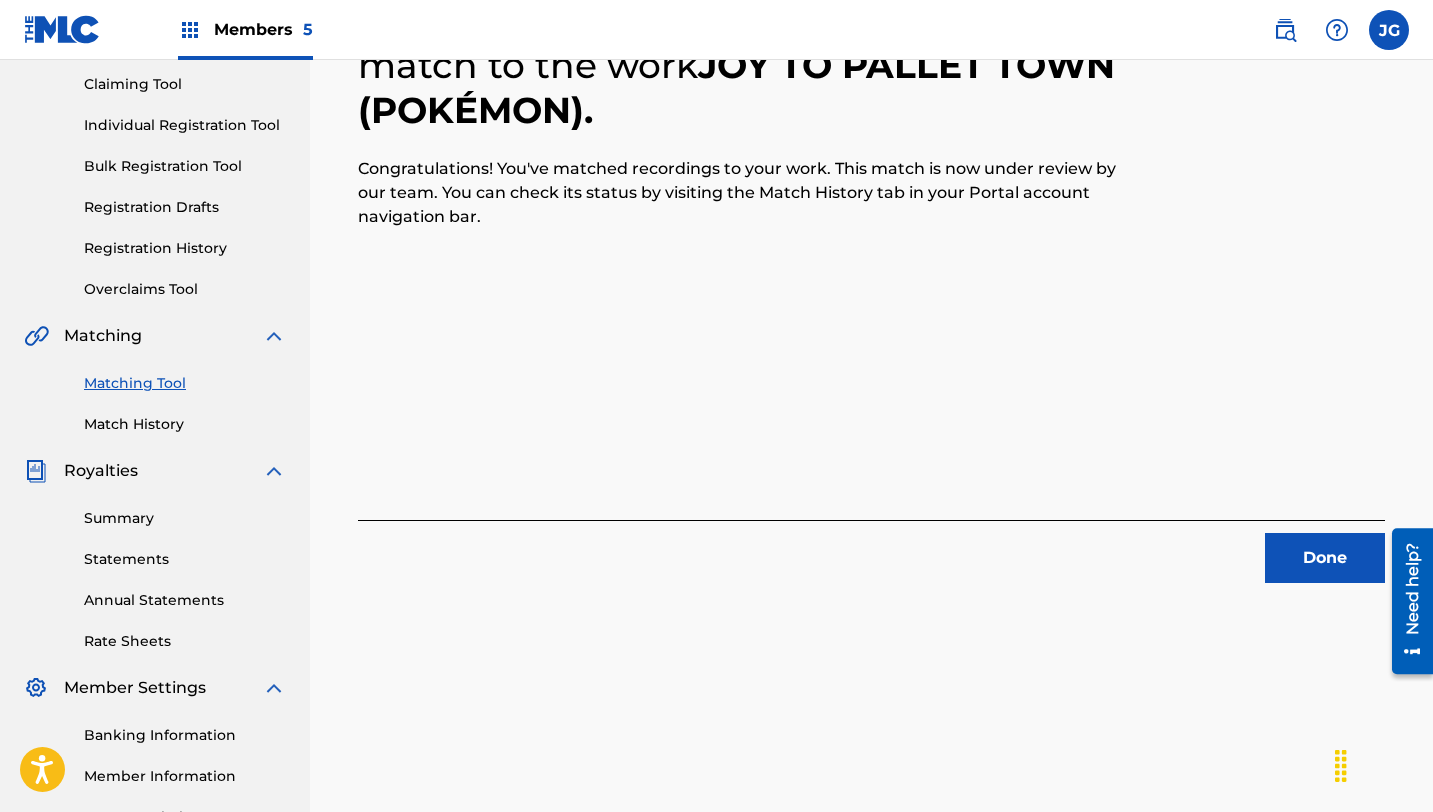 click on "Done" at bounding box center (1325, 558) 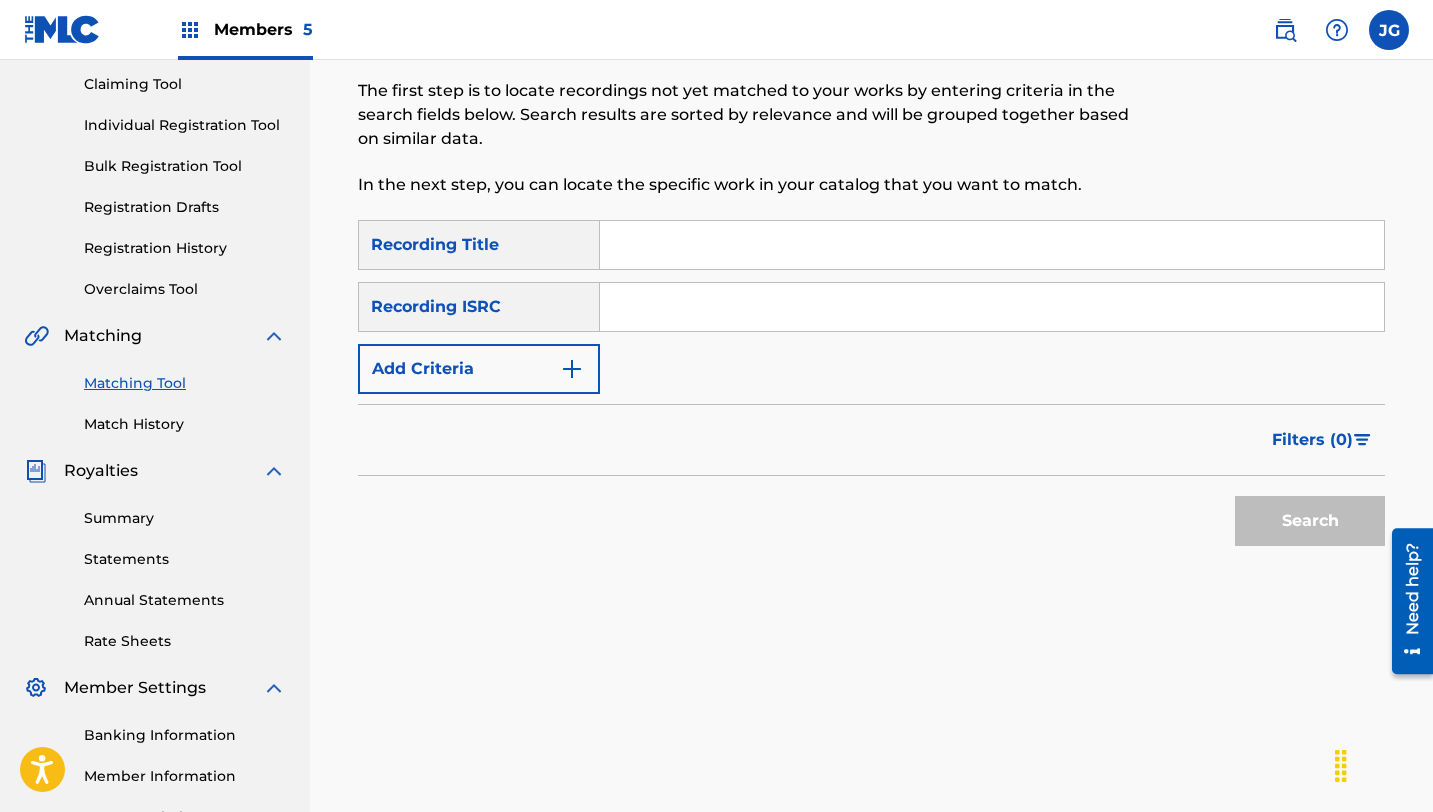 click at bounding box center [992, 245] 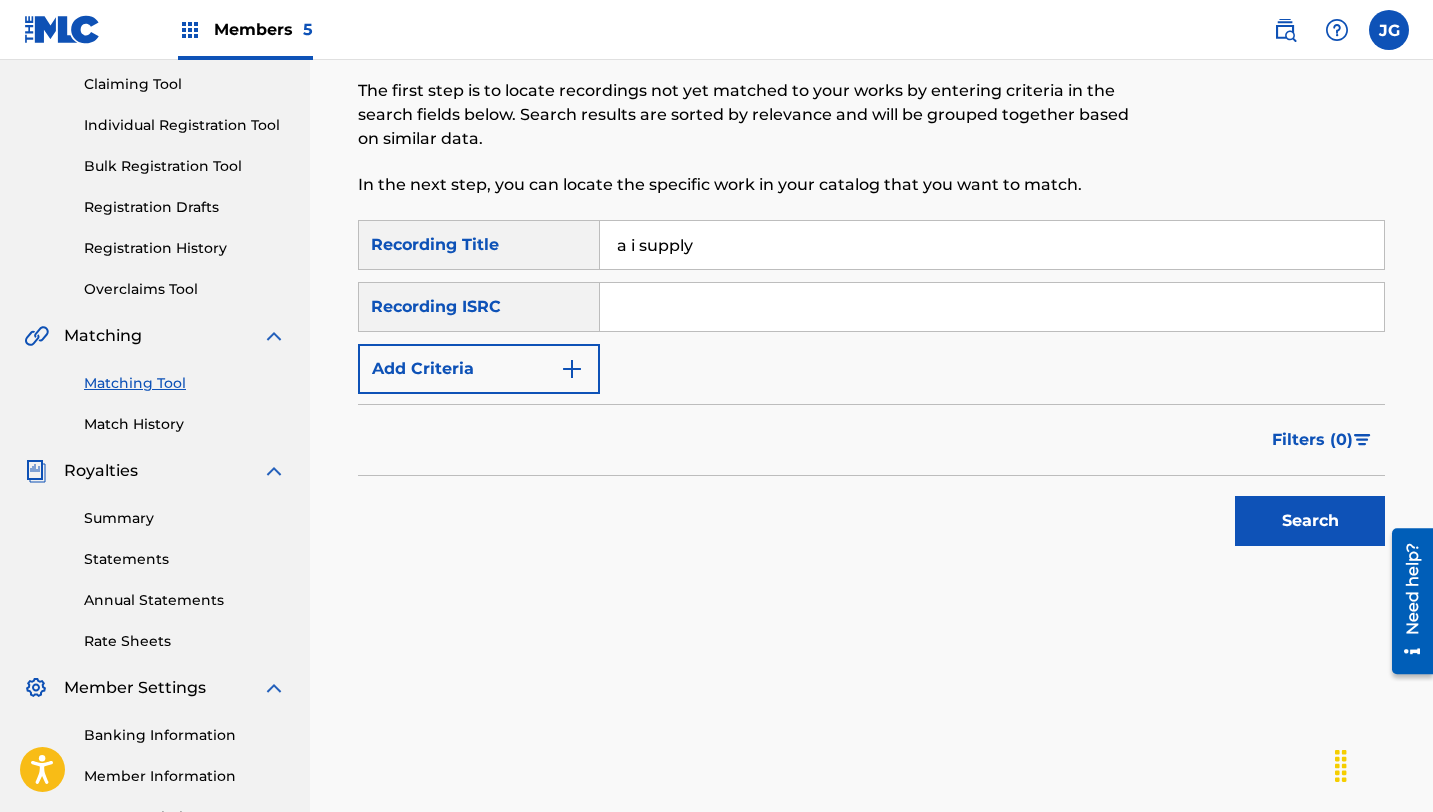 type on "a i supply" 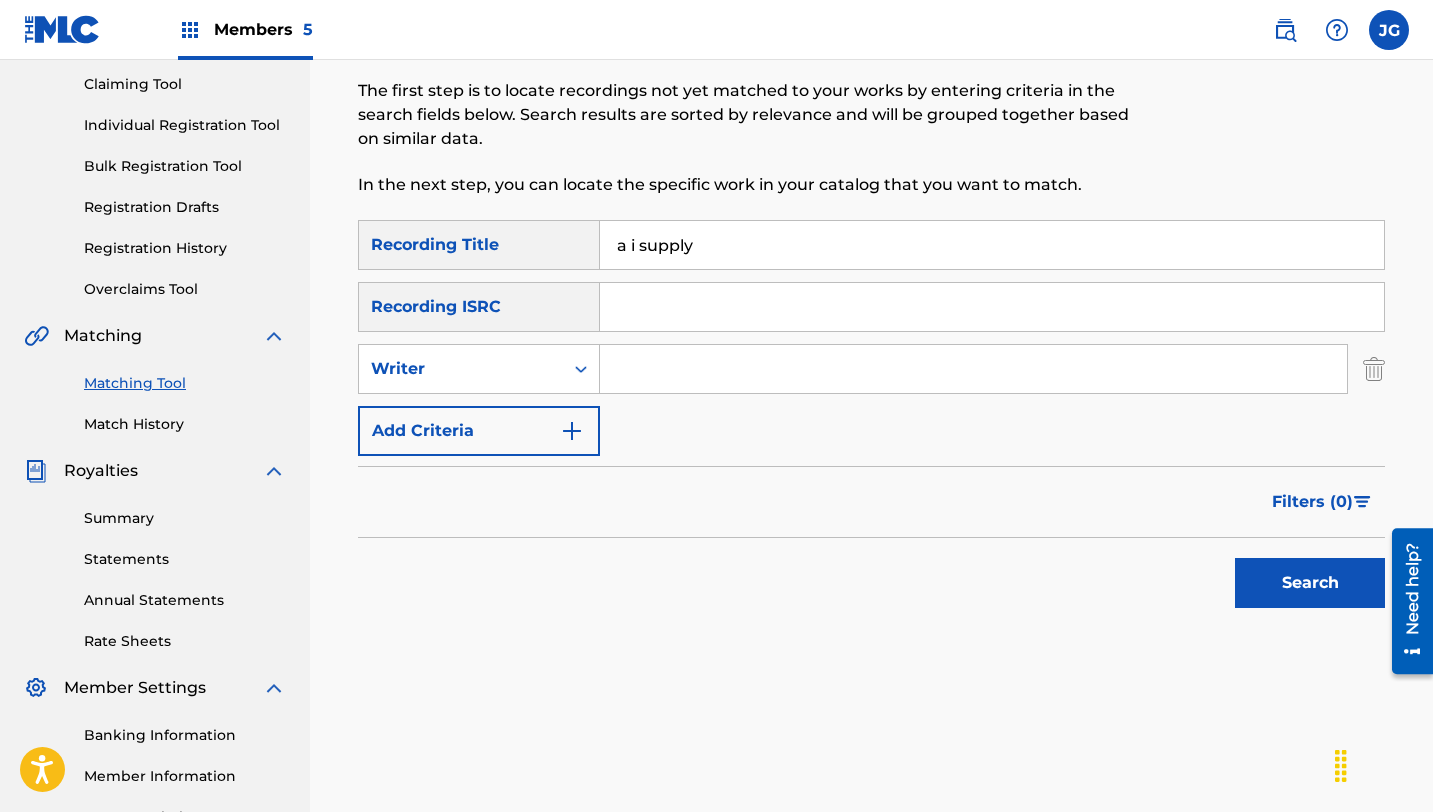 click at bounding box center (973, 369) 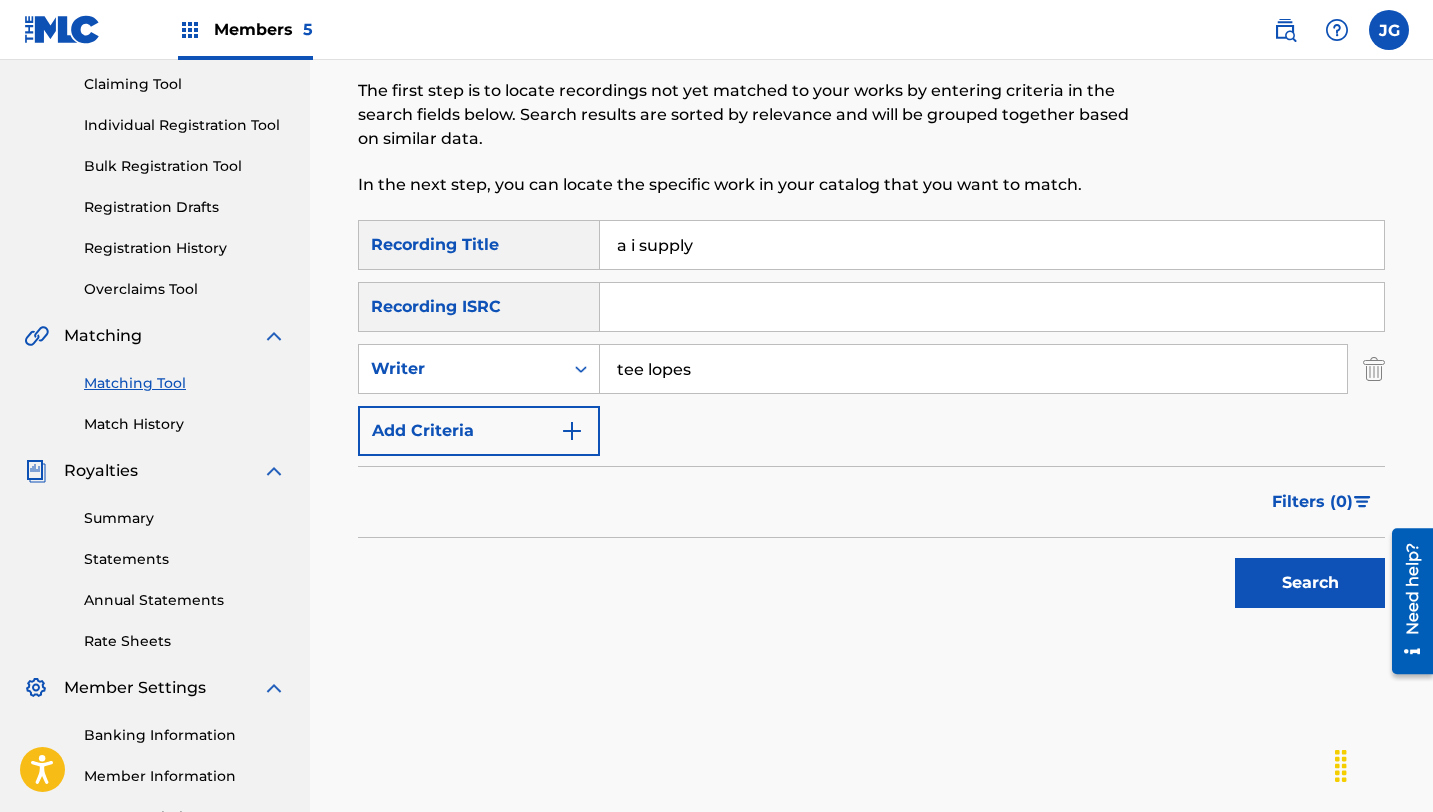 click at bounding box center [572, 431] 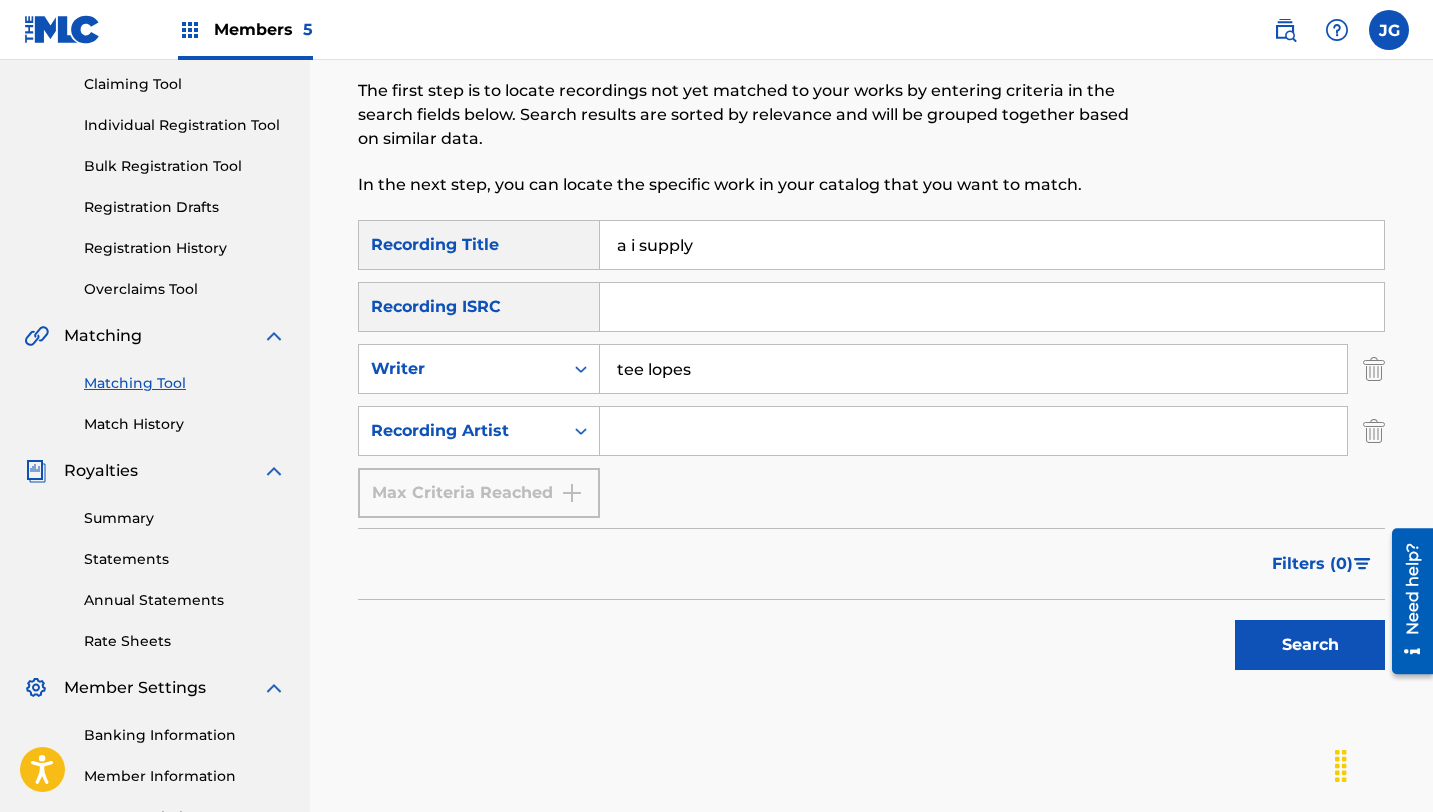 click at bounding box center [973, 431] 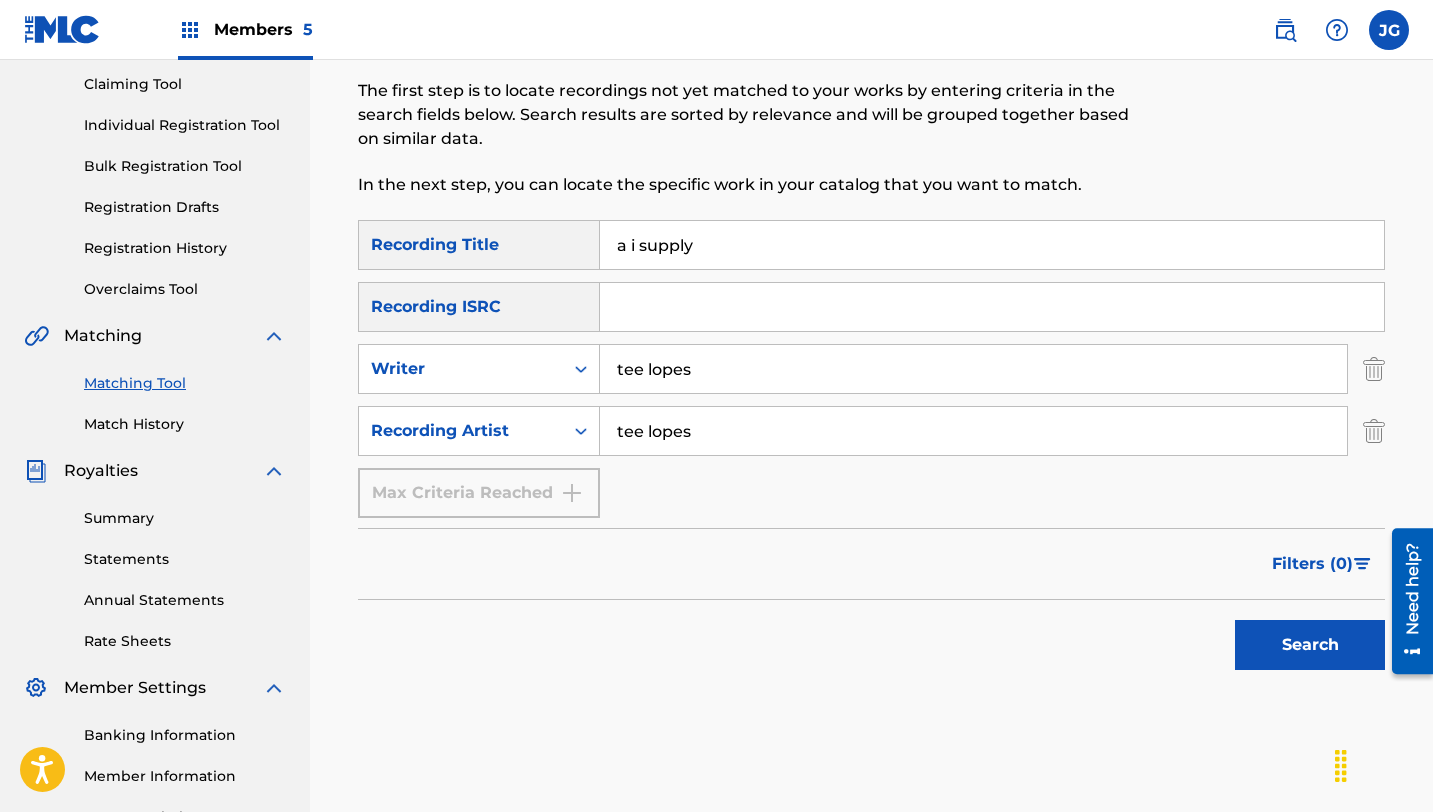 drag, startPoint x: 1182, startPoint y: 637, endPoint x: 1264, endPoint y: 639, distance: 82.02438 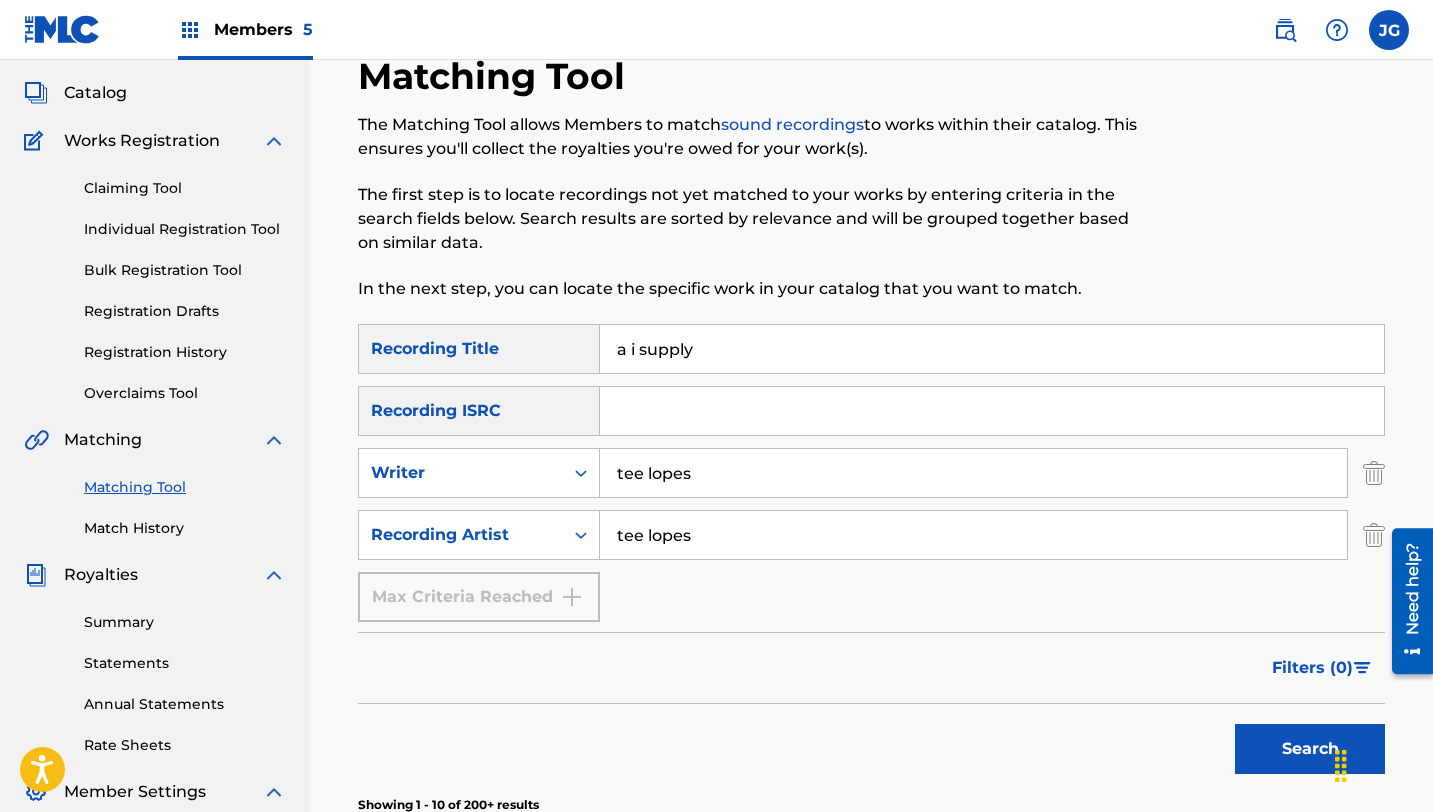 scroll, scrollTop: 99, scrollLeft: 0, axis: vertical 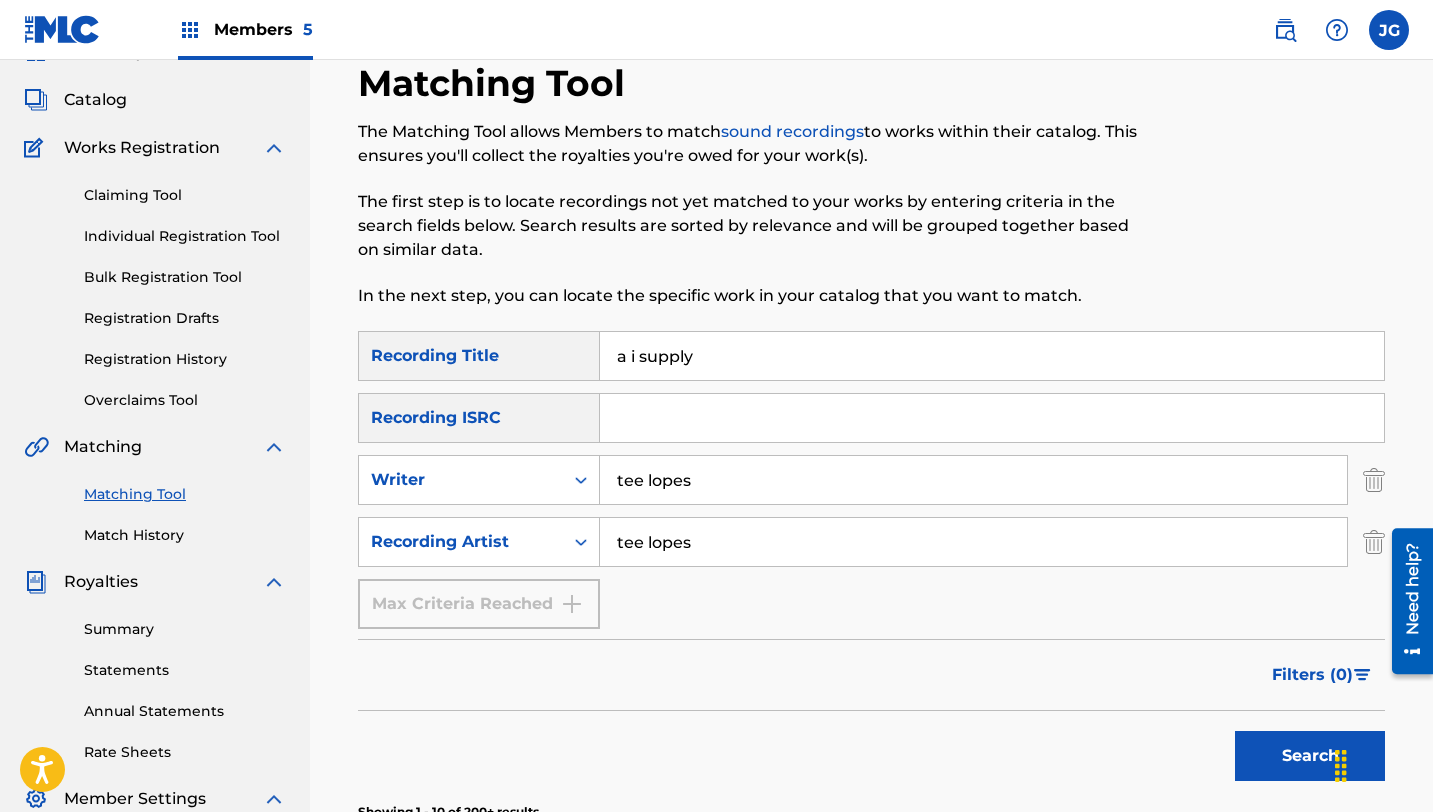 click on "a i supply" at bounding box center [992, 356] 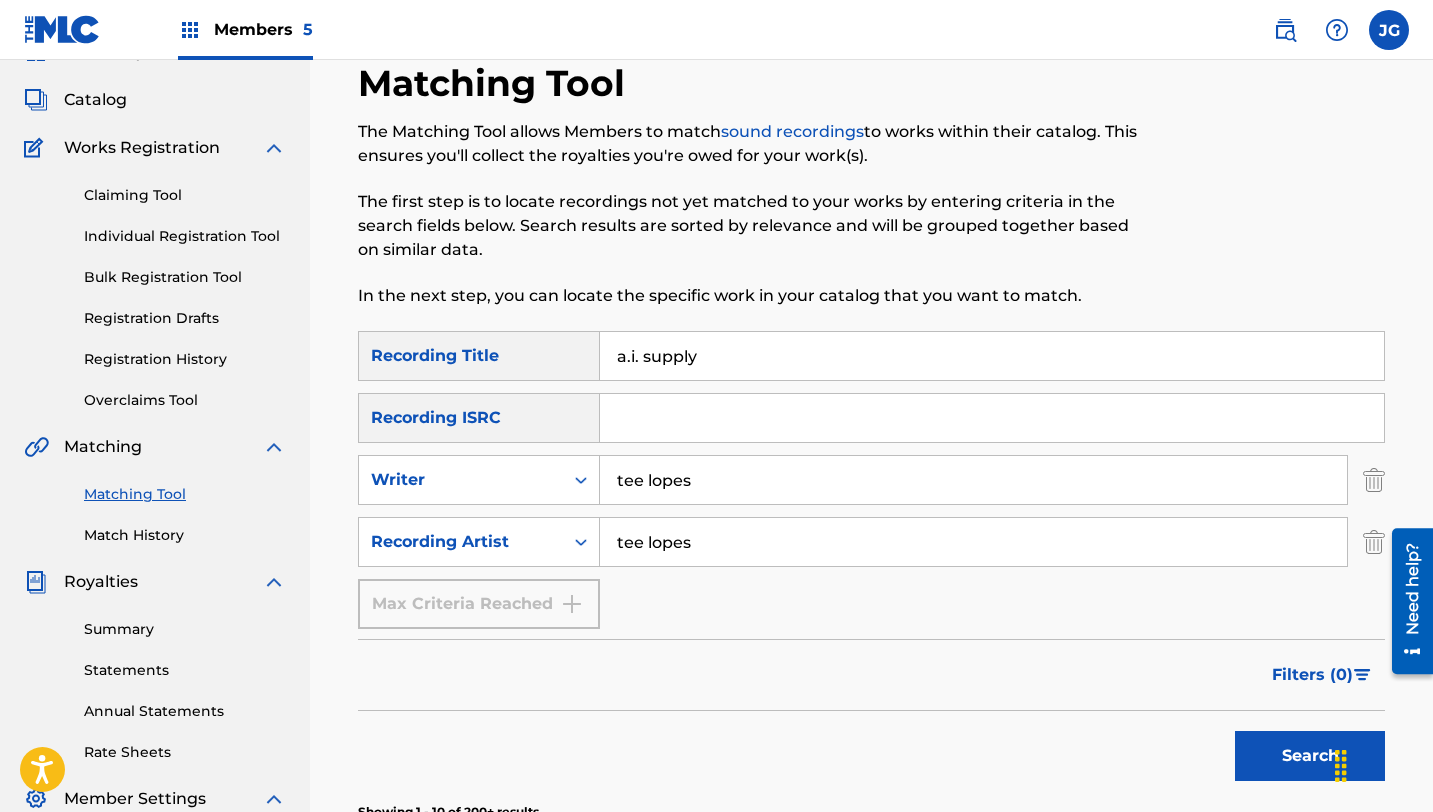 click on "Search" at bounding box center (1310, 756) 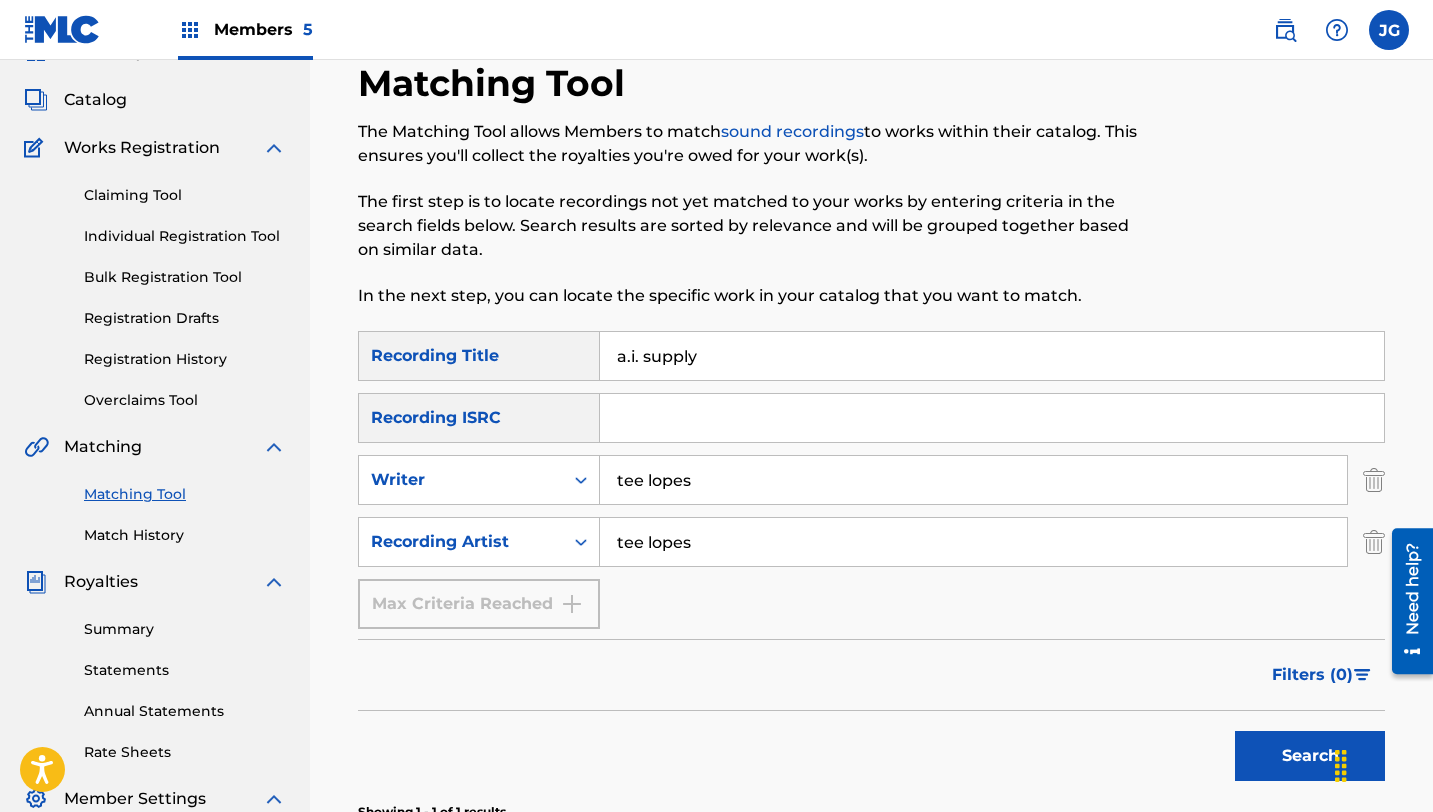 scroll, scrollTop: 428, scrollLeft: 0, axis: vertical 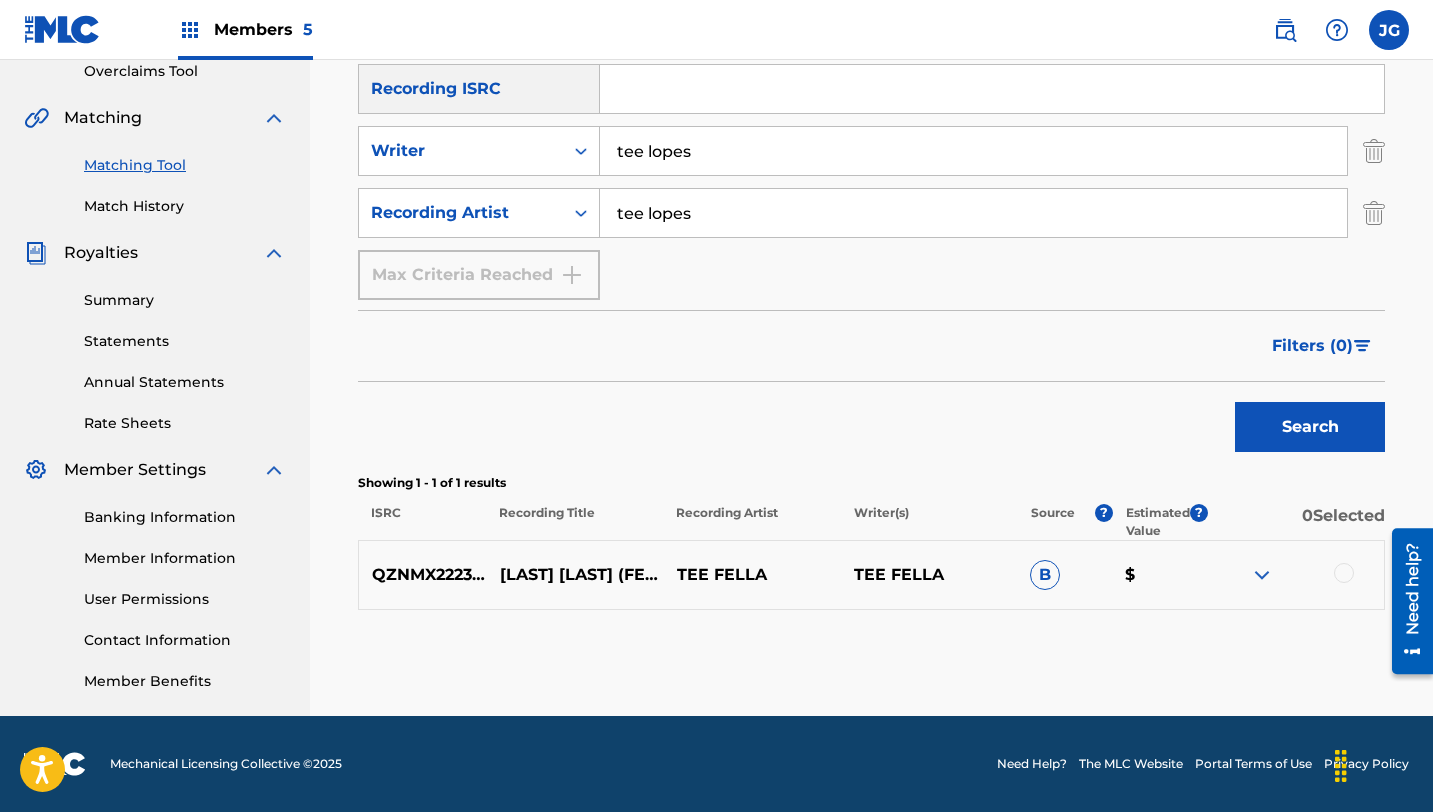 click on "Search" at bounding box center (1310, 427) 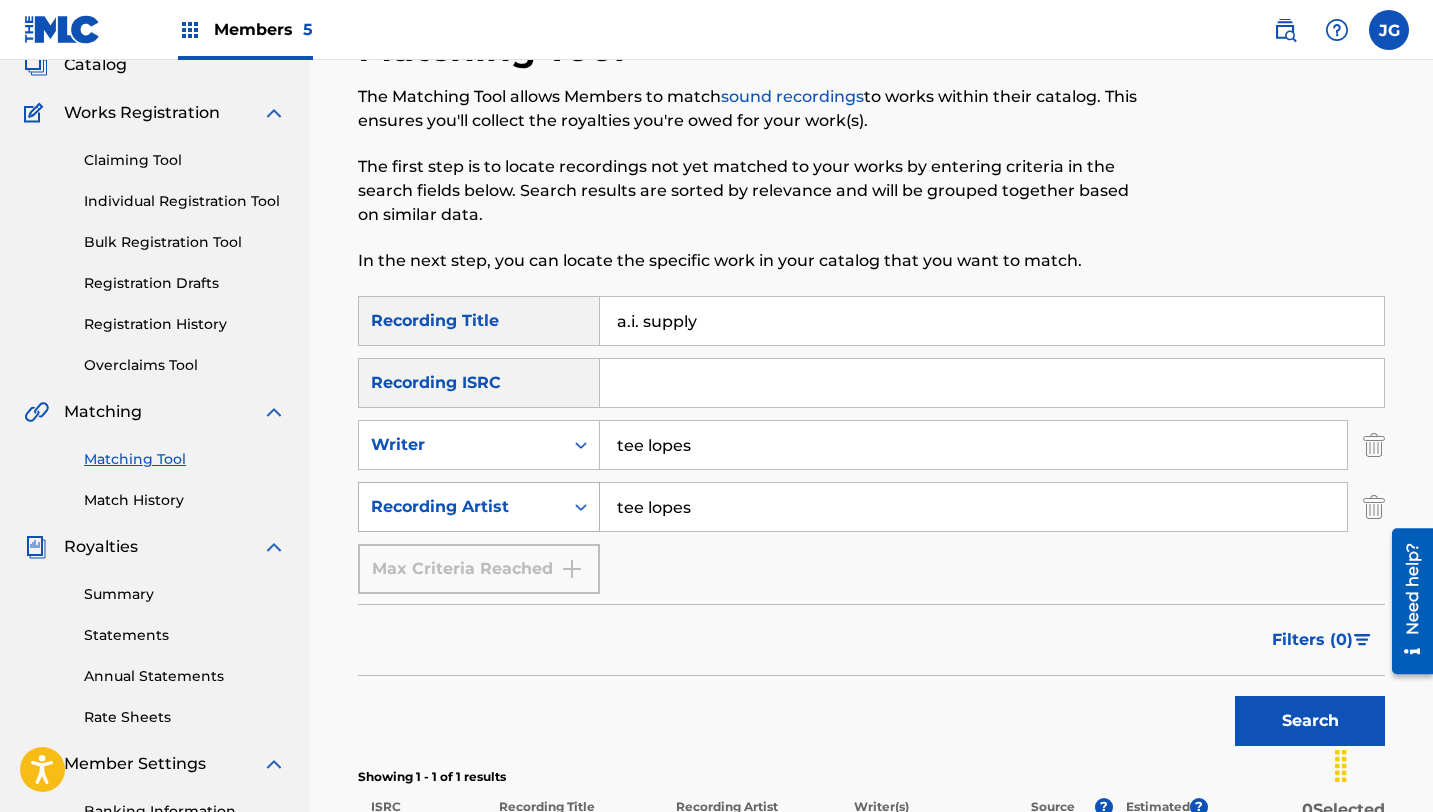 scroll, scrollTop: 129, scrollLeft: 0, axis: vertical 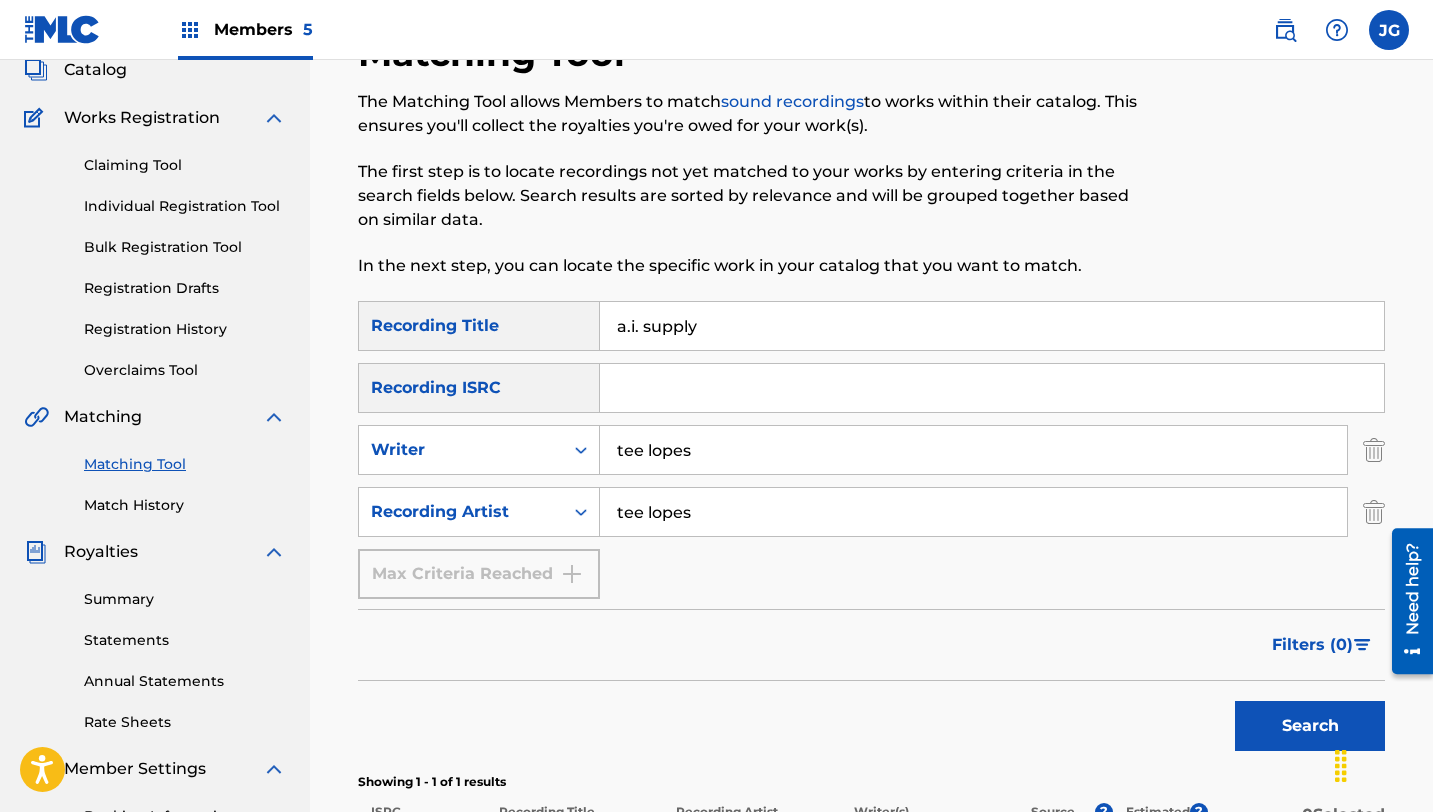 click on "Matching Tool" at bounding box center (185, 464) 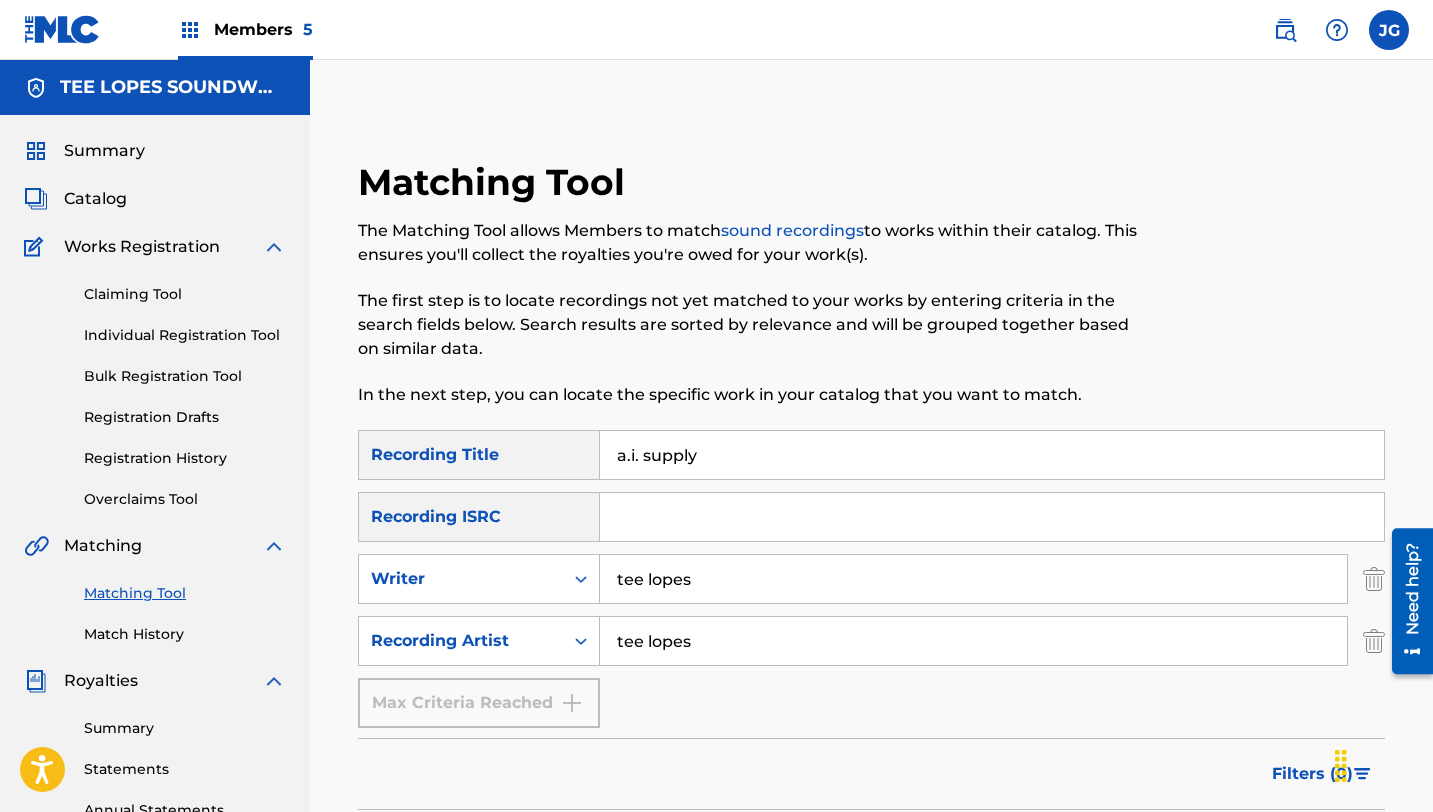 drag, startPoint x: 700, startPoint y: 458, endPoint x: 596, endPoint y: 455, distance: 104.04326 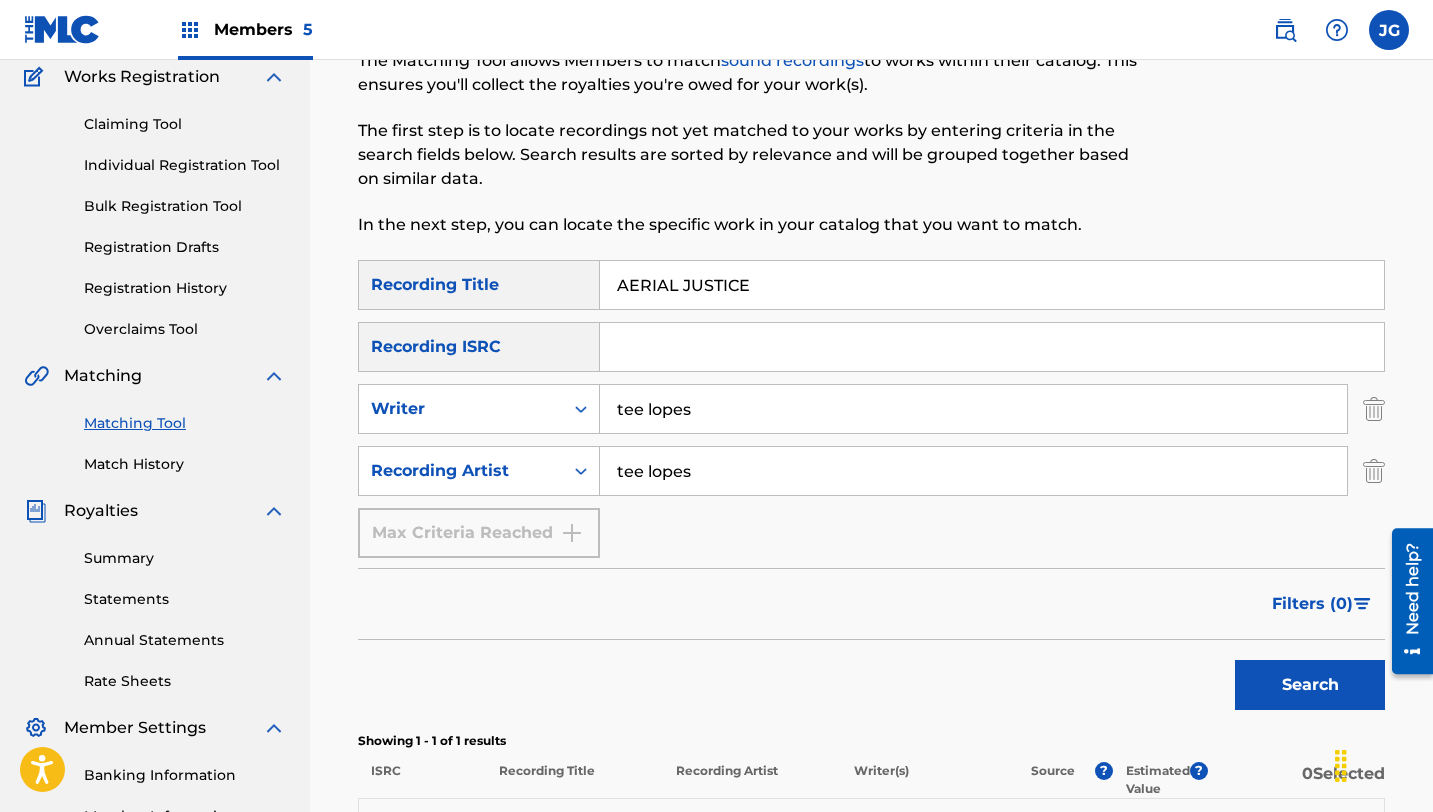 scroll, scrollTop: 241, scrollLeft: 0, axis: vertical 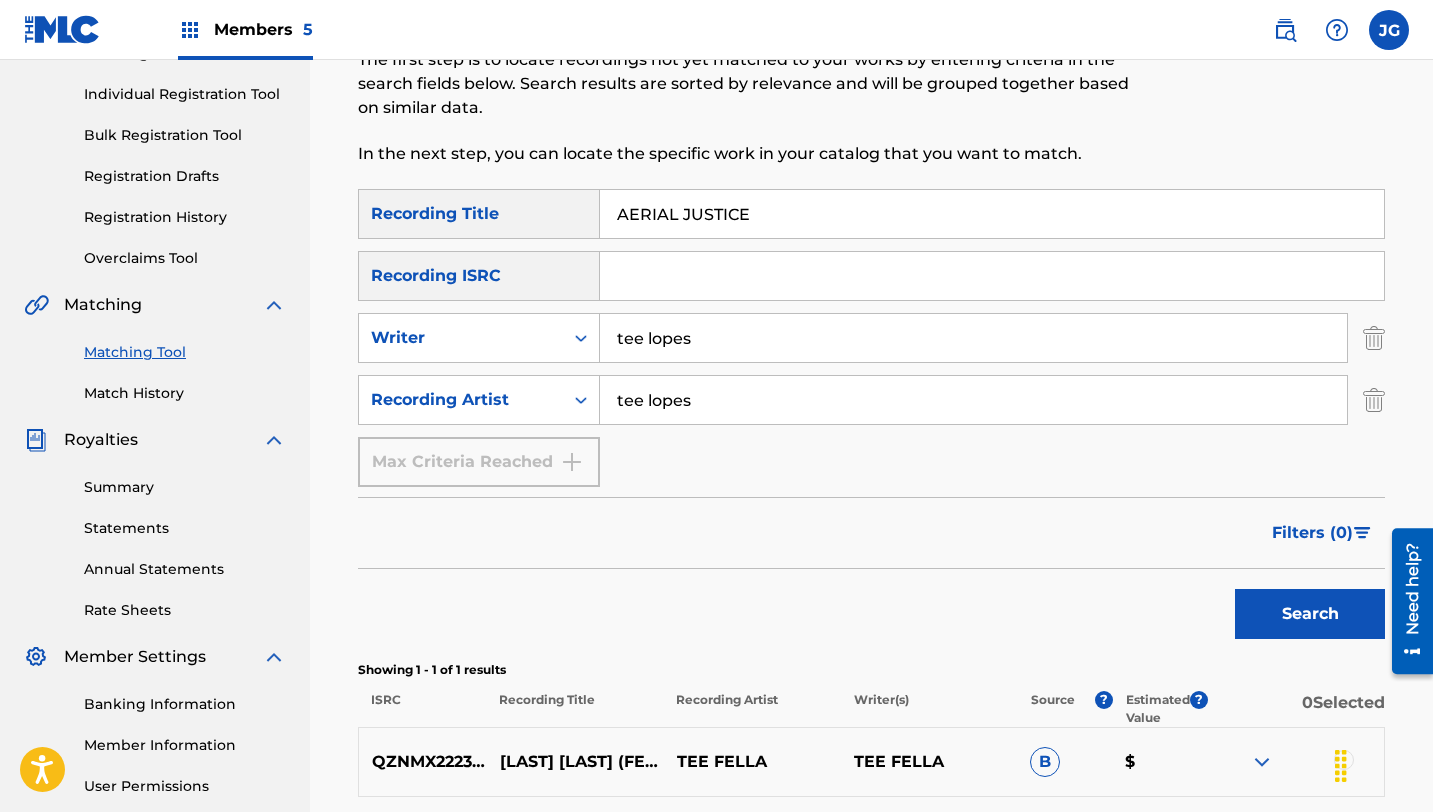click on "Search" at bounding box center (1310, 614) 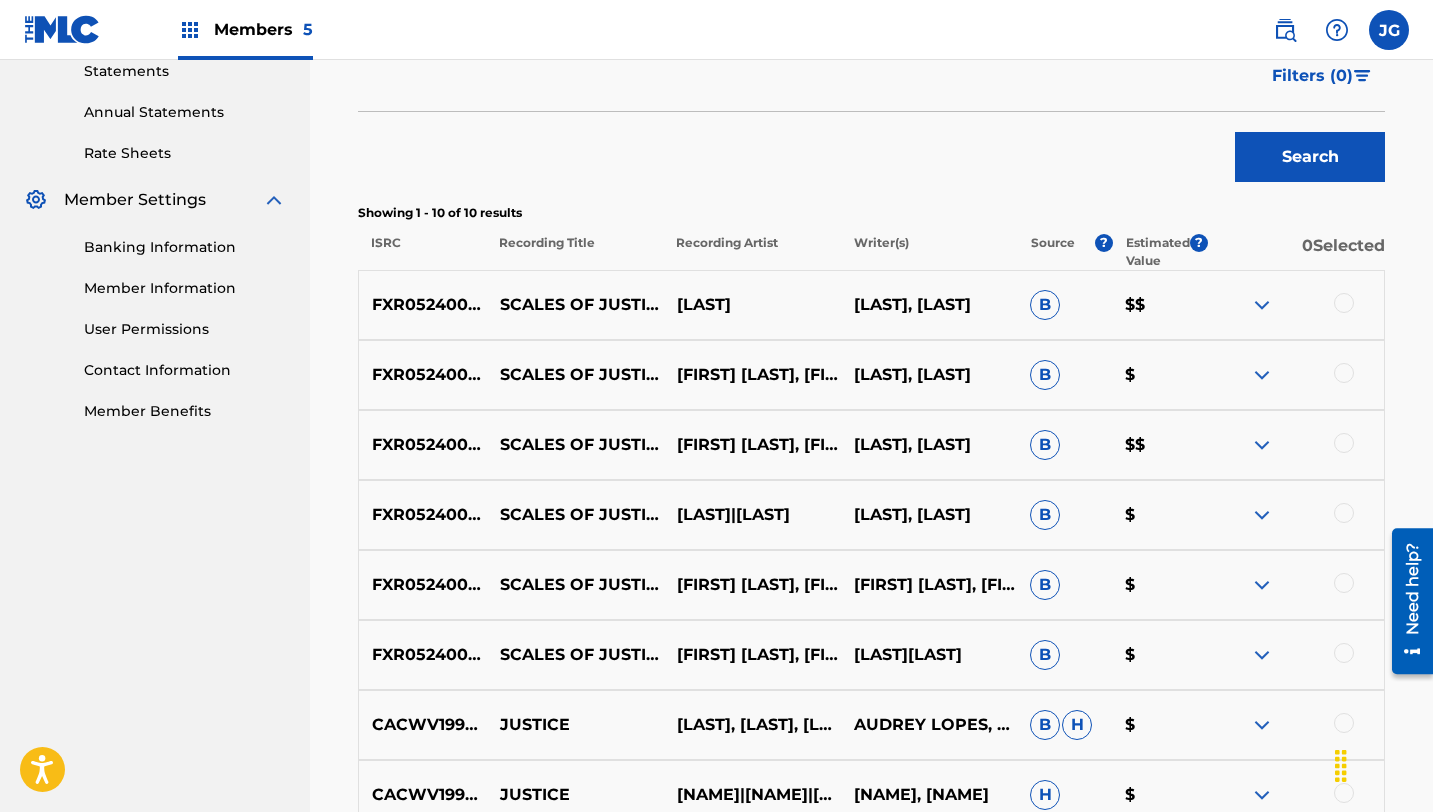 scroll, scrollTop: 728, scrollLeft: 0, axis: vertical 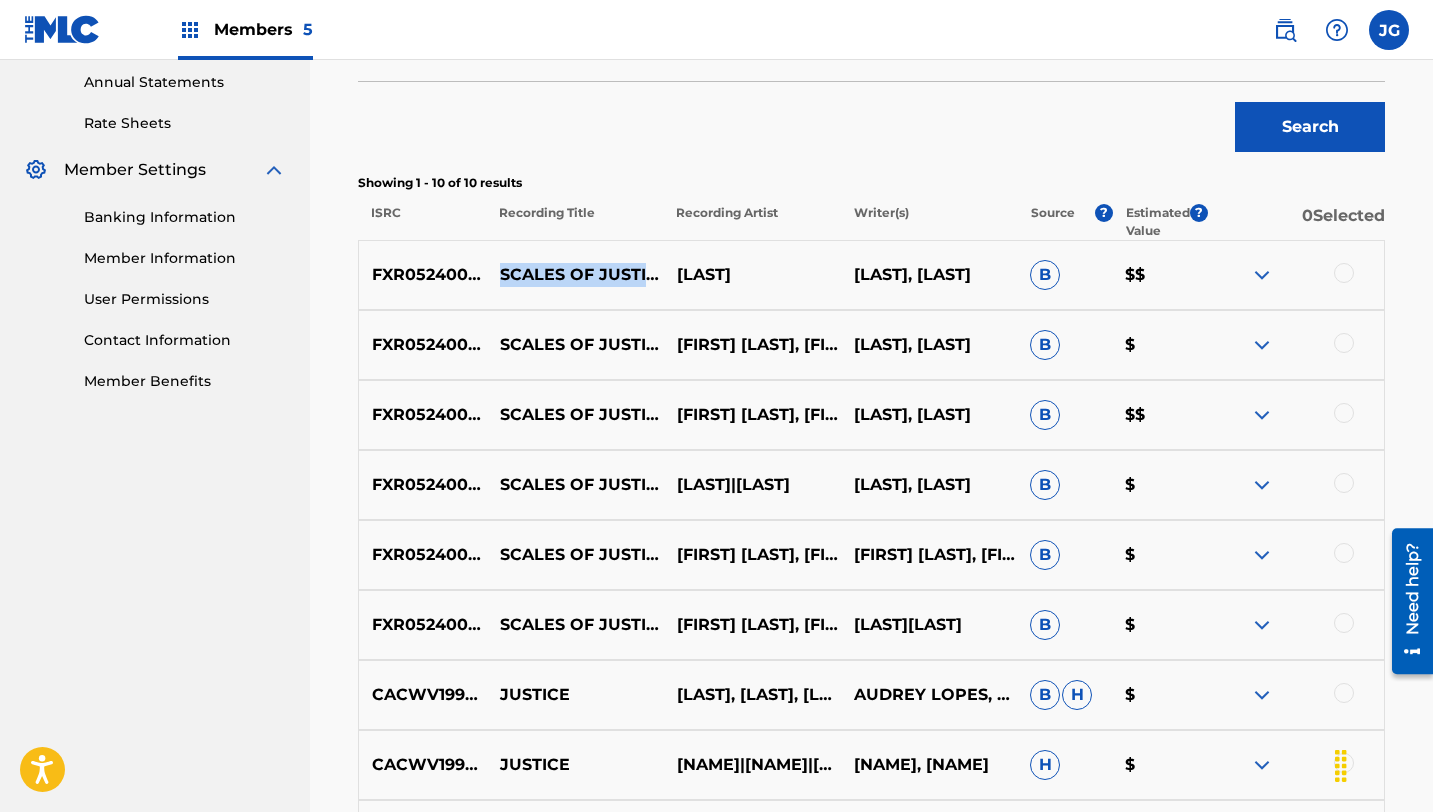 drag, startPoint x: 503, startPoint y: 260, endPoint x: 569, endPoint y: 278, distance: 68.41052 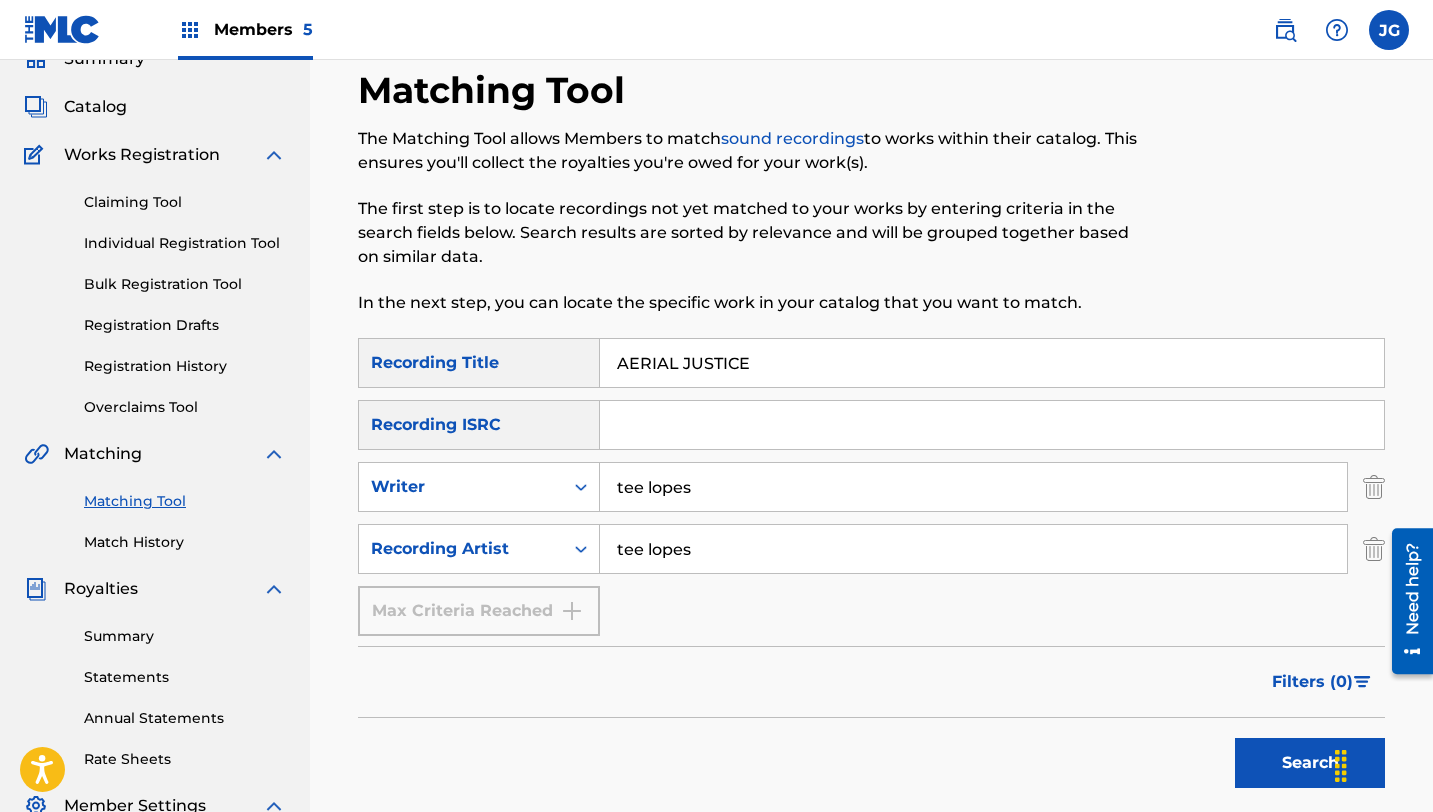 scroll, scrollTop: 0, scrollLeft: 0, axis: both 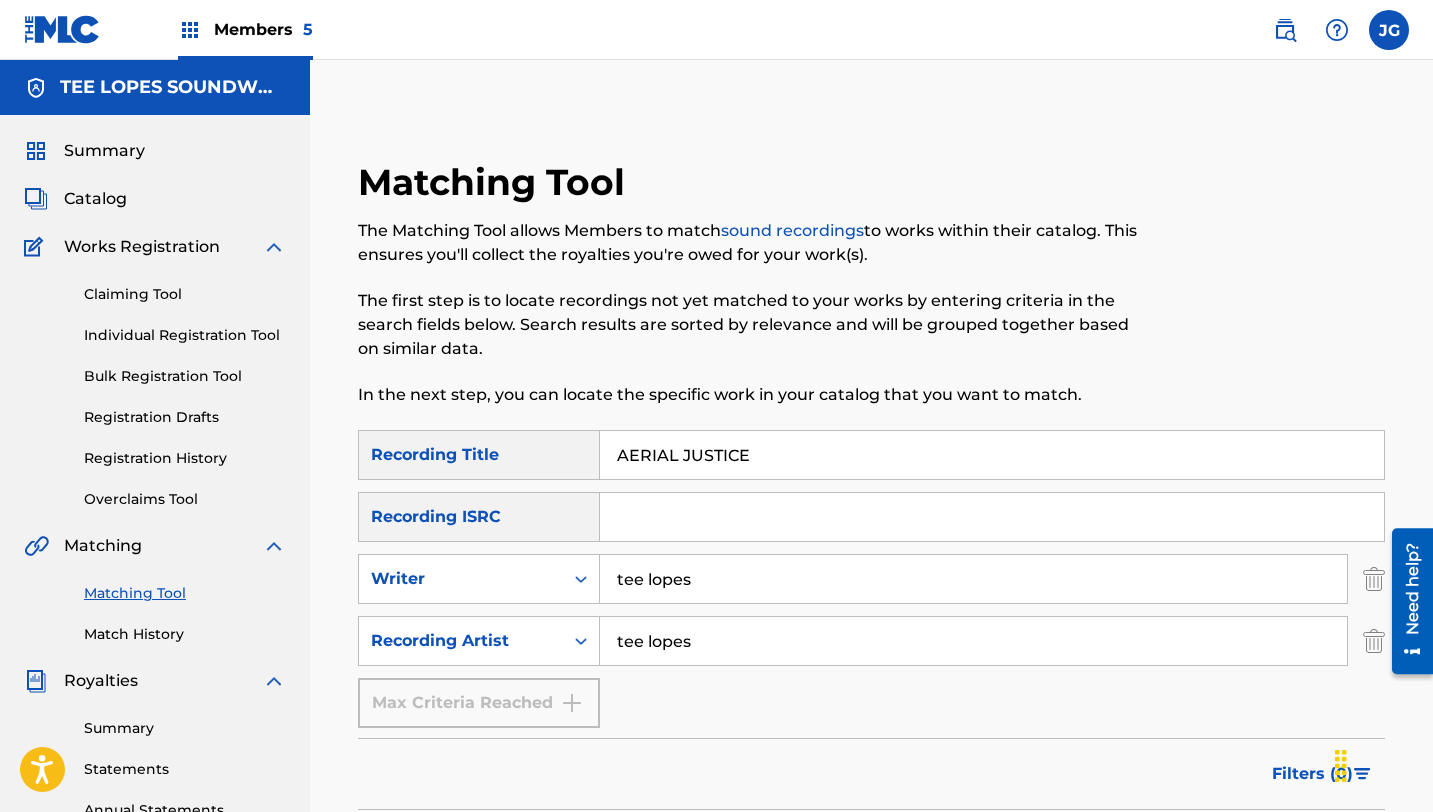 drag, startPoint x: 762, startPoint y: 452, endPoint x: 605, endPoint y: 450, distance: 157.01274 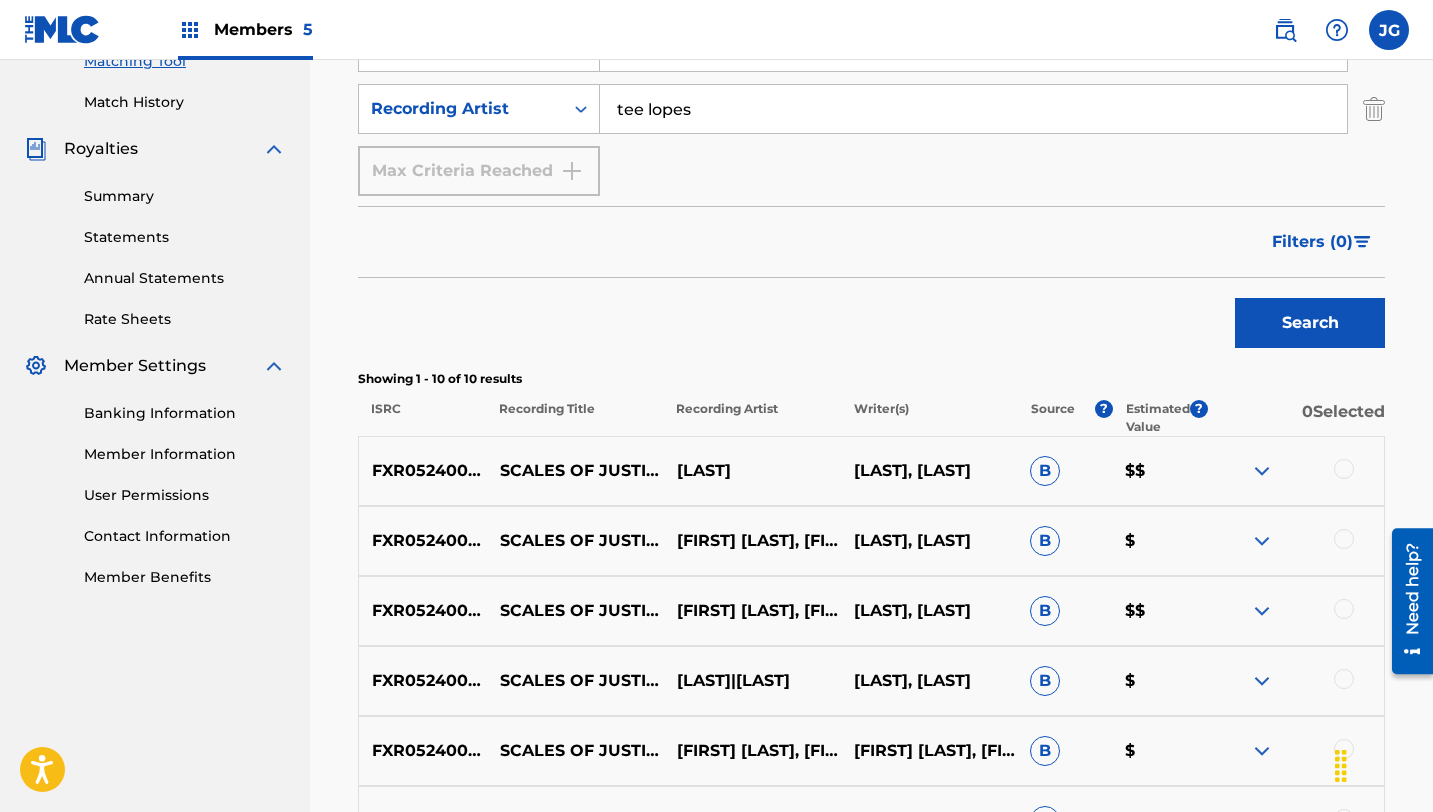 type on "SCALES OF JUSTICE" 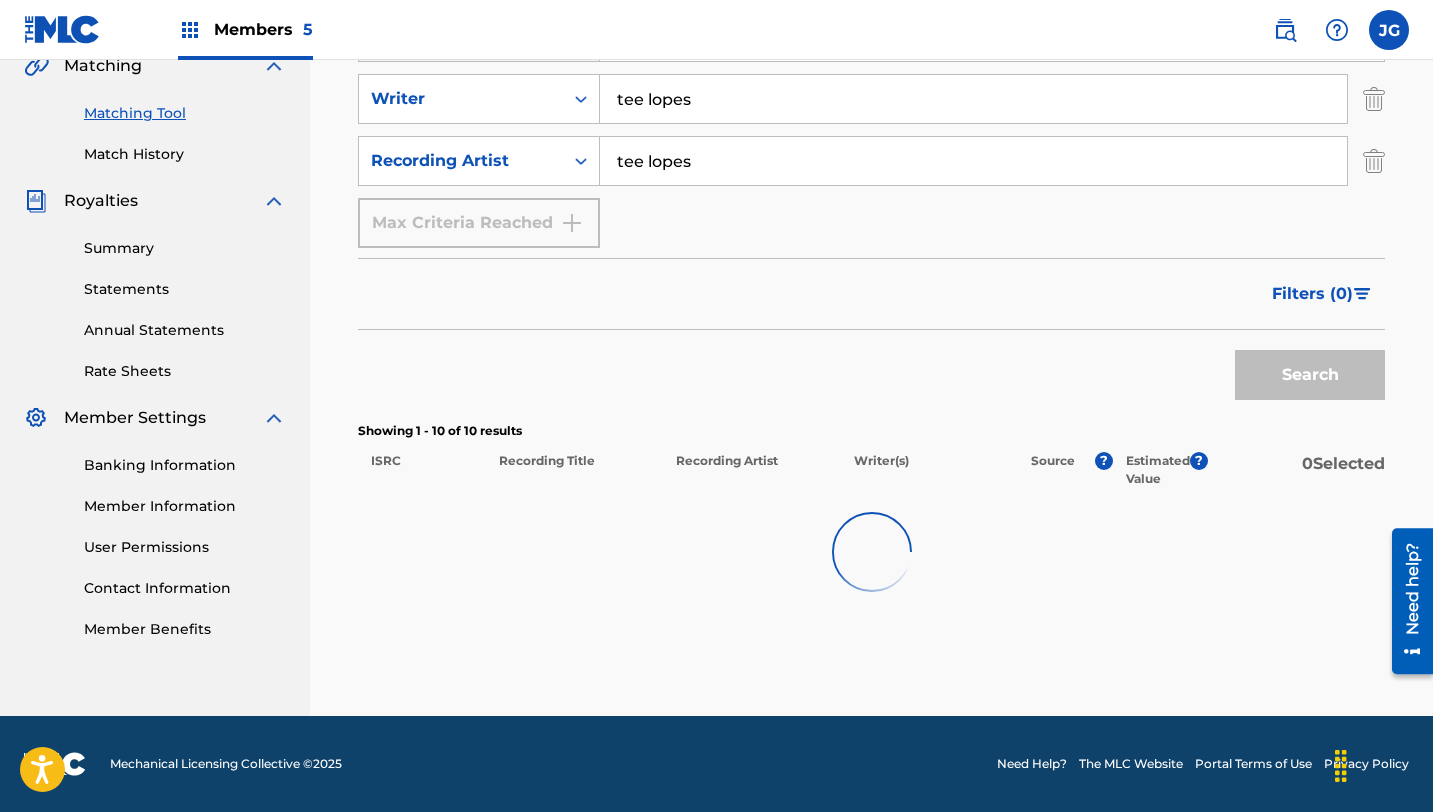scroll, scrollTop: 532, scrollLeft: 0, axis: vertical 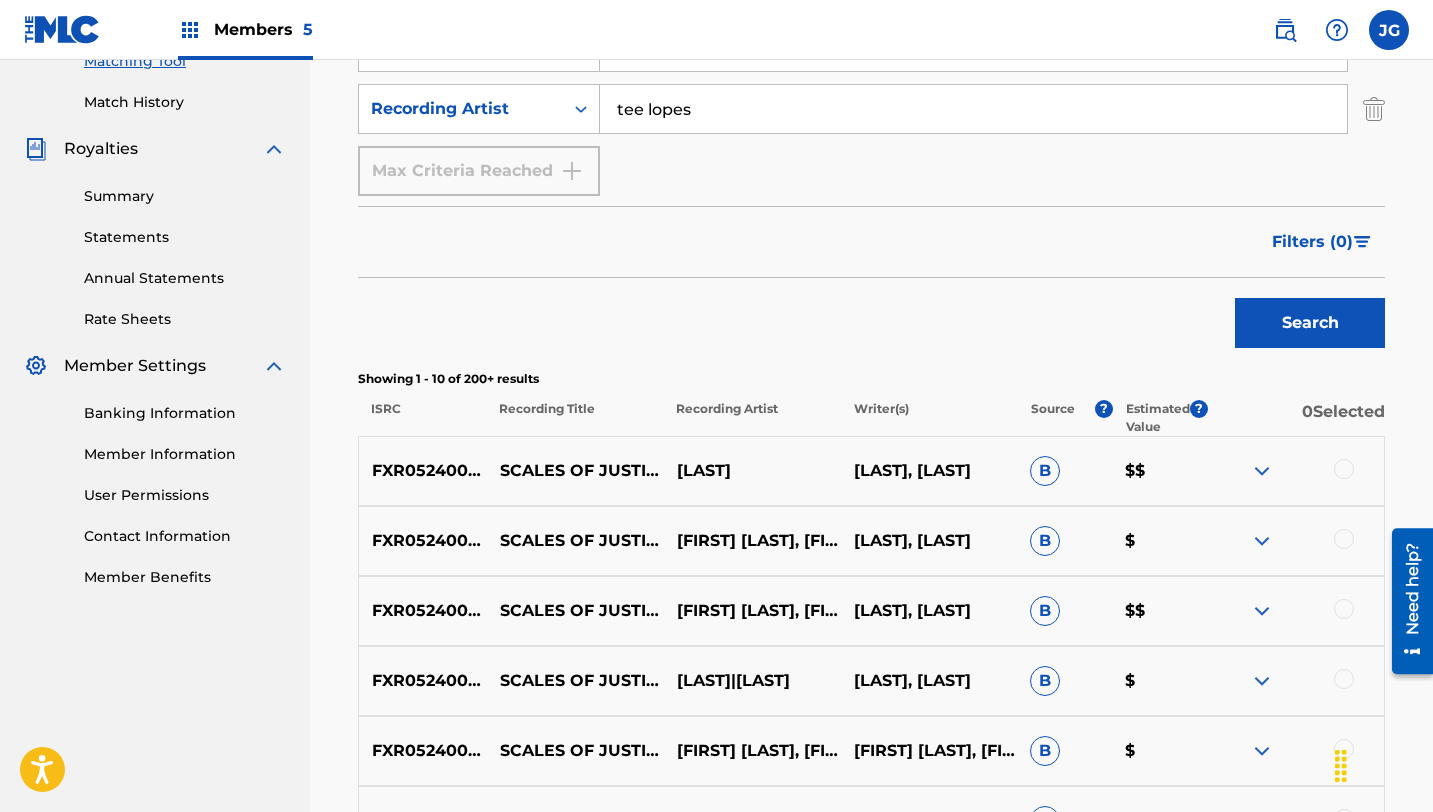 click at bounding box center (1344, 469) 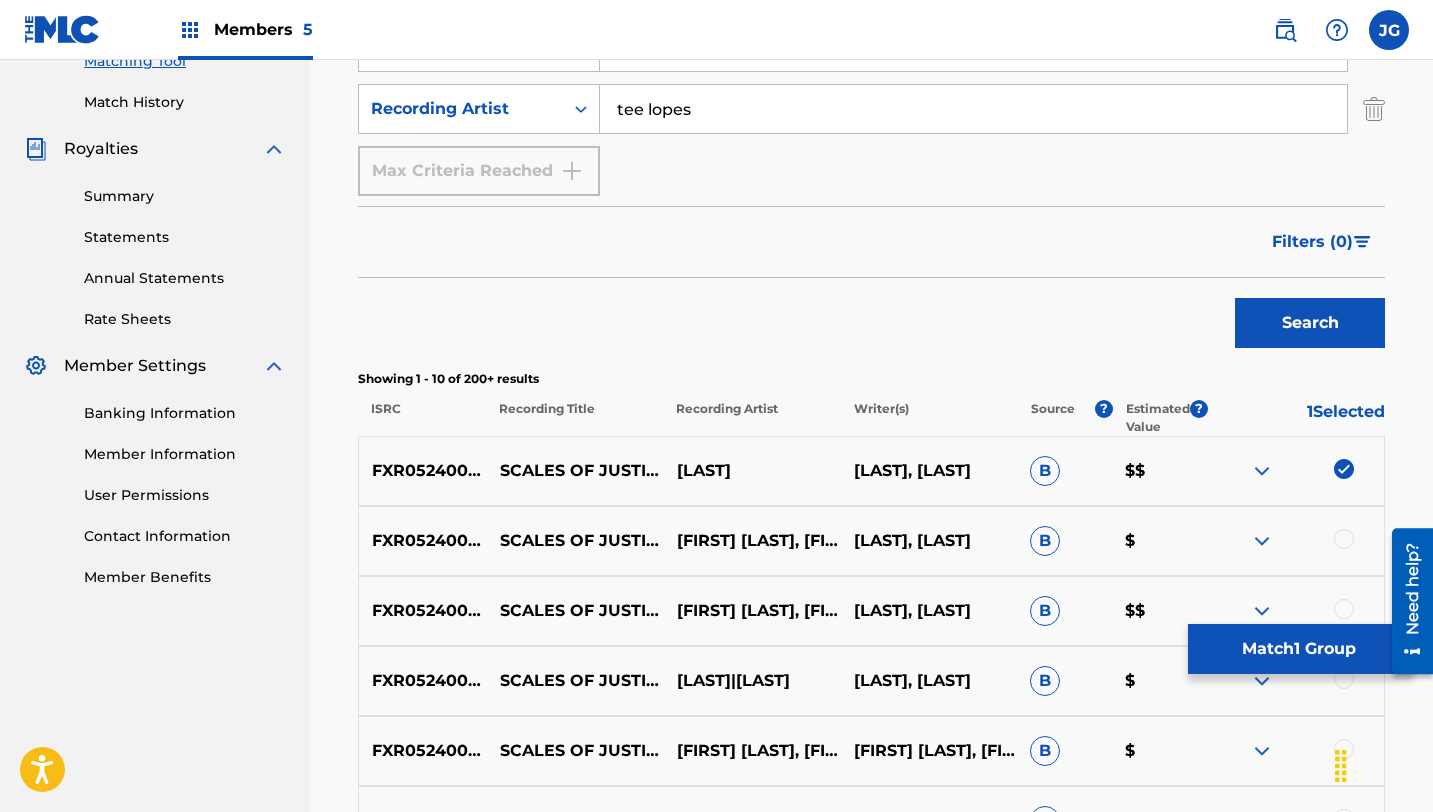 click at bounding box center [1344, 539] 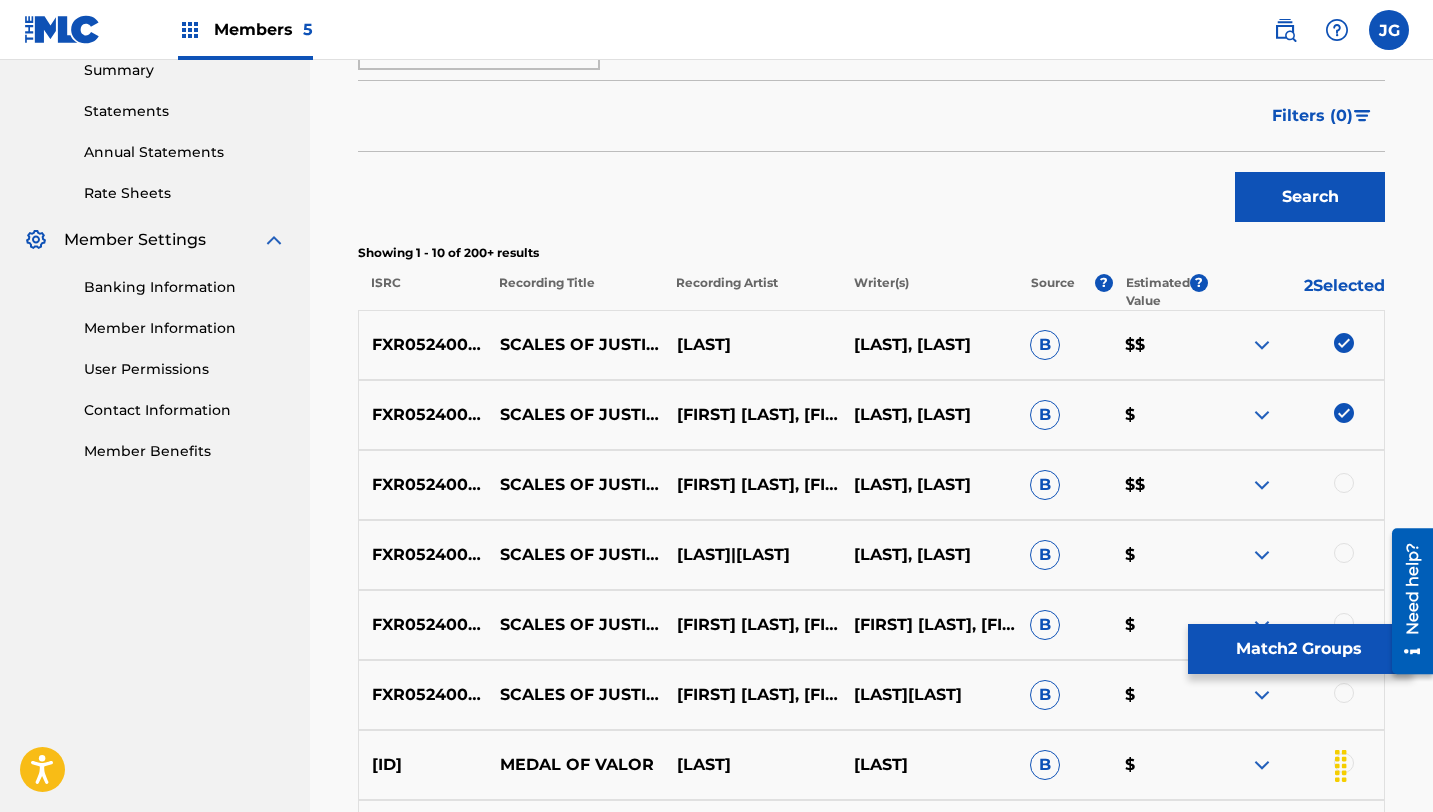 scroll, scrollTop: 668, scrollLeft: 0, axis: vertical 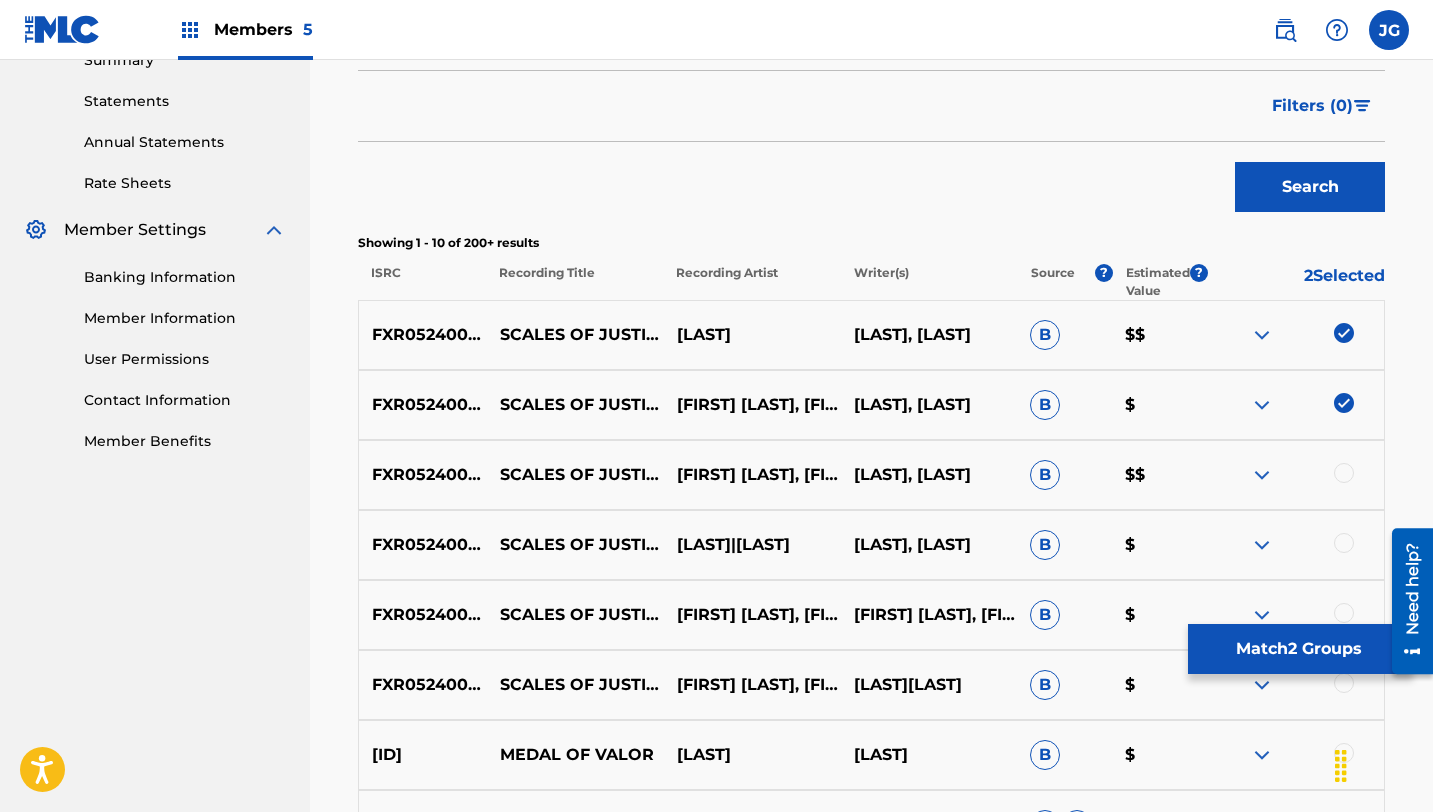 click at bounding box center [1344, 473] 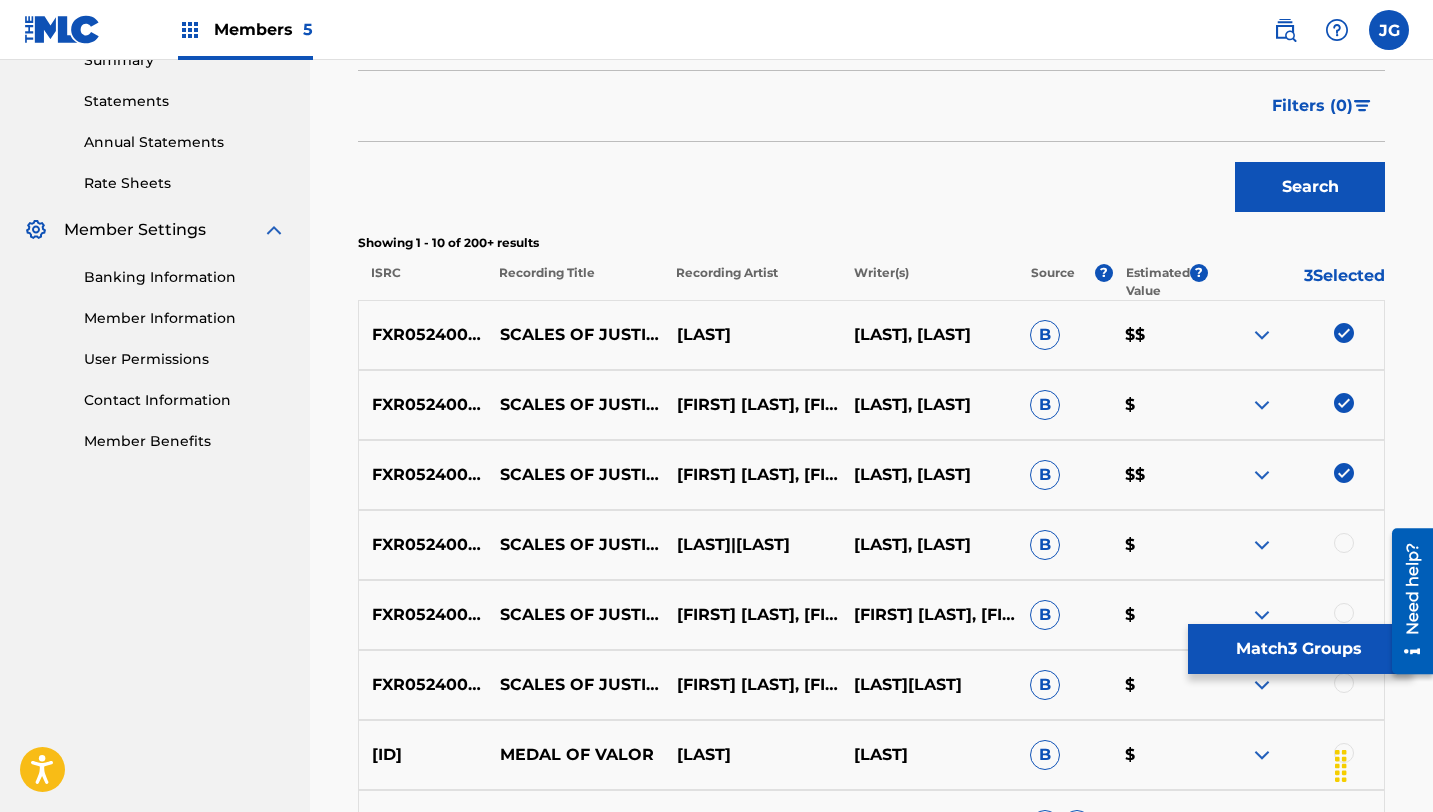click at bounding box center [1344, 543] 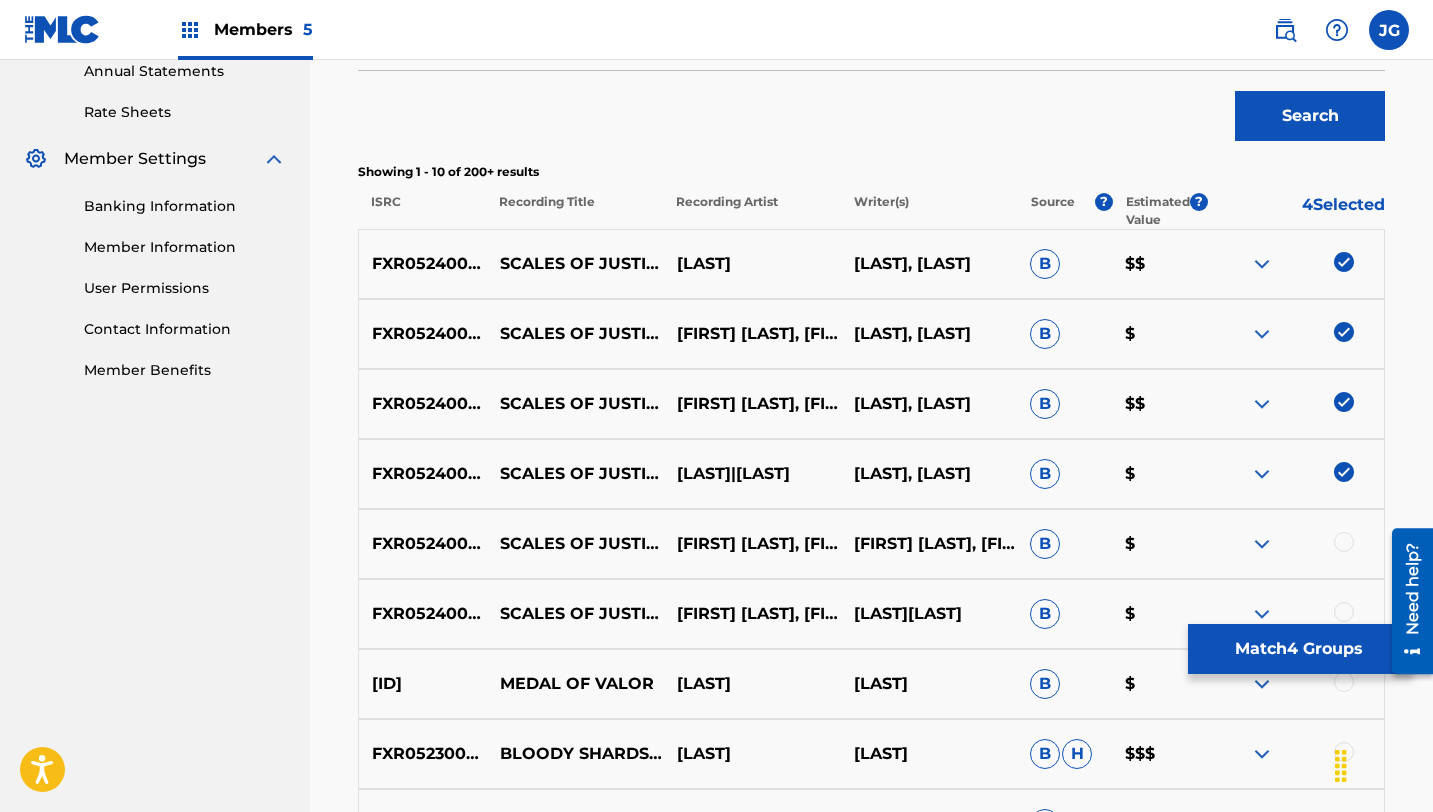scroll, scrollTop: 774, scrollLeft: 0, axis: vertical 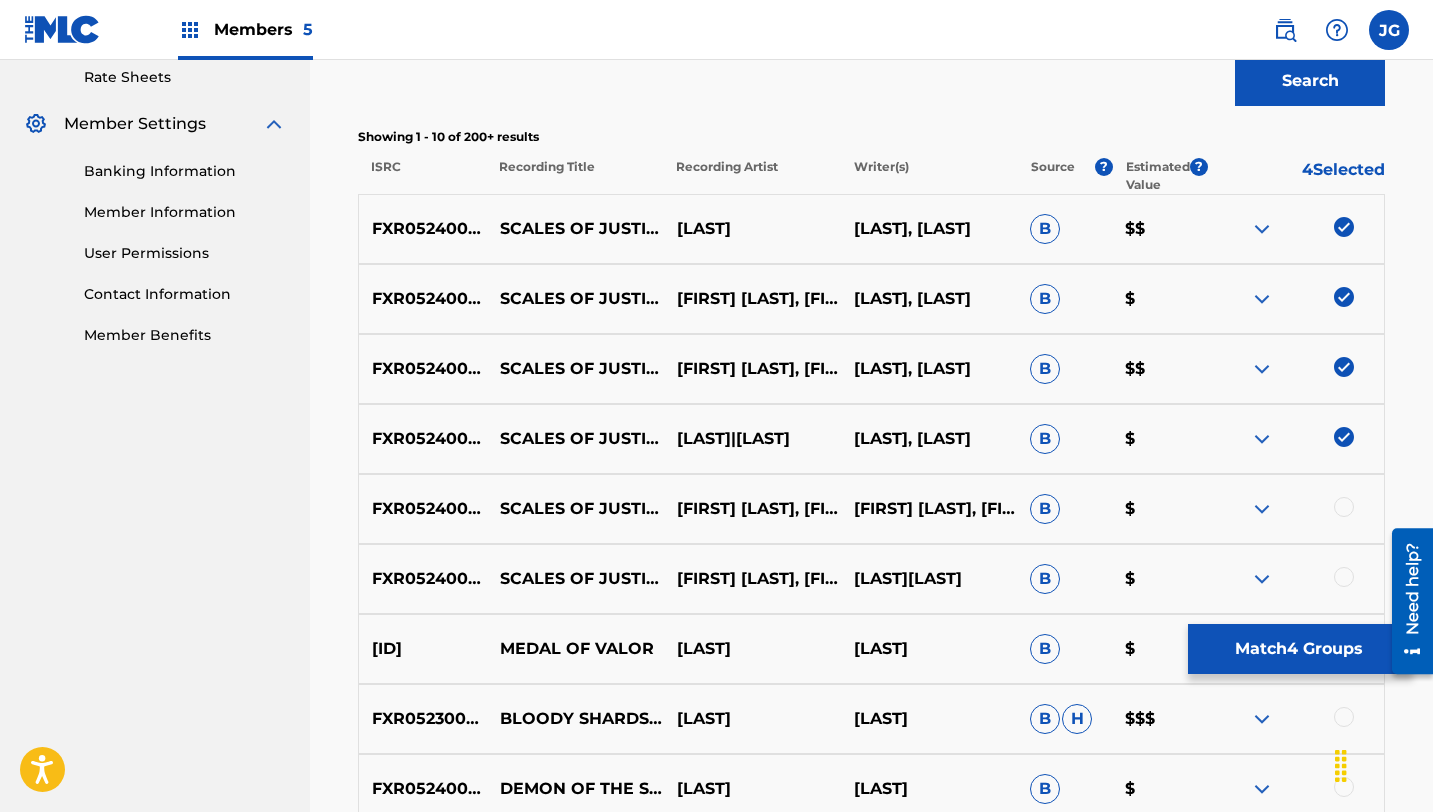 click at bounding box center (1344, 507) 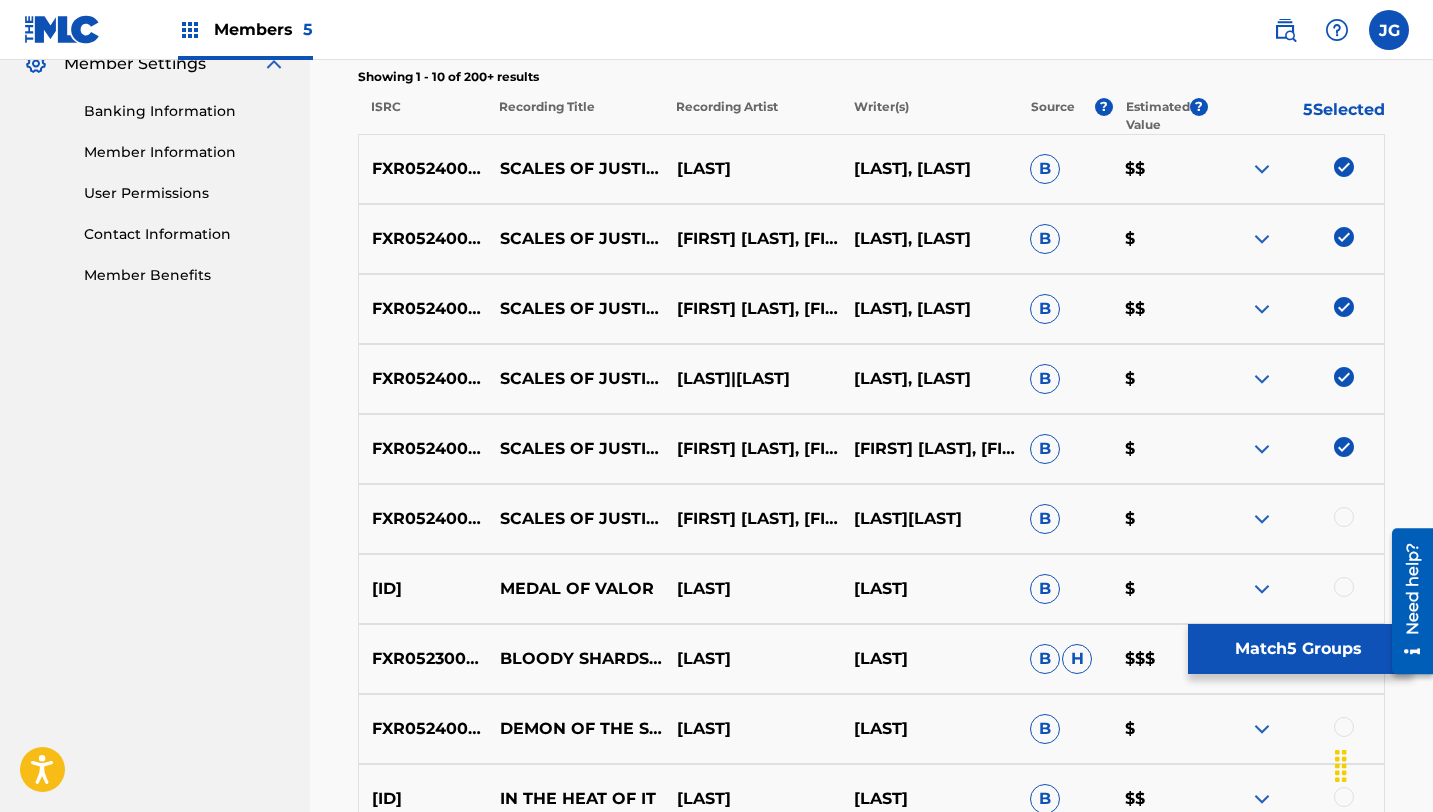 scroll, scrollTop: 861, scrollLeft: 0, axis: vertical 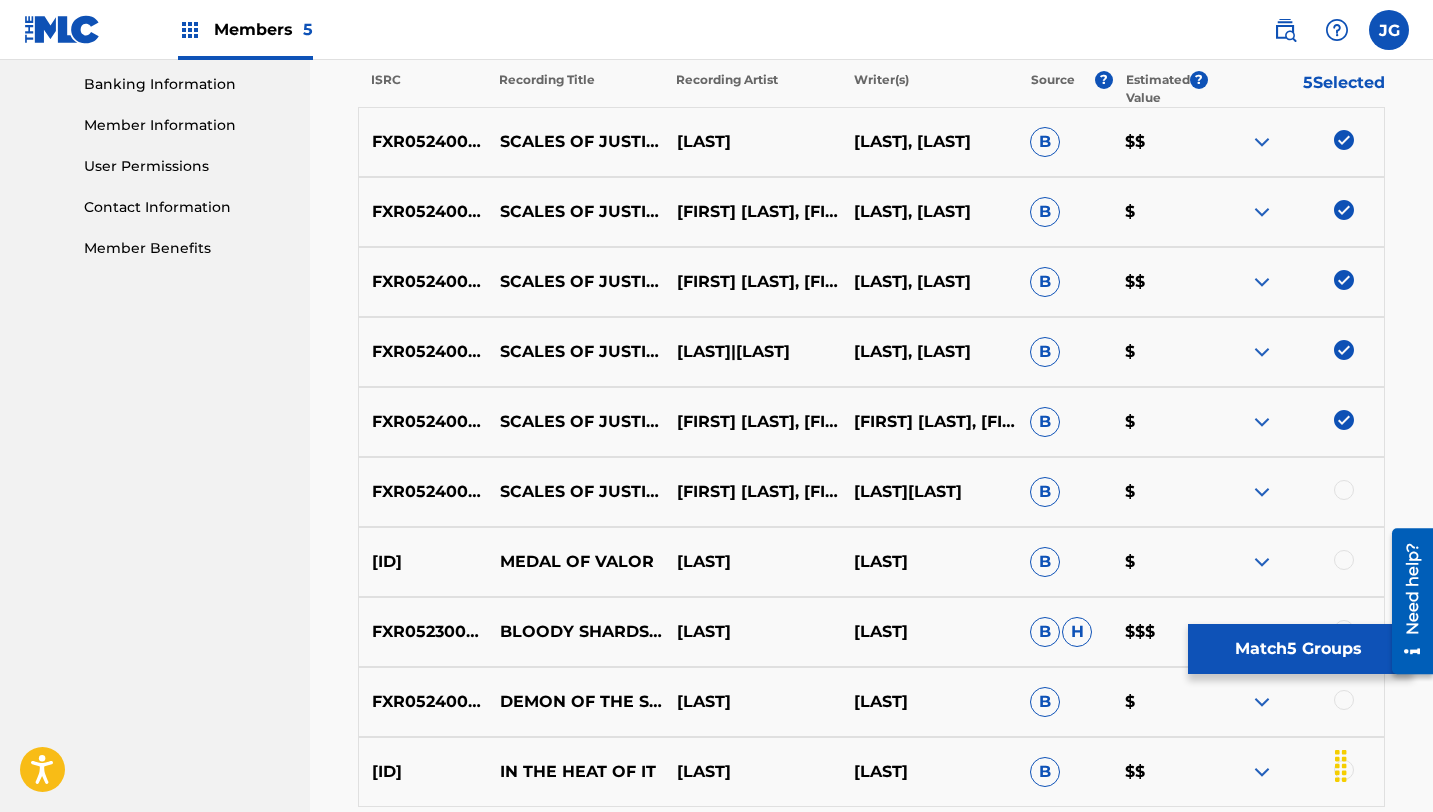 click at bounding box center [1344, 490] 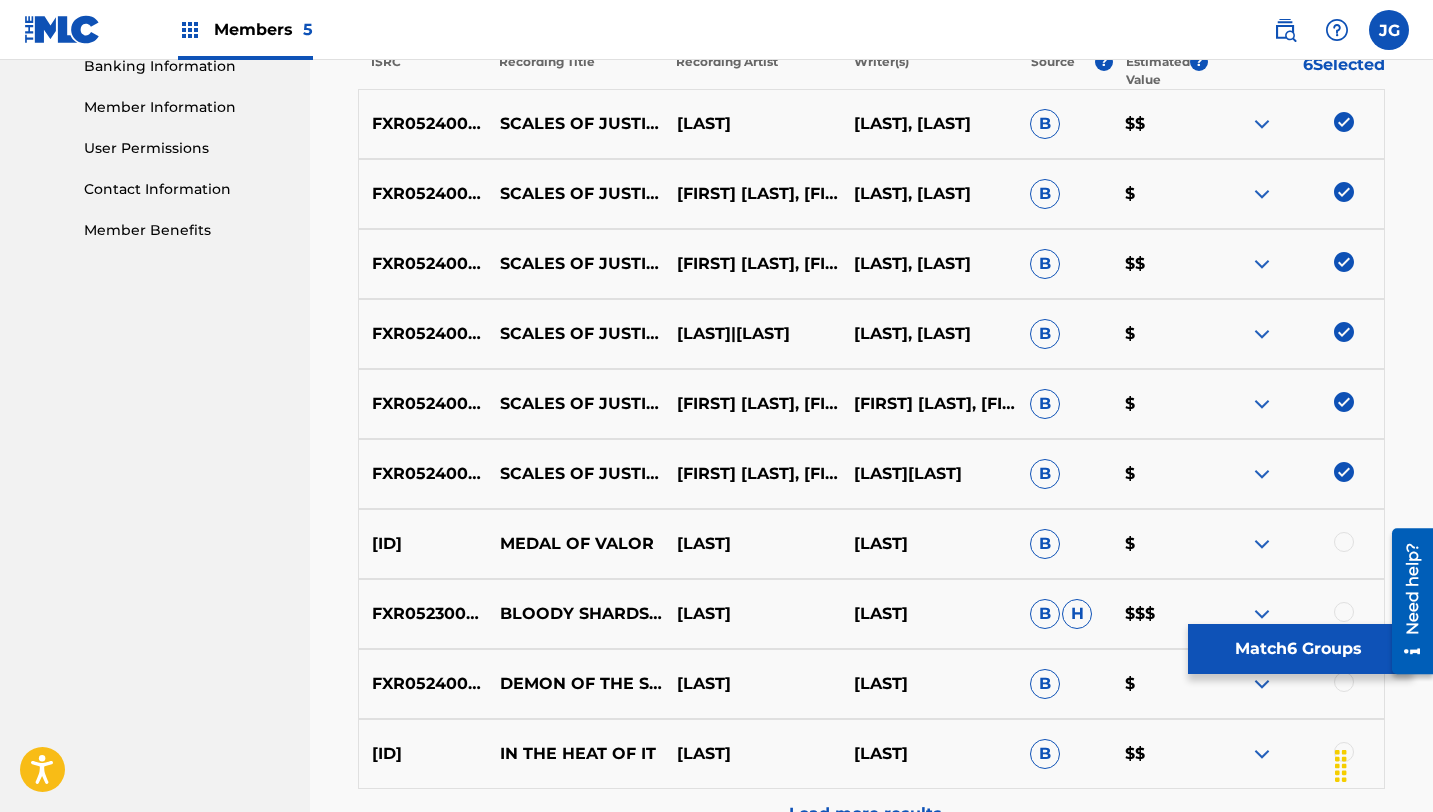 scroll, scrollTop: 838, scrollLeft: 0, axis: vertical 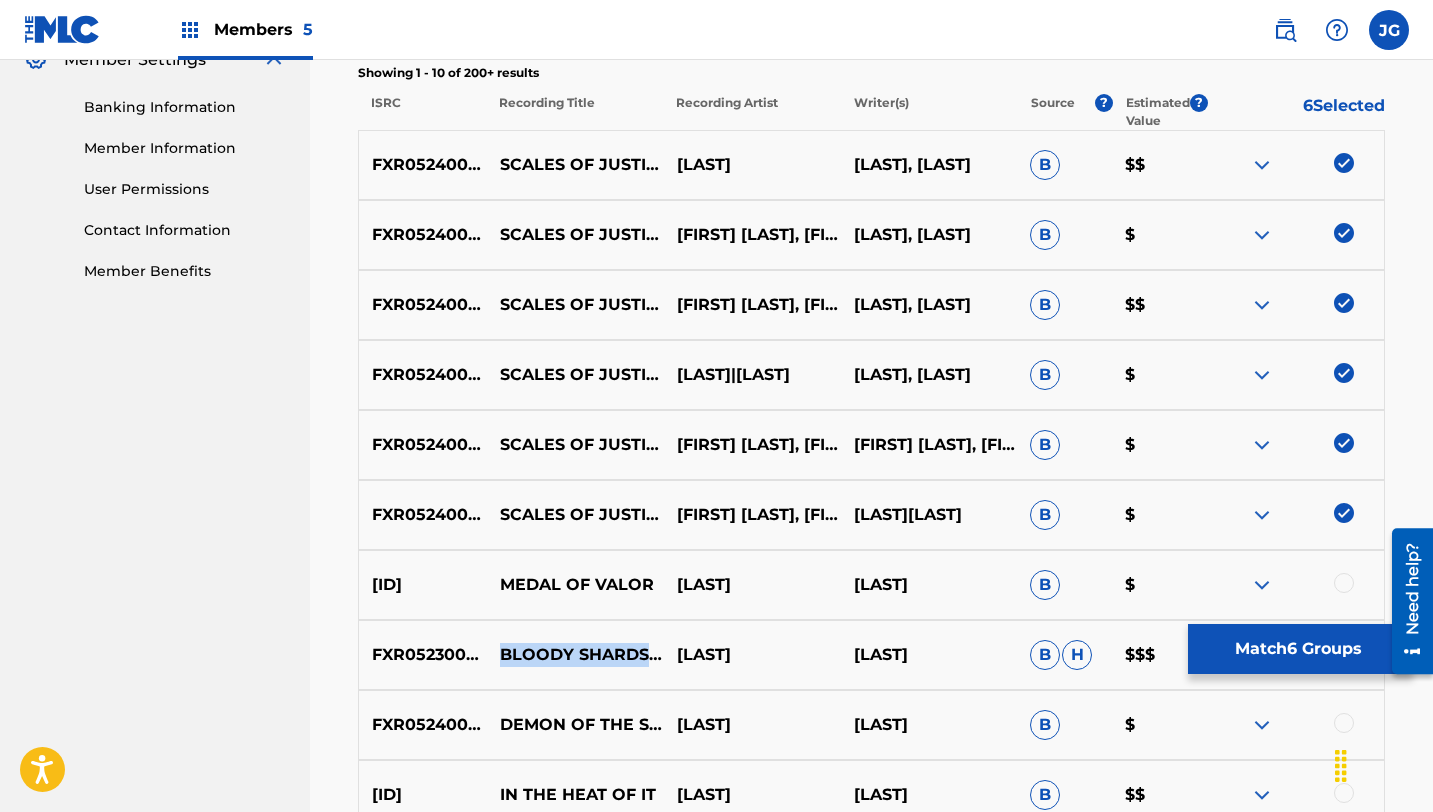 drag, startPoint x: 496, startPoint y: 638, endPoint x: 585, endPoint y: 665, distance: 93.00538 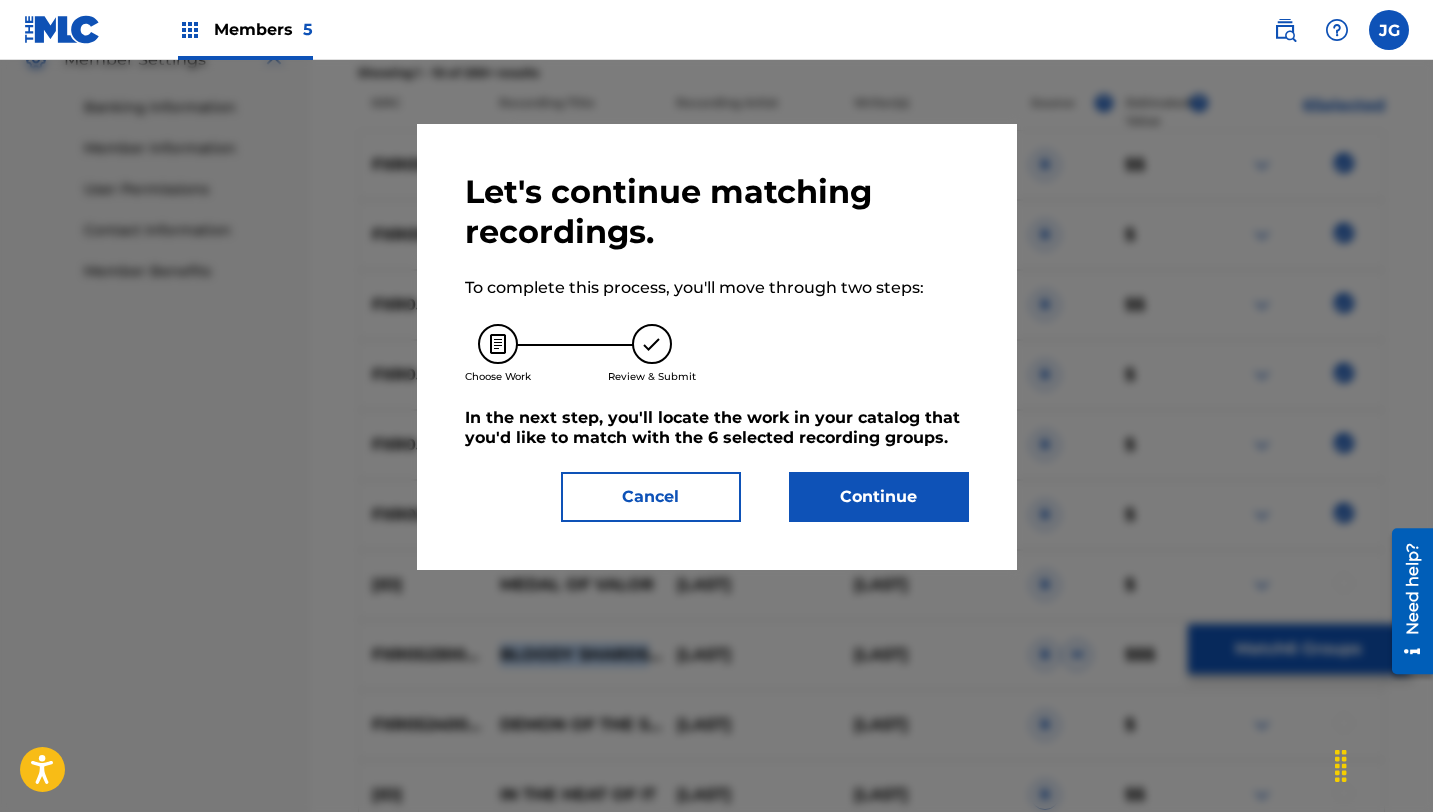 click on "Continue" at bounding box center (879, 497) 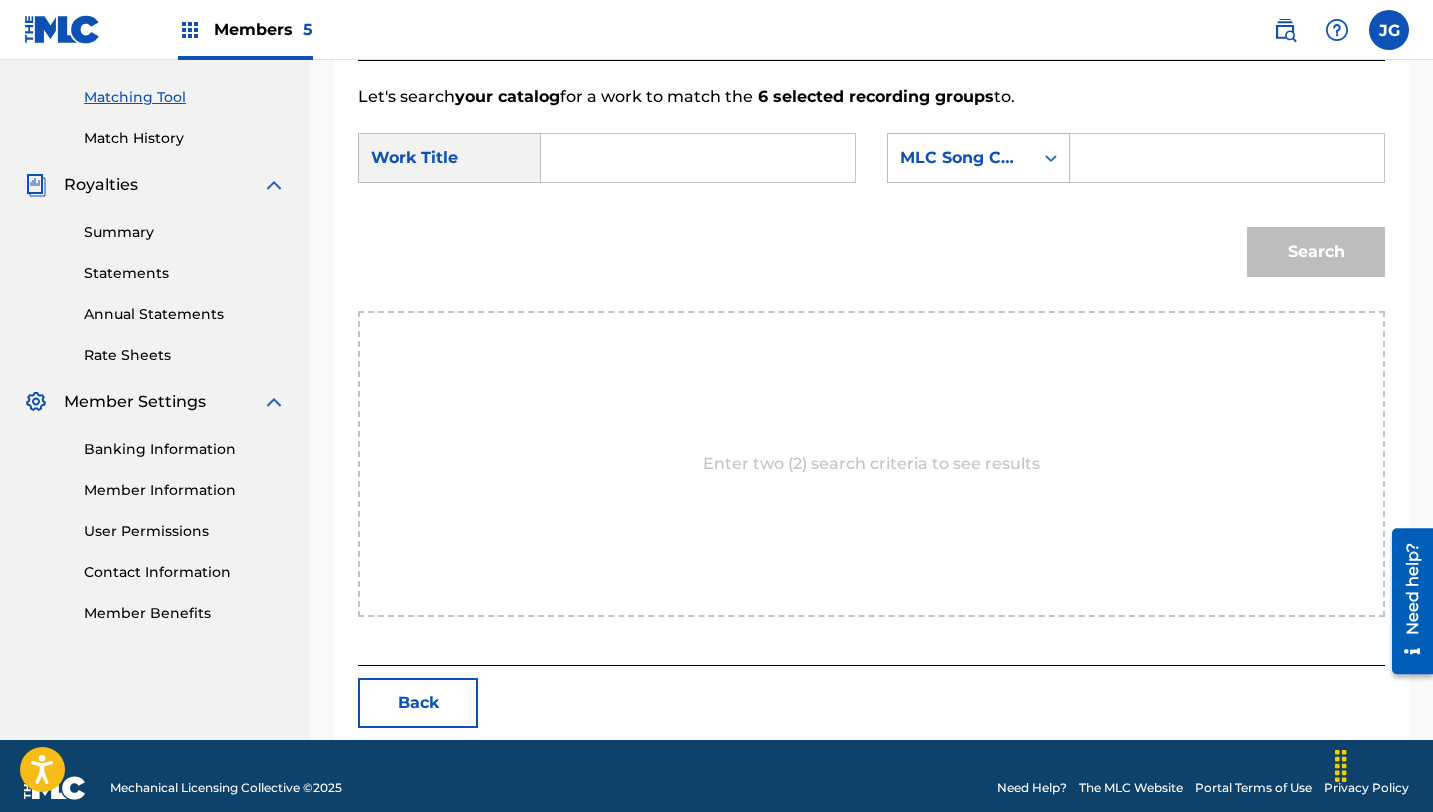 scroll, scrollTop: 520, scrollLeft: 0, axis: vertical 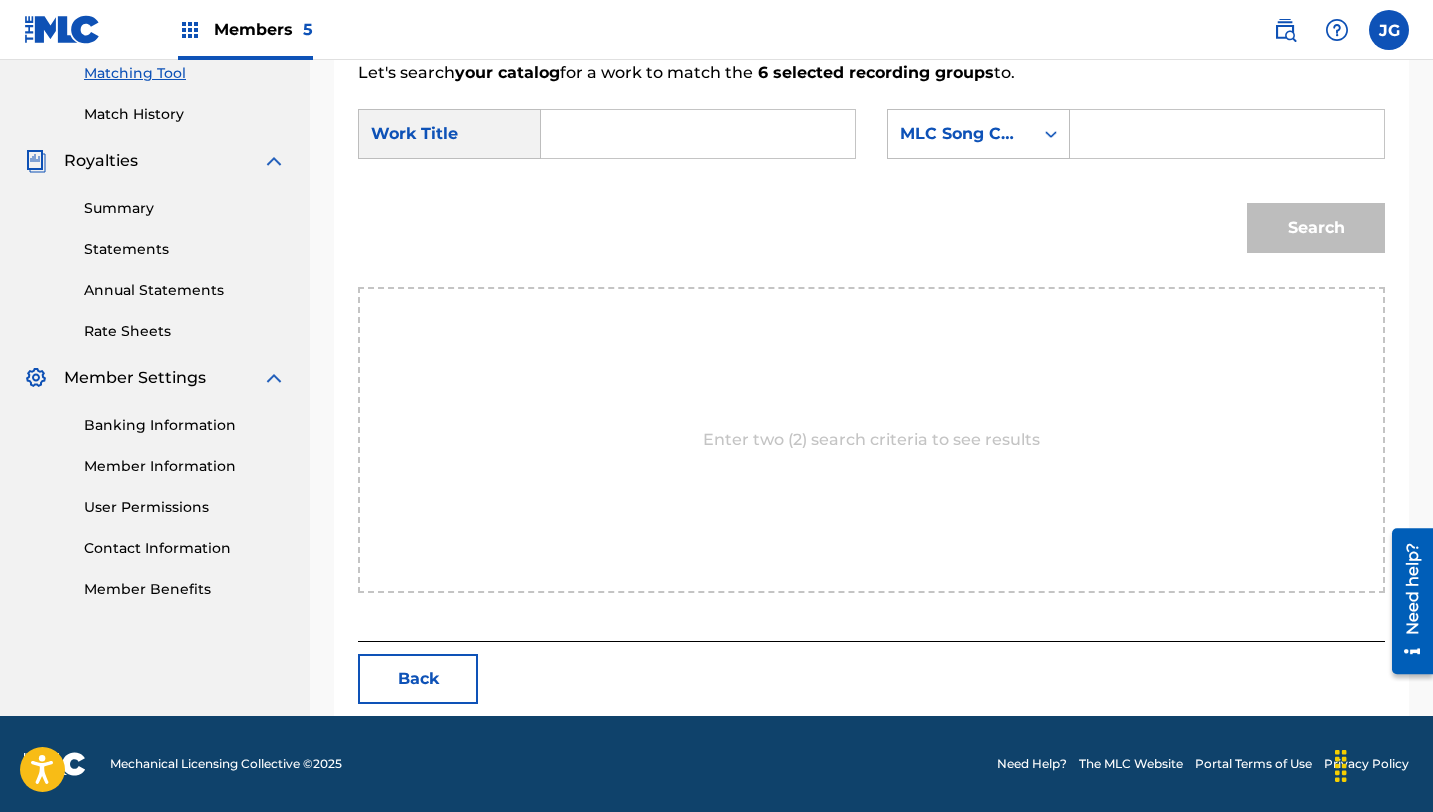 click at bounding box center (698, 134) 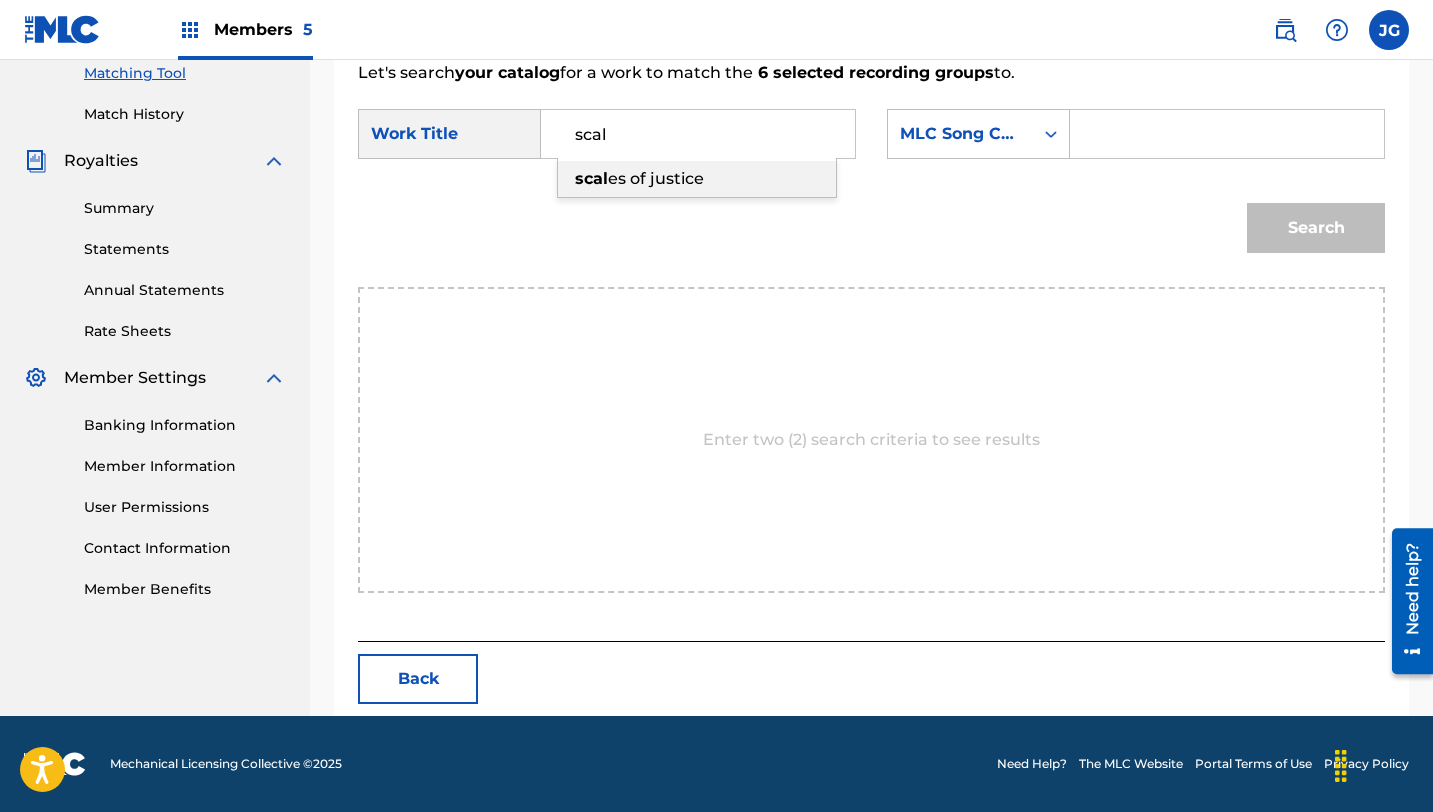 click on "es of justice" at bounding box center (656, 178) 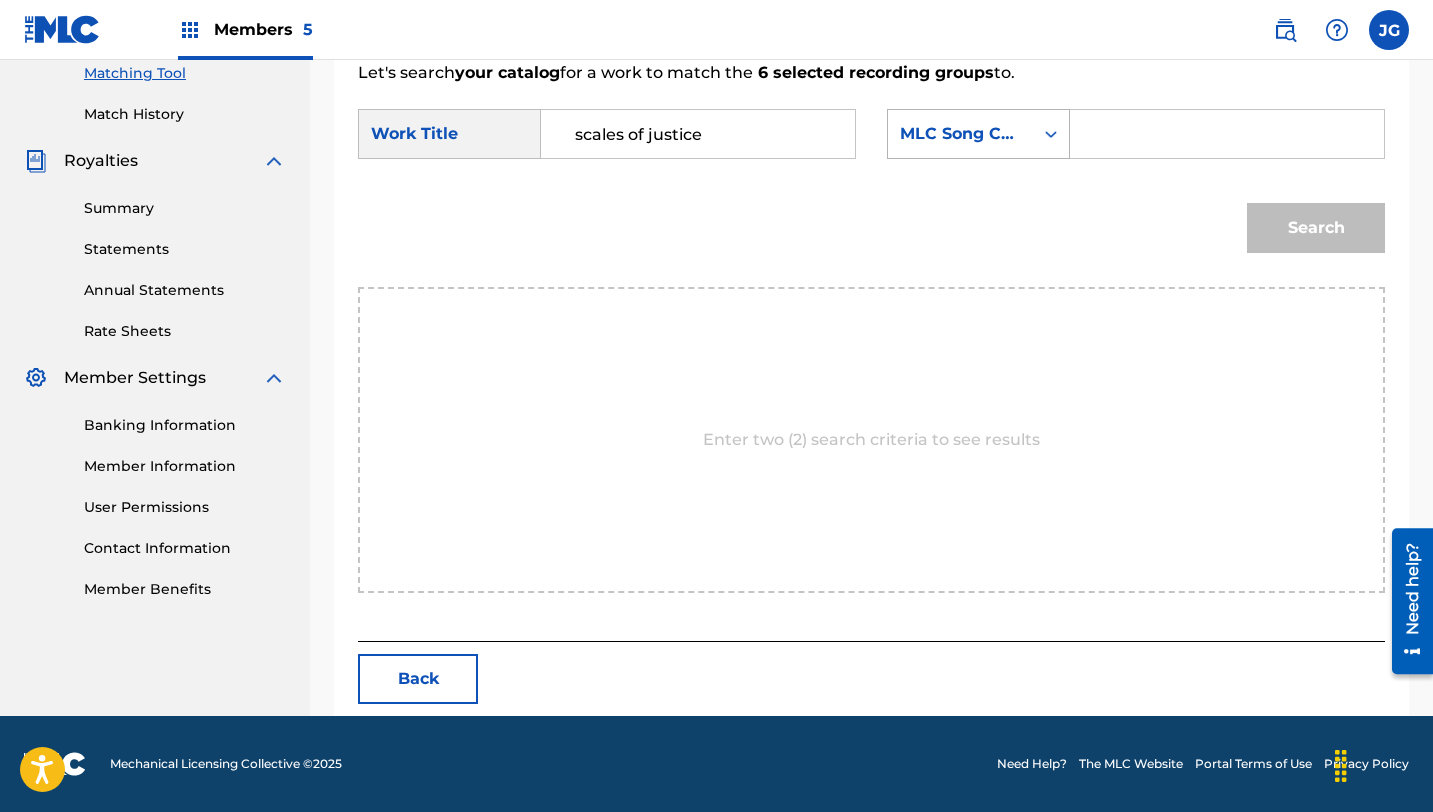 click on "MLC Song Code" at bounding box center [978, 134] 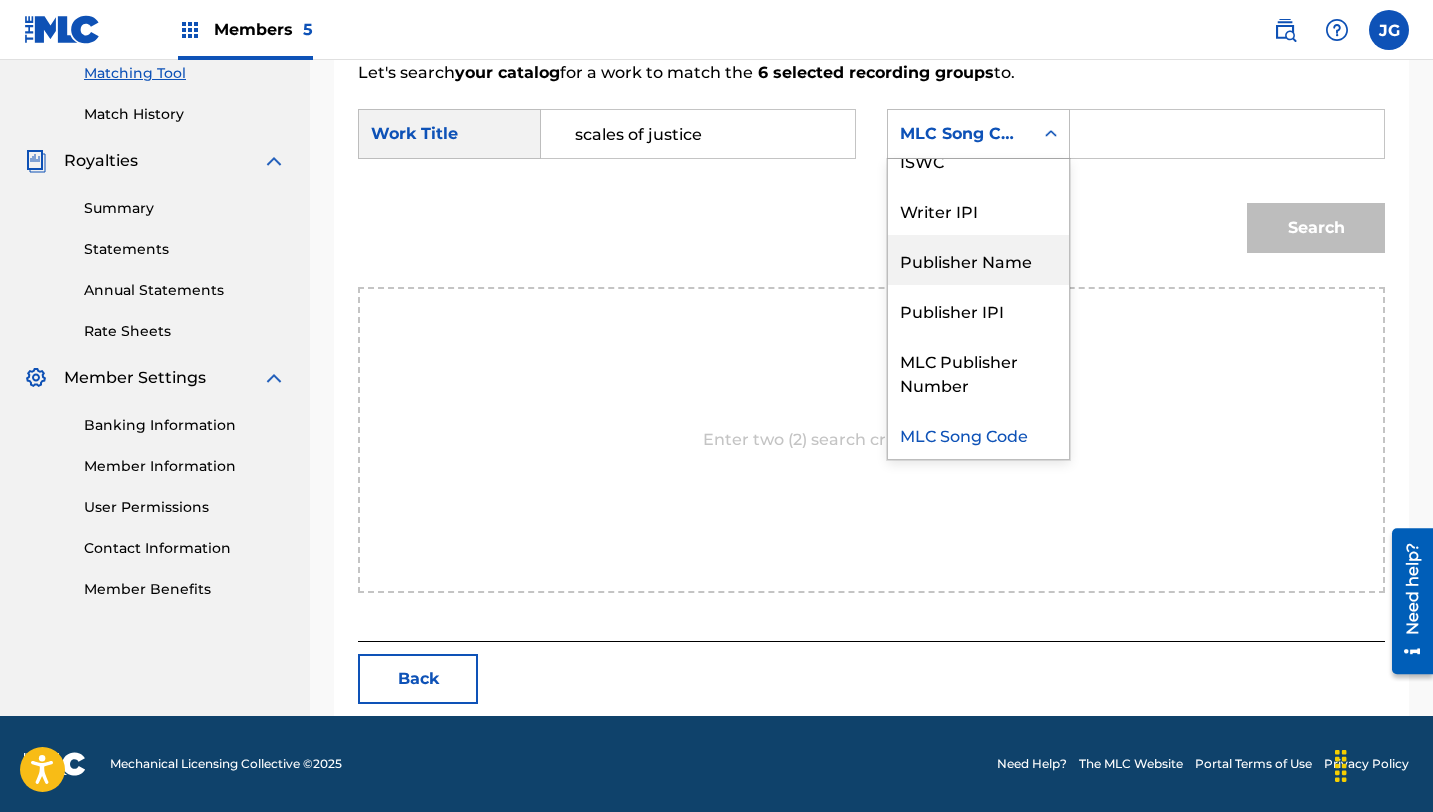 scroll, scrollTop: 0, scrollLeft: 0, axis: both 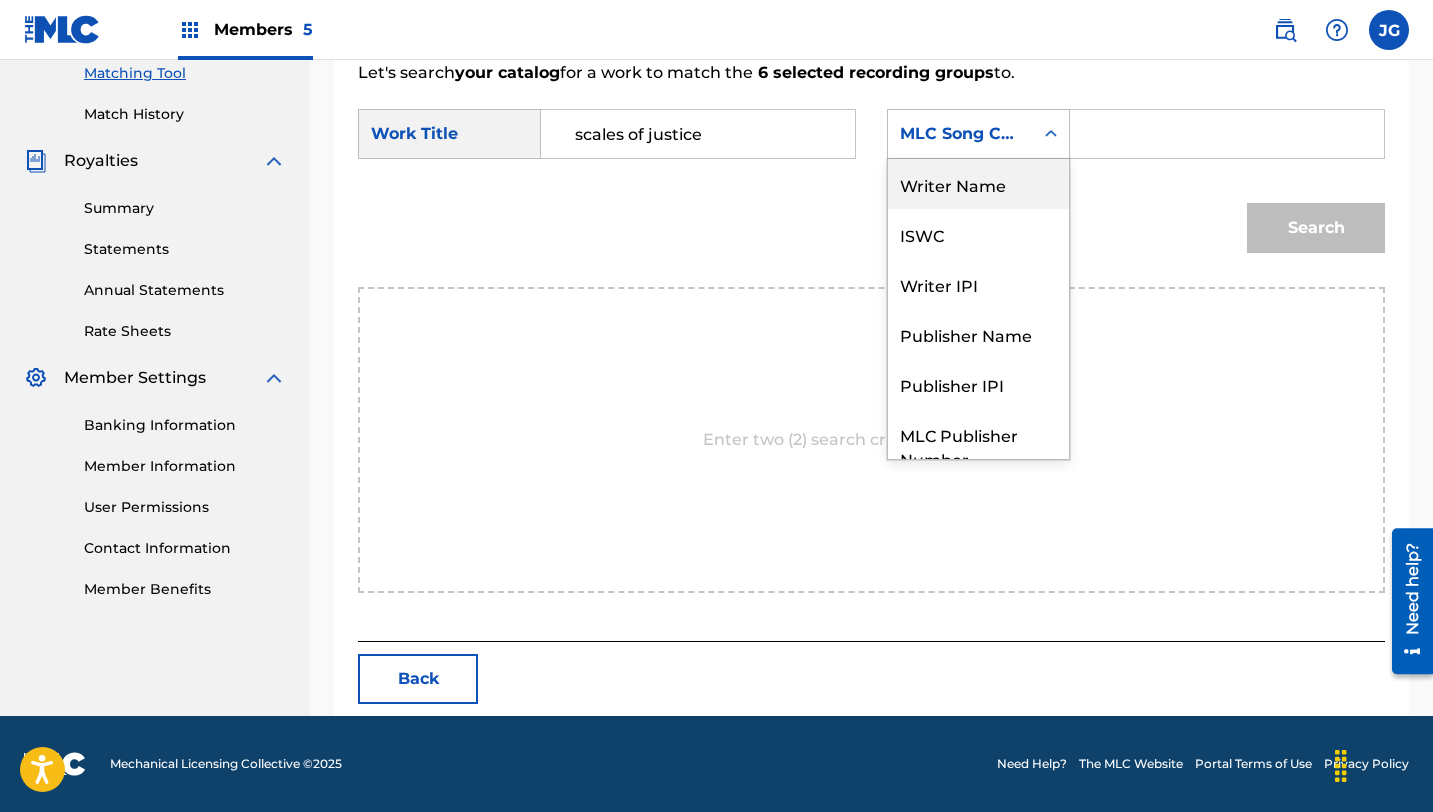 click on "Writer Name" at bounding box center [978, 184] 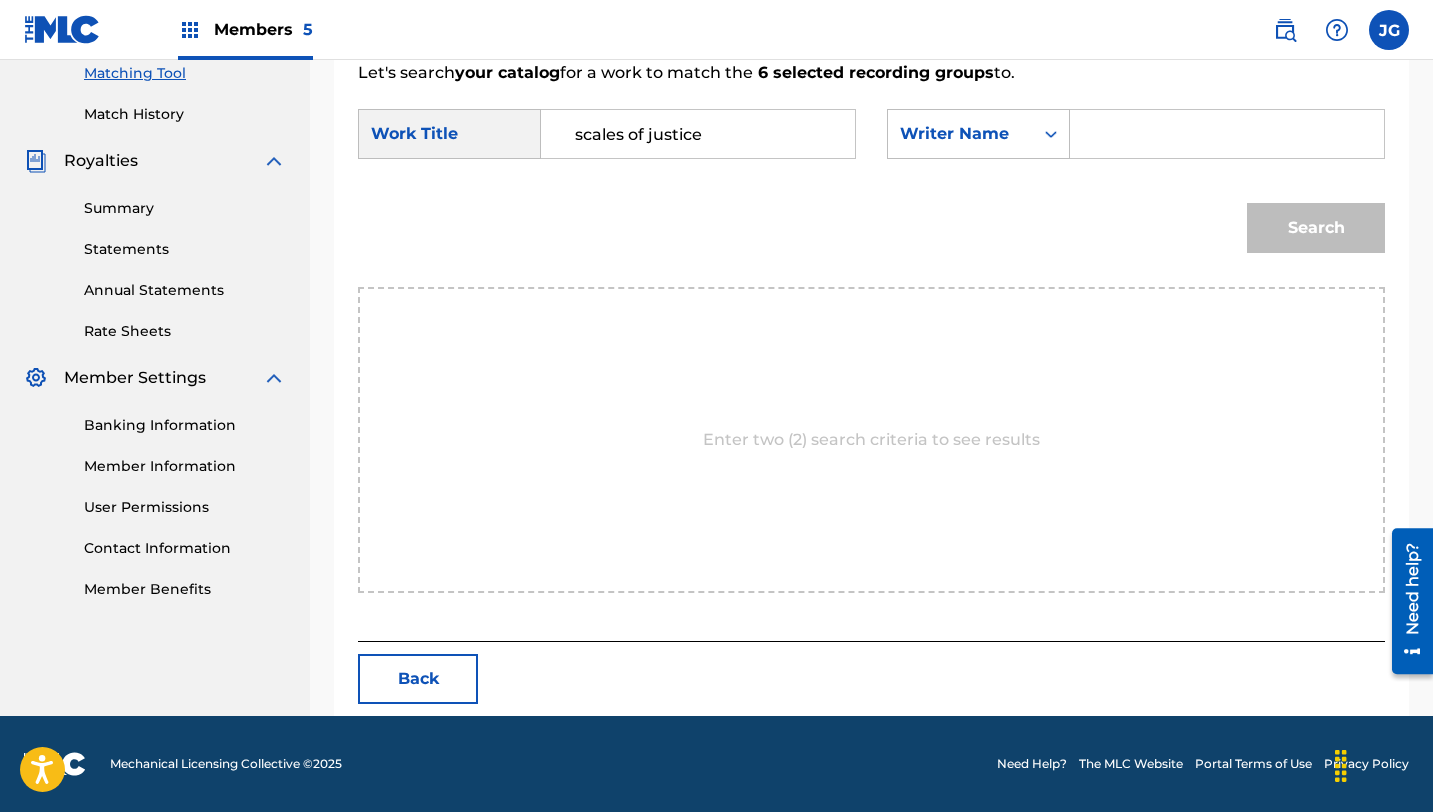 click at bounding box center (1227, 134) 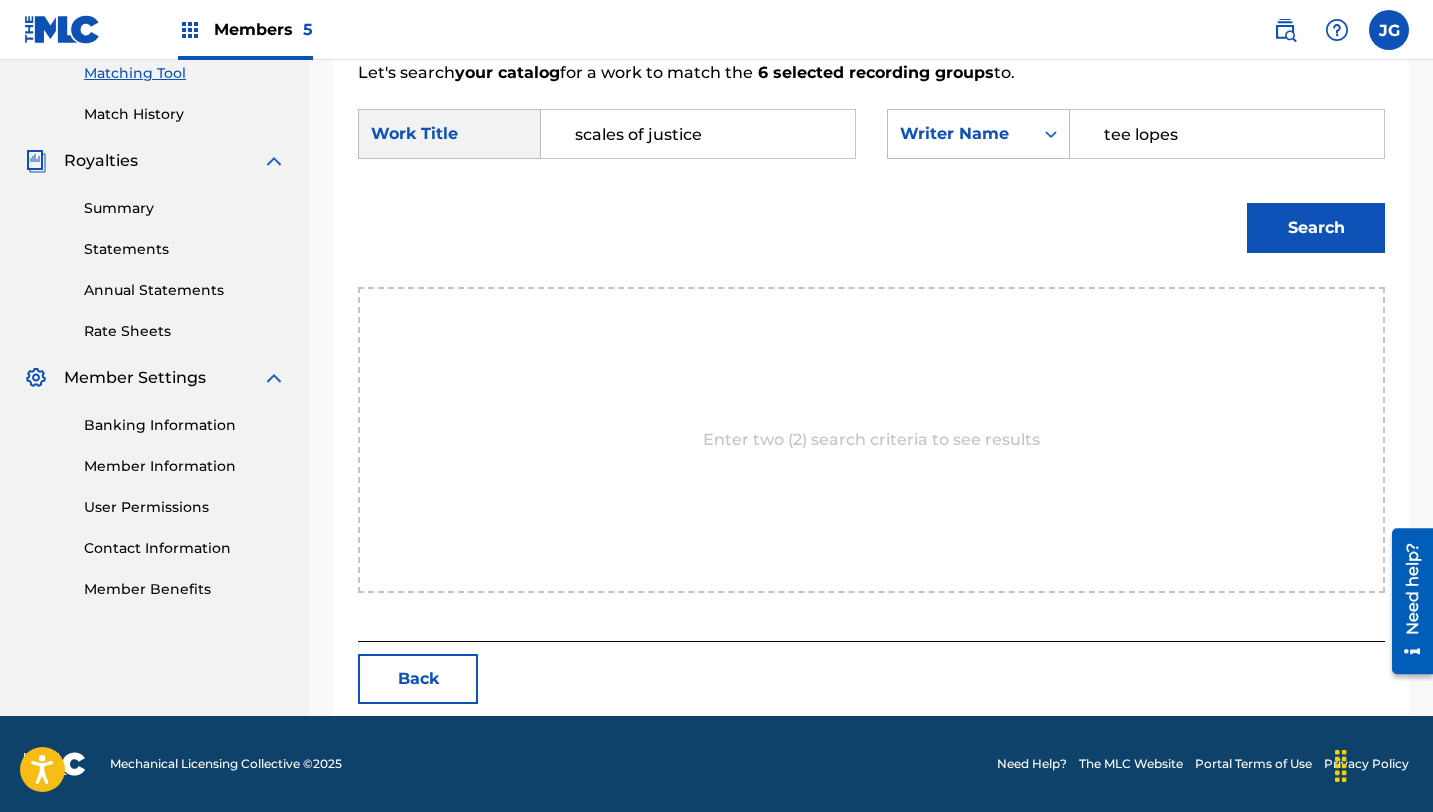 click on "Search" at bounding box center (1316, 228) 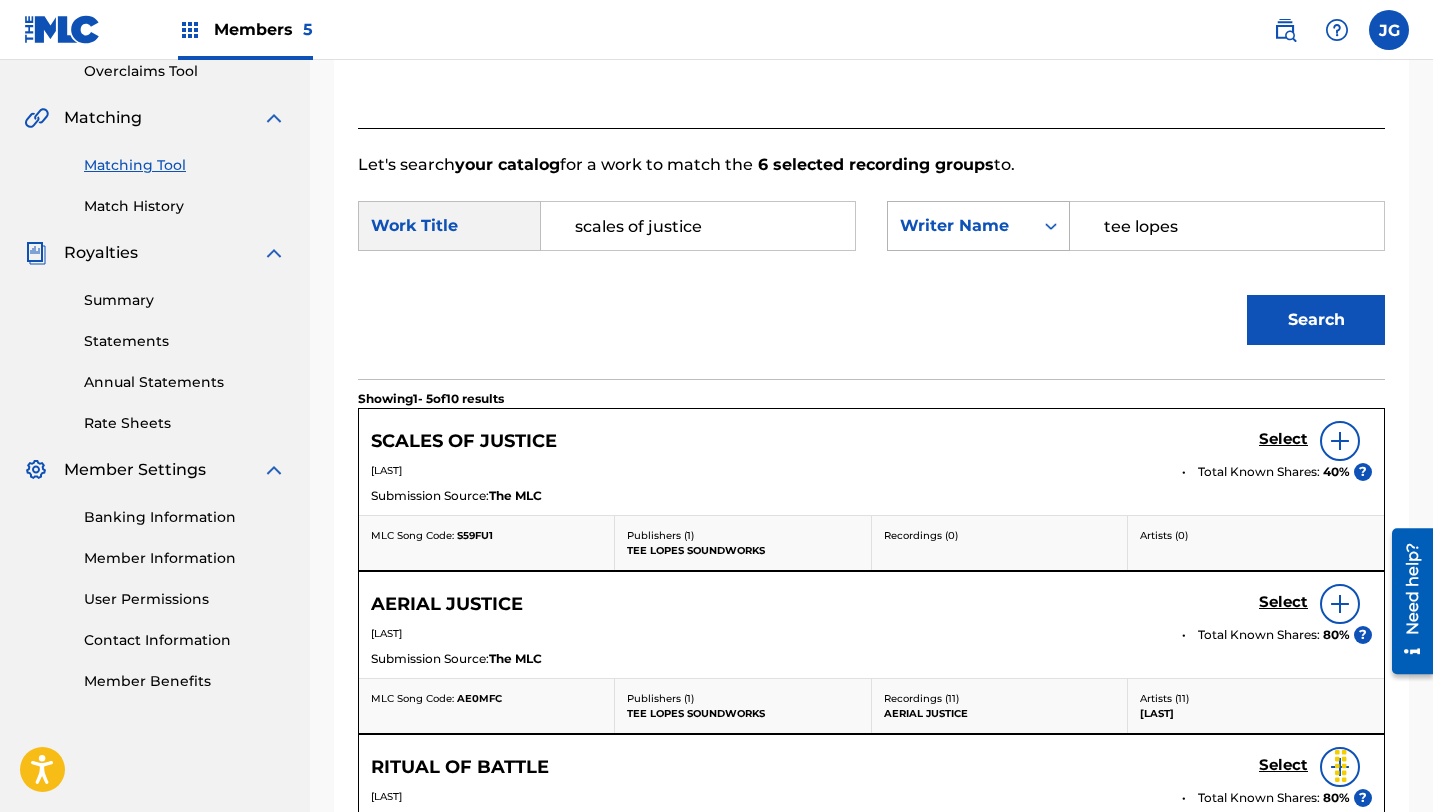 scroll, scrollTop: 520, scrollLeft: 0, axis: vertical 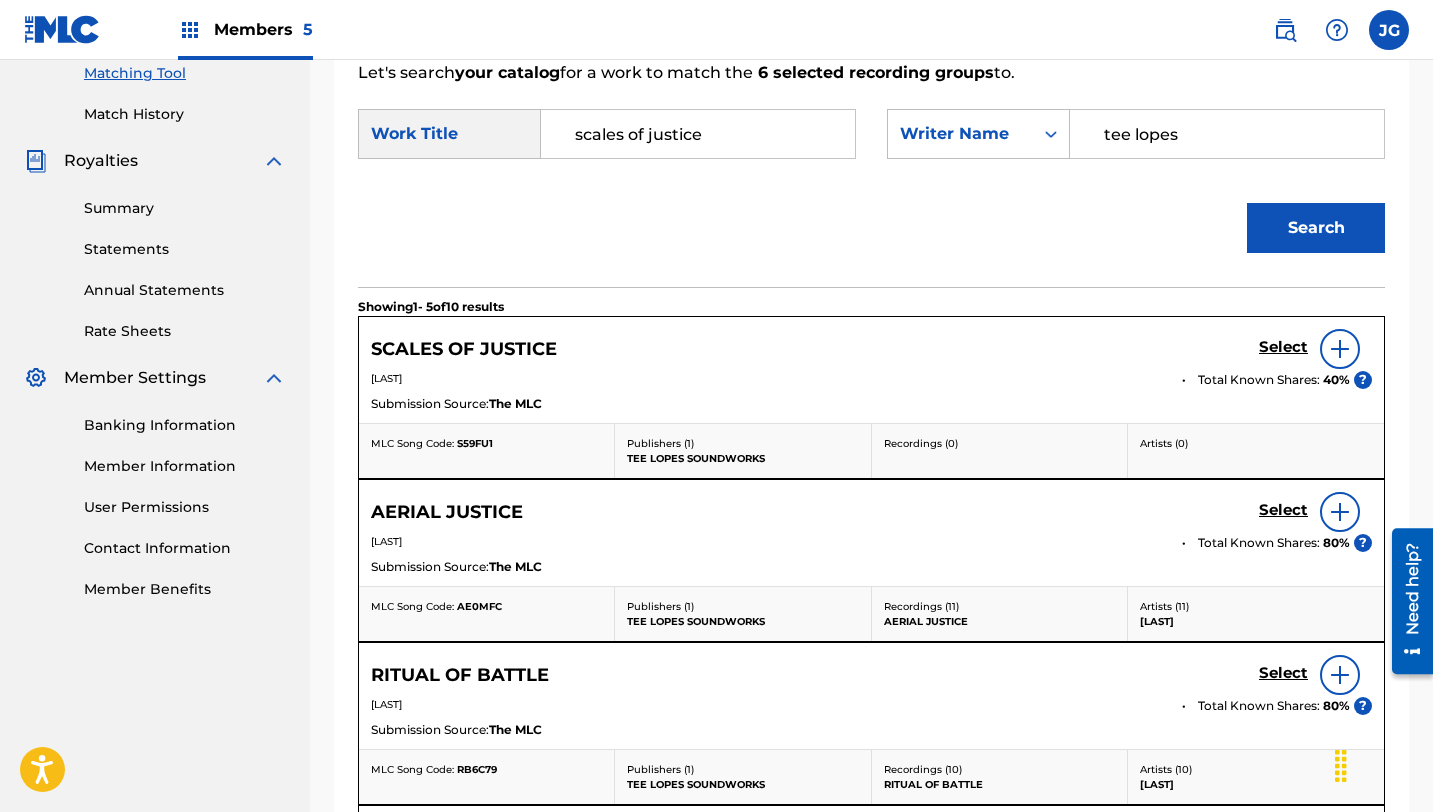 click on "Select" at bounding box center (1283, 347) 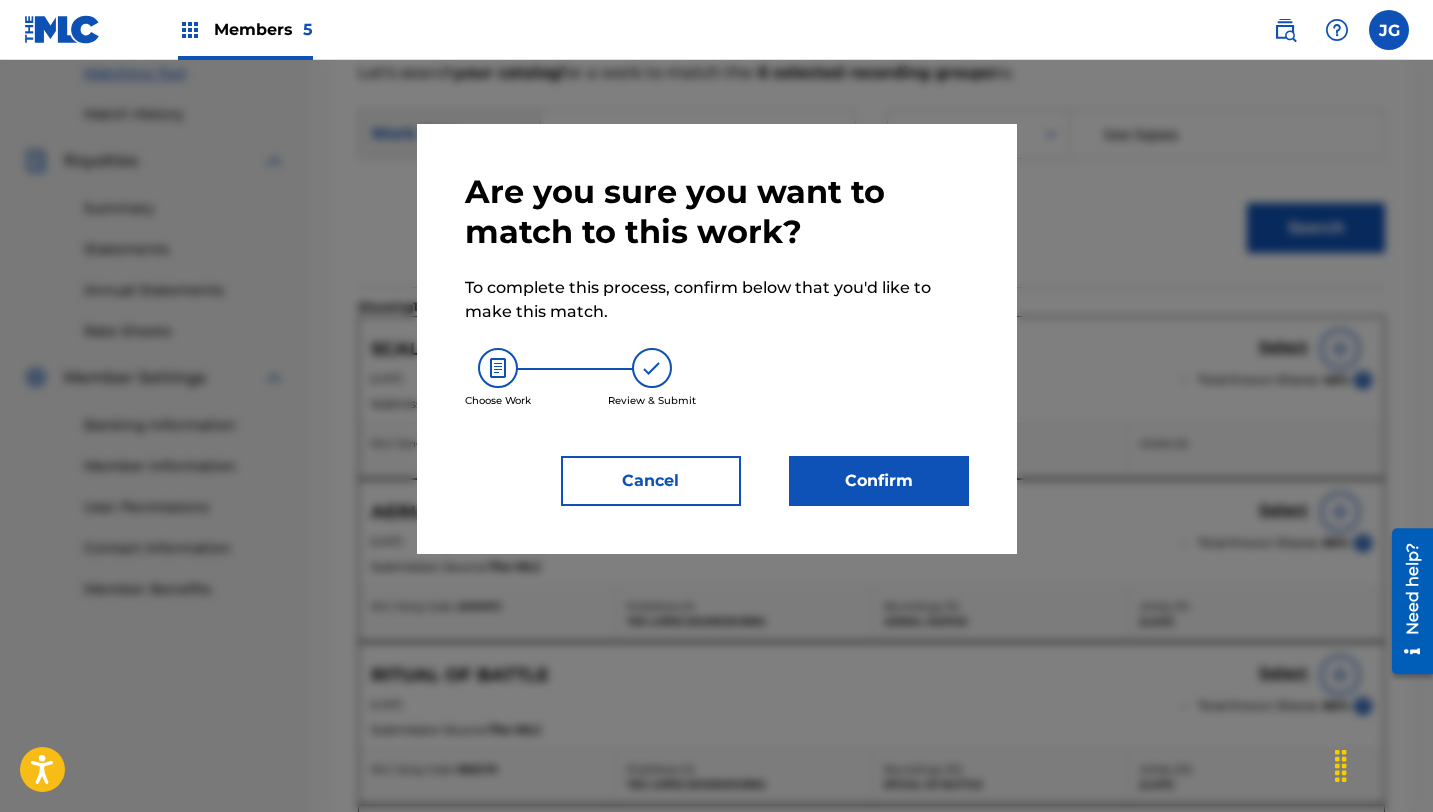 click on "Confirm" at bounding box center [879, 481] 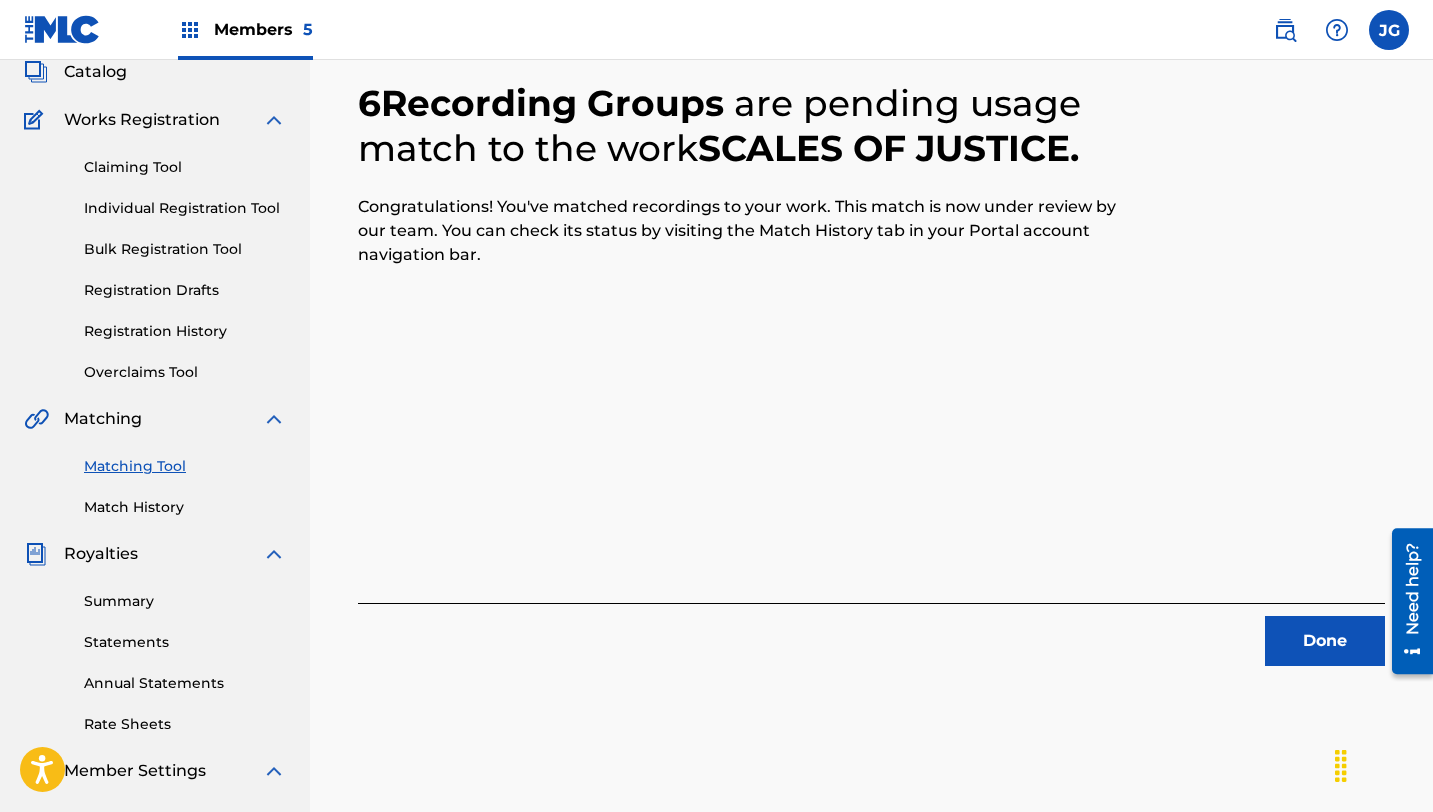 scroll, scrollTop: 131, scrollLeft: 0, axis: vertical 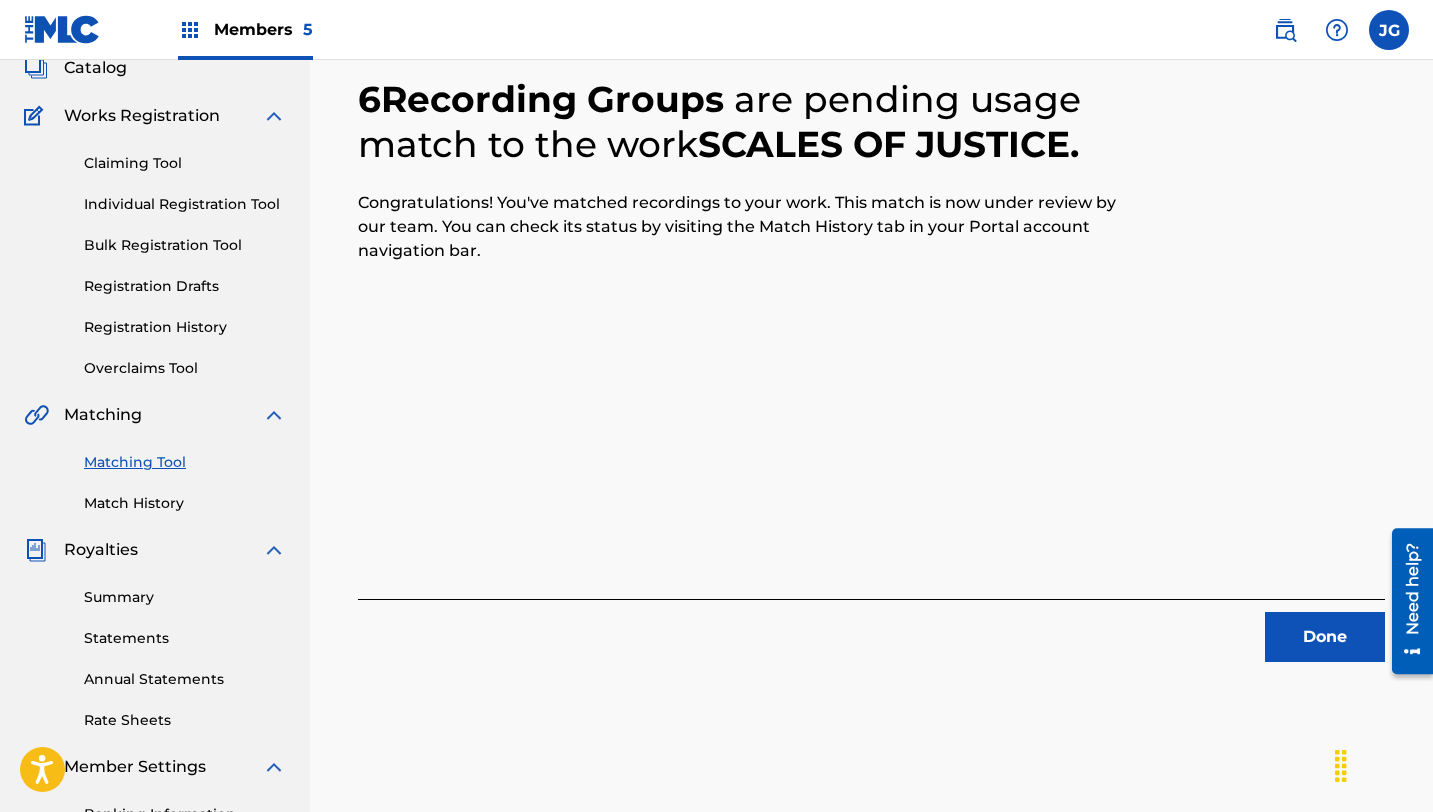 click on "Done" at bounding box center [1325, 637] 